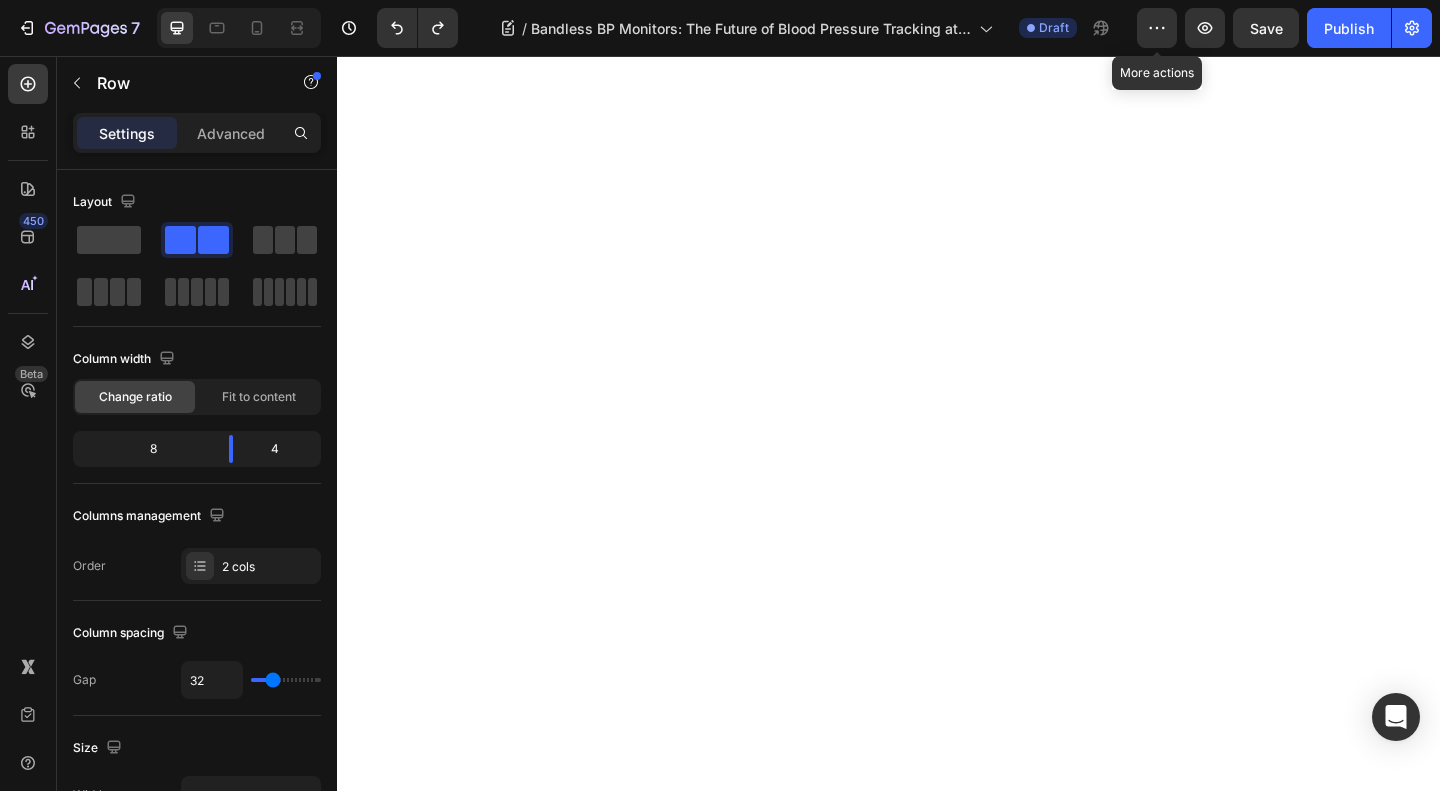 scroll, scrollTop: 0, scrollLeft: 0, axis: both 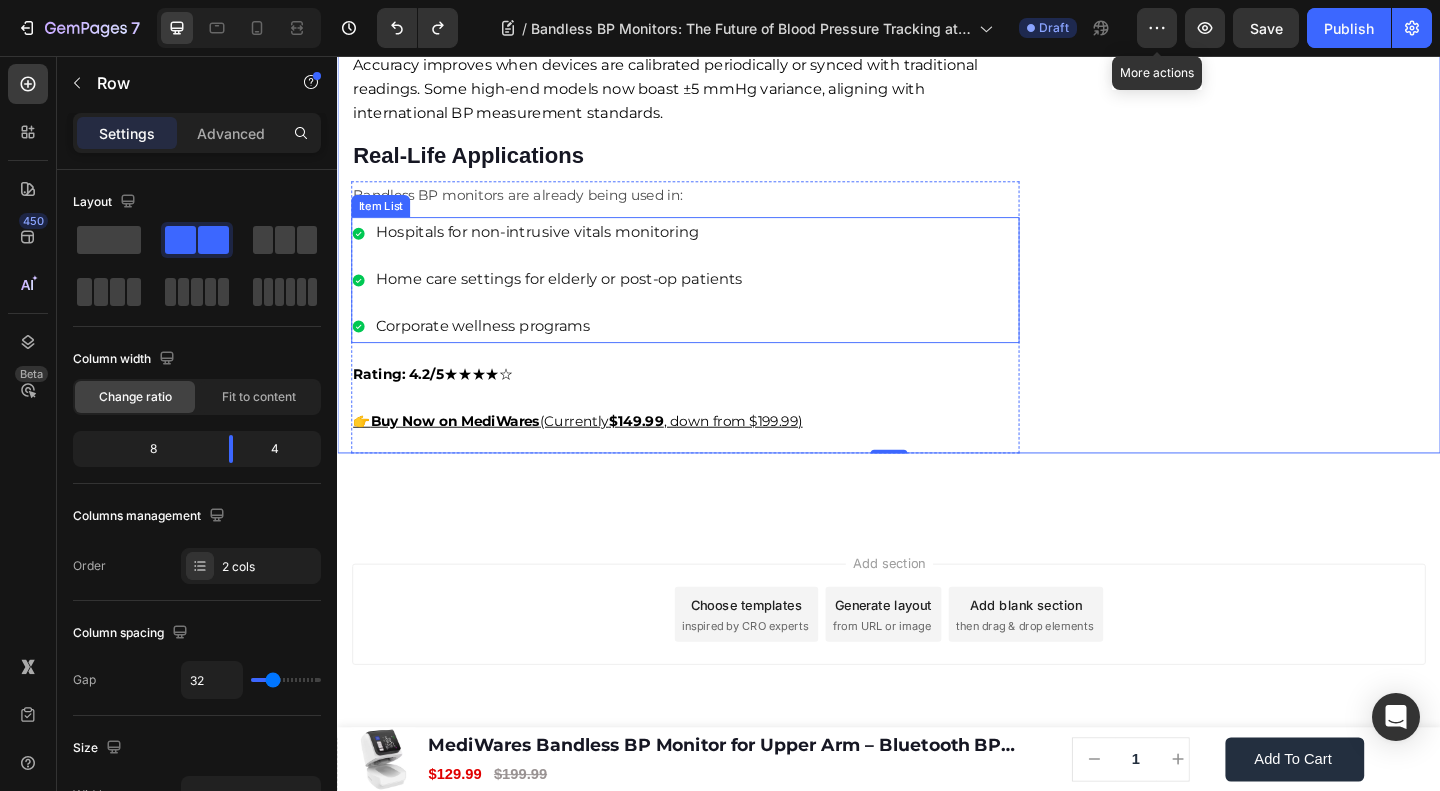 click on "Corporate wellness programs" at bounding box center [578, 350] 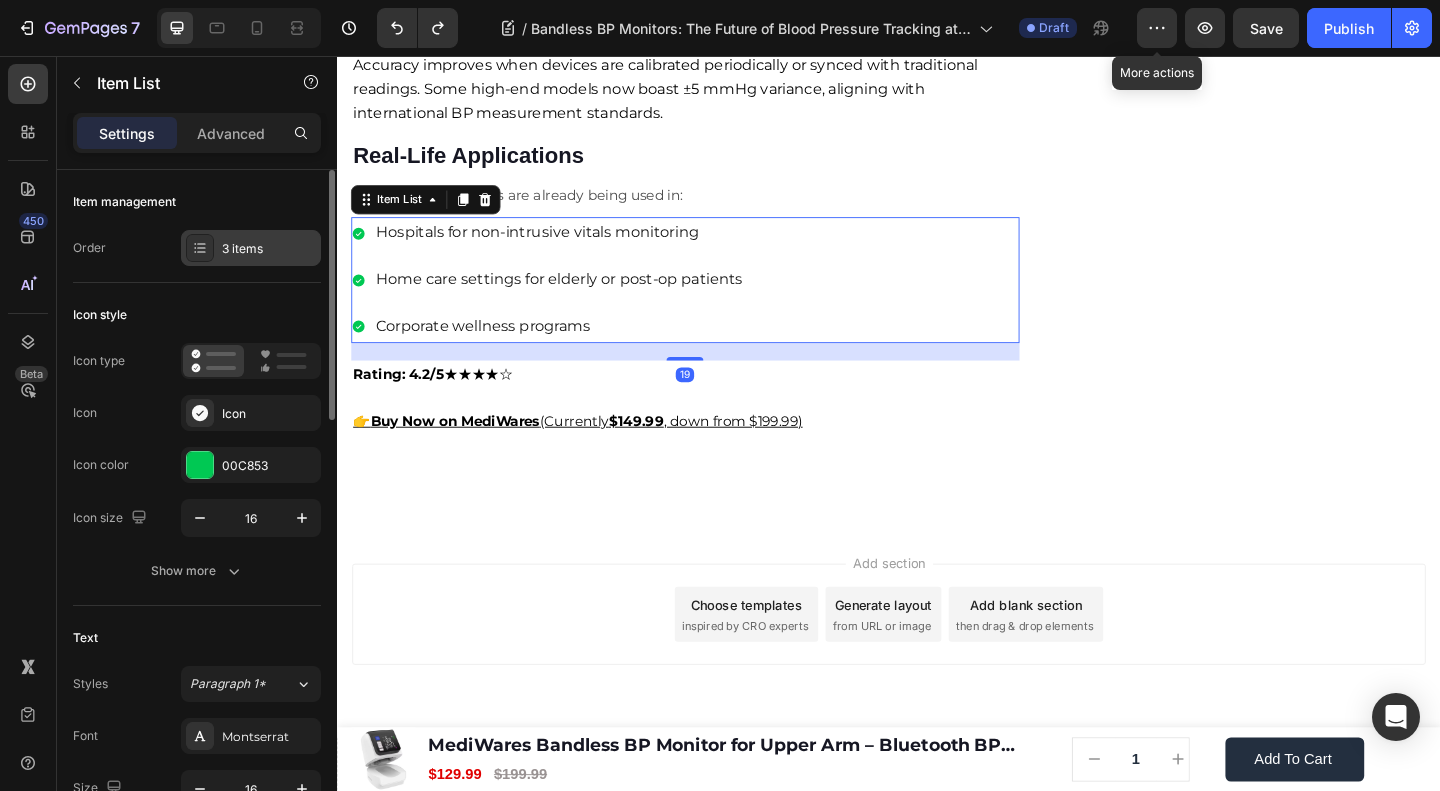 click on "3 items" at bounding box center [269, 249] 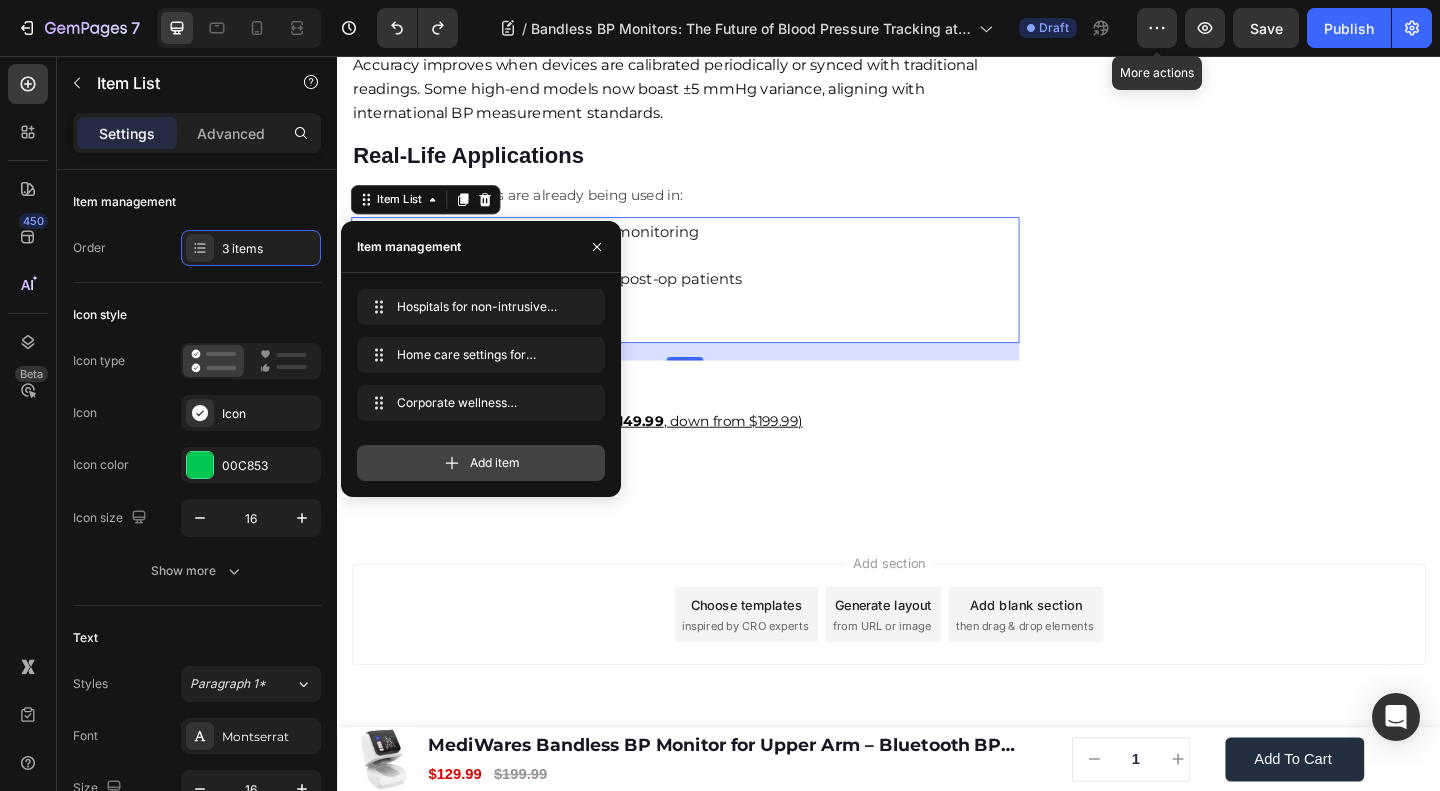 click on "Add item" at bounding box center [495, 463] 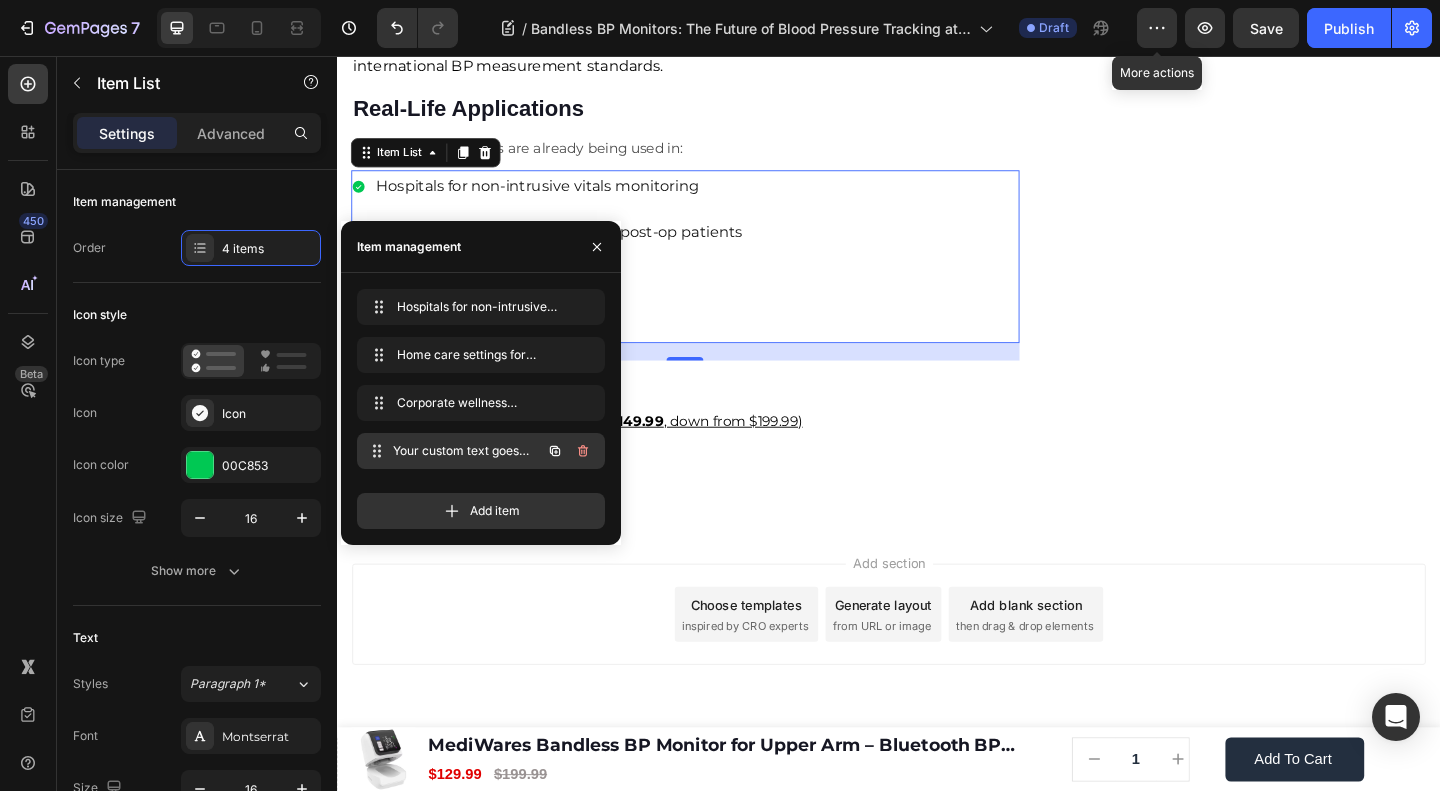 click on "Your custom text goes here" at bounding box center (467, 451) 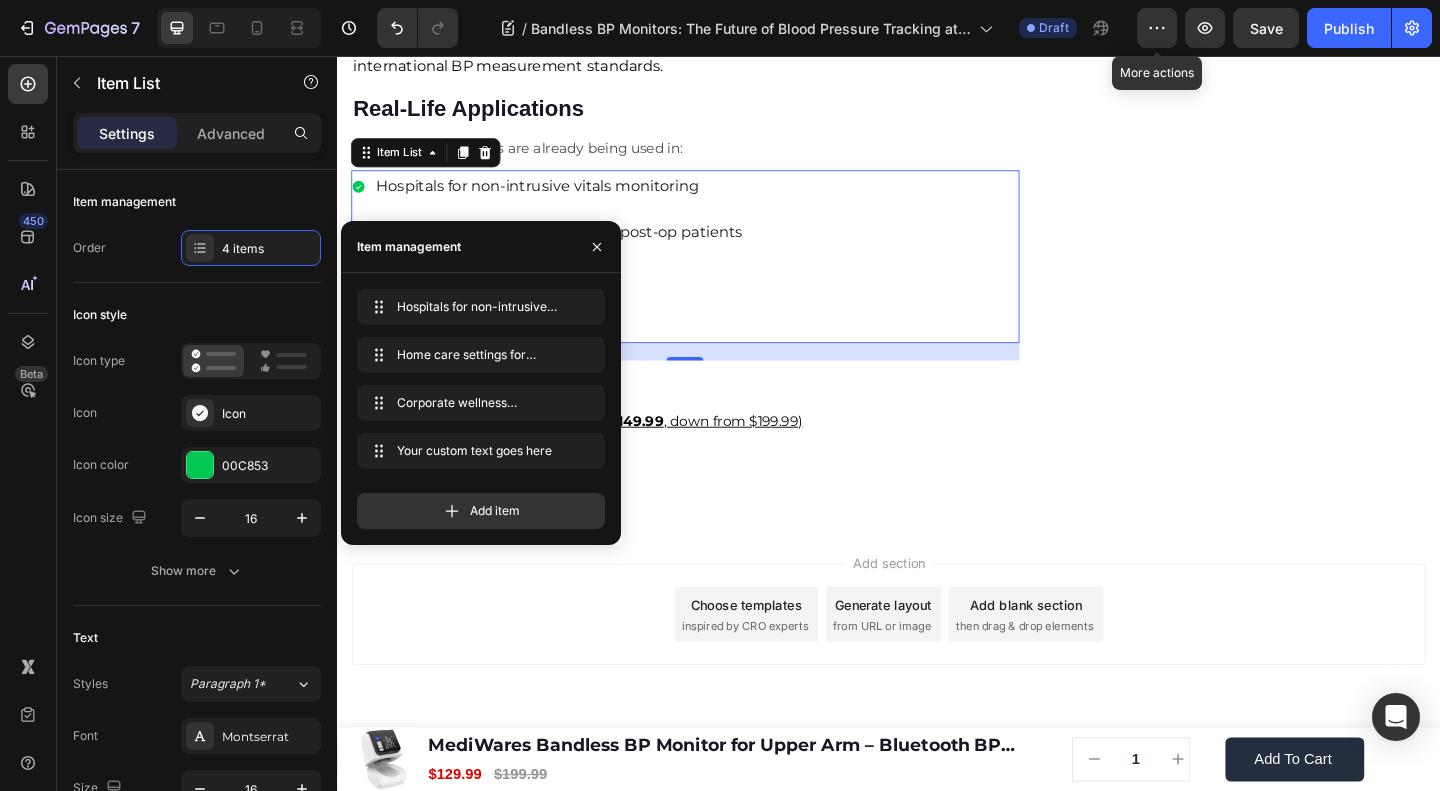 click on "Corporate wellness programs" at bounding box center (578, 299) 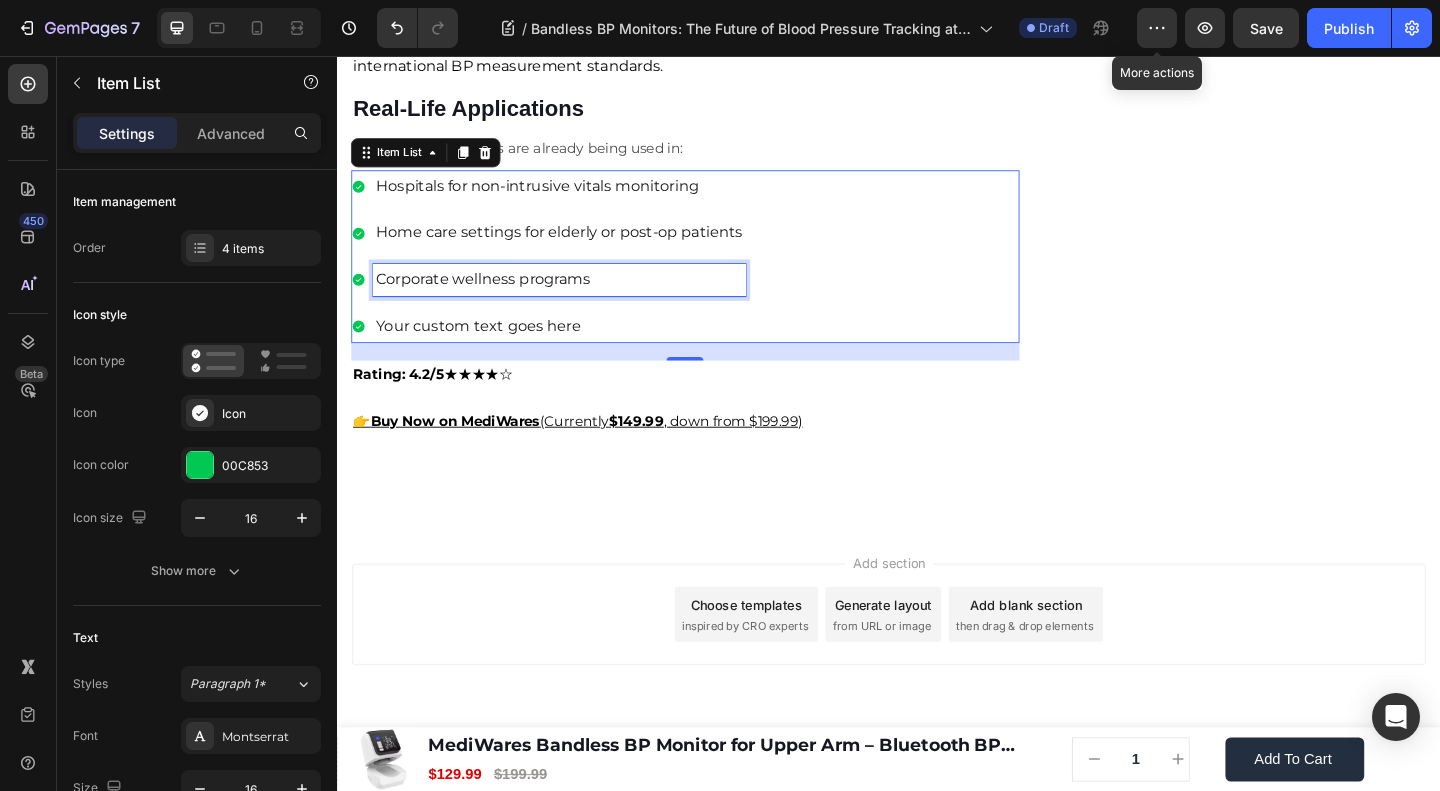 click on "Your custom text goes here" at bounding box center (578, 350) 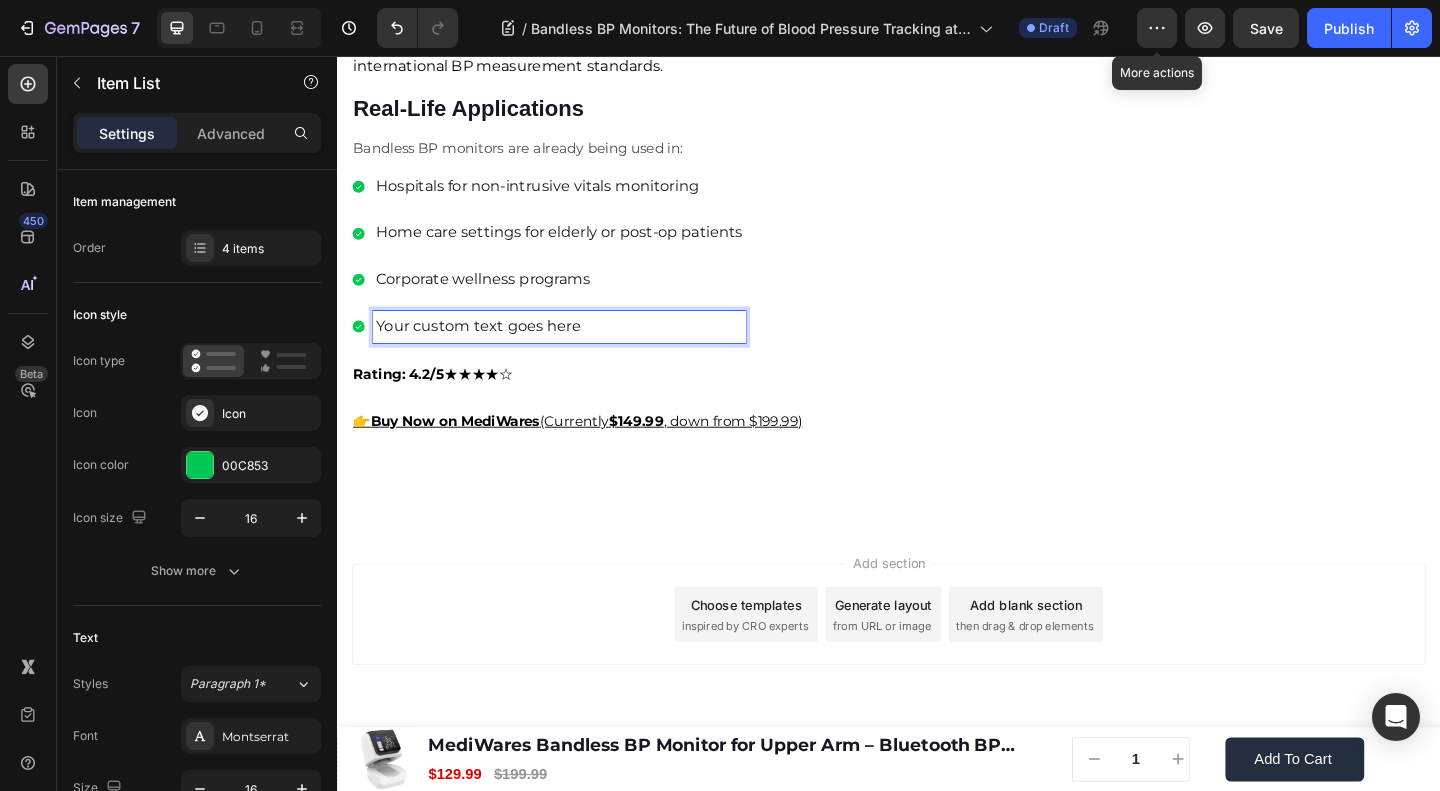 click on "Your custom text goes here" at bounding box center [578, 350] 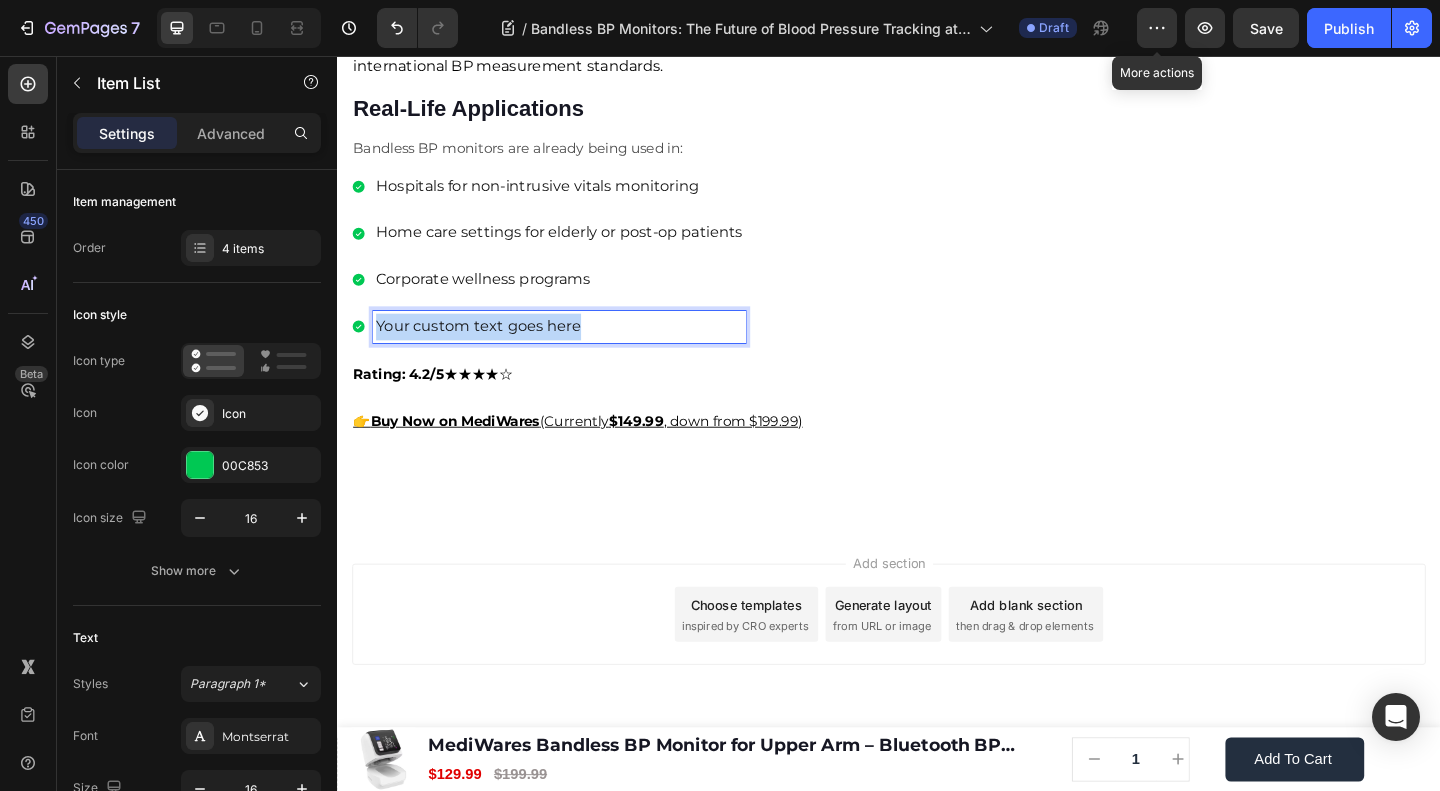 click on "Your custom text goes here" at bounding box center (578, 350) 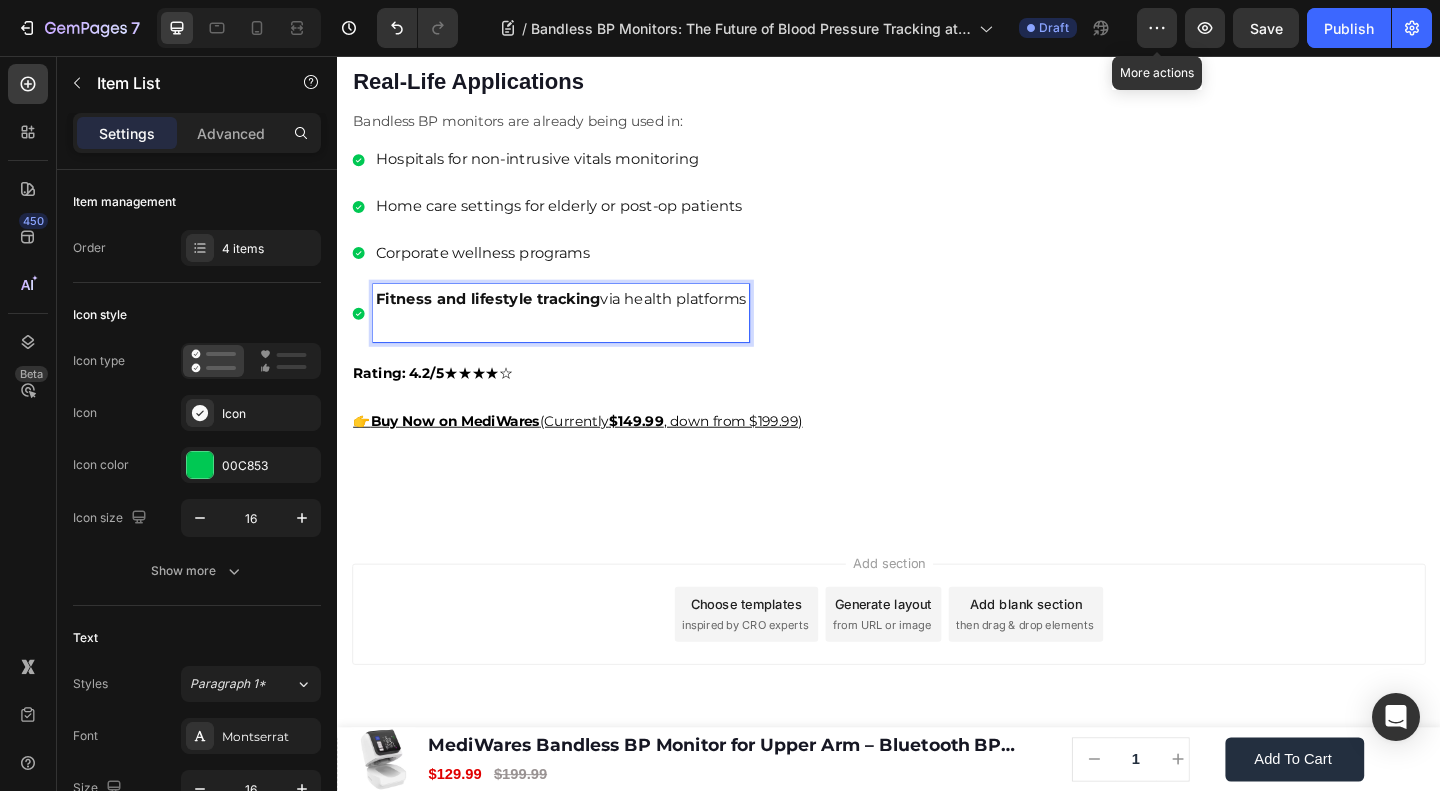 click on "Fitness and lifestyle tracking  via health platforms" at bounding box center [580, 321] 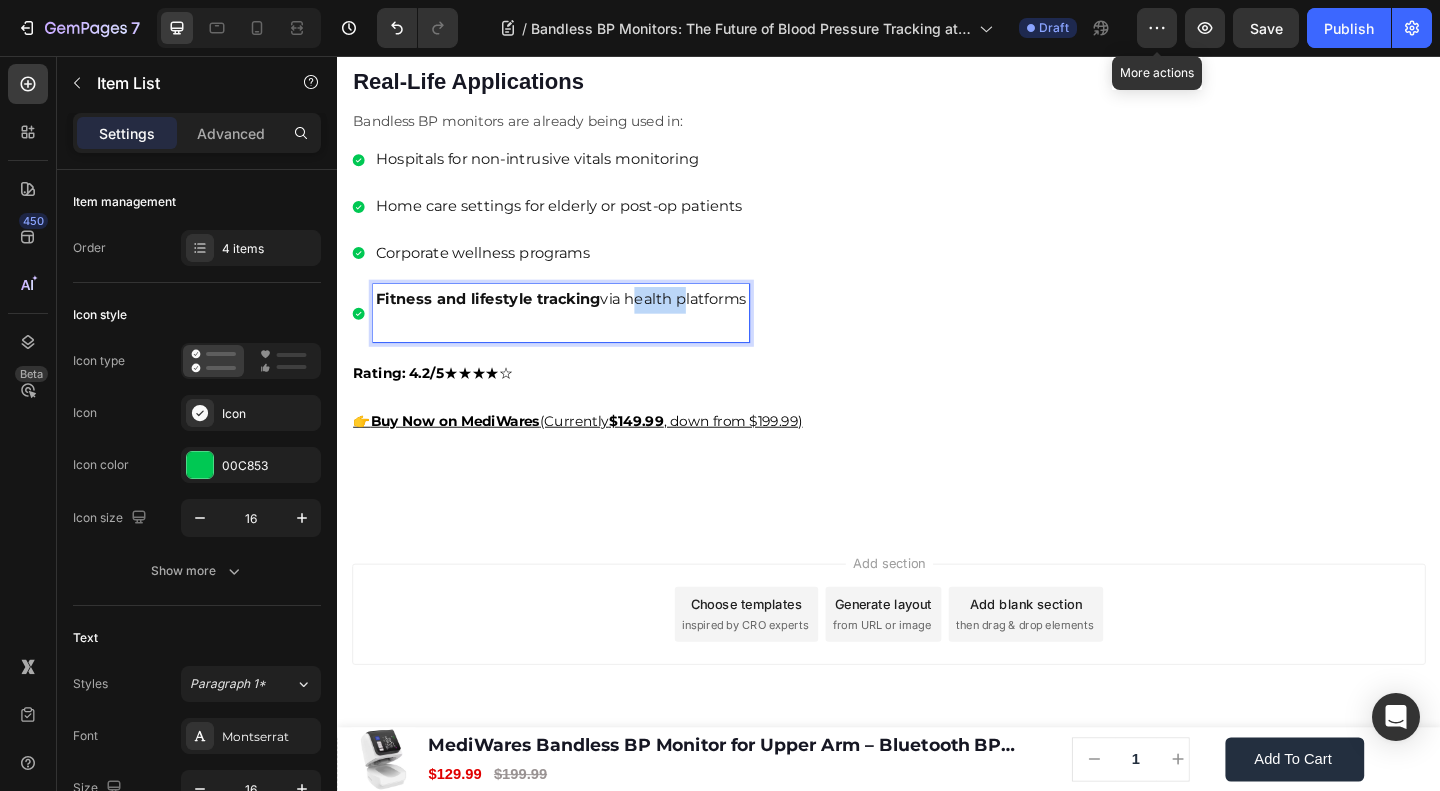 click on "Fitness and lifestyle tracking  via health platforms" at bounding box center (580, 321) 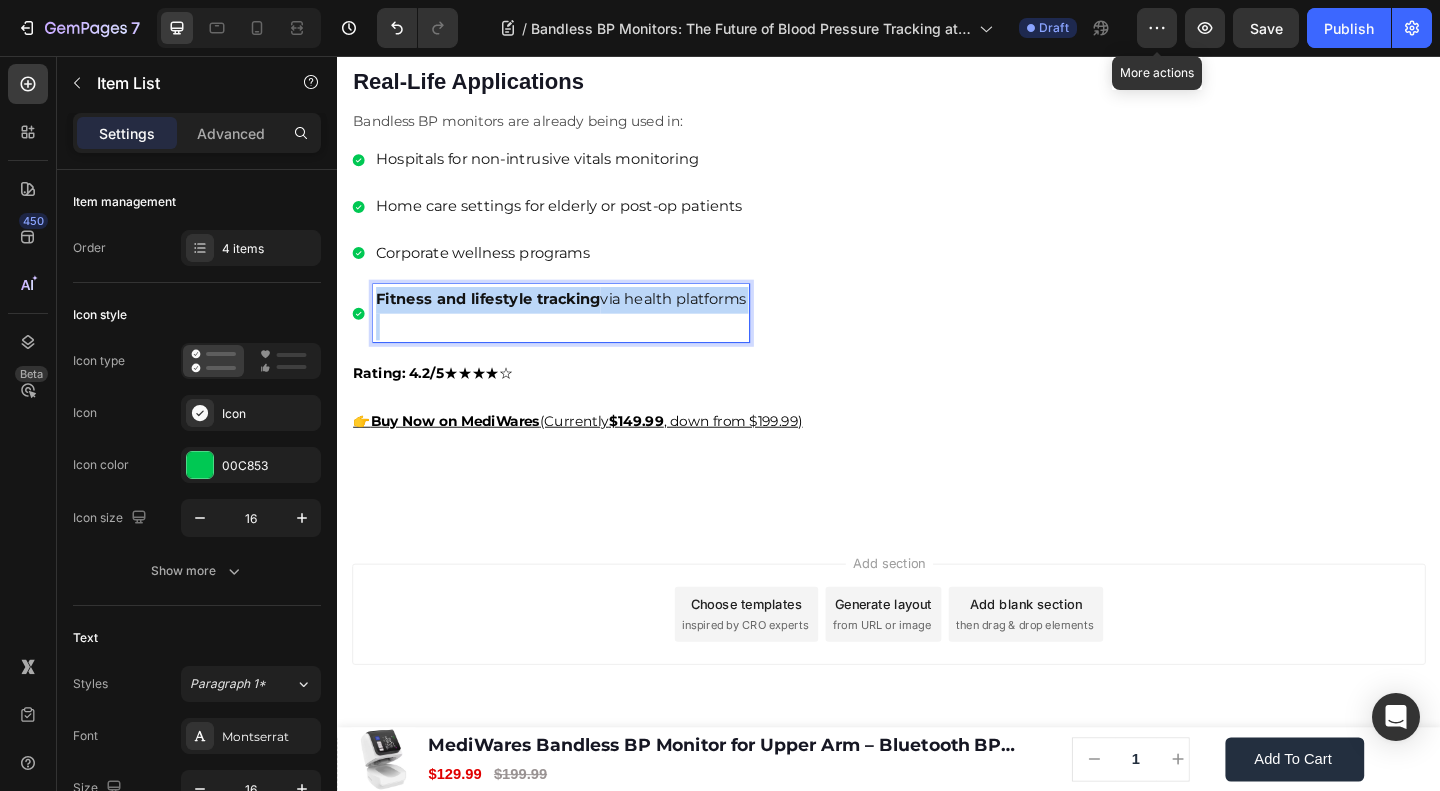 click on "Fitness and lifestyle tracking  via health platforms" at bounding box center (580, 321) 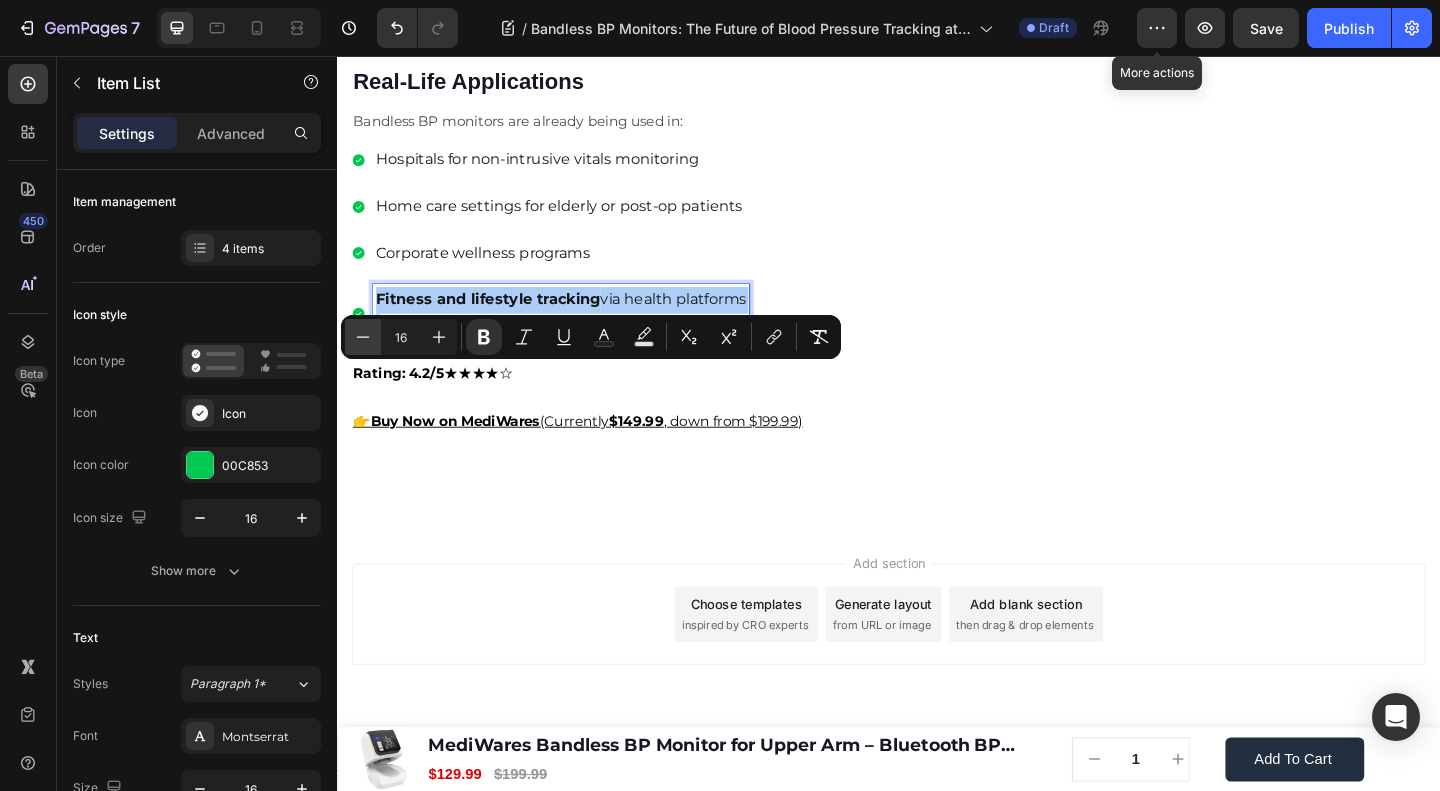 click 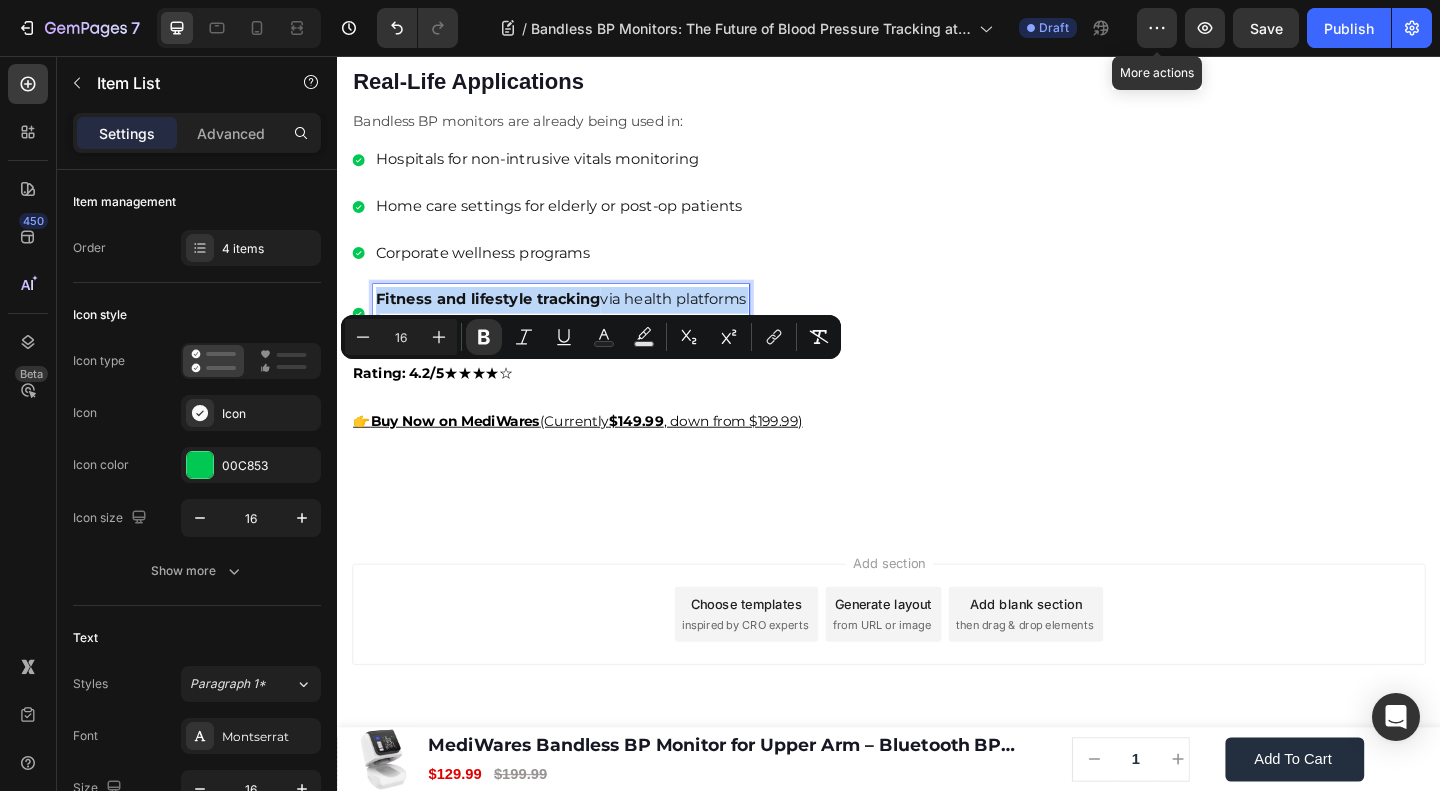 type on "15" 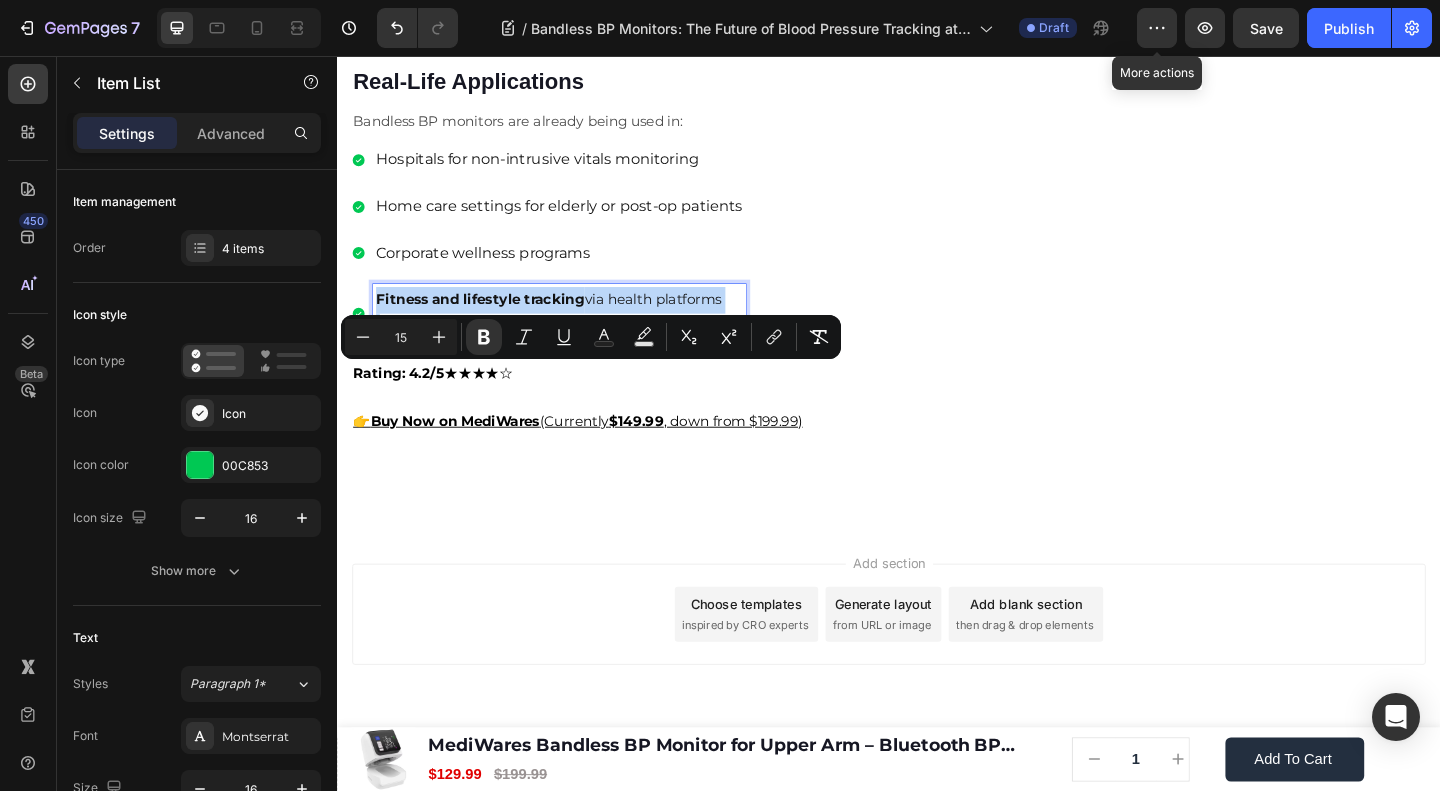 click at bounding box center [578, 350] 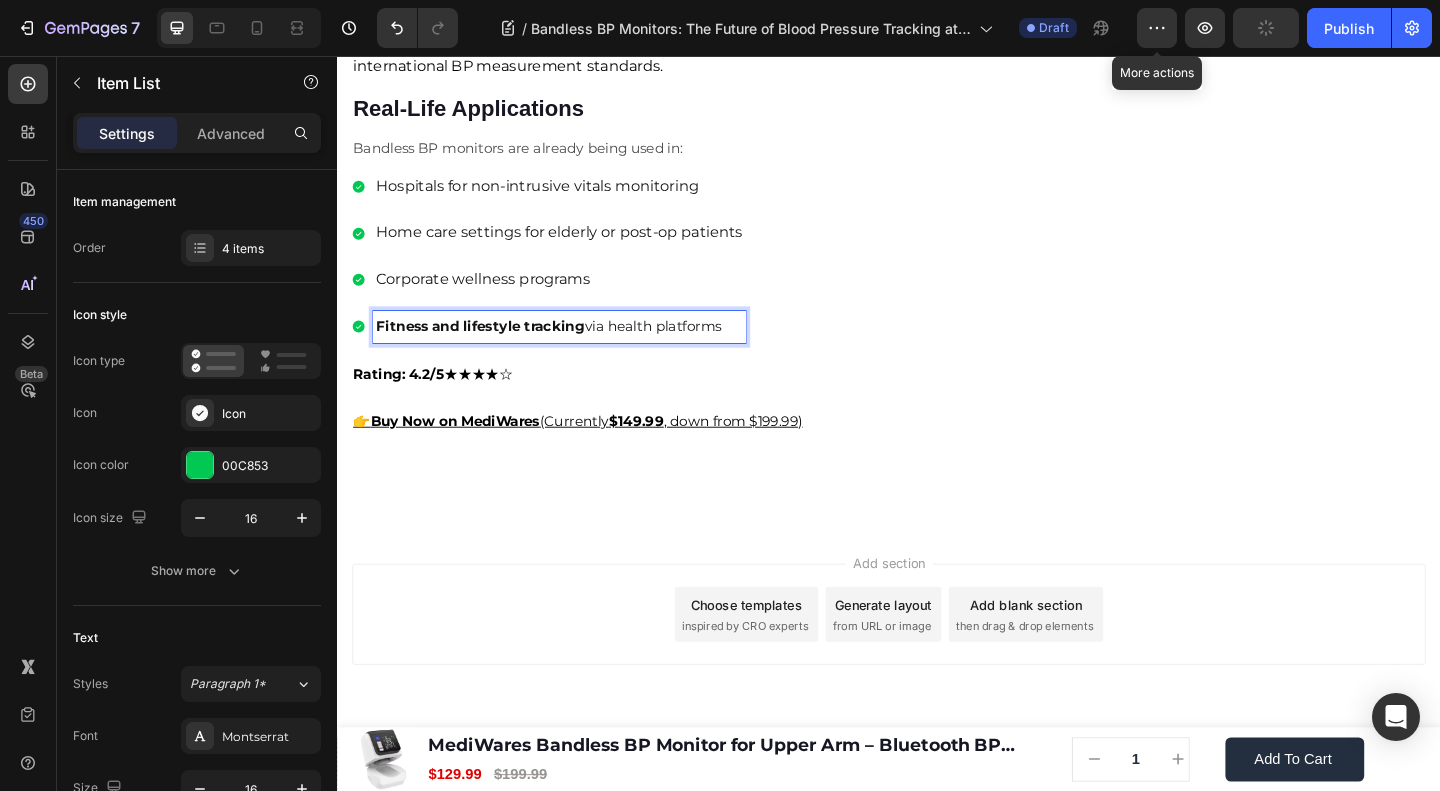 click on "Fitness and lifestyle tracking  via health platforms" at bounding box center (578, 350) 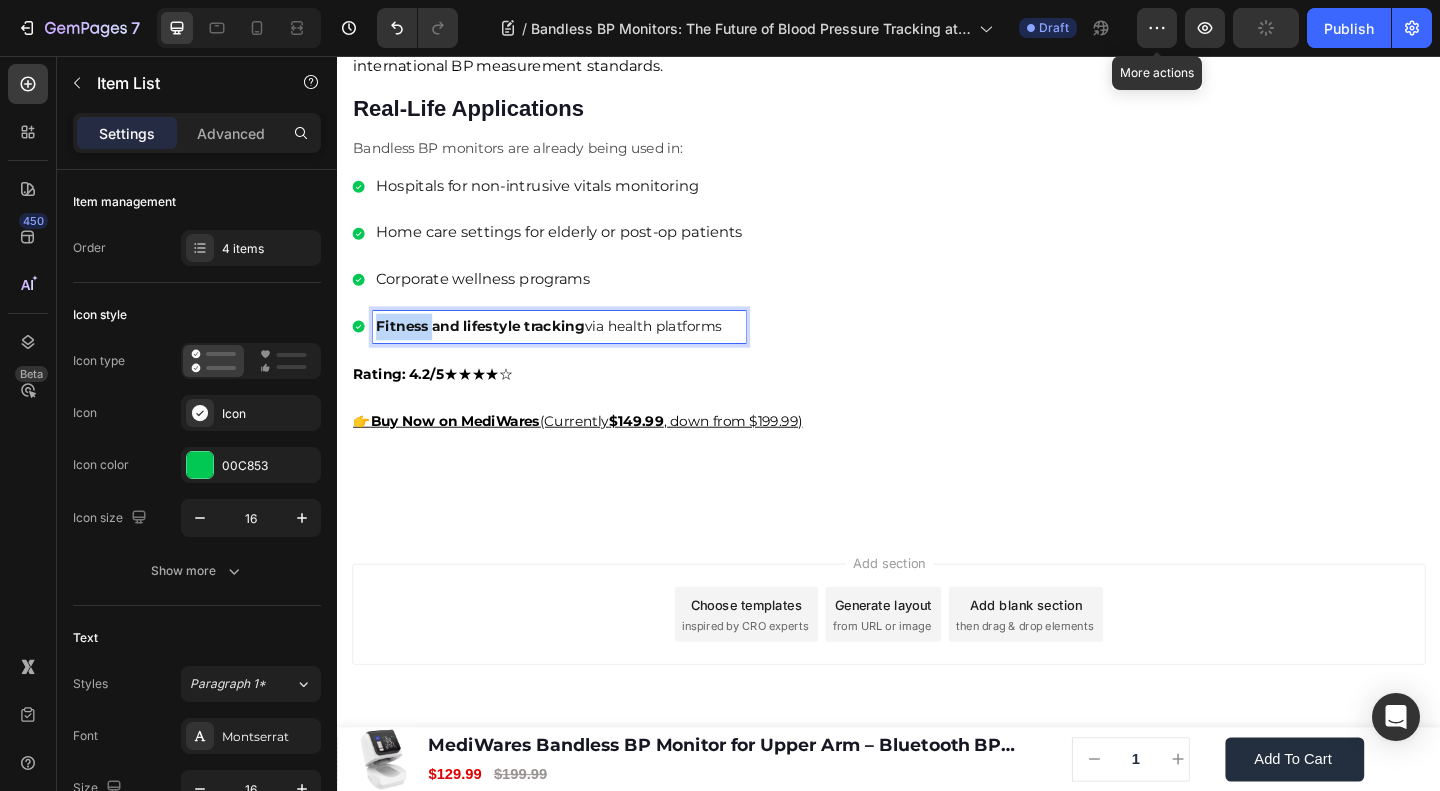 click on "Fitness and lifestyle tracking  via health platforms" at bounding box center (578, 350) 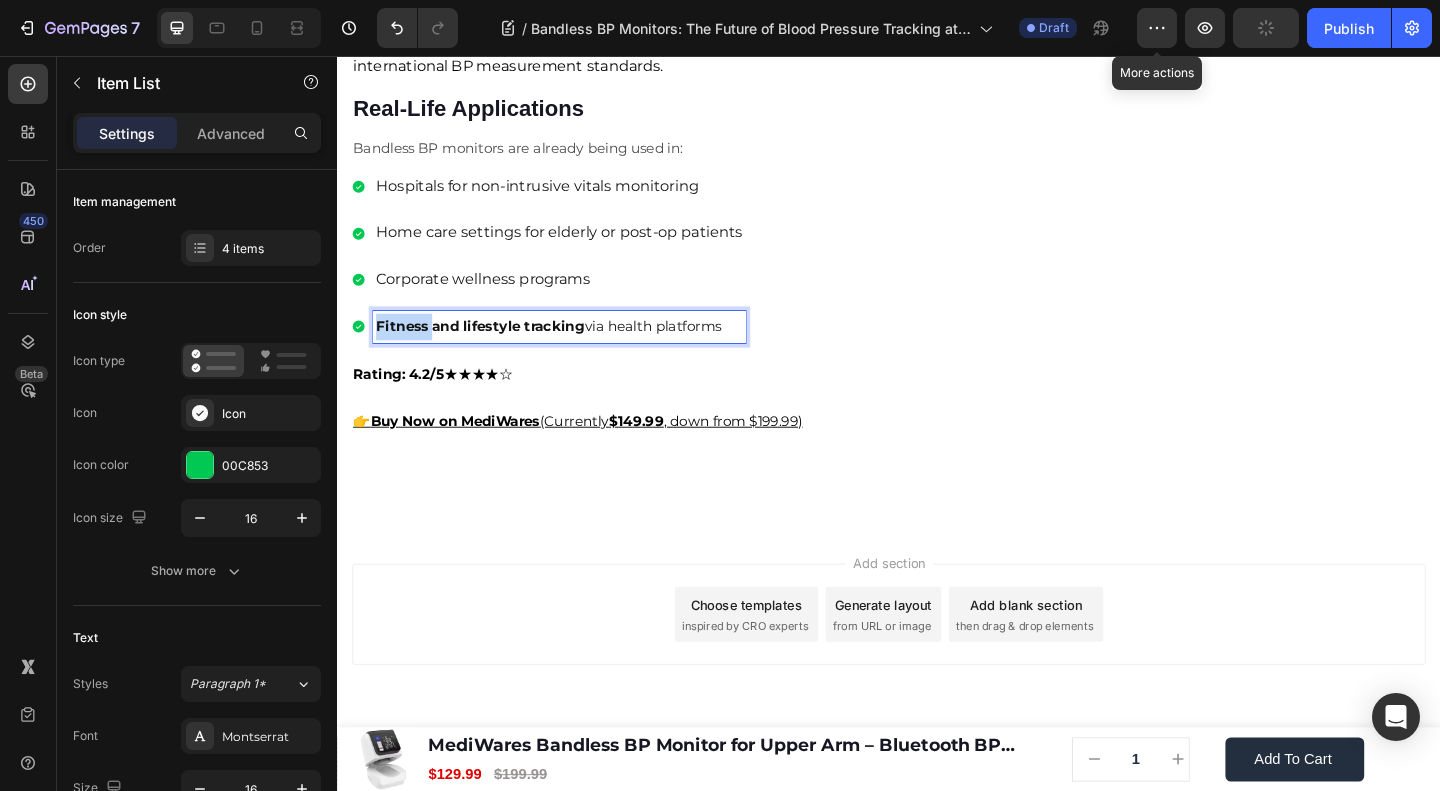 click on "Fitness and lifestyle tracking  via health platforms" at bounding box center (578, 350) 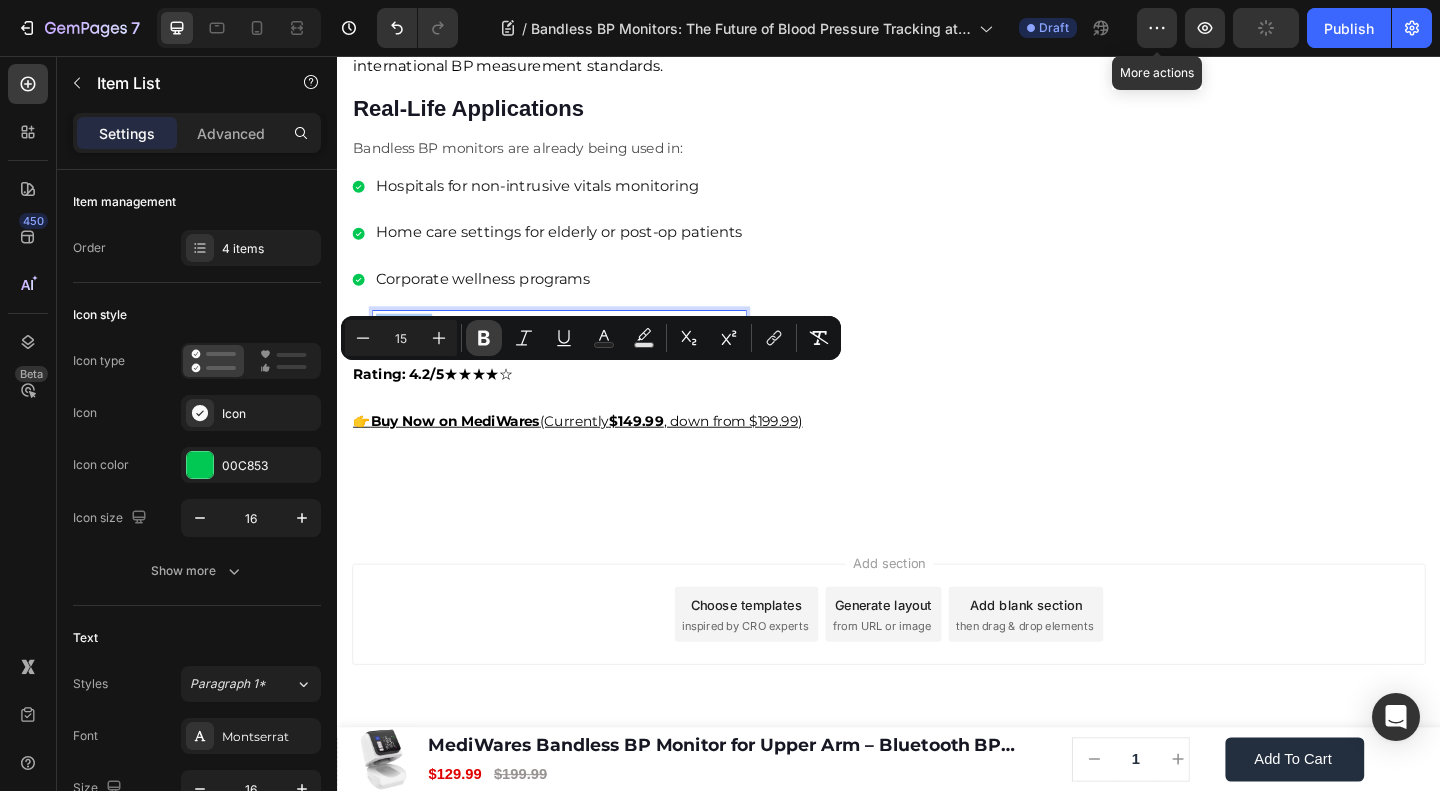 click 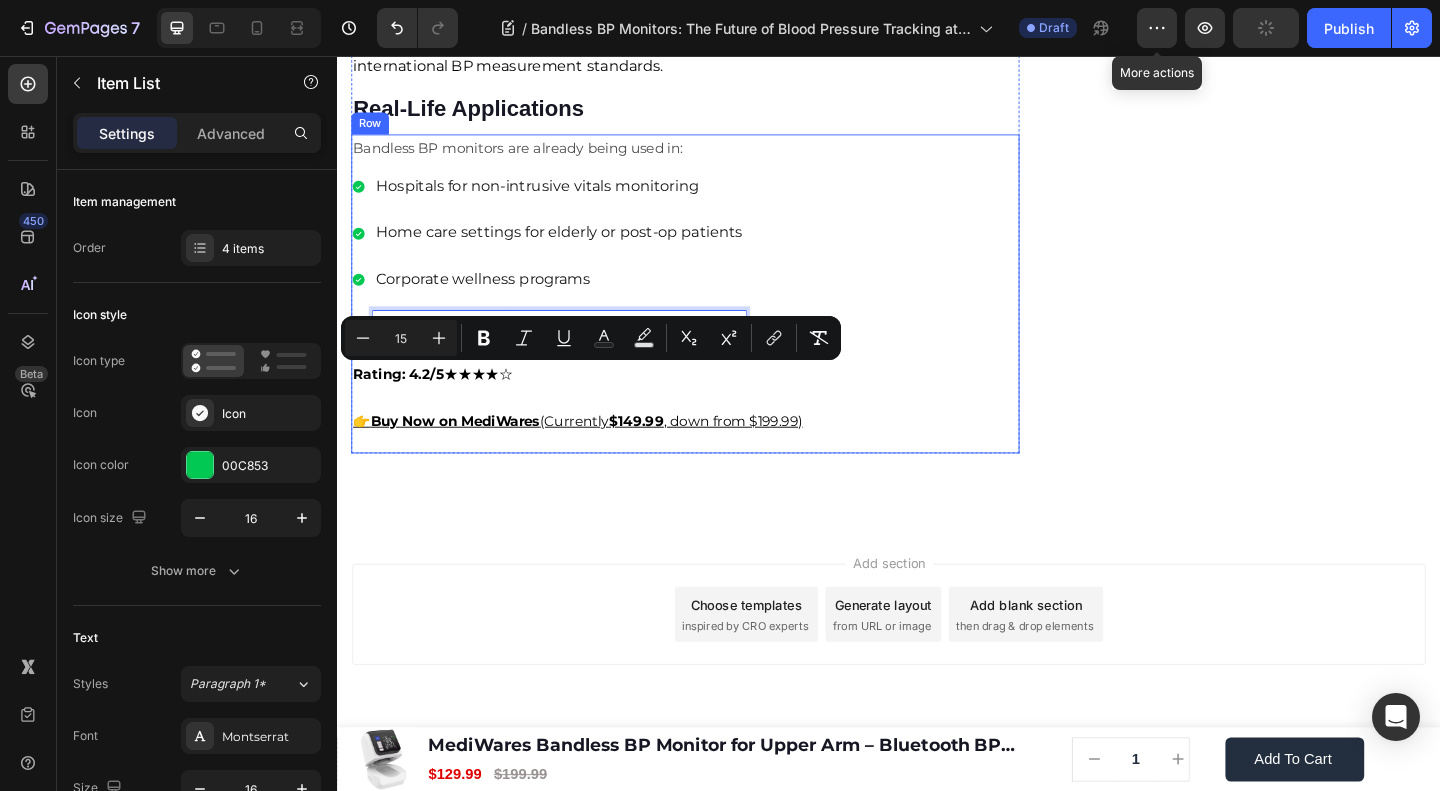 click on "Home
Blog
Article Title Breadcrumb Bandless BP Monitors: The Future of Blood Pressure Tracking at Your Fingertips Heading Row Image James Wilder Text block Advanced list Published:  August 04, 2025 Text block Row Monitoring blood pressure shouldn’t feel like a medical procedure. Yet, for years, the traditional cuff-based monitors, bulky, noisy, and often uncomfortable, have remained the norm. But not anymore. A quiet revolution is underway in the world of health tech, led by an innovation called the bandless BP monitor. Text block Image If you're someone who hates cuff inflation or needs constant BP monitoring without hassle, a bandless monitor might just be your new best friend. Let’s explore why this cuffless, wearable device is changing the way we track cardiovascular health—quietly, comfortably, and continuously. Text block ⁠⁠⁠⁠⁠⁠⁠ What is a Bandless BP Monitor? Image" at bounding box center [937, -1408] 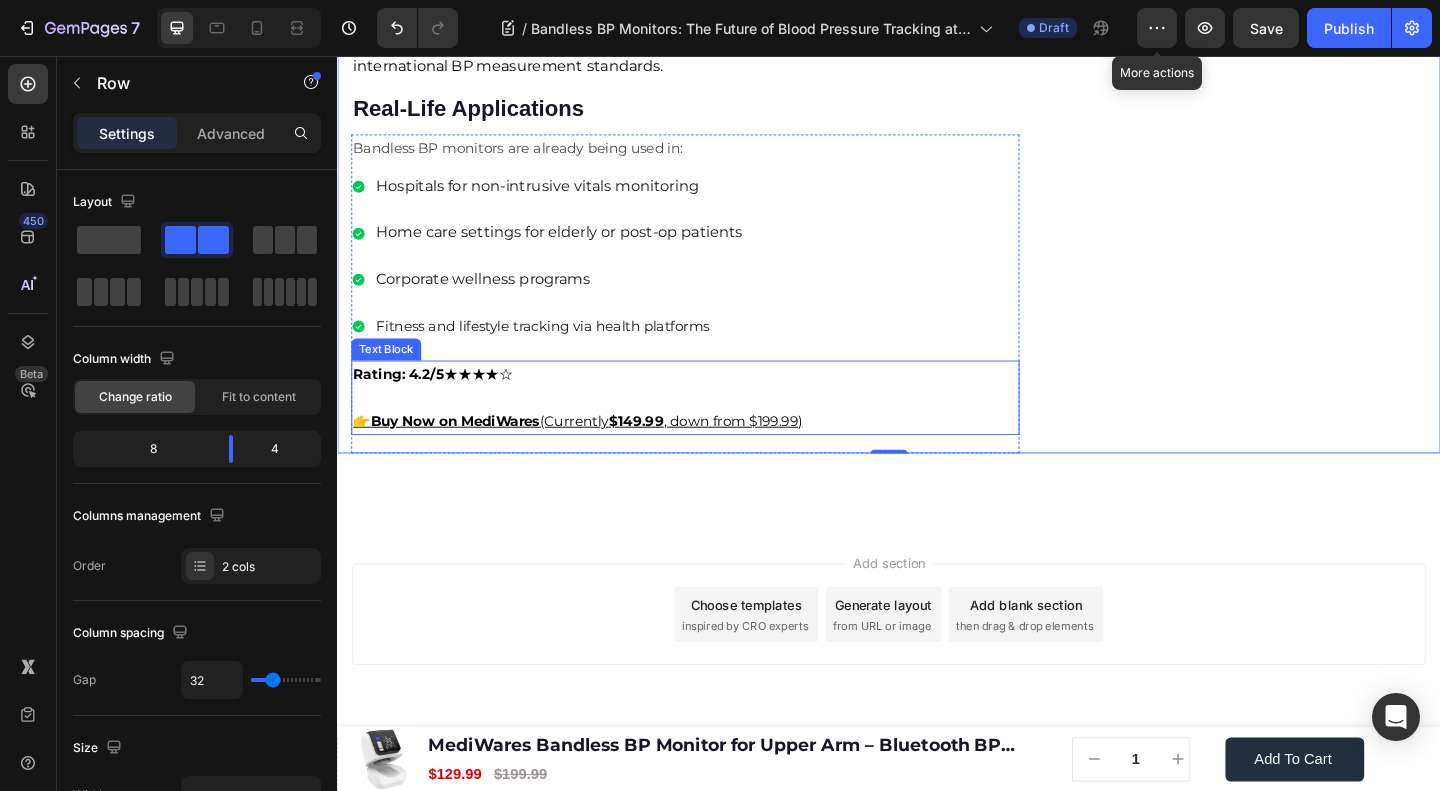 click on "Rating: 4.2/5" at bounding box center [403, 401] 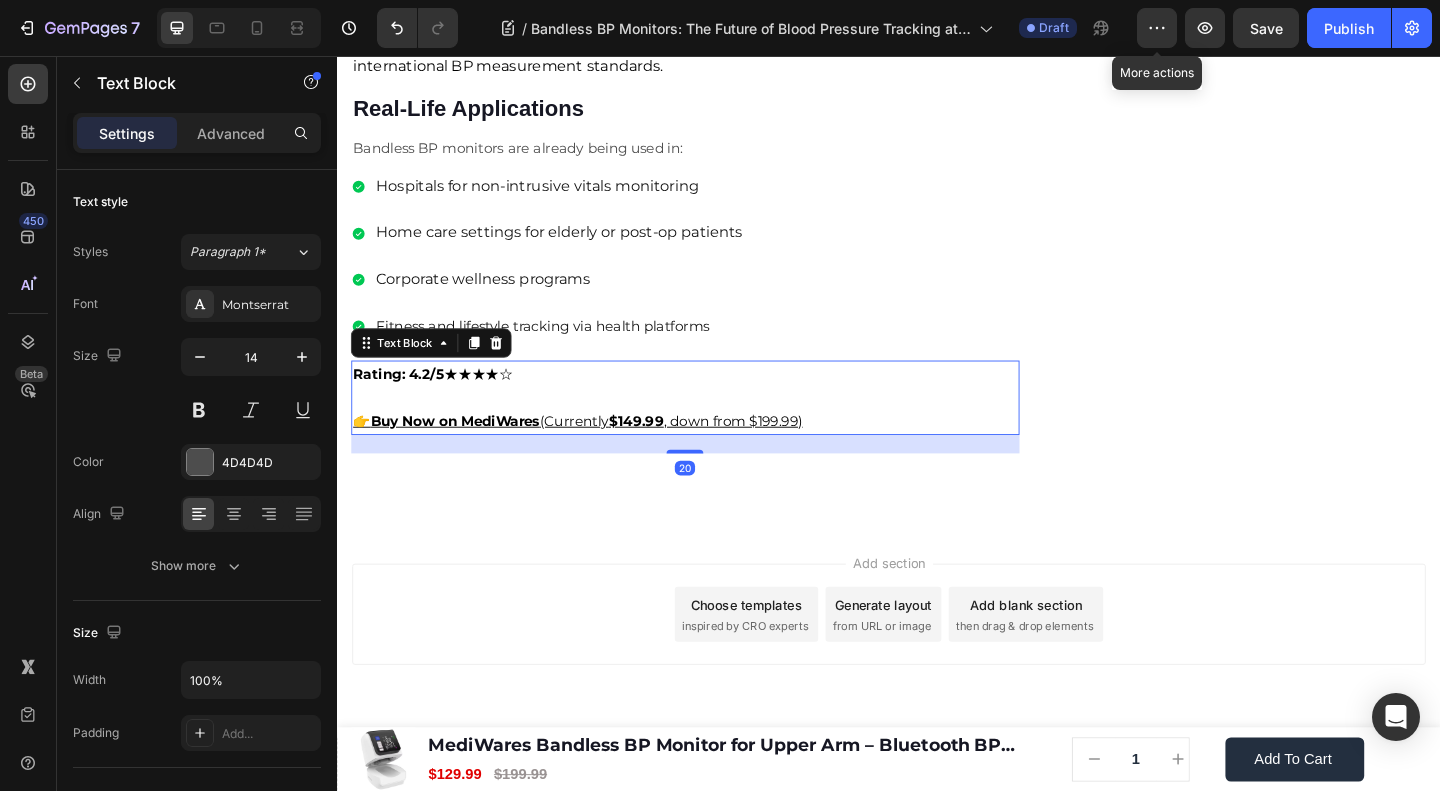 click on "Rating: 4.2/5" at bounding box center [403, 401] 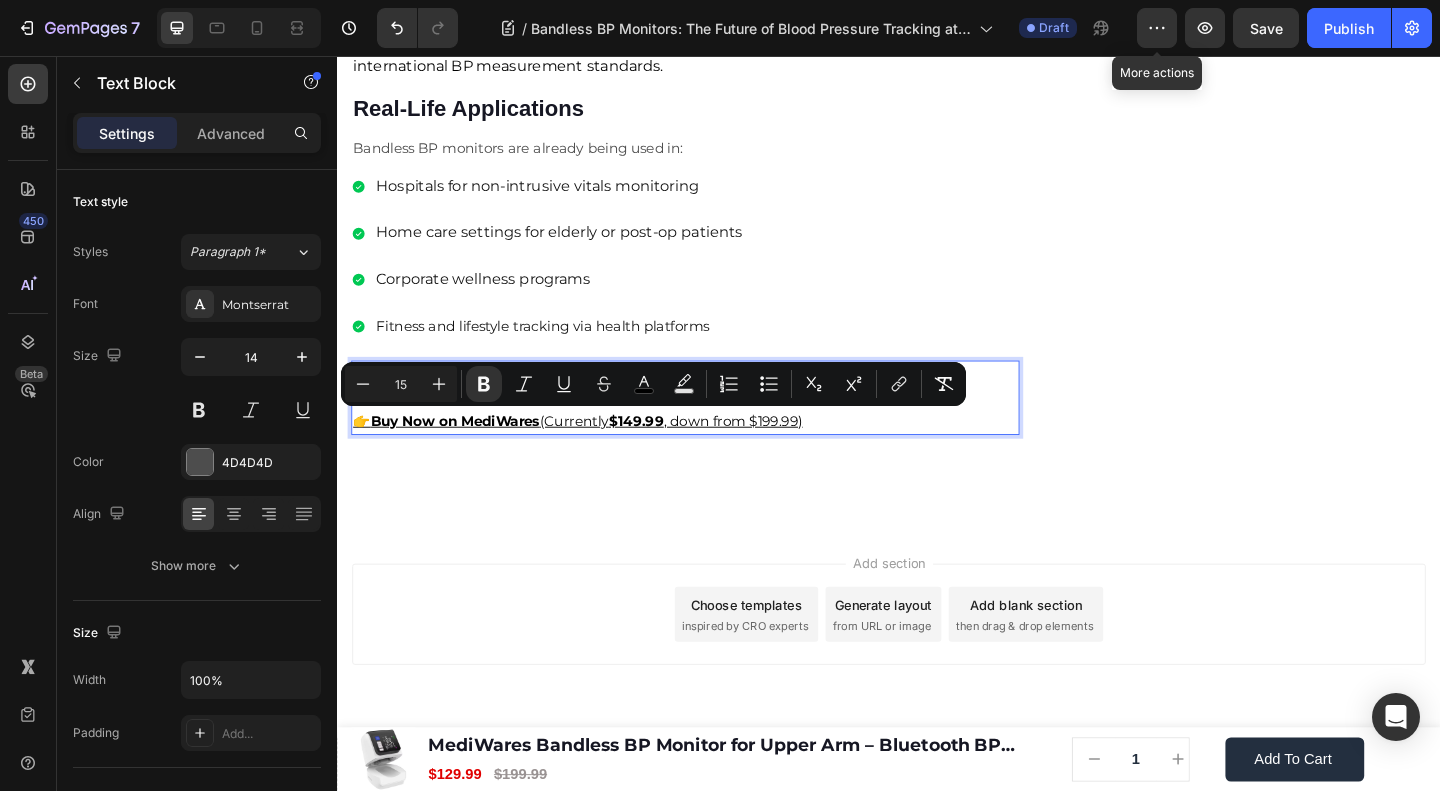 drag, startPoint x: 483, startPoint y: 453, endPoint x: 350, endPoint y: 457, distance: 133.06013 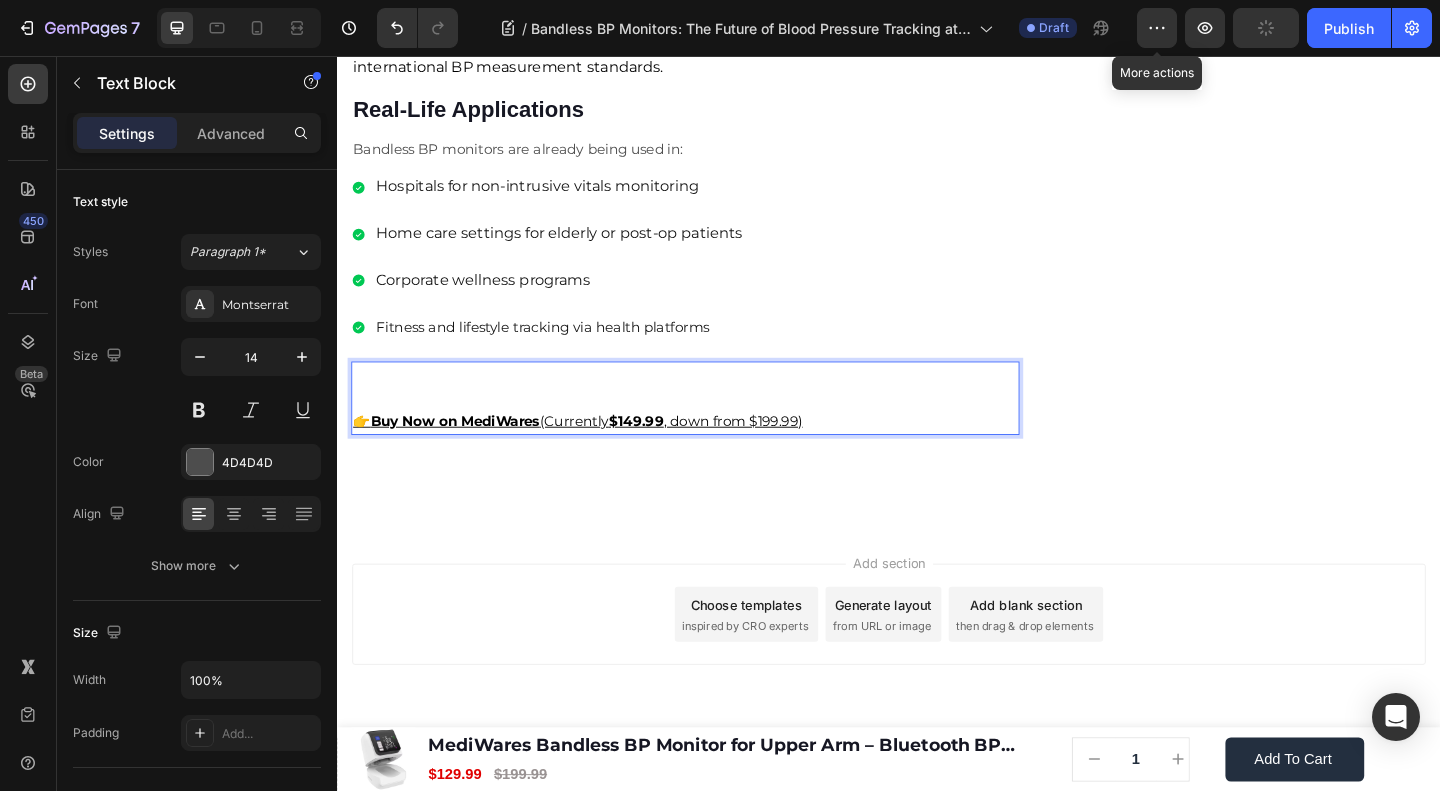 click on "👉" at bounding box center (363, 452) 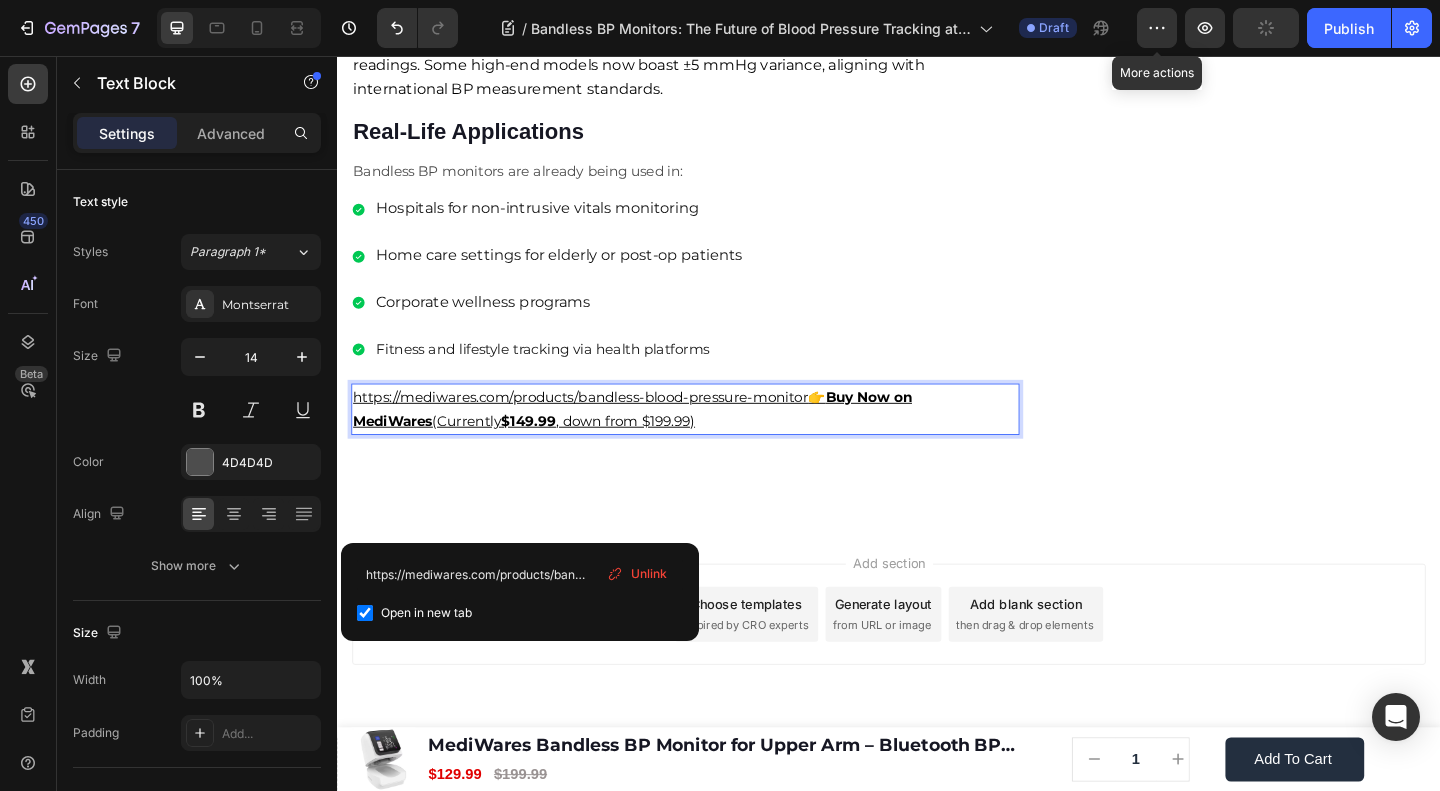 click on "https://mediwares.com/products/bandless-blood-pressure-monitor" at bounding box center (601, 426) 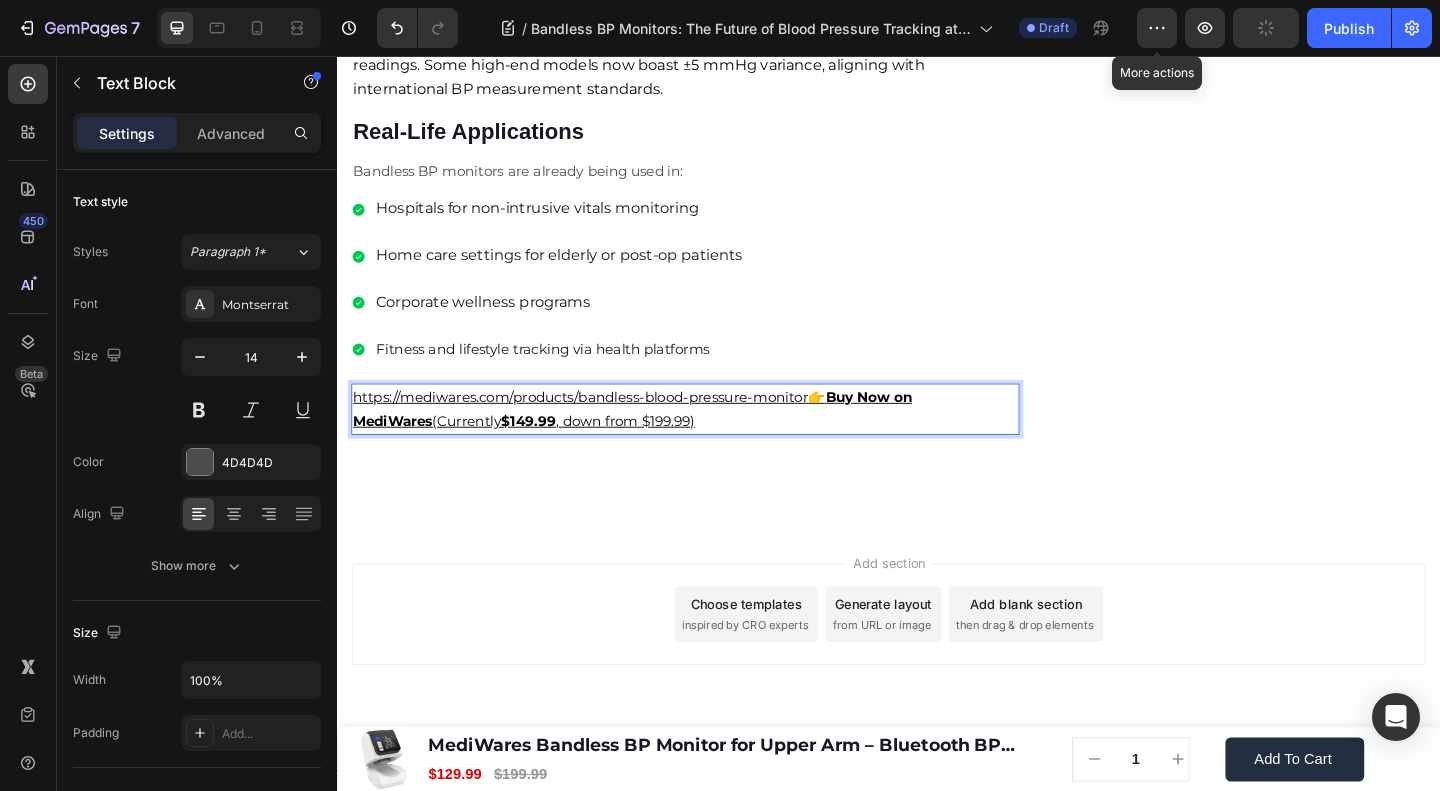 click on "https://mediwares.com/products/bandless-blood-pressure-monitor👉" at bounding box center (611, 426) 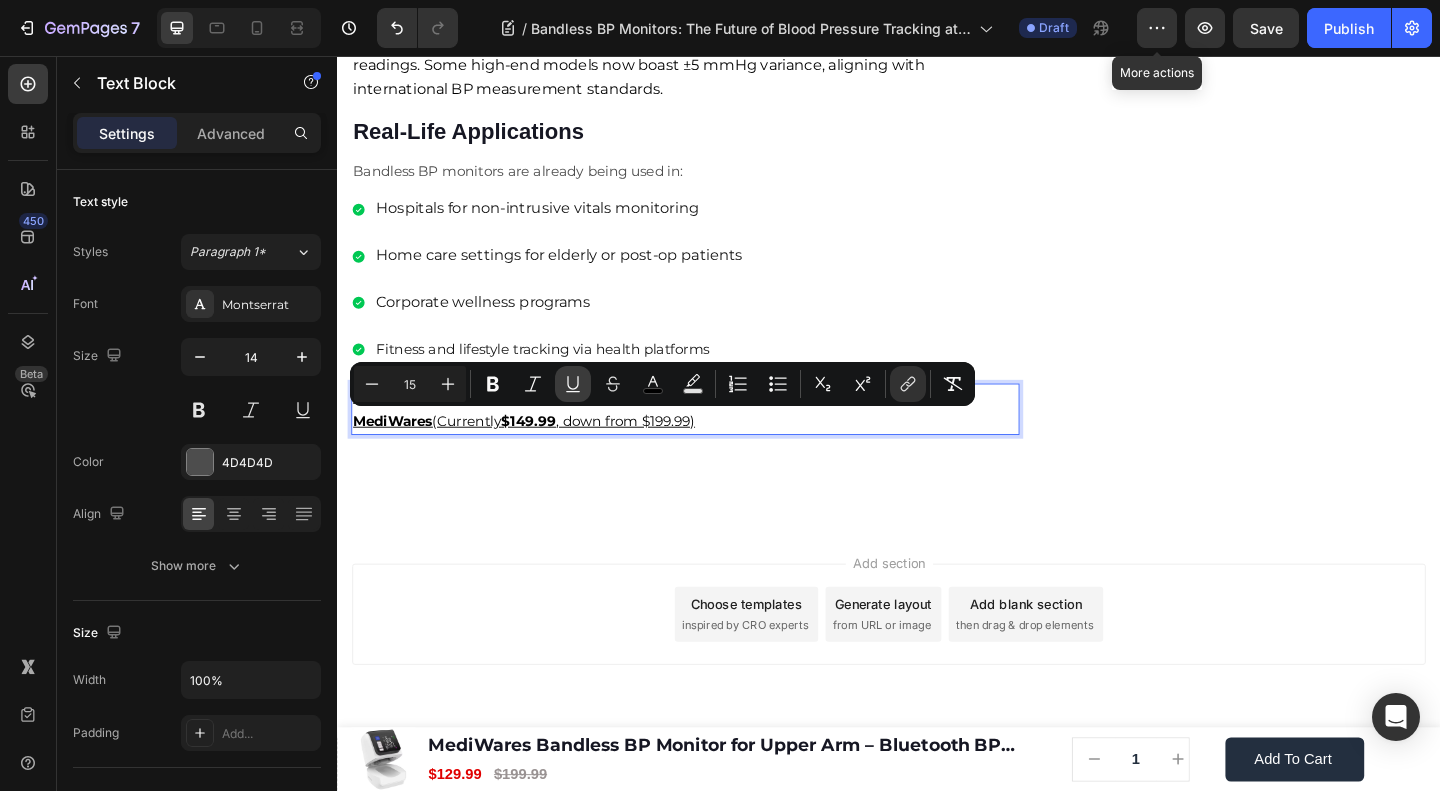 click on "Underline" at bounding box center (573, 384) 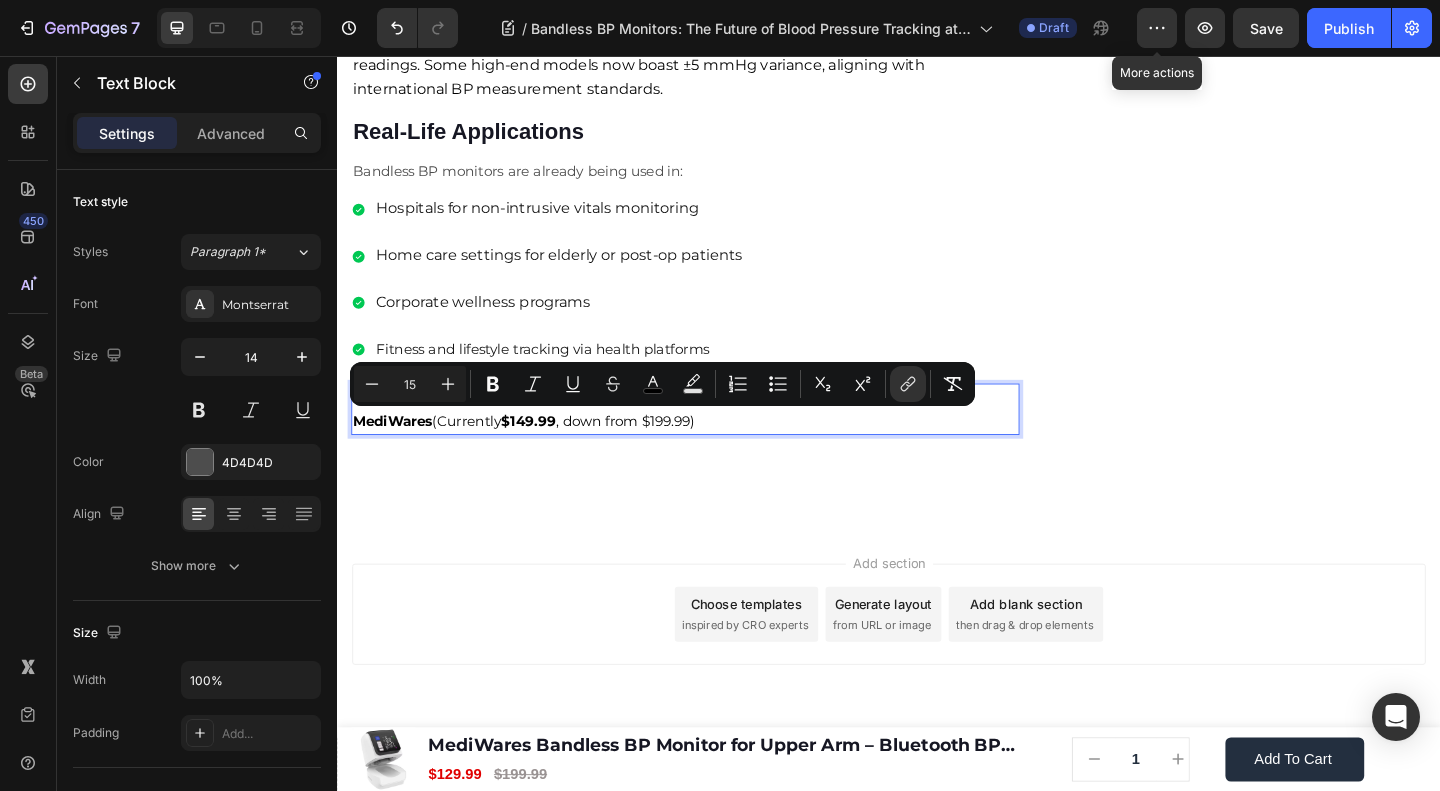 click on "https://mediwares.com/products/bandless-blood-pressure-monitor👉  Buy Now on MediWares  (Currently  $149.99 , down from $199.99)" at bounding box center (658, 439) 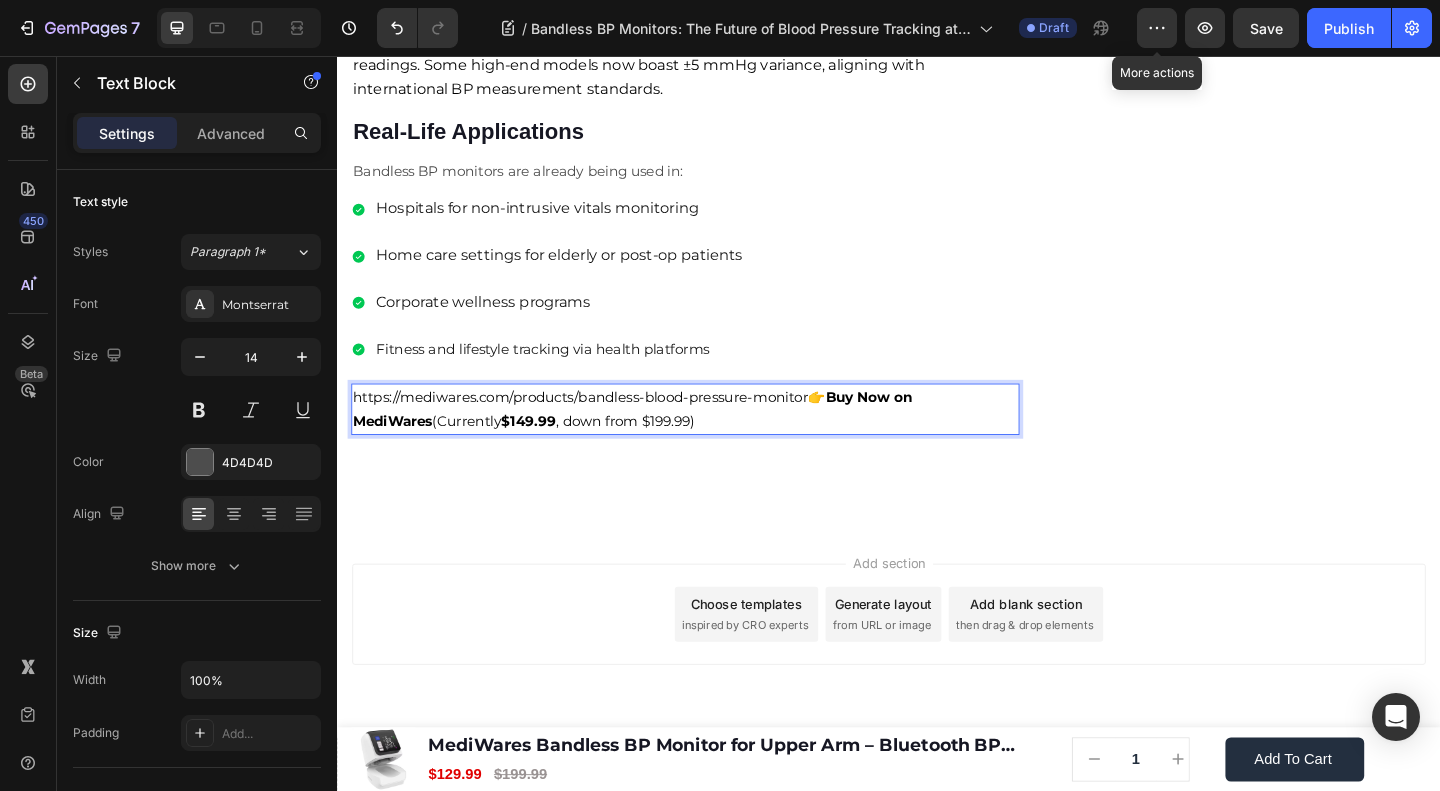 click on "https://mediwares.com/products/bandless-blood-pressure-monitor👉  Buy Now on MediWares  (Currently  $149.99 , down from $199.99)" at bounding box center [658, 439] 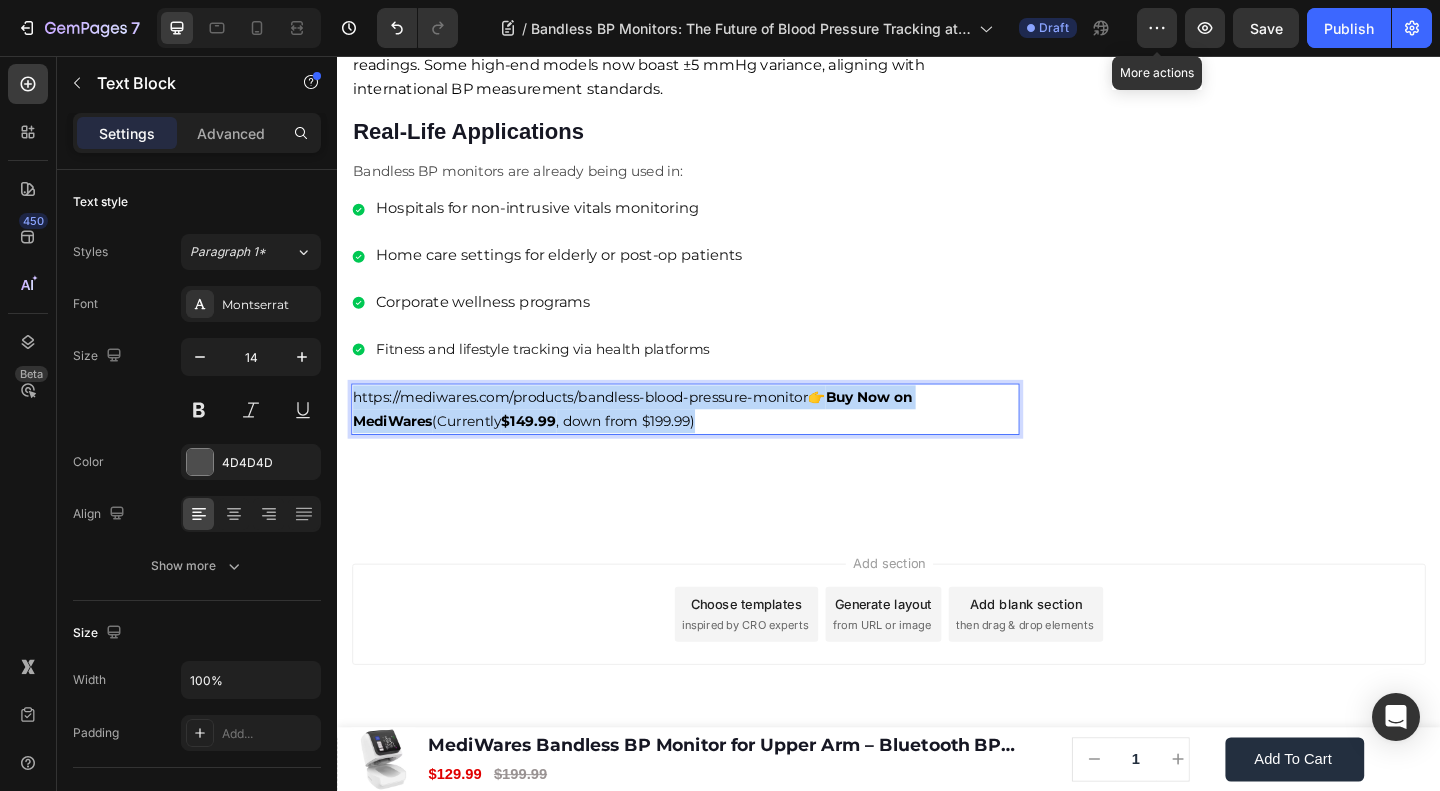 click on "https://mediwares.com/products/bandless-blood-pressure-monitor👉  Buy Now on MediWares  (Currently  $149.99 , down from $199.99)" at bounding box center (658, 439) 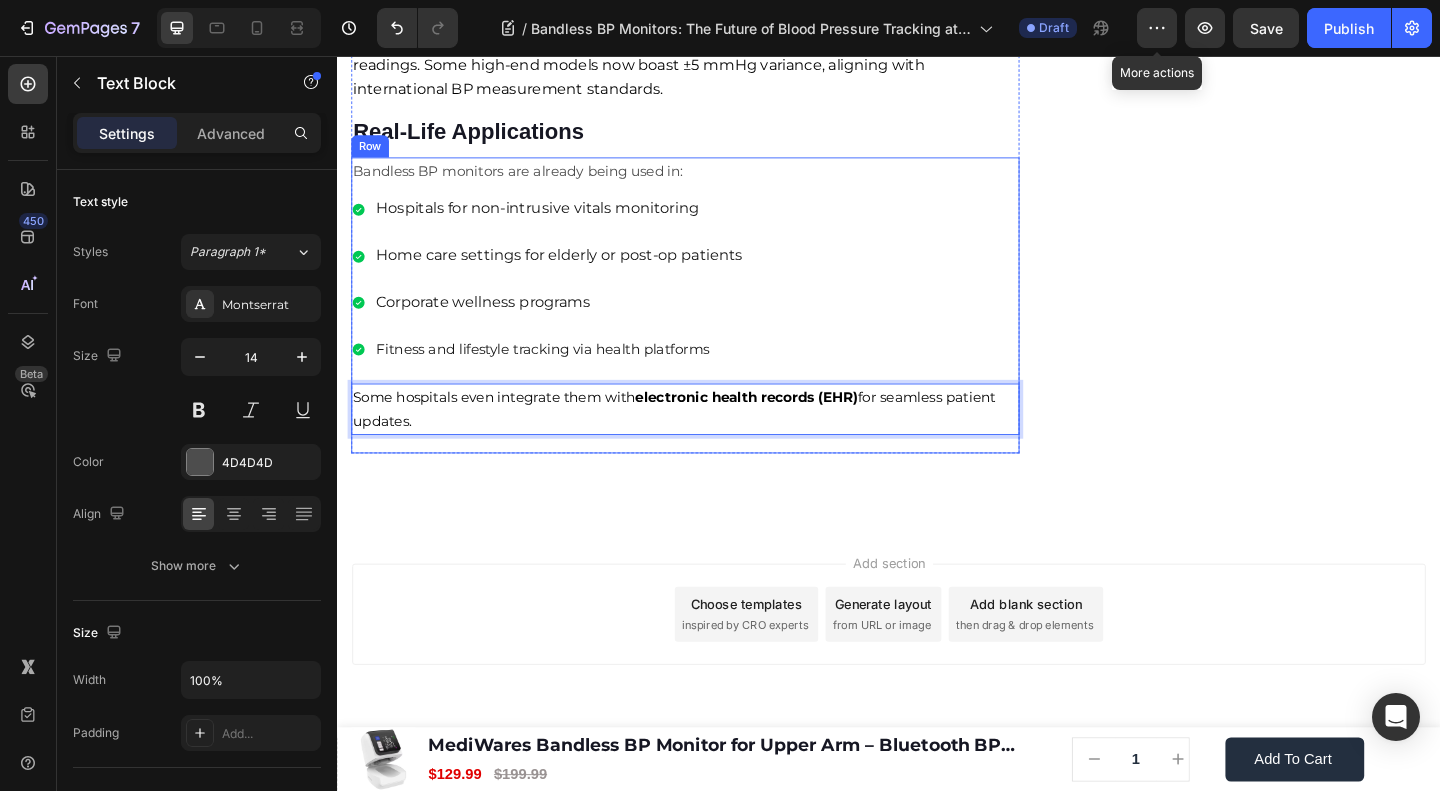 click on "🔥Up to 50% OFF Ending Soon🔥 Text block 03 Days 04 Hrs 59 Mins 48 Secs Countdown Timer Image Clinically Approved Accuracy Over 35,000 Units Sold Affordable Quality with Warranty Doctor Recommended Eco-Friendly Design Item list Shop Now and Save 50% Button
30-day money back guarantee Item list Row Product Images $149.99 Product Price Product Price $199.99 Product Price Product Price Row
Add to cart Add to Cart Product Row Row Image Row" at bounding box center [1332, -1396] 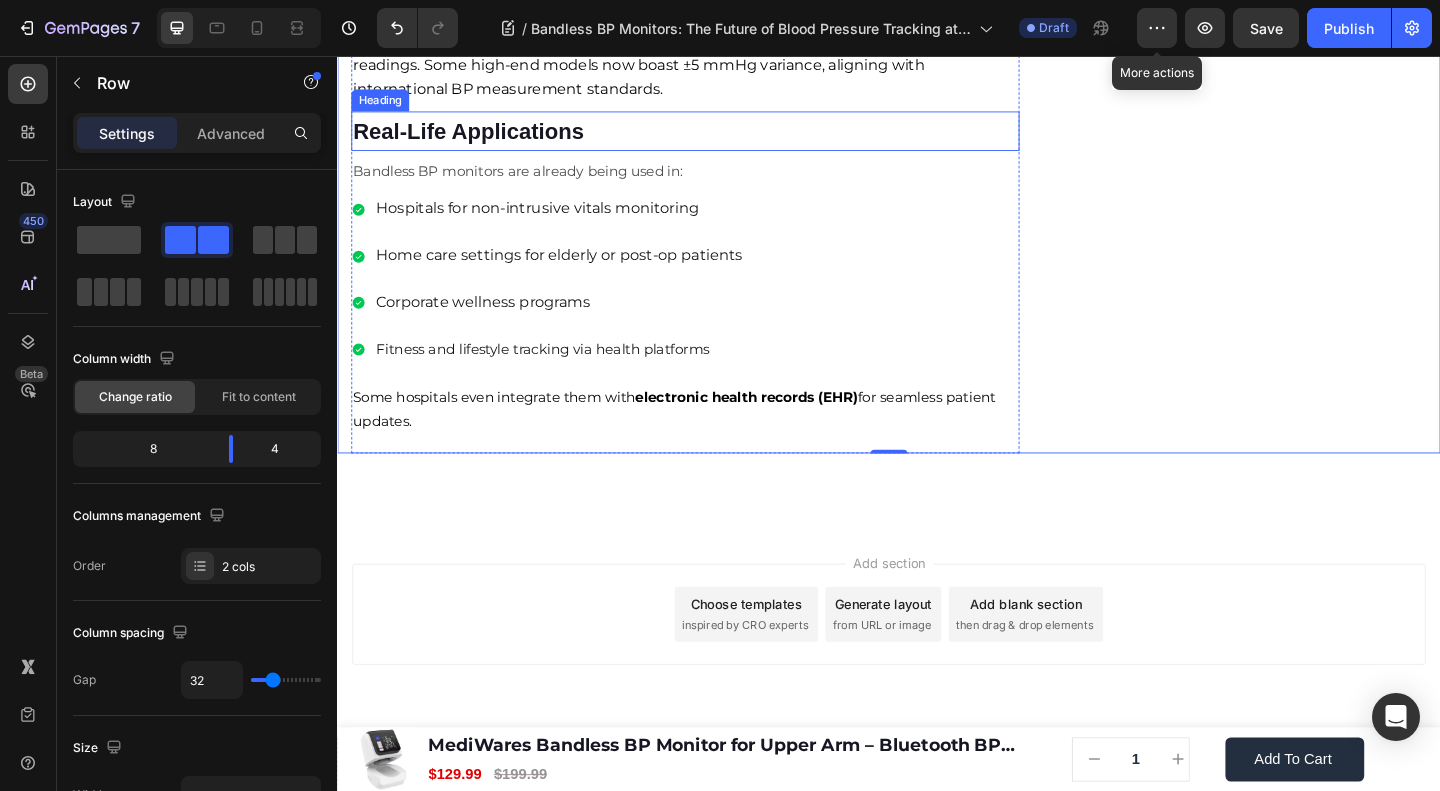 click on "Real-Life Applications" at bounding box center [479, 137] 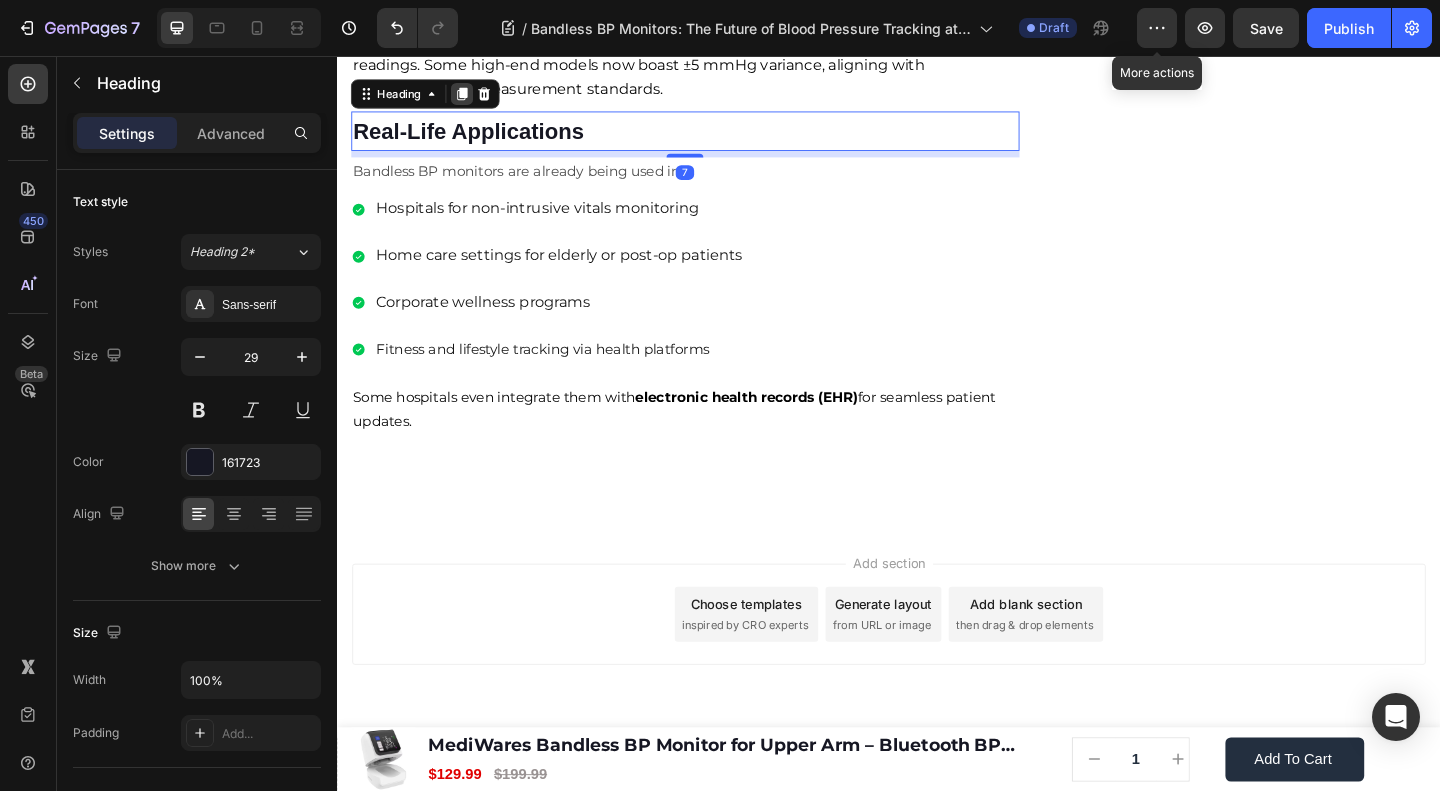 click 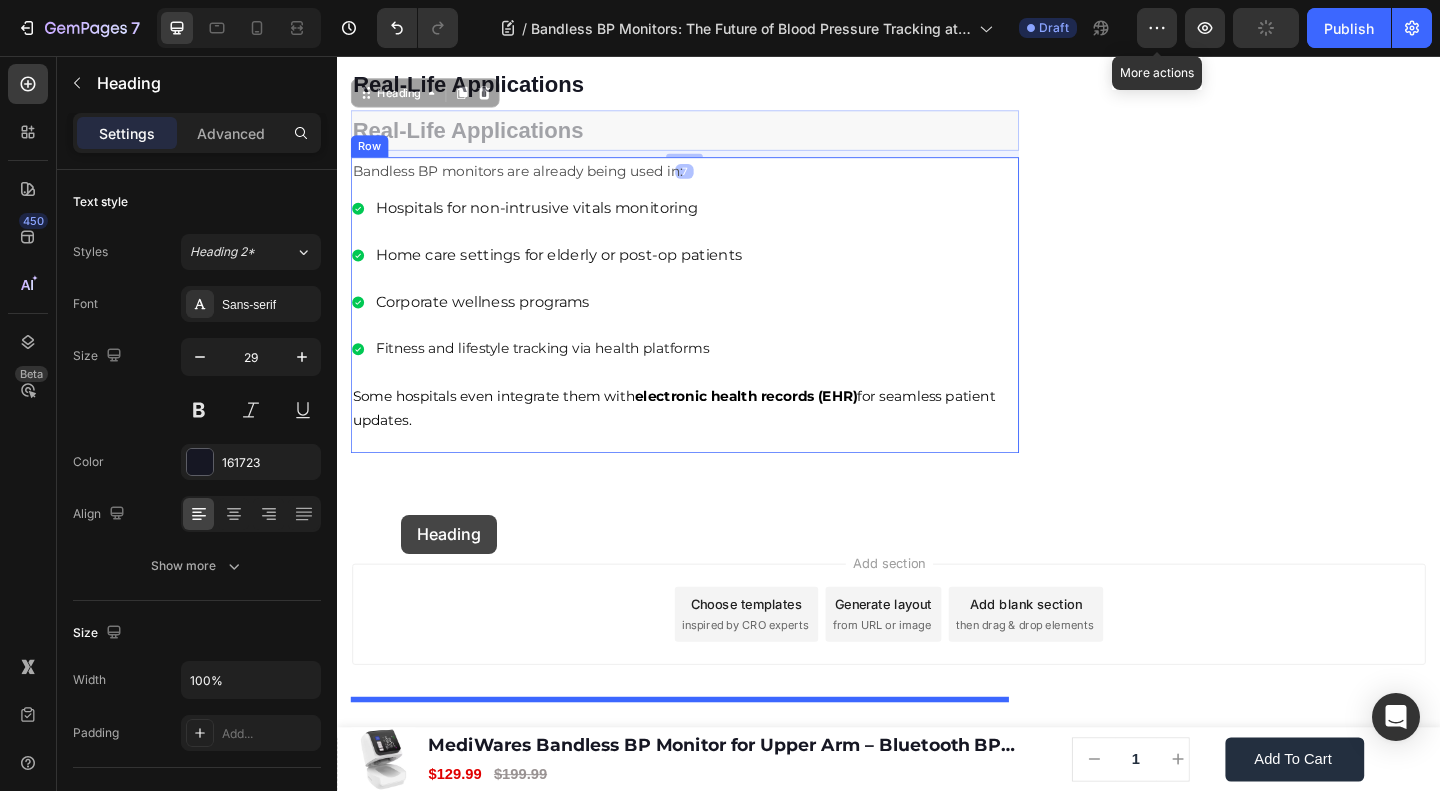 drag, startPoint x: 418, startPoint y: 181, endPoint x: 407, endPoint y: 555, distance: 374.16174 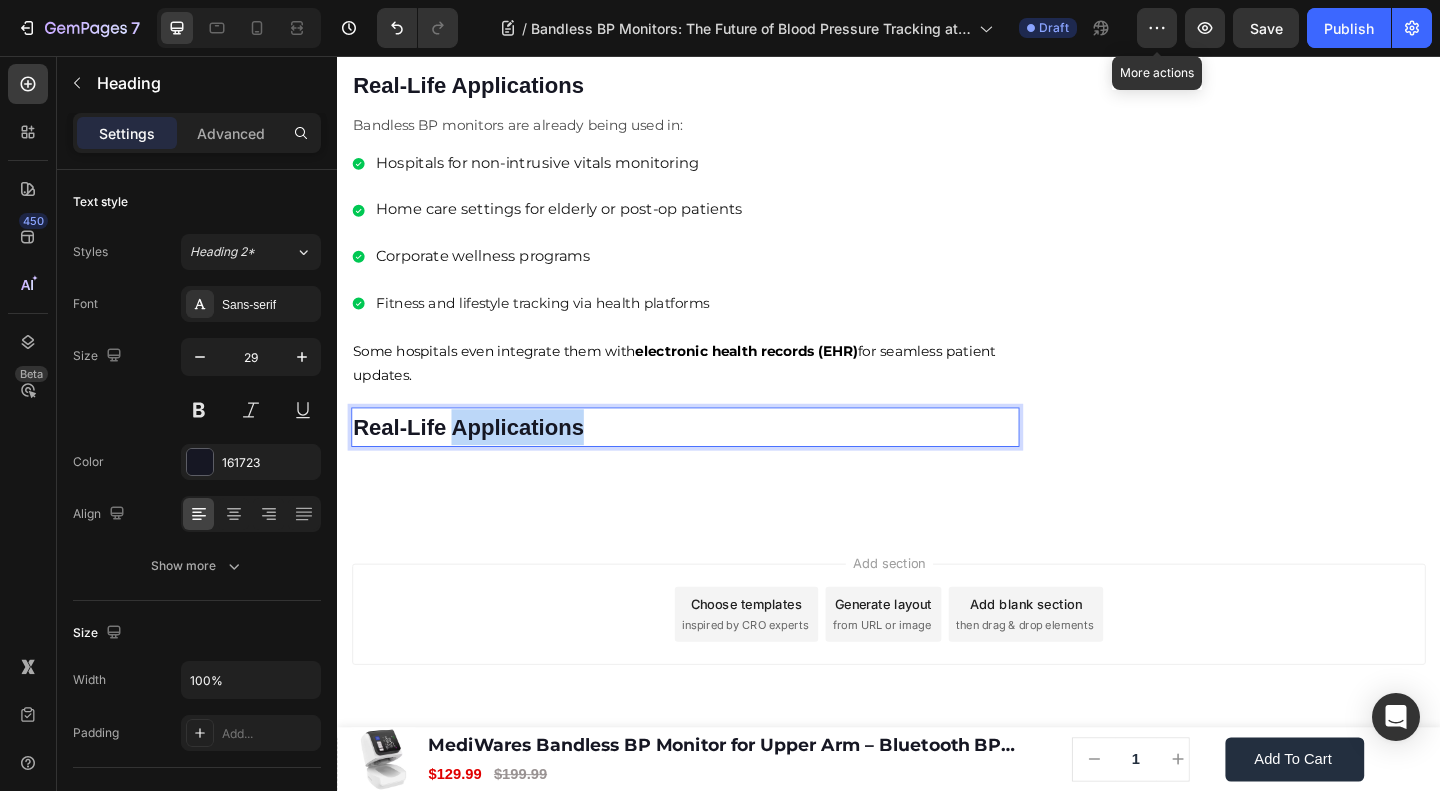 click on "Real-Life Applications" at bounding box center (479, 459) 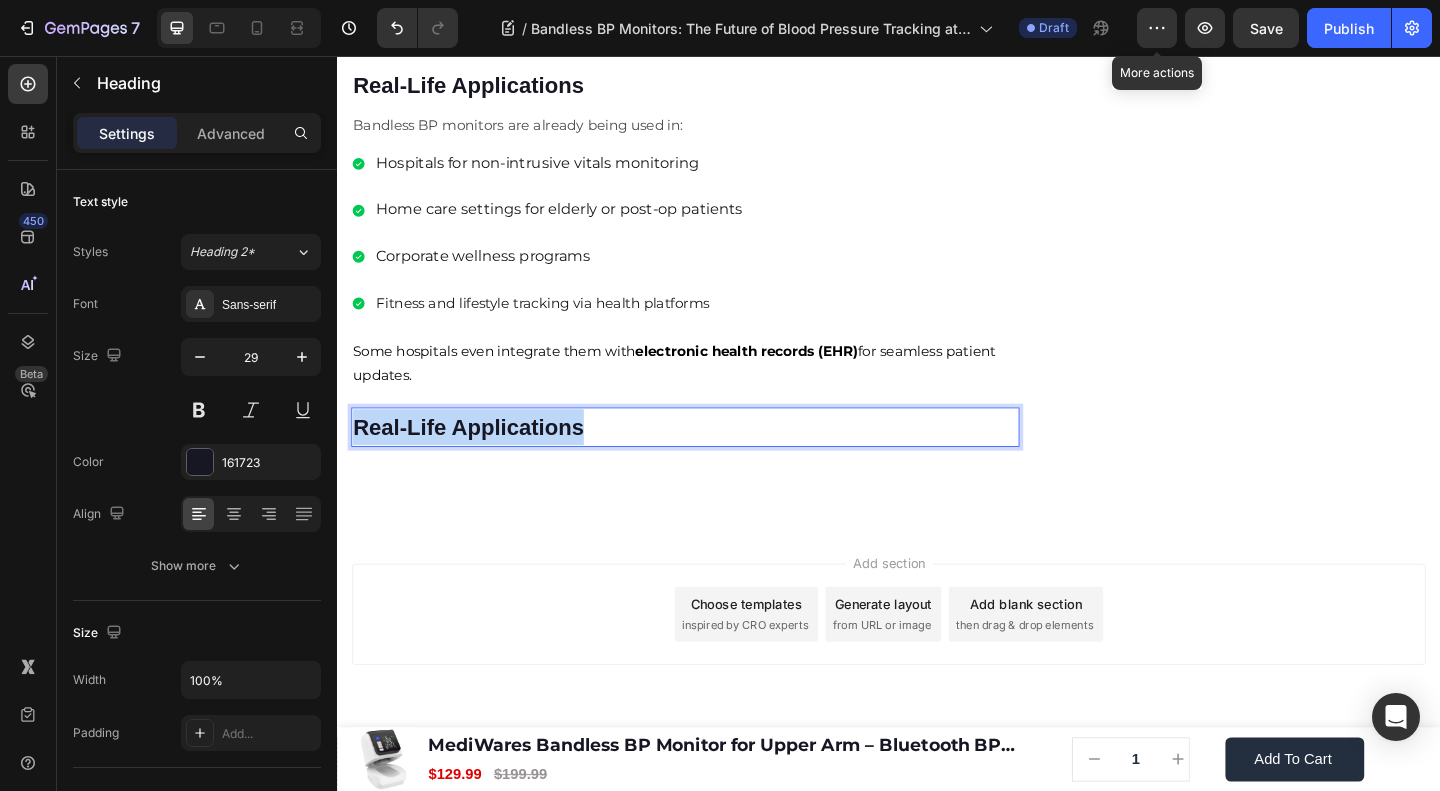 click on "Real-Life Applications" at bounding box center (479, 459) 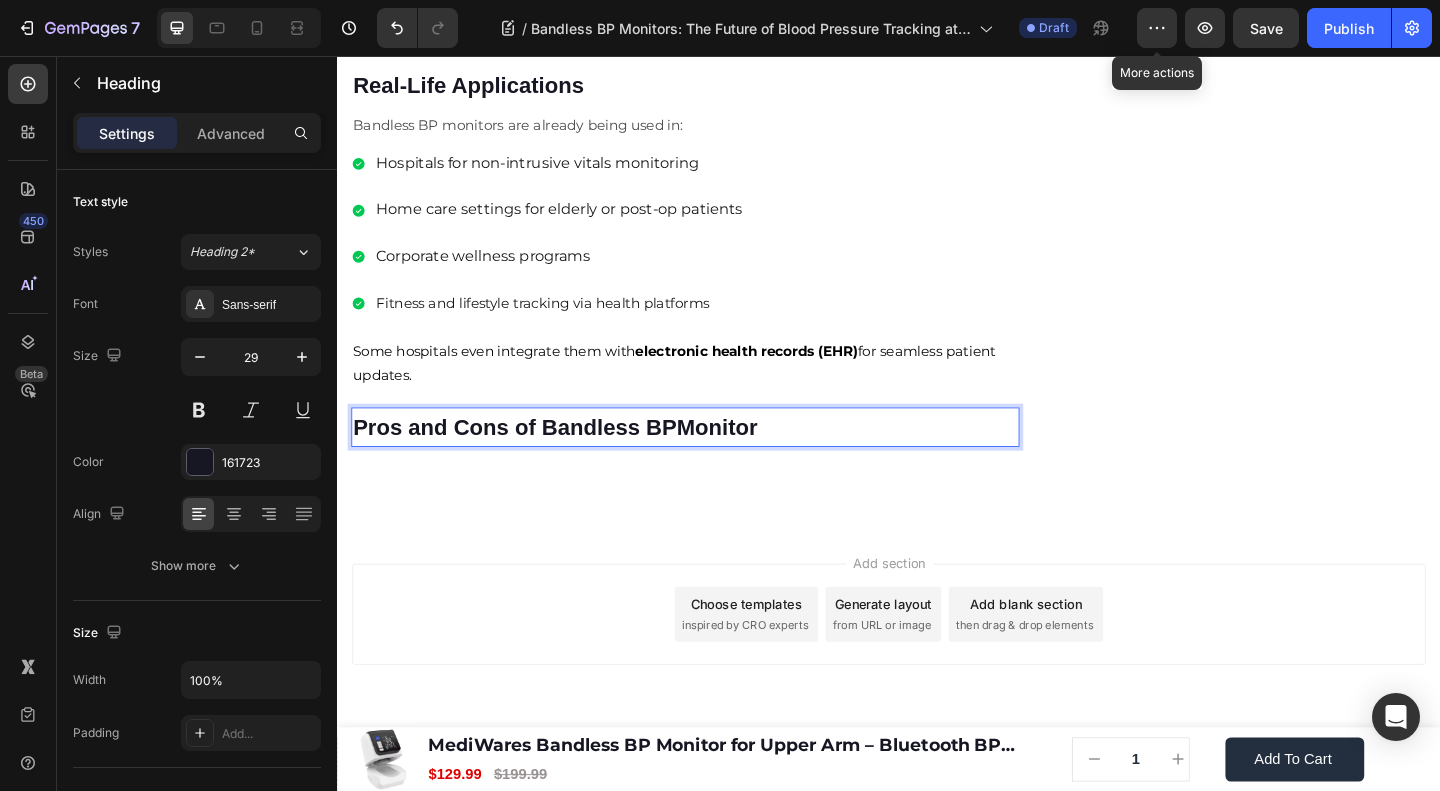 click on "Pros and Cons of Bandless BPMonitor" at bounding box center (574, 459) 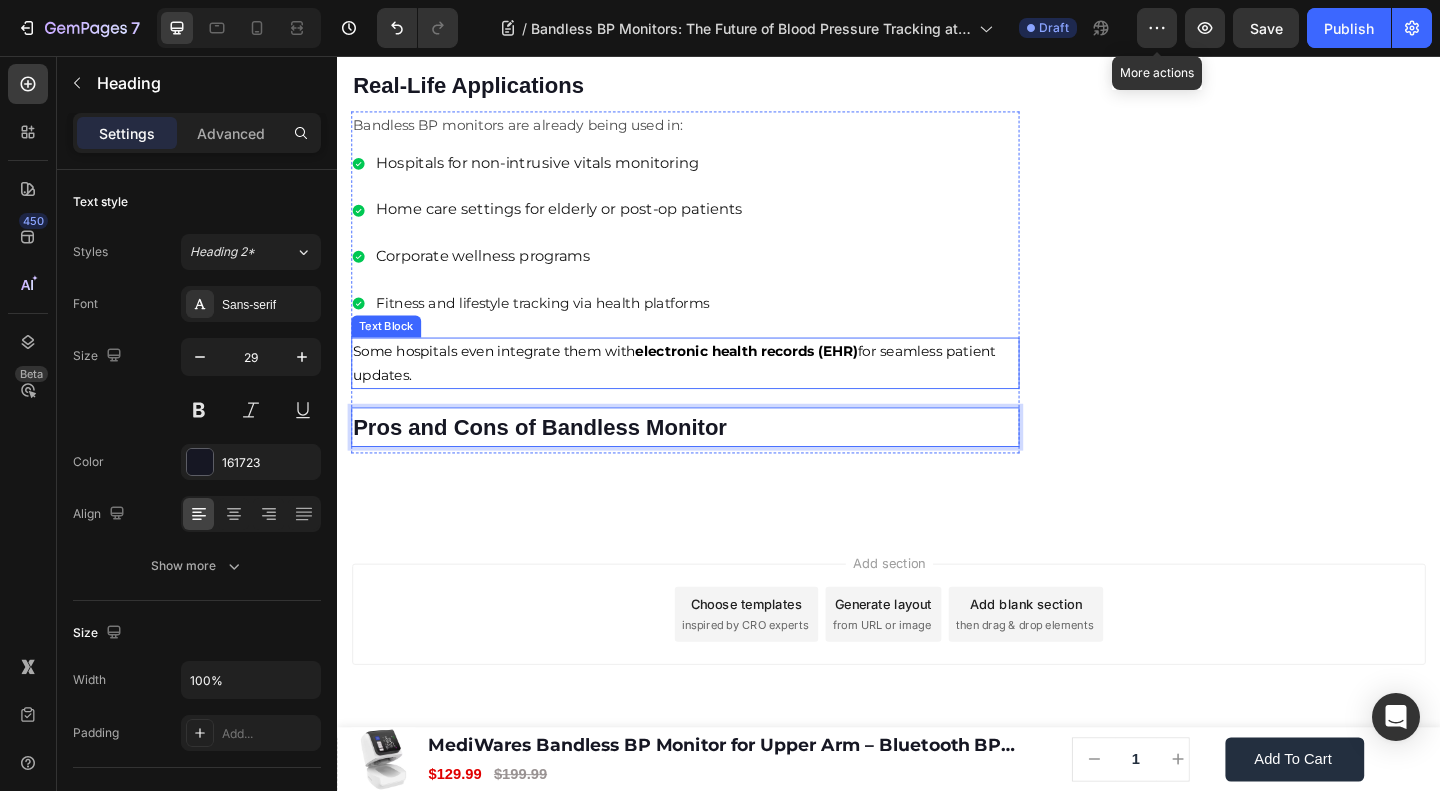 click on "🔥Up to 50% OFF Ending Soon🔥 Text block 03 Days 04 Hrs 59 Mins 18 Secs Countdown Timer Image Clinically Approved Accuracy Over 35,000 Units Sold Affordable Quality with Warranty Doctor Recommended Eco-Friendly Design Item list Shop Now and Save 50% Button
30-day money back guarantee Item list Row Product Images $149.99 Product Price Product Price $199.99 Product Price Product Price Row
Add to cart Add to Cart Product Row Row Image Row" at bounding box center [1332, -1421] 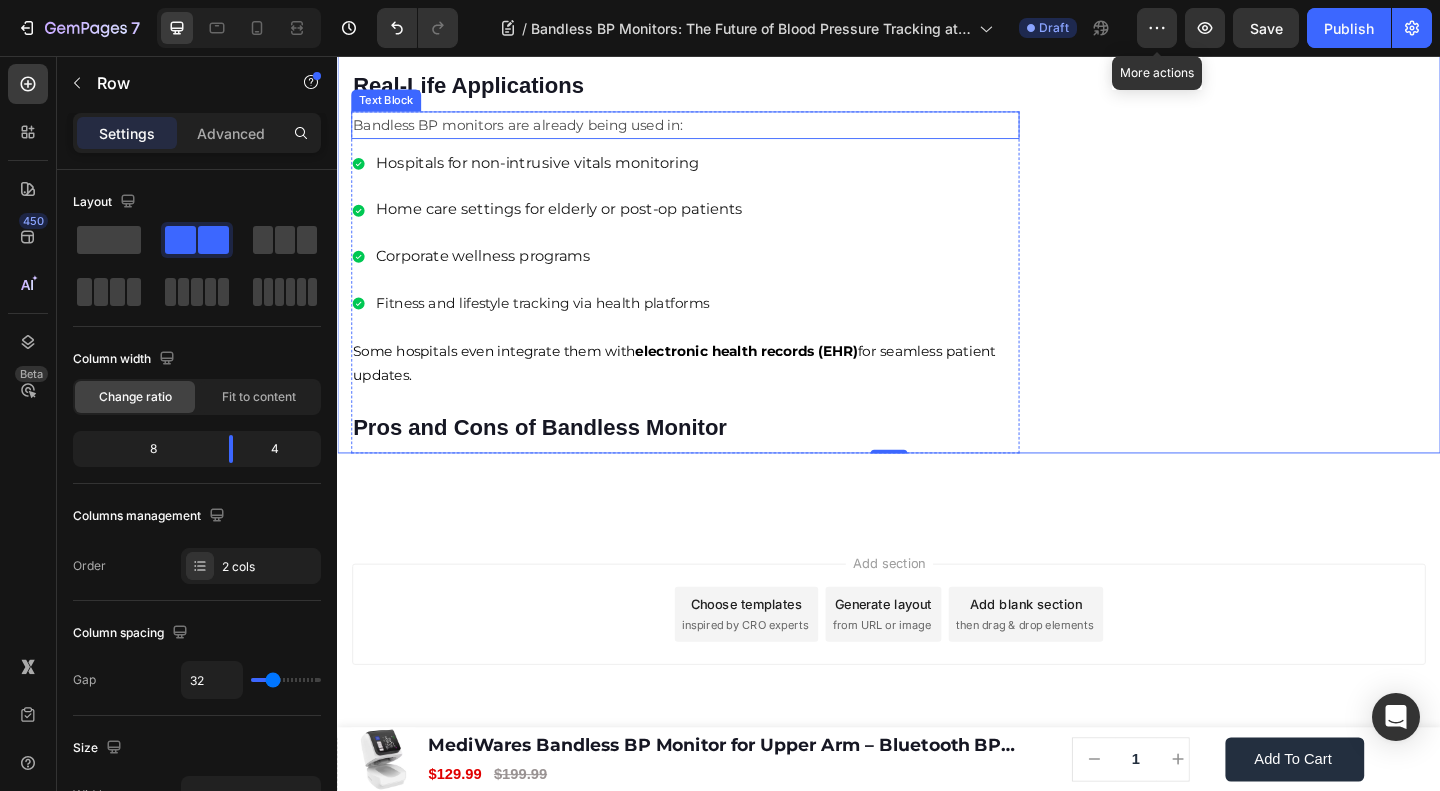 click on "Bandless BP monitors are already being used in:" at bounding box center [533, 130] 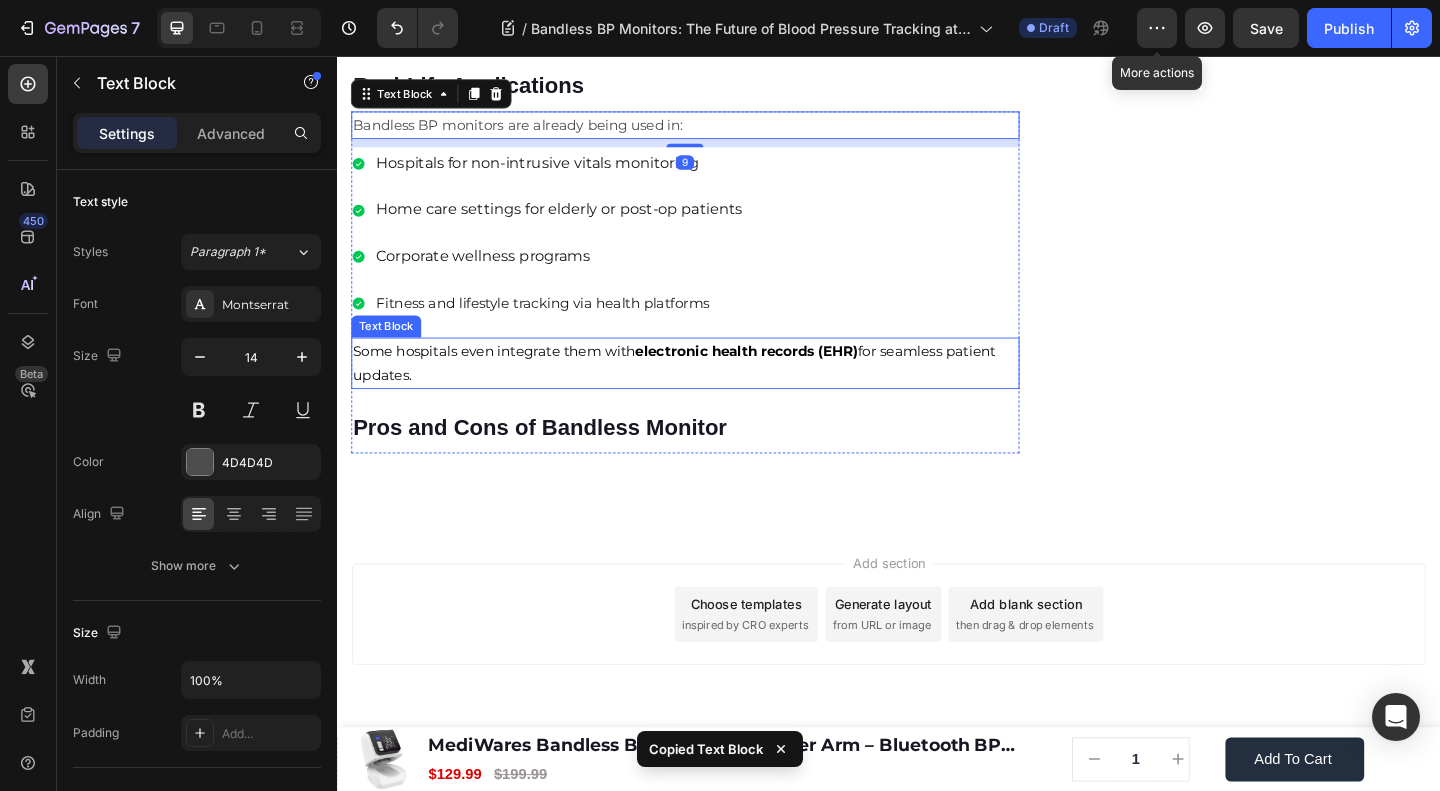 click on "Some hospitals even integrate them with  electronic health records (EHR)  for seamless patient updates." at bounding box center (715, 390) 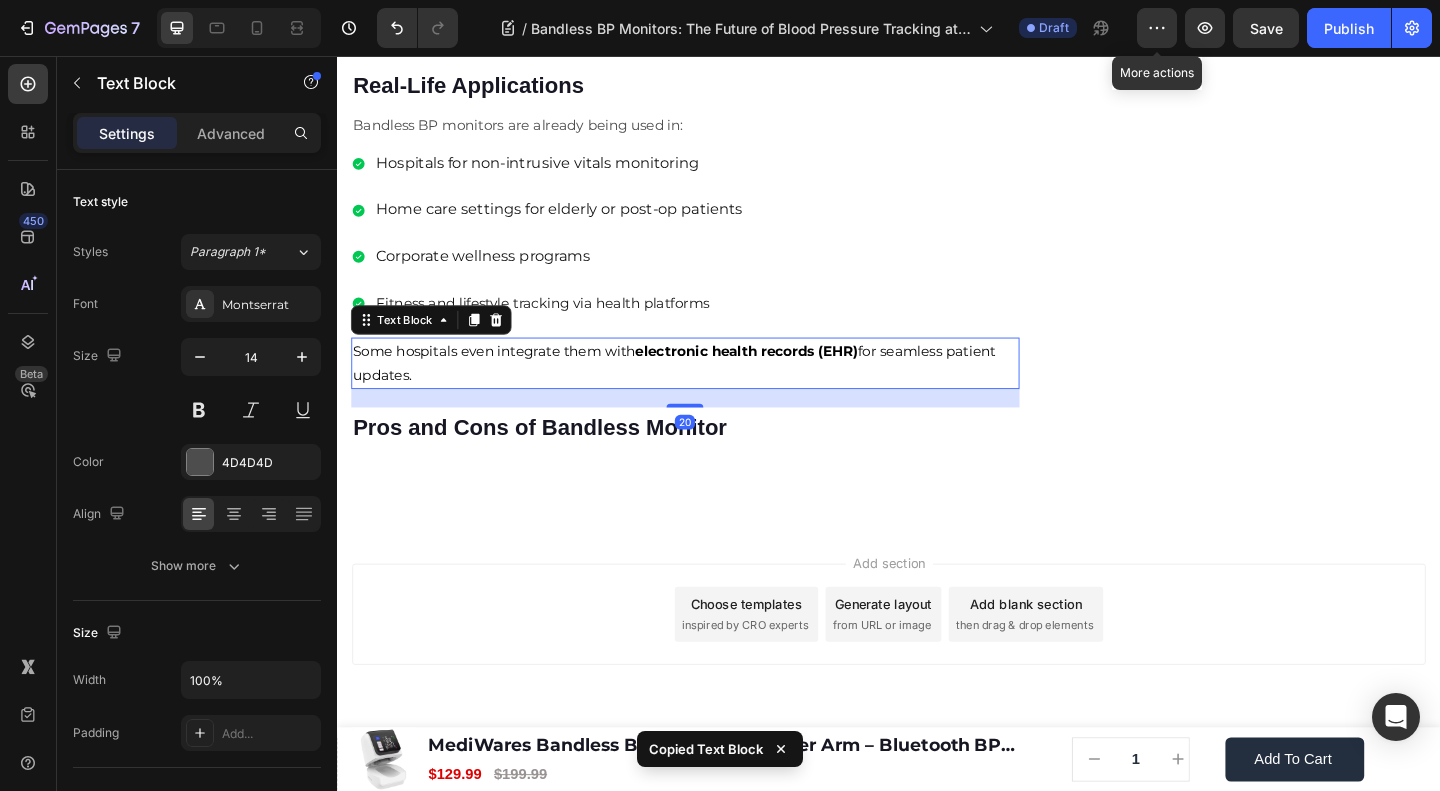 click 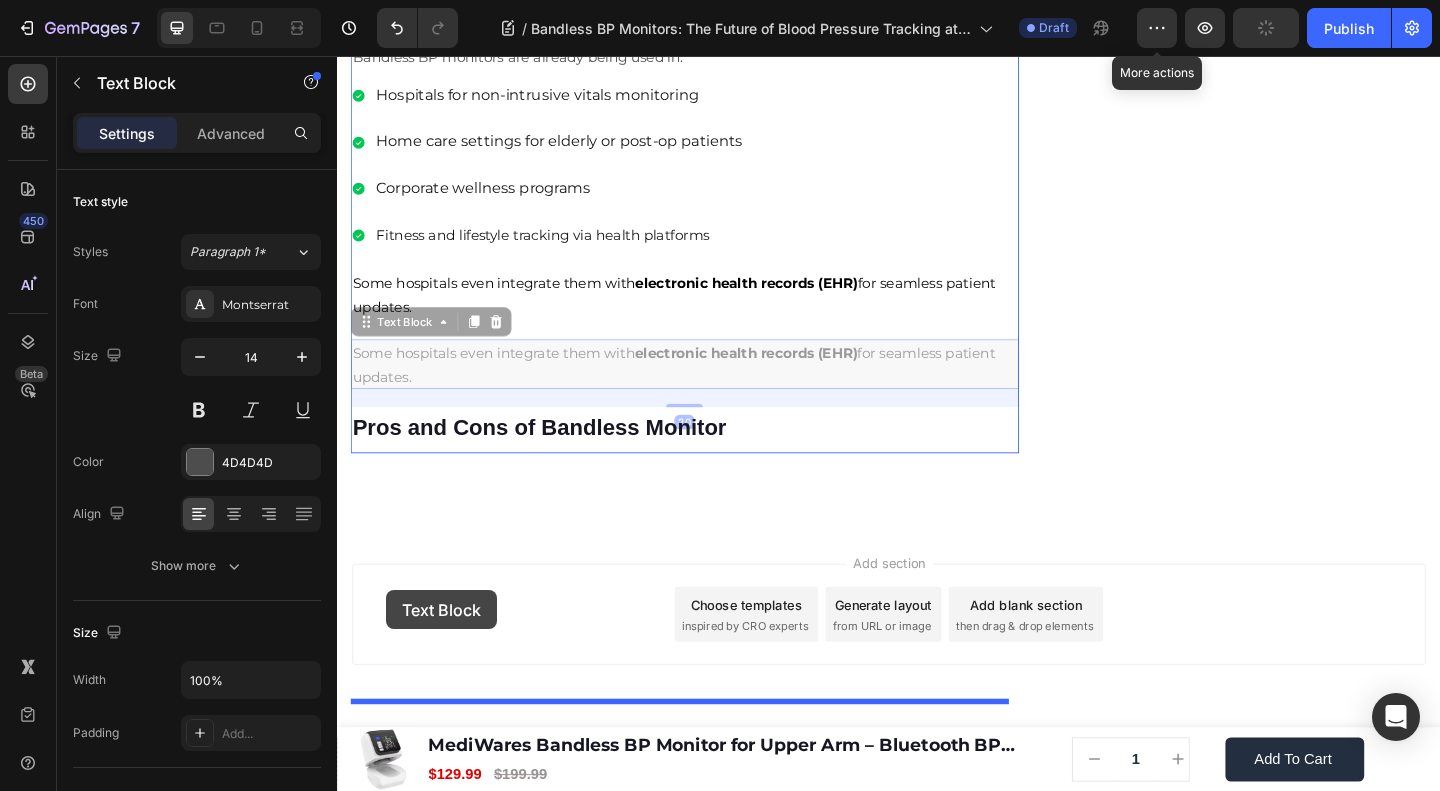 drag, startPoint x: 386, startPoint y: 497, endPoint x: 390, endPoint y: 637, distance: 140.05713 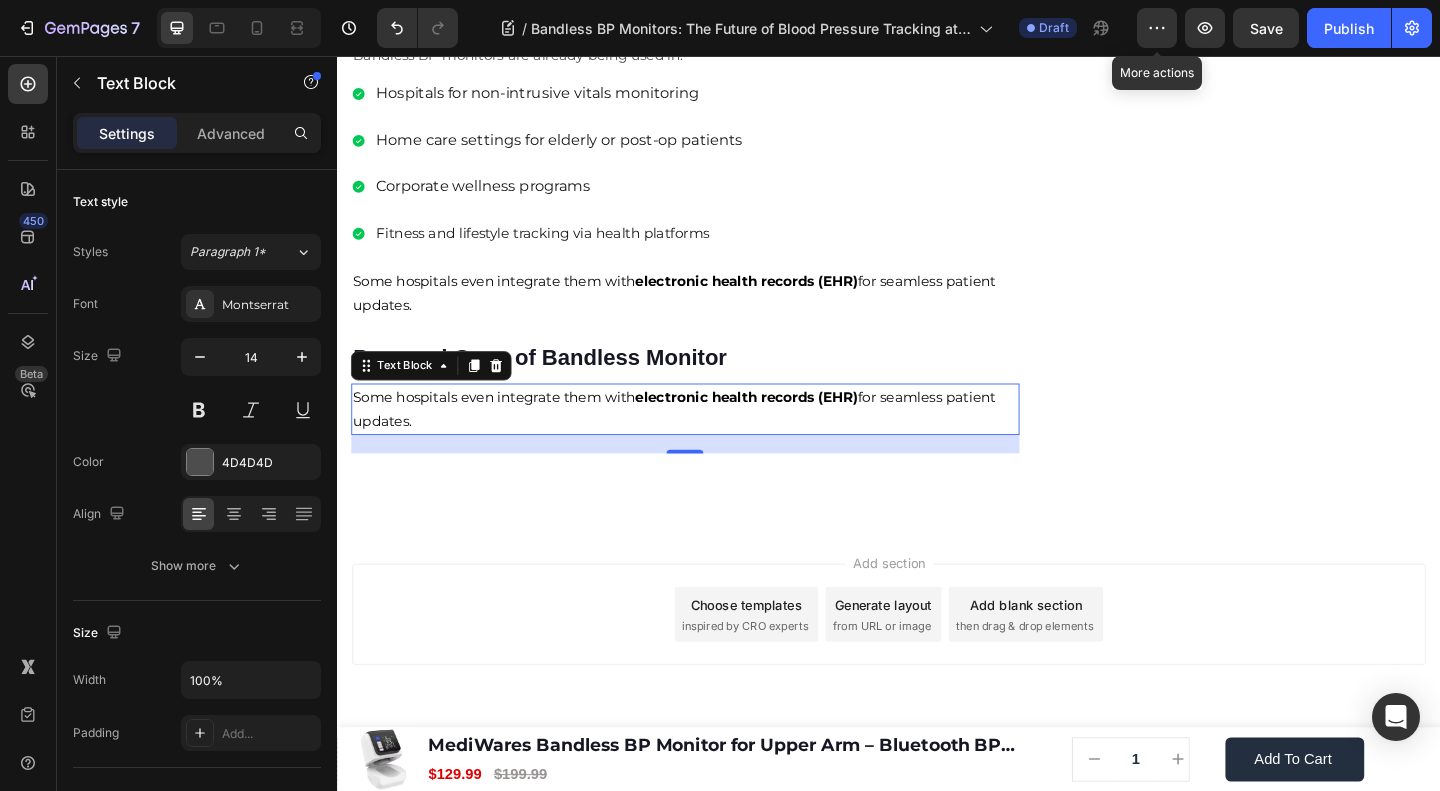 click on "Some hospitals even integrate them with  electronic health records (EHR)  for seamless patient updates." at bounding box center [703, 439] 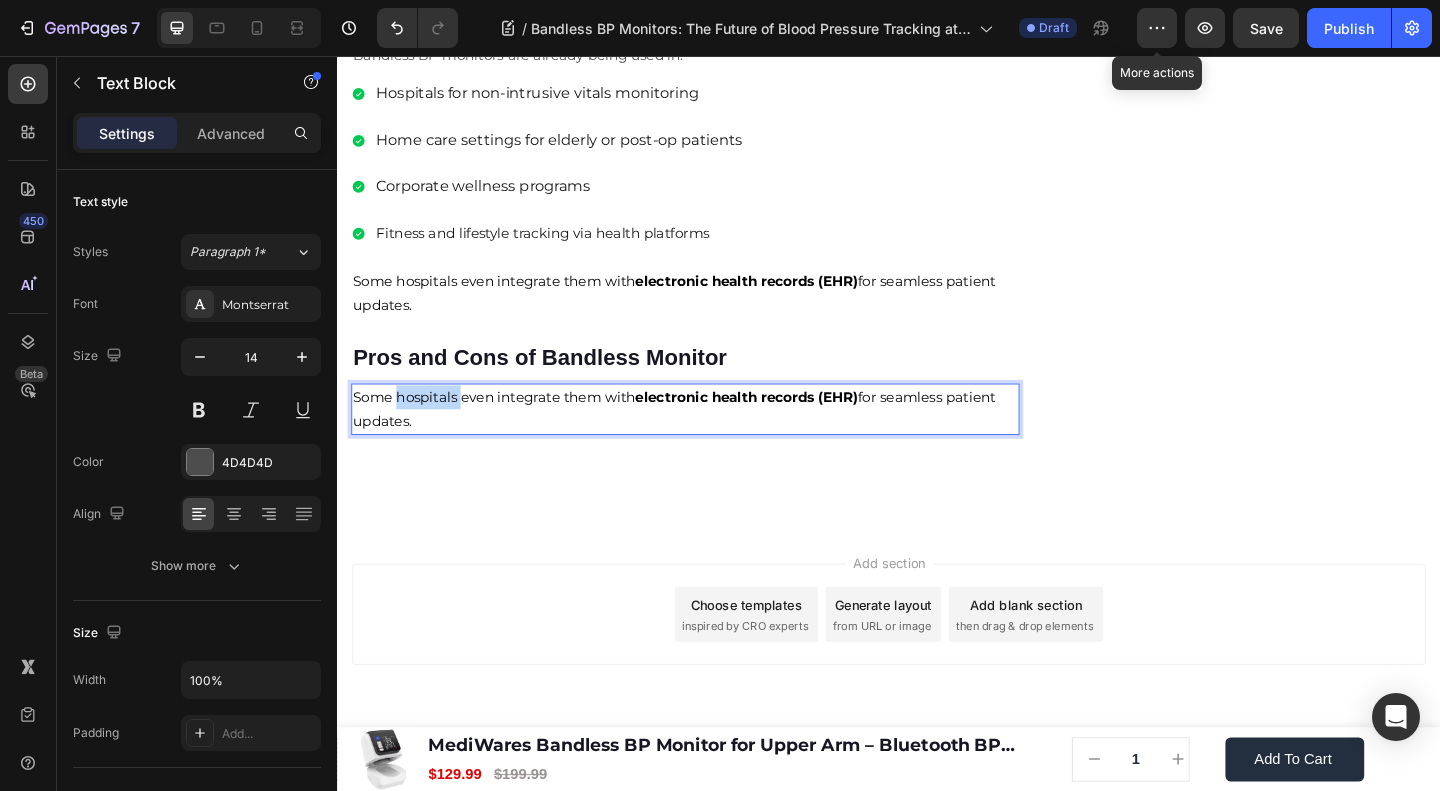 click on "Some hospitals even integrate them with  electronic health records (EHR)  for seamless patient updates." at bounding box center [703, 439] 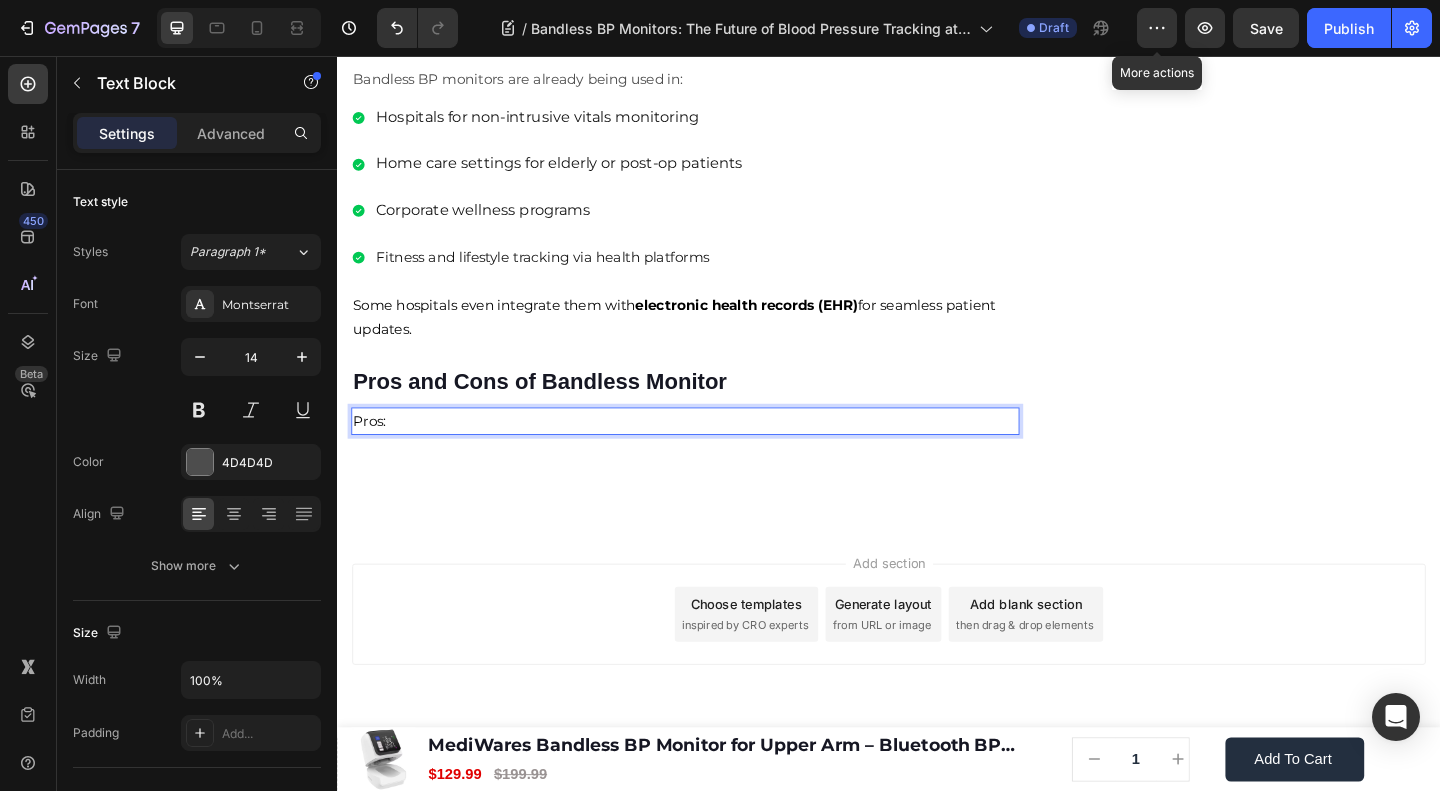 click on "Pros:" at bounding box center (715, 453) 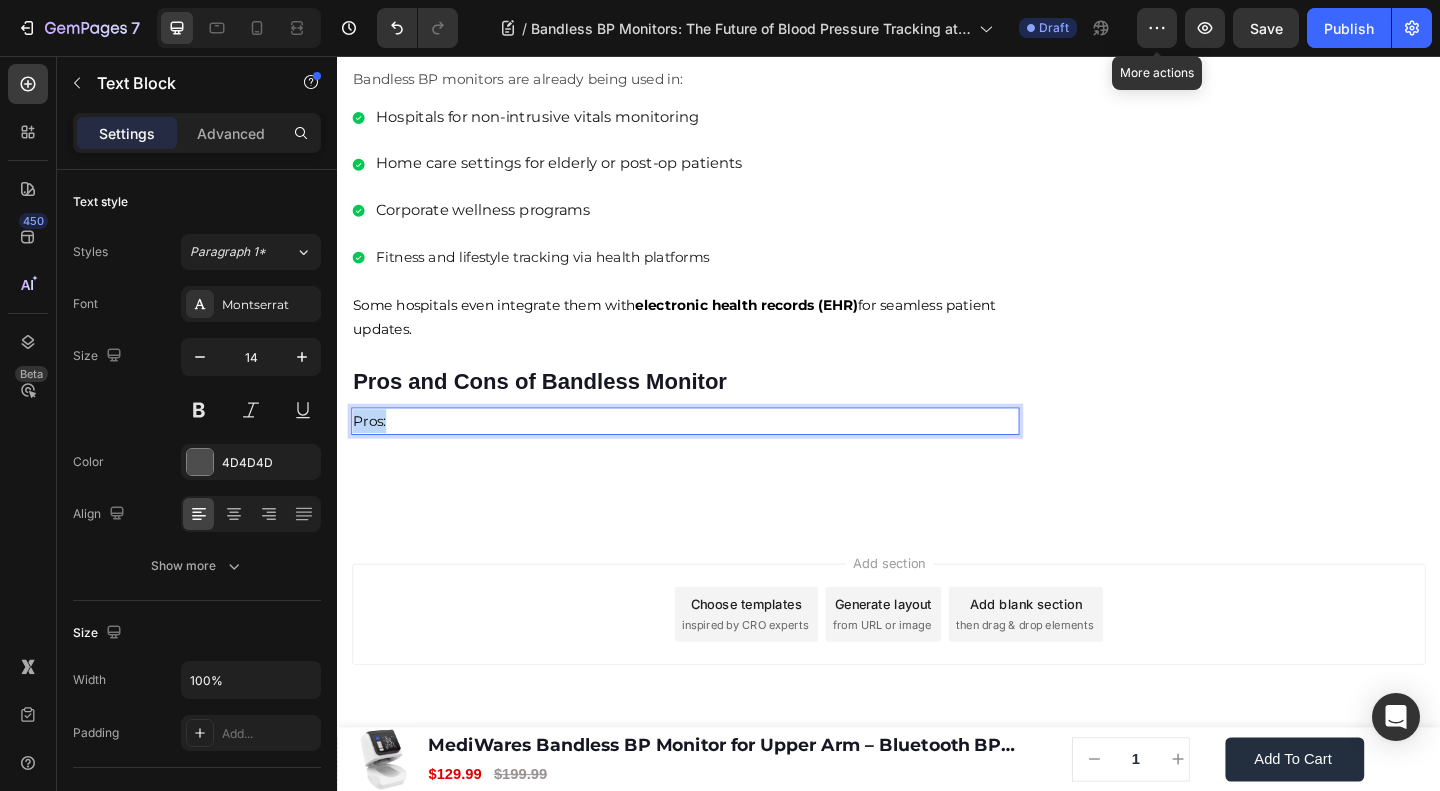 click on "Pros:" at bounding box center [715, 453] 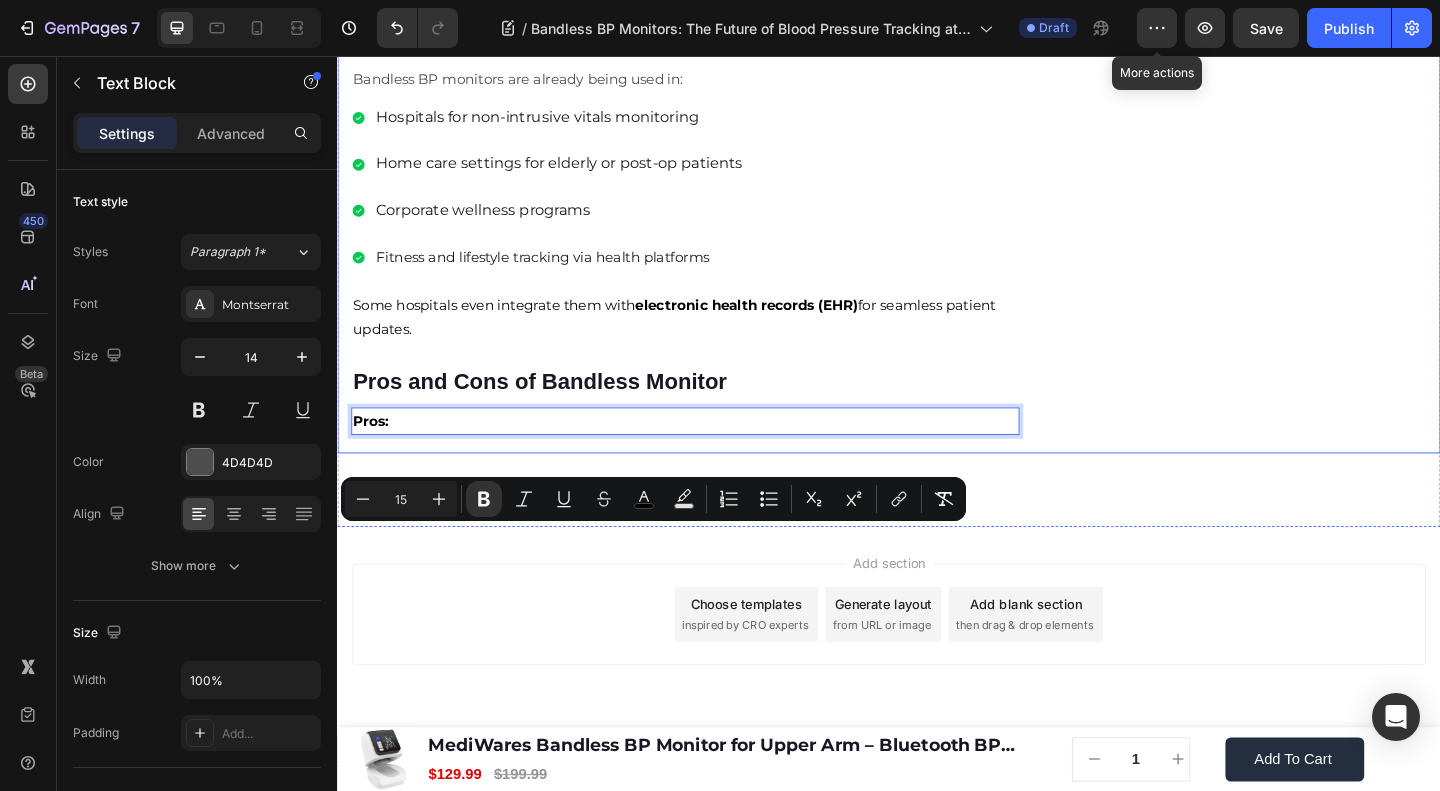 click on "🔥Up to 50% OFF Ending Soon🔥 Text block 03 Days 04 Hrs 59 Mins 00 Secs Countdown Timer Image Clinically Approved Accuracy Over 35,000 Units Sold Affordable Quality with Warranty Doctor Recommended Eco-Friendly Design Item list Shop Now and Save 50% Button
30-day money back guarantee Item list Row Product Images $149.99 Product Price Product Price $199.99 Product Price Product Price Row
Add to cart Add to Cart Product Row Row Image Row" at bounding box center (1332, -1446) 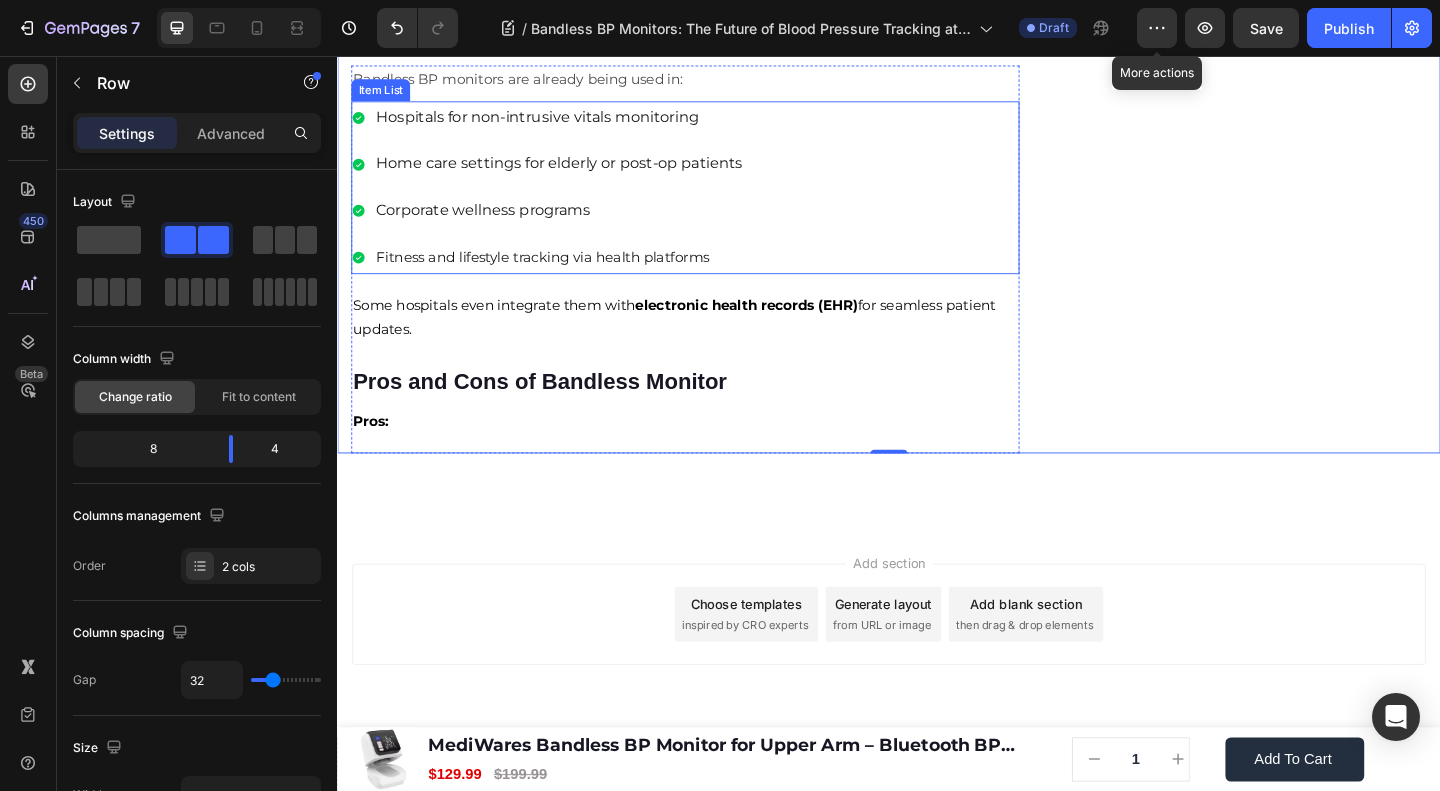 click on "Hospitals for non-intrusive vitals monitoring Home care settings for elderly or post-op patients Corporate wellness programs Fitness and lifestyle tracking via health platforms" at bounding box center [715, 198] 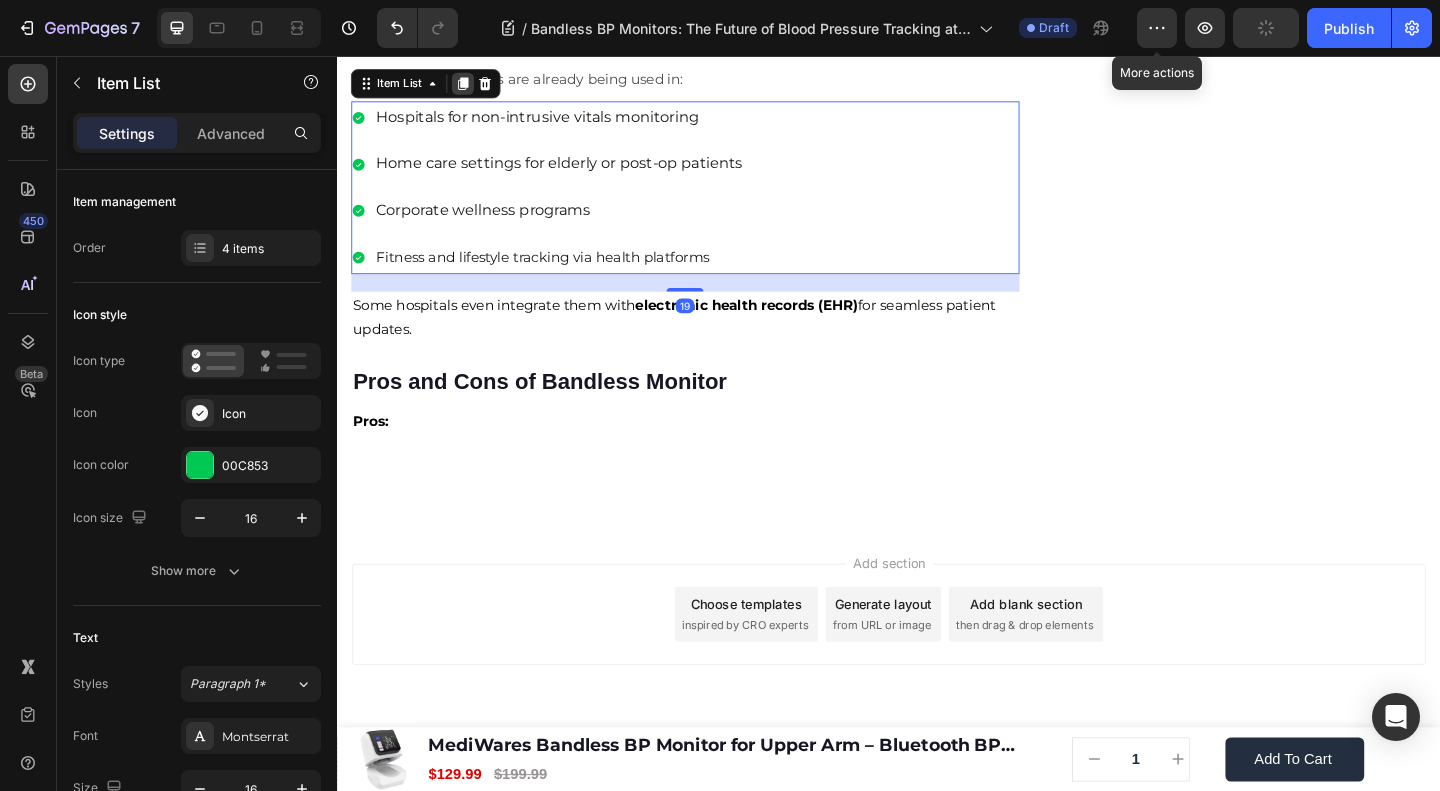 click 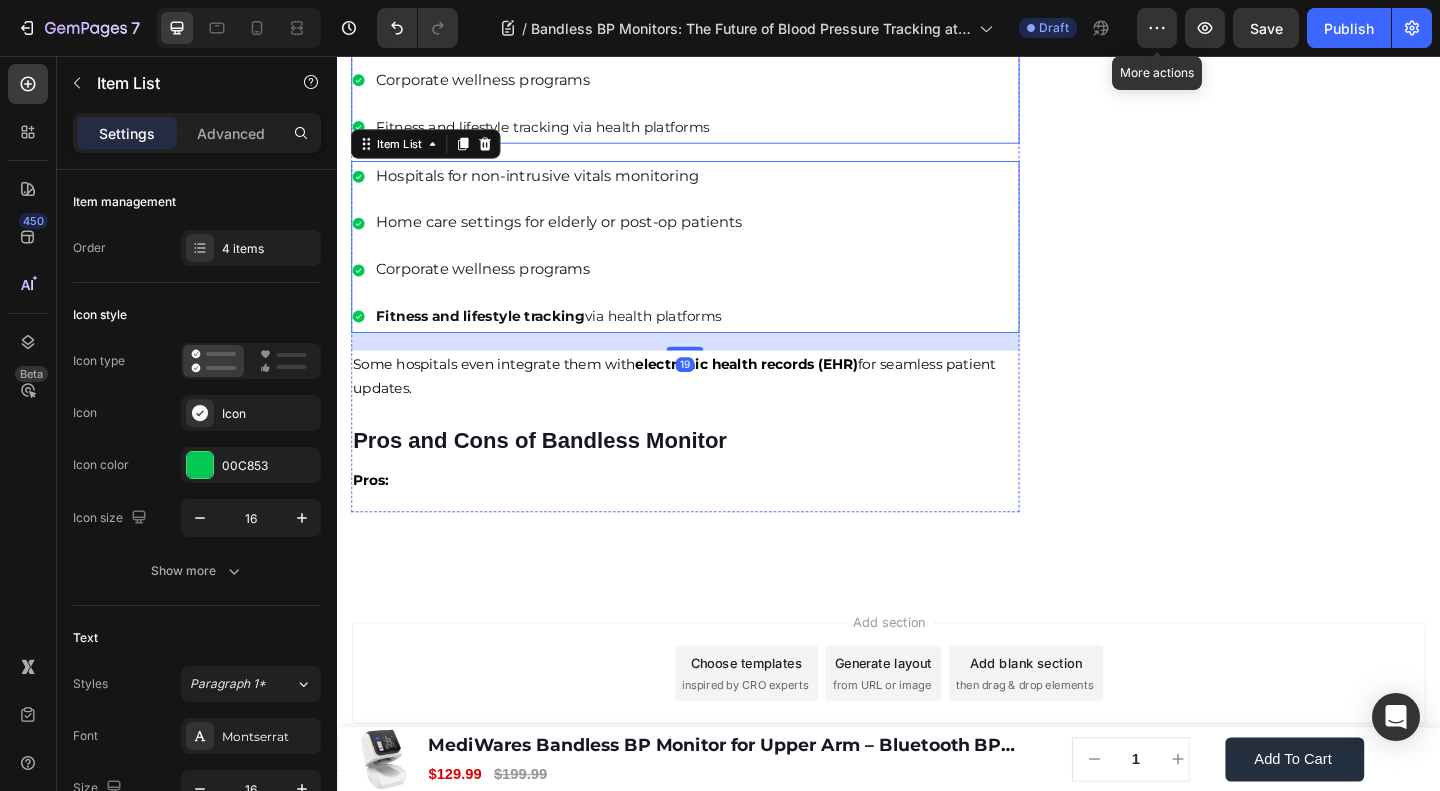 scroll, scrollTop: 3932, scrollLeft: 0, axis: vertical 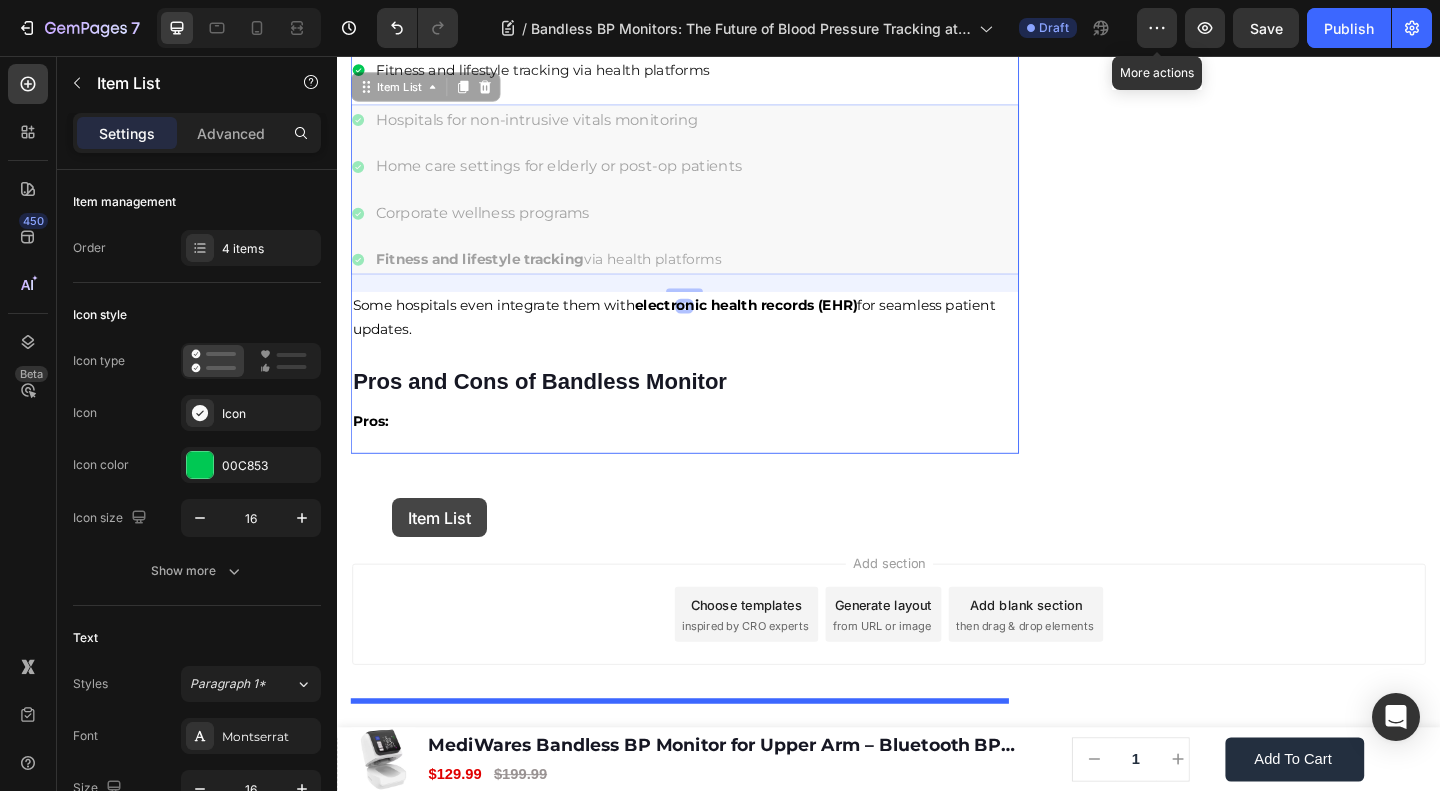 drag, startPoint x: 392, startPoint y: 158, endPoint x: 808, endPoint y: 499, distance: 537.9006 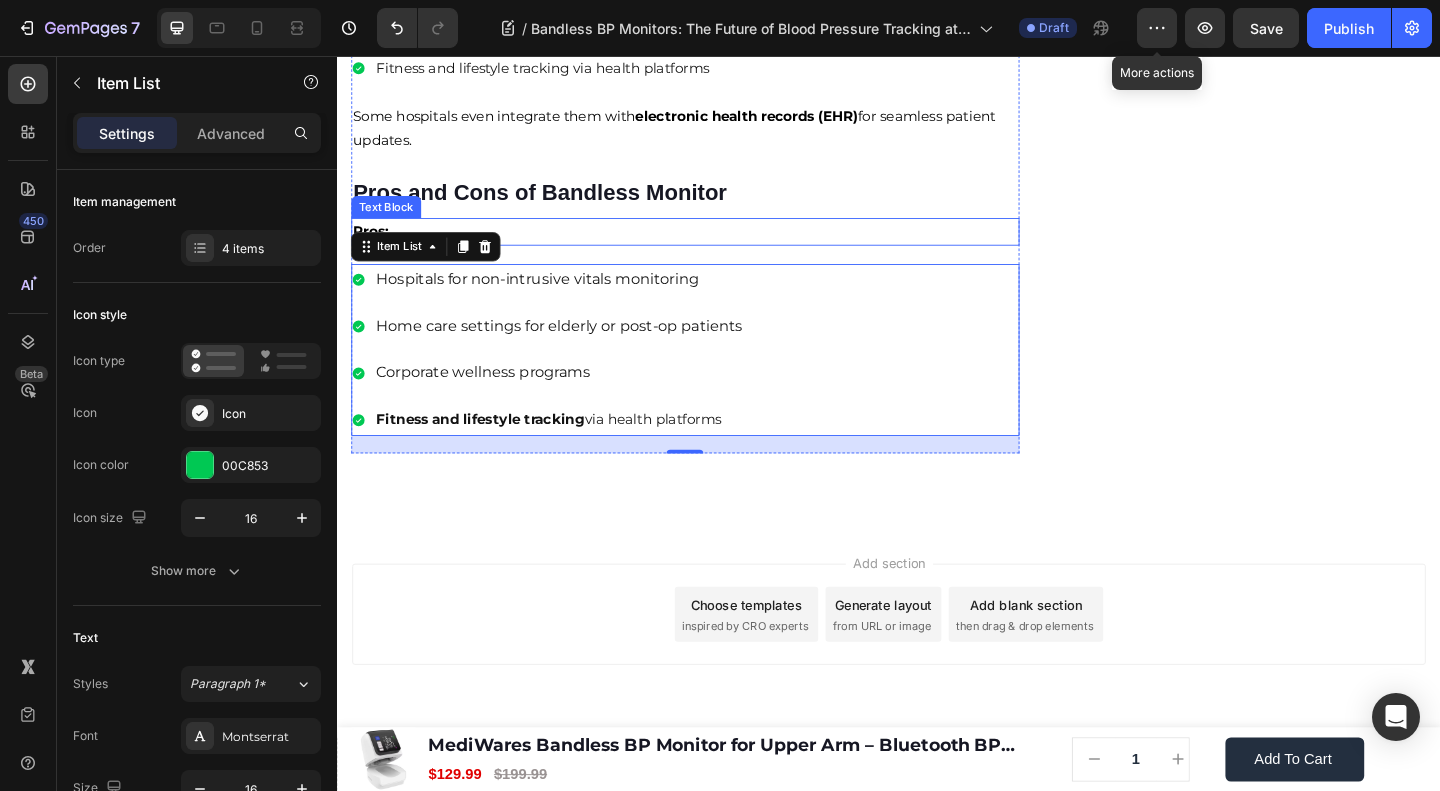 click on "Pros:" at bounding box center [715, 247] 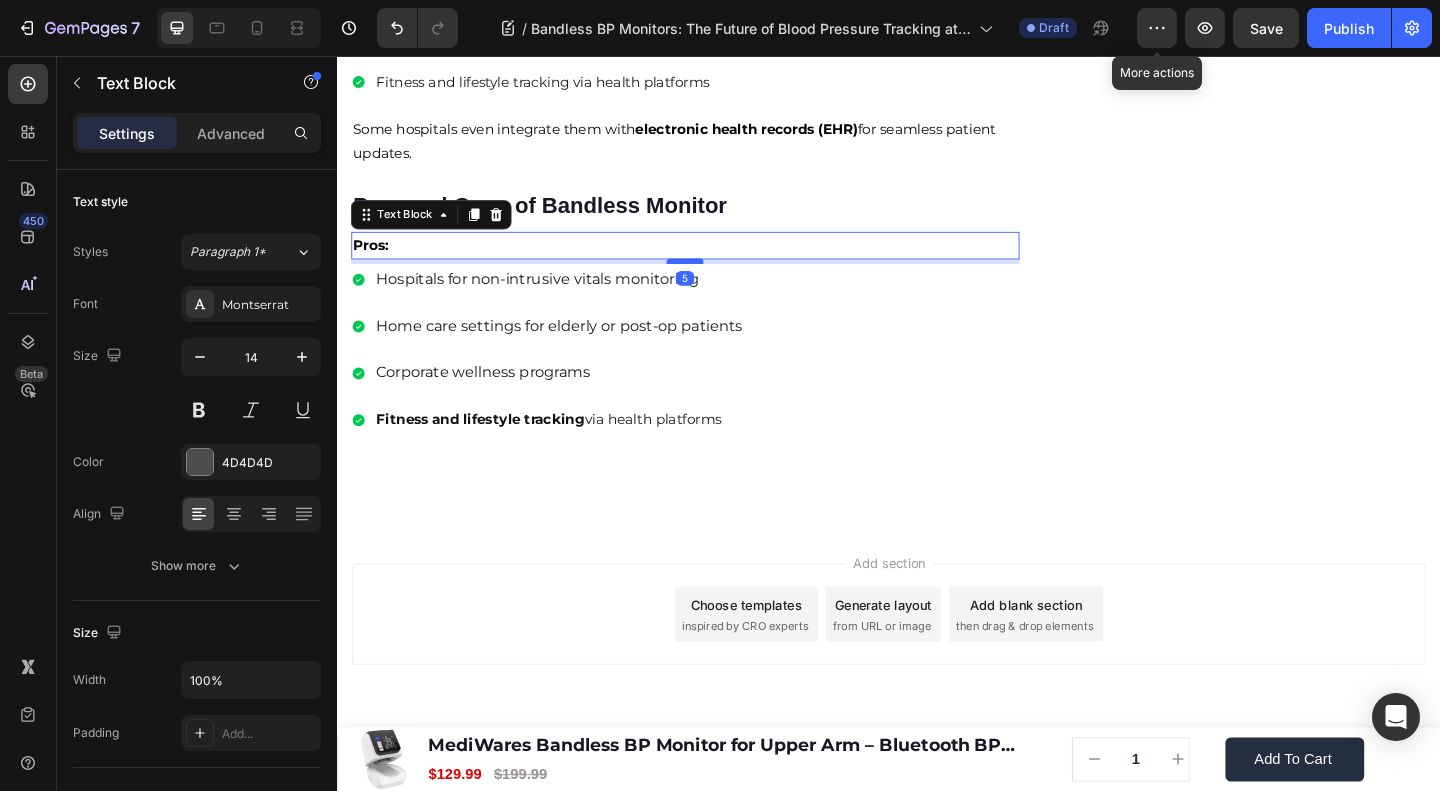 drag, startPoint x: 715, startPoint y: 347, endPoint x: 715, endPoint y: 331, distance: 16 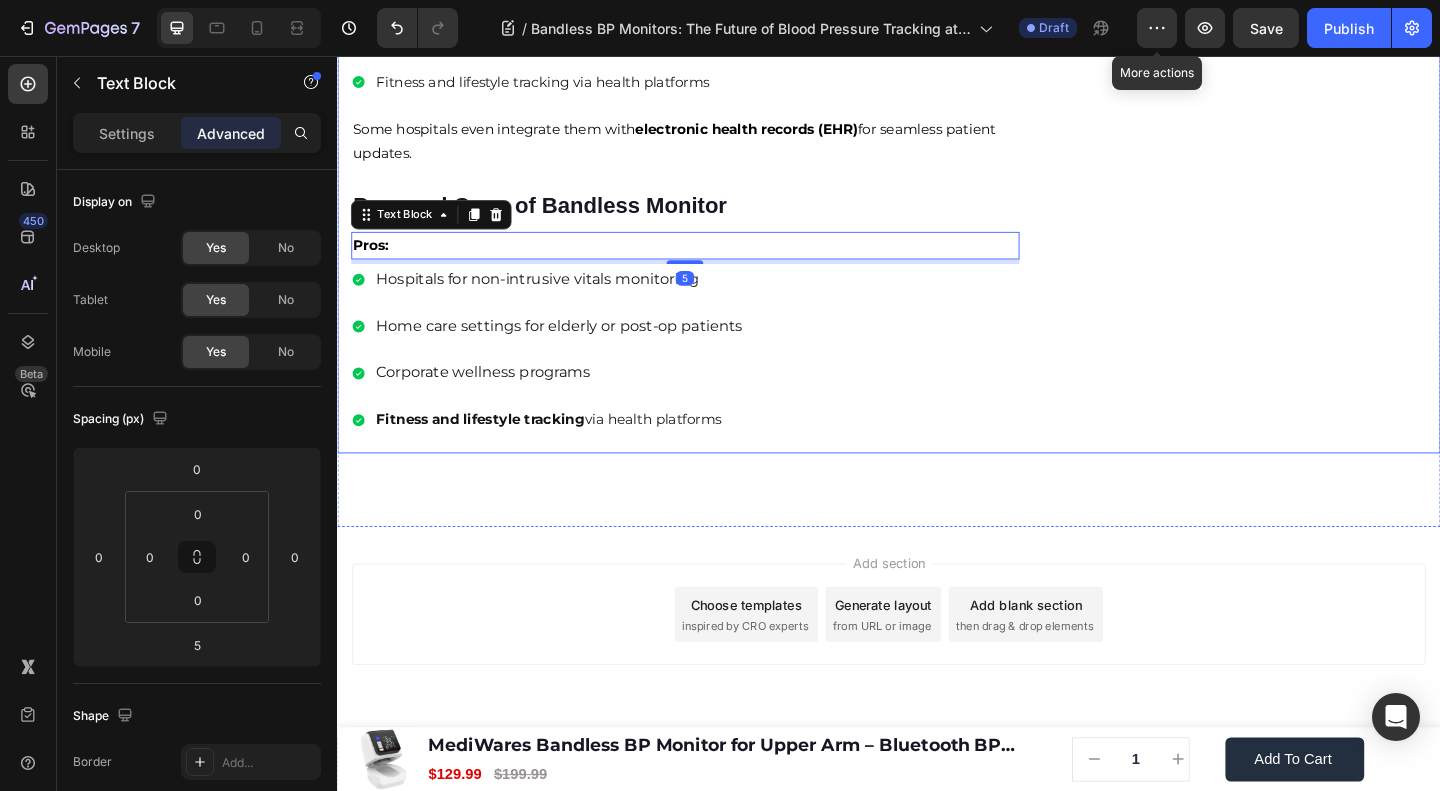 click on "🔥Up to 50% OFF Ending Soon🔥 Text block 03 Days 04 Hrs 58 Mins 49 Secs Countdown Timer Image Clinically Approved Accuracy Over 35,000 Units Sold Affordable Quality with Warranty Doctor Recommended Eco-Friendly Design Item list Shop Now and Save 50% Button
30-day money back guarantee Item list Row Product Images $149.99 Product Price Product Price $199.99 Product Price Product Price Row
Add to cart Add to Cart Product Row Row Image Row" at bounding box center (1332, -1541) 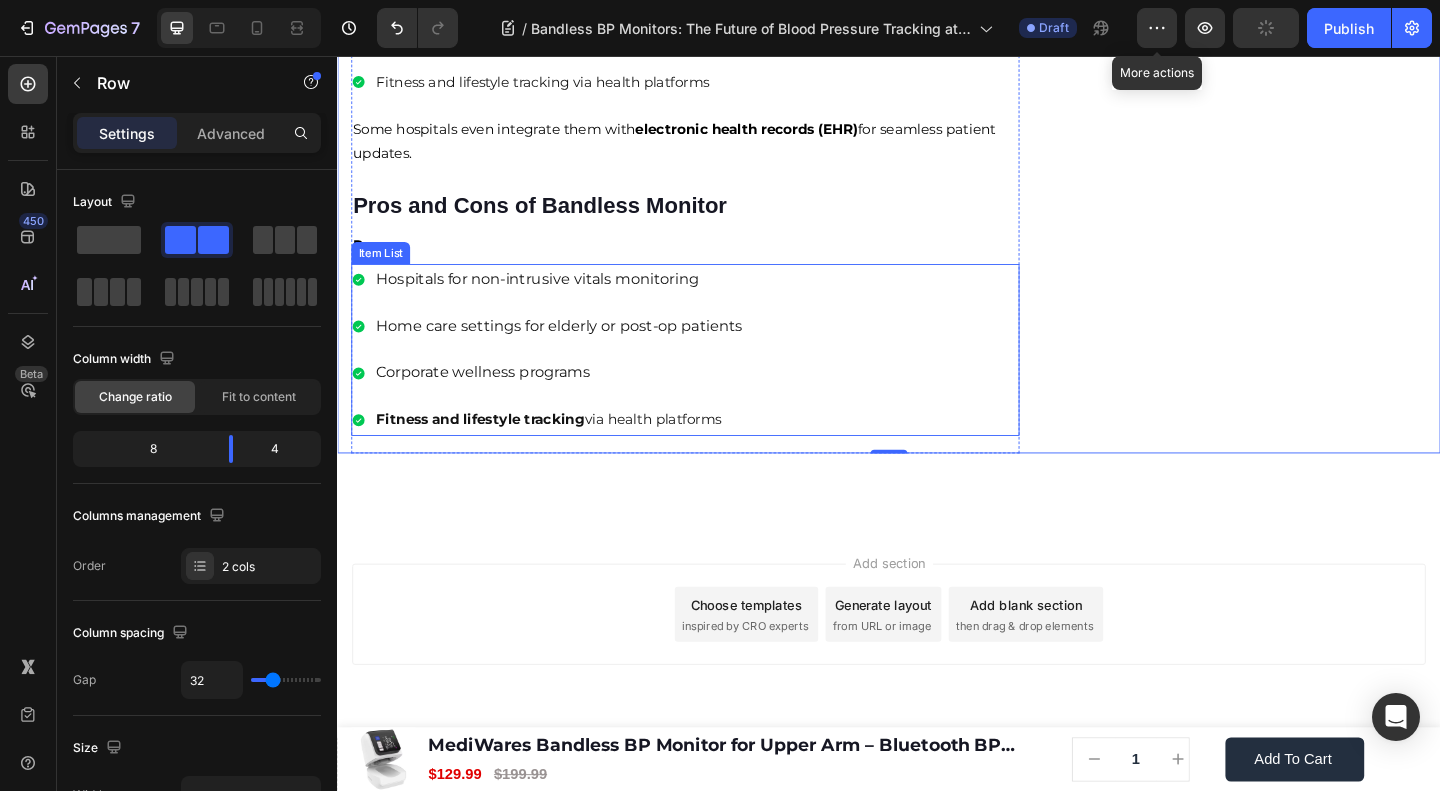 click on "Hospitals for non-intrusive vitals monitoring" at bounding box center (578, 299) 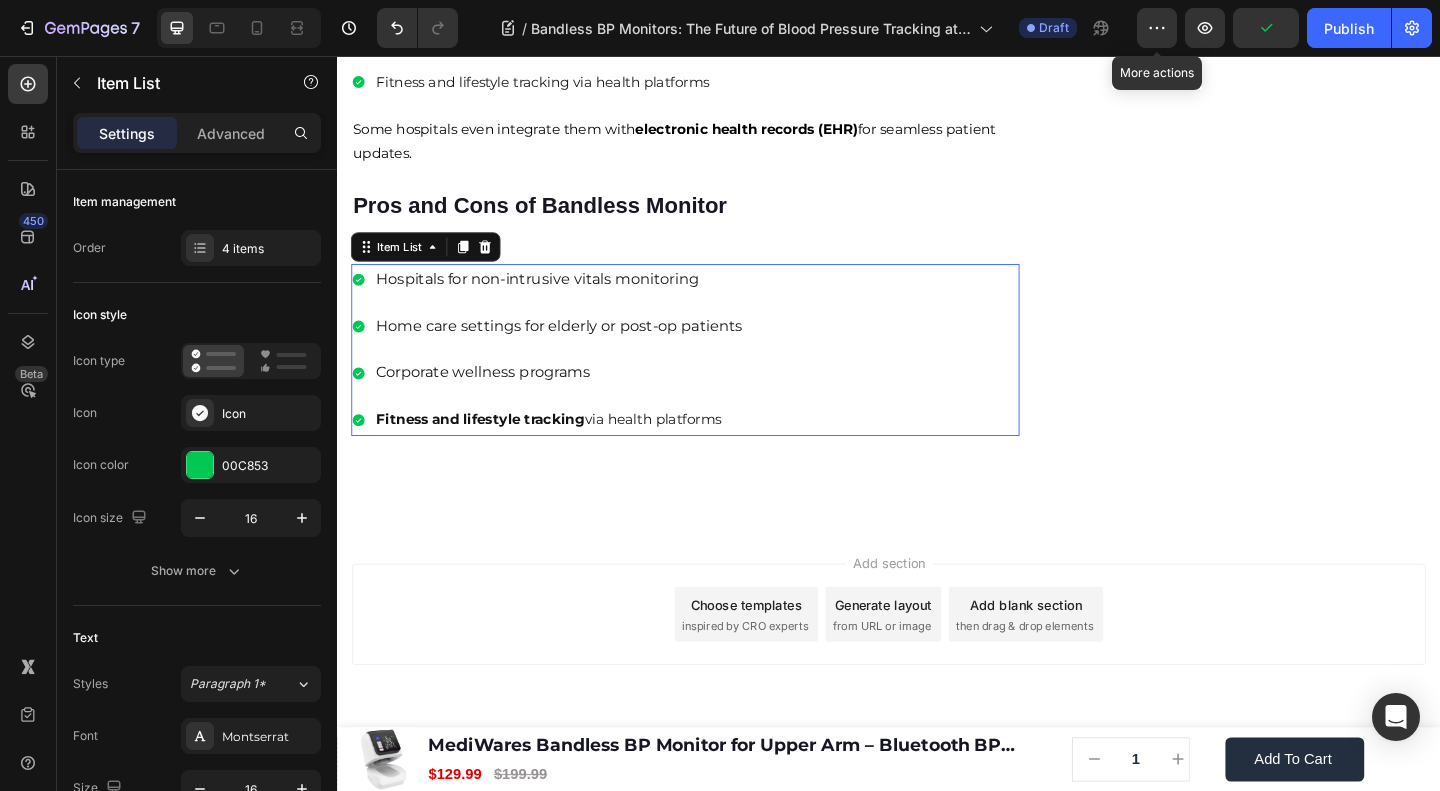 click on "Hospitals for non-intrusive vitals monitoring" at bounding box center [578, 299] 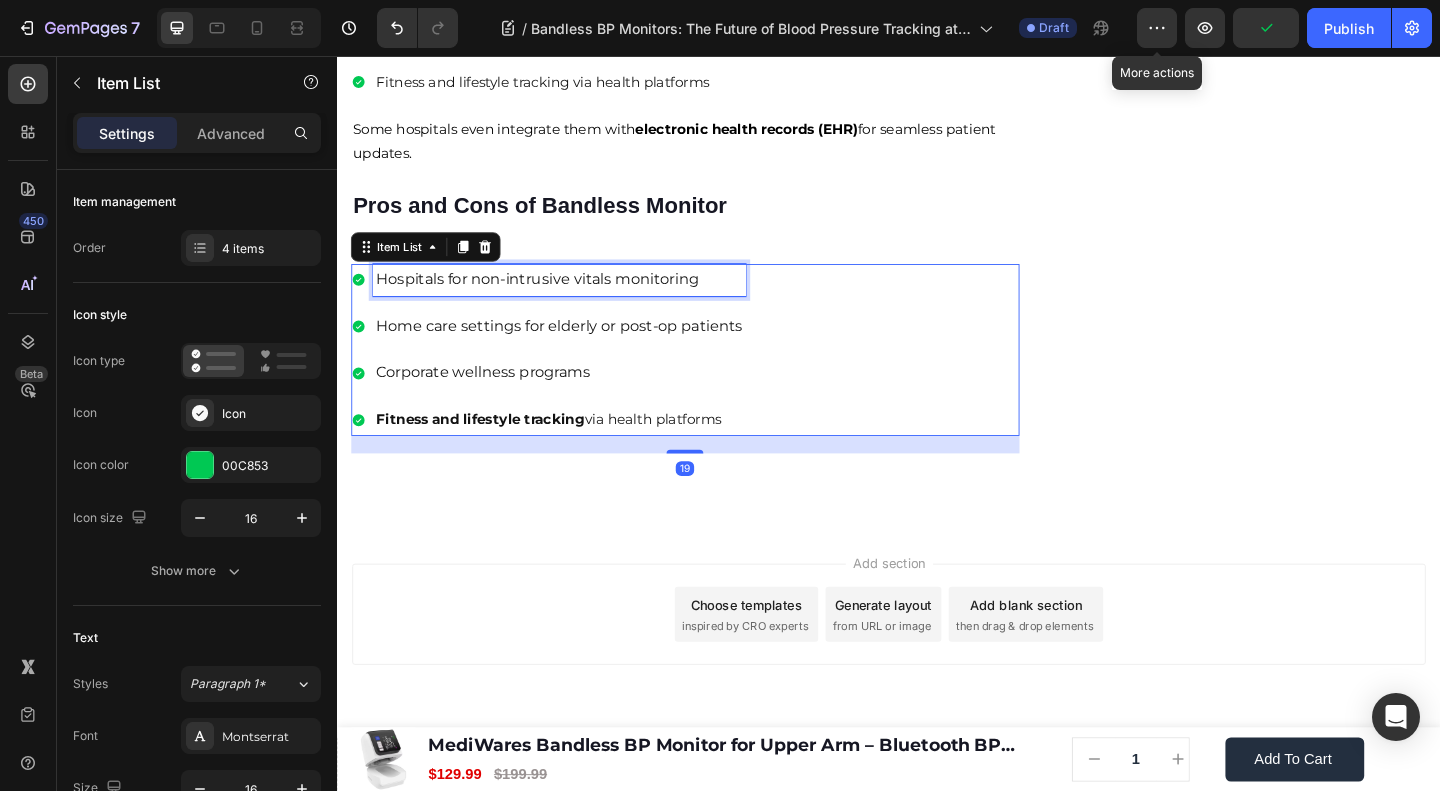 click on "Hospitals for non-intrusive vitals monitoring" at bounding box center [578, 299] 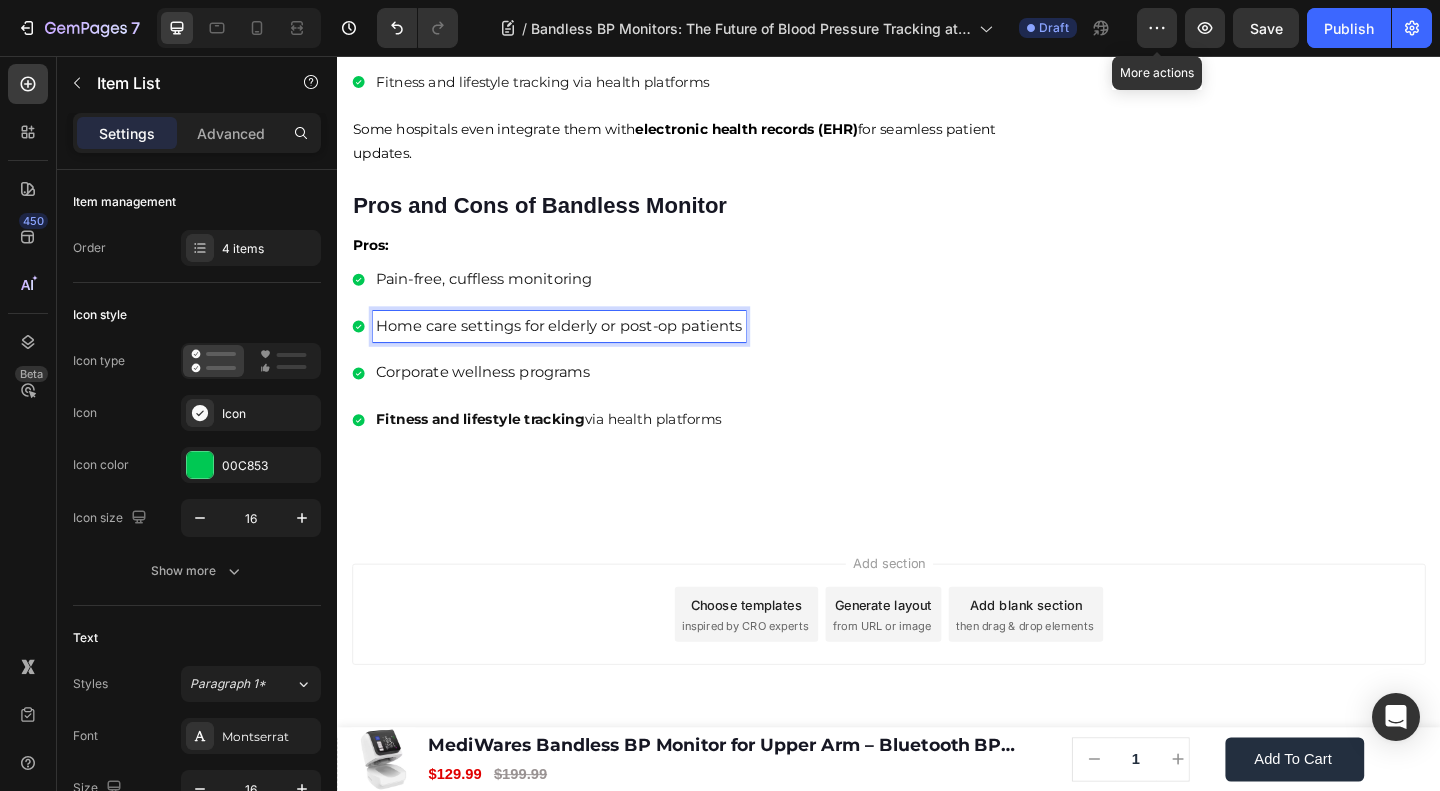 click on "Home care settings for elderly or post-op patients" at bounding box center (578, 350) 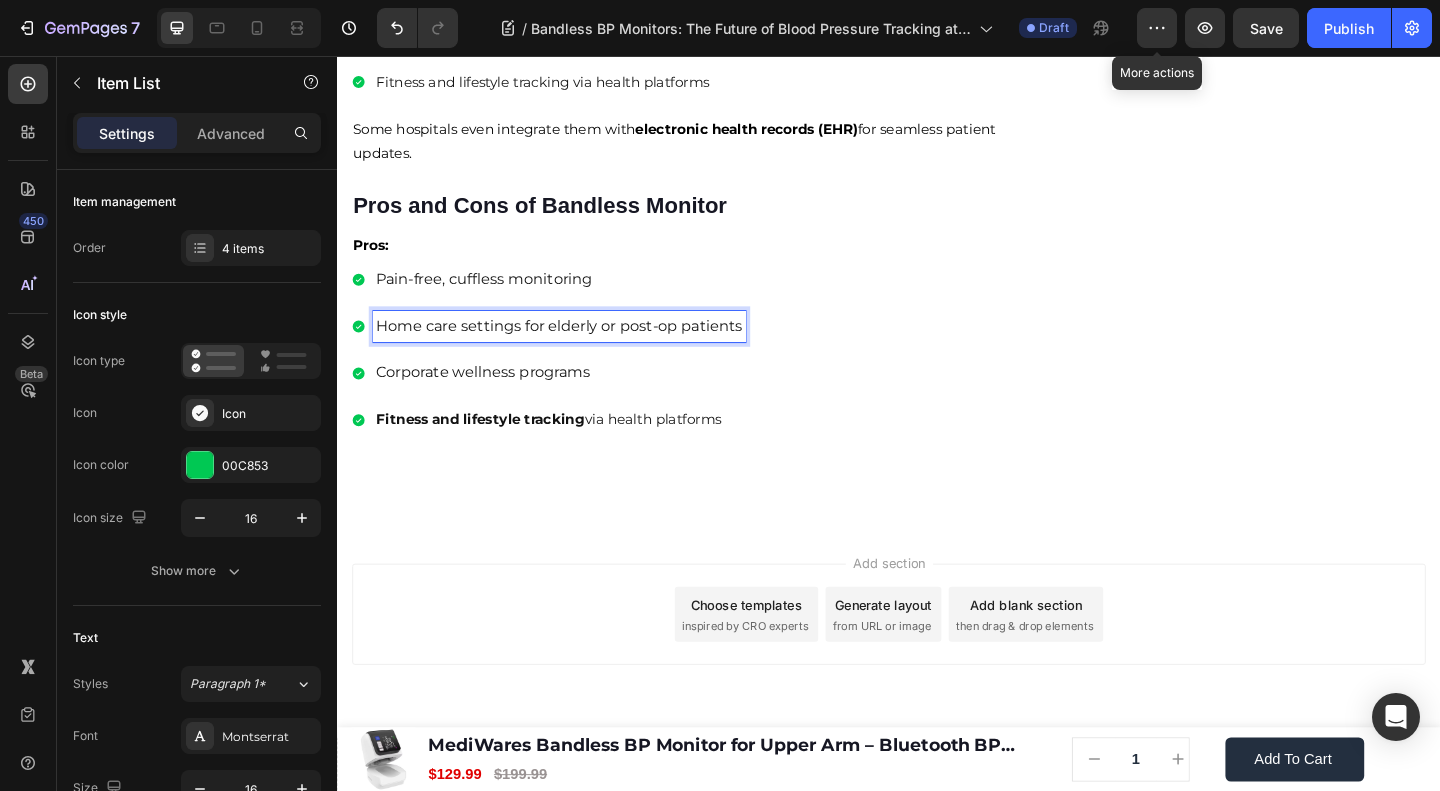 click on "Home care settings for elderly or post-op patients" at bounding box center (578, 350) 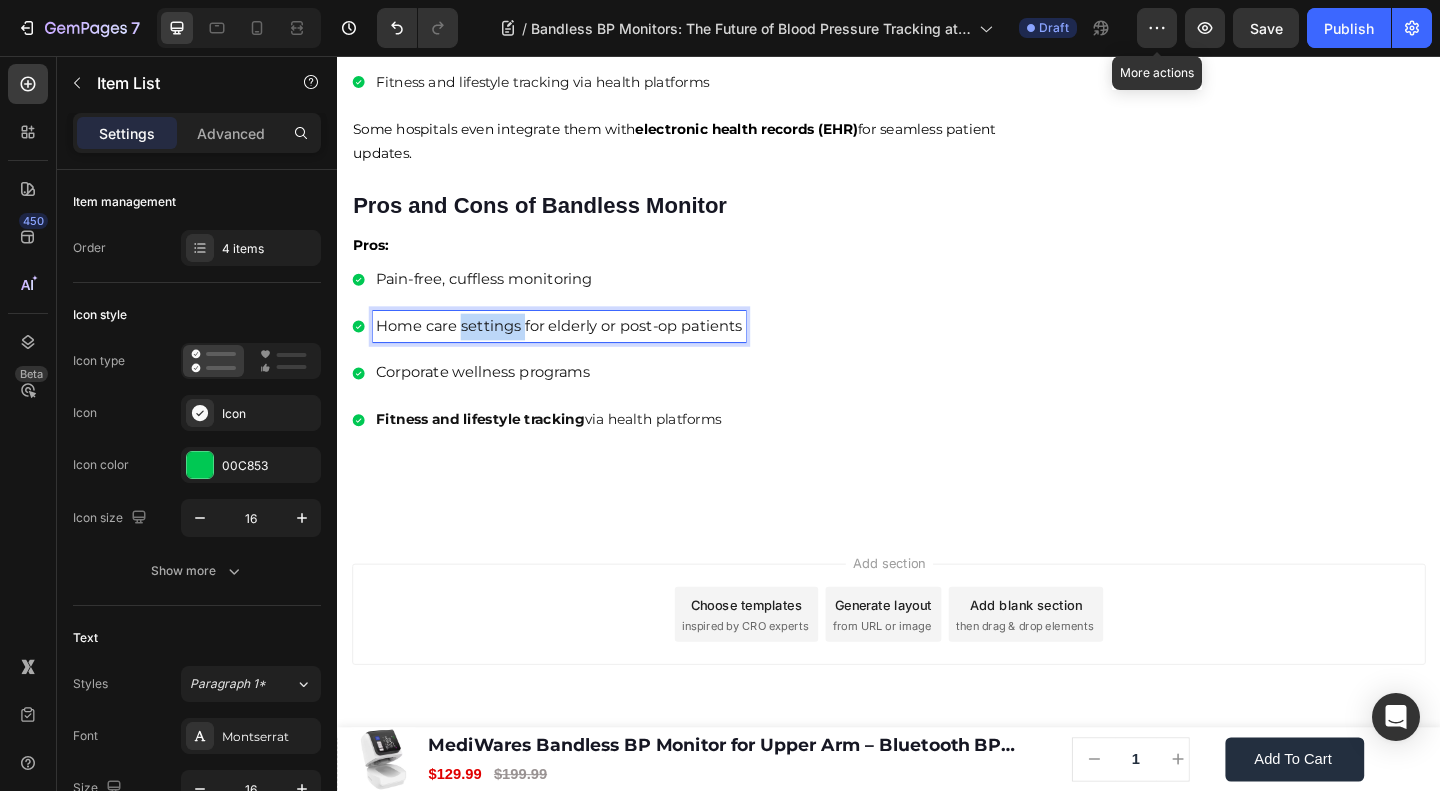 click on "Home care settings for elderly or post-op patients" at bounding box center [578, 350] 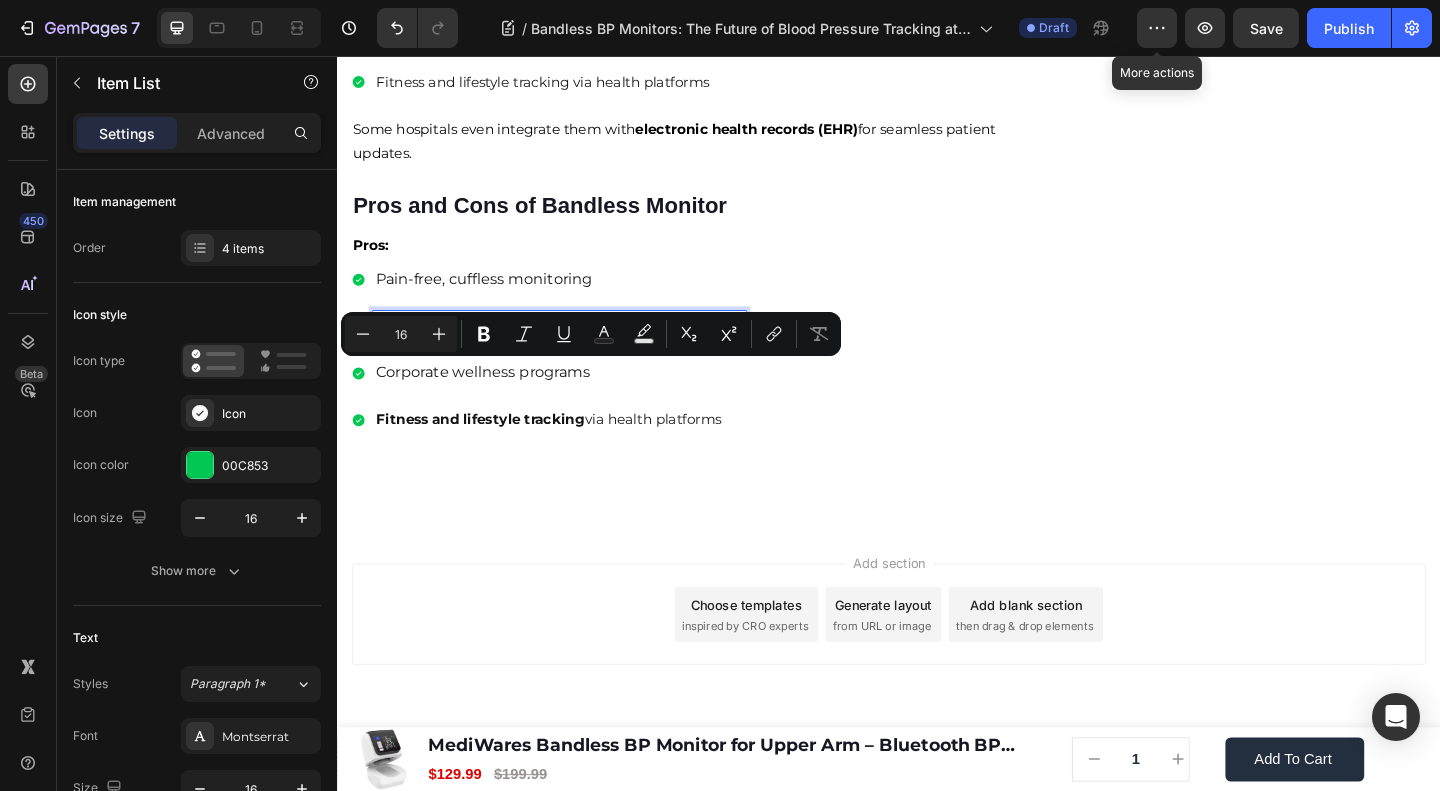 click on "Home care settings for elderly or post-op patients" at bounding box center (578, 350) 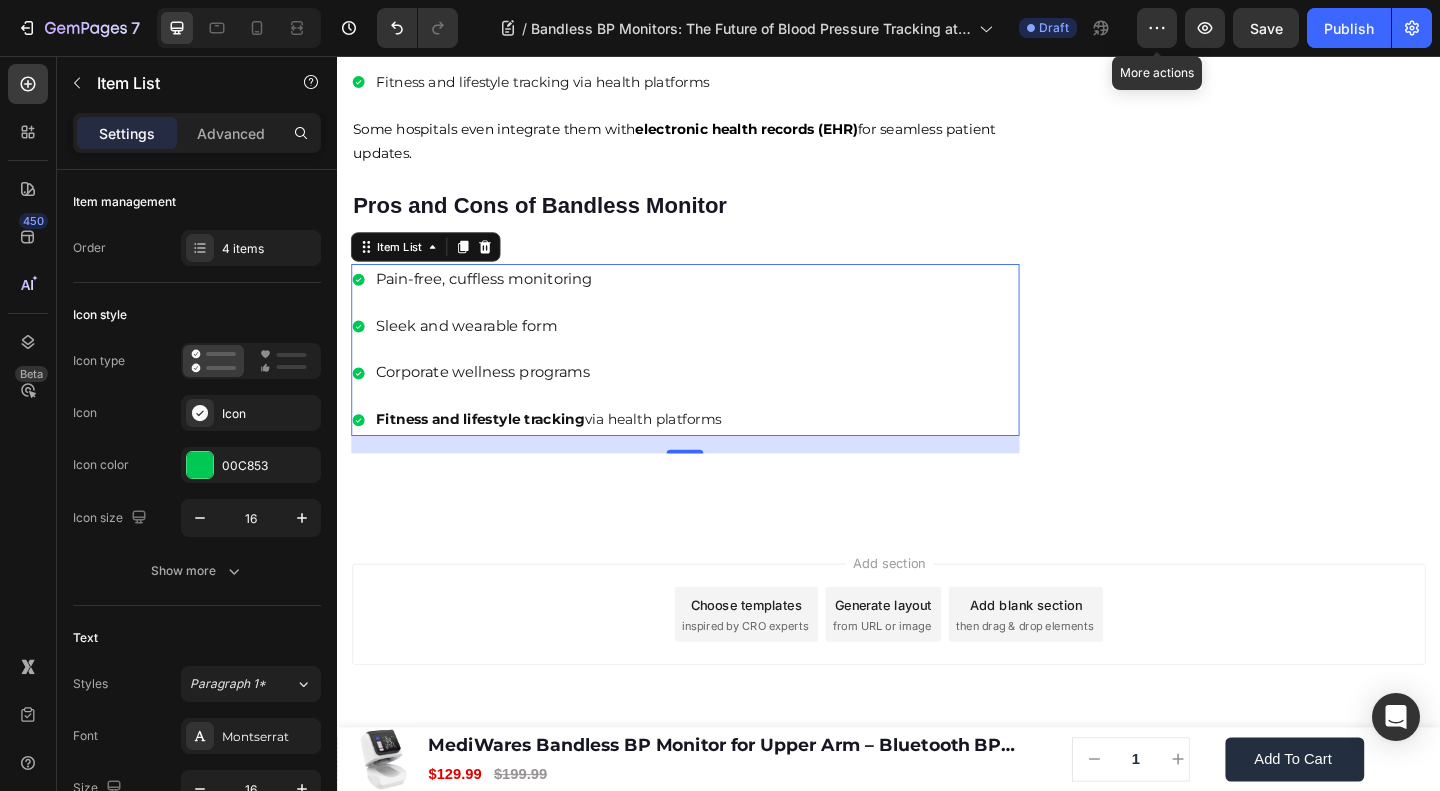 click on "Pain-free, cuffless monitoring Sleek and wearable form Corporate wellness programs Fitness and lifestyle tracking  via health platforms" at bounding box center (715, 375) 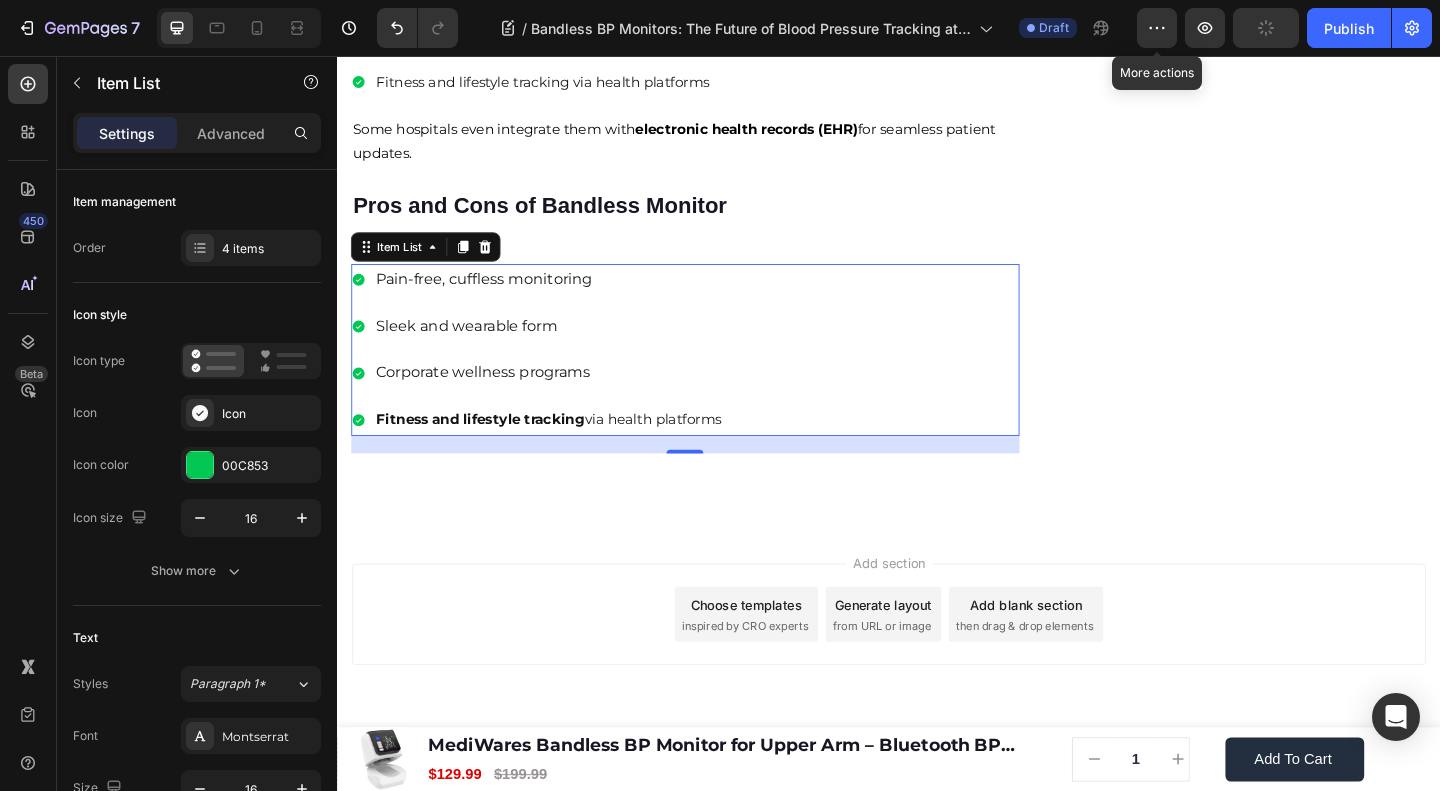 click on "Corporate wellness programs" at bounding box center (567, 400) 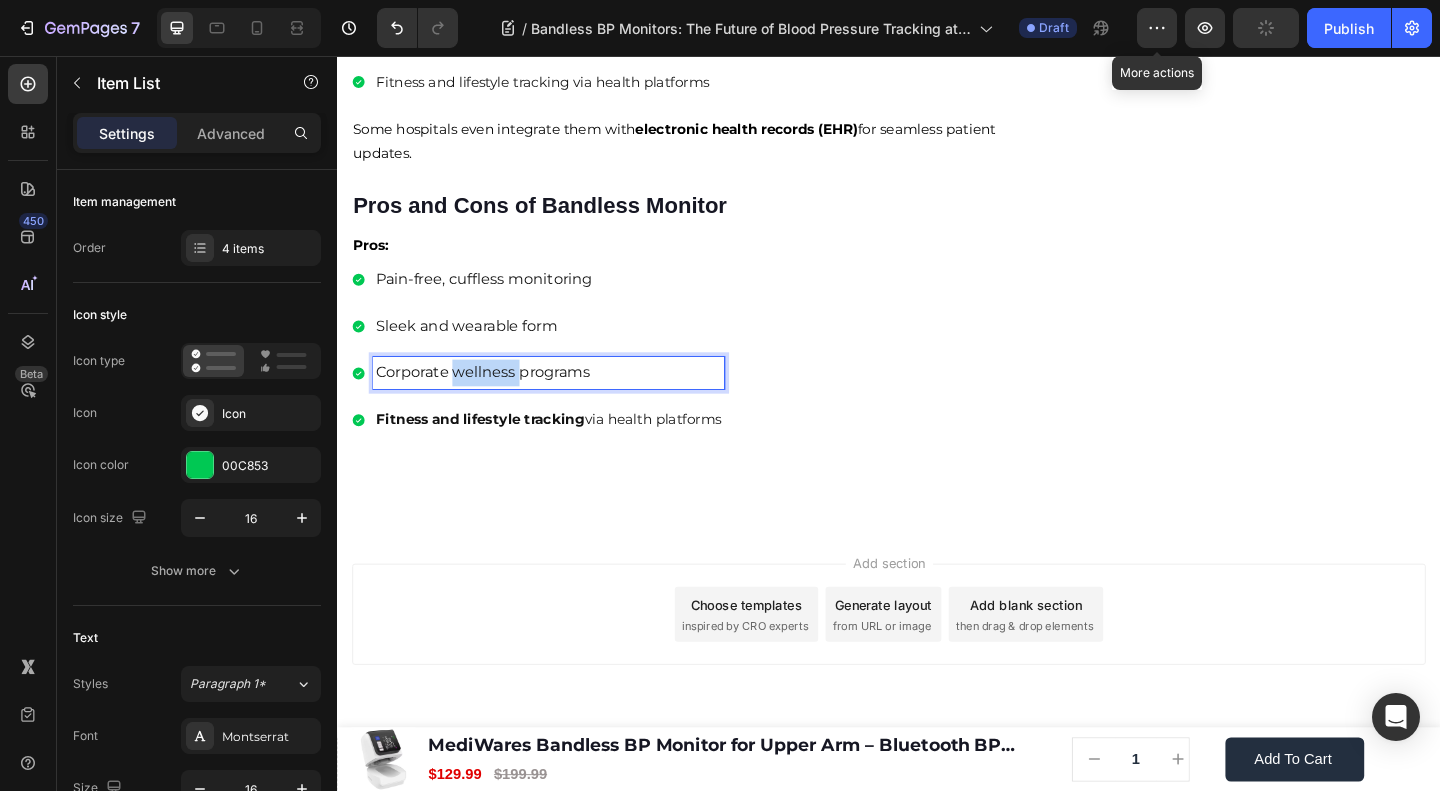 click on "Corporate wellness programs" at bounding box center [567, 400] 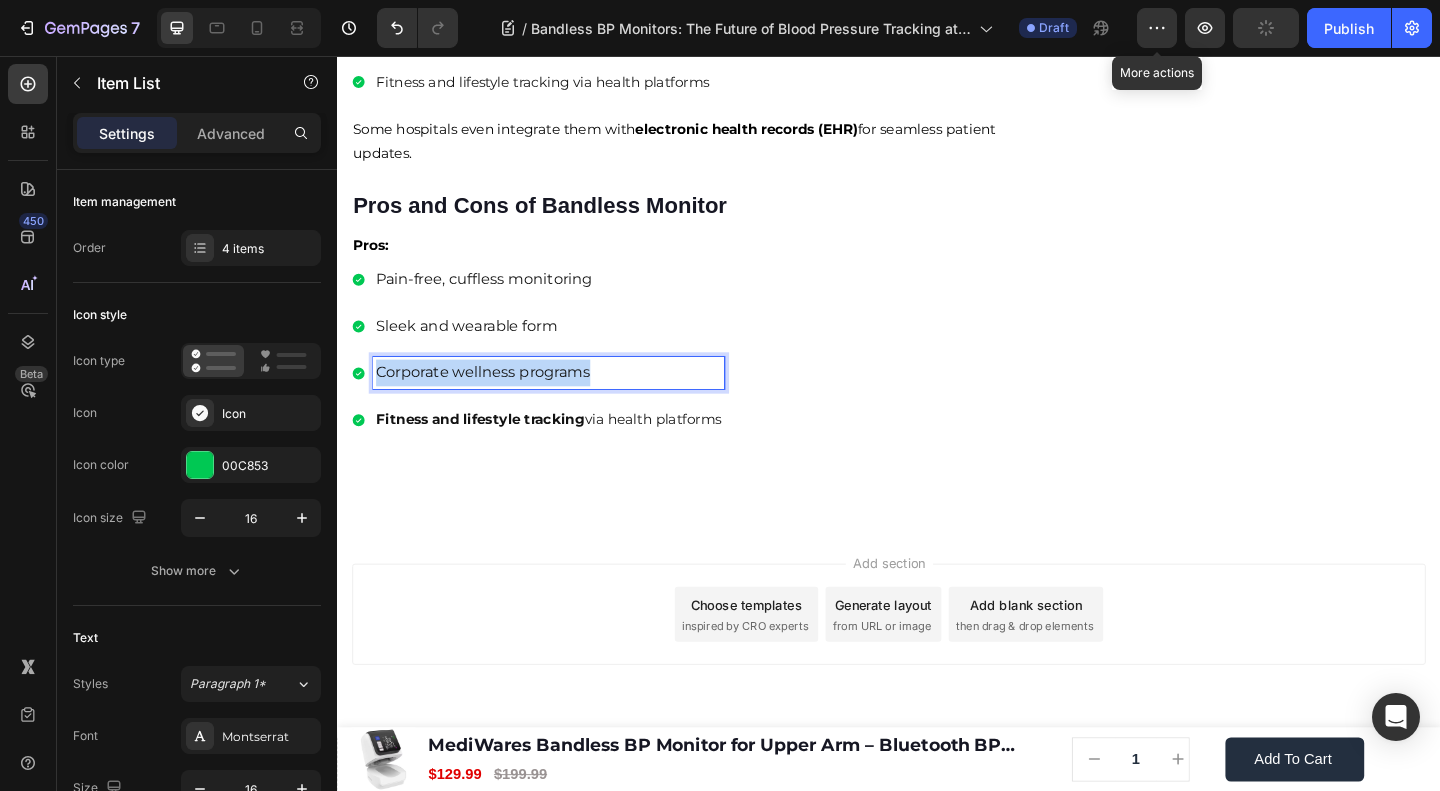 click on "Corporate wellness programs" at bounding box center (567, 400) 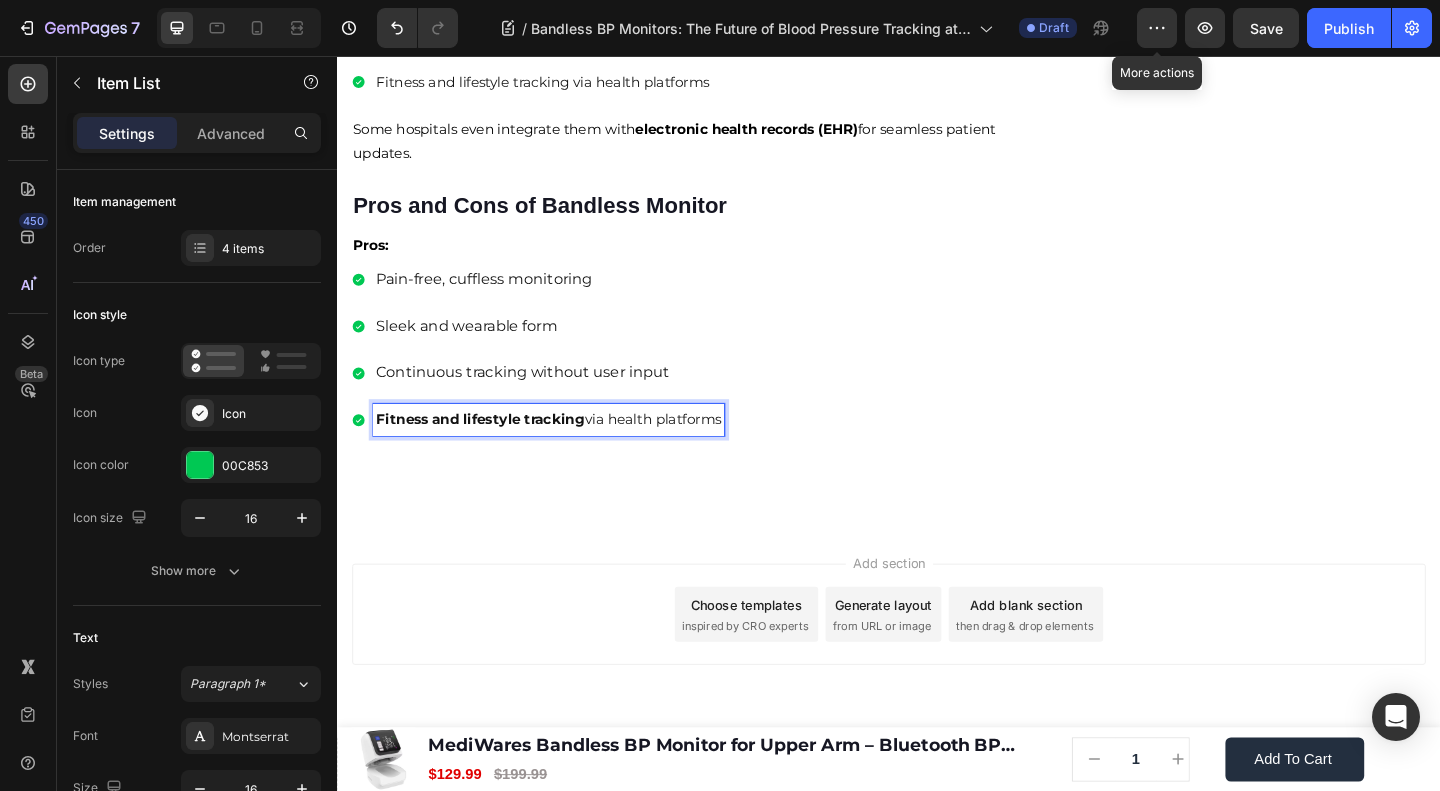 click on "Fitness and lifestyle tracking" at bounding box center [492, 450] 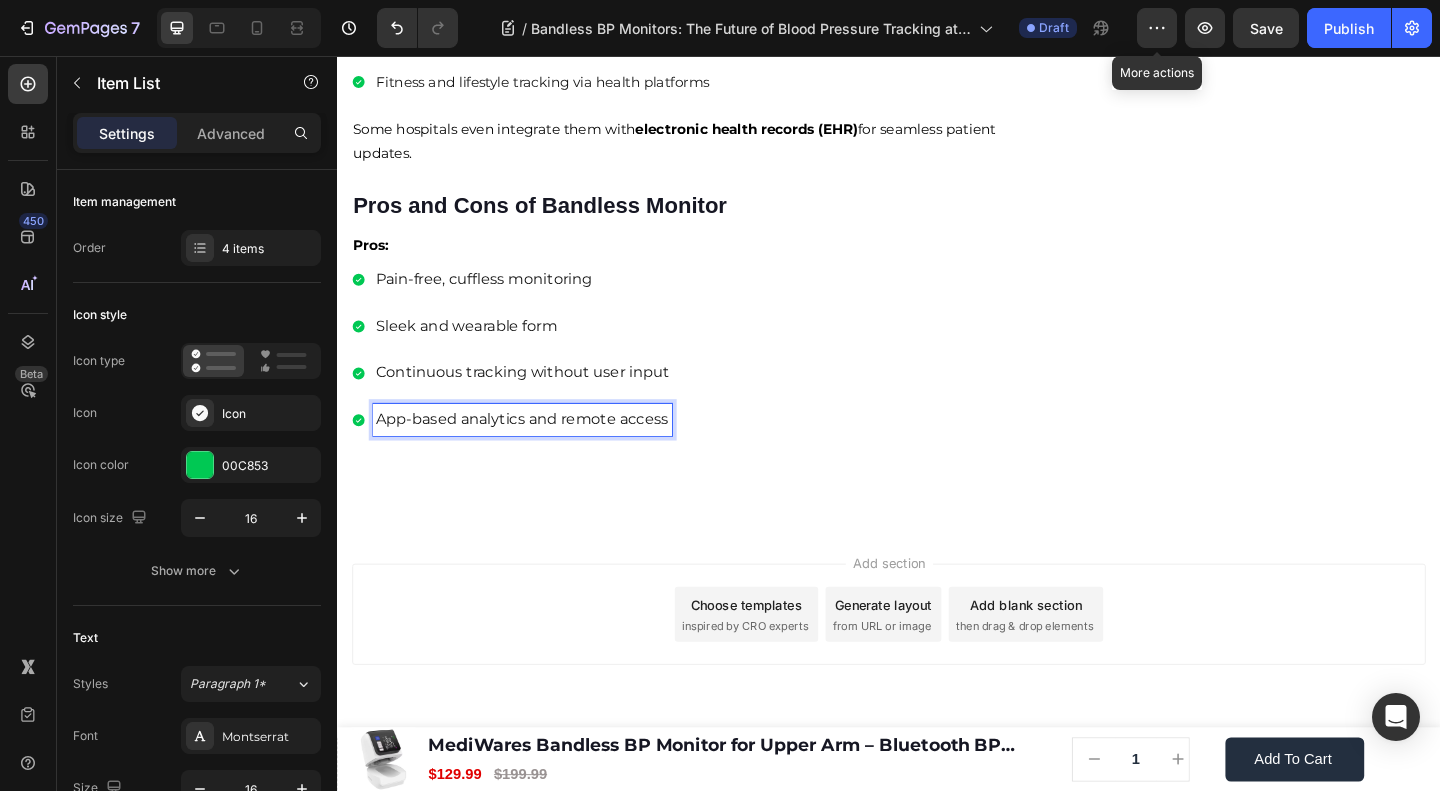 click on "App-based analytics and remote access" at bounding box center [538, 451] 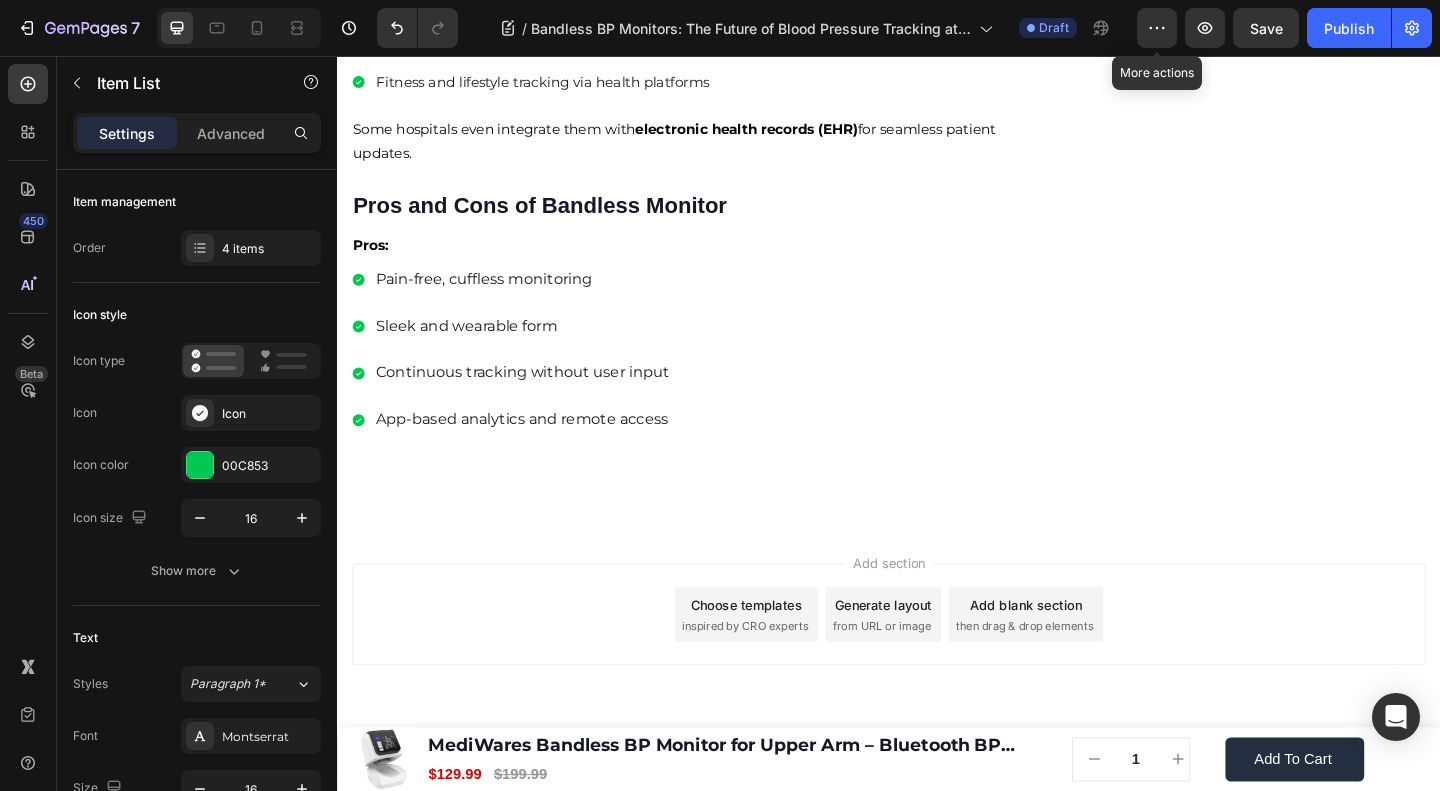 drag, startPoint x: 832, startPoint y: 476, endPoint x: 800, endPoint y: 477, distance: 32.01562 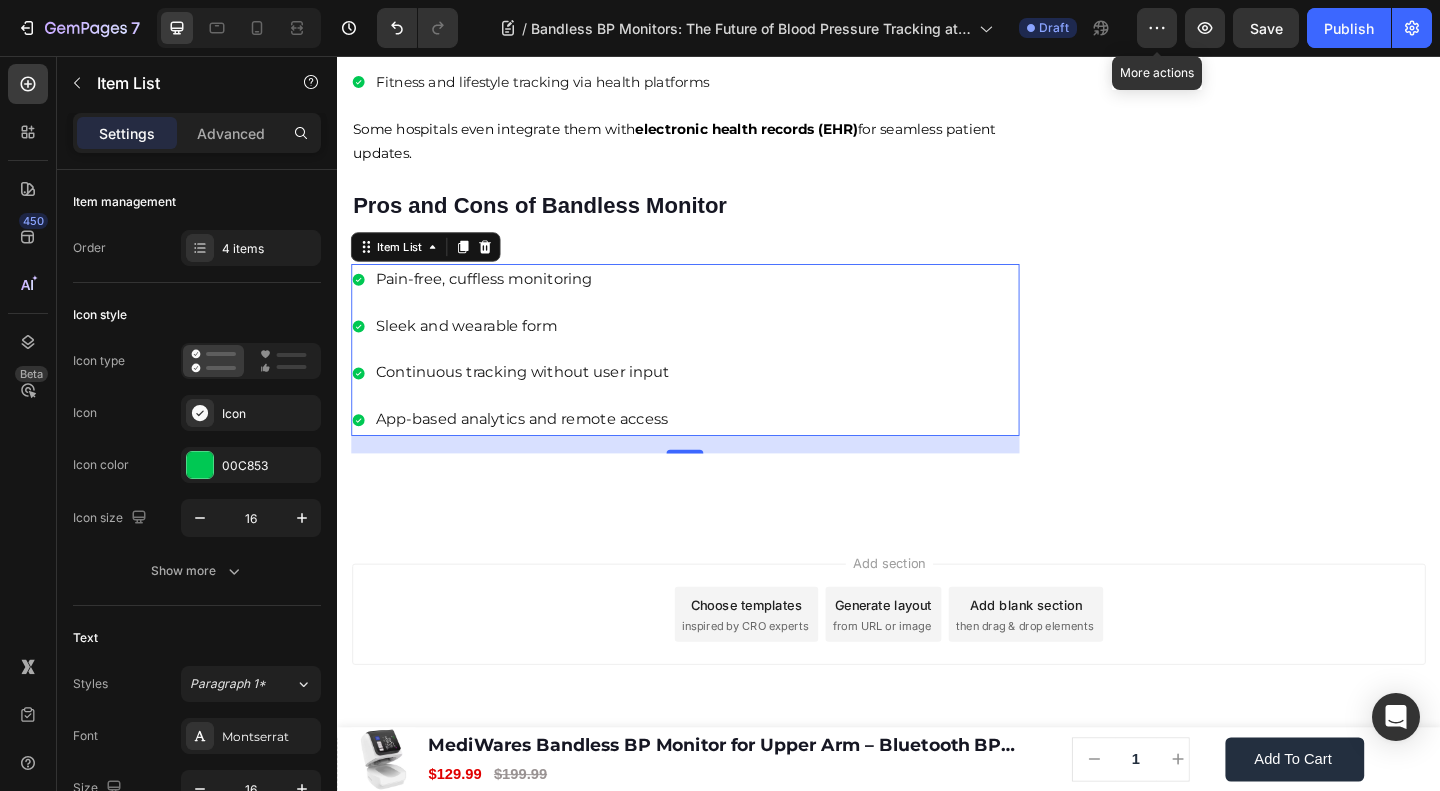 click on "App-based analytics and remote access" at bounding box center (538, 451) 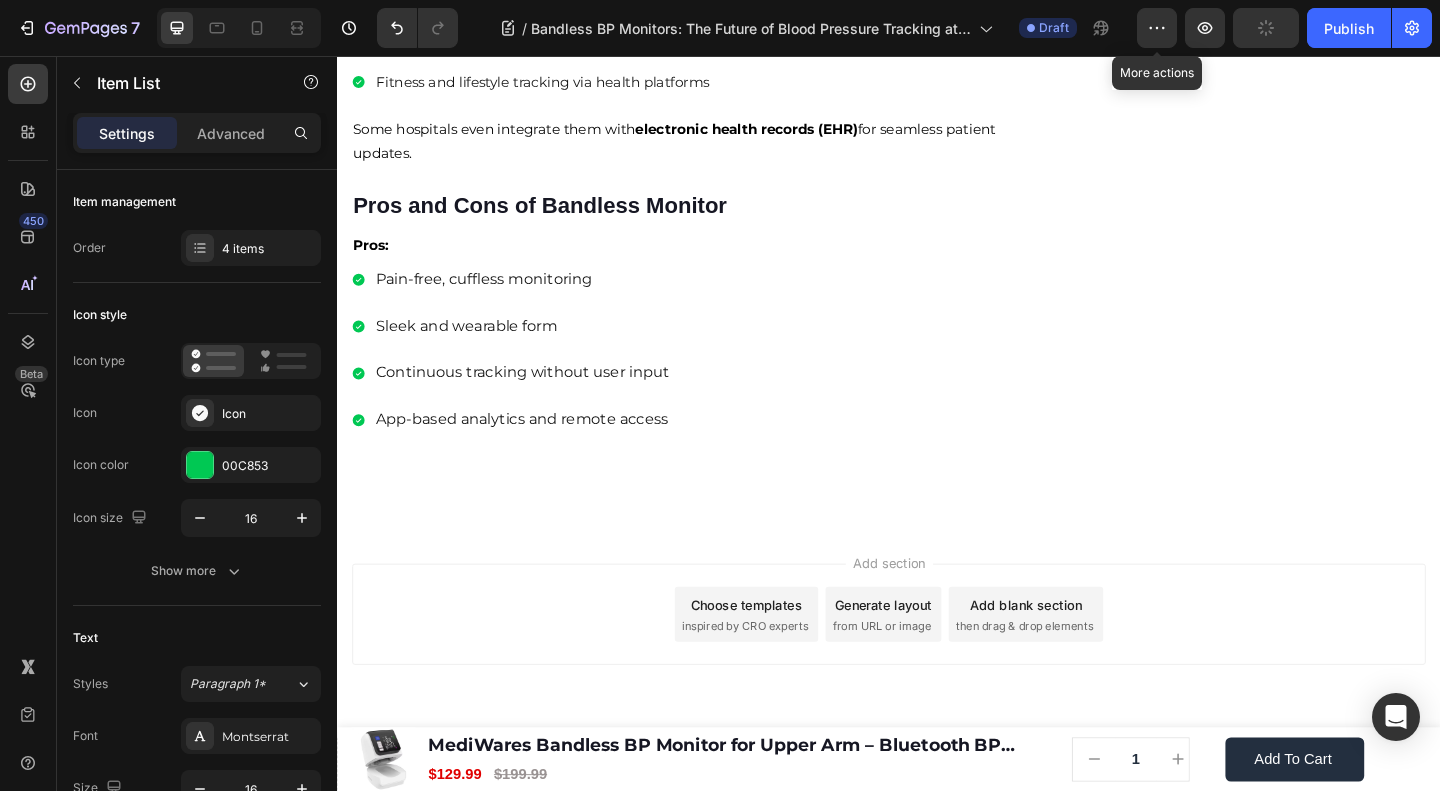 click on "Pain-free, cuffless monitoring Sleek and wearable form Continuous tracking without user input App-based analytics and remote access" at bounding box center [715, 375] 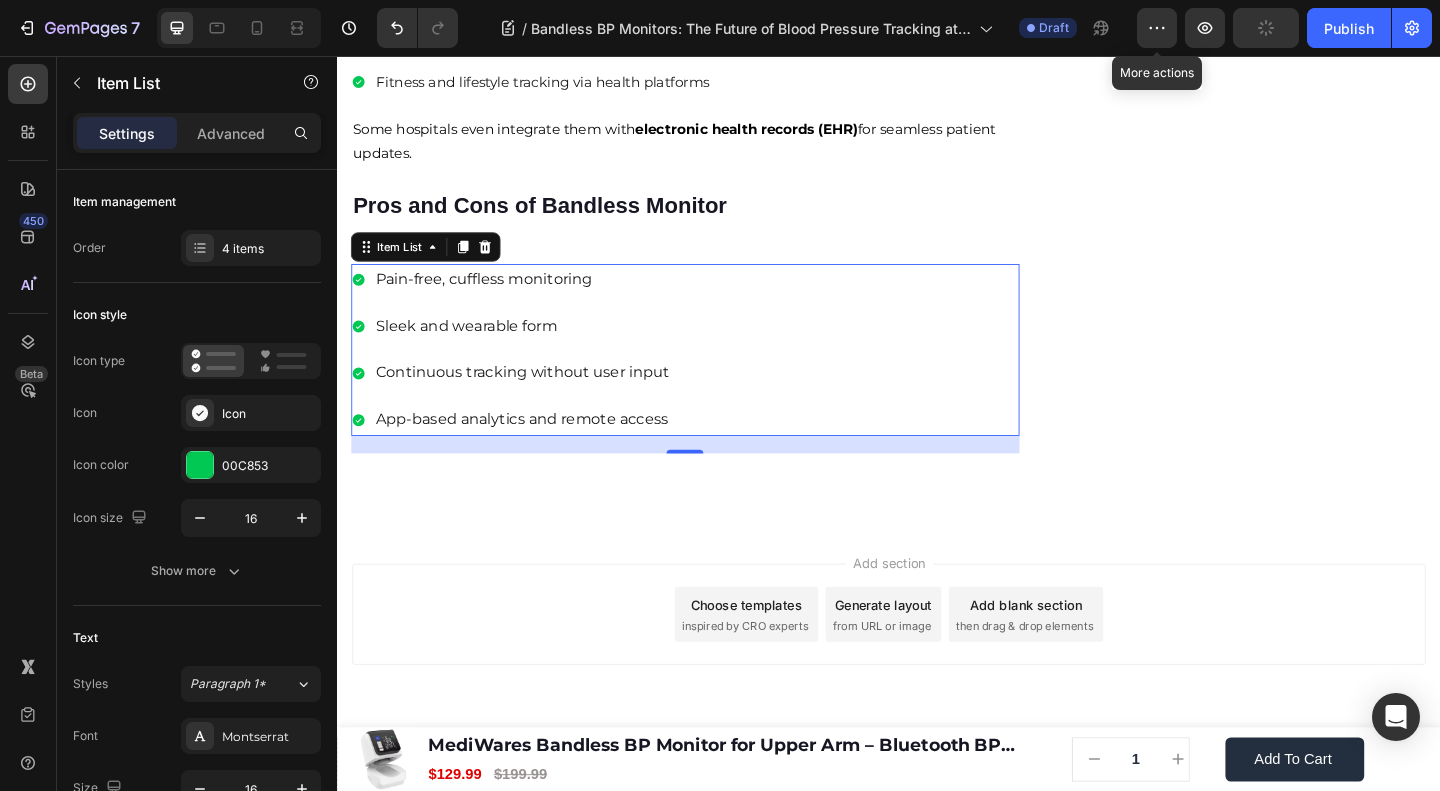 click on "Pain-free, cuffless monitoring Sleek and wearable form Continuous tracking without user input App-based analytics and remote access" at bounding box center [526, 375] 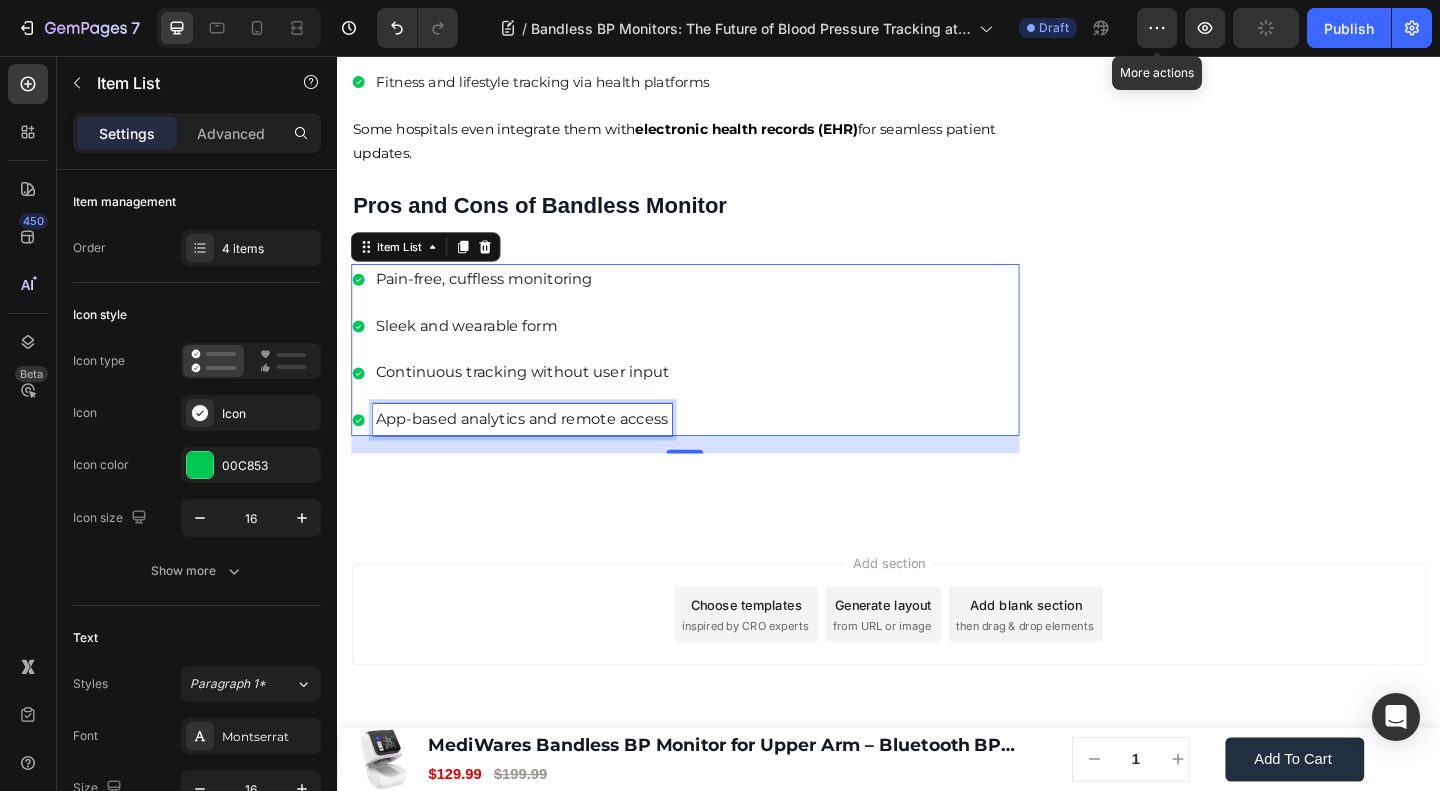 click on "App-based analytics and remote access" at bounding box center (538, 451) 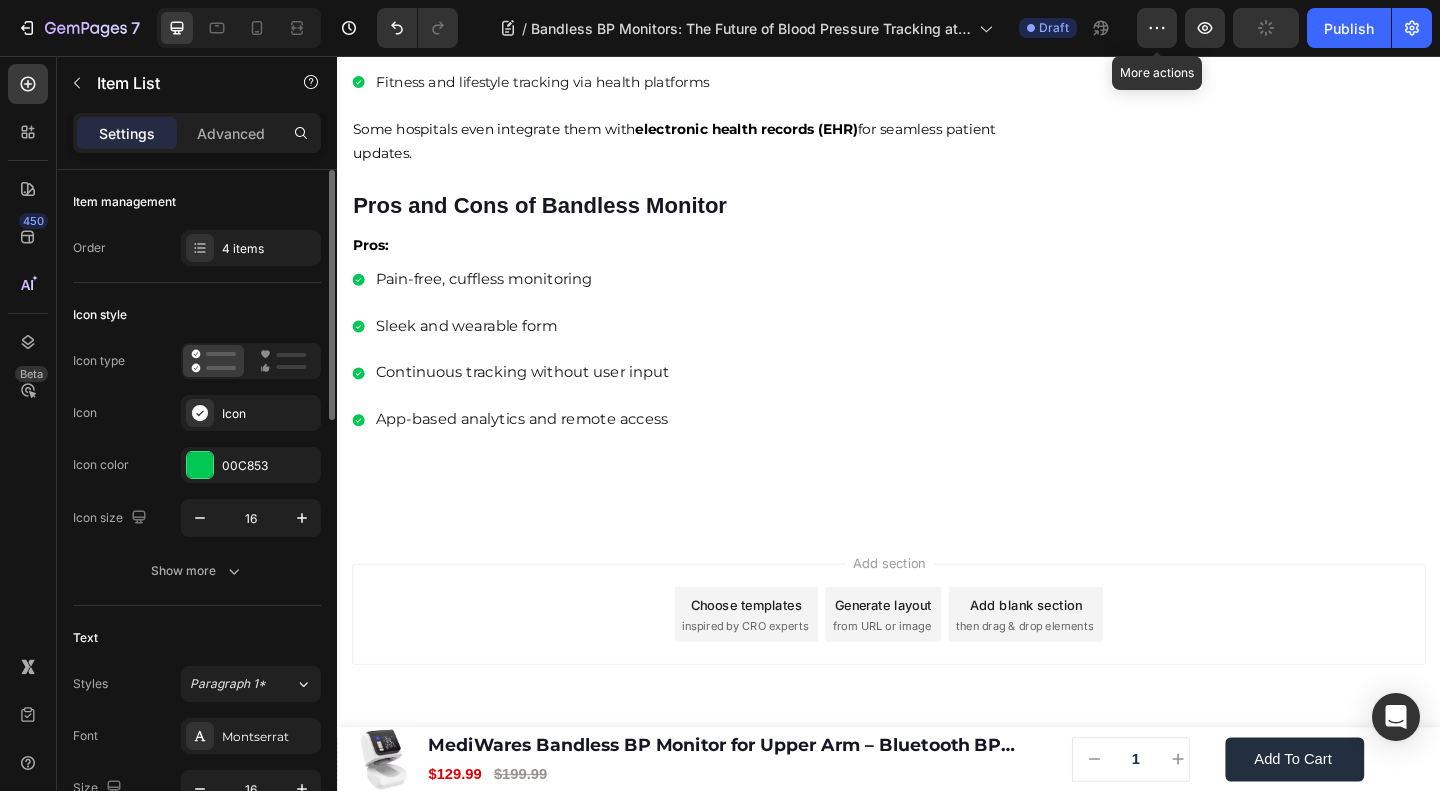 click on "Item management Order 4 items" 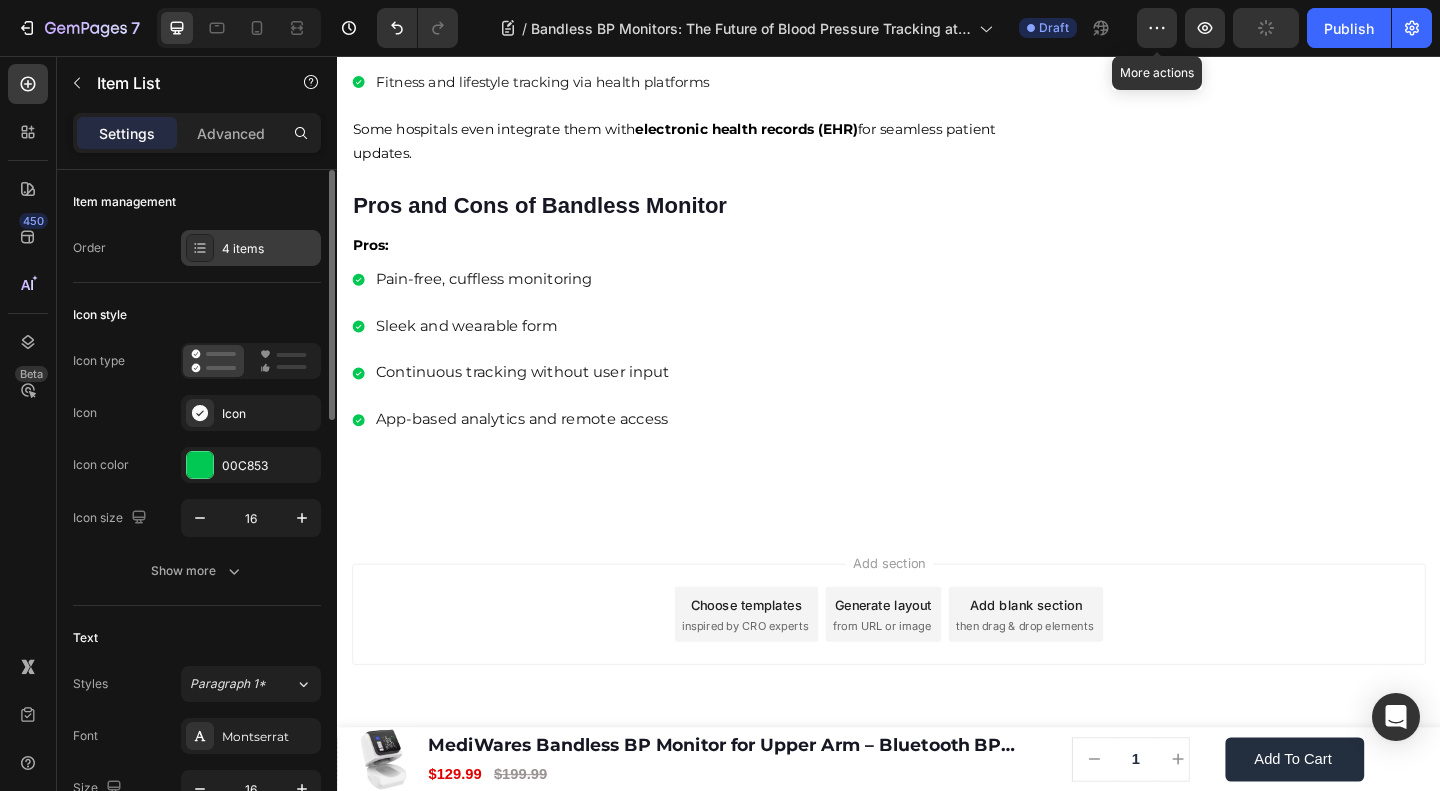 click on "4 items" at bounding box center [269, 249] 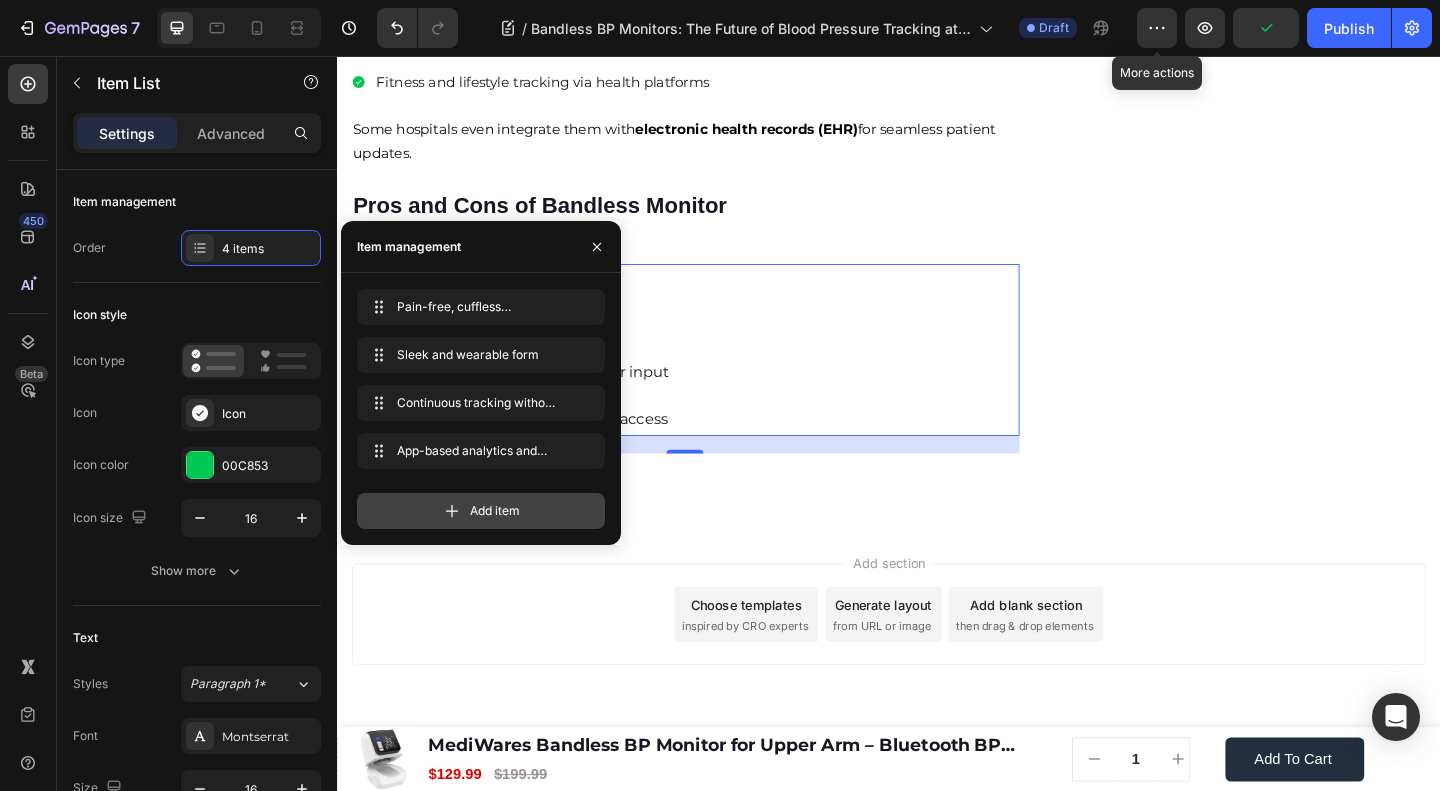 click on "Add item" at bounding box center (481, 511) 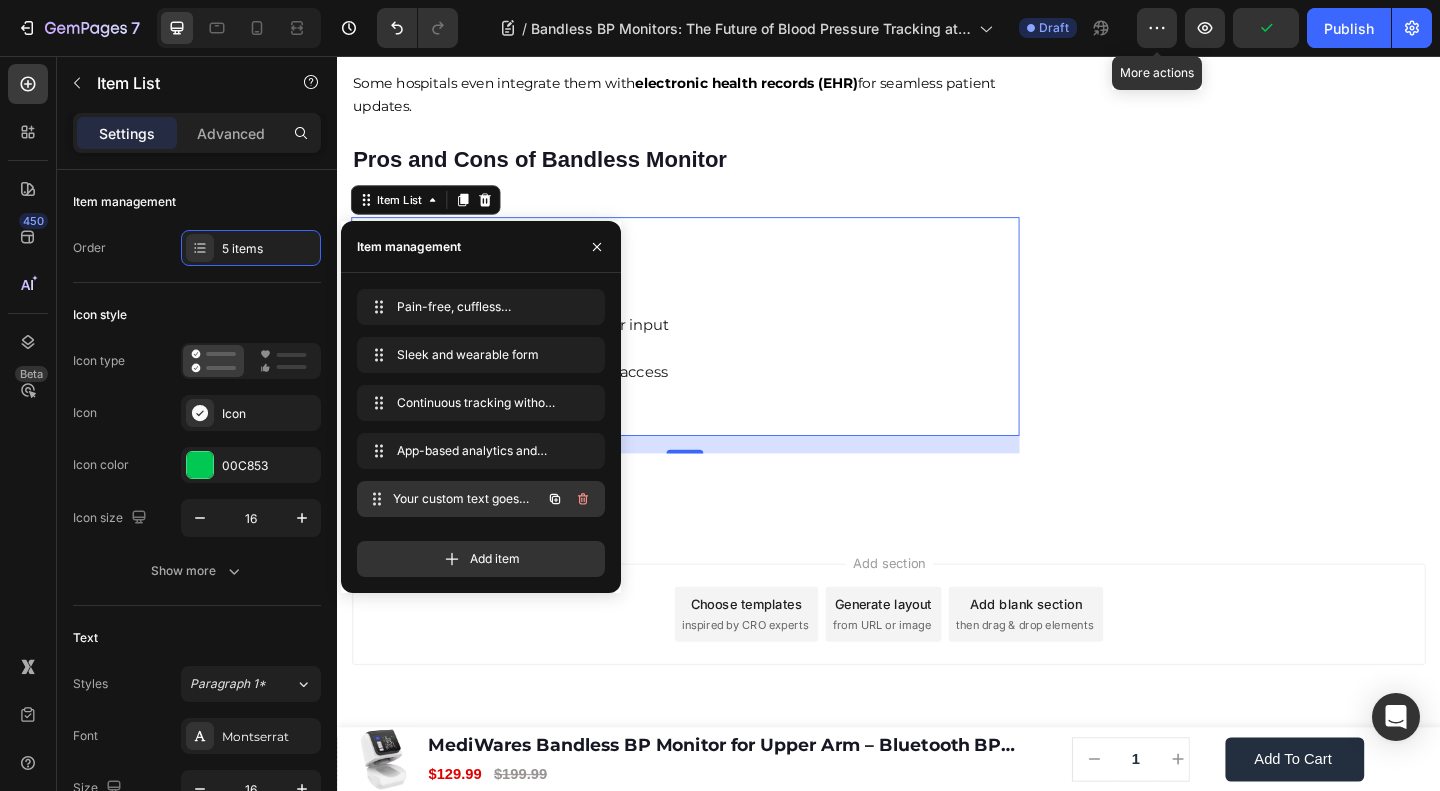 click on "Your custom text goes here" at bounding box center [467, 499] 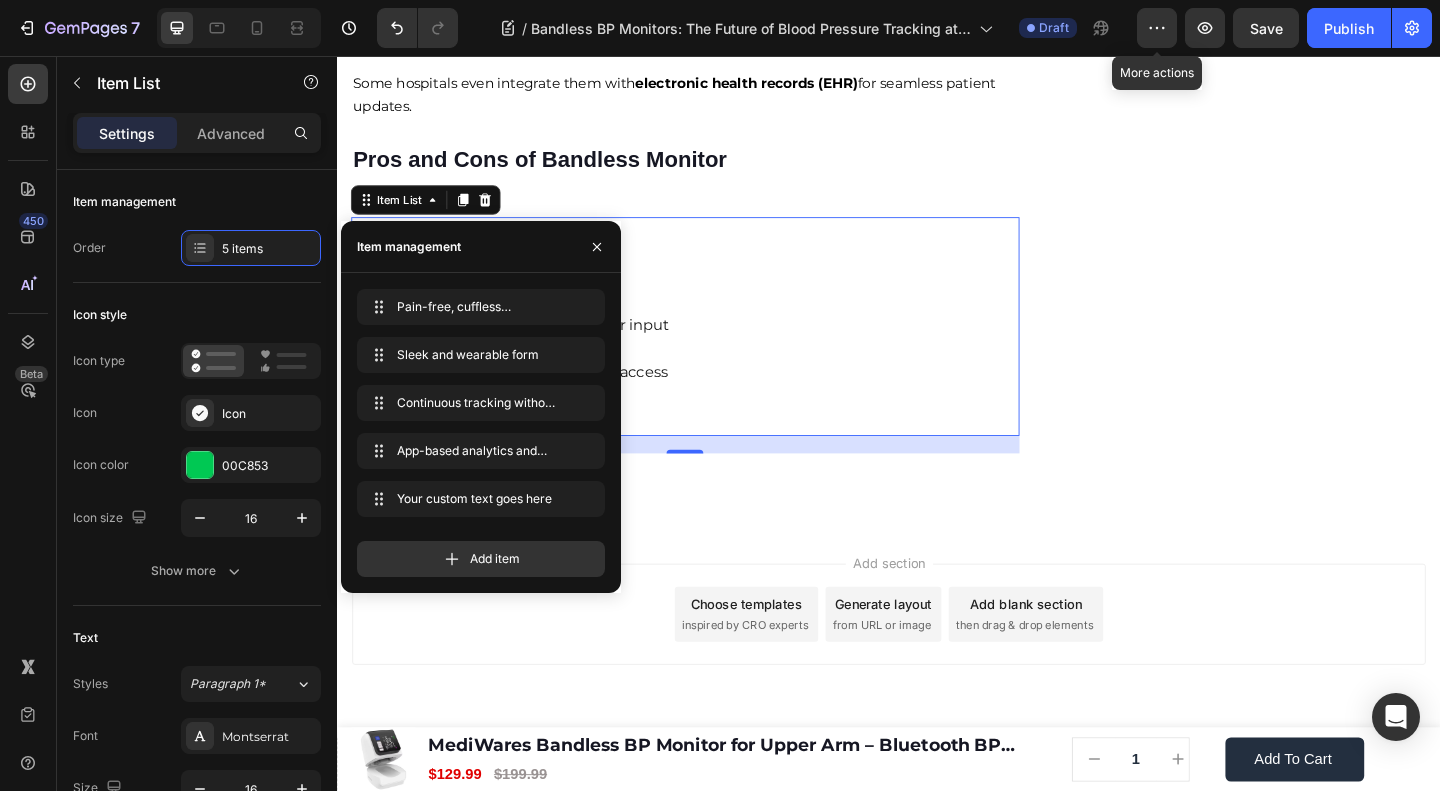 click on "Your custom text goes here" at bounding box center [538, 451] 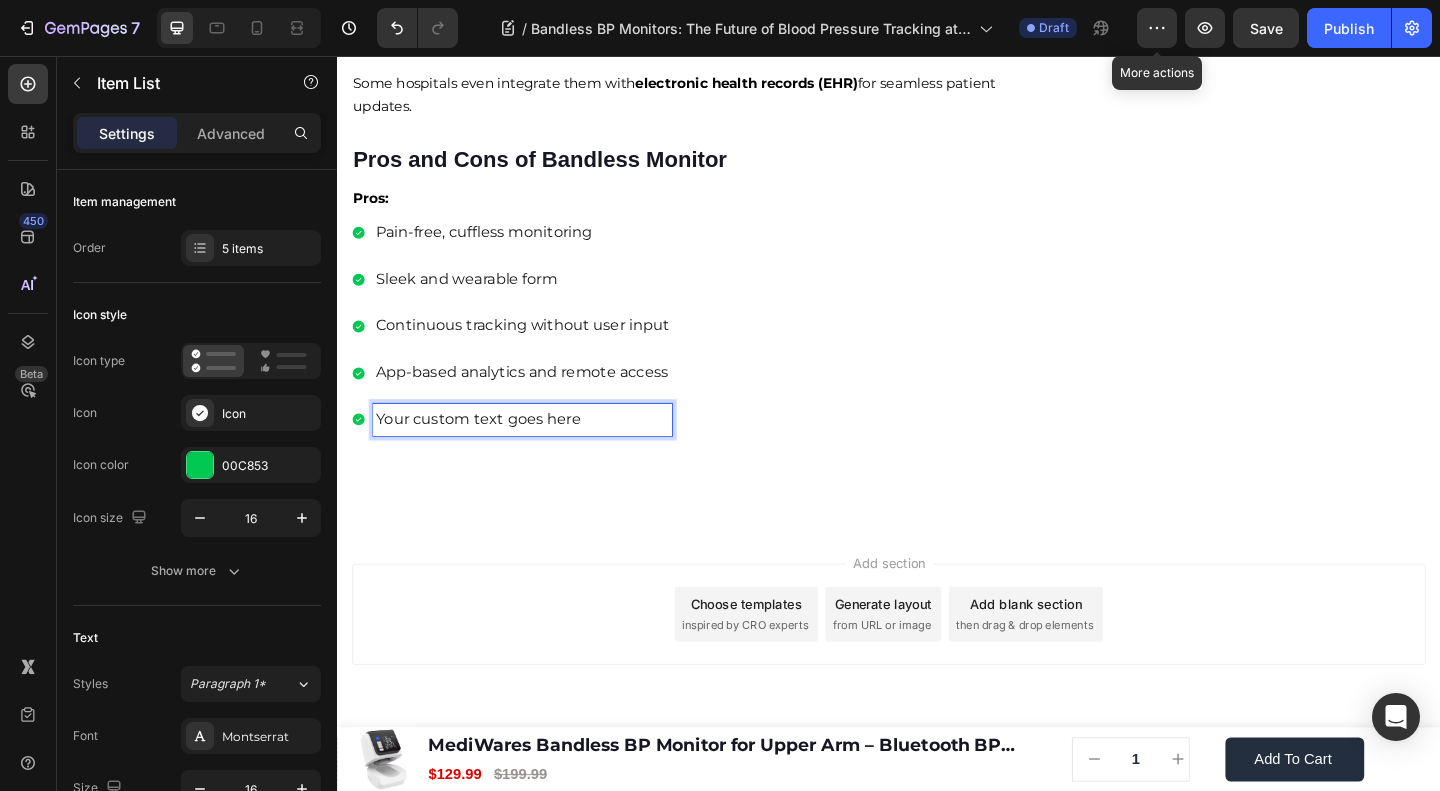 click on "Your custom text goes here" at bounding box center [538, 451] 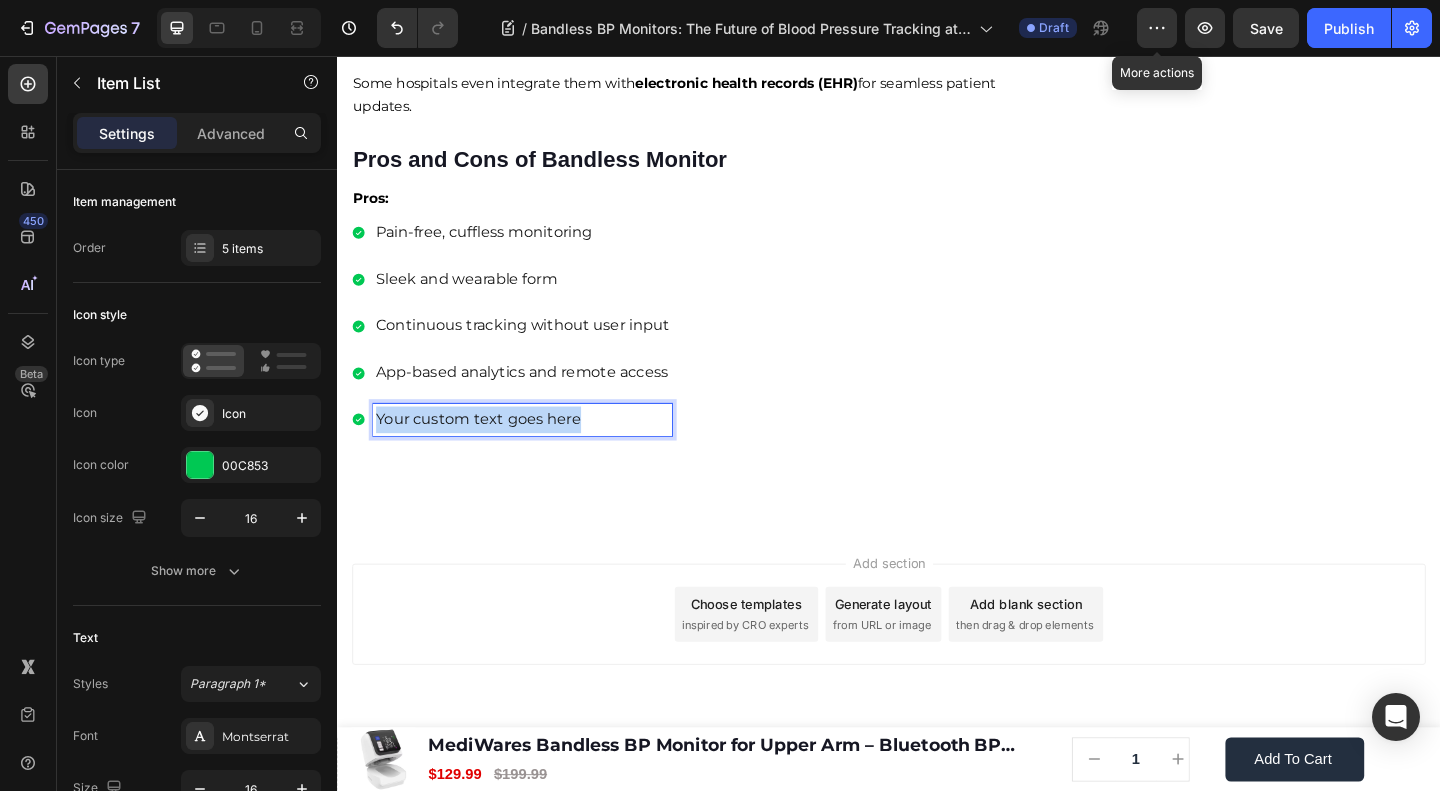 click on "Your custom text goes here" at bounding box center (538, 451) 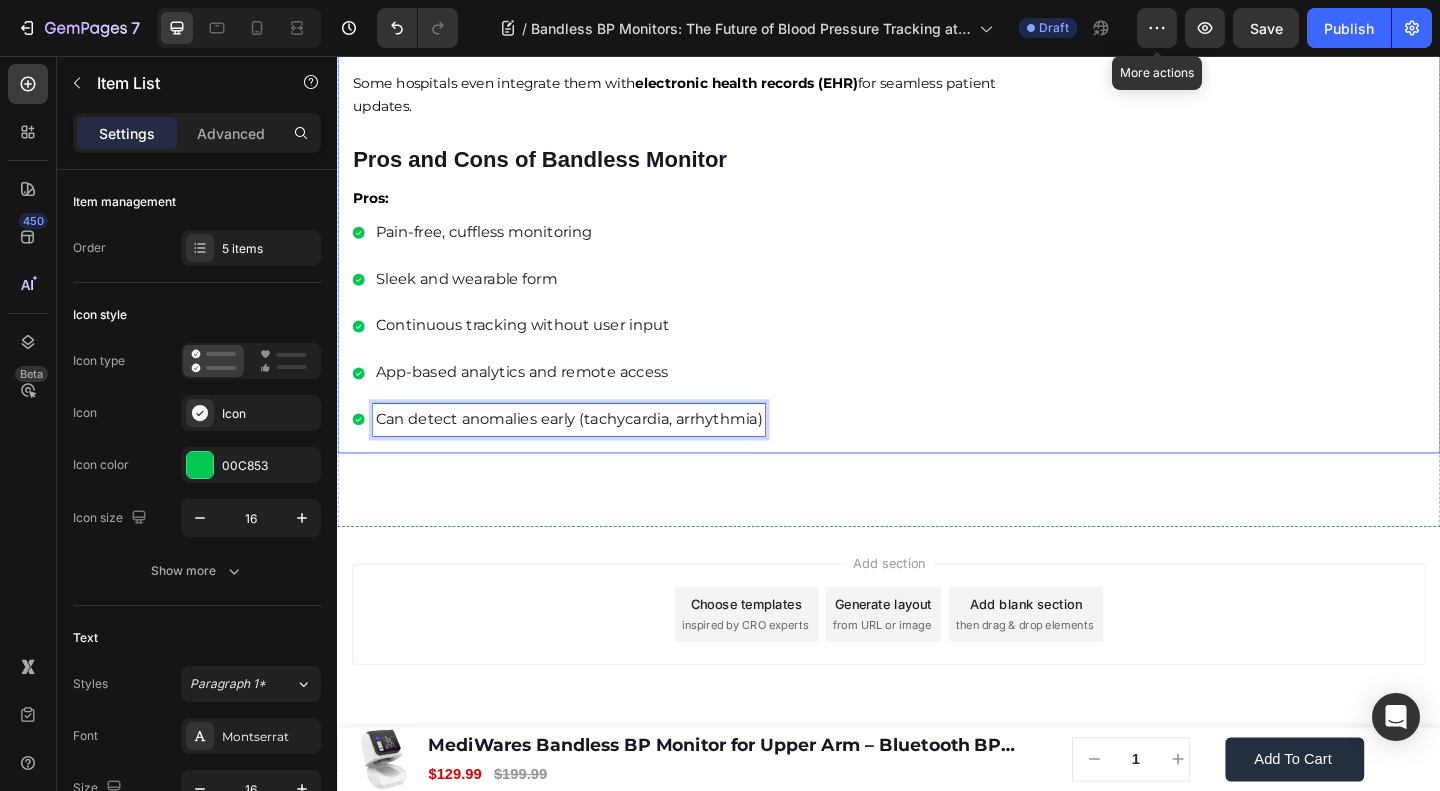 click on "🔥Up to 50% OFF Ending Soon🔥 Text block 03 Days 04 Hrs 58 Mins 12 Secs Countdown Timer Image Clinically Approved Accuracy Over 35,000 Units Sold Affordable Quality with Warranty Doctor Recommended Eco-Friendly Design Item list Shop Now and Save 50% Button
30-day money back guarantee Item list Row Product Images $149.99 Product Price Product Price $199.99 Product Price Product Price Row
Add to cart Add to Cart Product Row Row Image Row" at bounding box center (1332, -1567) 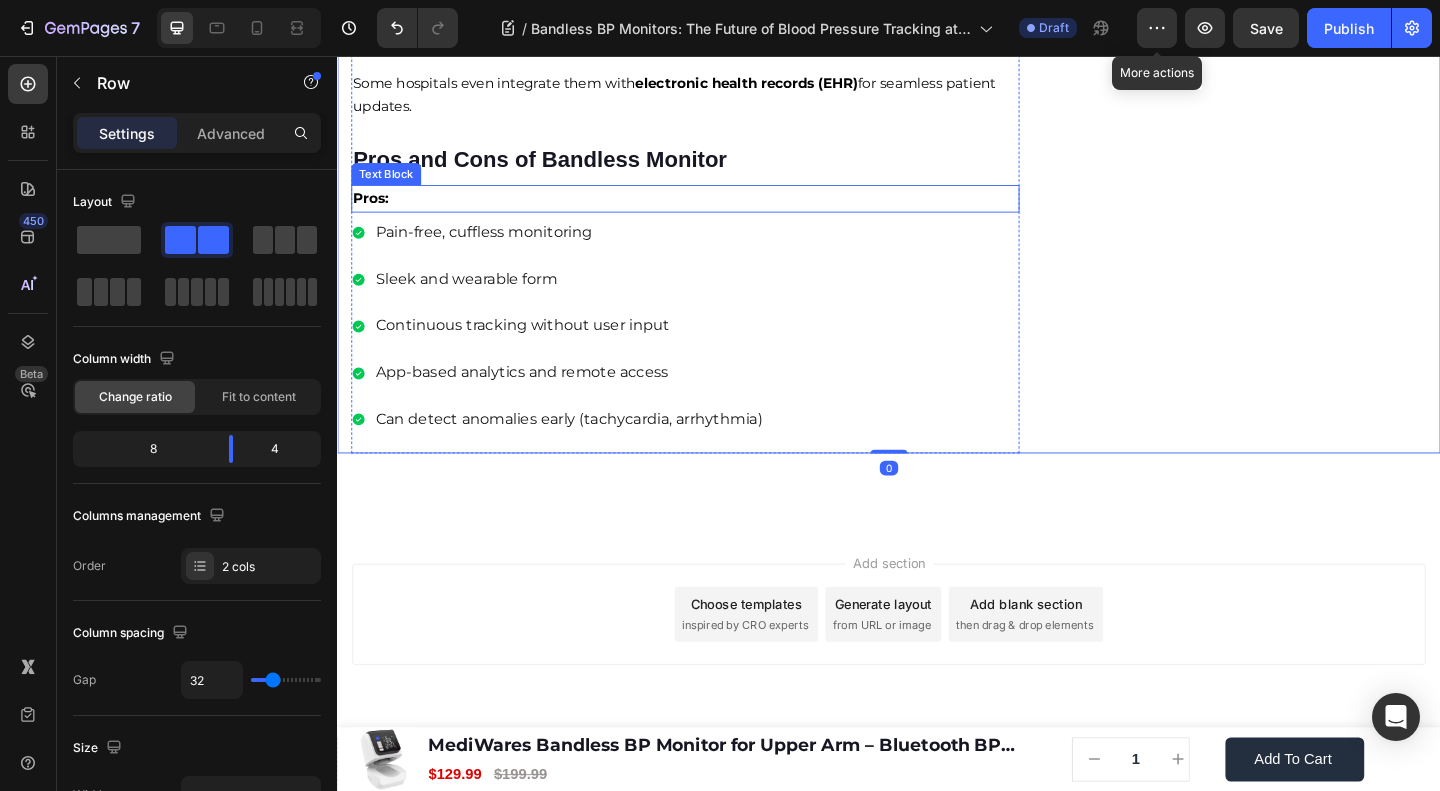 click on "Pros:" at bounding box center (715, 211) 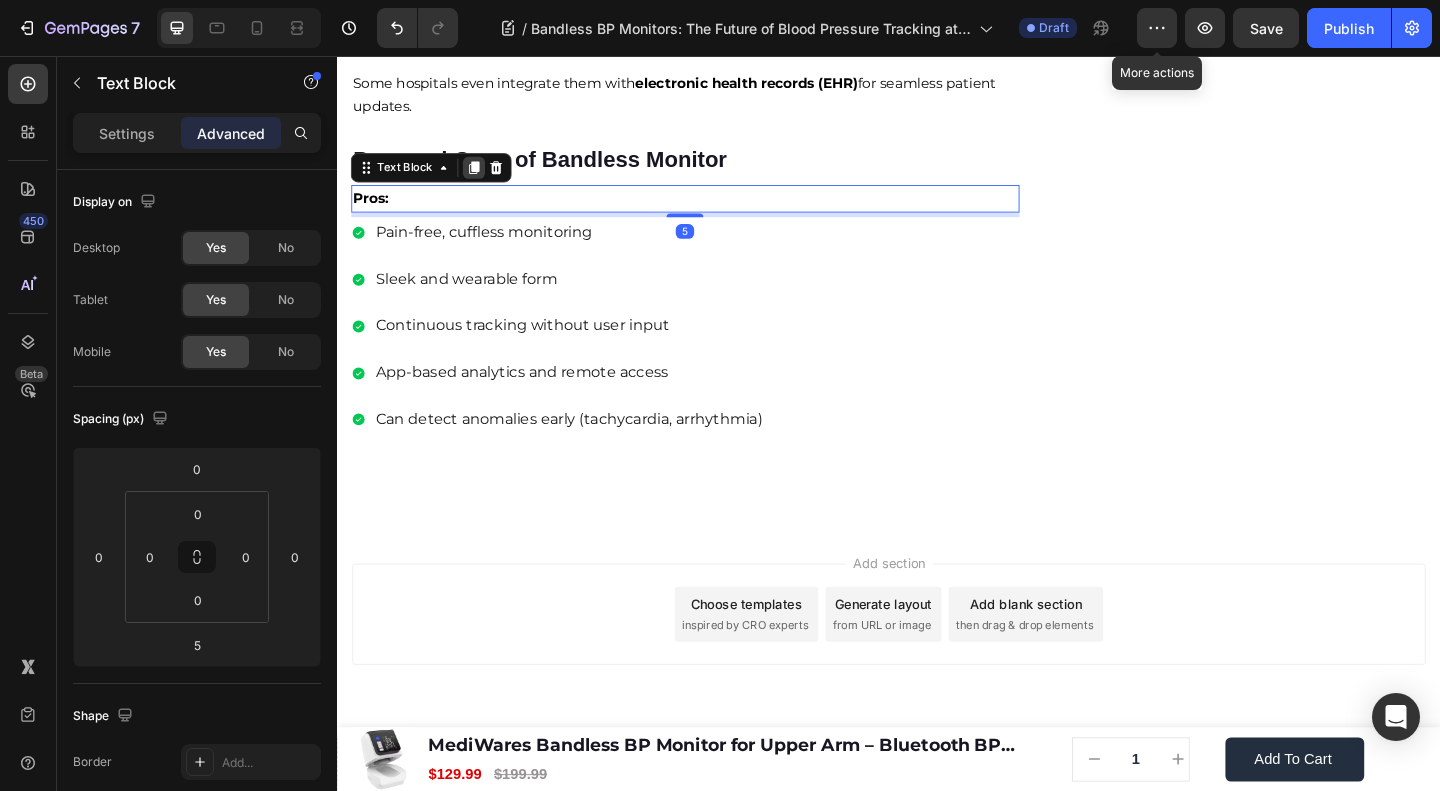 click 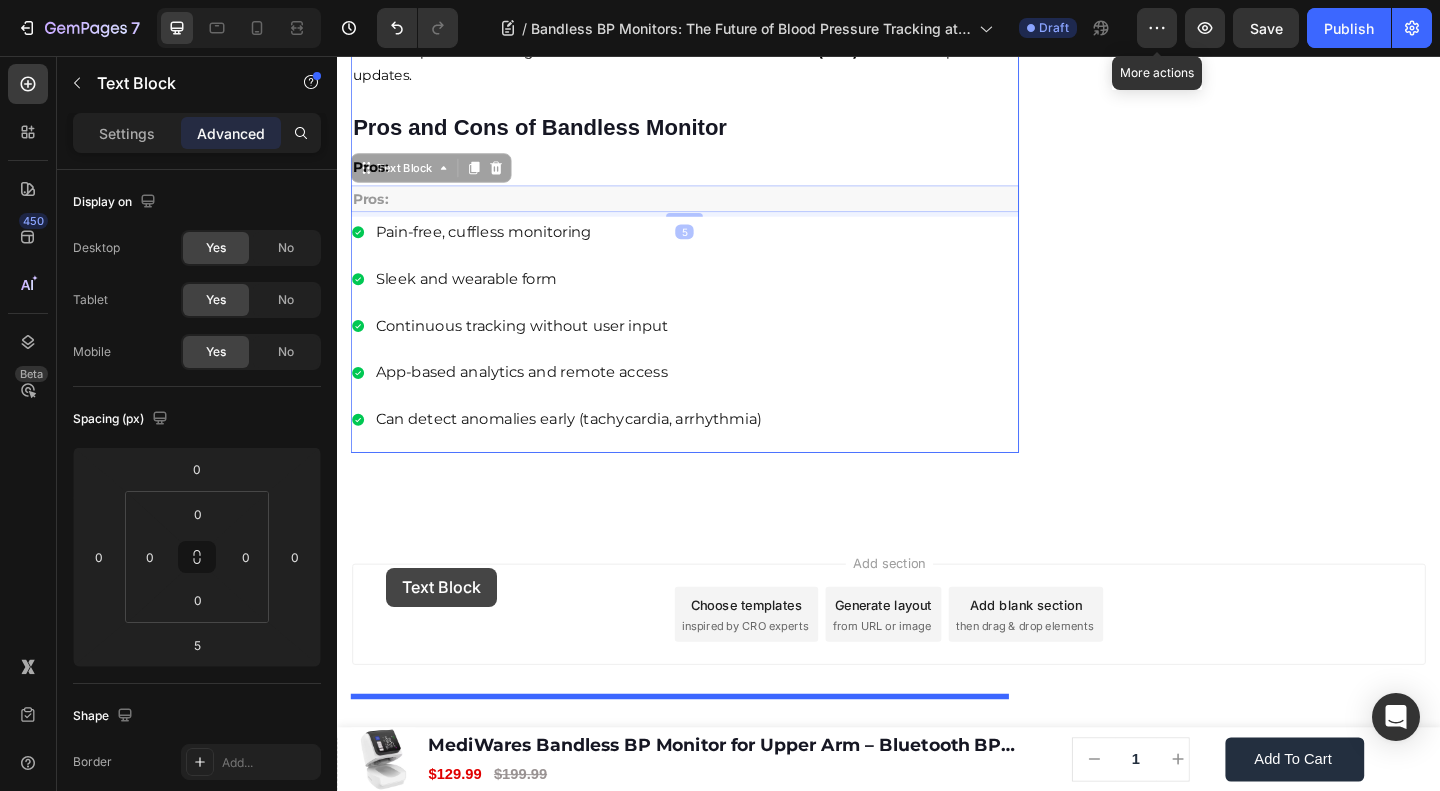 drag, startPoint x: 396, startPoint y: 317, endPoint x: 390, endPoint y: 613, distance: 296.0608 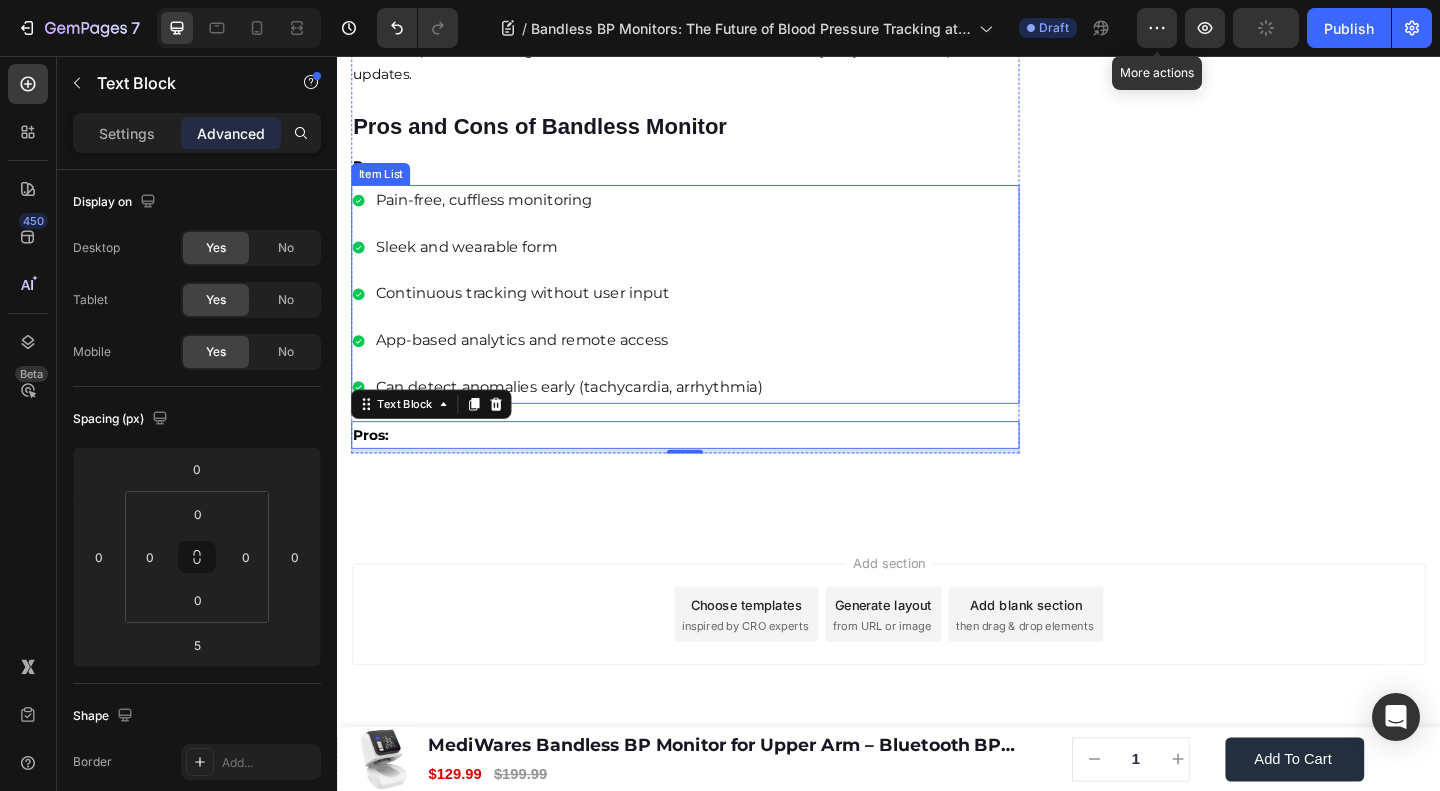 scroll, scrollTop: 4064, scrollLeft: 0, axis: vertical 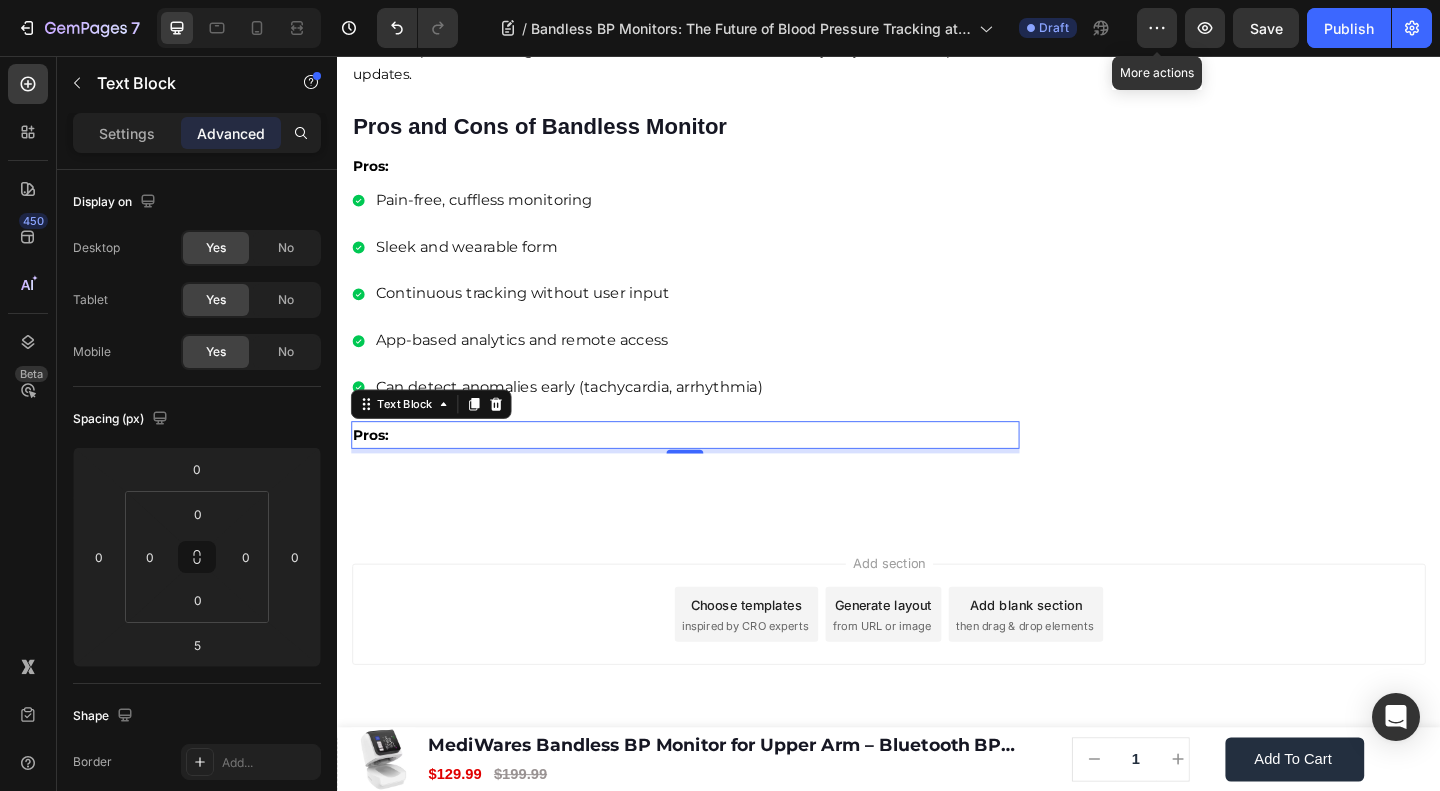 click on "Pros:" at bounding box center [715, 468] 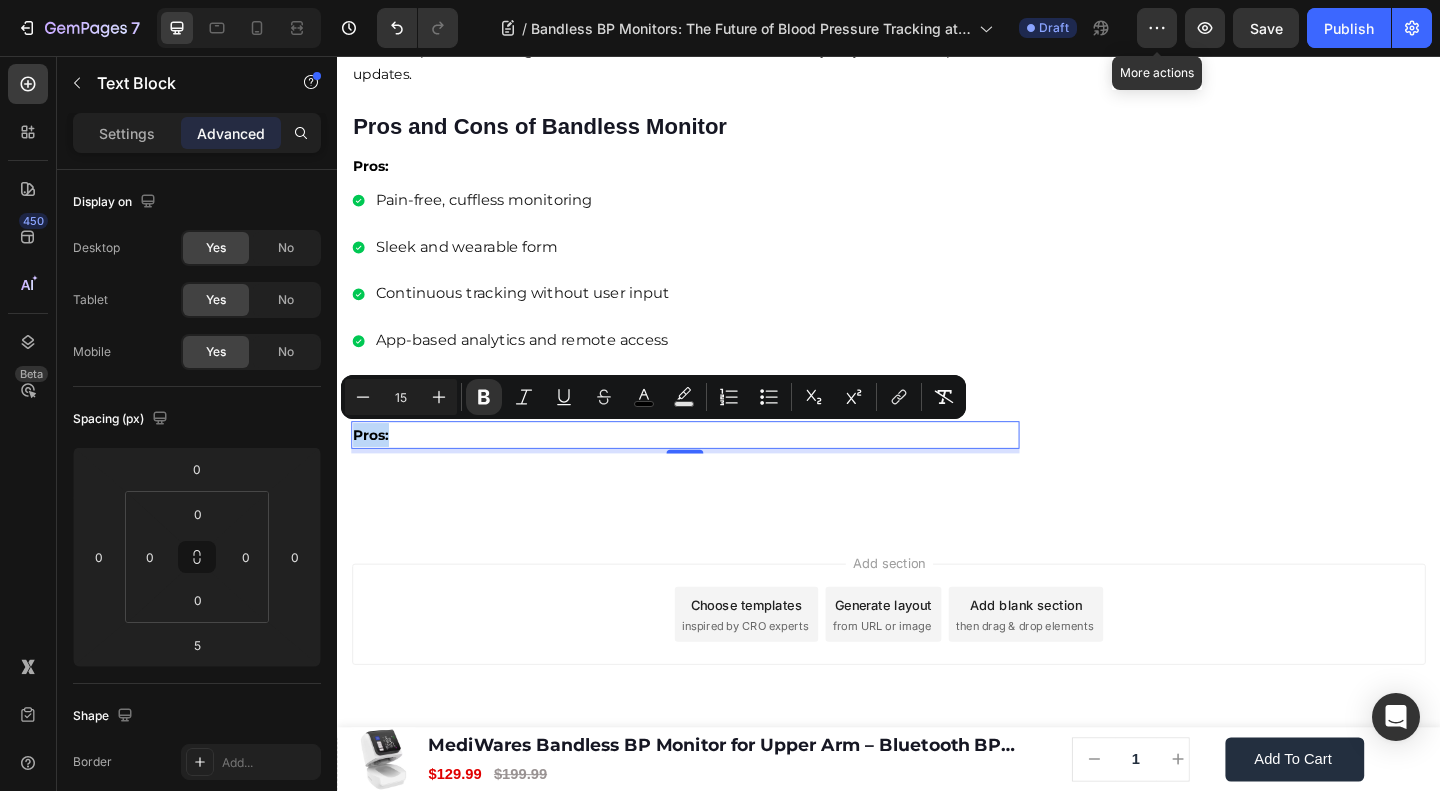 click on "Pros:" at bounding box center [715, 468] 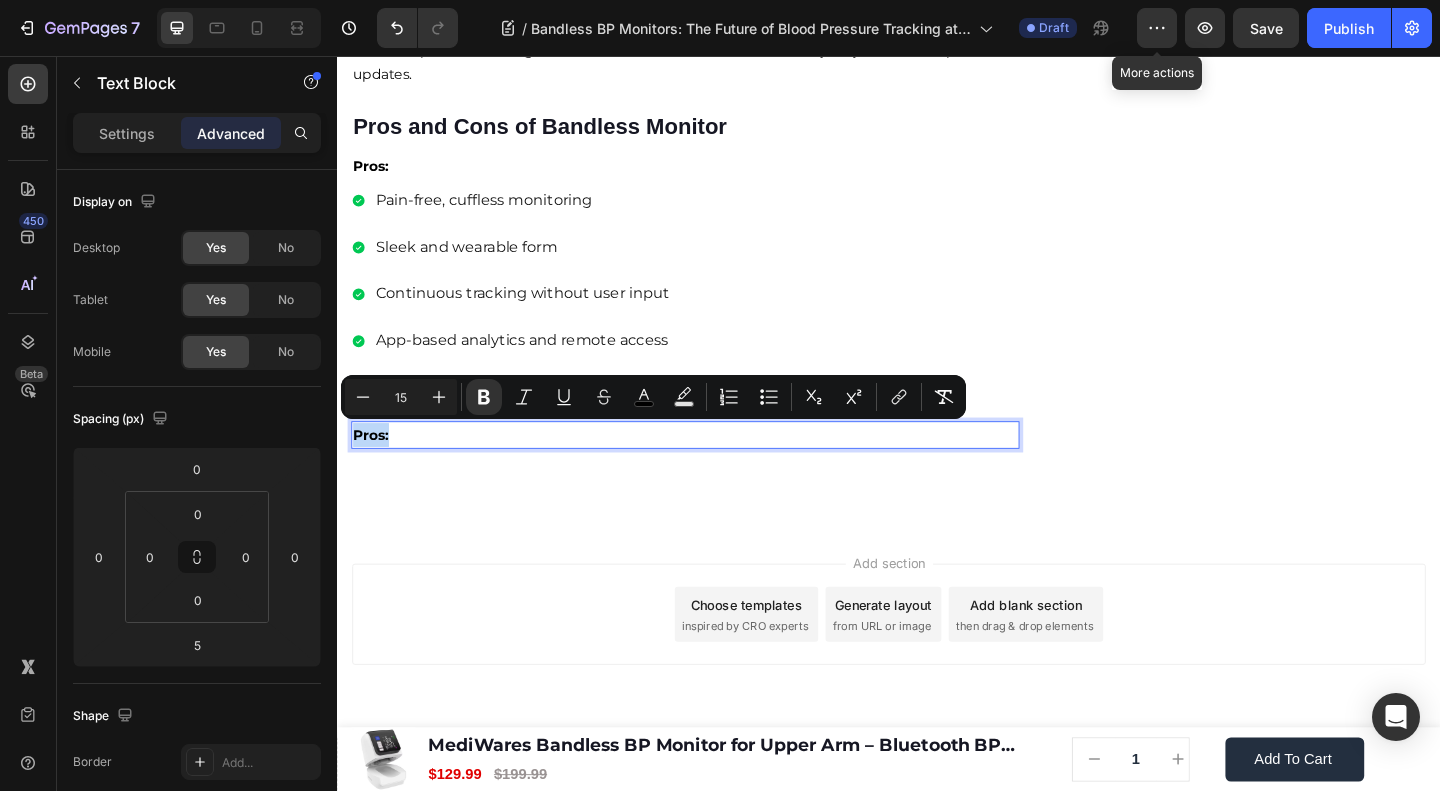 click on "Pros:" at bounding box center (715, 468) 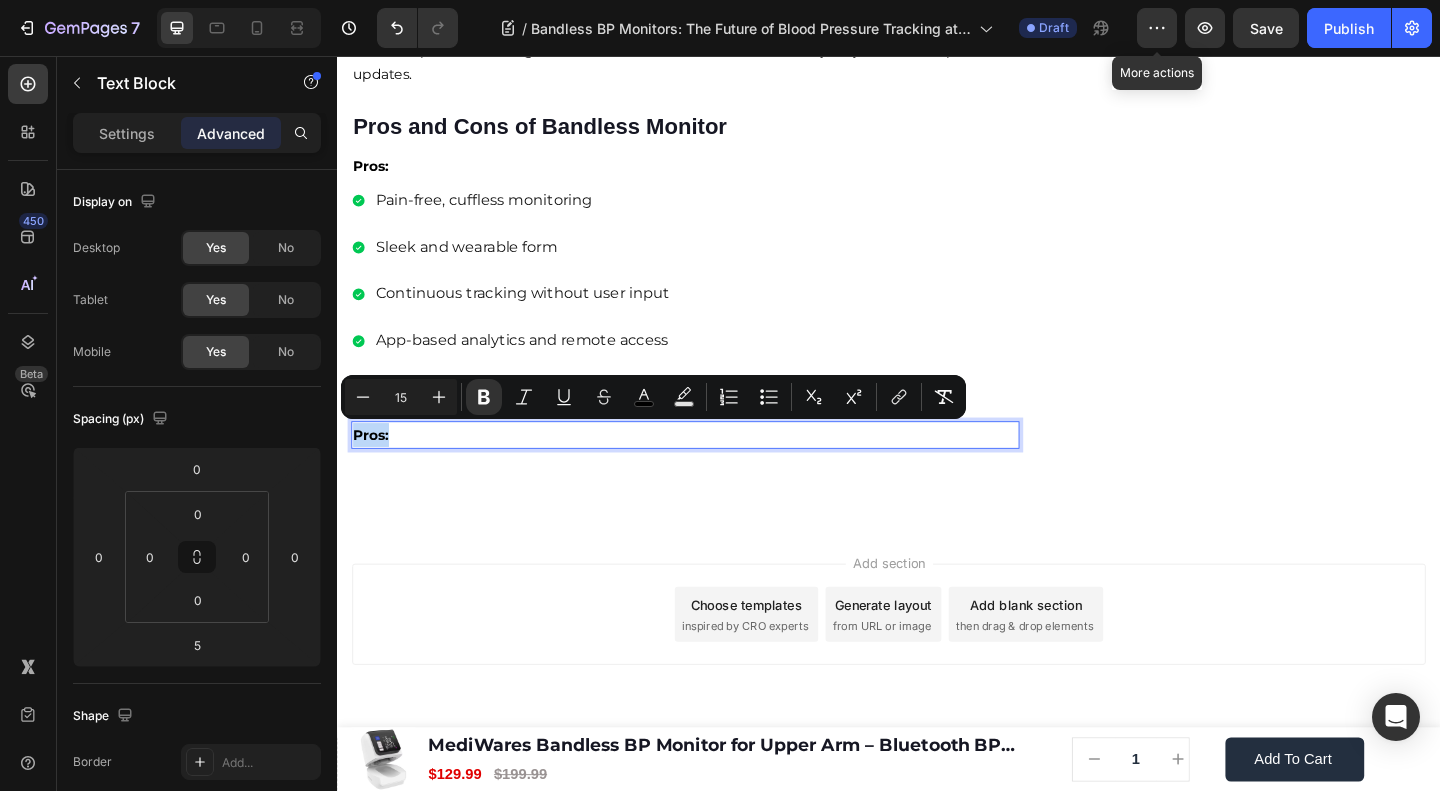 click on "Pros:" at bounding box center [715, 468] 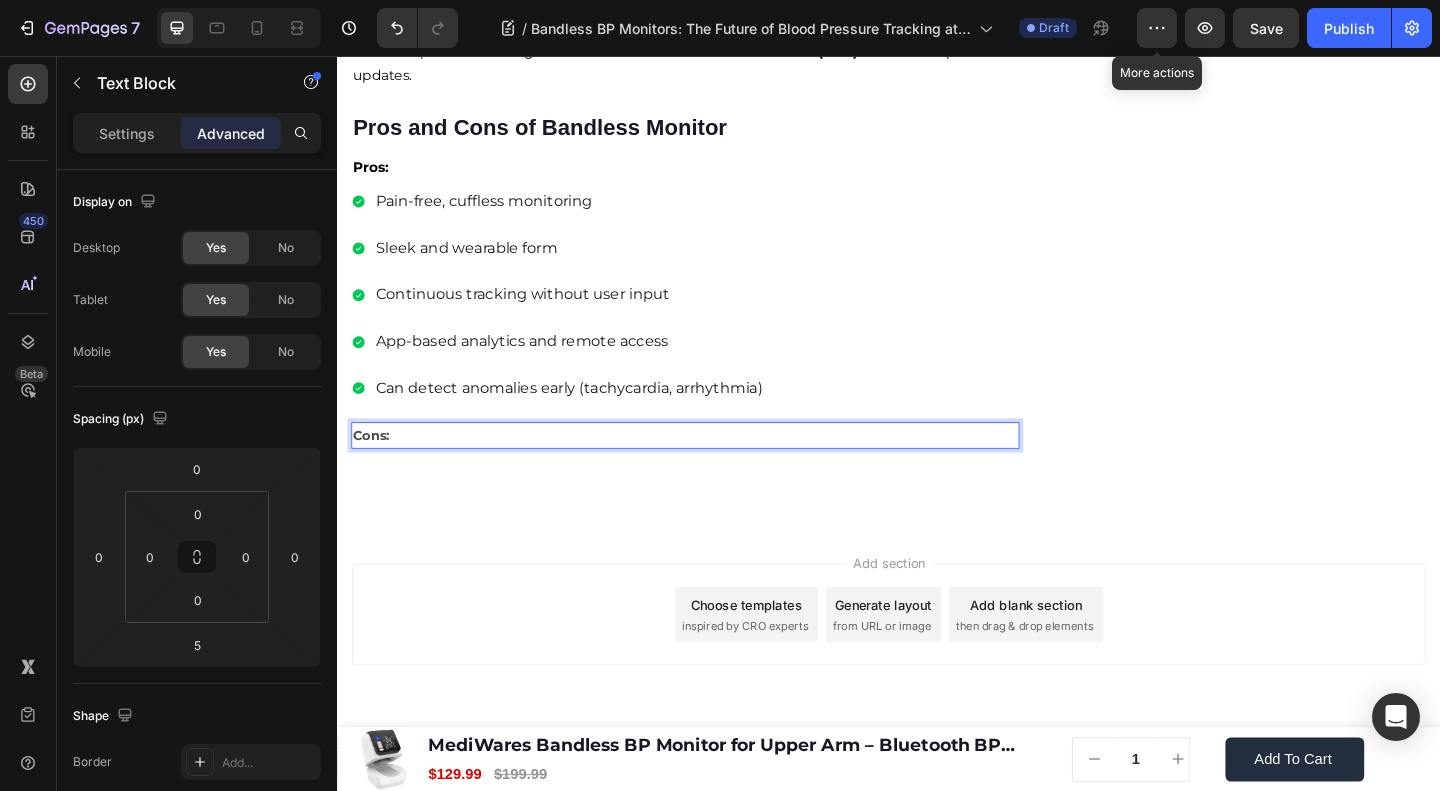 click on "Cons:" at bounding box center (715, 468) 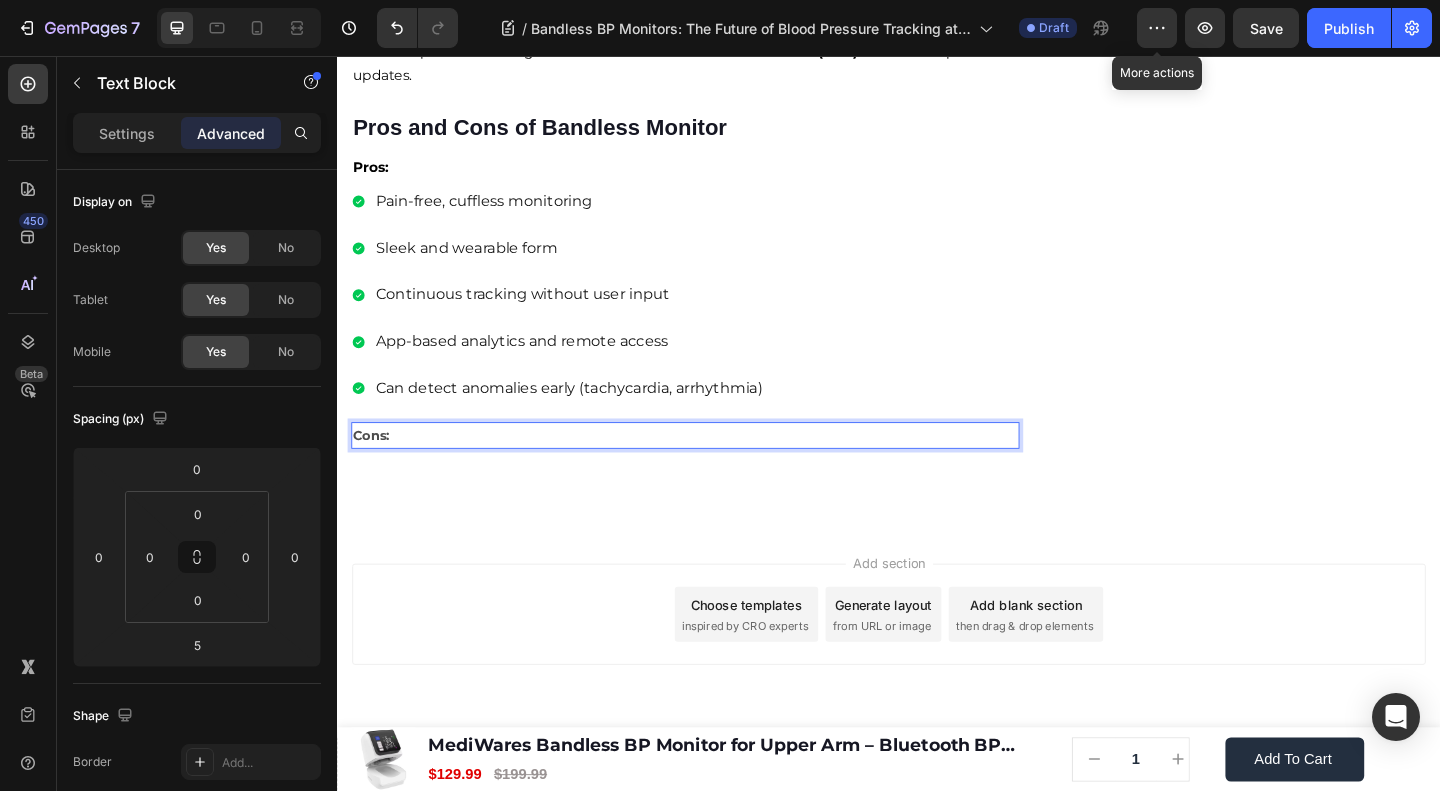 click on "Cons:" at bounding box center [715, 468] 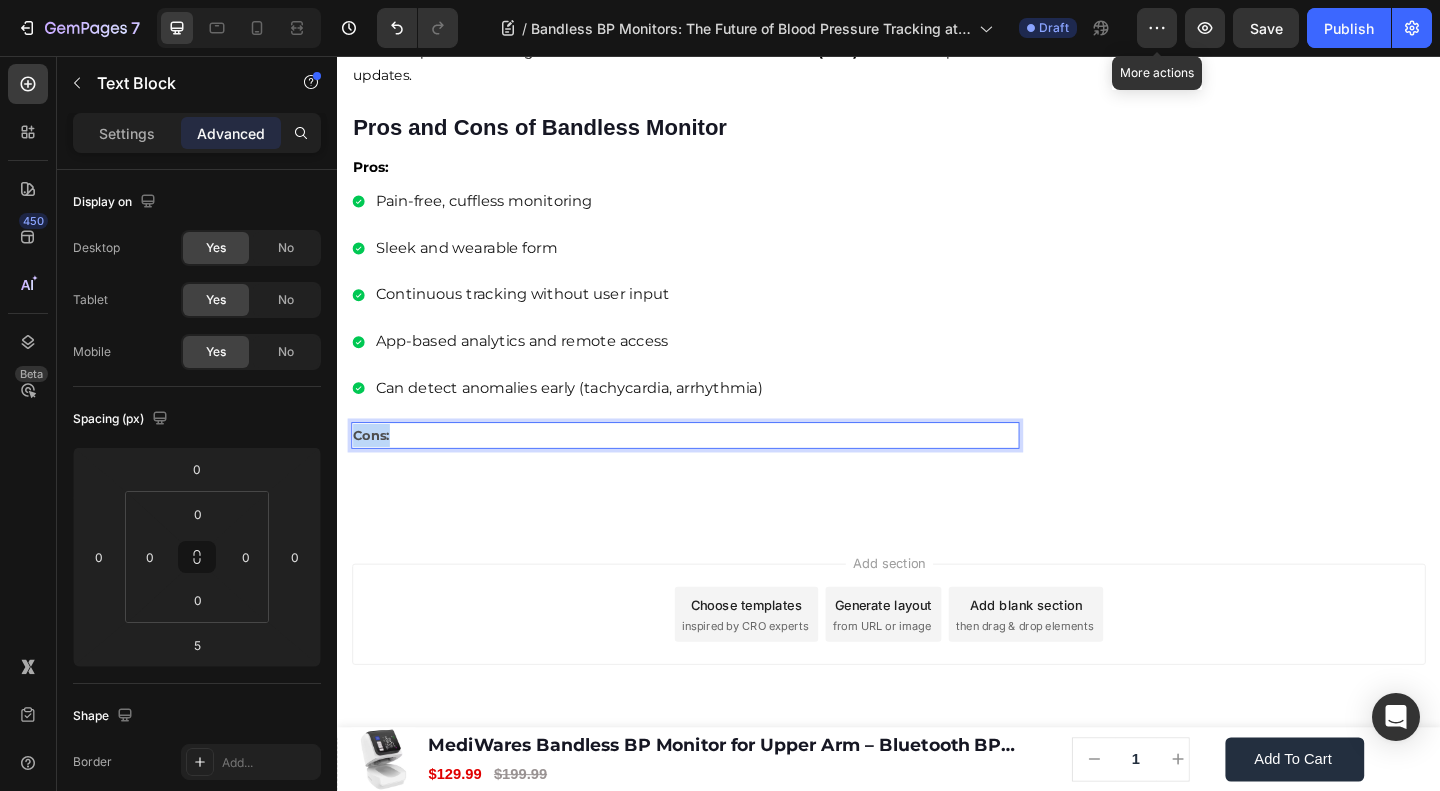click on "Cons:" at bounding box center [715, 468] 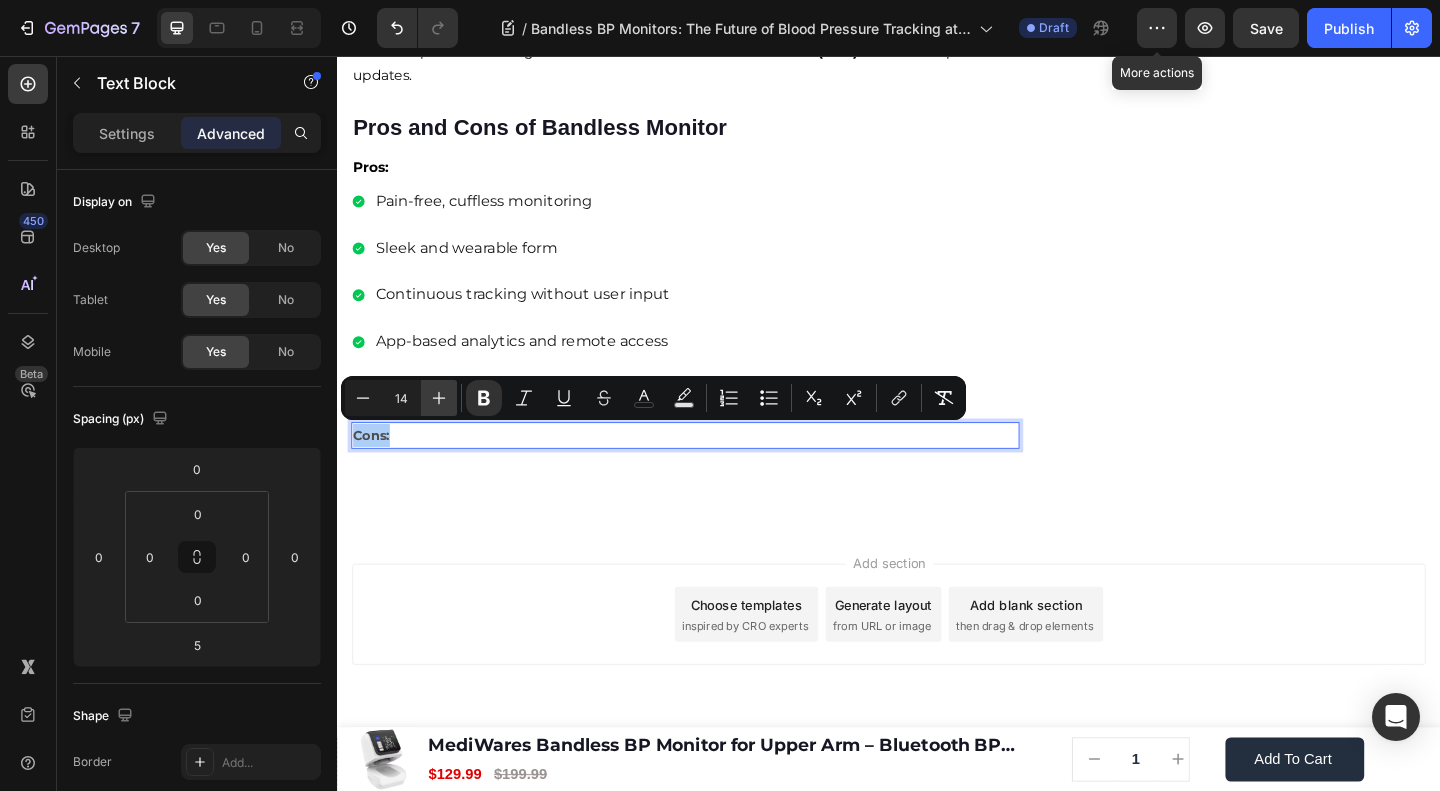 click 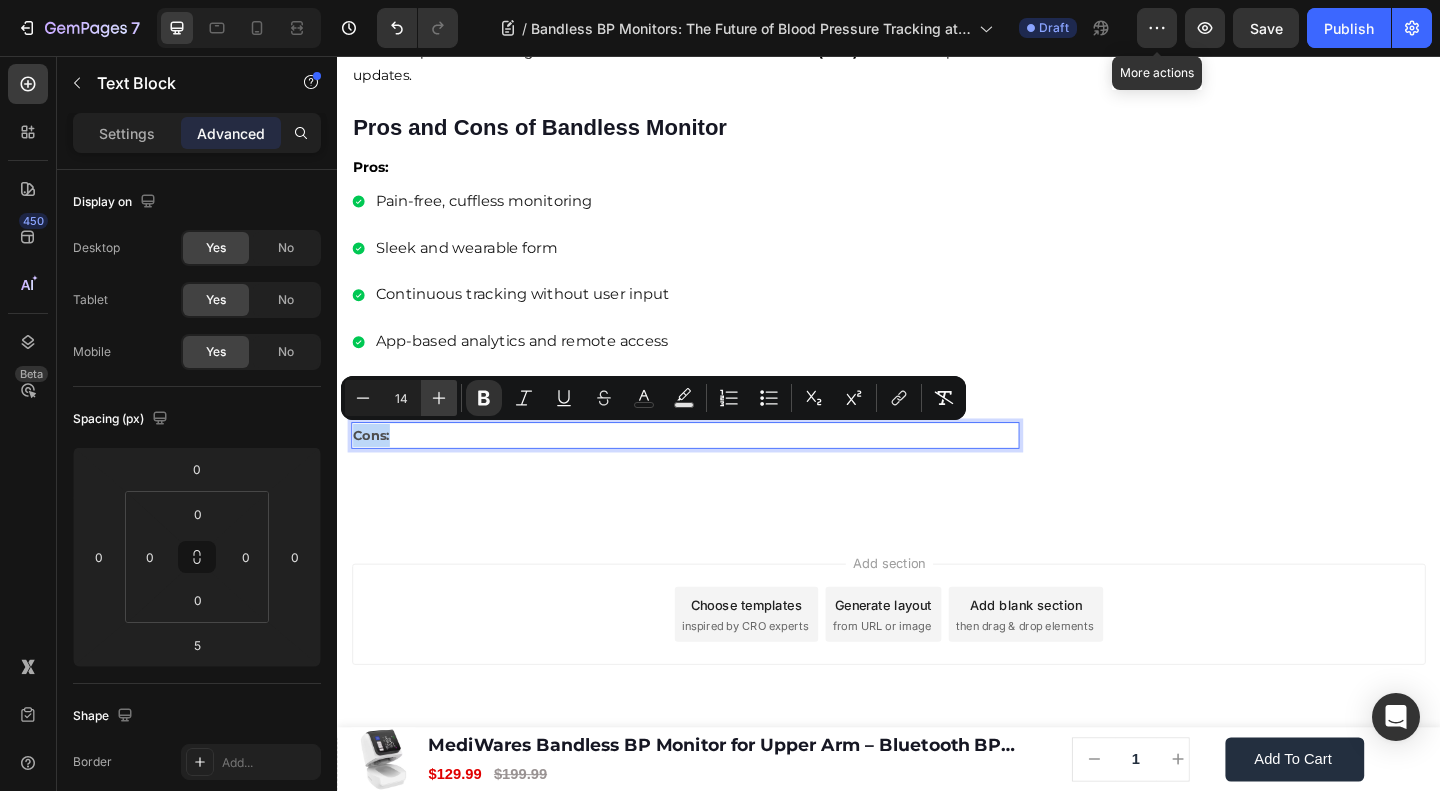 type on "15" 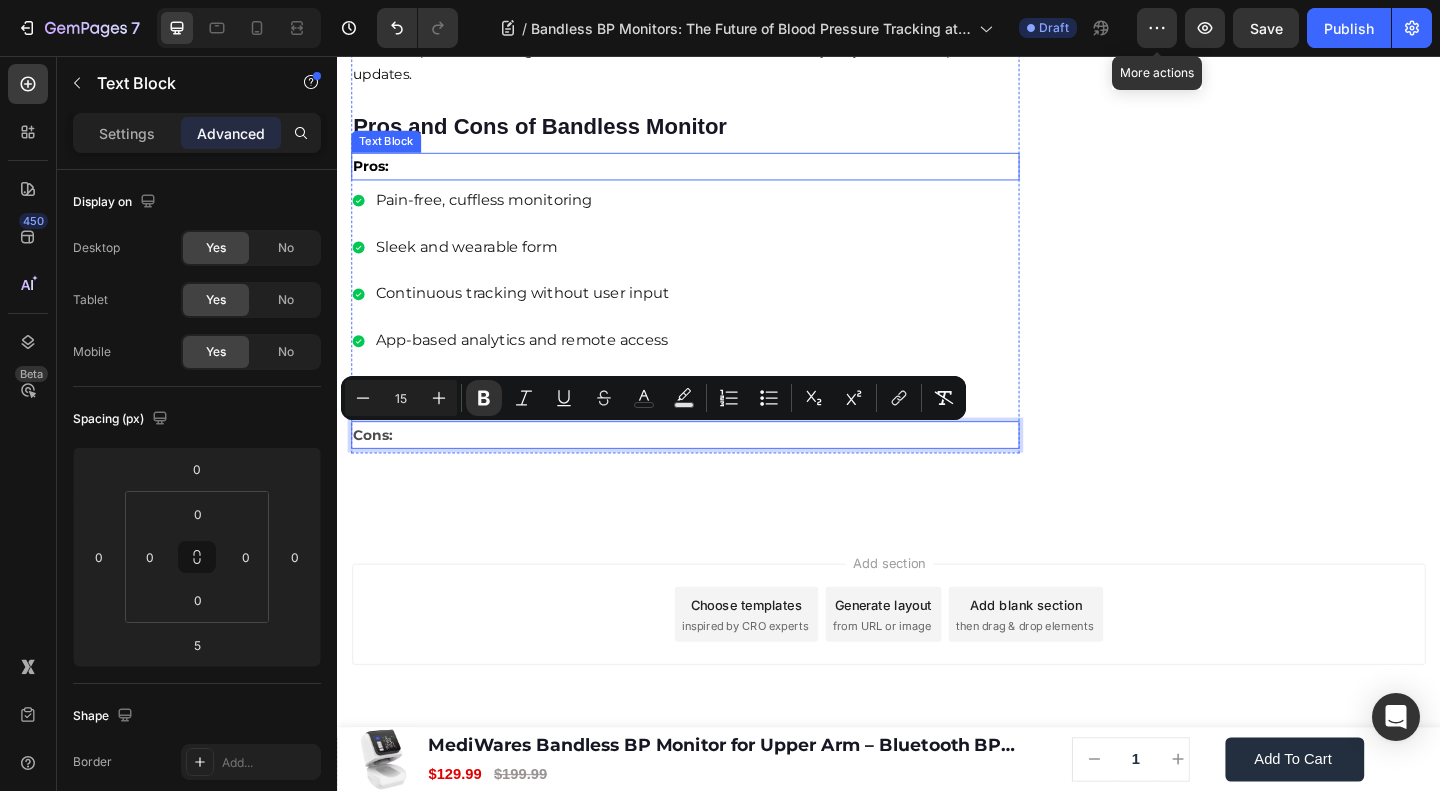 click on "Pros:" at bounding box center [715, 176] 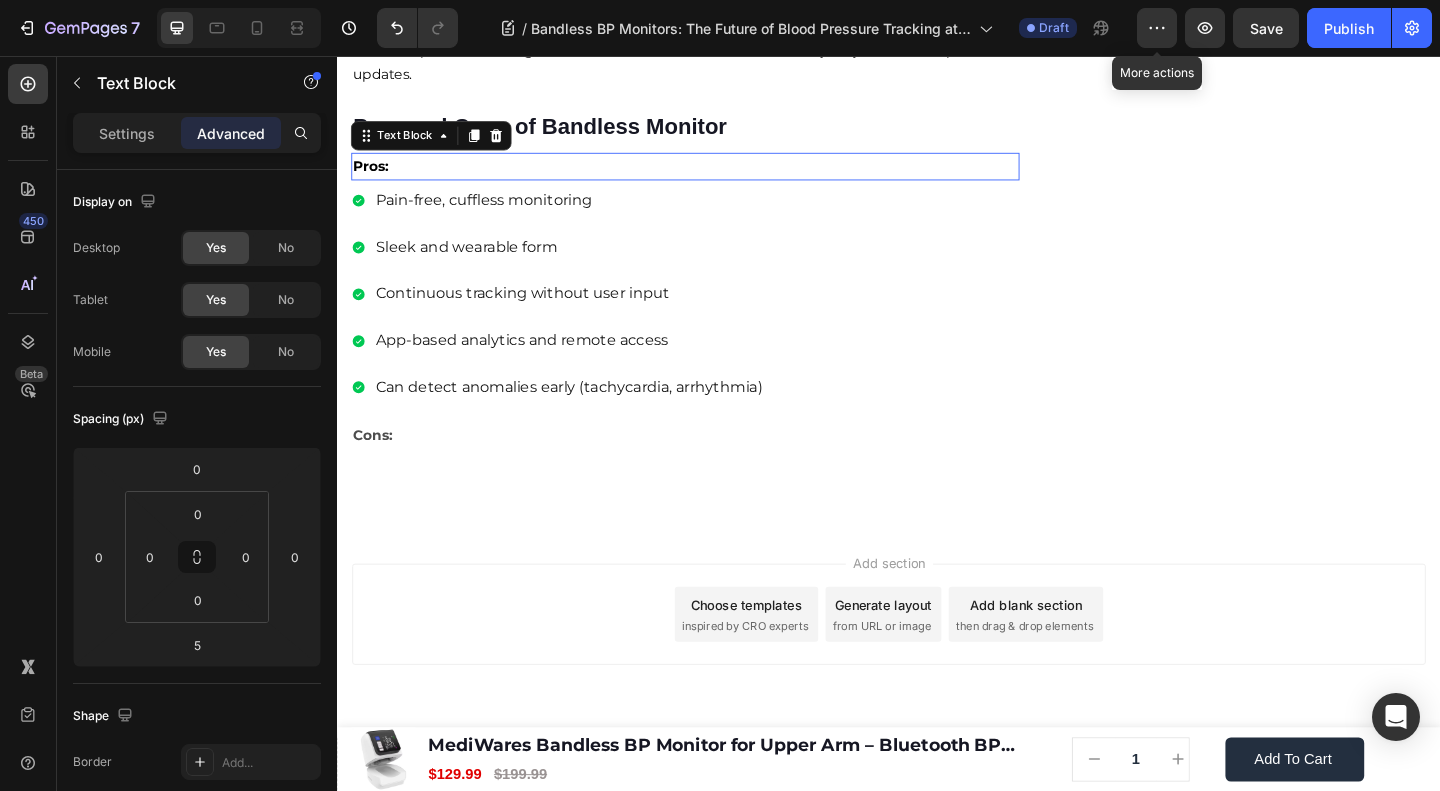 click on "Pros:" at bounding box center [715, 176] 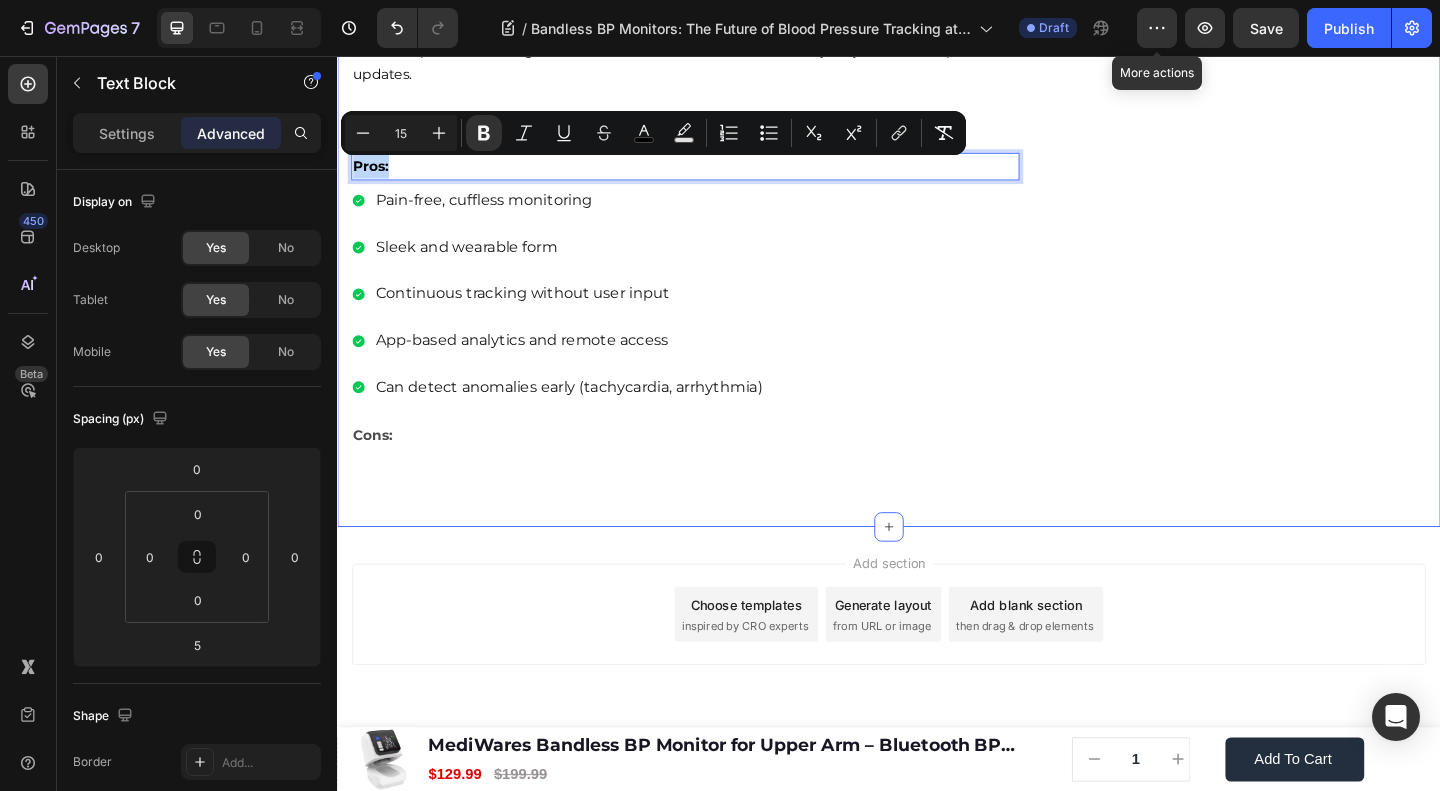 click on "Home
Blog
Article Title Breadcrumb Bandless BP Monitors: The Future of Blood Pressure Tracking at Your Fingertips Heading Row Image James Wilder Text block Advanced list Published:  August 04, 2025 Text block Row Monitoring blood pressure shouldn’t feel like a medical procedure. Yet, for years, the traditional cuff-based monitors, bulky, noisy, and often uncomfortable, have remained the norm. But not anymore. A quiet revolution is underway in the world of health tech, led by an innovation called the bandless BP monitor. Text block Image If you're someone who hates cuff inflation or needs constant BP monitoring without hassle, a bandless monitor might just be your new best friend. Let’s explore why this cuffless, wearable device is changing the way we track cardiovascular health—quietly, comfortably, and continuously. Text block ⁠⁠⁠⁠⁠⁠⁠ What is a Bandless BP Monitor? Image" at bounding box center [937, -1568] 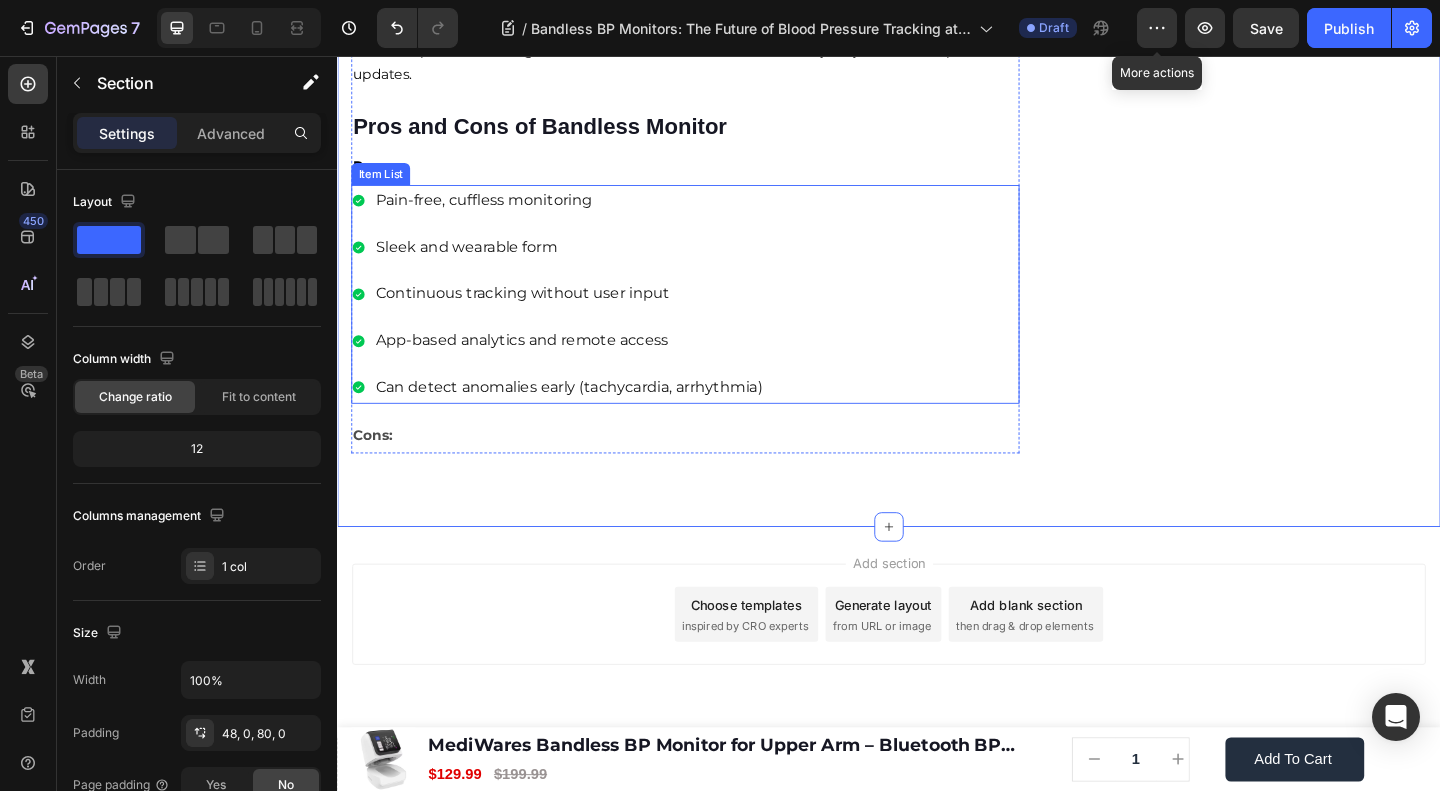 click on "Pain-free, cuffless monitoring Sleek and wearable form Continuous tracking without user input App-based analytics and remote access Can detect anomalies early (tachycardia, arrhythmia)" at bounding box center (715, 315) 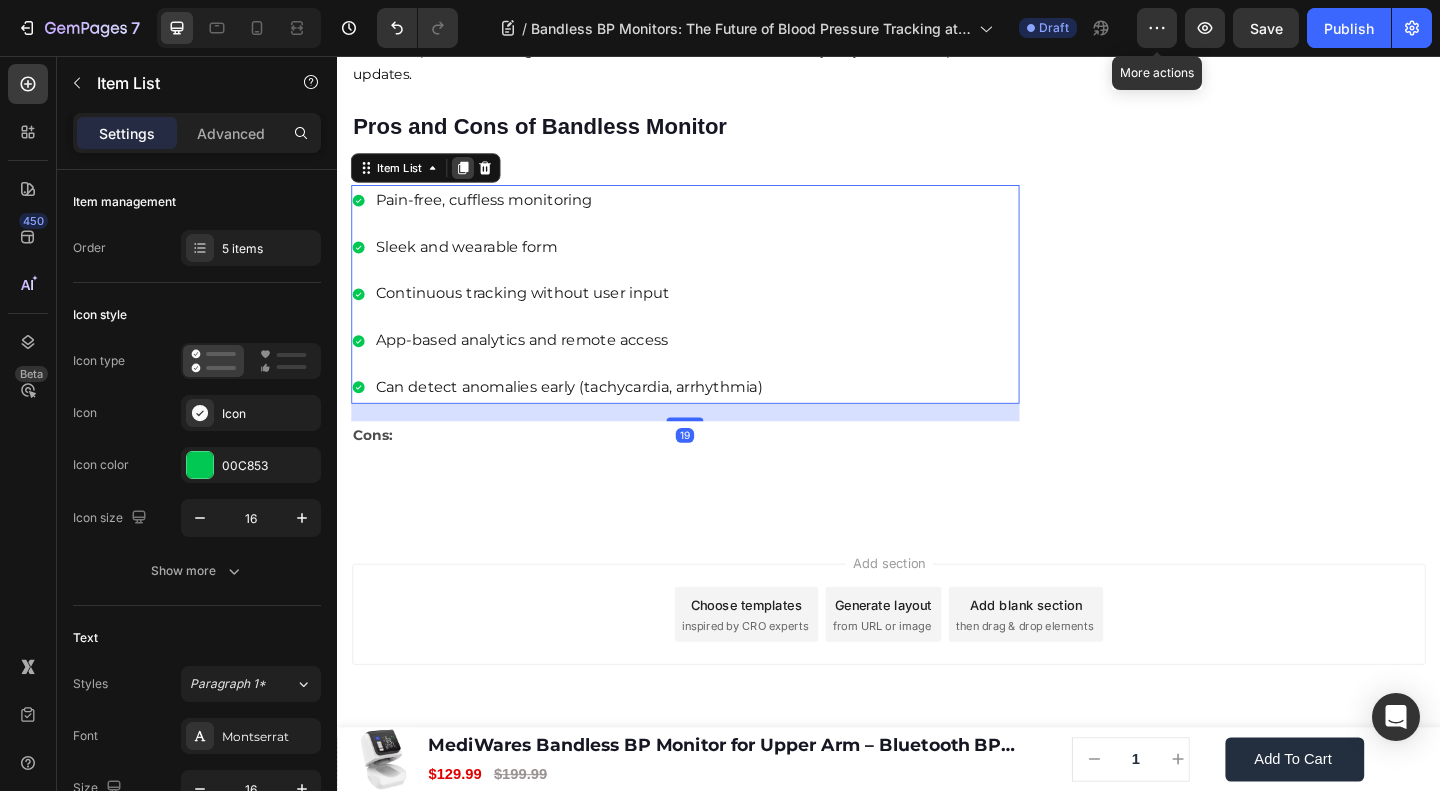 click 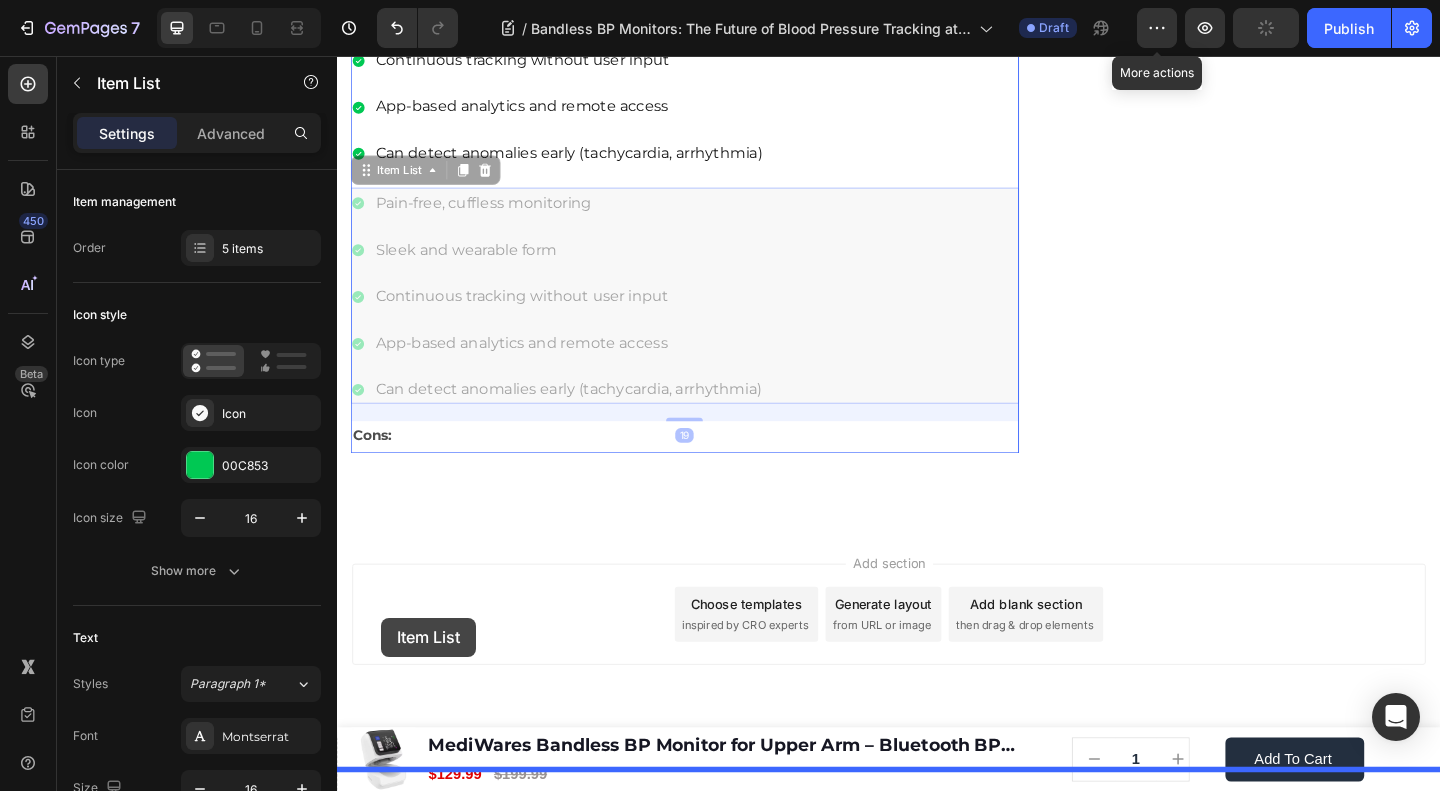 scroll, scrollTop: 4318, scrollLeft: 0, axis: vertical 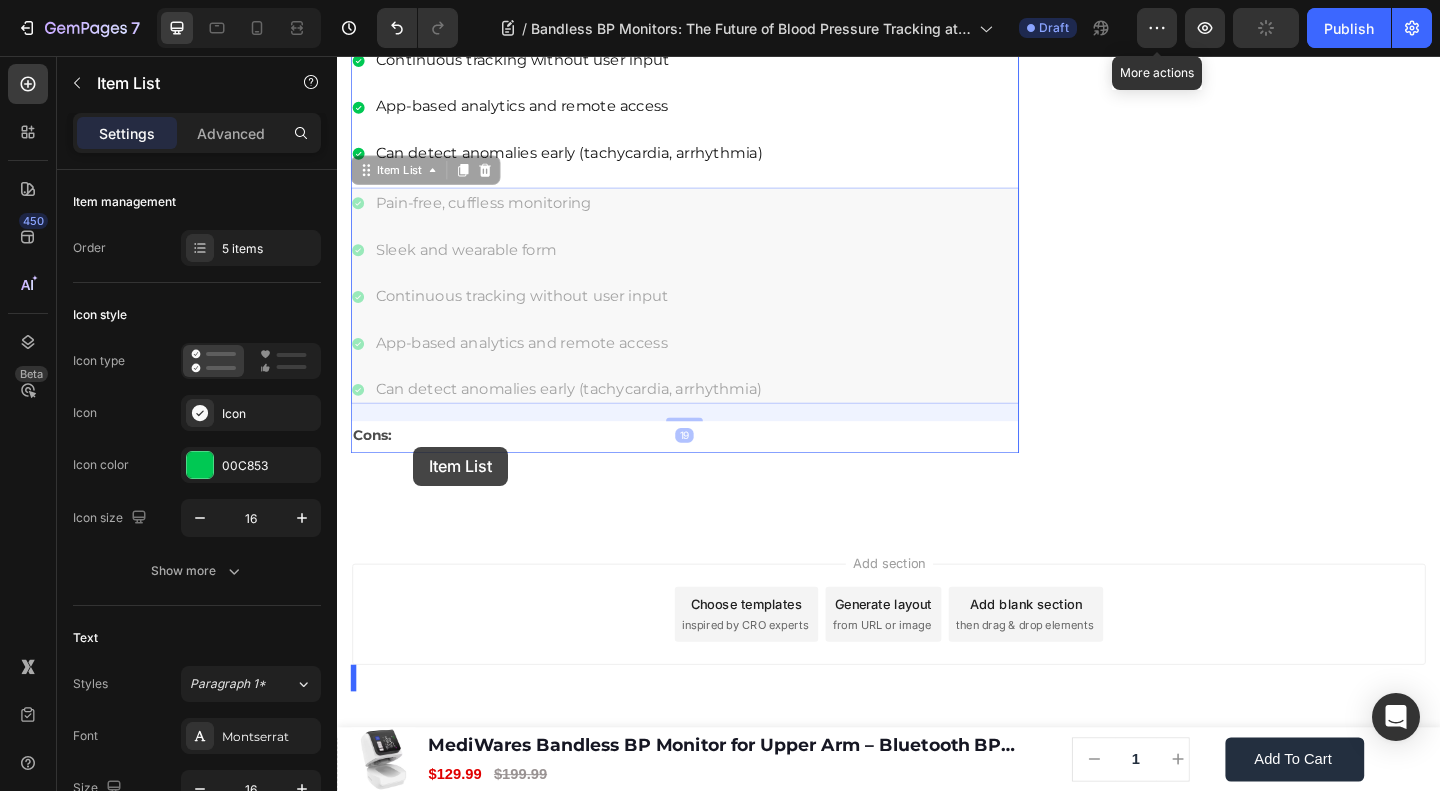 drag, startPoint x: 388, startPoint y: 437, endPoint x: 420, endPoint y: 481, distance: 54.405884 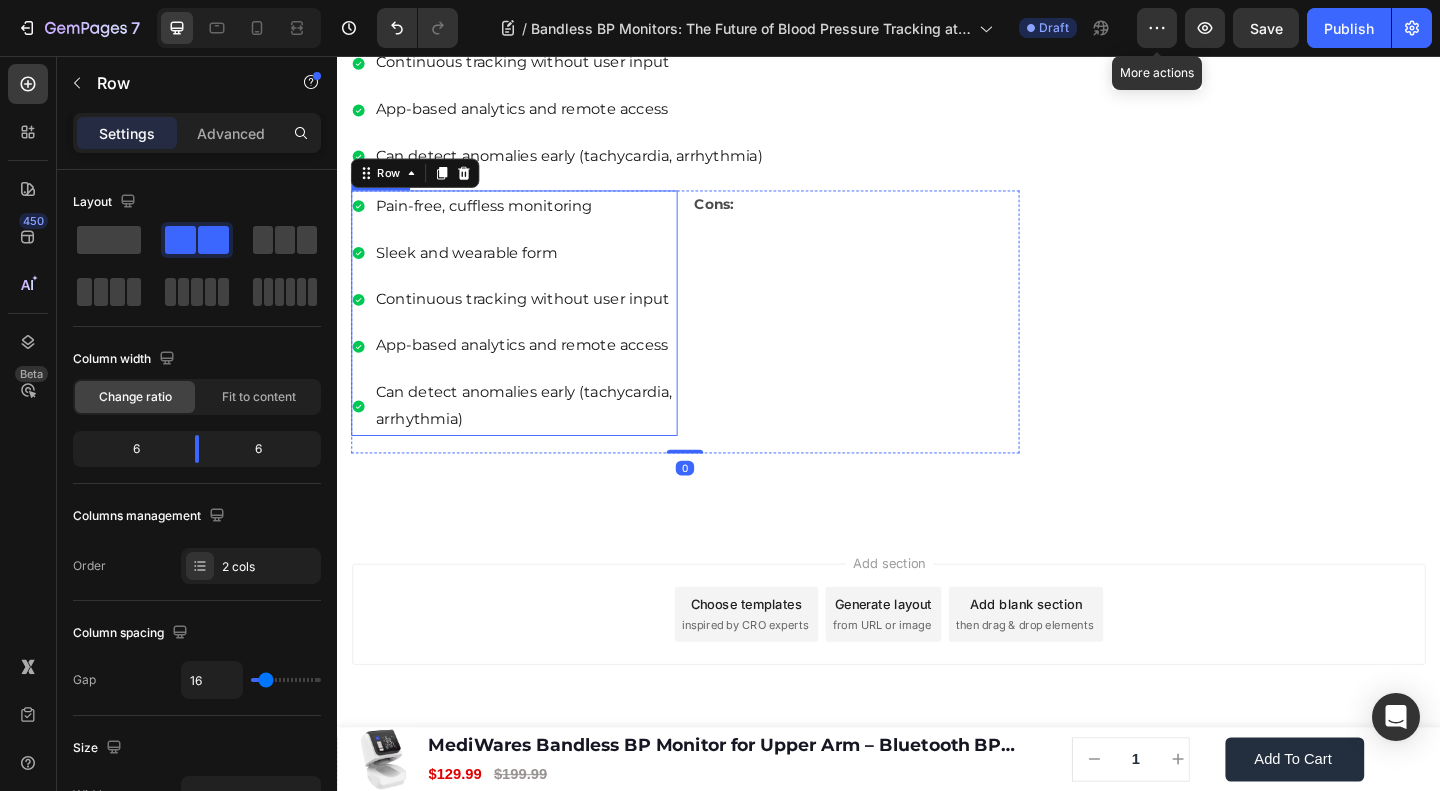 scroll, scrollTop: 4046, scrollLeft: 0, axis: vertical 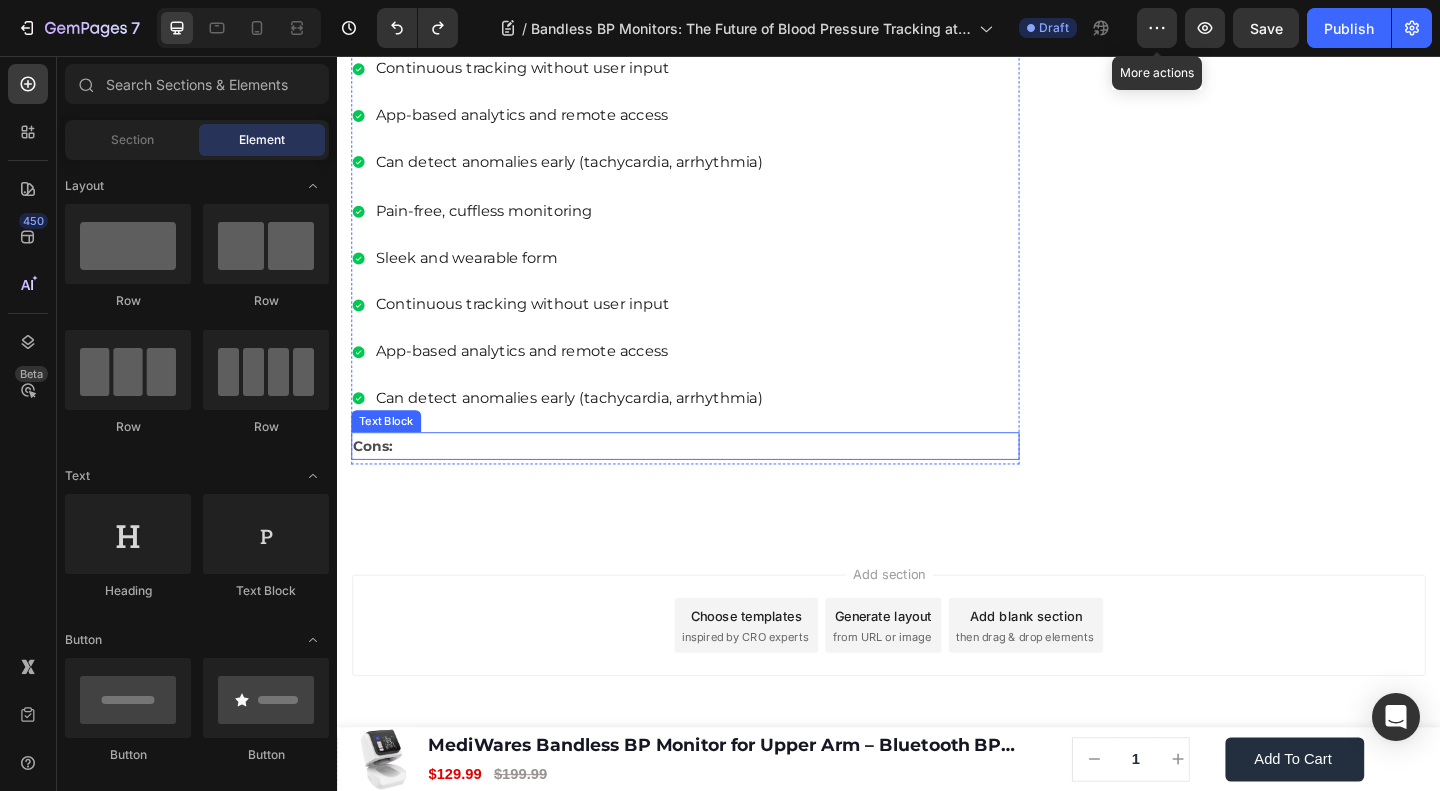 click on "Cons:" at bounding box center (715, 480) 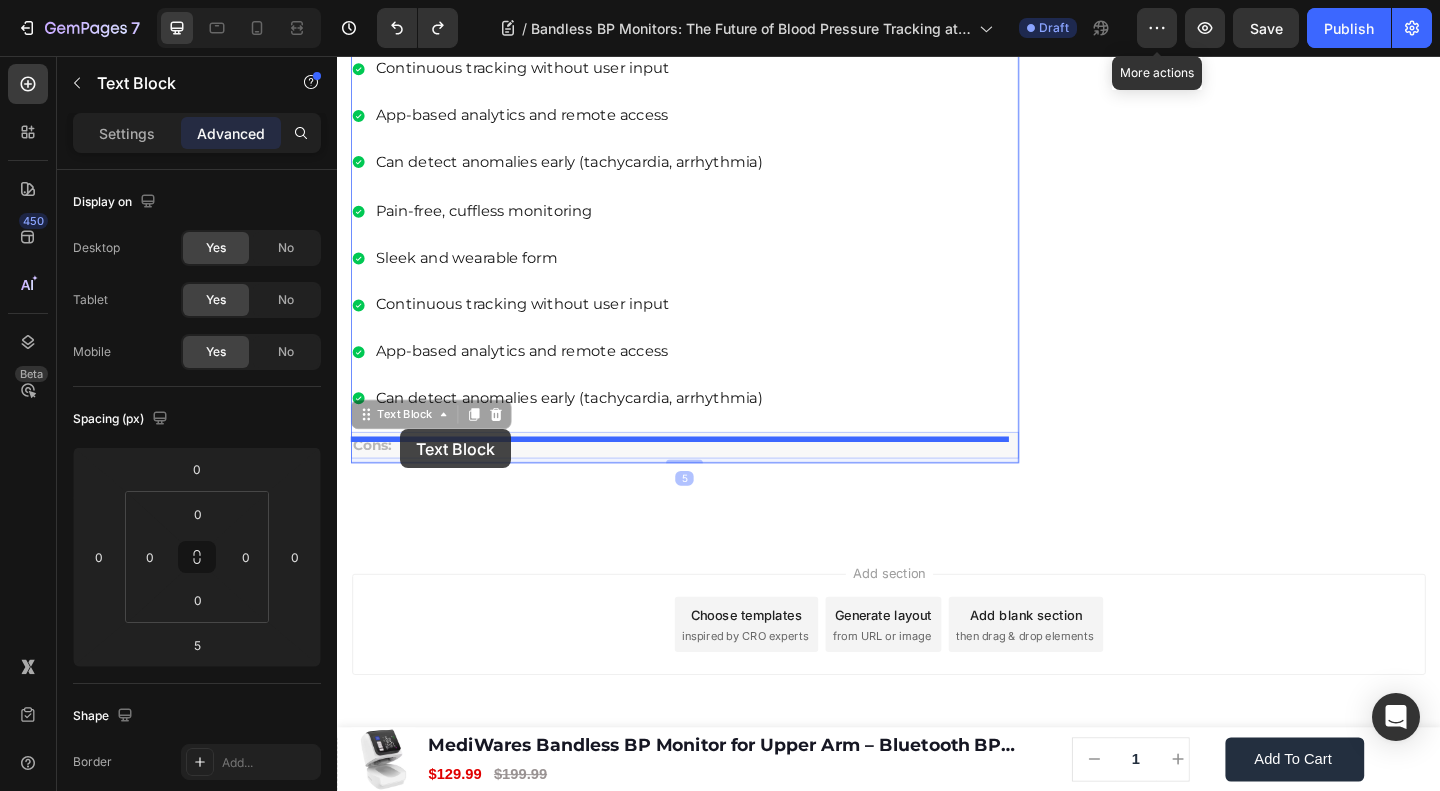 drag, startPoint x: 400, startPoint y: 715, endPoint x: 405, endPoint y: 462, distance: 253.04941 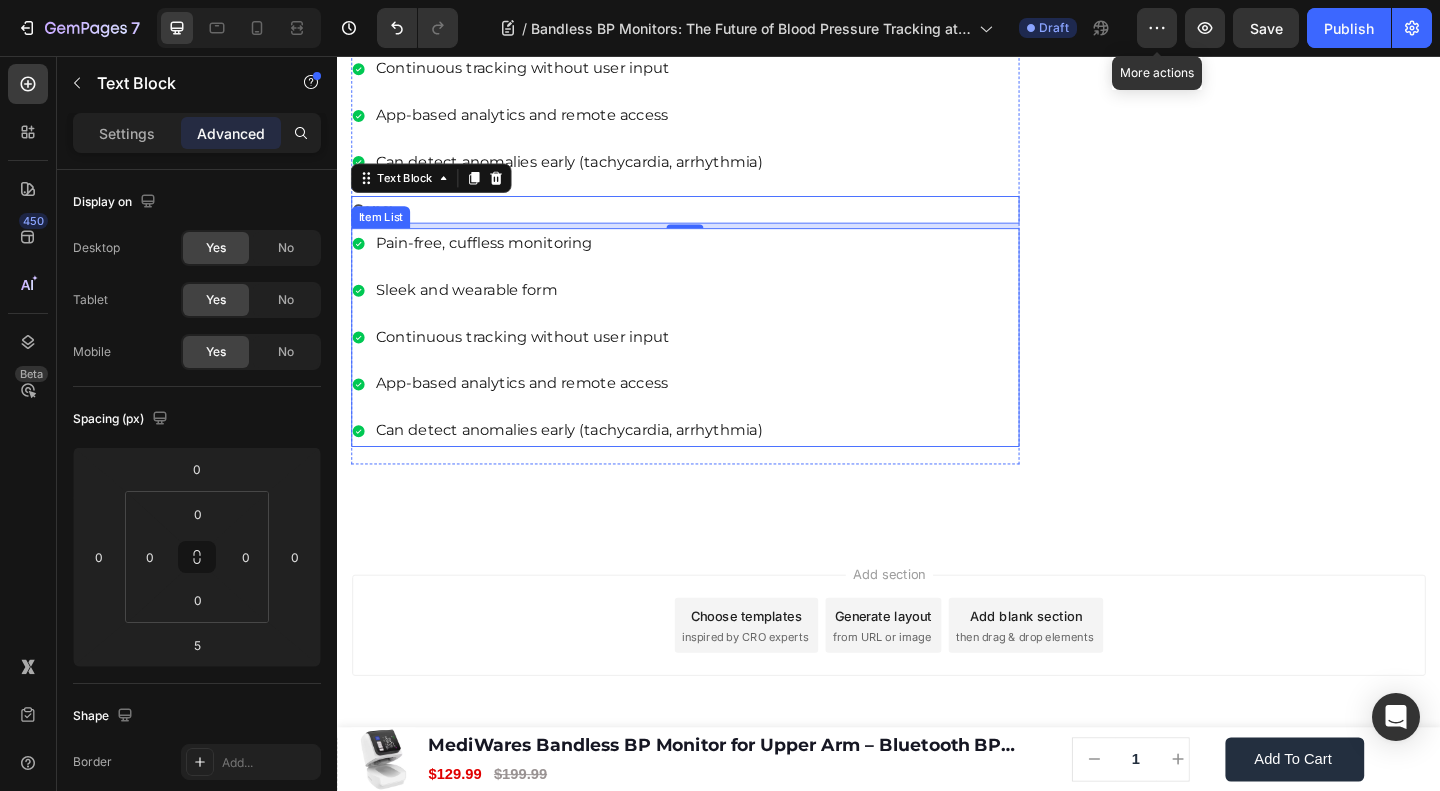 click on "🔥Up to 50% OFF Ending Soon🔥 Text block 03 Days 04 Hrs 57 Mins 36 Secs Countdown Timer Image Clinically Approved Accuracy Over 35,000 Units Sold Affordable Quality with Warranty Doctor Recommended Eco-Friendly Design Item list Shop Now and Save 50% Button
30-day money back guarantee Item list Row Product Images $149.99 Product Price Product Price $199.99 Product Price Product Price Row
Add to cart Add to Cart Product Row Row Image Row" at bounding box center [1332, -1701] 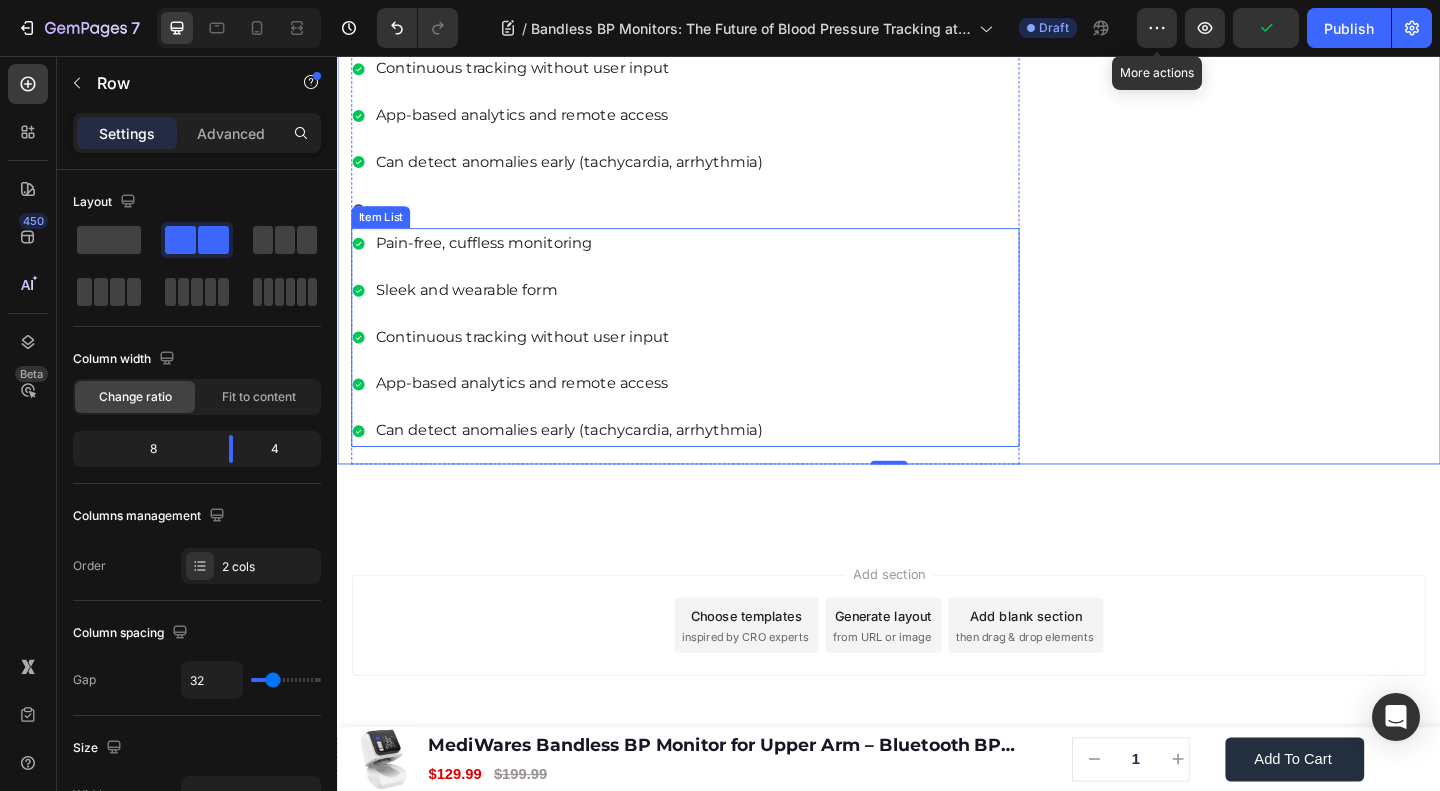 click on "Pain-free, cuffless monitoring" at bounding box center (589, 260) 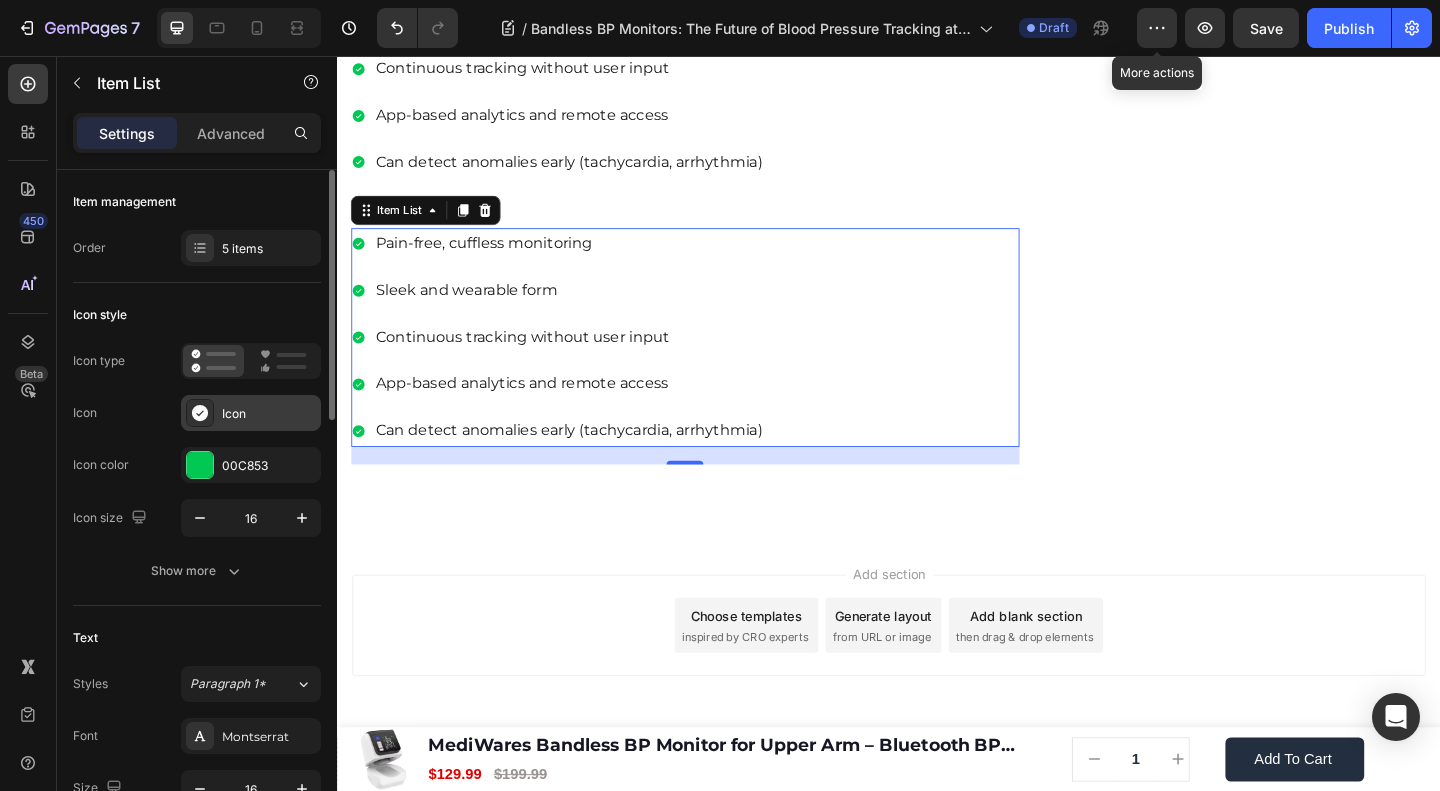 click 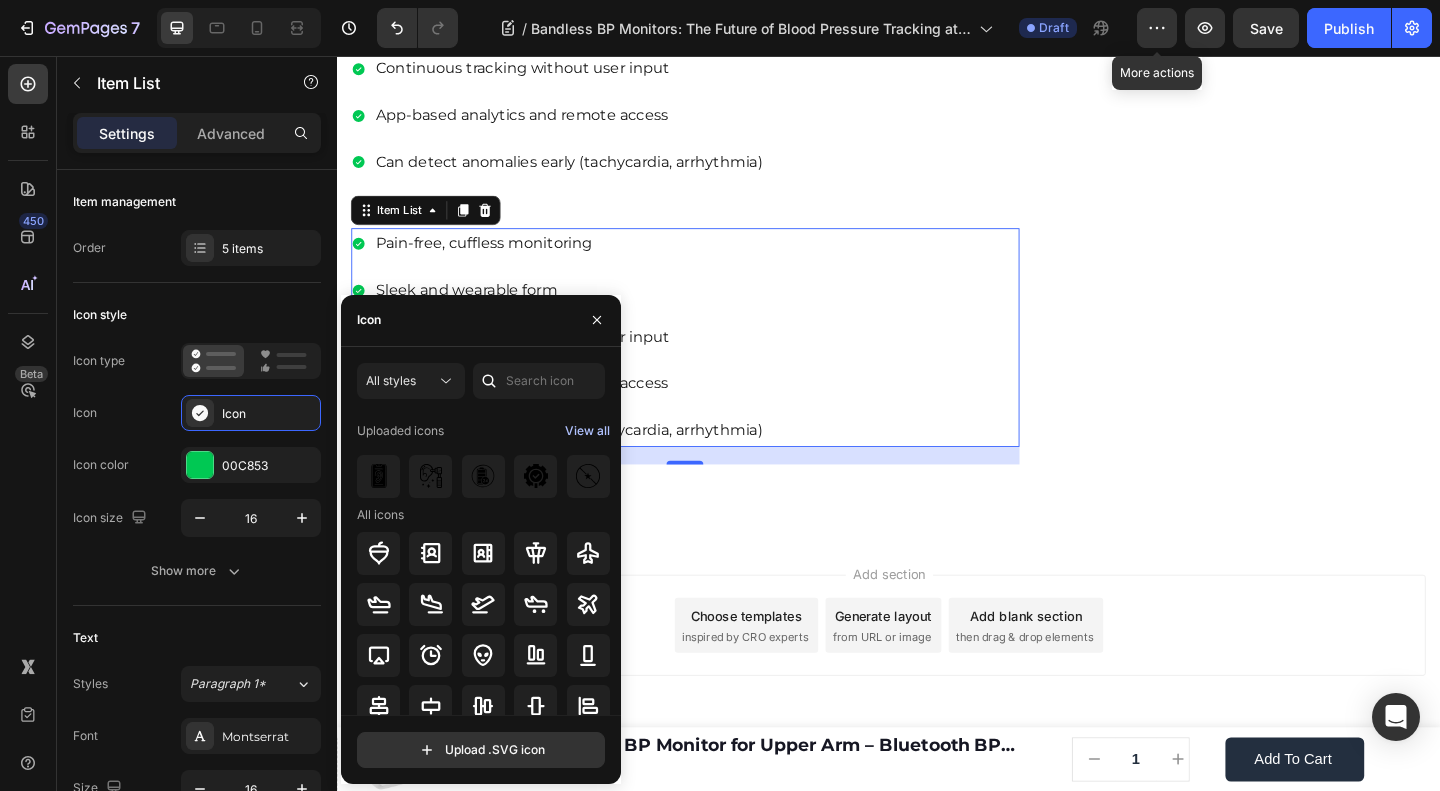 click on "View all" at bounding box center [587, 431] 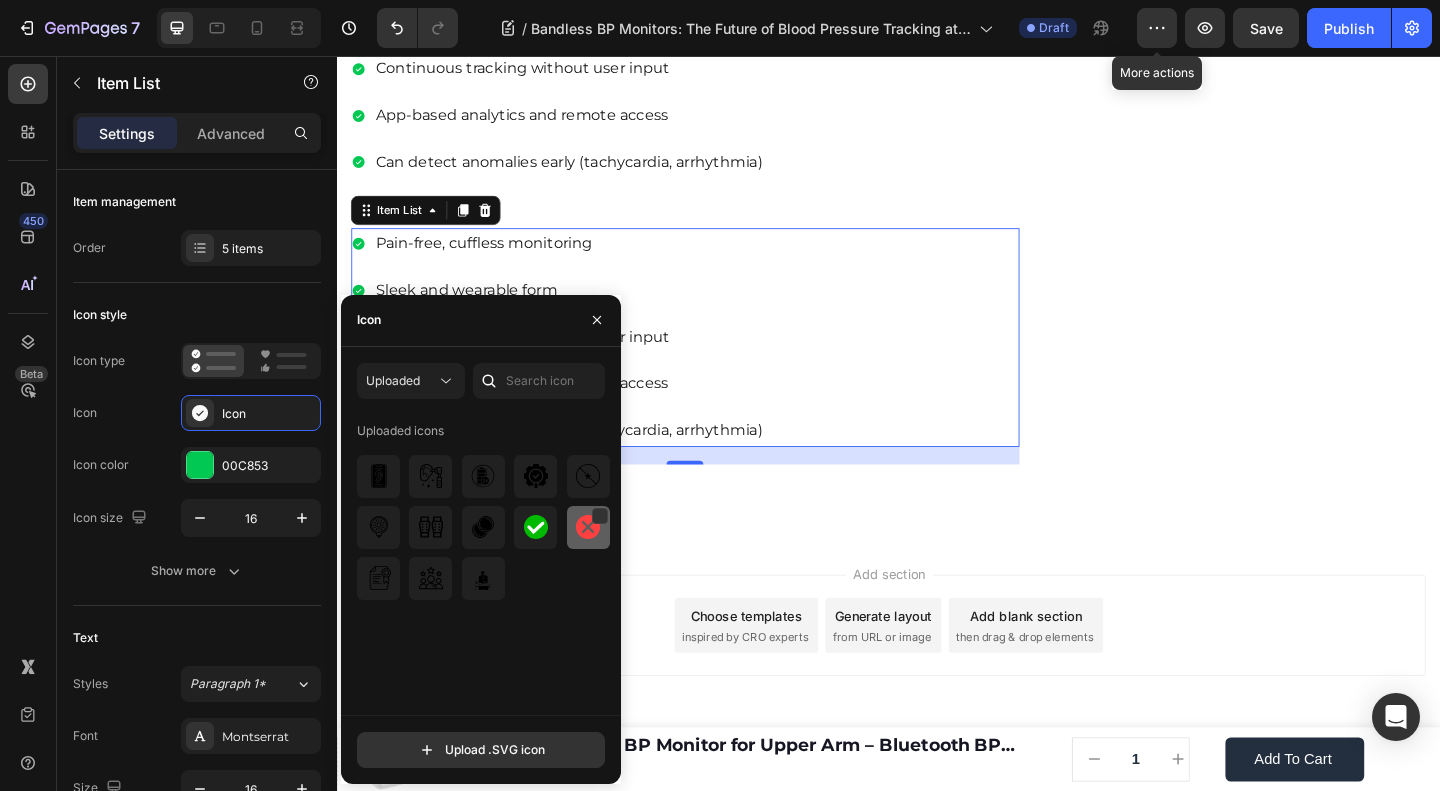 click at bounding box center [588, 527] 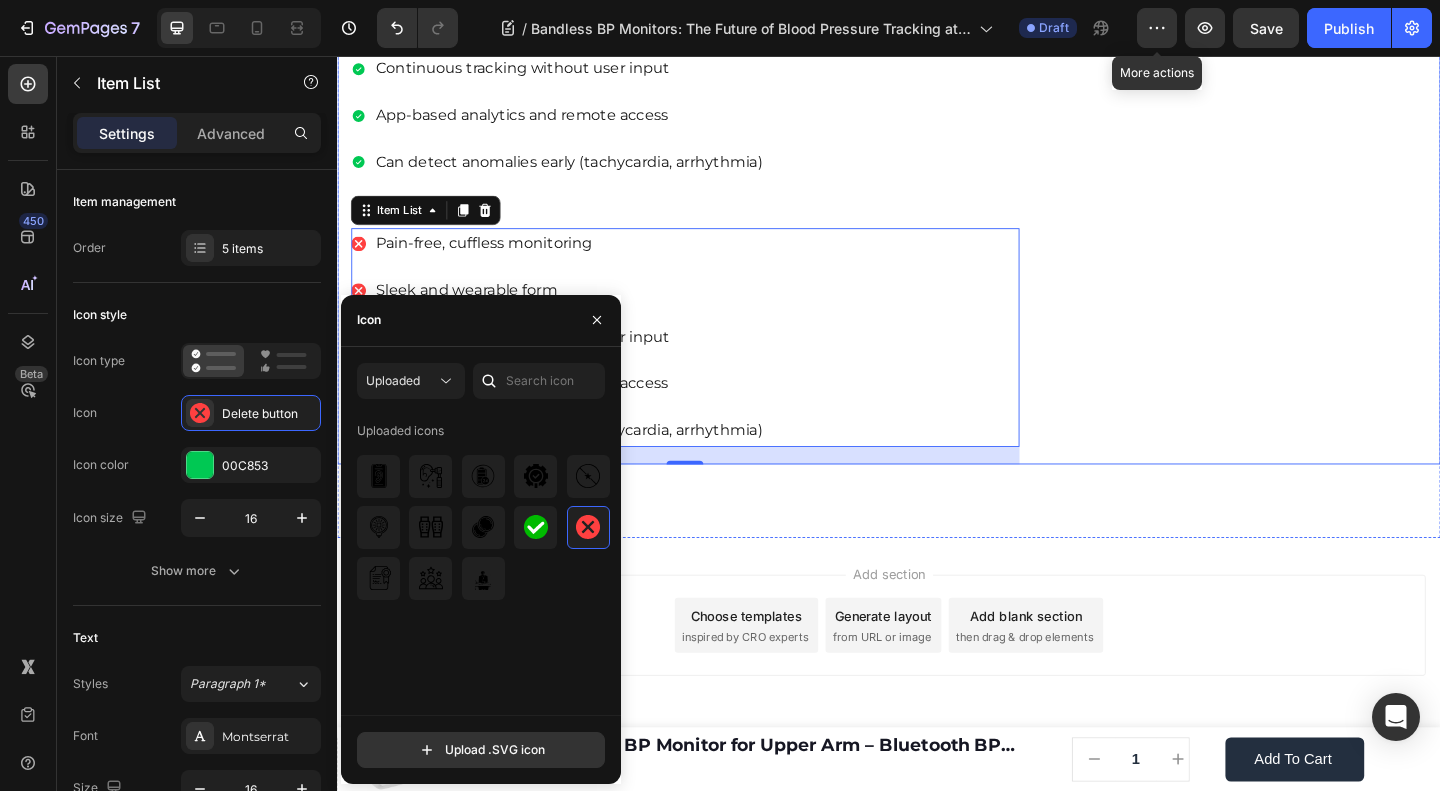 click on "🔥Up to 50% OFF Ending Soon🔥 Text block 03 Days 04 Hrs 57 Mins 25 Secs Countdown Timer Image Clinically Approved Accuracy Over 35,000 Units Sold Affordable Quality with Warranty Doctor Recommended Eco-Friendly Design Item list Shop Now and Save 50% Button
30-day money back guarantee Item list Row Product Images $149.99 Product Price Product Price $199.99 Product Price Product Price Row
Add to cart Add to Cart Product Row Row Image Row" at bounding box center [1332, -1701] 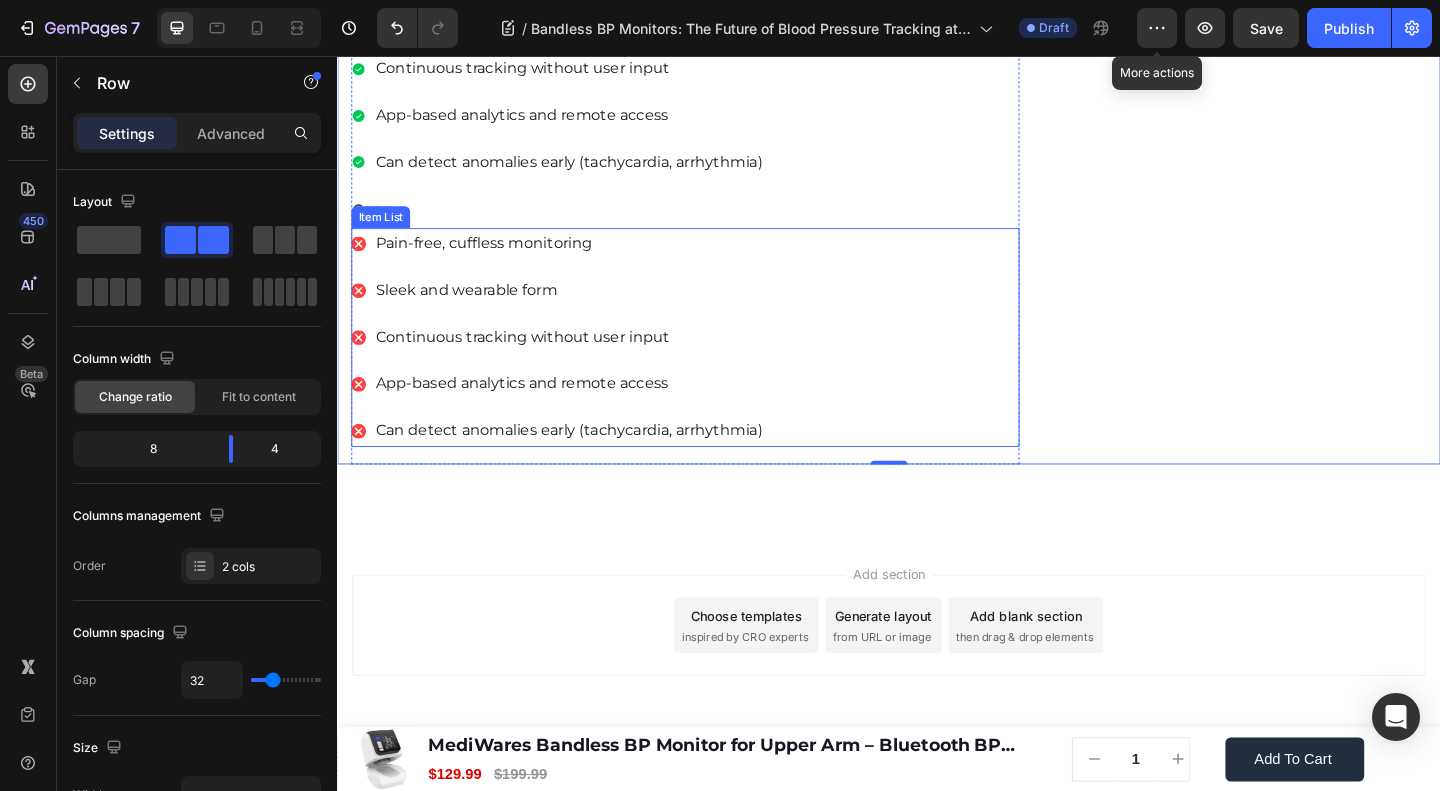 click on "Pain-free, cuffless monitoring" at bounding box center (589, 260) 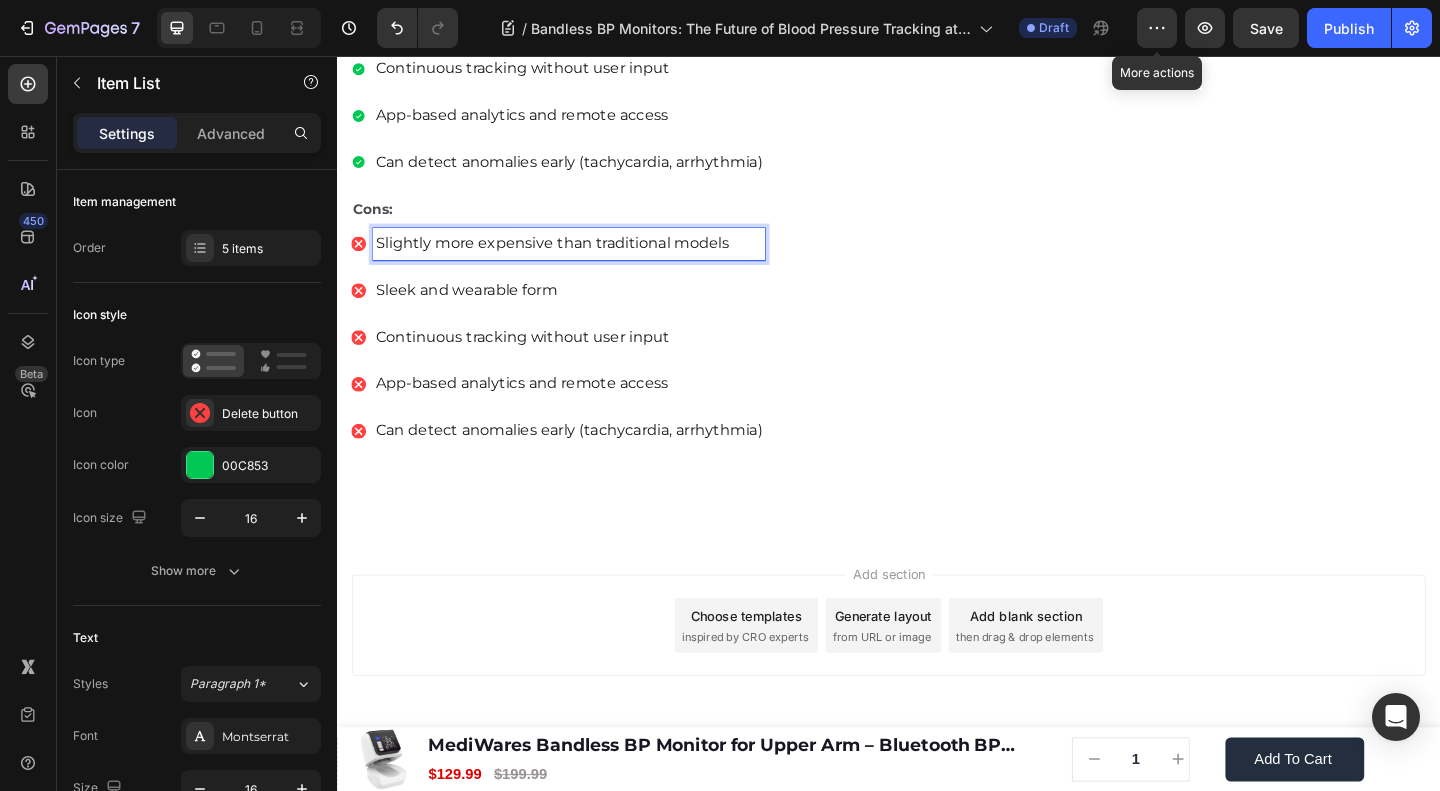 click on "Sleek and wearable form" at bounding box center [589, 311] 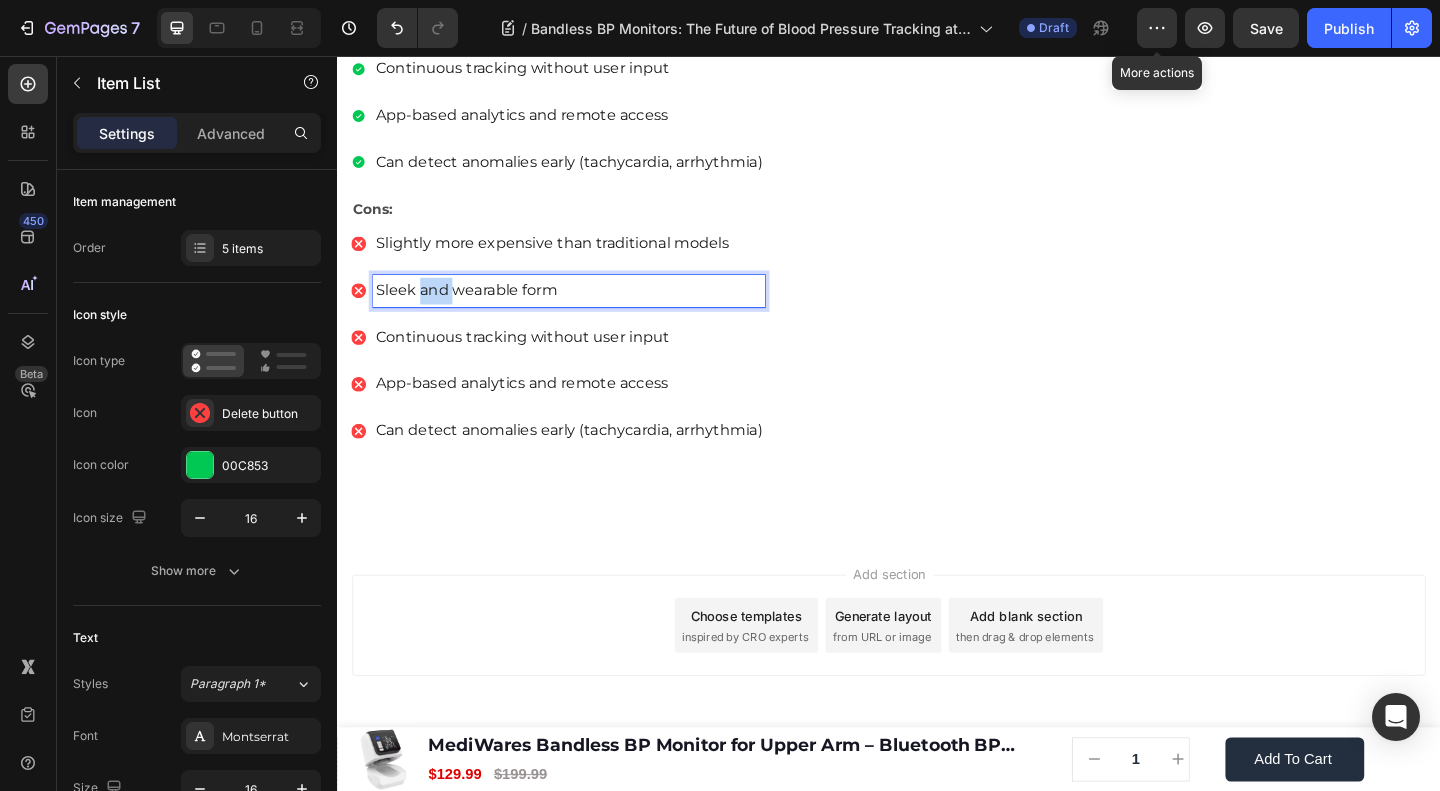 click on "Sleek and wearable form" at bounding box center [589, 311] 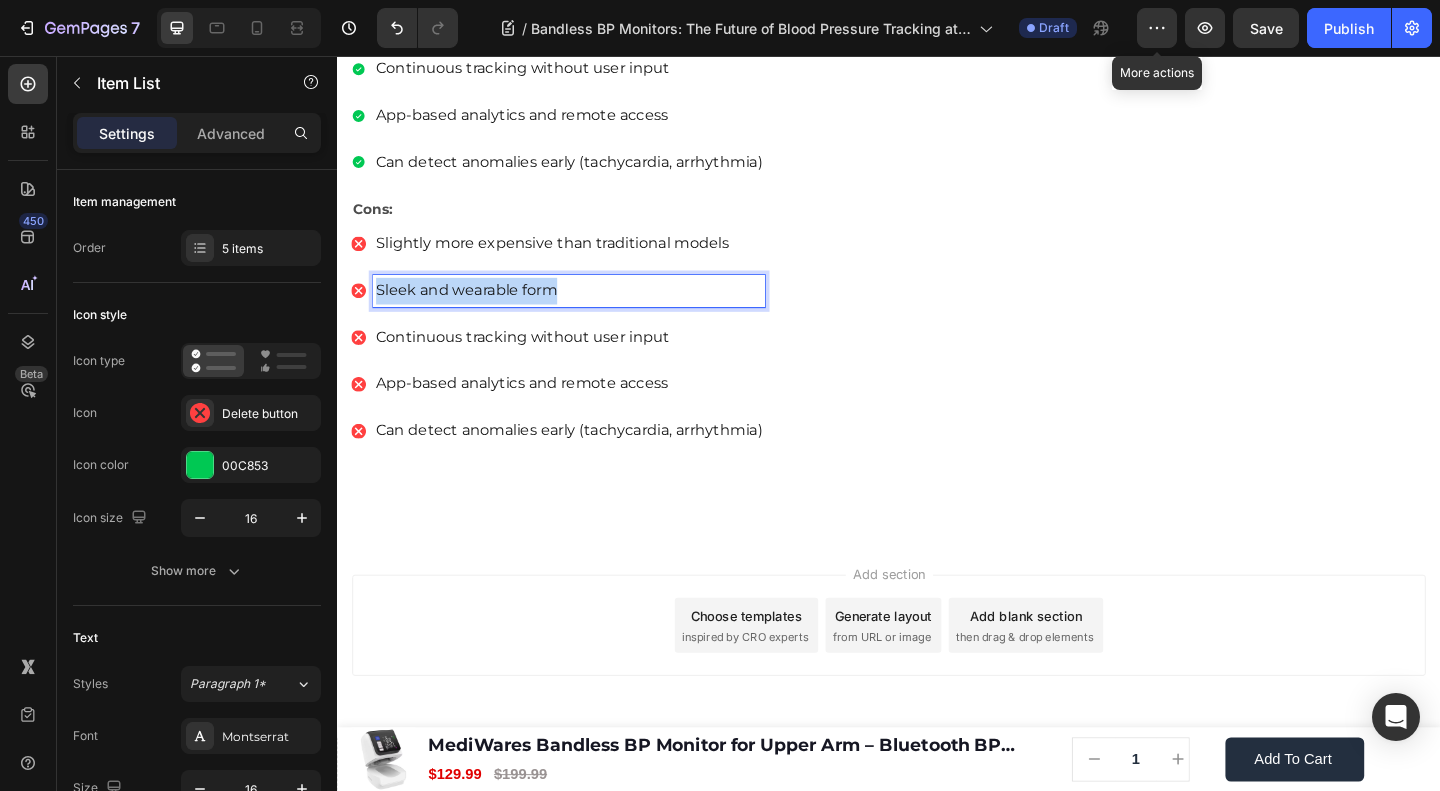 click on "Sleek and wearable form" at bounding box center [589, 311] 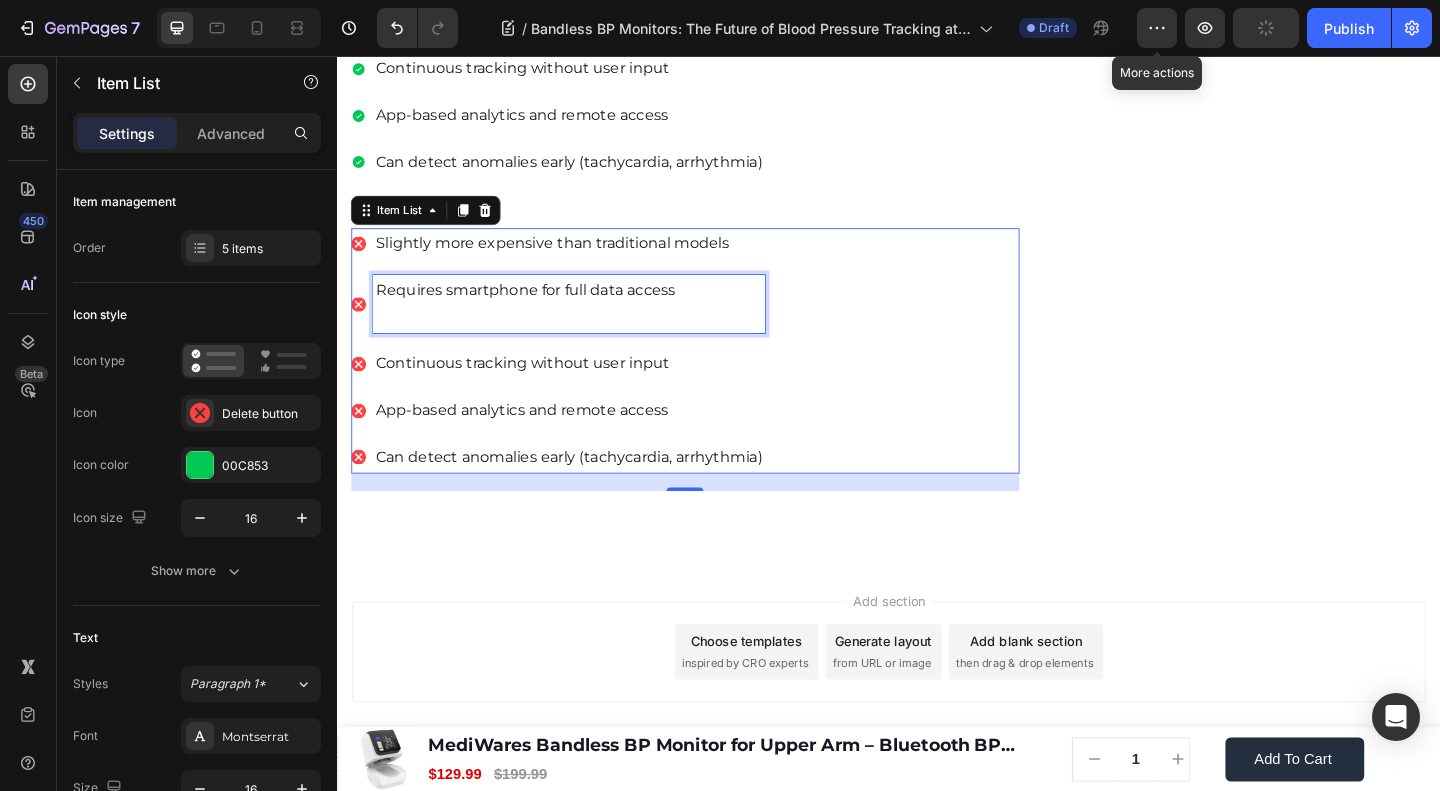 click on "Requires smartphone for full data access" at bounding box center [589, 326] 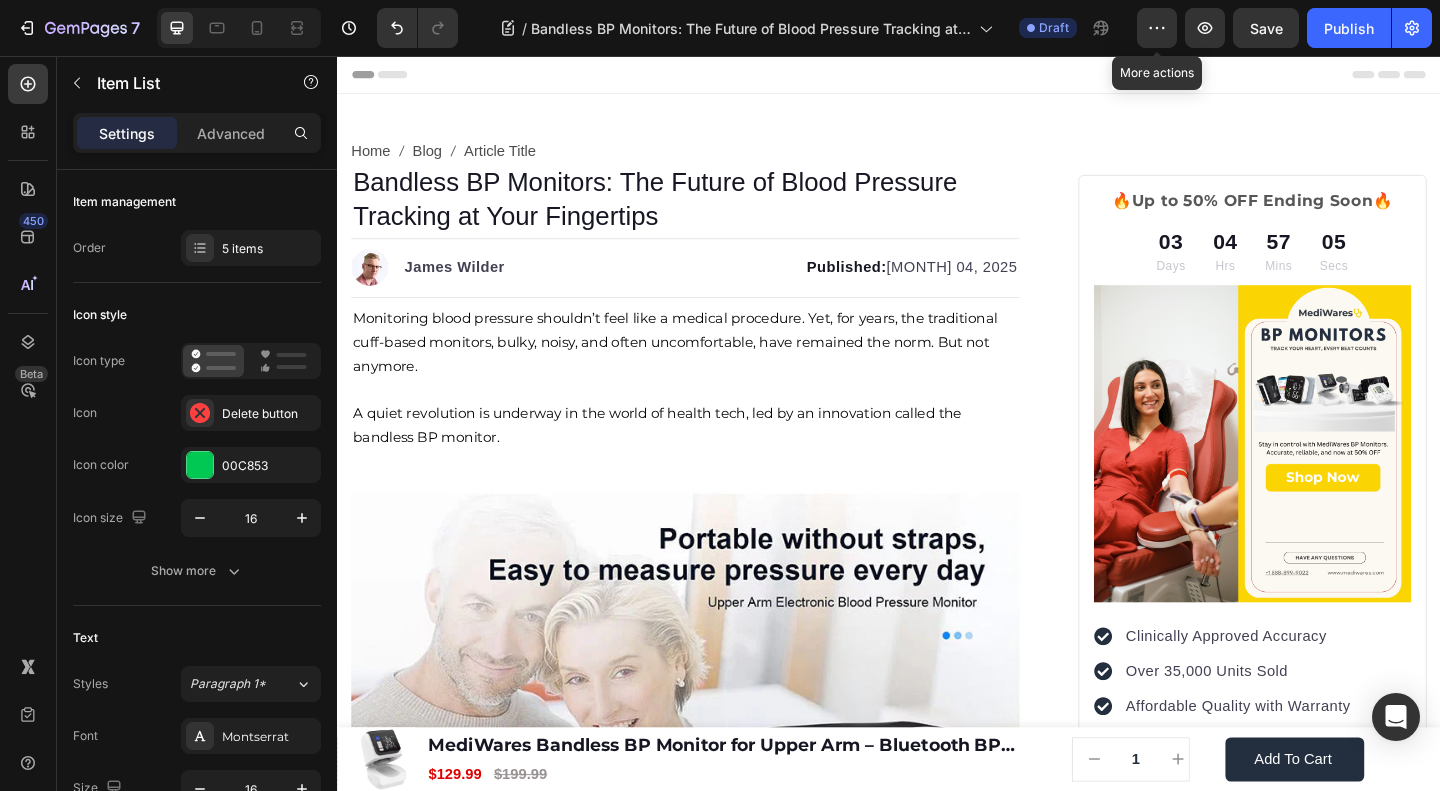 scroll, scrollTop: 4046, scrollLeft: 0, axis: vertical 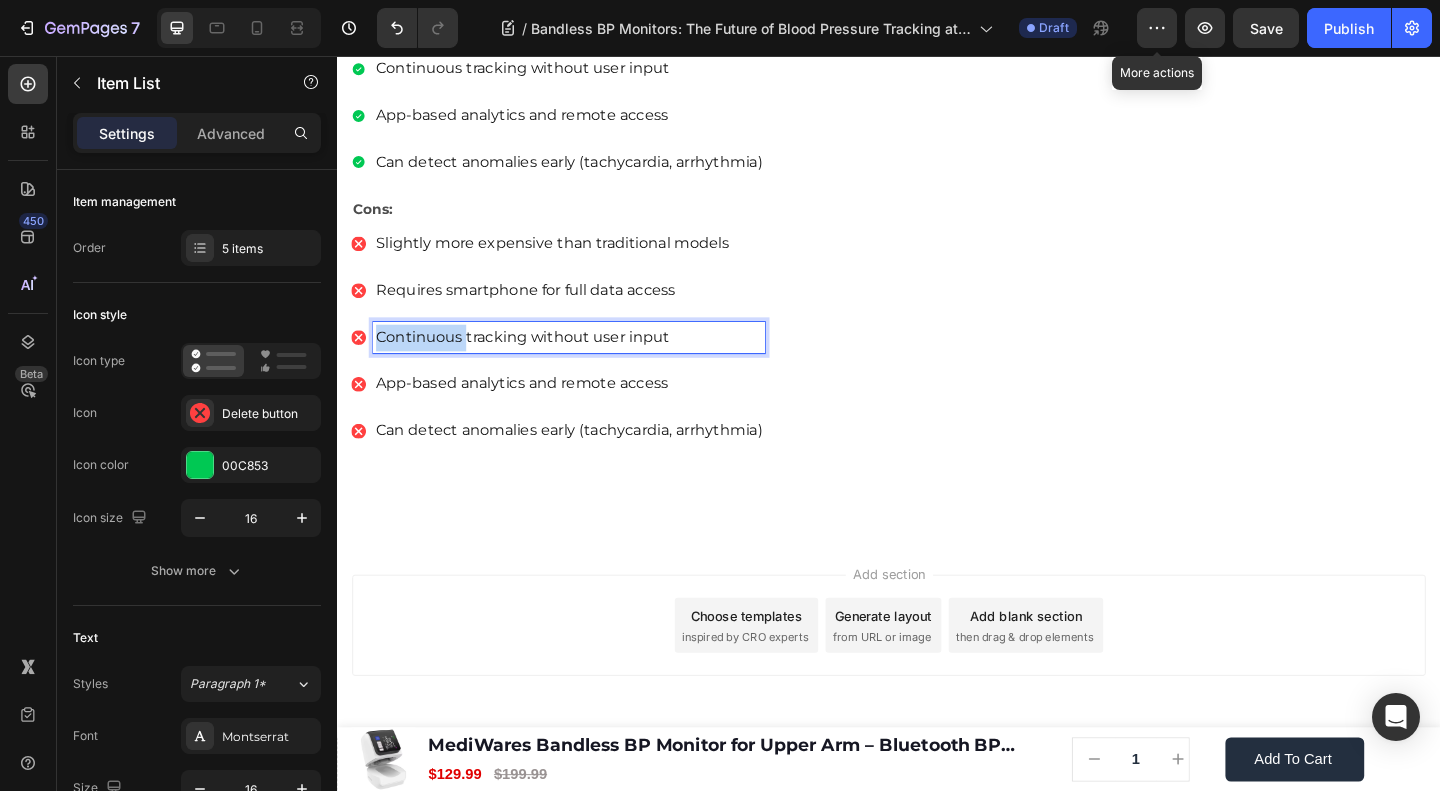 click on "Continuous tracking without user input" at bounding box center [589, 362] 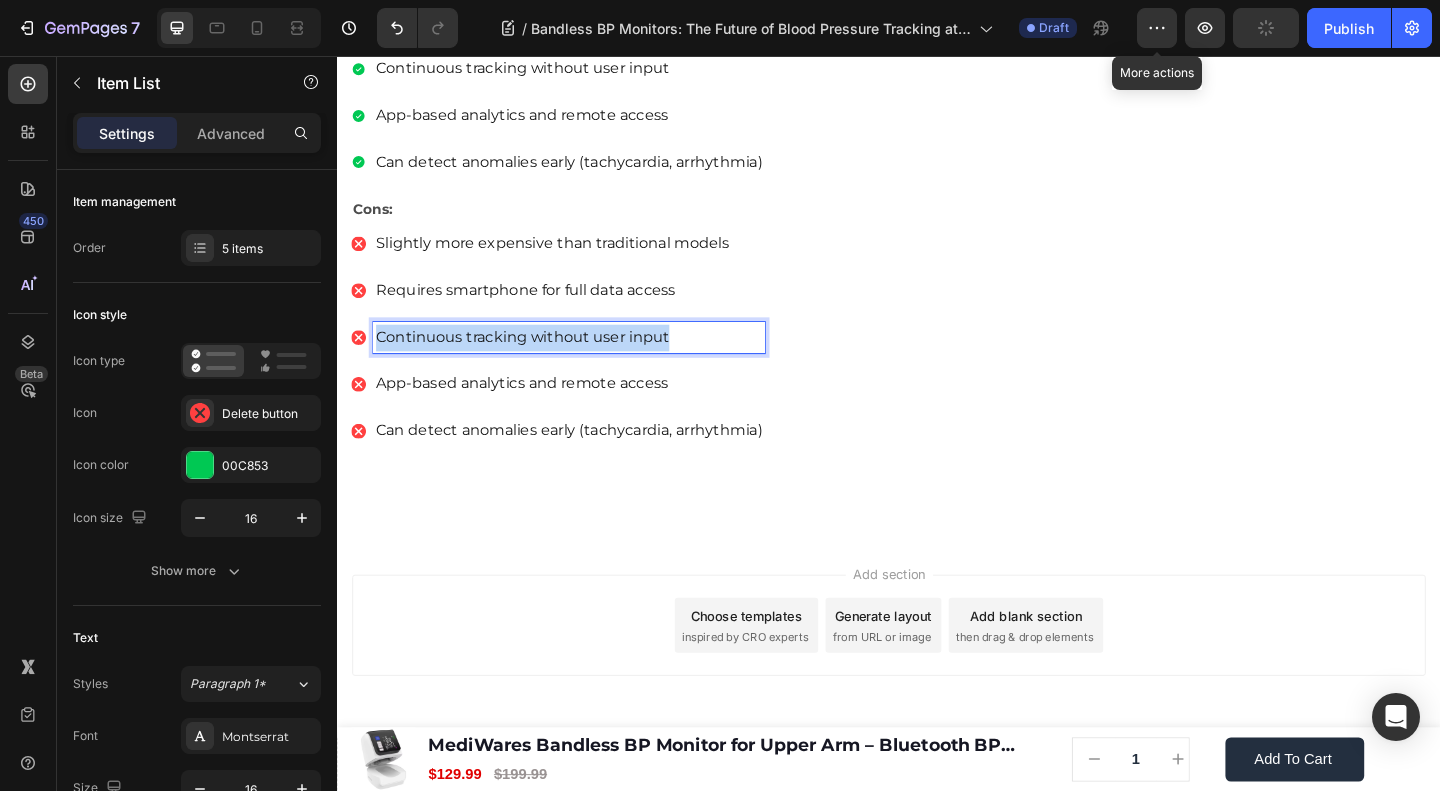 drag, startPoint x: 337, startPoint y: 56, endPoint x: 446, endPoint y: 628, distance: 582.2929 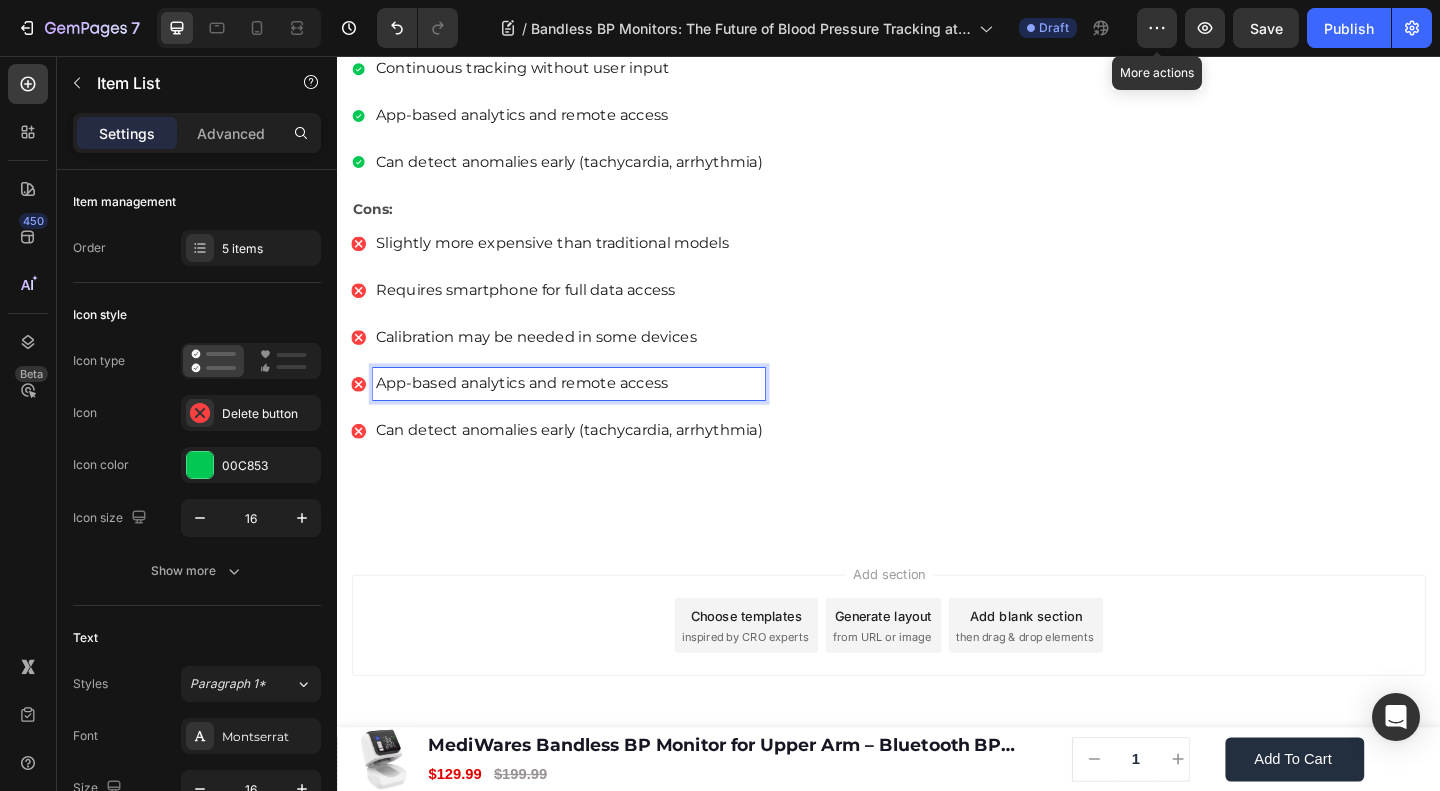 click on "App-based analytics and remote access" at bounding box center (589, 412) 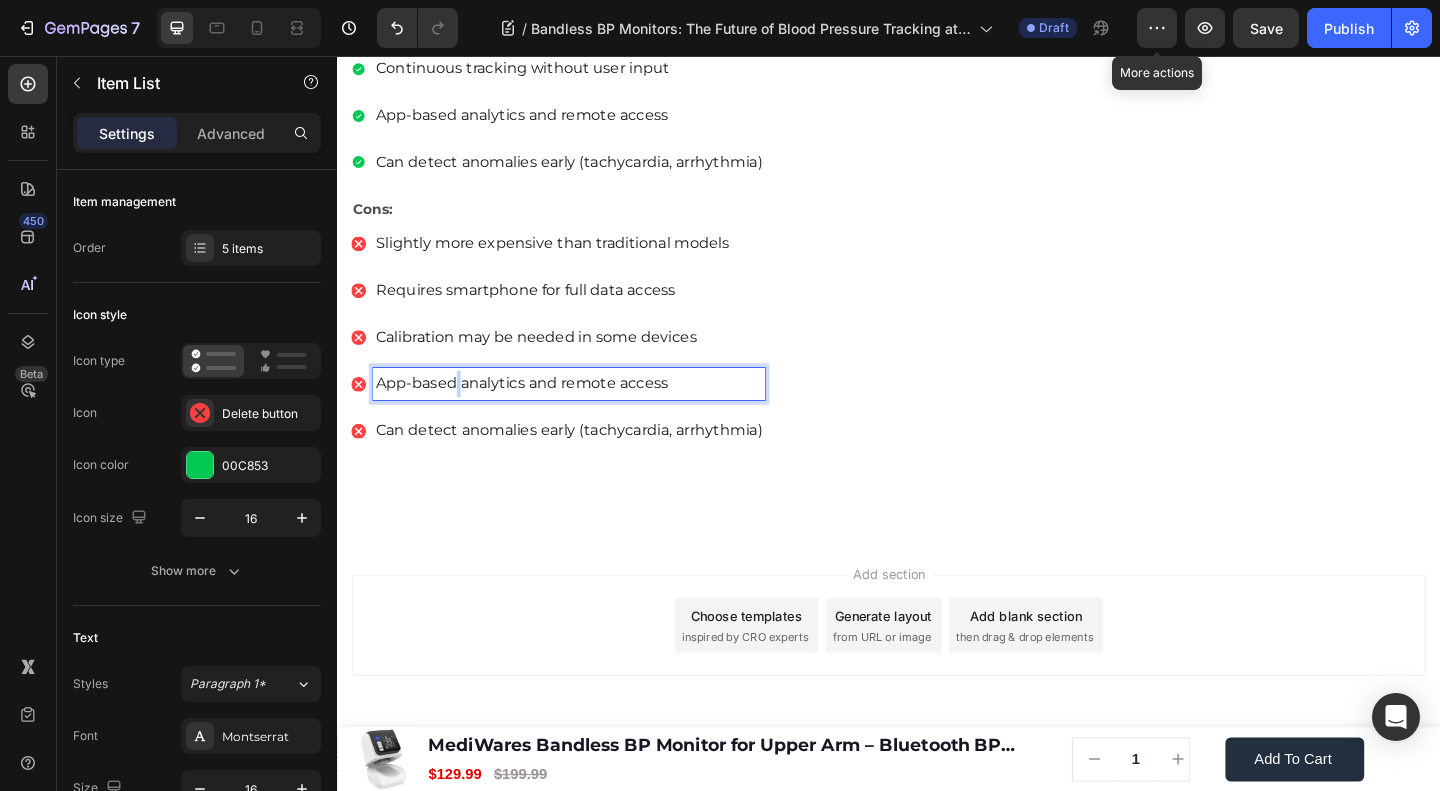 click on "App-based analytics and remote access" at bounding box center [589, 412] 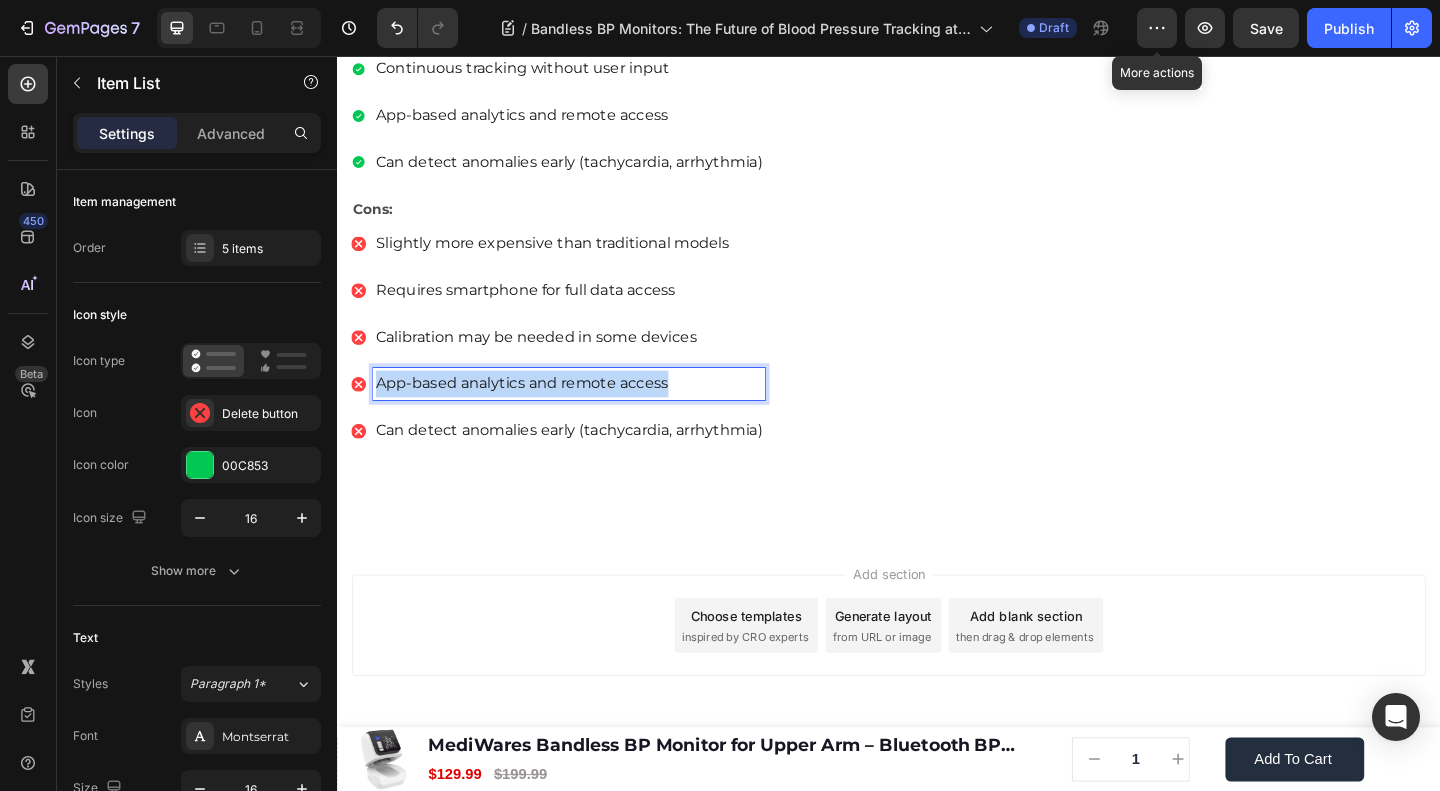 click on "App-based analytics and remote access" at bounding box center (589, 412) 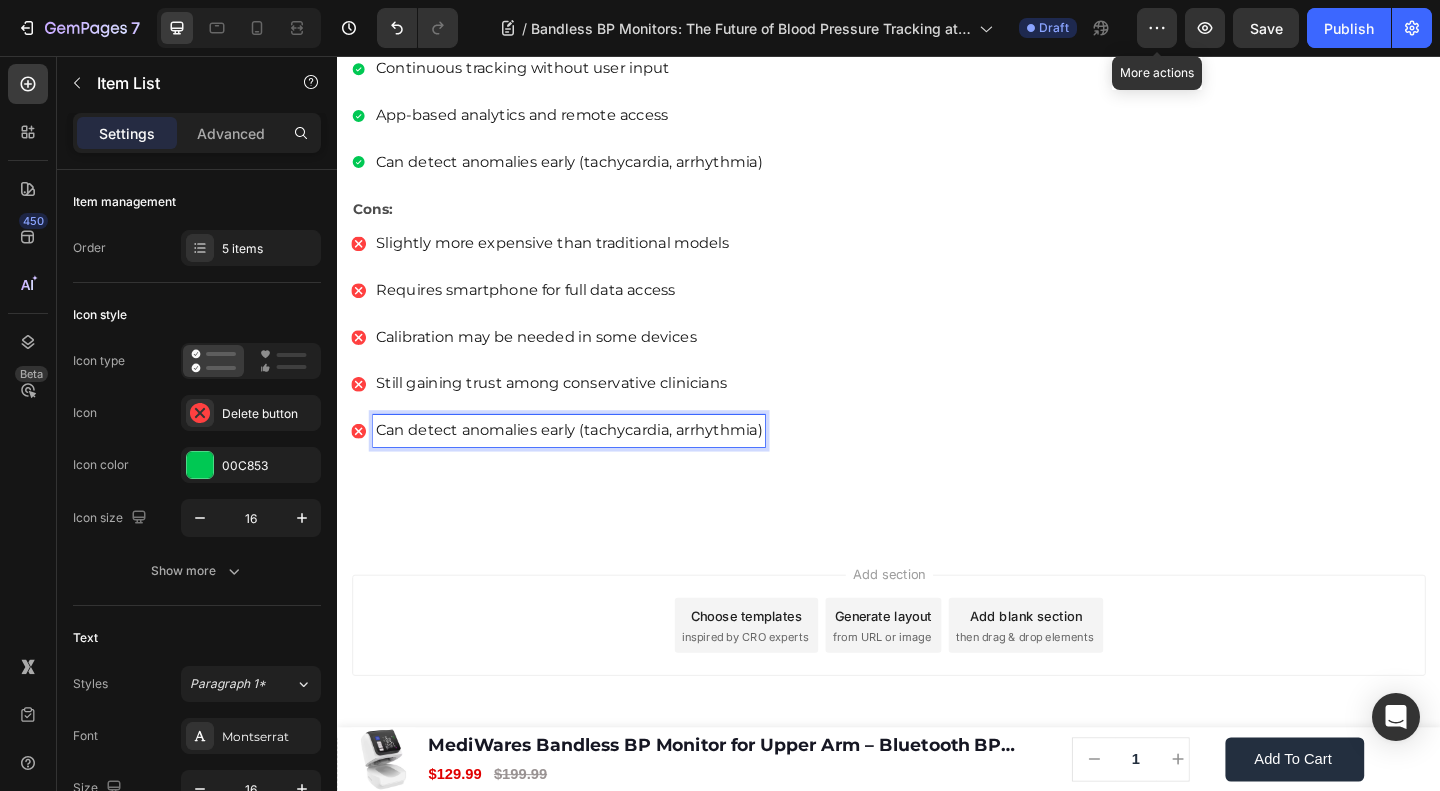 click on "Can detect anomalies early (tachycardia, arrhythmia)" at bounding box center [589, 463] 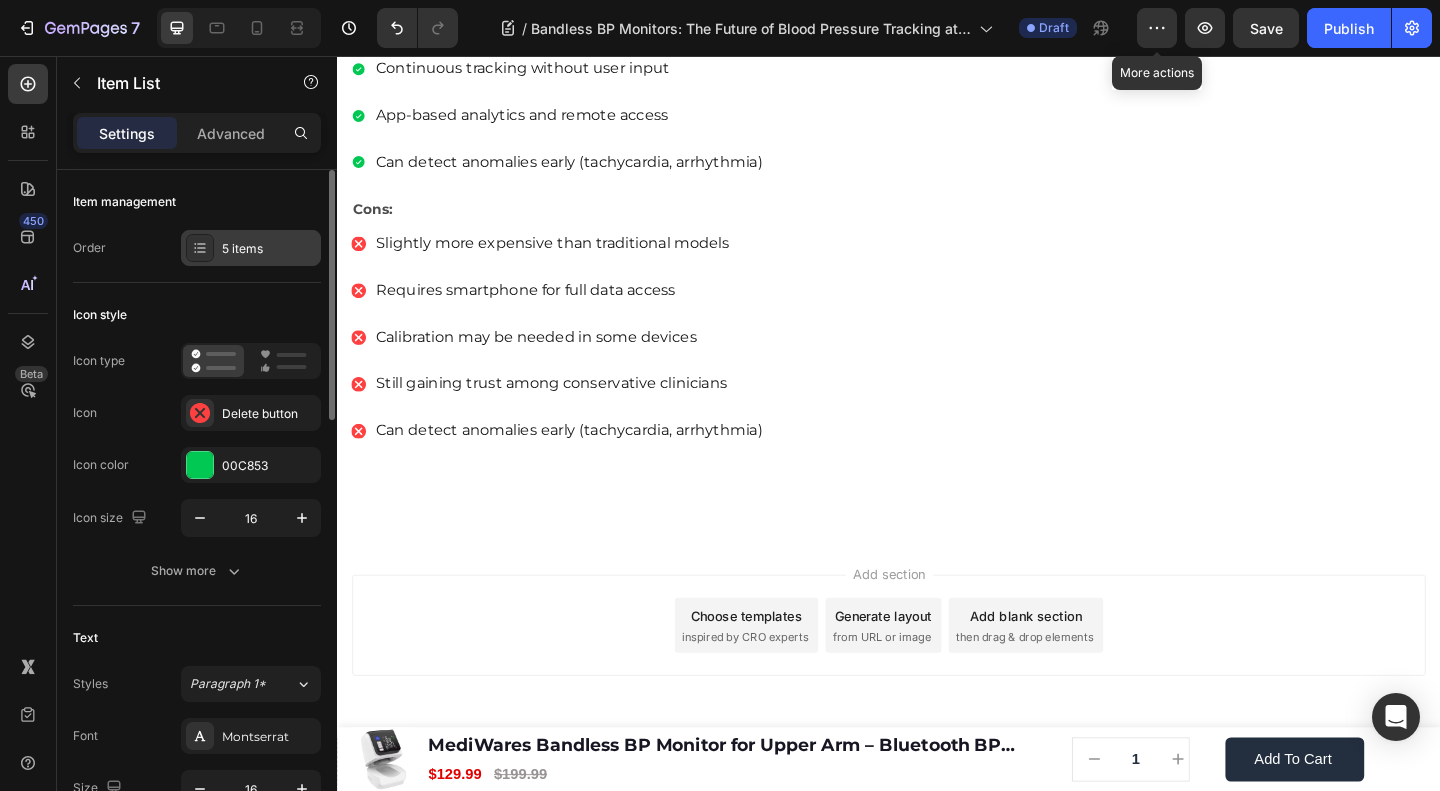 click on "5 items" at bounding box center (269, 249) 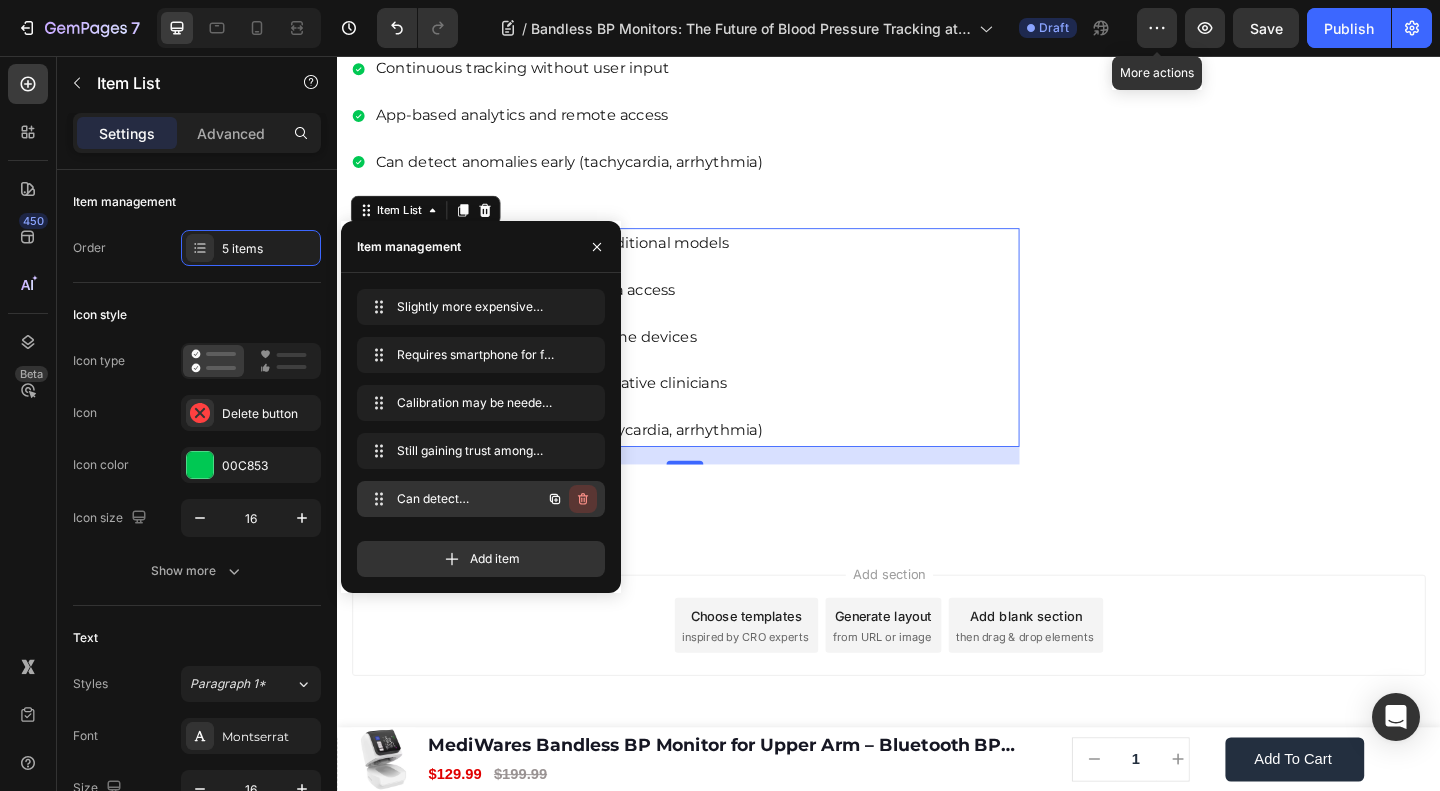 click 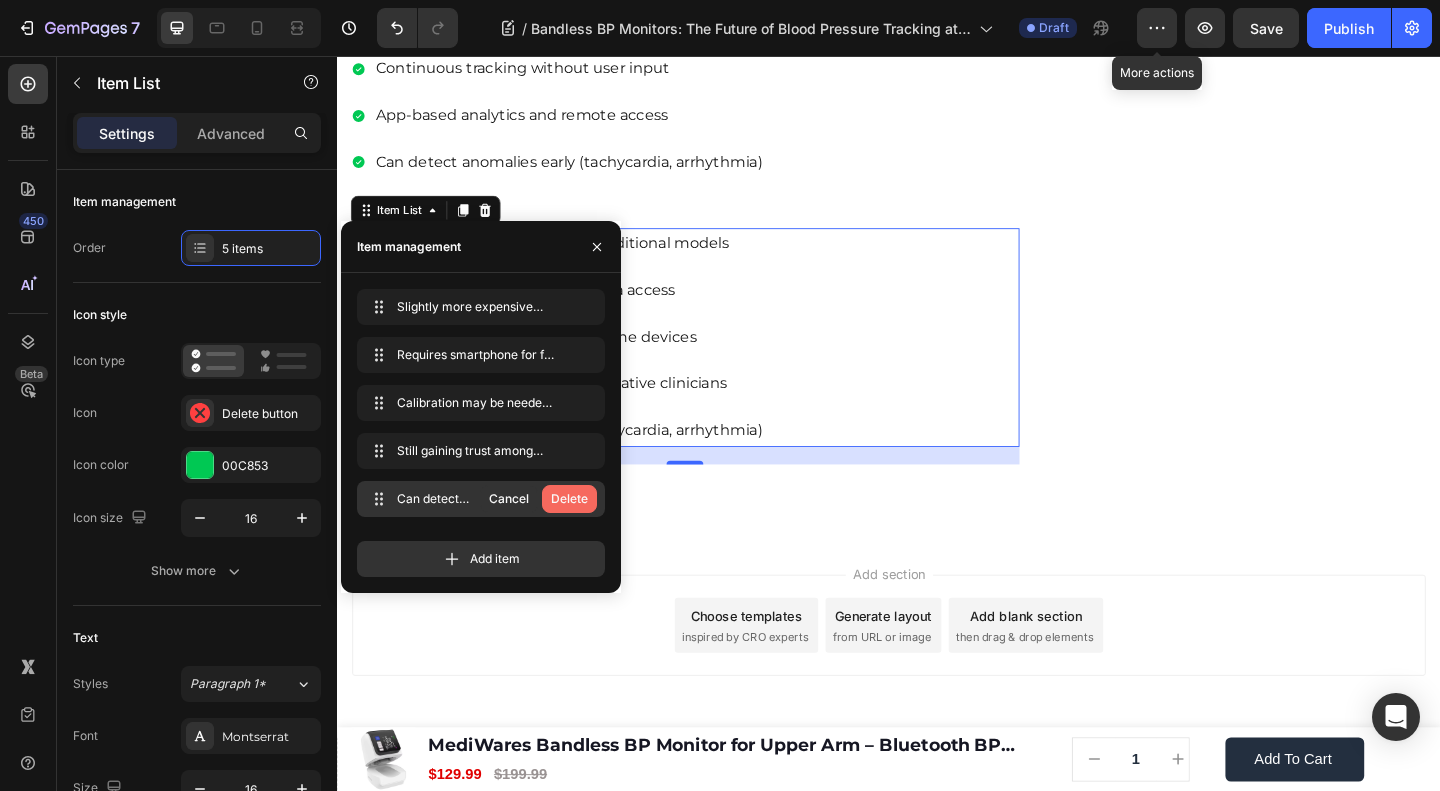click on "Delete" at bounding box center [569, 499] 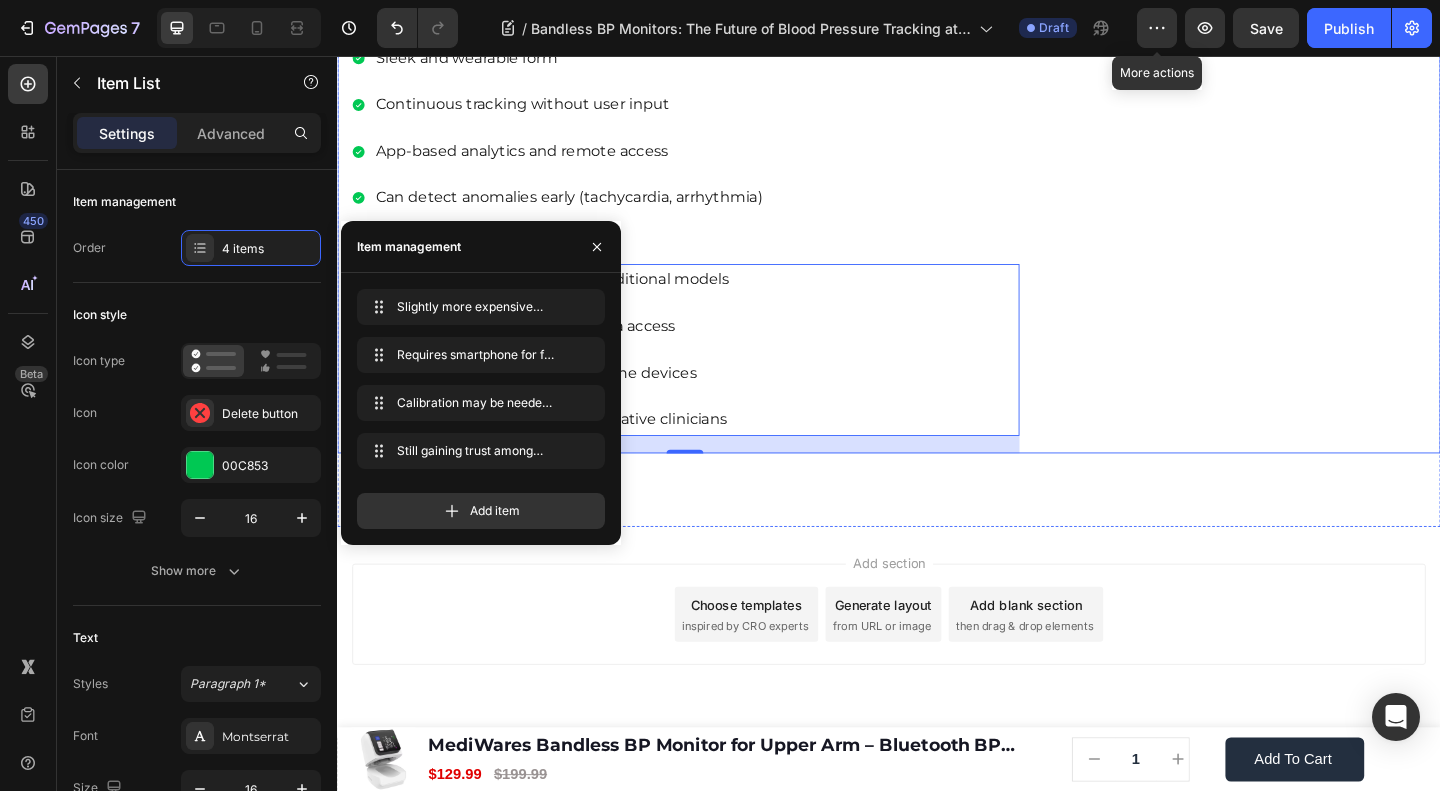 click on "🔥Up to 50% OFF Ending Soon🔥 Text block 03 Days 04 Hrs 56 Mins 54 Secs Countdown Timer Image Clinically Approved Accuracy Over 35,000 Units Sold Affordable Quality with Warranty Doctor Recommended Eco-Friendly Design Item list Shop Now and Save 50% Button
30-day money back guarantee Item list Row Product Images $149.99 Product Price Product Price $199.99 Product Price Product Price Row
Add to cart Add to Cart Product Row Row Image Row" at bounding box center (1332, -1687) 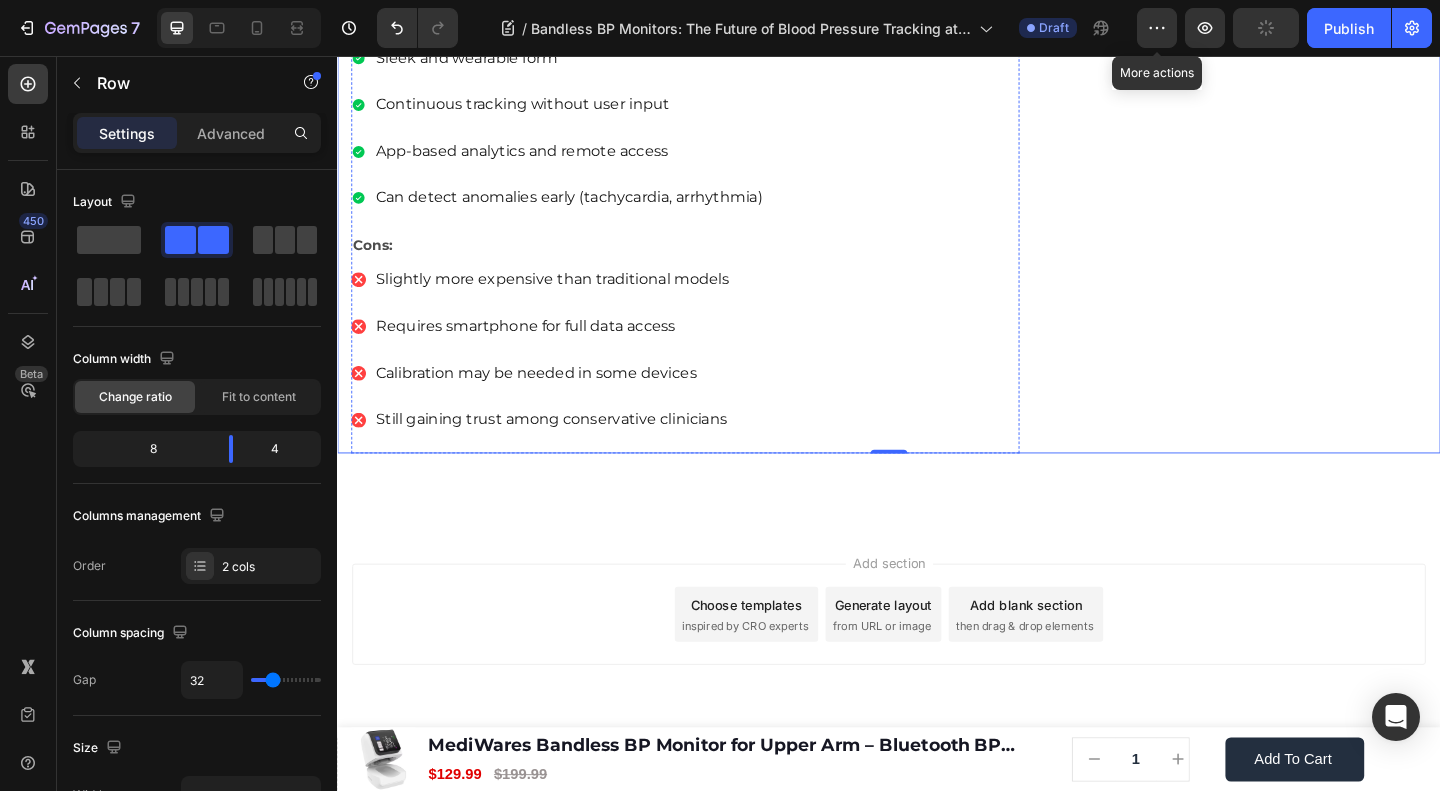 click on "Pros and Cons of Bandless Monitor" at bounding box center (557, -74) 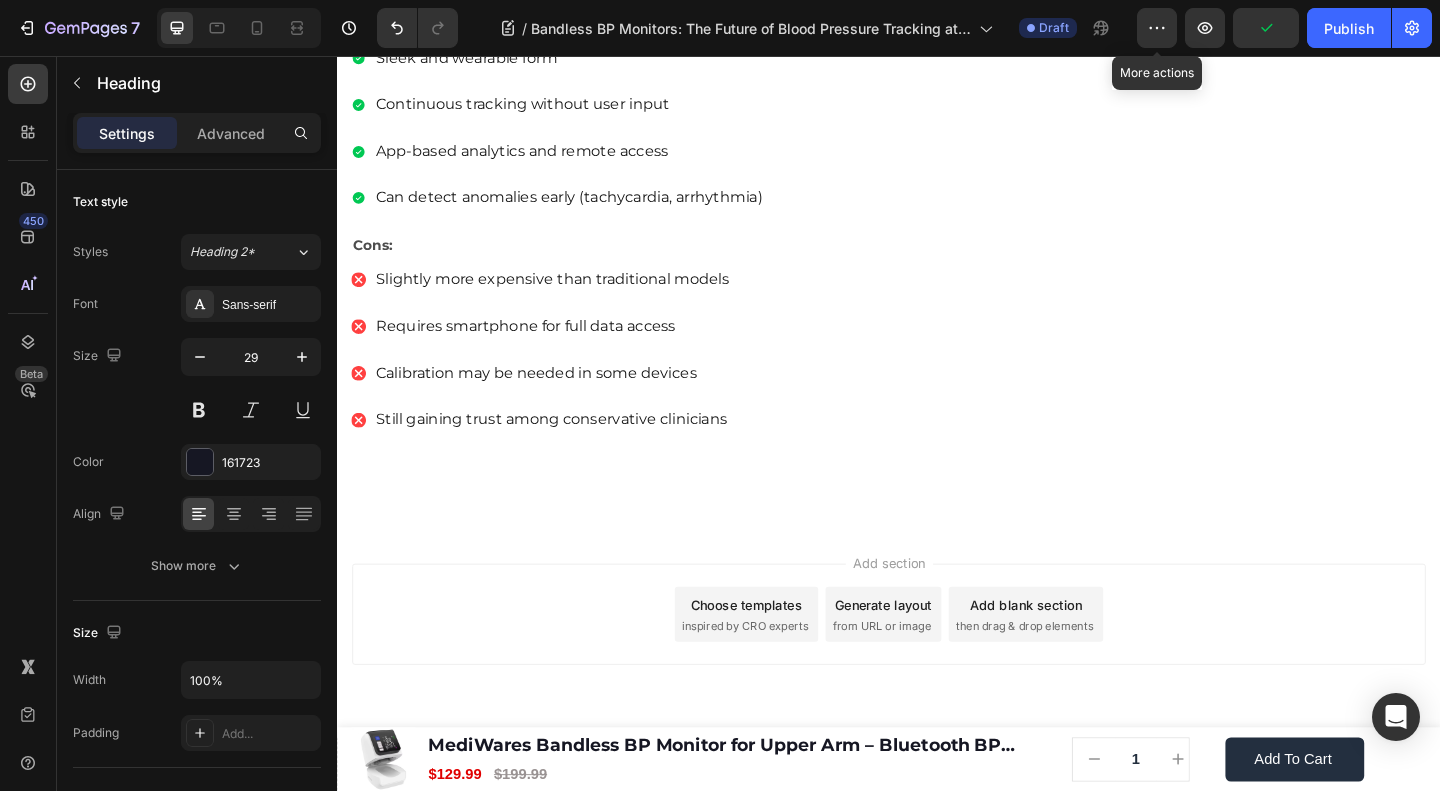 click at bounding box center [497, -114] 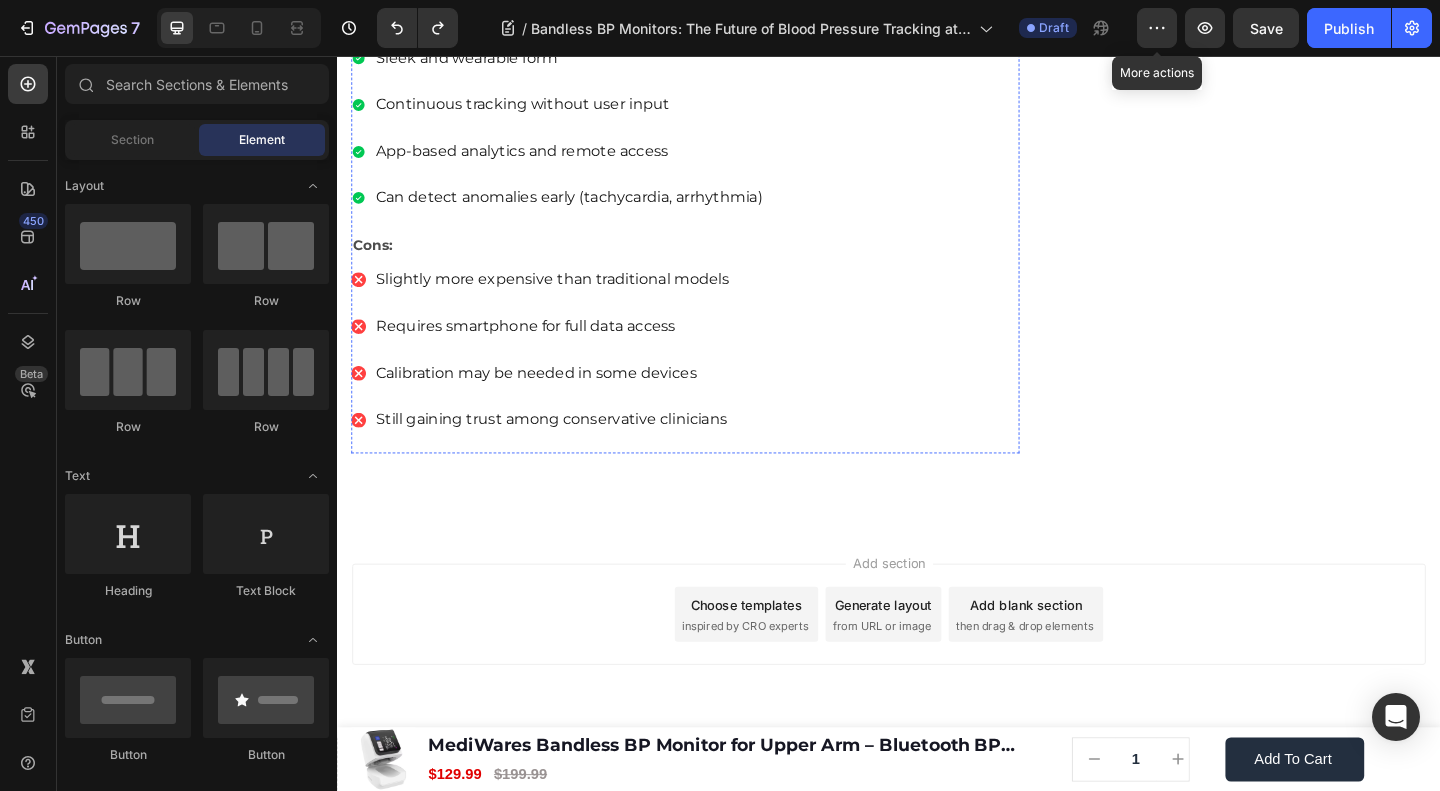 click on "Pros and Cons of Bandless Monitor" at bounding box center (557, -74) 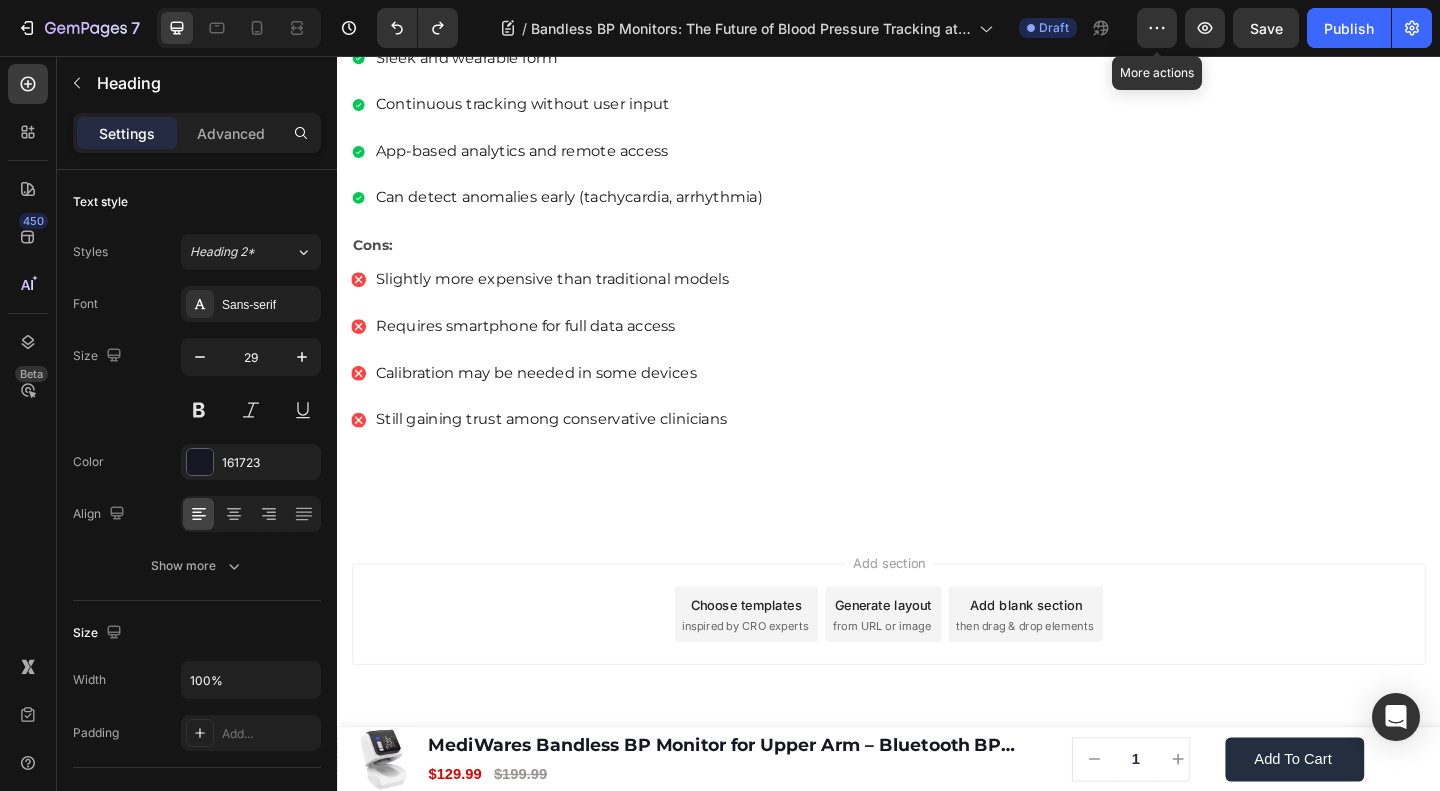 click at bounding box center [473, -114] 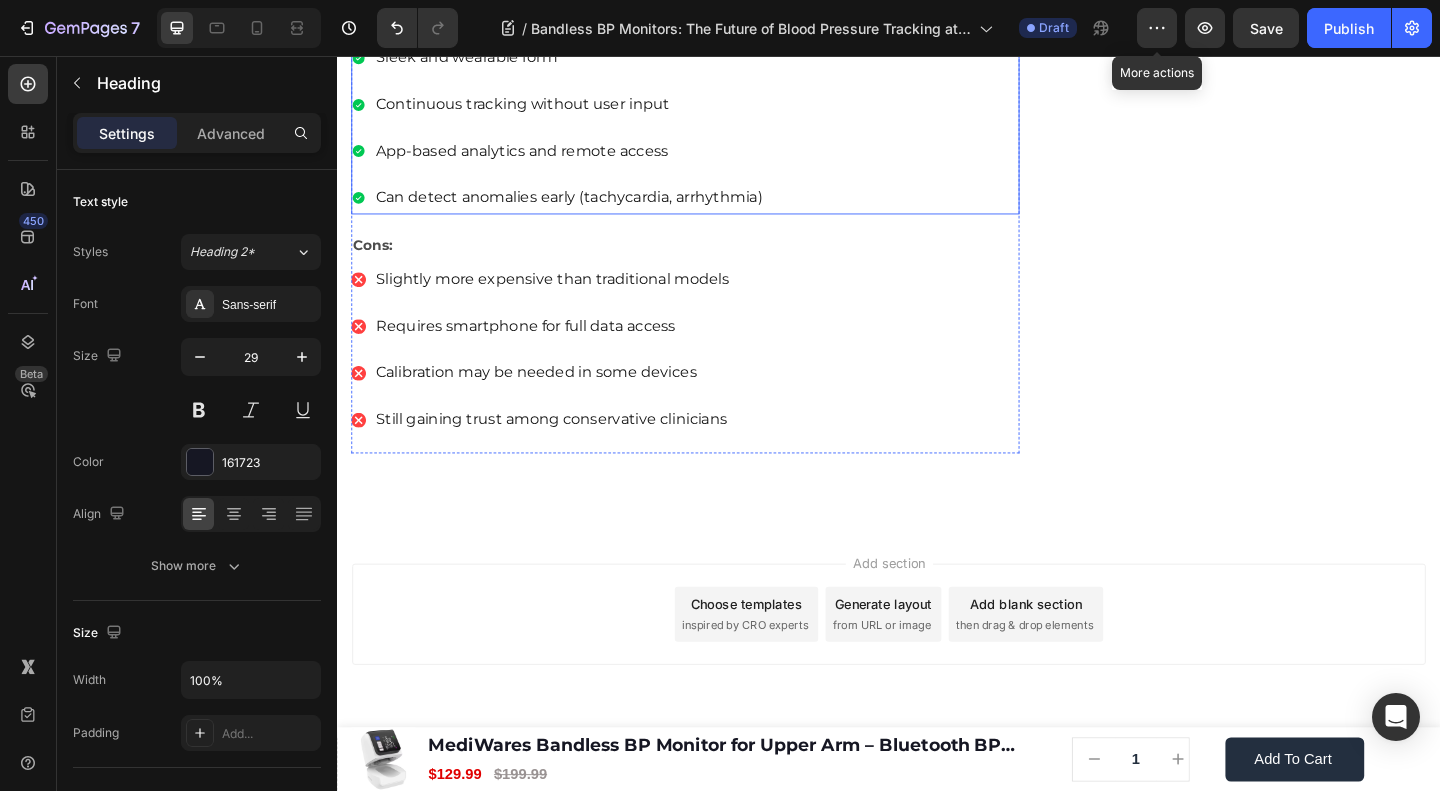 scroll, scrollTop: 4046, scrollLeft: 0, axis: vertical 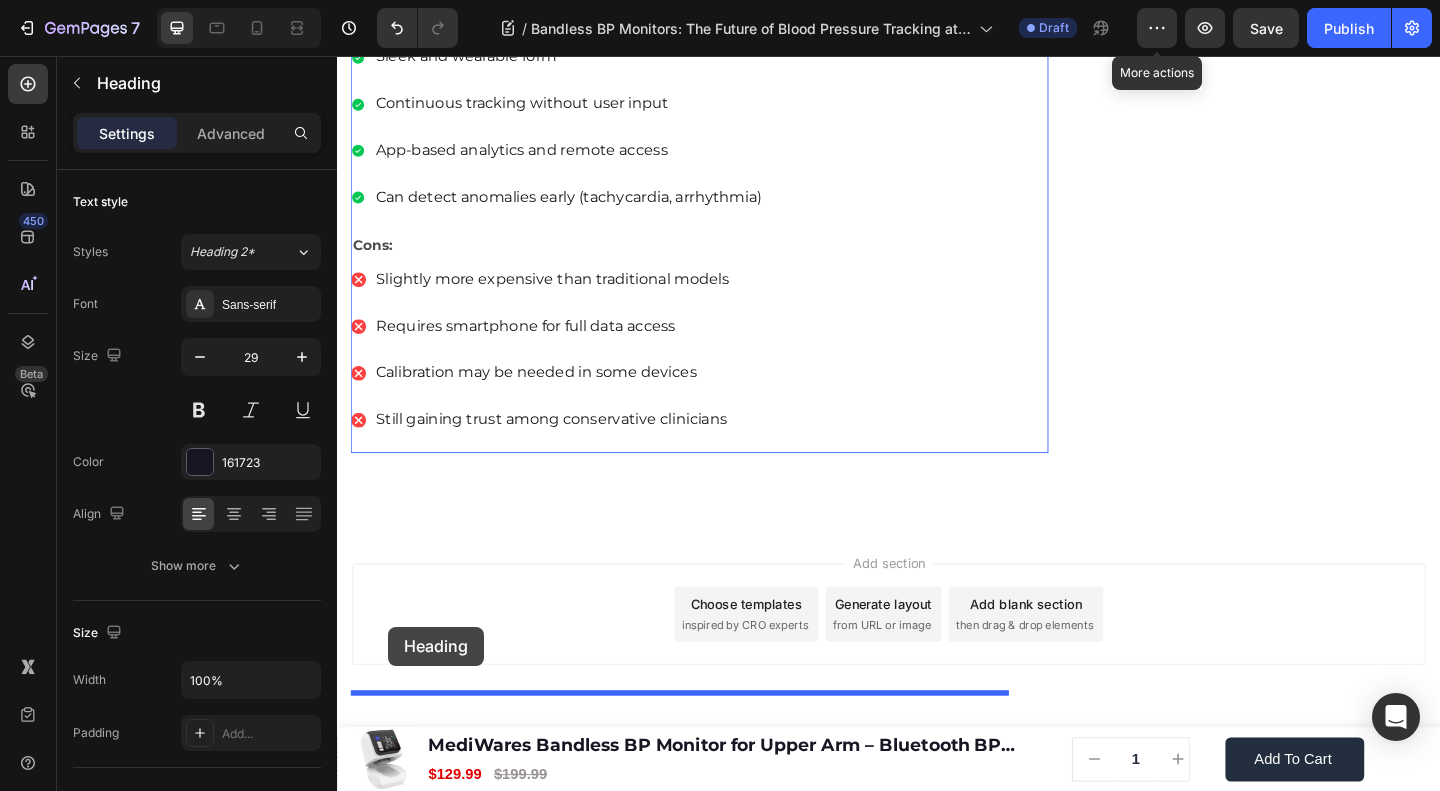 drag, startPoint x: 393, startPoint y: 161, endPoint x: 393, endPoint y: 677, distance: 516 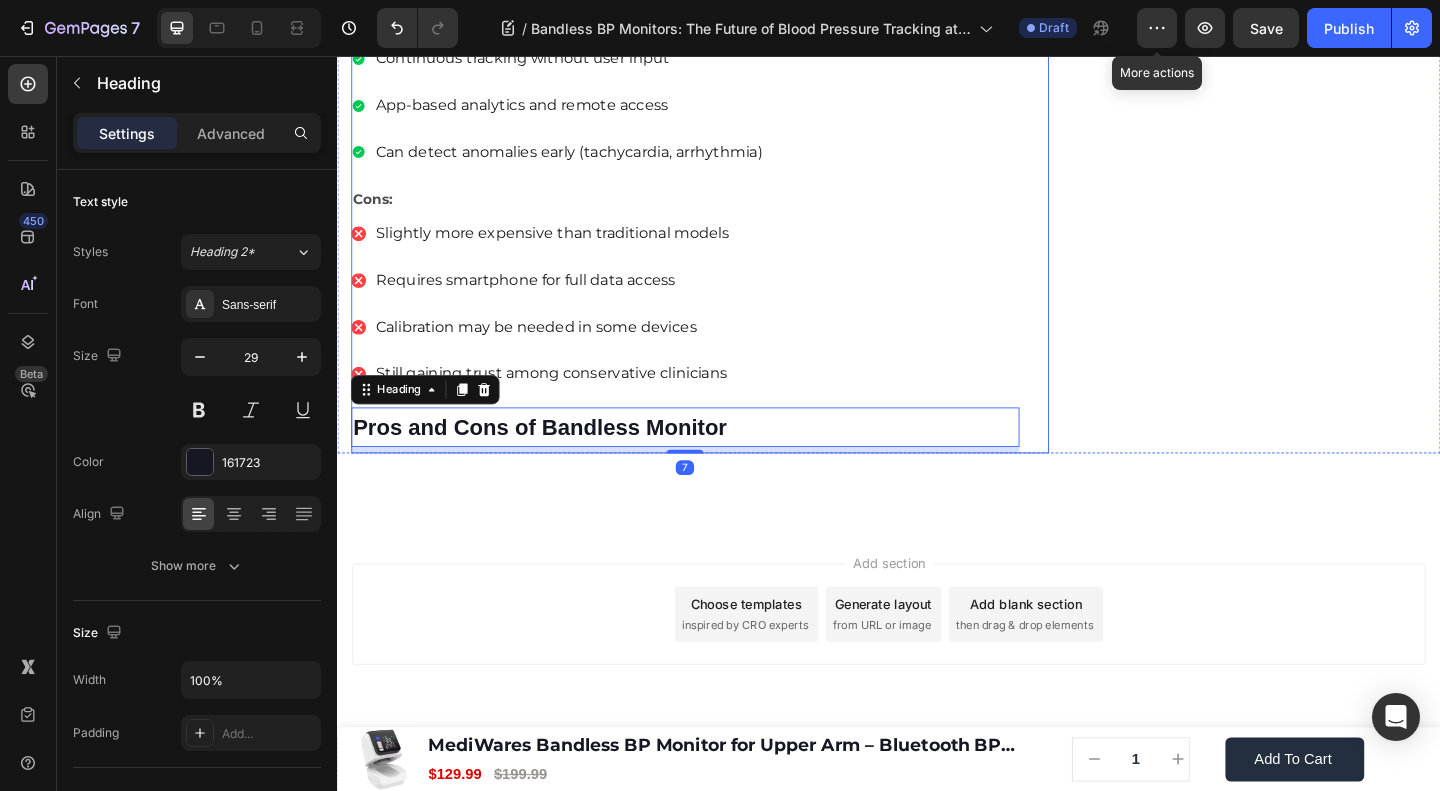 click on "Home
Blog
Article Title Breadcrumb Bandless BP Monitors: The Future of Blood Pressure Tracking at Your Fingertips Heading Row Image James Wilder Text block Advanced list Published:  August 04, 2025 Text block Row Monitoring blood pressure shouldn’t feel like a medical procedure. Yet, for years, the traditional cuff-based monitors, bulky, noisy, and often uncomfortable, have remained the norm. But not anymore. A quiet revolution is underway in the world of health tech, led by an innovation called the bandless BP monitor. Text block Image If you're someone who hates cuff inflation or needs constant BP monitoring without hassle, a bandless monitor might just be your new best friend. Let’s explore why this cuffless, wearable device is changing the way we track cardiovascular health—quietly, comfortably, and continuously. Text block ⁠⁠⁠⁠⁠⁠⁠ What is a Bandless BP Monitor? Image" at bounding box center (937, -1712) 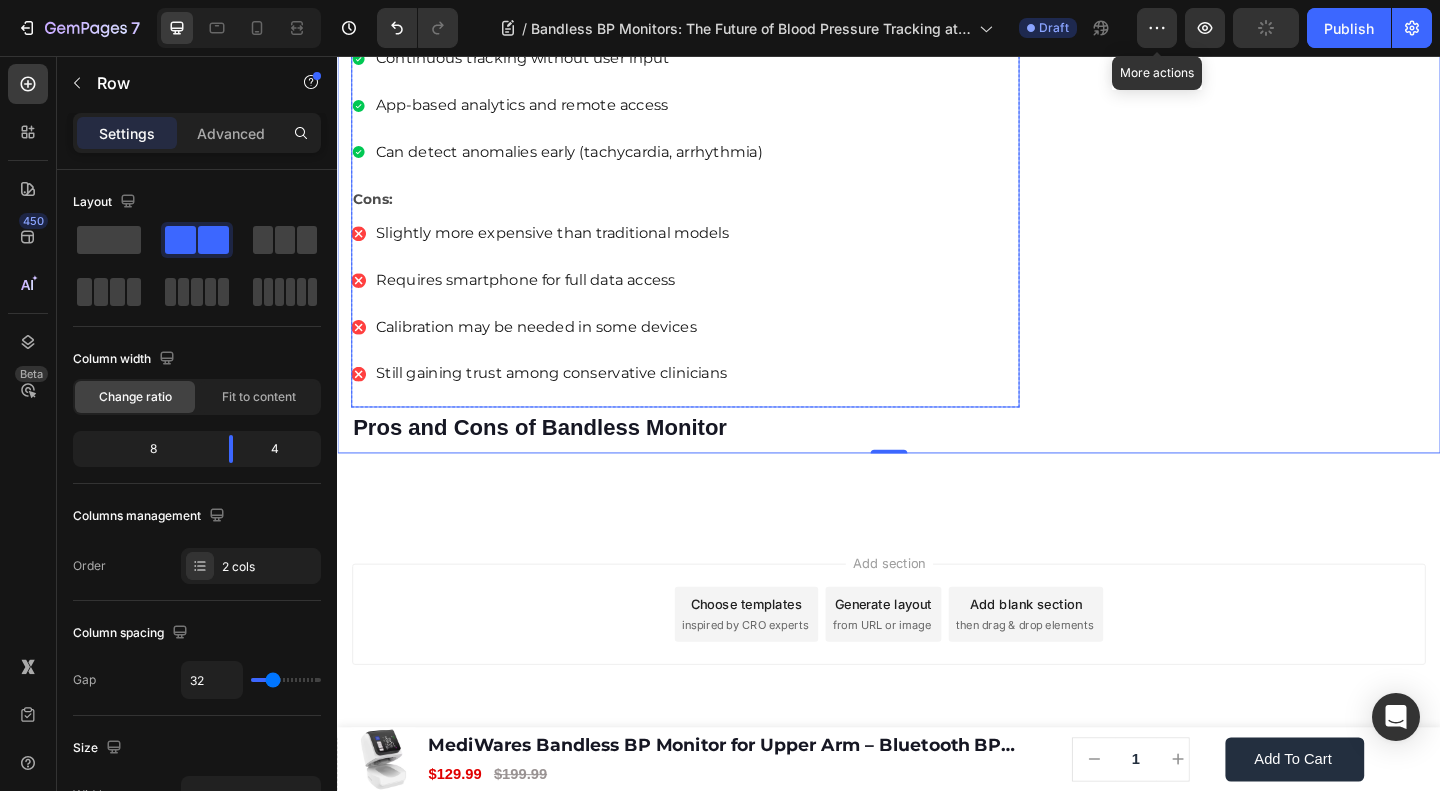 click on "Pros and Cons of Bandless Monitor" at bounding box center (557, 459) 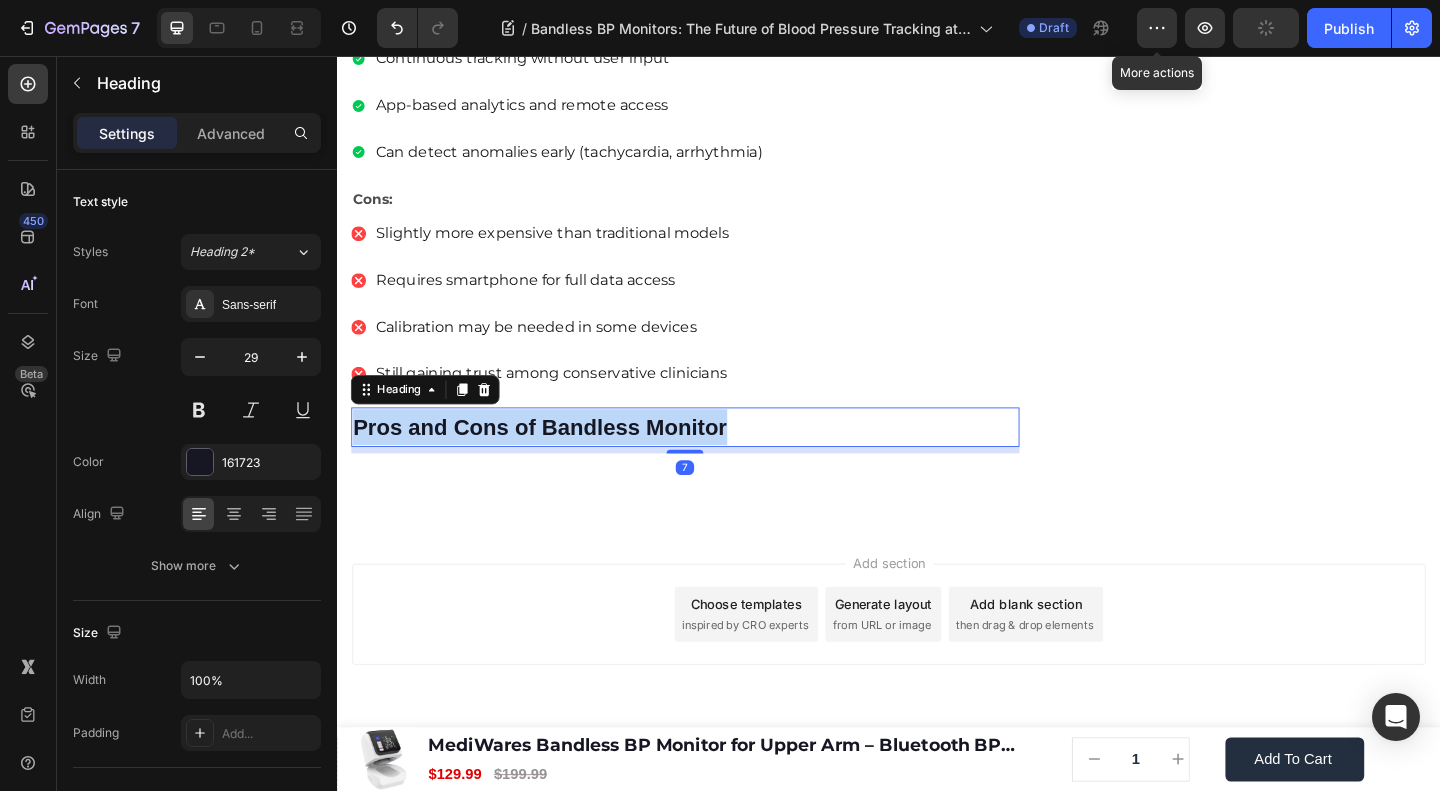 click on "Pros and Cons of Bandless Monitor" at bounding box center (557, 459) 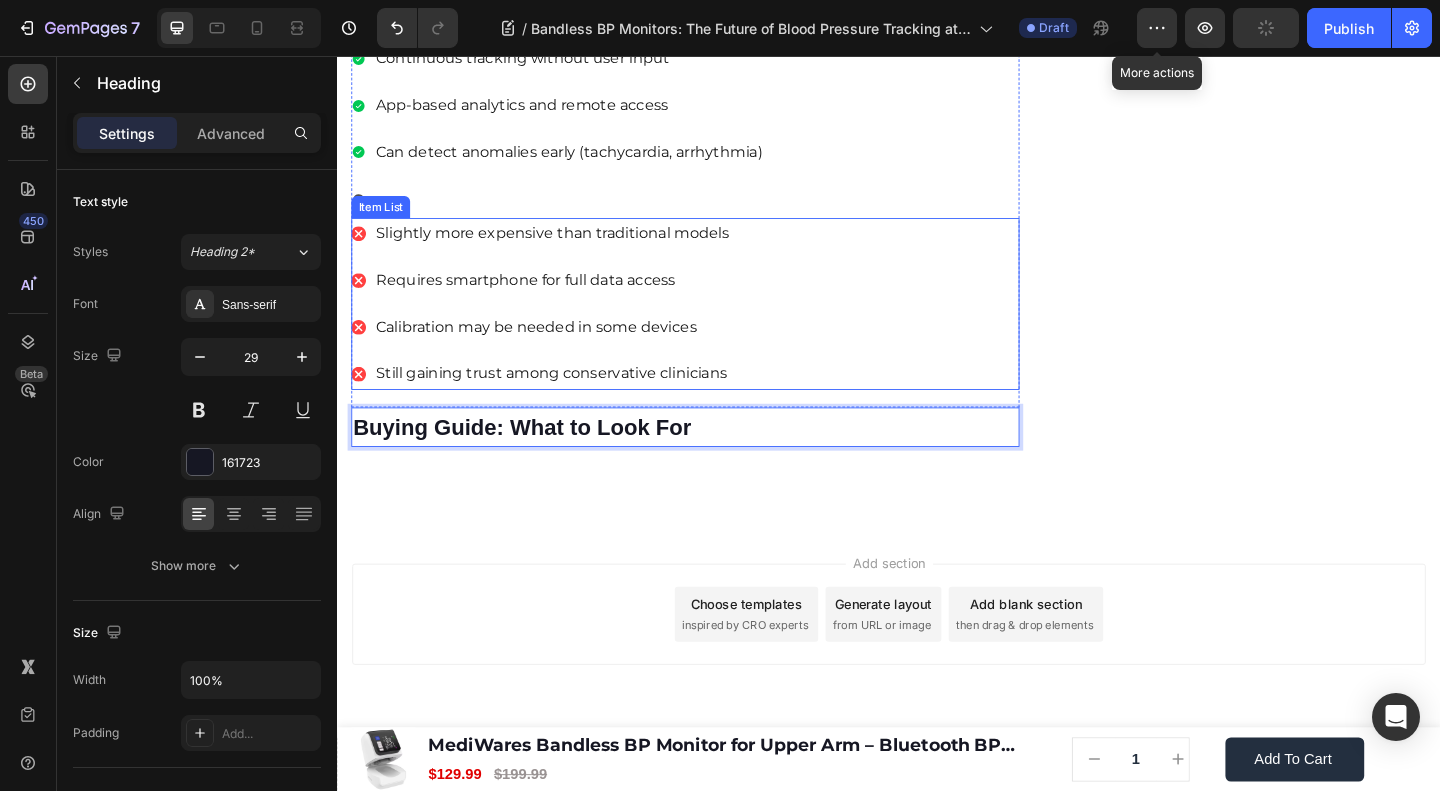 click on "🔥Up to 50% OFF Ending Soon🔥 Text block 03 Days 04 Hrs 56 Mins 38 Secs Countdown Timer Image Clinically Approved Accuracy Over 35,000 Units Sold Affordable Quality with Warranty Doctor Recommended Eco-Friendly Design Item list Shop Now and Save 50% Button
30-day money back guarantee Item list Row Product Images $149.99 Product Price Product Price $199.99 Product Price Product Price Row
Add to cart Add to Cart Product Row Row Image Row" at bounding box center (1332, -1712) 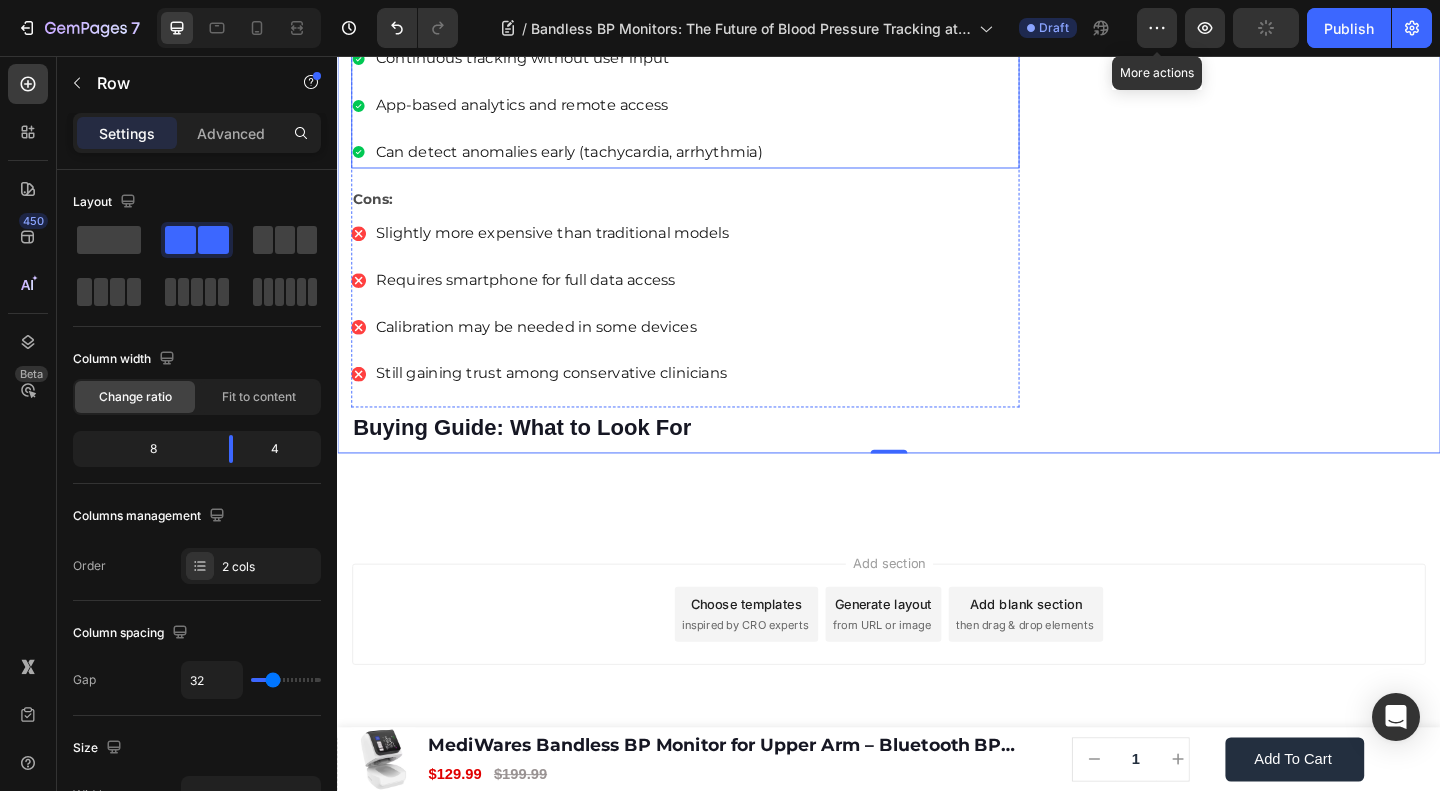 scroll, scrollTop: 3868, scrollLeft: 0, axis: vertical 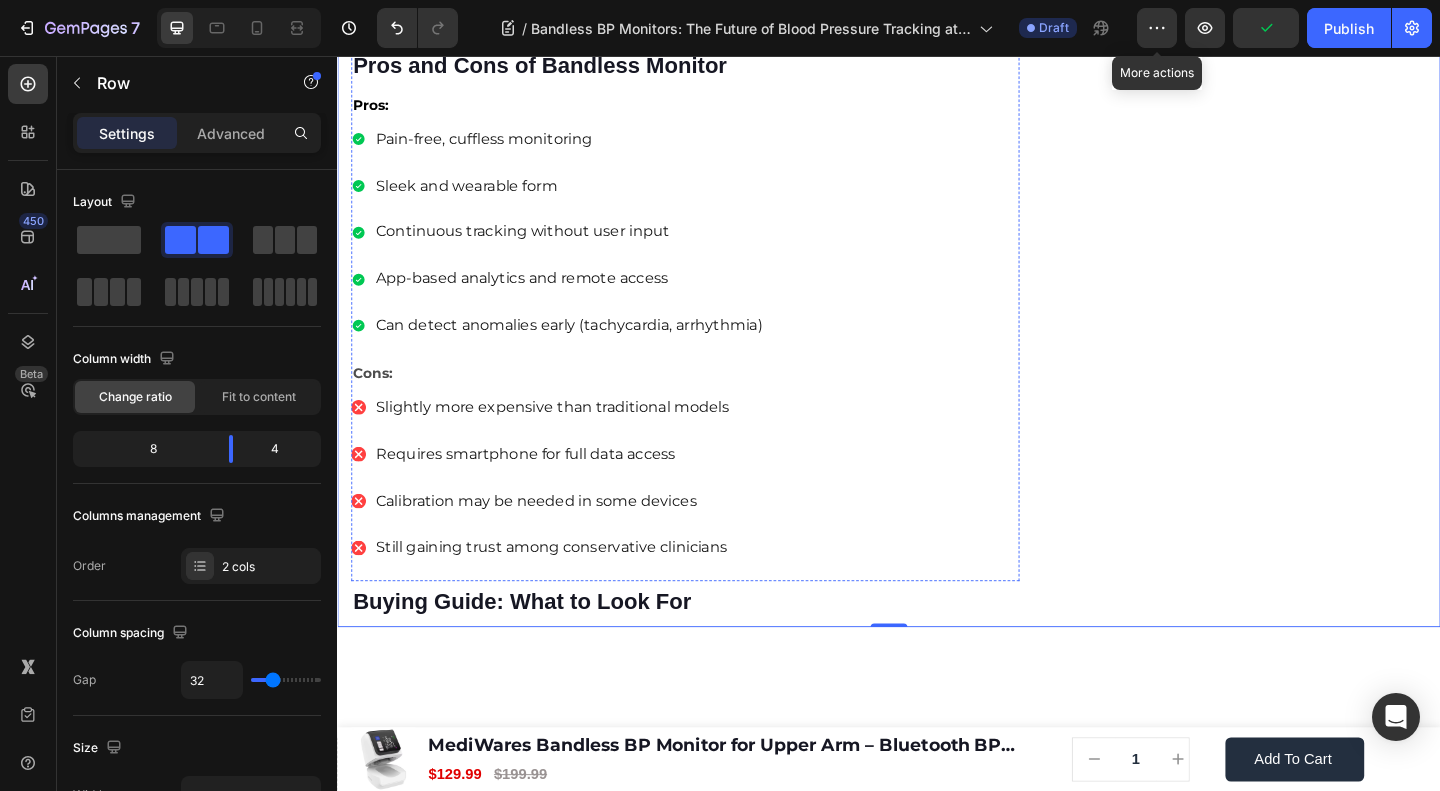 click on "Some hospitals even integrate them with  electronic health records (EHR)  for seamless patient updates." at bounding box center [715, -4] 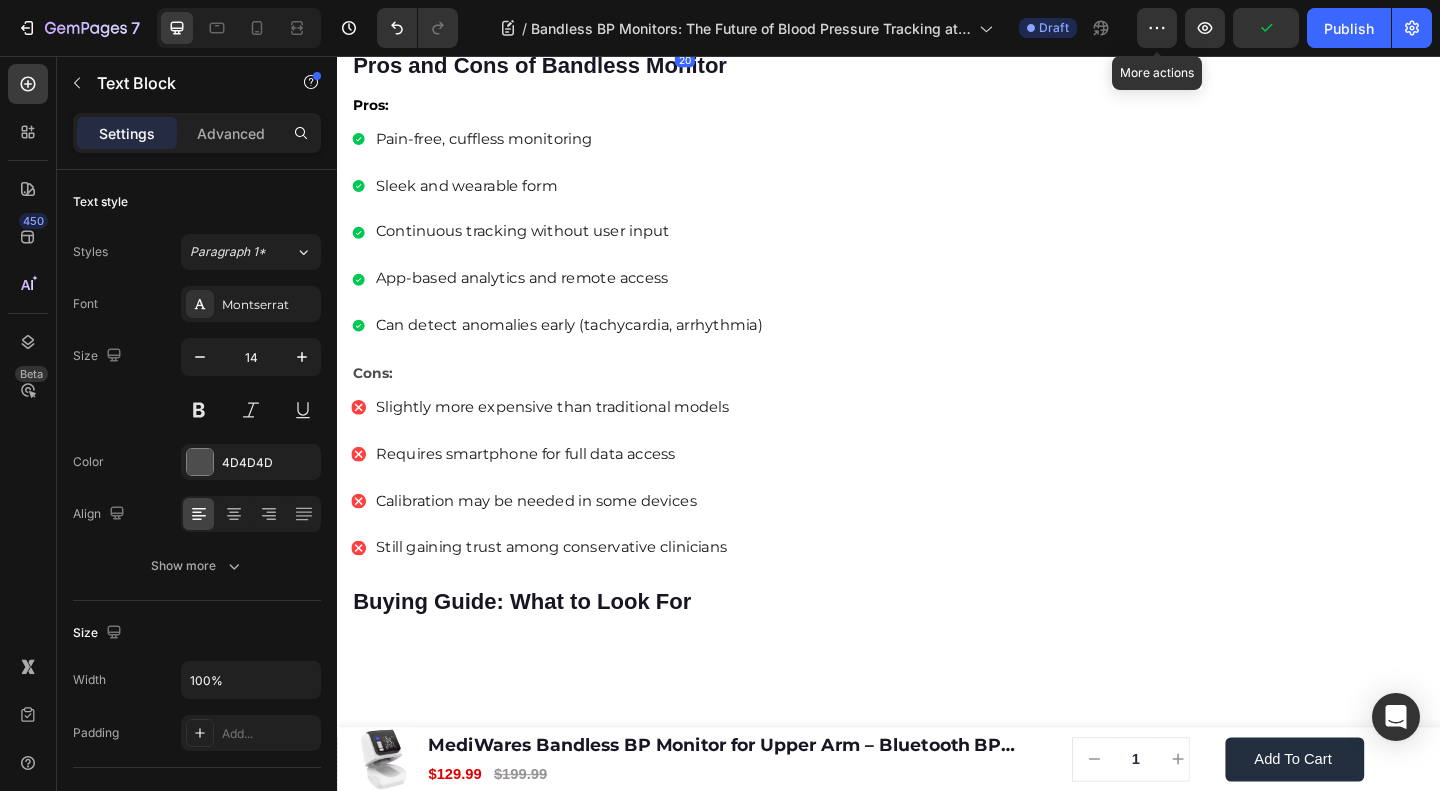 drag, startPoint x: 476, startPoint y: 222, endPoint x: 488, endPoint y: 239, distance: 20.808653 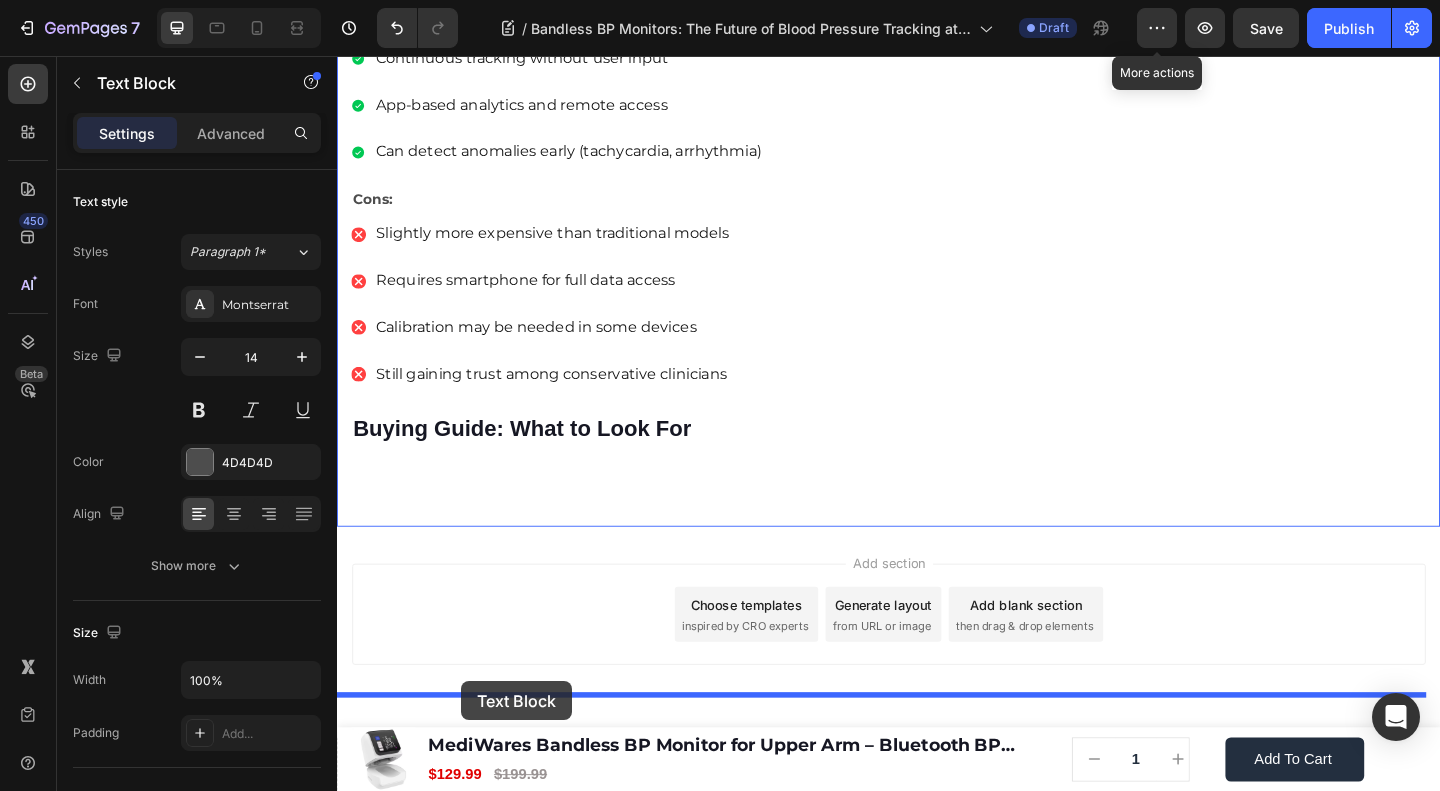scroll, scrollTop: 4382, scrollLeft: 0, axis: vertical 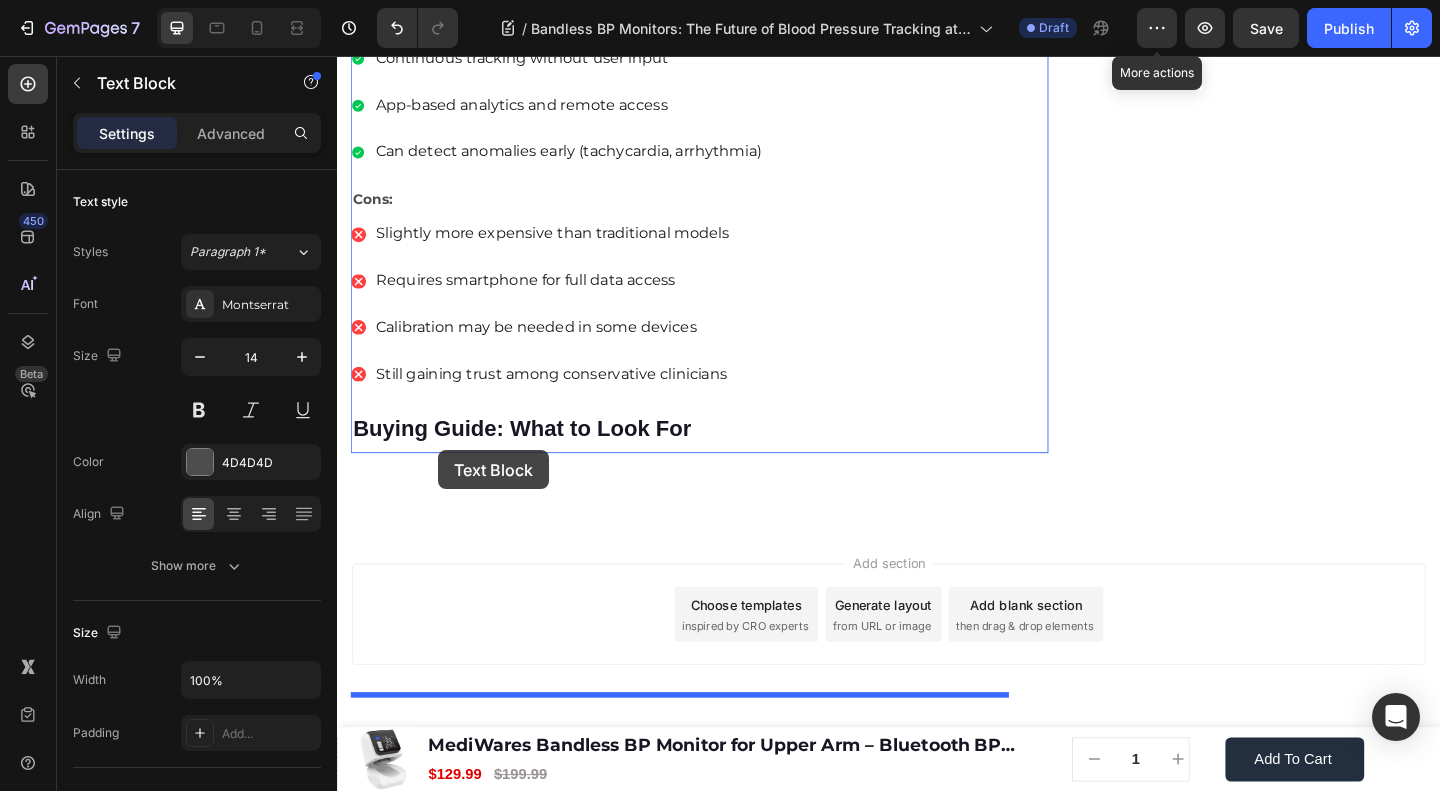 drag, startPoint x: 387, startPoint y: 297, endPoint x: 447, endPoint y: 485, distance: 197.34235 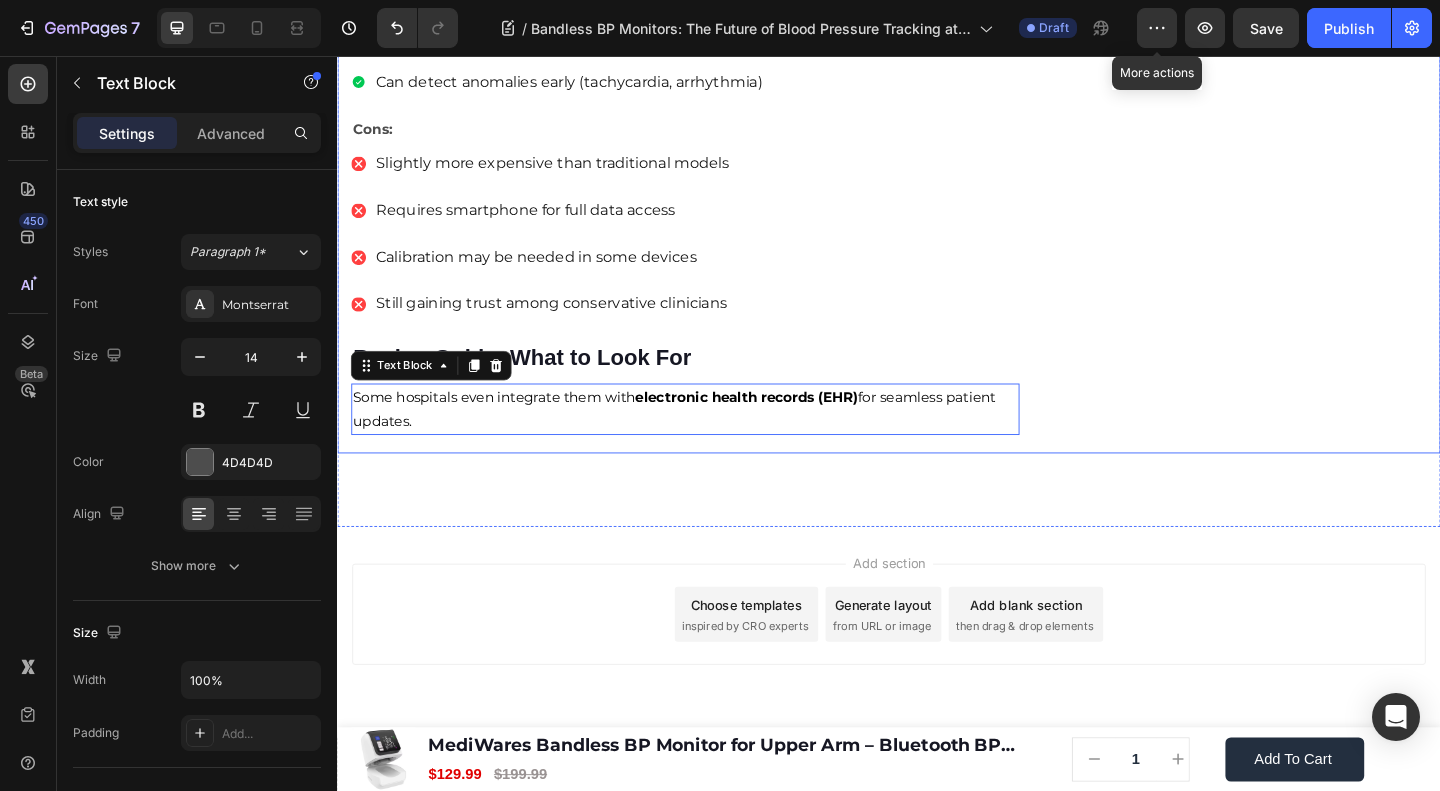 scroll, scrollTop: 4308, scrollLeft: 0, axis: vertical 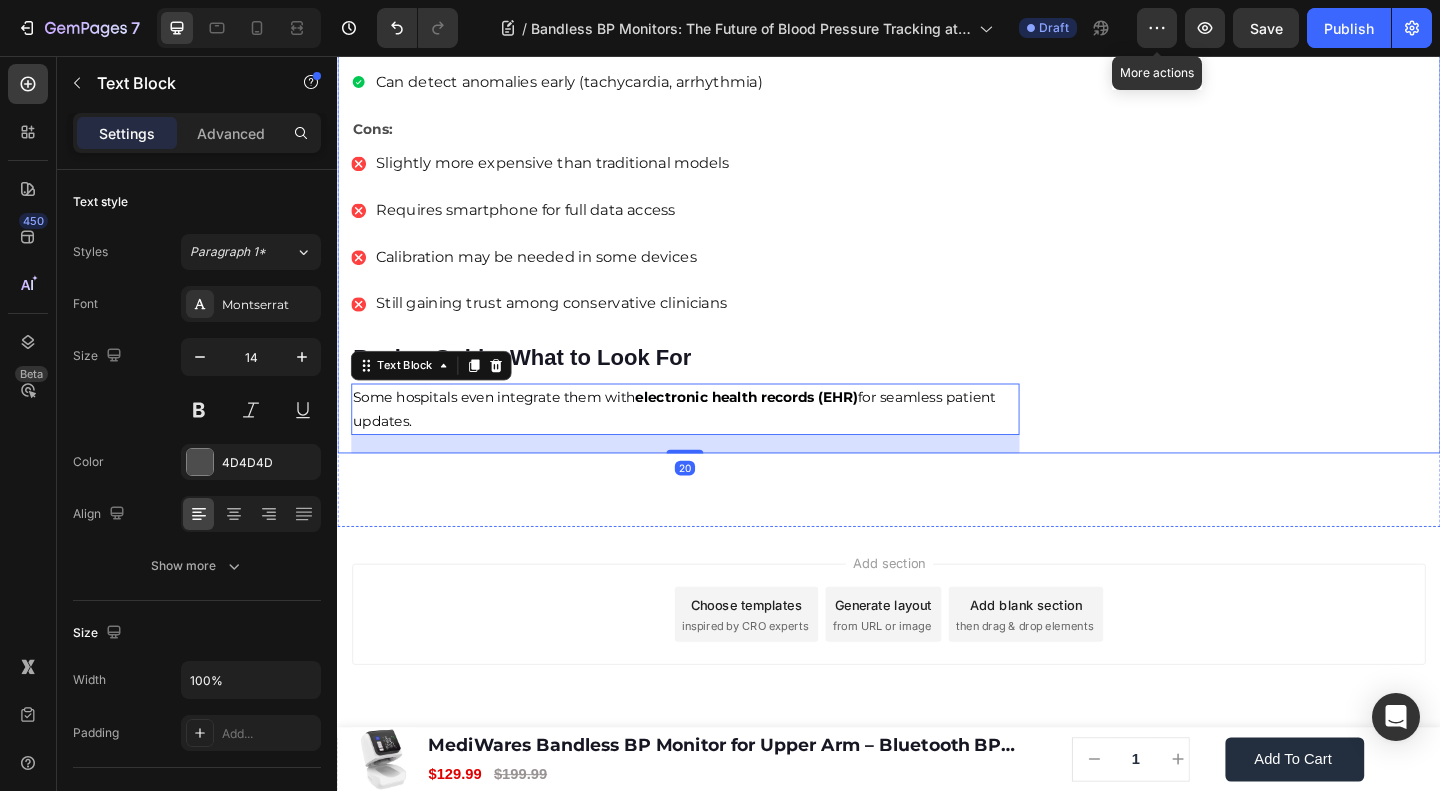 click on "🔥Up to 50% OFF Ending Soon🔥 Text block 03 Days 04 Hrs 56 Mins 16 Secs Countdown Timer Image Clinically Approved Accuracy Over 35,000 Units Sold Affordable Quality with Warranty Doctor Recommended Eco-Friendly Design Item list Shop Now and Save 50% Button
30-day money back guarantee Item list Row Product Images $149.99 Product Price Product Price $199.99 Product Price Product Price Row
Add to cart Add to Cart Product Row Row Image Row" at bounding box center [1332, -1750] 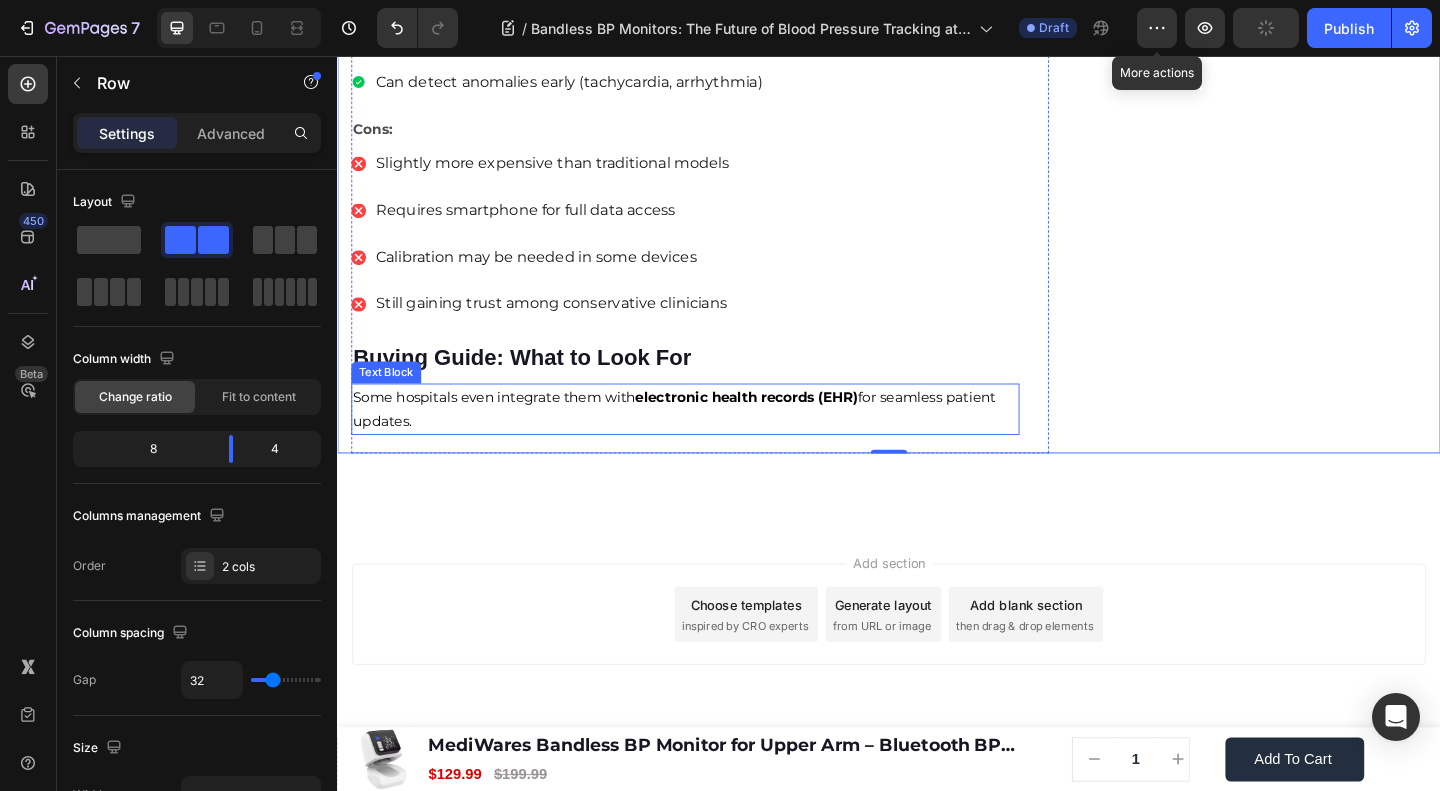 click on "Some hospitals even integrate them with  electronic health records (EHR)  for seamless patient updates." at bounding box center (703, 439) 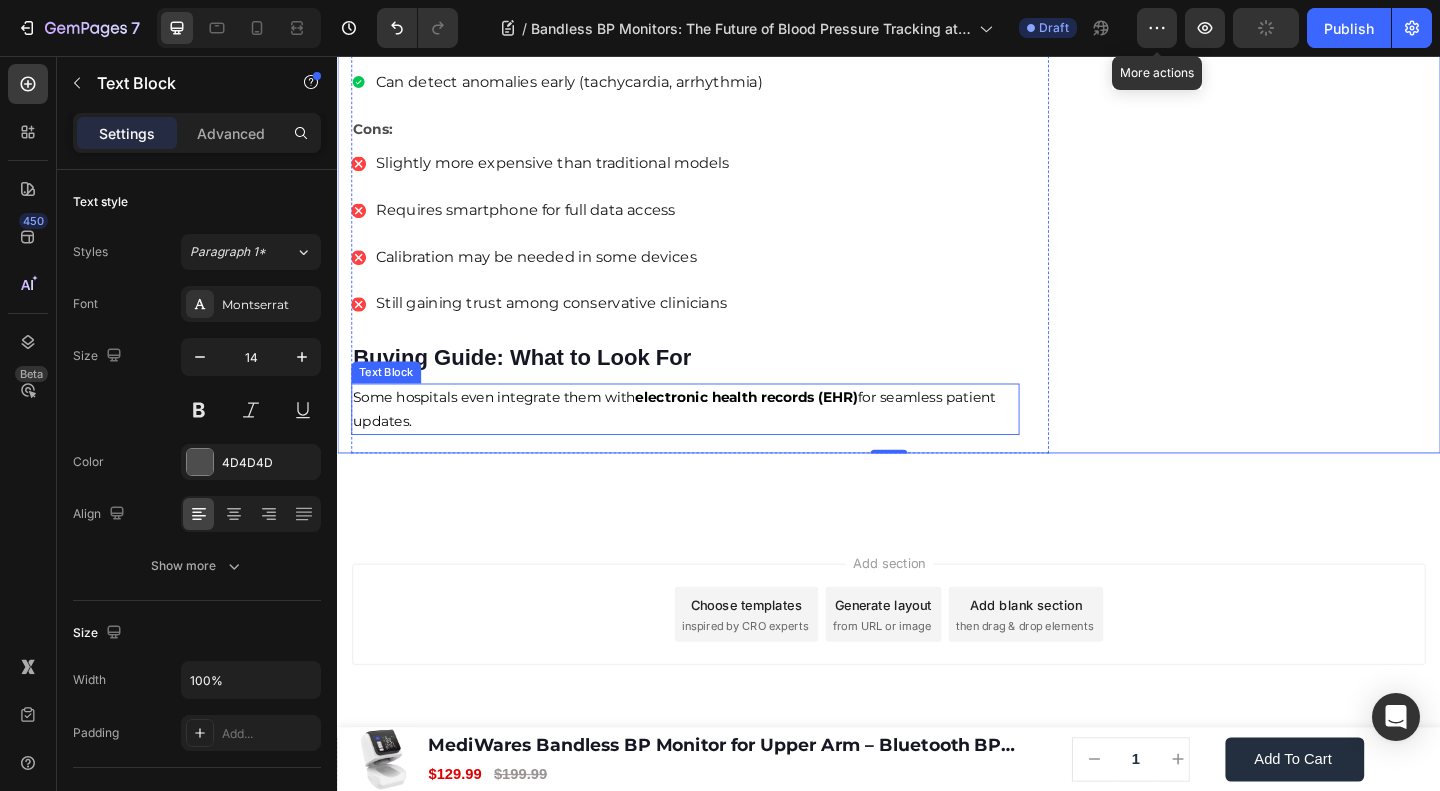 click on "Some hospitals even integrate them with  electronic health records (EHR)  for seamless patient updates." at bounding box center [703, 439] 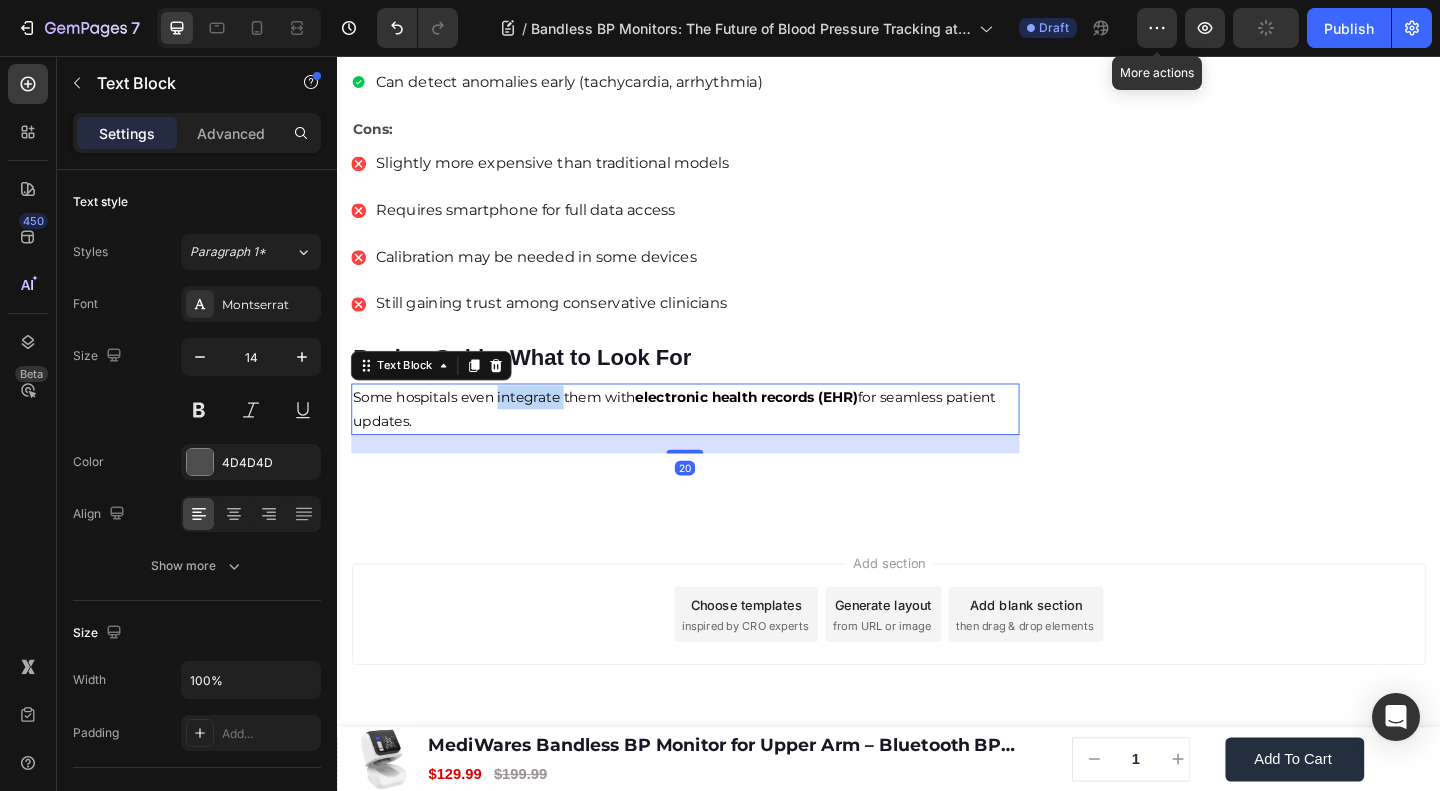 click on "Some hospitals even integrate them with  electronic health records (EHR)  for seamless patient updates." at bounding box center [703, 439] 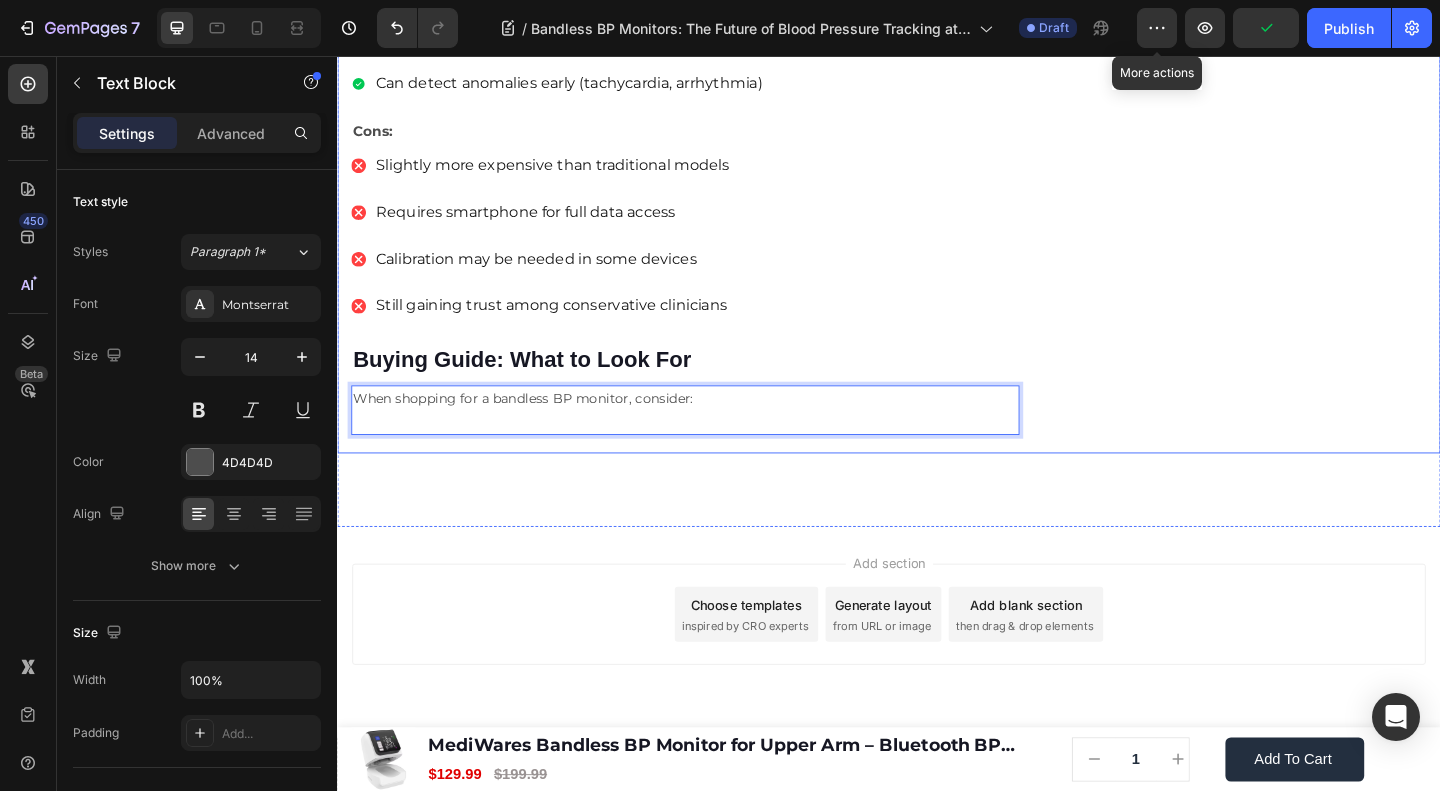 click on "🔥Up to 50% OFF Ending Soon🔥 Text block 03 Days 04 Hrs 56 Mins 09 Secs Countdown Timer Image Clinically Approved Accuracy Over 35,000 Units Sold Affordable Quality with Warranty Doctor Recommended Eco-Friendly Design Item list Shop Now and Save 50% Button
30-day money back guarantee Item list Row Product Images $149.99 Product Price Product Price $199.99 Product Price Product Price Row
Add to cart Add to Cart Product Row Row Image Row" at bounding box center (1332, -1749) 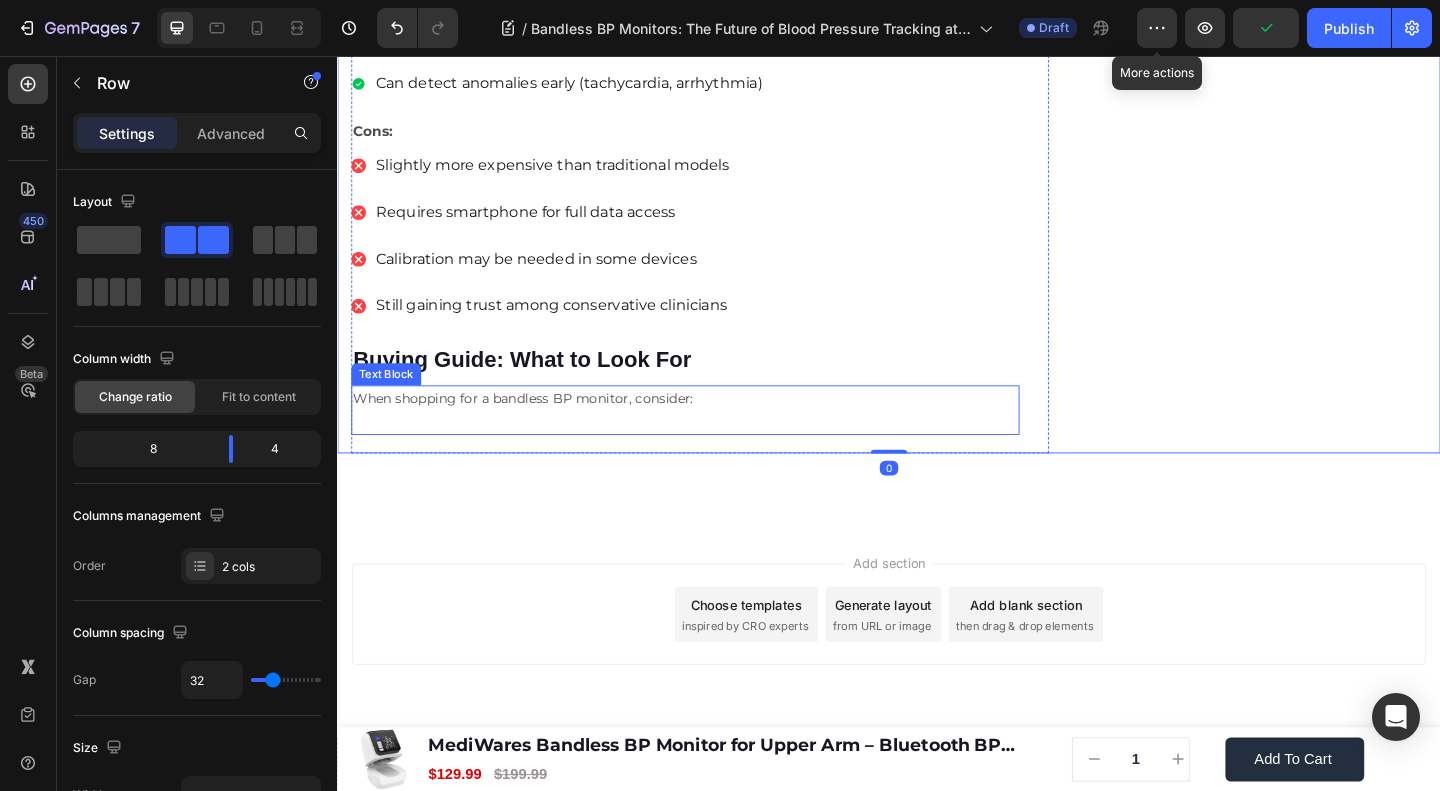 click on "When shopping for a bandless BP monitor, consider:" at bounding box center [715, 428] 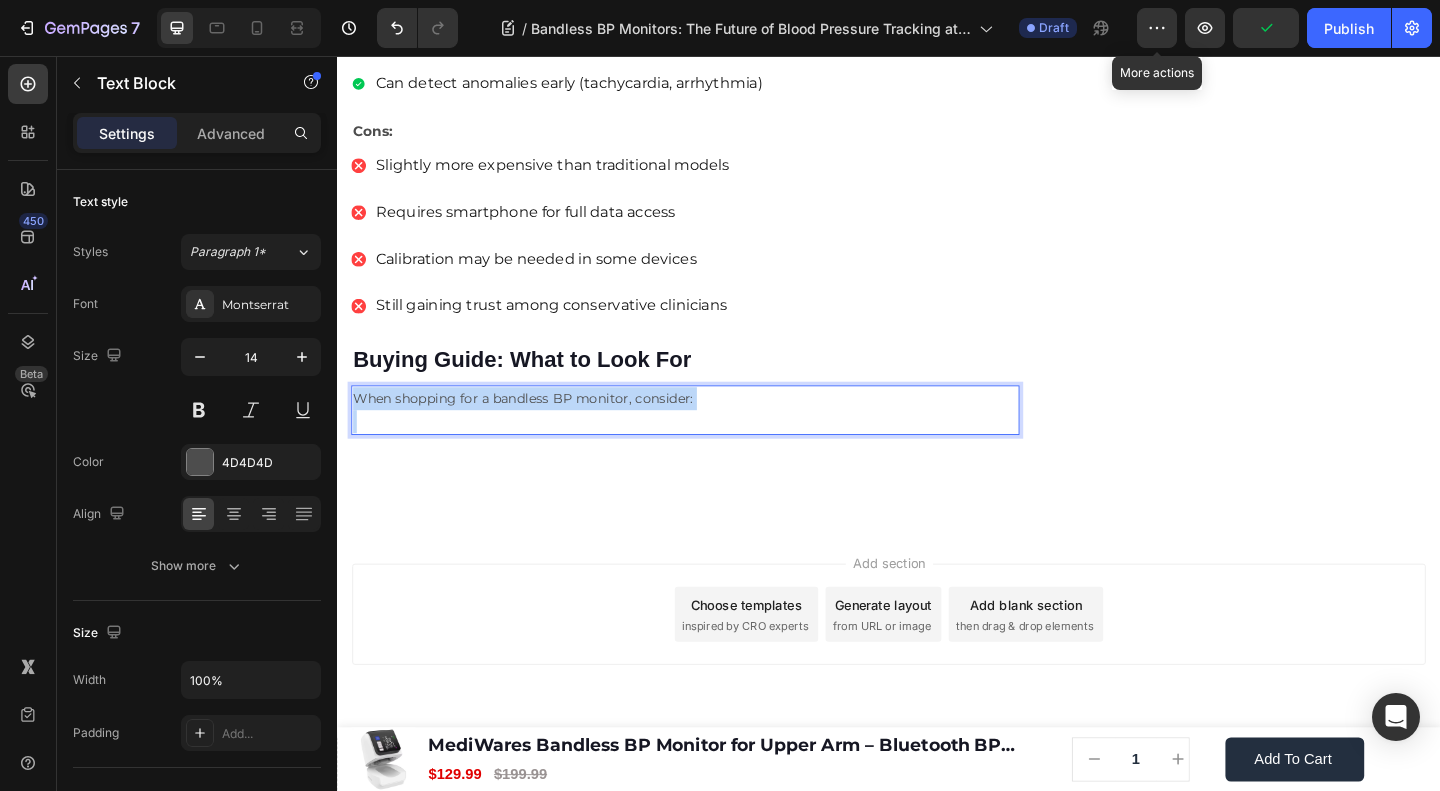 click on "When shopping for a bandless BP monitor, consider:" at bounding box center [715, 428] 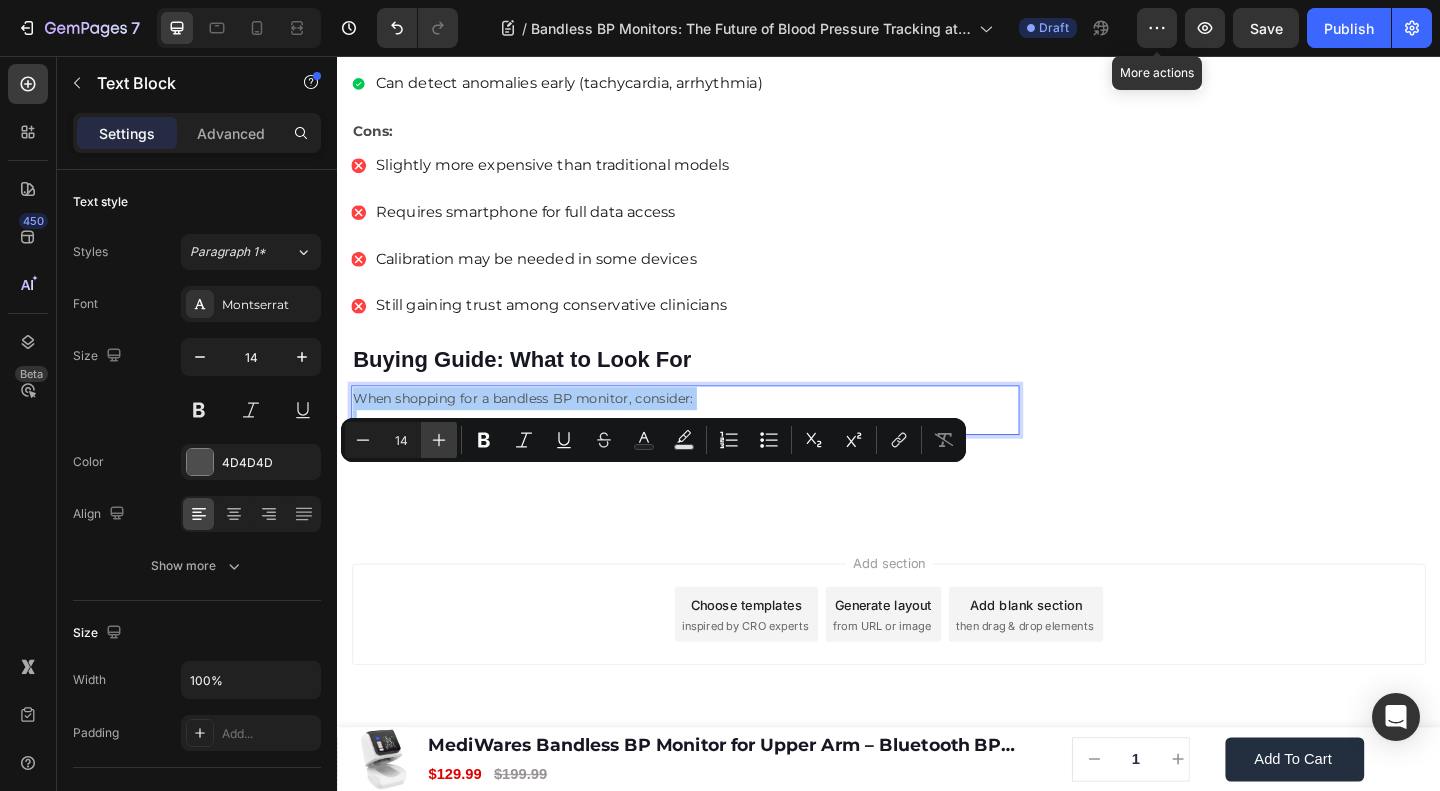 click 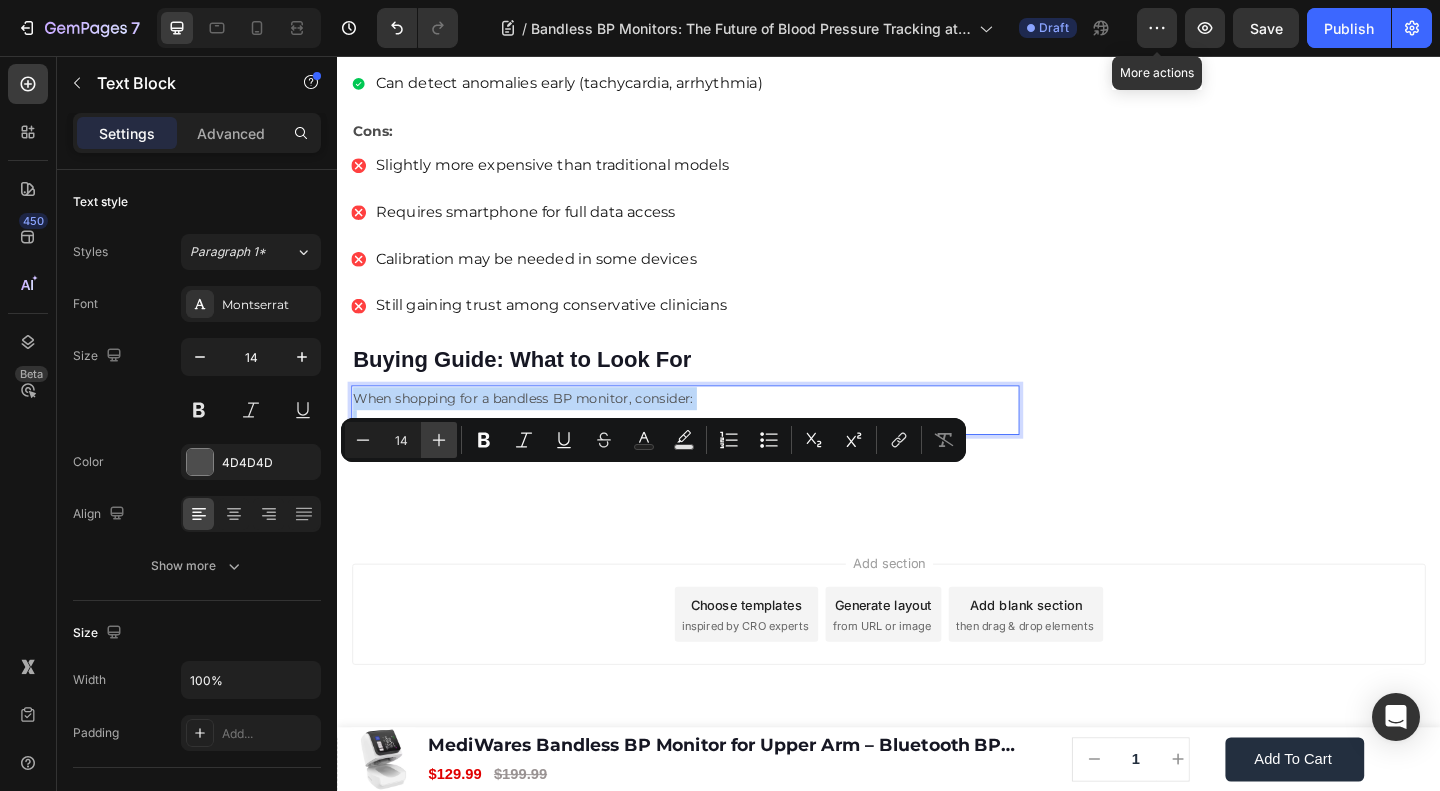 type on "15" 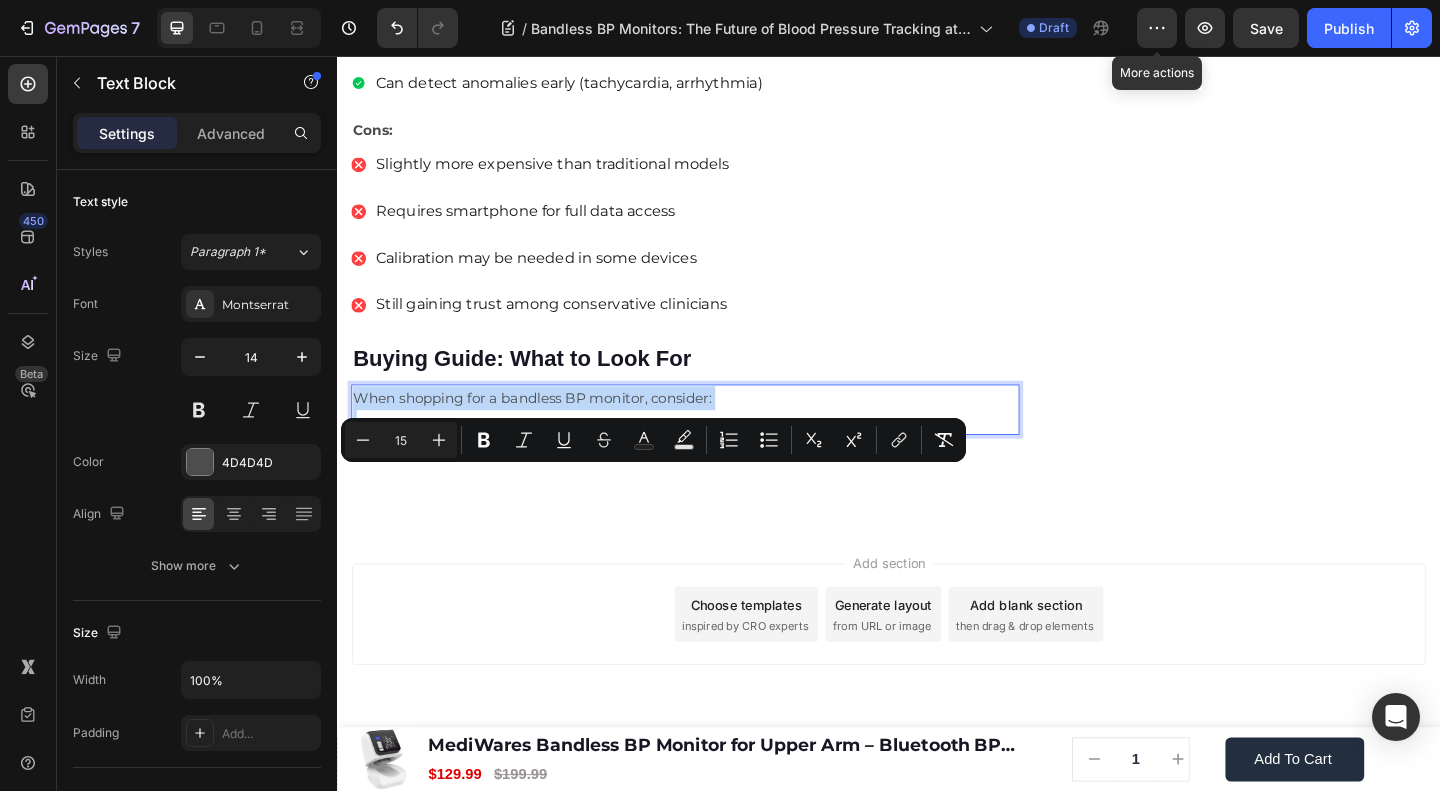 click on "When shopping for a bandless BP monitor, consider:" at bounding box center [715, 428] 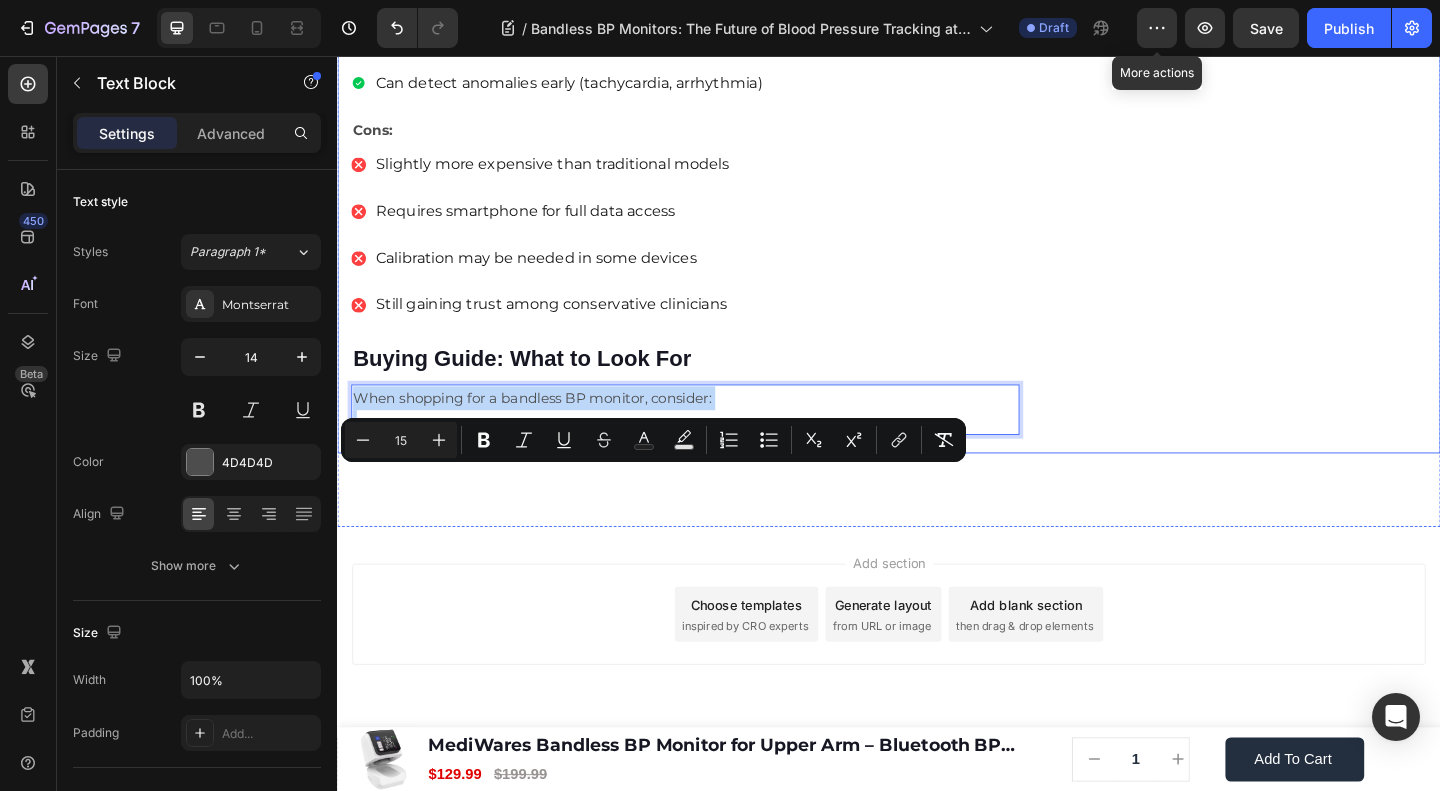 click on "🔥Up to 50% OFF Ending Soon🔥 Text block 03 Days 04 Hrs 56 Mins 04 Secs Countdown Timer Image Clinically Approved Accuracy Over 35,000 Units Sold Affordable Quality with Warranty Doctor Recommended Eco-Friendly Design Item list Shop Now and Save 50% Button
30-day money back guarantee Item list Row Product Images $149.99 Product Price Product Price $199.99 Product Price Product Price Row
Add to cart Add to Cart Product Row Row Image Row" at bounding box center (1332, -1750) 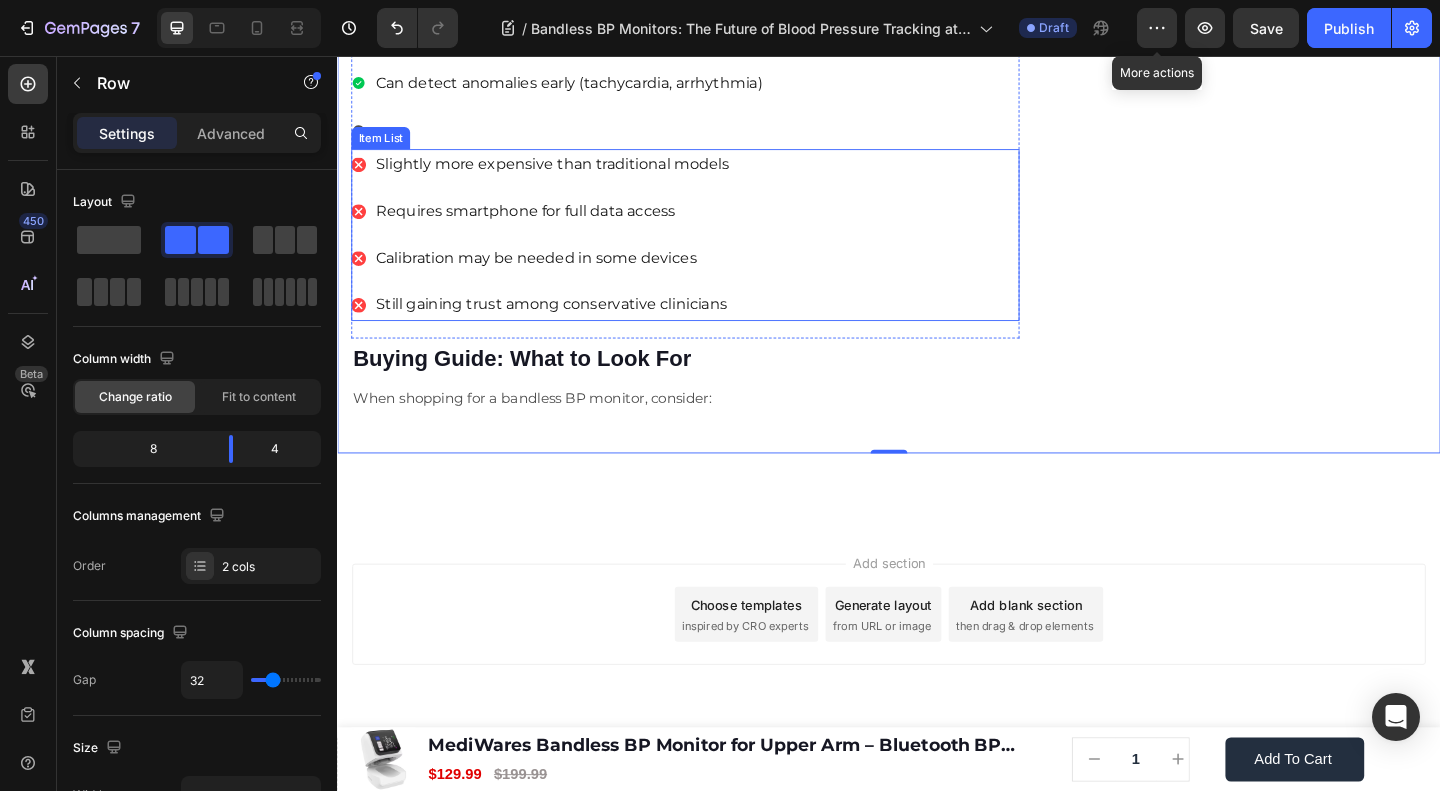 click on "Slightly more expensive than traditional models
Requires smartphone for full data access
Calibration may be needed in some devices
Still gaining trust among conservative clinicians" at bounding box center [715, 250] 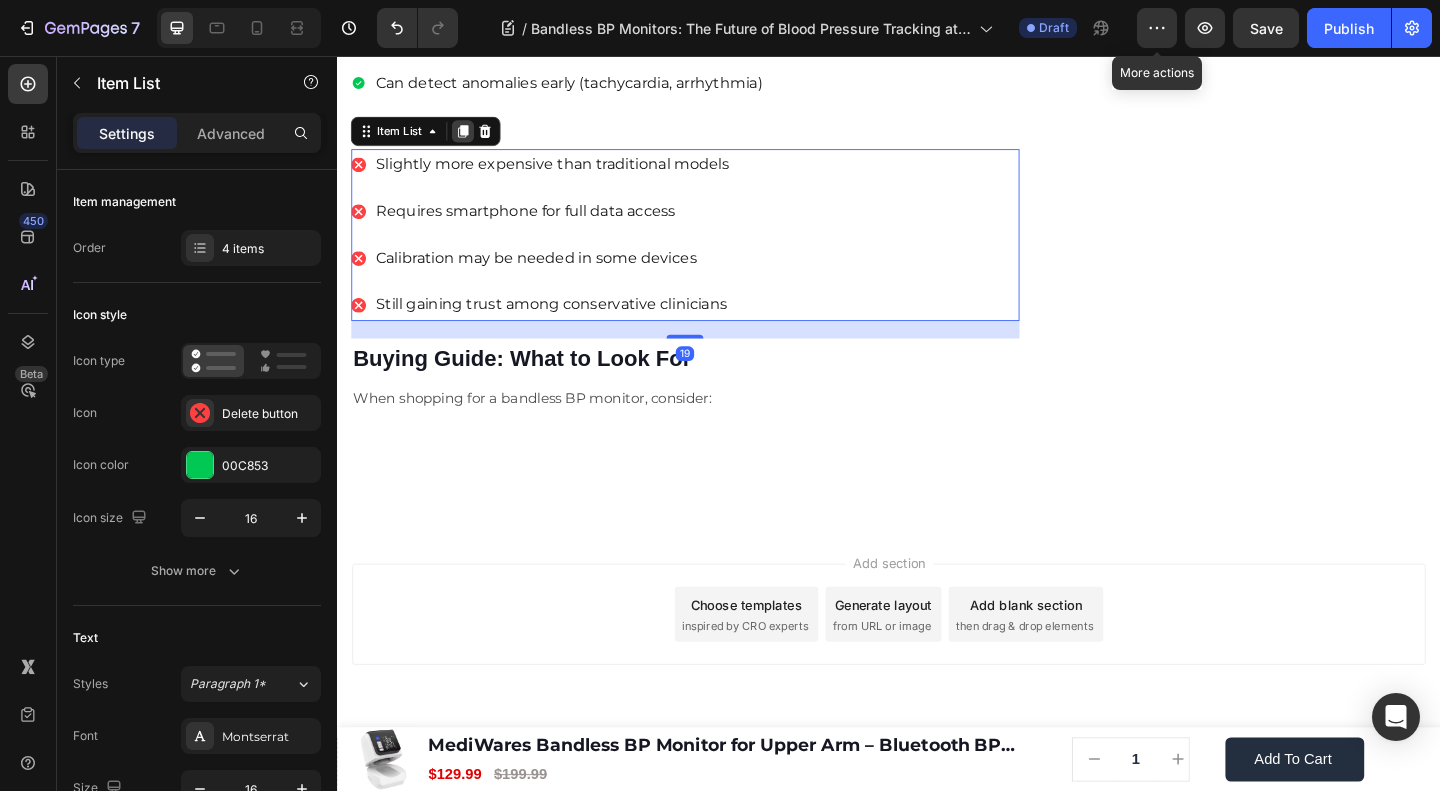 click 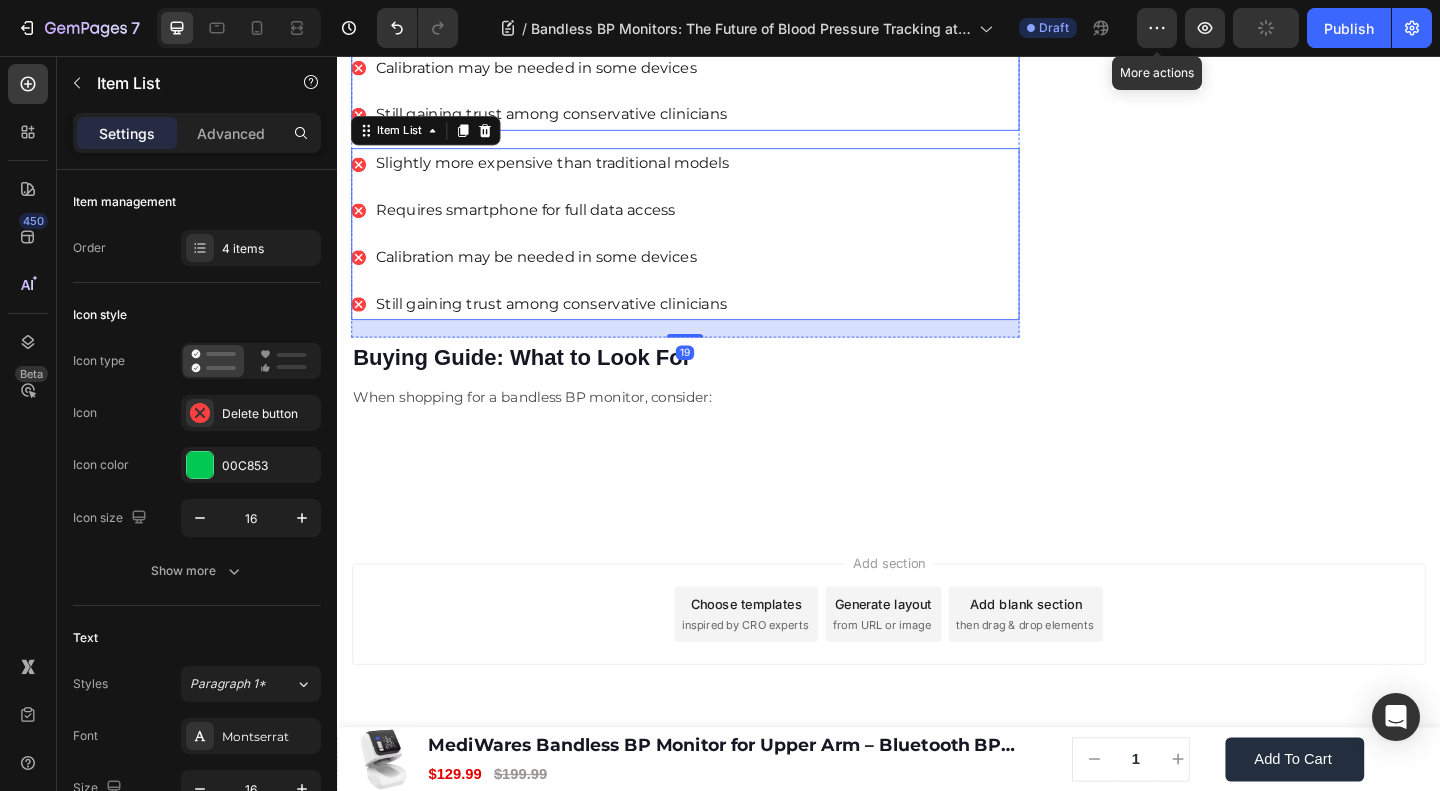 scroll, scrollTop: 4574, scrollLeft: 0, axis: vertical 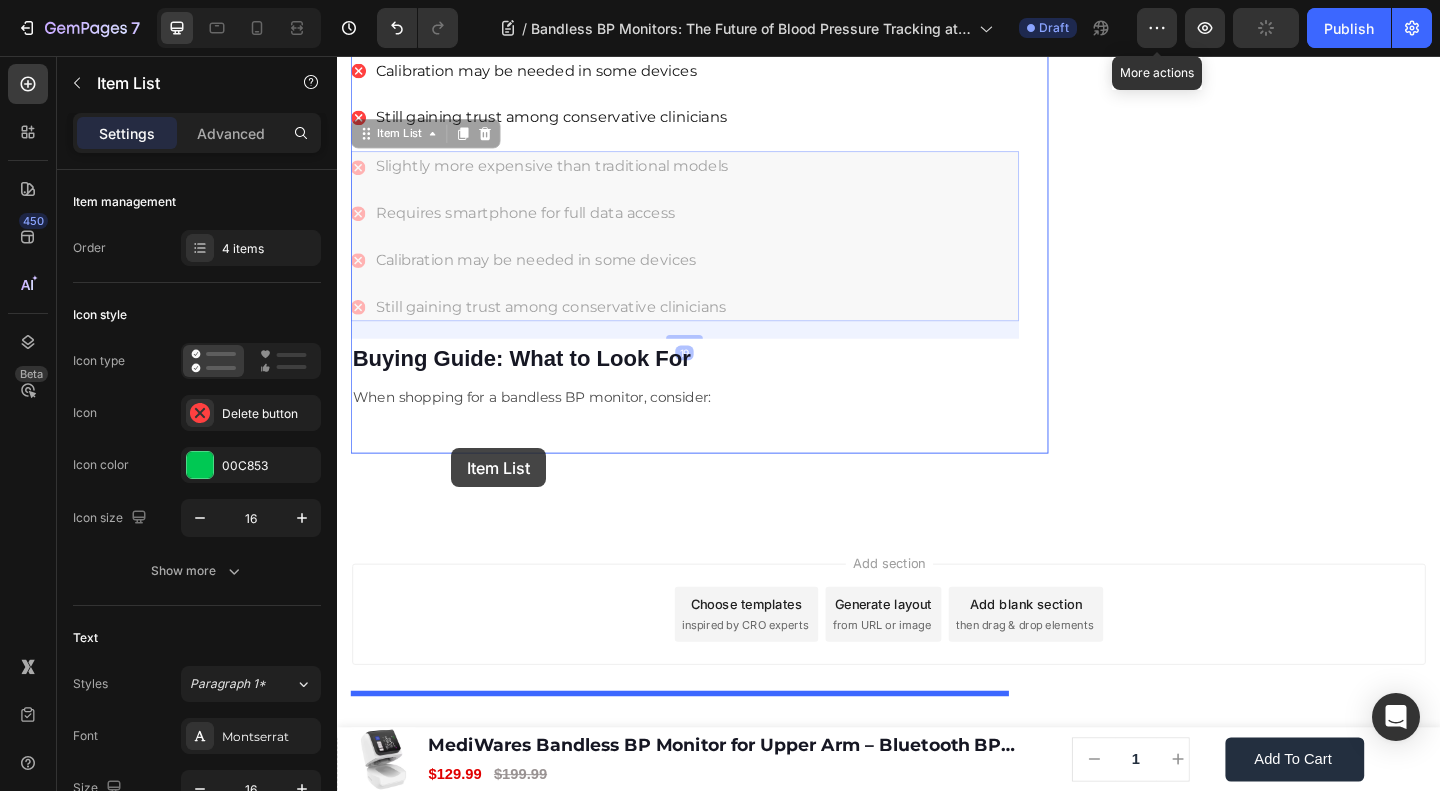 drag, startPoint x: 399, startPoint y: 160, endPoint x: 461, endPoint y: 483, distance: 328.89664 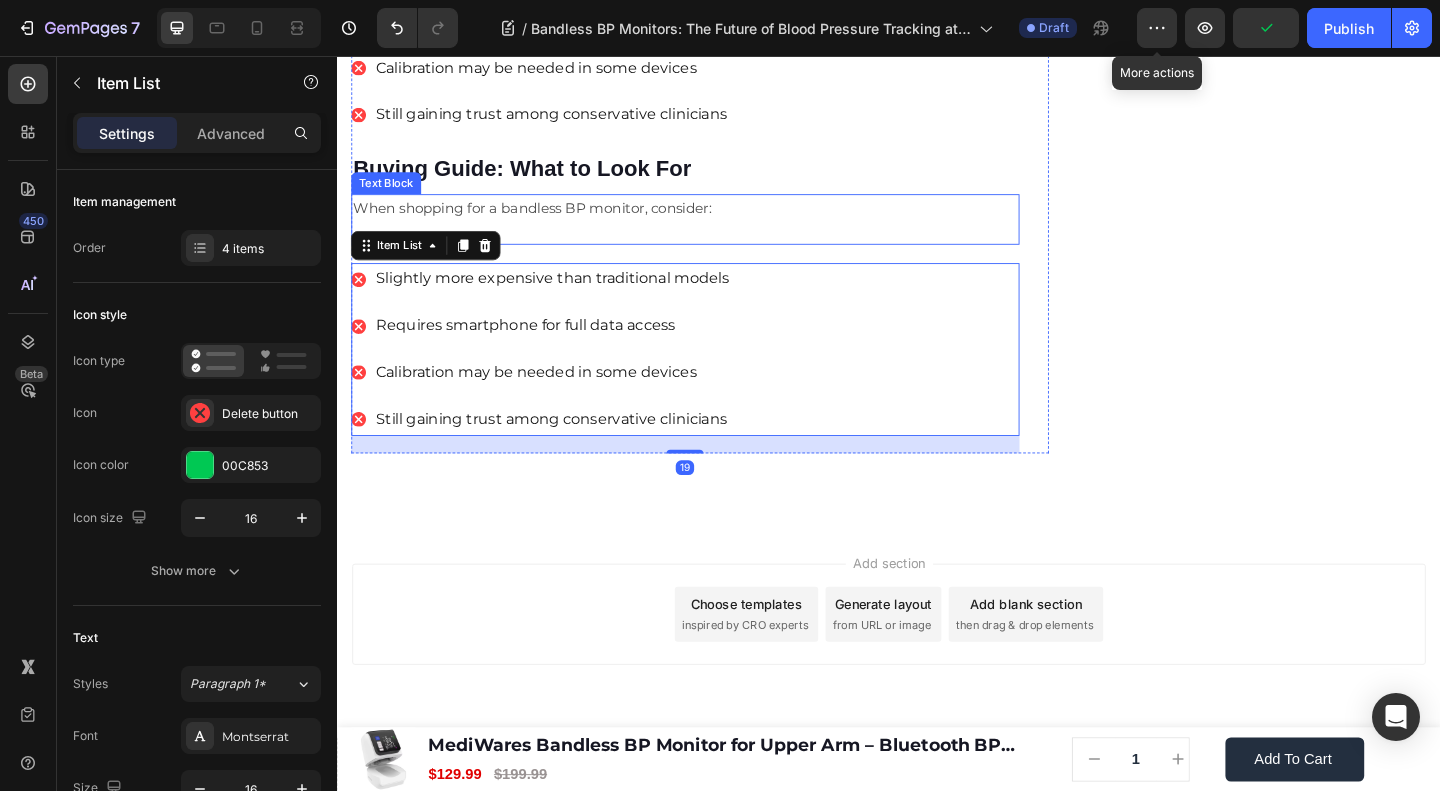 click on "When shopping for a bandless BP monitor, consider:" at bounding box center (549, 220) 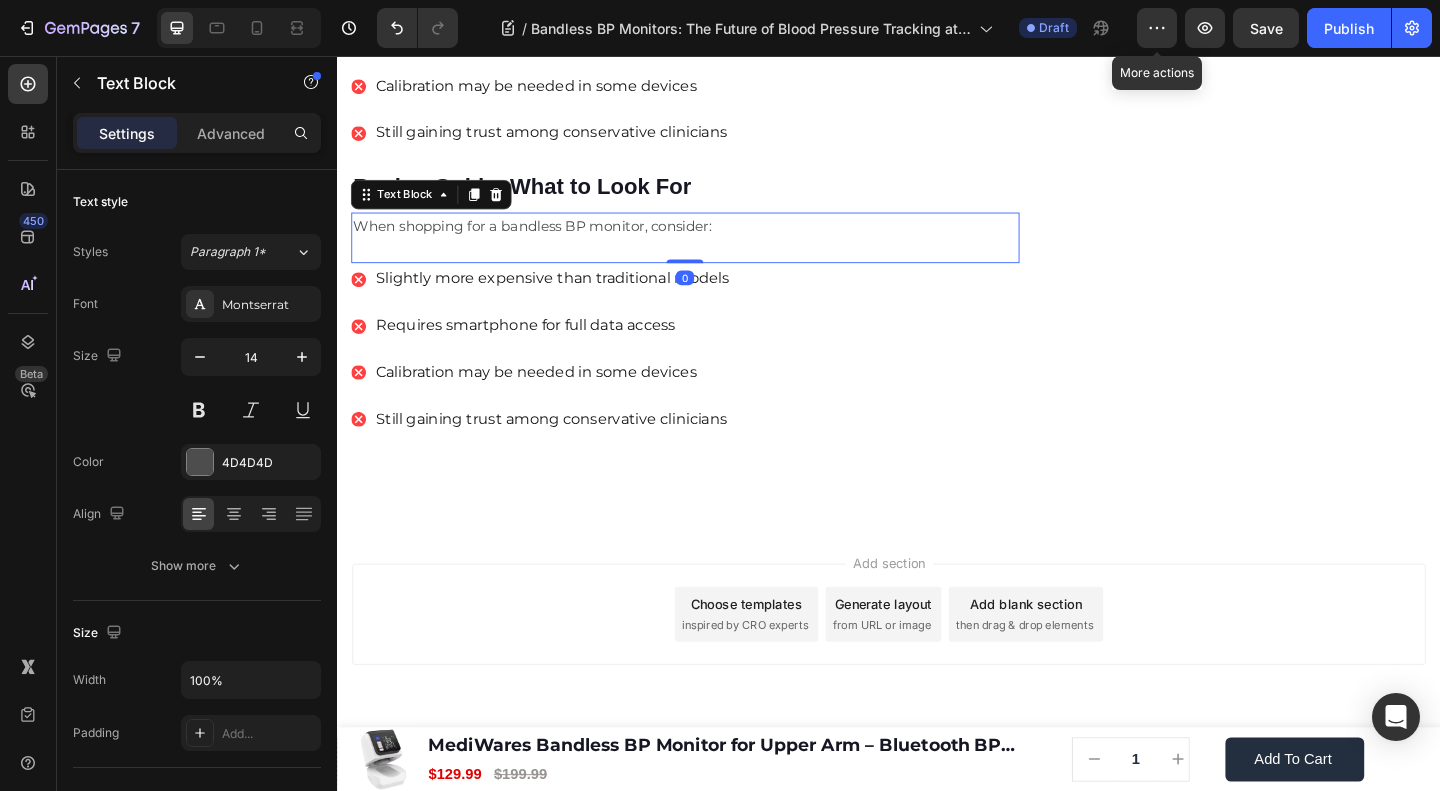 drag, startPoint x: 702, startPoint y: 305, endPoint x: 1101, endPoint y: 289, distance: 399.32068 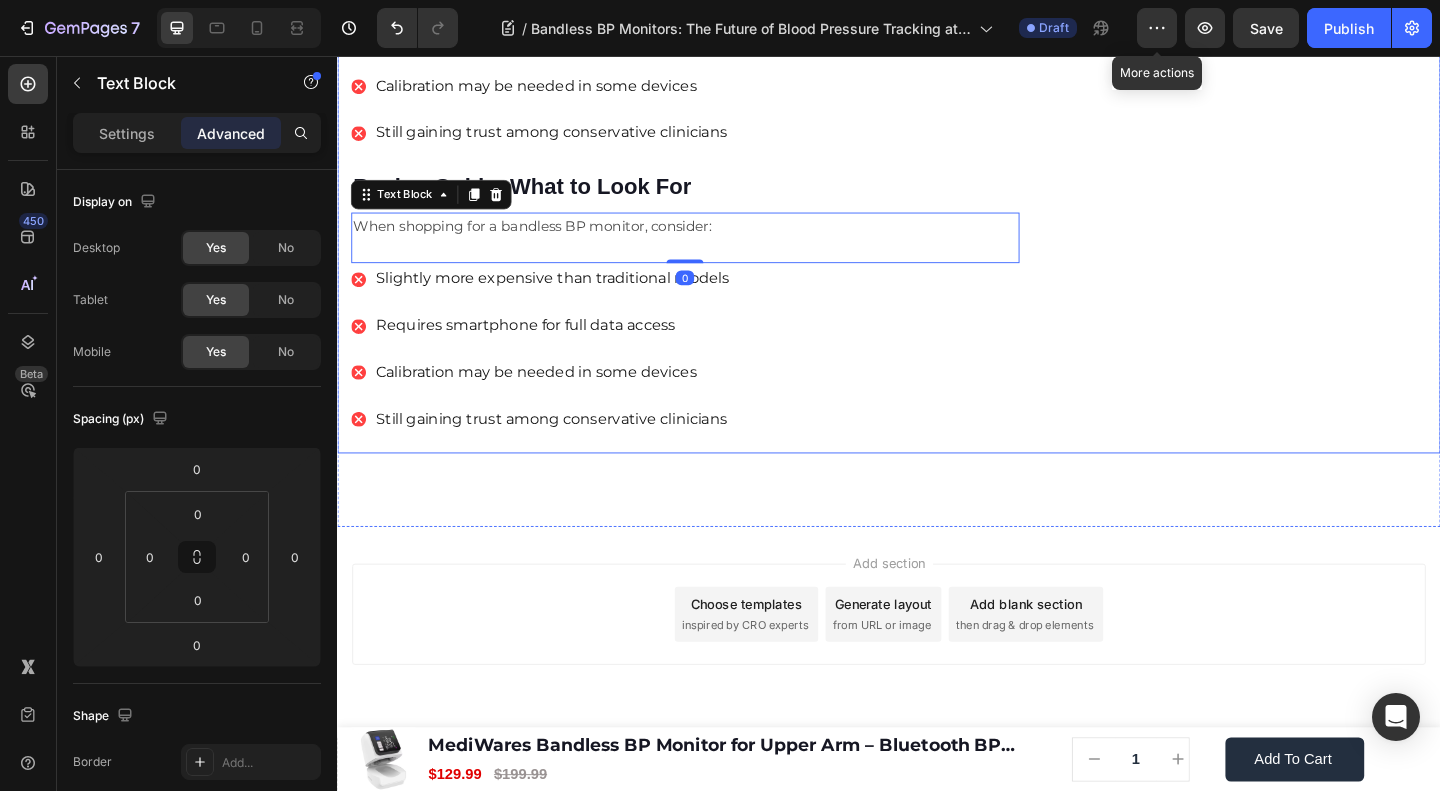click on "🔥Up to 50% OFF Ending Soon🔥 Text block 03 Days 04 Hrs 55 Mins 53 Secs Countdown Timer Image Clinically Approved Accuracy Over 35,000 Units Sold Affordable Quality with Warranty Doctor Recommended Eco-Friendly Design Item list Shop Now and Save 50% Button
30-day money back guarantee Item list Row Product Images $149.99 Product Price Product Price $199.99 Product Price Product Price Row
Add to cart Add to Cart Product Row Row Image Row" at bounding box center (1332, -1843) 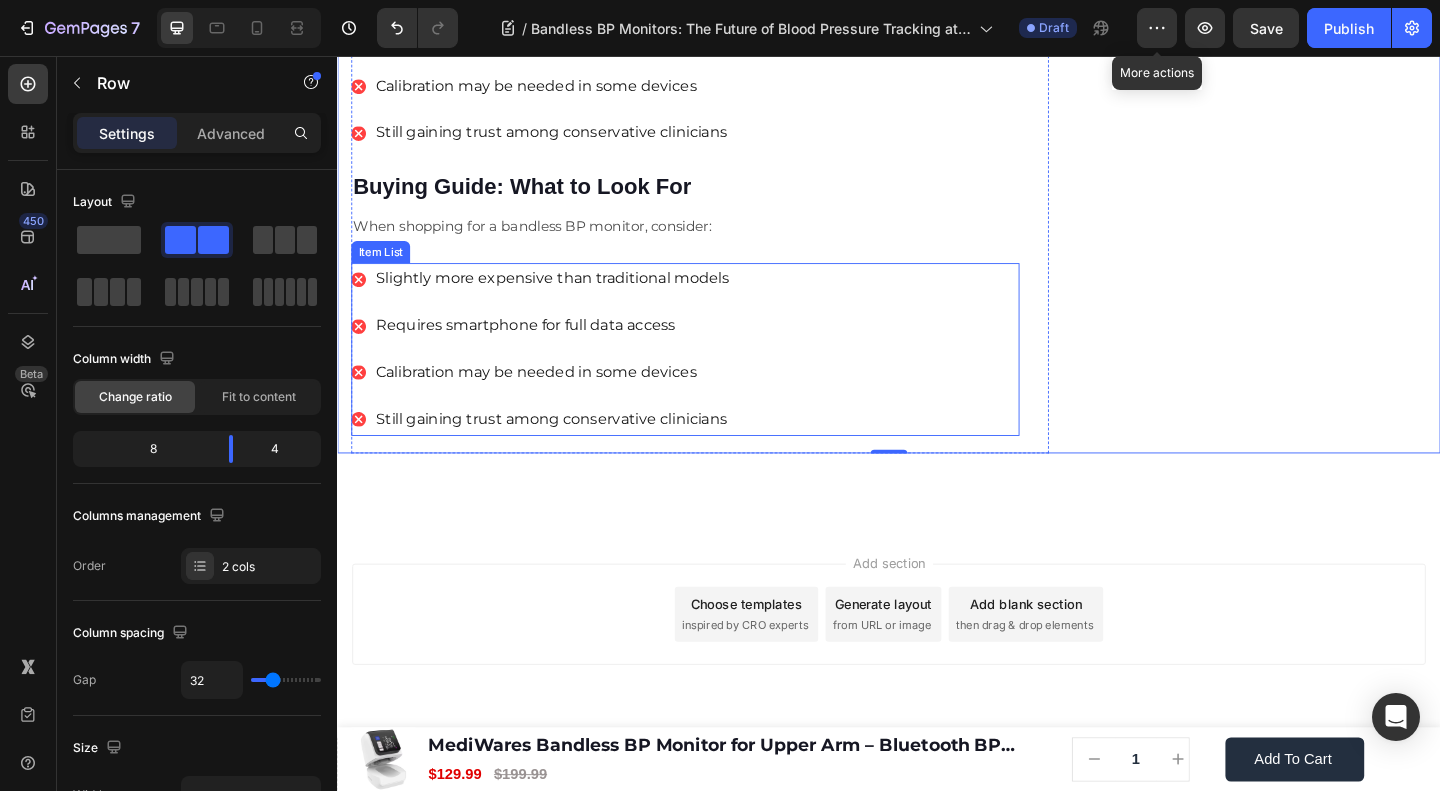 click on "Slightly more expensive than traditional models" at bounding box center [571, 298] 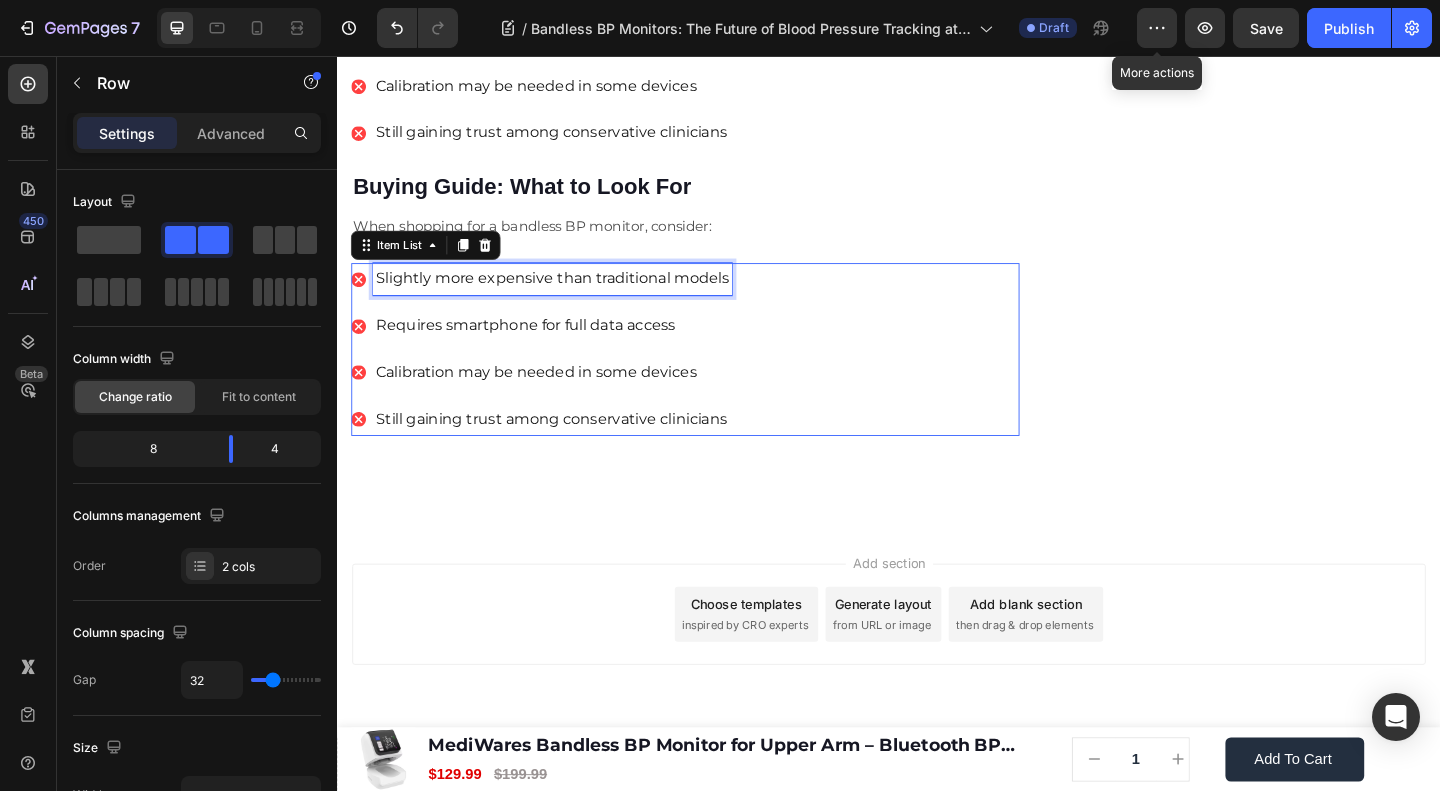 click on "Slightly more expensive than traditional models" at bounding box center (571, 298) 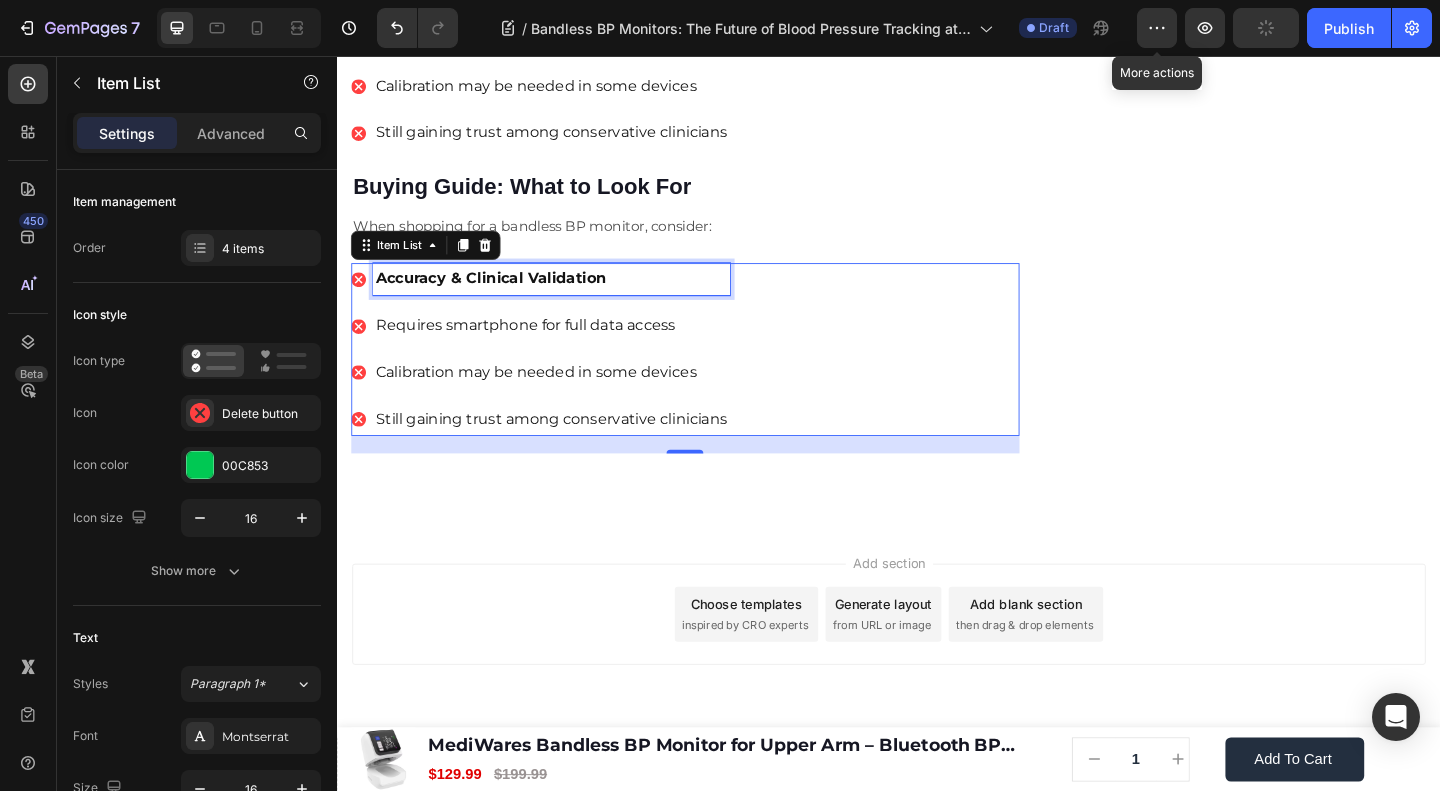 click on "Requires smartphone for full data access" at bounding box center (570, 349) 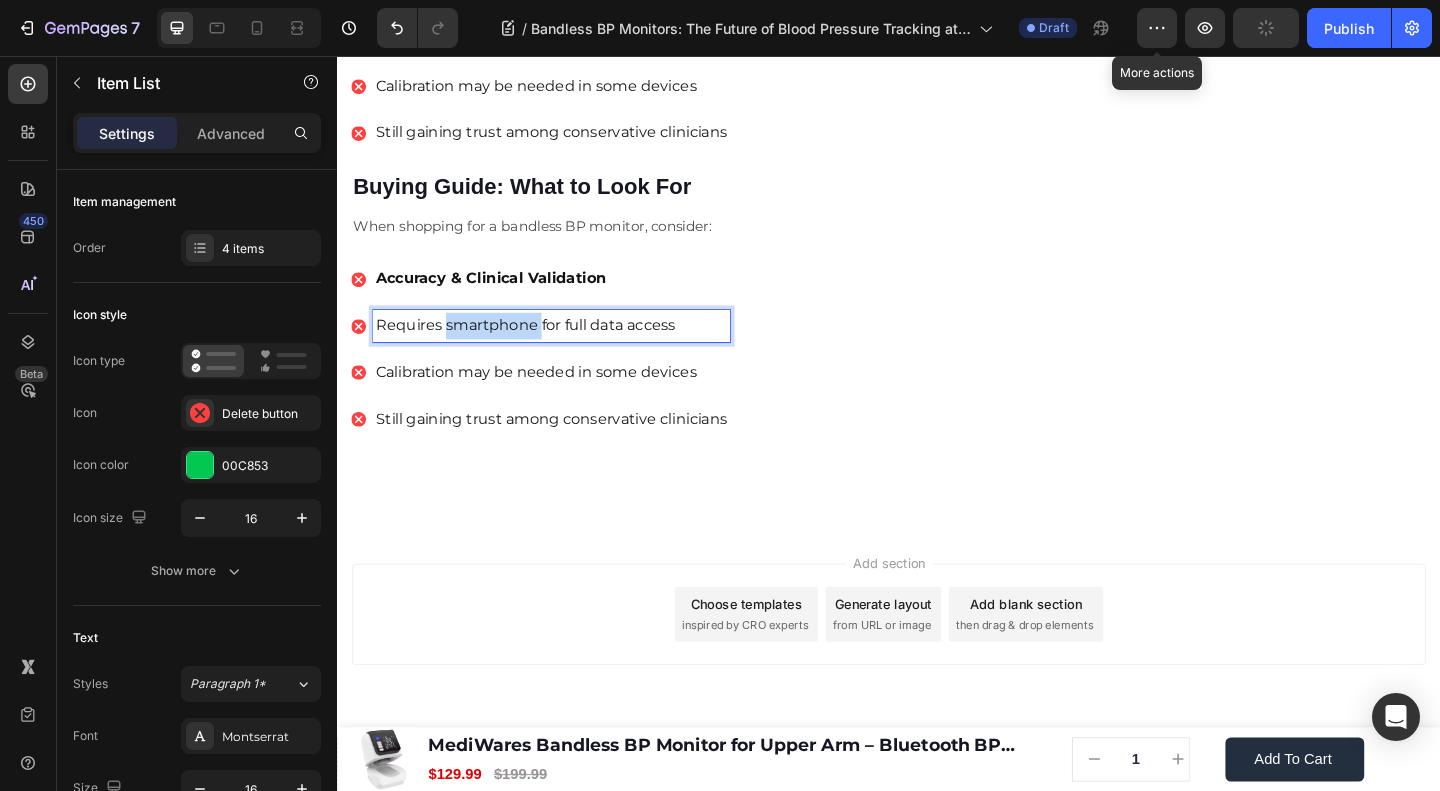 click on "Requires smartphone for full data access" at bounding box center (570, 349) 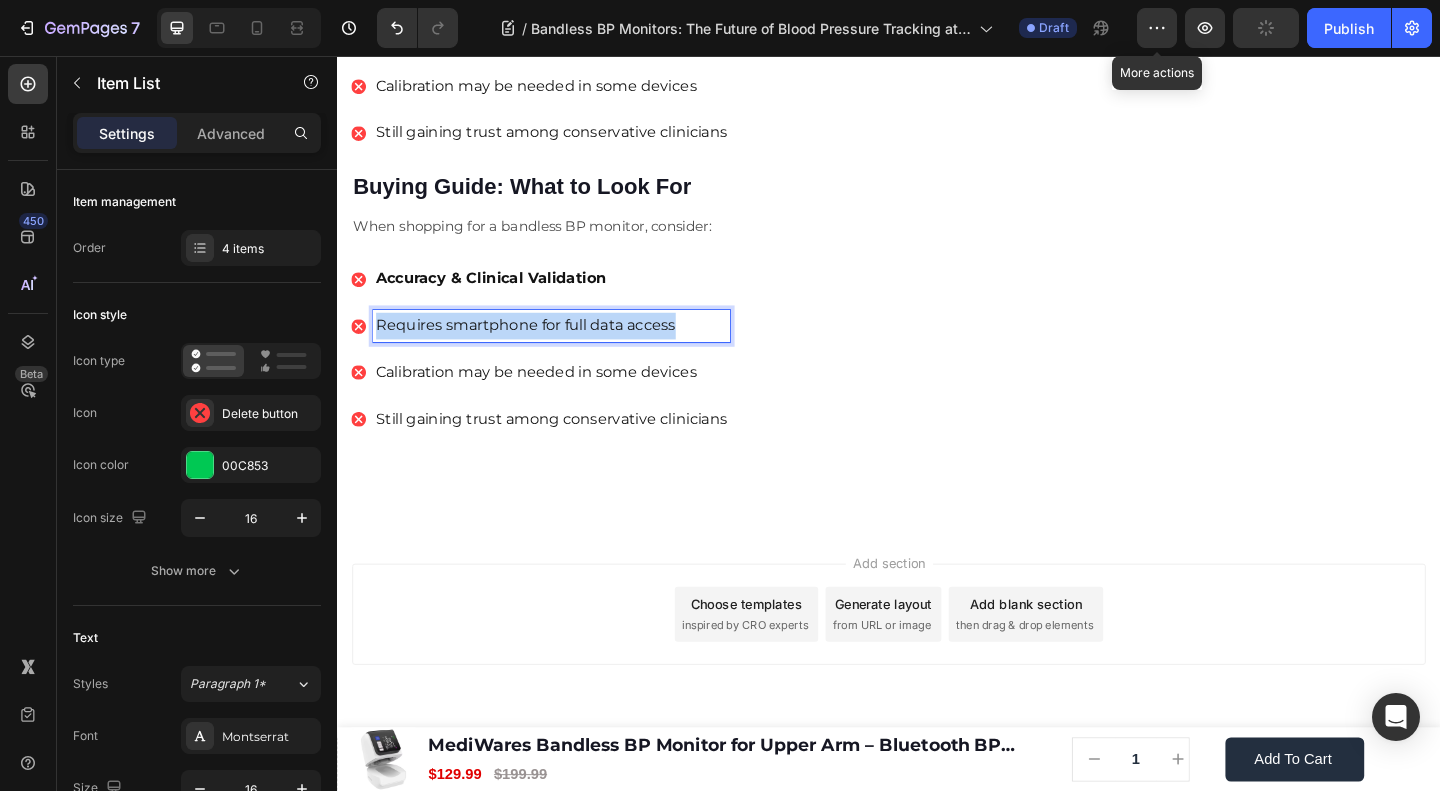 click on "Requires smartphone for full data access" at bounding box center [570, 349] 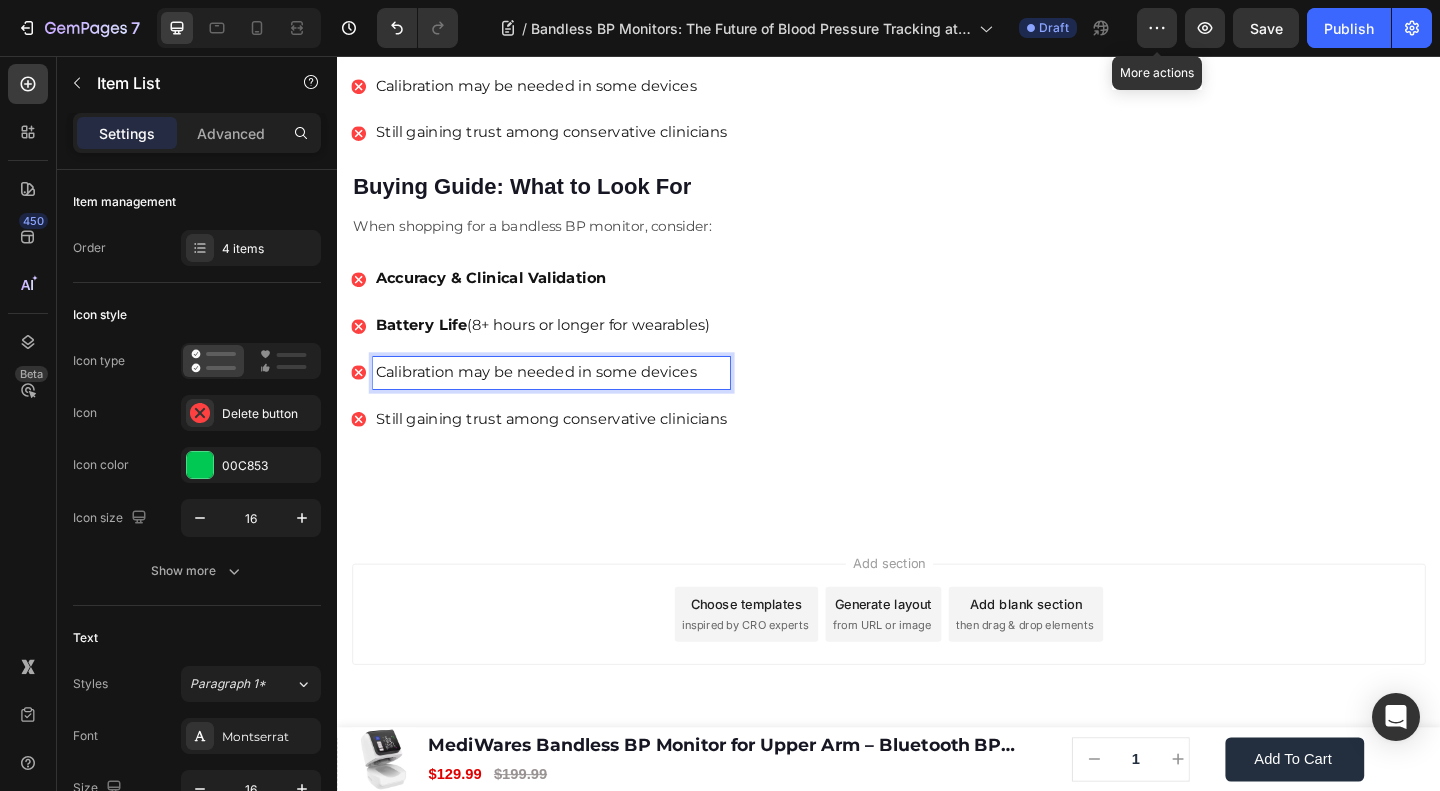 click on "Calibration may be needed in some devices" at bounding box center (570, 400) 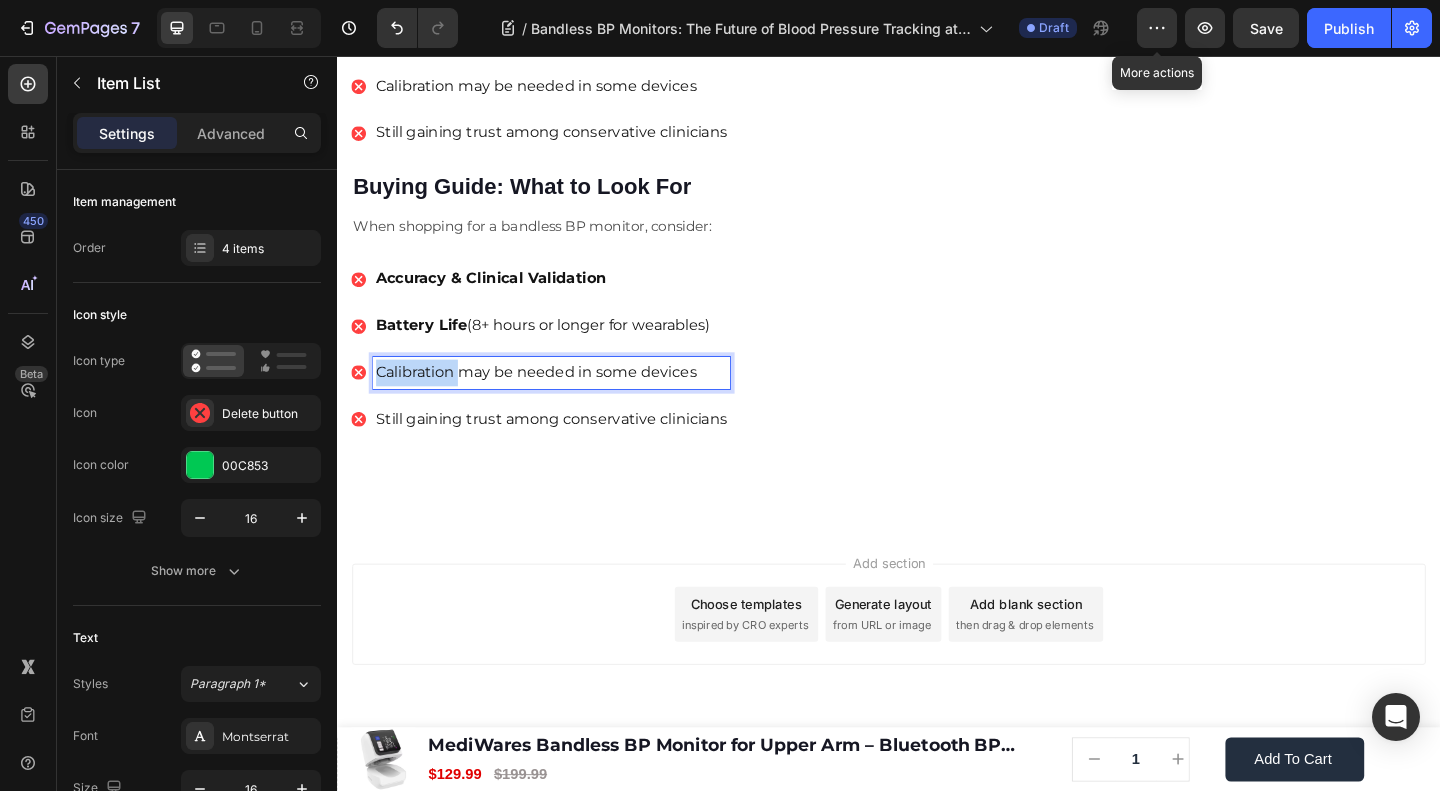 click on "Calibration may be needed in some devices" at bounding box center [570, 400] 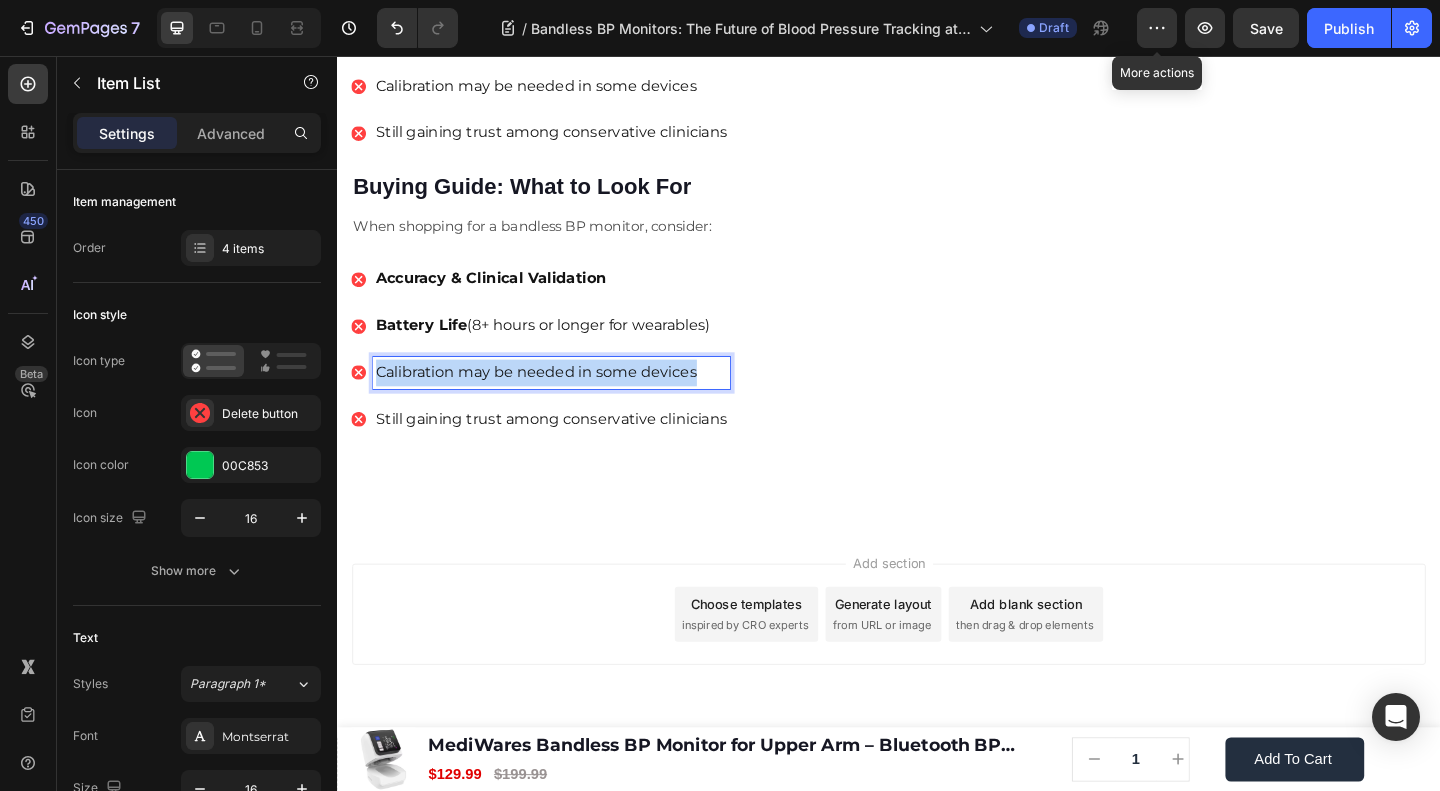 click on "Calibration may be needed in some devices" at bounding box center (570, 400) 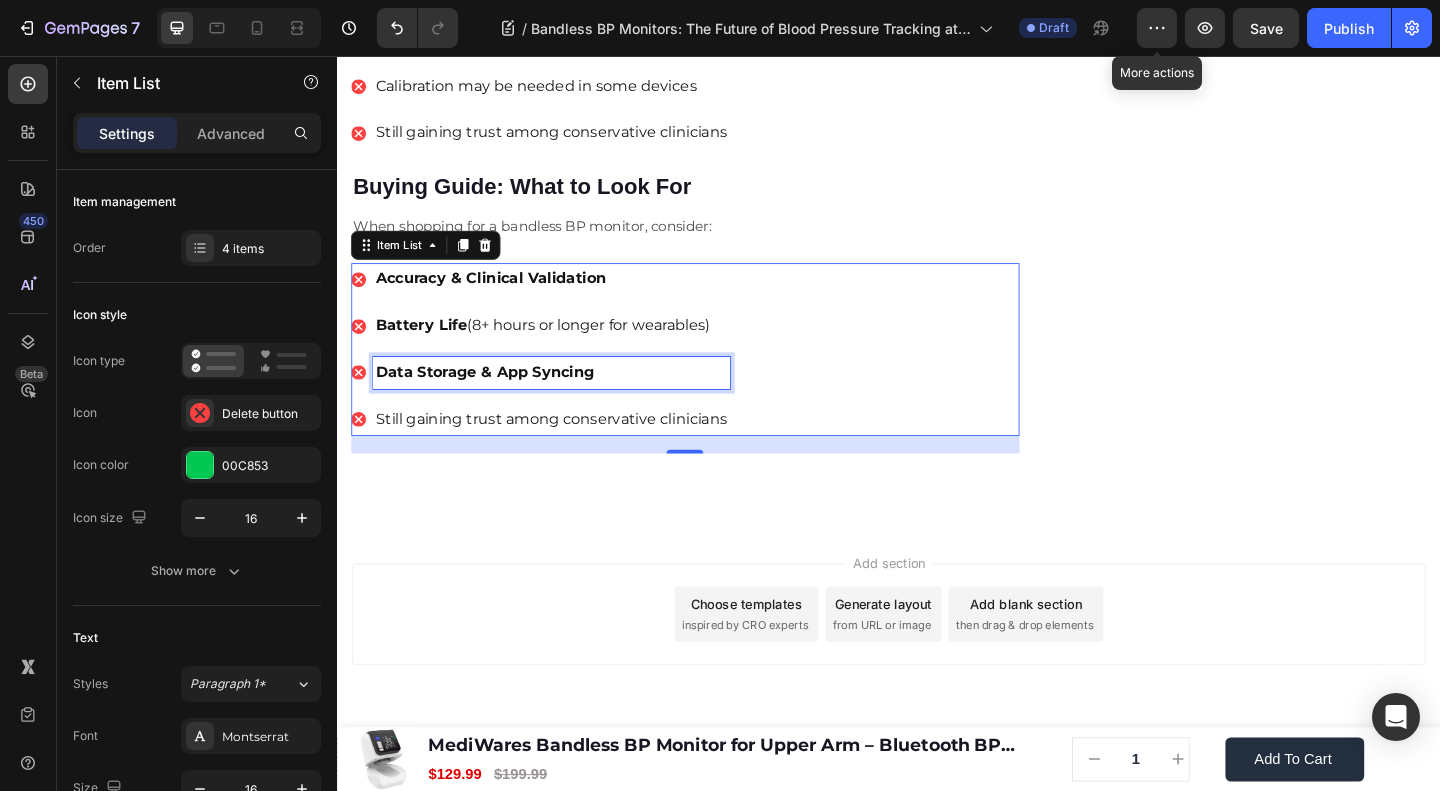 click on "Still gaining trust among conservative clinicians" at bounding box center (570, 451) 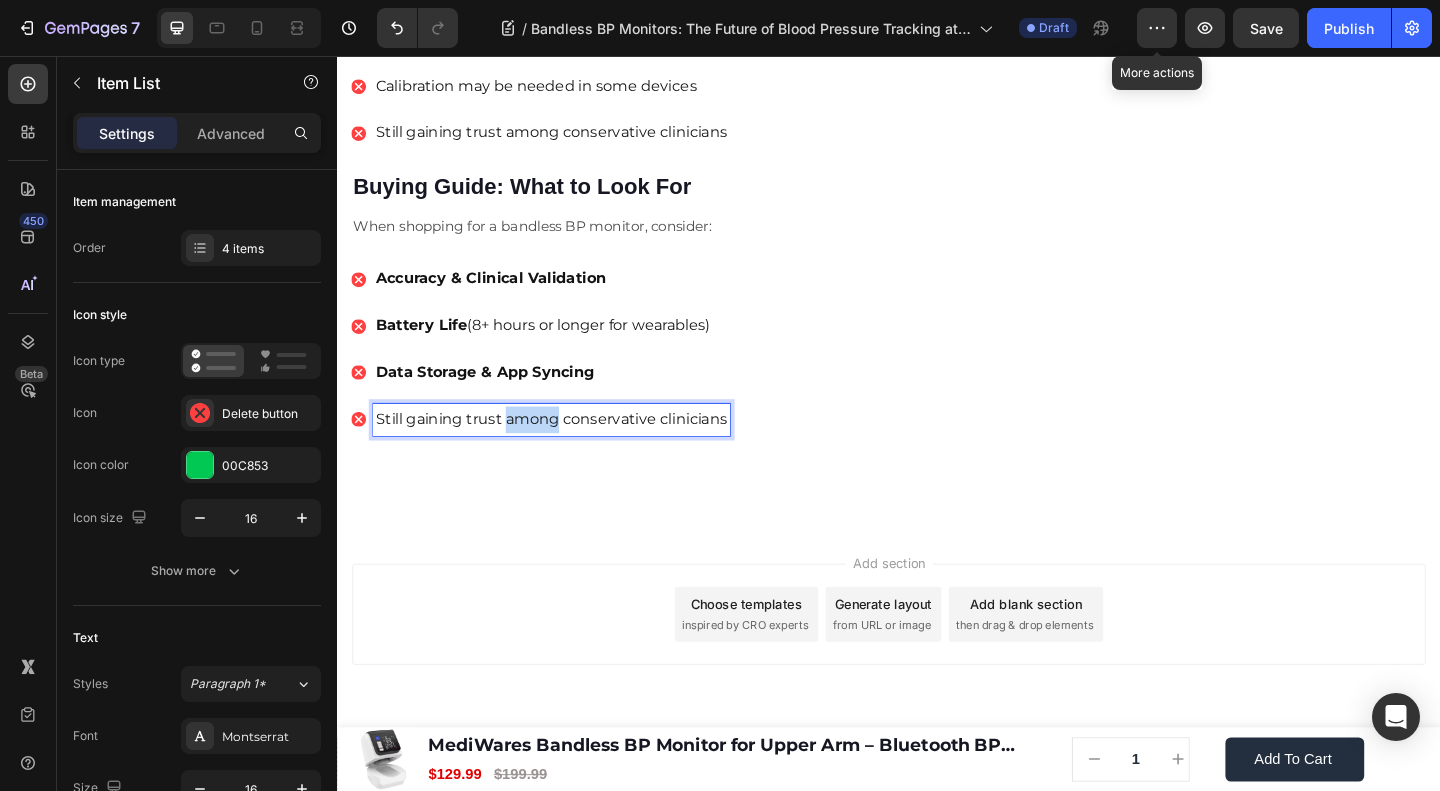 click on "Still gaining trust among conservative clinicians" at bounding box center [570, 451] 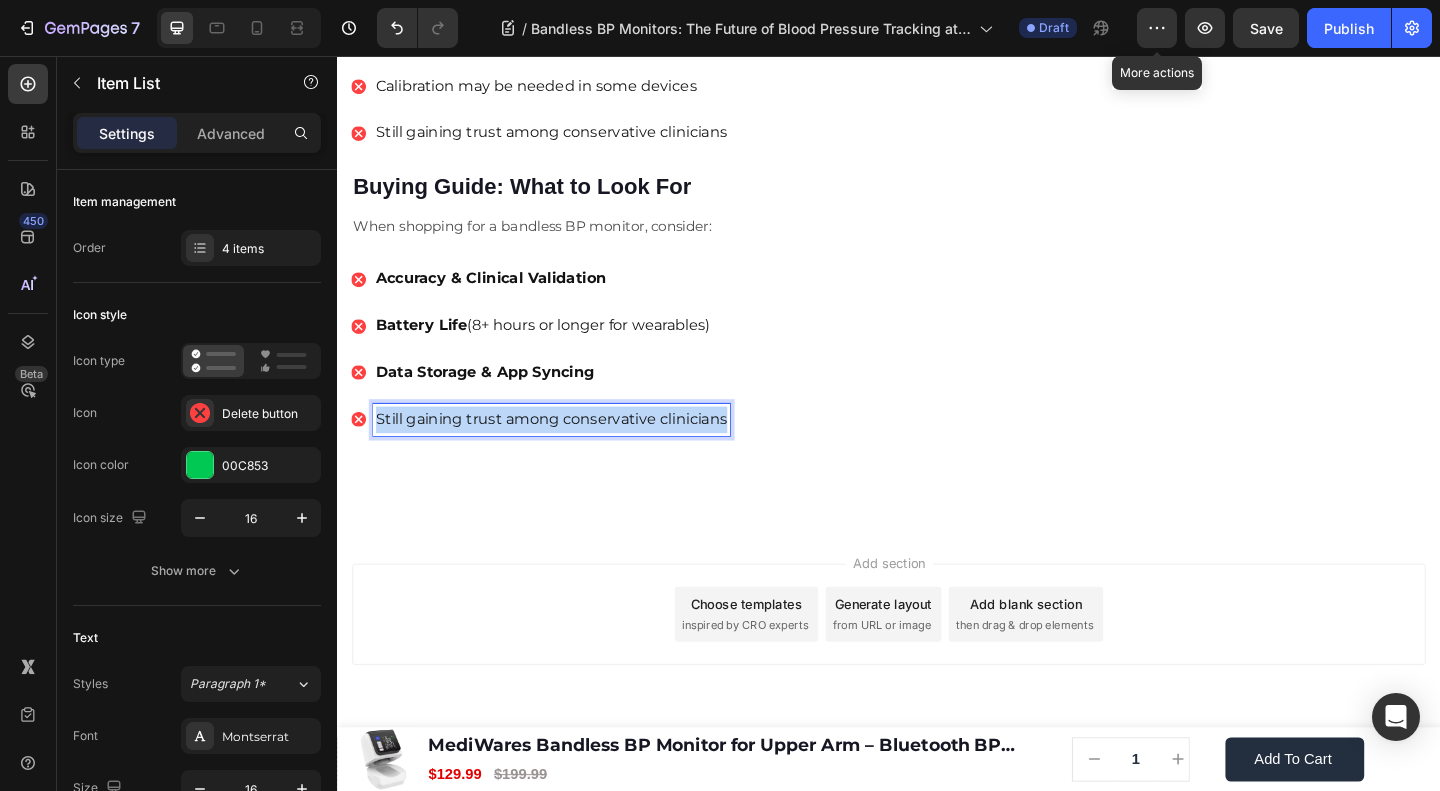 click on "Still gaining trust among conservative clinicians" at bounding box center (570, 451) 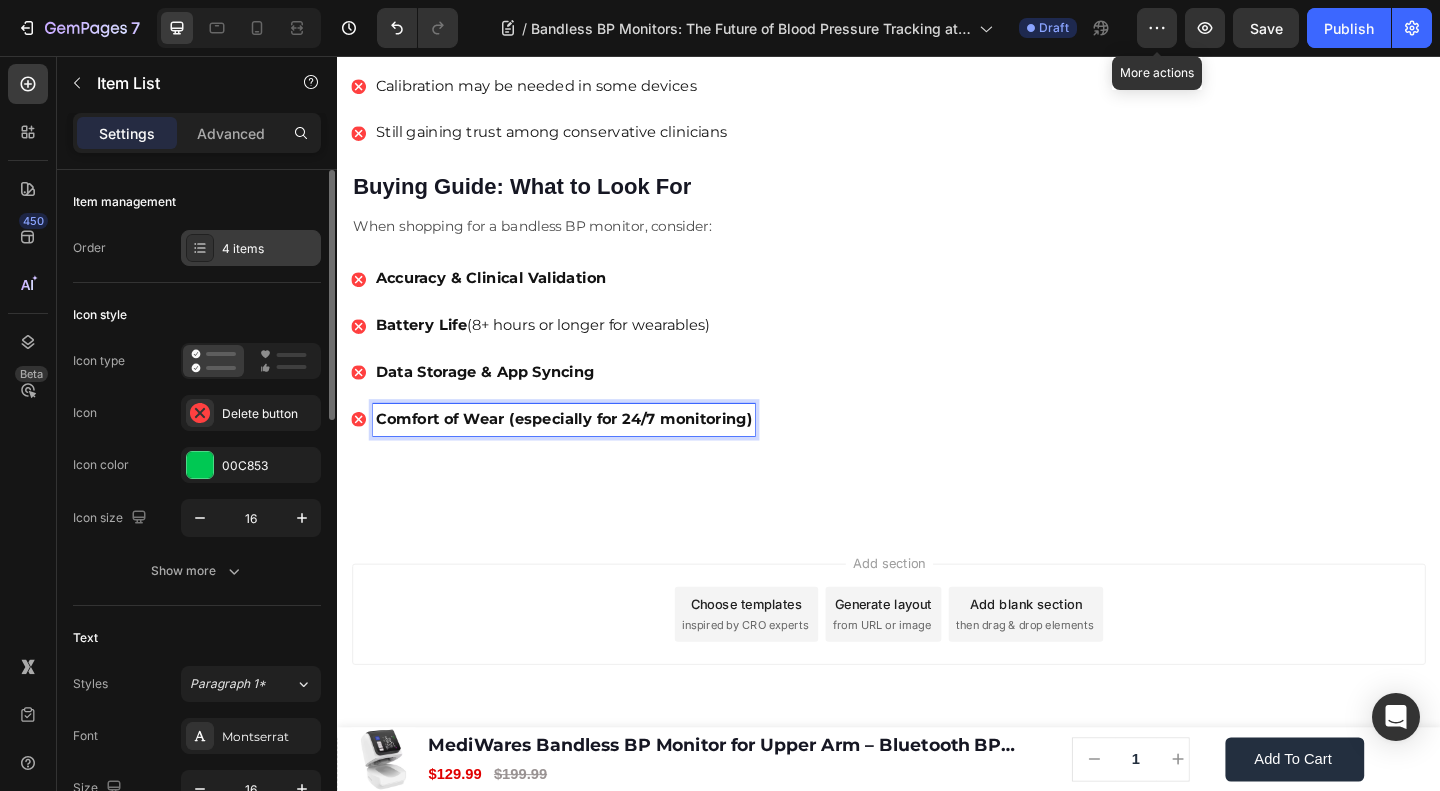 click on "4 items" at bounding box center (269, 249) 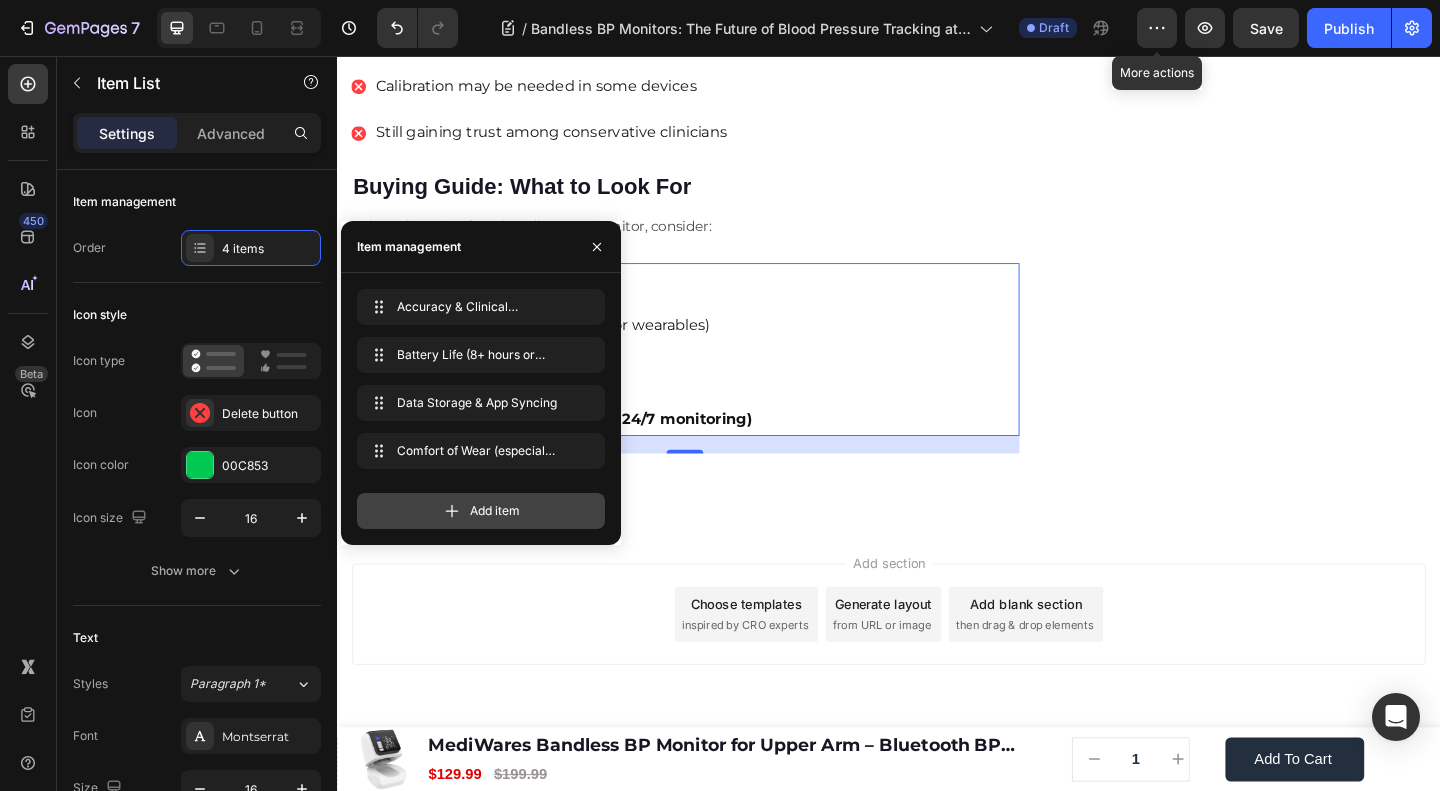 click on "Add item" at bounding box center [495, 511] 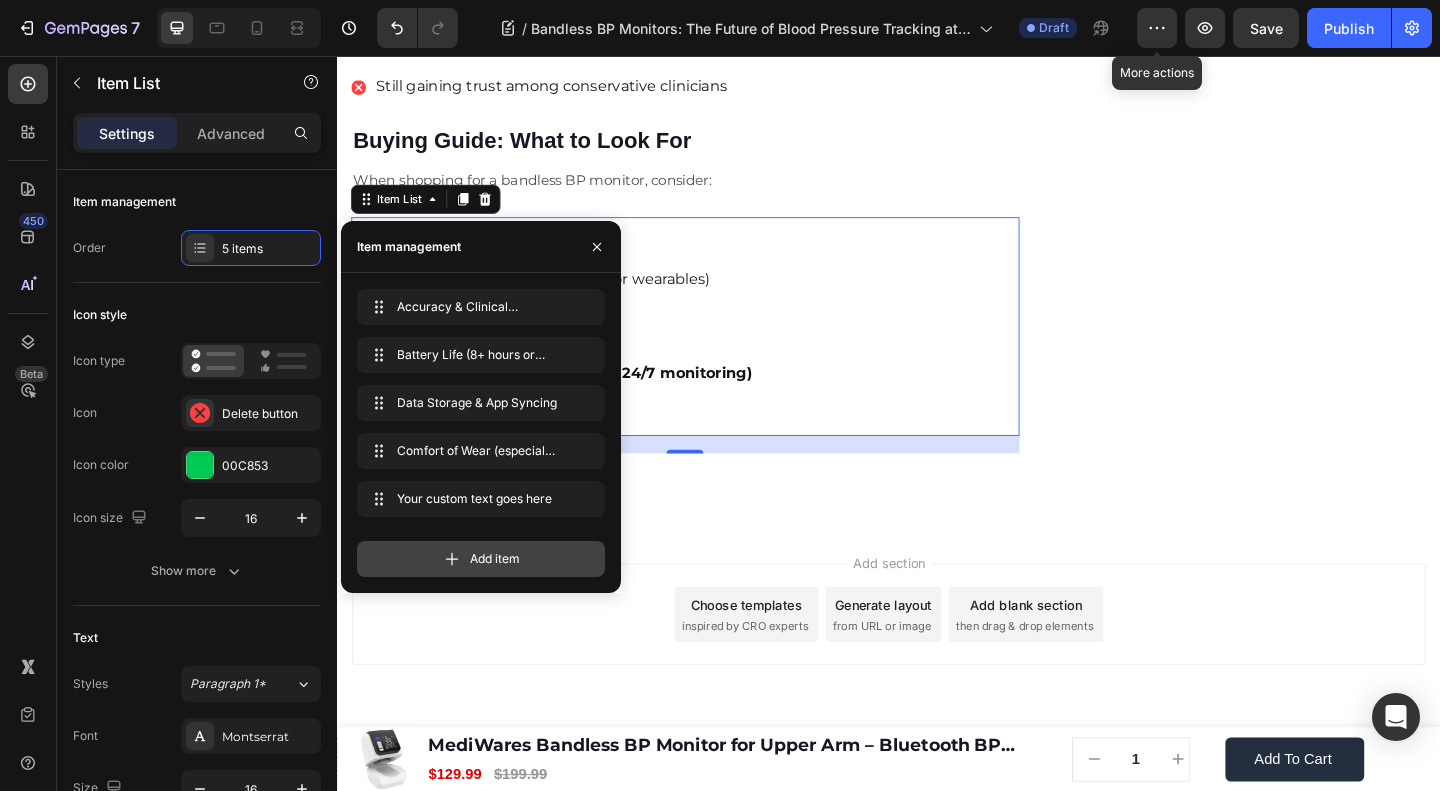 click 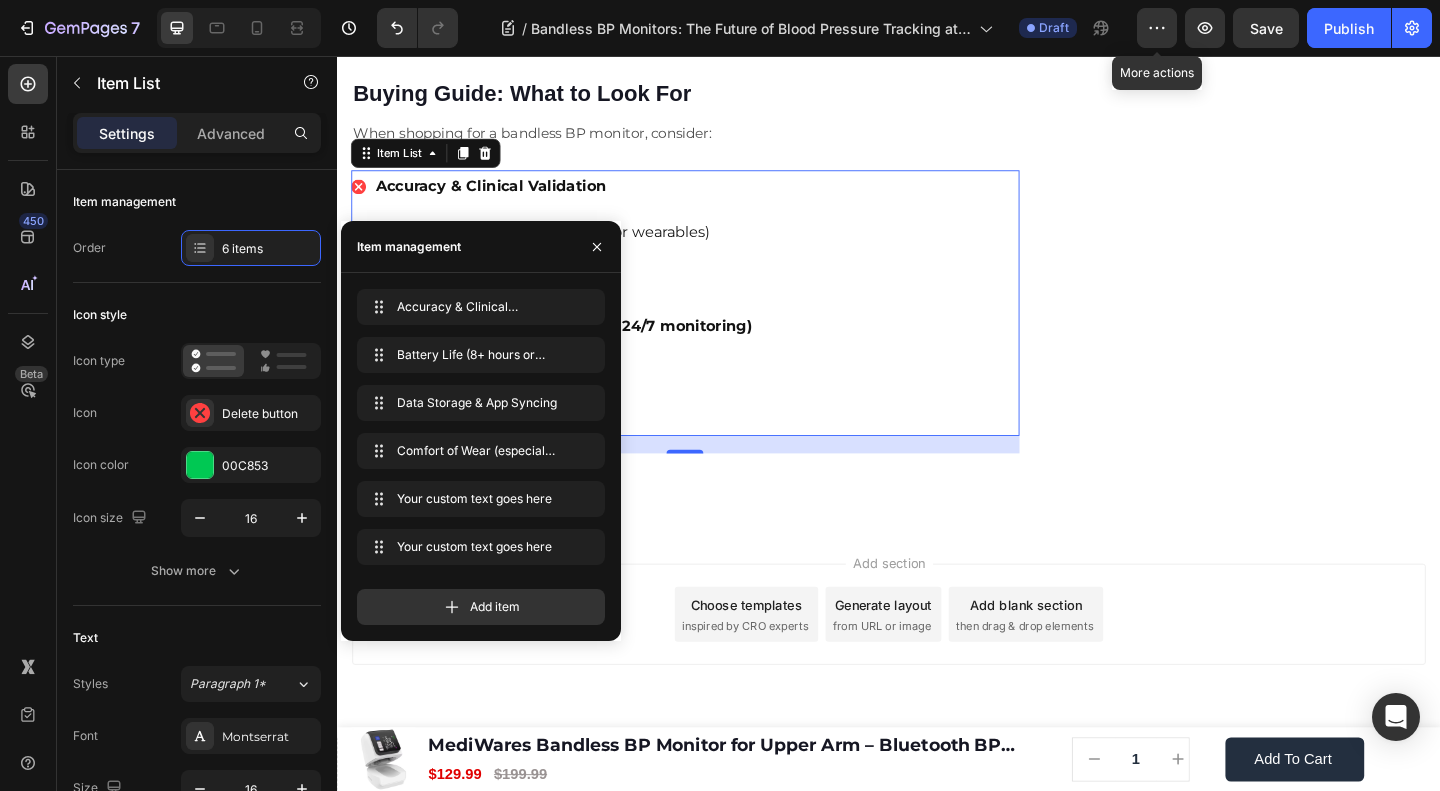click on "Your custom text goes here" at bounding box center [583, 401] 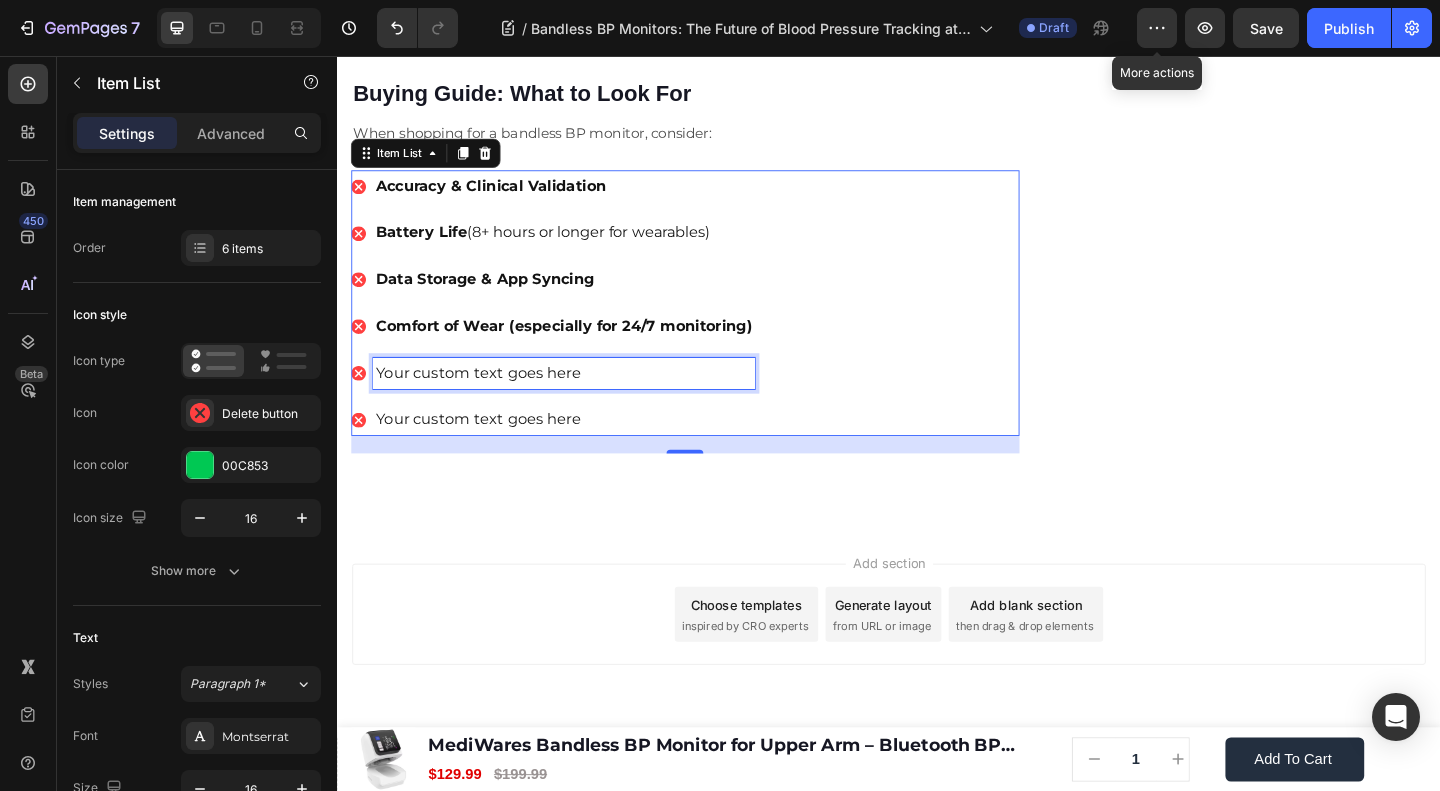 click on "Your custom text goes here" at bounding box center [583, 401] 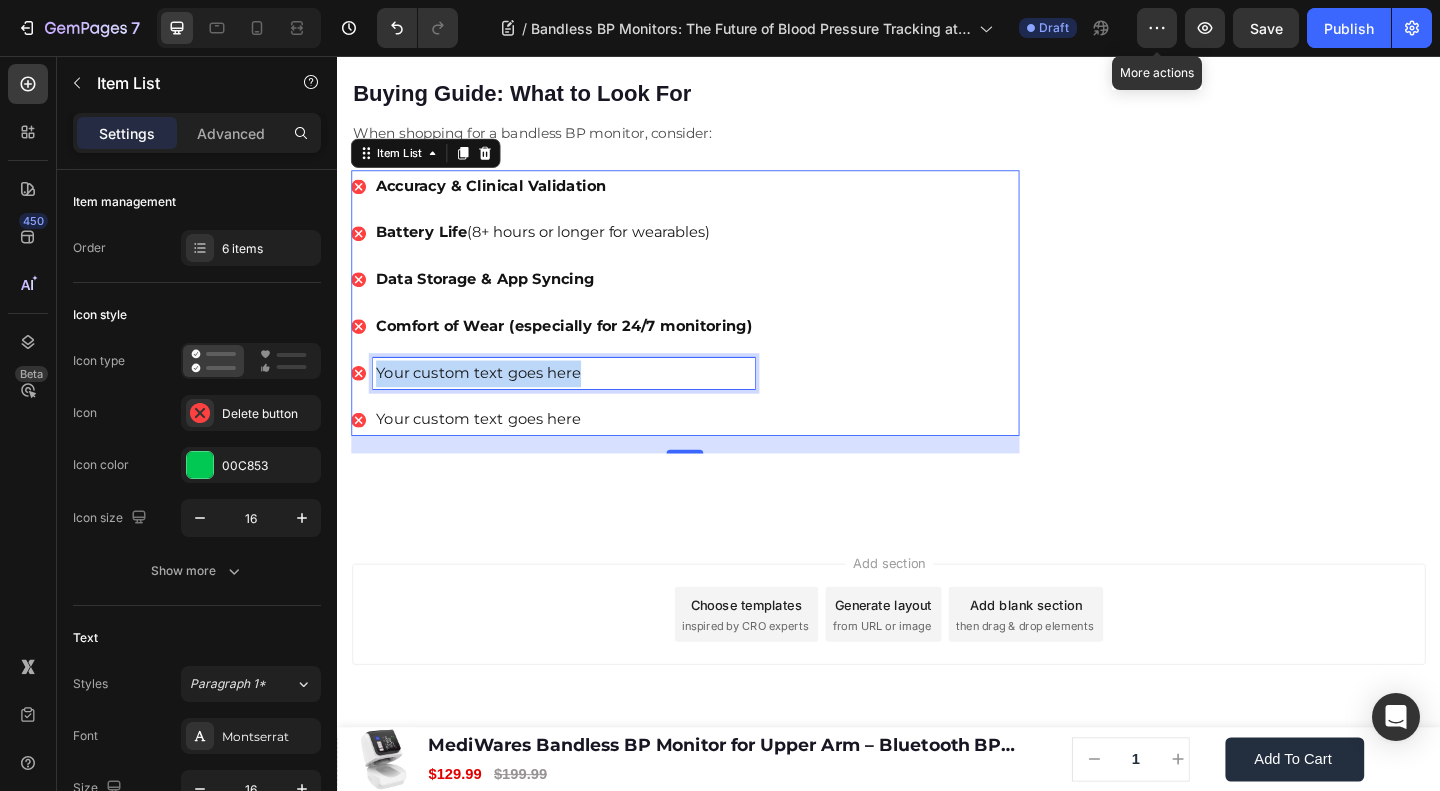click on "Your custom text goes here" at bounding box center [583, 401] 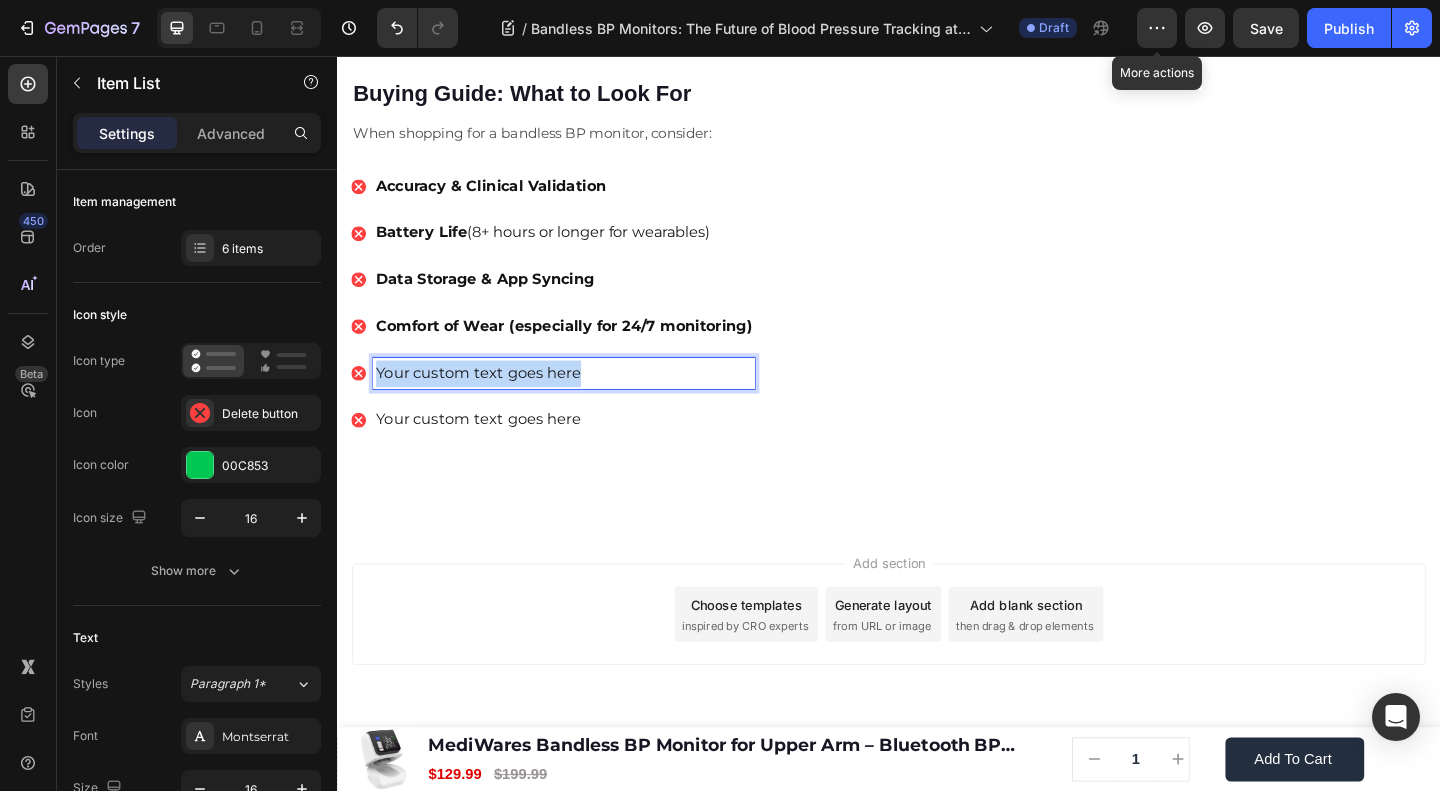click on "Your custom text goes here" at bounding box center [583, 401] 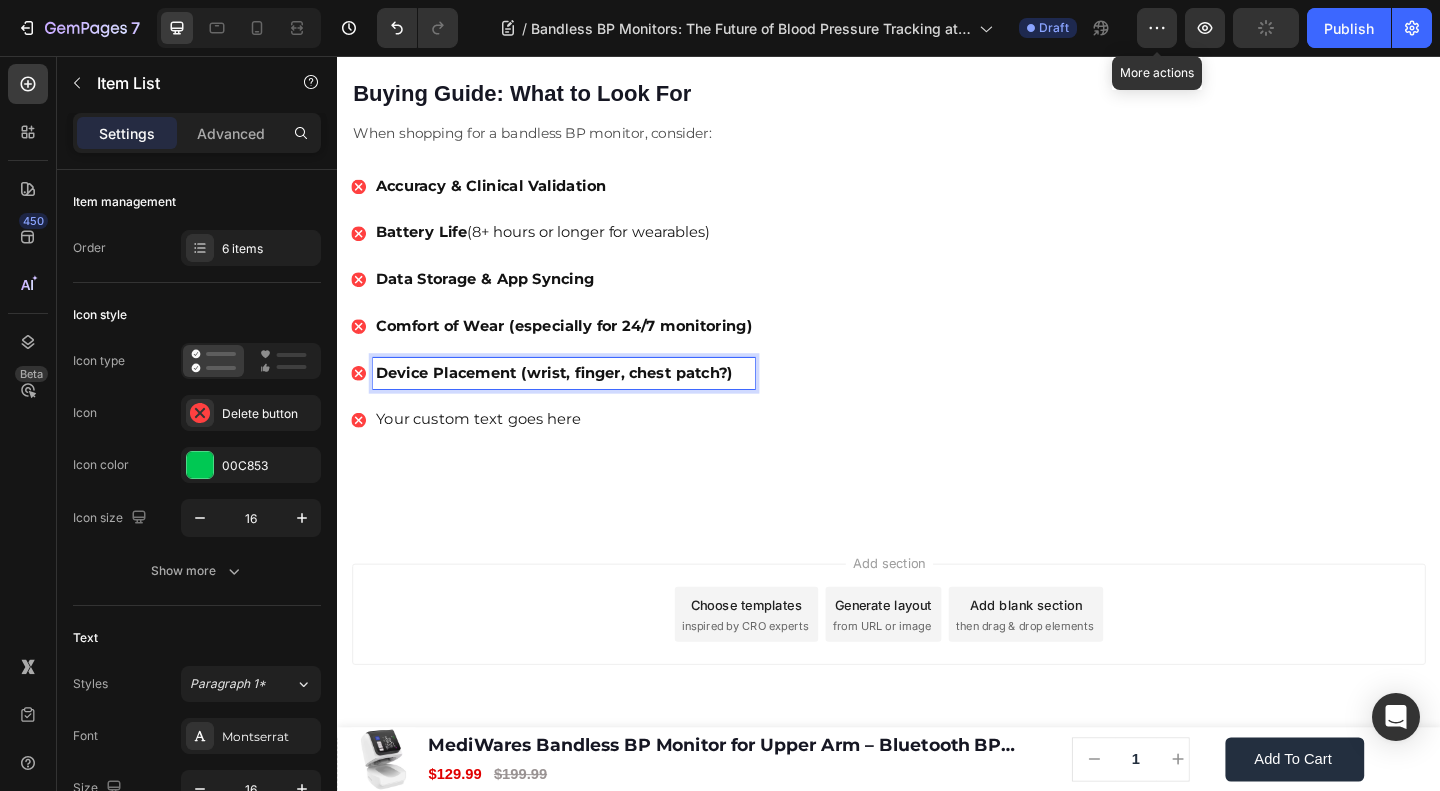 click on "Your custom text goes here" at bounding box center [583, 451] 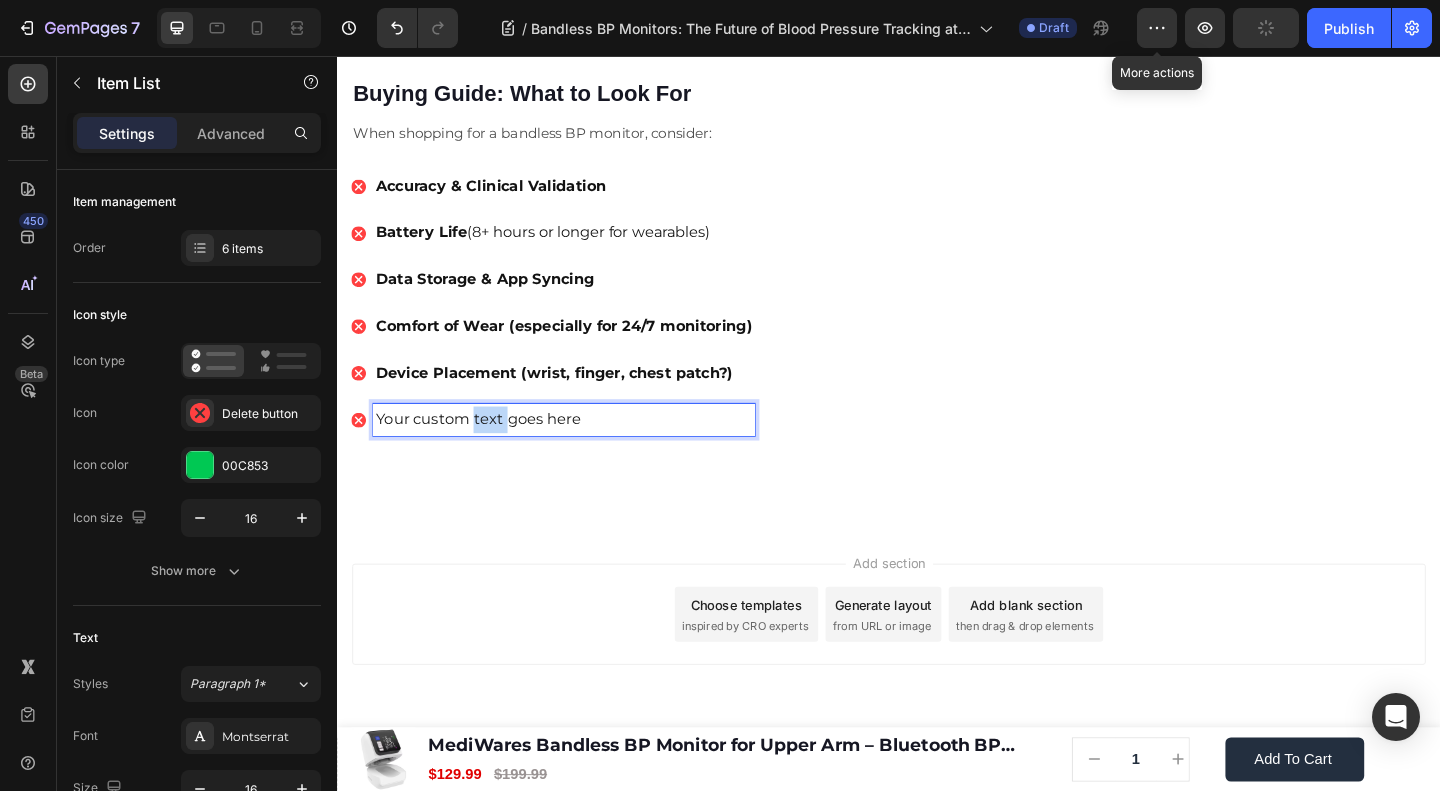 click on "Your custom text goes here" at bounding box center [583, 451] 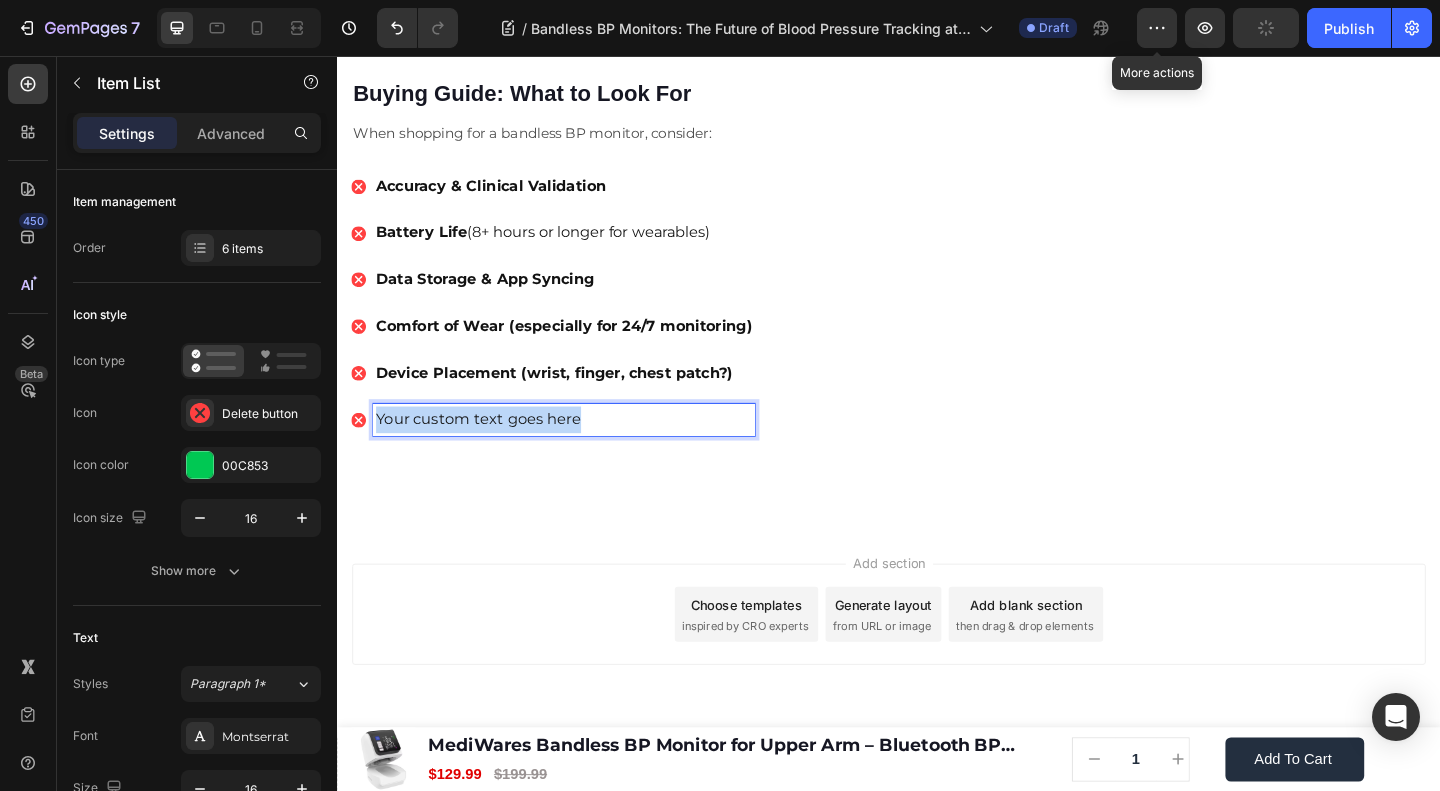 click on "Your custom text goes here" at bounding box center [583, 451] 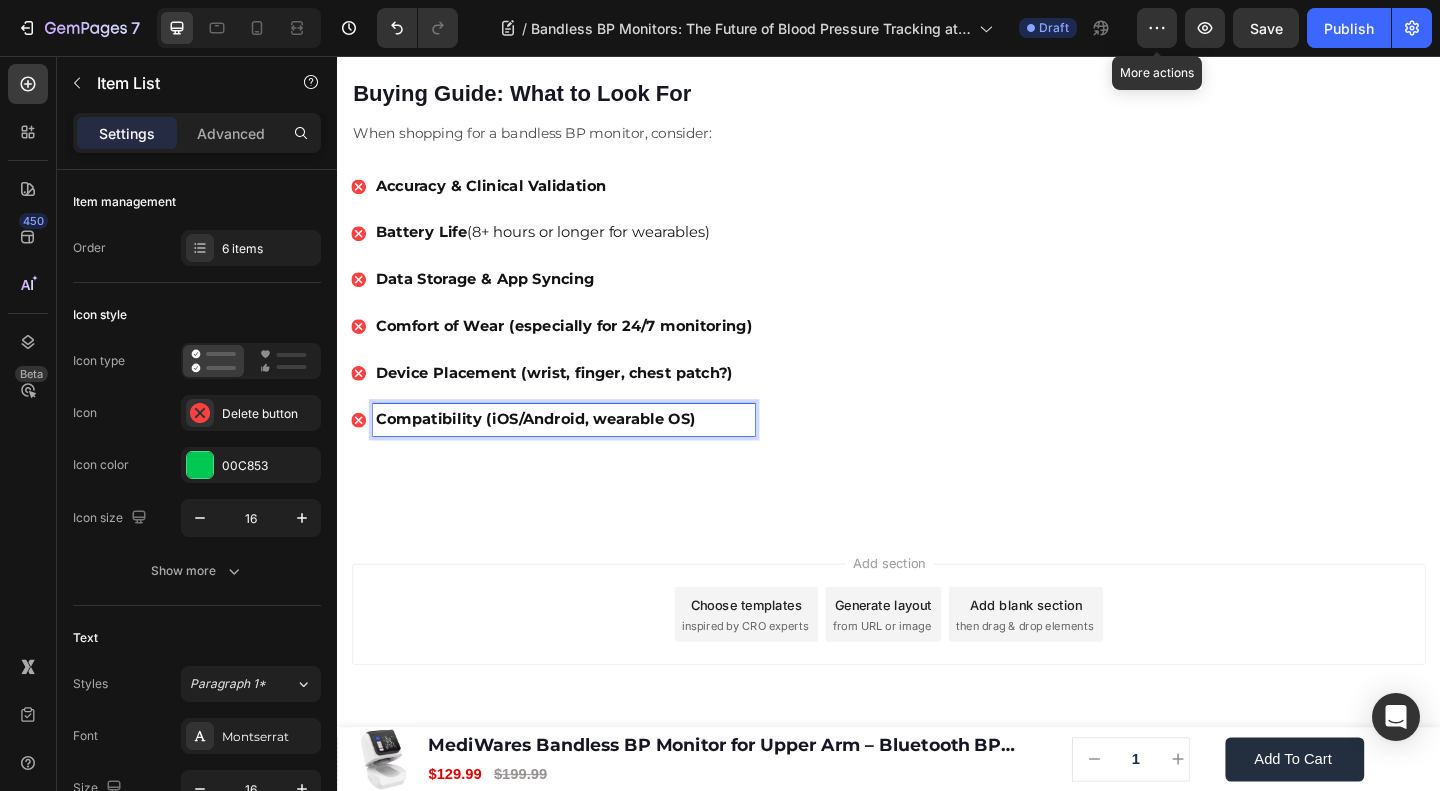 click on "Compatibility (iOS/Android, wearable OS)" at bounding box center [553, 450] 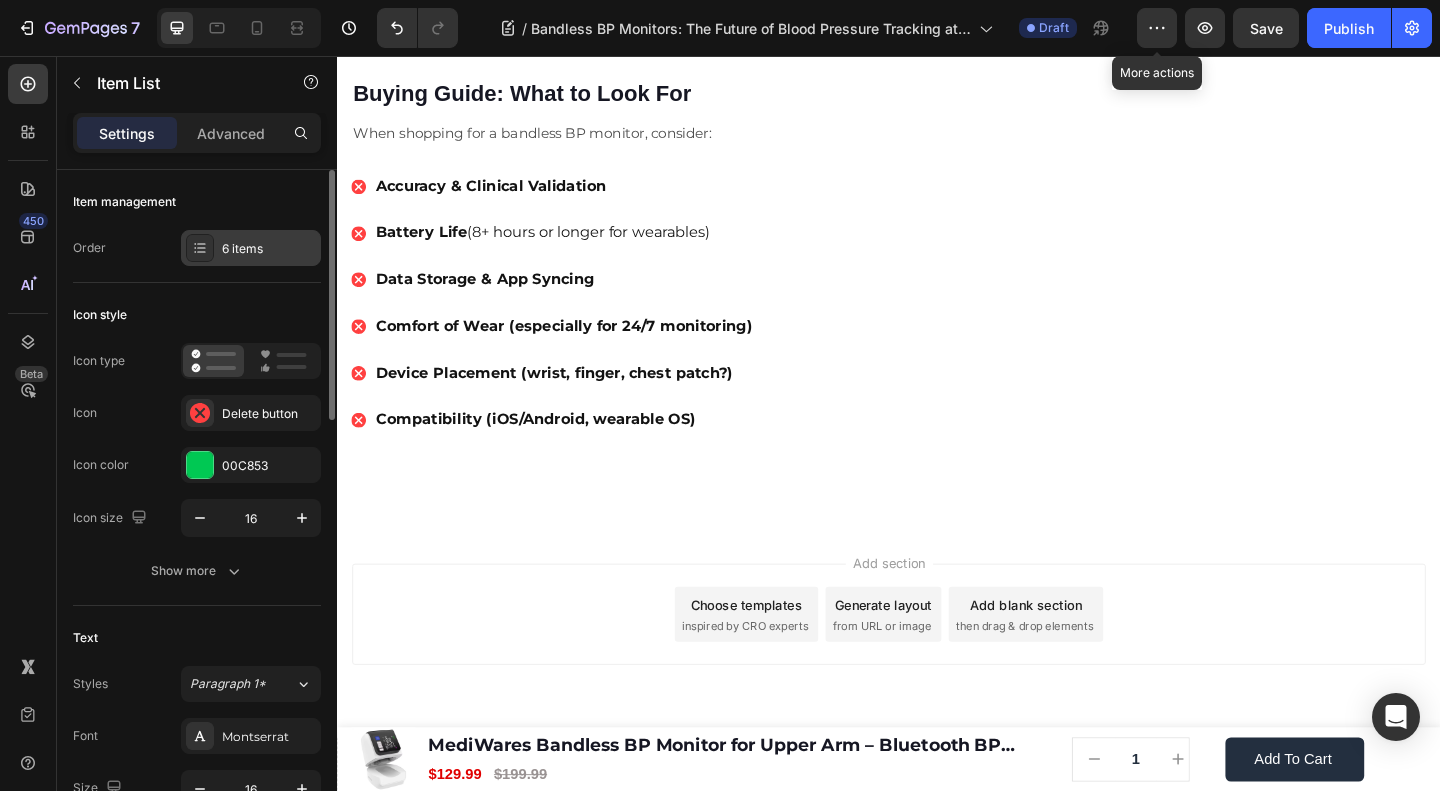 click on "6 items" at bounding box center (269, 249) 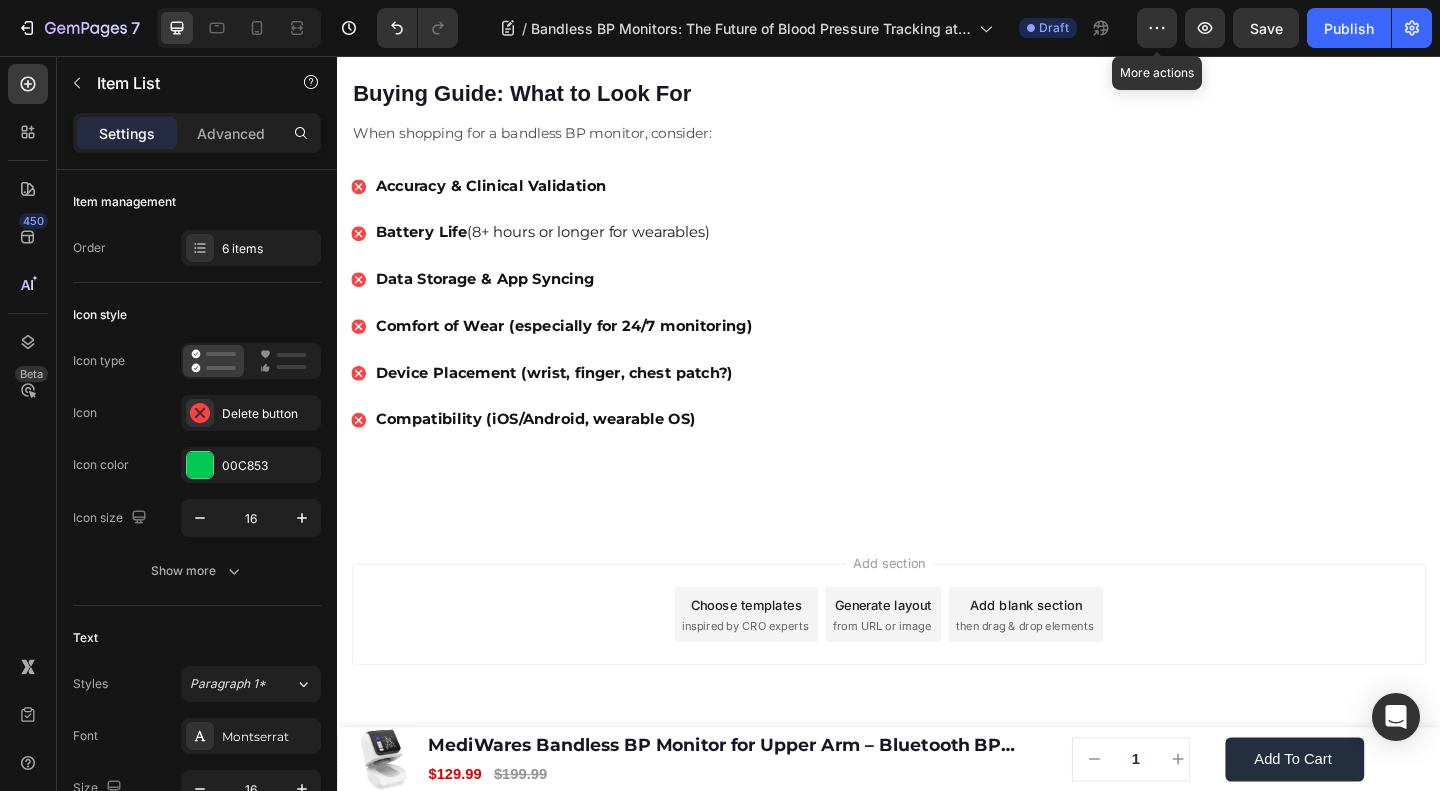click on "Add item" at bounding box center (0, 0) 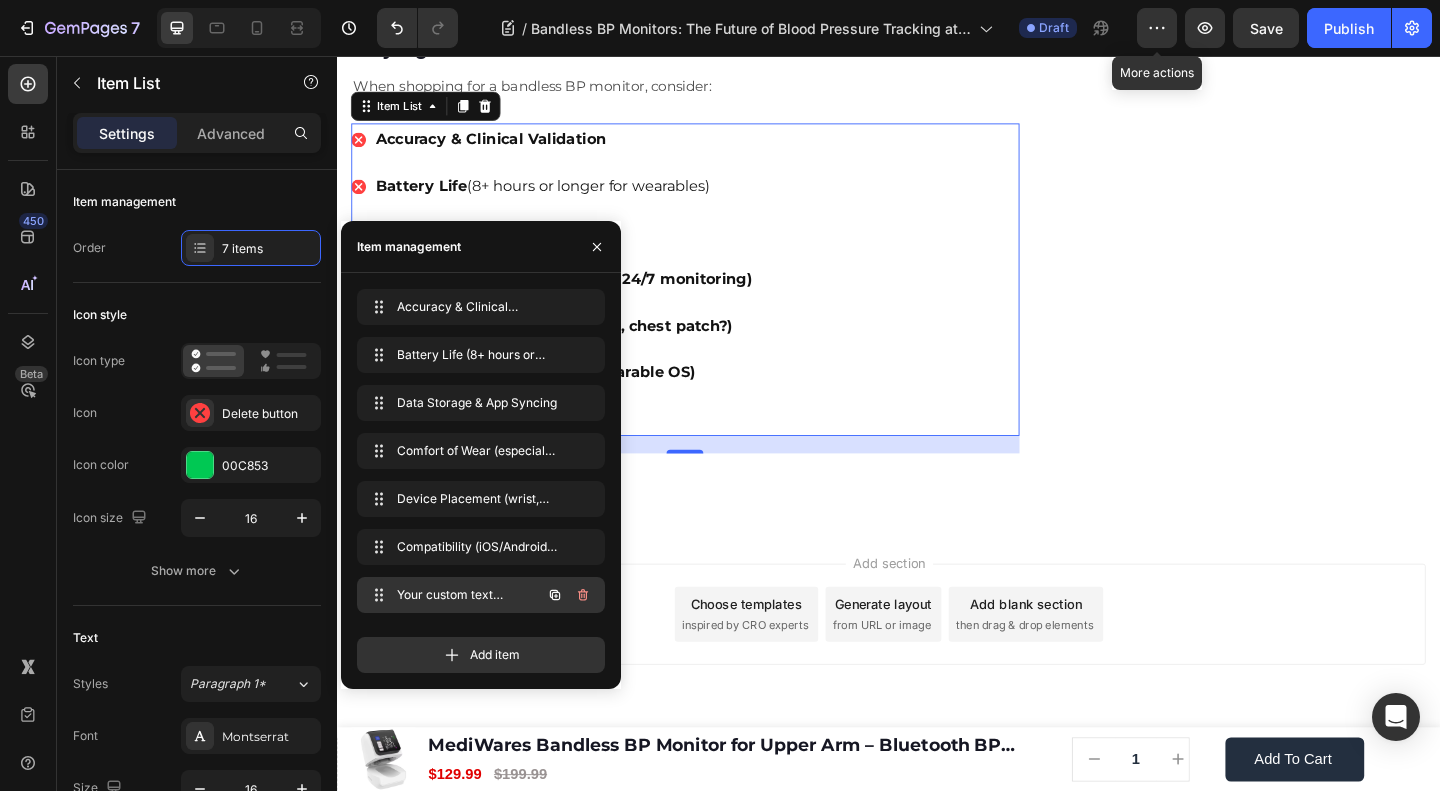click on "Your custom text goes here" at bounding box center (453, 595) 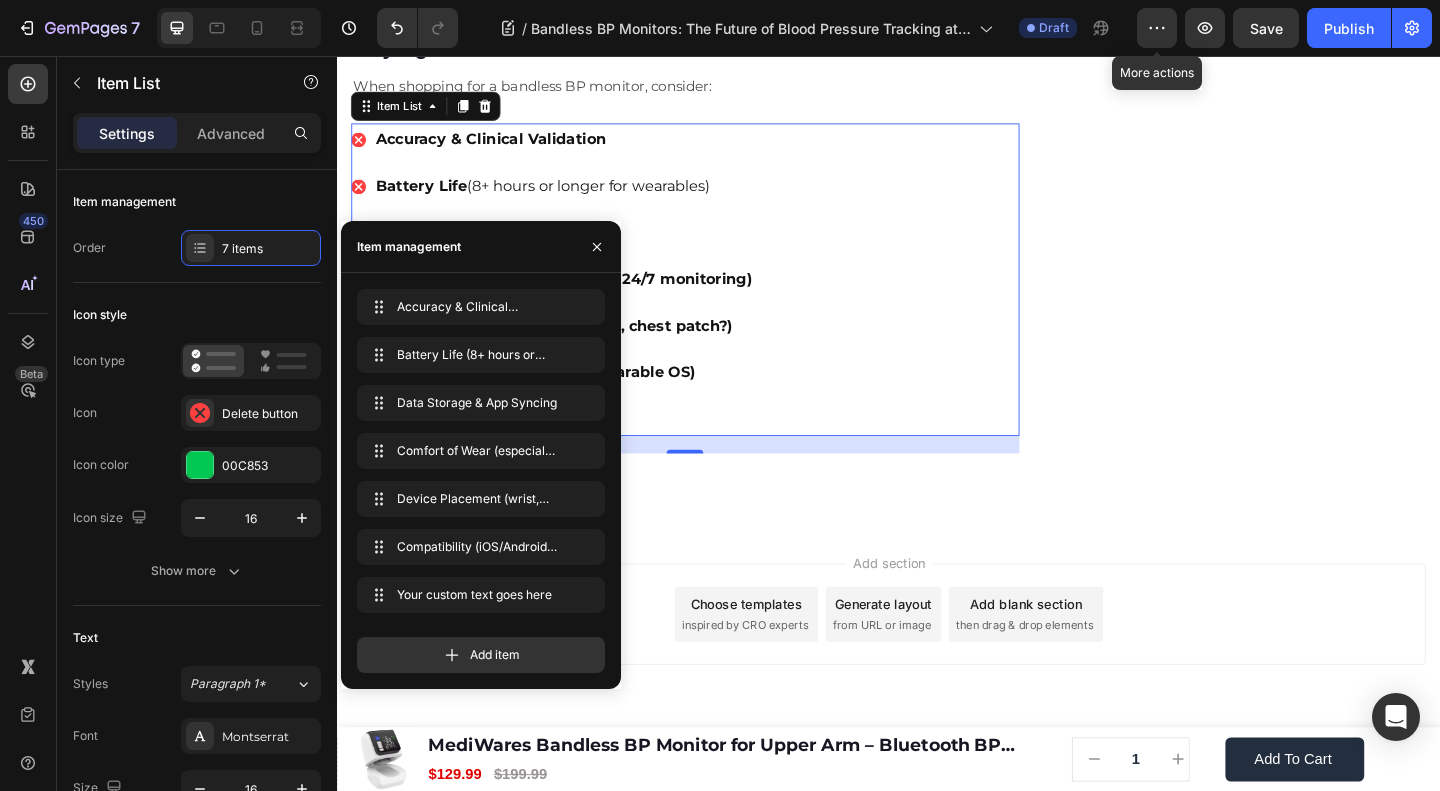 click on "Your custom text goes here" at bounding box center [583, 451] 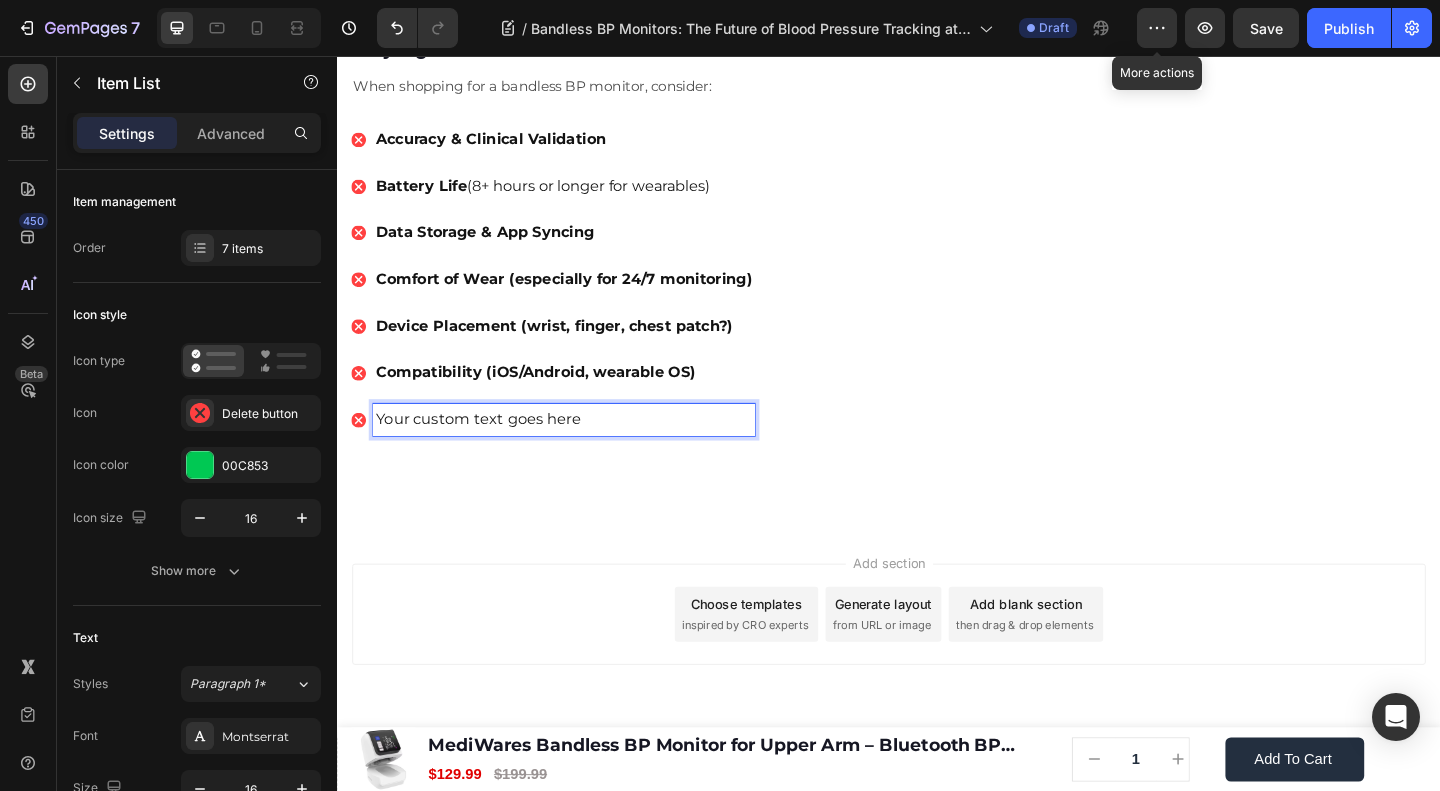 click on "Your custom text goes here" at bounding box center [583, 451] 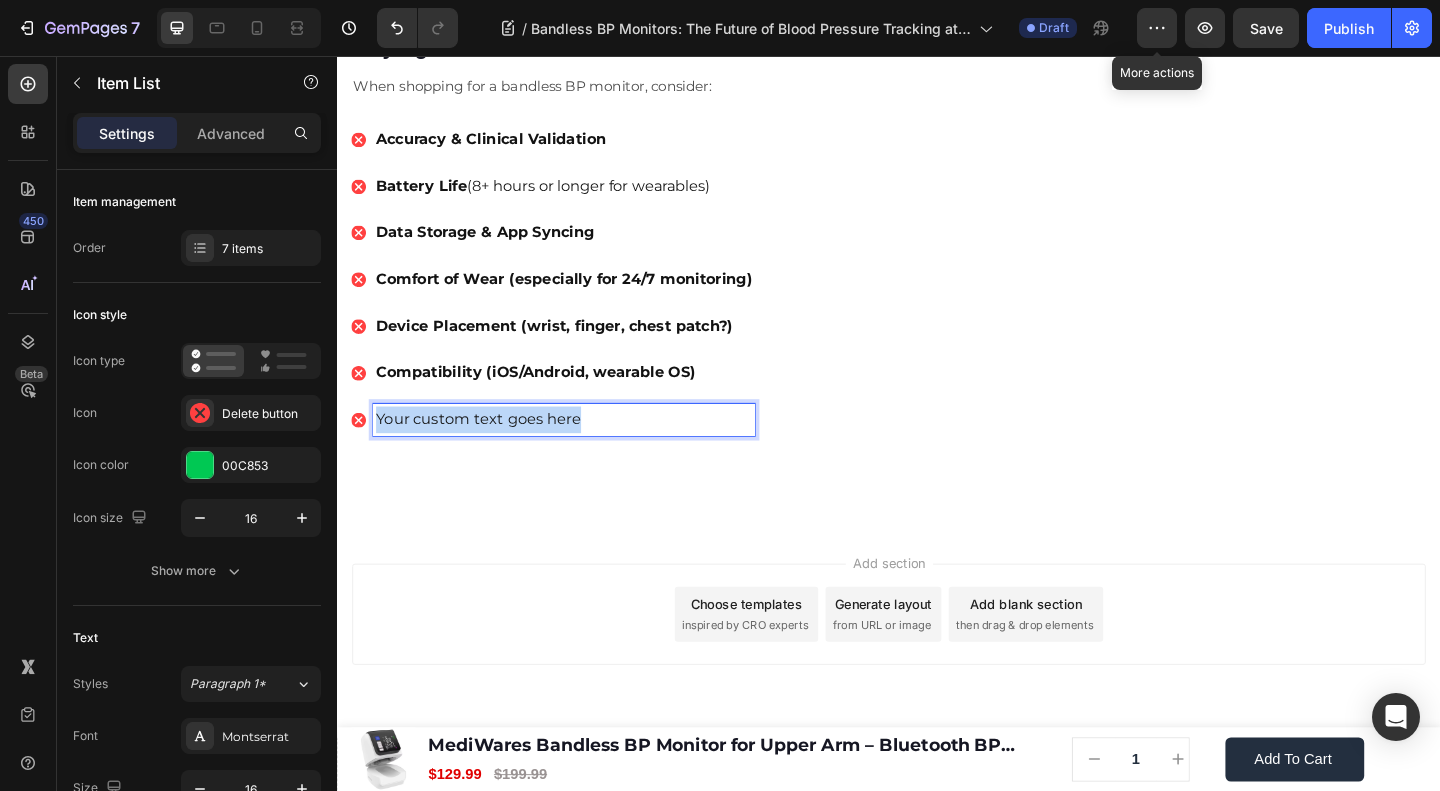 click on "Your custom text goes here" at bounding box center (583, 451) 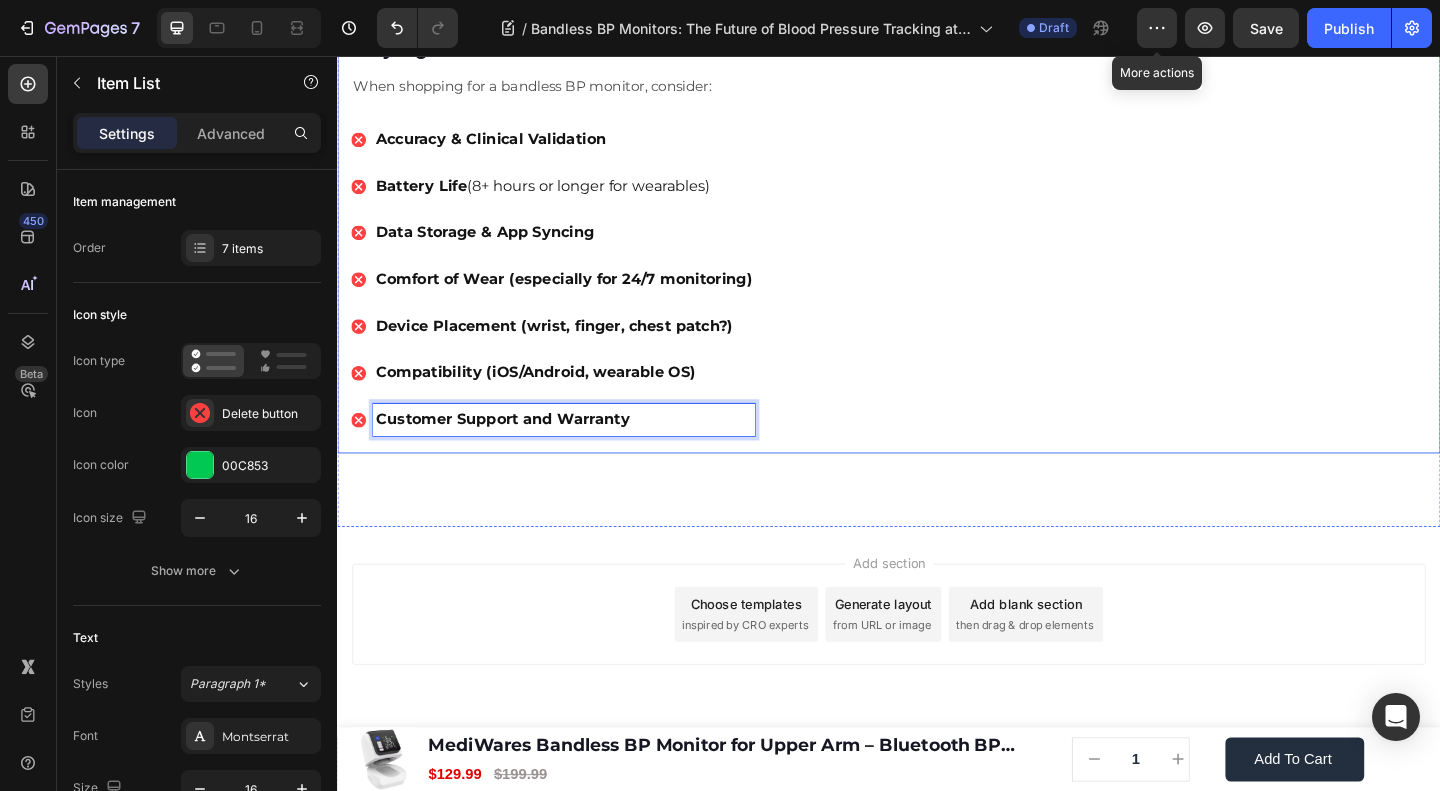click on "🔥Up to 50% OFF Ending Soon🔥 Text block 03 Days 04 Hrs 55 Mins 10 Secs Countdown Timer Image Clinically Approved Accuracy Over 35,000 Units Sold Affordable Quality with Warranty Doctor Recommended Eco-Friendly Design Item list Shop Now and Save 50% Button
30-day money back guarantee Item list Row Product Images $149.99 Product Price Product Price $199.99 Product Price Product Price Row
Add to cart Add to Cart Product Row Row Image Row" at bounding box center [1332, -1919] 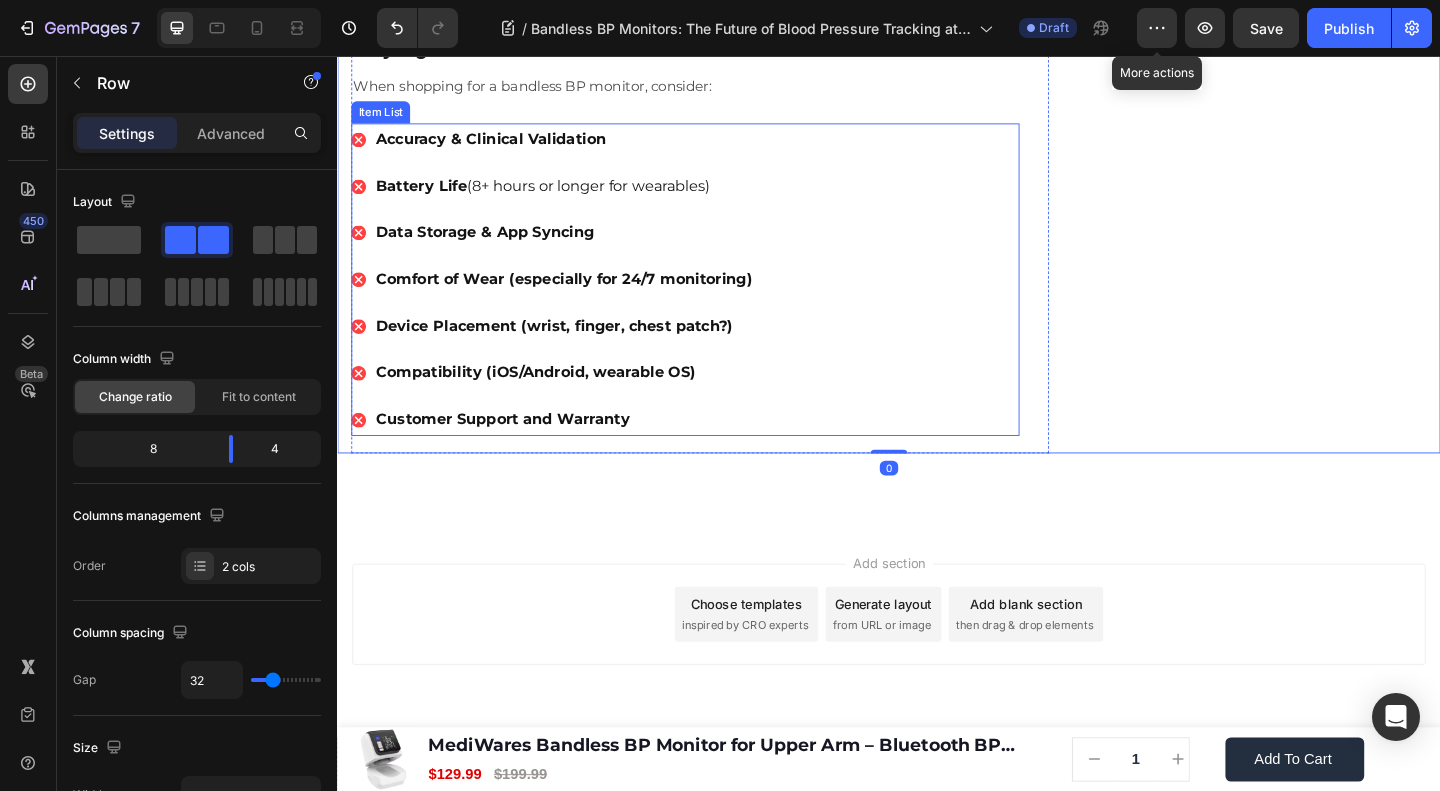 click on "Accuracy & Clinical Validation
Battery Life  (8+ hours or longer for wearables)
Data Storage & App Syncing
Comfort of Wear (especially for 24/7 monitoring)
Device Placement (wrist, finger, chest patch?)
Compatibility (iOS/Android, wearable OS)
Customer Support and Warranty" at bounding box center [715, 299] 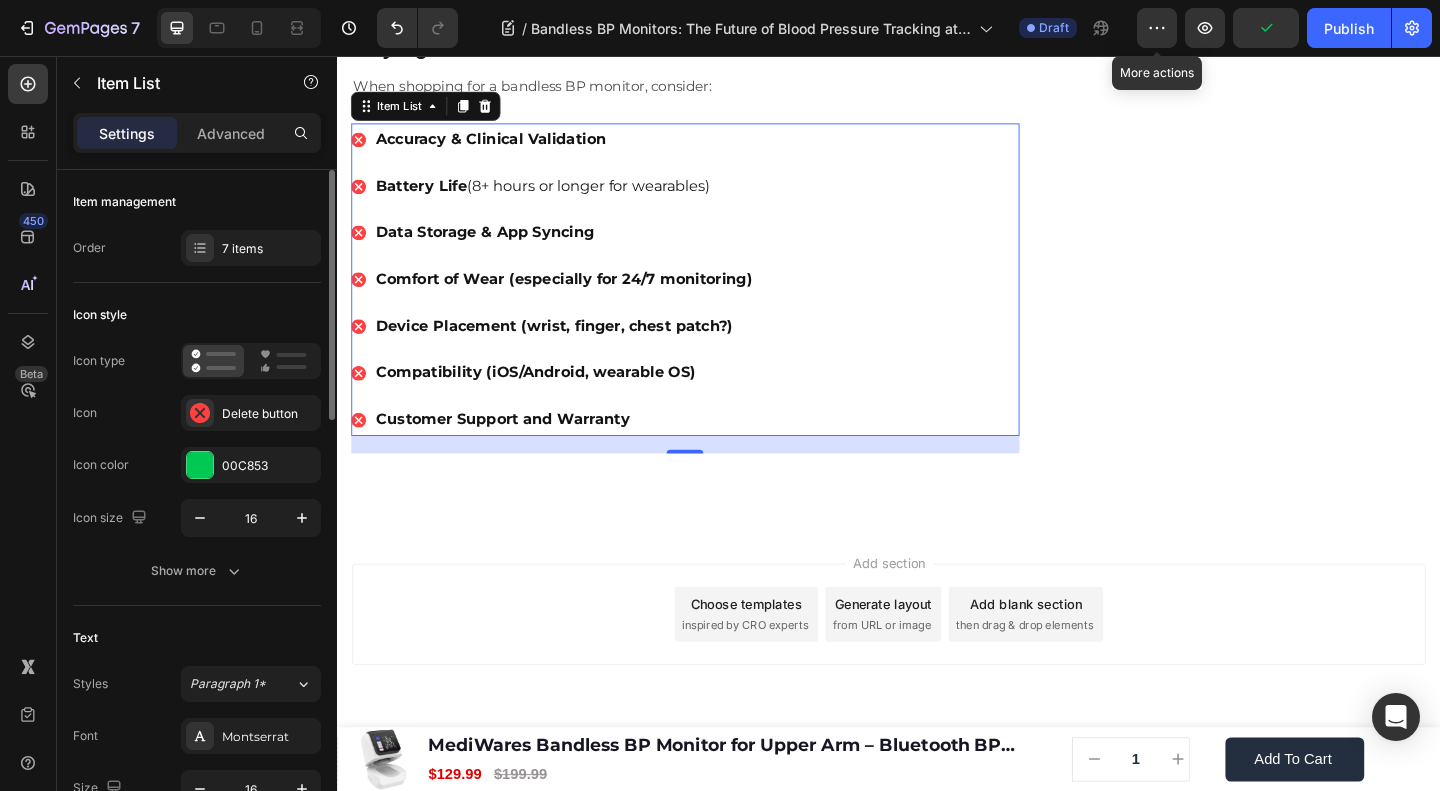 scroll, scrollTop: 533, scrollLeft: 0, axis: vertical 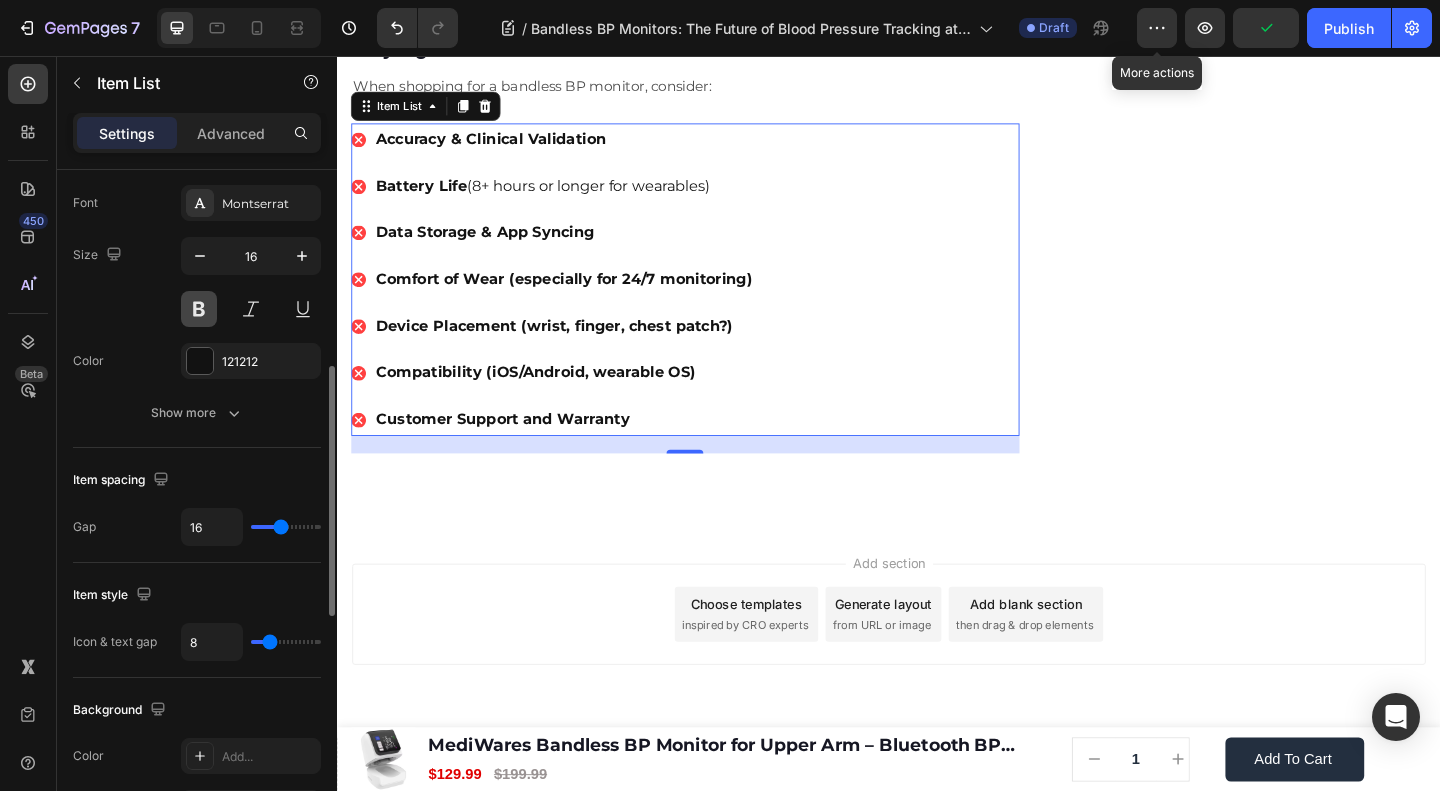click at bounding box center [199, 309] 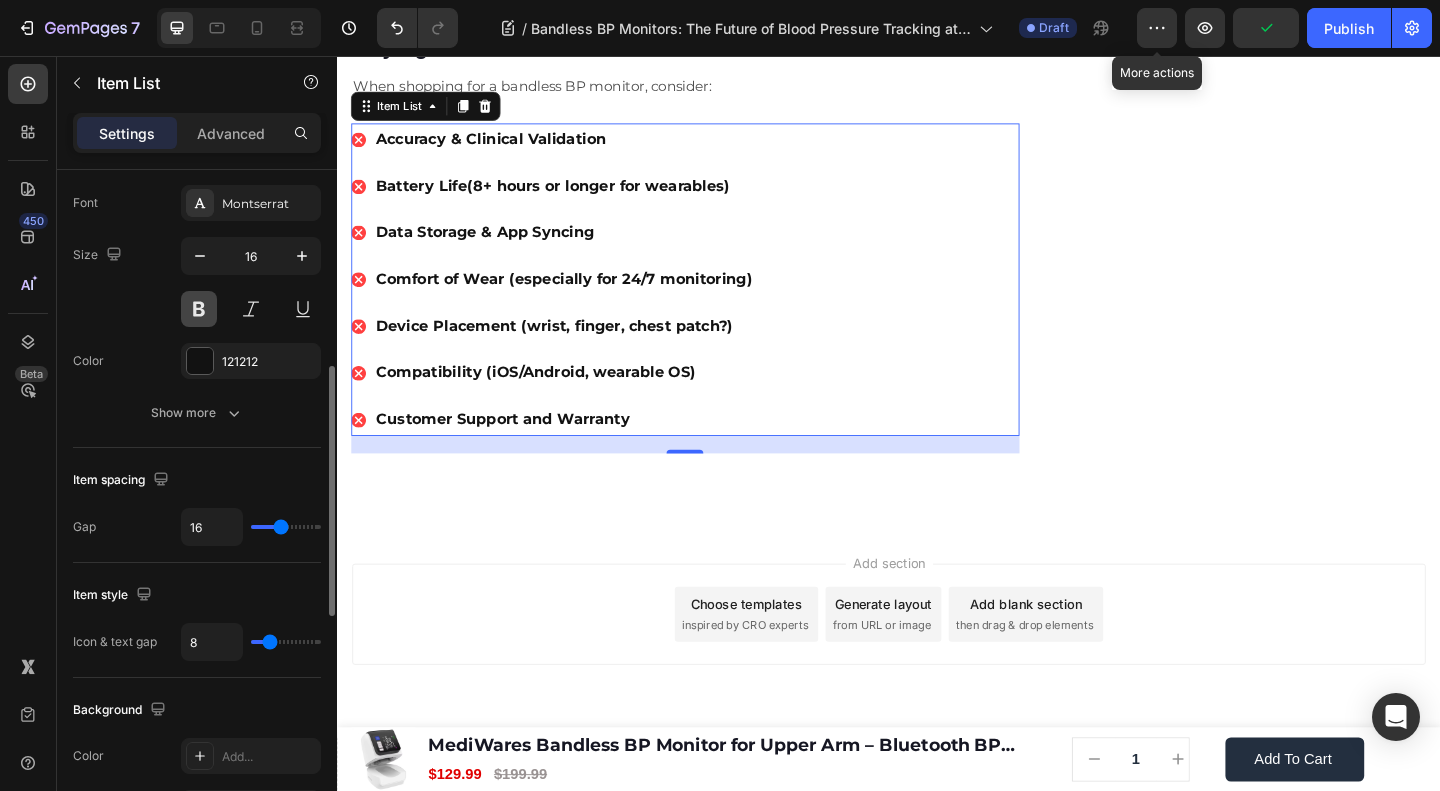 click at bounding box center [199, 309] 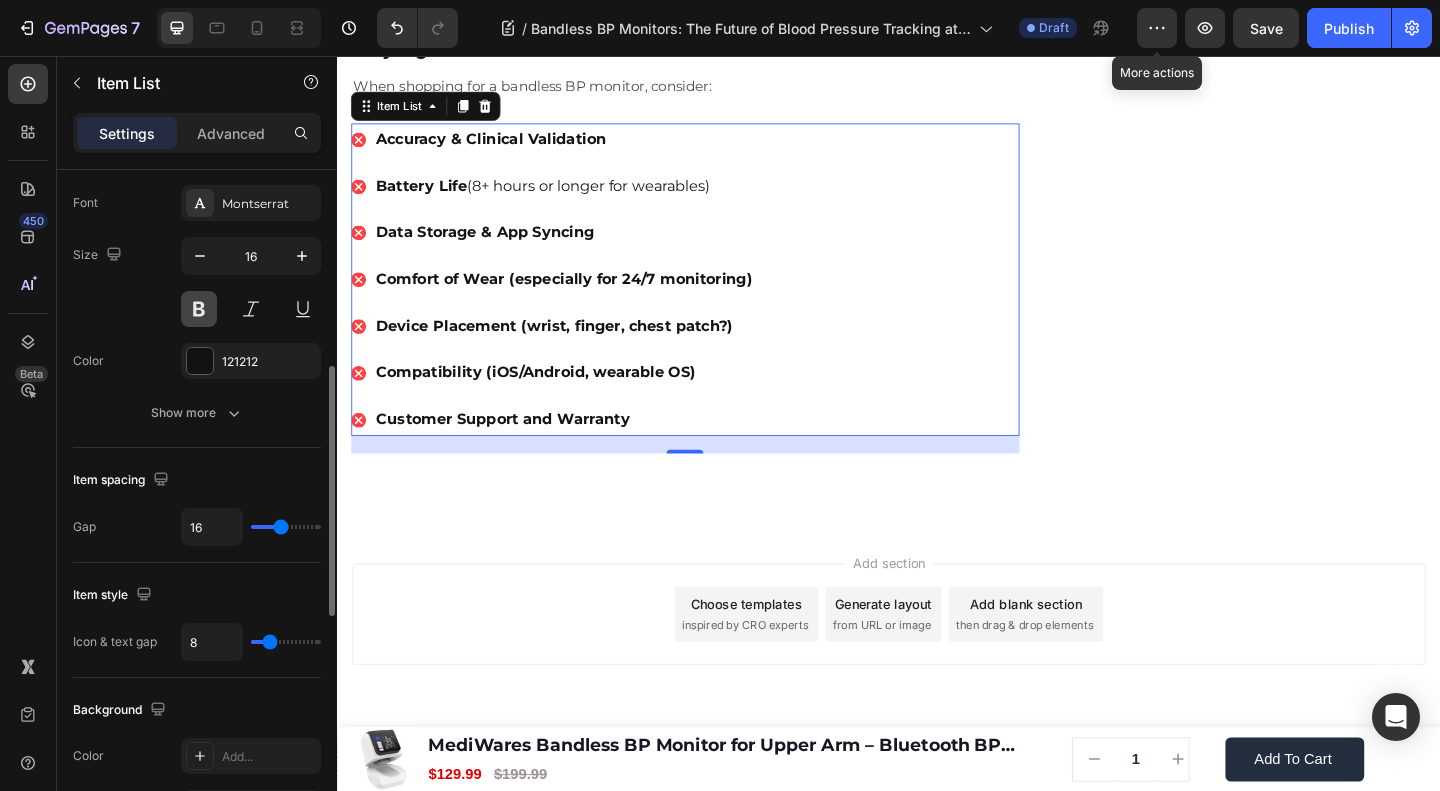 click at bounding box center [199, 309] 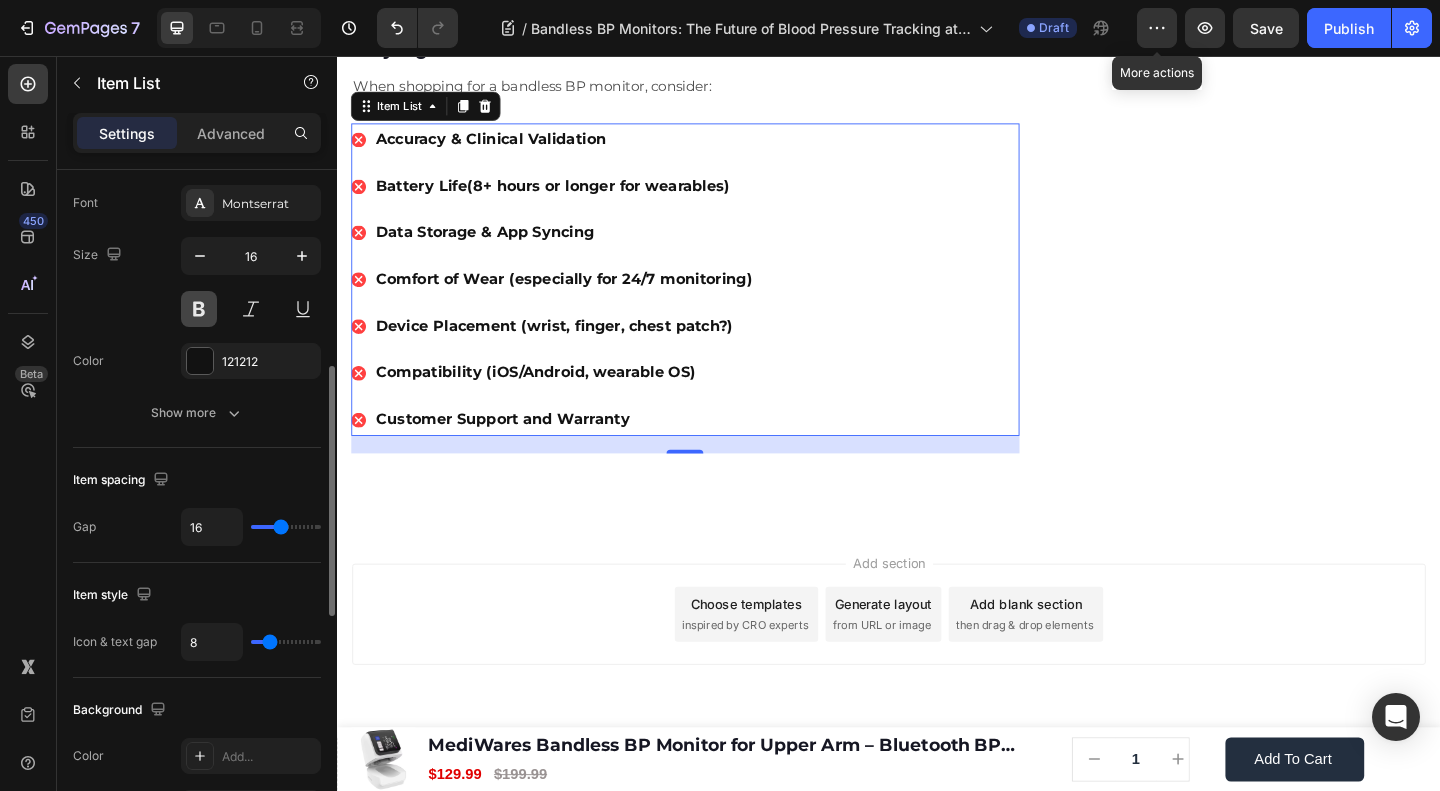 click at bounding box center (199, 309) 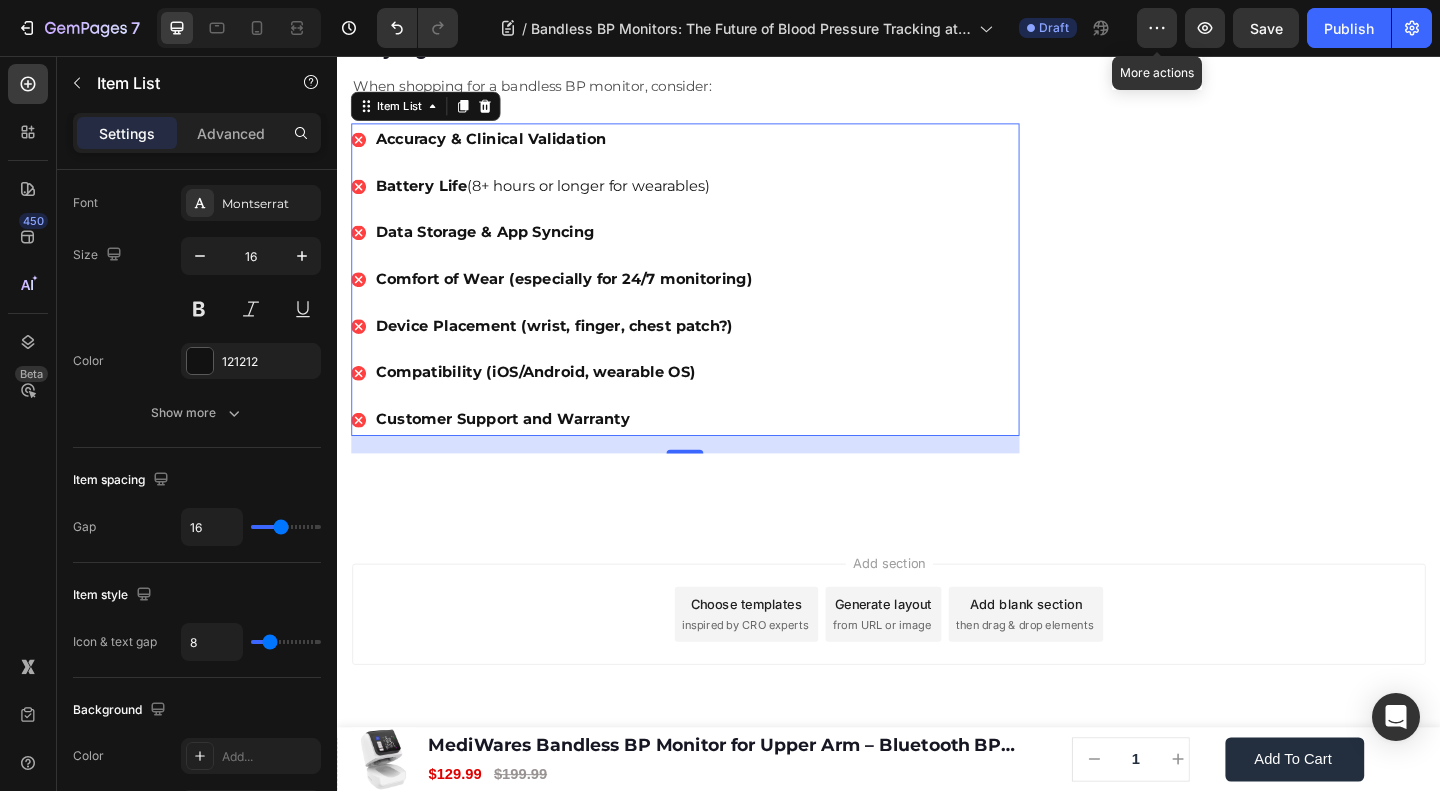 type 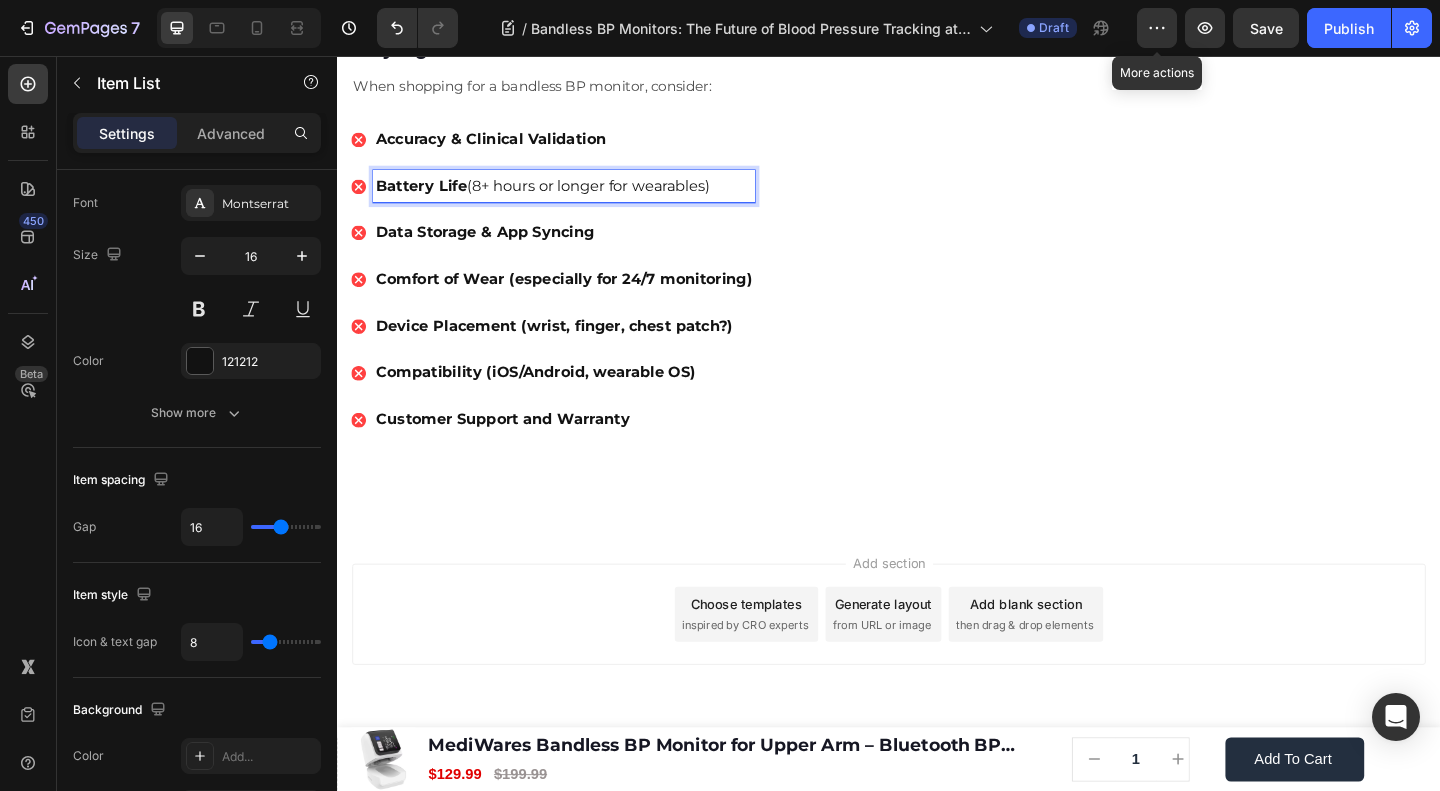 click on "Customer Support and Warranty" at bounding box center (517, 450) 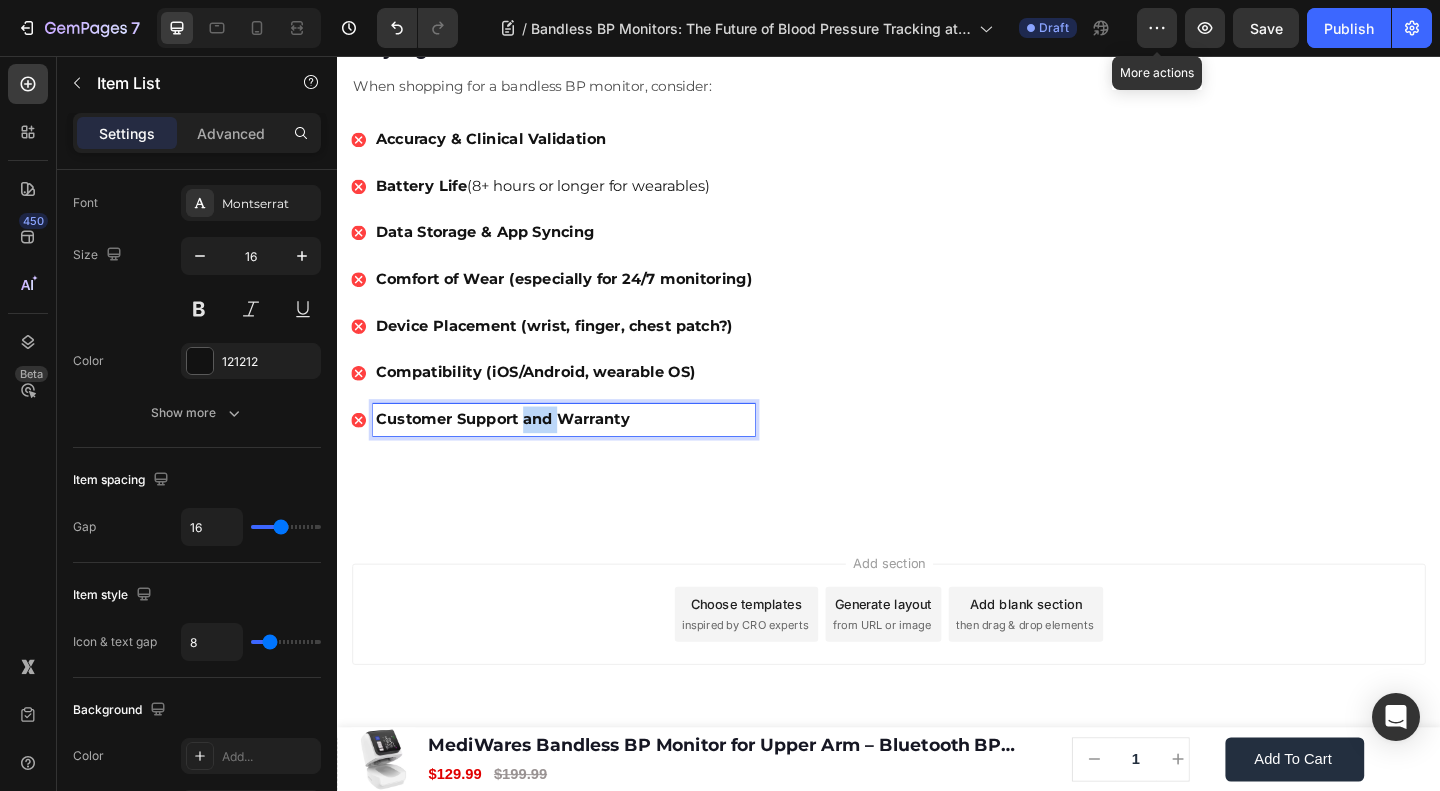 click on "Customer Support and Warranty" at bounding box center (517, 450) 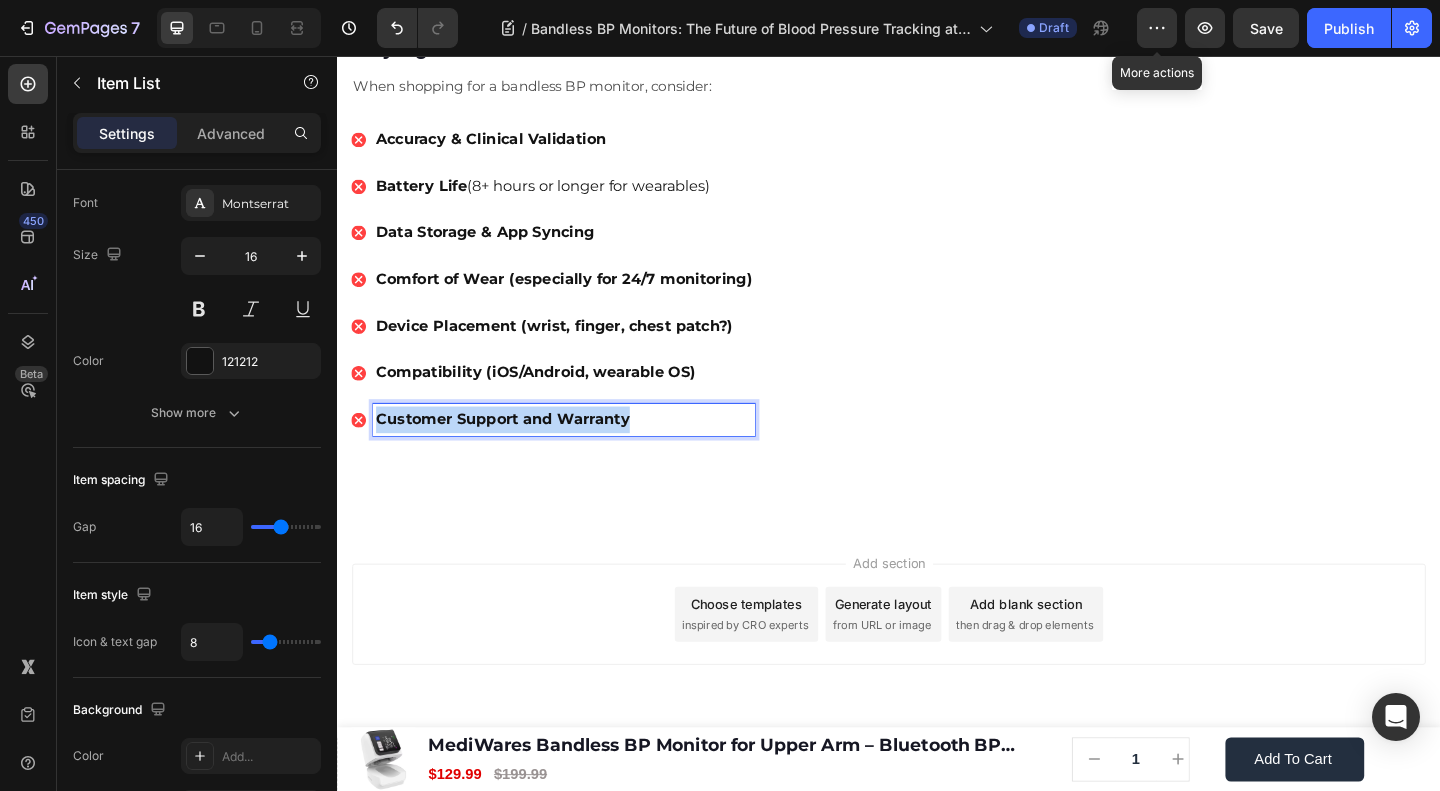 click on "Customer Support and Warranty" at bounding box center [517, 450] 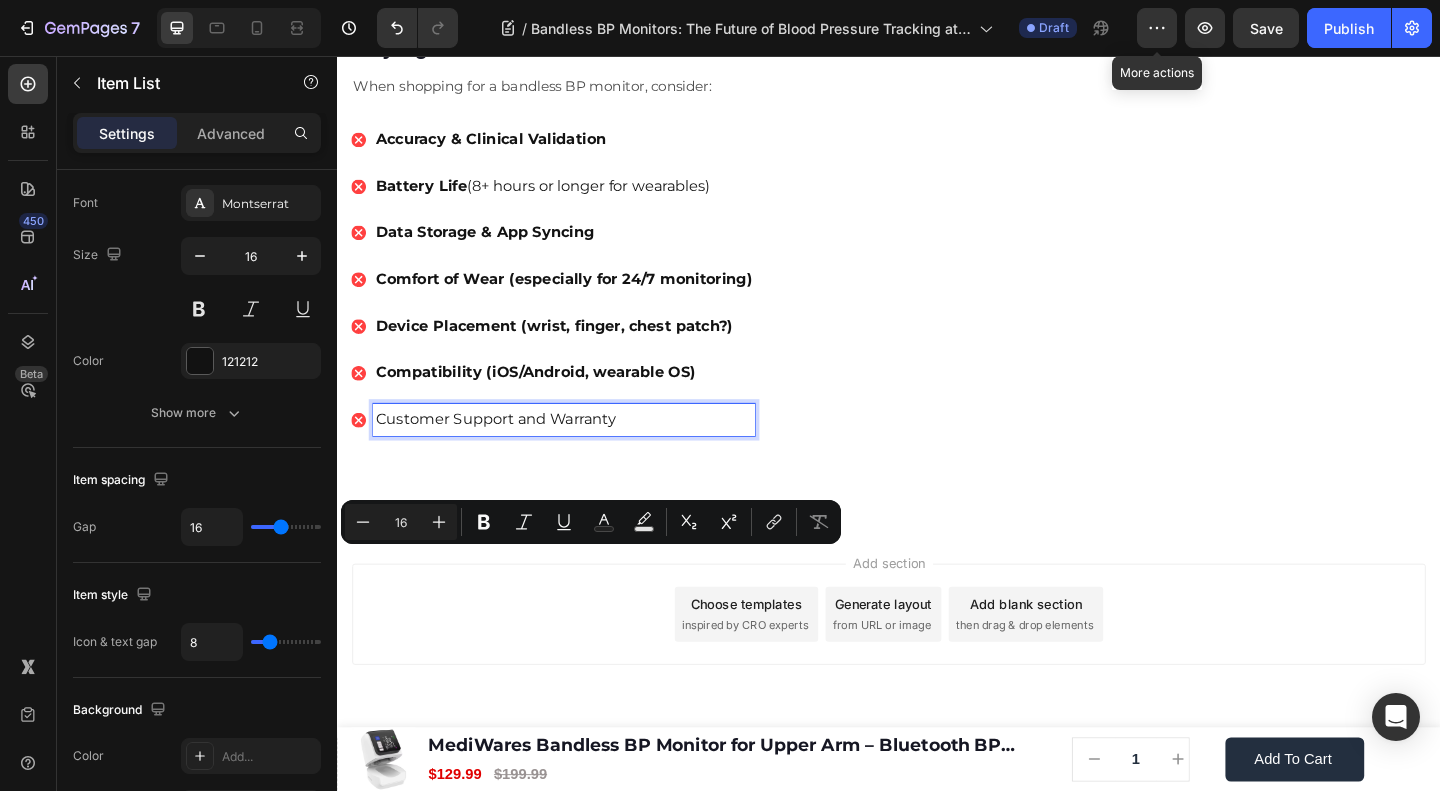 click on "Device Placement (wrist, finger, chest patch?)" at bounding box center (583, 350) 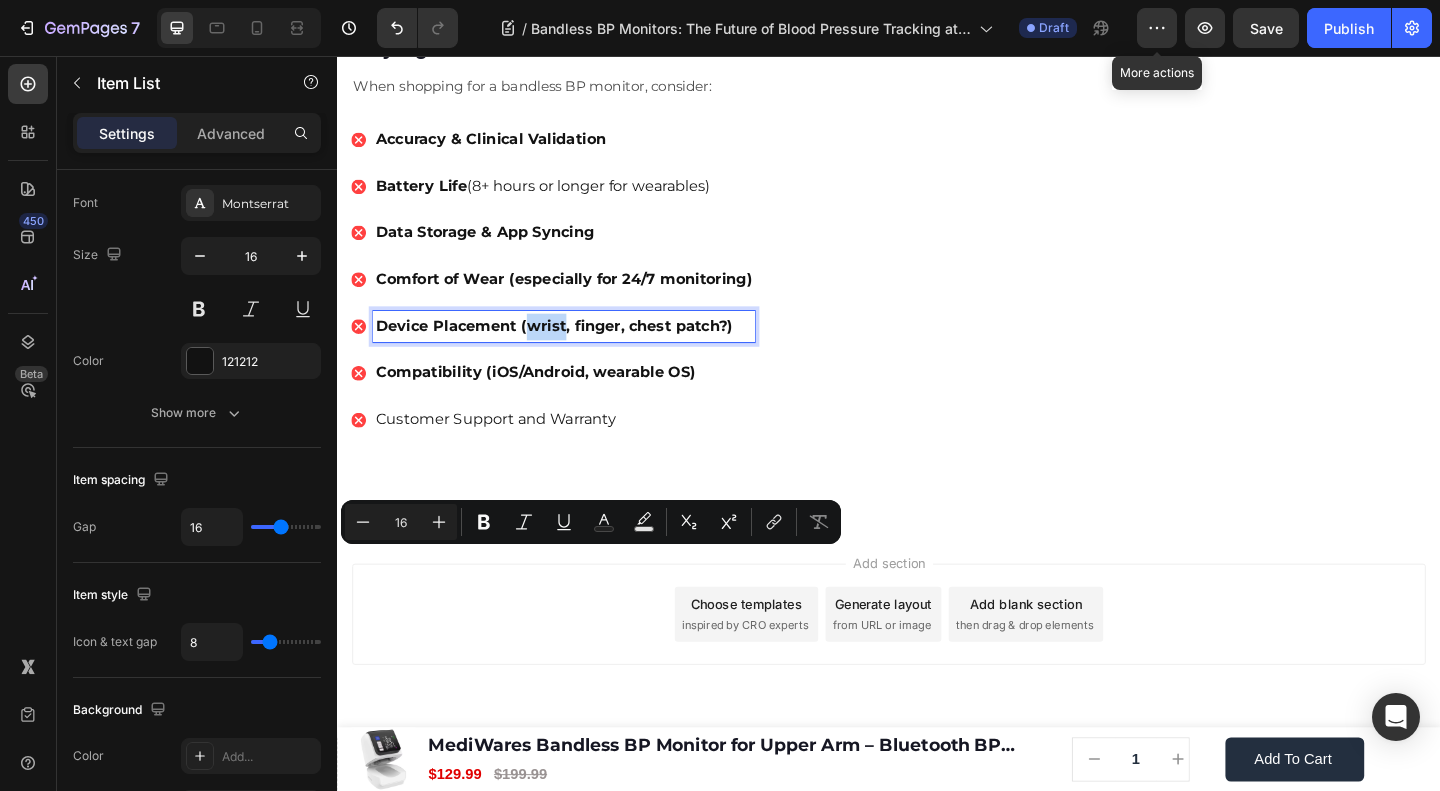 click on "Device Placement (wrist, finger, chest patch?)" at bounding box center (583, 350) 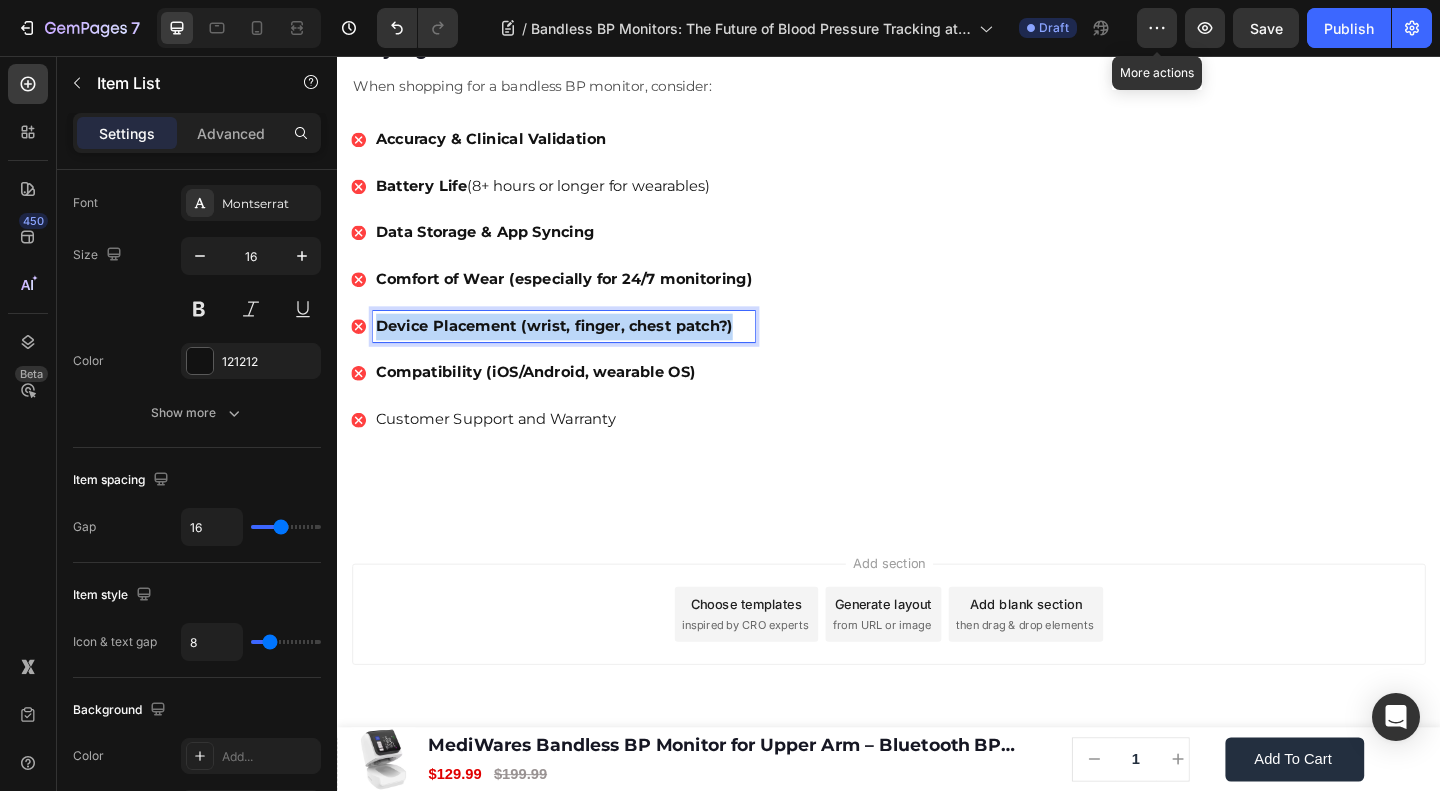 click on "Device Placement (wrist, finger, chest patch?)" at bounding box center [583, 350] 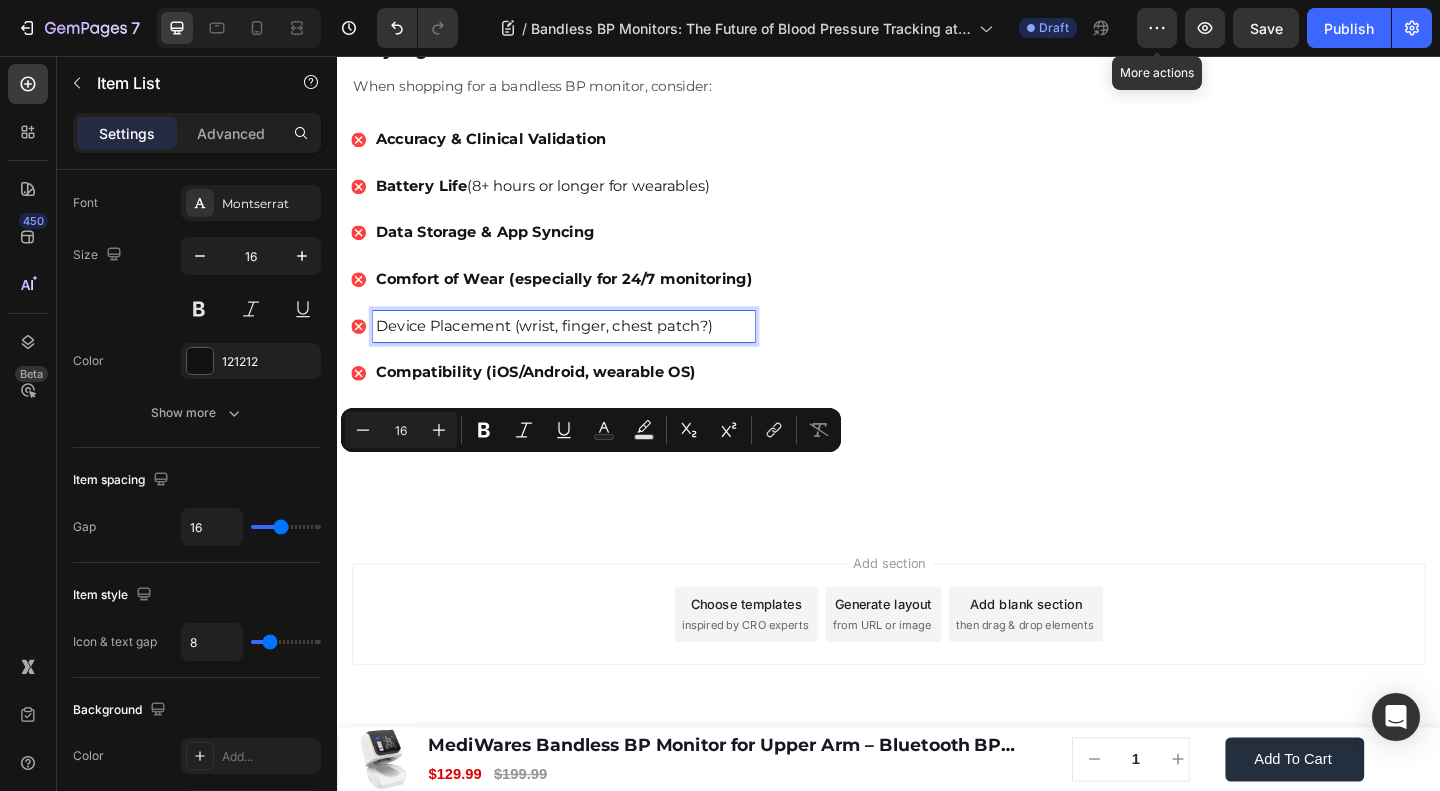 click on "Compatibility (iOS/Android, wearable OS)" at bounding box center [583, 400] 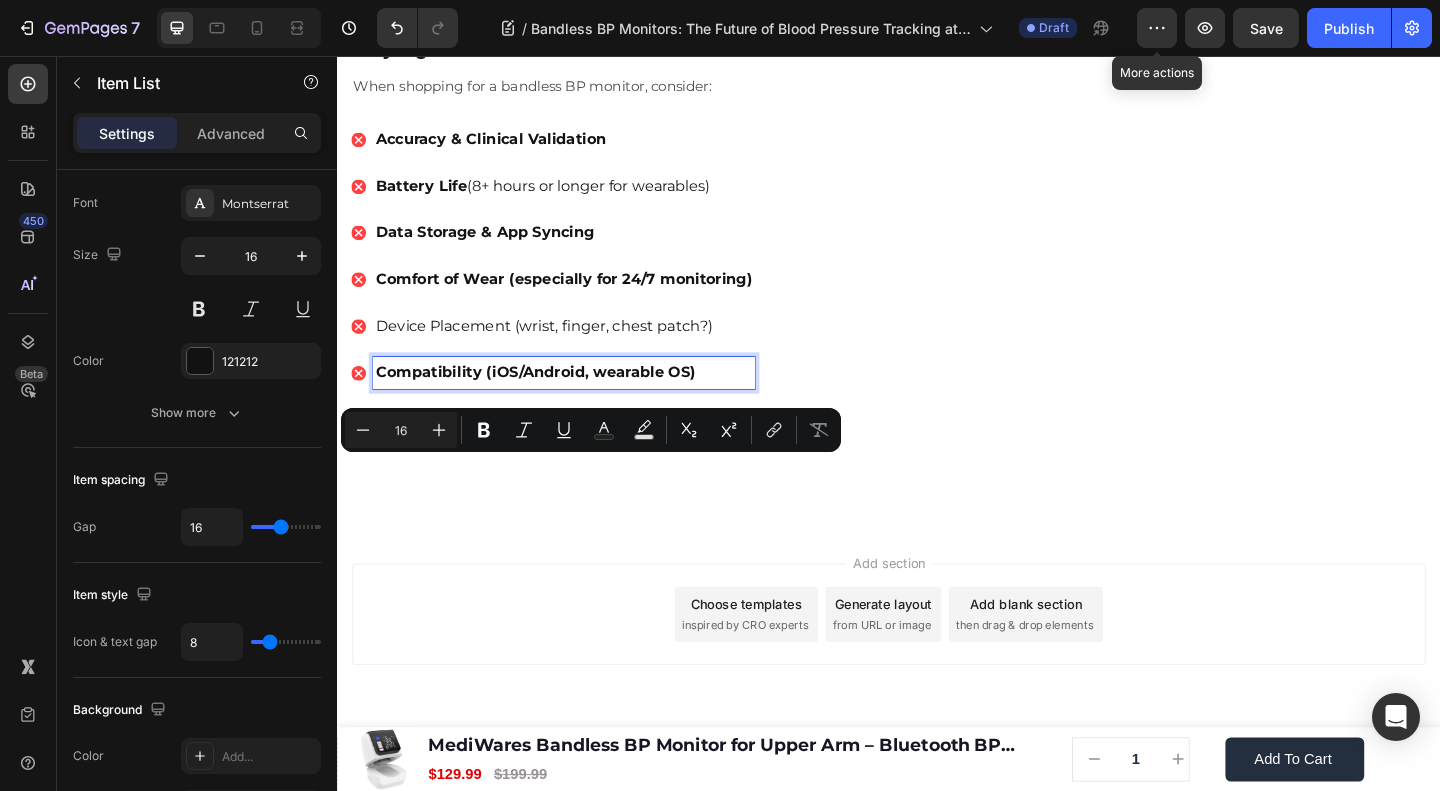click on "Compatibility (iOS/Android, wearable OS)" at bounding box center [583, 400] 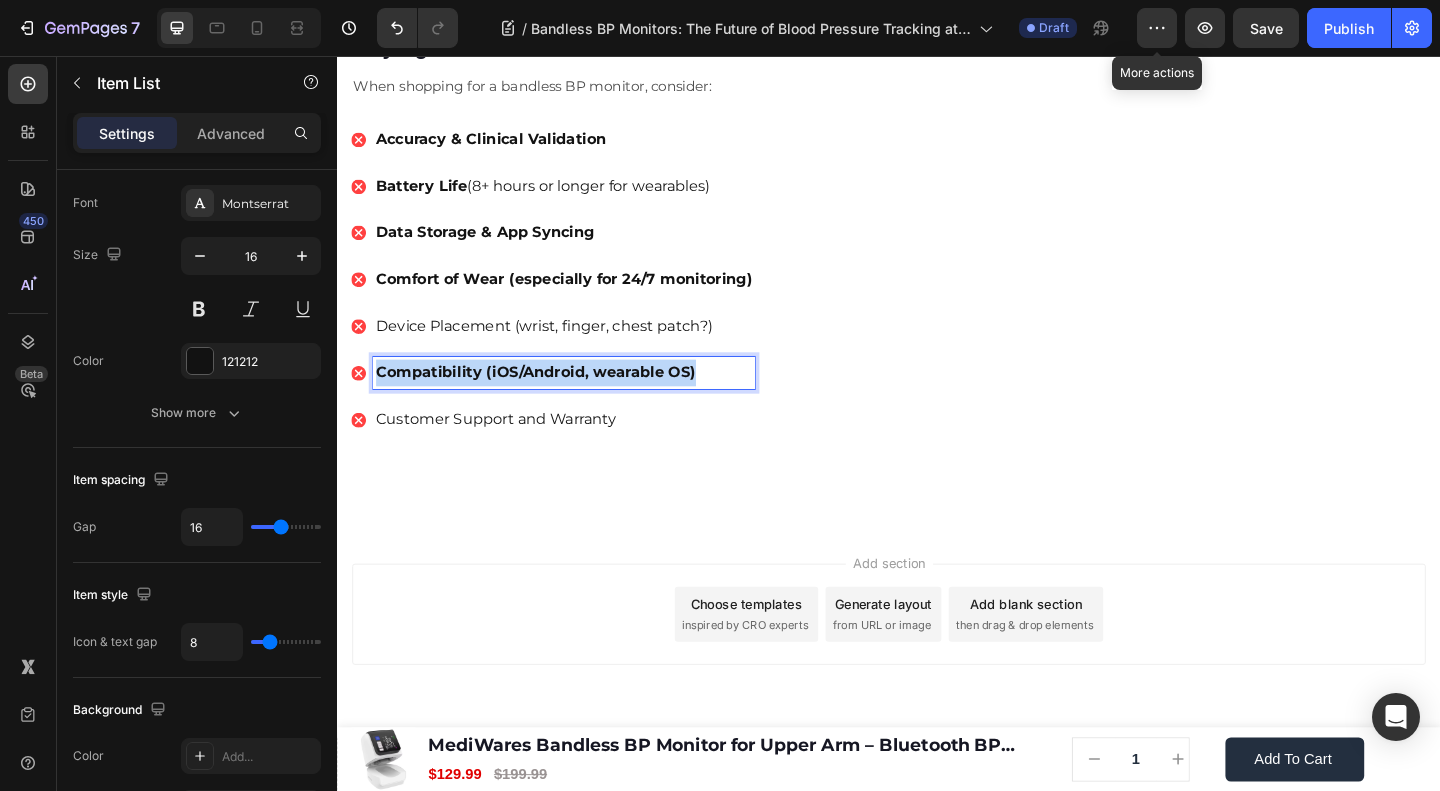 click on "Compatibility (iOS/Android, wearable OS)" at bounding box center (583, 400) 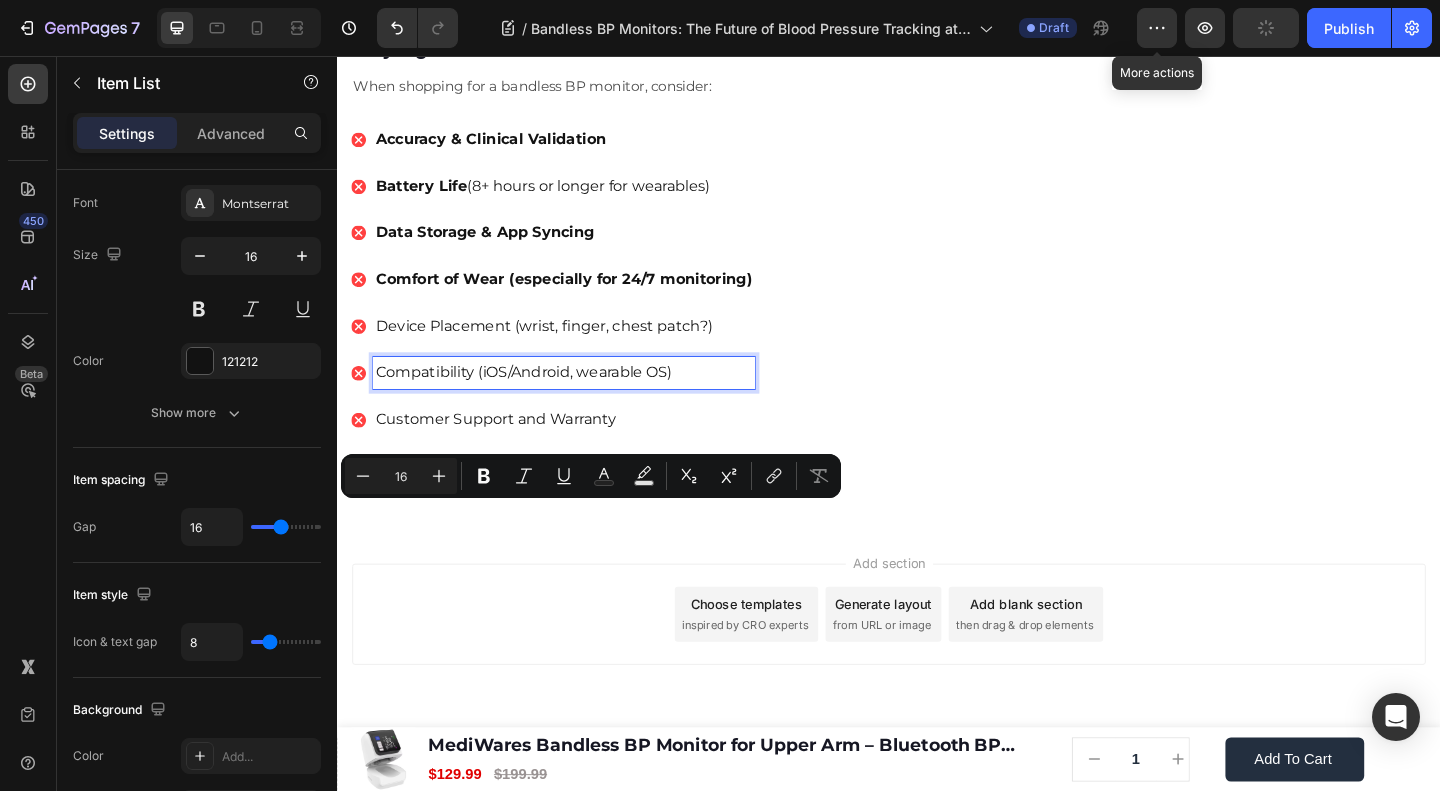 click on "Data Storage & App Syncing" at bounding box center (497, 247) 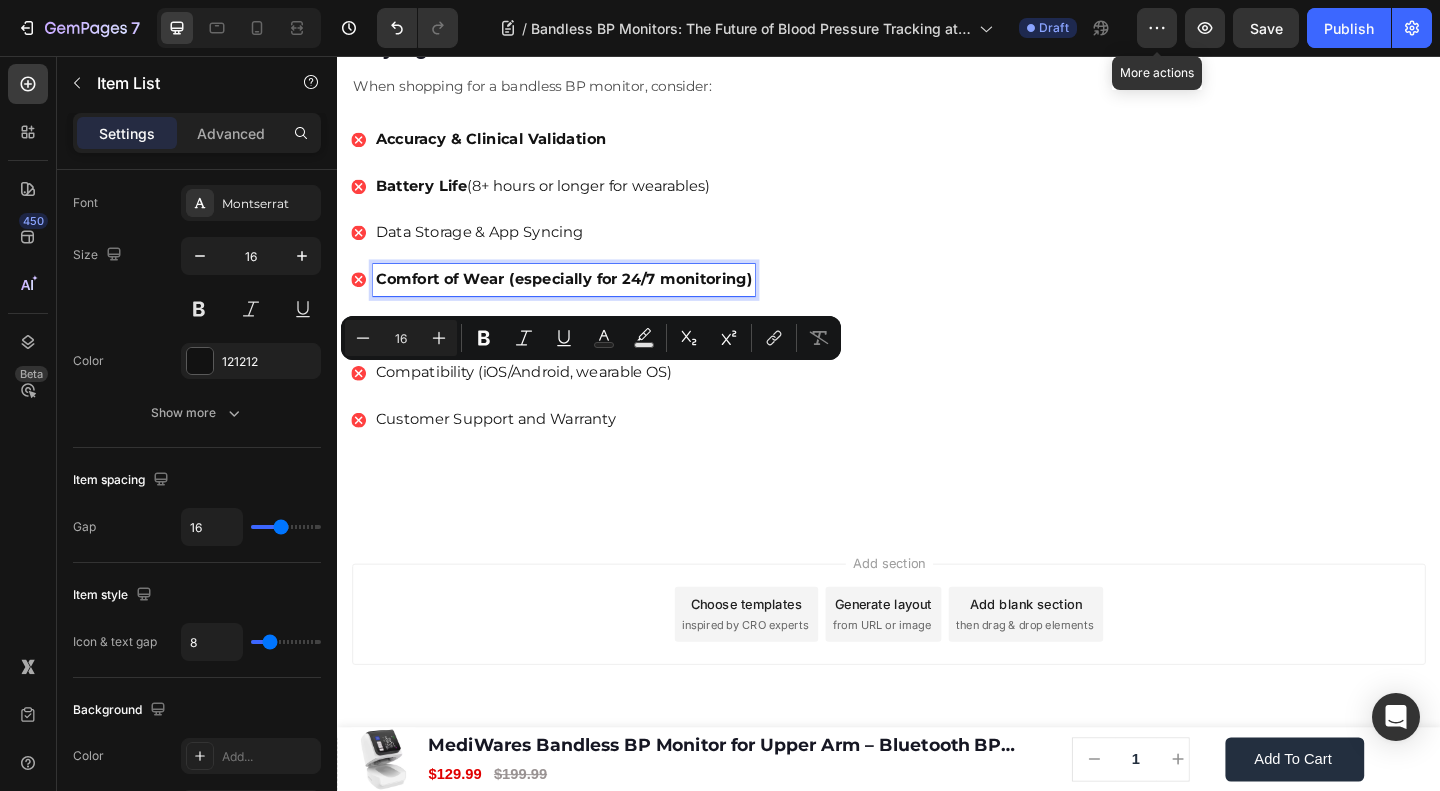 click on "Comfort of Wear (especially for 24/7 monitoring)" at bounding box center [583, 298] 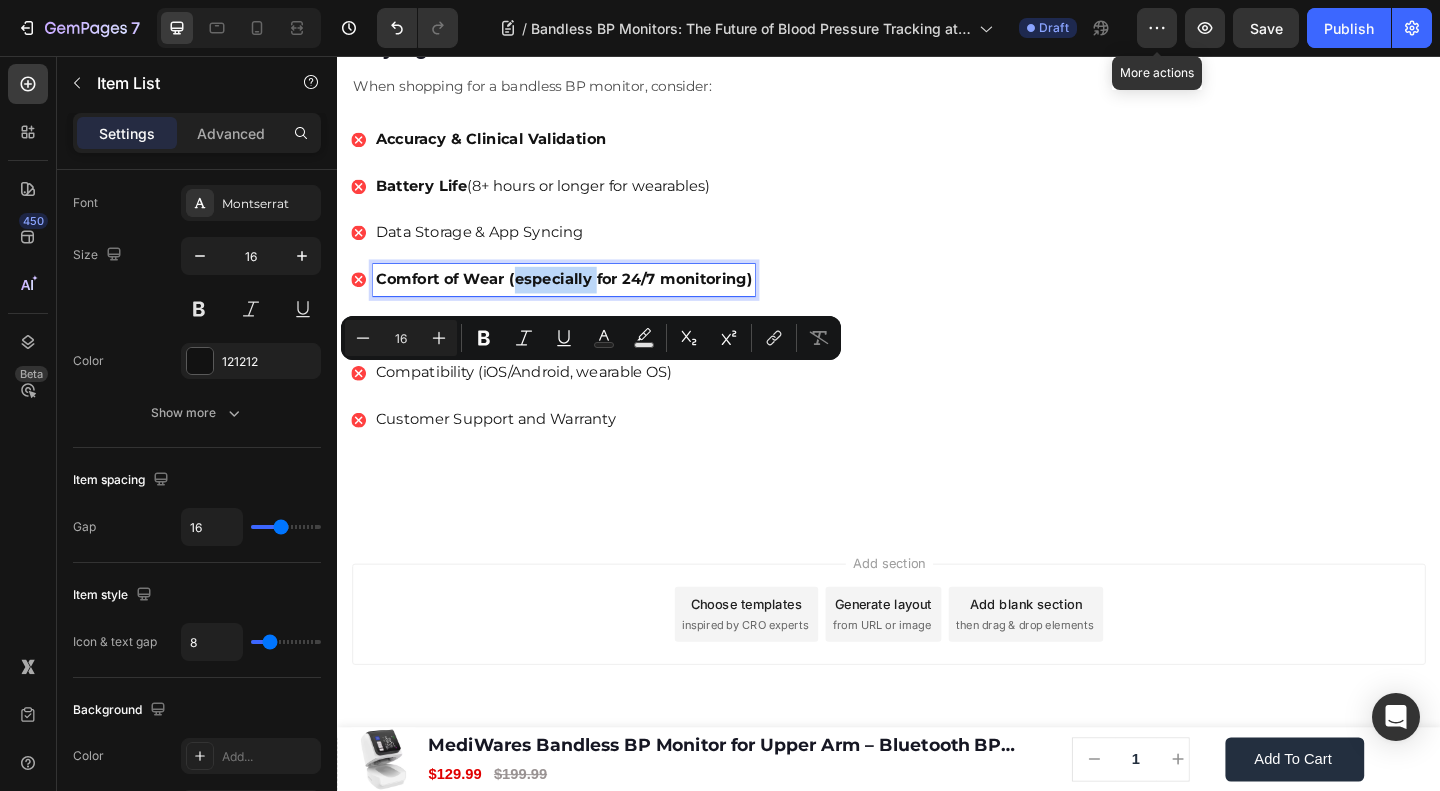 click on "Comfort of Wear (especially for 24/7 monitoring)" at bounding box center (583, 298) 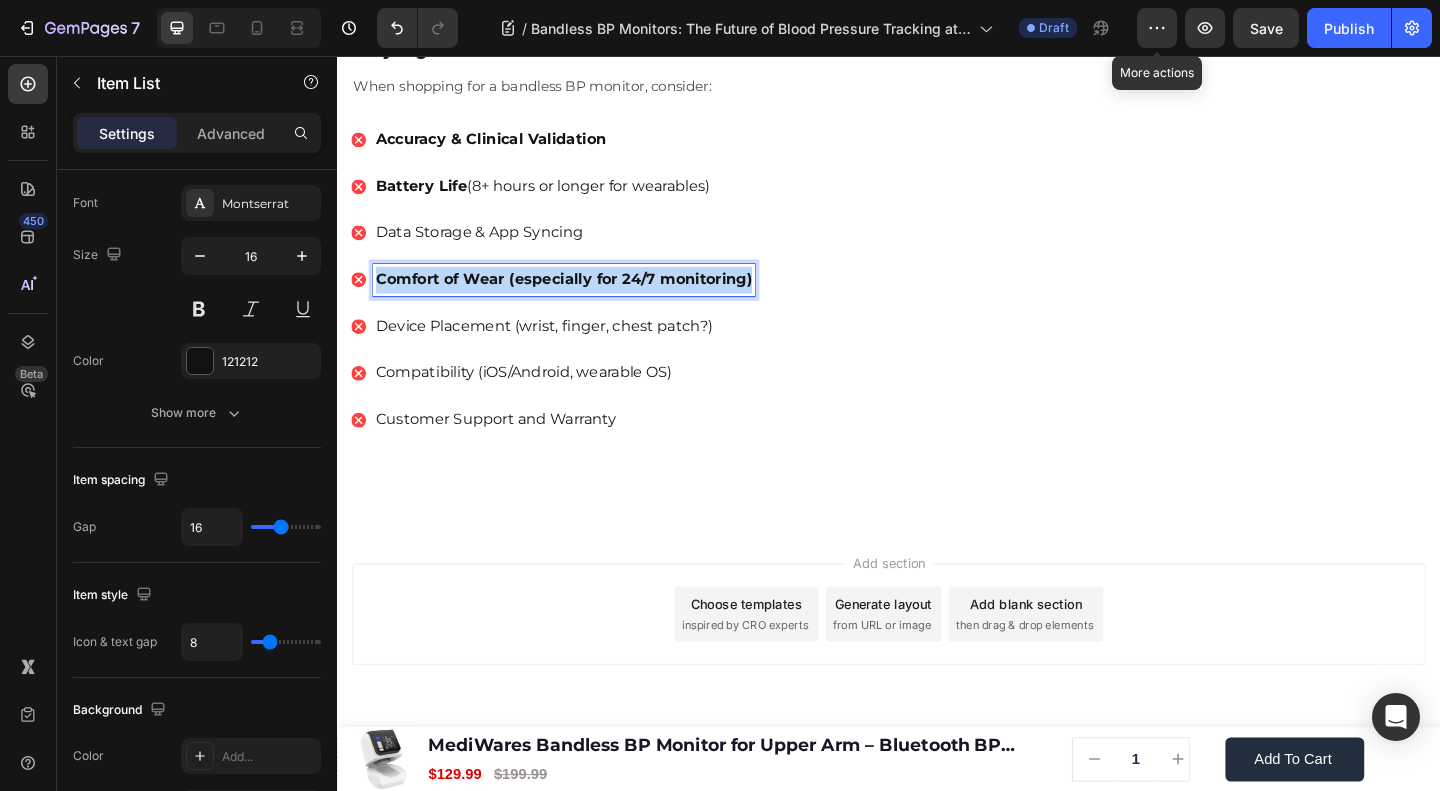 click on "Comfort of Wear (especially for 24/7 monitoring)" at bounding box center (583, 298) 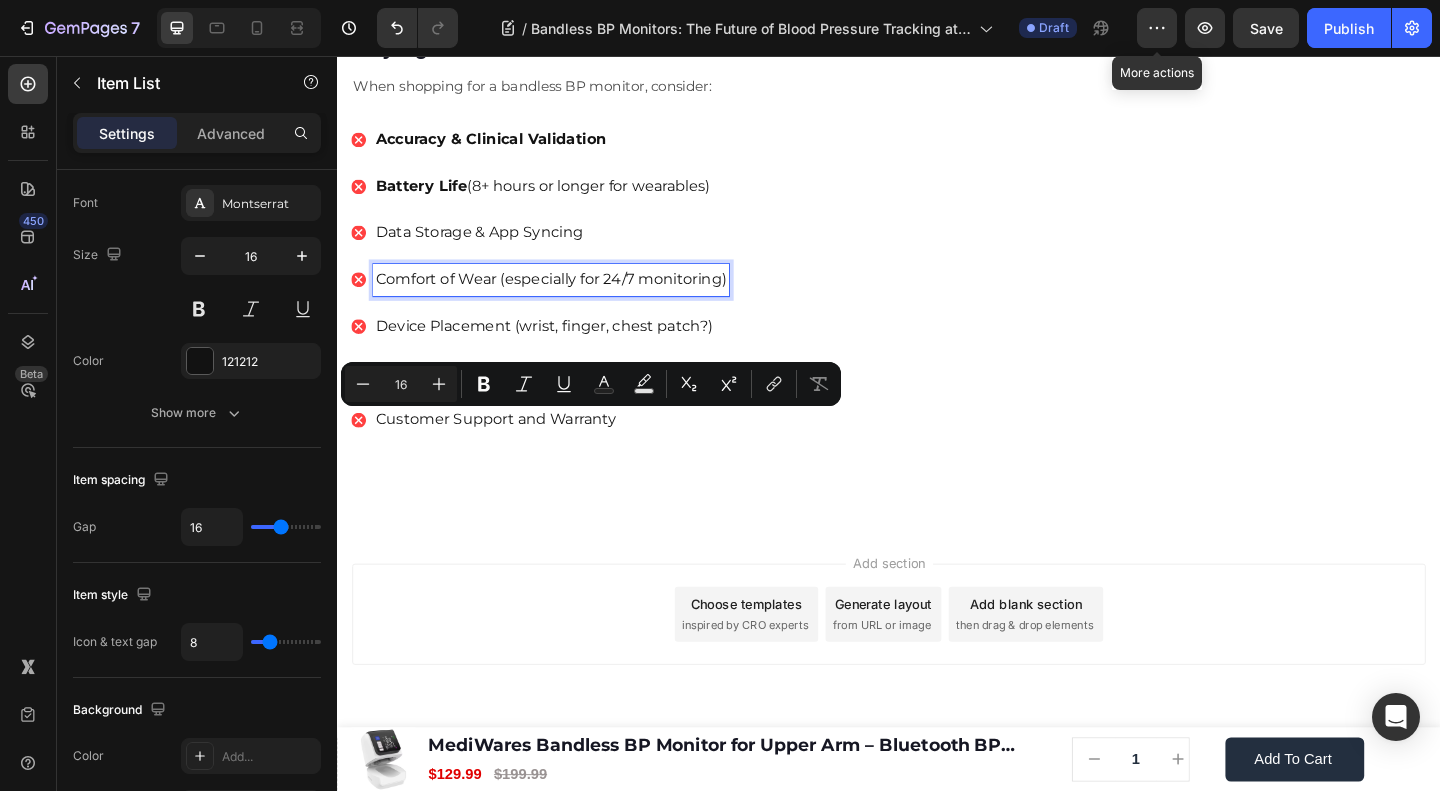 click on "Accuracy & Clinical Validation" at bounding box center [504, 145] 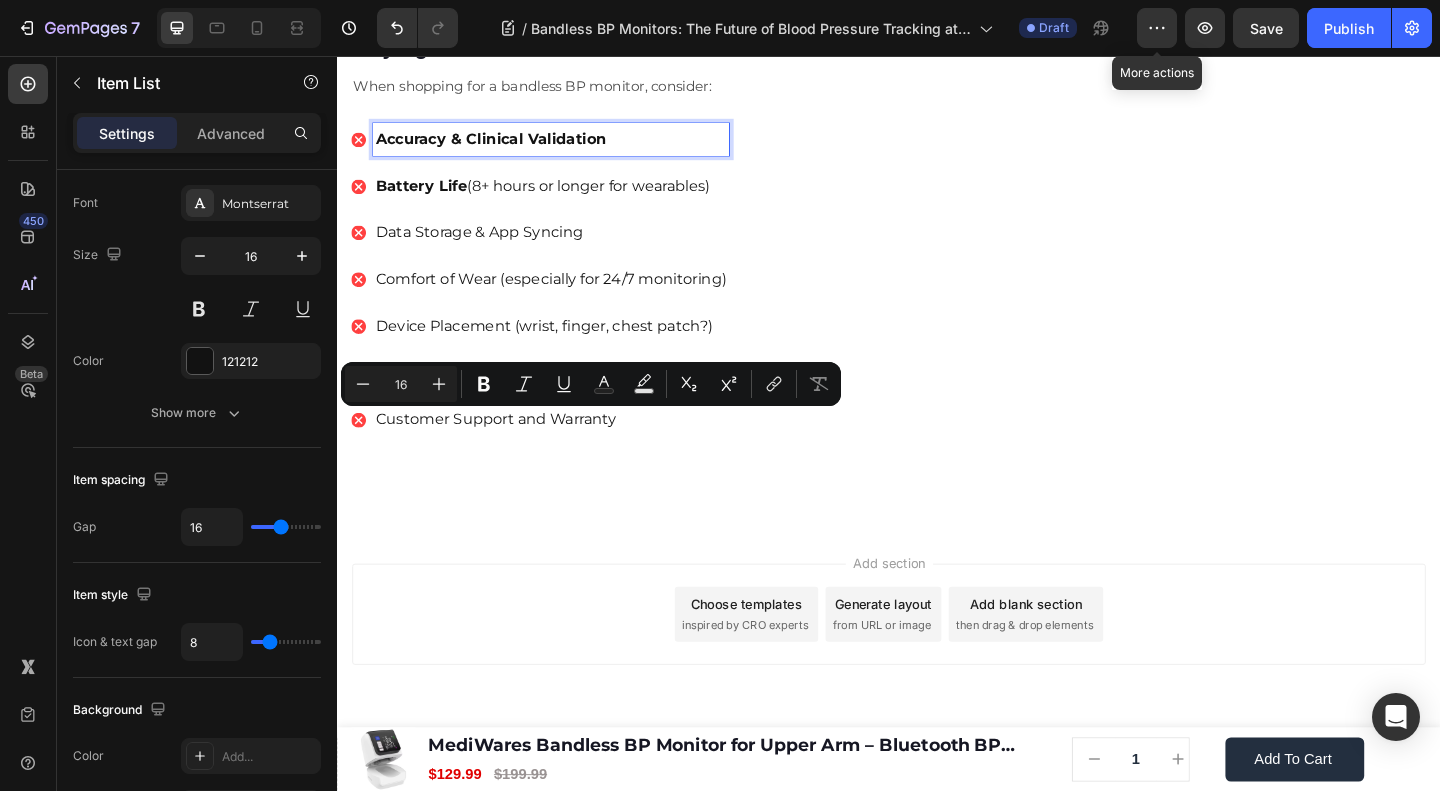 click on "Accuracy & Clinical Validation" at bounding box center (504, 145) 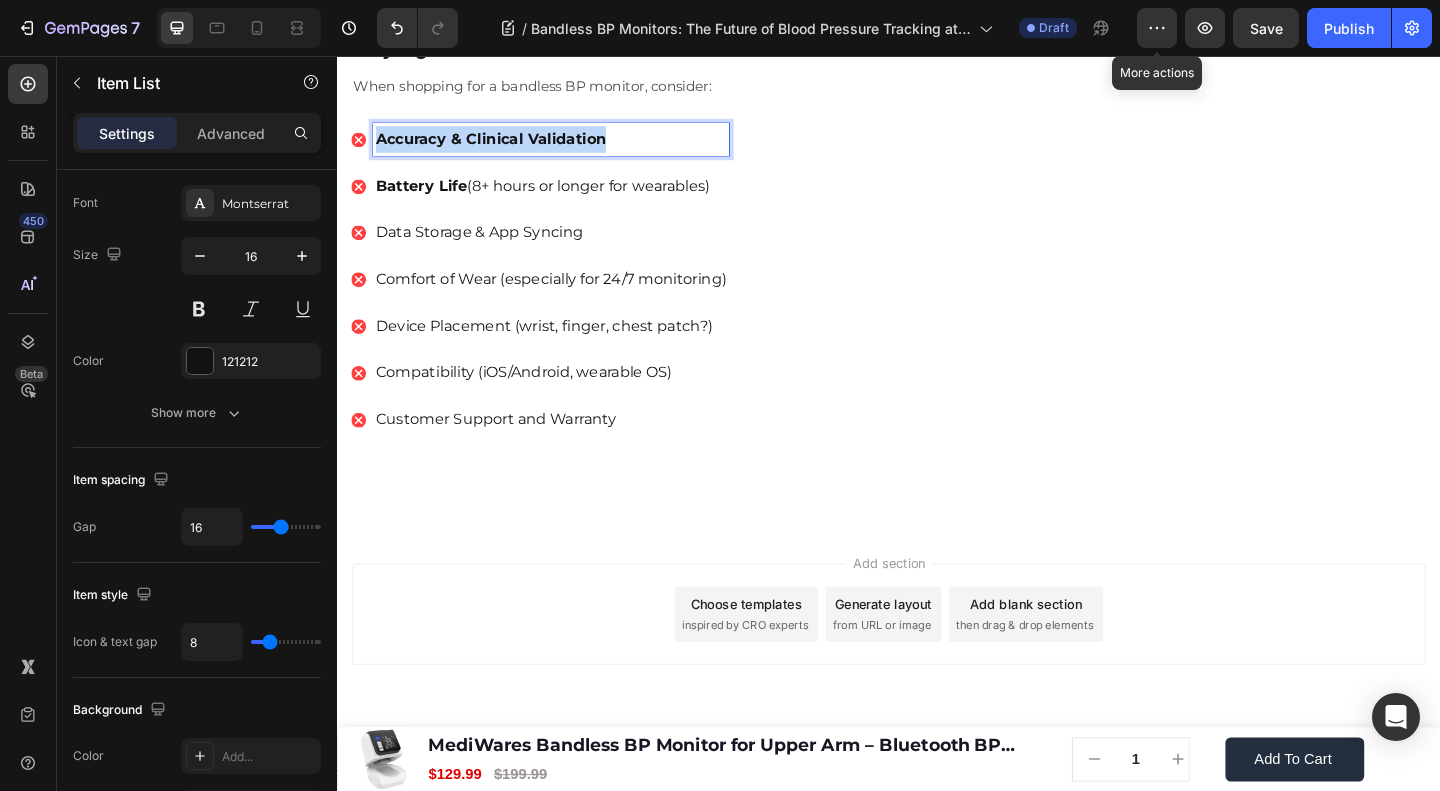 click on "Accuracy & Clinical Validation" at bounding box center [504, 145] 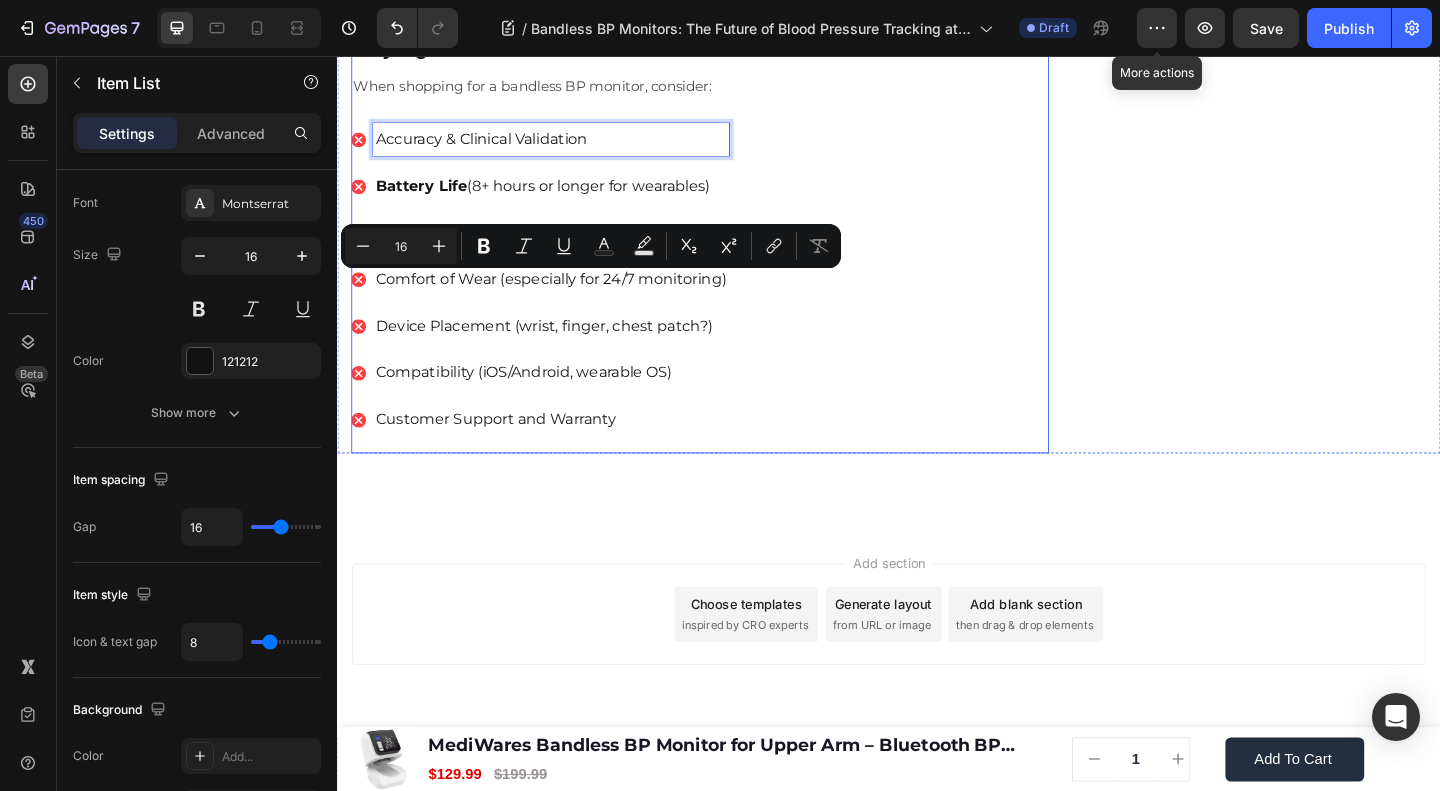 click on "🔥Up to 50% OFF Ending Soon🔥 Text block 03 Days 04 Hrs 54 Mins 48 Secs Countdown Timer Image Clinically Approved Accuracy Over 35,000 Units Sold Affordable Quality with Warranty Doctor Recommended Eco-Friendly Design Item list Shop Now and Save 50% Button
30-day money back guarantee Item list Row Product Images $149.99 Product Price Product Price $199.99 Product Price Product Price Row
Add to cart Add to Cart Product Row Row Image Row" at bounding box center [1332, -1919] 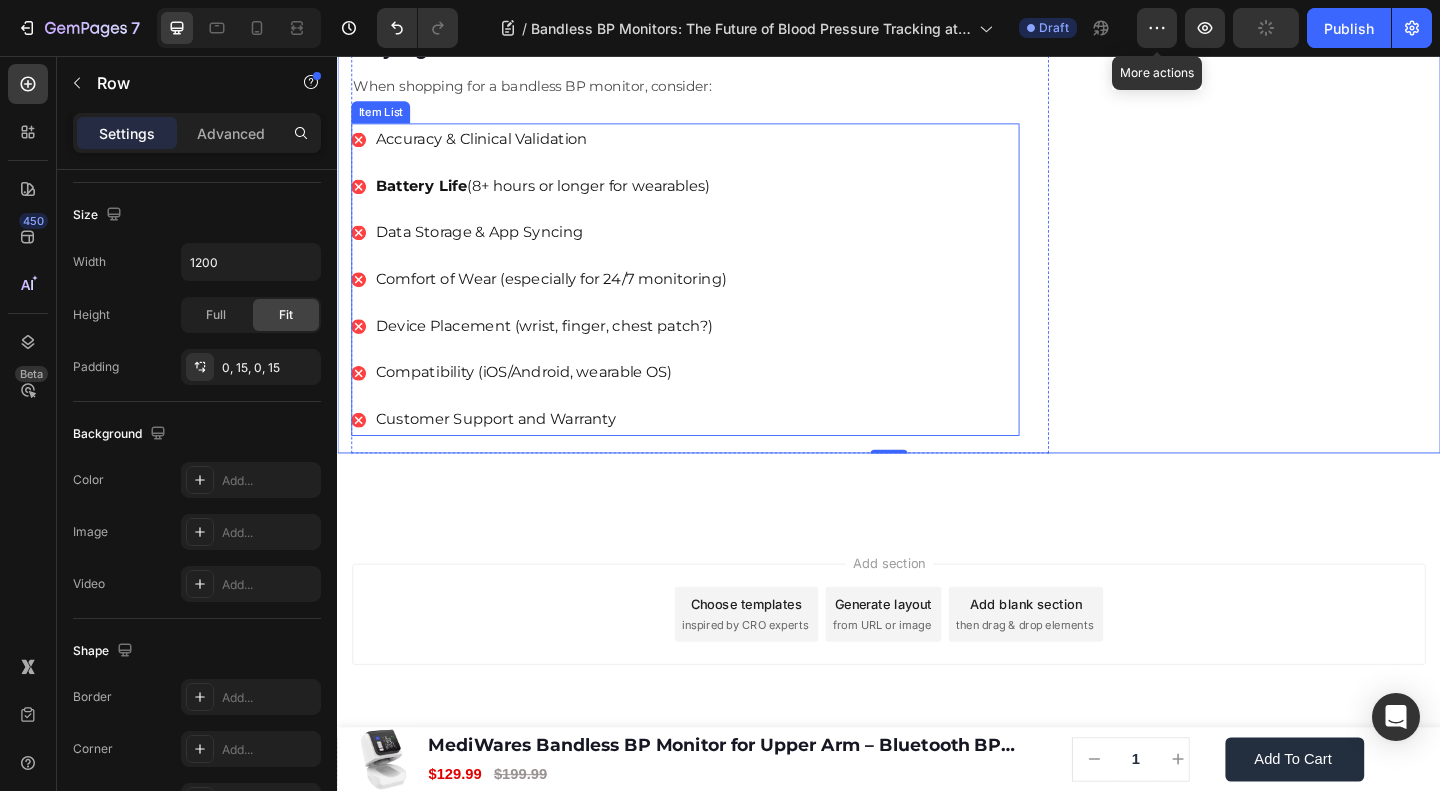 scroll, scrollTop: 0, scrollLeft: 0, axis: both 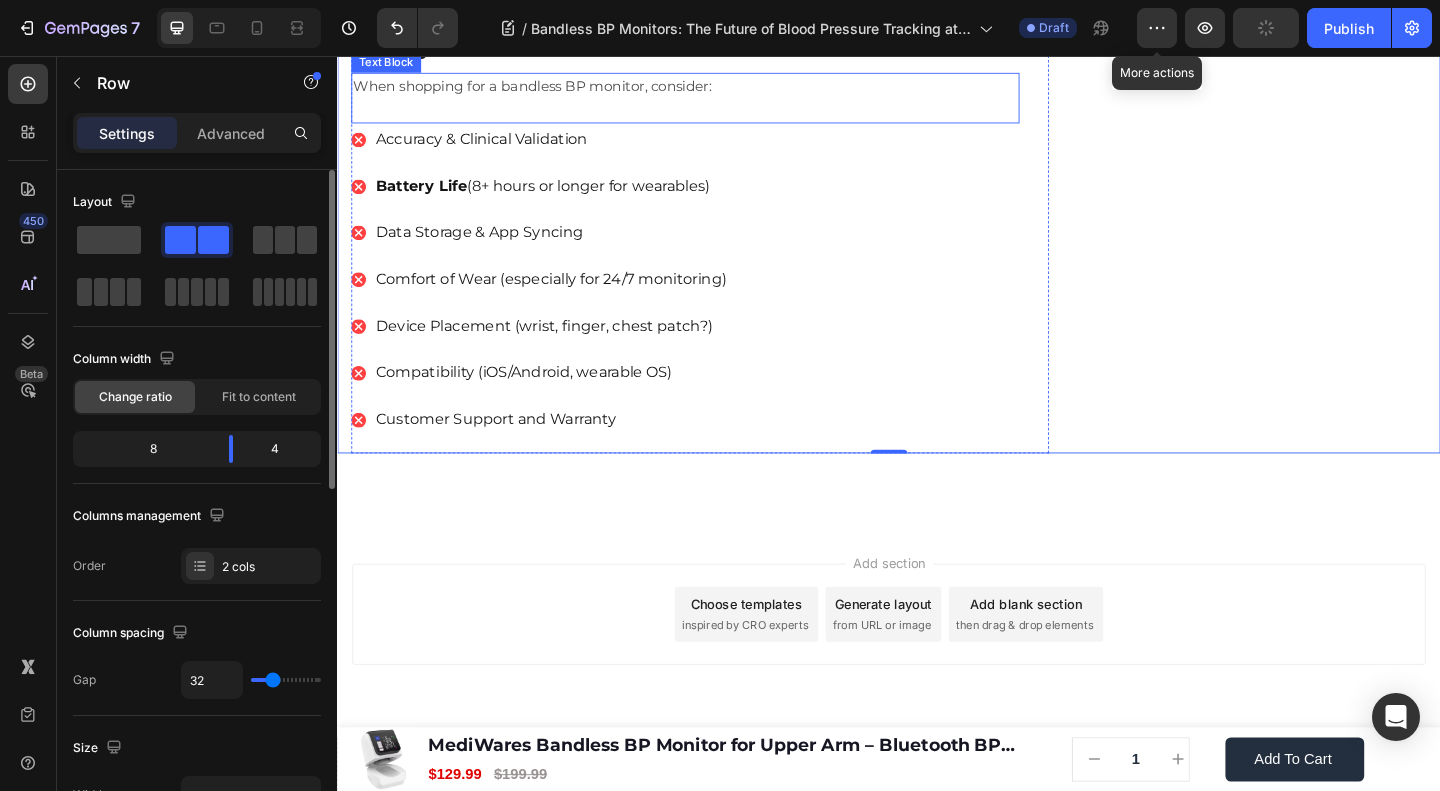 click at bounding box center (715, 114) 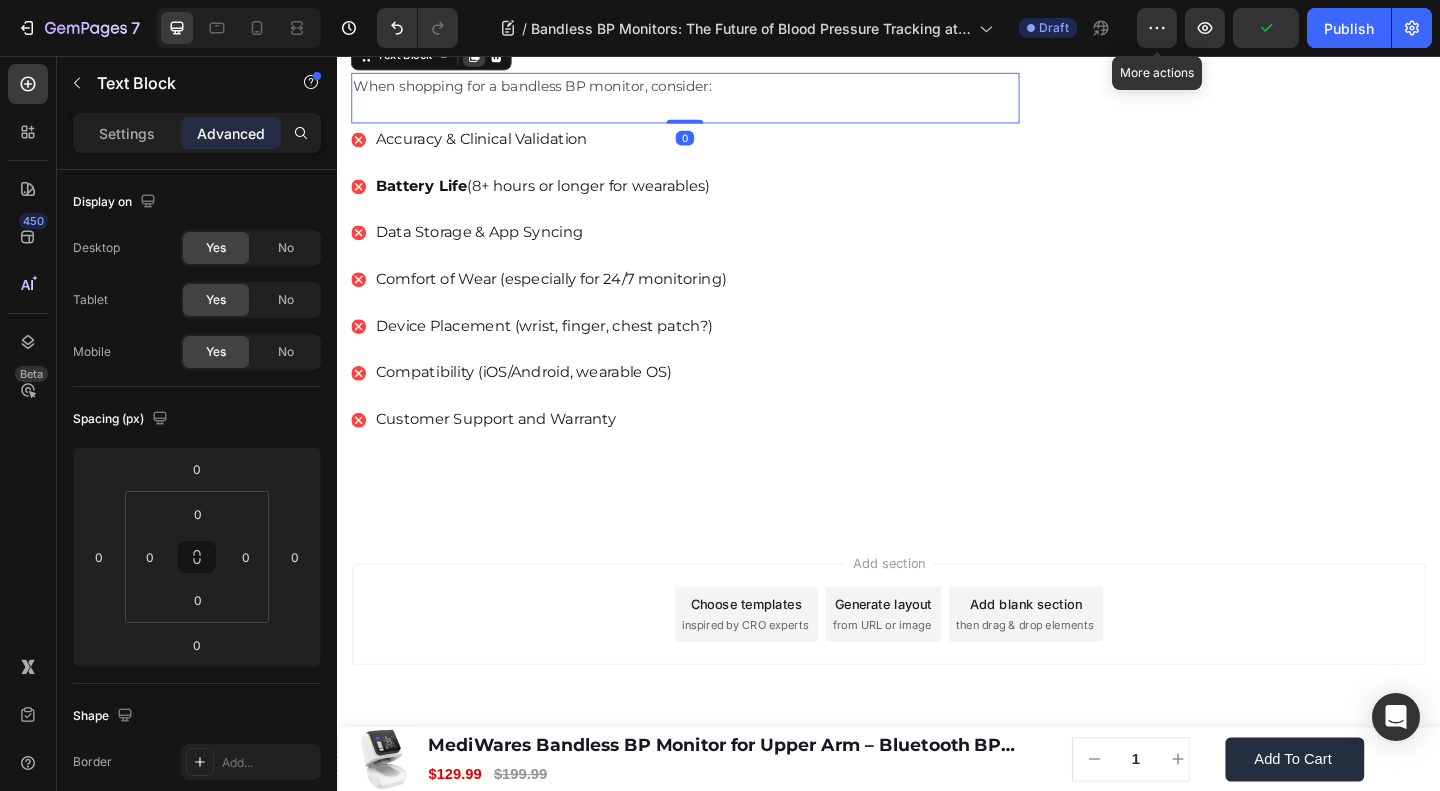 click 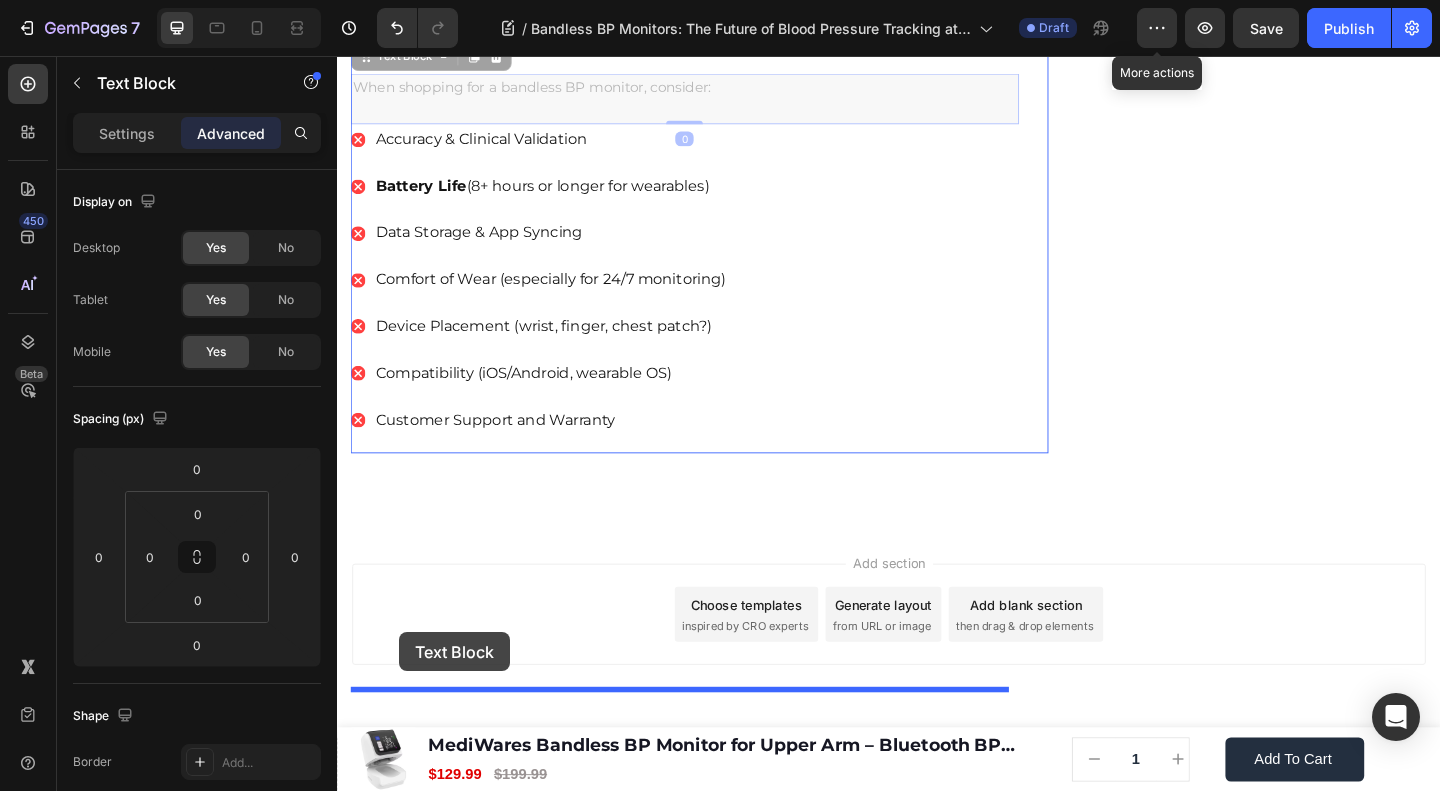 drag, startPoint x: 406, startPoint y: 269, endPoint x: 404, endPoint y: 683, distance: 414.00482 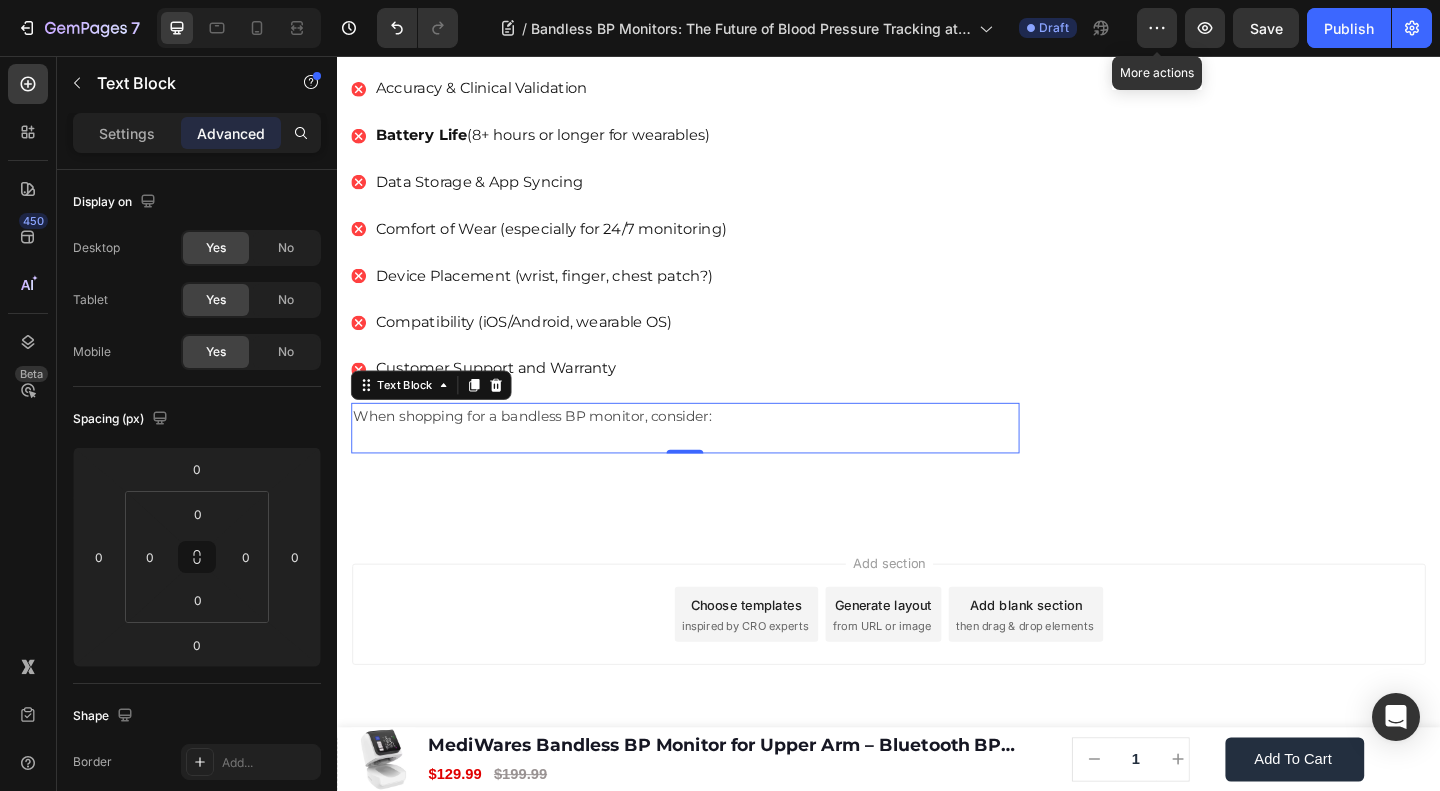 click on "When shopping for a bandless BP monitor, consider:" at bounding box center (549, 447) 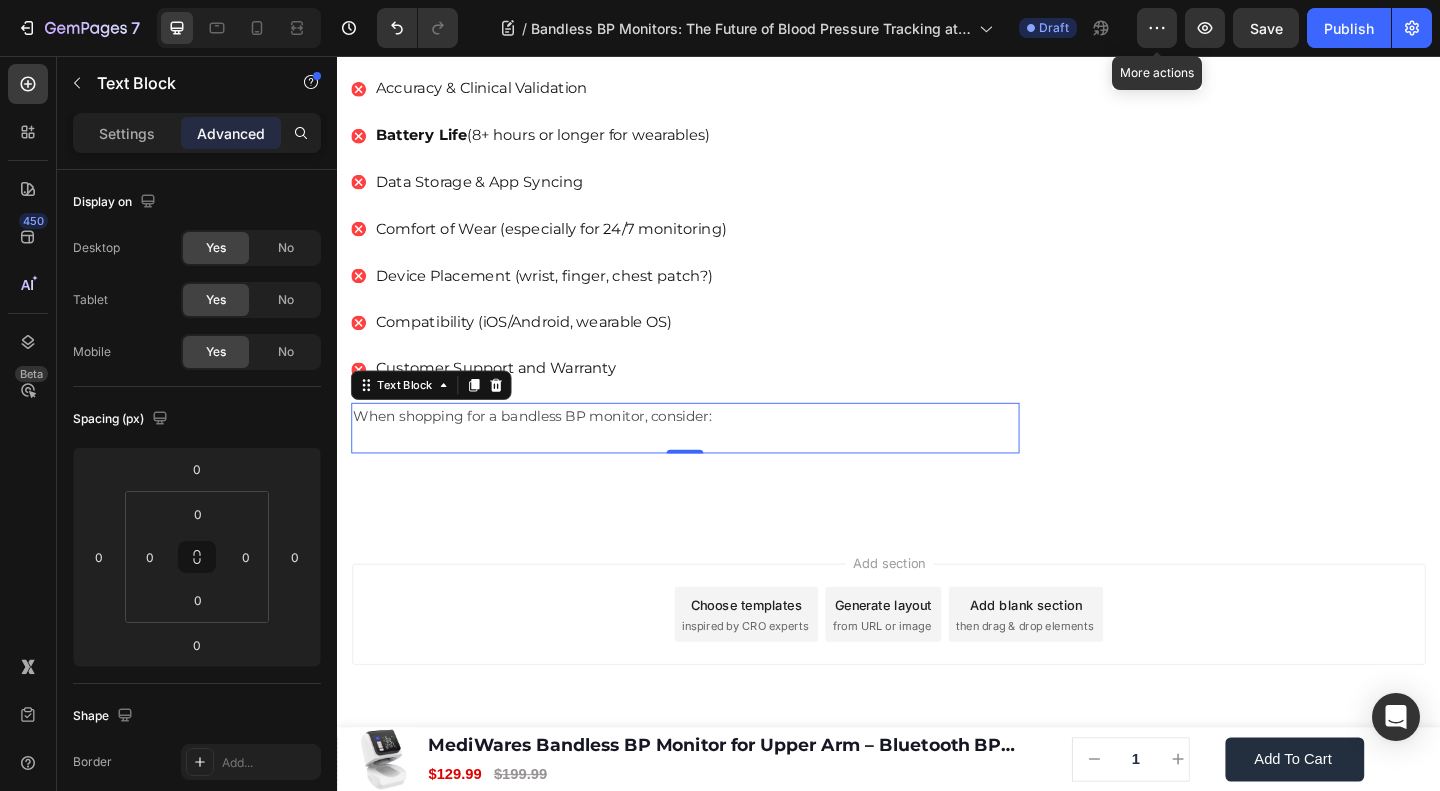 click on "When shopping for a bandless BP monitor, consider:" at bounding box center (549, 447) 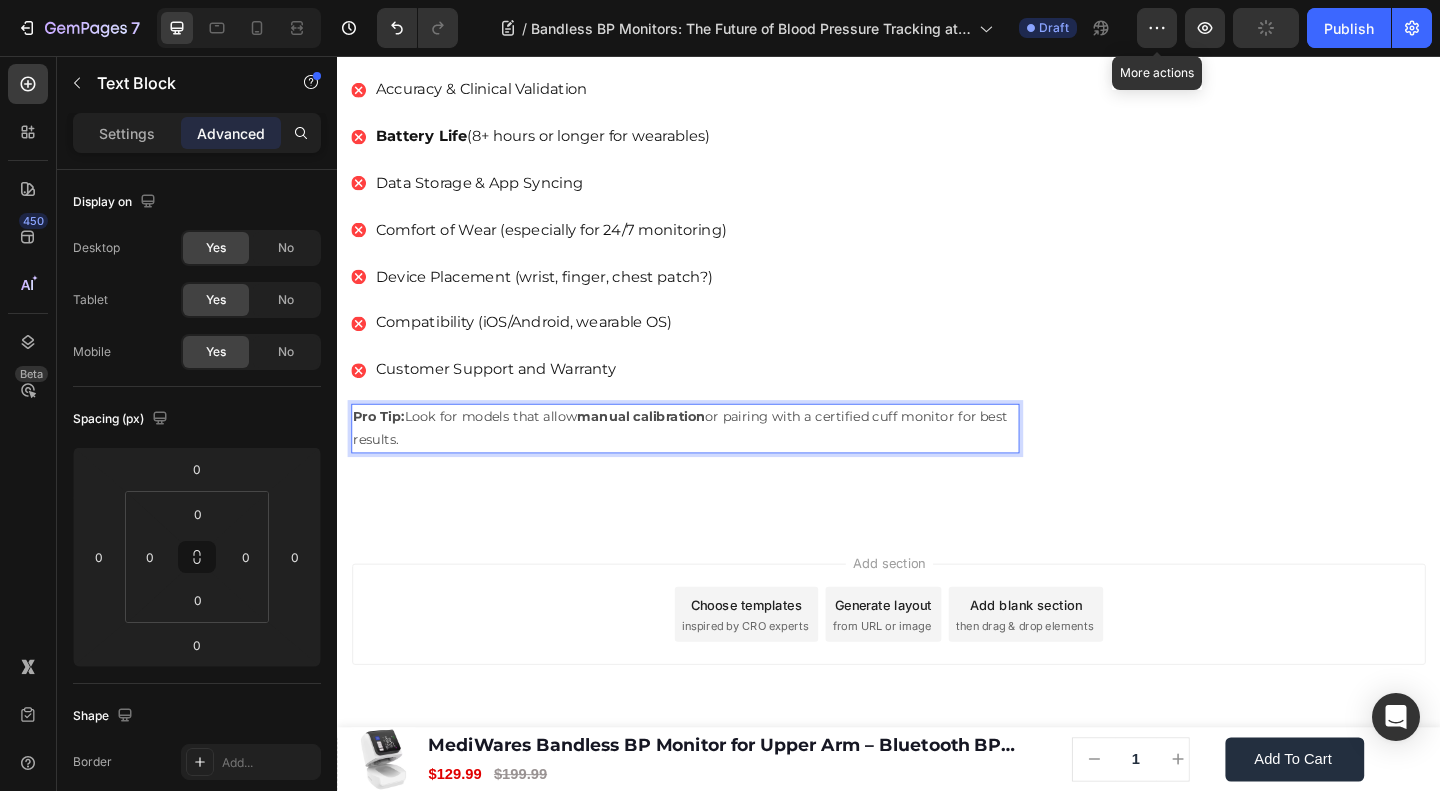 click on "Pro Tip:  Look for models that allow  manual calibration  or pairing with a certified cuff monitor for best results." at bounding box center (715, 461) 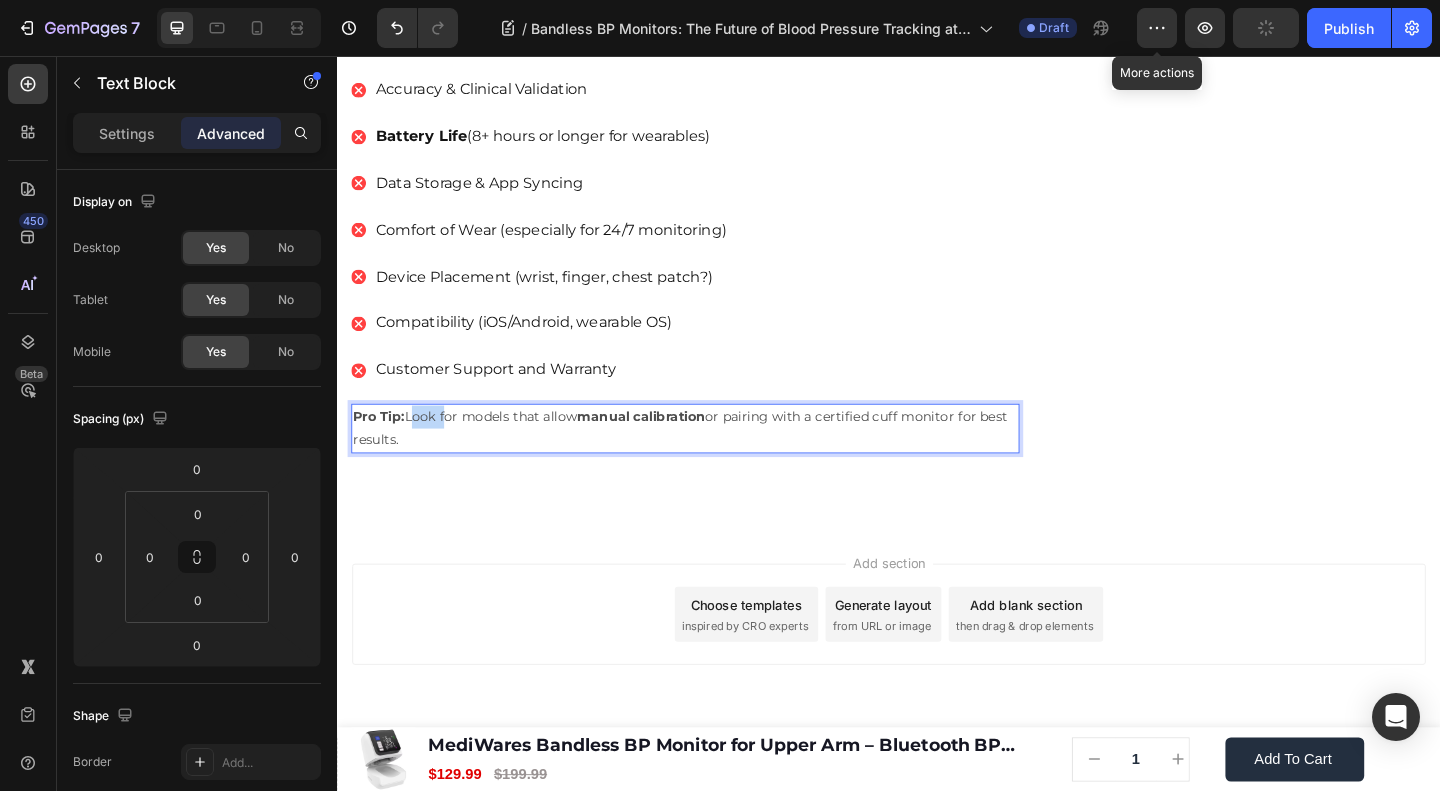 click on "Pro Tip:  Look for models that allow  manual calibration  or pairing with a certified cuff monitor for best results." at bounding box center [715, 461] 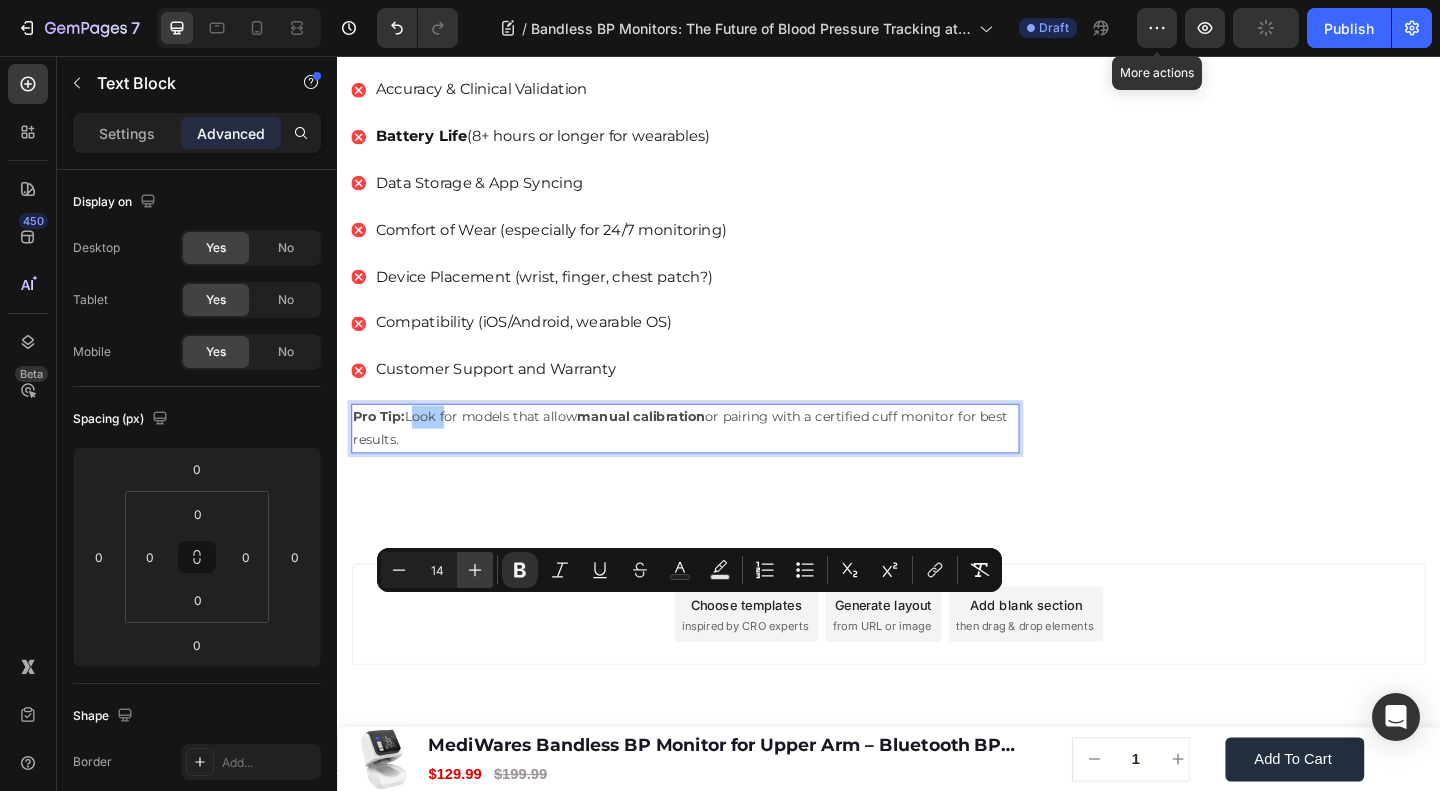 click 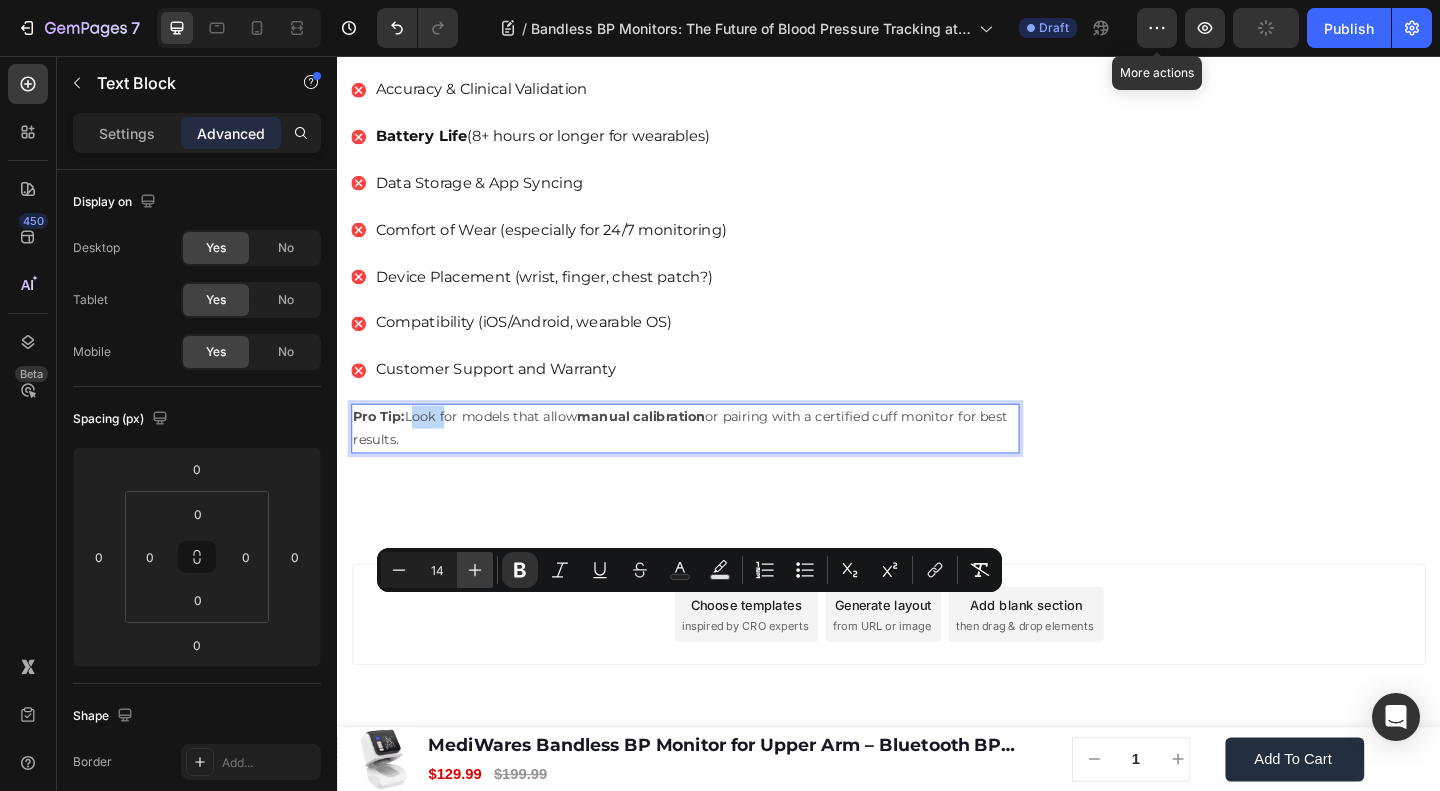 type on "15" 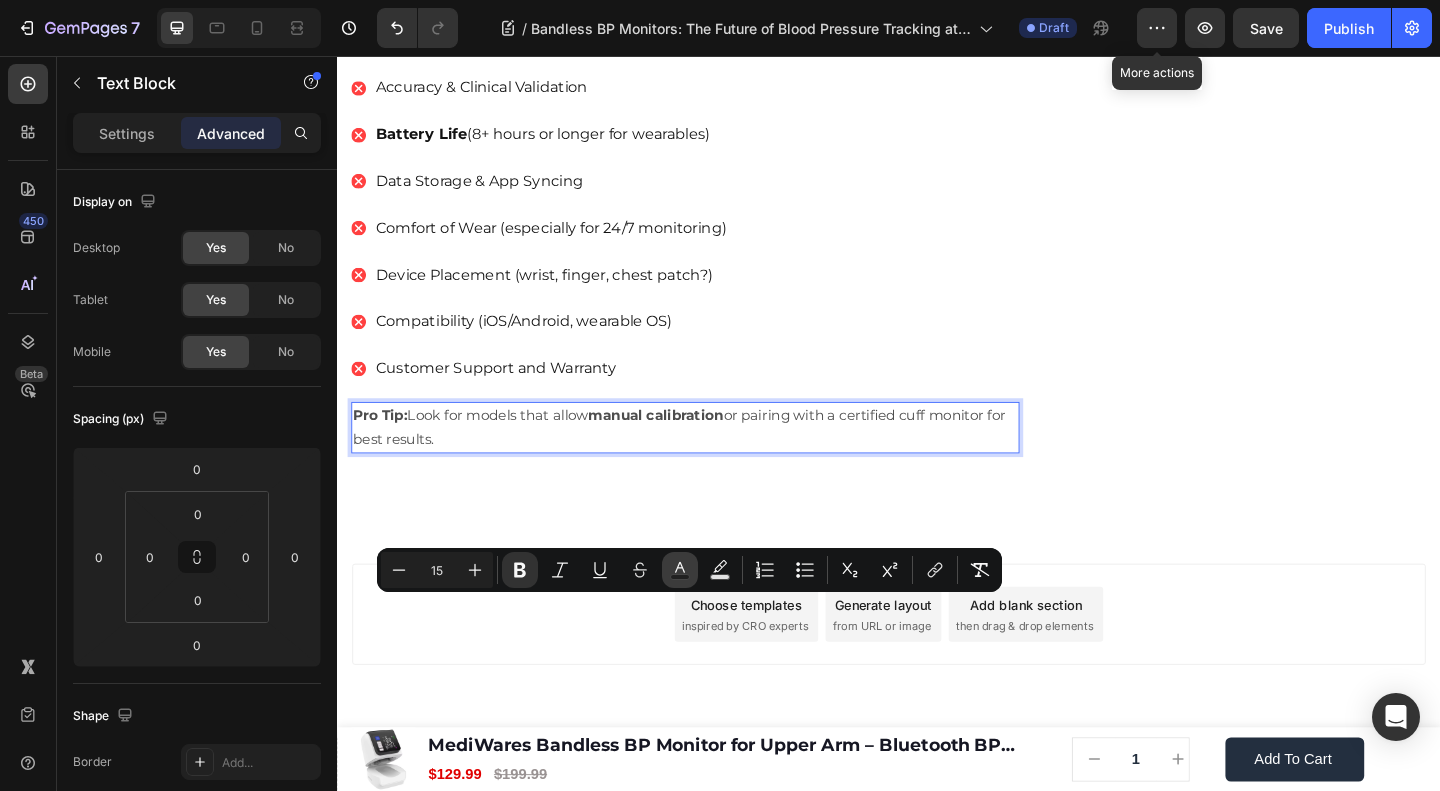 click 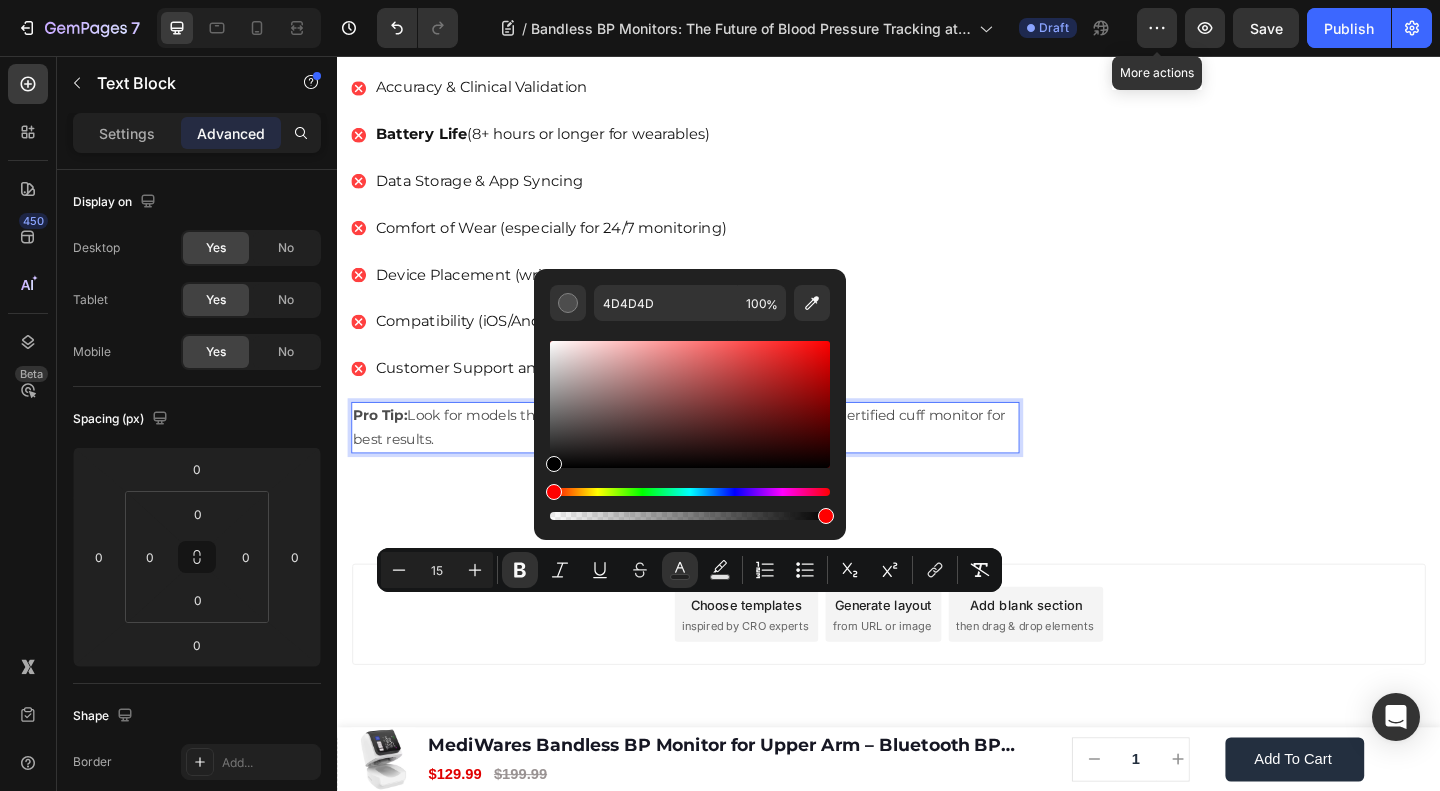drag, startPoint x: 554, startPoint y: 434, endPoint x: 550, endPoint y: 491, distance: 57.14018 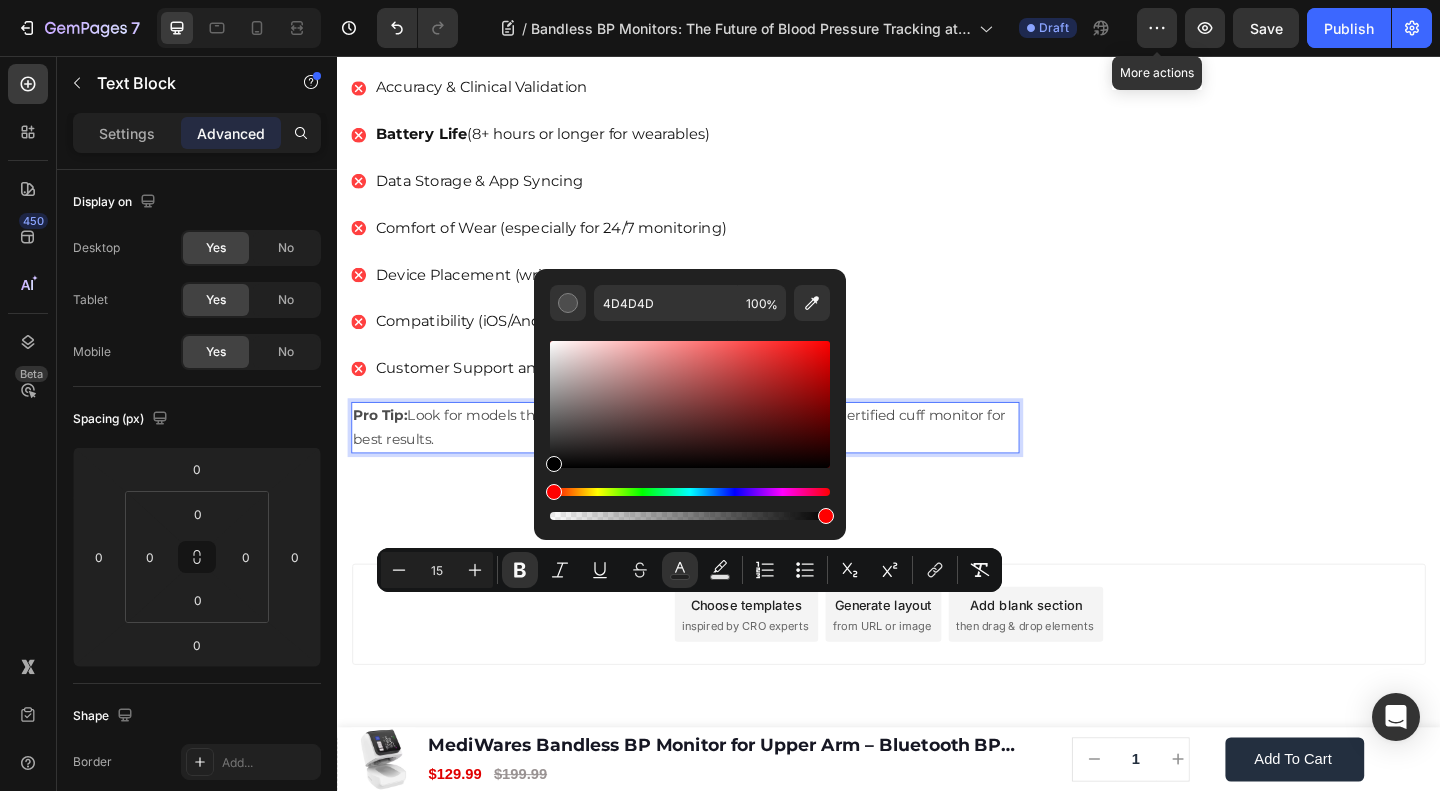 click at bounding box center (690, 430) 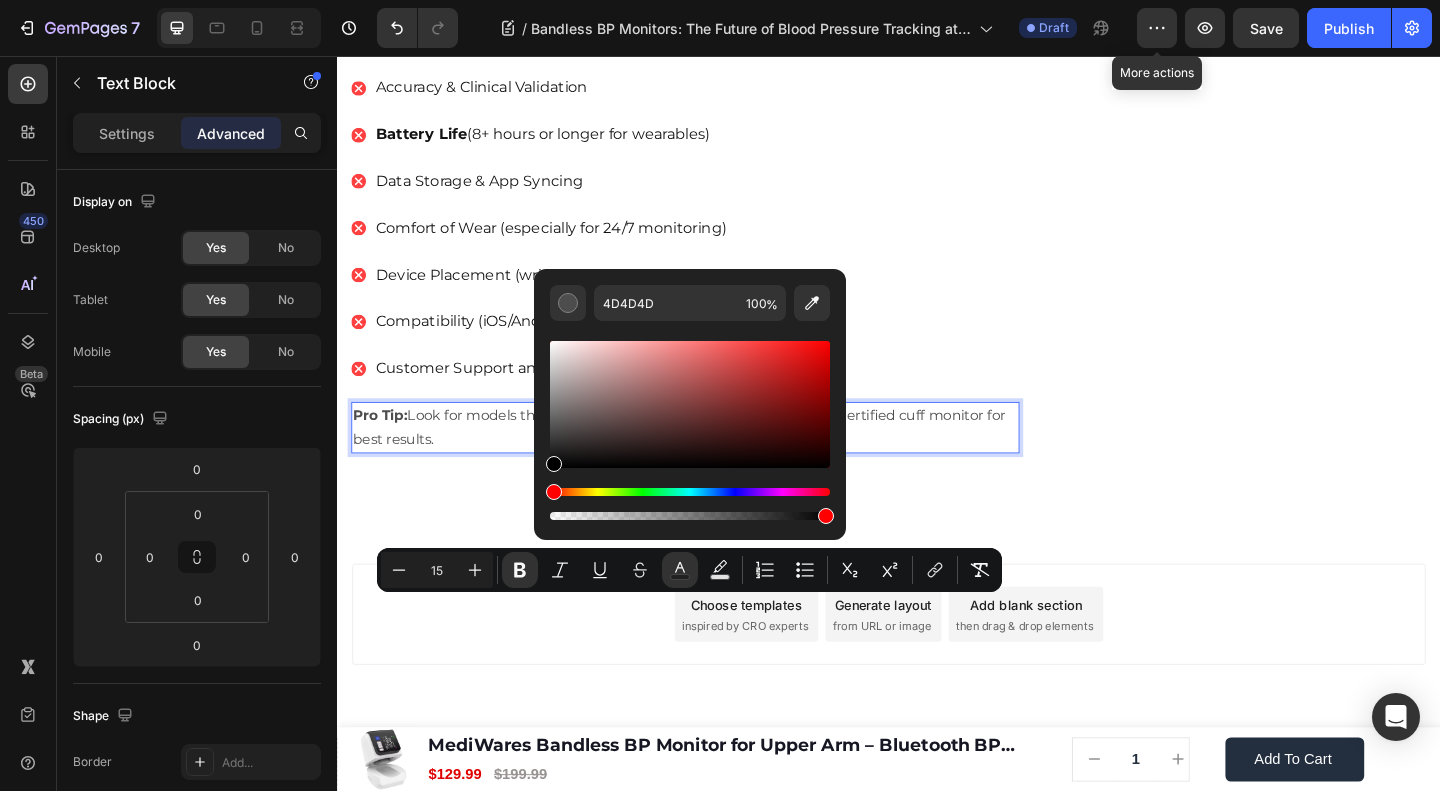 type on "000000" 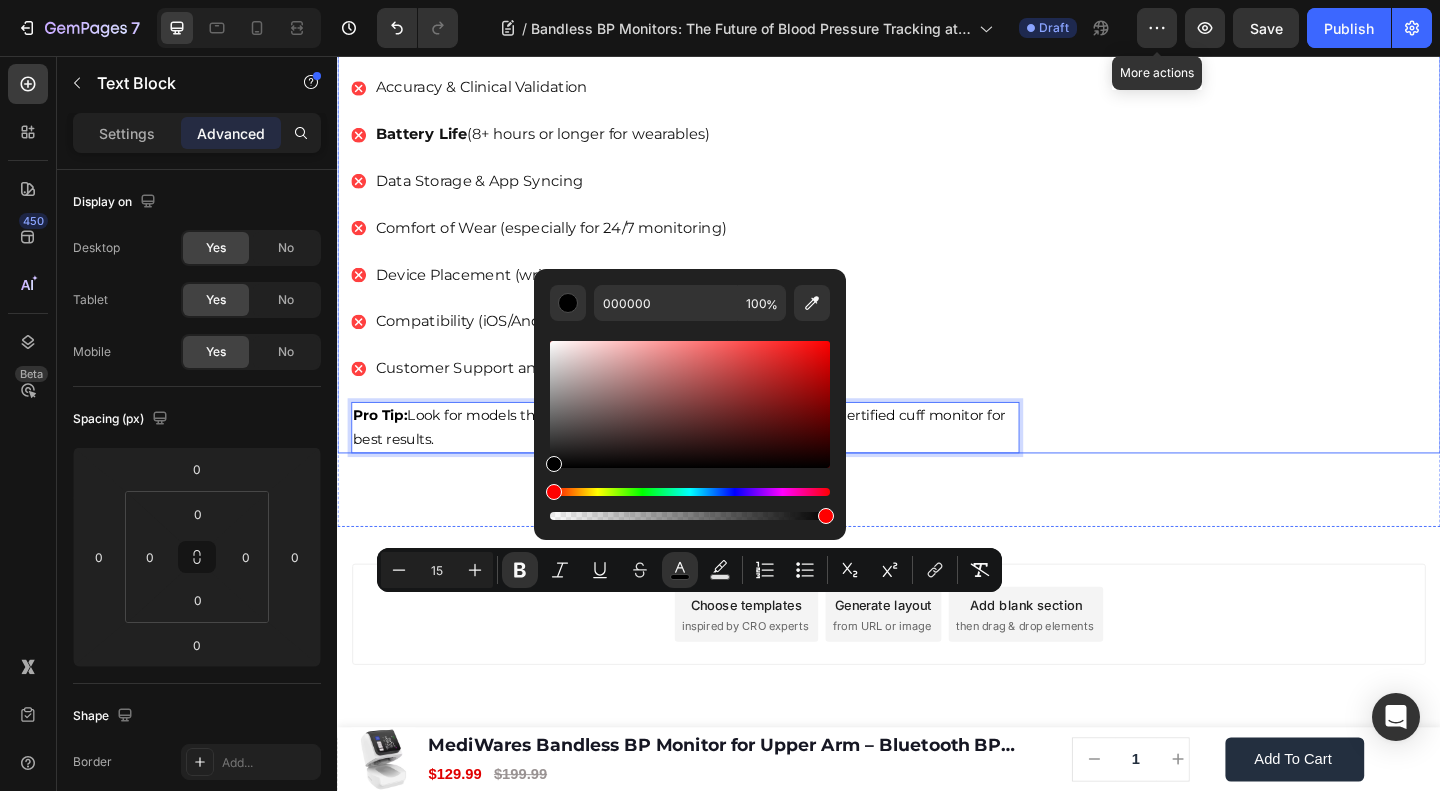 drag, startPoint x: 1271, startPoint y: 489, endPoint x: 912, endPoint y: 556, distance: 365.19858 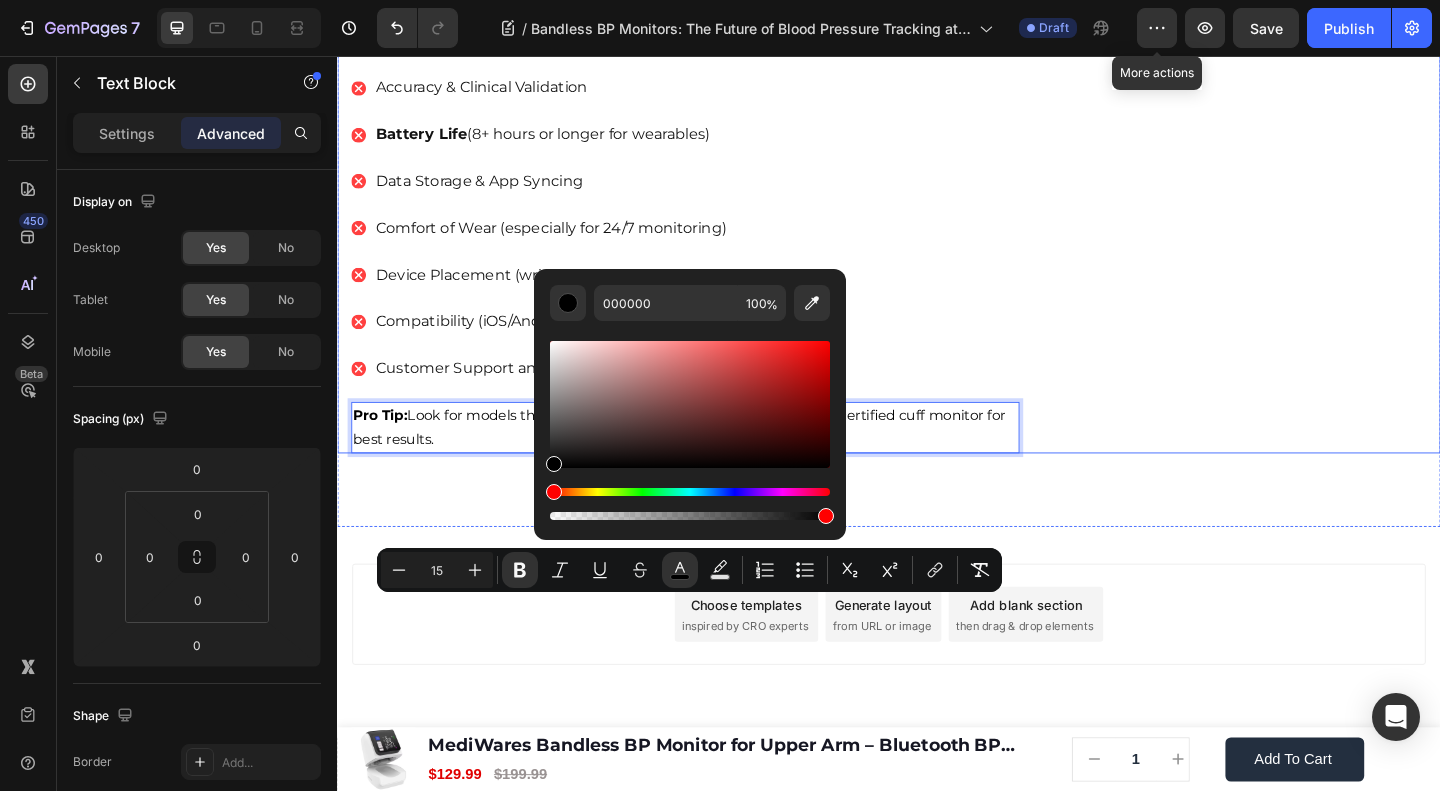 click on "🔥Up to 50% OFF Ending Soon🔥 Text block 03 Days 04 Hrs 59 Mins 39 Secs Countdown Timer Image Clinically Approved Accuracy Over 35,000 Units Sold Affordable Quality with Warranty Doctor Recommended Eco-Friendly Design Item list Shop Now and Save 50% Button
30-day money back guarantee Item list Row Product Images $149.99 Product Price Product Price $199.99 Product Price Product Price Row
Add to cart Add to Cart Product Row Row Image Row" at bounding box center (1332, -1947) 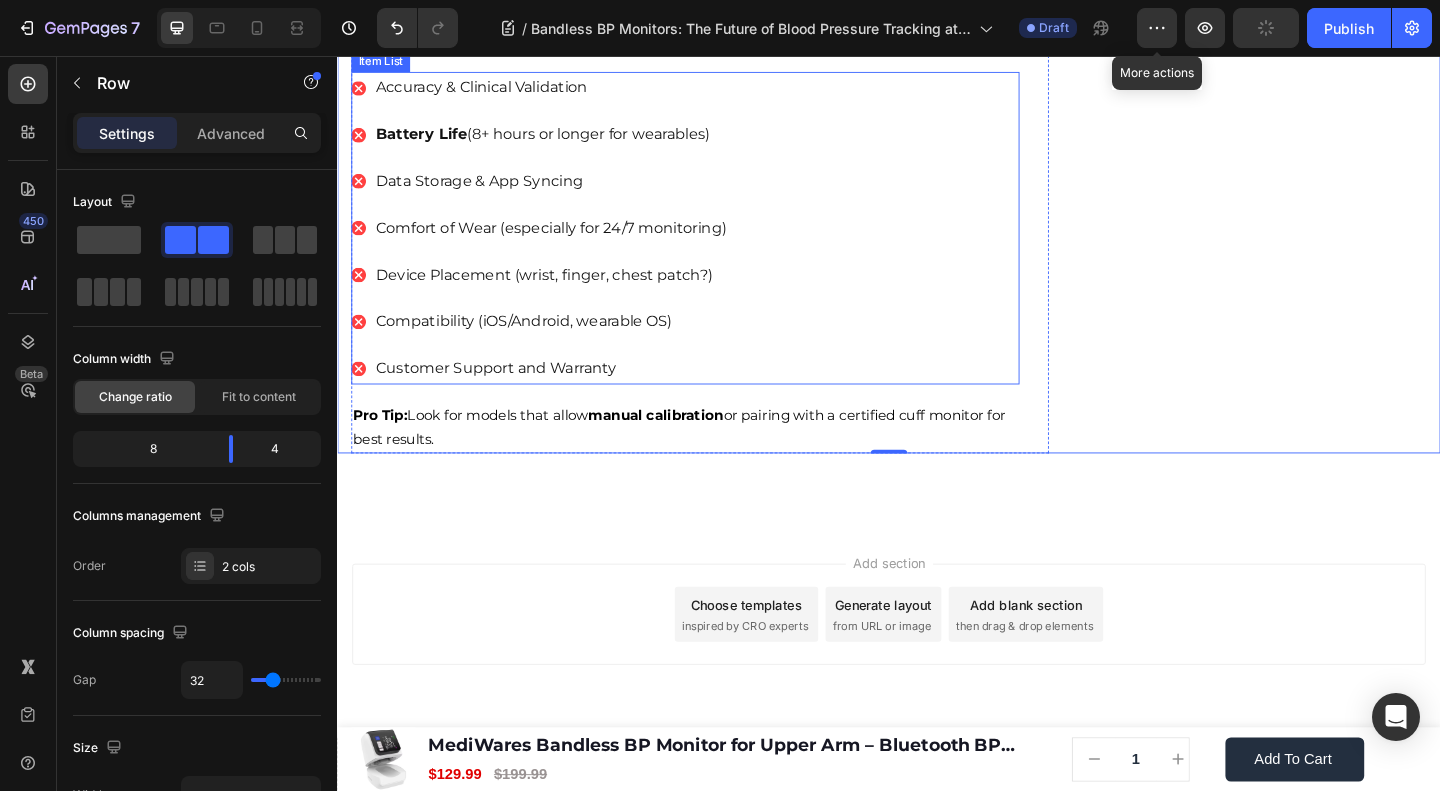 scroll, scrollTop: 4514, scrollLeft: 0, axis: vertical 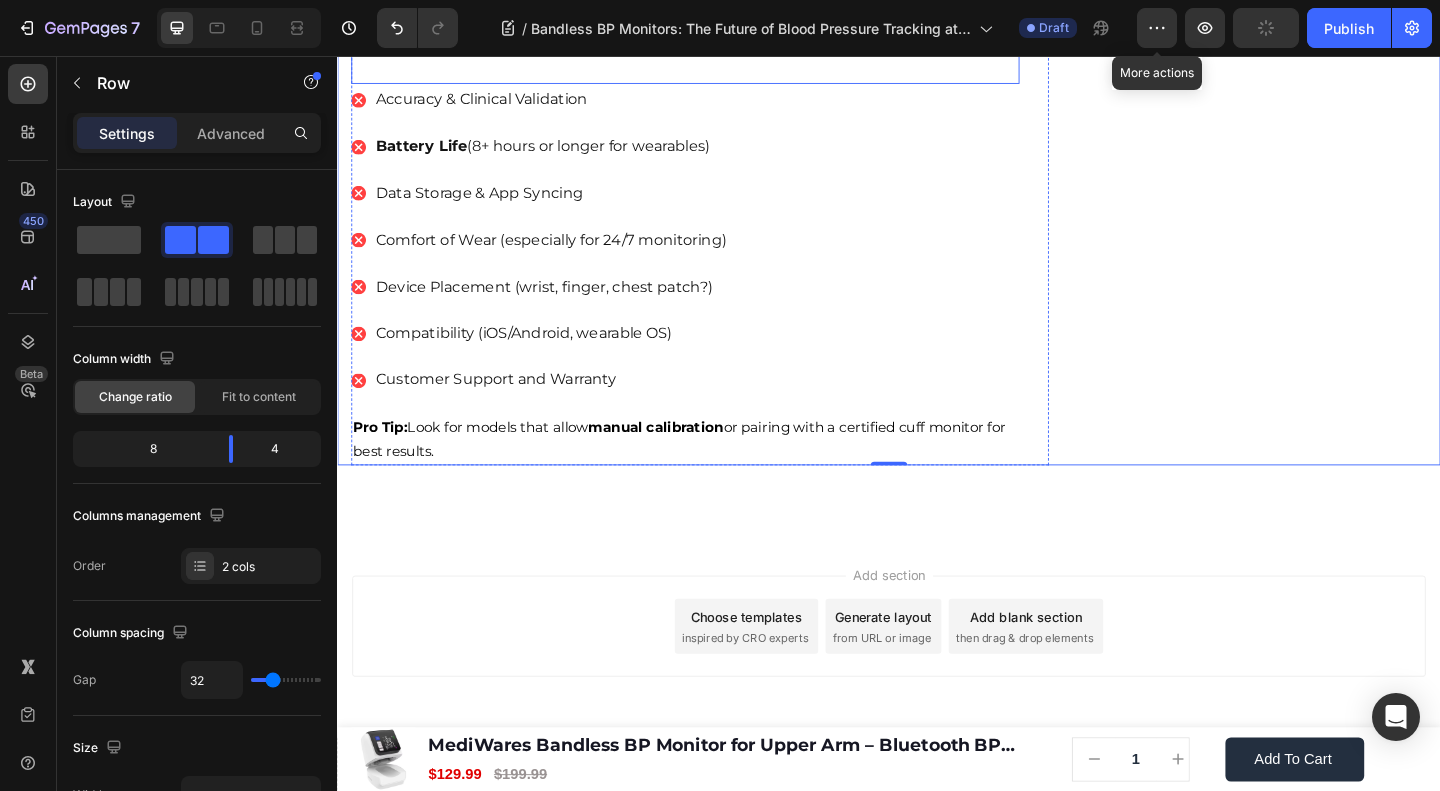 click on "Buying Guide: What to Look For" at bounding box center [538, 2] 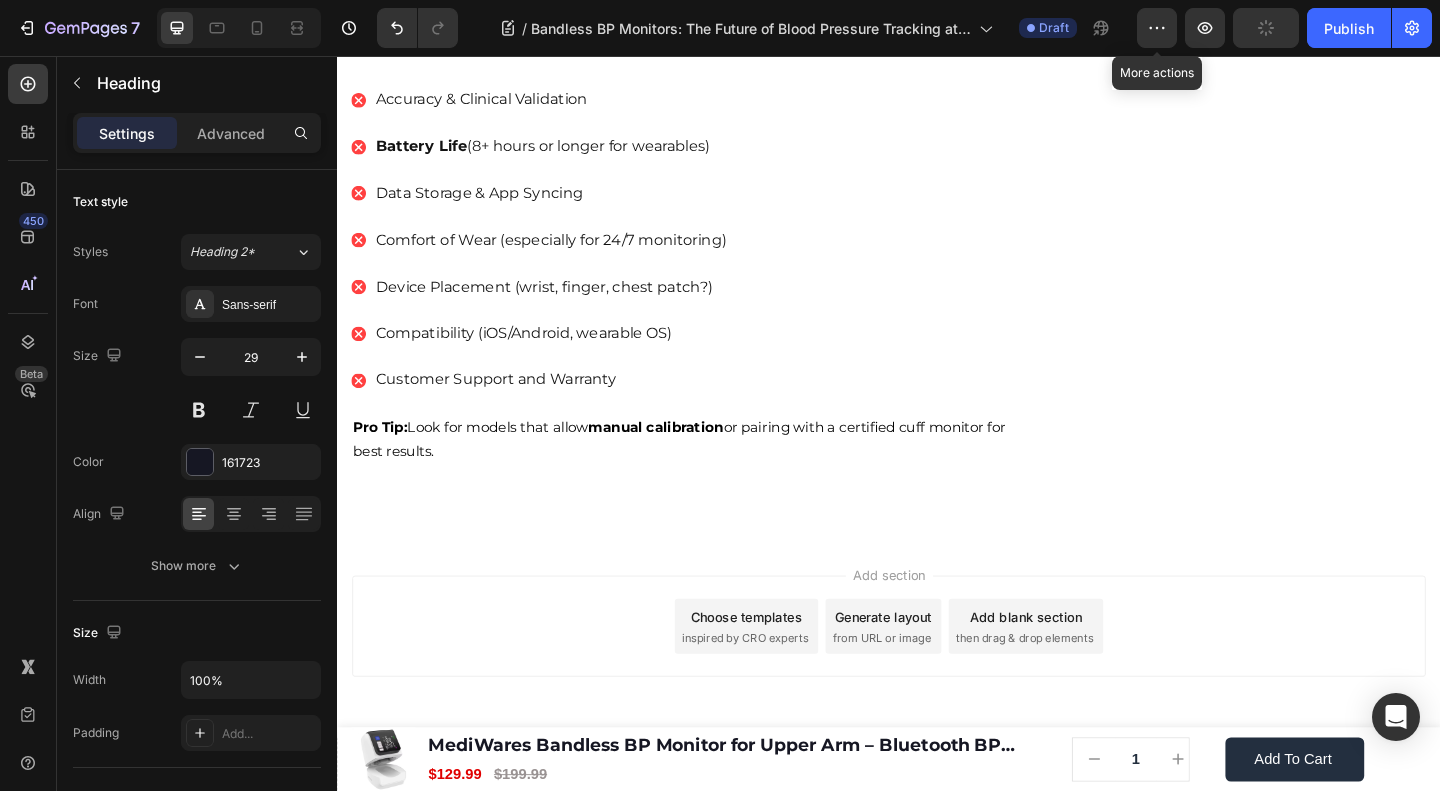 click 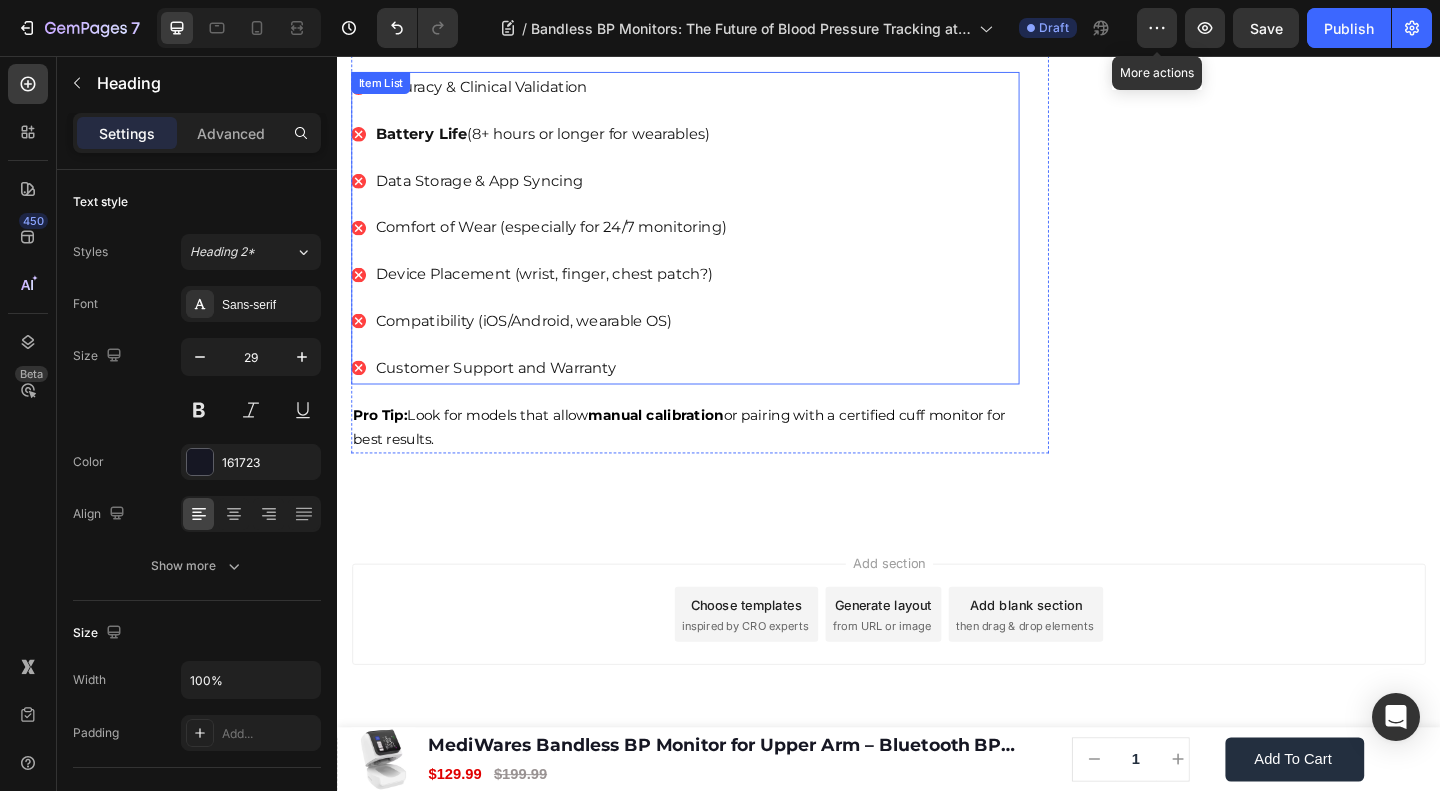 scroll, scrollTop: 4565, scrollLeft: 0, axis: vertical 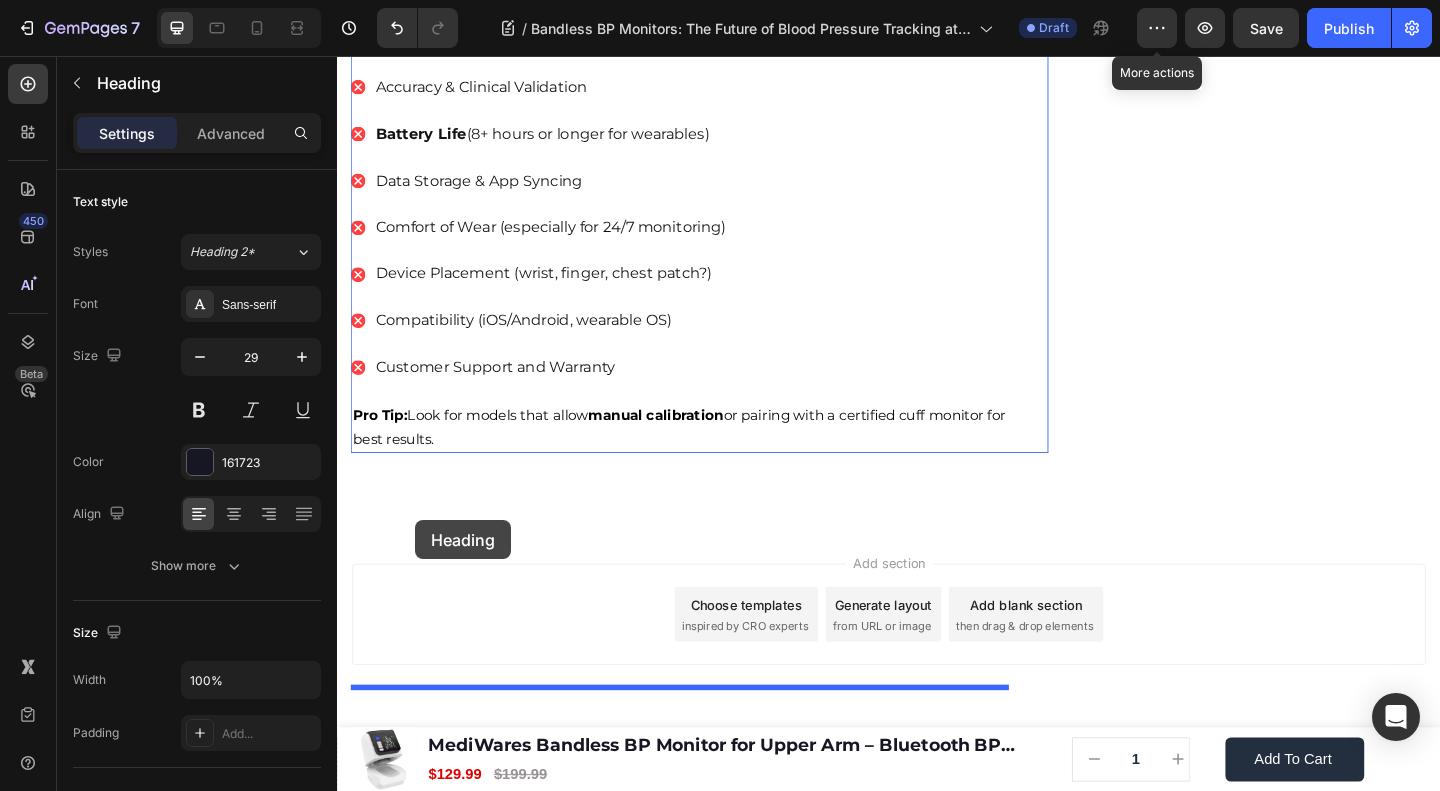 drag, startPoint x: 400, startPoint y: 220, endPoint x: 422, endPoint y: 561, distance: 341.70895 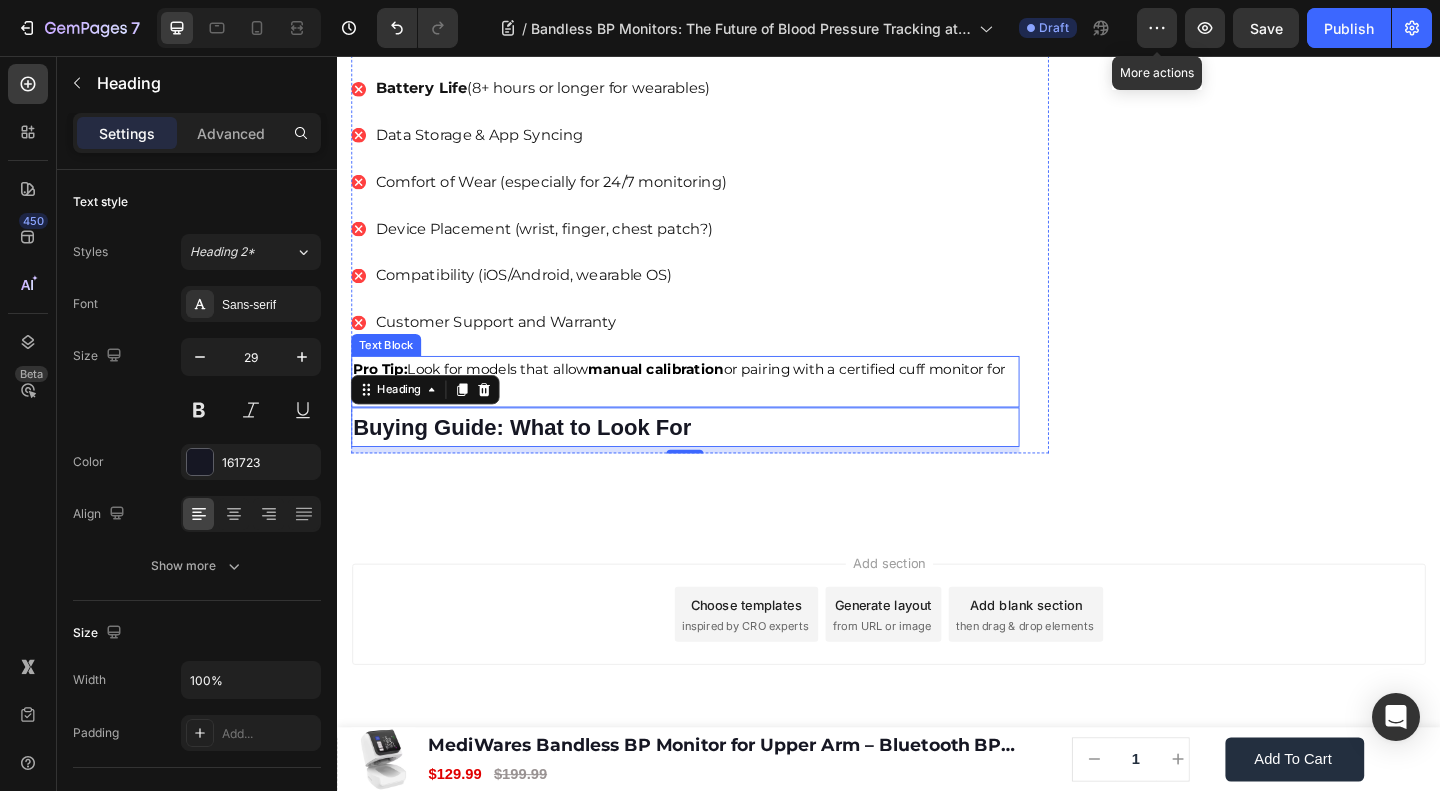 scroll, scrollTop: 4715, scrollLeft: 0, axis: vertical 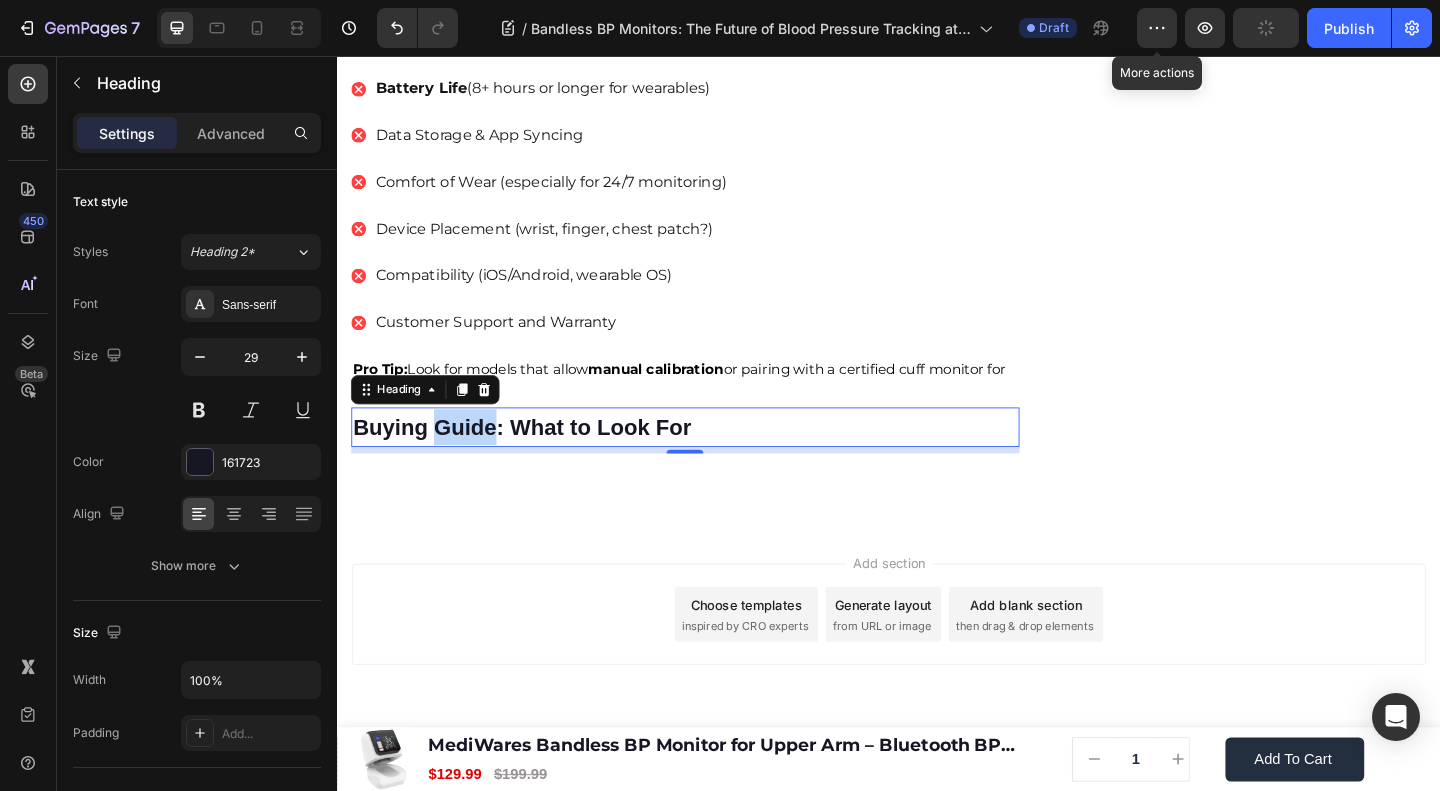 click on "Buying Guide: What to Look For" at bounding box center (538, 459) 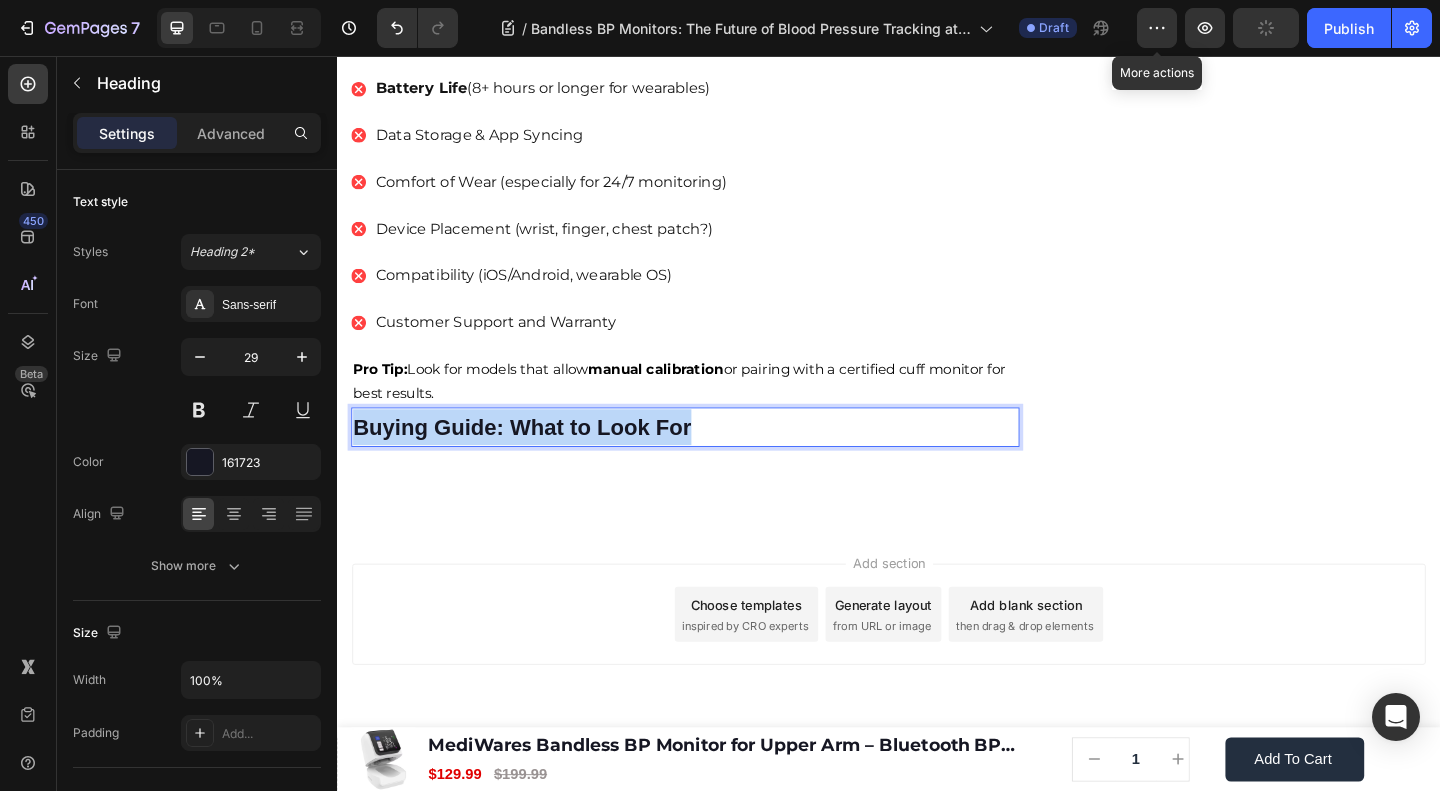 click on "Buying Guide: What to Look For" at bounding box center [538, 459] 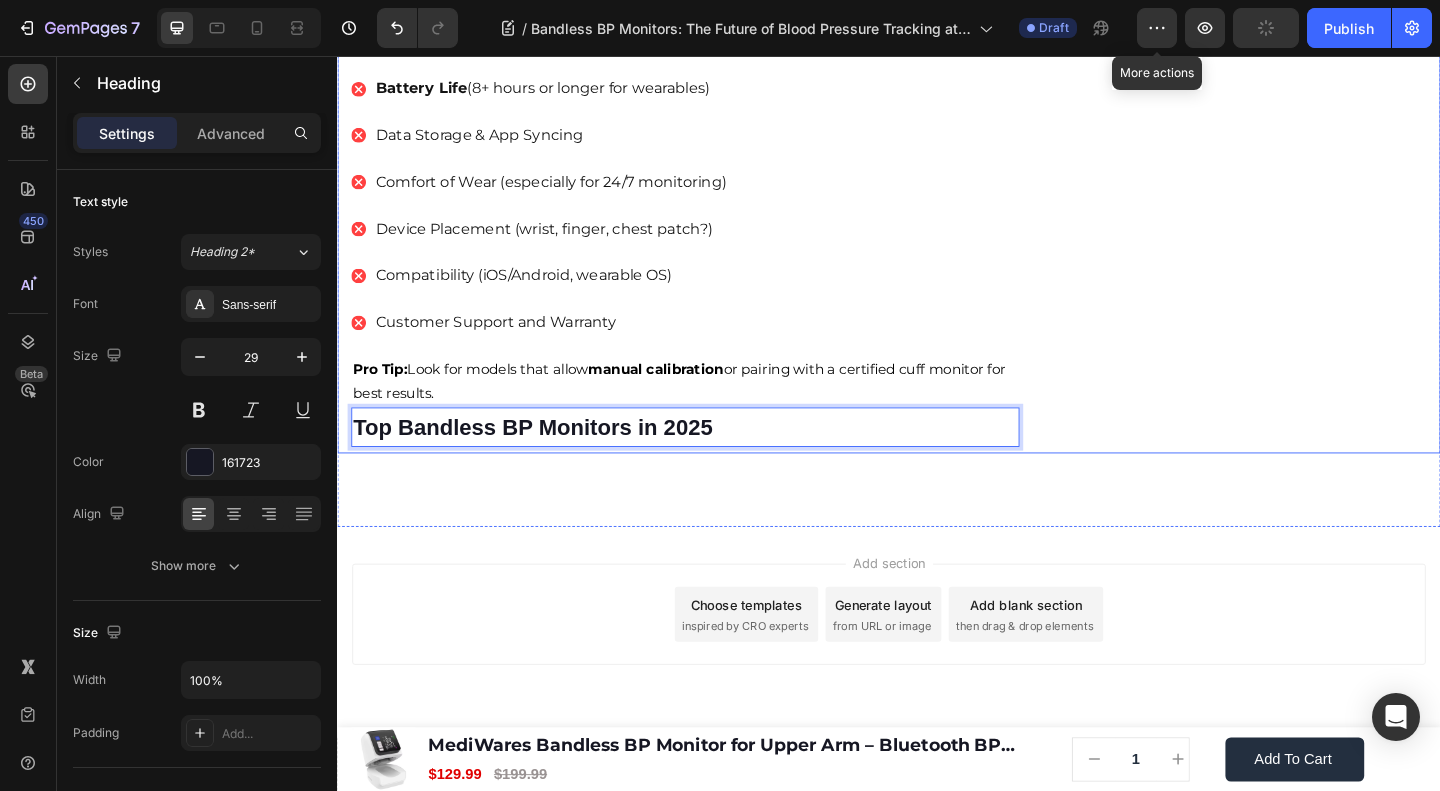 click on "🔥Up to 50% OFF Ending Soon🔥 Text block 03 Days 04 Hrs 59 Mins 18 Secs Countdown Timer Image Clinically Approved Accuracy Over 35,000 Units Sold Affordable Quality with Warranty Doctor Recommended Eco-Friendly Design Item list Shop Now and Save 50% Button
30-day money back guarantee Item list Row Product Images $149.99 Product Price Product Price $199.99 Product Price Product Price Row
Add to cart Add to Cart Product Row Row Image Row" at bounding box center [1332, -1972] 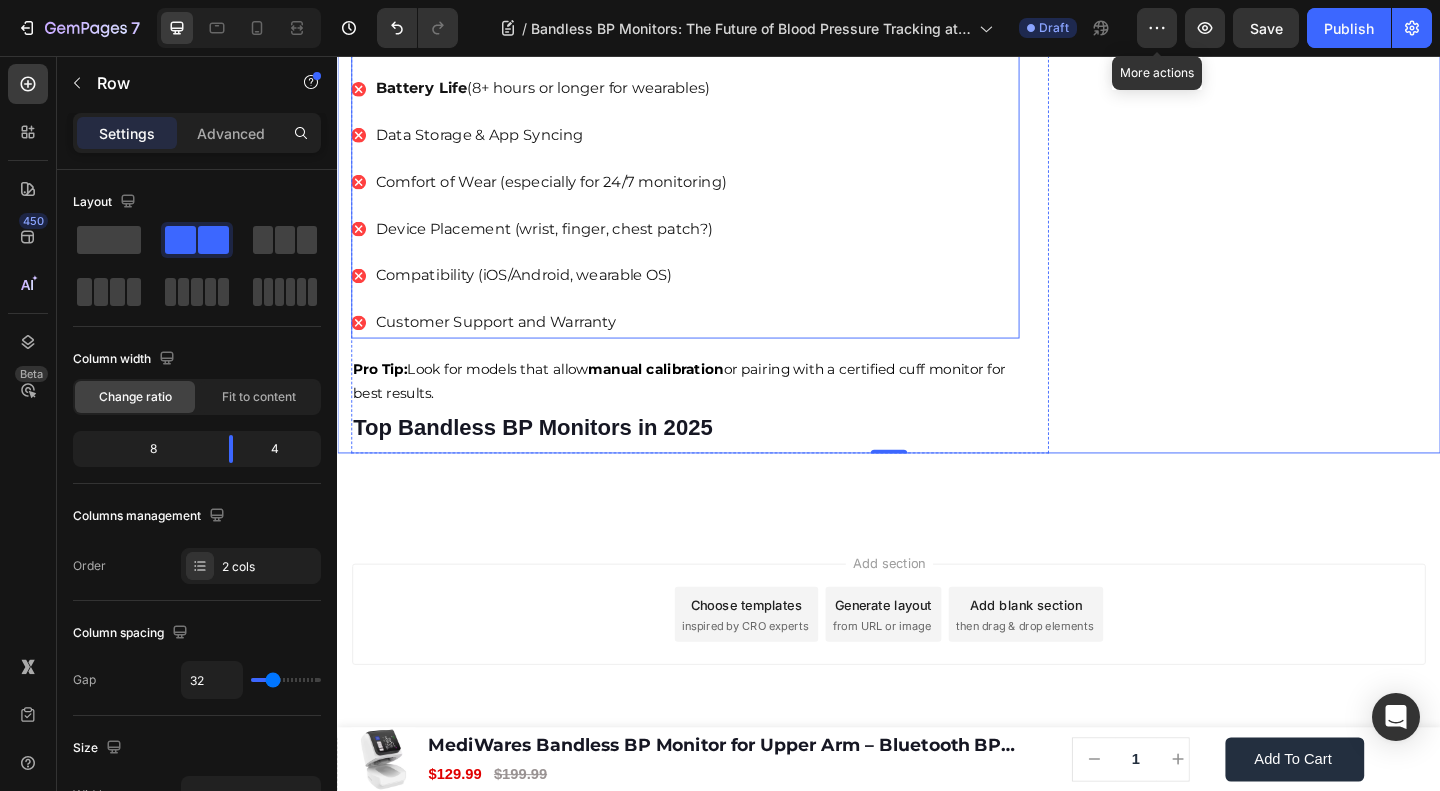 scroll, scrollTop: 4832, scrollLeft: 0, axis: vertical 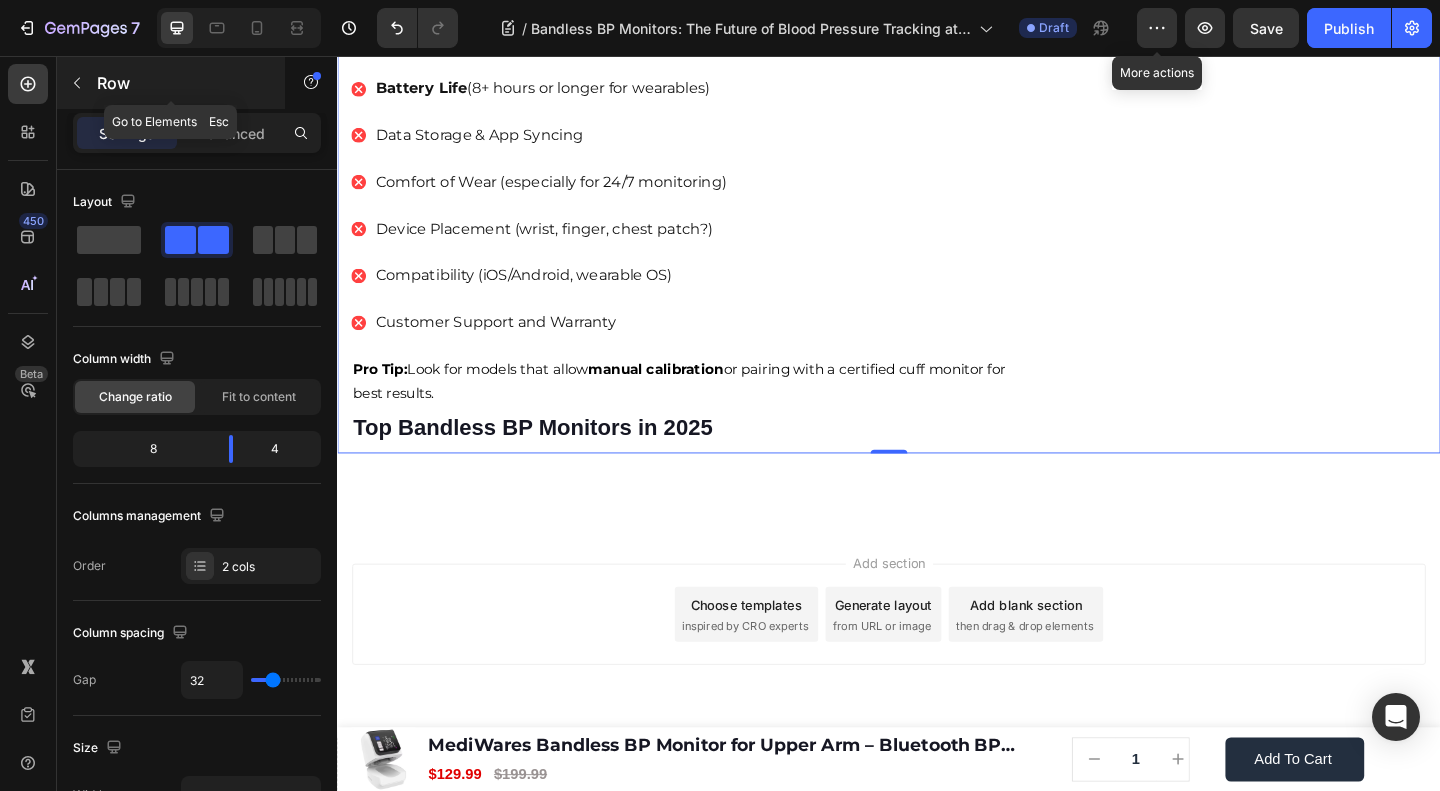 click 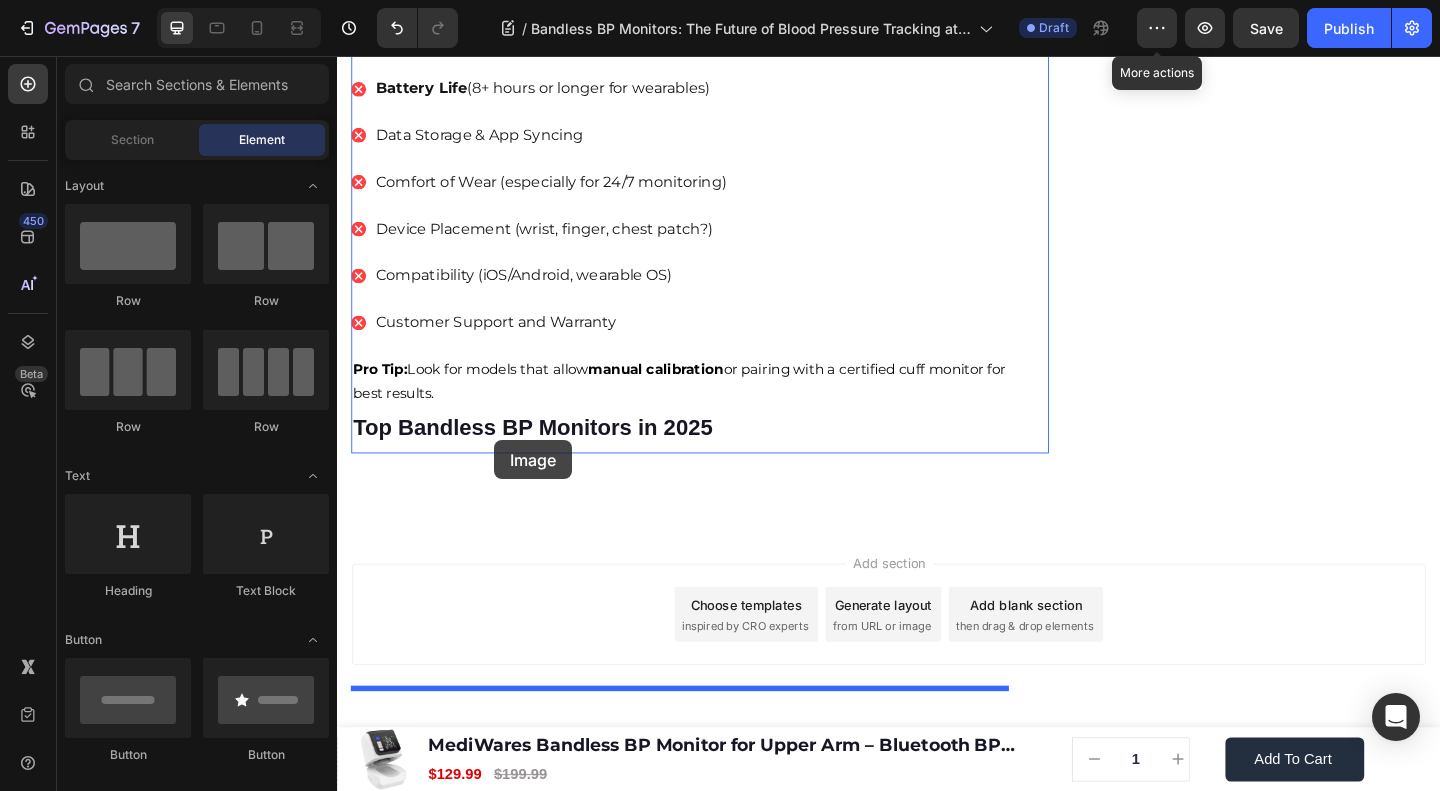 drag, startPoint x: 452, startPoint y: 400, endPoint x: 508, endPoint y: 474, distance: 92.800865 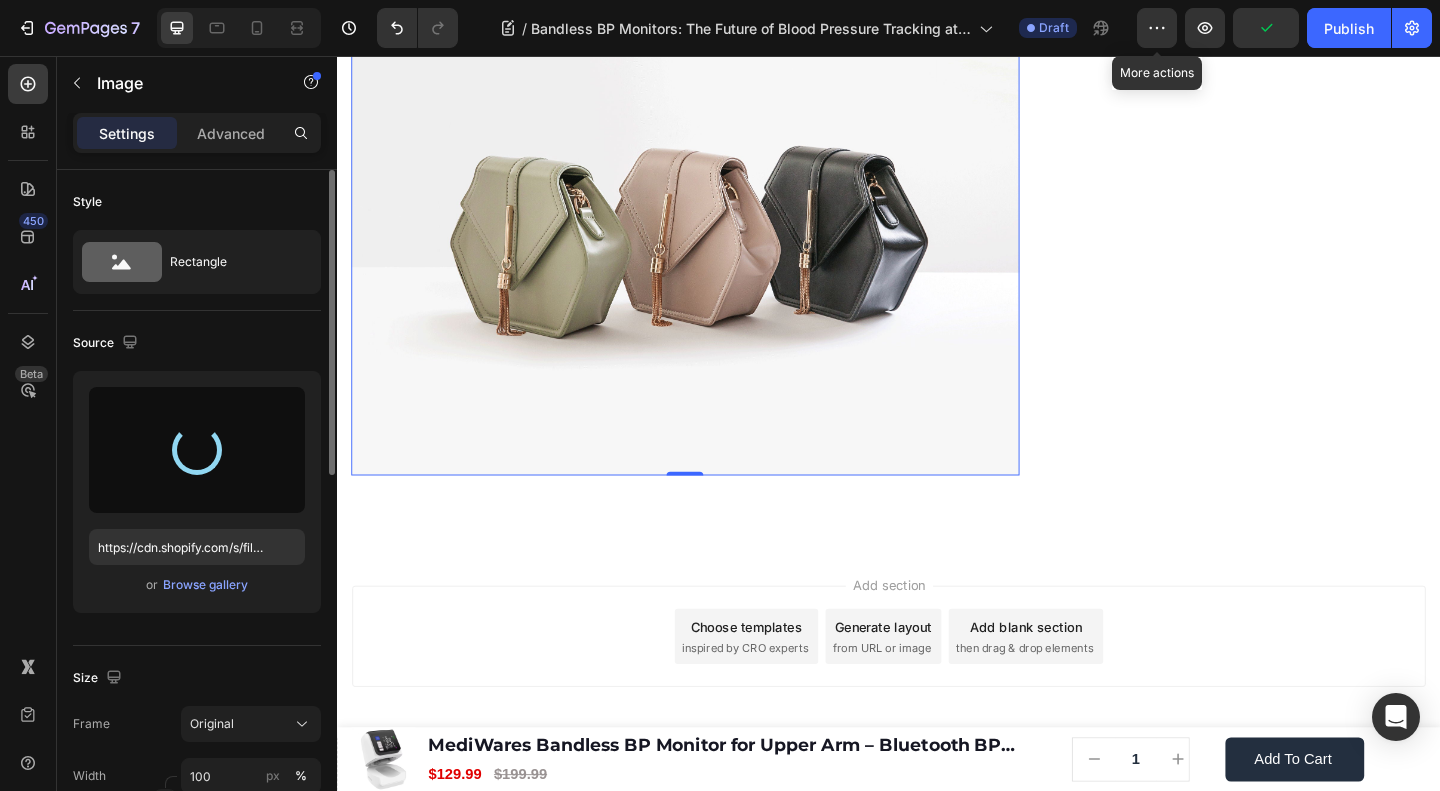 scroll, scrollTop: 5369, scrollLeft: 0, axis: vertical 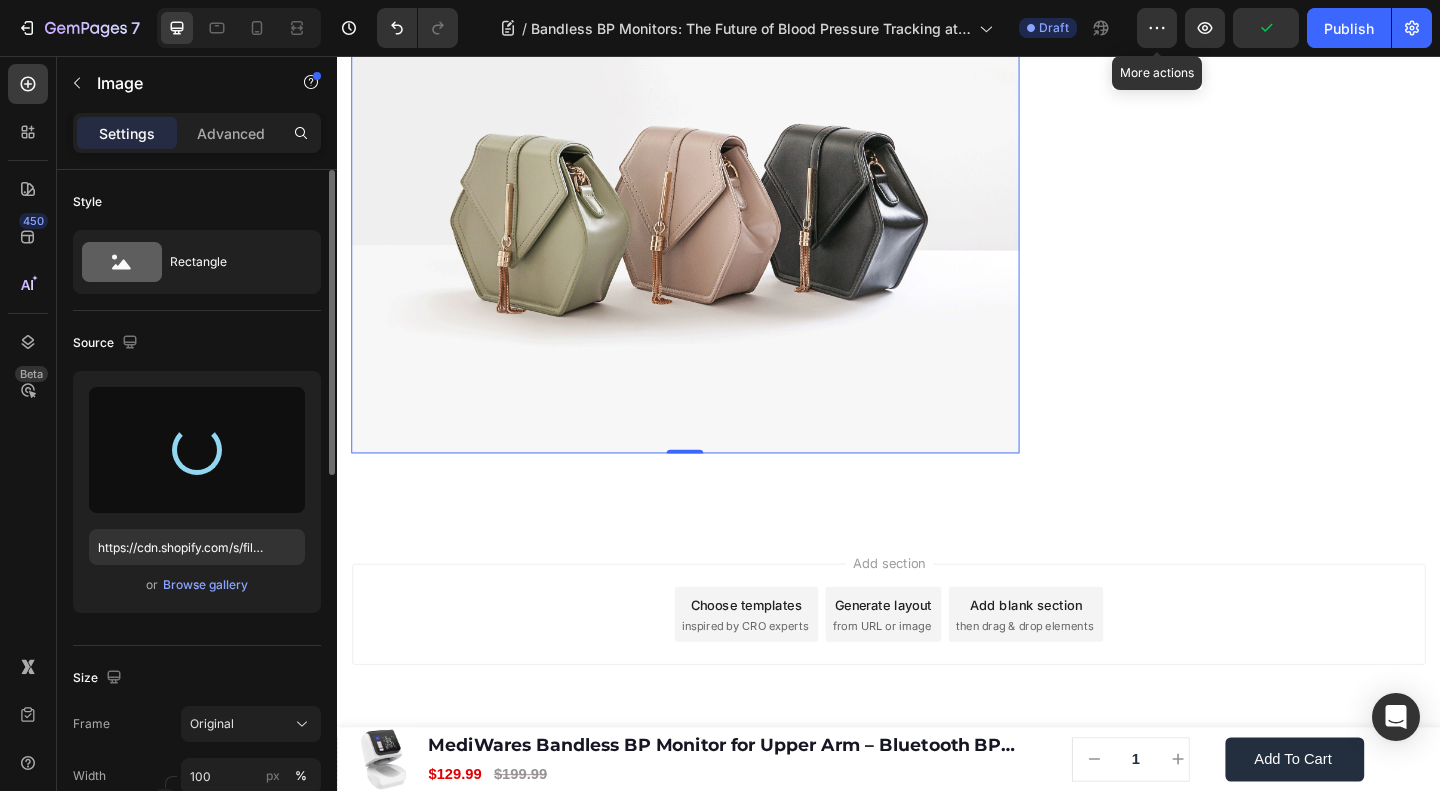 type on "https://cdn.shopify.com/s/files/1/0691/2760/2401/files/gempages_549128476653781794-3adcb717-ecab-416f-8f3e-6b0ed3d2f32e.png" 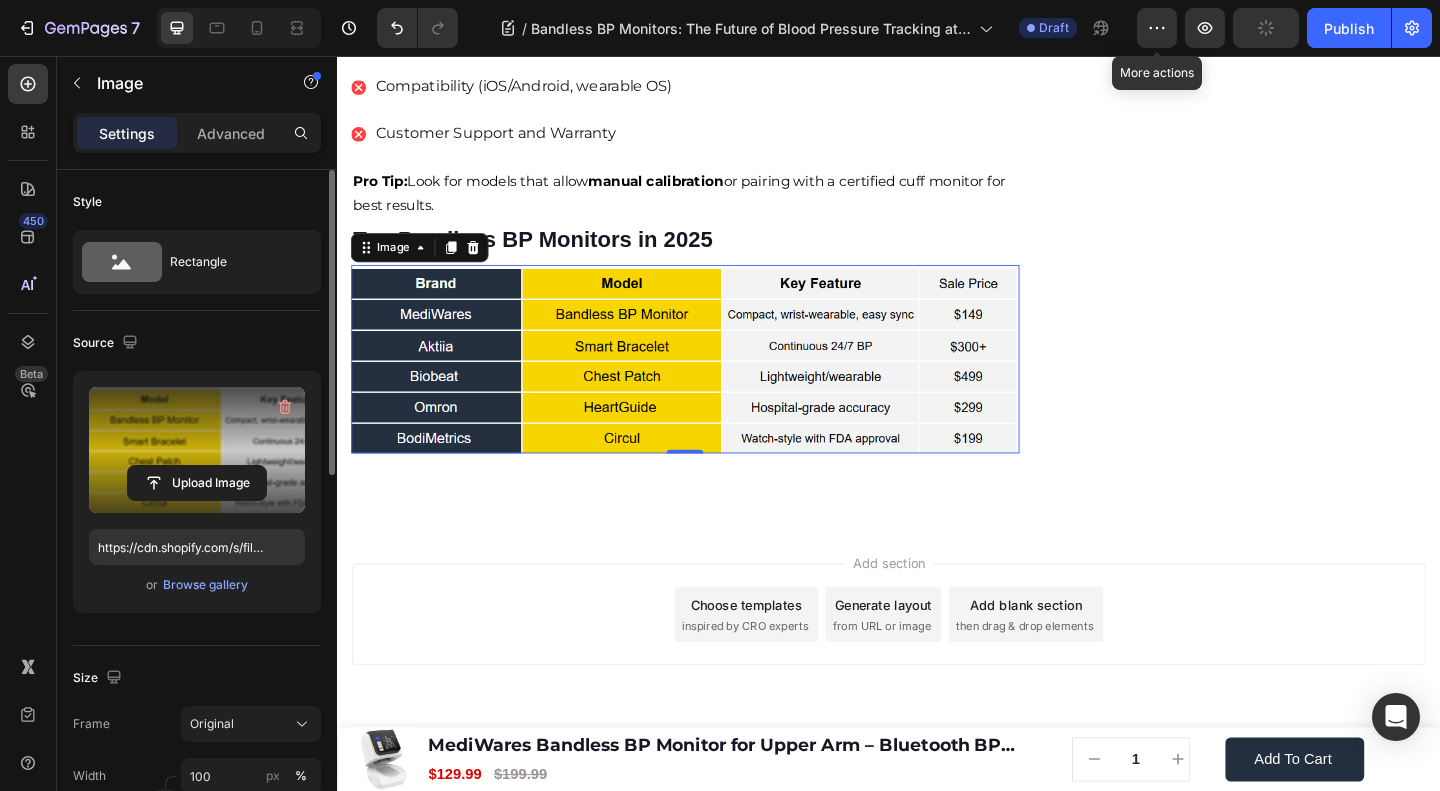 scroll, scrollTop: 5034, scrollLeft: 0, axis: vertical 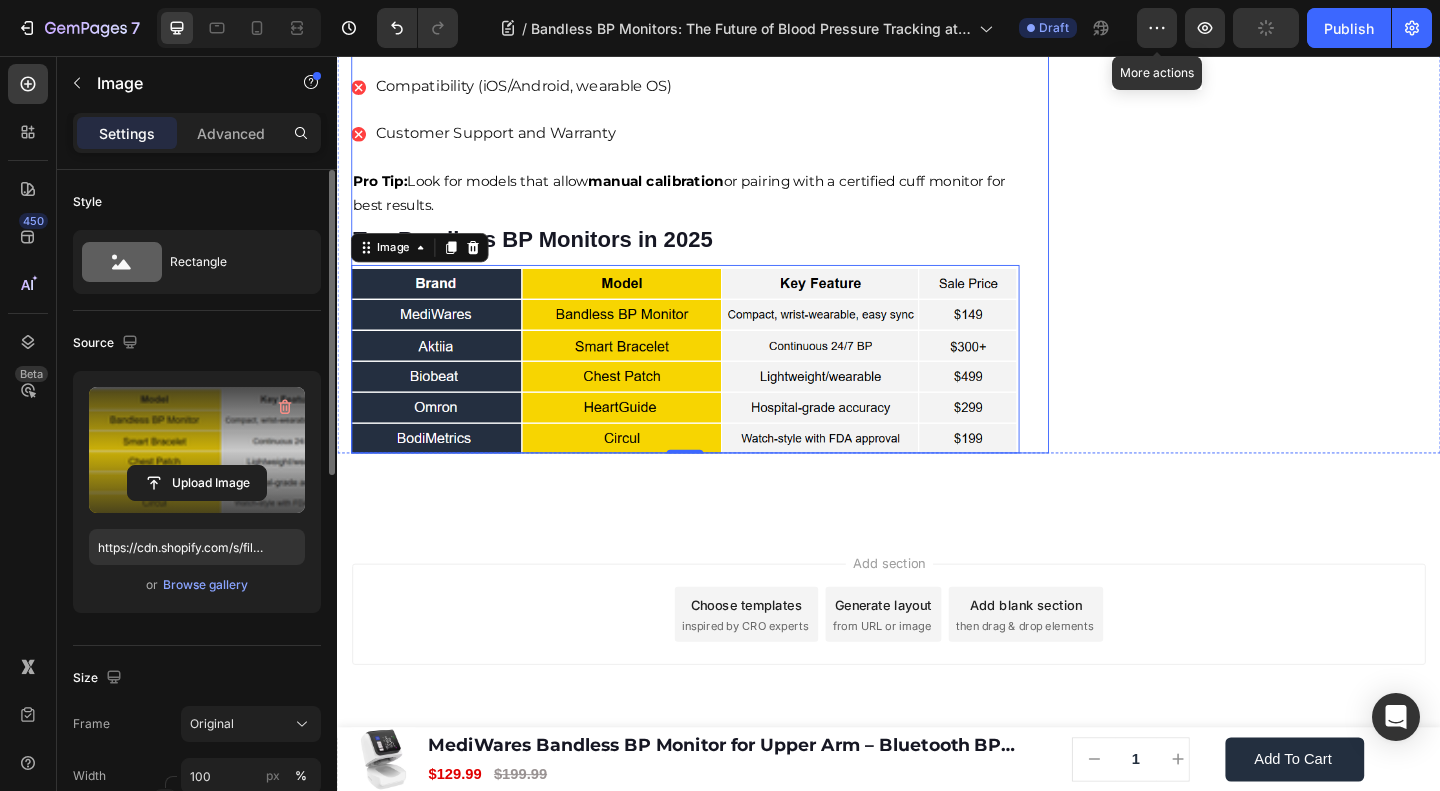 click on "🔥Up to 50% OFF Ending Soon🔥 Text block 03 Days 04 Hrs 57 Mins 01 Secs Countdown Timer Image Clinically Approved Accuracy Over 35,000 Units Sold Affordable Quality with Warranty Doctor Recommended Eco-Friendly Design Item list Shop Now and Save 50% Button
30-day money back guarantee Item list Row Product Images $149.99 Product Price Product Price $199.99 Product Price Product Price Row
Add to cart Add to Cart Product Row Row Image Row" at bounding box center (1332, -2075) 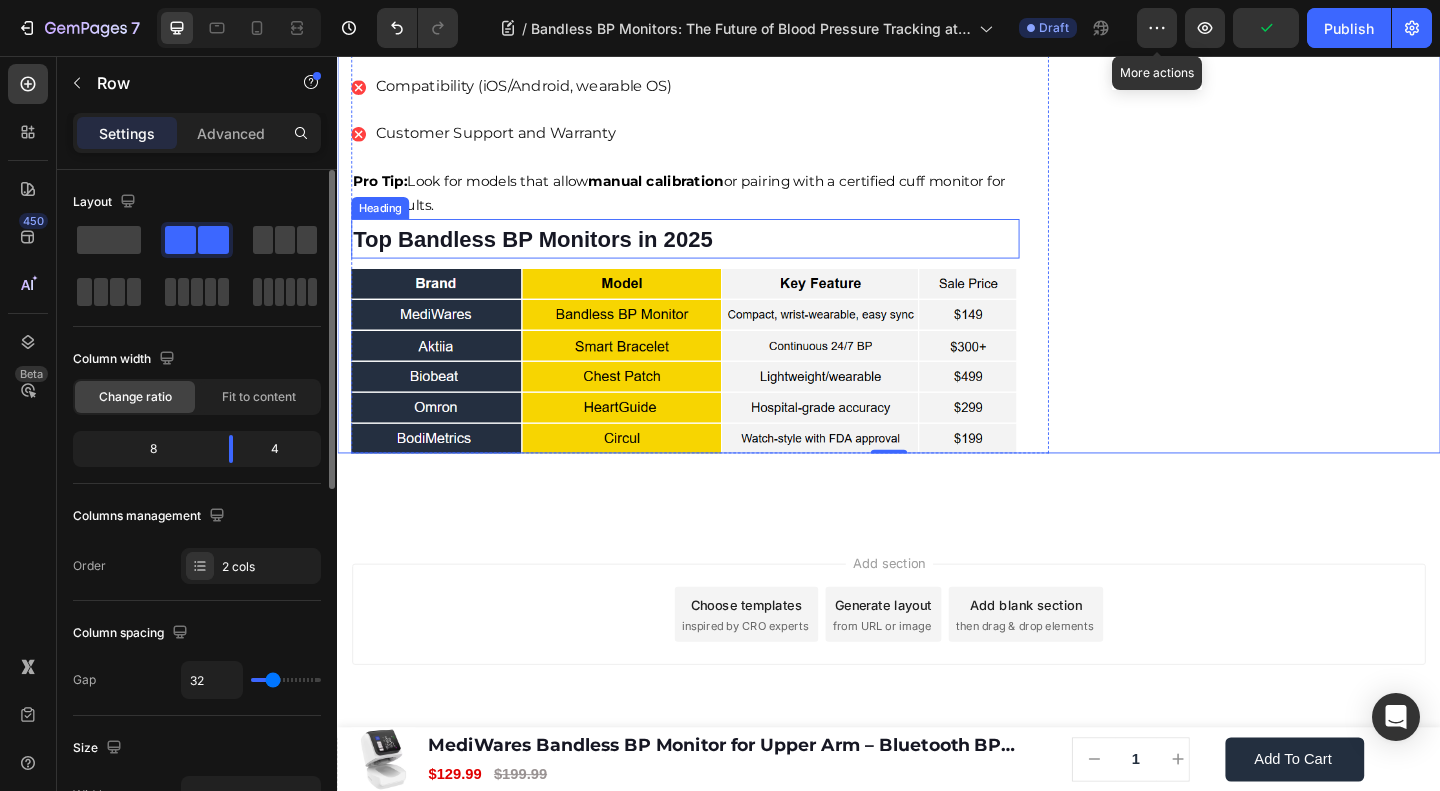 click on "Top Bandless BP Monitors in 2025" at bounding box center [549, 254] 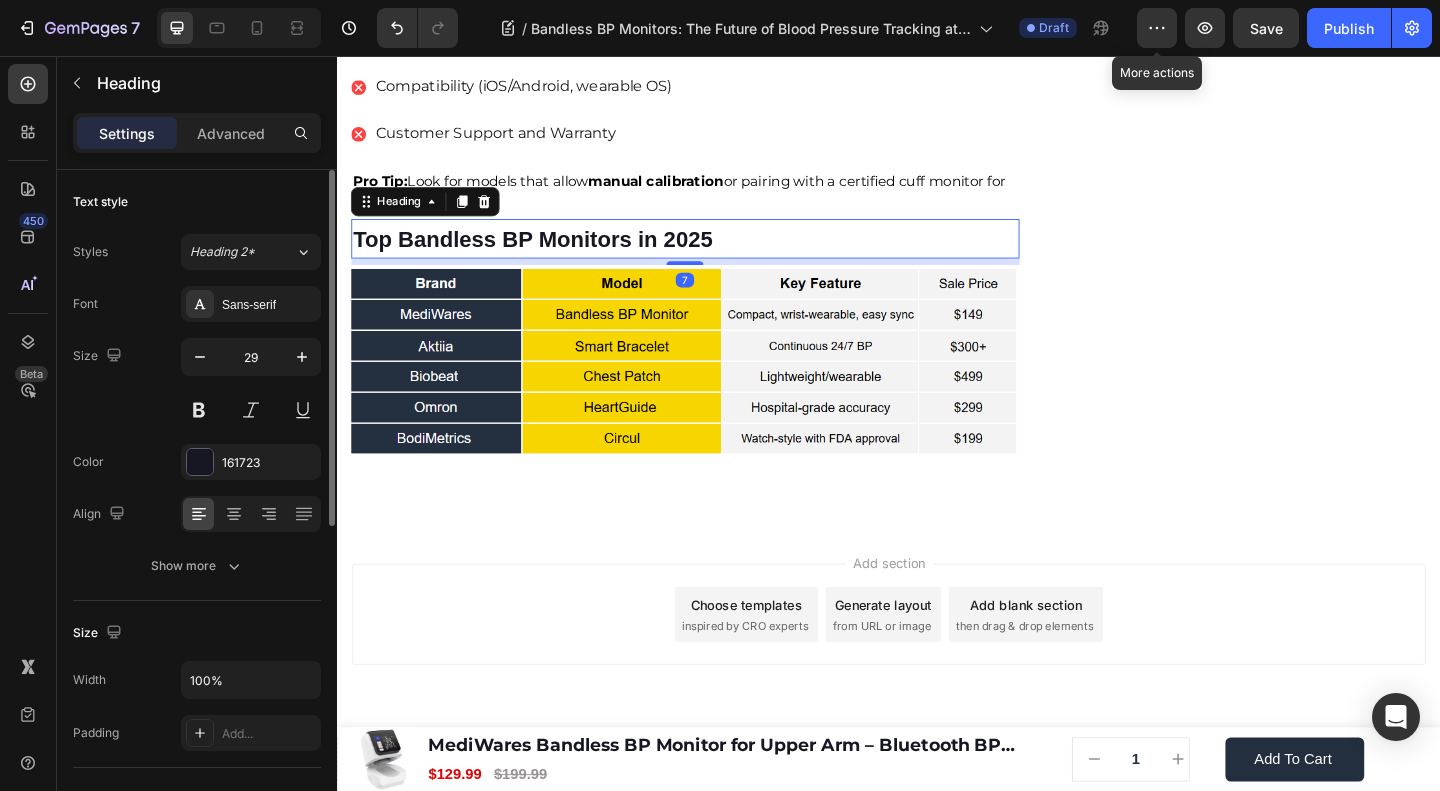click 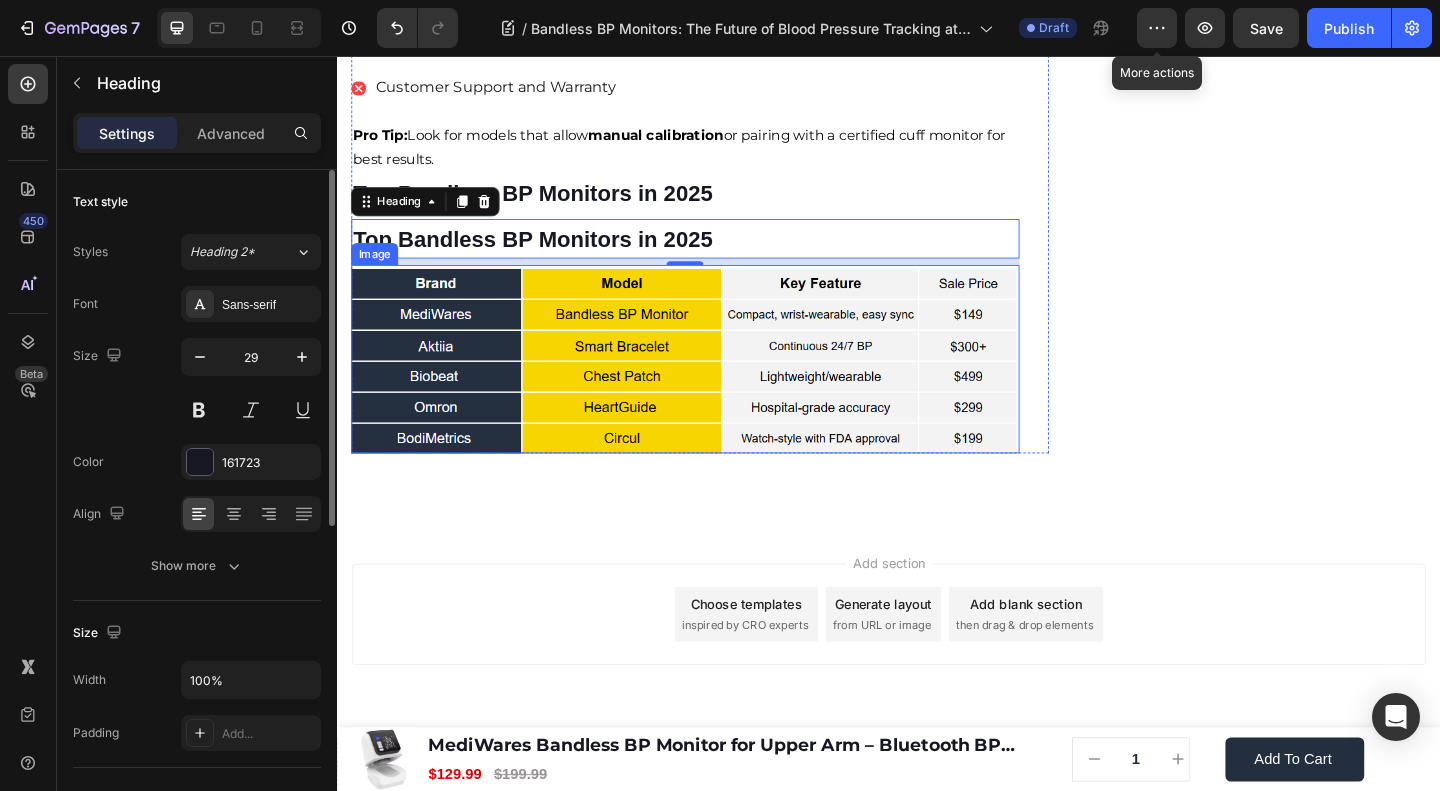 scroll, scrollTop: 5085, scrollLeft: 0, axis: vertical 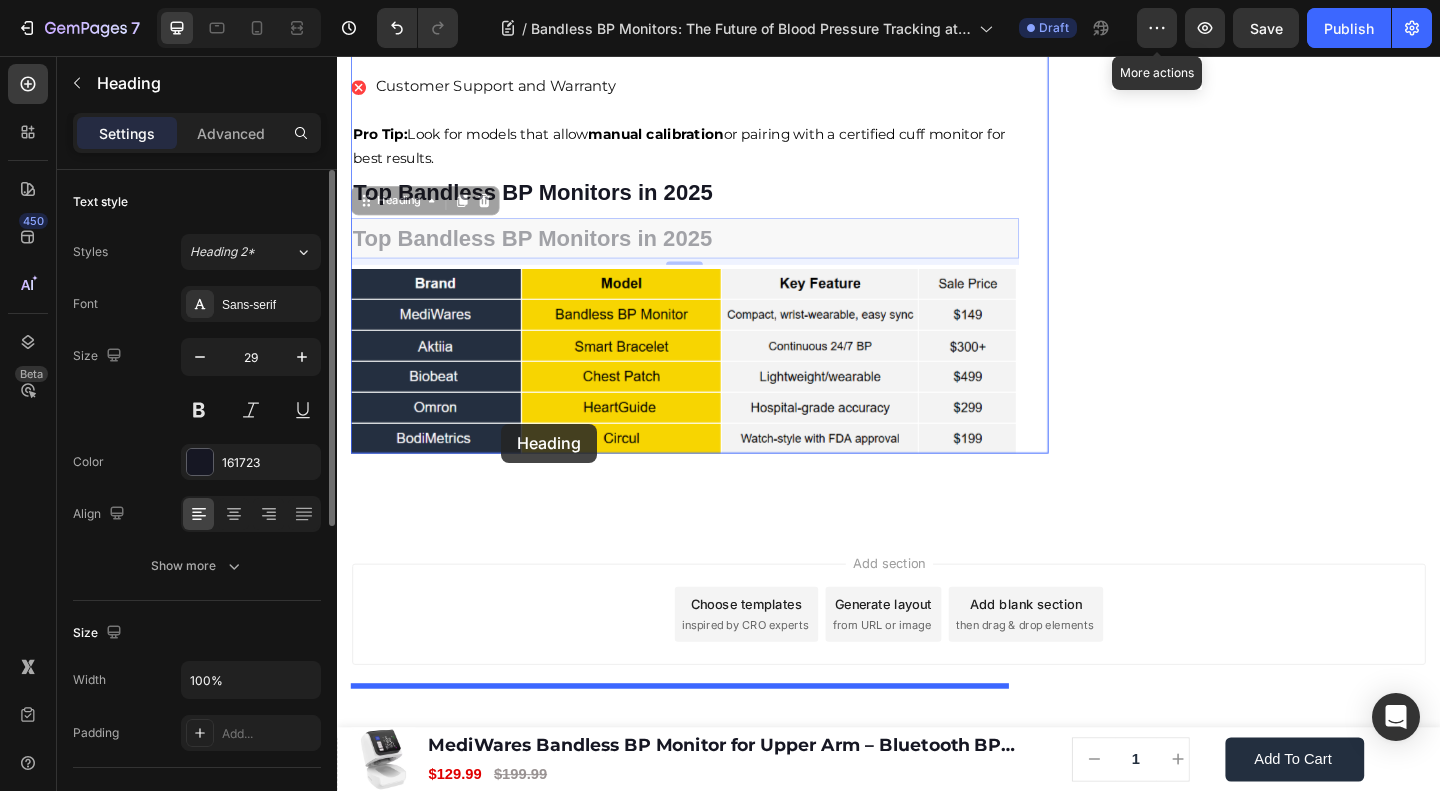 drag, startPoint x: 418, startPoint y: 213, endPoint x: 514, endPoint y: 461, distance: 265.9323 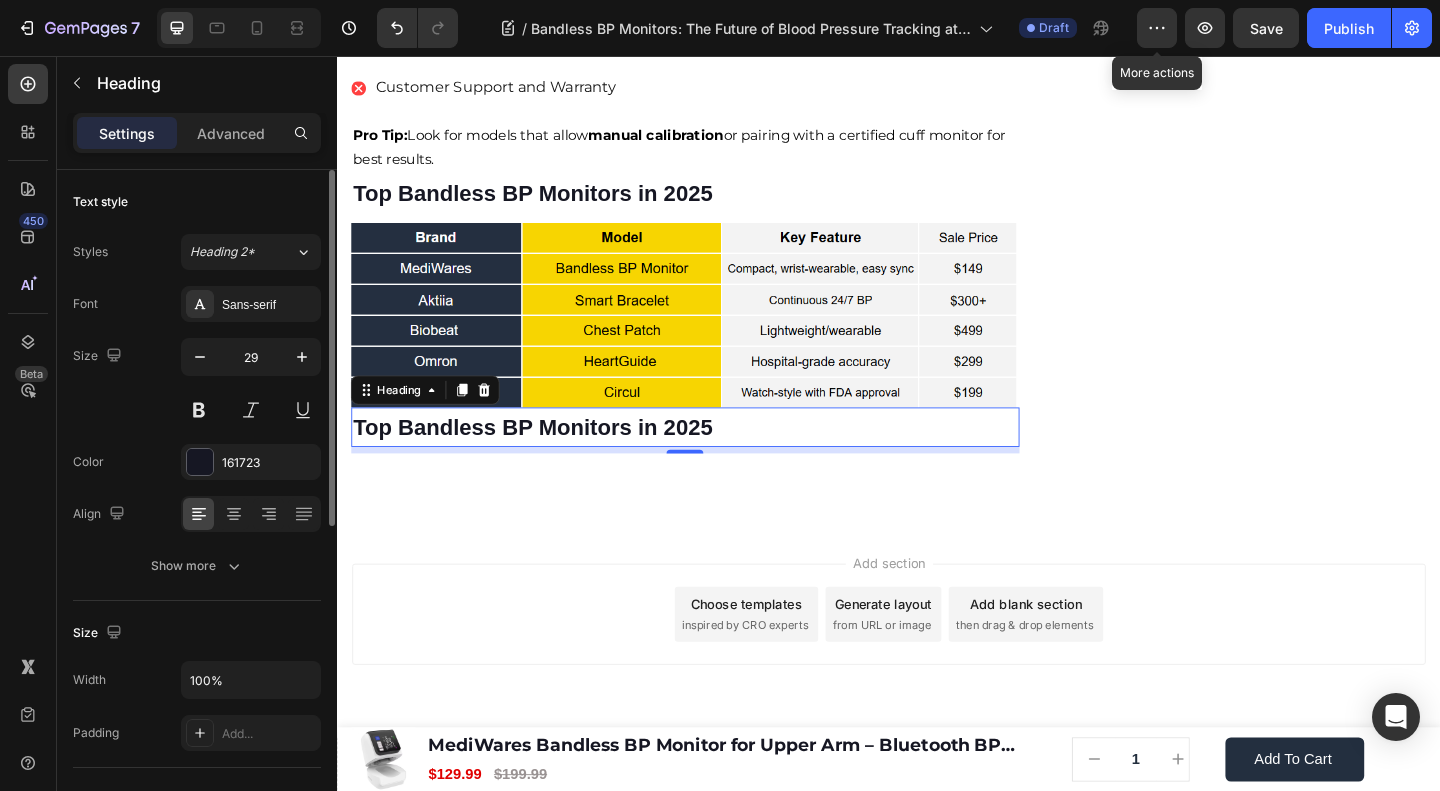 click at bounding box center (715, 335) 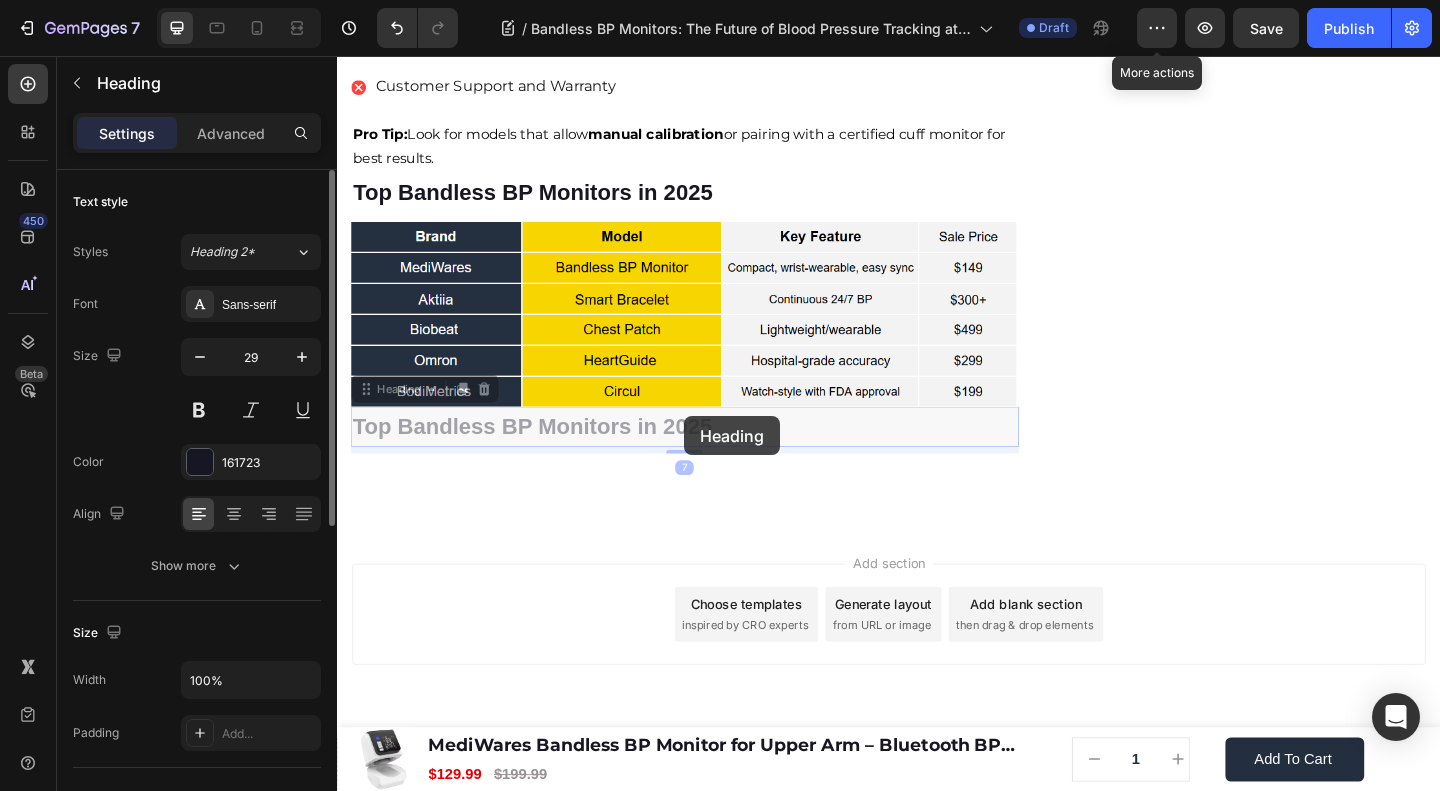 click at bounding box center [715, 334] 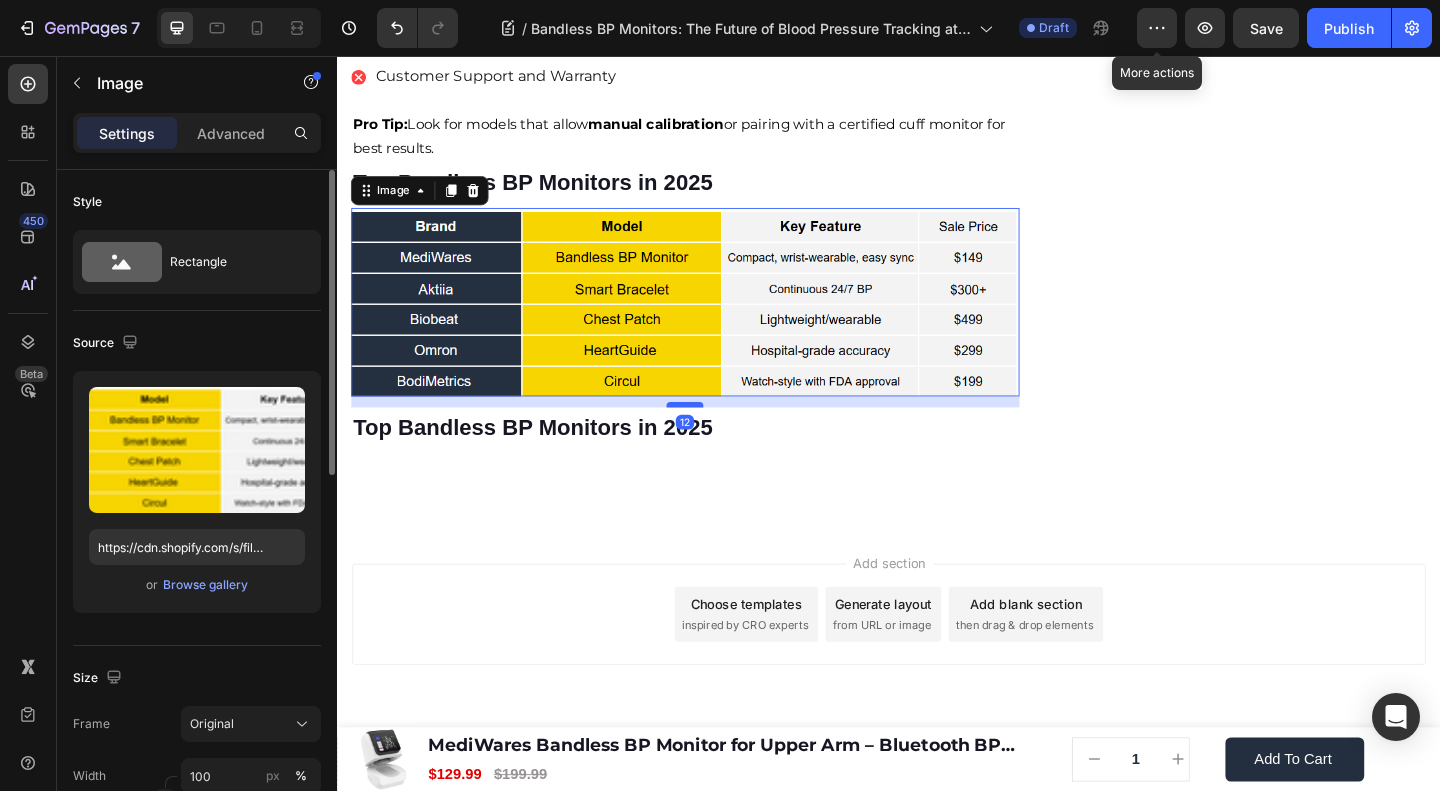 drag, startPoint x: 705, startPoint y: 435, endPoint x: 705, endPoint y: 448, distance: 13 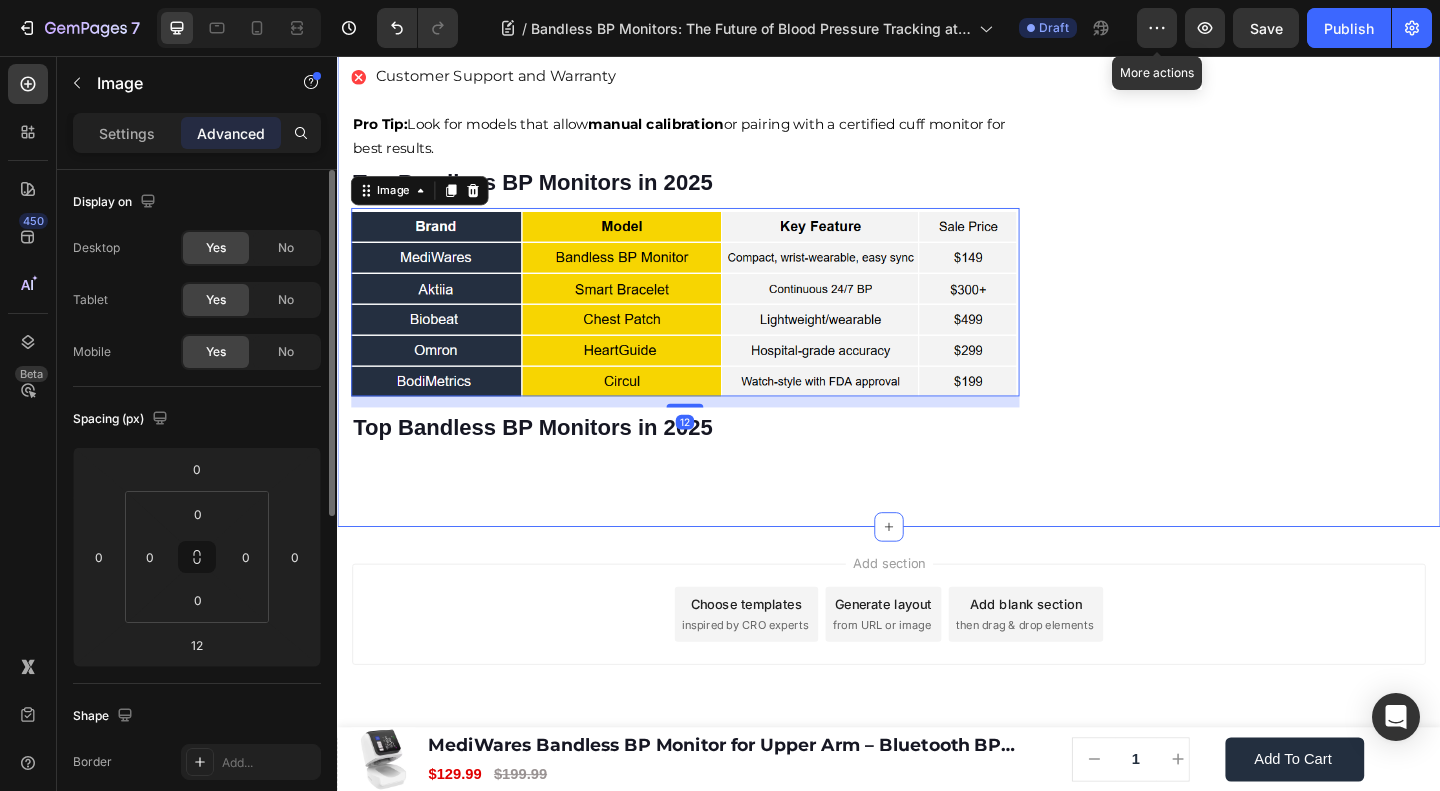 click on "Home
Blog
Article Title Breadcrumb Bandless BP Monitors: The Future of Blood Pressure Tracking at Your Fingertips Heading Row Image James Wilder Text block Advanced list Published:  August 04, 2025 Text block Row Monitoring blood pressure shouldn’t feel like a medical procedure. Yet, for years, the traditional cuff-based monitors, bulky, noisy, and often uncomfortable, have remained the norm. But not anymore. A quiet revolution is underway in the world of health tech, led by an innovation called the bandless BP monitor. Text block Image If you're someone who hates cuff inflation or needs constant BP monitoring without hassle, a bandless monitor might just be your new best friend. Let’s explore why this cuffless, wearable device is changing the way we track cardiovascular health—quietly, comfortably, and continuously. Text block ⁠⁠⁠⁠⁠⁠⁠ What is a Bandless BP Monitor? Image" at bounding box center (937, -2090) 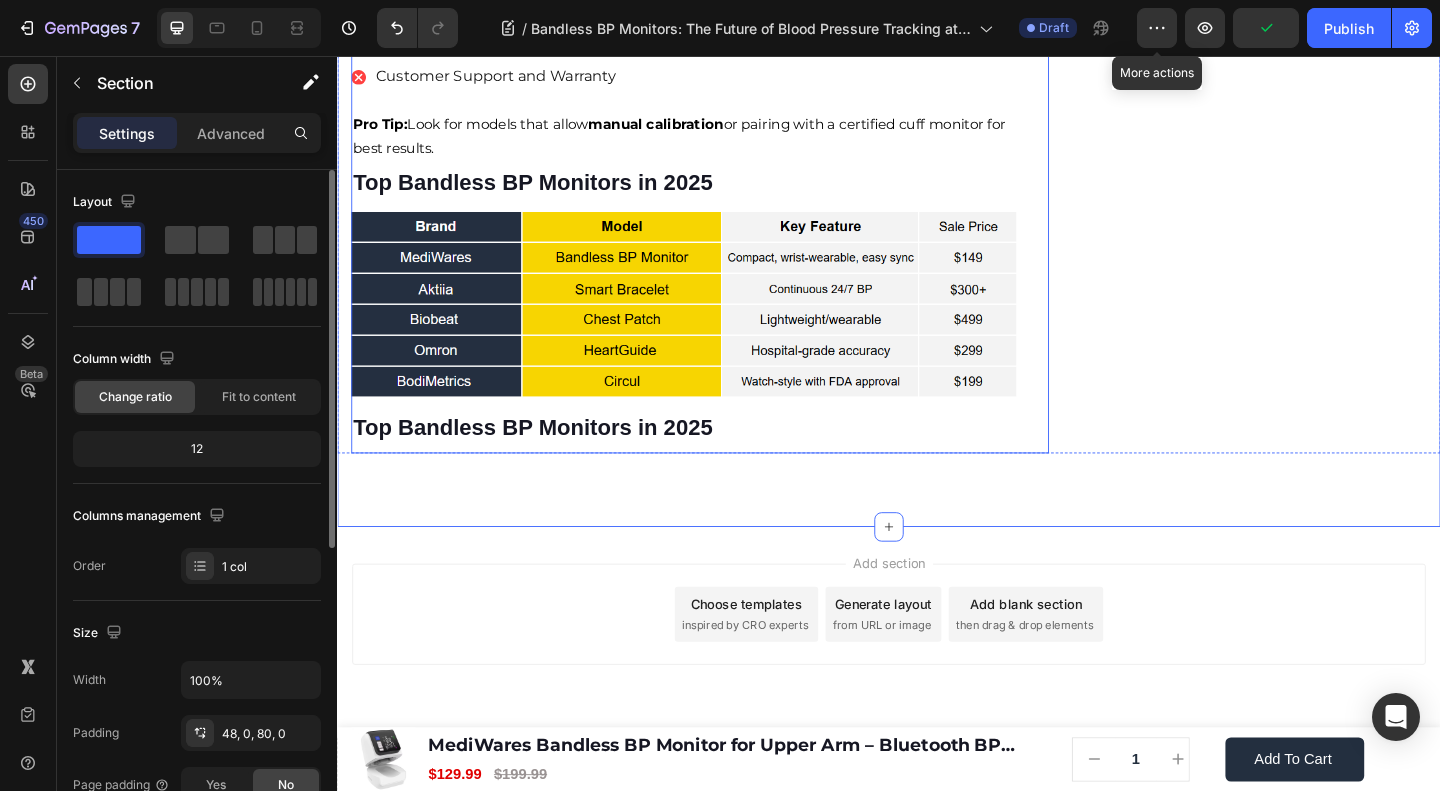click on "Pro Tip:  Look for models that allow  manual calibration  or pairing with a certified cuff monitor for best results." at bounding box center (709, 142) 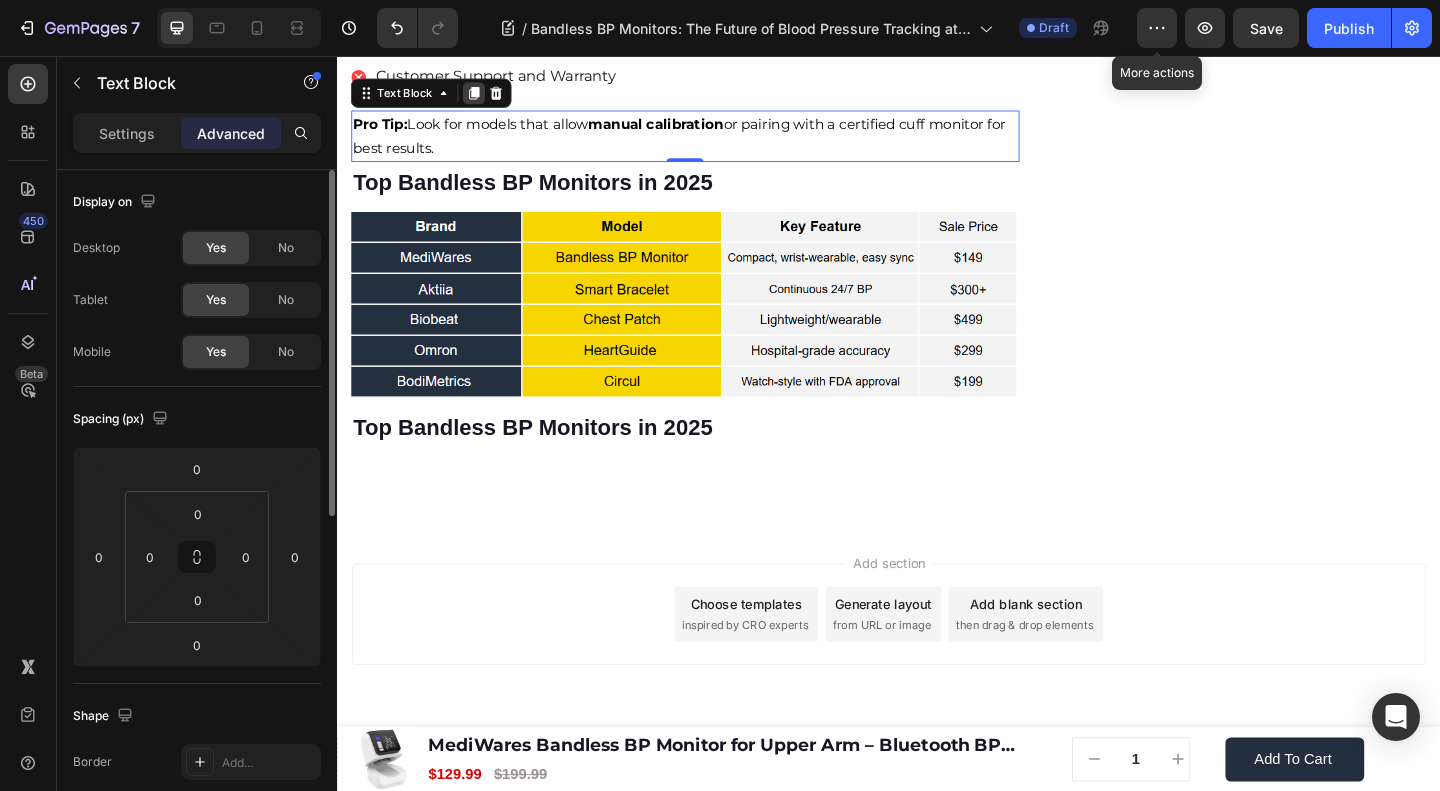 click 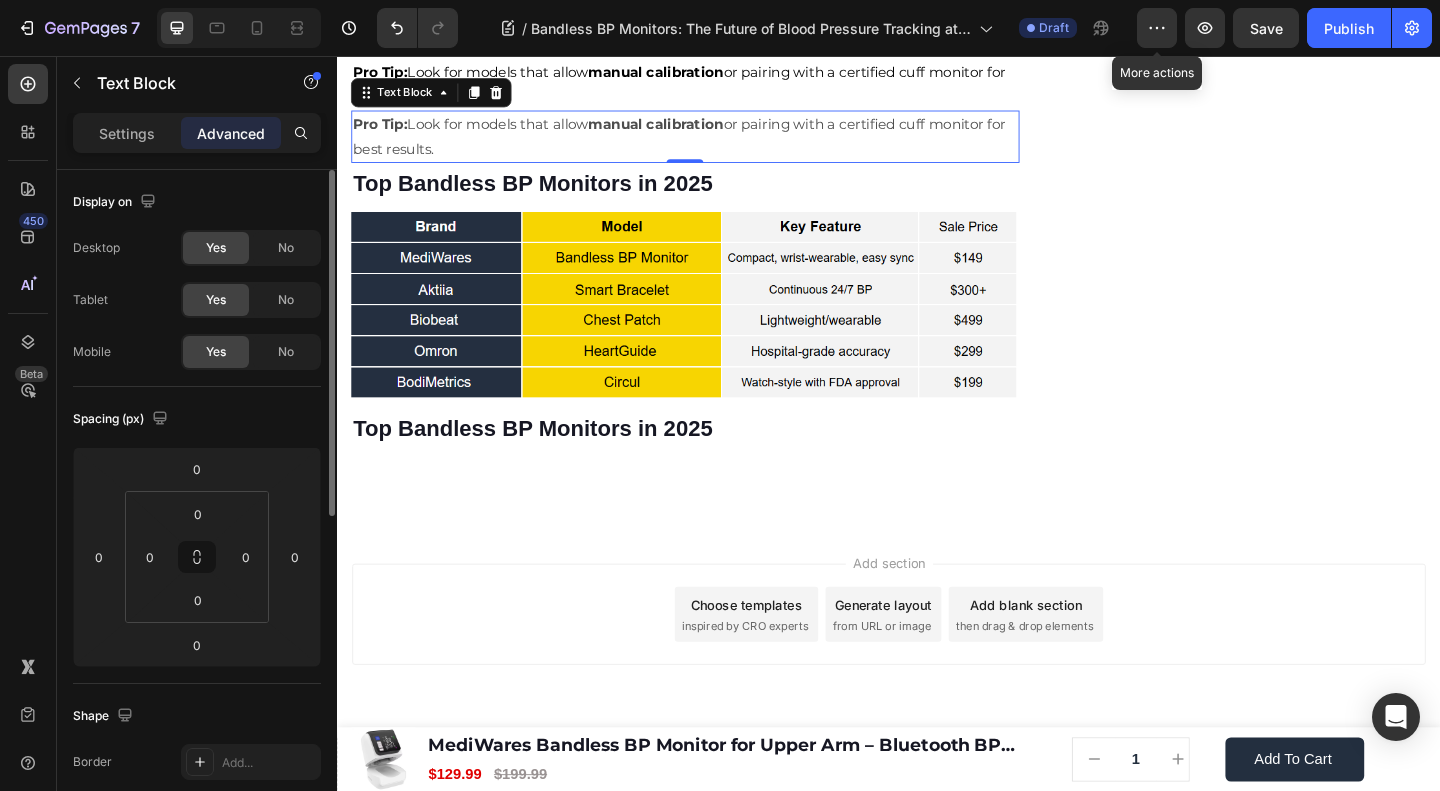click on "Pro Tip:  Look for models that allow  manual calibration  or pairing with a certified cuff monitor for best results." at bounding box center [709, 142] 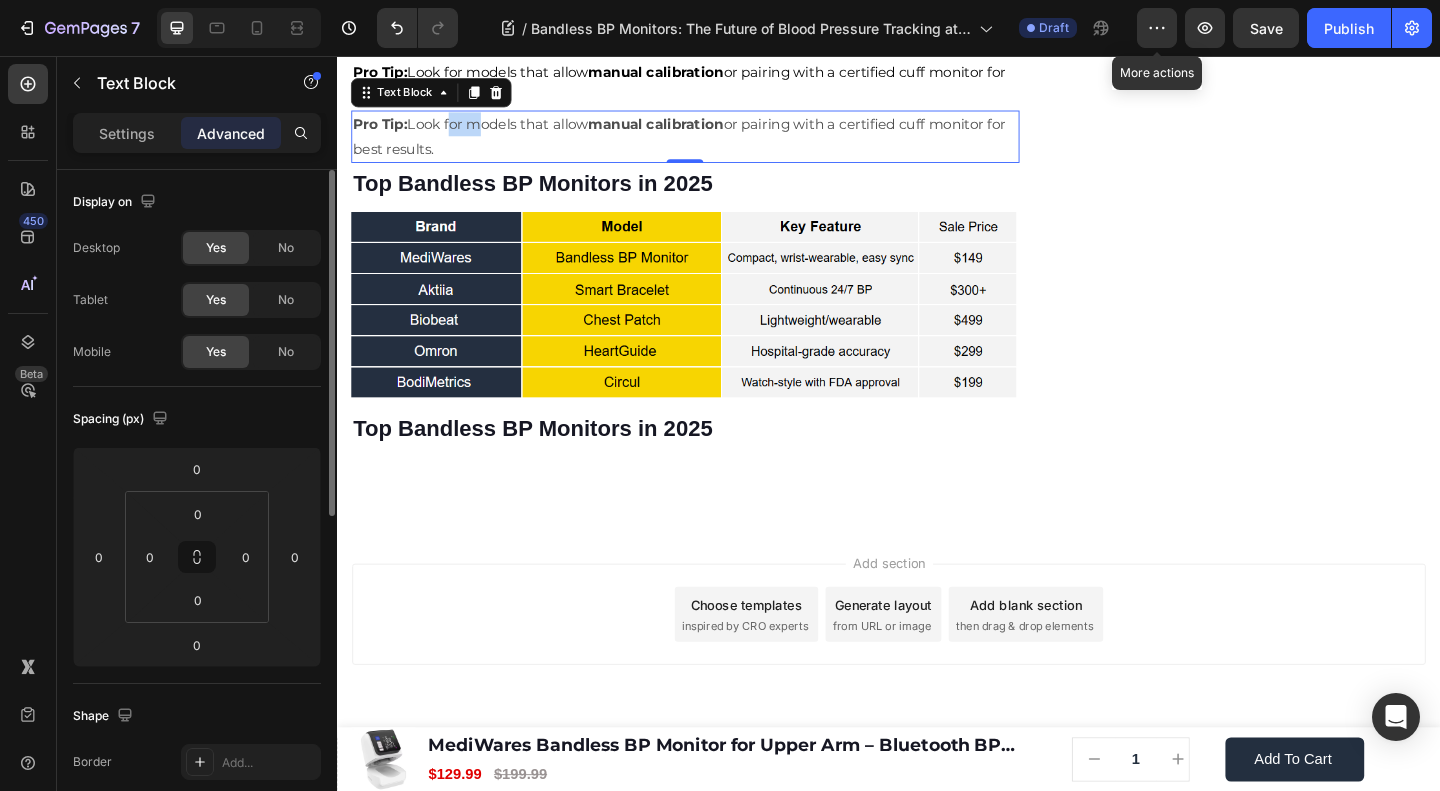click on "Pro Tip:  Look for models that allow  manual calibration  or pairing with a certified cuff monitor for best results." at bounding box center (709, 142) 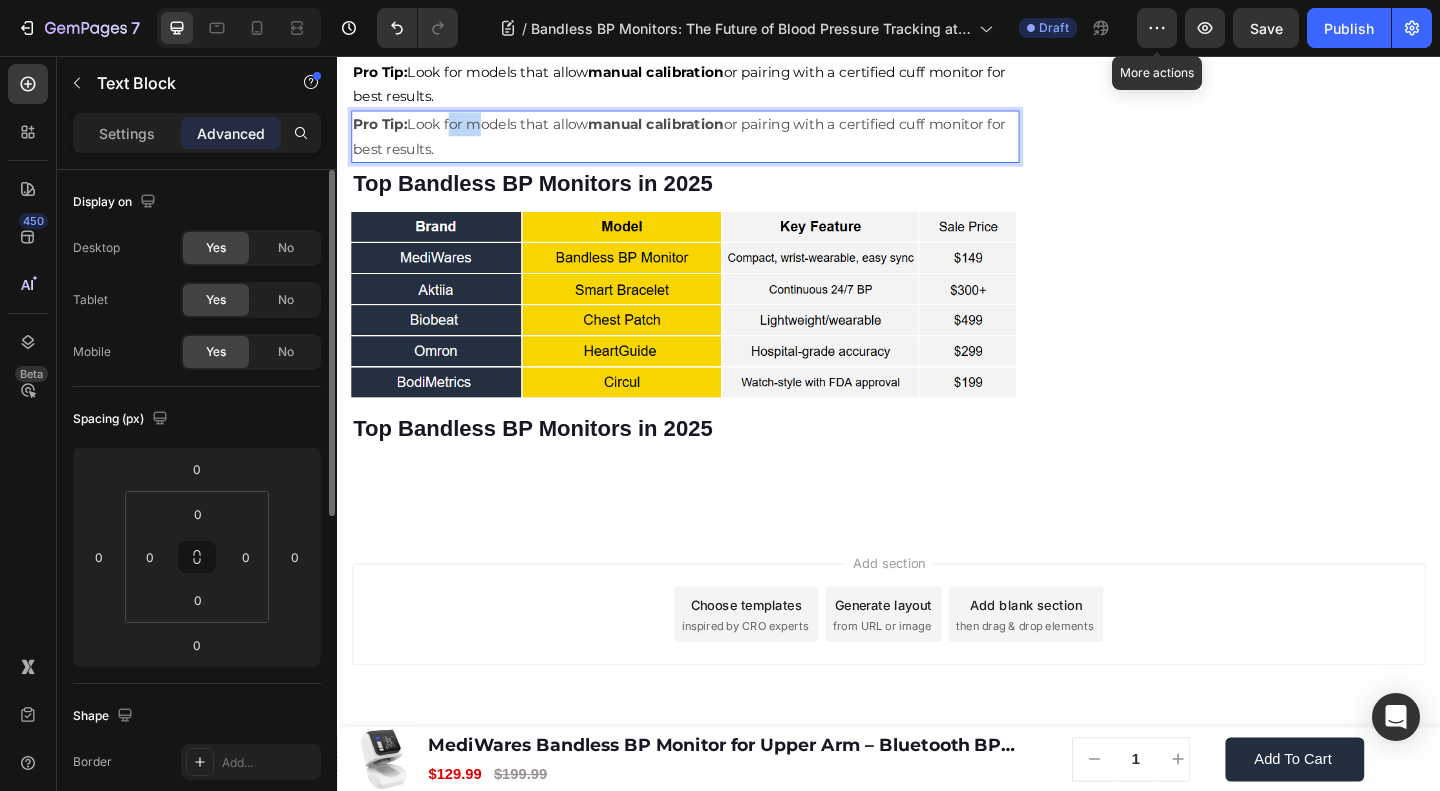 click on "Pro Tip:  Look for models that allow  manual calibration  or pairing with a certified cuff monitor for best results." at bounding box center [709, 142] 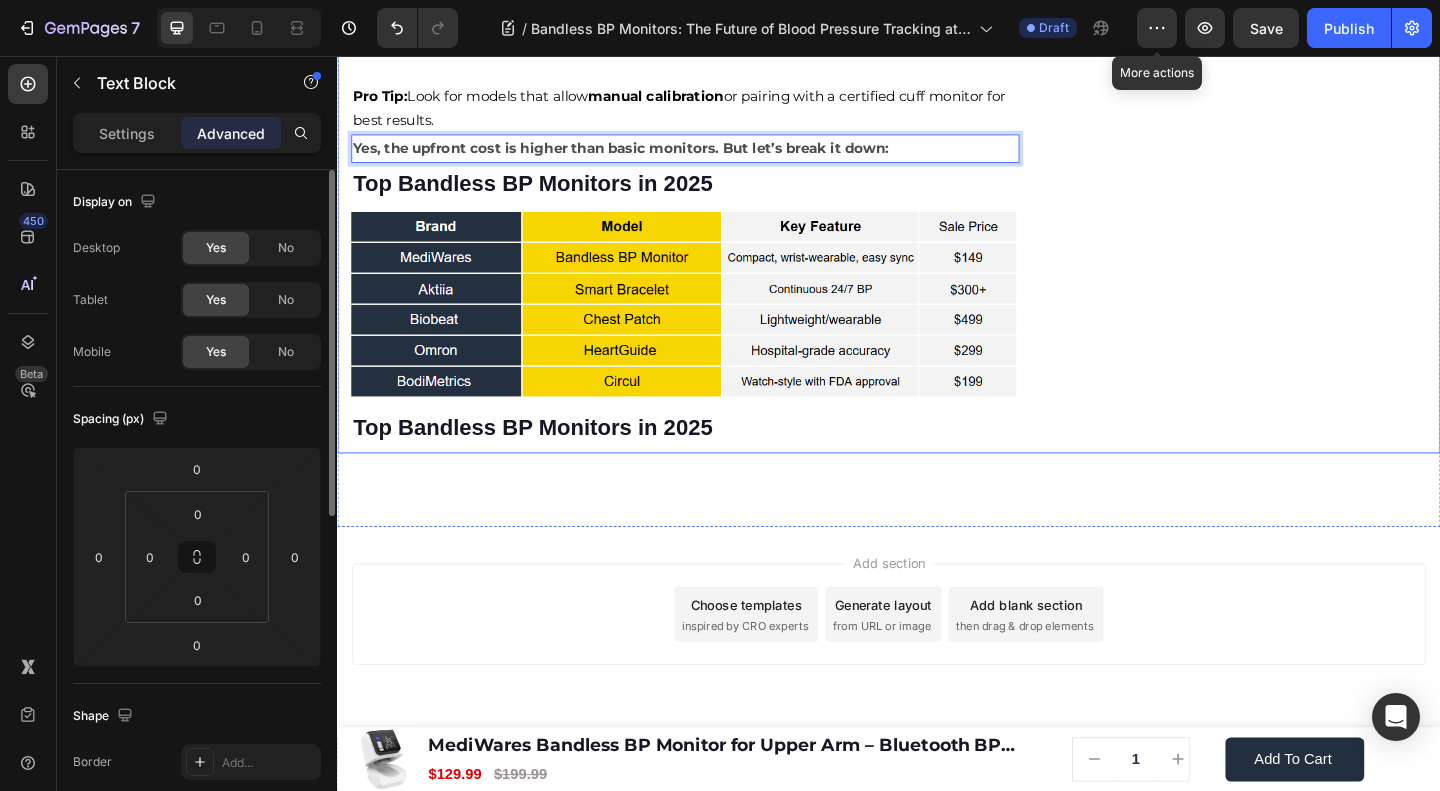 click on "🔥Up to 50% OFF Ending Soon🔥 Text block 03 Days 04 Hrs 56 Mins 37 Secs Countdown Timer Image Clinically Approved Accuracy Over 35,000 Units Sold Affordable Quality with Warranty Doctor Recommended Eco-Friendly Design Item list Shop Now and Save 50% Button
30-day money back guarantee Item list Row Product Images $149.99 Product Price Product Price $199.99 Product Price Product Price Row
Add to cart Add to Cart Product Row Row Image Row" at bounding box center (1332, -2121) 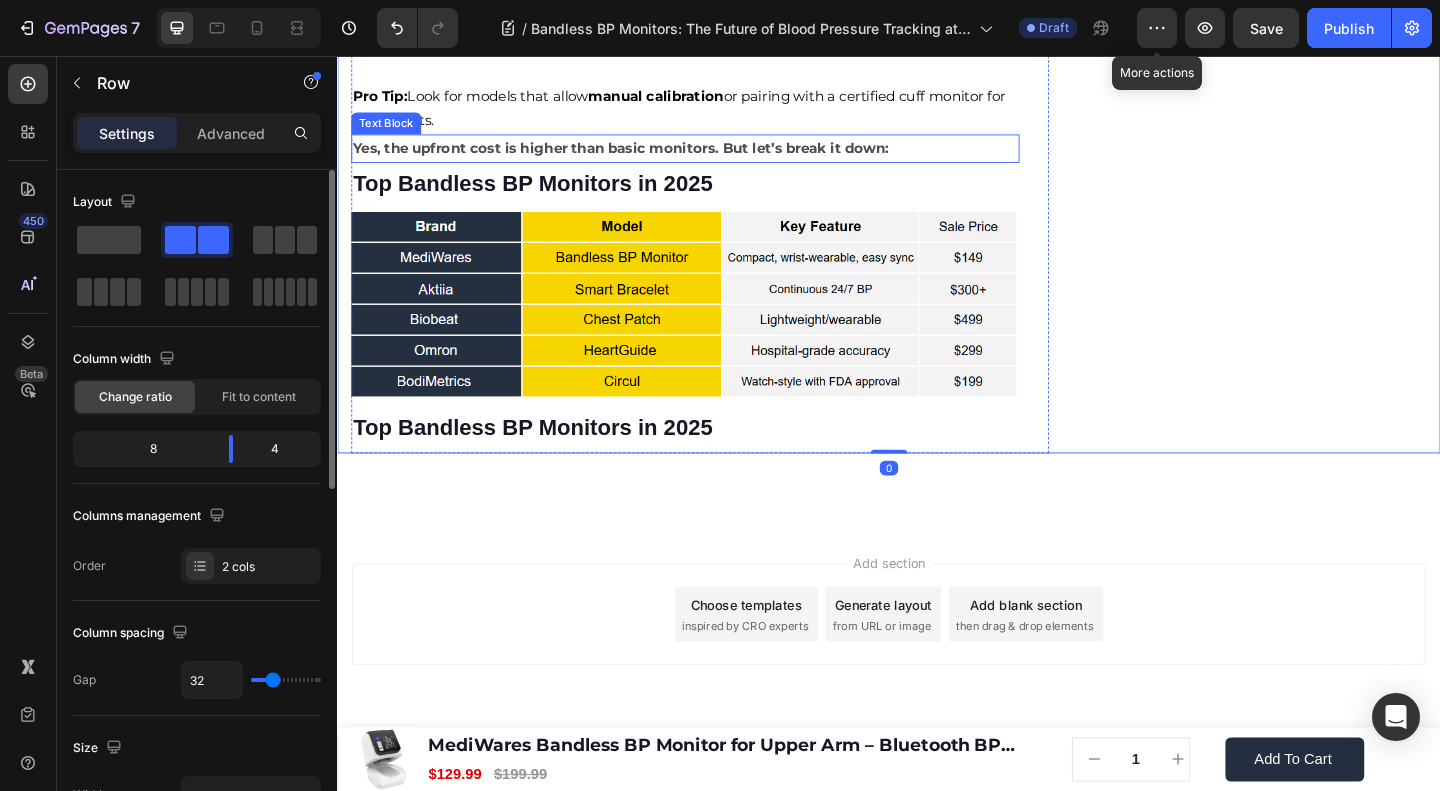 click on "Yes, the upfront cost is higher than basic monitors. But let’s break it down:" at bounding box center (645, 155) 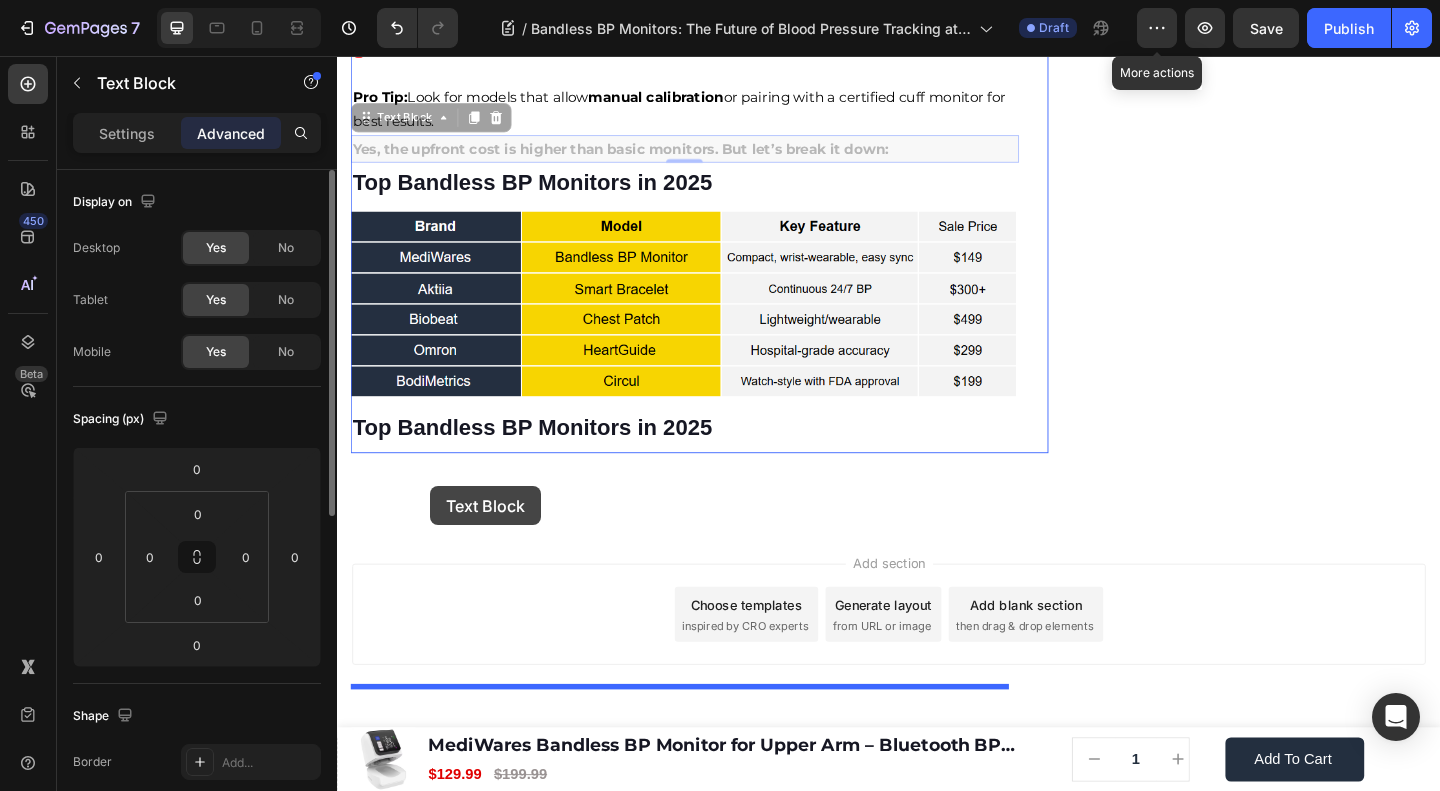 drag, startPoint x: 408, startPoint y: 166, endPoint x: 1188, endPoint y: 565, distance: 876.1284 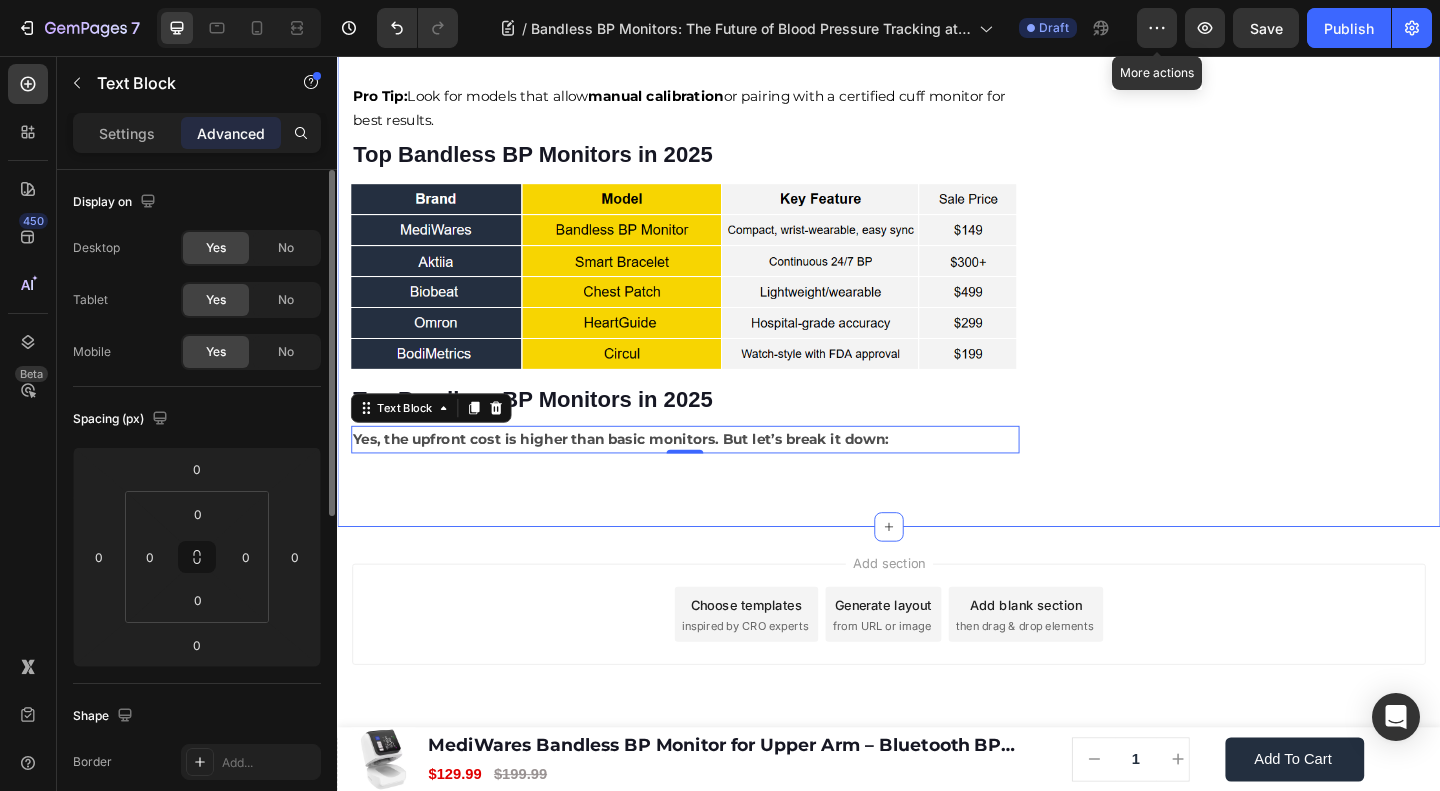 click on "🔥Up to 50% OFF Ending Soon🔥 Text block 03 Days 04 Hrs 56 Mins 33 Secs Countdown Timer Image Clinically Approved Accuracy Over 35,000 Units Sold Affordable Quality with Warranty Doctor Recommended Eco-Friendly Design Item list Shop Now and Save 50% Button
30-day money back guarantee Item list Row Product Images $149.99 Product Price Product Price $199.99 Product Price Product Price Row
Add to cart Add to Cart Product Row Row Image Row" at bounding box center (1332, -2121) 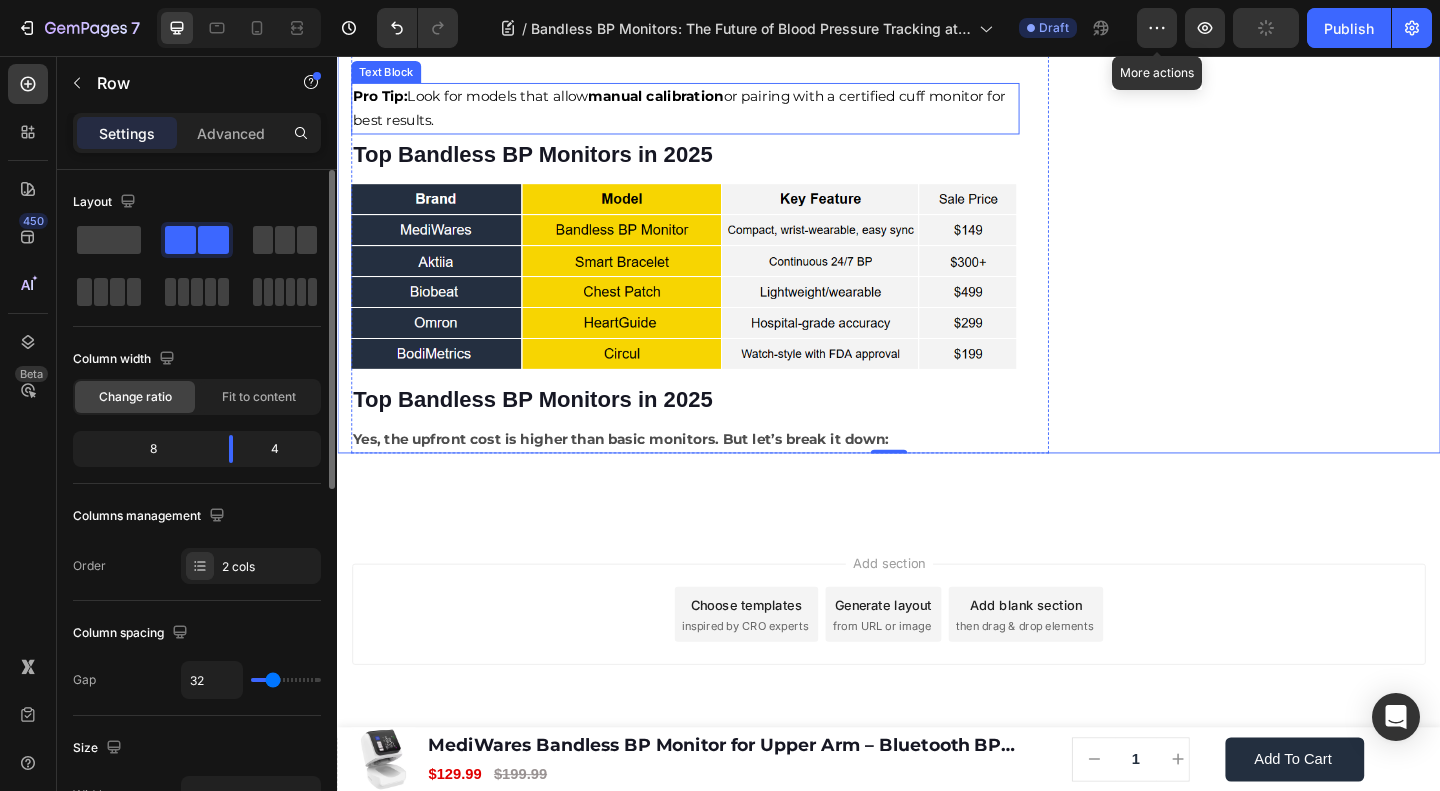 click on "Pro Tip:  Look for models that allow  manual calibration  or pairing with a certified cuff monitor for best results." at bounding box center [709, 112] 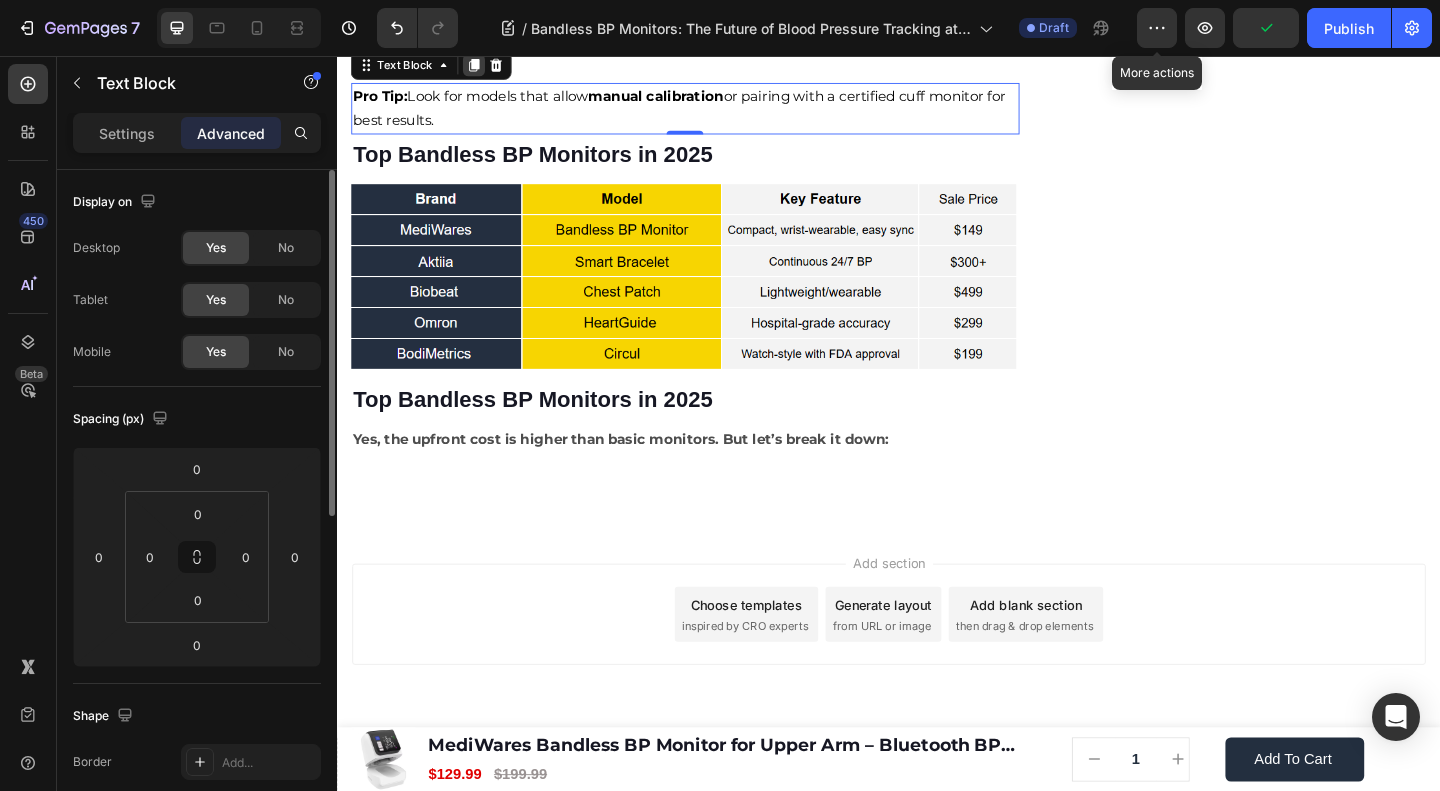 click at bounding box center (486, 66) 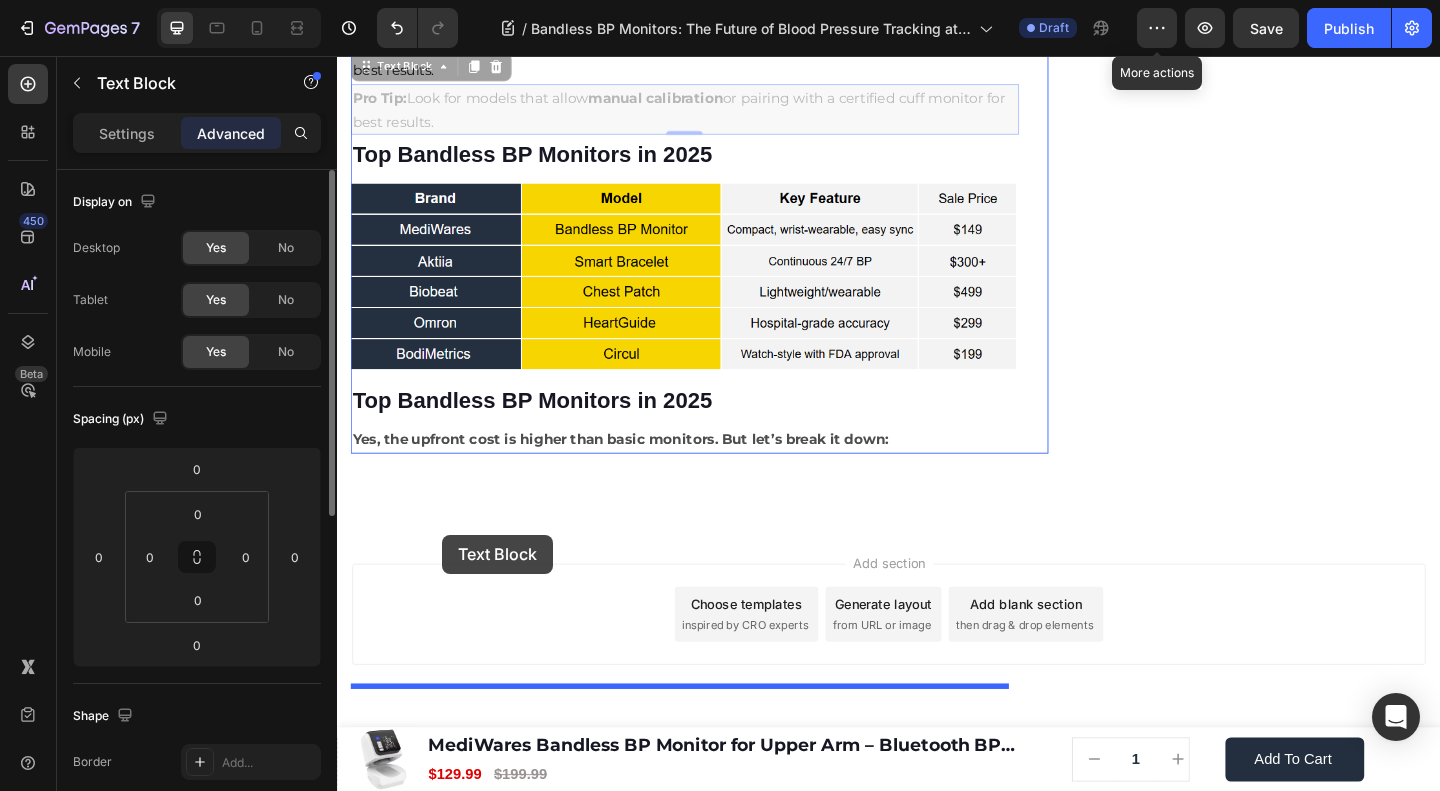 drag, startPoint x: 399, startPoint y: 162, endPoint x: 451, endPoint y: 577, distance: 418.24515 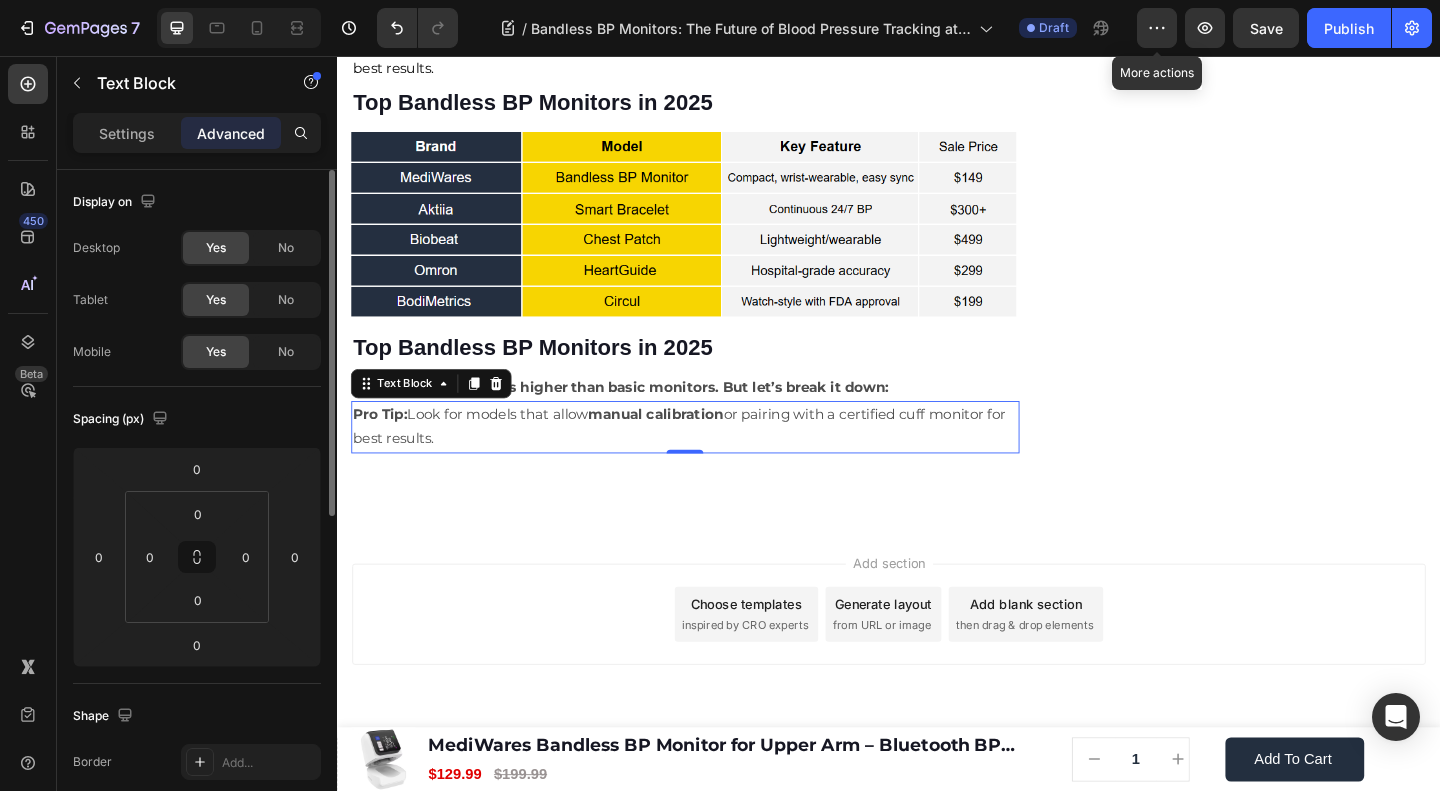 click on "Pro Tip:  Look for models that allow  manual calibration  or pairing with a certified cuff monitor for best results." at bounding box center (715, 459) 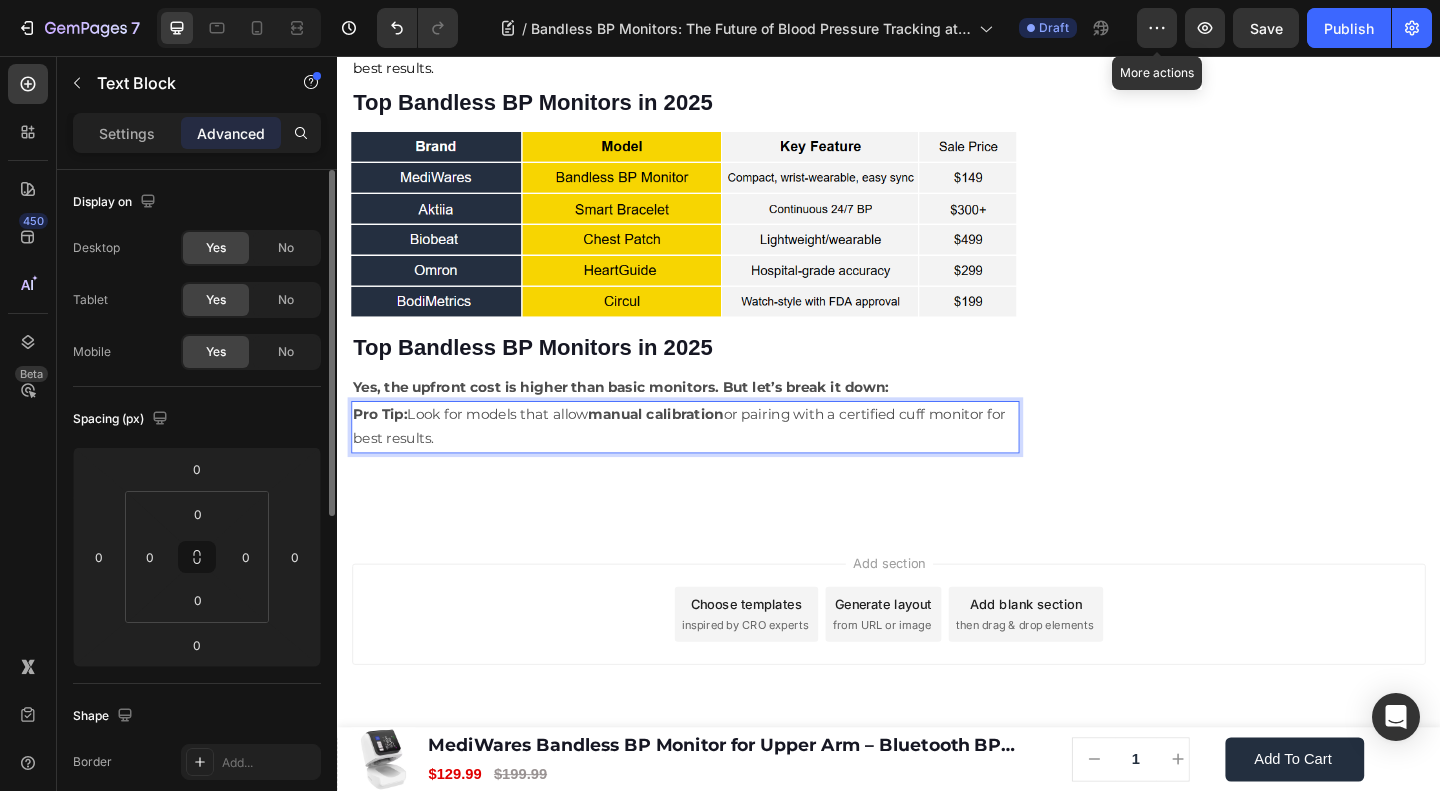 click on "Pro Tip:  Look for models that allow  manual calibration  or pairing with a certified cuff monitor for best results." at bounding box center (715, 459) 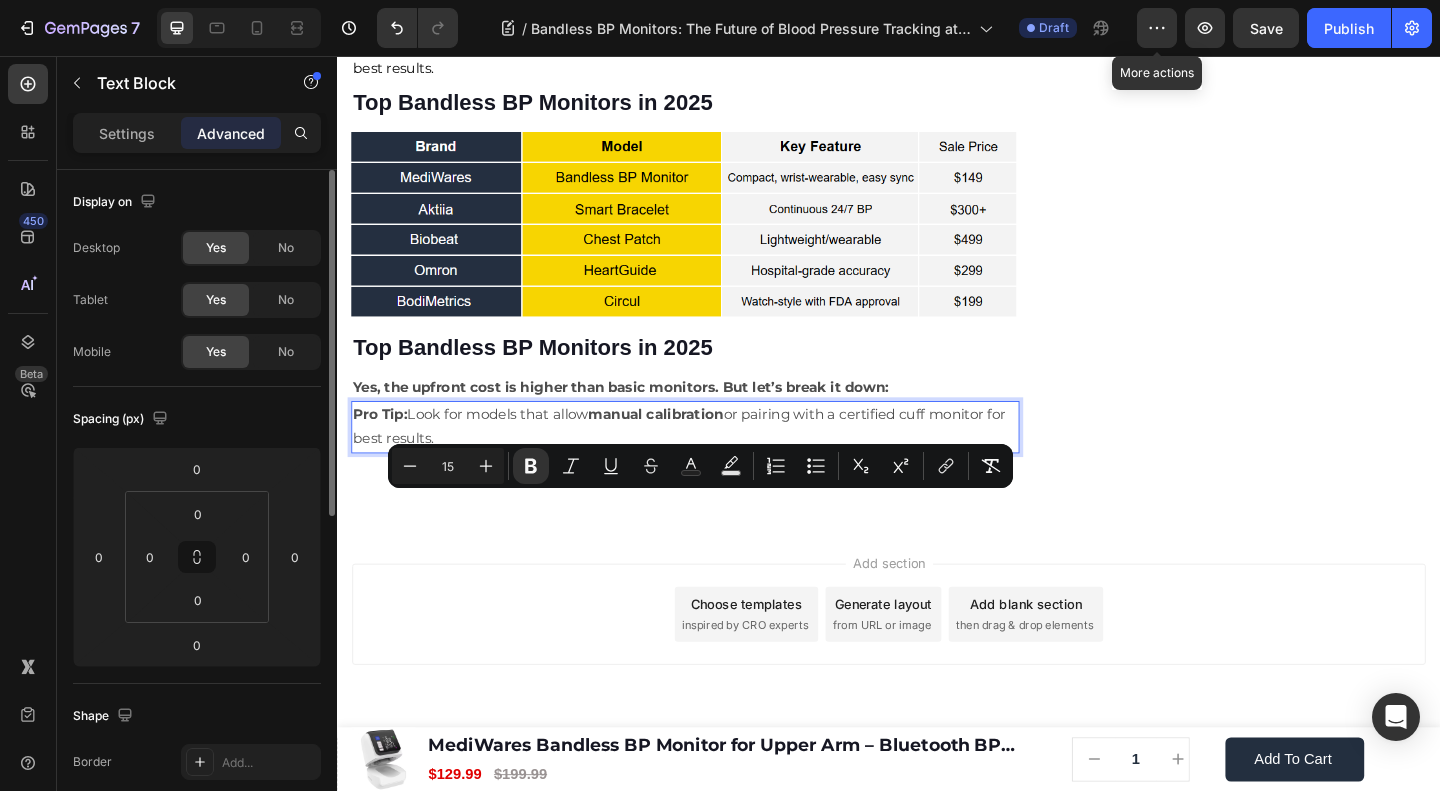 type on "14" 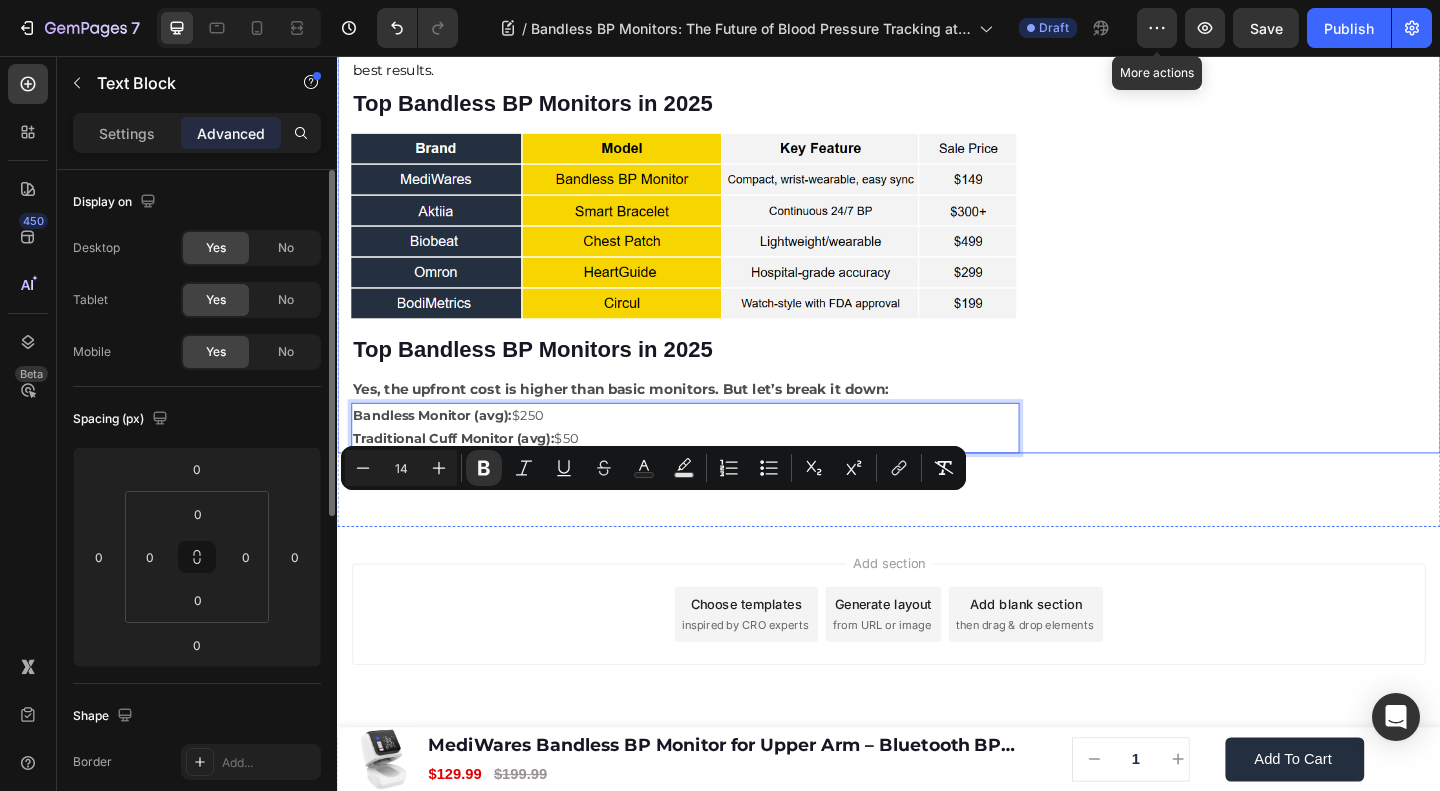 drag, startPoint x: 539, startPoint y: 566, endPoint x: 351, endPoint y: 548, distance: 188.85974 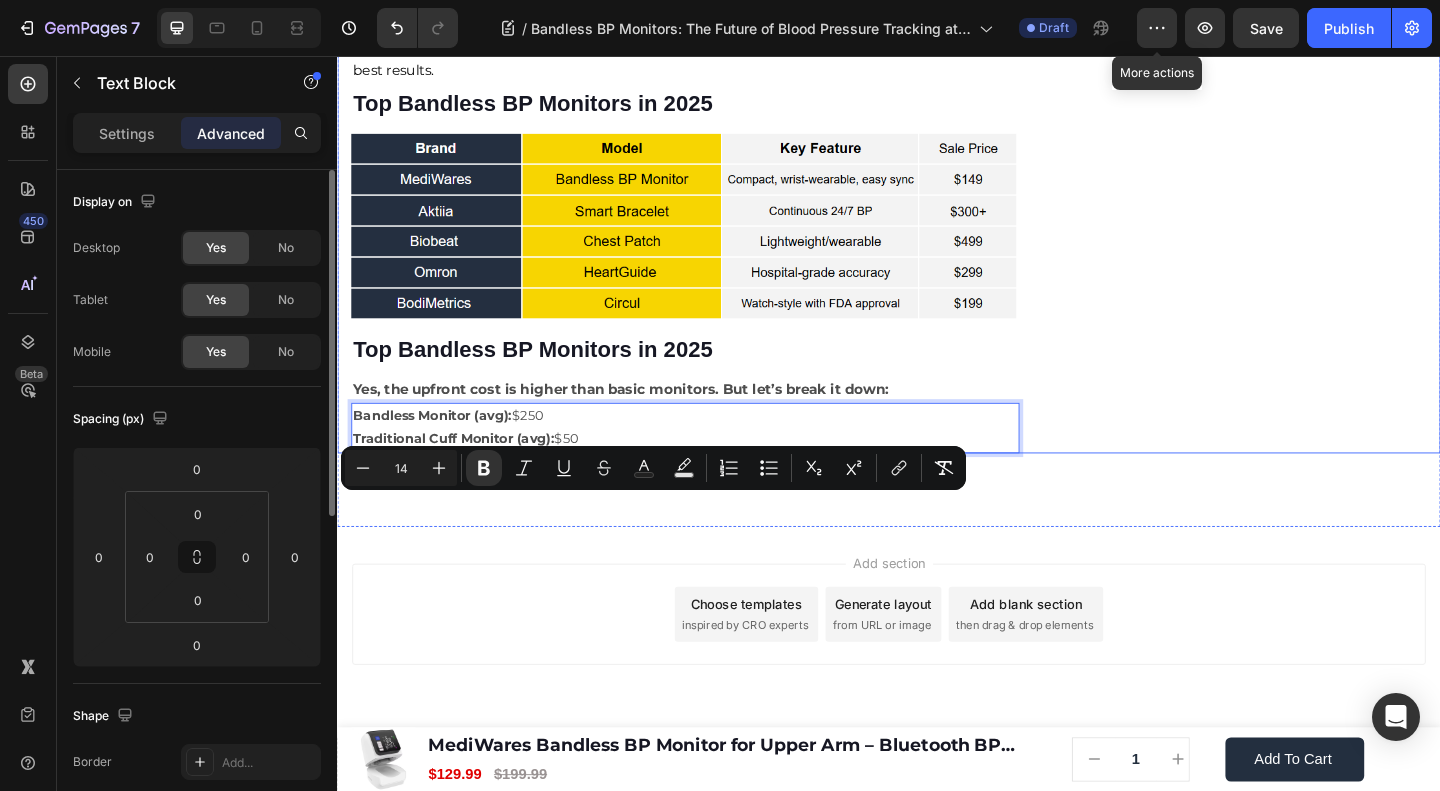 click on "Home
Blog
Article Title Breadcrumb Bandless BP Monitors: The Future of Blood Pressure Tracking at Your Fingertips Heading Row Image James Wilder Text block Advanced list Published:  August 04, 2025 Text block Row Monitoring blood pressure shouldn’t feel like a medical procedure. Yet, for years, the traditional cuff-based monitors, bulky, noisy, and often uncomfortable, have remained the norm. But not anymore. A quiet revolution is underway in the world of health tech, led by an innovation called the bandless BP monitor. Text block Image If you're someone who hates cuff inflation or needs constant BP monitoring without hassle, a bandless monitor might just be your new best friend. Let’s explore why this cuffless, wearable device is changing the way we track cardiovascular health—quietly, comfortably, and continuously. Text block ⁠⁠⁠⁠⁠⁠⁠ What is a Bandless BP Monitor? Image" at bounding box center (937, -2148) 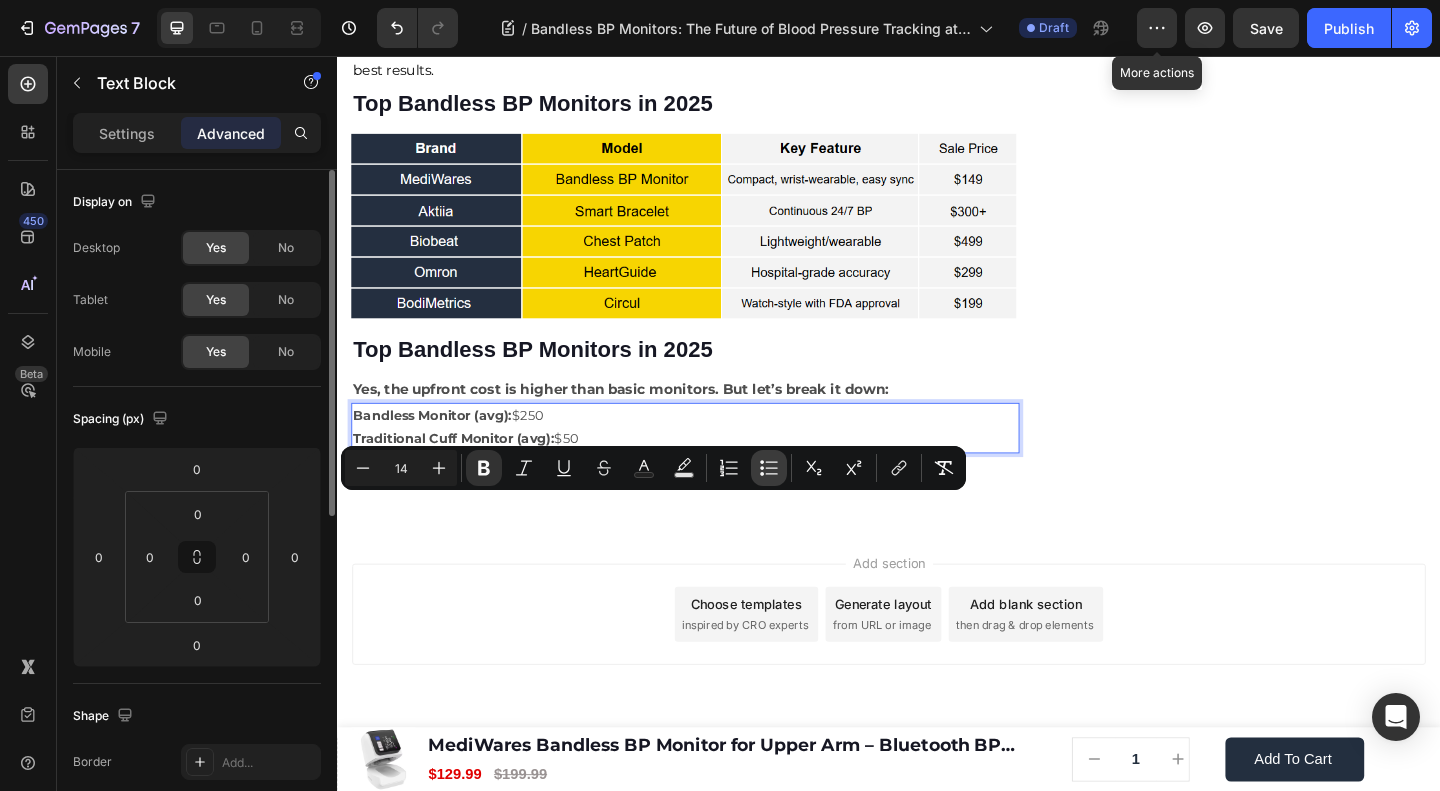 click 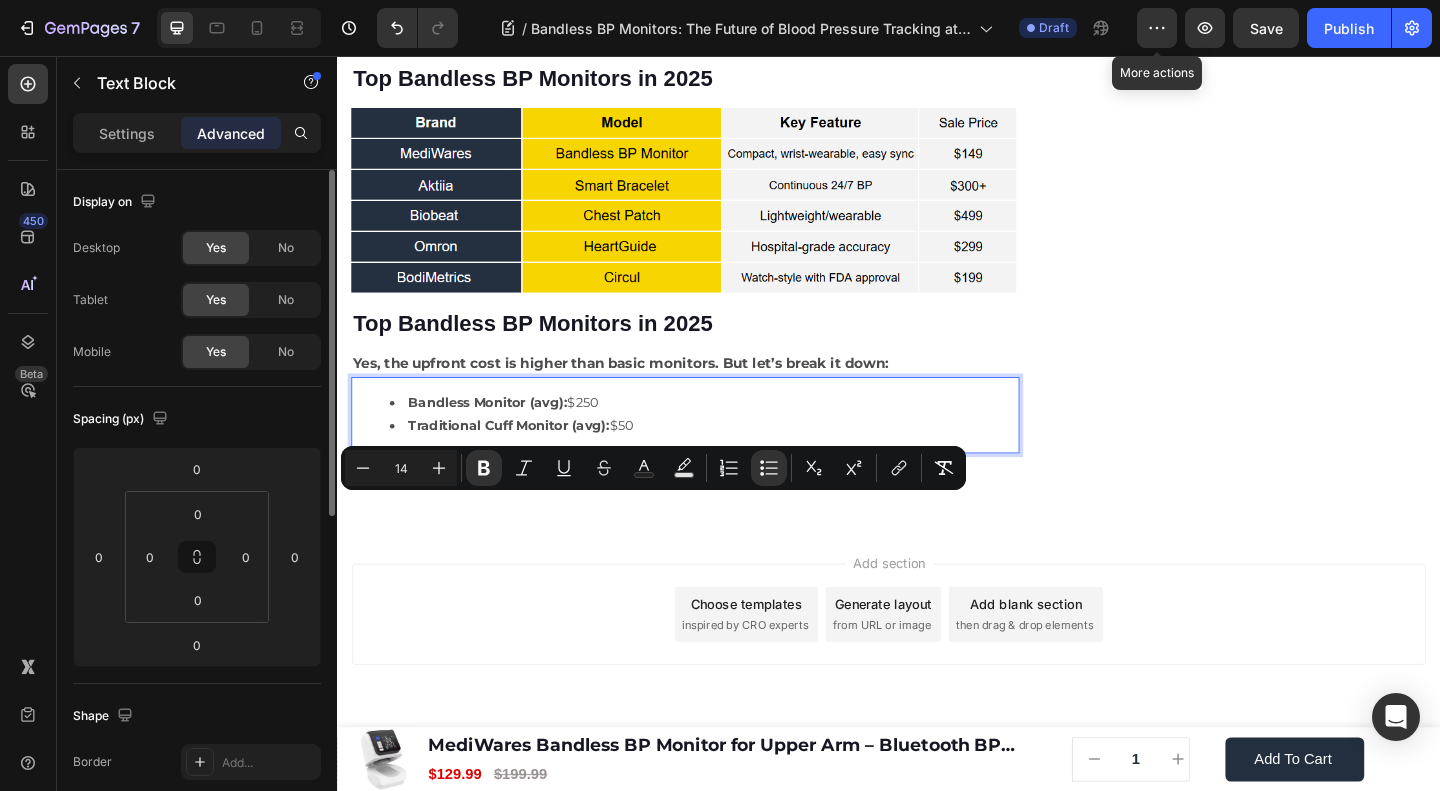click on "Traditional Cuff Monitor (avg):  $50" at bounding box center (735, 458) 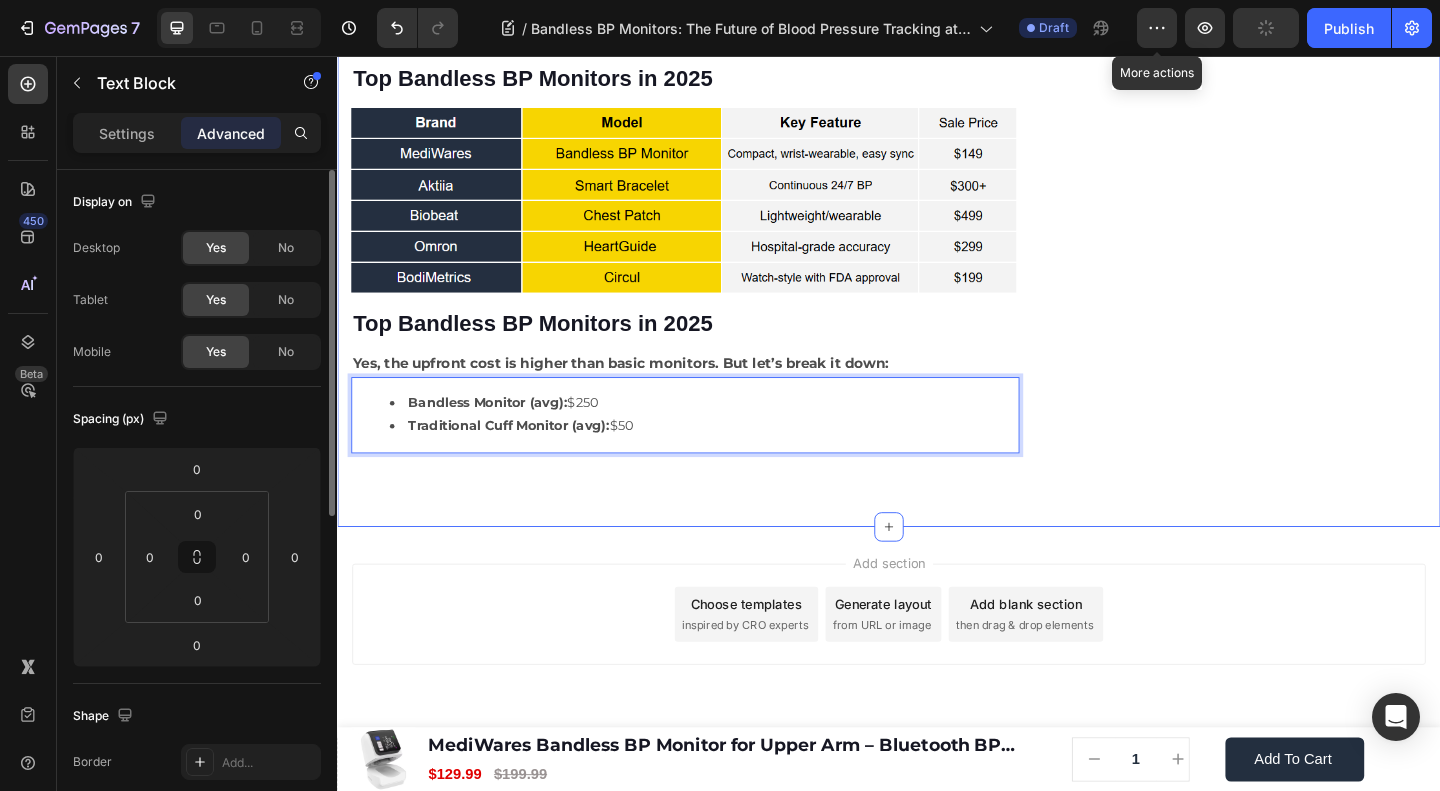 click on "Home
Blog
Article Title Breadcrumb Bandless BP Monitors: The Future of Blood Pressure Tracking at Your Fingertips Heading Row Image James Wilder Text block Advanced list Published:  August 04, 2025 Text block Row Monitoring blood pressure shouldn’t feel like a medical procedure. Yet, for years, the traditional cuff-based monitors, bulky, noisy, and often uncomfortable, have remained the norm. But not anymore. A quiet revolution is underway in the world of health tech, led by an innovation called the bandless BP monitor. Text block Image If you're someone who hates cuff inflation or needs constant BP monitoring without hassle, a bandless monitor might just be your new best friend. Let’s explore why this cuffless, wearable device is changing the way we track cardiovascular health—quietly, comfortably, and continuously. Text block ⁠⁠⁠⁠⁠⁠⁠ What is a Bandless BP Monitor? Image" at bounding box center (937, -2146) 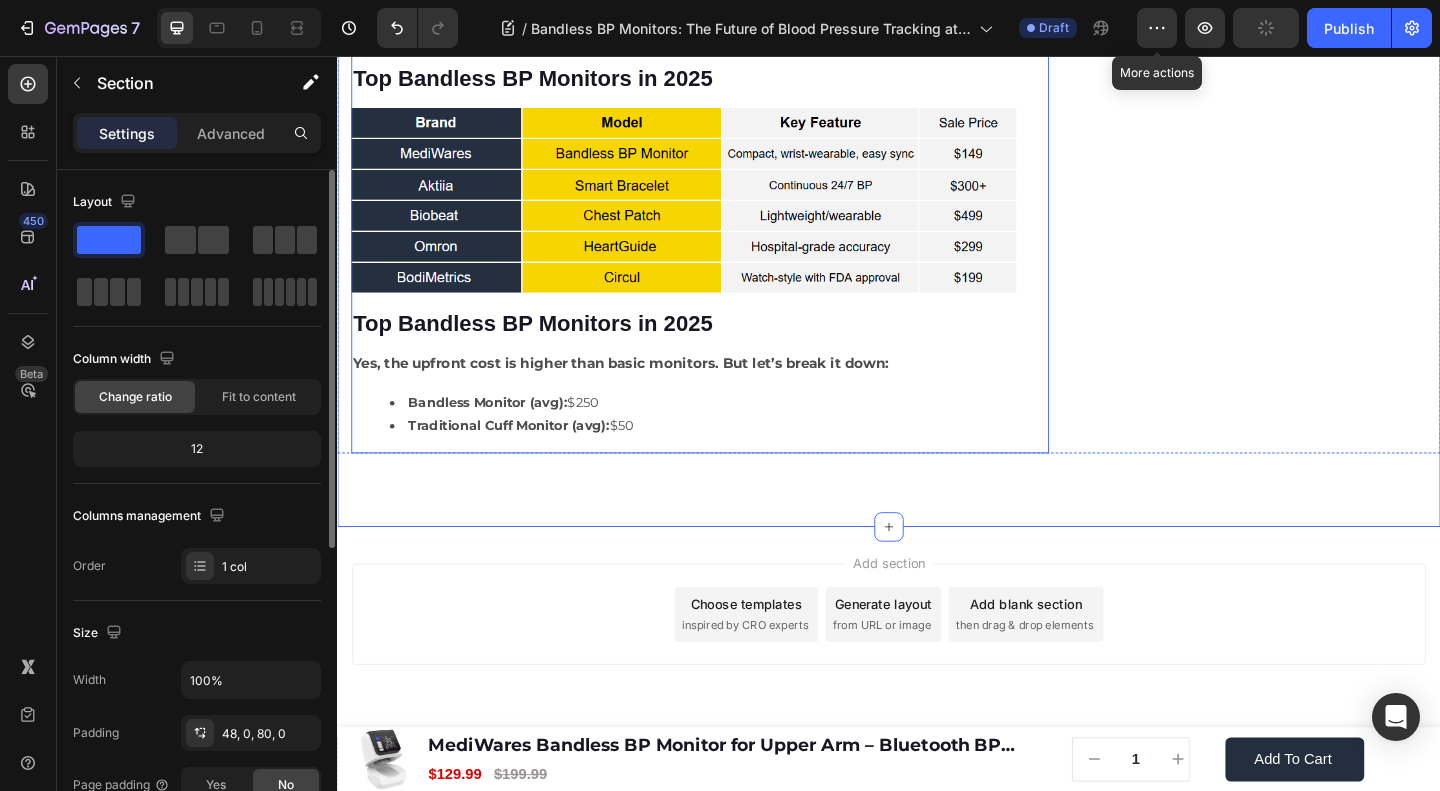 click on "🔥Up to 50% OFF Ending Soon🔥 Text block 03 Days 04 Hrs 56 Mins 15 Secs Countdown Timer Image Clinically Approved Accuracy Over 35,000 Units Sold Affordable Quality with Warranty Doctor Recommended Eco-Friendly Design Item list Shop Now and Save 50% Button
30-day money back guarantee Item list Row Product Images $149.99 Product Price Product Price $199.99 Product Price Product Price Row
Add to cart Add to Cart Product Row Row Image Row" at bounding box center (1332, -2162) 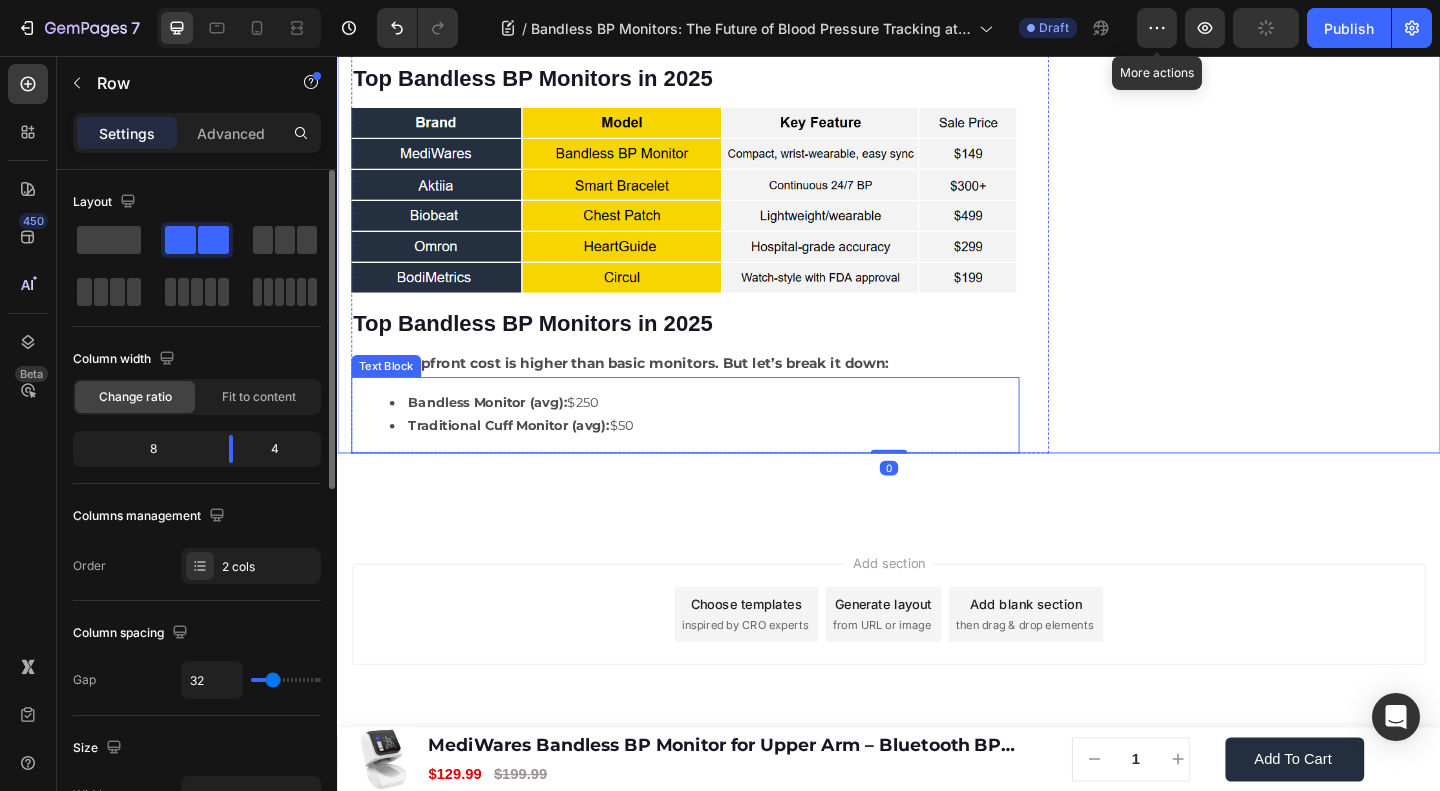 click on "Bandless Monitor (avg):  $250" at bounding box center (735, 433) 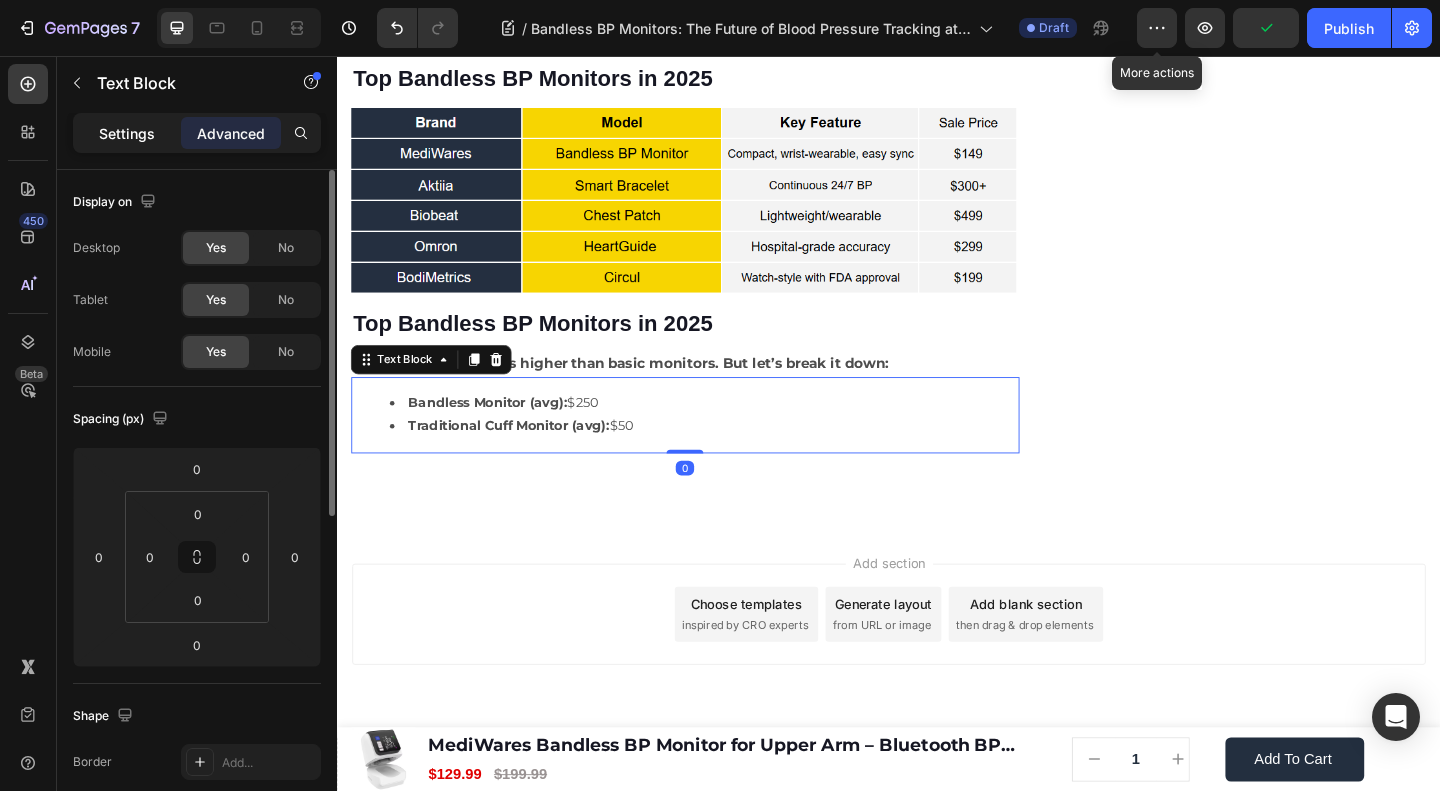 click on "Settings" at bounding box center [127, 133] 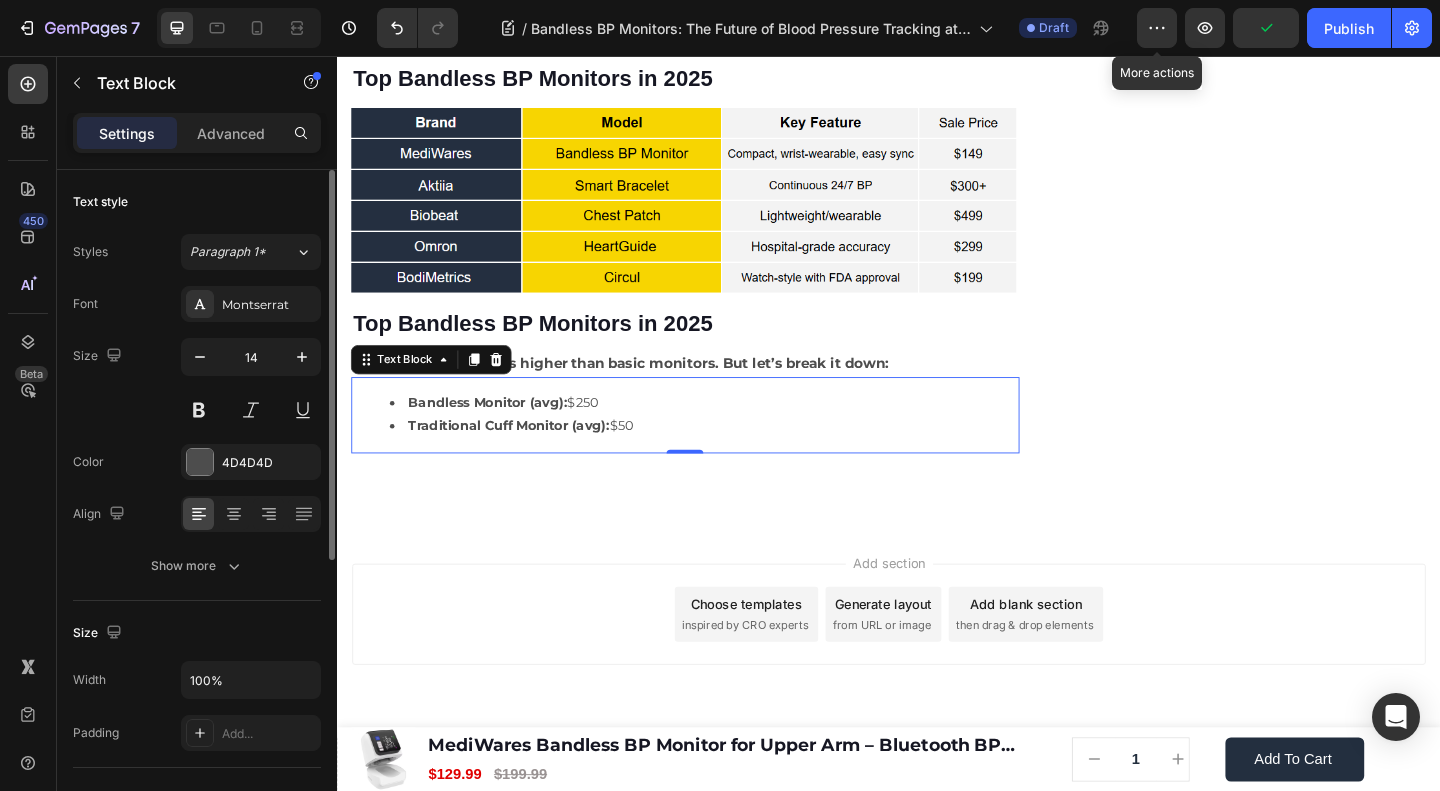 click 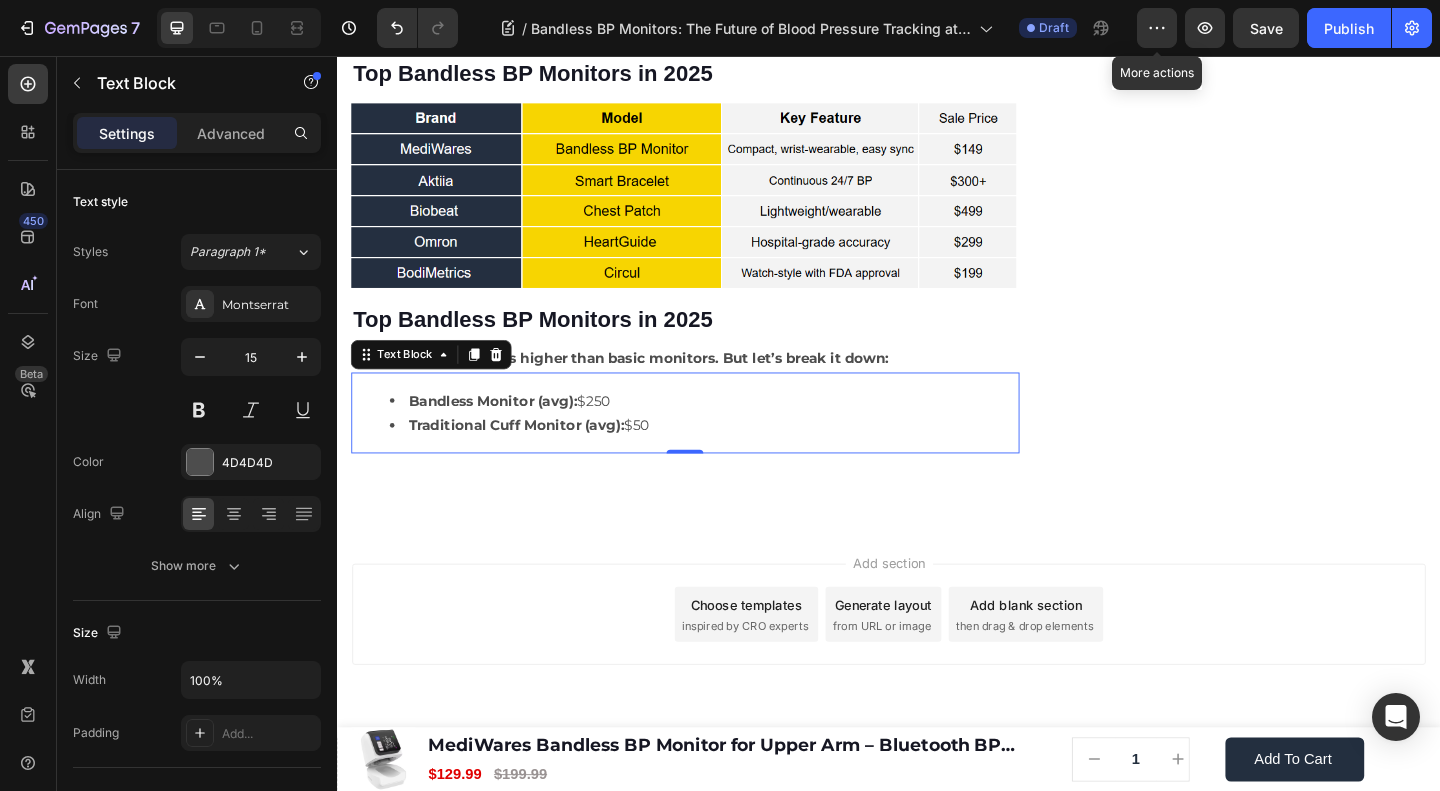 click on "Traditional Cuff Monitor (avg):" at bounding box center (532, 457) 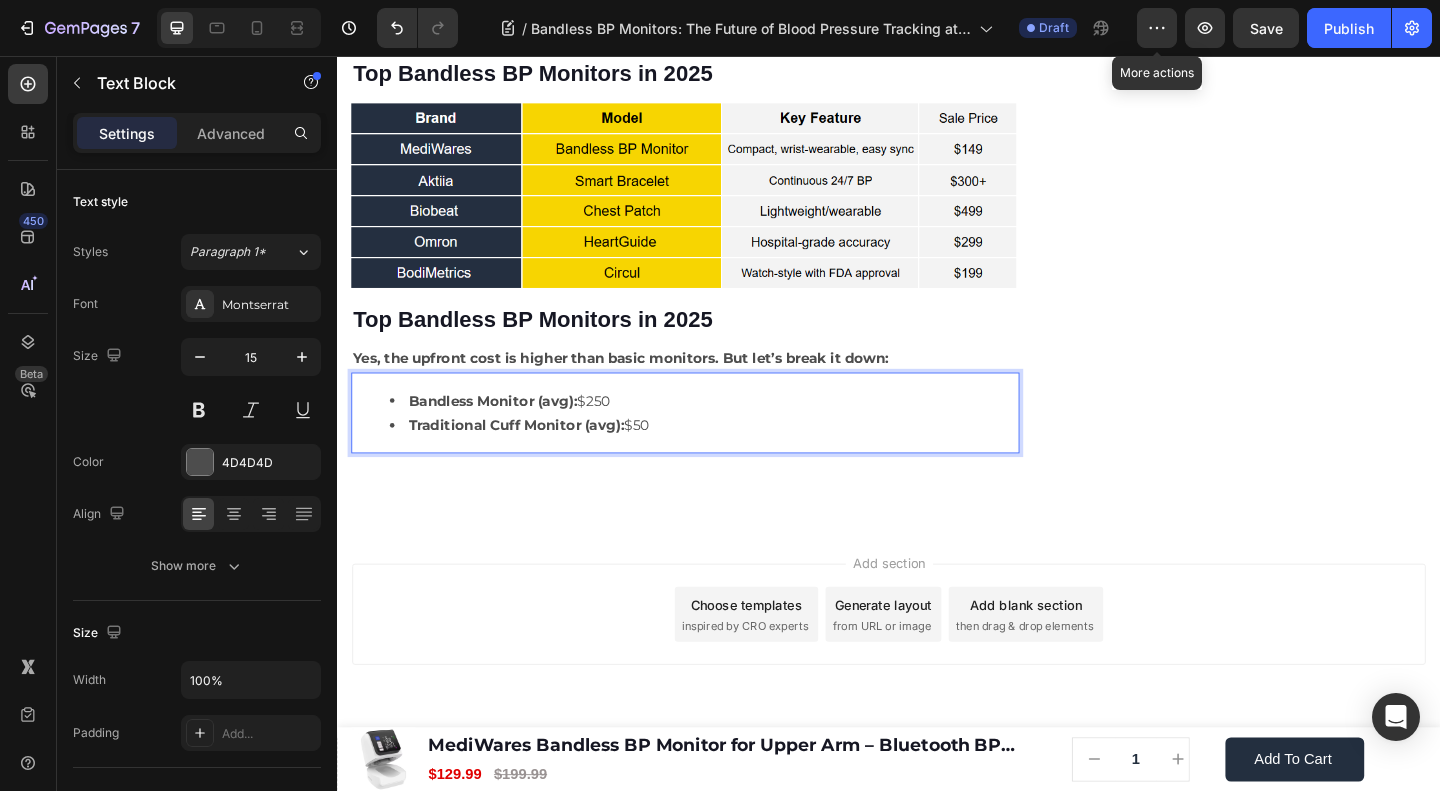 click on "Traditional Cuff Monitor (avg):" at bounding box center (532, 457) 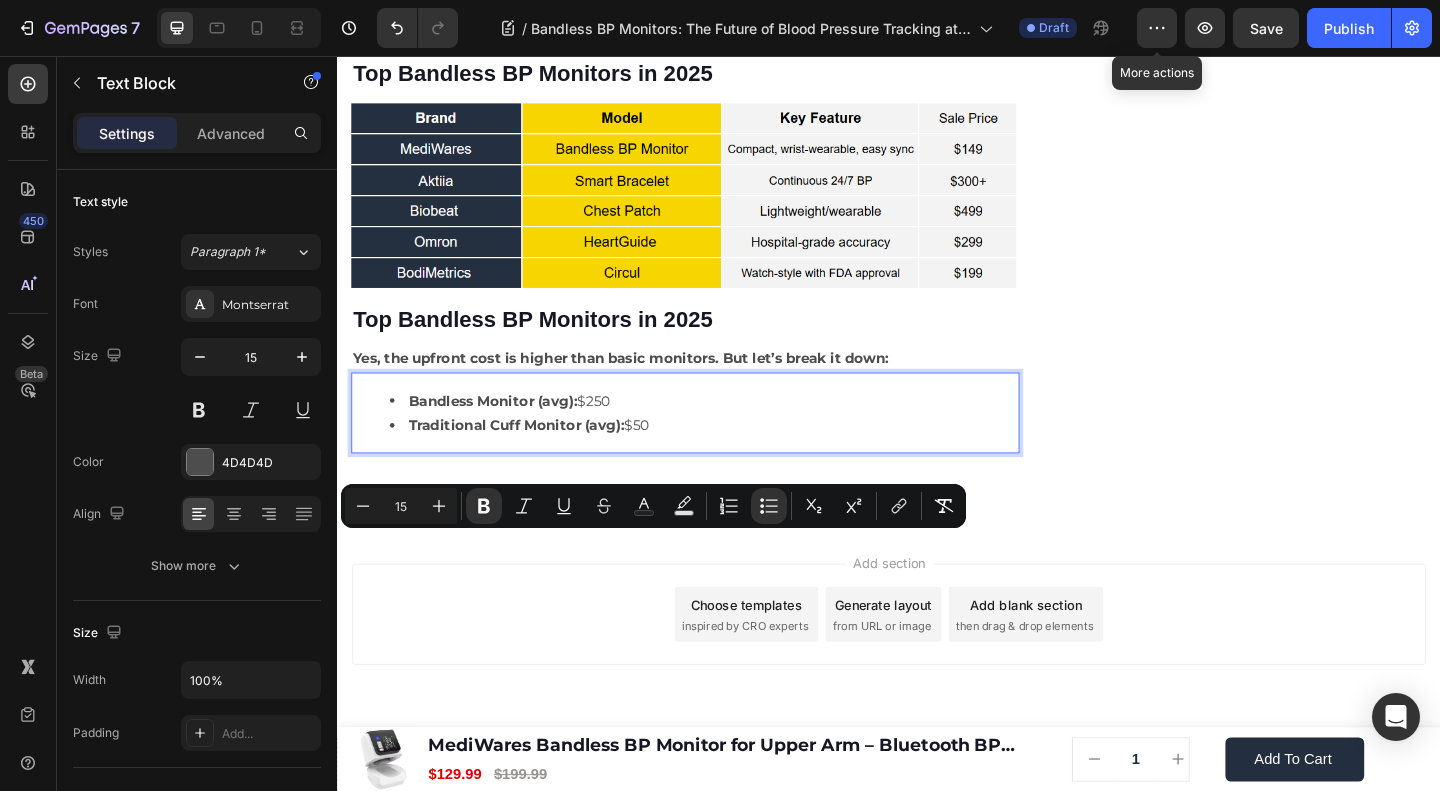 click on "Bandless Monitor (avg):  $250 Traditional Cuff Monitor (avg):  $50" at bounding box center (715, 444) 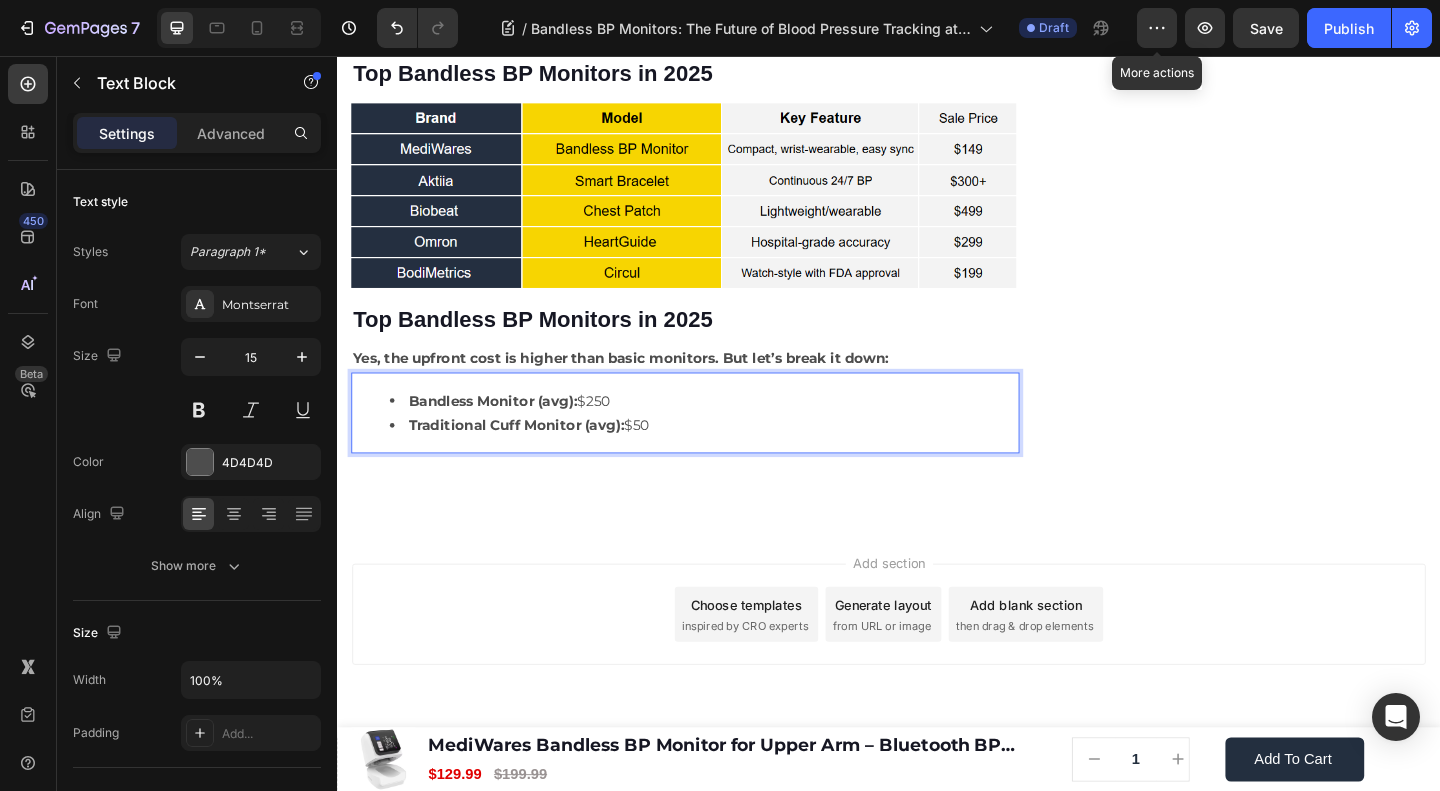 click on "🔥Up to 50% OFF Ending Soon🔥 Text block 03 Days 04 Hrs 56 Mins 08 Secs Countdown Timer Image Clinically Approved Accuracy Over 35,000 Units Sold Affordable Quality with Warranty Doctor Recommended Eco-Friendly Design Item list Shop Now and Save 50% Button
30-day money back guarantee Item list Row Product Images $149.99 Product Price Product Price $199.99 Product Price Product Price Row
Add to cart Add to Cart Product Row Row Image Row" at bounding box center (1332, -2165) 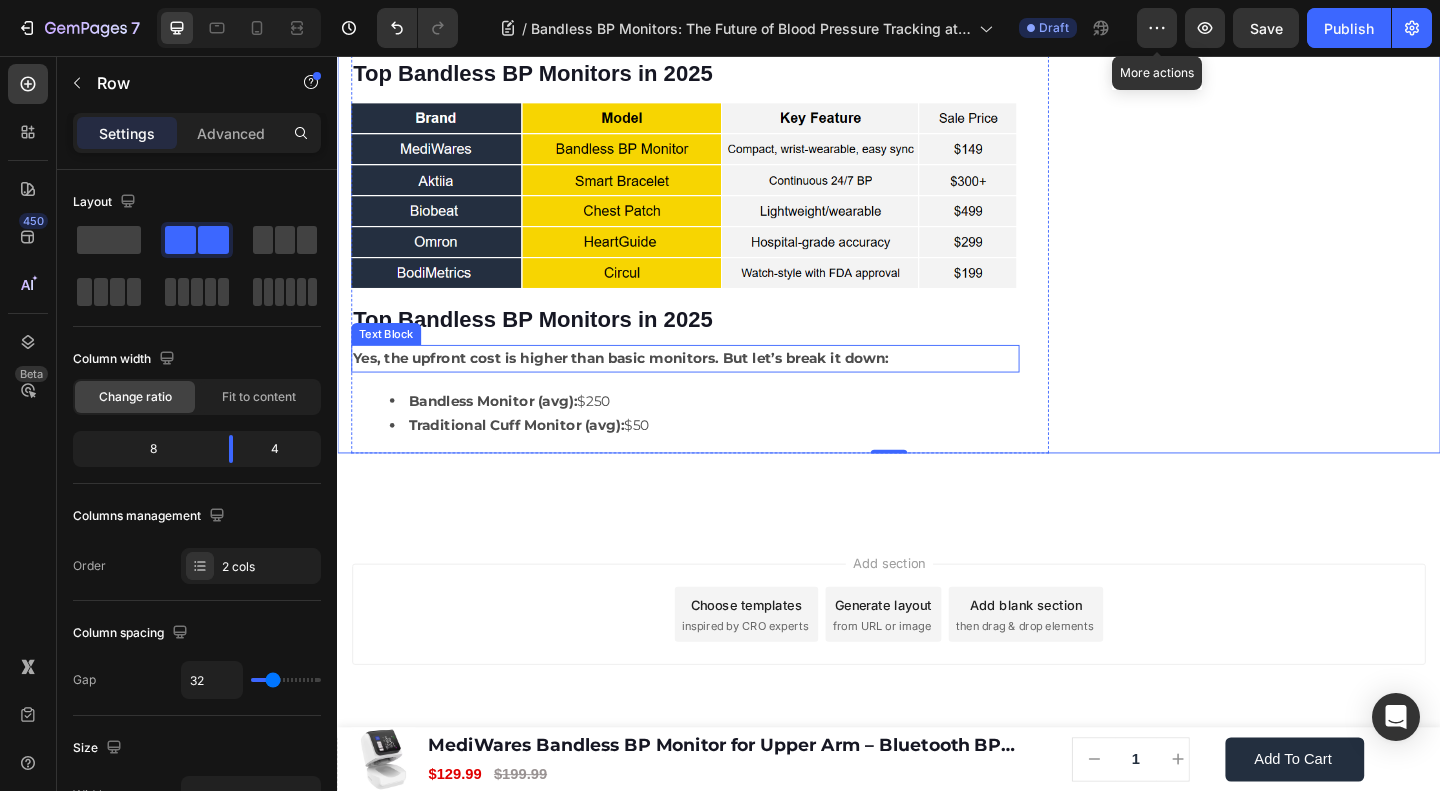 scroll, scrollTop: 5214, scrollLeft: 0, axis: vertical 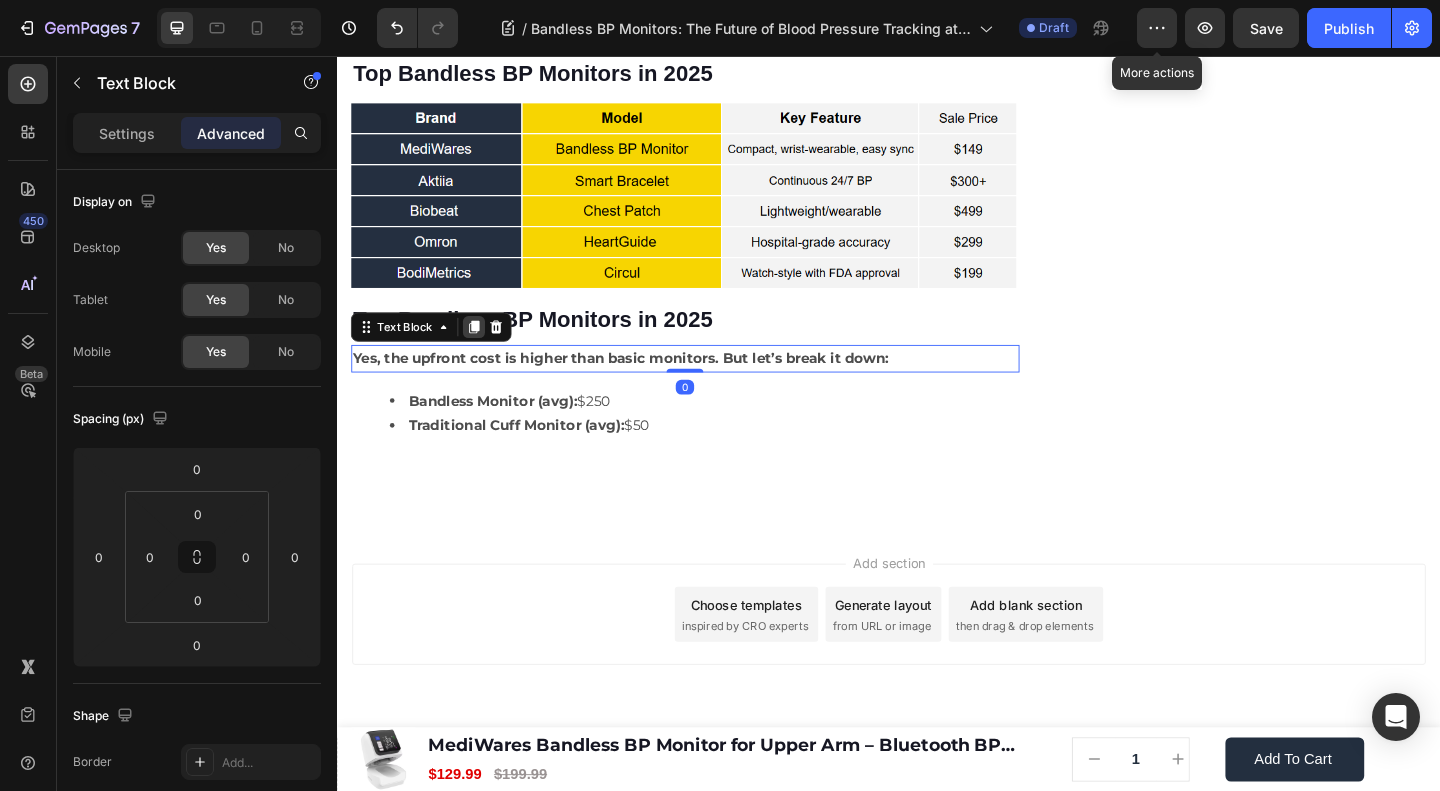 click 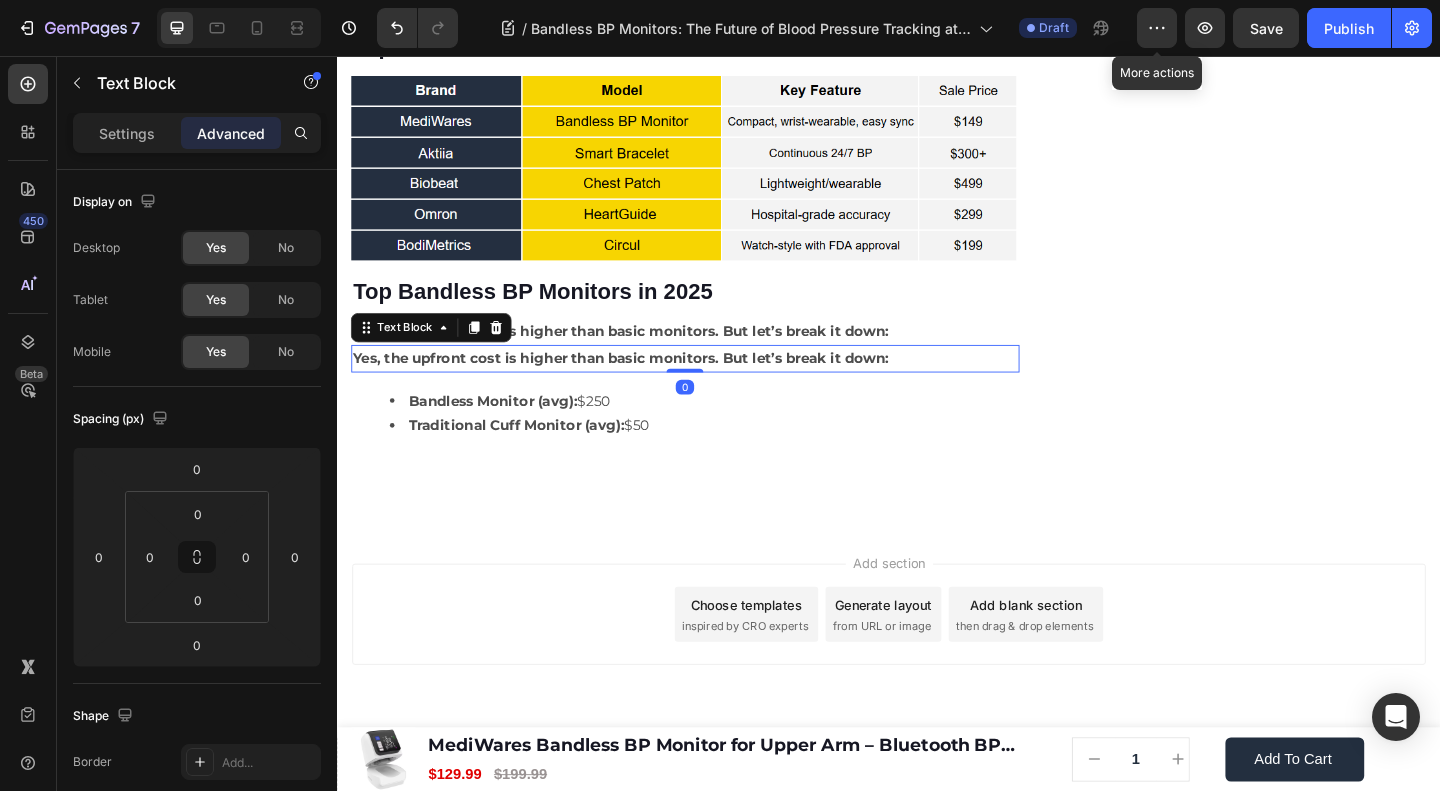 click on "Yes, the upfront cost is higher than basic monitors. But let’s break it down:" at bounding box center (645, 384) 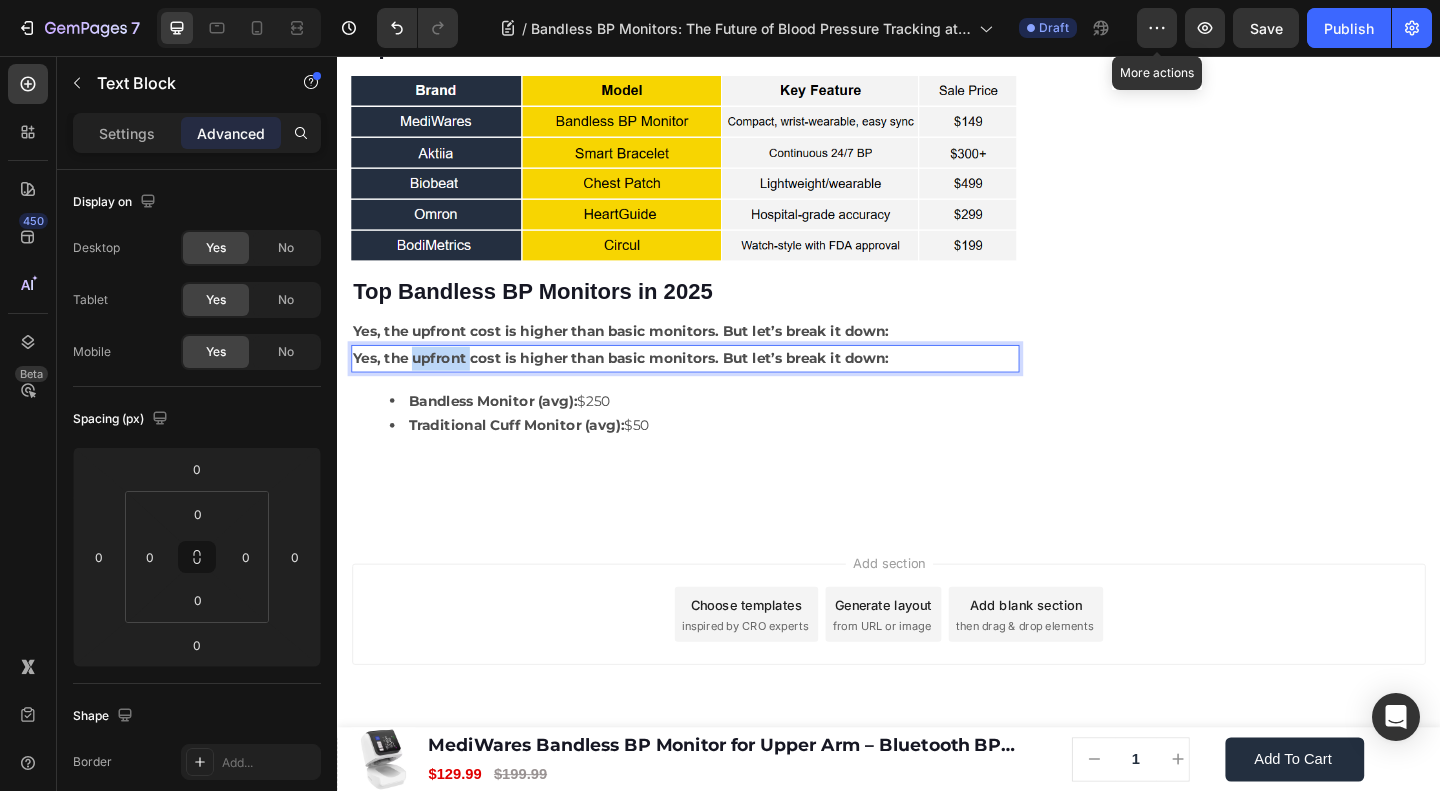 click on "Yes, the upfront cost is higher than basic monitors. But let’s break it down:" at bounding box center [645, 384] 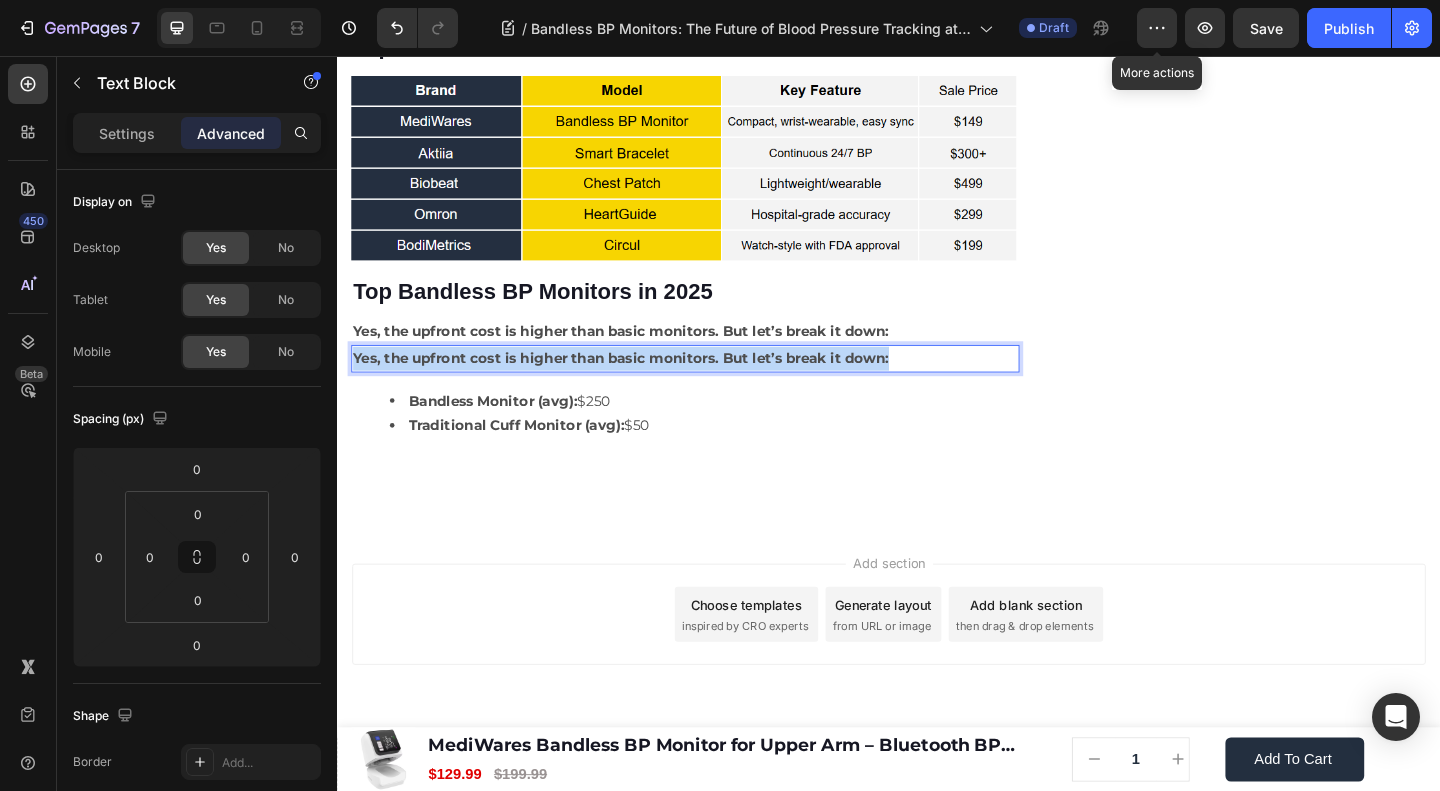 click on "Yes, the upfront cost is higher than basic monitors. But let’s break it down:" at bounding box center (645, 384) 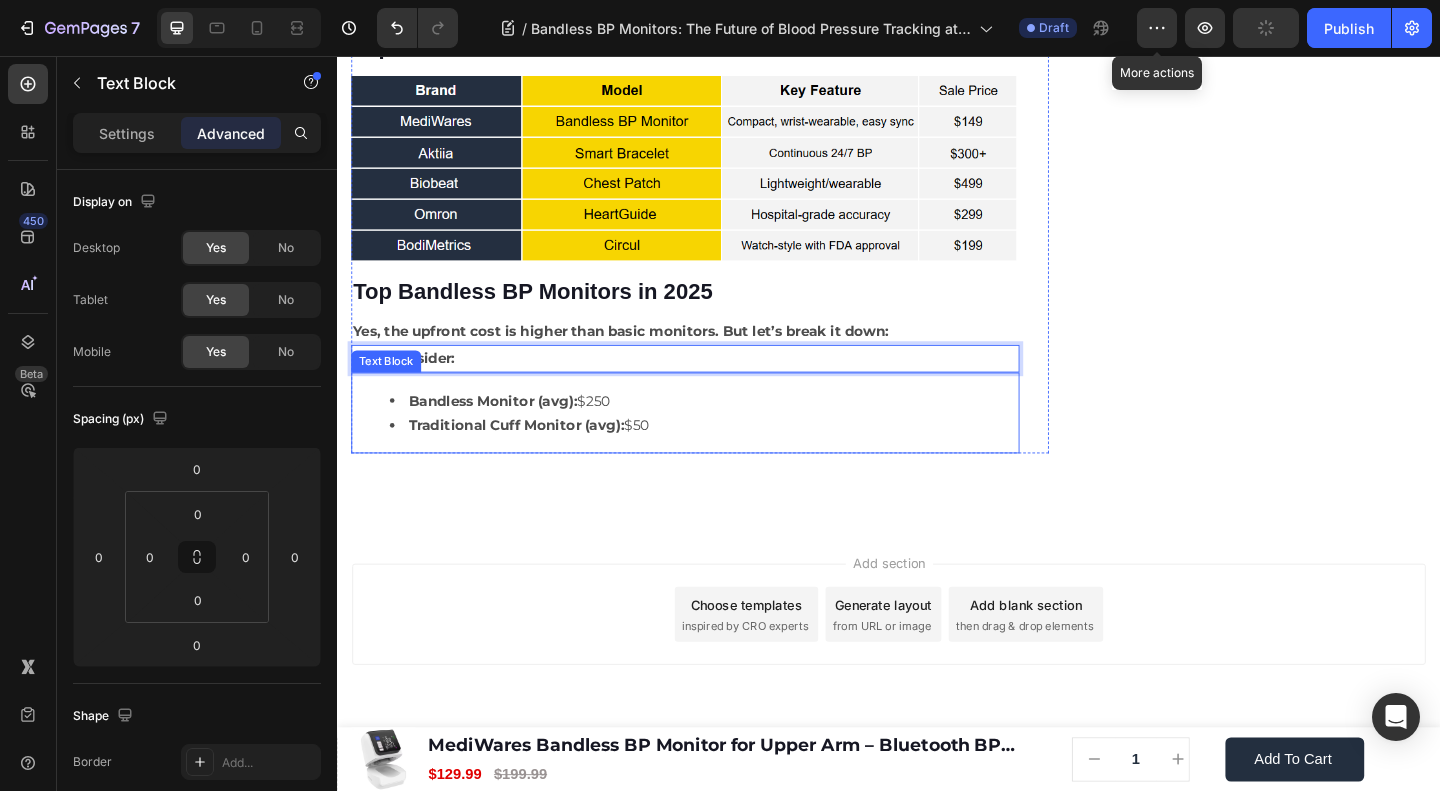 click on "Bandless Monitor (avg):  $250 Traditional Cuff Monitor (avg):  $50" at bounding box center (715, 444) 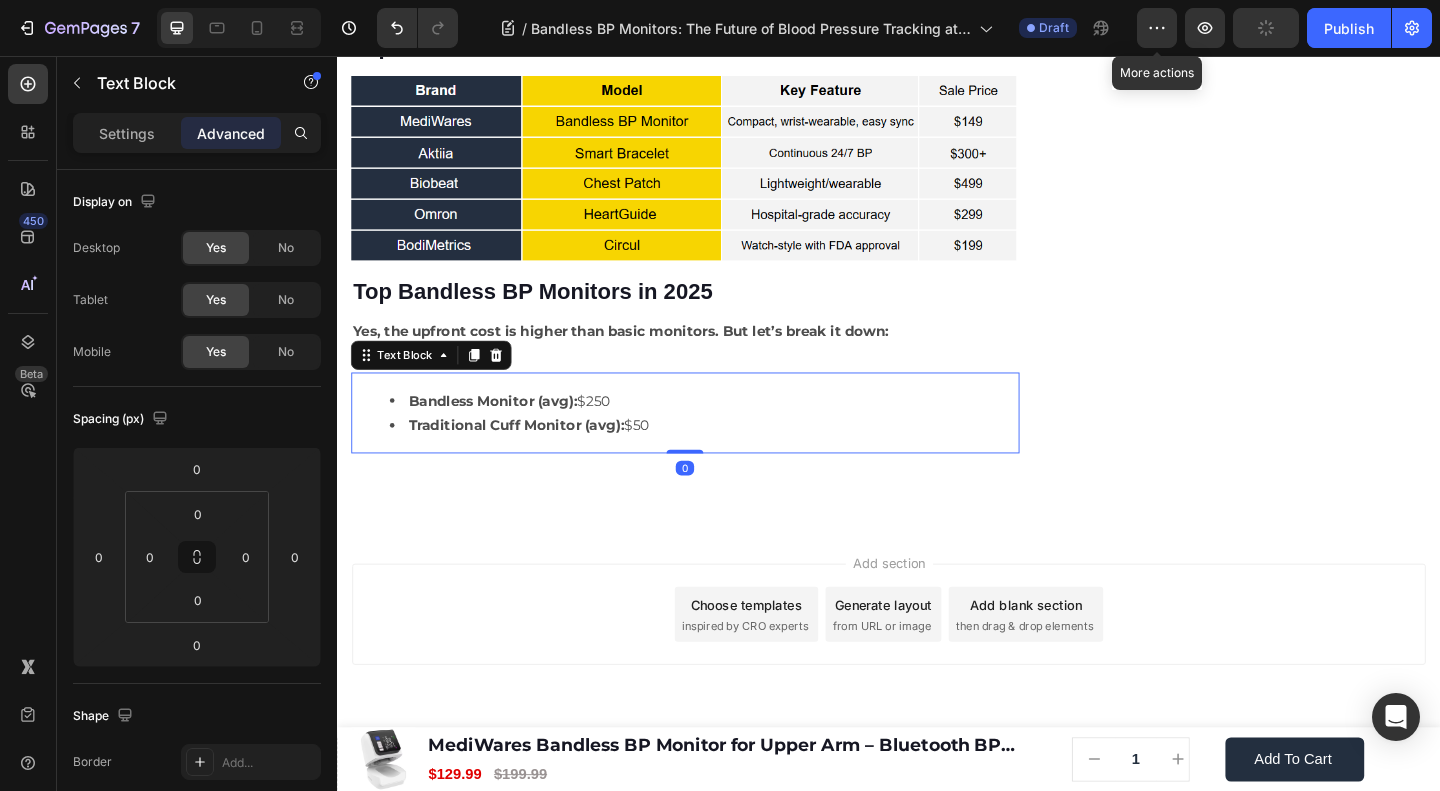 click on "Now consider:" at bounding box center [715, 385] 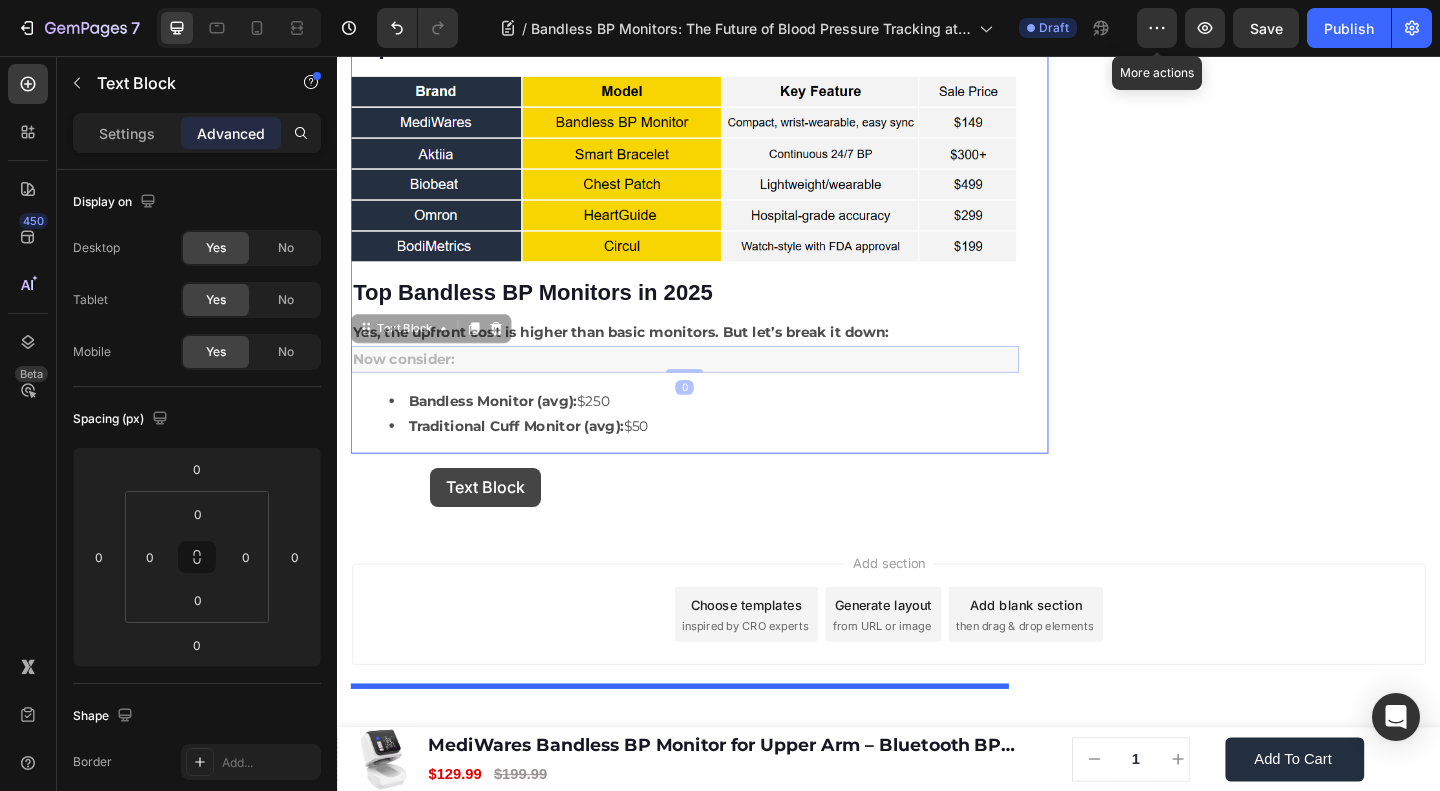 drag, startPoint x: 424, startPoint y: 382, endPoint x: 965, endPoint y: 486, distance: 550.90564 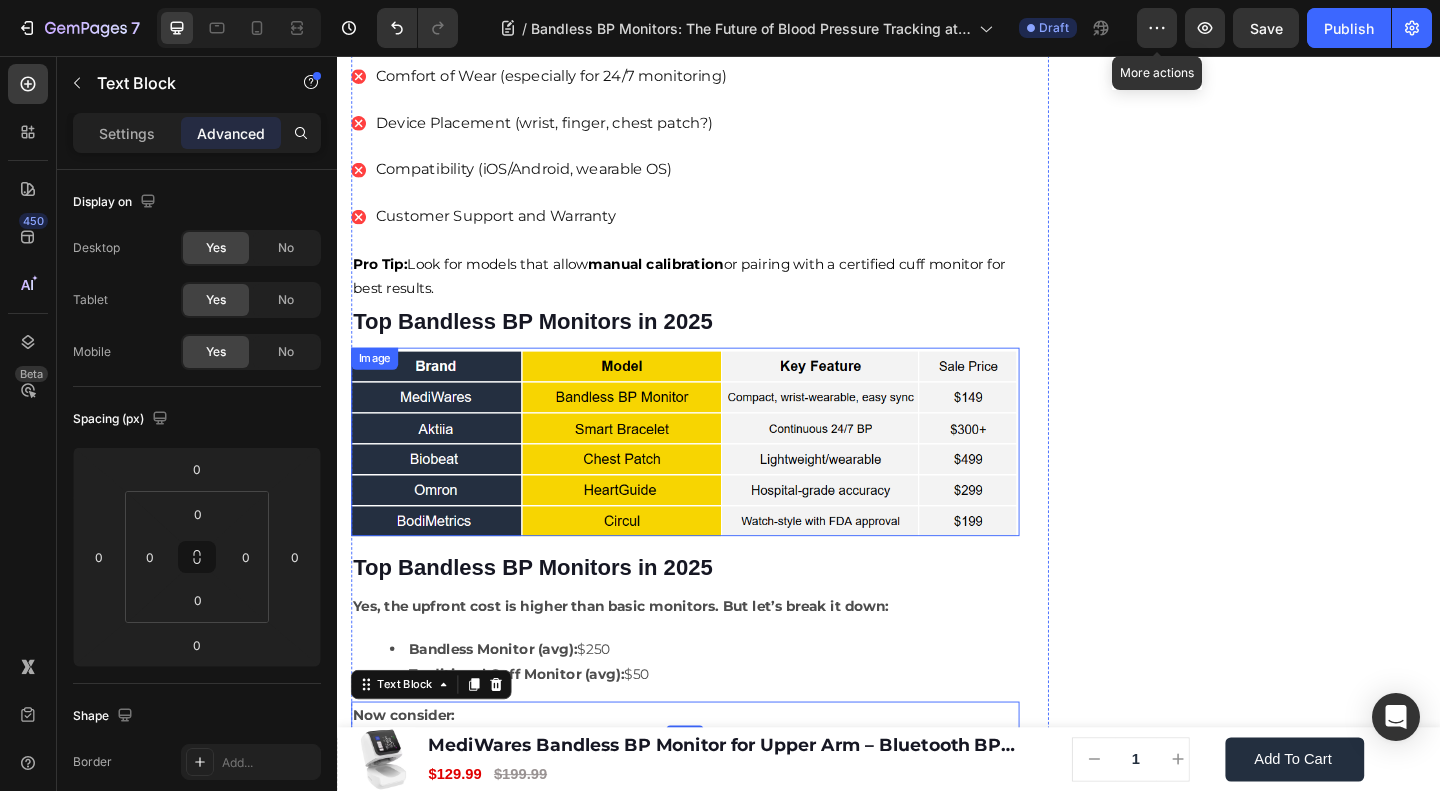 scroll, scrollTop: 4681, scrollLeft: 0, axis: vertical 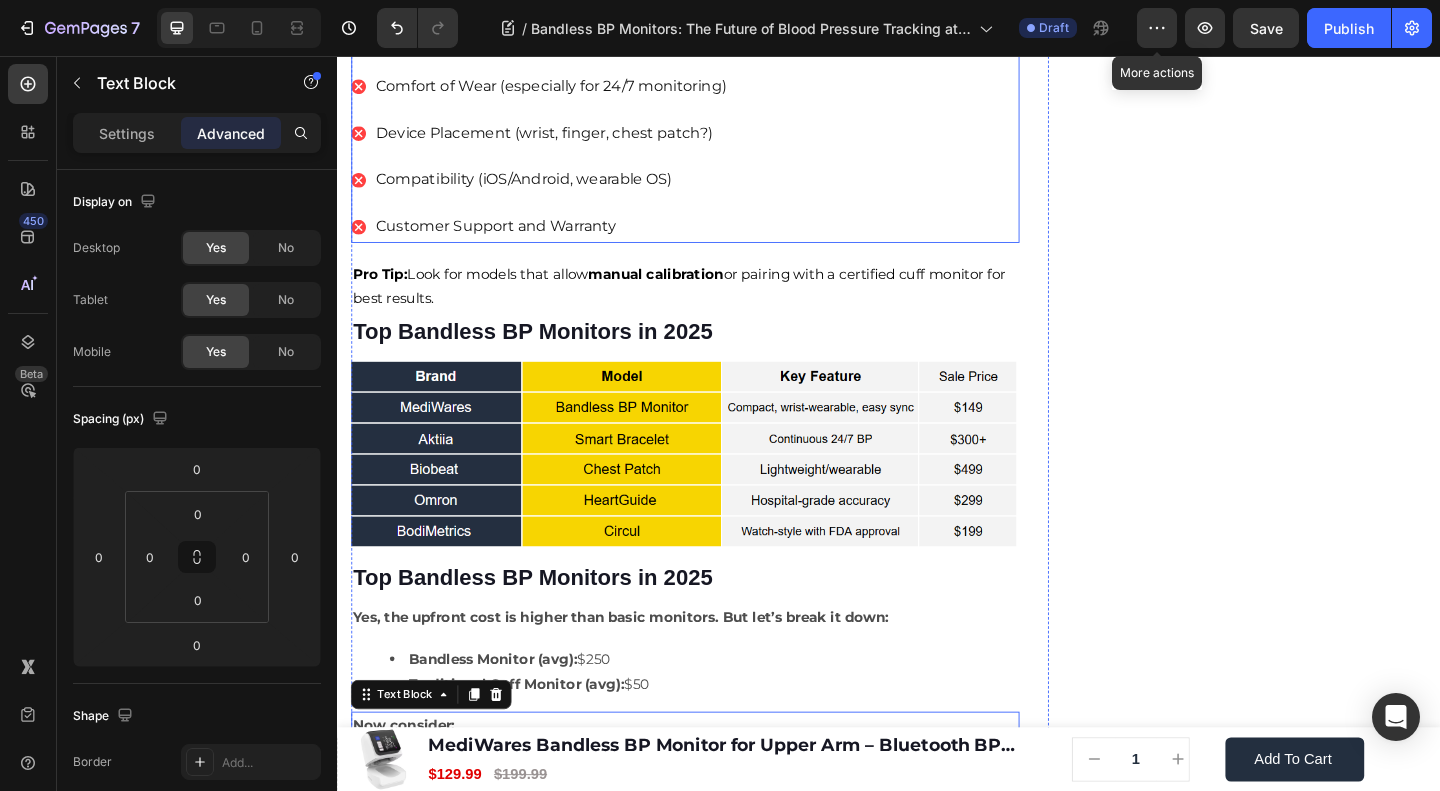 click on "Accuracy & Clinical Validation
Battery Life  (8+ hours or longer for wearables)
Data Storage & App Syncing
Comfort of Wear (especially for 24/7 monitoring)
Device Placement (wrist, finger, chest patch?)
Compatibility (iOS/Android, wearable OS)
Customer Support and Warranty" at bounding box center [715, 89] 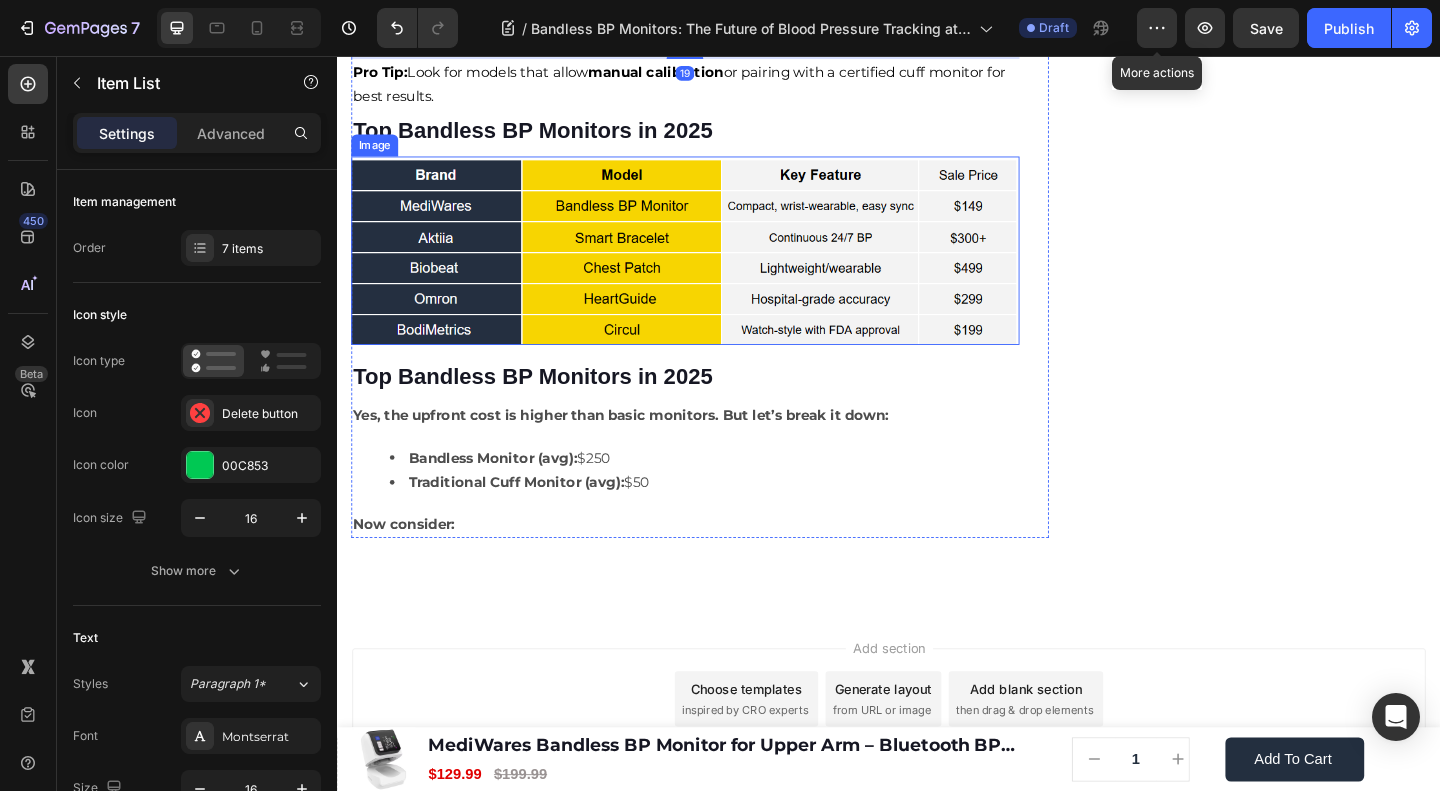 scroll, scrollTop: 4681, scrollLeft: 0, axis: vertical 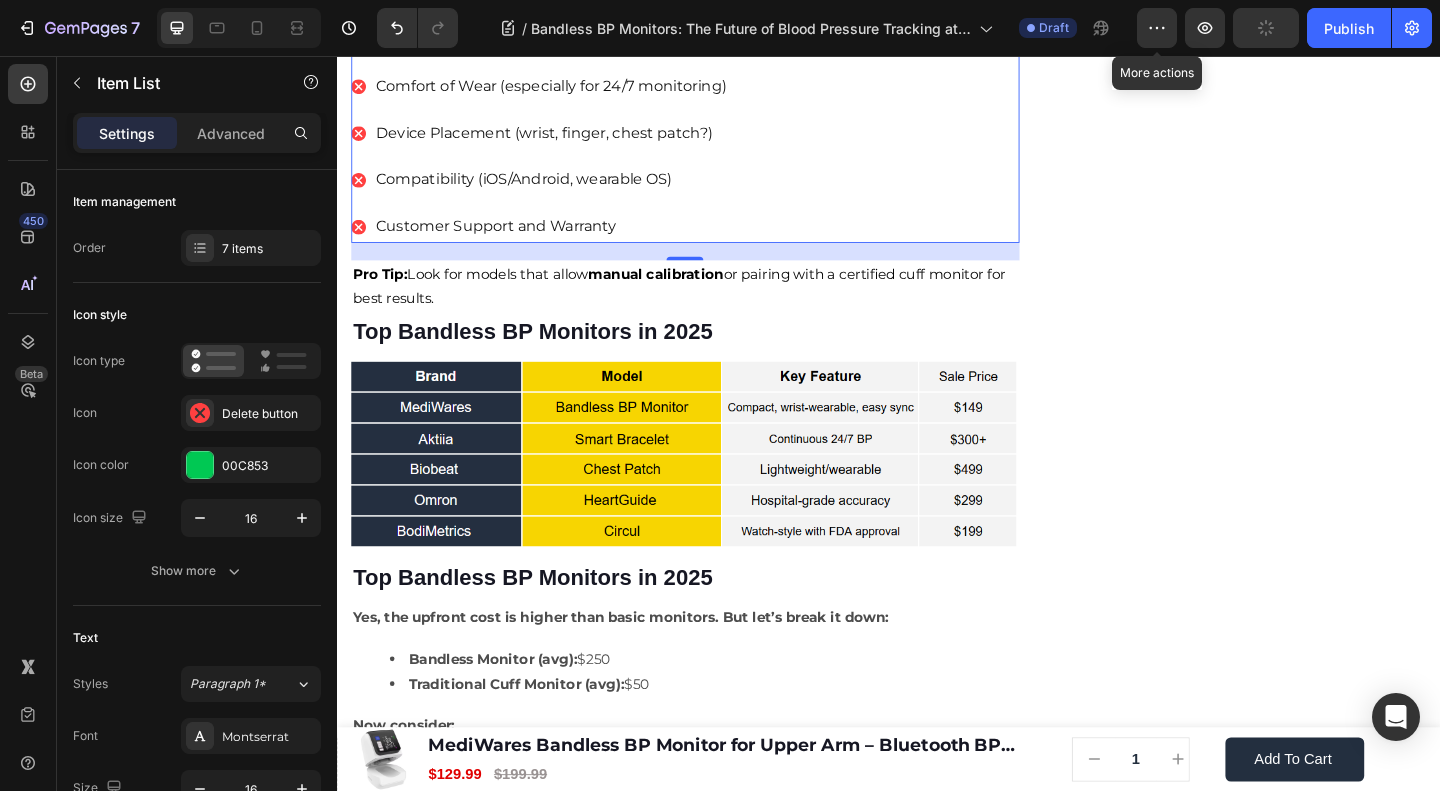 click 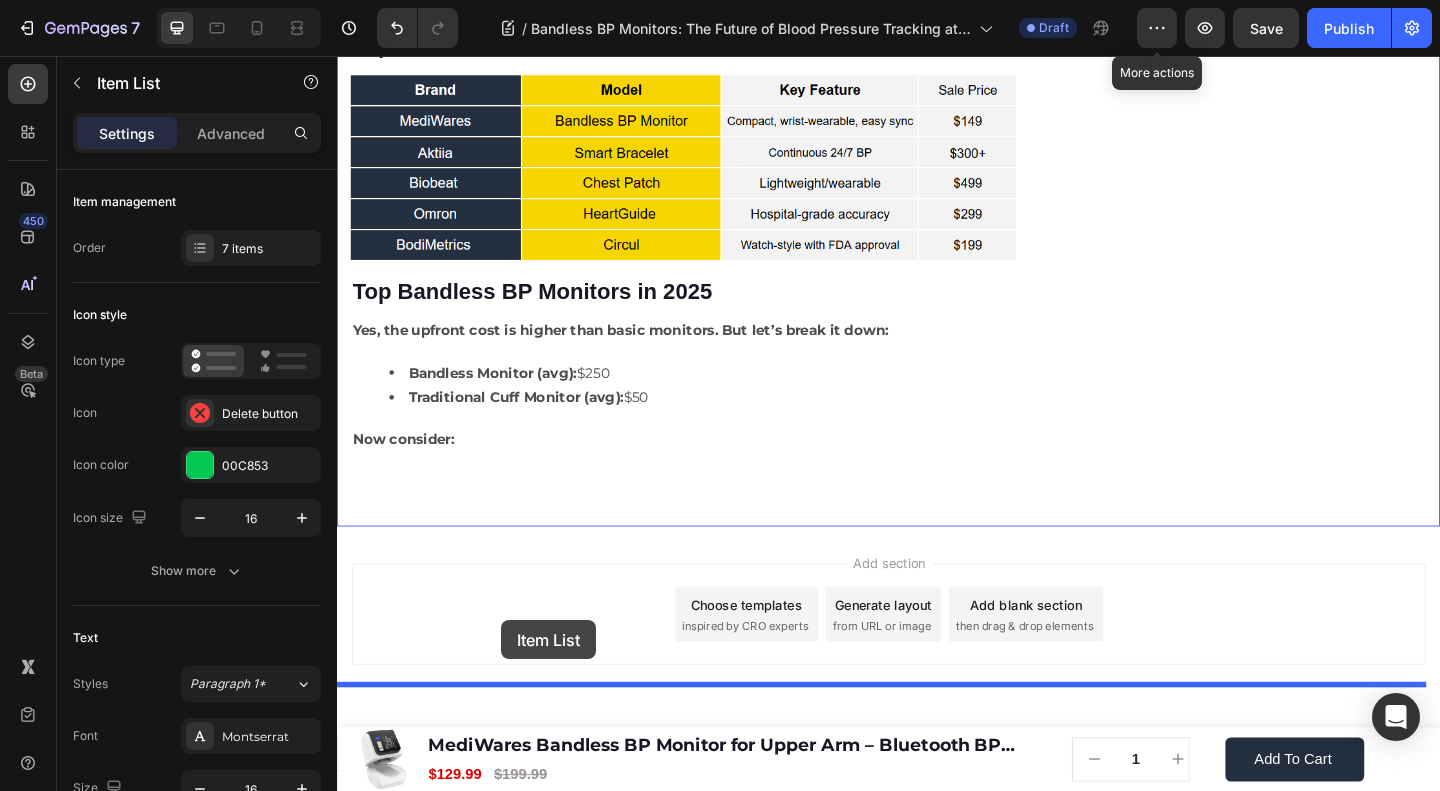 scroll, scrollTop: 5597, scrollLeft: 0, axis: vertical 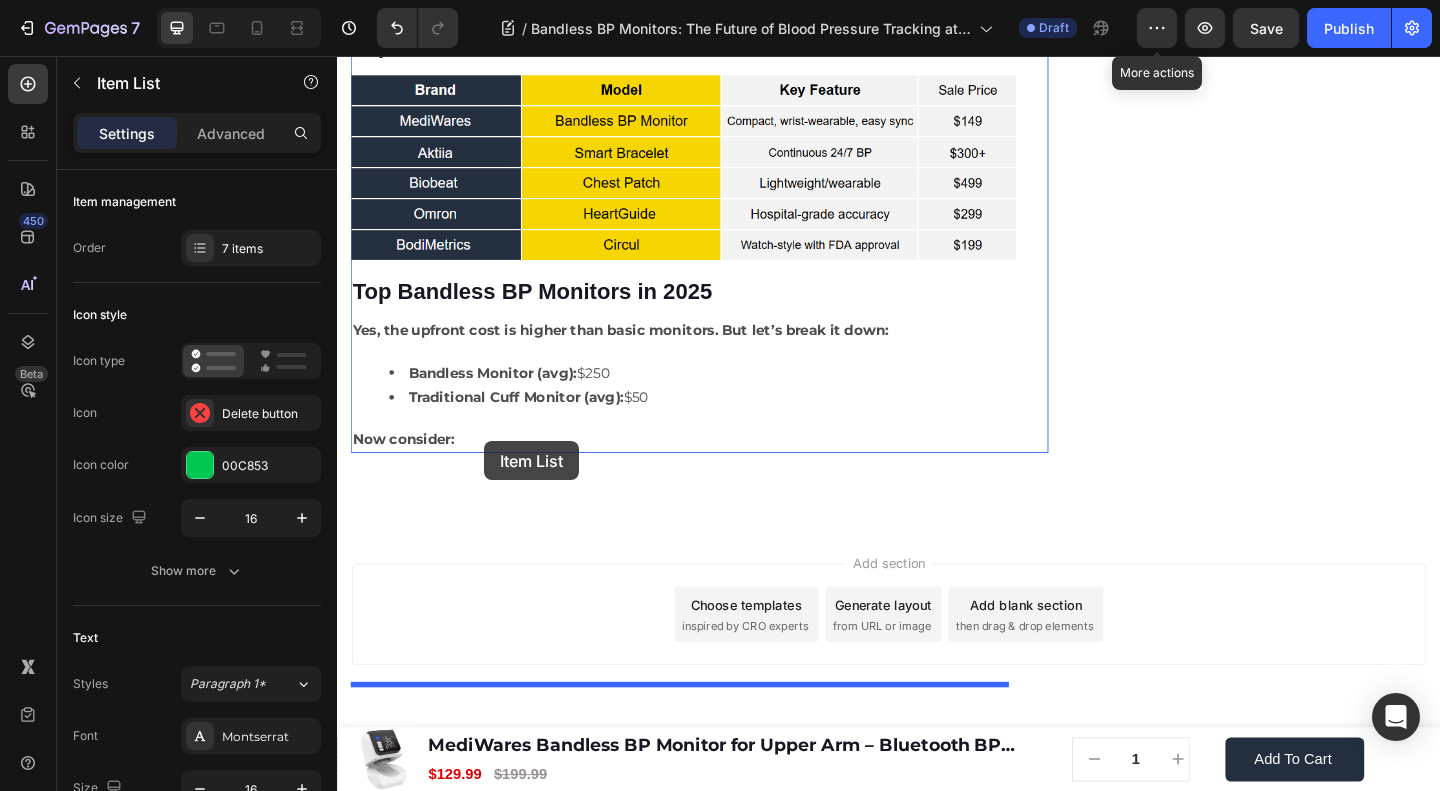 drag, startPoint x: 406, startPoint y: 244, endPoint x: 497, endPoint y: 475, distance: 248.27808 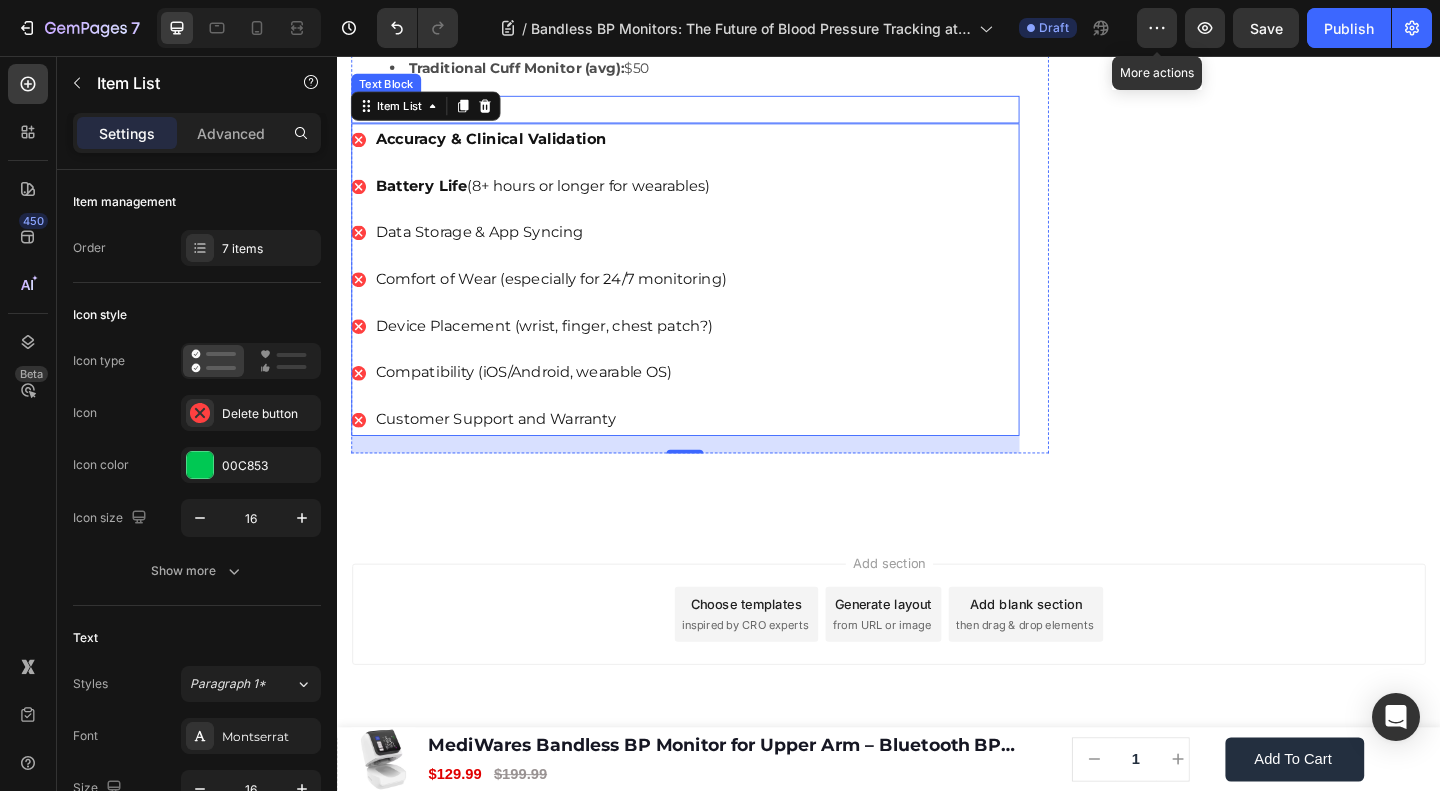scroll, scrollTop: 5243, scrollLeft: 0, axis: vertical 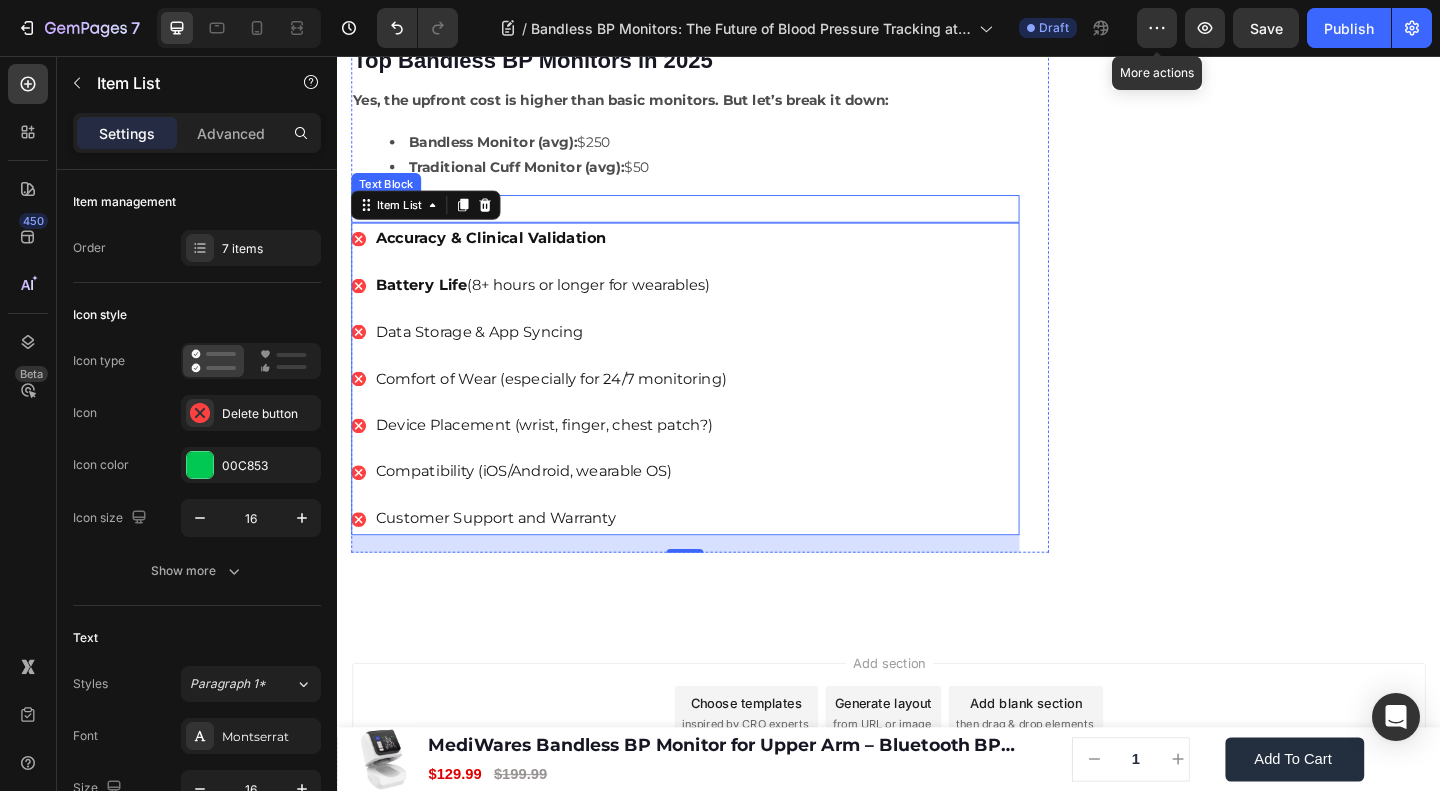 click on "Now consider:" at bounding box center (715, 222) 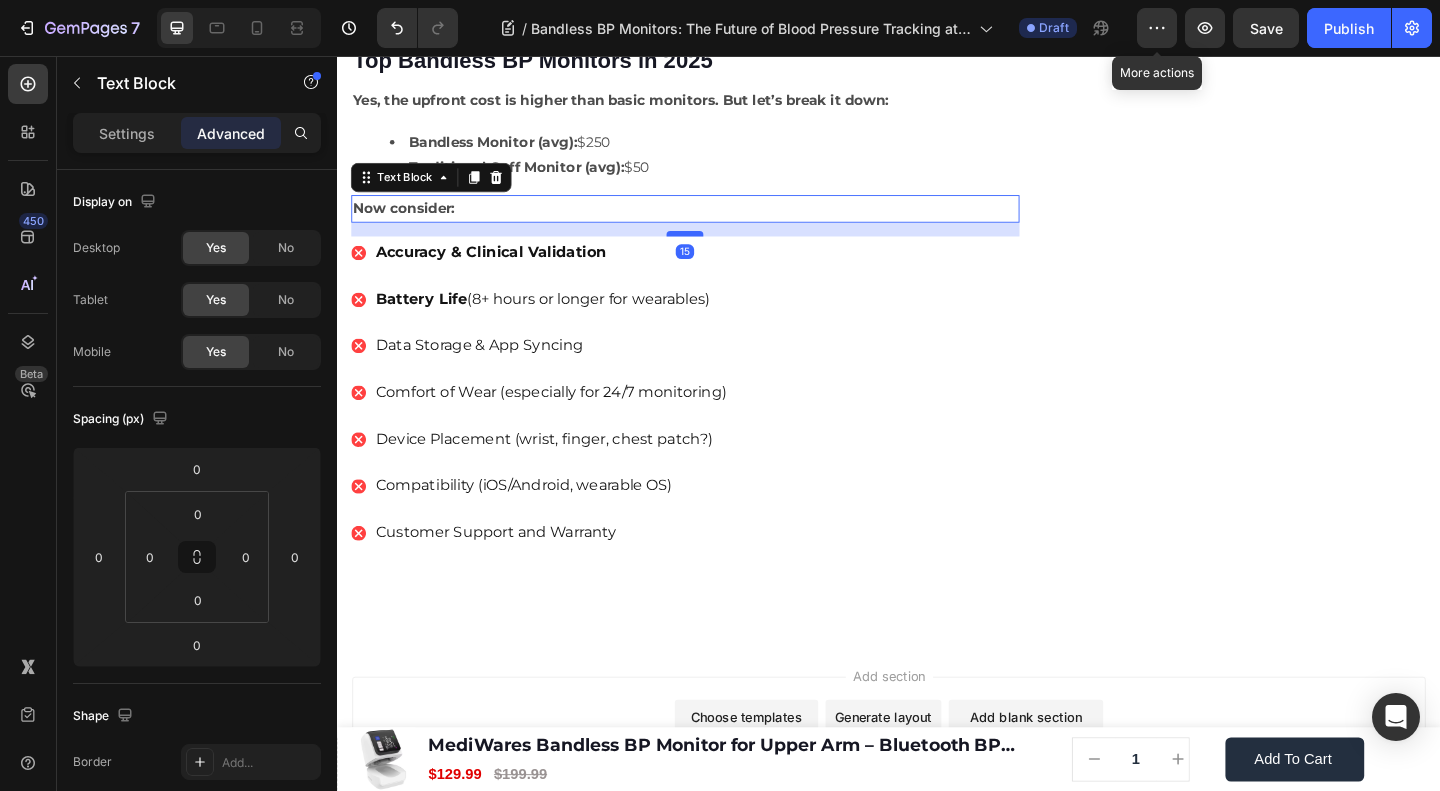 drag, startPoint x: 707, startPoint y: 485, endPoint x: 709, endPoint y: 500, distance: 15.132746 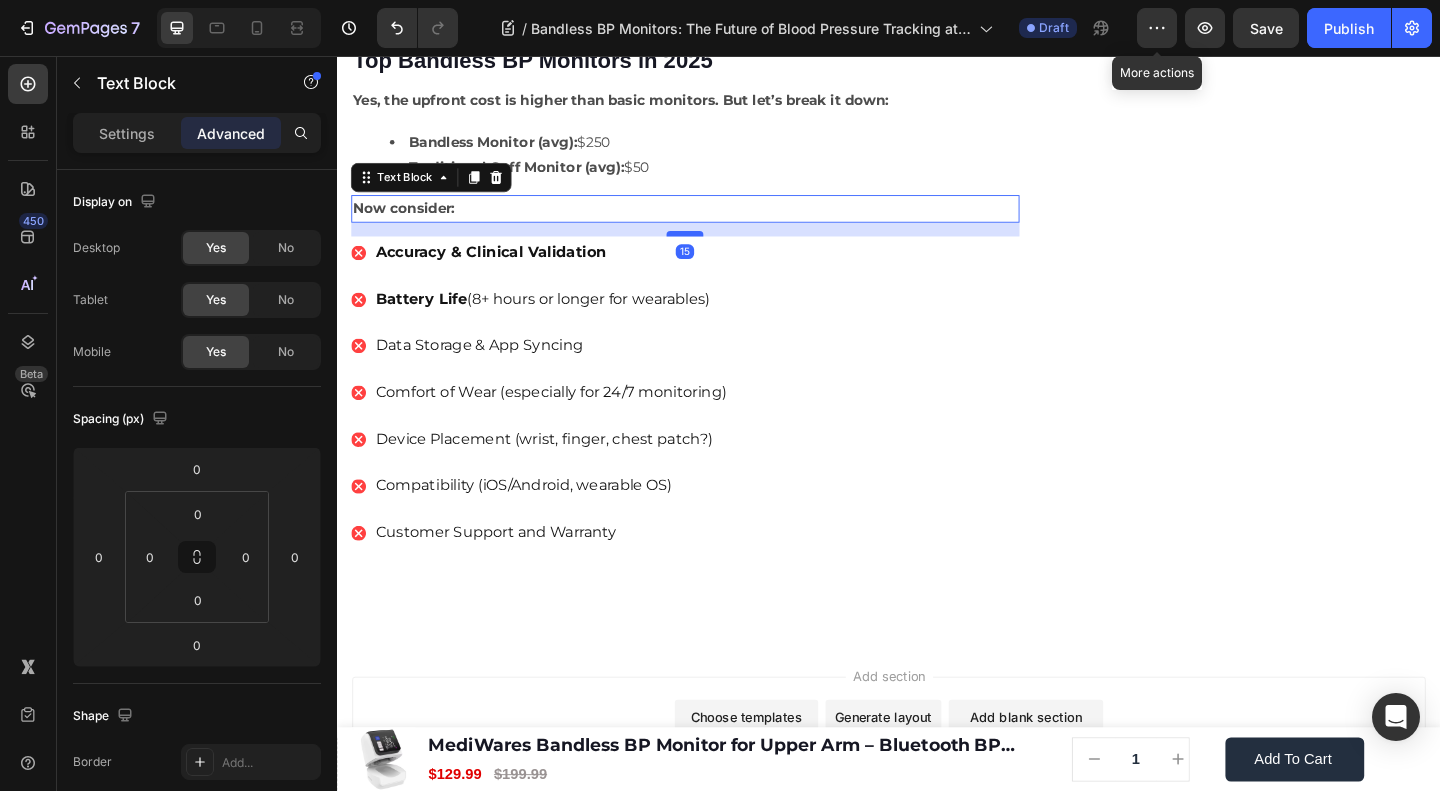 click at bounding box center (715, 249) 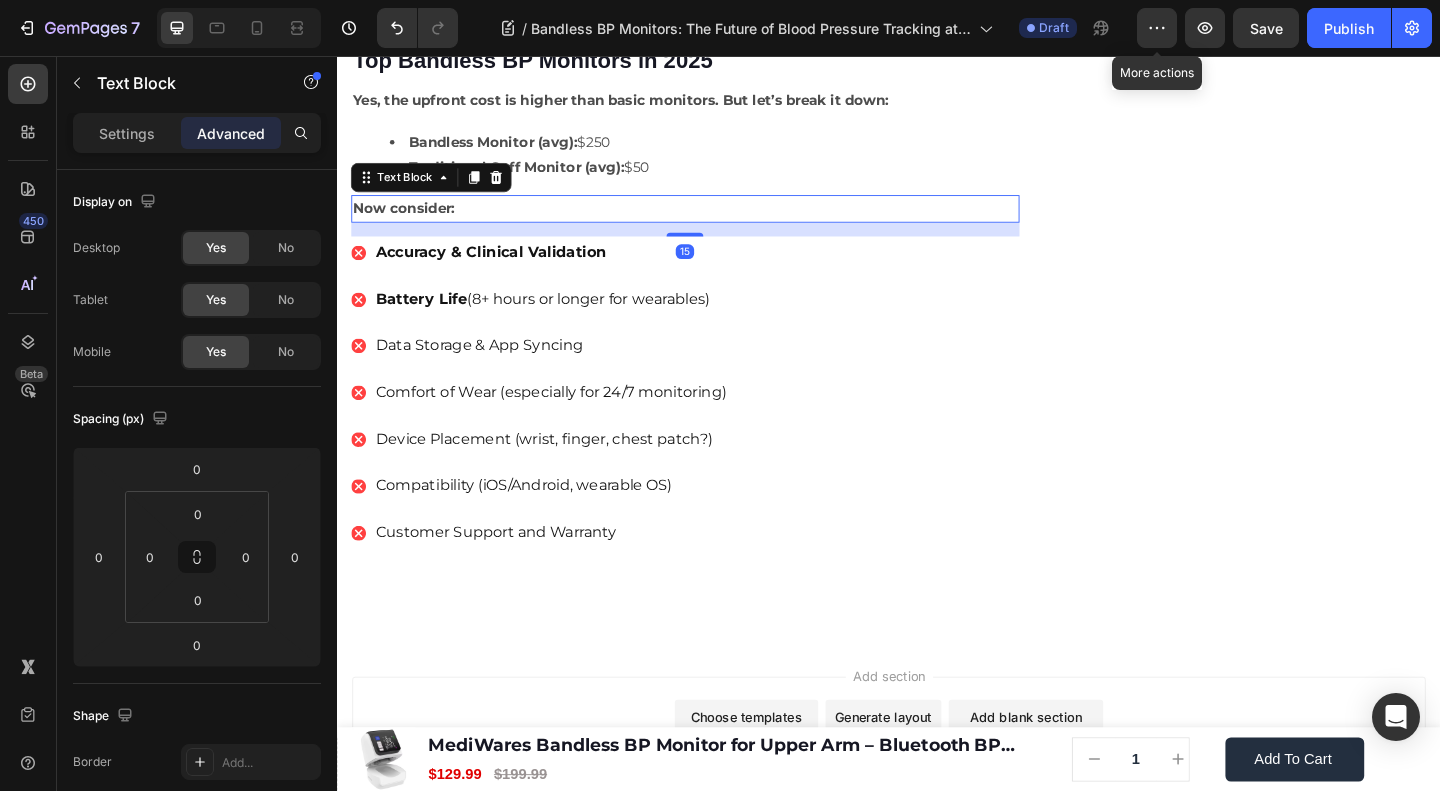 type on "15" 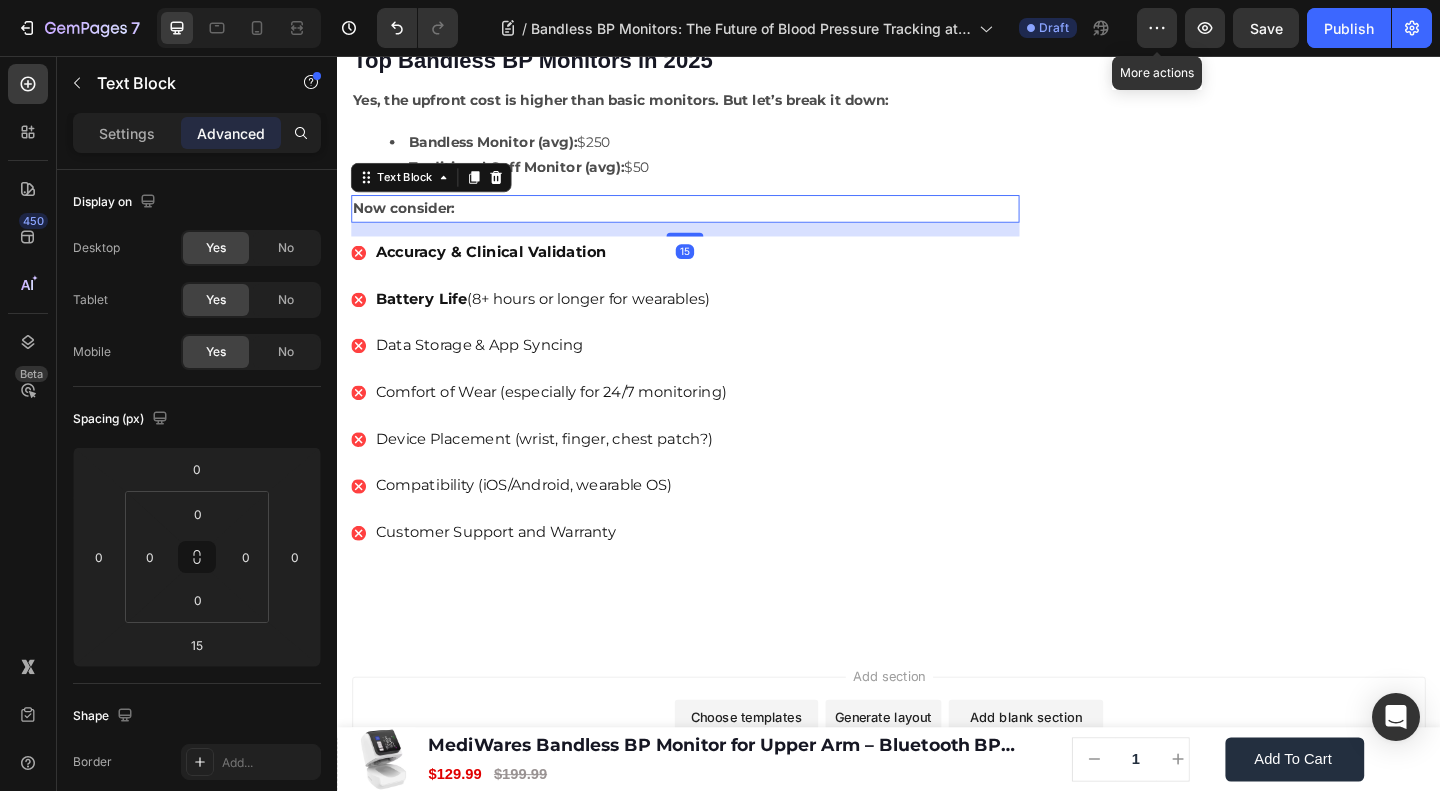 click on "🔥Up to 50% OFF Ending Soon🔥 Text block 03 Days 04 Hrs 55 Mins 41 Secs Countdown Timer Image Clinically Approved Accuracy Over 35,000 Units Sold Affordable Quality with Warranty Doctor Recommended Eco-Friendly Design Item list Shop Now and Save 50% Button
30-day money back guarantee Item list Row Product Images $149.99 Product Price Product Price $199.99 Product Price Product Price Row
Add to cart Add to Cart Product Row Row Image Row" at bounding box center [1332, -2244] 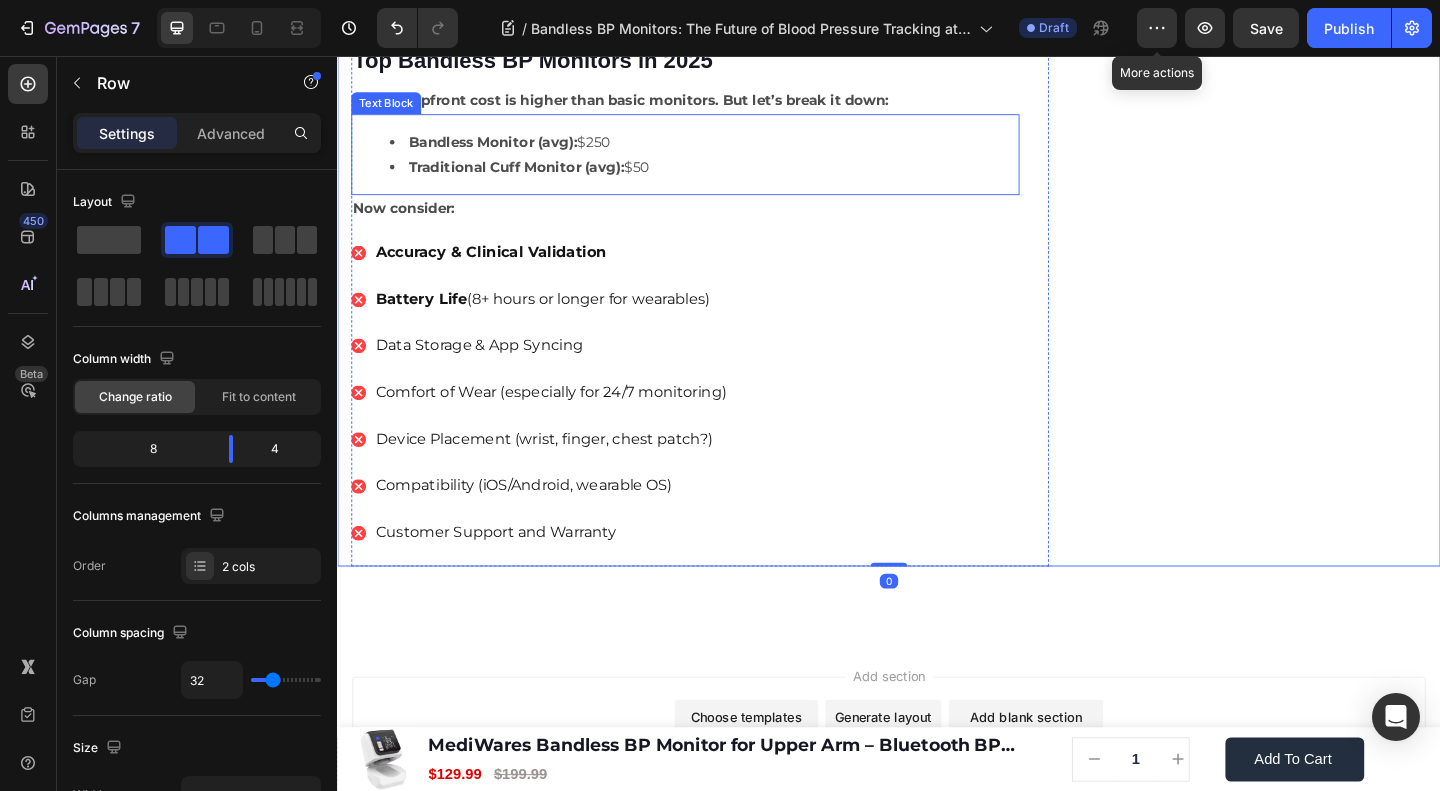 scroll, scrollTop: 5510, scrollLeft: 0, axis: vertical 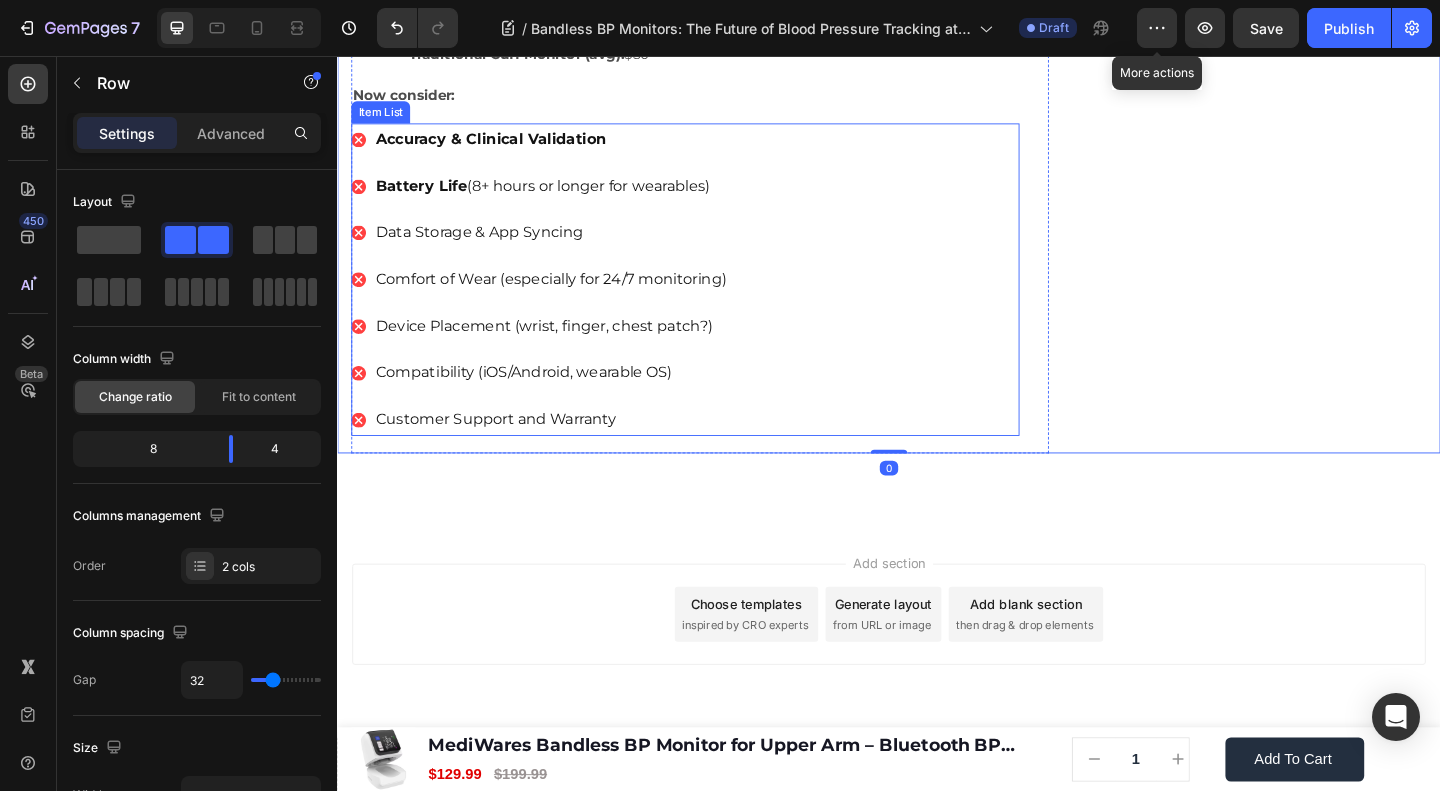 click on "Accuracy & Clinical Validation" at bounding box center [504, 145] 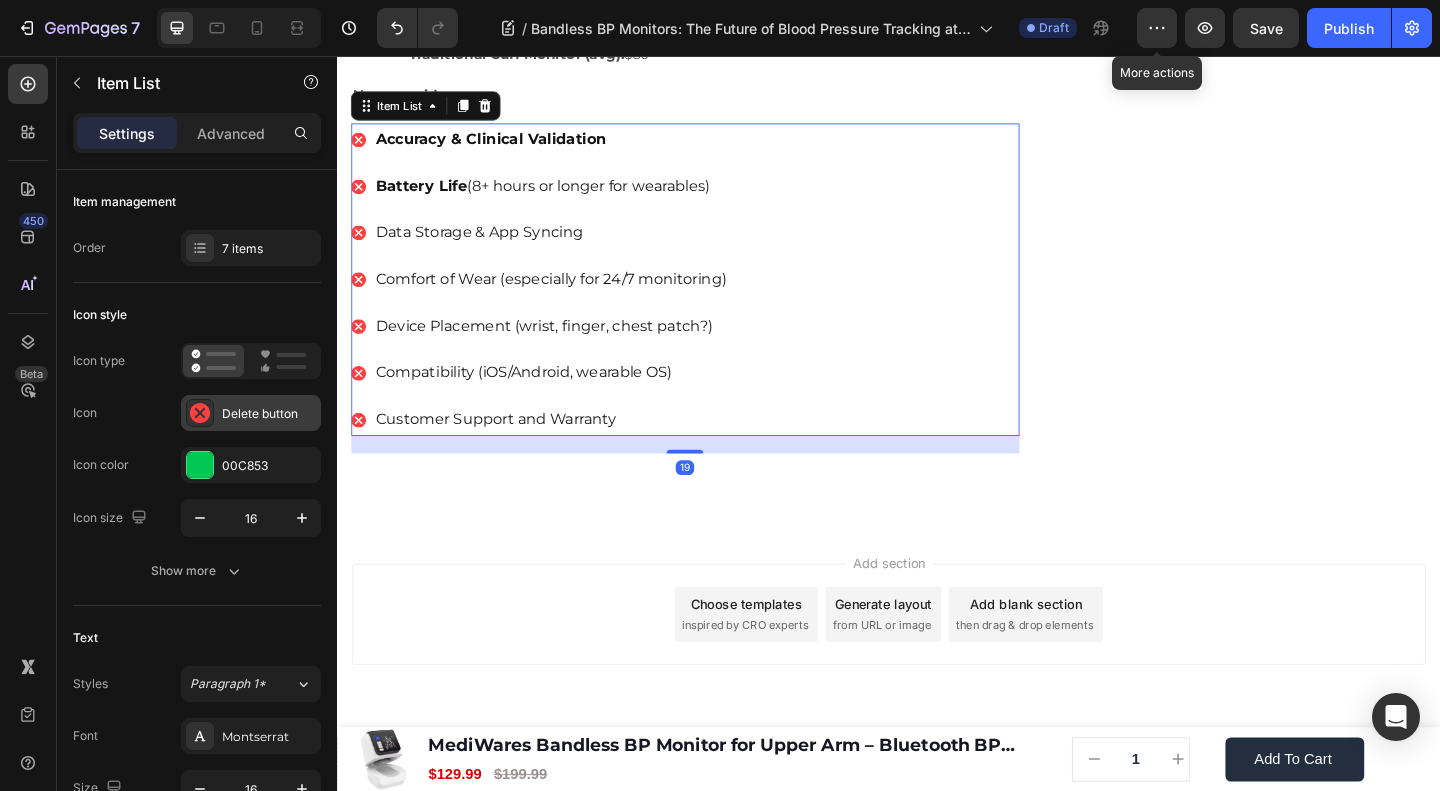 click 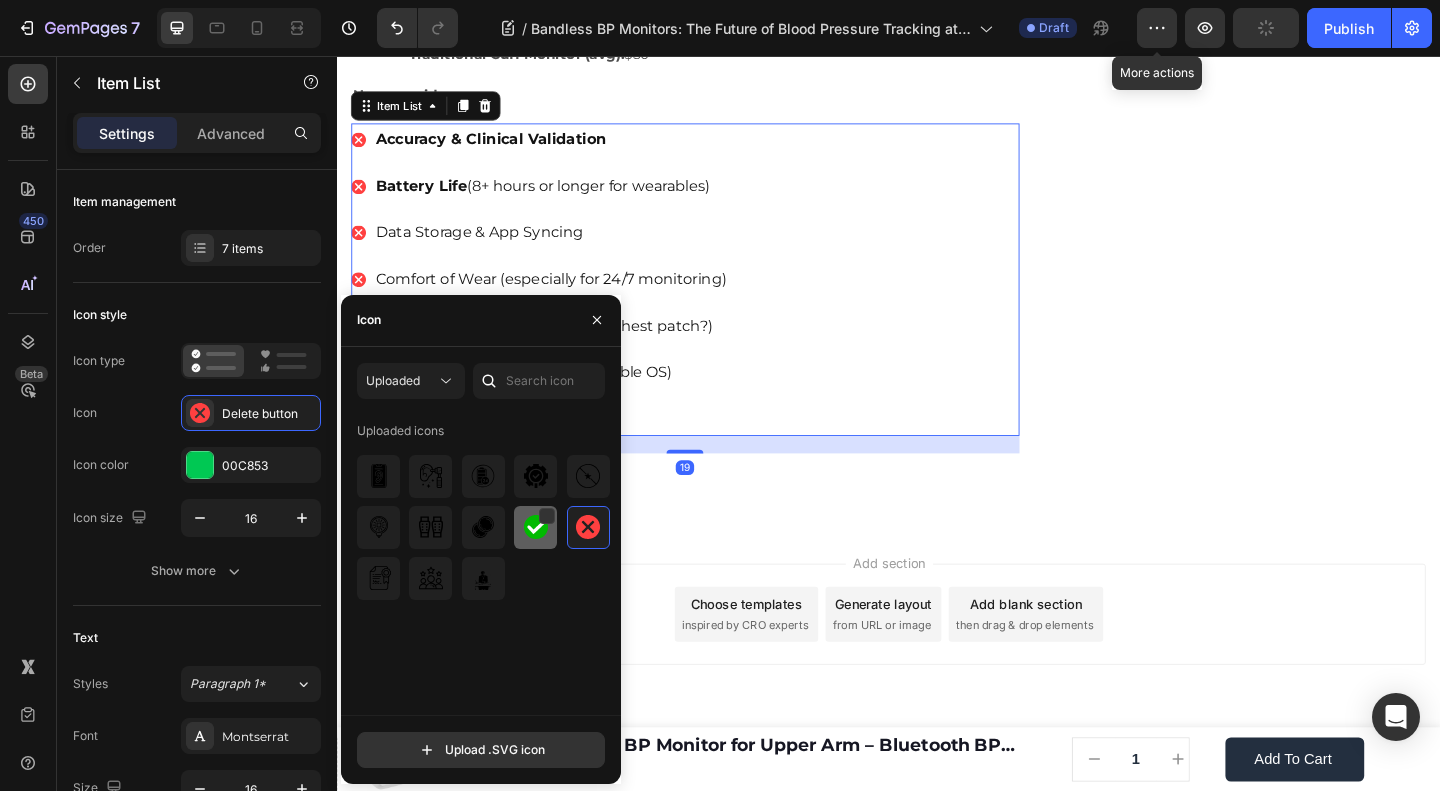 click at bounding box center (536, 527) 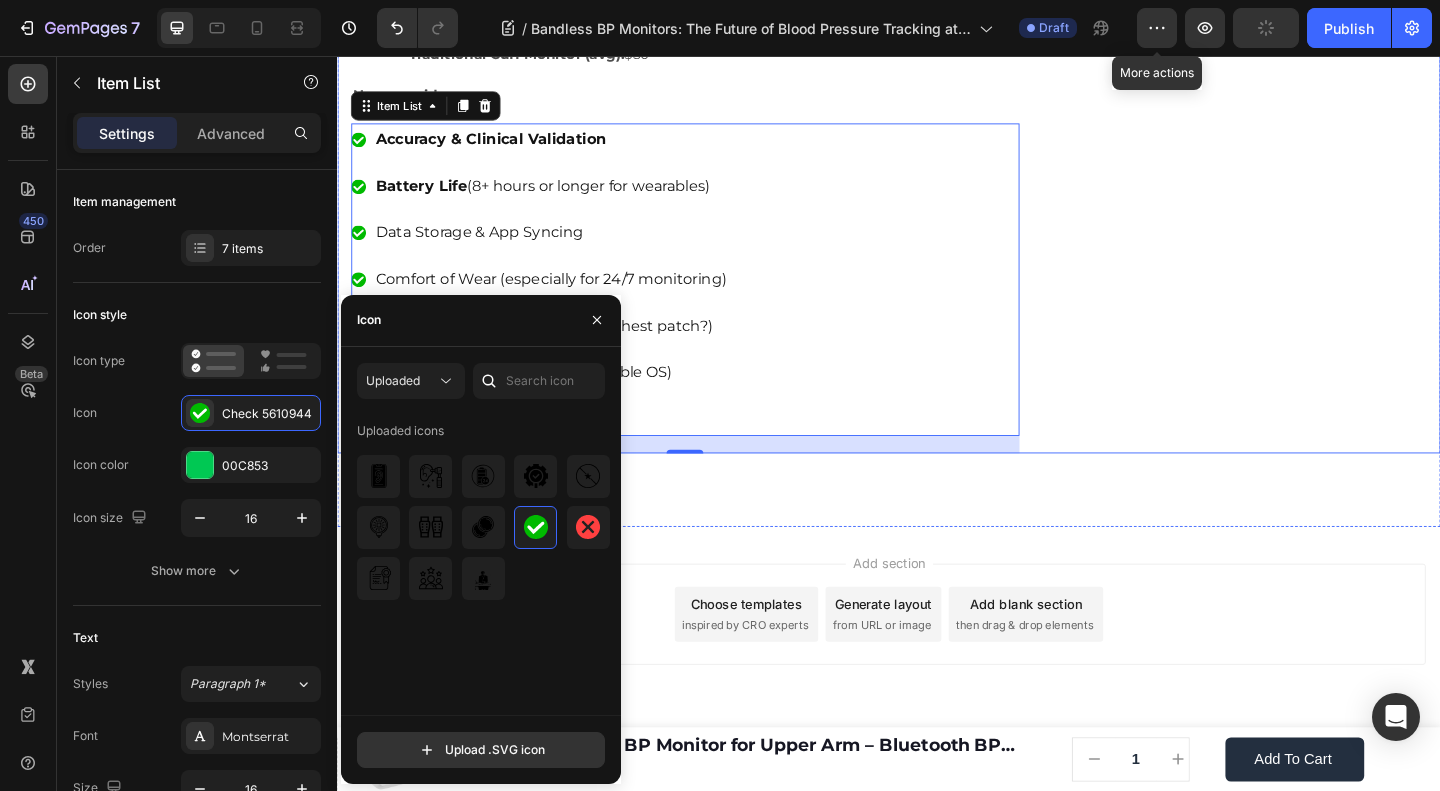 drag, startPoint x: 1144, startPoint y: 426, endPoint x: 1135, endPoint y: 421, distance: 10.29563 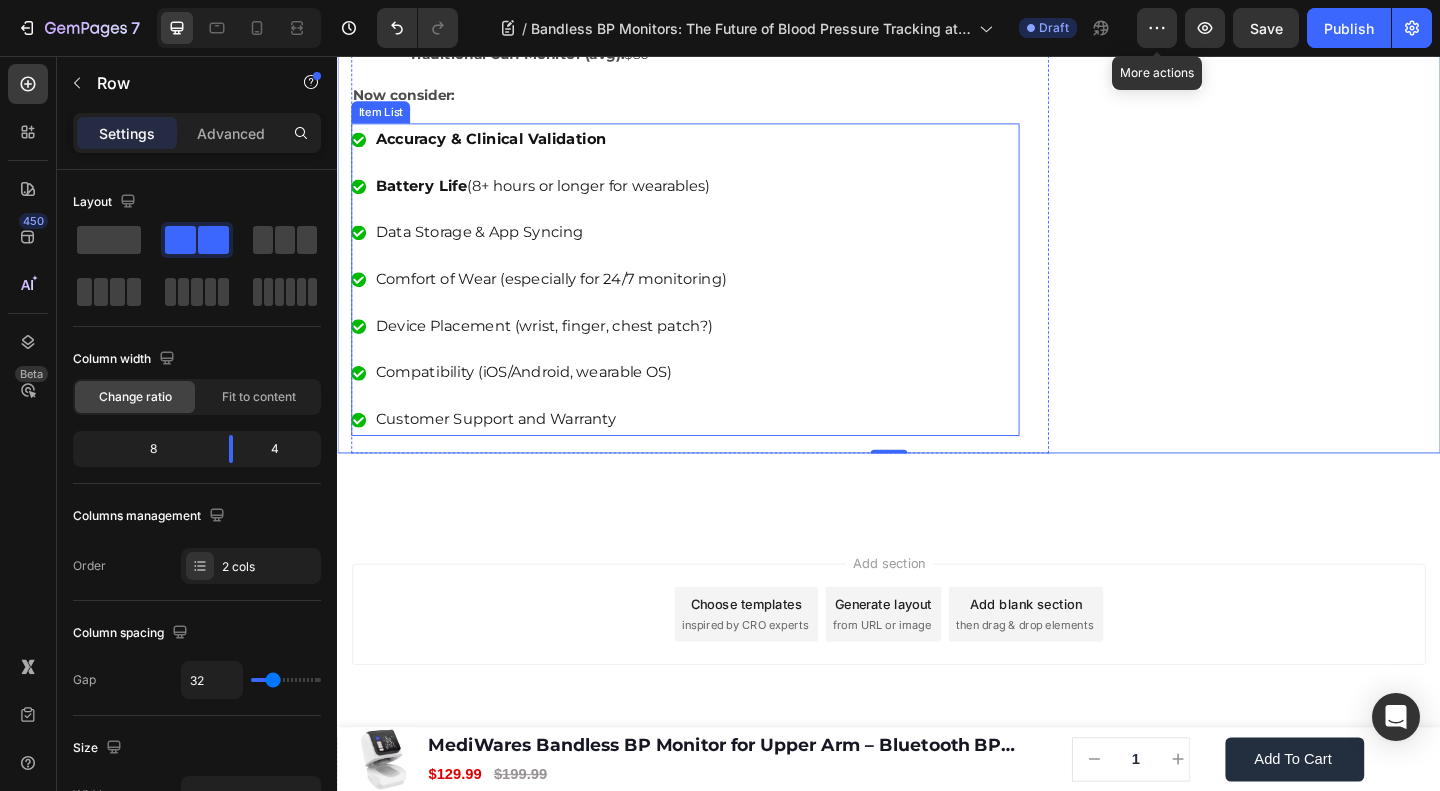 click on "Accuracy & Clinical Validation" at bounding box center (504, 145) 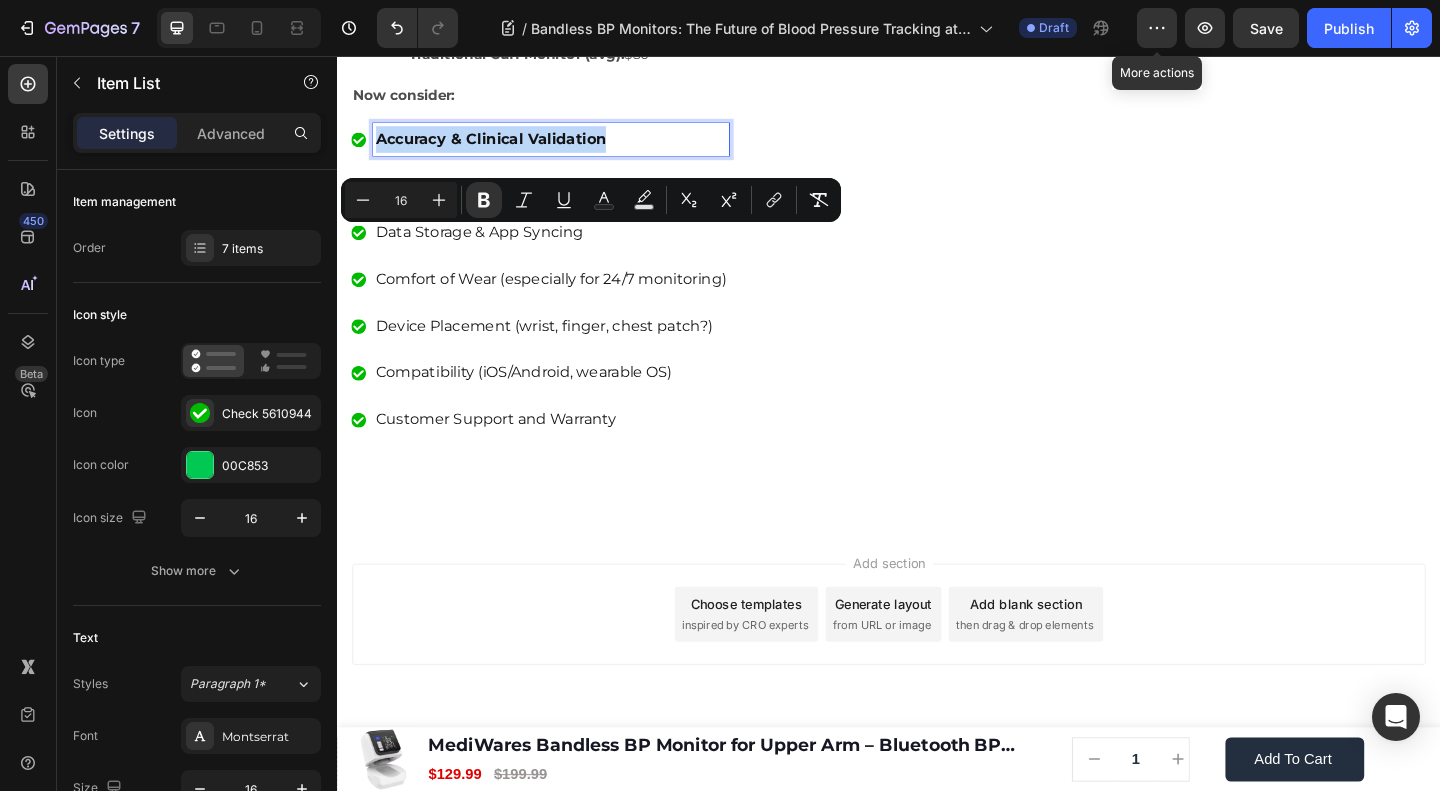 click on "Accuracy & Clinical Validation" at bounding box center (504, 145) 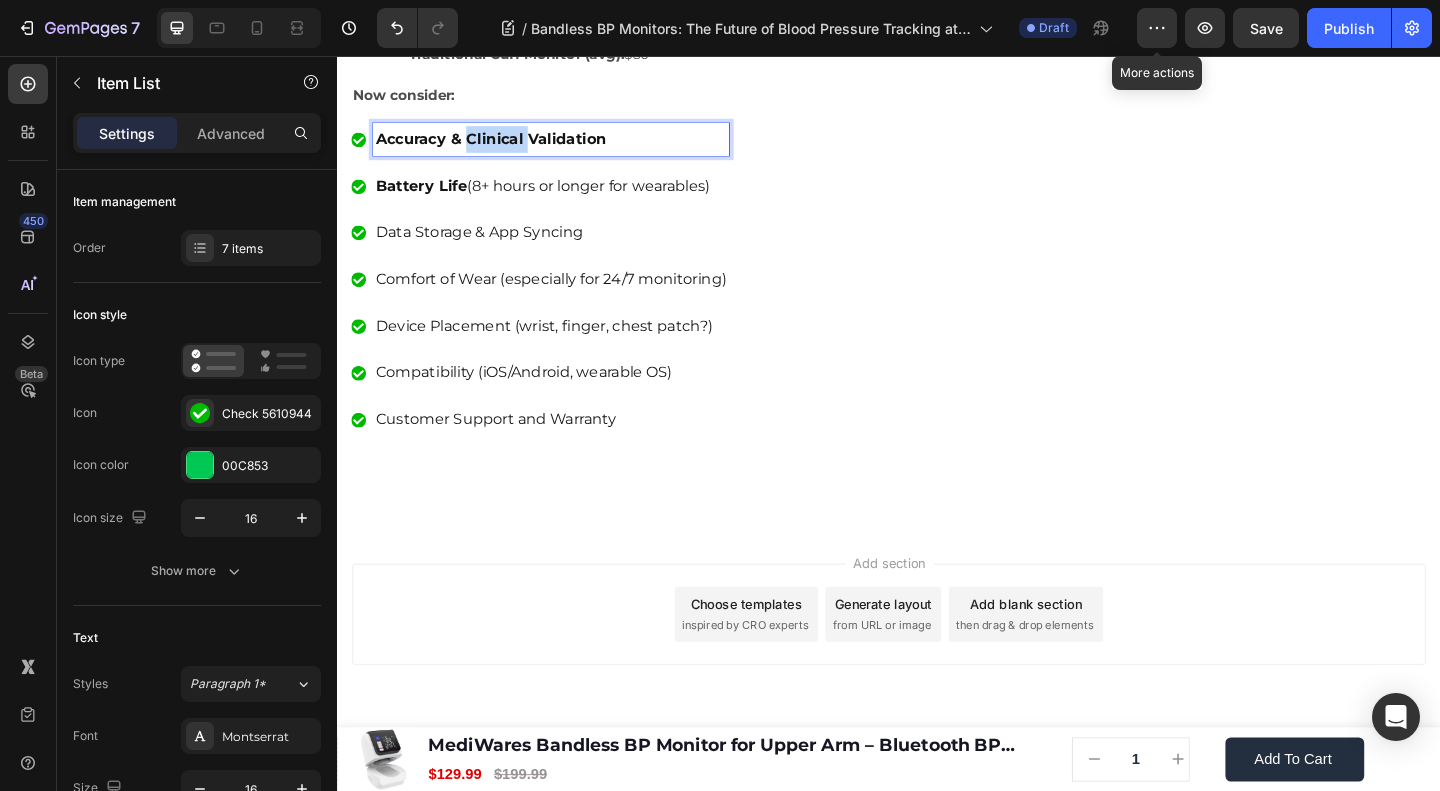 click on "Accuracy & Clinical Validation" at bounding box center [504, 145] 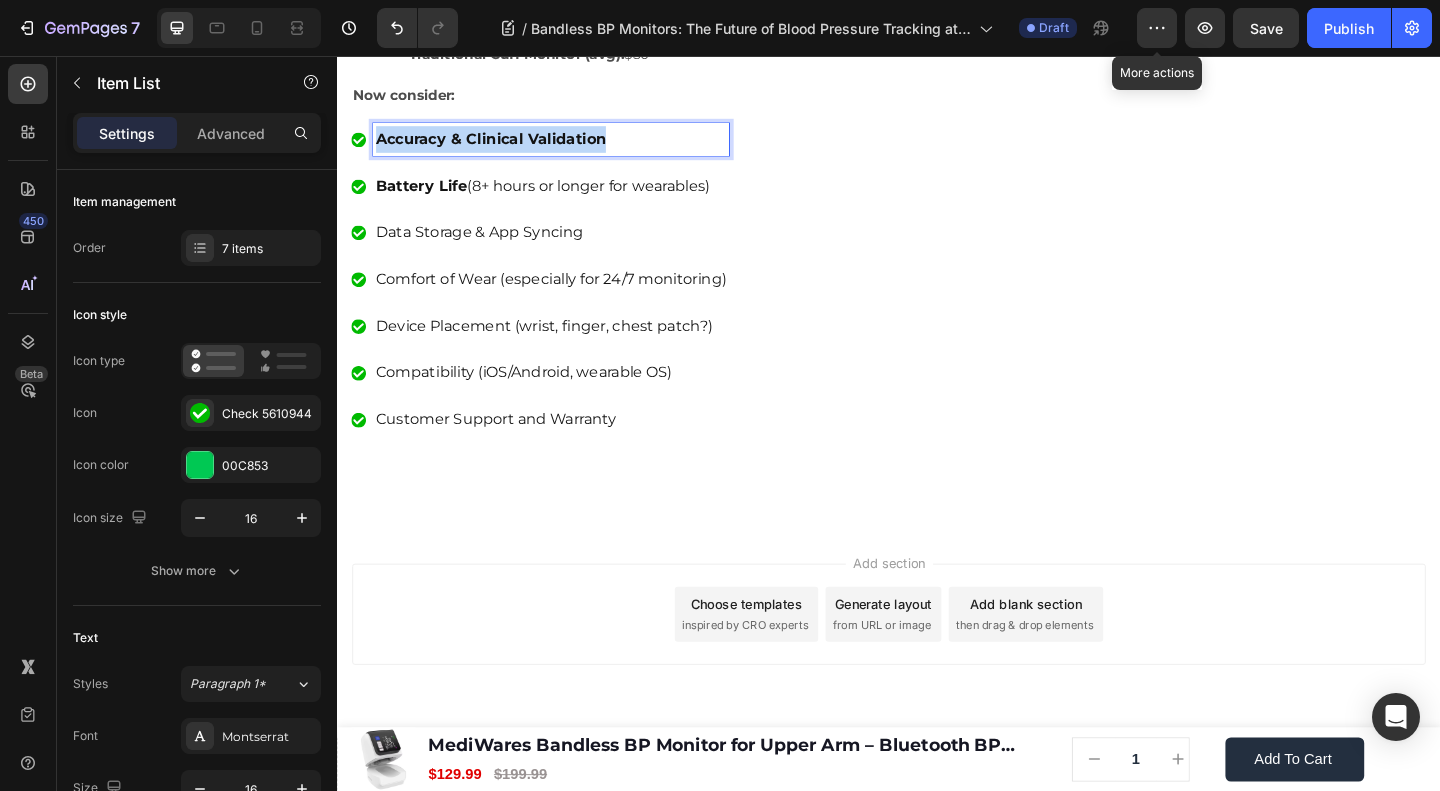 click on "Accuracy & Clinical Validation" at bounding box center [504, 145] 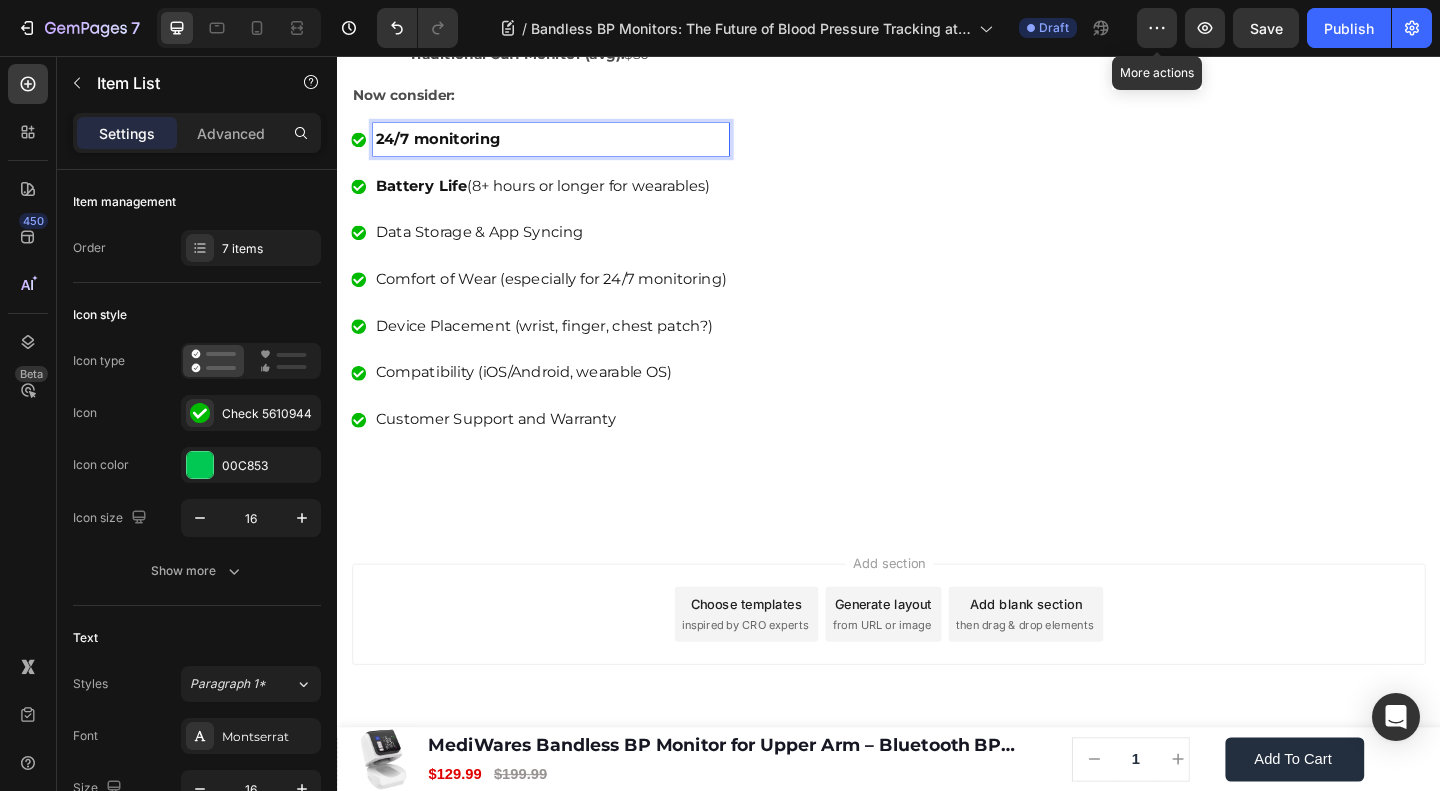 click on "Battery Life  (8+ hours or longer for wearables)" at bounding box center (569, 197) 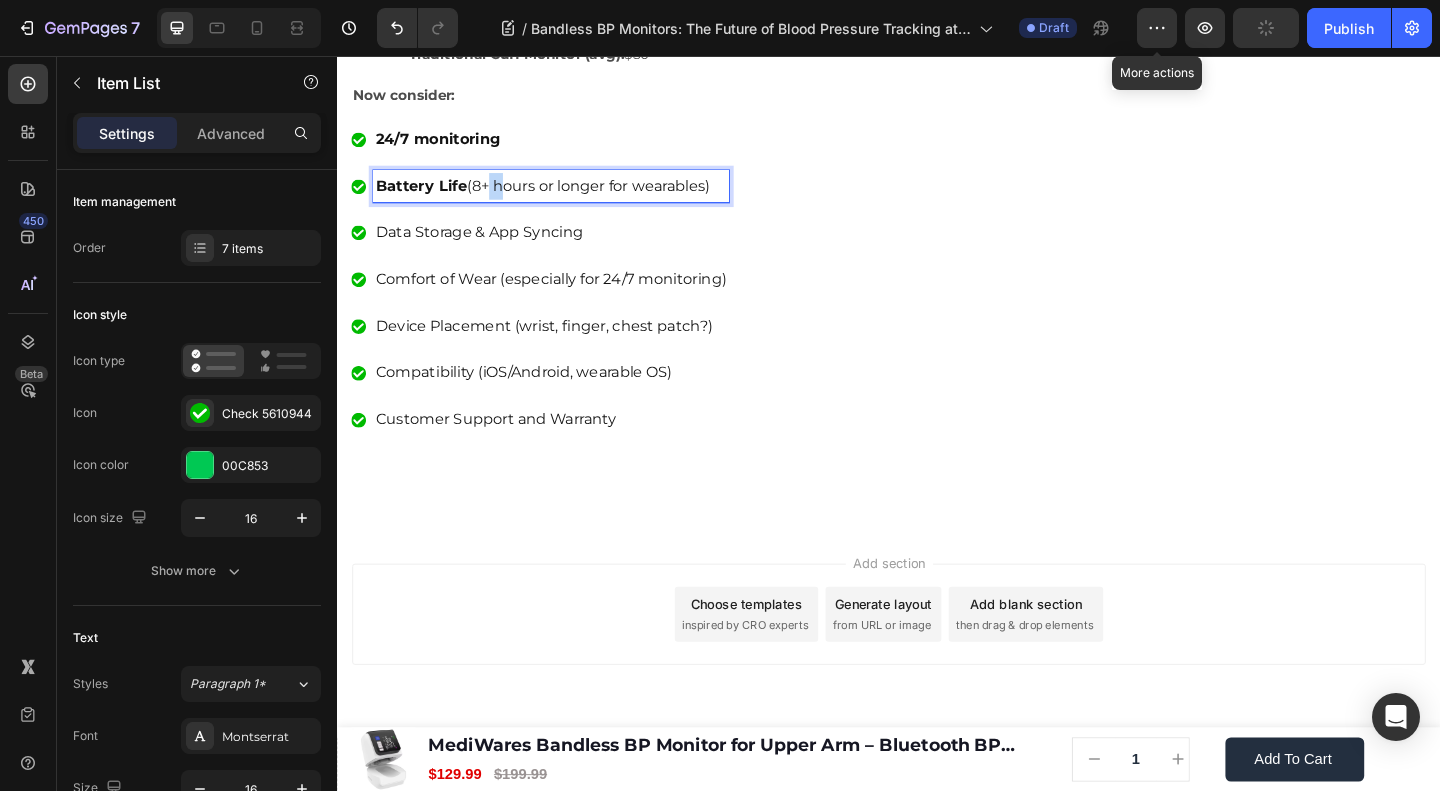 click on "Battery Life  (8+ hours or longer for wearables)" at bounding box center [569, 197] 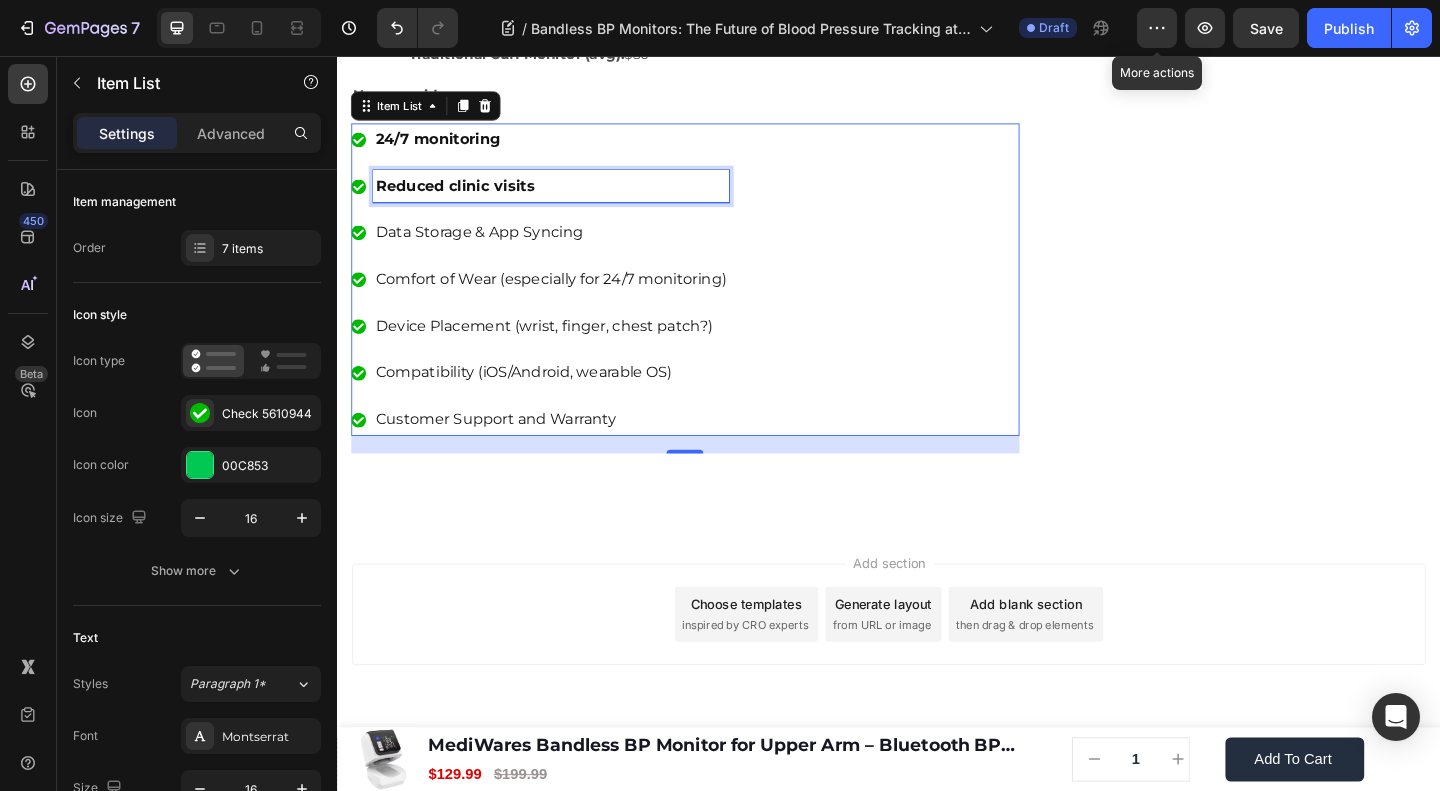 click on "Data Storage & App Syncing" at bounding box center [569, 248] 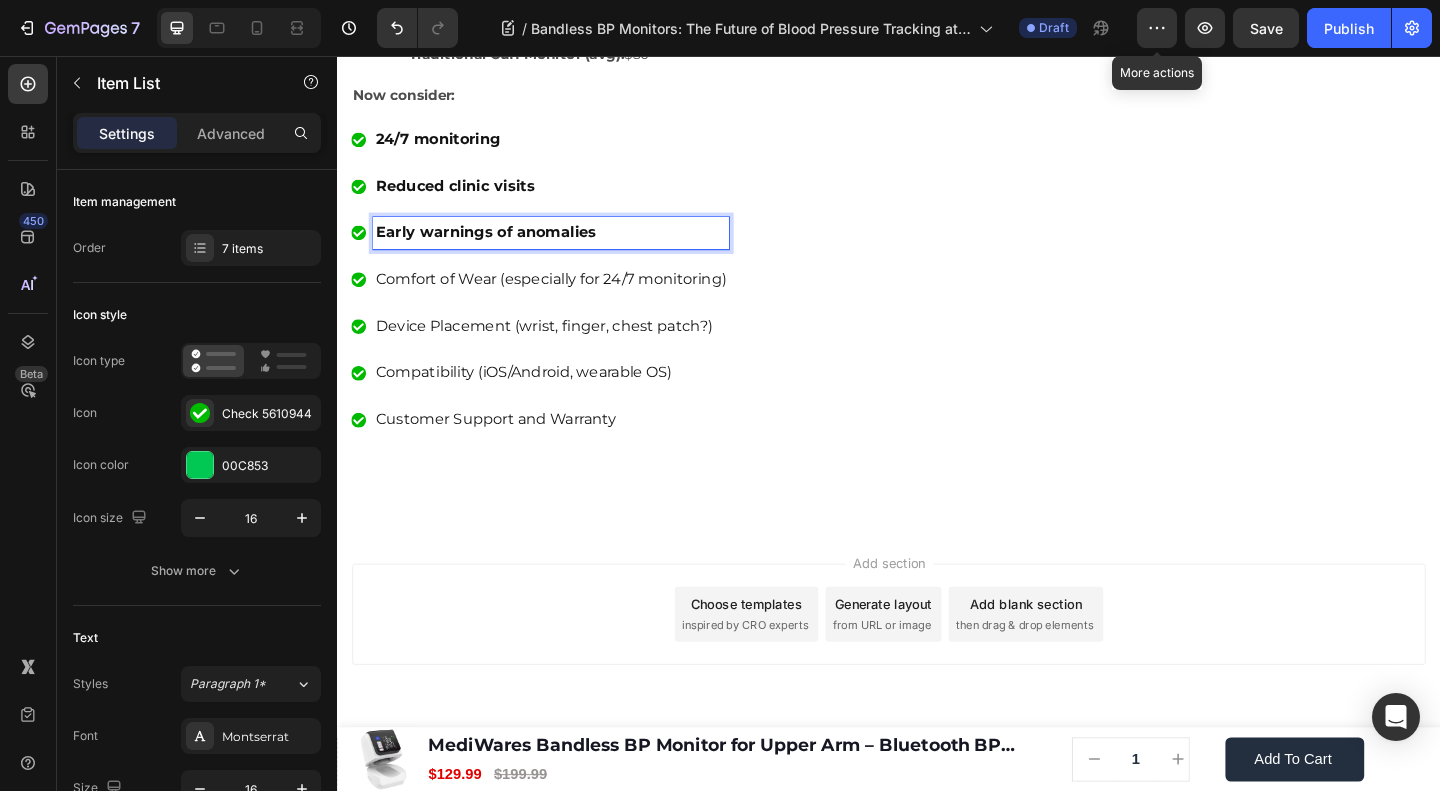click on "Comfort of Wear (especially for 24/7 monitoring)" at bounding box center (569, 299) 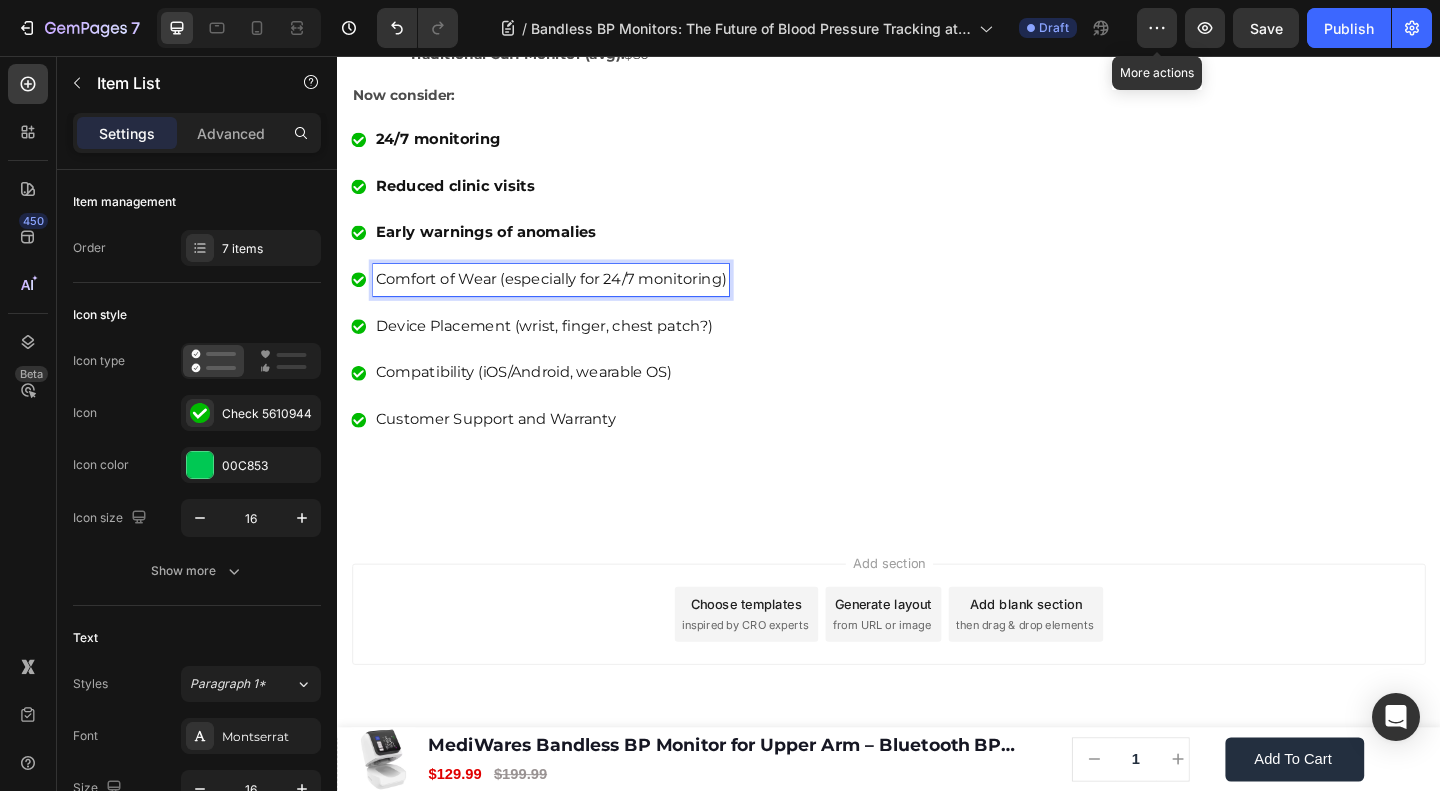 click on "Comfort of Wear (especially for 24/7 monitoring)" at bounding box center [569, 299] 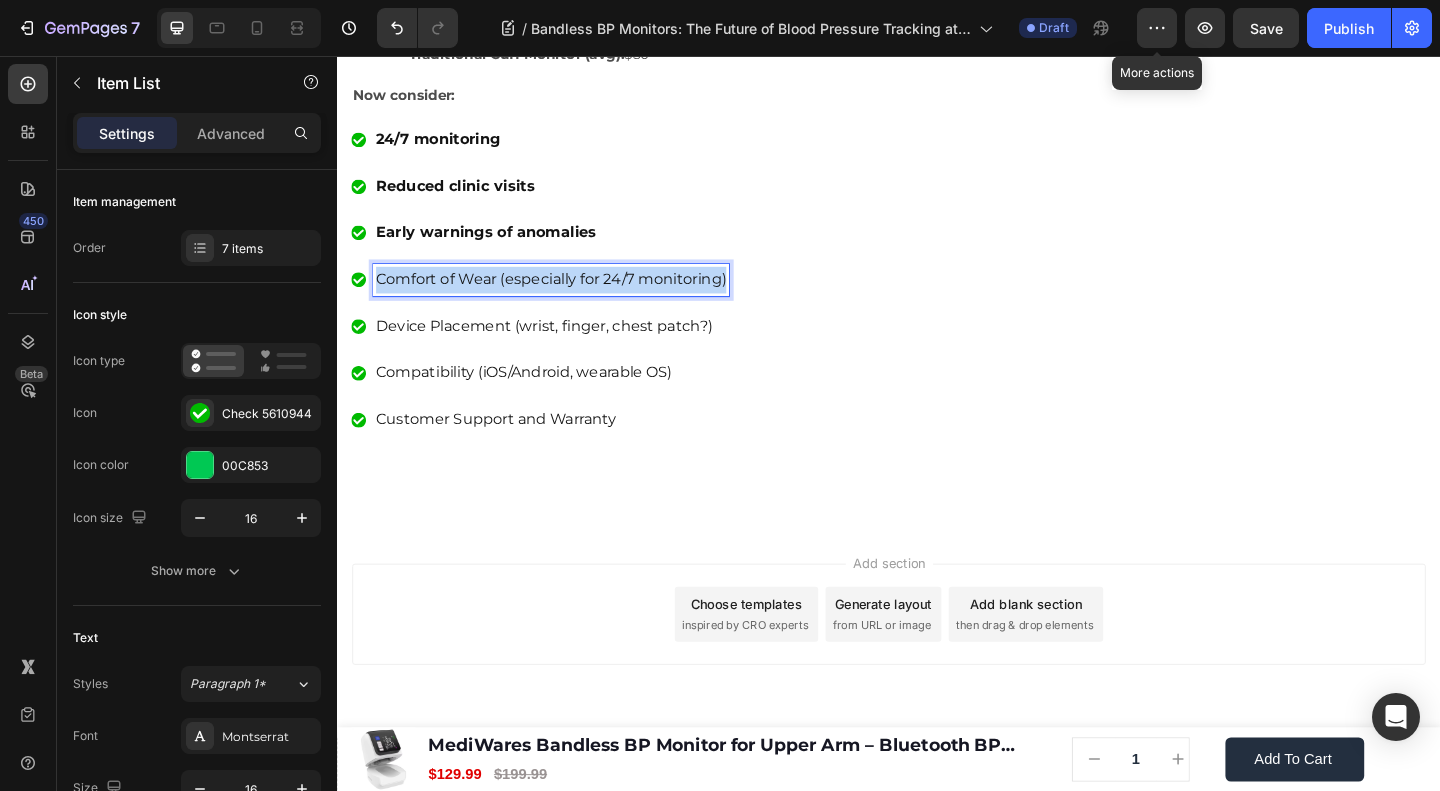 click on "Comfort of Wear (especially for 24/7 monitoring)" at bounding box center (569, 299) 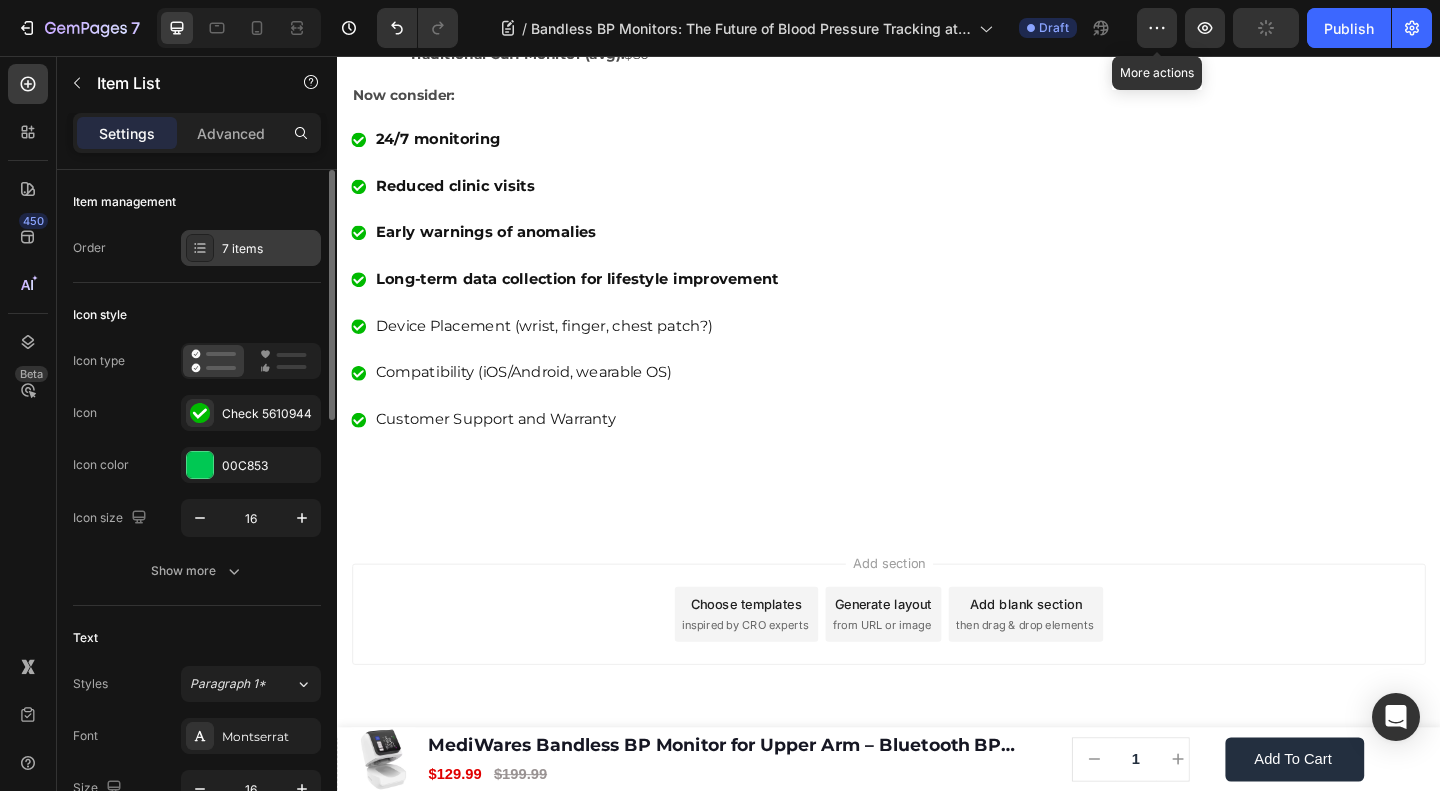 click on "7 items" at bounding box center [269, 249] 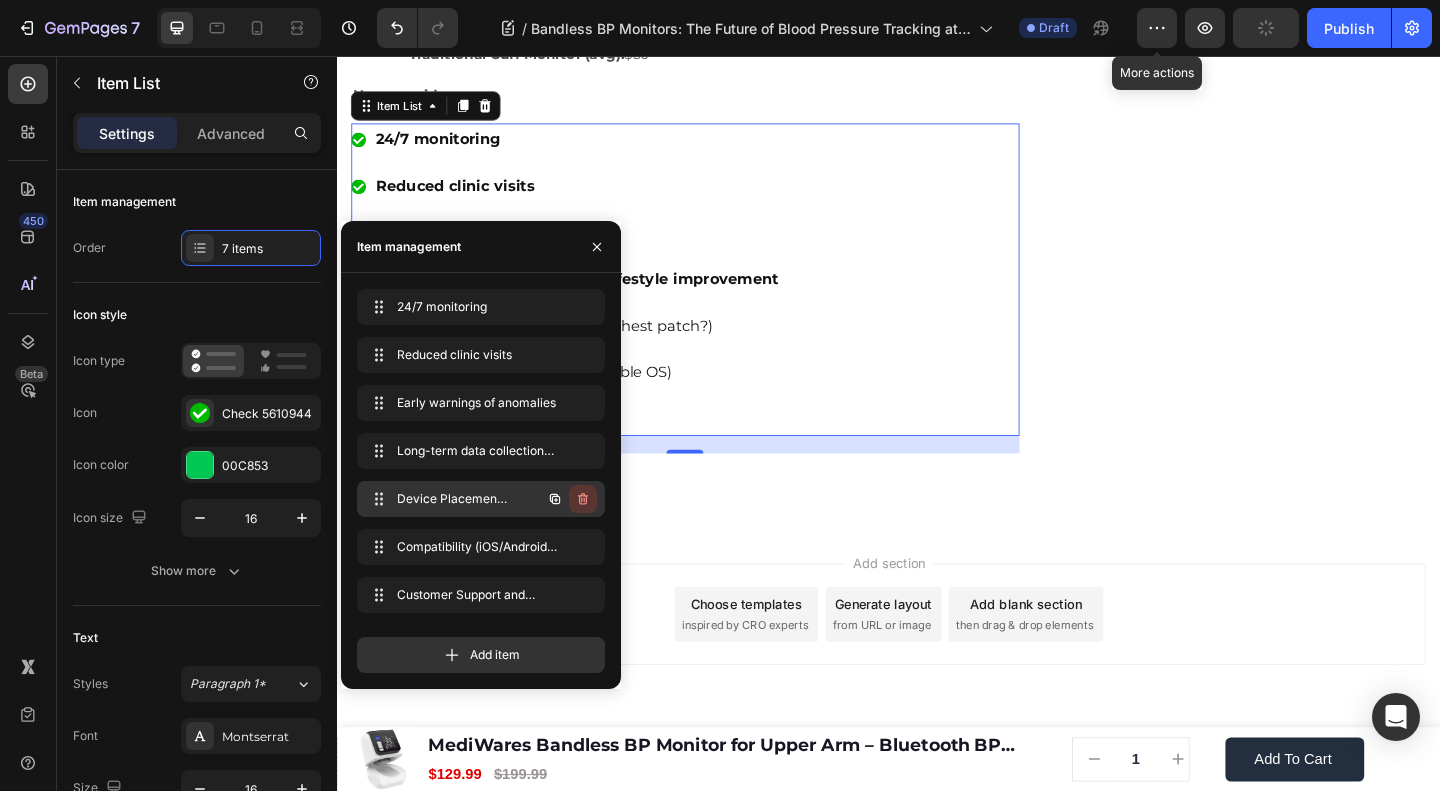 click 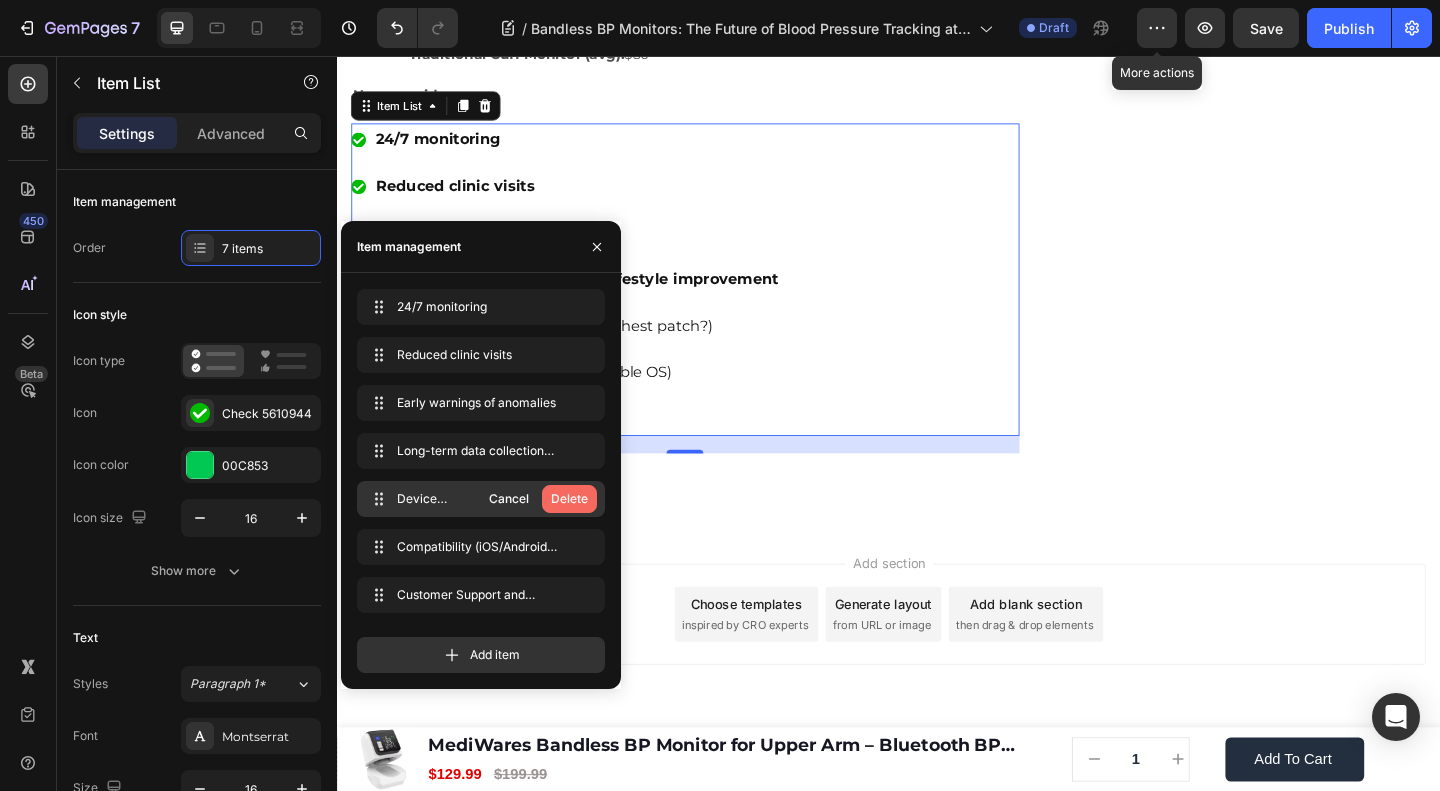 click on "Delete" at bounding box center [569, 499] 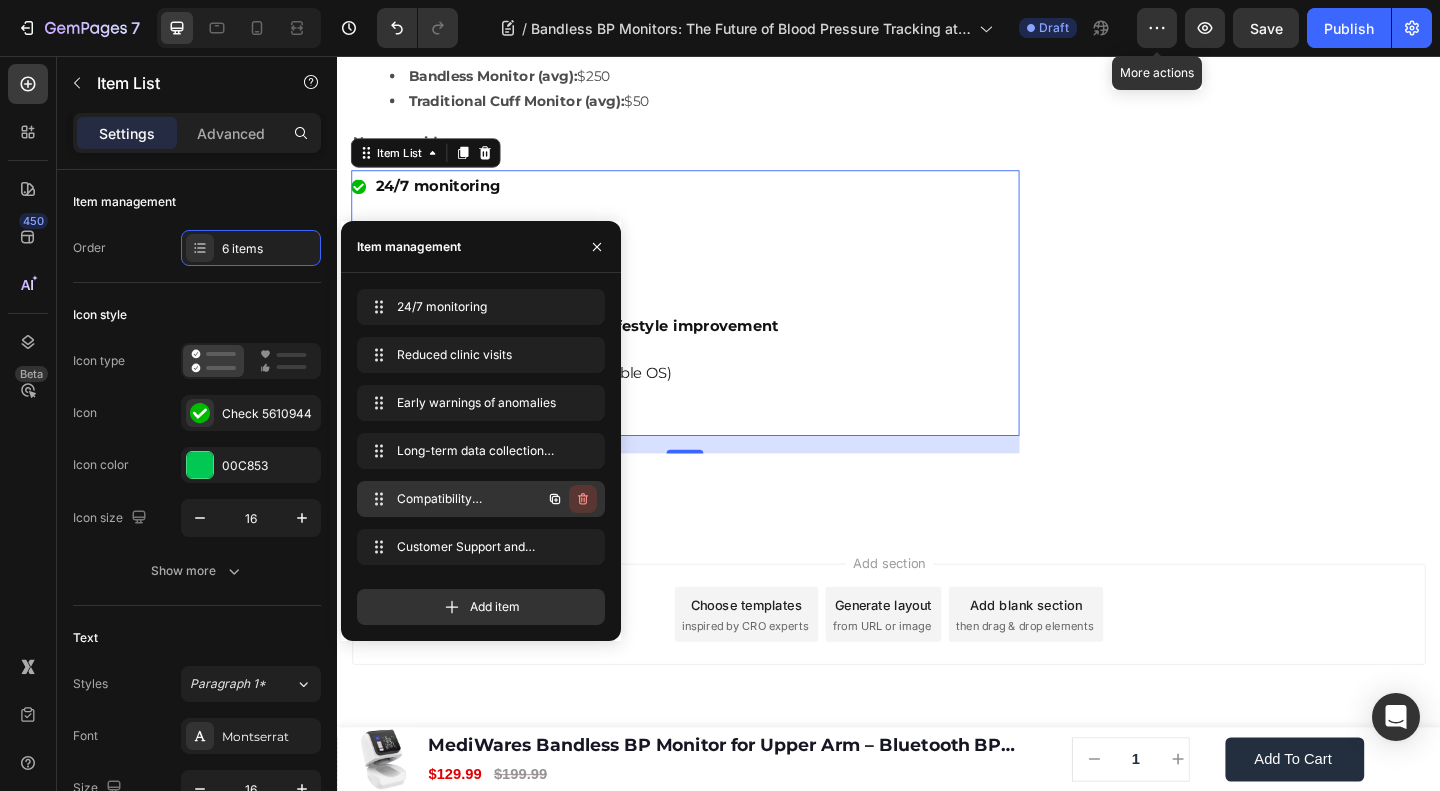 click 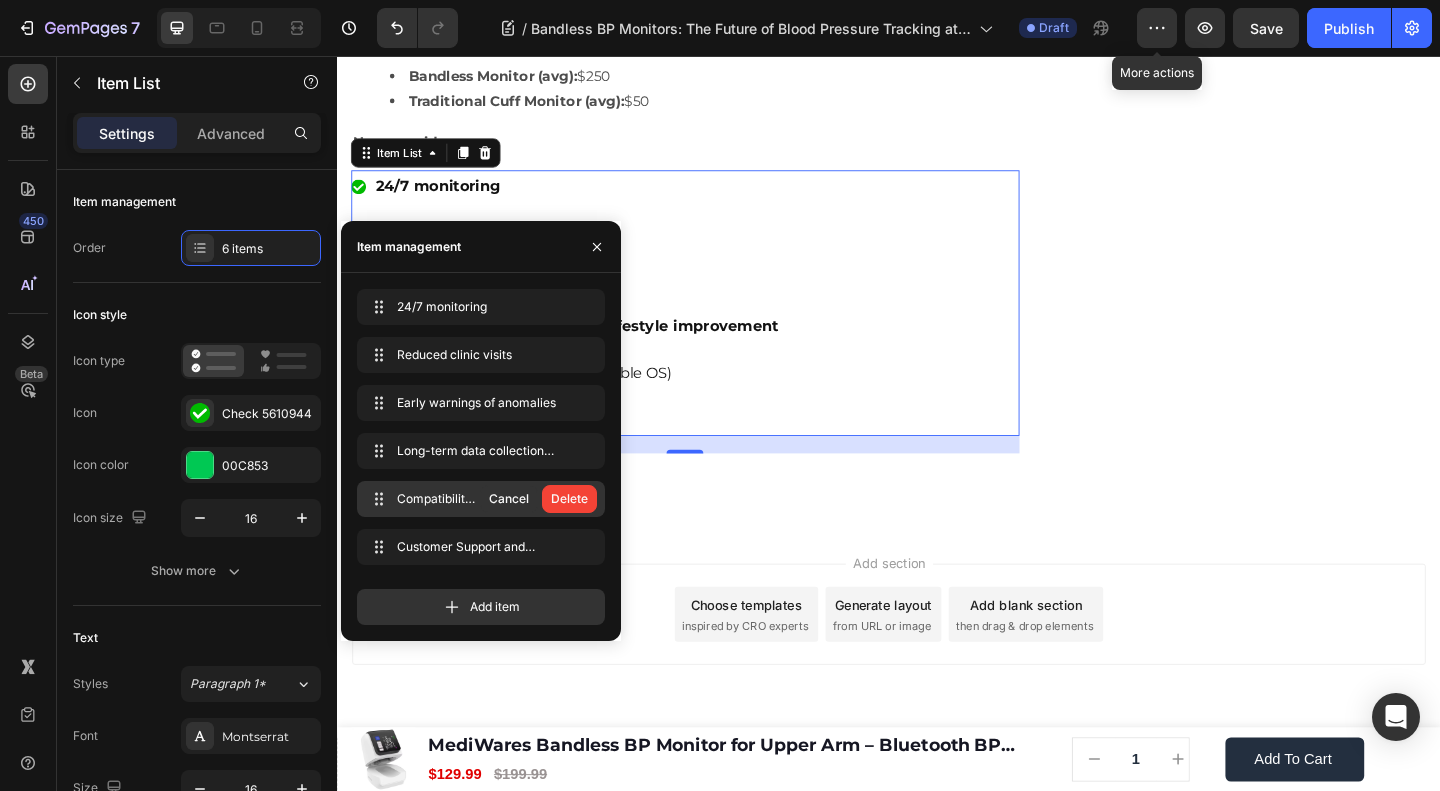 click on "Delete" at bounding box center [569, 499] 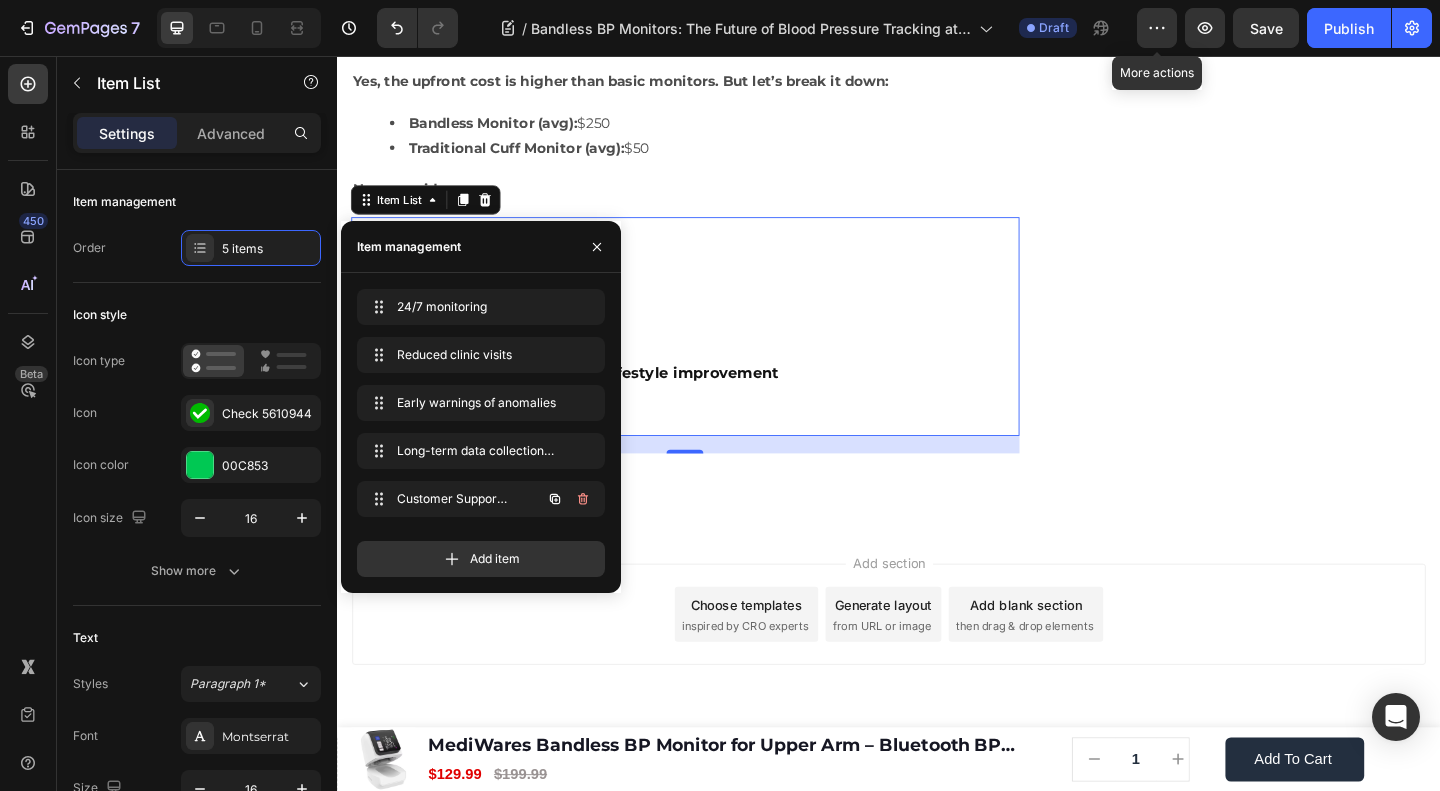 click 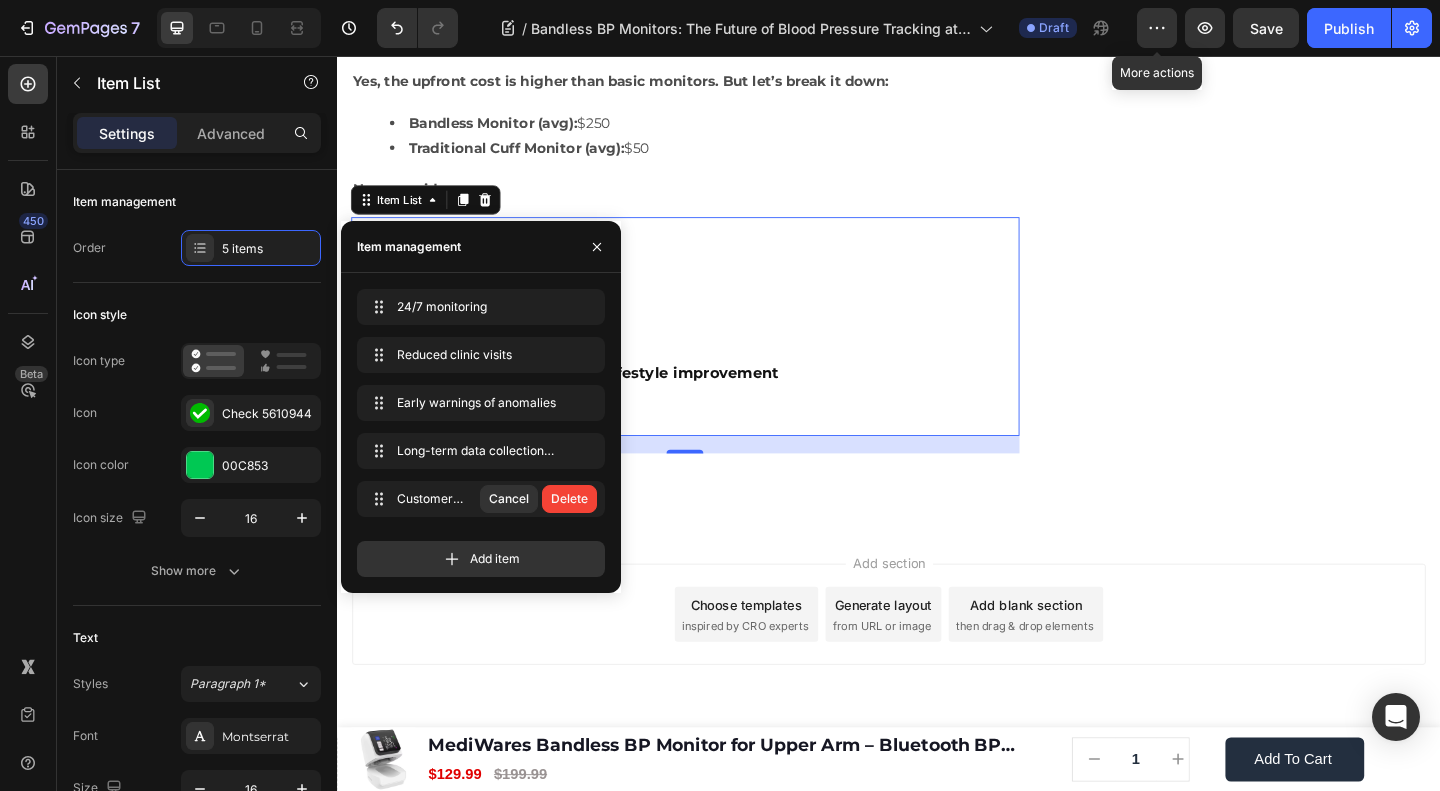 click on "Delete" at bounding box center [569, 499] 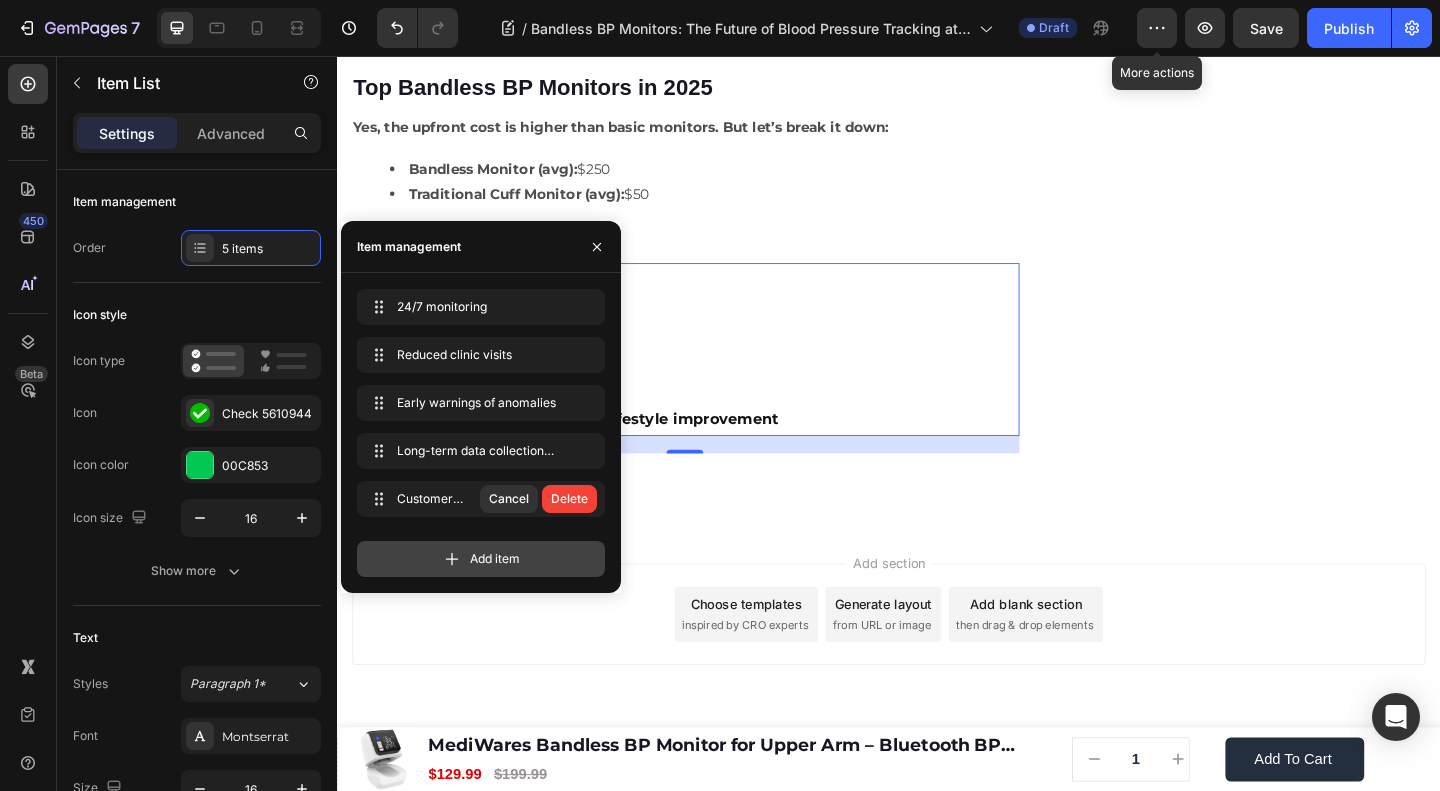 scroll, scrollTop: 5462, scrollLeft: 0, axis: vertical 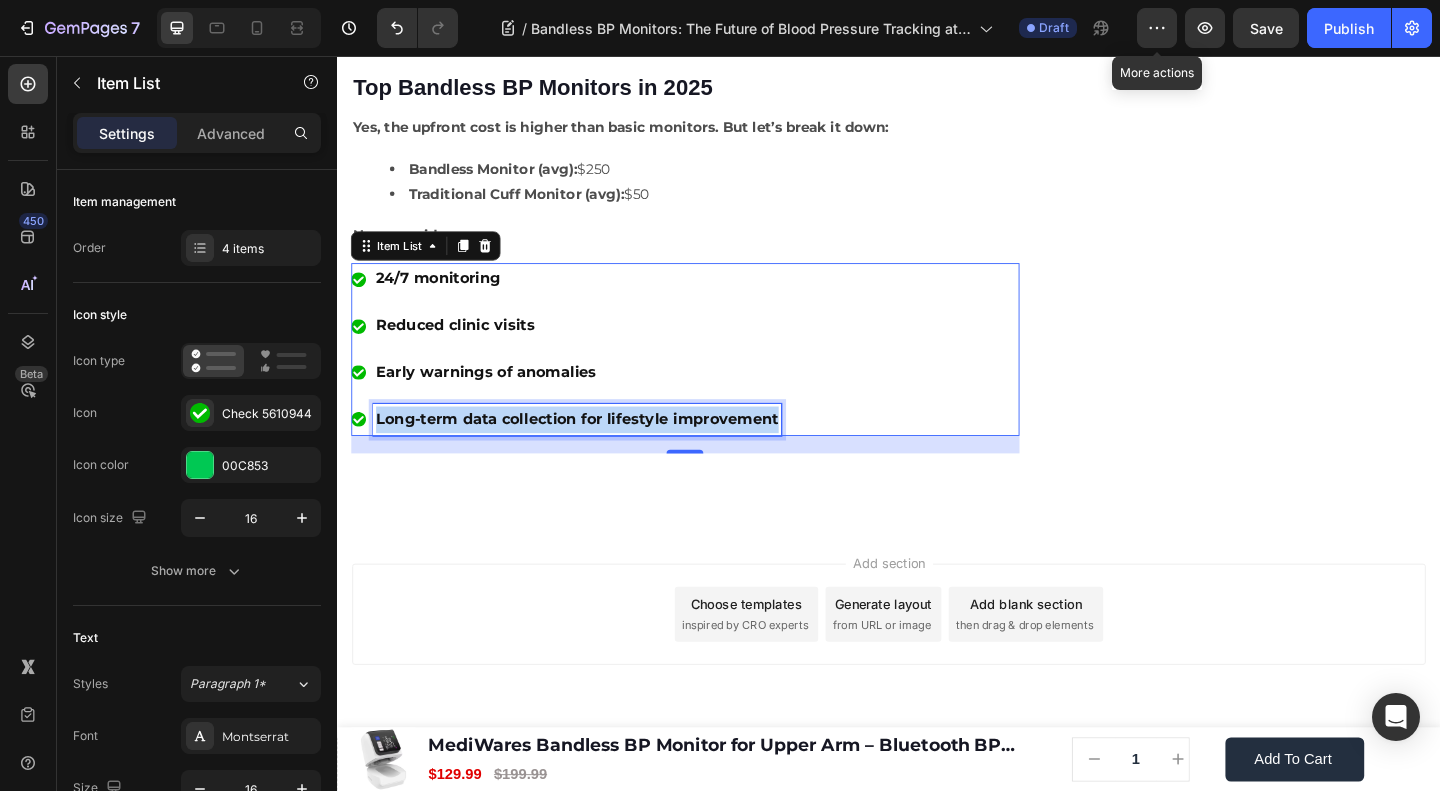 click on "Long-term data collection for lifestyle improvement" at bounding box center (598, 450) 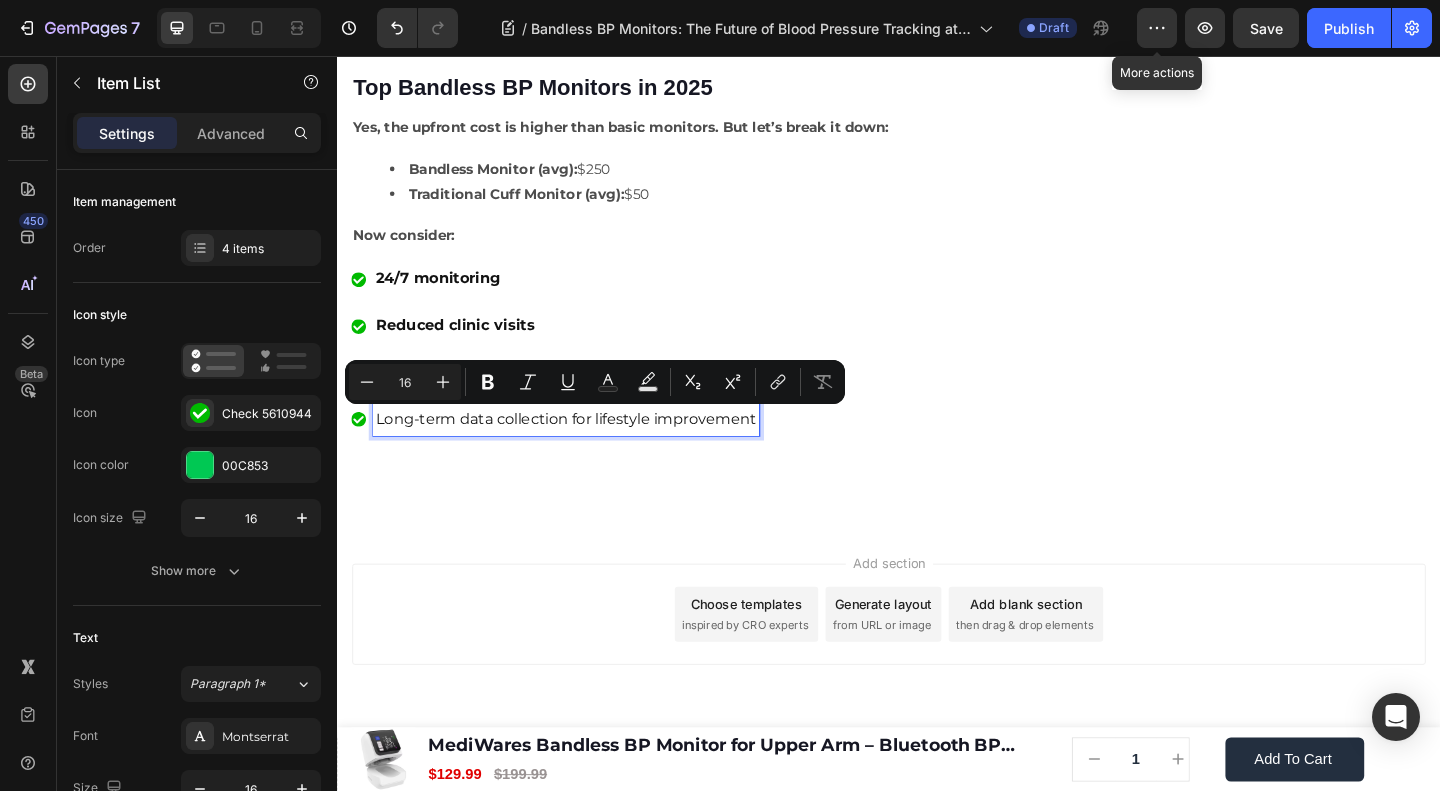 click on "Reduced clinic visits" at bounding box center [586, 349] 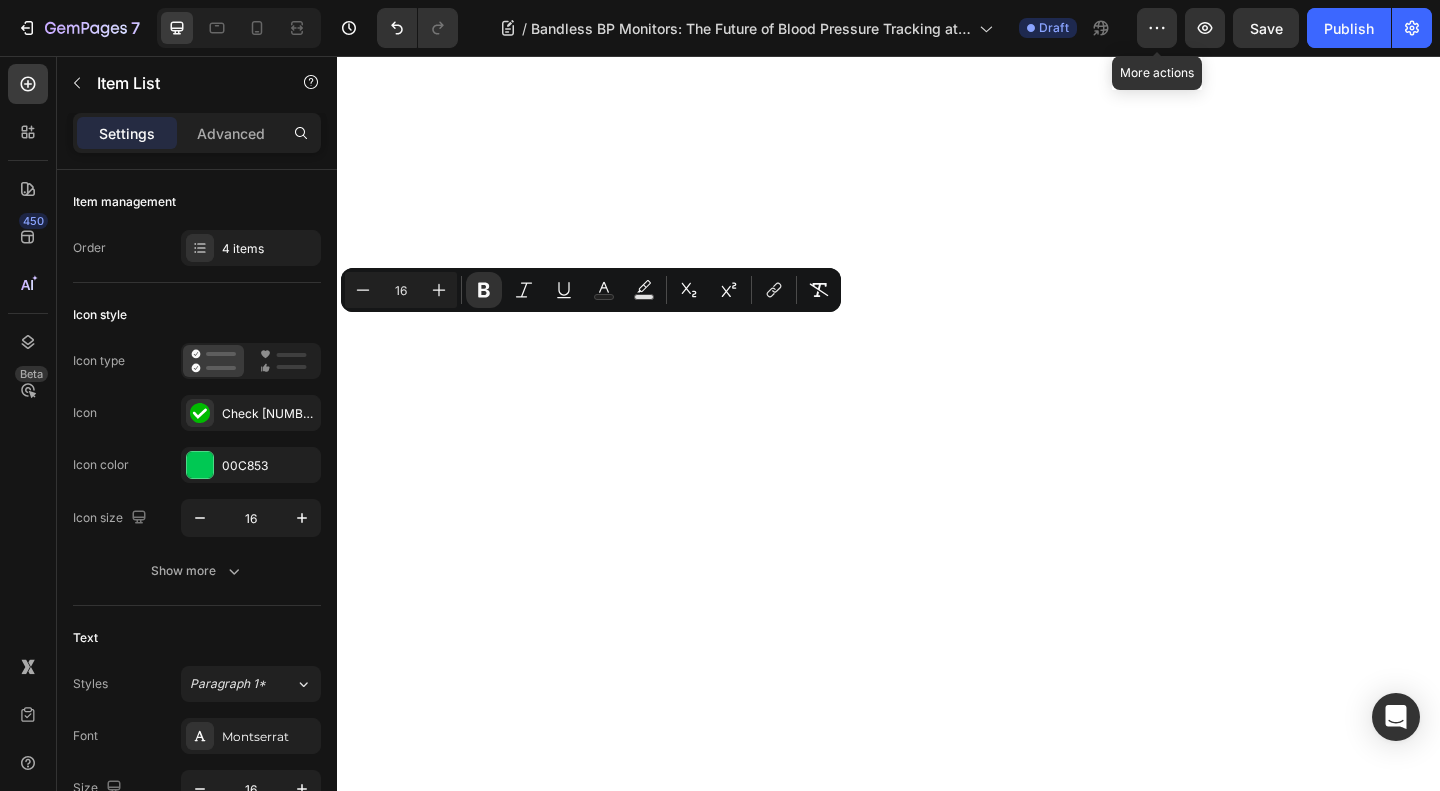 scroll, scrollTop: 0, scrollLeft: 0, axis: both 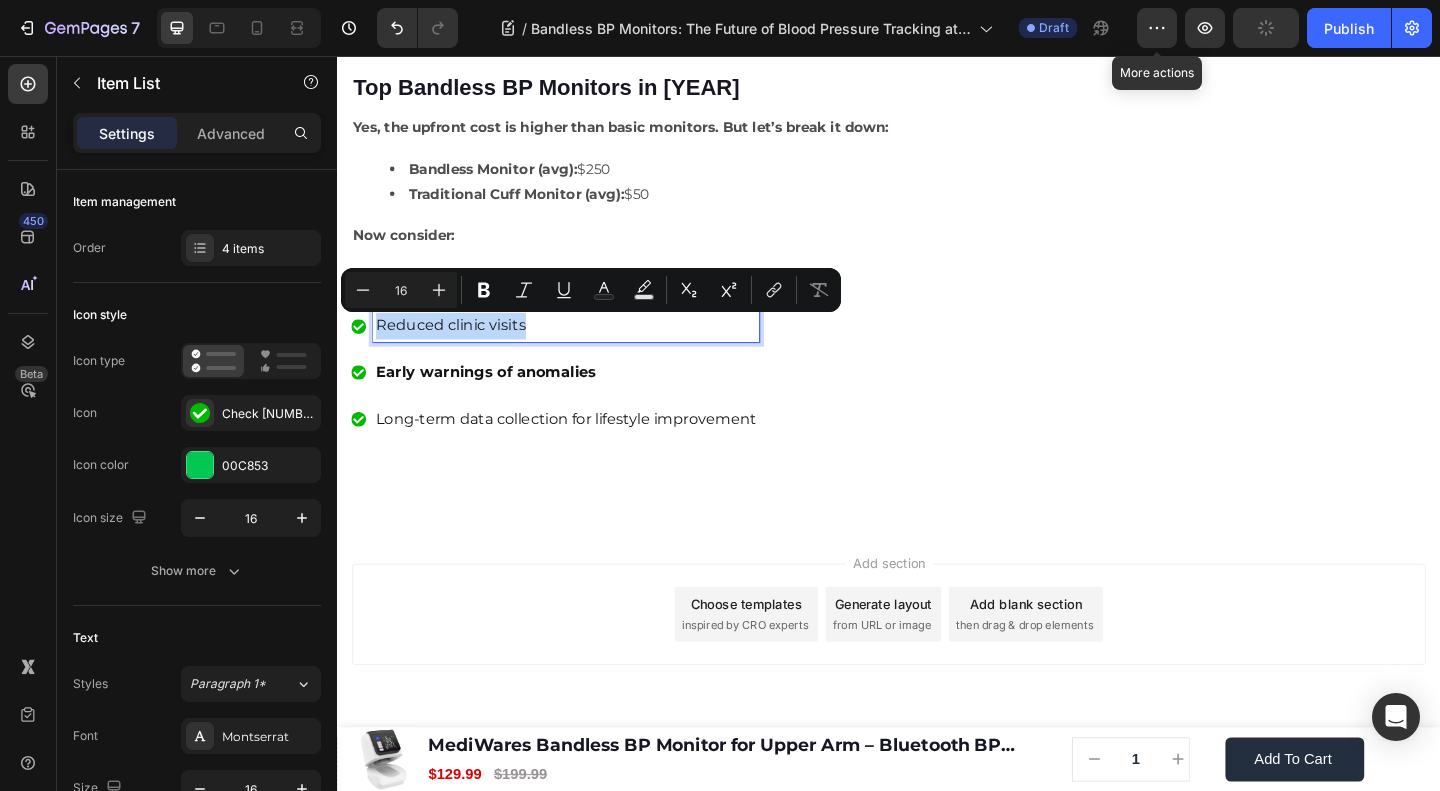 click on "Now consider:" at bounding box center [715, 251] 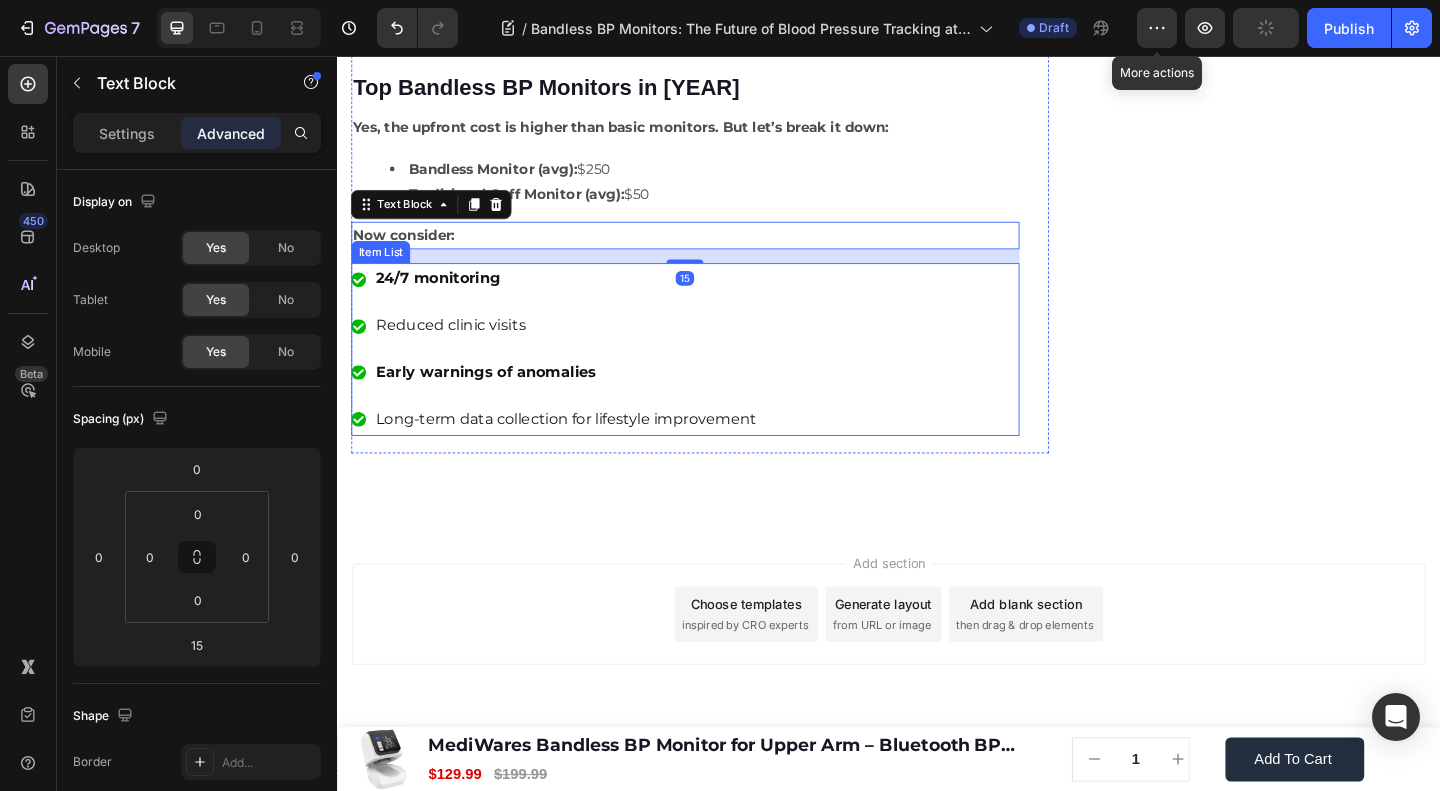 click on "24/7 monitoring" at bounding box center [446, 297] 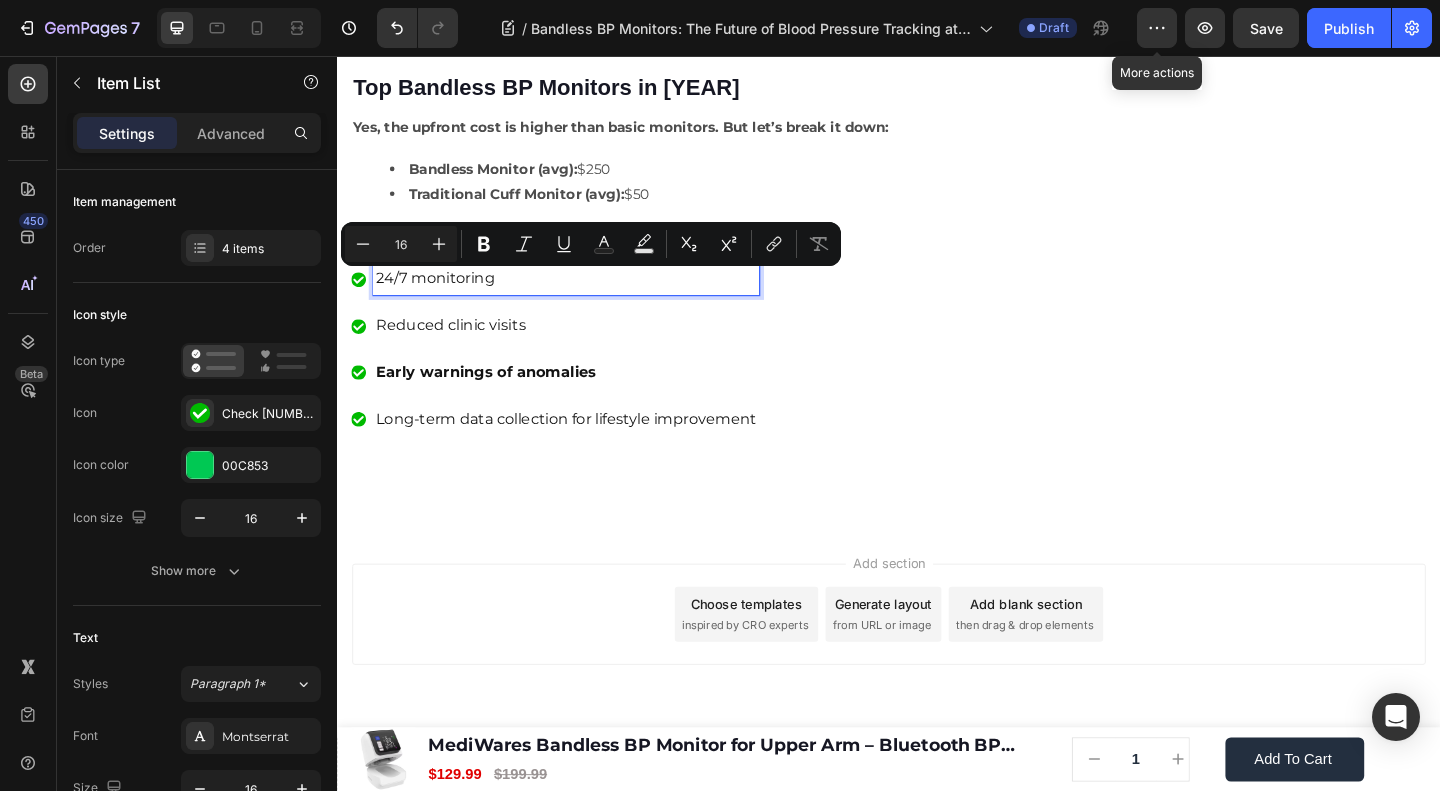 click on "Early warnings of anomalies" at bounding box center (499, 399) 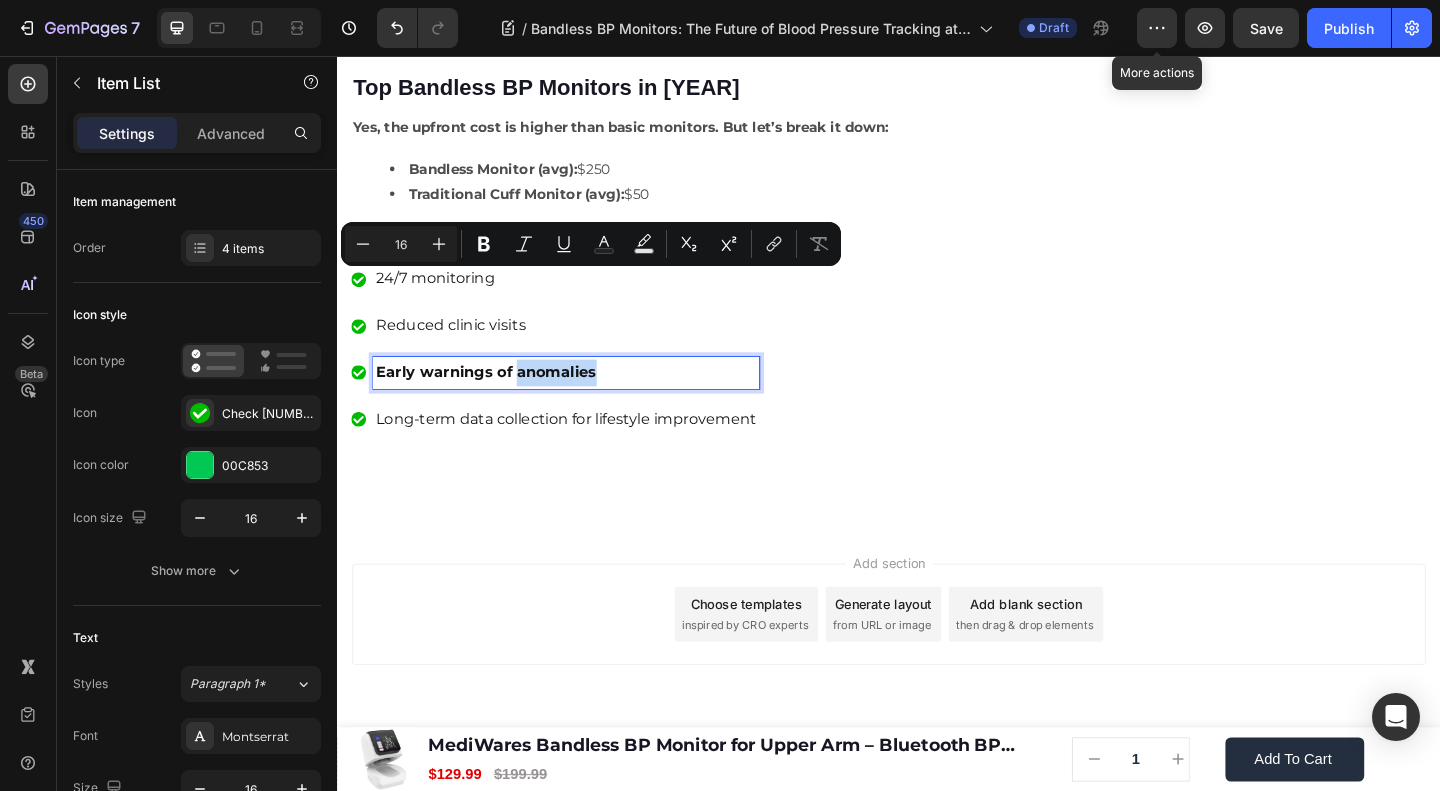 click on "Early warnings of anomalies" at bounding box center [499, 399] 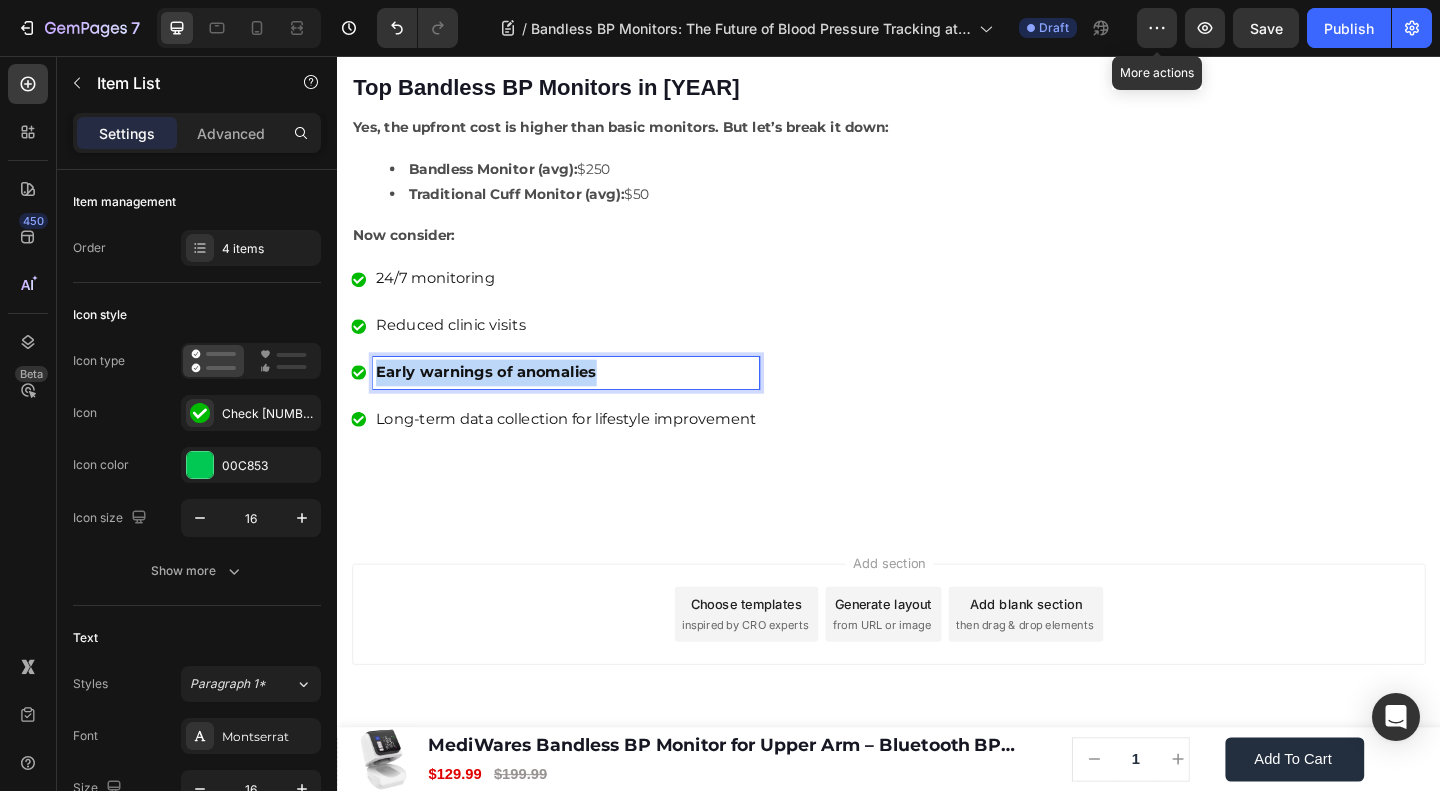 click on "Early warnings of anomalies" at bounding box center [499, 399] 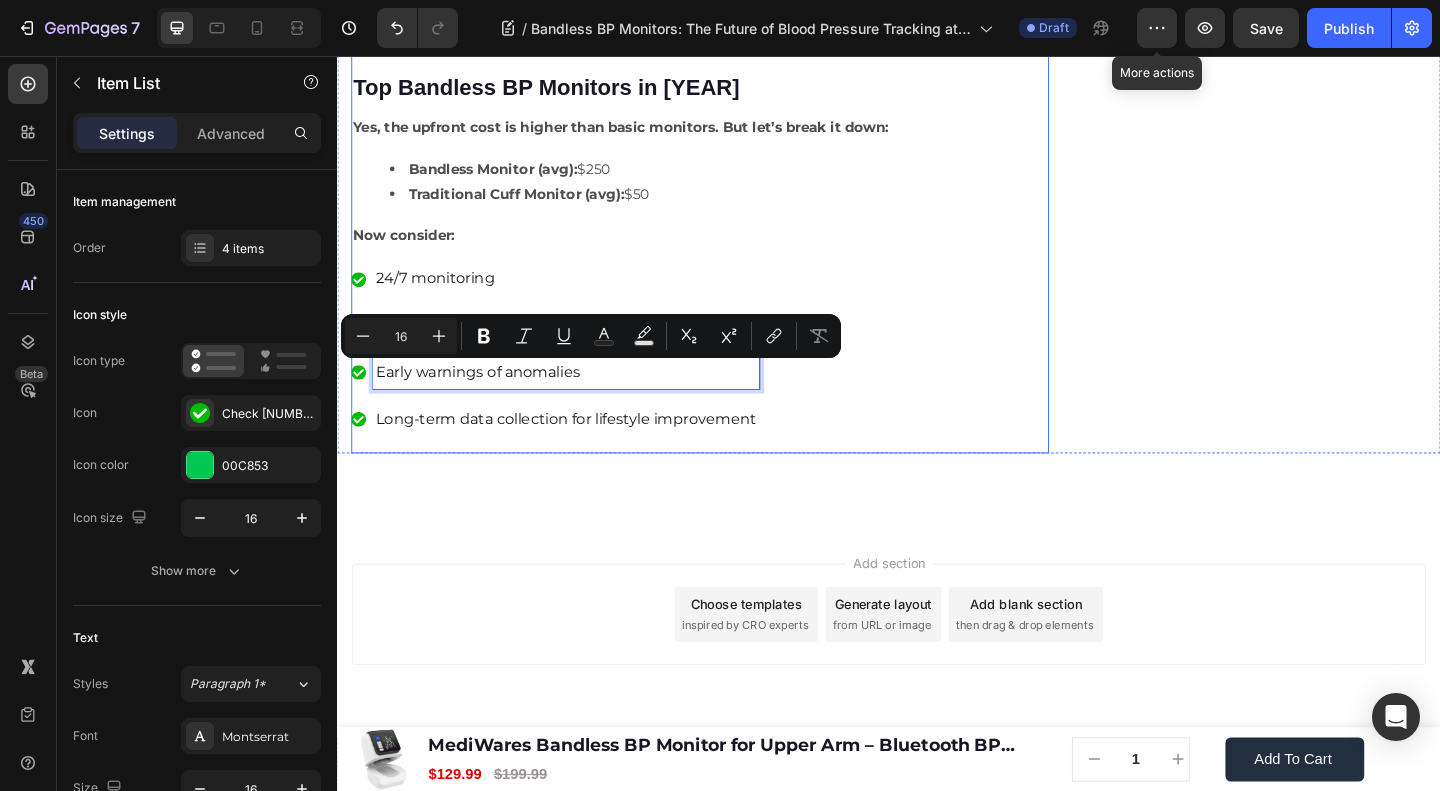 click on "Home
Blog
Article Title Breadcrumb Bandless BP Monitors: The Future of Blood Pressure Tracking at Your Fingertips Heading Row Image James Wilder Text block Advanced list Published:  August 04, 2025 Text block Row Monitoring blood pressure shouldn’t feel like a medical procedure. Yet, for years, the traditional cuff-based monitors, bulky, noisy, and often uncomfortable, have remained the norm. But not anymore. A quiet revolution is underway in the world of health tech, led by an innovation called the bandless BP monitor. Text block Image If you're someone who hates cuff inflation or needs constant BP monitoring without hassle, a bandless monitor might just be your new best friend. Let’s explore why this cuffless, wearable device is changing the way we track cardiovascular health—quietly, comfortably, and continuously. Text block ⁠⁠⁠⁠⁠⁠⁠ What is a Bandless BP Monitor? Image" at bounding box center (731, -2291) 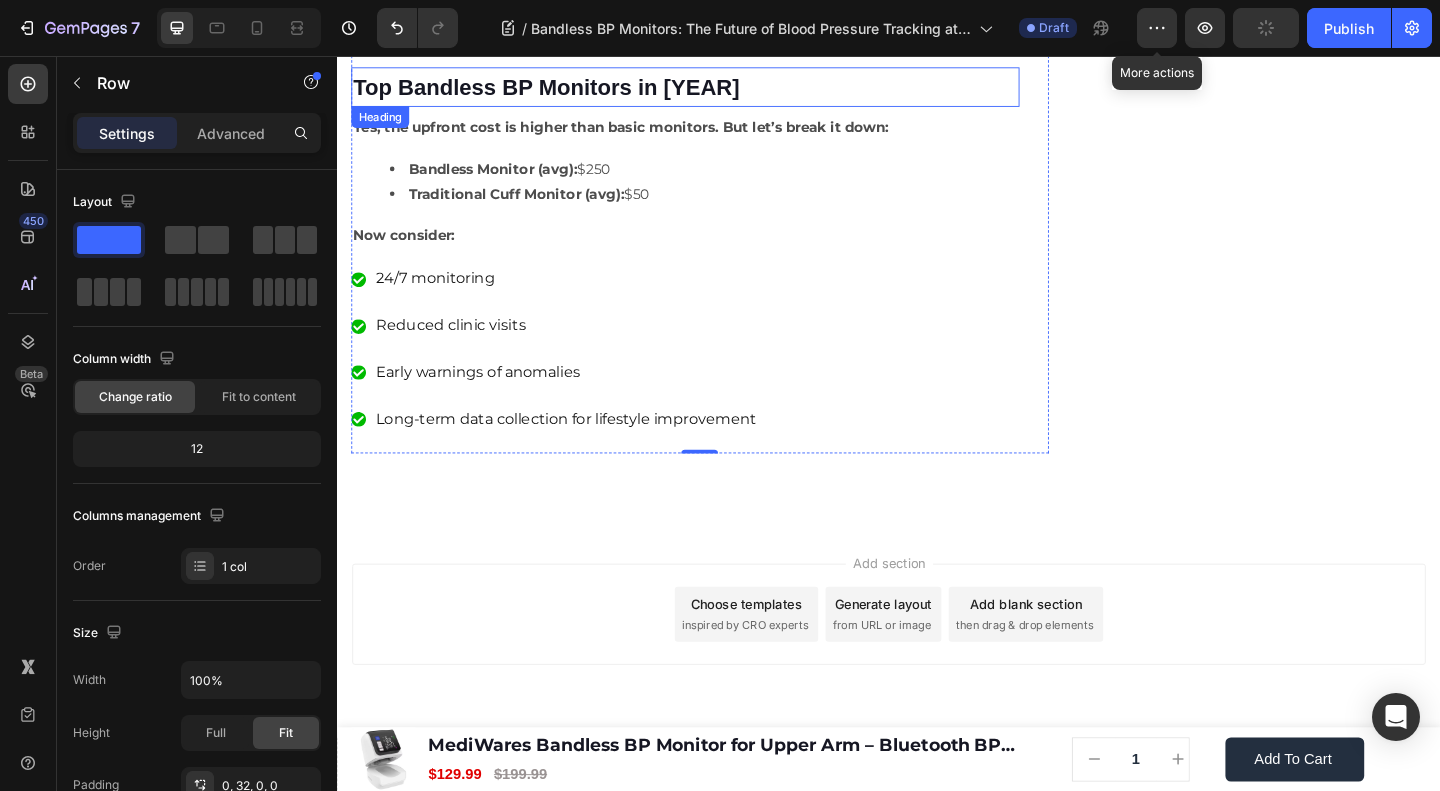 click on "Top Bandless BP Monitors in 2025" at bounding box center [564, 89] 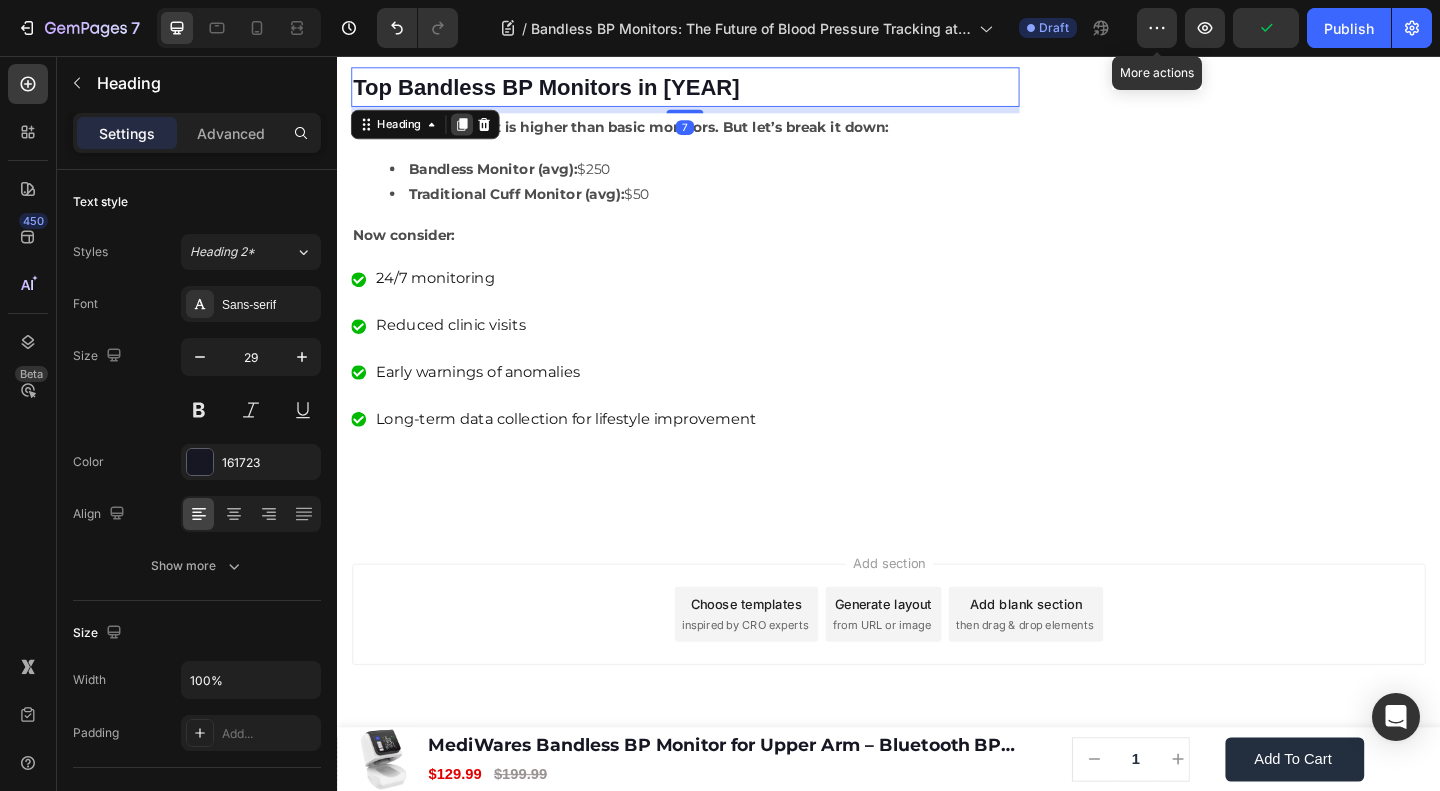 click 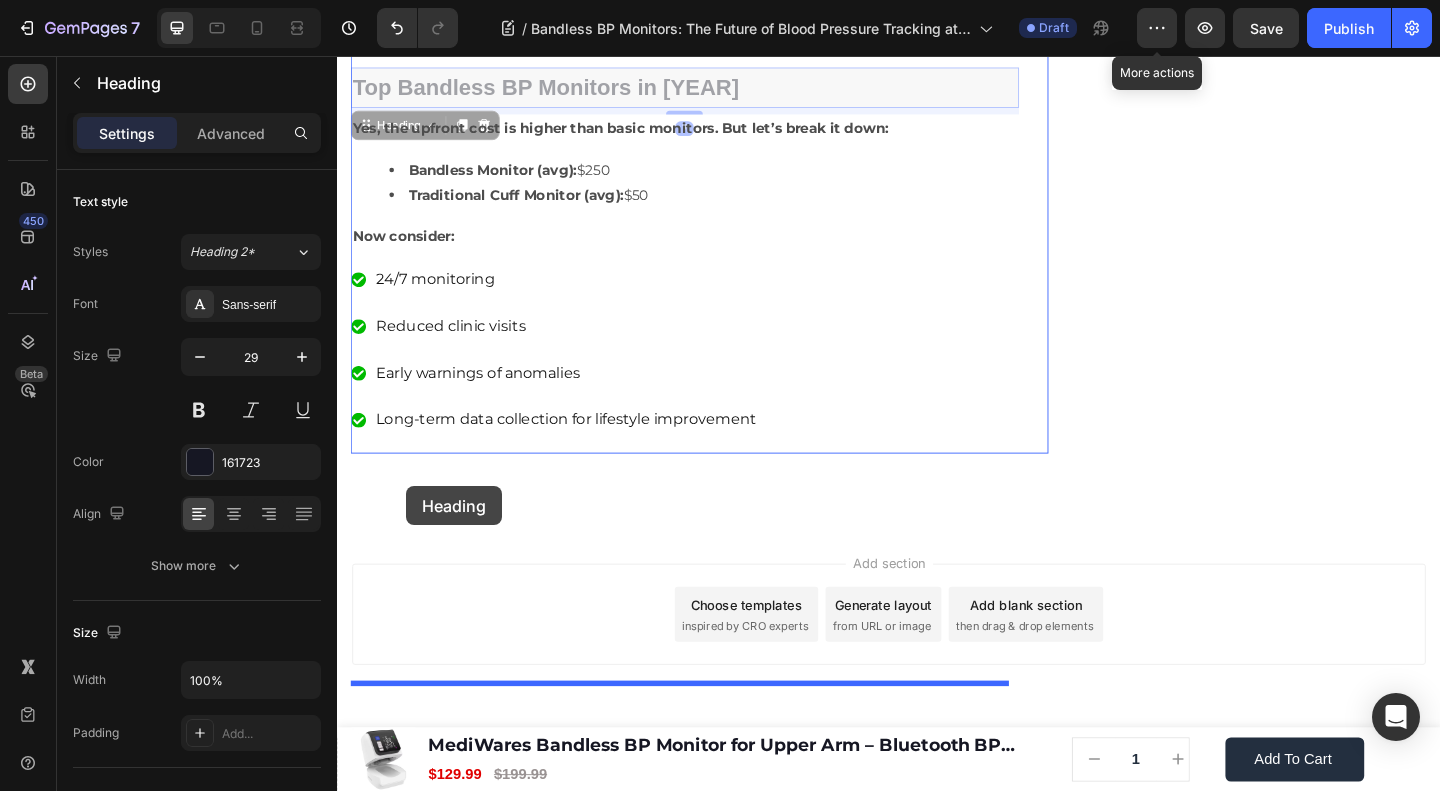 drag, startPoint x: 393, startPoint y: 185, endPoint x: 412, endPoint y: 524, distance: 339.53204 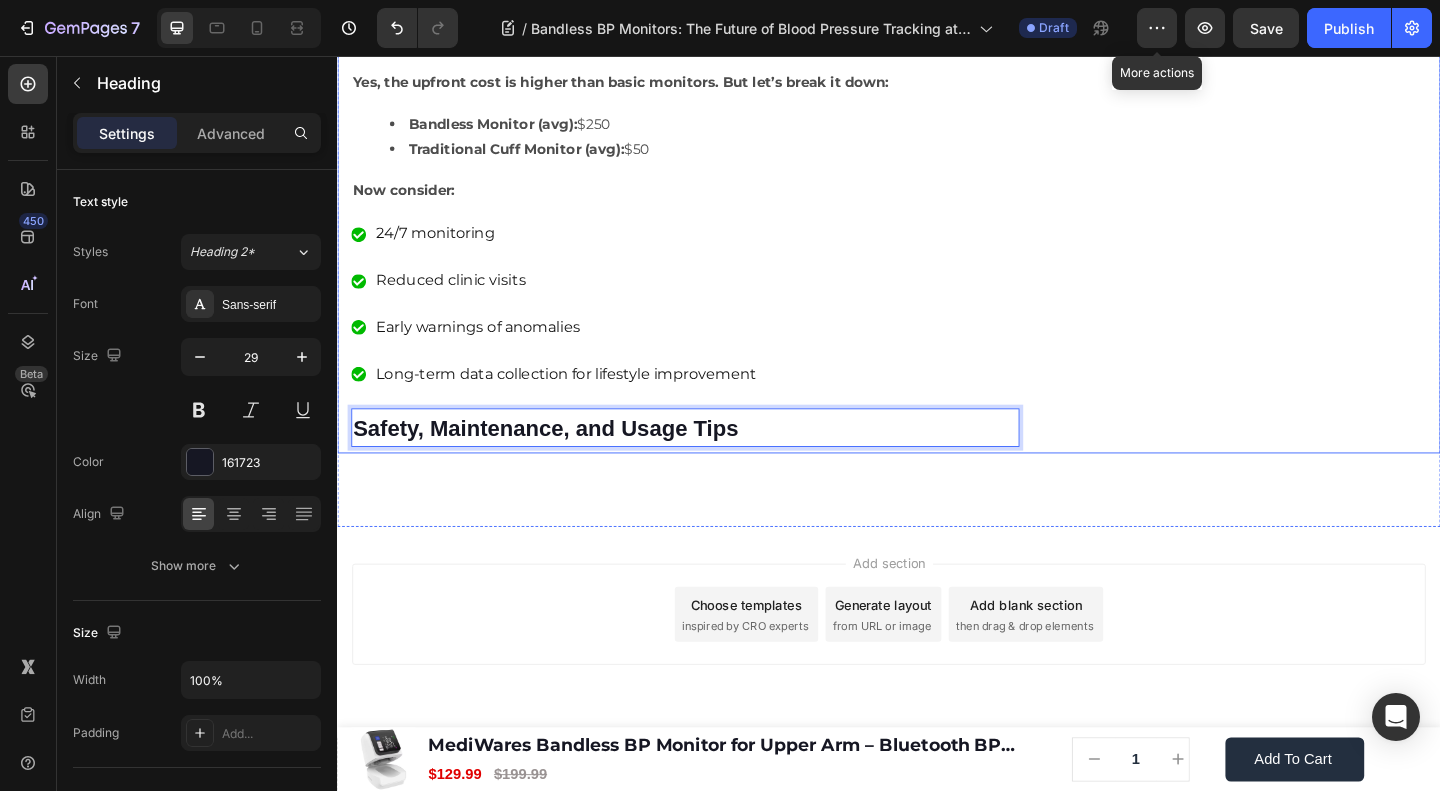 click on "🔥Up to 50% OFF Ending Soon🔥 Text block 03 Days 04 Hrs 54 Mins 46 Secs Countdown Timer Image Clinically Approved Accuracy Over 35,000 Units Sold Affordable Quality with Warranty Doctor Recommended Eco-Friendly Design Item list Shop Now and Save 50% Button
30-day money back guarantee Item list Row Product Images $149.99 Product Price Product Price $199.99 Product Price Product Price Row
Add to cart Add to Cart Product Row Row Image Row" at bounding box center [1332, -2315] 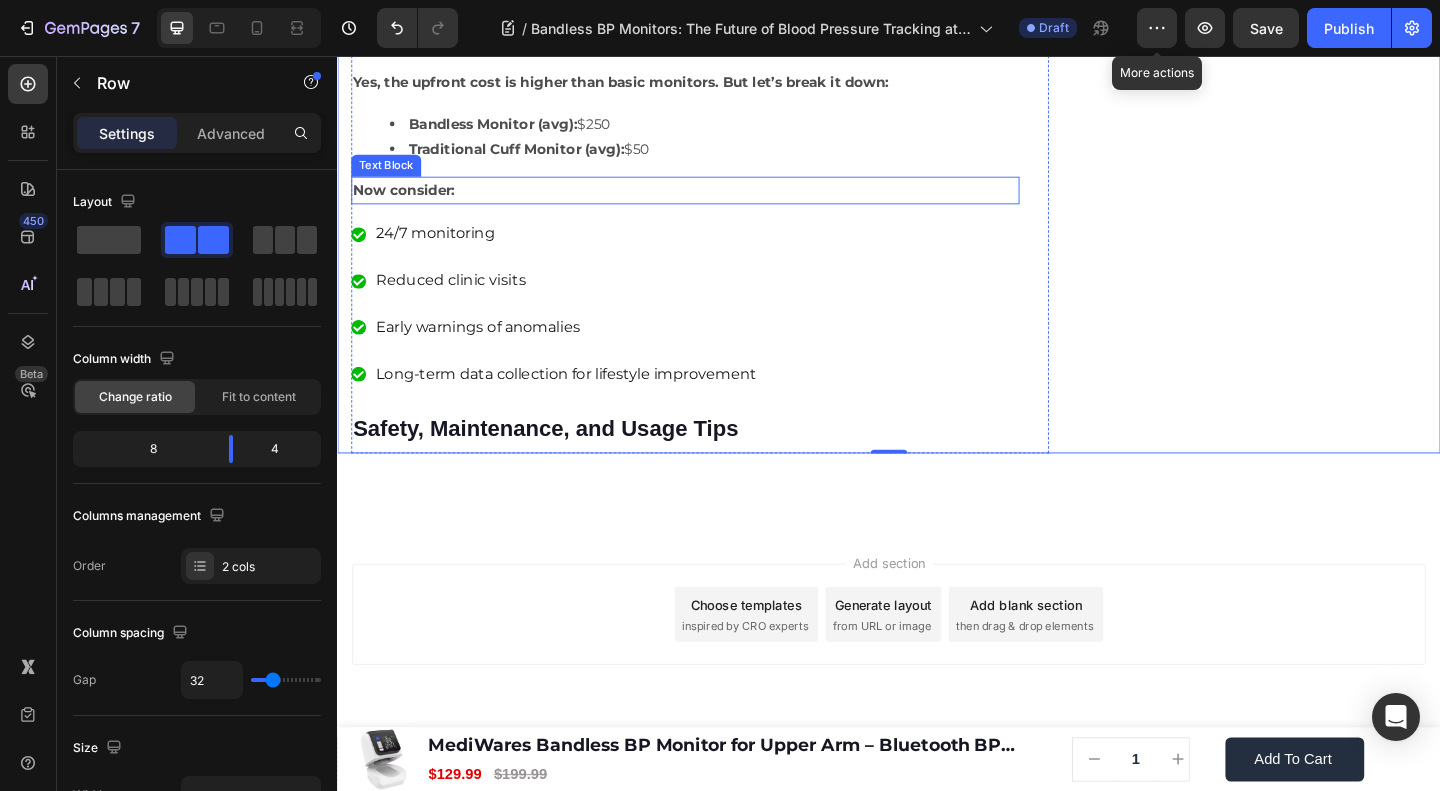 click on "Now consider:" at bounding box center (409, 201) 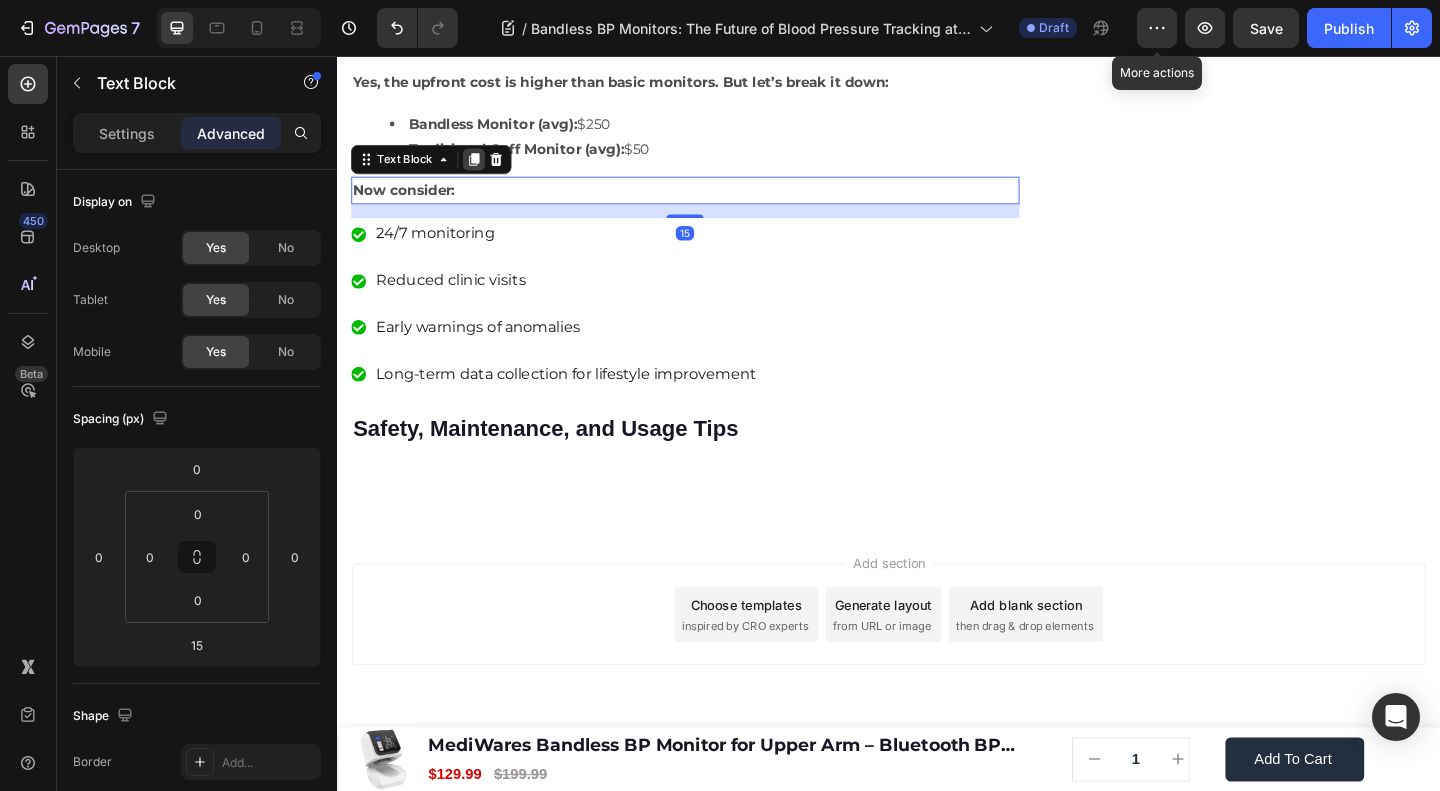 click 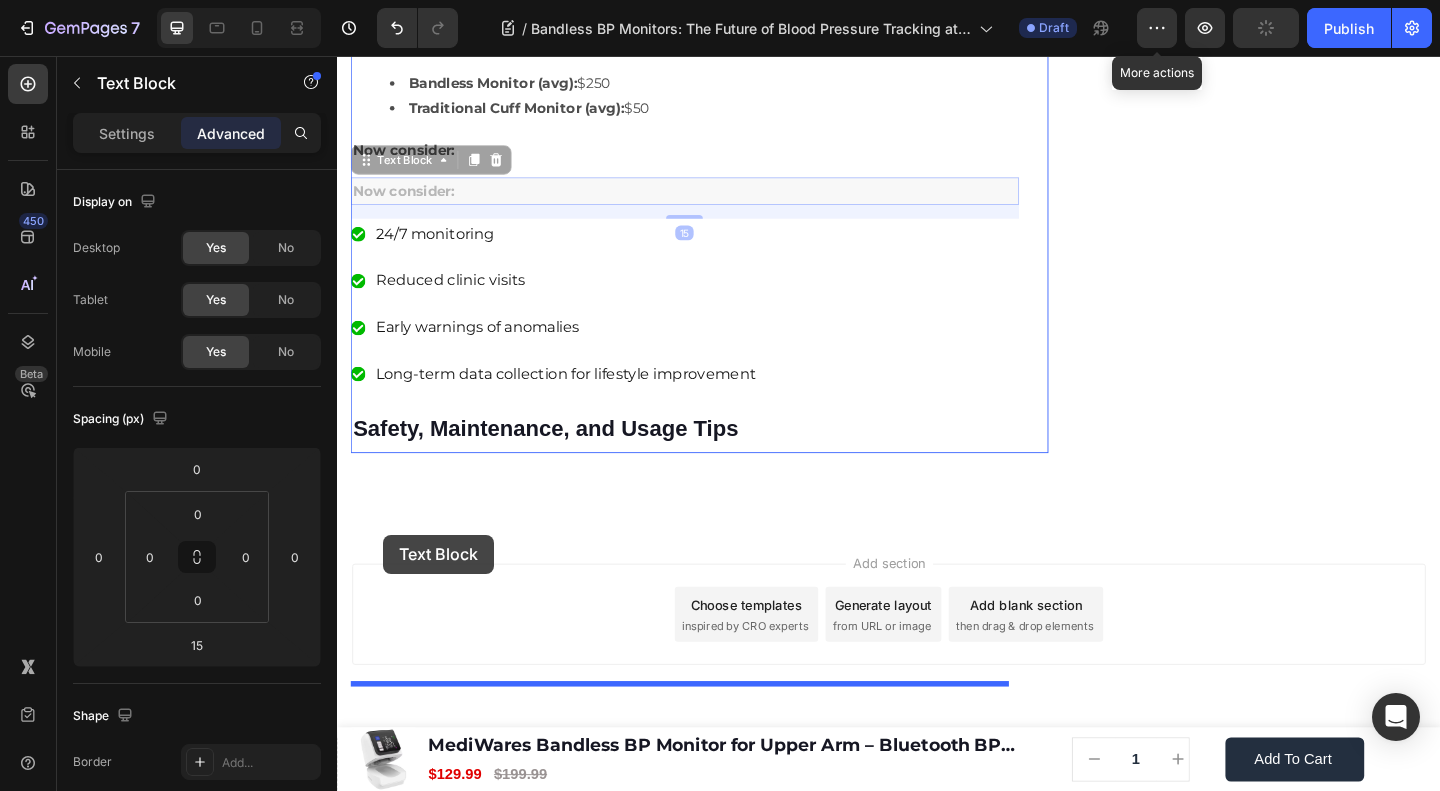drag, startPoint x: 390, startPoint y: 263, endPoint x: 387, endPoint y: 577, distance: 314.01434 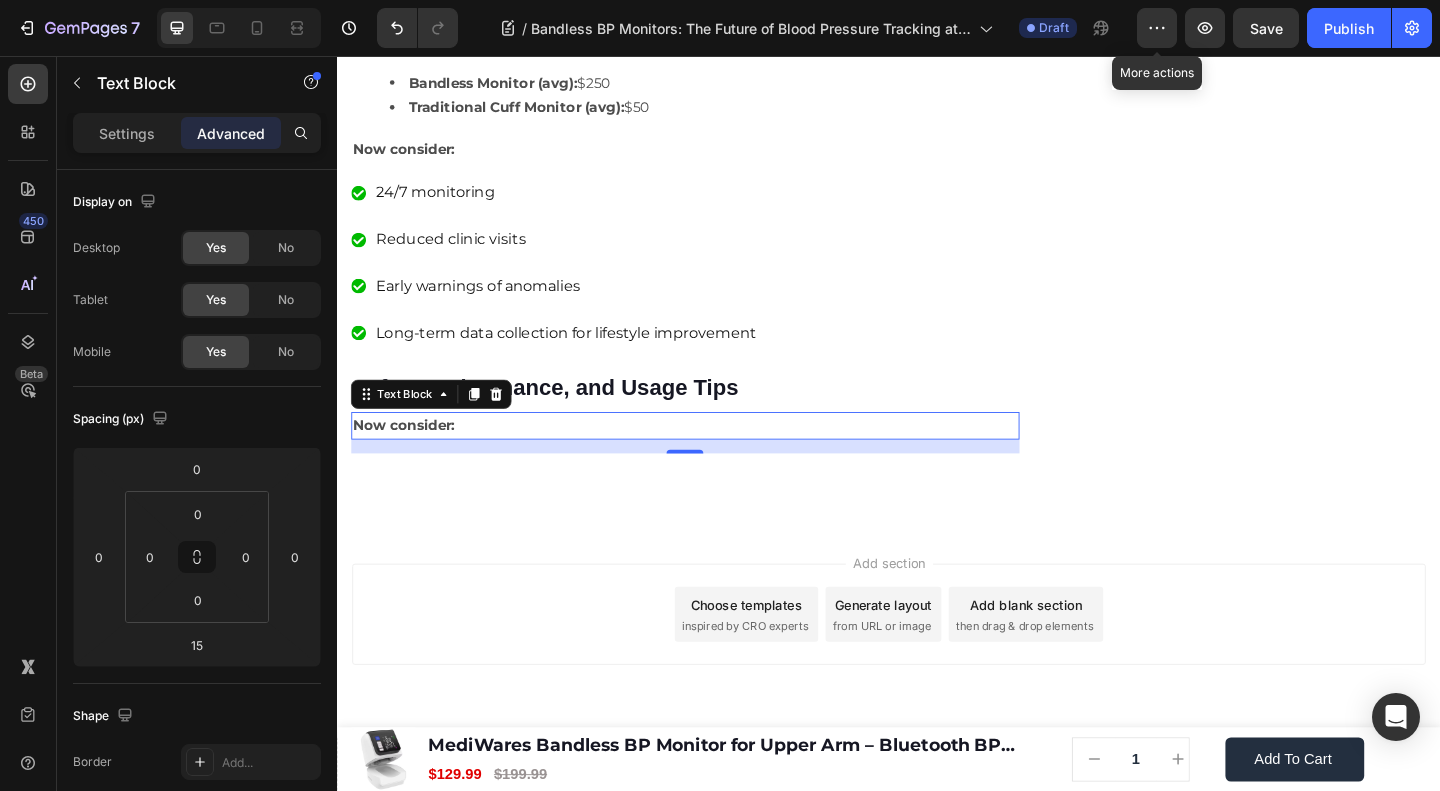 click on "Now consider:" at bounding box center (715, 458) 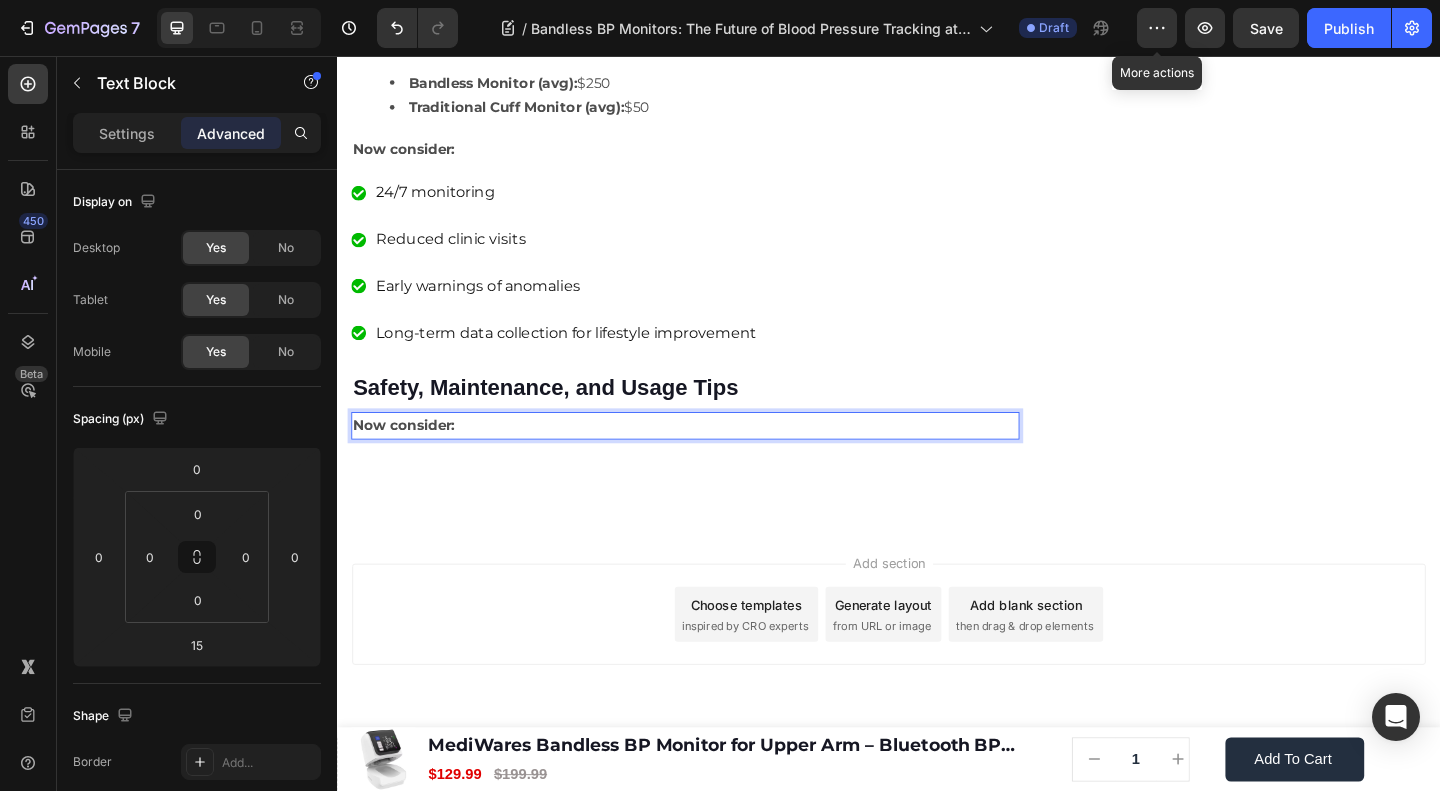 click on "Now consider:" at bounding box center (715, 458) 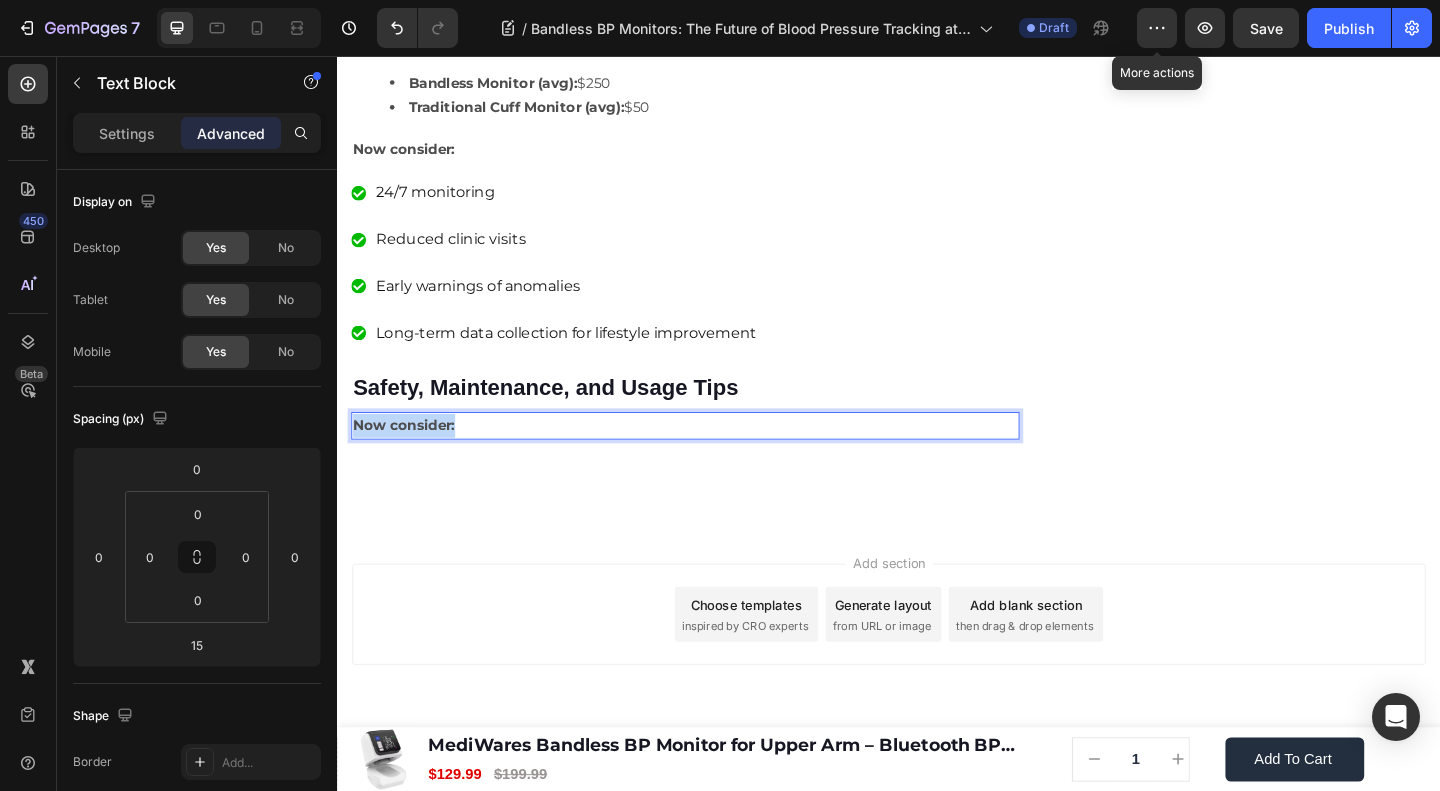 click on "Now consider:" at bounding box center (715, 458) 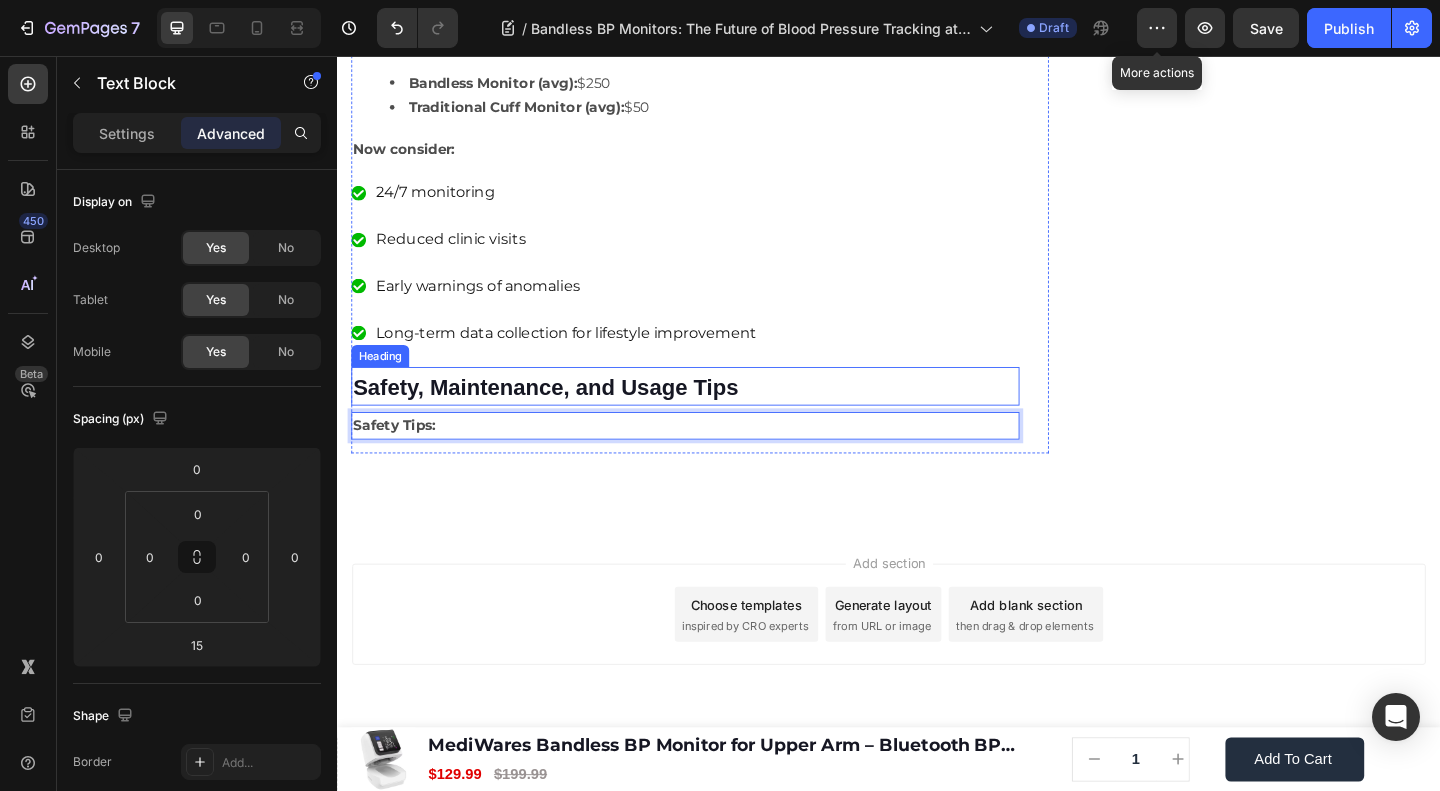 click on "🔥Up to 50% OFF Ending Soon🔥 Text block 03 Days 04 Hrs 54 Mins 34 Secs Countdown Timer Image Clinically Approved Accuracy Over 35,000 Units Sold Affordable Quality with Warranty Doctor Recommended Eco-Friendly Design Item list Shop Now and Save 50% Button
30-day money back guarantee Item list Row Product Images $149.99 Product Price Product Price $199.99 Product Price Product Price Row
Add to cart Add to Cart Product Row Row Image Row" at bounding box center [1332, -2338] 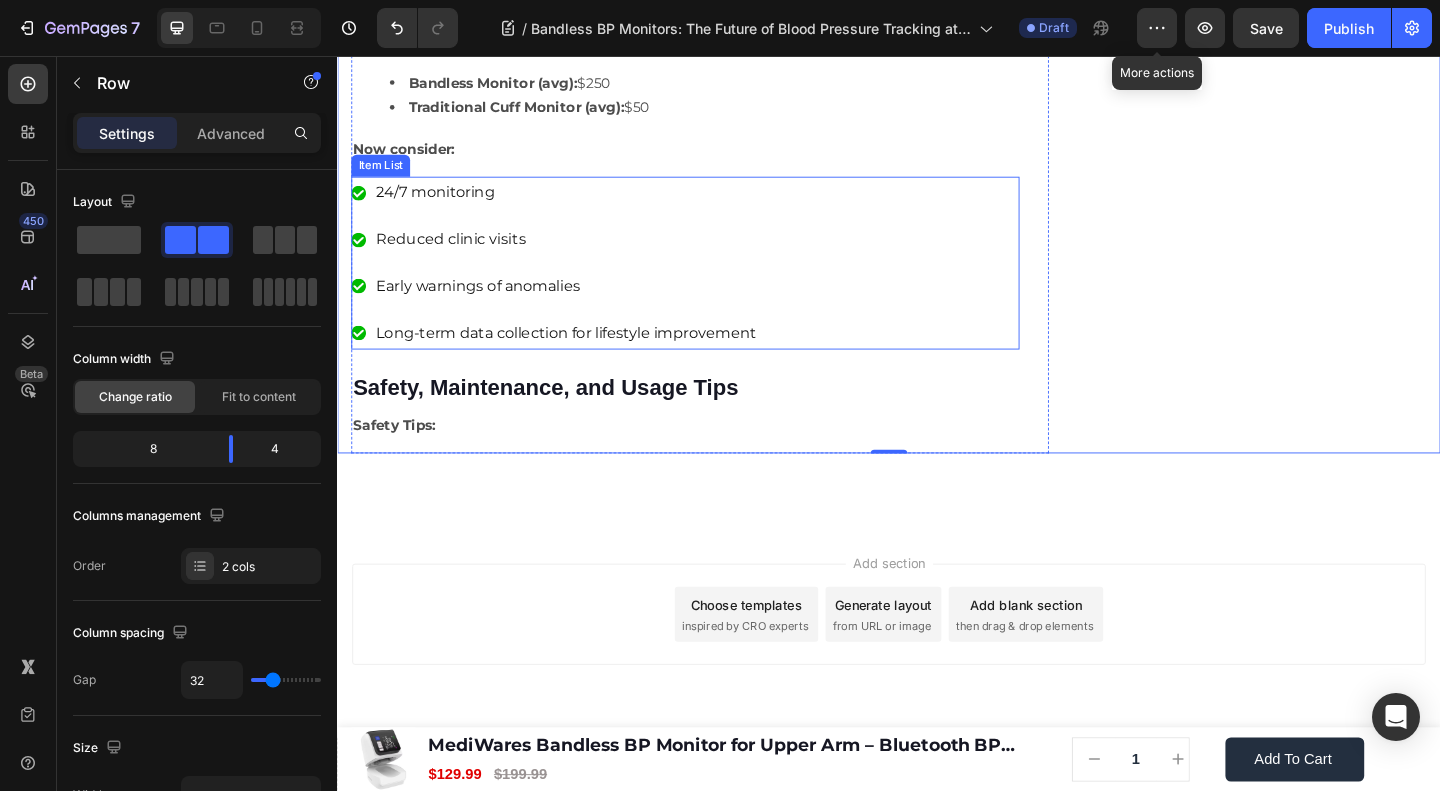 click on "24/7 monitoring
Reduced clinic visits
Early warnings of anomalies
Long-term data collection for lifestyle improvement" at bounding box center (715, 280) 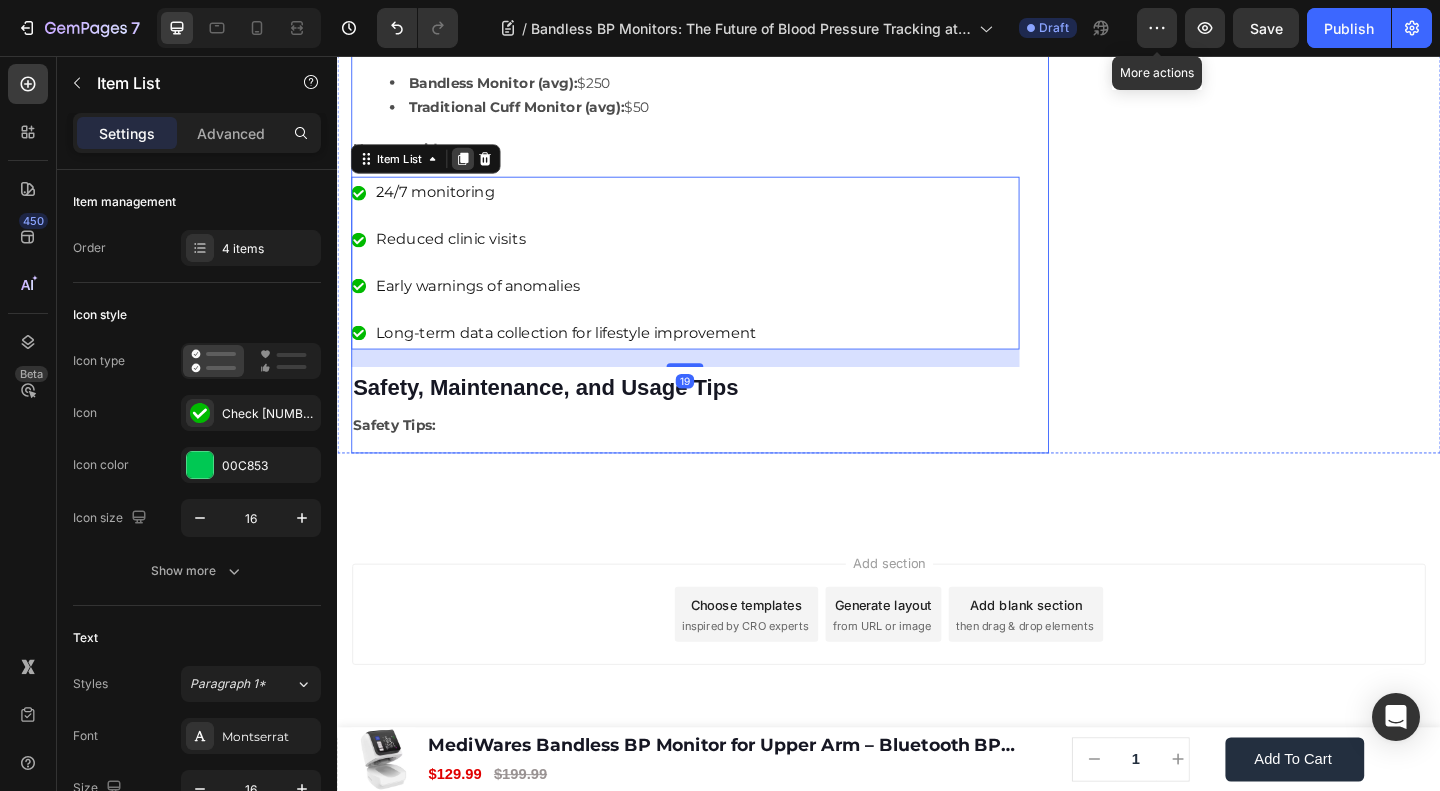 click 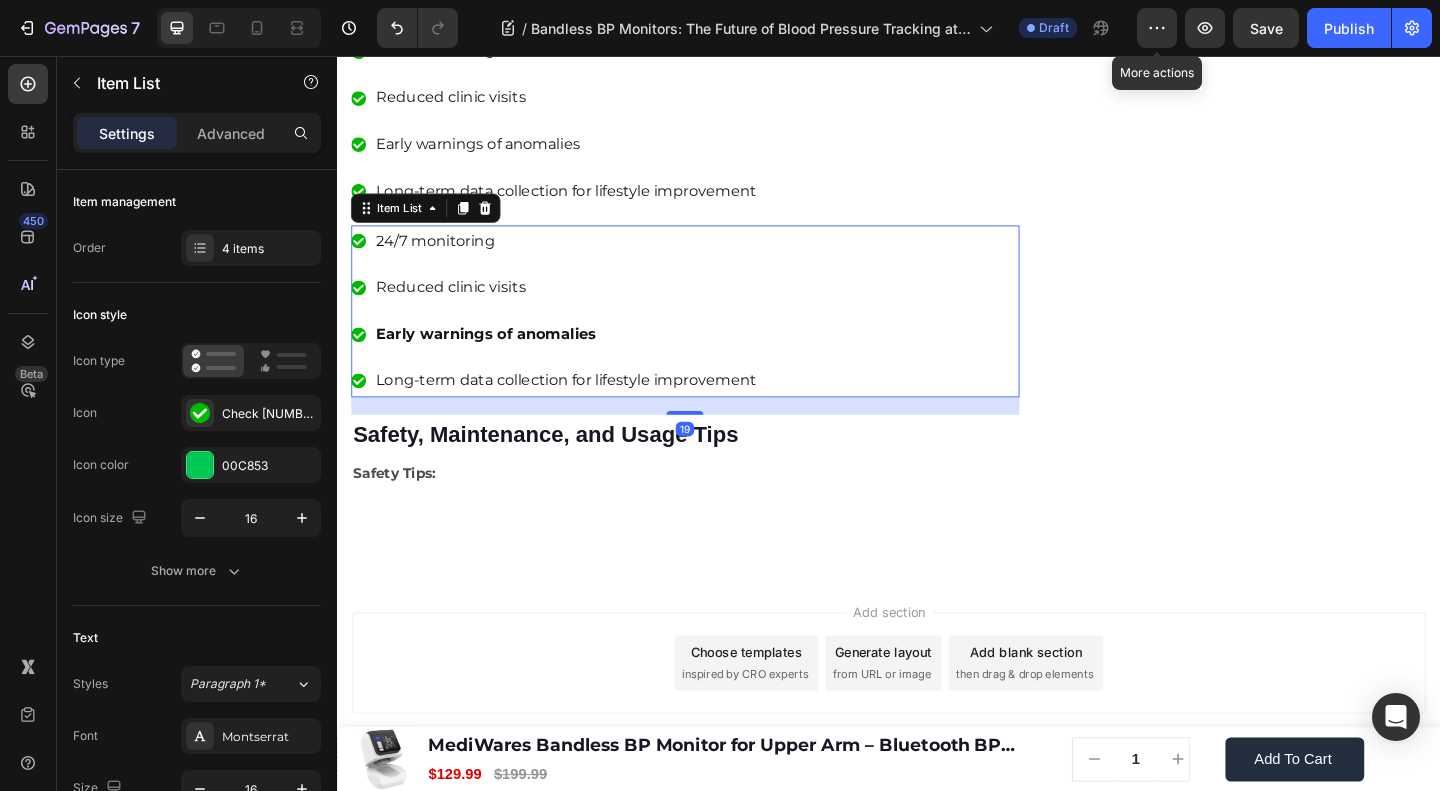 scroll, scrollTop: 5728, scrollLeft: 0, axis: vertical 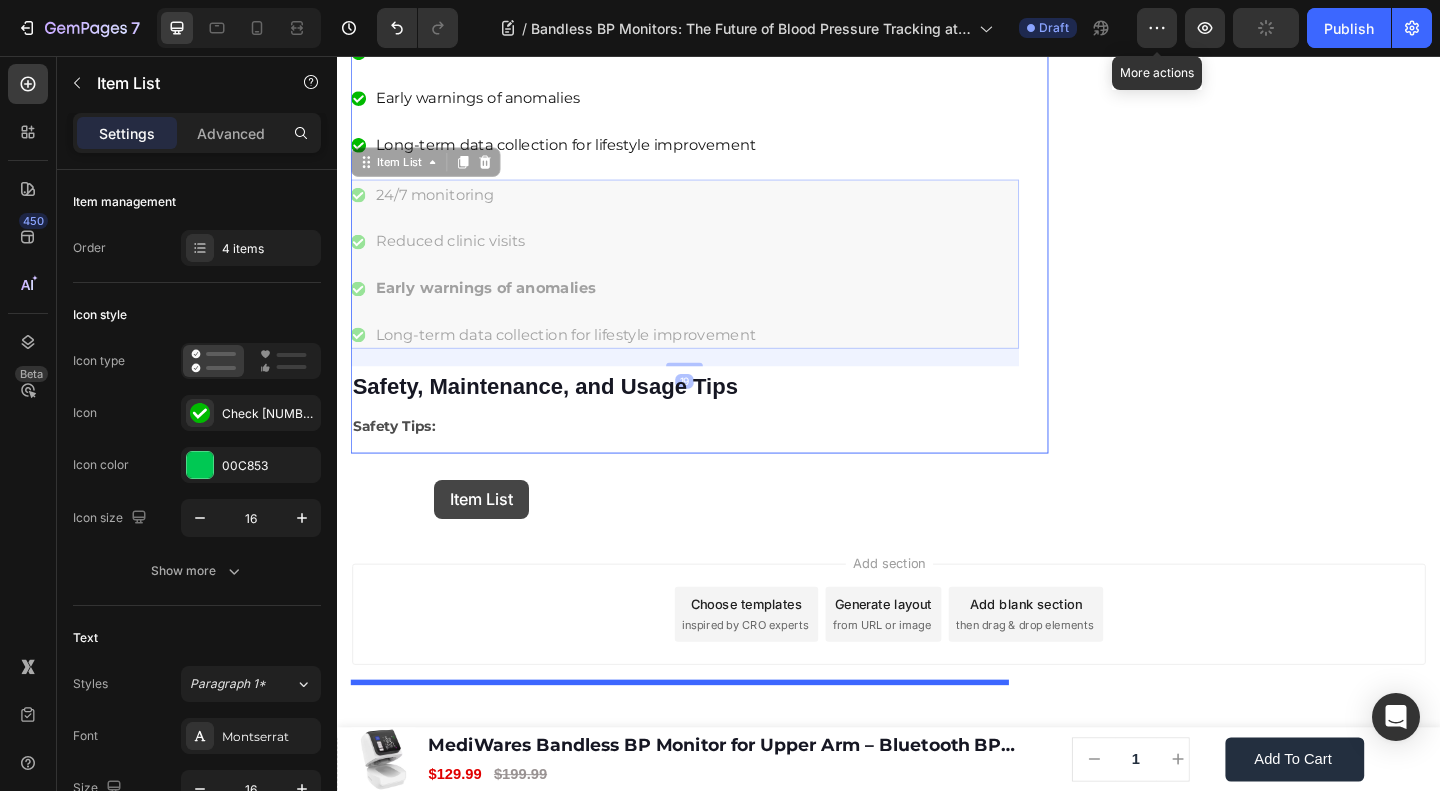 drag, startPoint x: 419, startPoint y: 197, endPoint x: 443, endPoint y: 517, distance: 320.89874 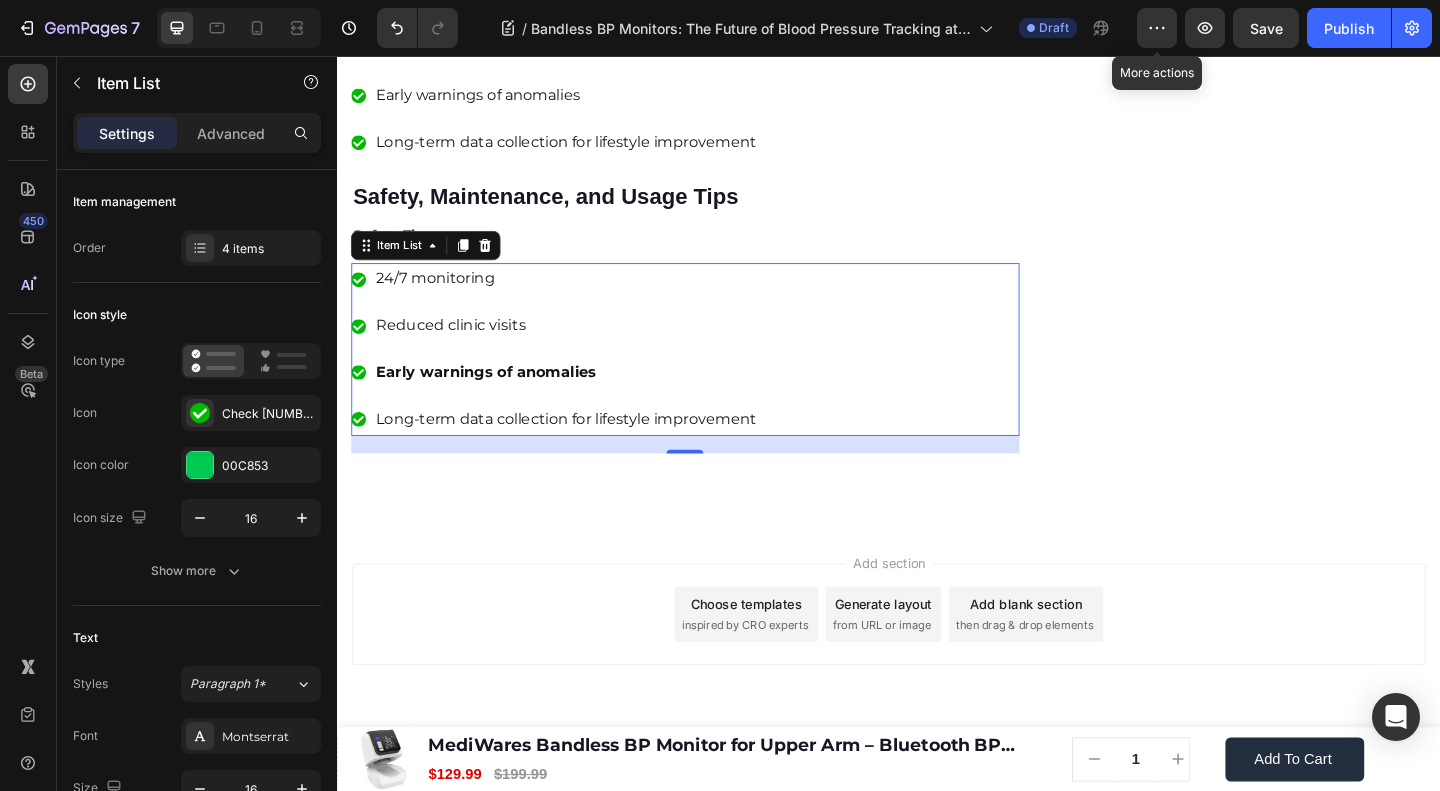 click on "24/7 monitoring" at bounding box center [586, 298] 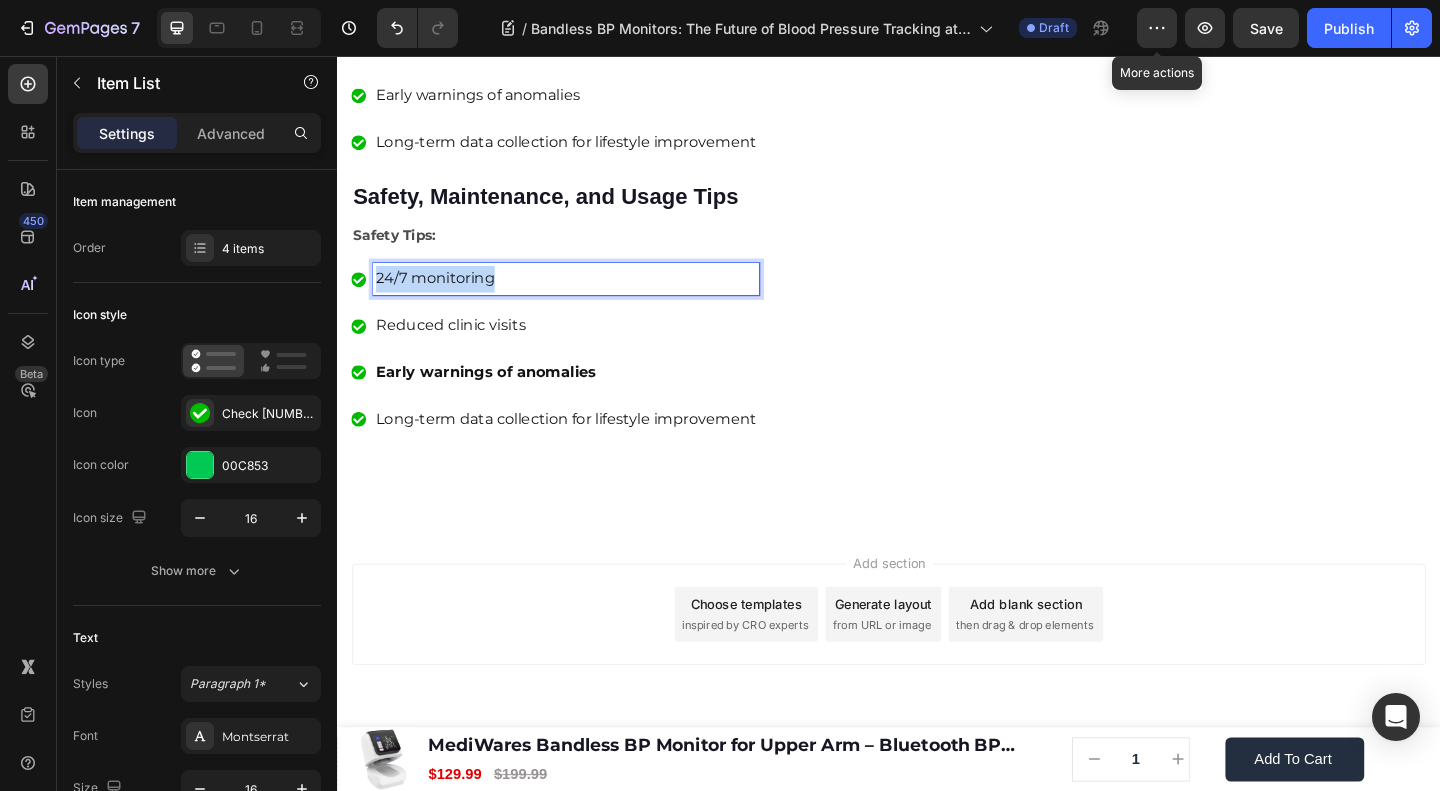 click on "24/7 monitoring" at bounding box center (586, 298) 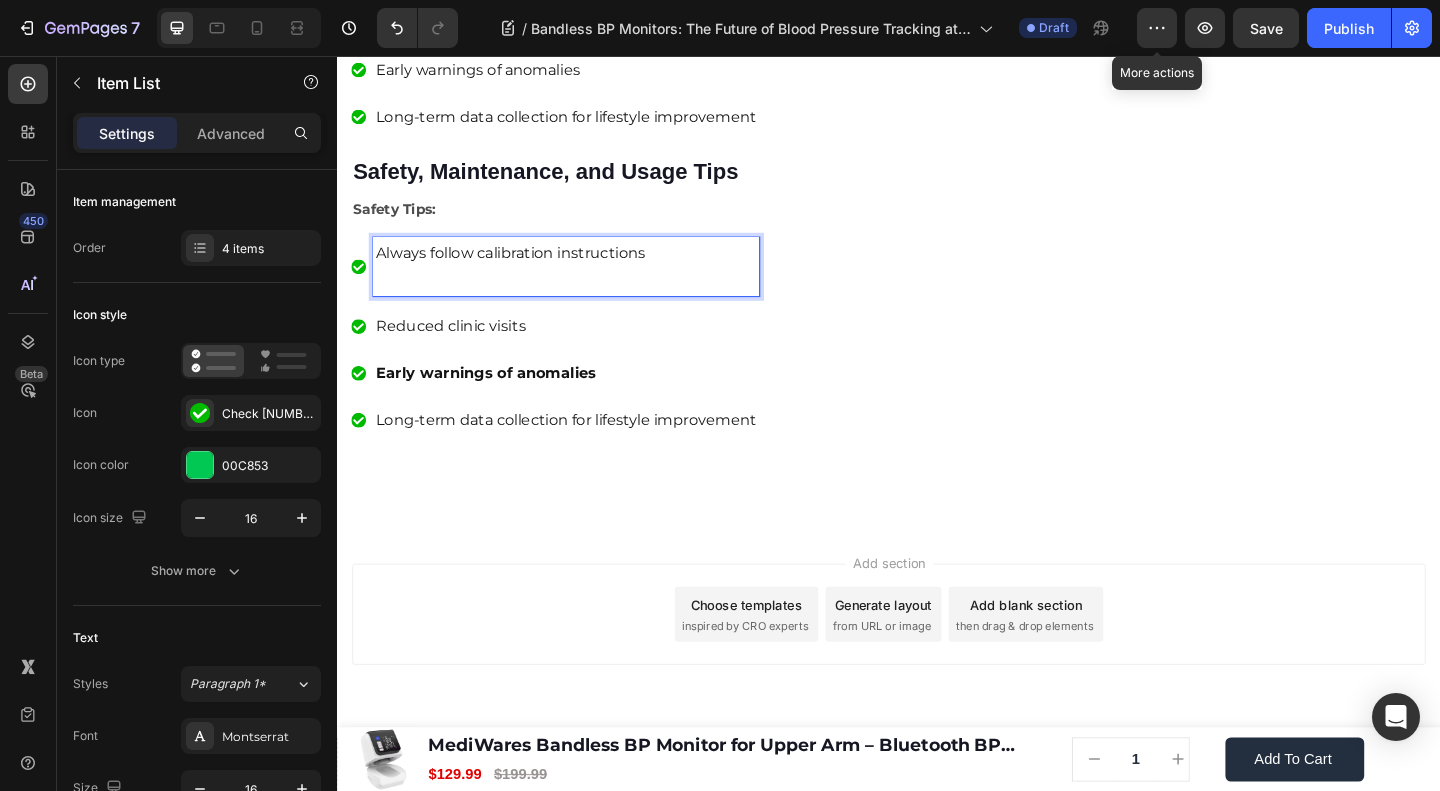 click at bounding box center (586, 299) 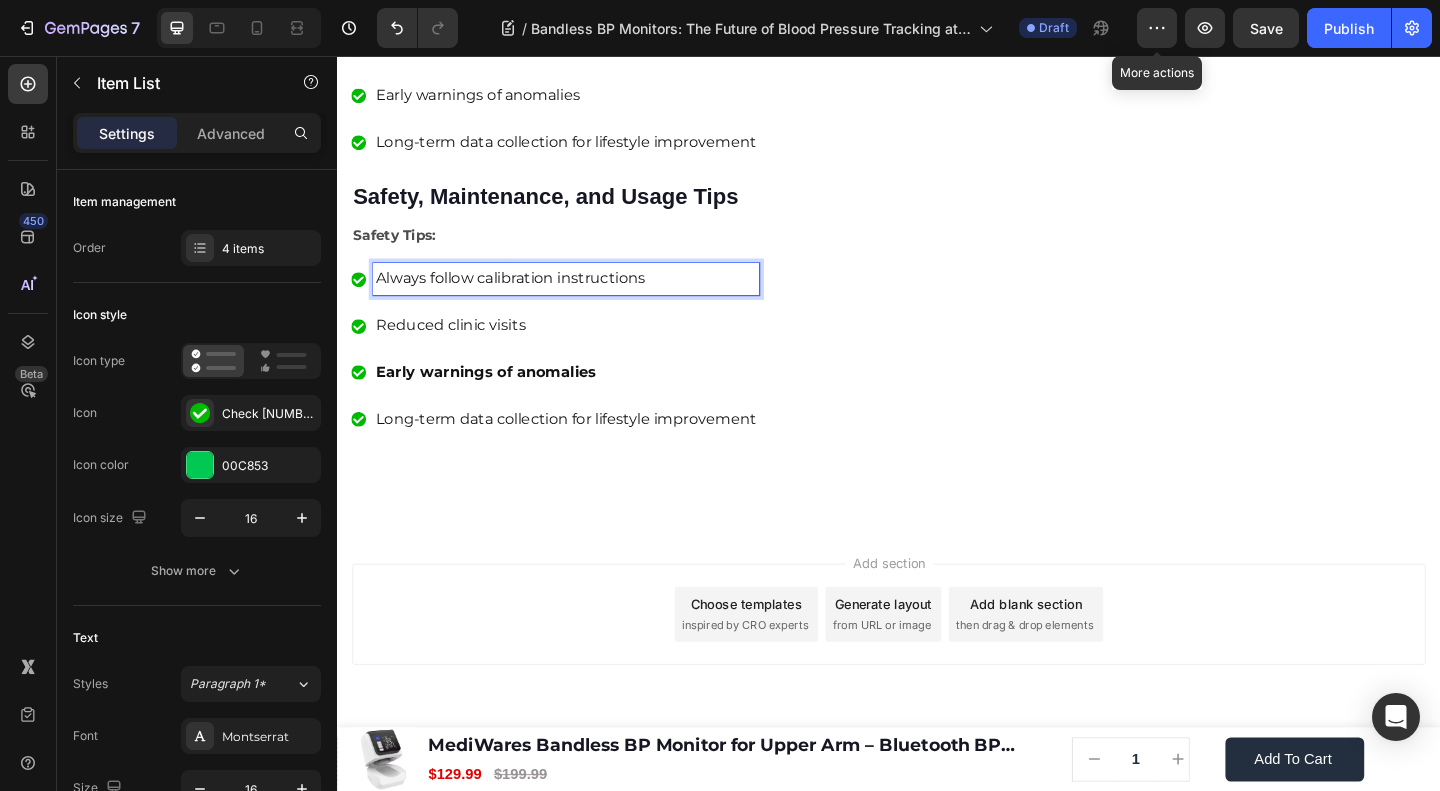 click on "Reduced clinic visits" at bounding box center [586, 349] 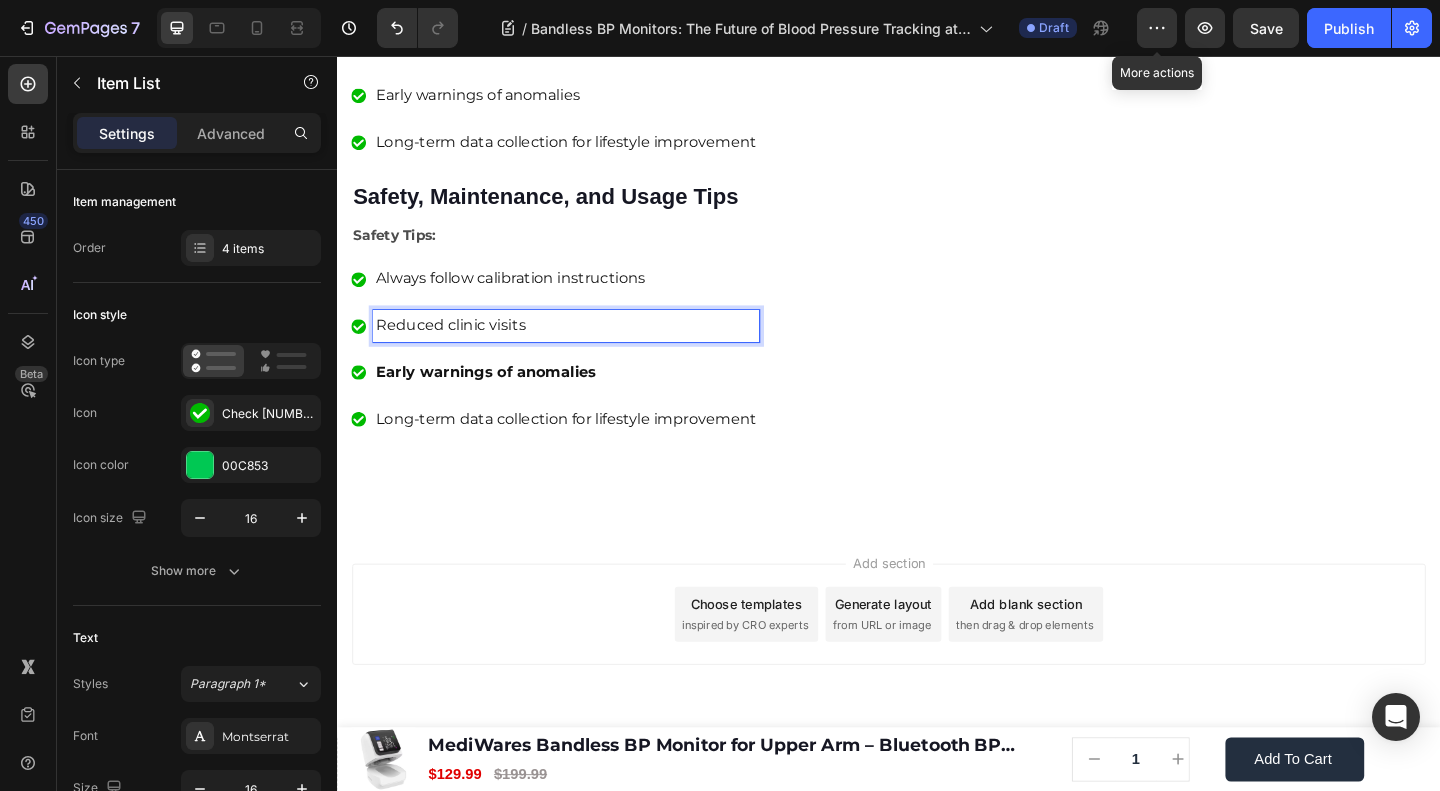 click on "Reduced clinic visits" at bounding box center [586, 349] 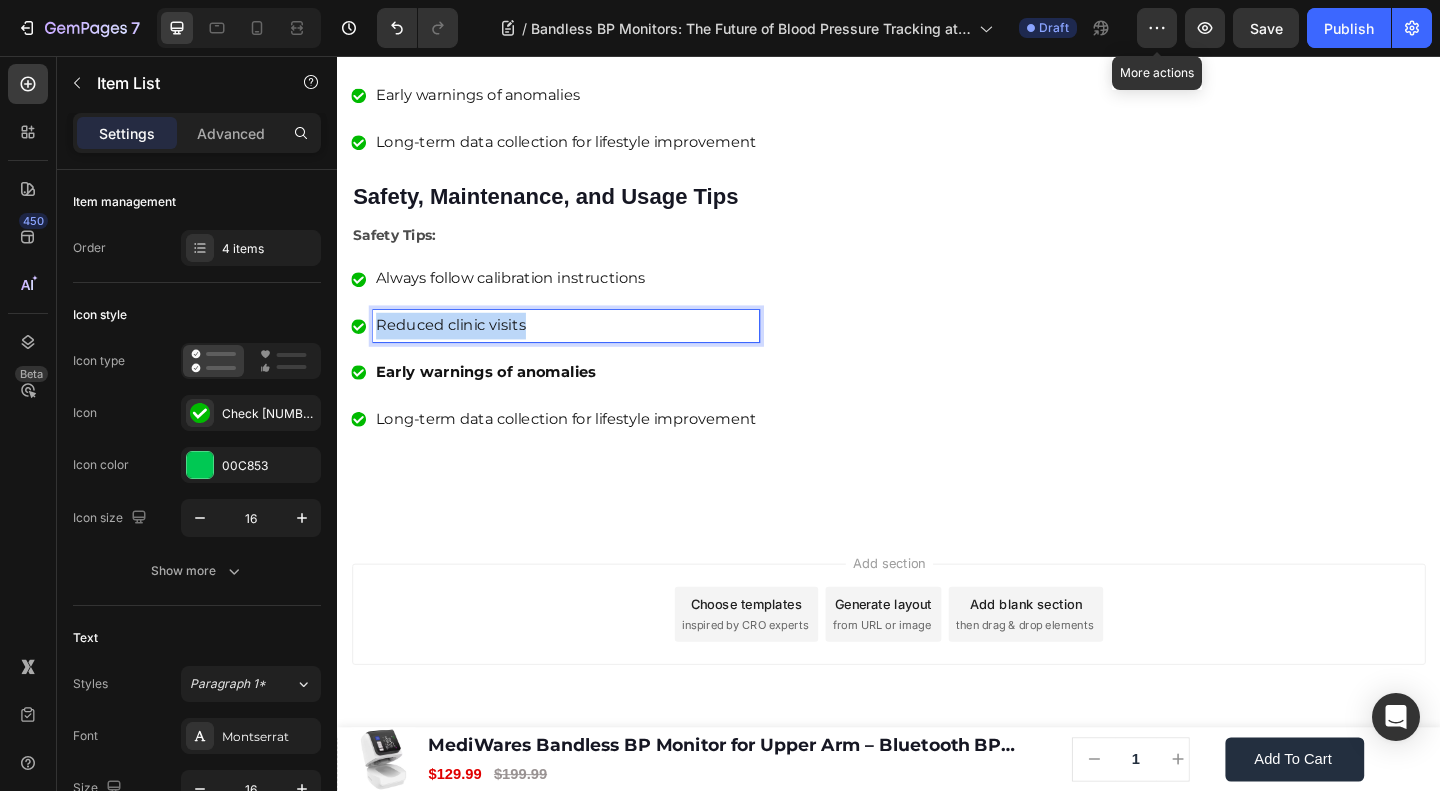 click on "Reduced clinic visits" at bounding box center [586, 349] 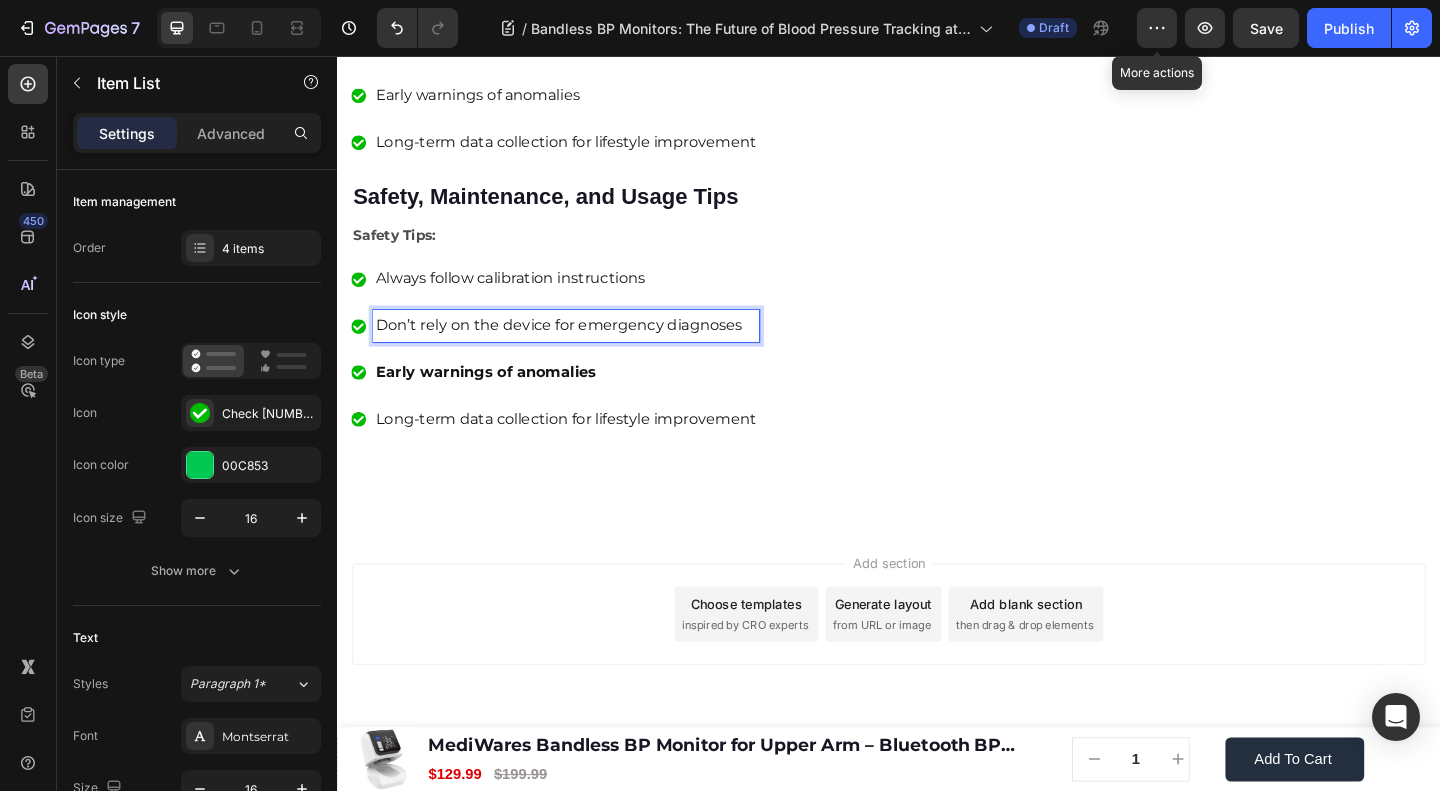 click on "Early warnings of anomalies" at bounding box center (499, 399) 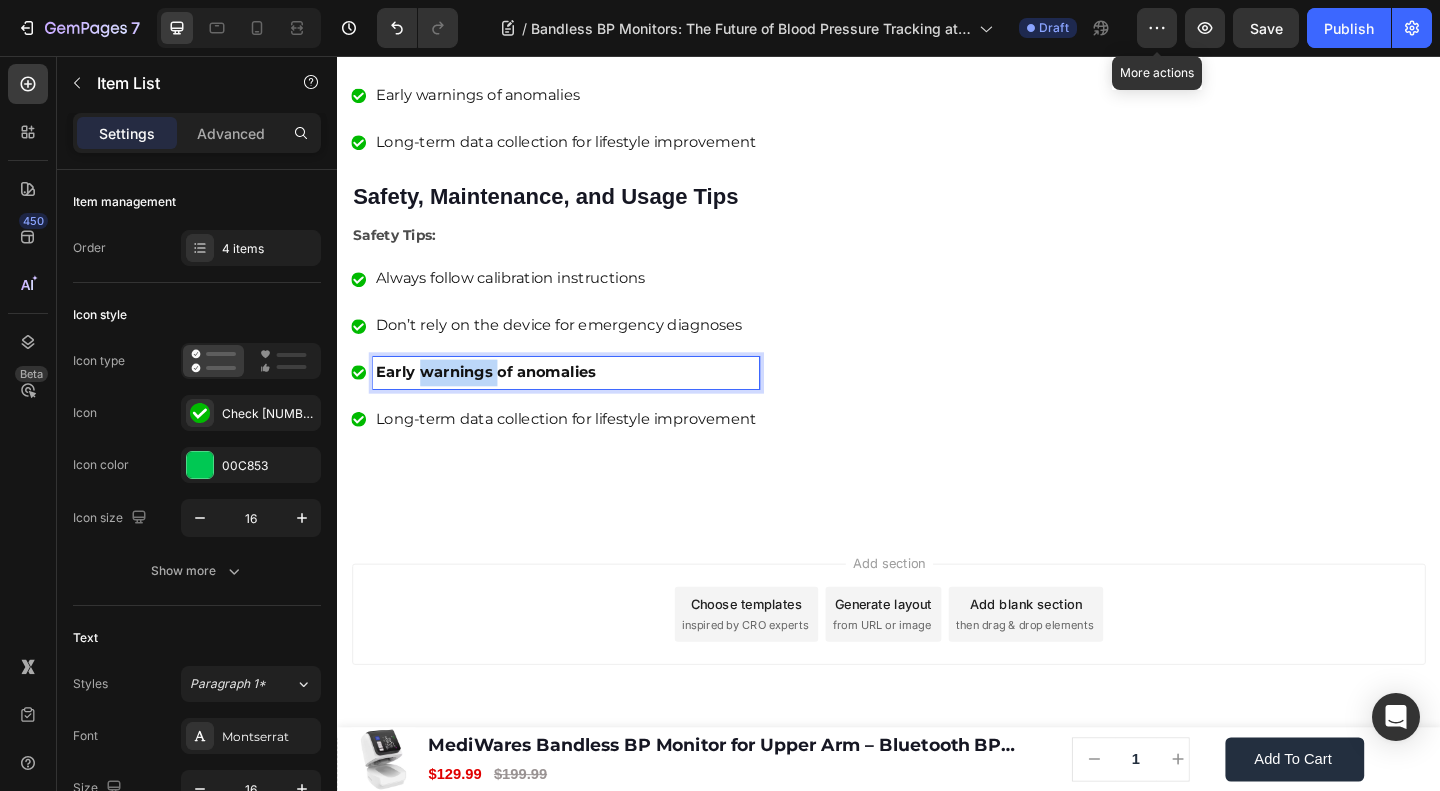 click on "Early warnings of anomalies" at bounding box center (499, 399) 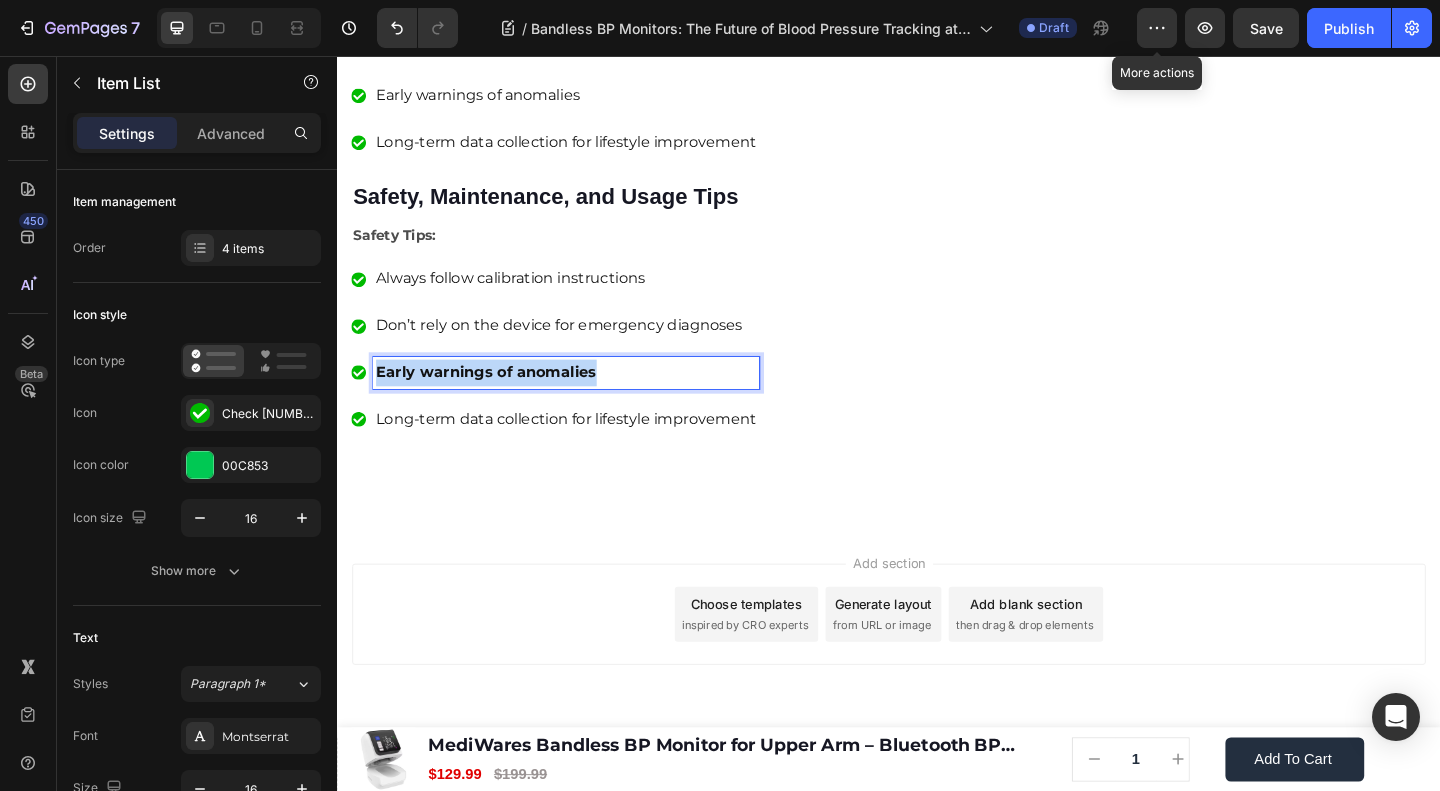 click on "Early warnings of anomalies" at bounding box center (499, 399) 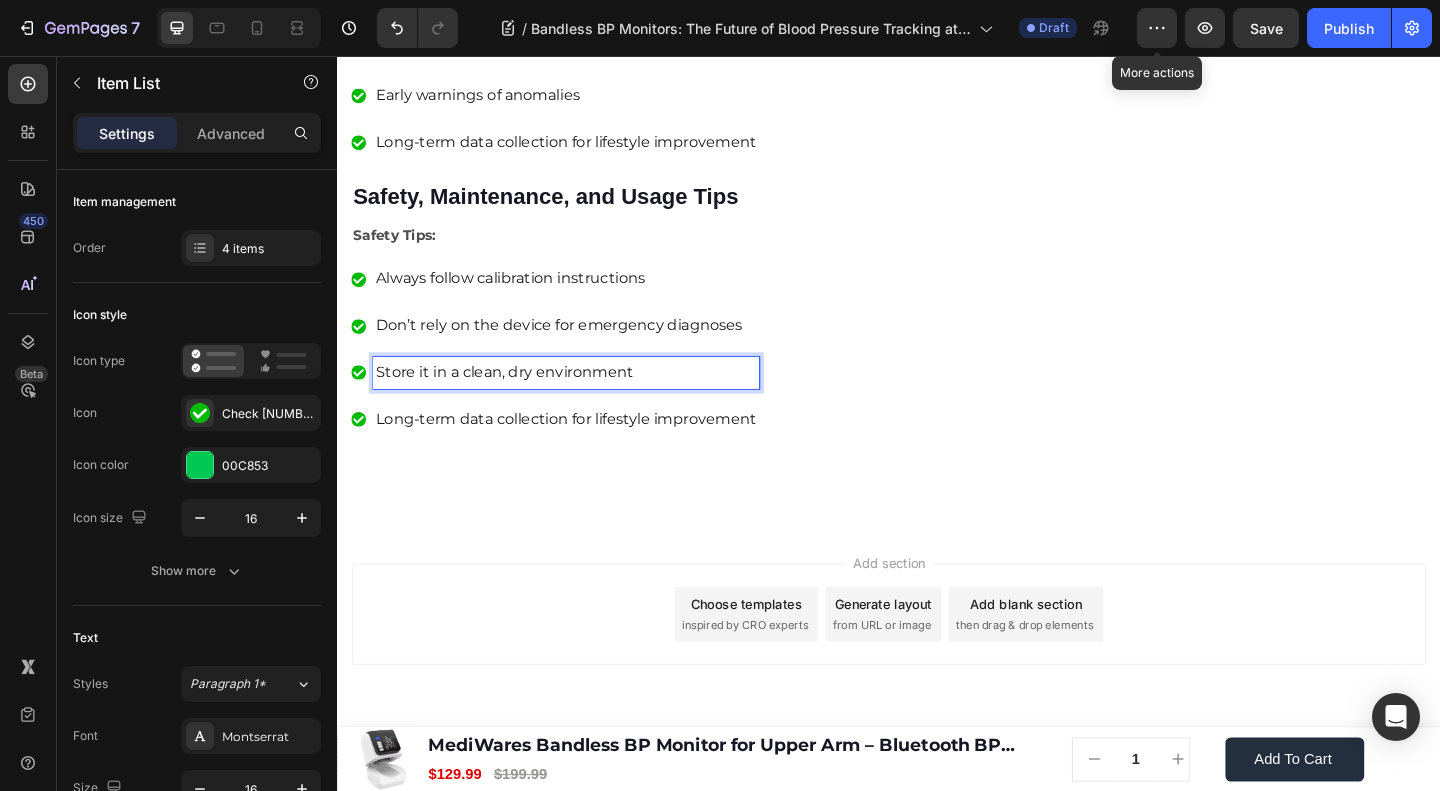click on "Long-term data collection for lifestyle improvement" at bounding box center [586, 451] 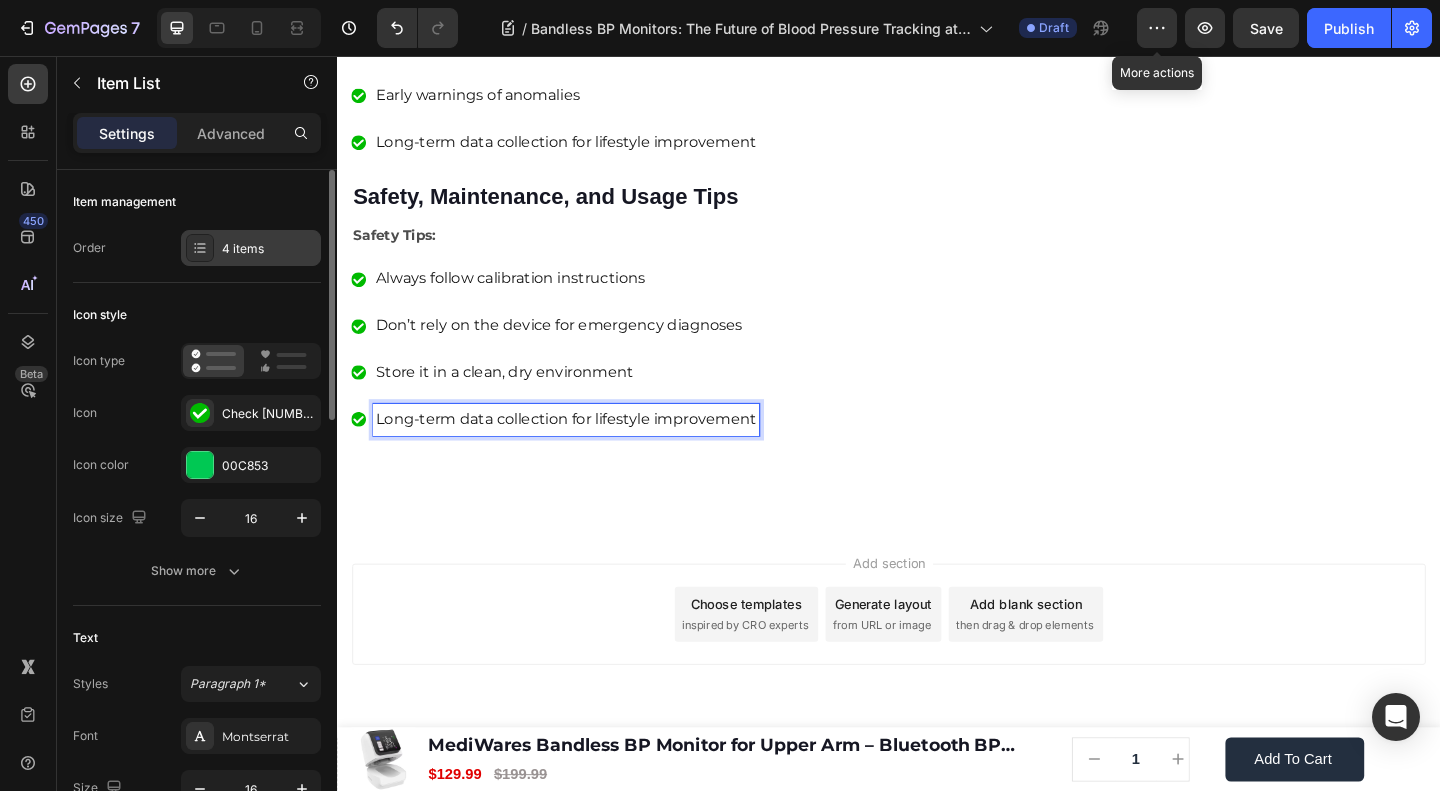 click on "4 items" at bounding box center (269, 249) 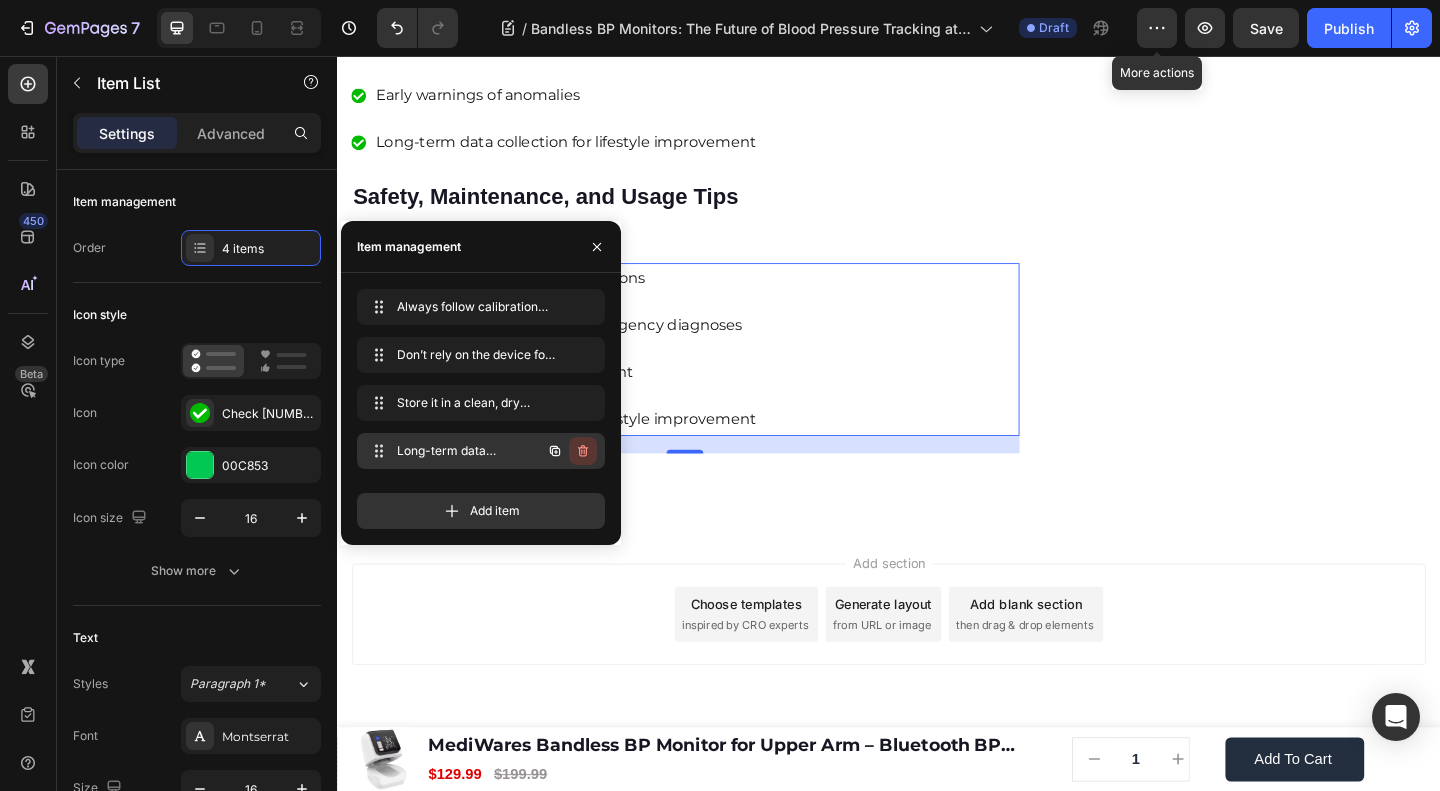 click 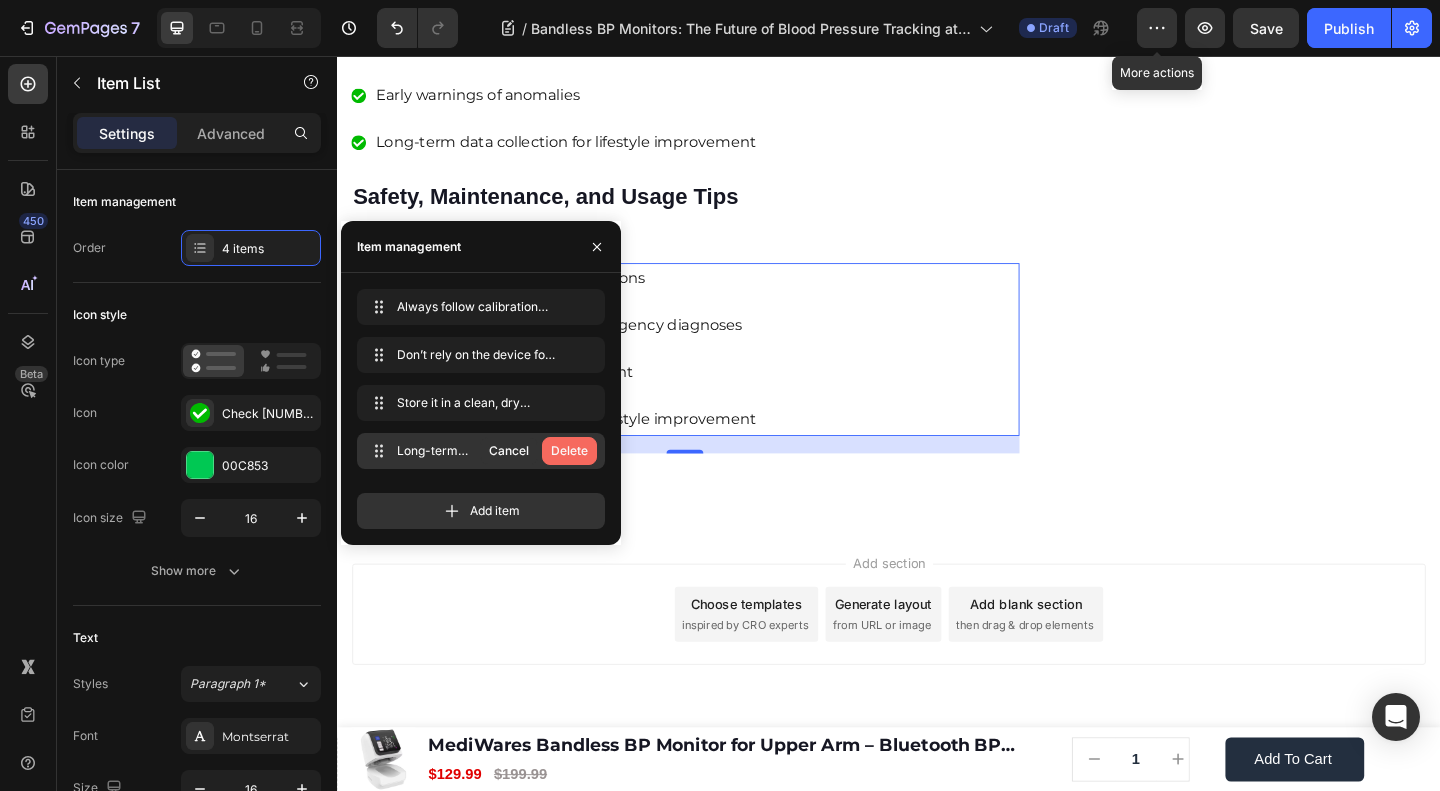 click on "Delete" at bounding box center [569, 451] 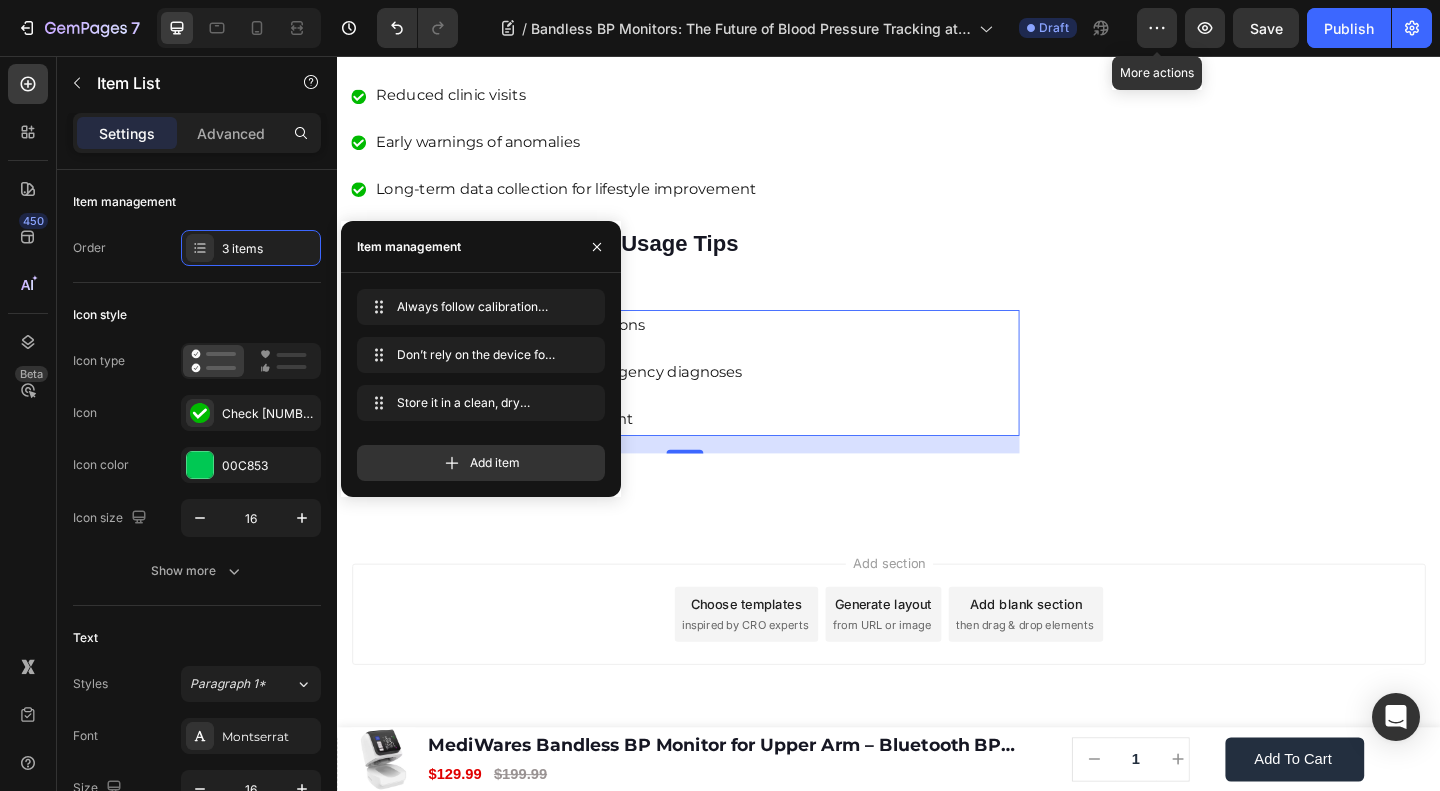 scroll, scrollTop: 5710, scrollLeft: 0, axis: vertical 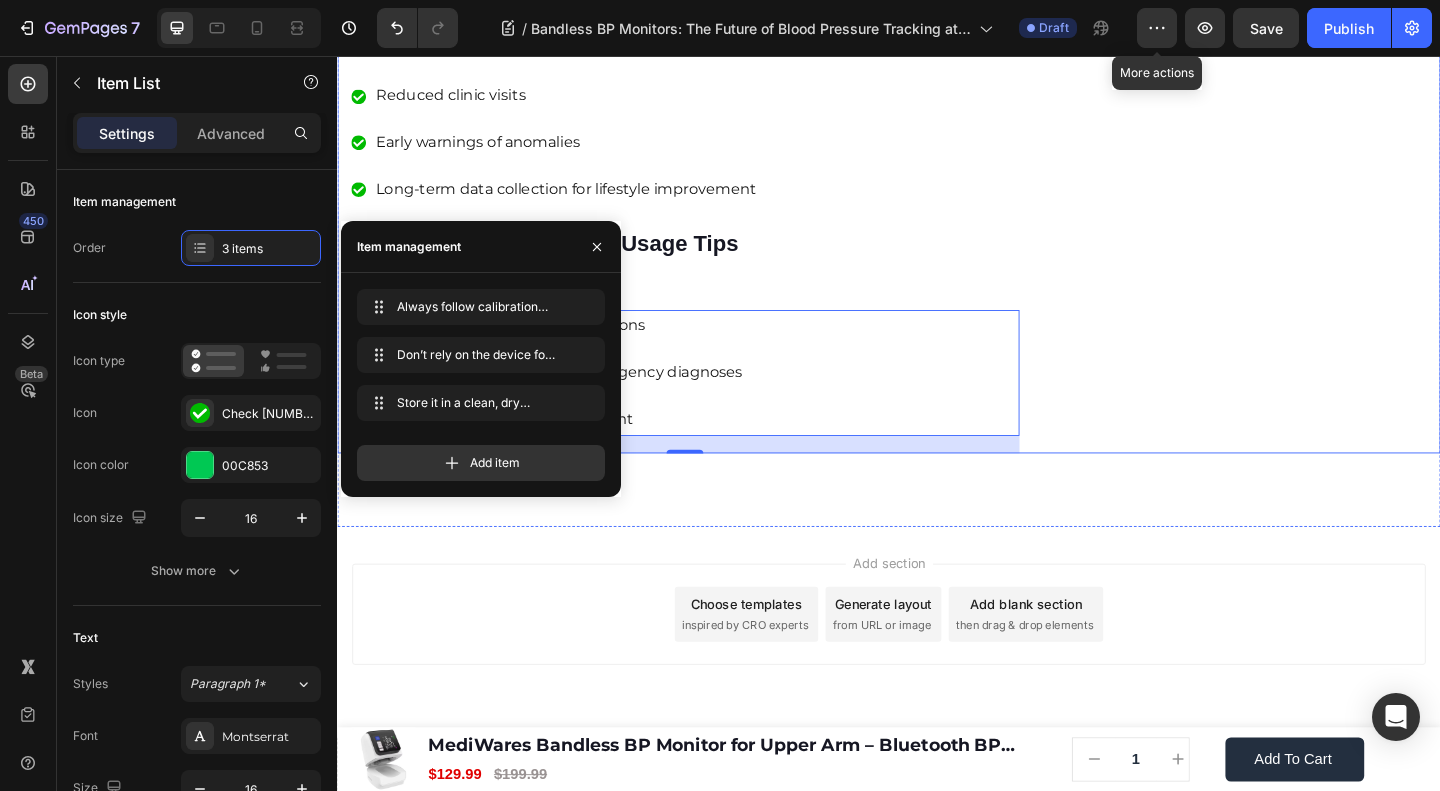 click on "🔥Up to 50% OFF Ending Soon🔥 Text block 03 Days 04 Hrs 54 Mins 08 Secs Countdown Timer Image Clinically Approved Accuracy Over 35,000 Units Sold Affordable Quality with Warranty Doctor Recommended Eco-Friendly Design Item list Shop Now and Save 50% Button
30-day money back guarantee Item list Row Product Images $149.99 Product Price Product Price $199.99 Product Price Product Price Row
Add to cart Add to Cart Product Row Row Image Row" at bounding box center (1332, -2416) 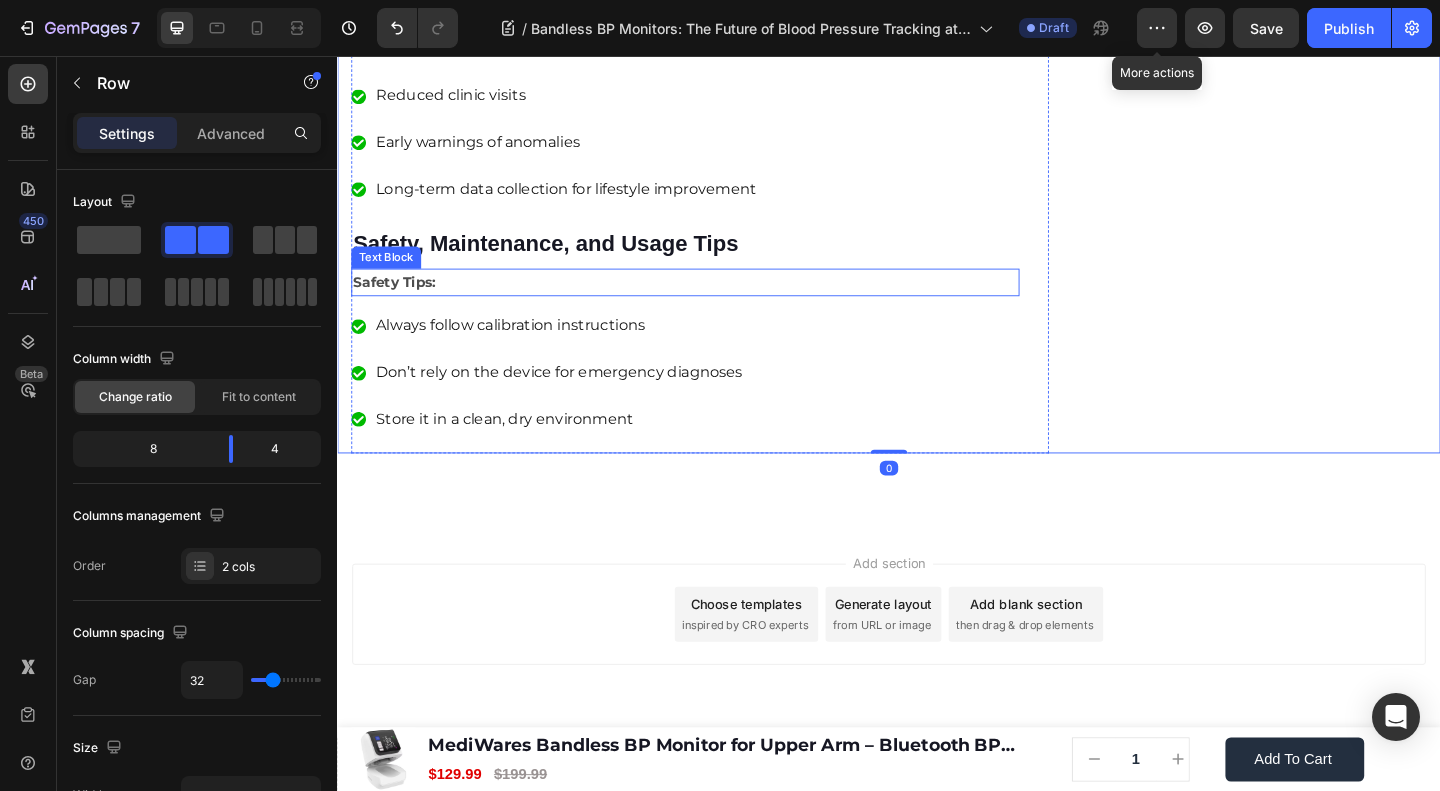 click on "Safety Tips:" at bounding box center [399, 301] 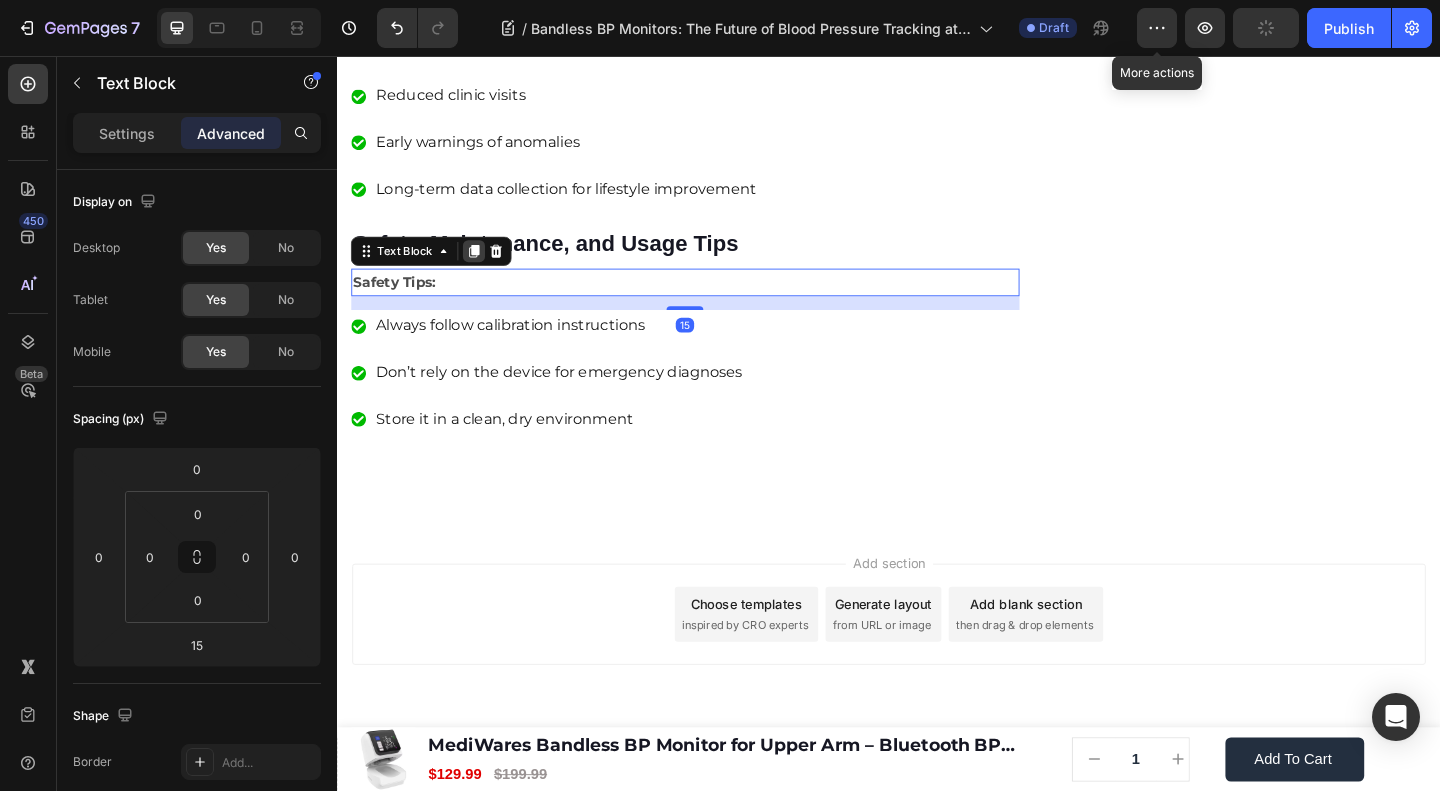 click 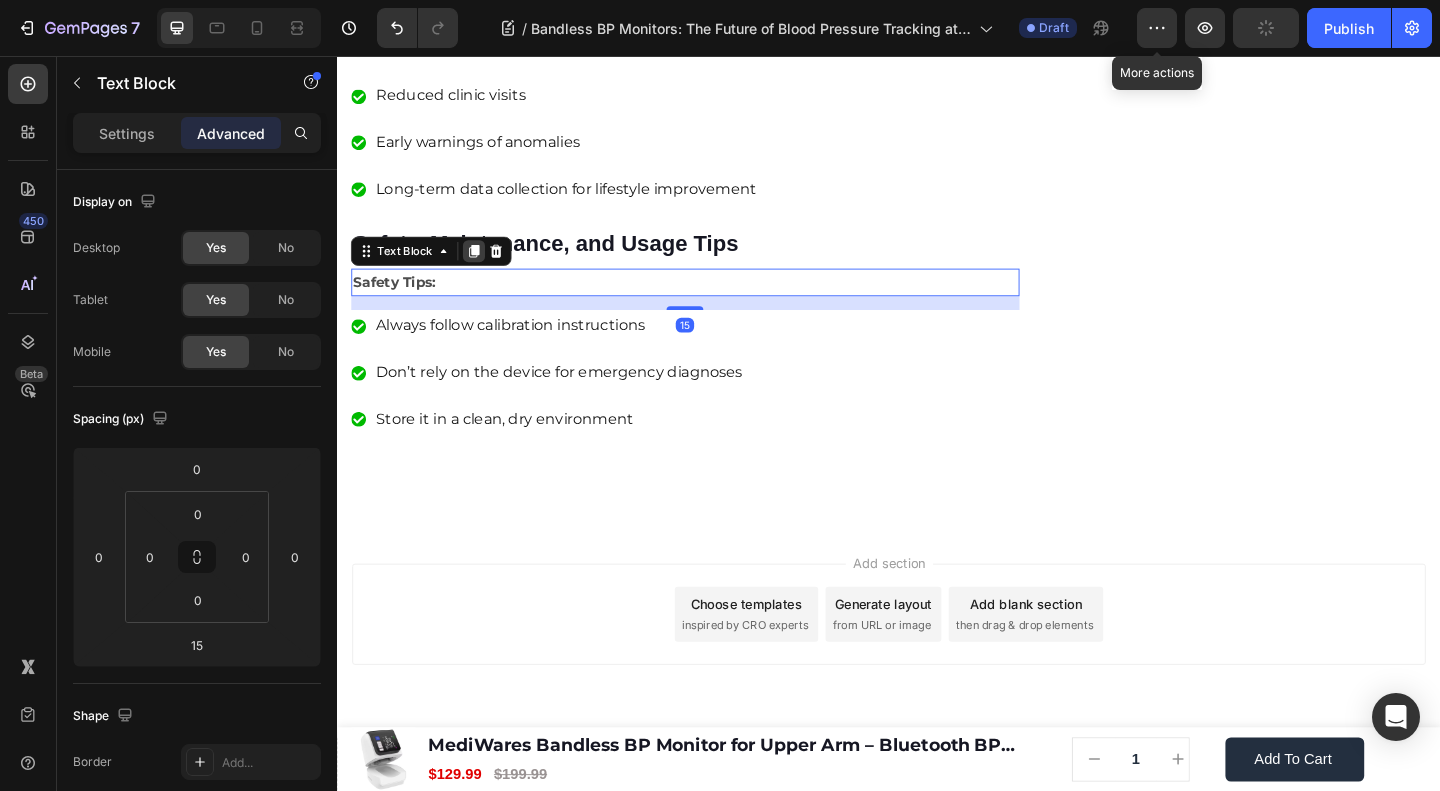 scroll, scrollTop: 5728, scrollLeft: 0, axis: vertical 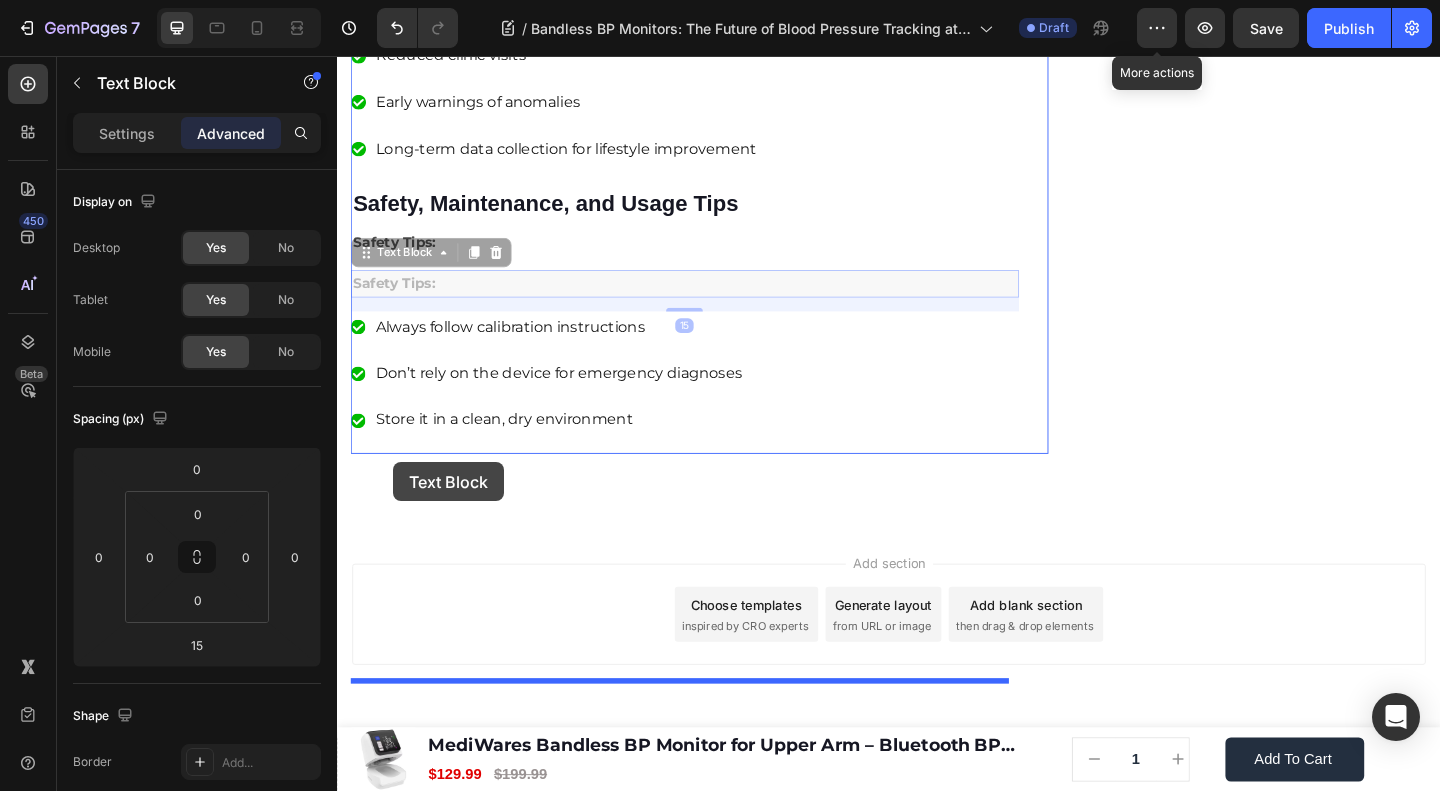 drag, startPoint x: 401, startPoint y: 299, endPoint x: 398, endPoint y: 498, distance: 199.02261 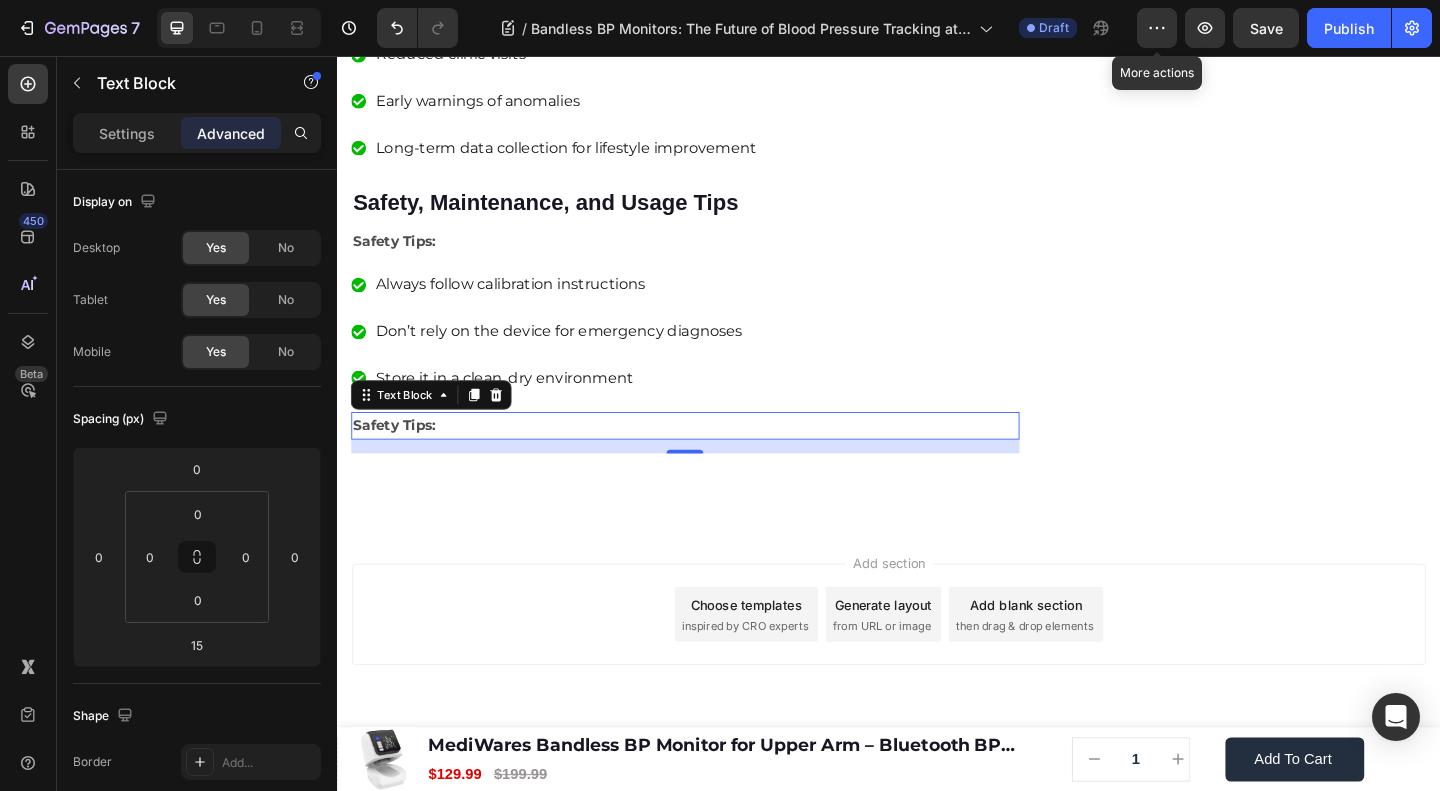 click on "Safety Tips:" at bounding box center (399, 457) 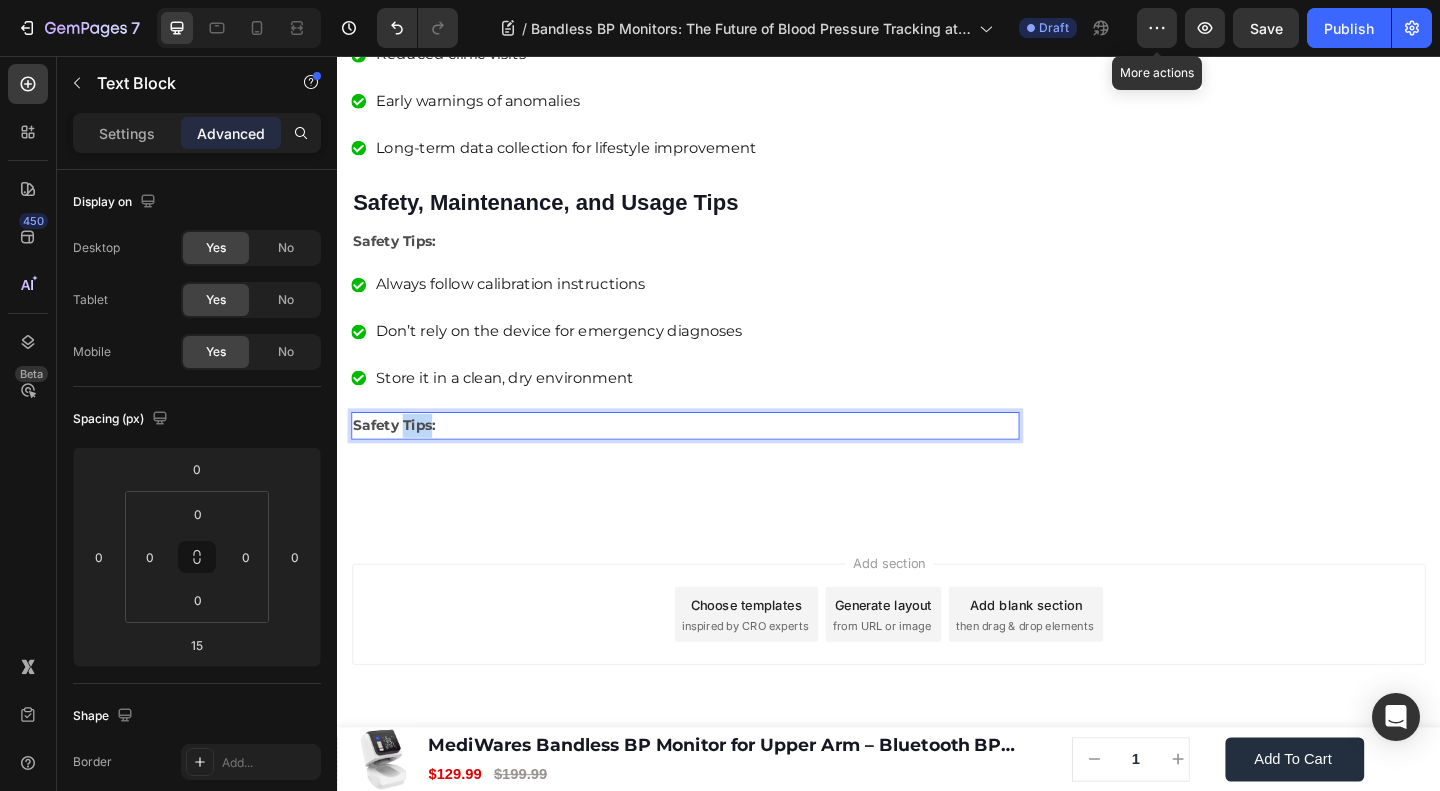 click on "Safety Tips:" at bounding box center [399, 457] 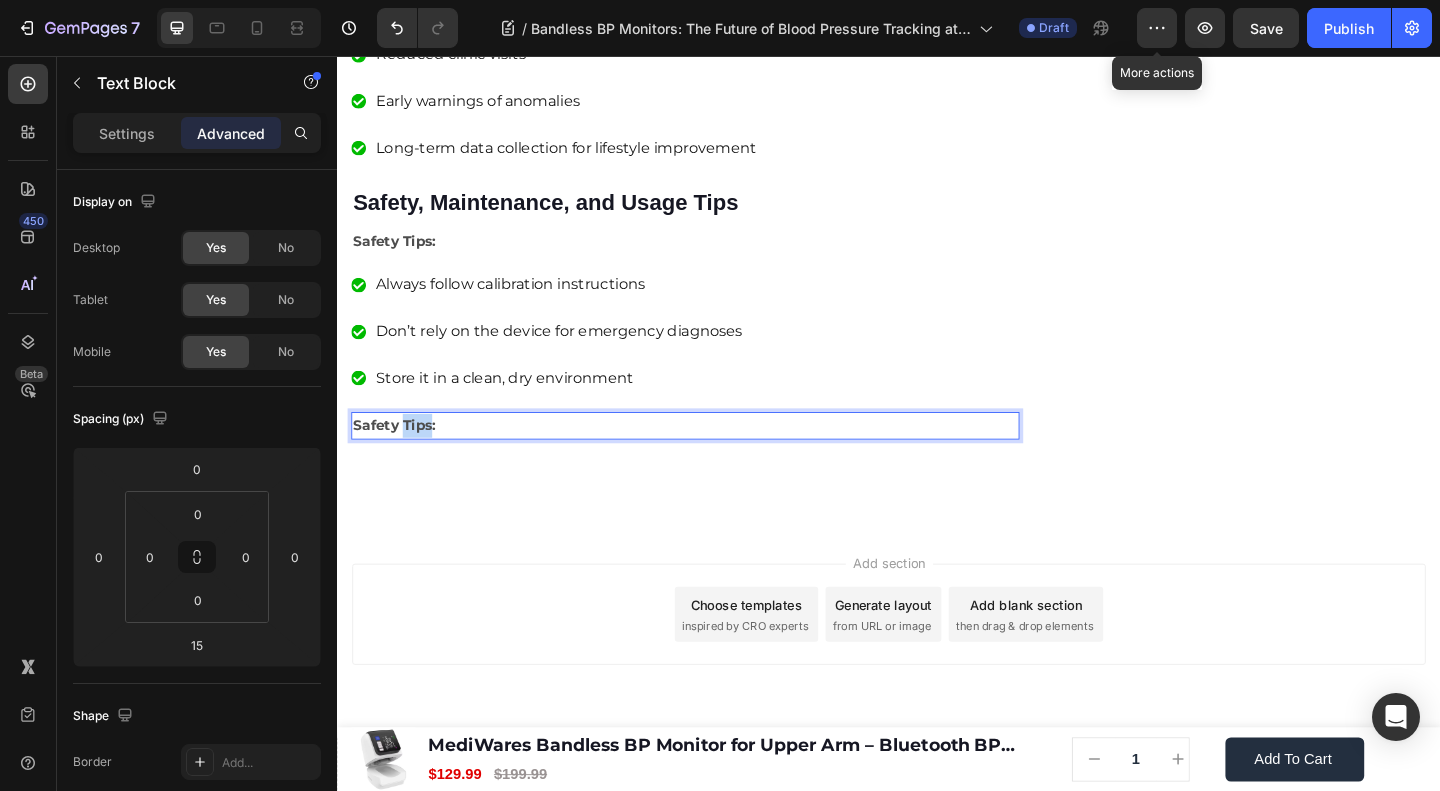 click on "Safety Tips:" at bounding box center [399, 457] 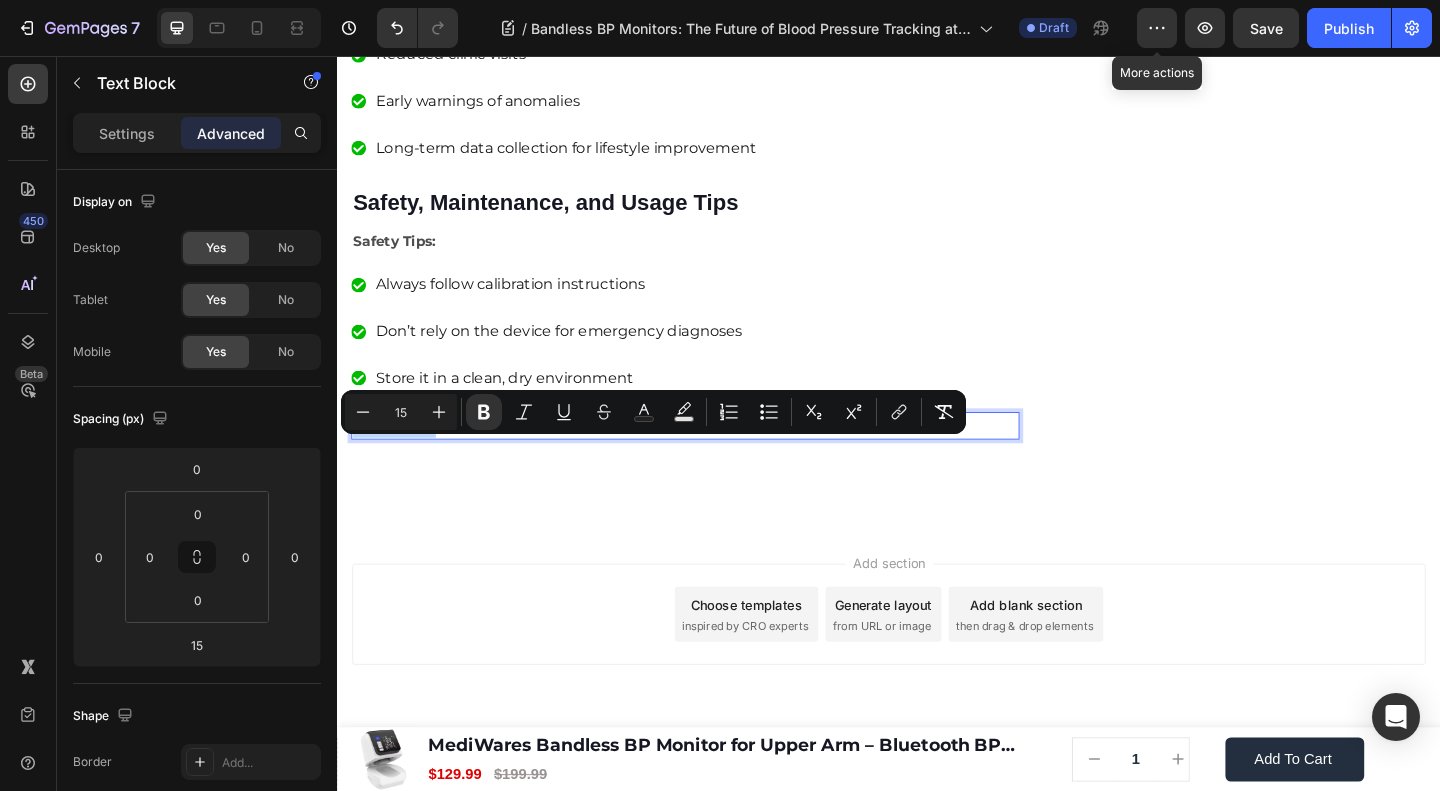 click on "Safety Tips:" at bounding box center (399, 457) 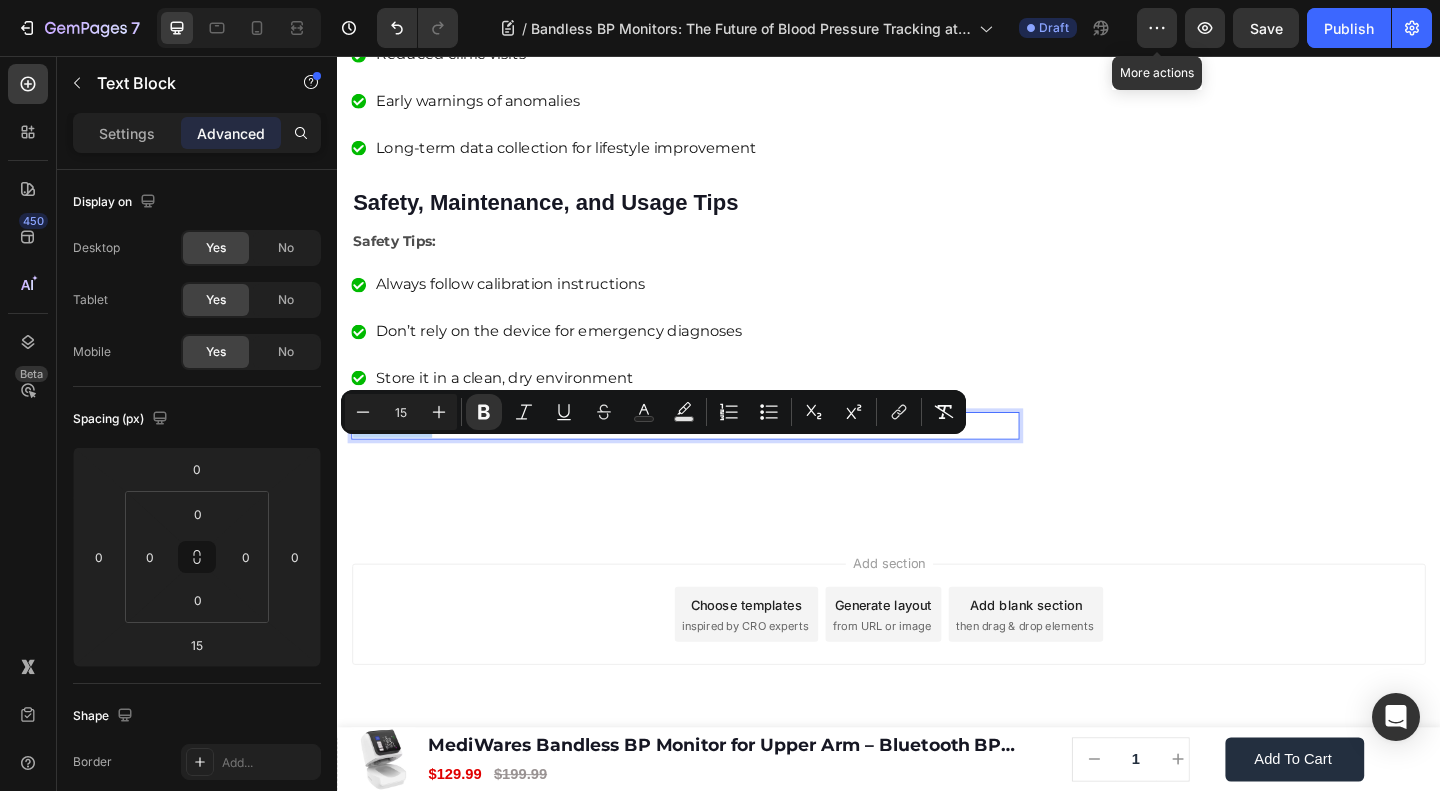 drag, startPoint x: 436, startPoint y: 487, endPoint x: 345, endPoint y: 490, distance: 91.04944 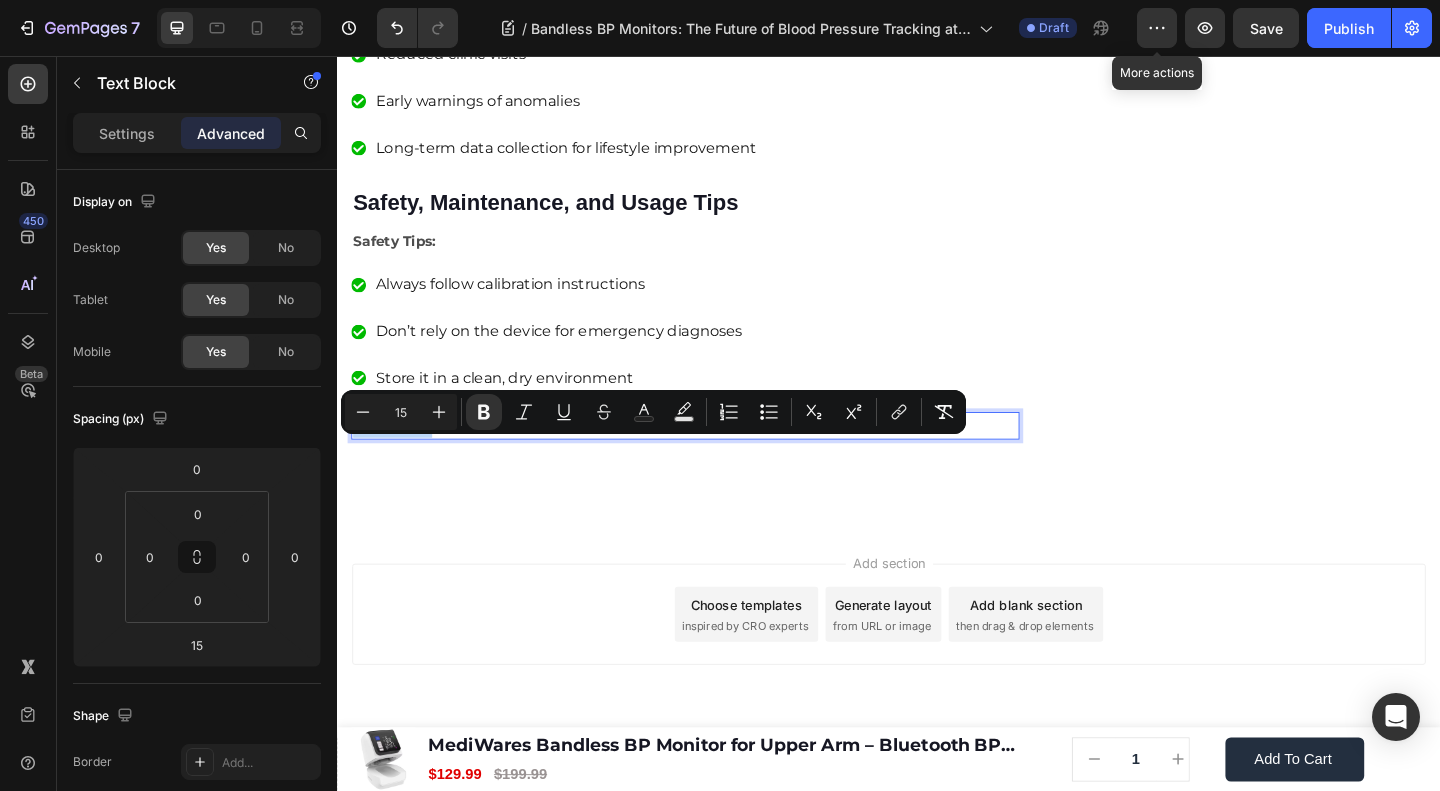 click on "Home
Blog
Article Title Breadcrumb Bandless BP Monitors: The Future of Blood Pressure Tracking at Your Fingertips Heading Row Image James Wilder Text block Advanced list Published:  August 04, 2025 Text block Row Monitoring blood pressure shouldn’t feel like a medical procedure. Yet, for years, the traditional cuff-based monitors, bulky, noisy, and often uncomfortable, have remained the norm. But not anymore. A quiet revolution is underway in the world of health tech, led by an innovation called the bandless BP monitor. Text block Image If you're someone who hates cuff inflation or needs constant BP monitoring without hassle, a bandless monitor might just be your new best friend. Let’s explore why this cuffless, wearable device is changing the way we track cardiovascular health—quietly, comfortably, and continuously. Text block ⁠⁠⁠⁠⁠⁠⁠ What is a Bandless BP Monitor? Image" at bounding box center (937, -2438) 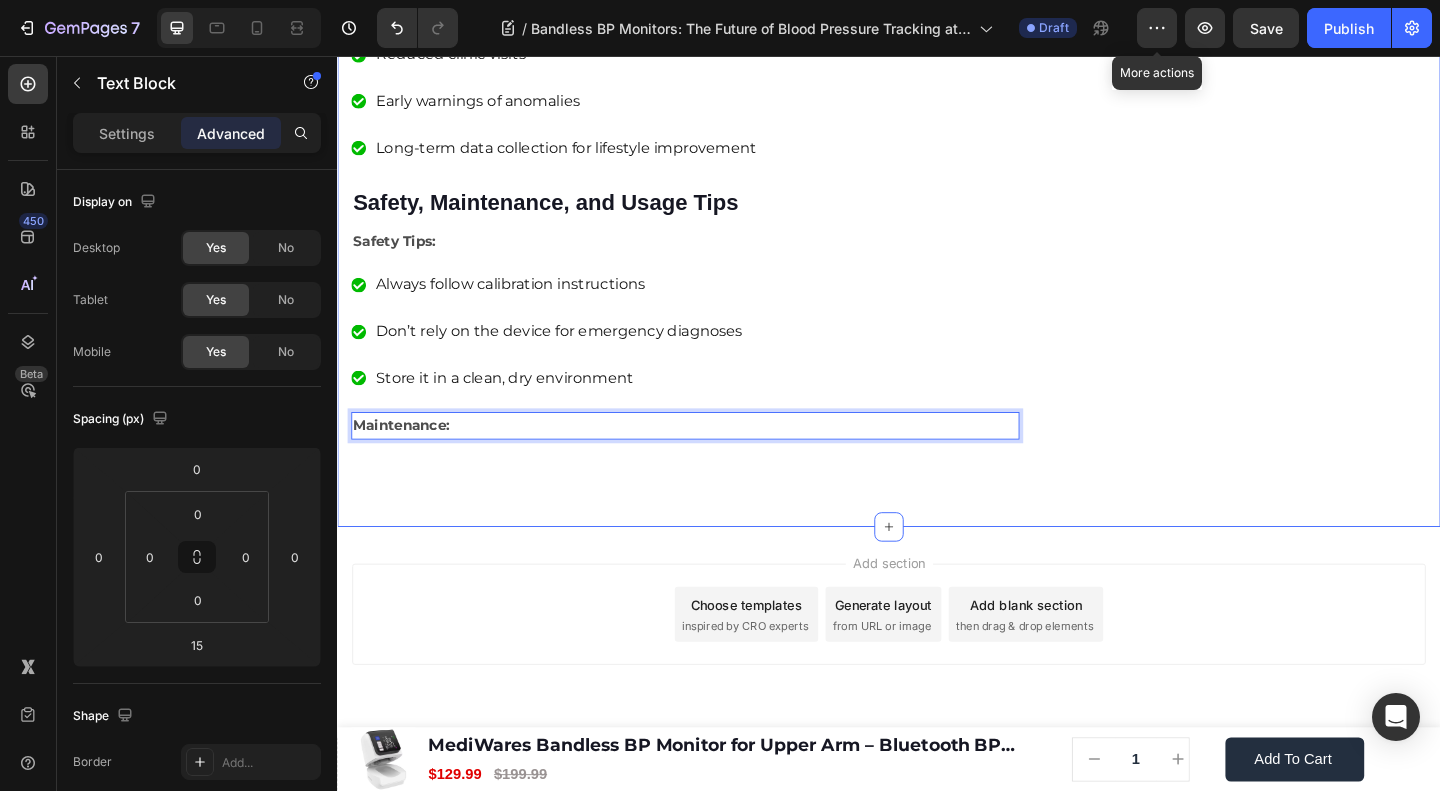 click on "Home
Blog
Article Title Breadcrumb Bandless BP Monitors: The Future of Blood Pressure Tracking at Your Fingertips Heading Row Image James Wilder Text block Advanced list Published:  August 04, 2025 Text block Row Monitoring blood pressure shouldn’t feel like a medical procedure. Yet, for years, the traditional cuff-based monitors, bulky, noisy, and often uncomfortable, have remained the norm. But not anymore. A quiet revolution is underway in the world of health tech, led by an innovation called the bandless BP monitor. Text block Image If you're someone who hates cuff inflation or needs constant BP monitoring without hassle, a bandless monitor might just be your new best friend. Let’s explore why this cuffless, wearable device is changing the way we track cardiovascular health—quietly, comfortably, and continuously. Text block ⁠⁠⁠⁠⁠⁠⁠ What is a Bandless BP Monitor? Image" at bounding box center [937, -2422] 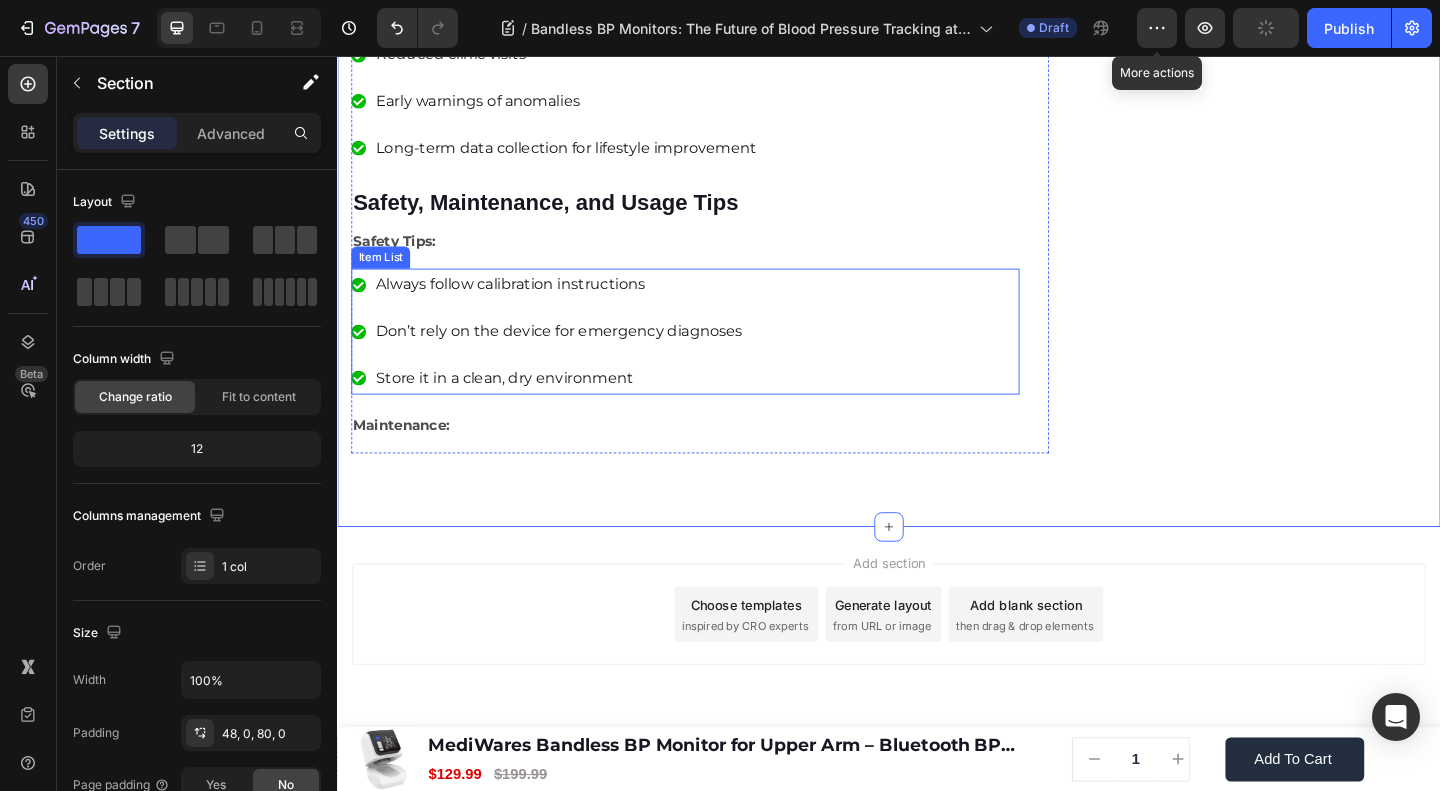 click on "Always follow calibration instructions
Don’t rely on the device for emergency diagnoses
Store it in a clean, dry environment" at bounding box center (715, 355) 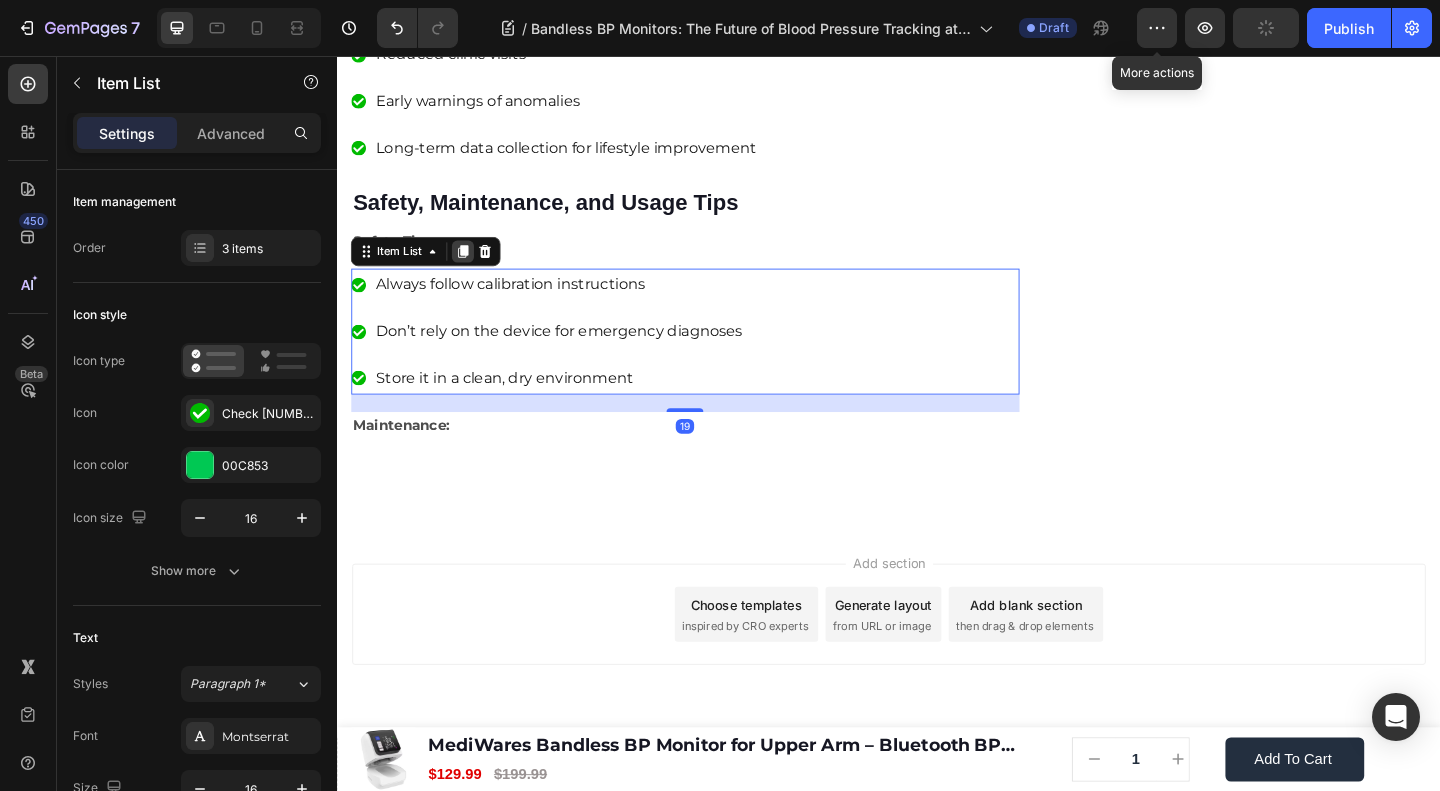click 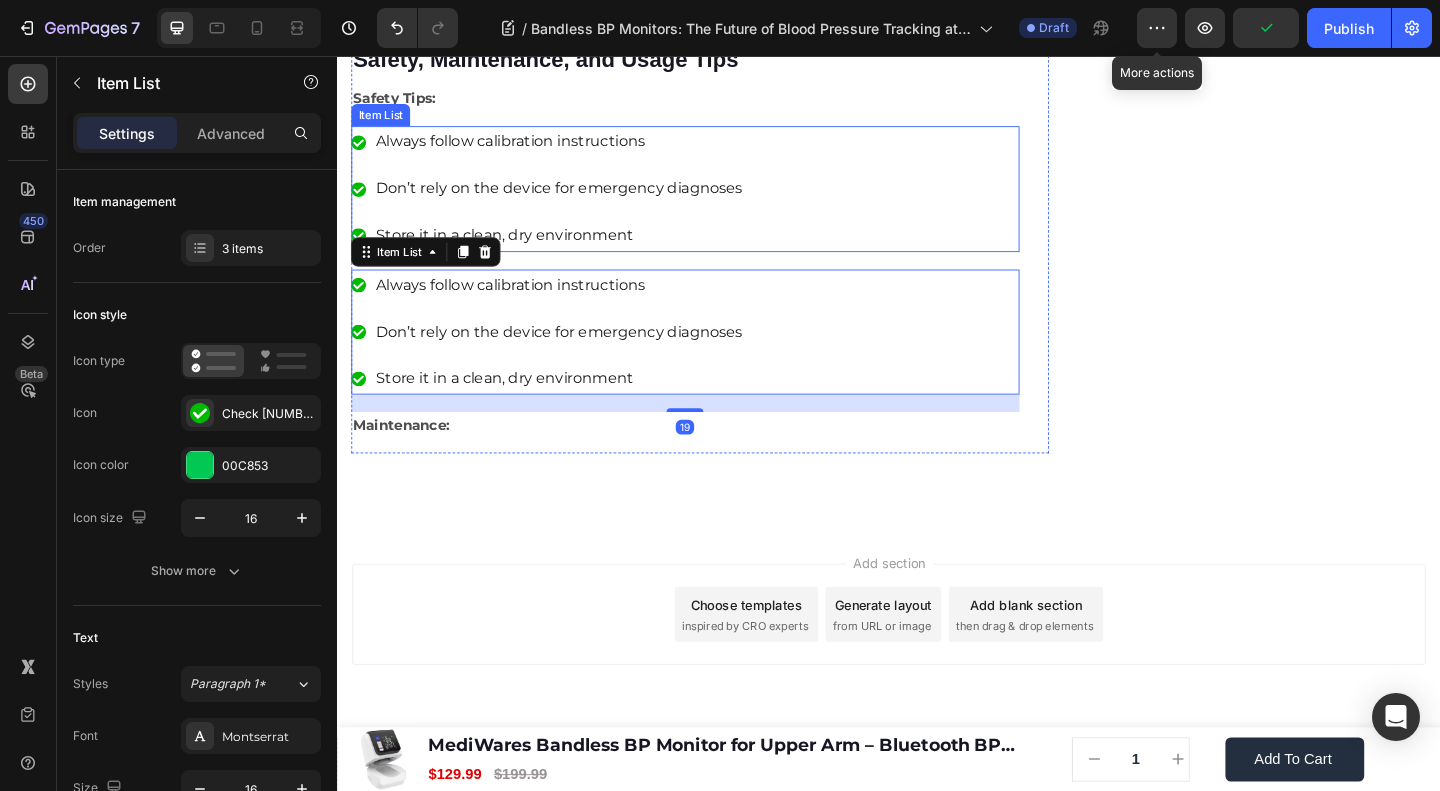 scroll, scrollTop: 5908, scrollLeft: 0, axis: vertical 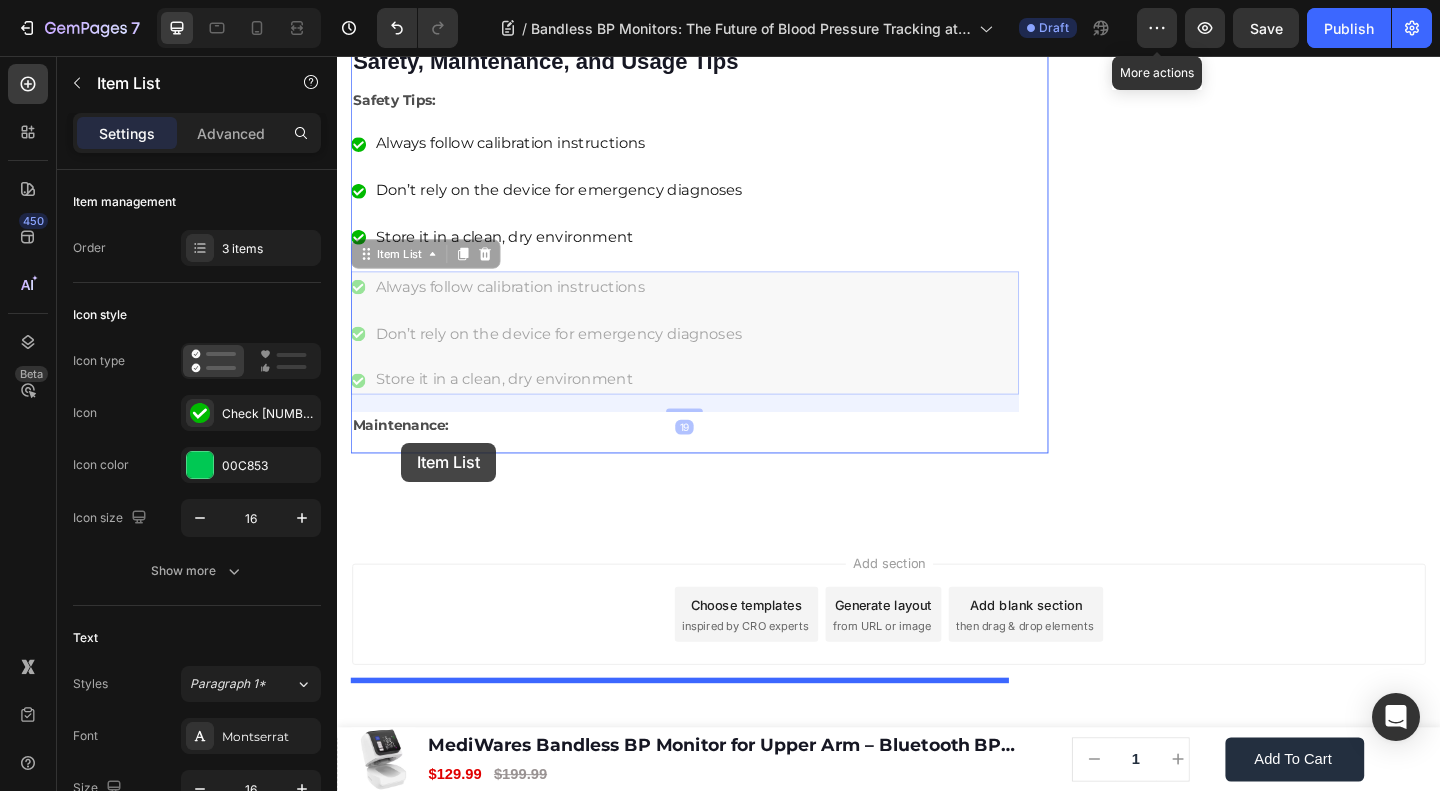 drag, startPoint x: 409, startPoint y: 271, endPoint x: 407, endPoint y: 477, distance: 206.0097 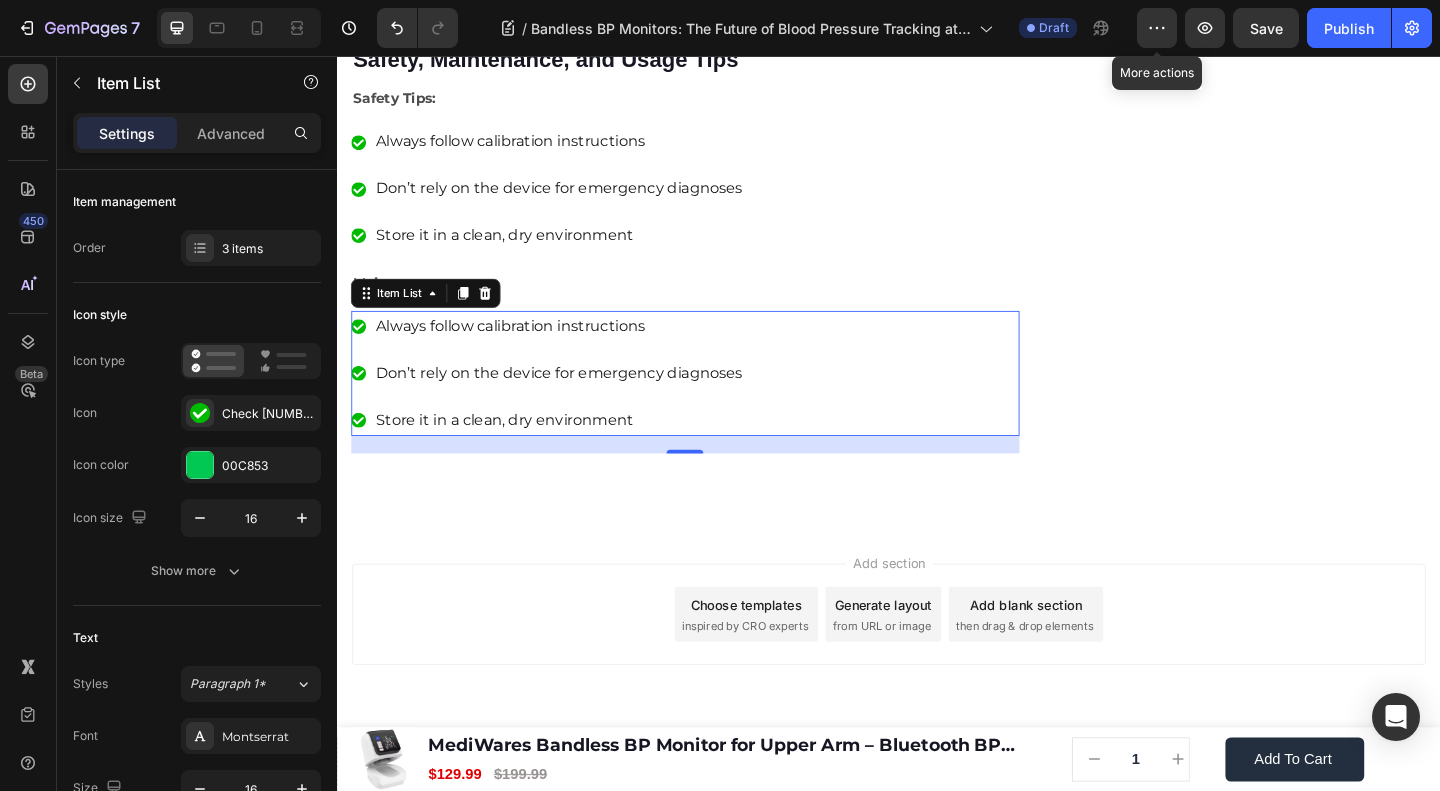 click on "Always follow calibration instructions" at bounding box center [578, 350] 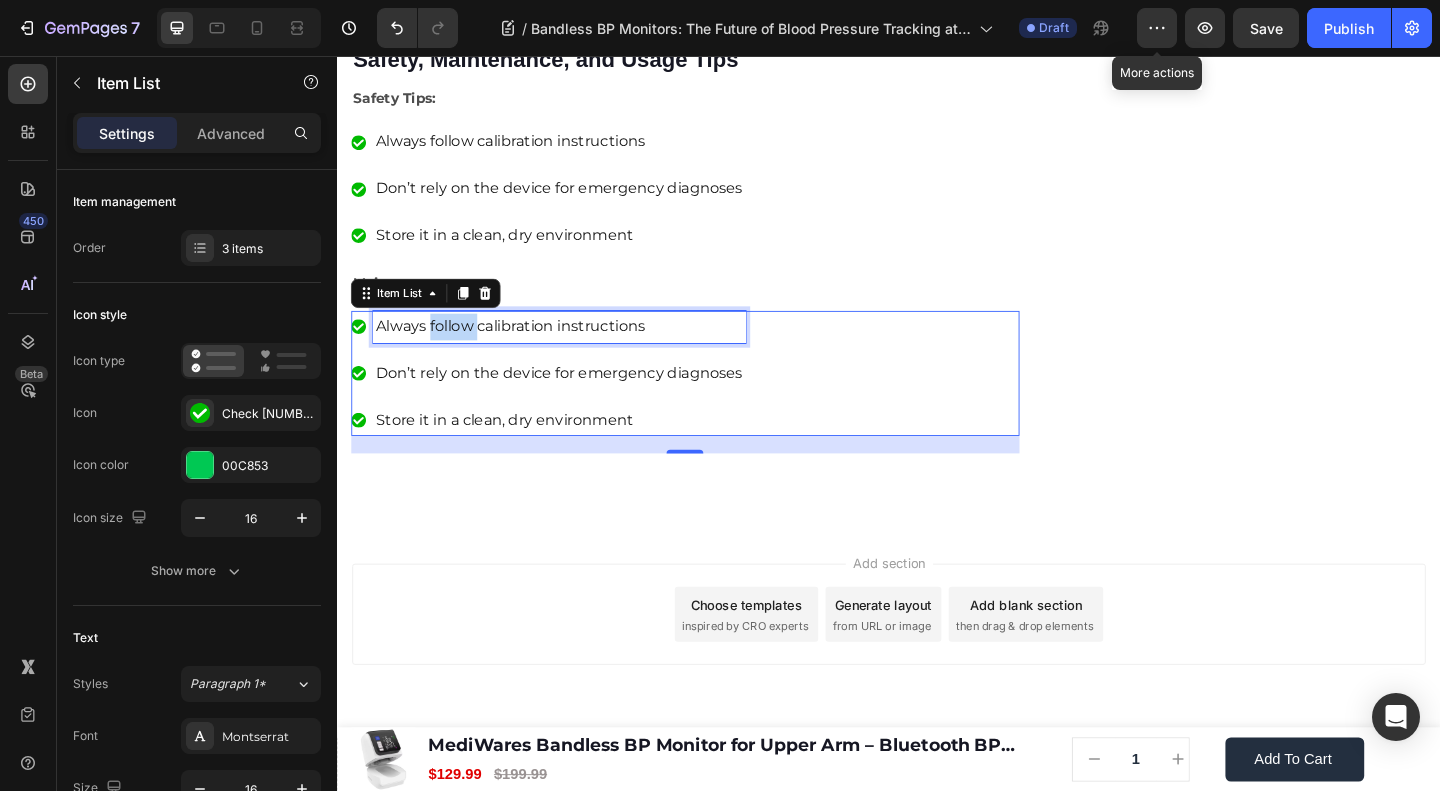 click on "Always follow calibration instructions" at bounding box center (578, 350) 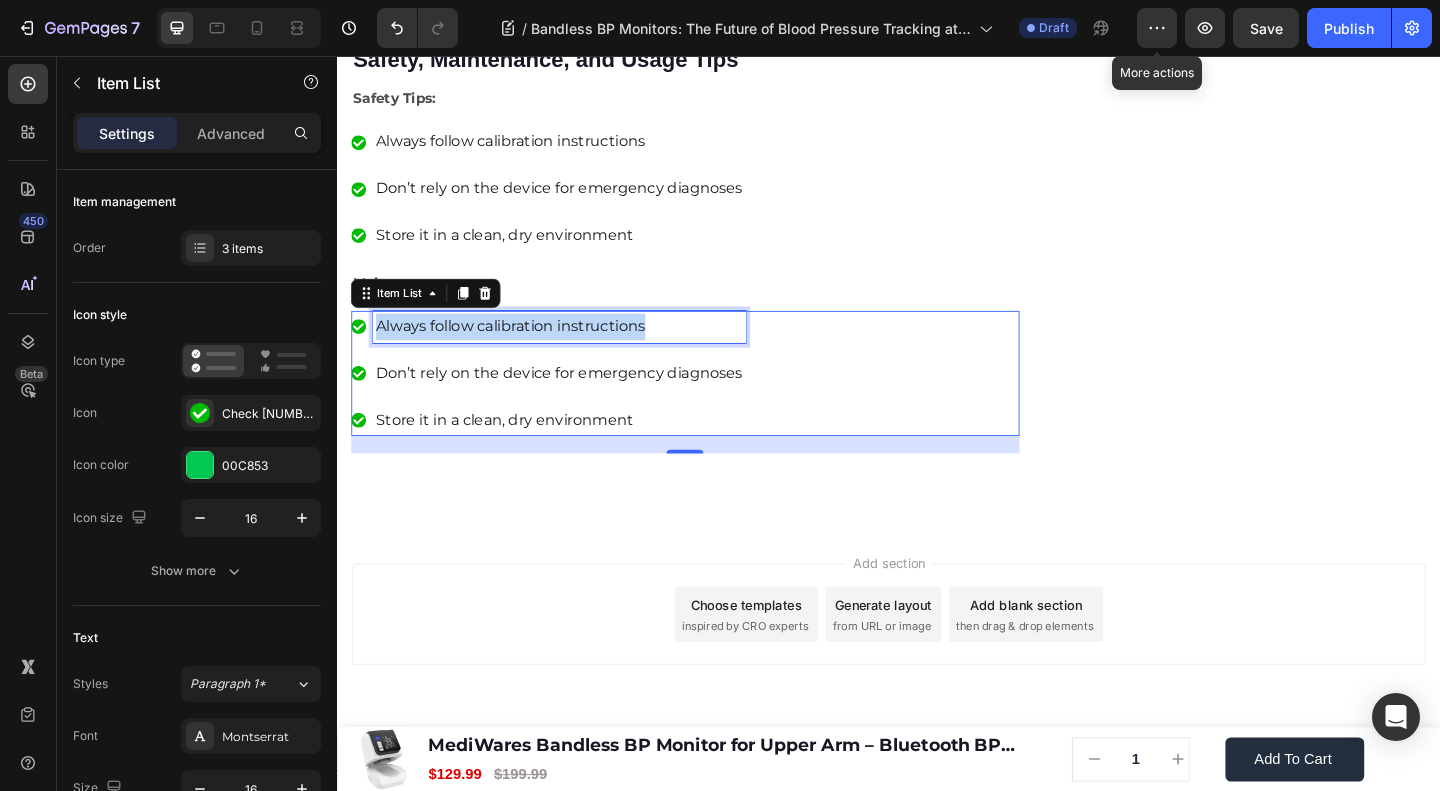 click on "Always follow calibration instructions" at bounding box center (578, 350) 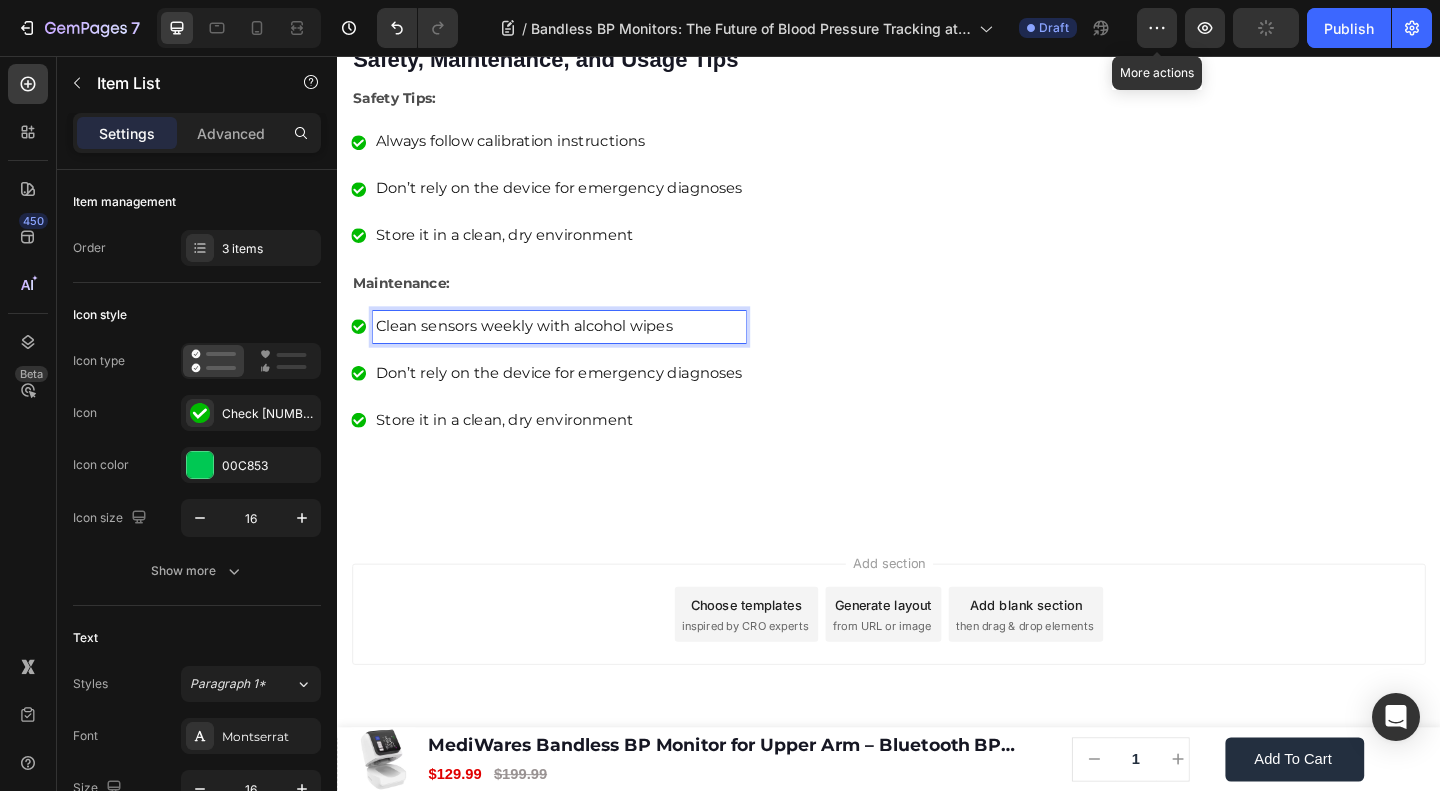 click on "Don’t rely on the device for emergency diagnoses" at bounding box center (578, 401) 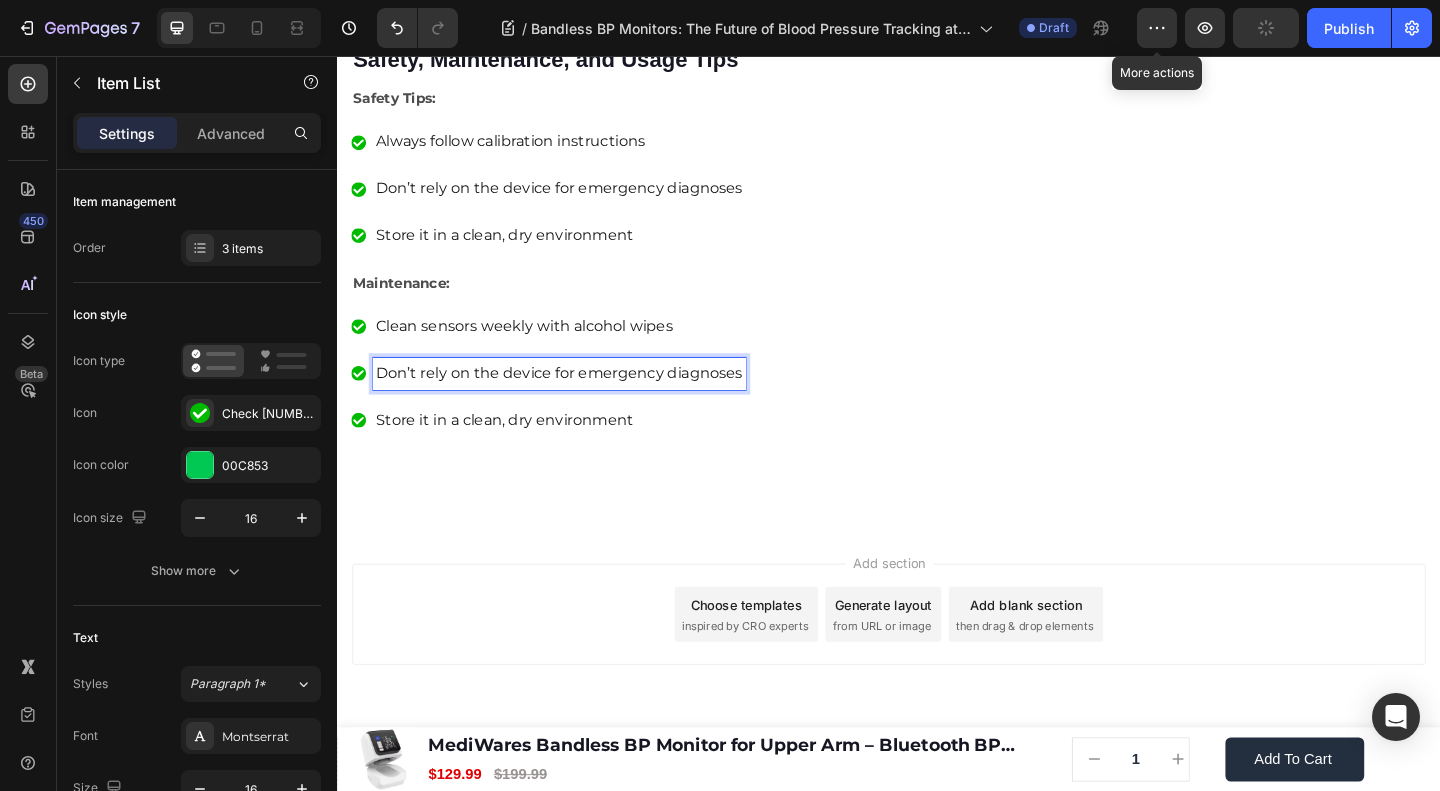 click on "Don’t rely on the device for emergency diagnoses" at bounding box center [578, 401] 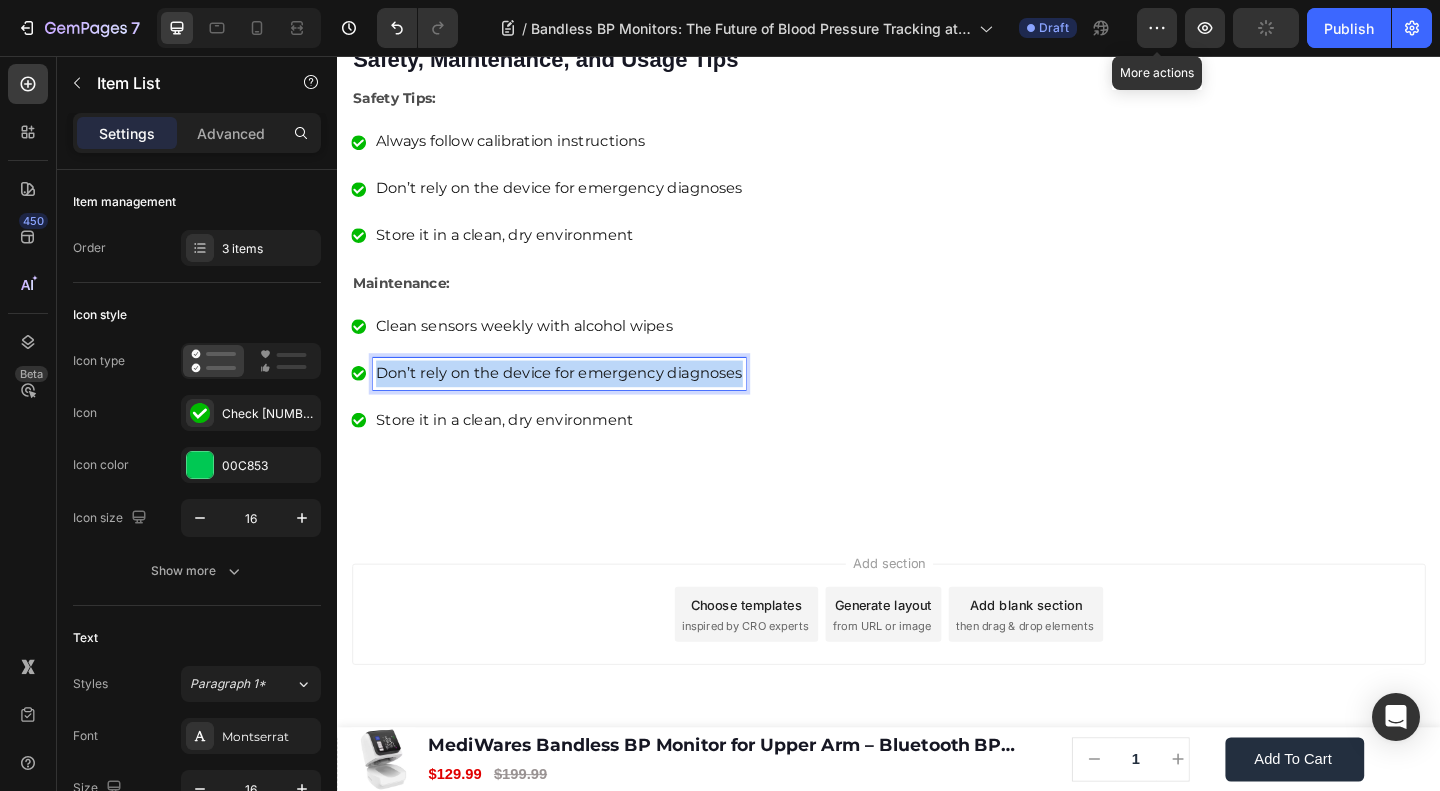 click on "Don’t rely on the device for emergency diagnoses" at bounding box center (578, 401) 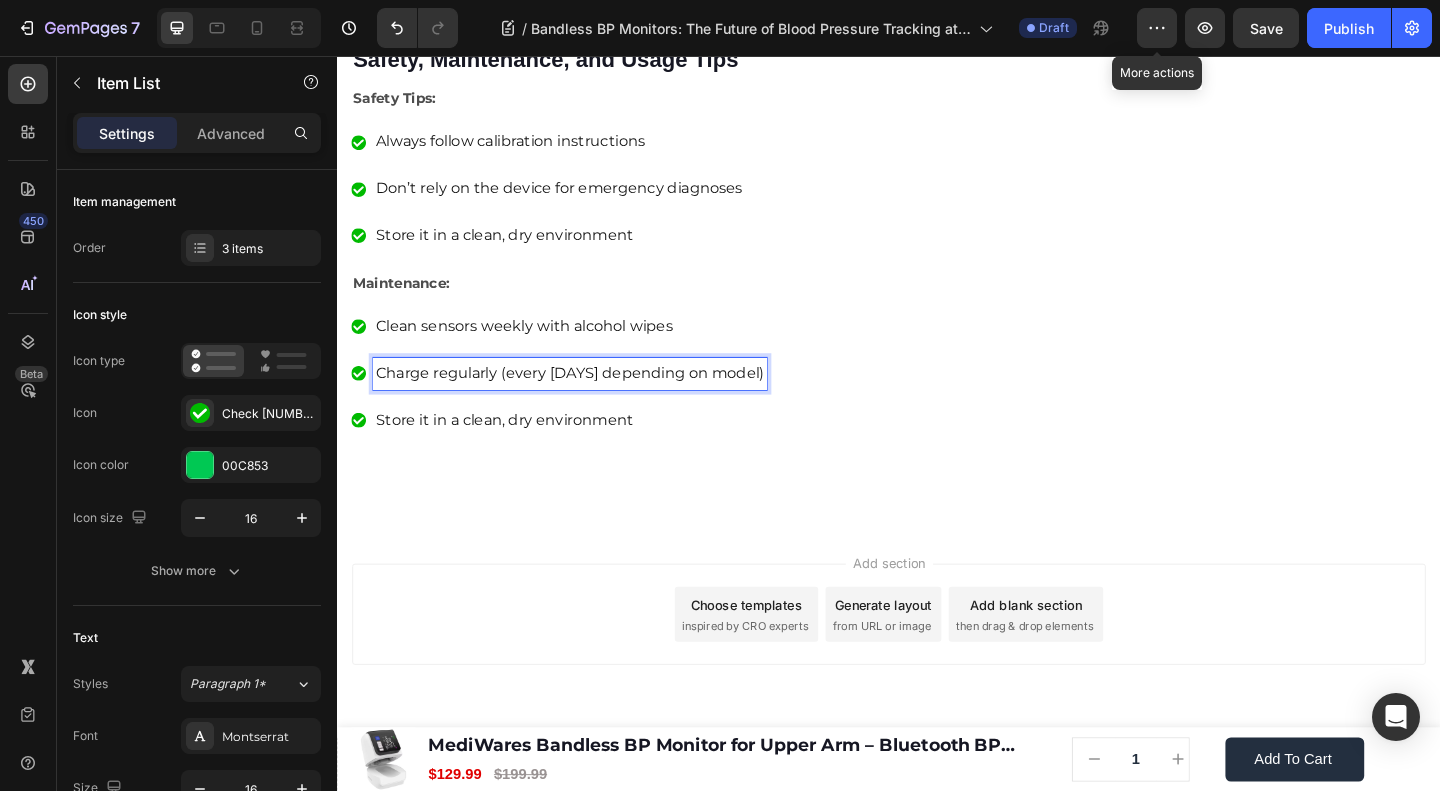 click on "Store it in a clean, dry environment" at bounding box center (590, 452) 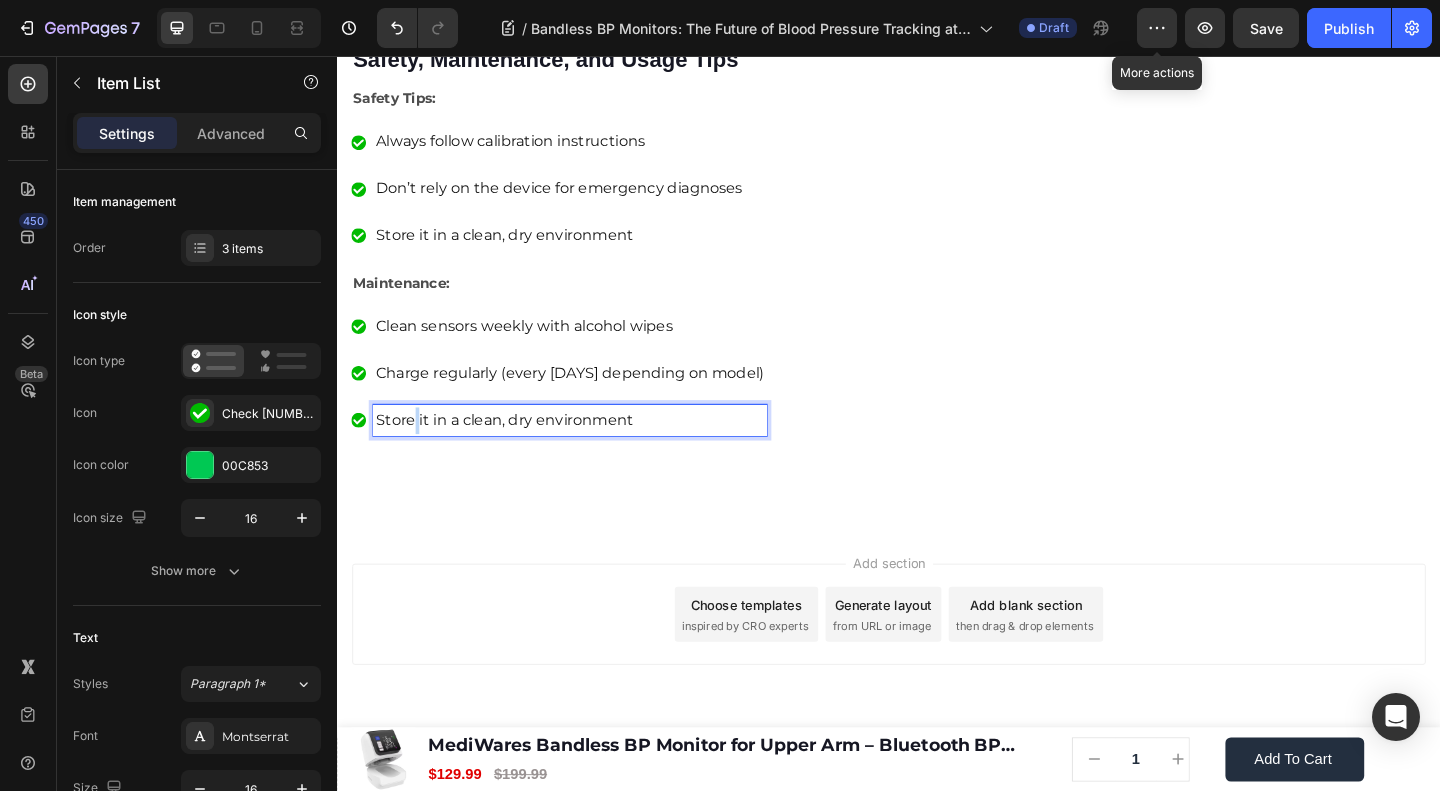 click on "Store it in a clean, dry environment" at bounding box center [590, 452] 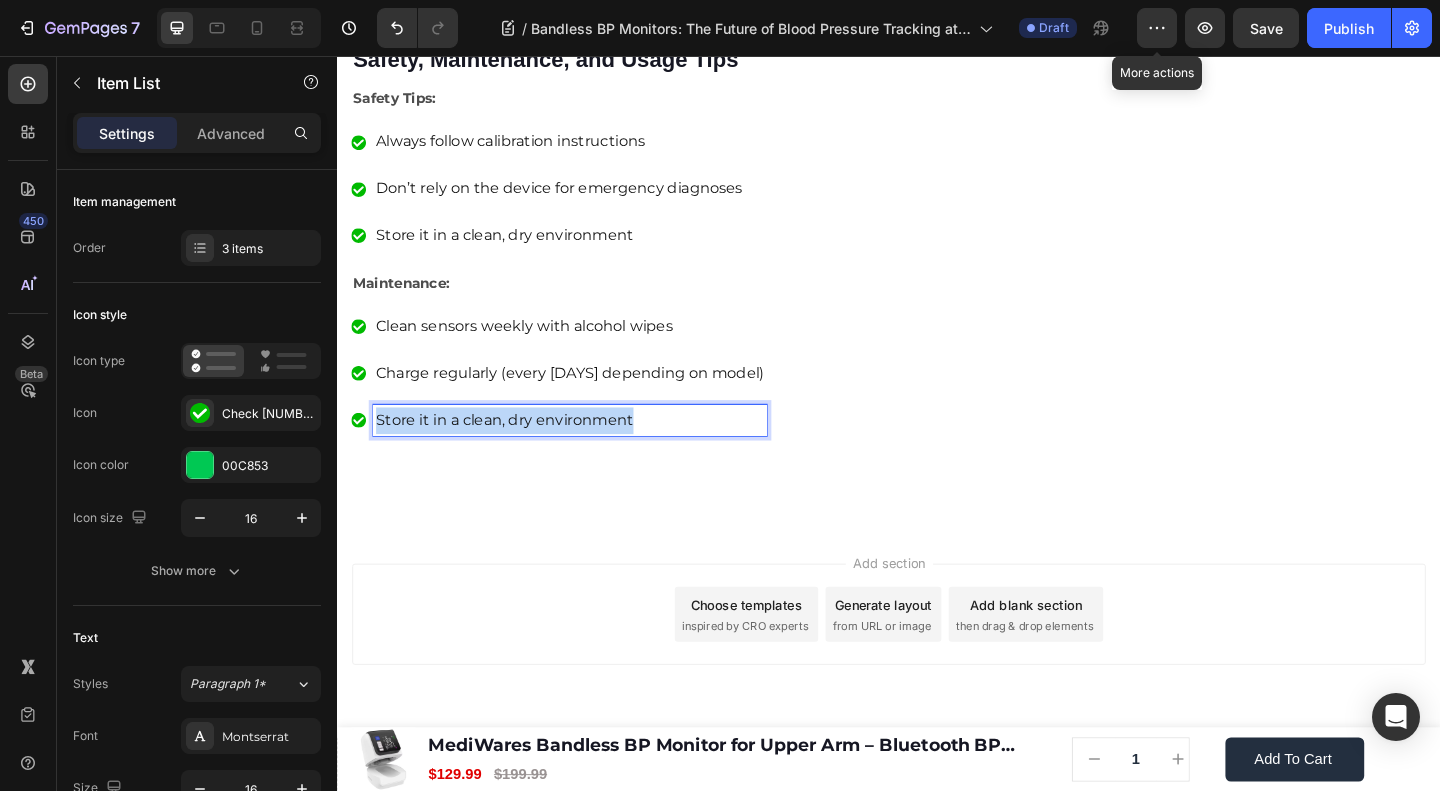 click on "Store it in a clean, dry environment" at bounding box center [590, 452] 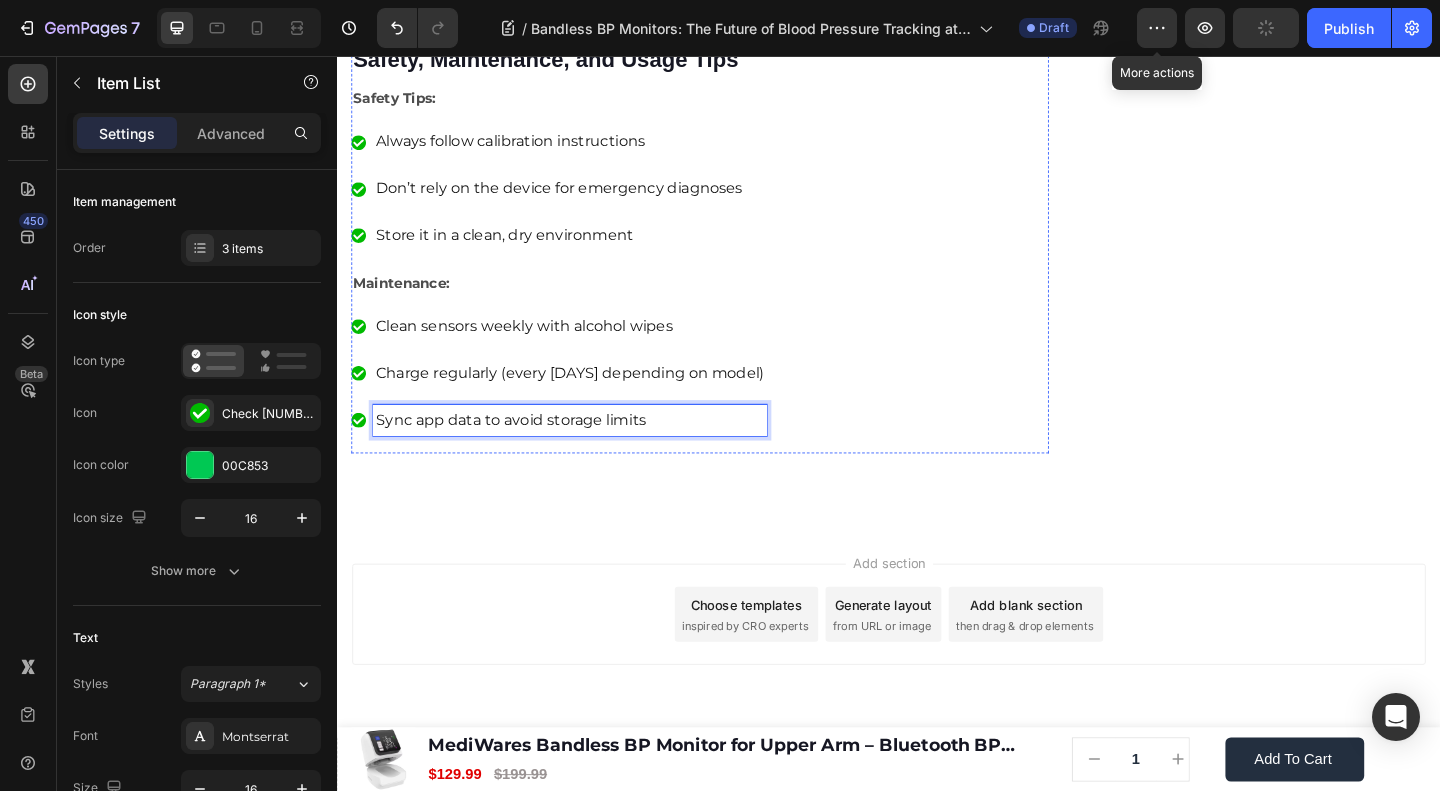 scroll, scrollTop: 5908, scrollLeft: 0, axis: vertical 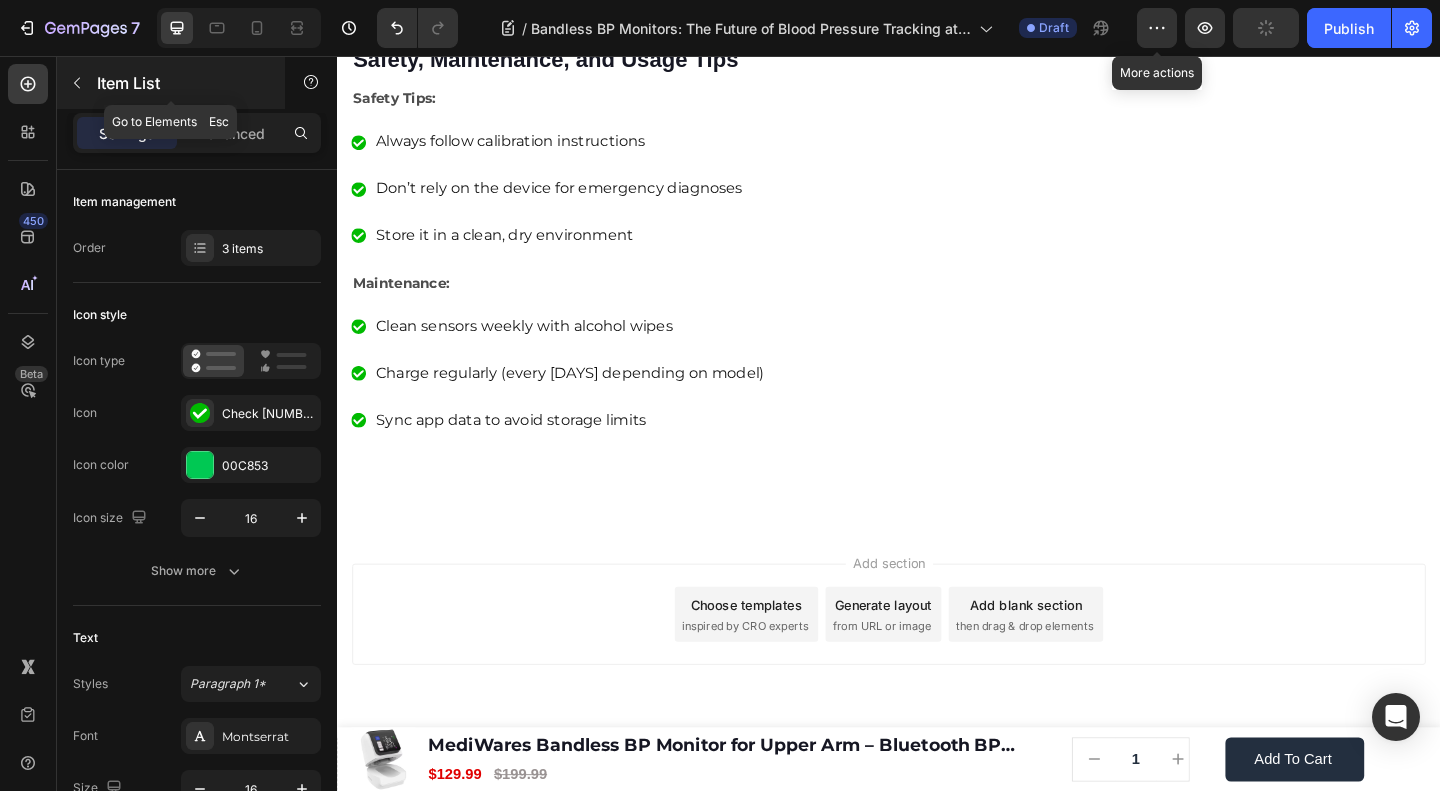 click 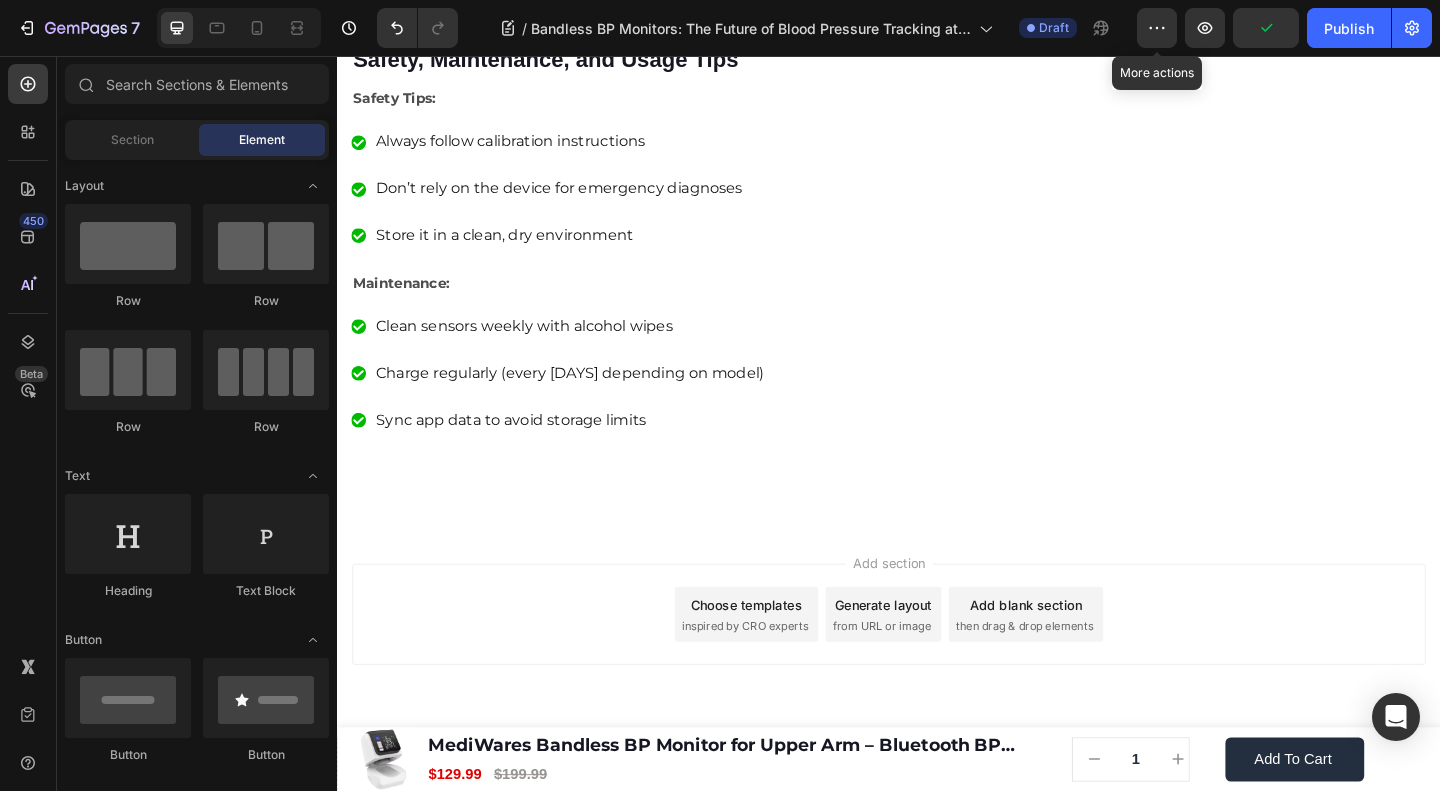 scroll, scrollTop: 0, scrollLeft: 0, axis: both 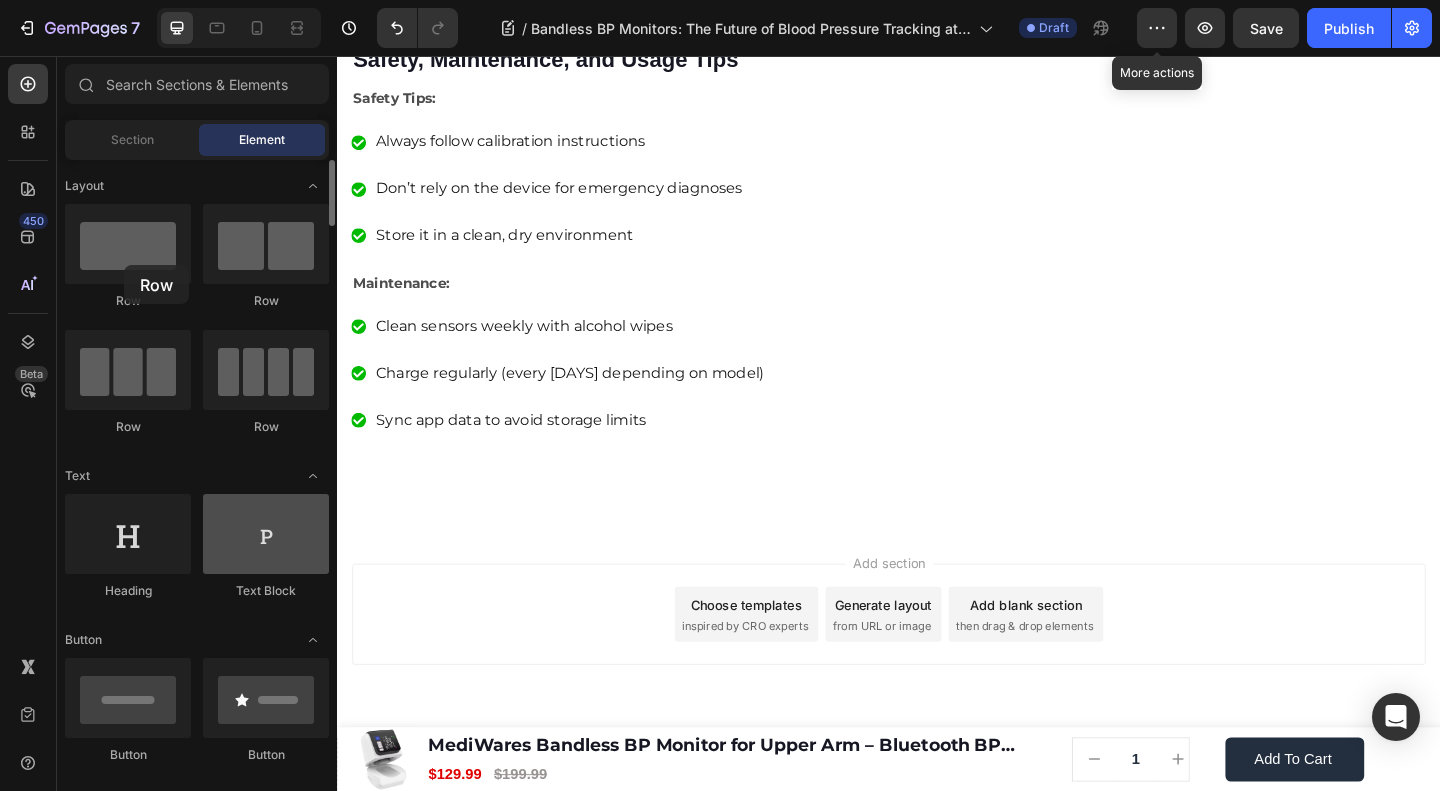 drag, startPoint x: 175, startPoint y: 280, endPoint x: 241, endPoint y: 552, distance: 279.89282 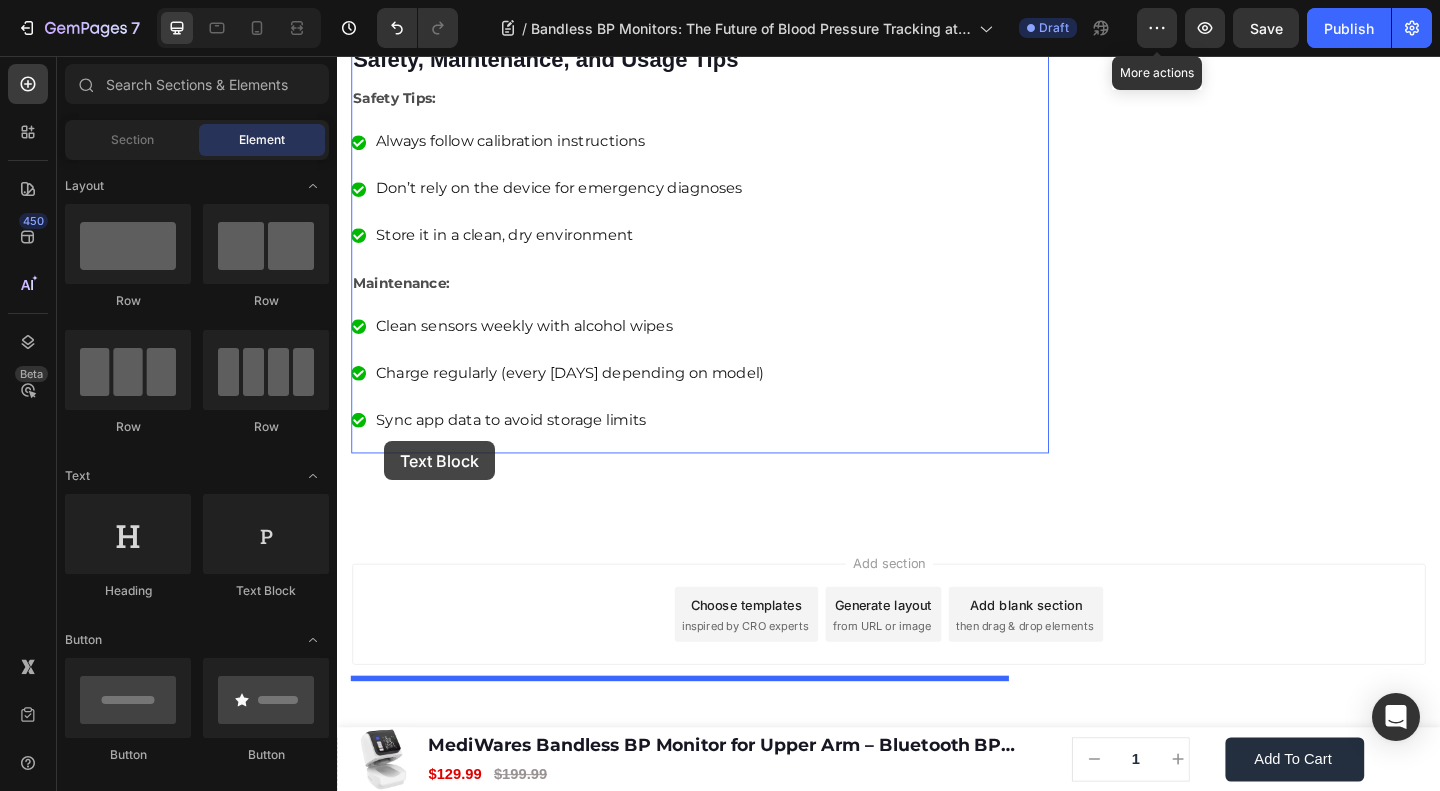 drag, startPoint x: 578, startPoint y: 608, endPoint x: 388, endPoint y: 475, distance: 231.92456 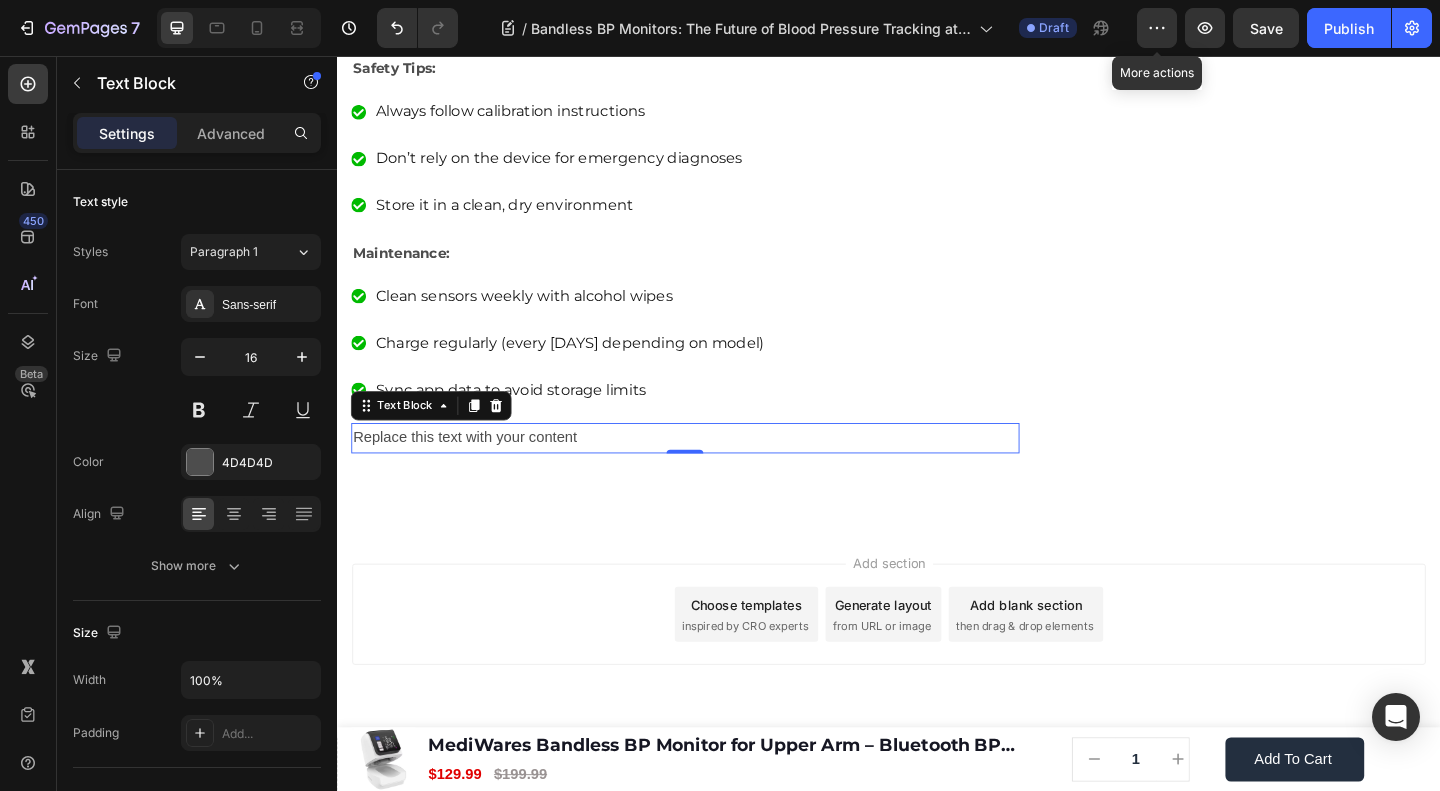 click on "Replace this text with your content" at bounding box center [715, 471] 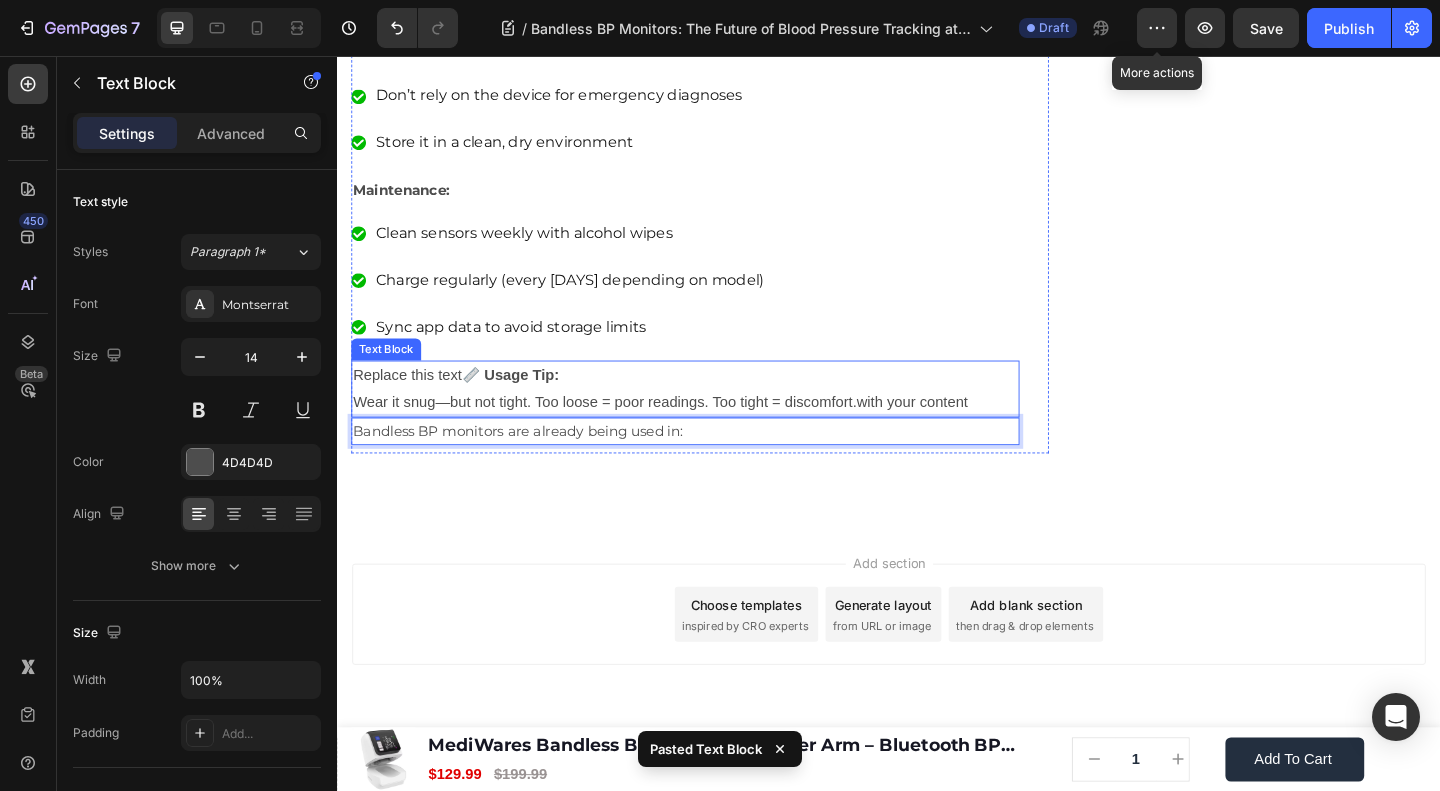 click on "📏 Usage Tip:" at bounding box center (525, 402) 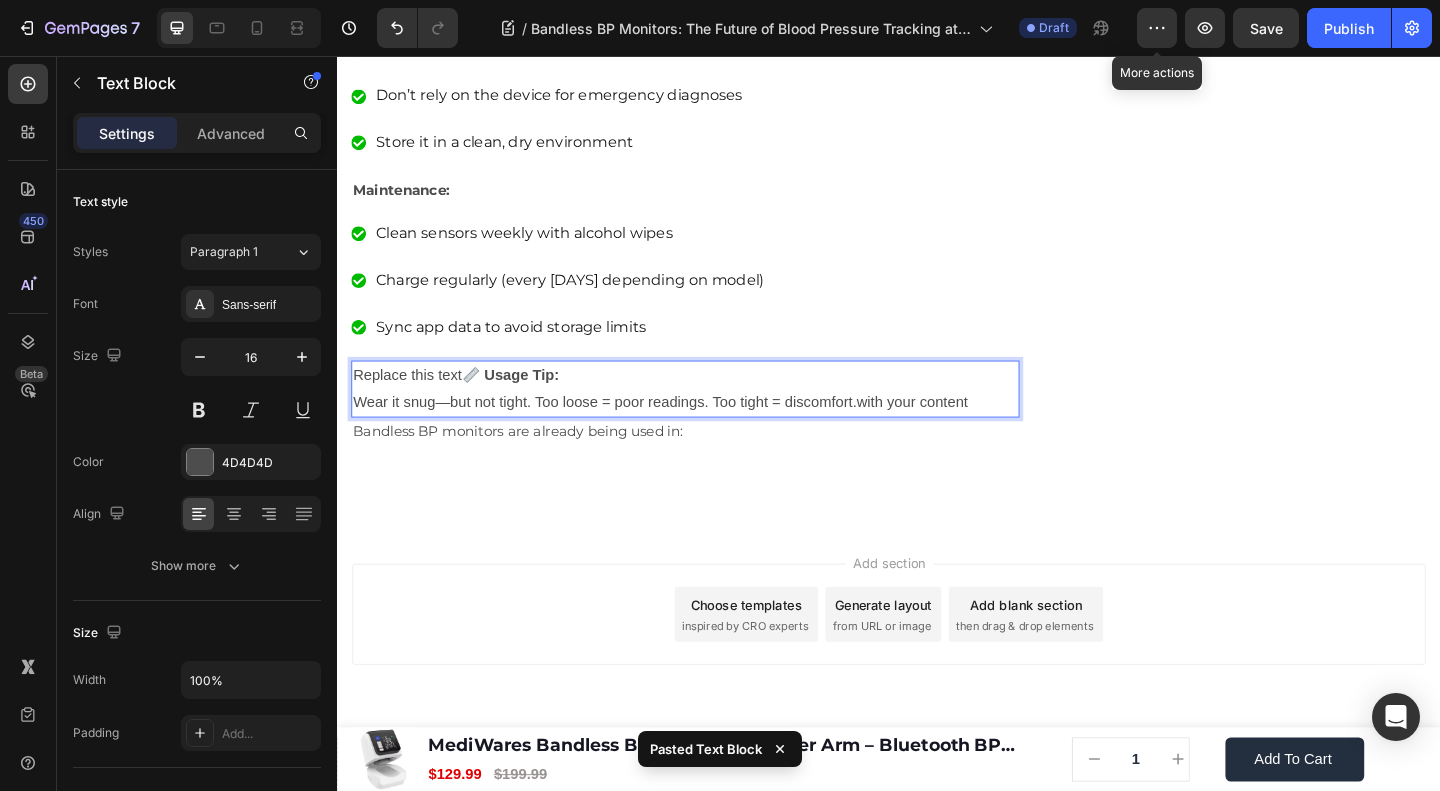 click on "📏 Usage Tip:" at bounding box center (525, 402) 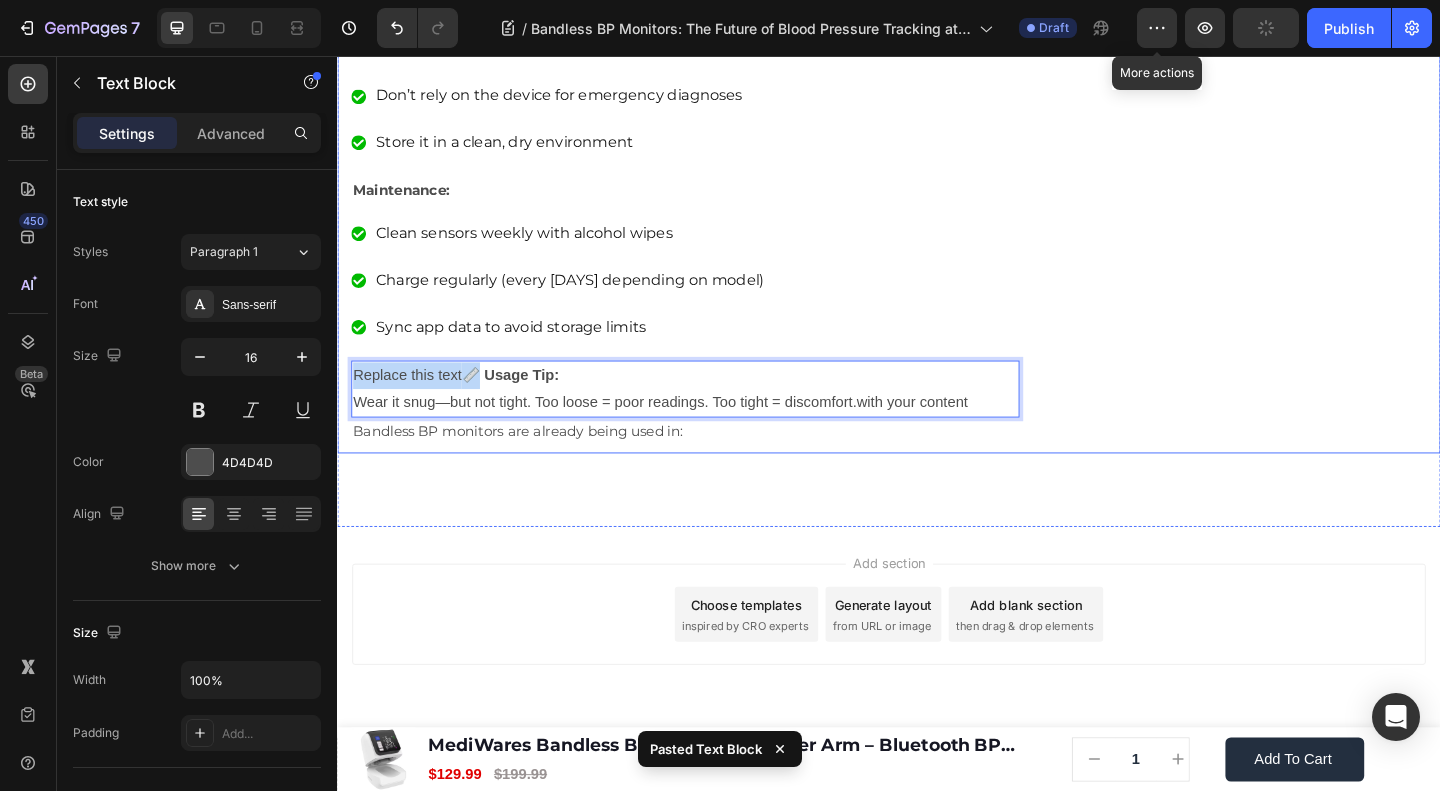 drag, startPoint x: 499, startPoint y: 506, endPoint x: 341, endPoint y: 508, distance: 158.01266 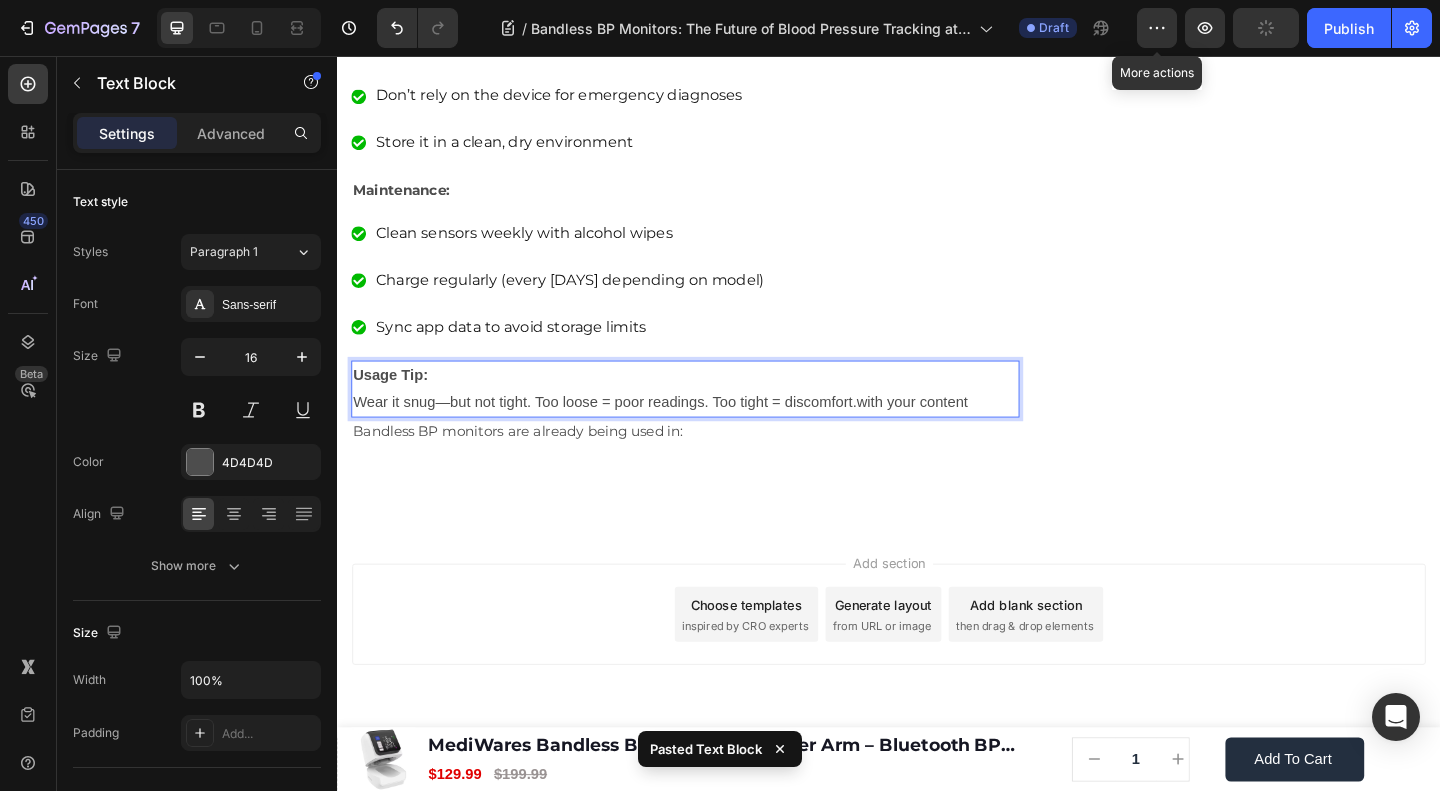 click on "Usage Tip: Wear it snug—but not tight. Too loose = poor readings. Too tight = discomfort.with your content" at bounding box center (715, 418) 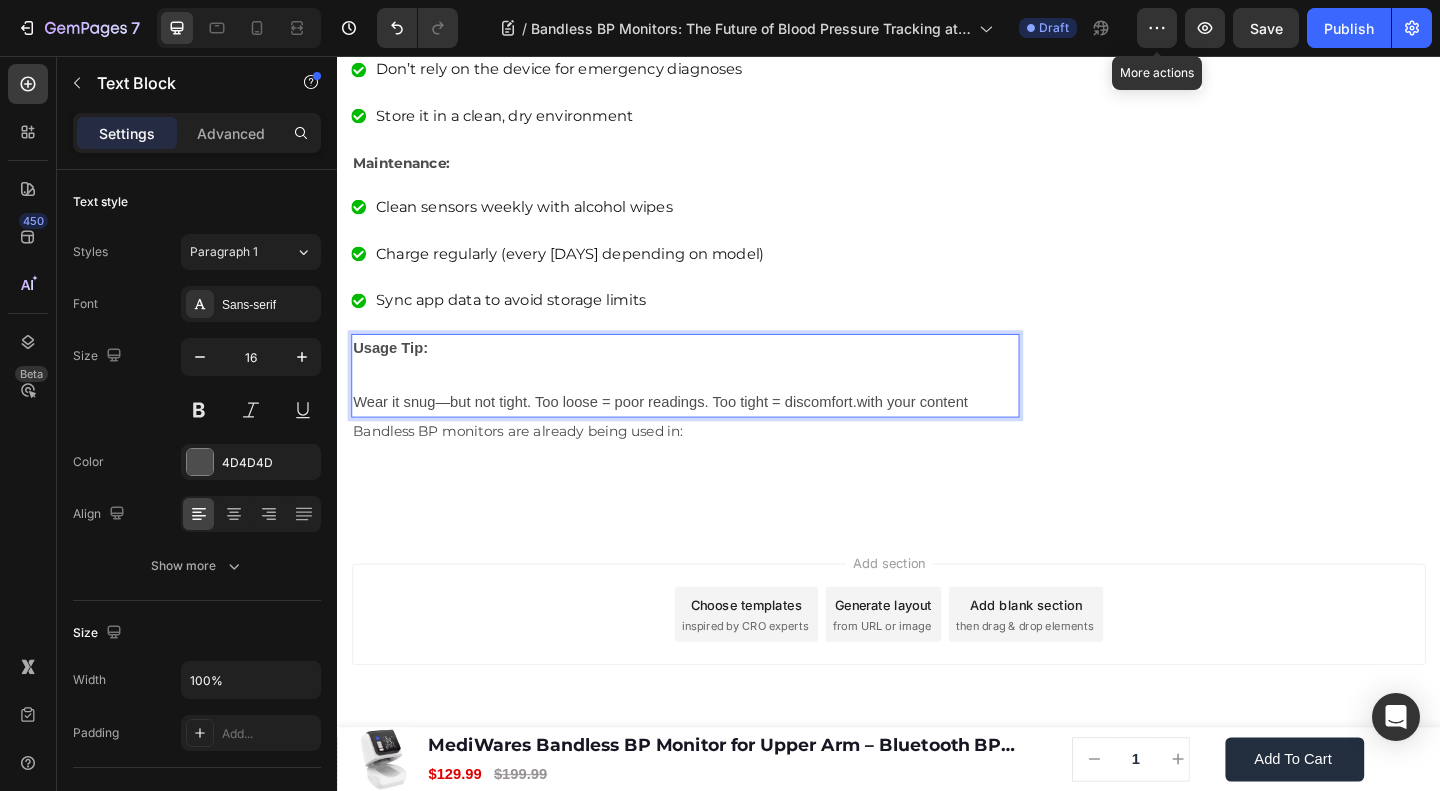 click on "Usage Tip: ⁠⁠⁠⁠⁠⁠⁠ Wear it snug—but not tight. Too loose = poor readings. Too tight = discomfort.with your content" at bounding box center [715, 403] 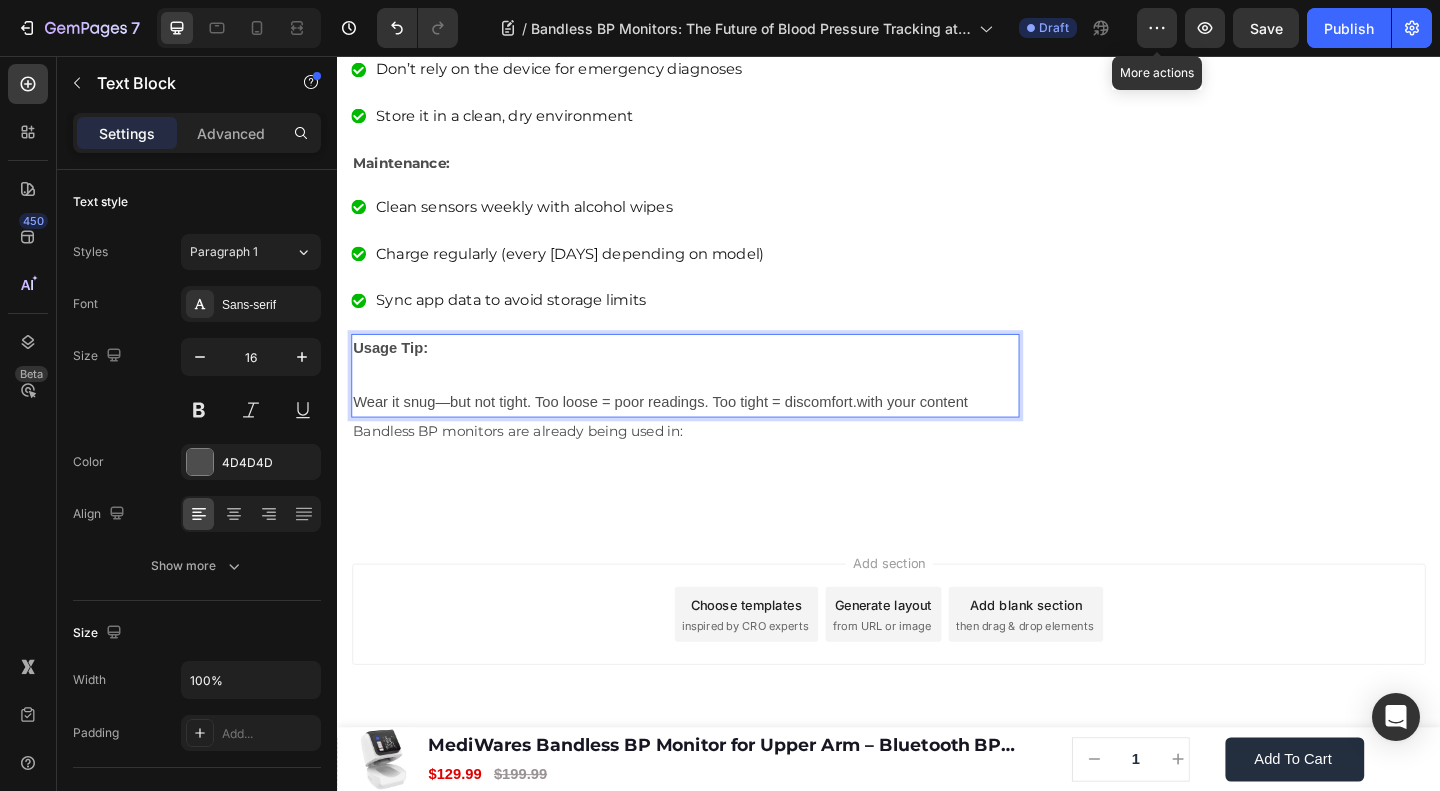 click on "Usage Tip: Wear it snug—but not tight. Too loose = poor readings. Too tight = discomfort.with your content" at bounding box center (715, 403) 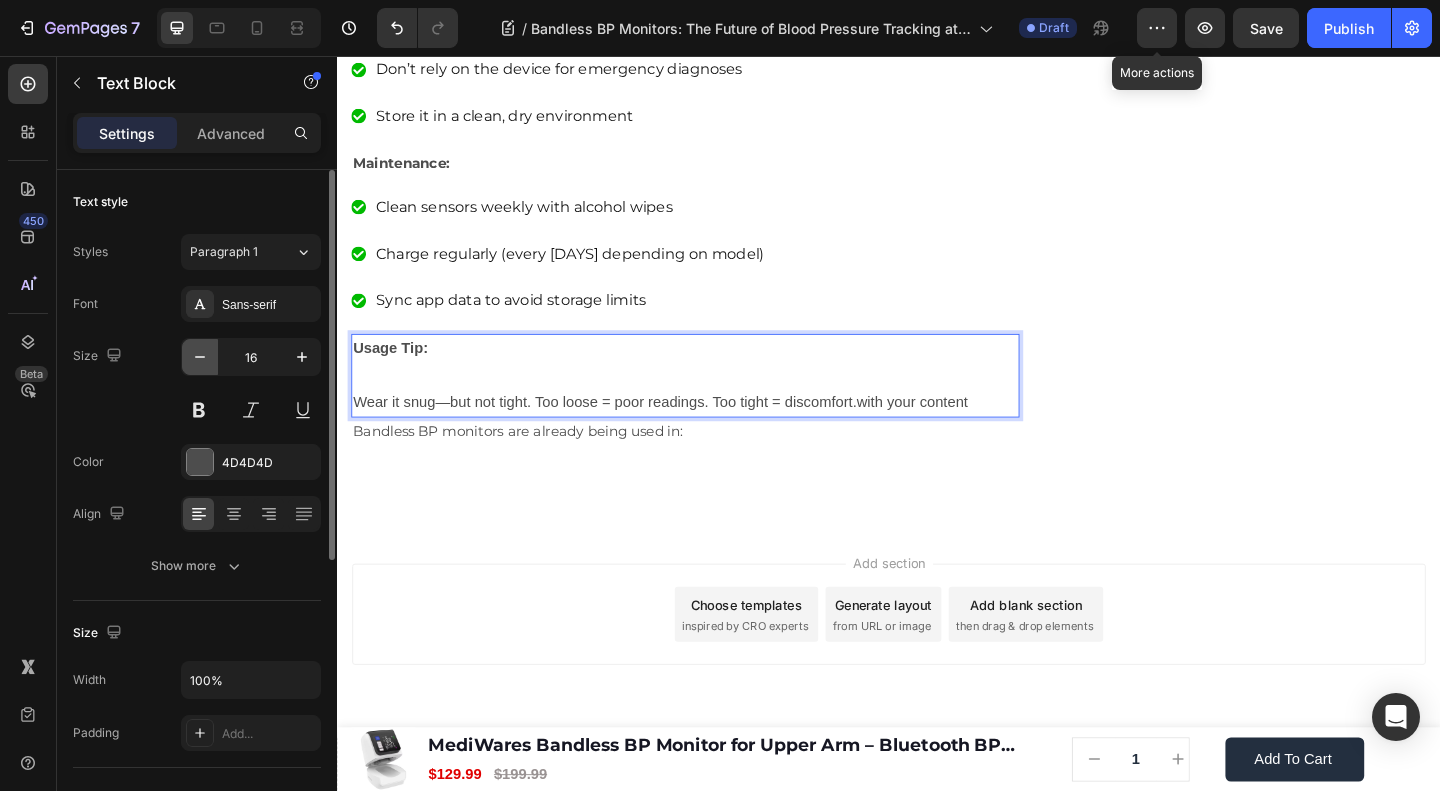 click 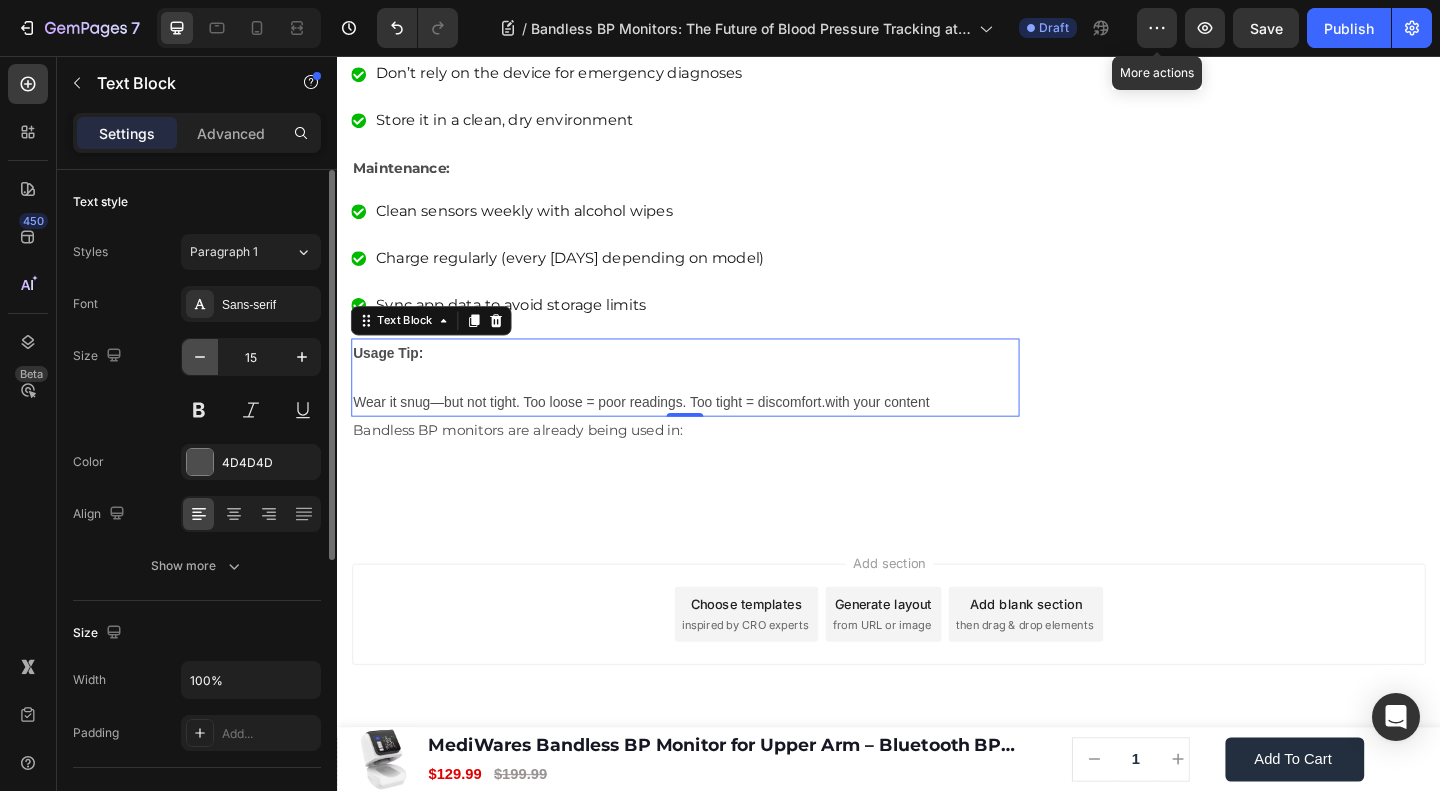 click 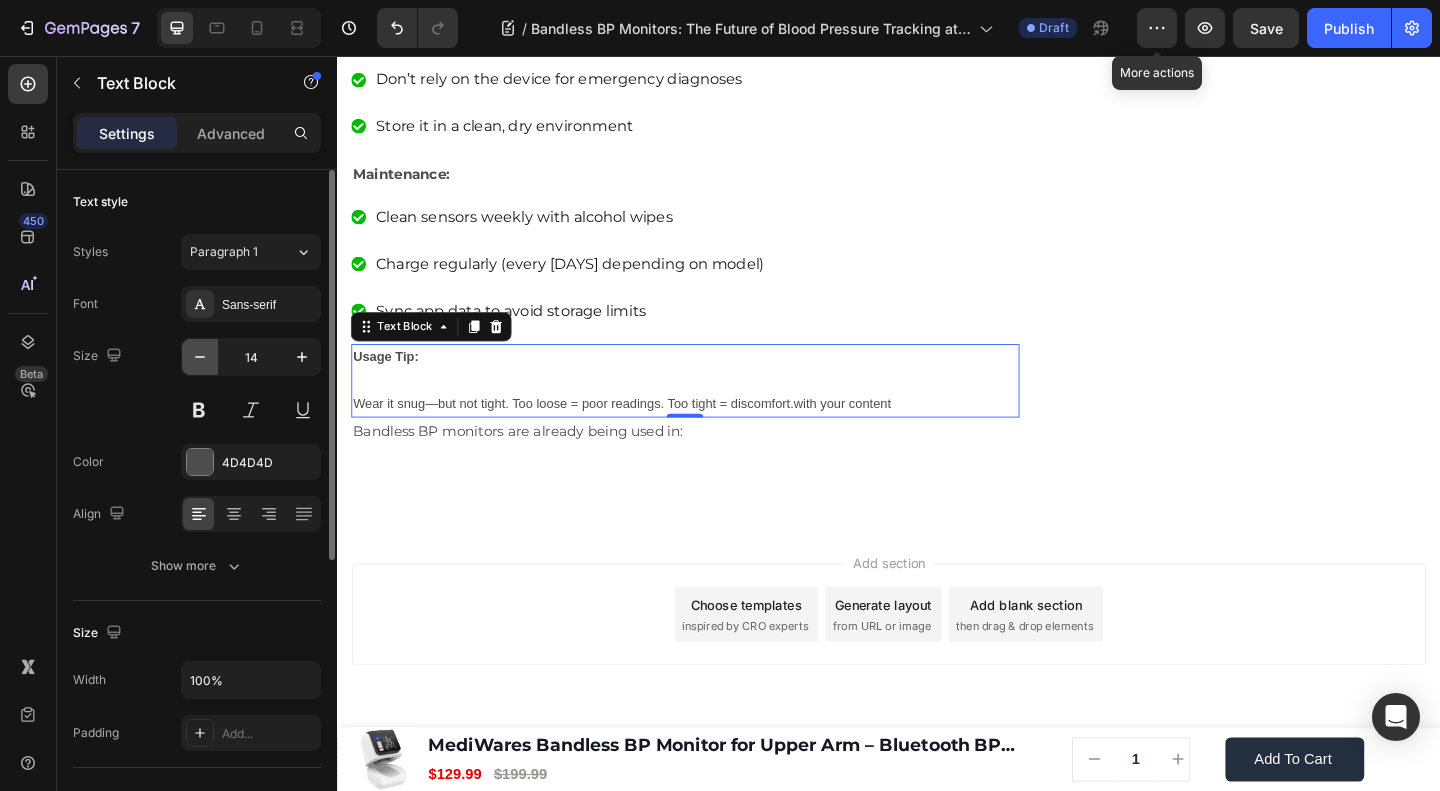 click 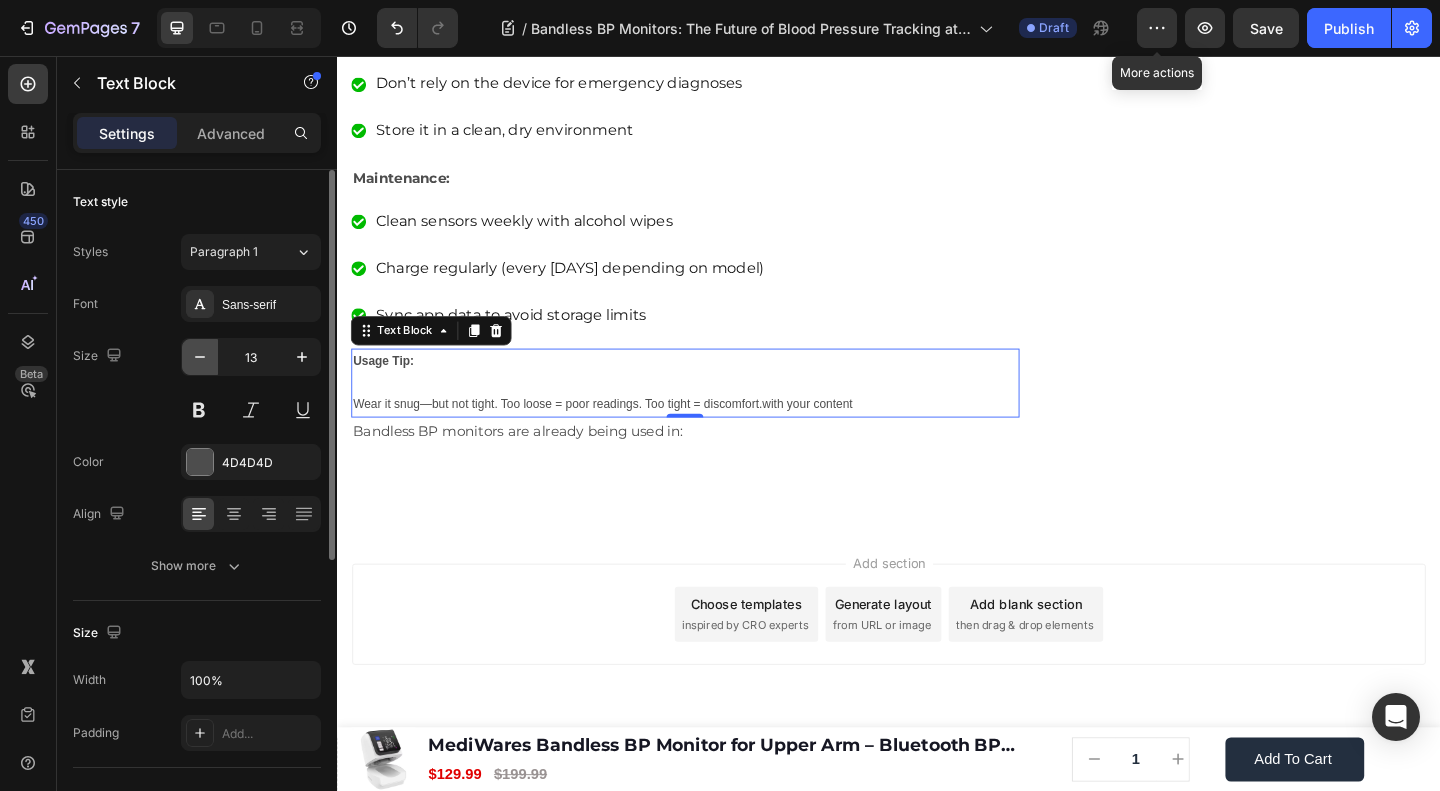 click 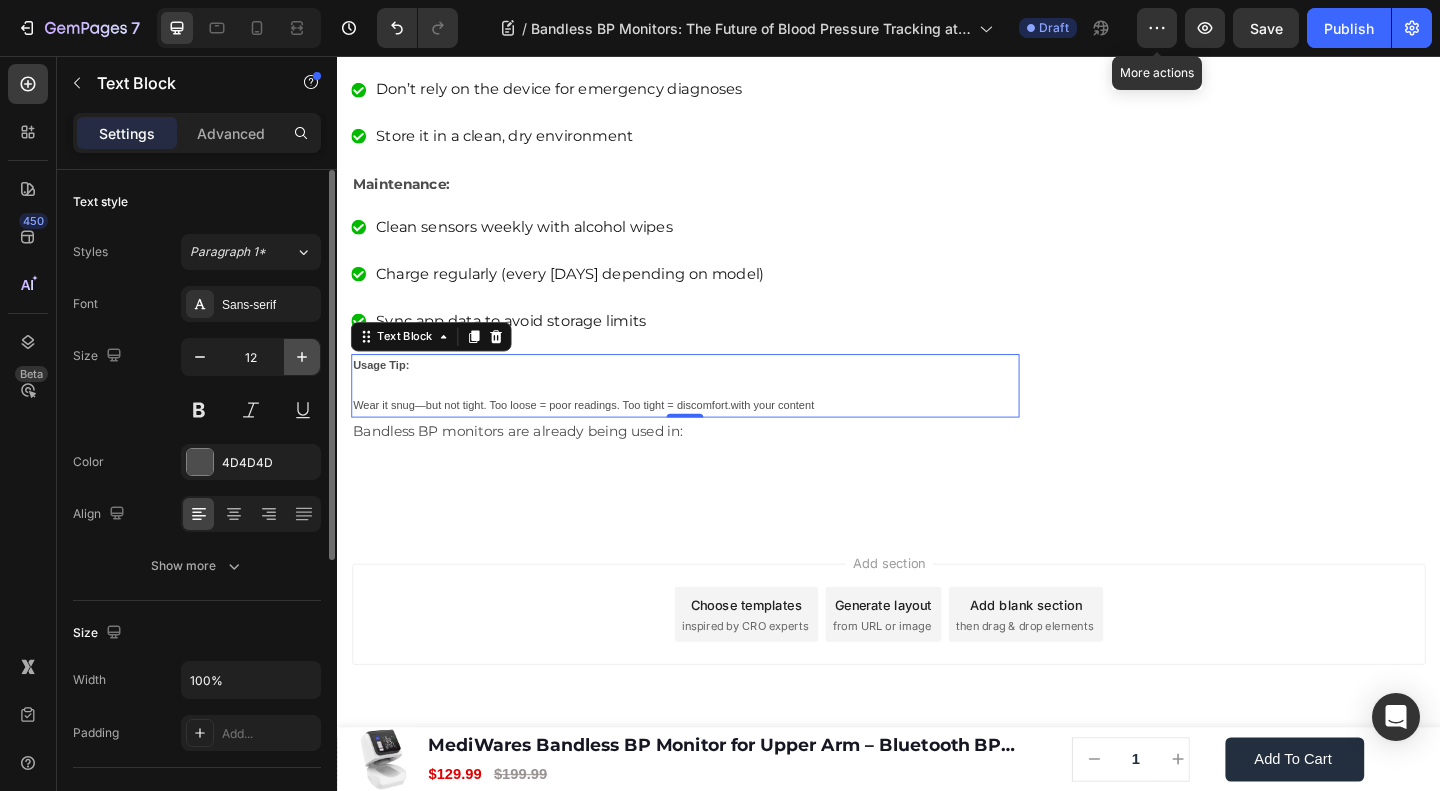 click at bounding box center [302, 357] 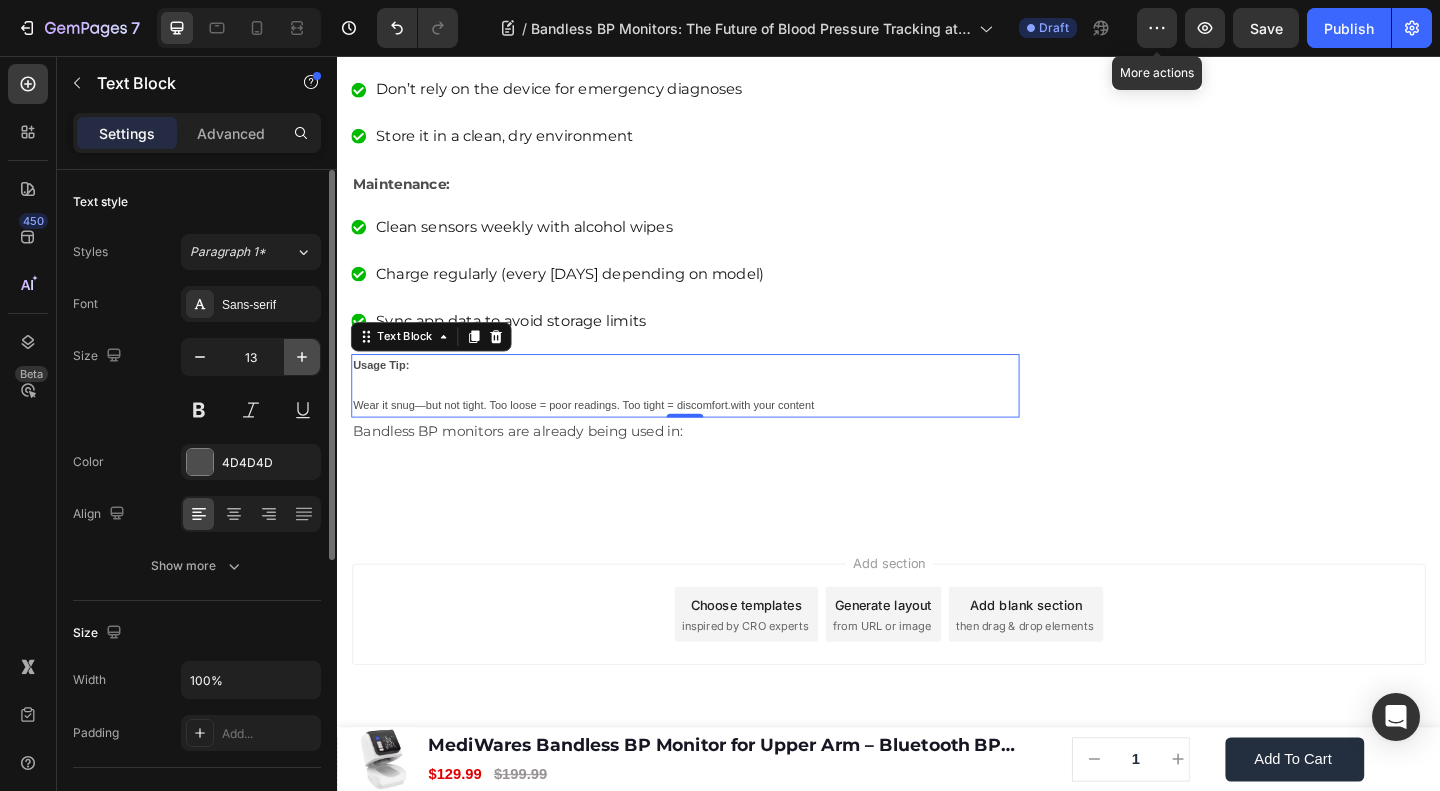 click at bounding box center [302, 357] 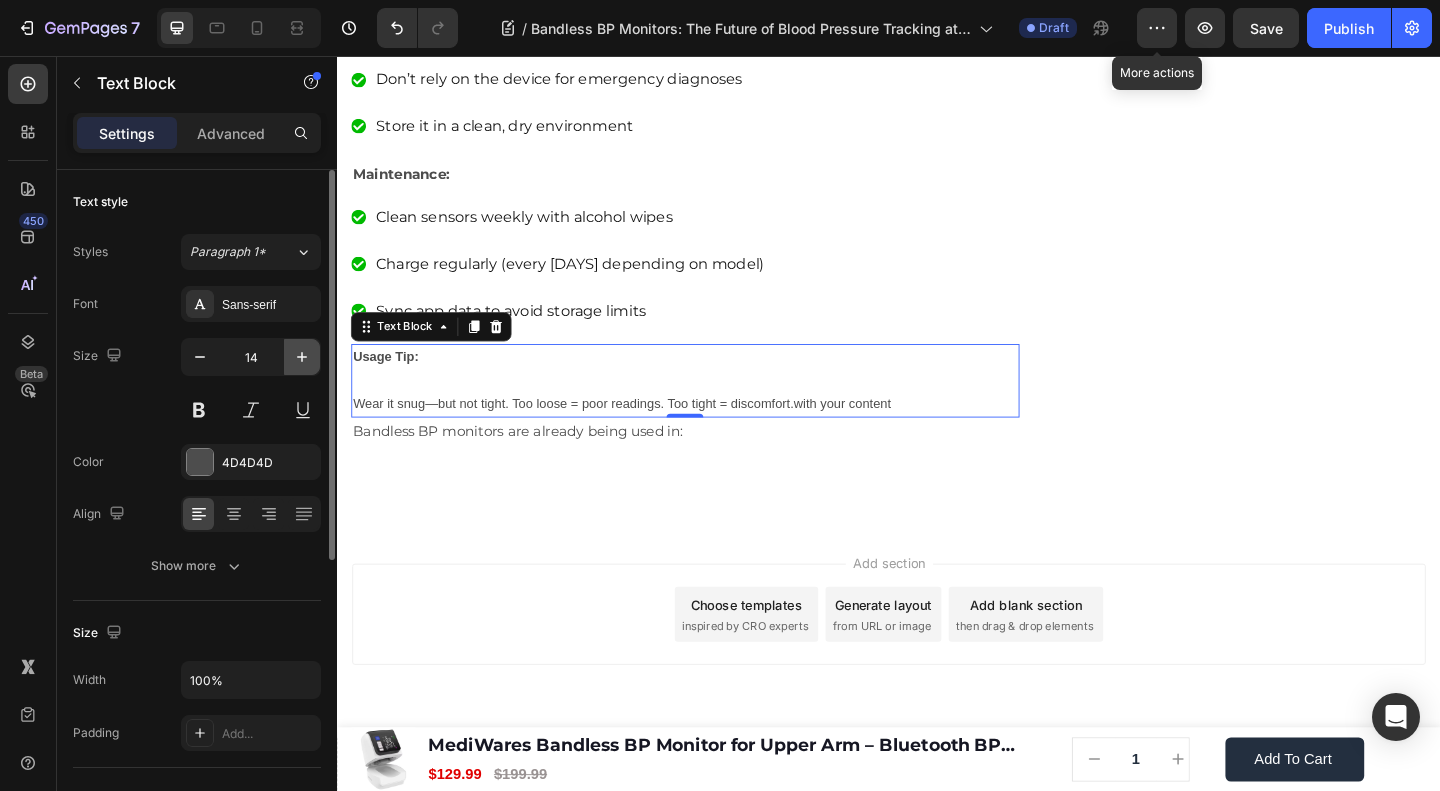 click 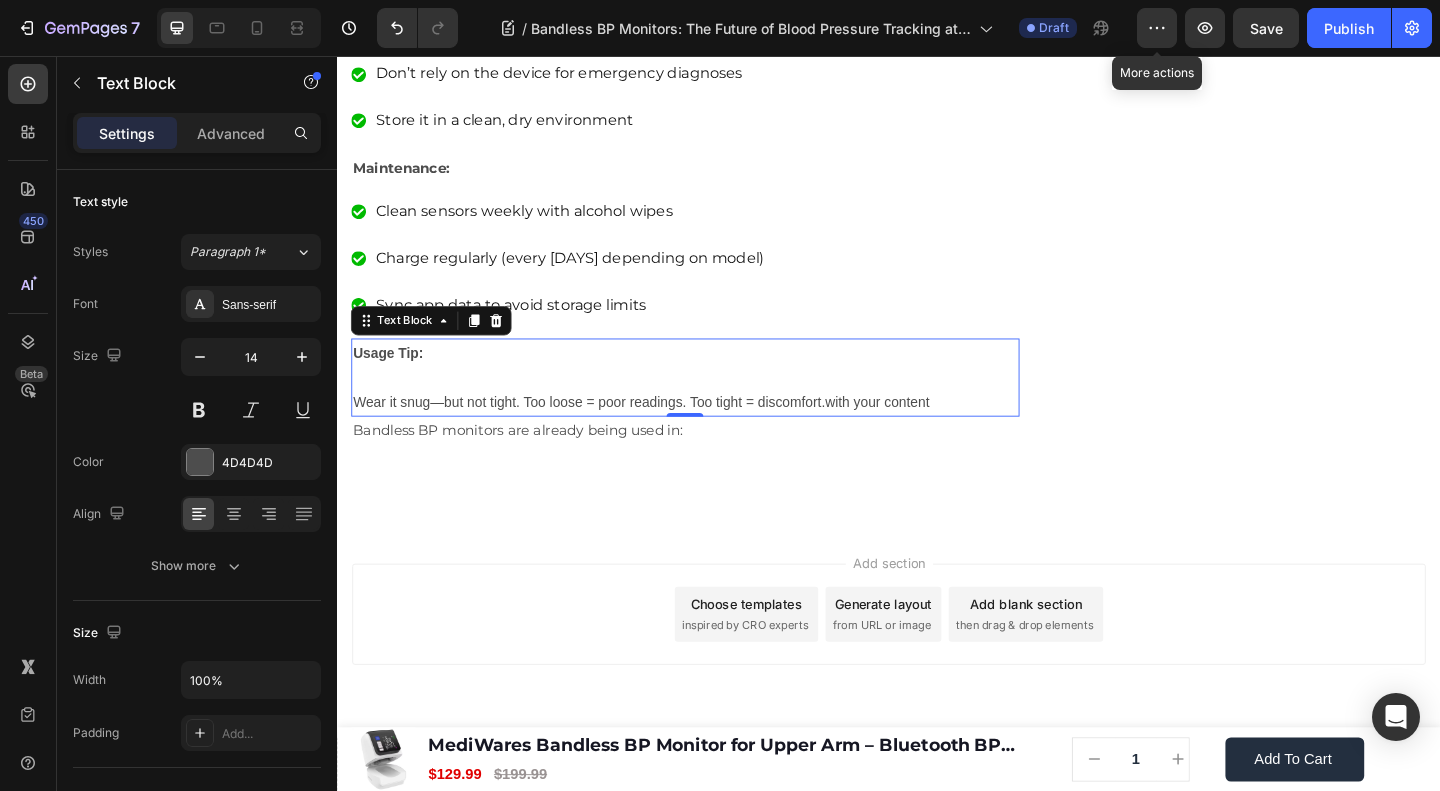 type on "15" 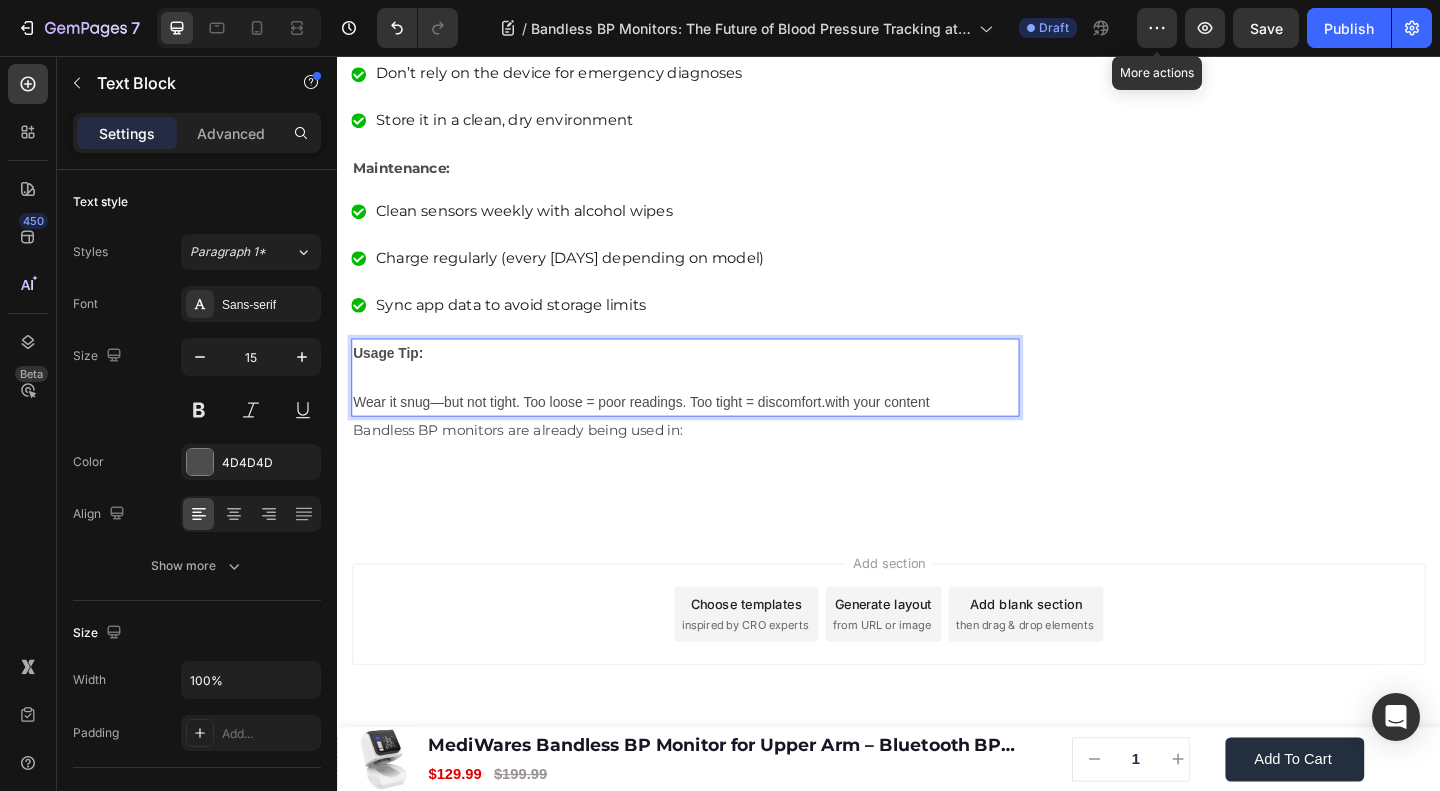 click on "Usage Tip: ⁠⁠⁠⁠⁠⁠⁠ Wear it snug—but not tight. Too loose = poor readings. Too tight = discomfort.with your content" at bounding box center (715, 405) 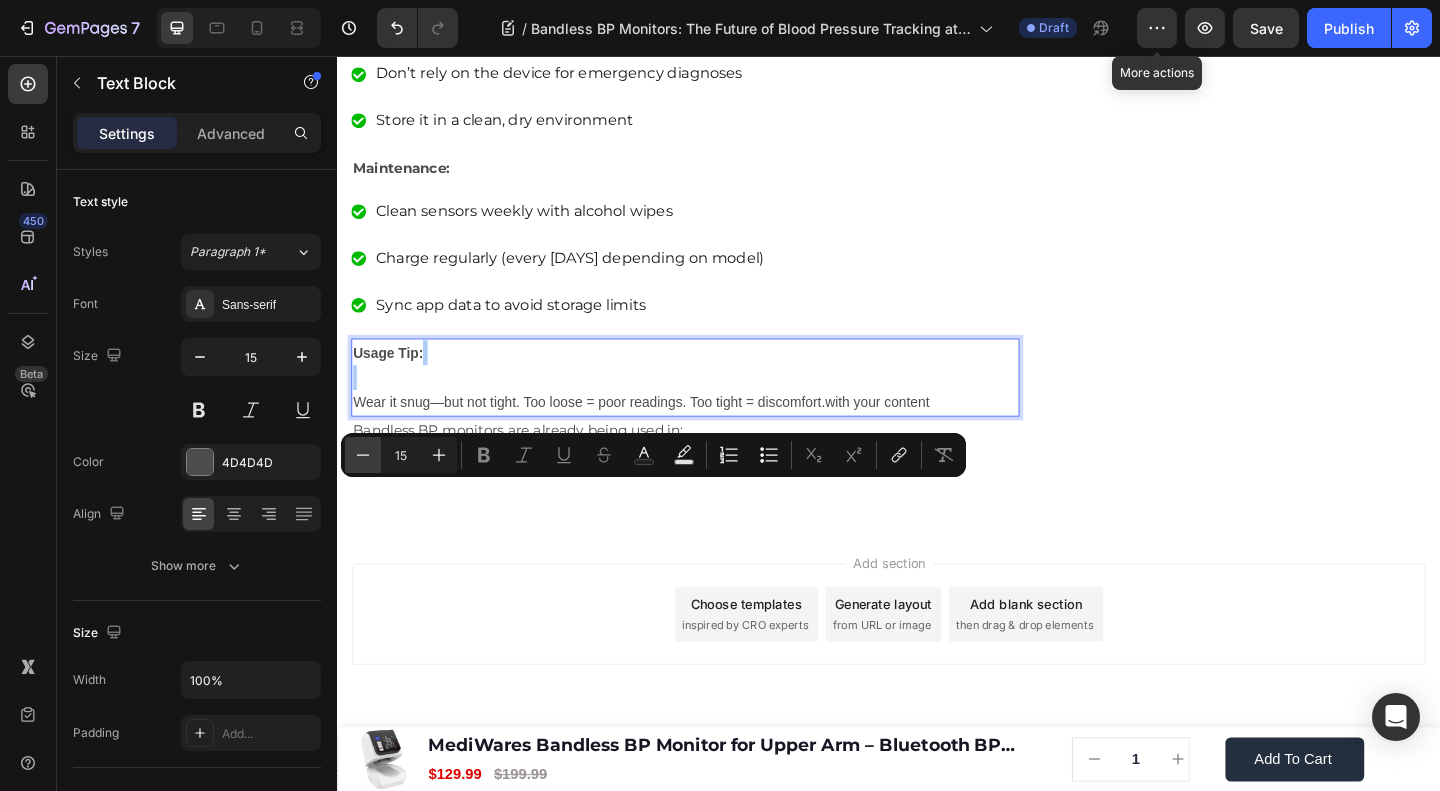 click 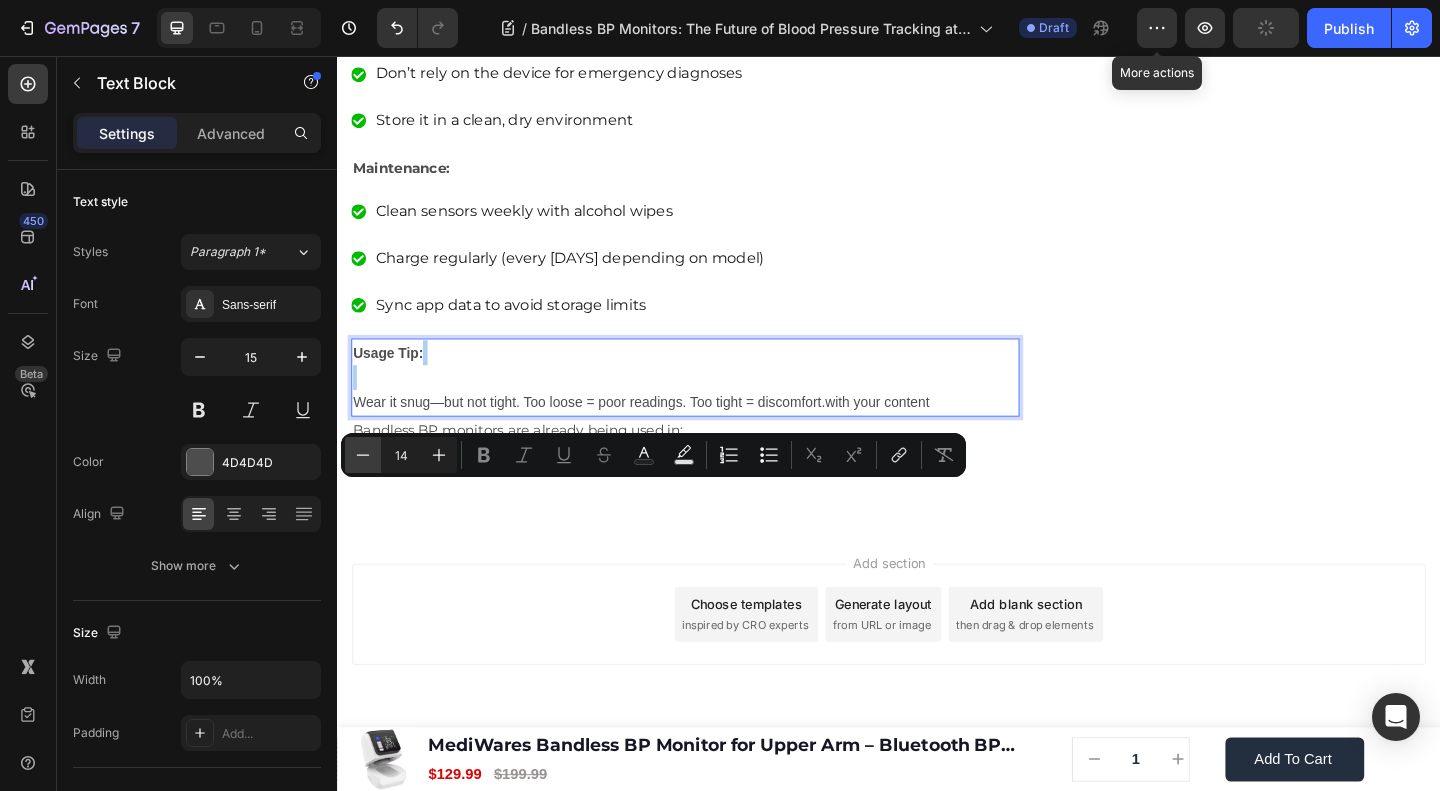 click 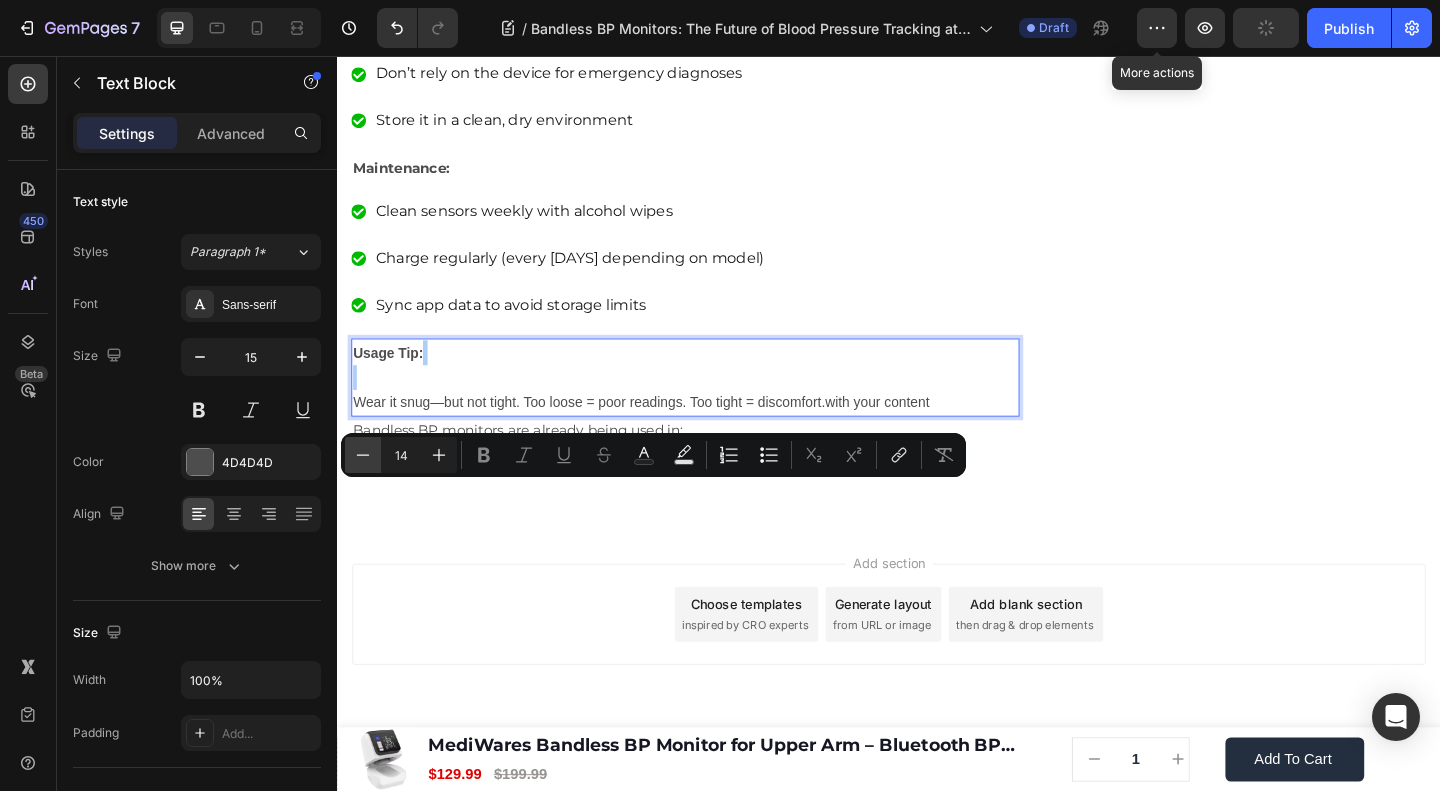 click 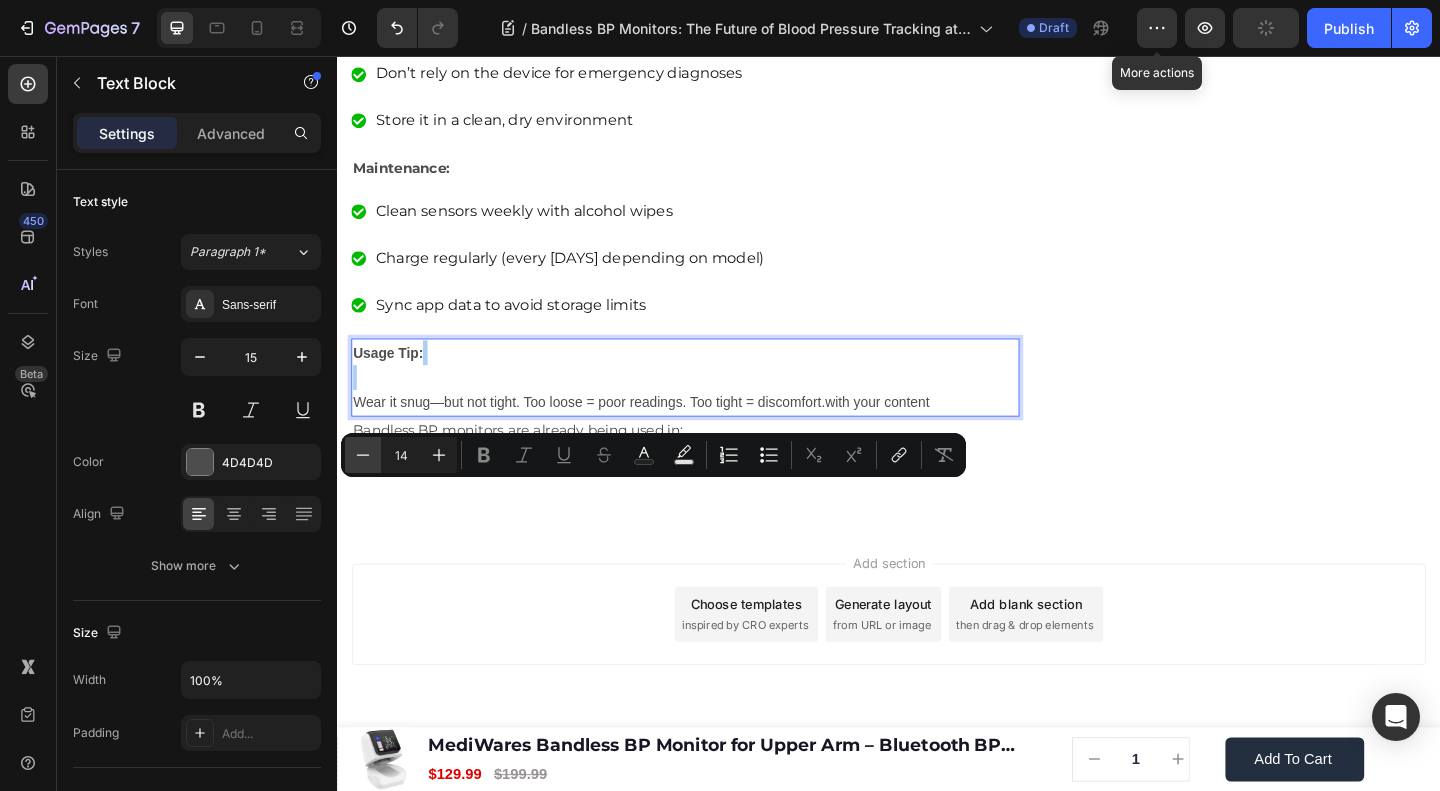 click 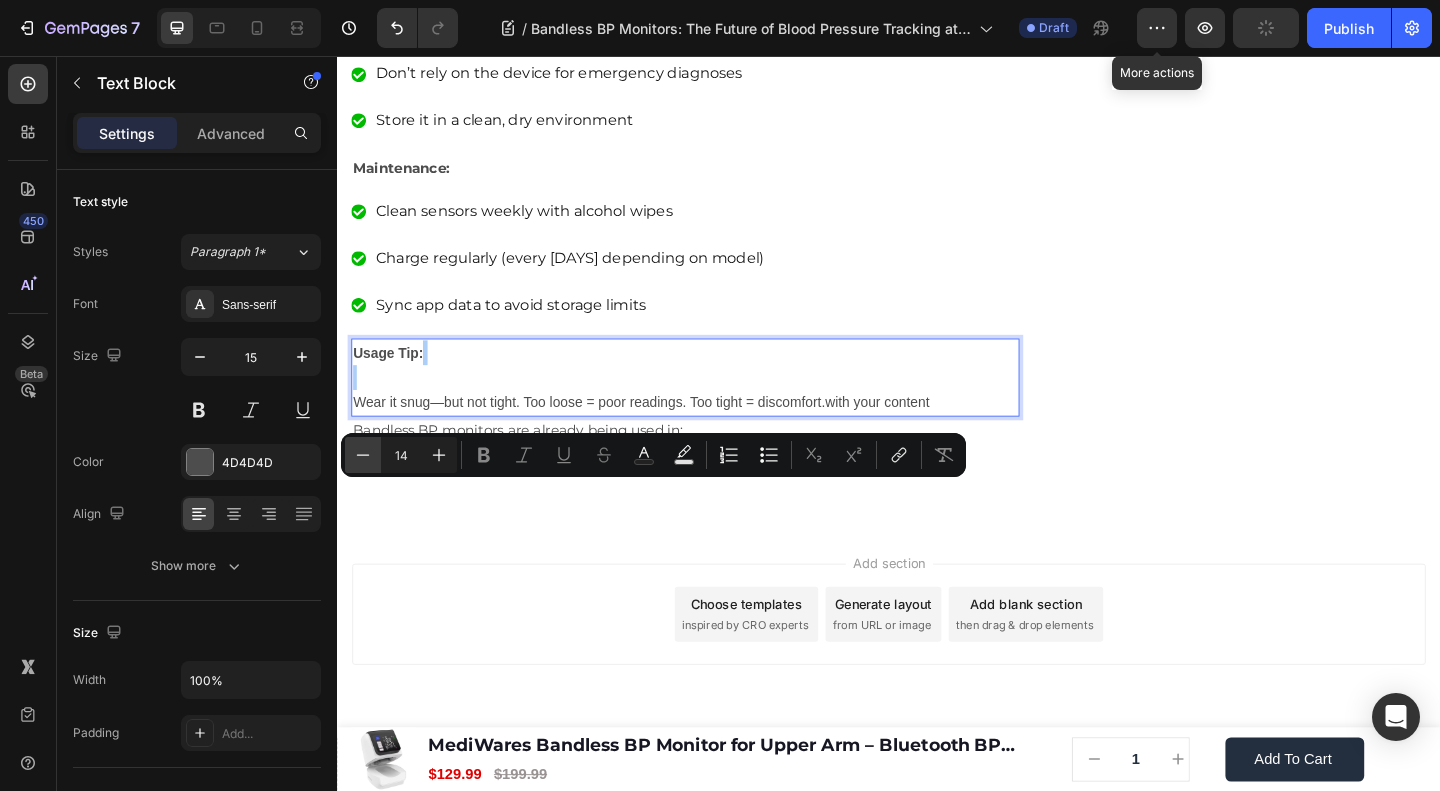 click 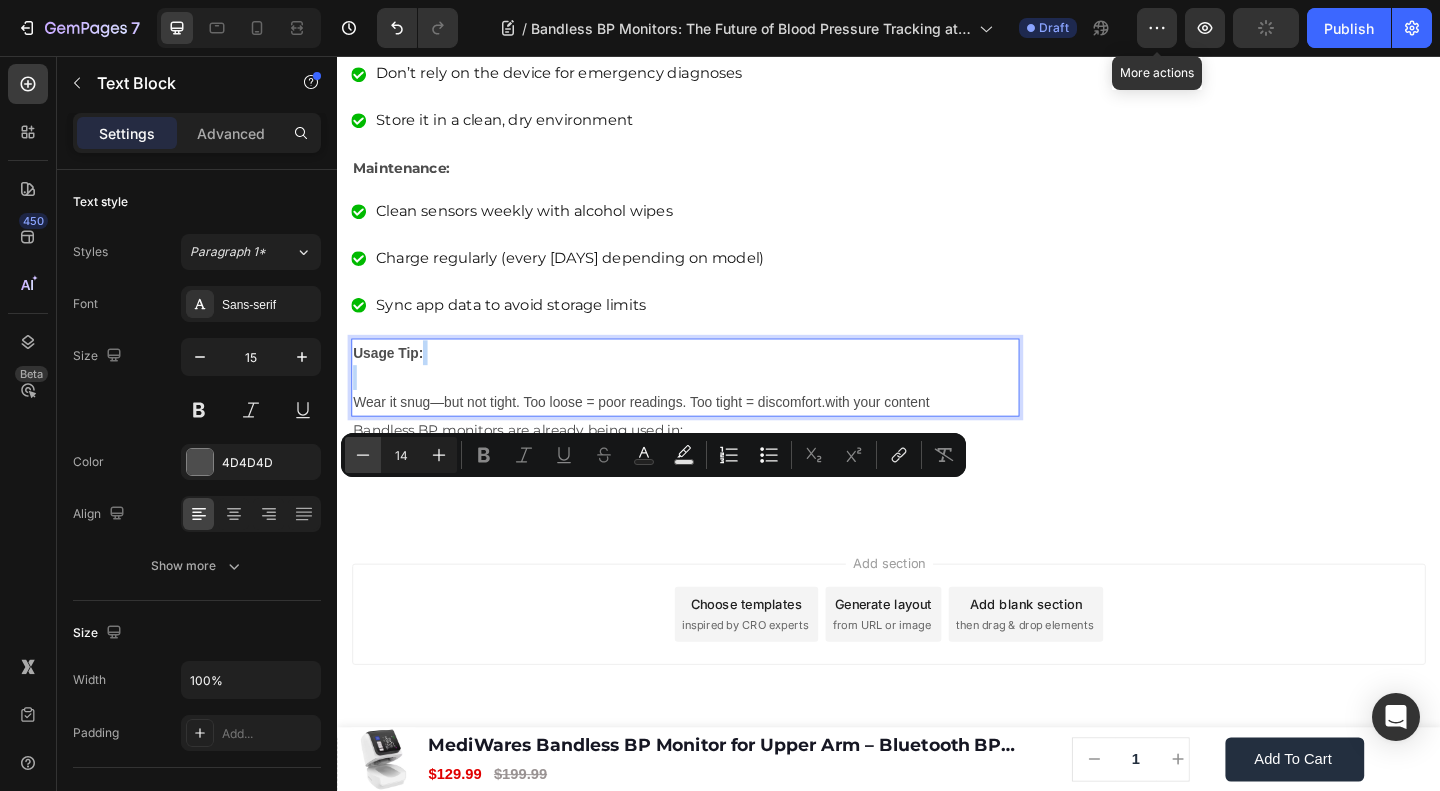 type on "14" 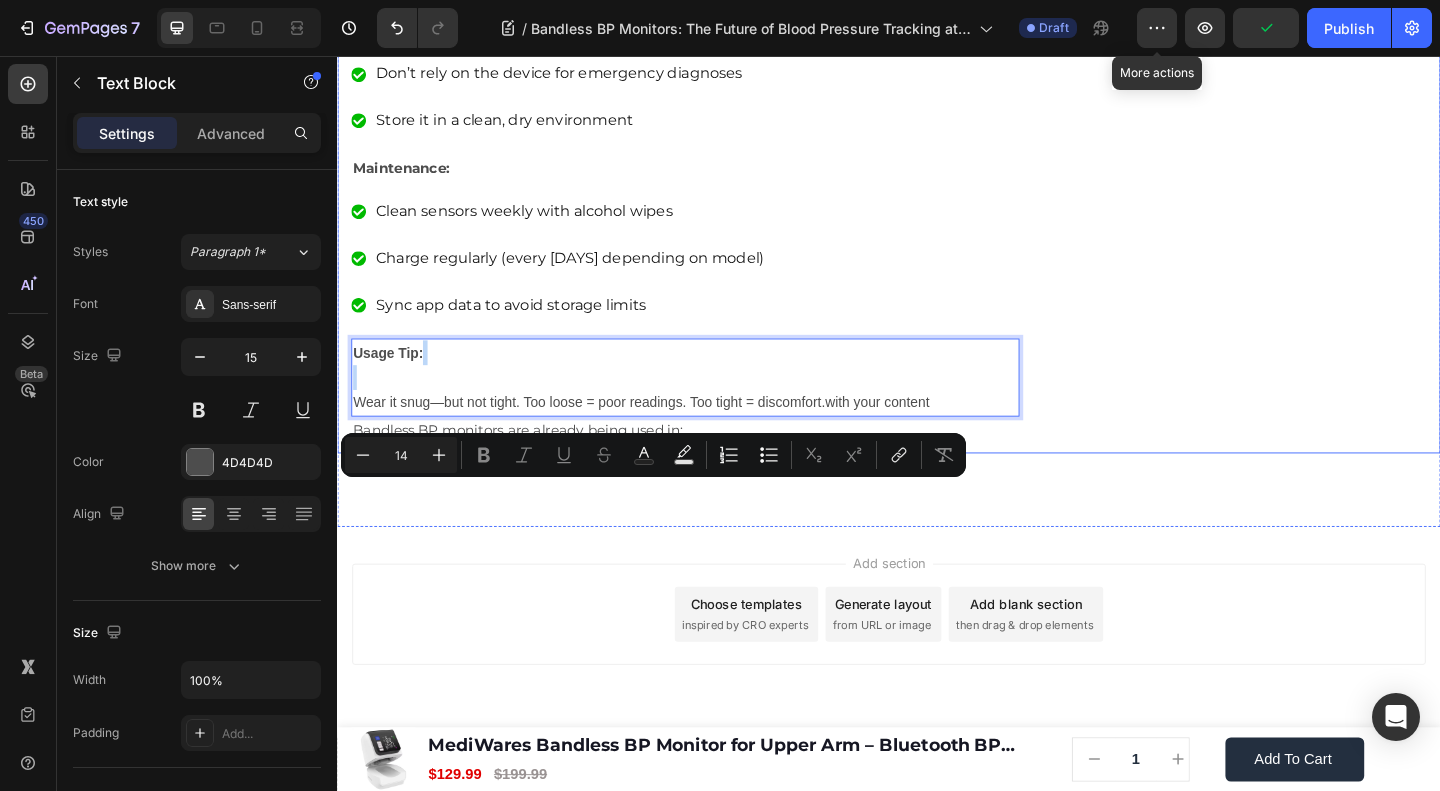 click on "🔥Up to 50% OFF Ending Soon🔥 Text block 03 Days 04 Hrs 52 Mins 57 Secs Countdown Timer Image Clinically Approved Accuracy Over 35,000 Units Sold Affordable Quality with Warranty Doctor Recommended Eco-Friendly Design Item list Shop Now and Save 50% Button
30-day money back guarantee Item list Row Product Images $149.99 Product Price Product Price $199.99 Product Price Product Price Row
Add to cart Add to Cart Product Row Row Image Row" at bounding box center (1332, -2578) 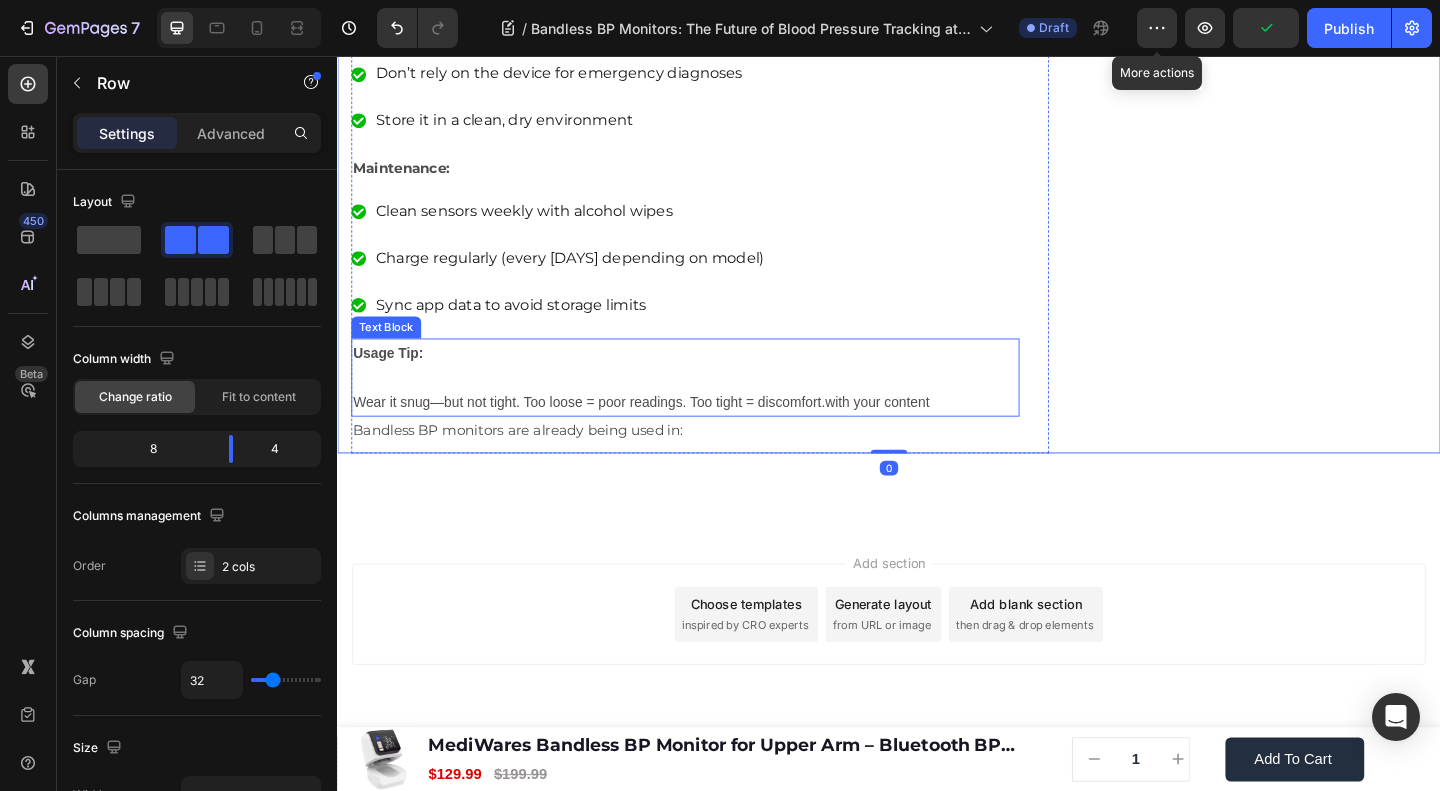 click on "Usage Tip: Wear it snug—but not tight. Too loose = poor readings. Too tight = discomfort.with your content" at bounding box center [715, 405] 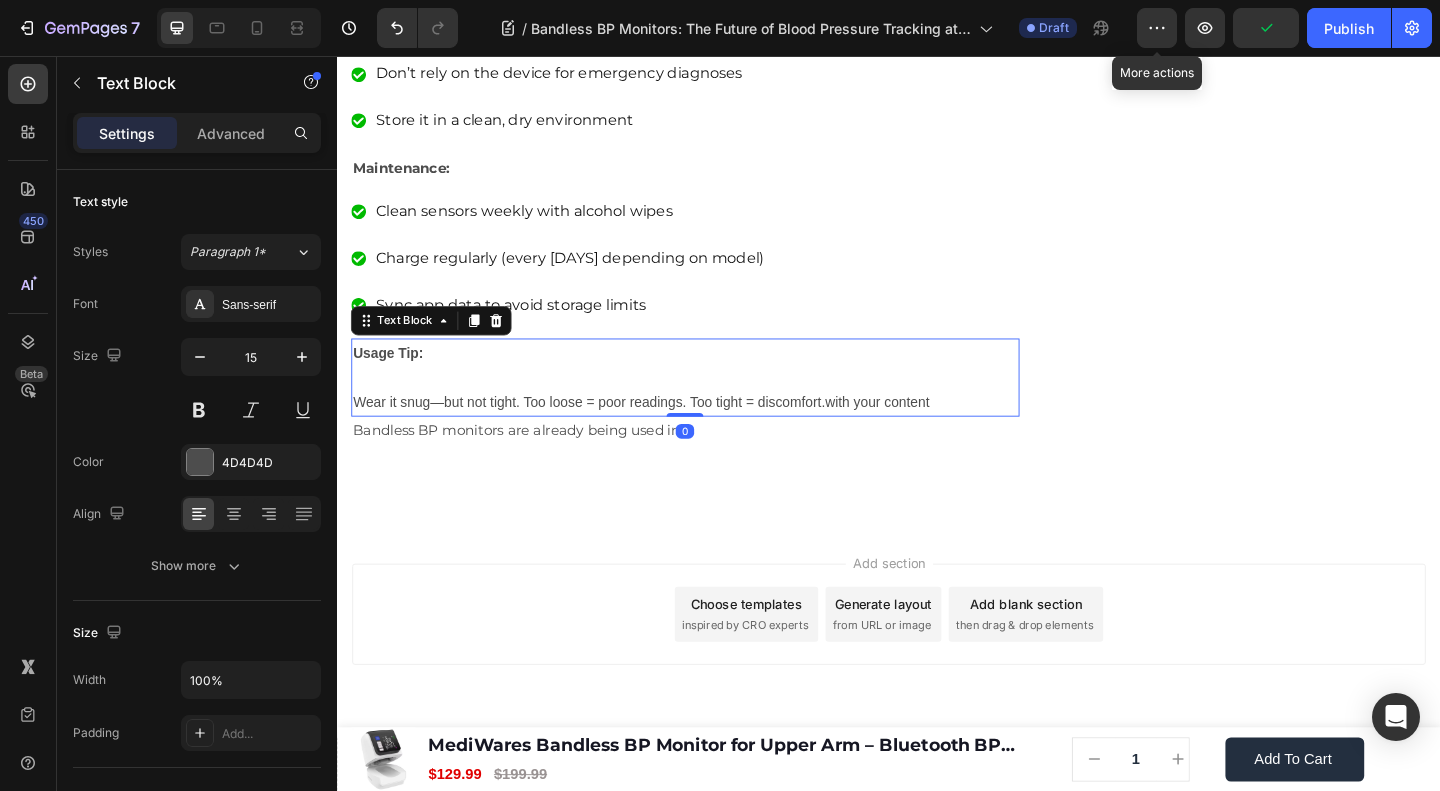 click on "Usage Tip: Wear it snug—but not tight. Too loose = poor readings. Too tight = discomfort.with your content" at bounding box center (715, 405) 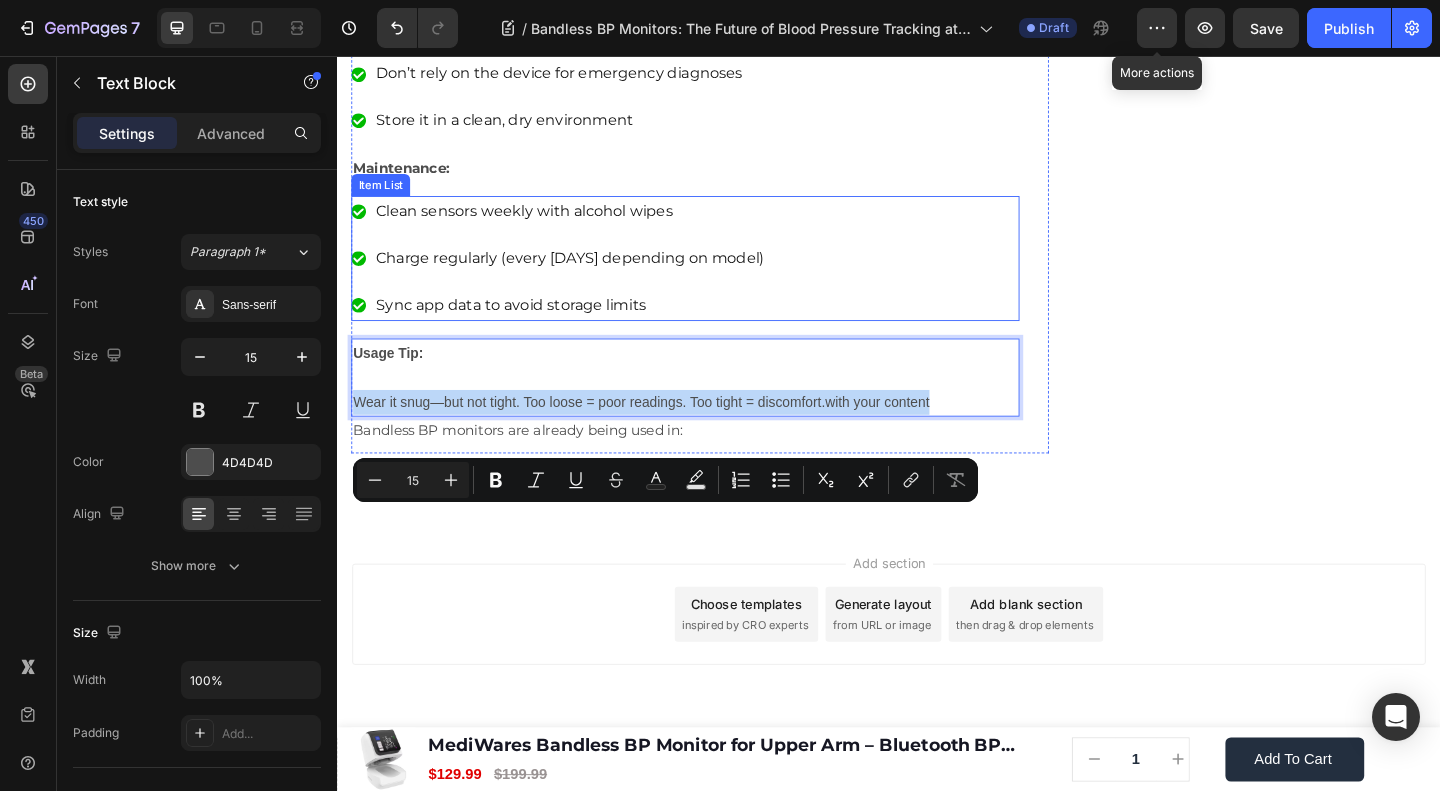 click on "Home
Blog
Article Title Breadcrumb Bandless BP Monitors: The Future of Blood Pressure Tracking at Your Fingertips Heading Row Image James Wilder Text block Advanced list Published:  August 04, 2025 Text block Row Monitoring blood pressure shouldn’t feel like a medical procedure. Yet, for years, the traditional cuff-based monitors, bulky, noisy, and often uncomfortable, have remained the norm. But not anymore. A quiet revolution is underway in the world of health tech, led by an innovation called the bandless BP monitor. Text block Image If you're someone who hates cuff inflation or needs constant BP monitoring without hassle, a bandless monitor might just be your new best friend. Let’s explore why this cuffless, wearable device is changing the way we track cardiovascular health—quietly, comfortably, and continuously. Text block ⁠⁠⁠⁠⁠⁠⁠ What is a Bandless BP Monitor? Image" at bounding box center [937, -2578] 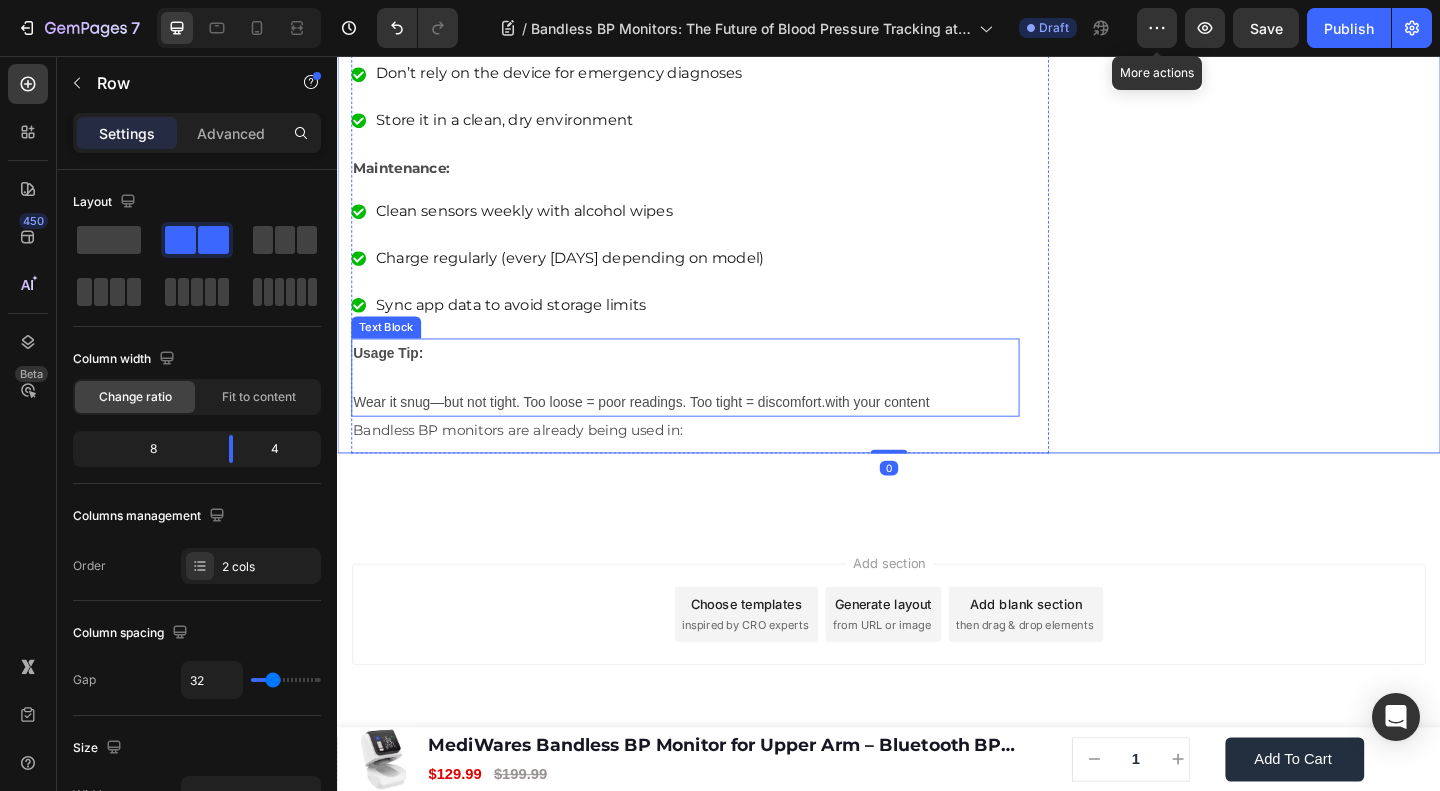 click on "Usage Tip: Wear it snug—but not tight. Too loose = poor readings. Too tight = discomfort.with your content" at bounding box center [715, 405] 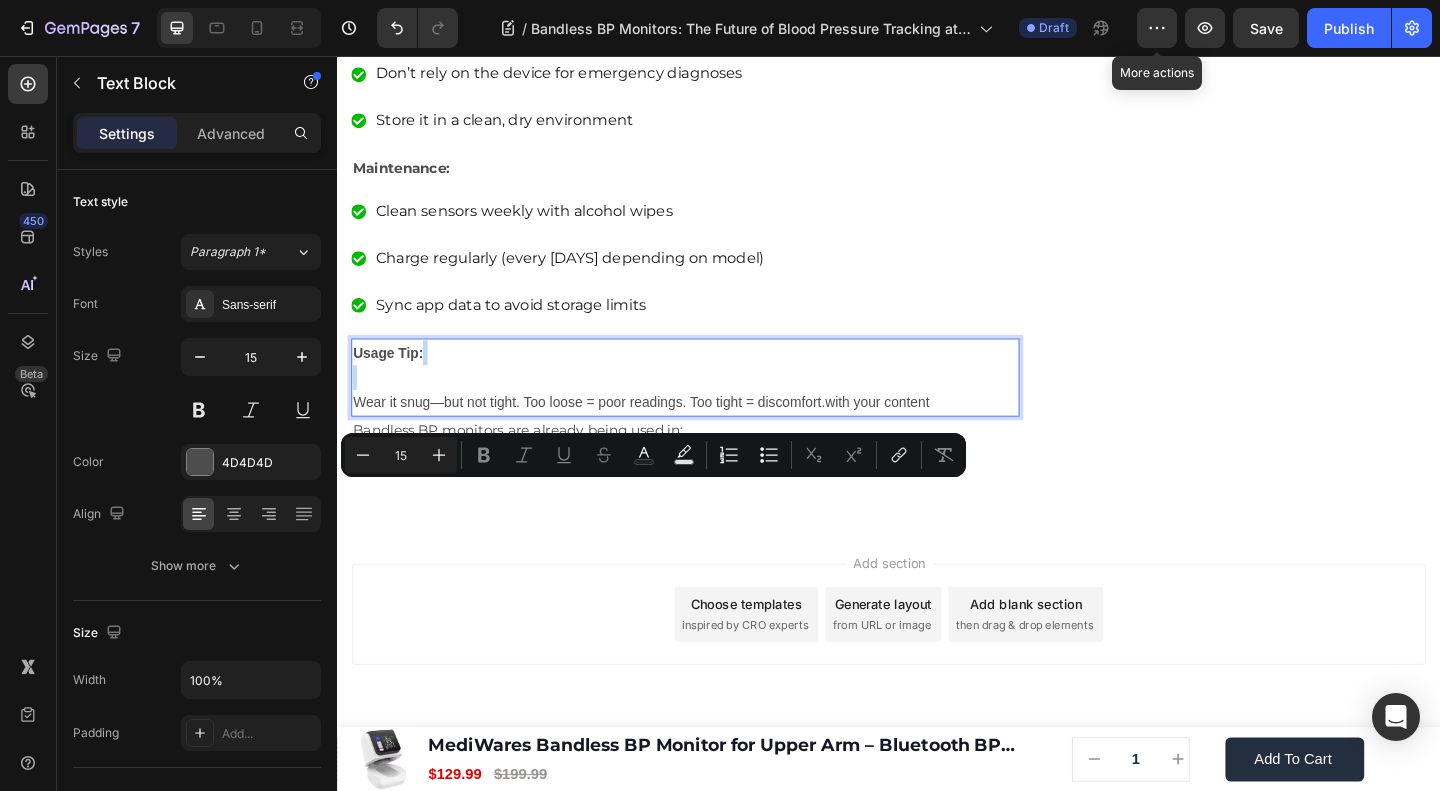 click on "Usage Tip: Wear it snug—but not tight. Too loose = poor readings. Too tight = discomfort.with your content" at bounding box center [715, 405] 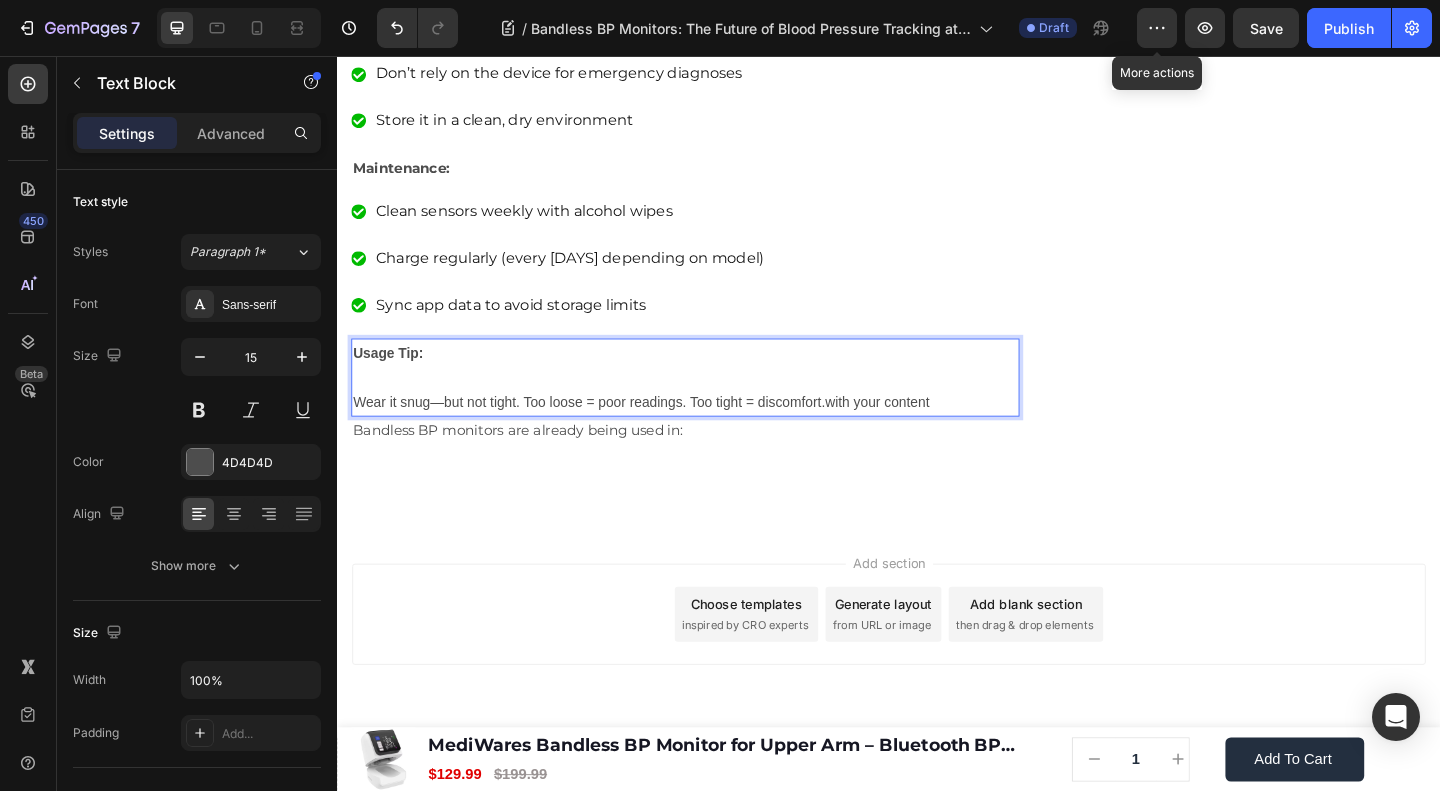 click on "Usage Tip: ⁠⁠⁠⁠⁠⁠⁠ Wear it snug—but not tight. Too loose = poor readings. Too tight = discomfort.with your content" at bounding box center (715, 405) 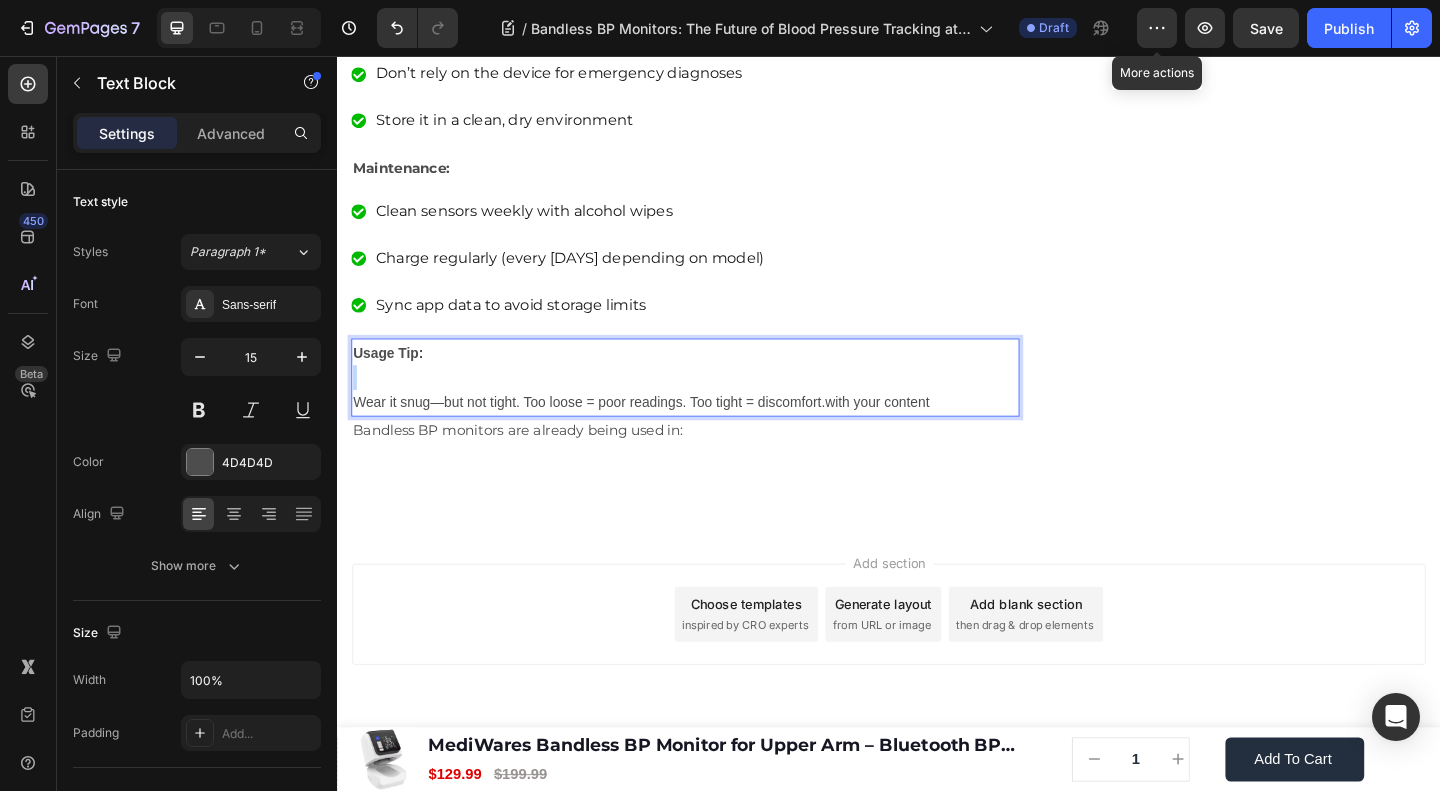 click on "Usage Tip: ⁠⁠⁠⁠⁠⁠⁠ Wear it snug—but not tight. Too loose = poor readings. Too tight = discomfort.with your content" at bounding box center (715, 405) 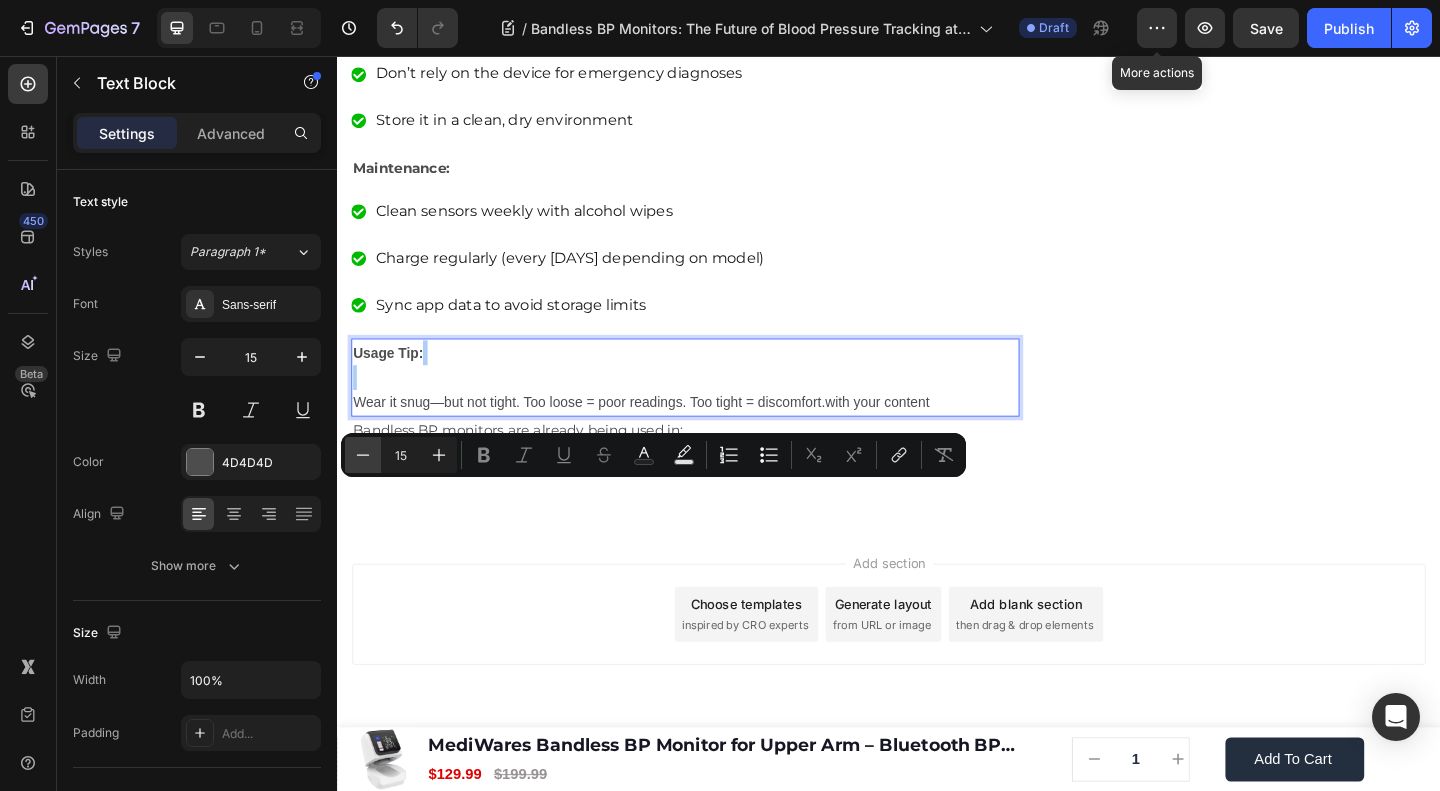 click 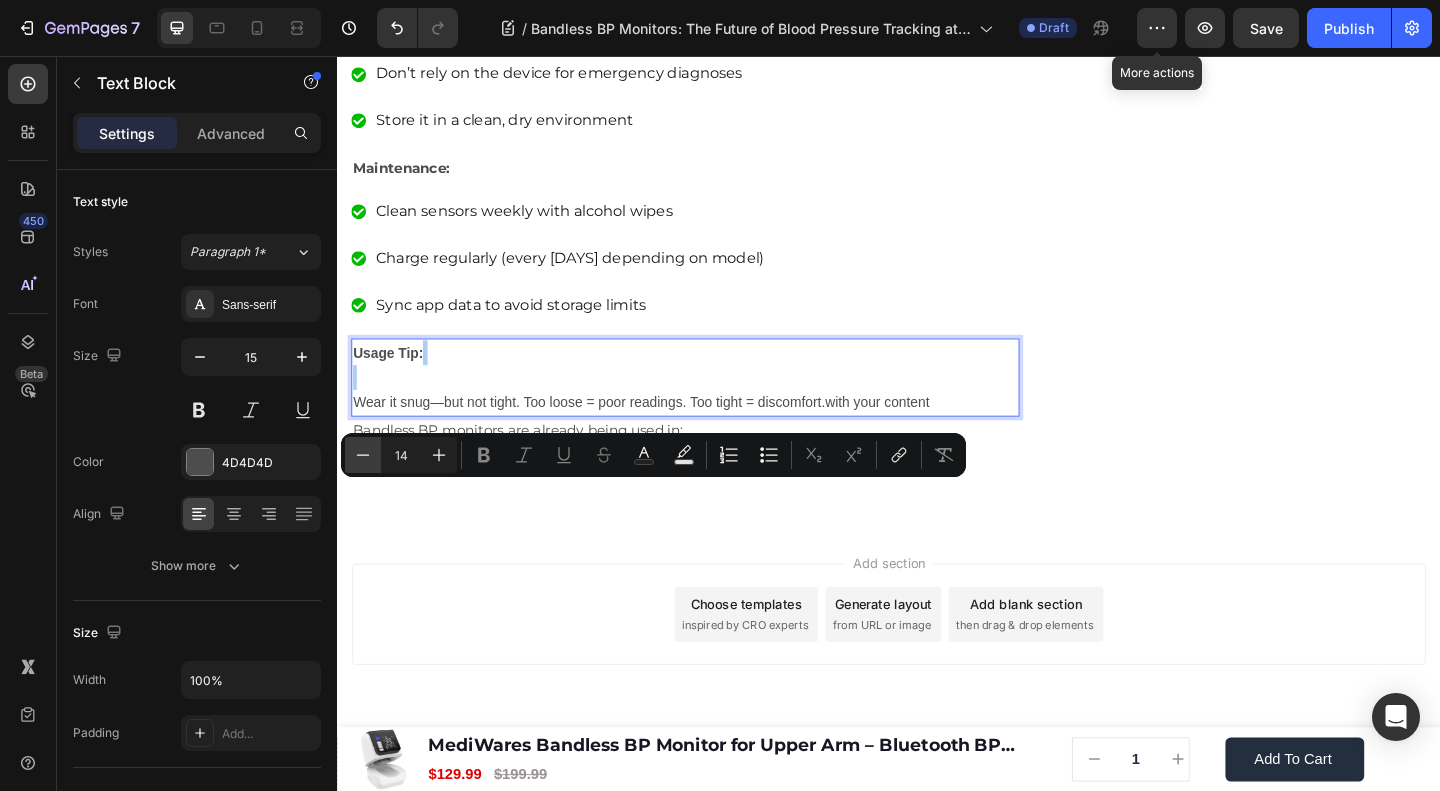 click 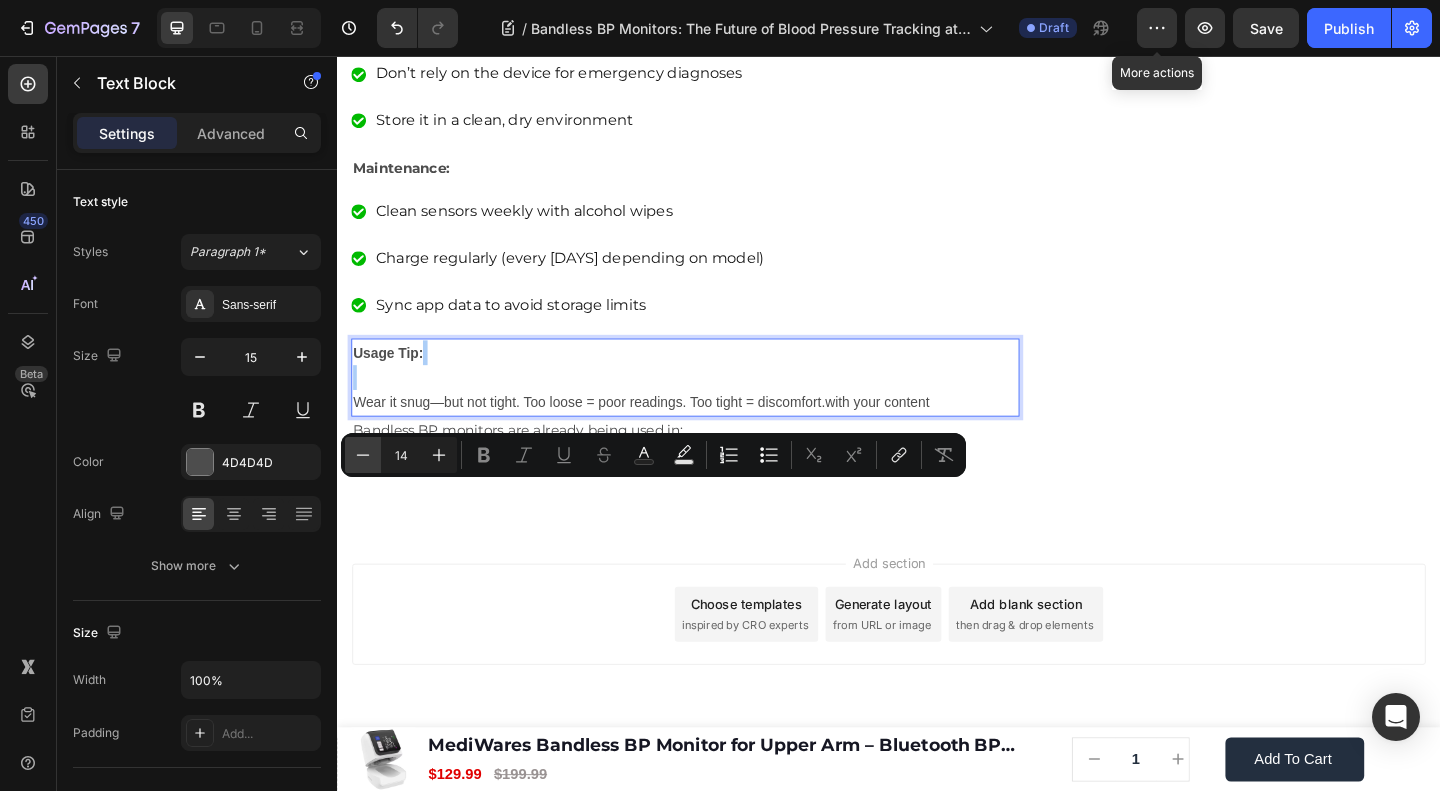 click on "Minus" at bounding box center (363, 455) 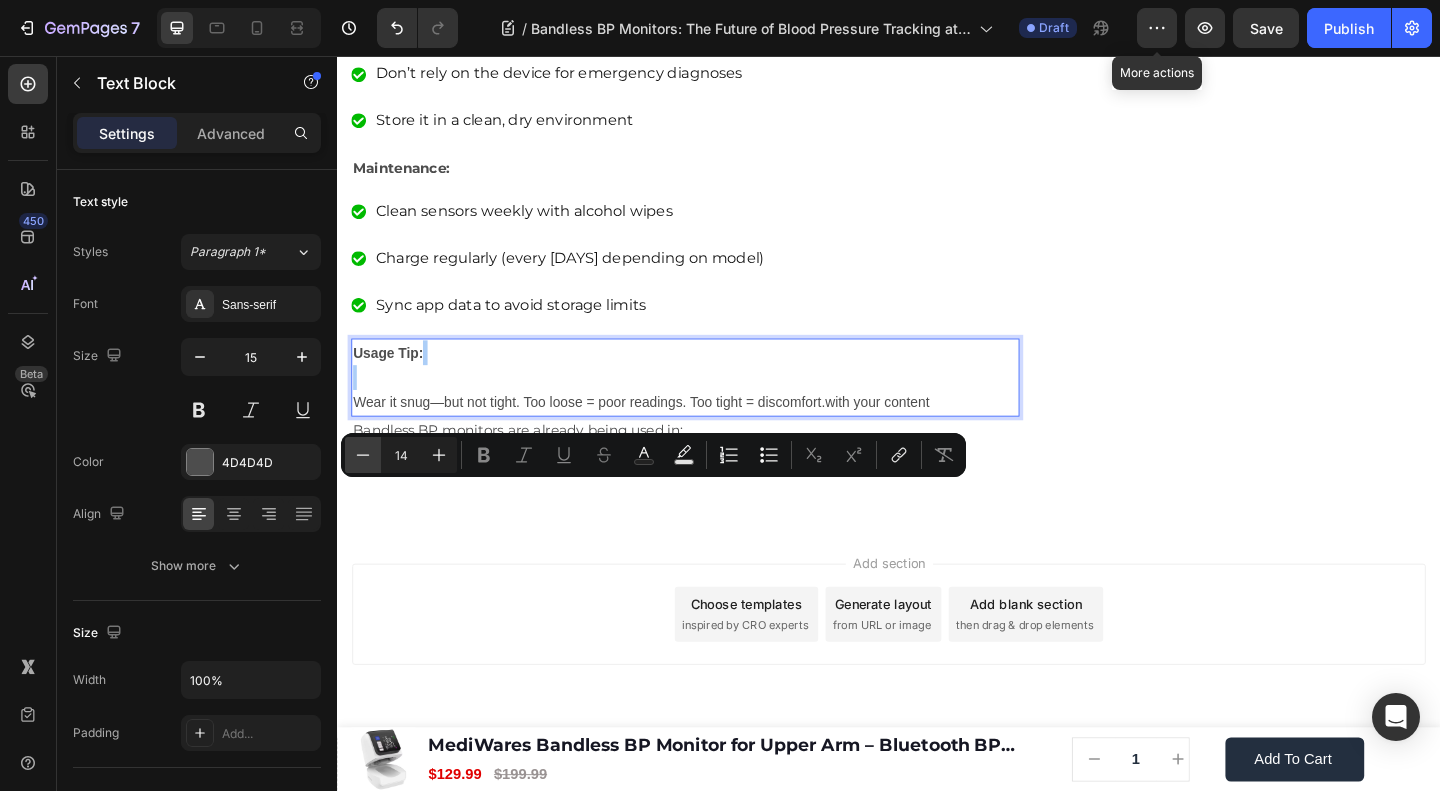 click on "Minus" at bounding box center (363, 455) 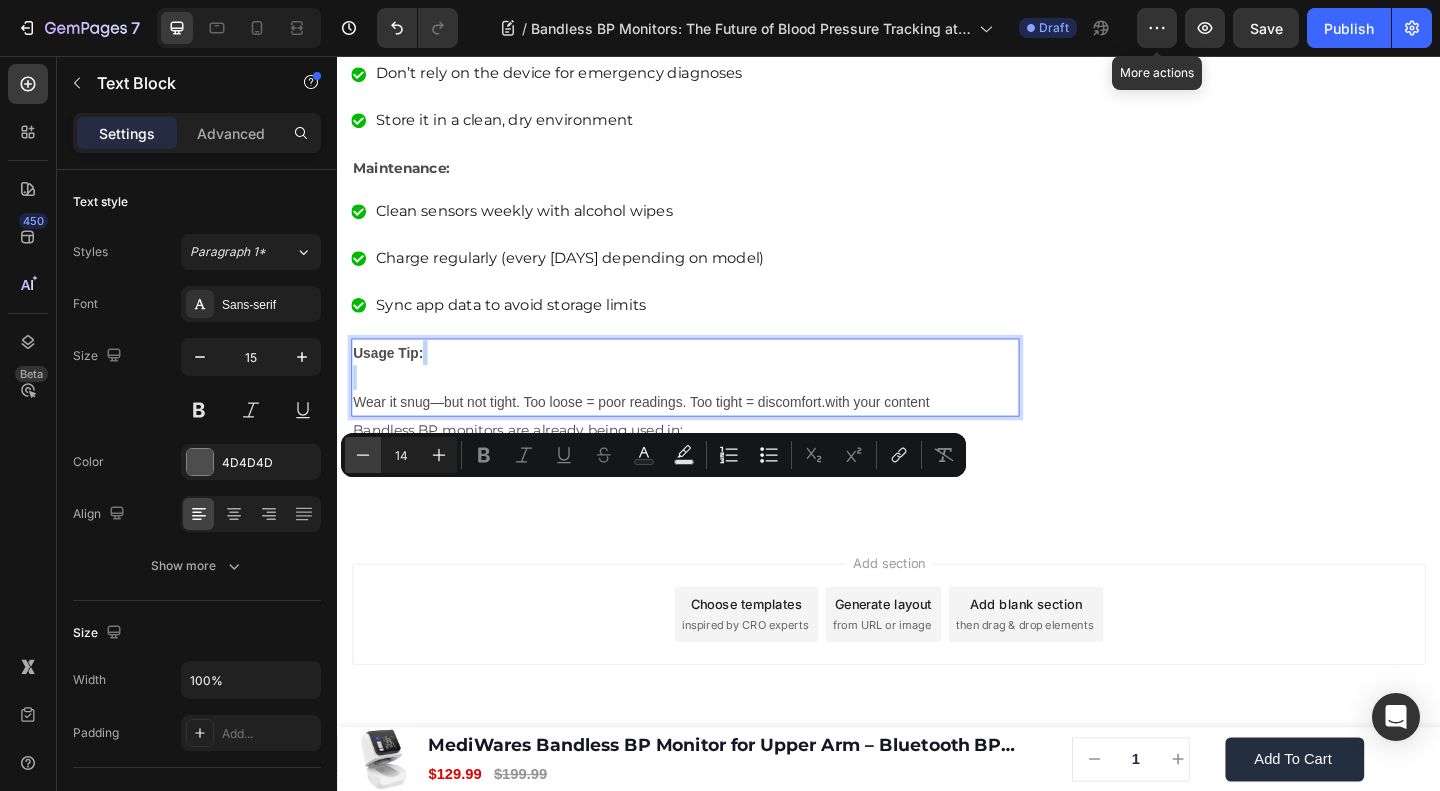 type on "14" 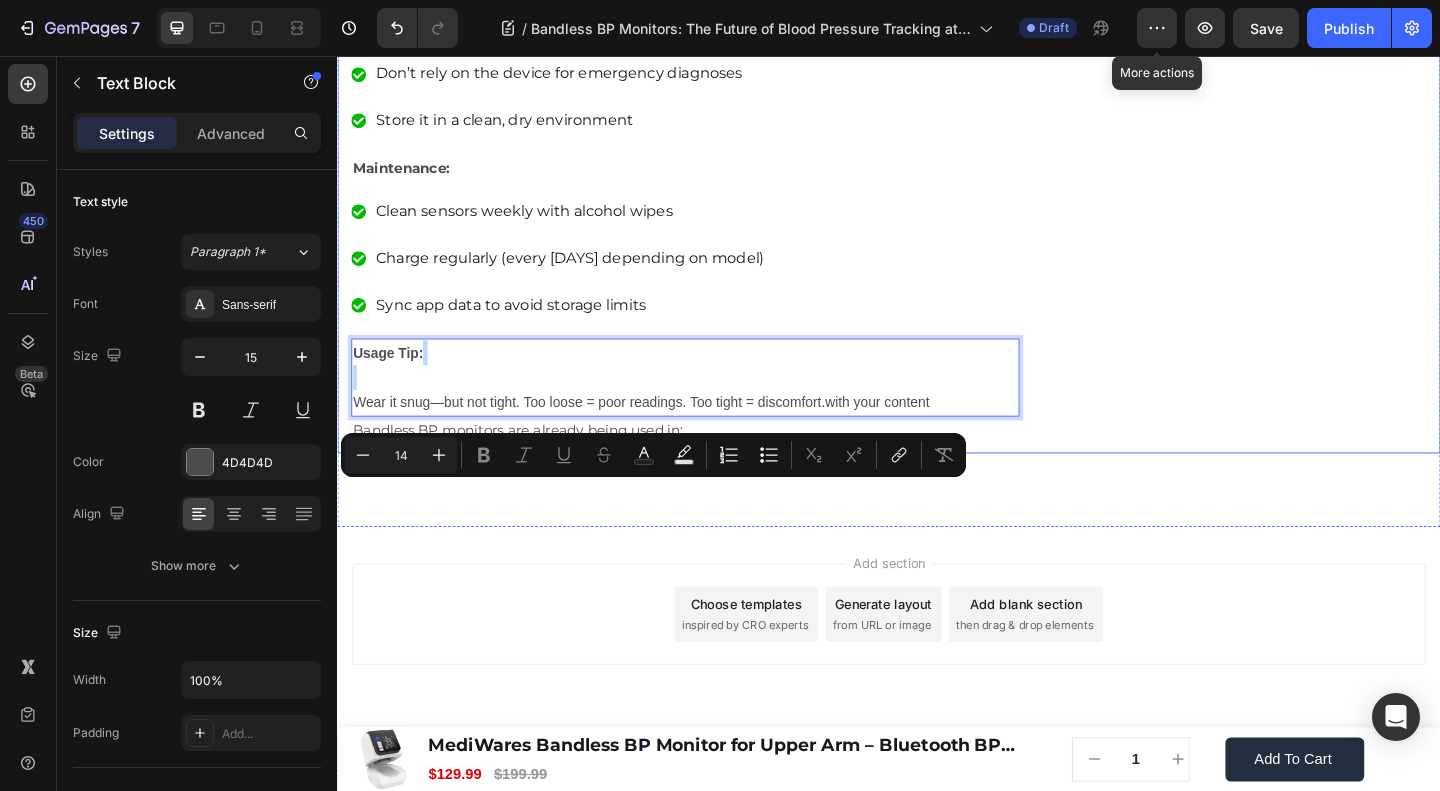 click on "🔥Up to 50% OFF Ending Soon🔥 Text block 03 Days 04 Hrs 52 Mins 48 Secs Countdown Timer Image Clinically Approved Accuracy Over 35,000 Units Sold Affordable Quality with Warranty Doctor Recommended Eco-Friendly Design Item list Shop Now and Save 50% Button
30-day money back guarantee Item list Row Product Images $149.99 Product Price Product Price $199.99 Product Price Product Price Row
Add to cart Add to Cart Product Row Row Image Row" at bounding box center [1332, -2578] 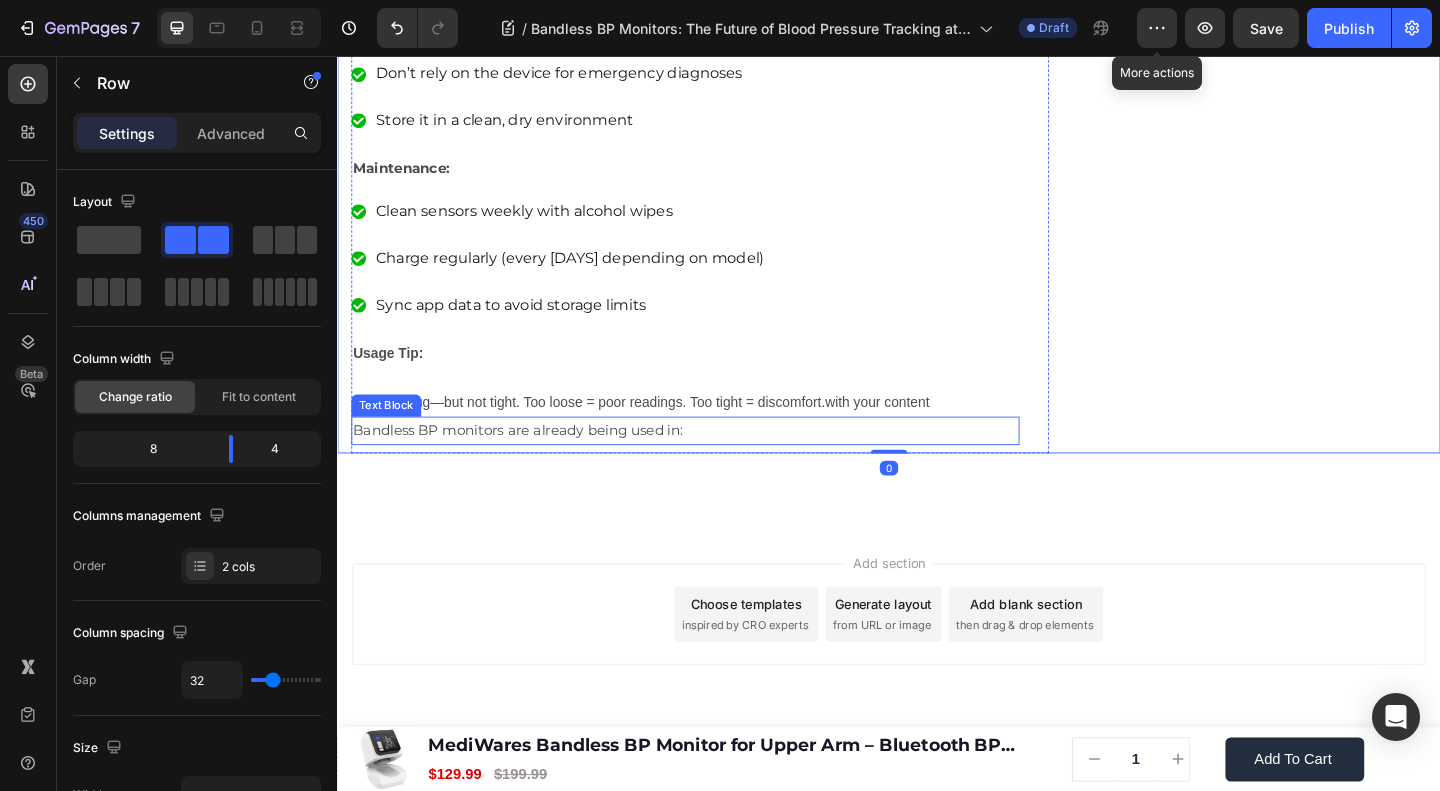click on "Bandless BP monitors are already being used in:" at bounding box center [533, 462] 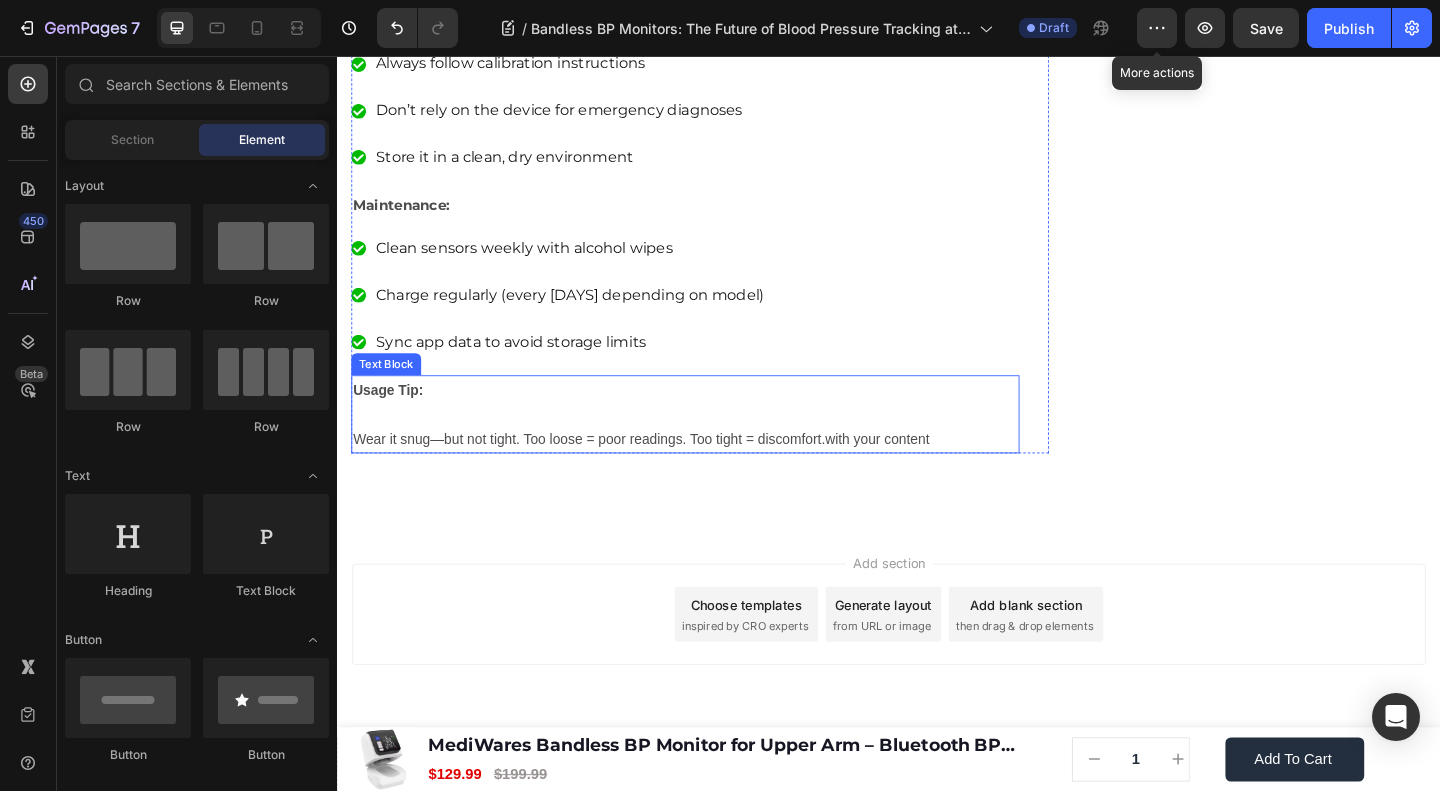 click on "Usage Tip: Wear it snug—but not tight. Too loose = poor readings. Too tight = discomfort.with your content" at bounding box center [715, 445] 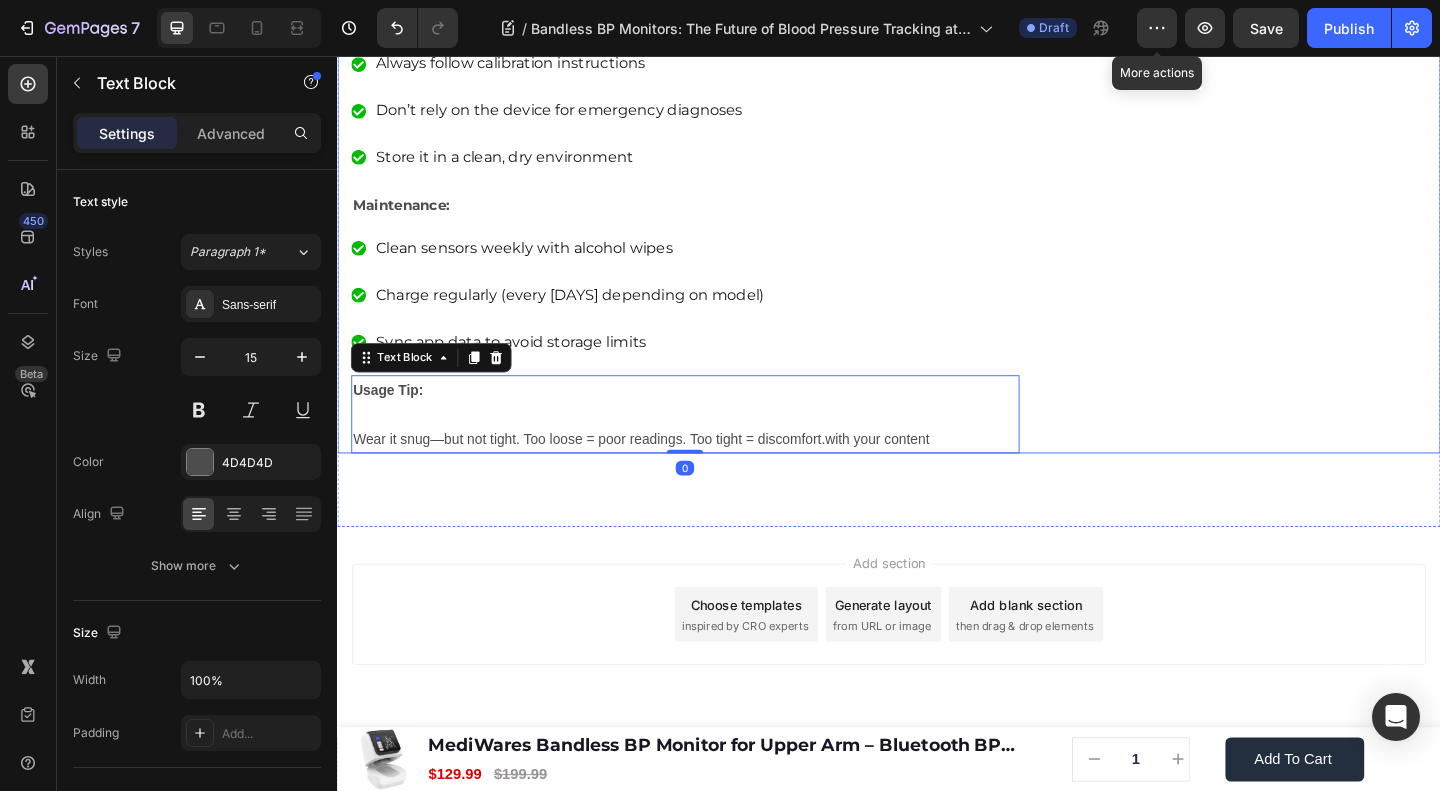 click on "🔥Up to 50% OFF Ending Soon🔥 Text block 03 Days 04 Hrs 52 Mins 44 Secs Countdown Timer Image Clinically Approved Accuracy Over 35,000 Units Sold Affordable Quality with Warranty Doctor Recommended Eco-Friendly Design Item list Shop Now and Save 50% Button
30-day money back guarantee Item list Row Product Images $149.99 Product Price Product Price $199.99 Product Price Product Price Row
Add to cart Add to Cart Product Row Row Image Row" at bounding box center (1332, -2558) 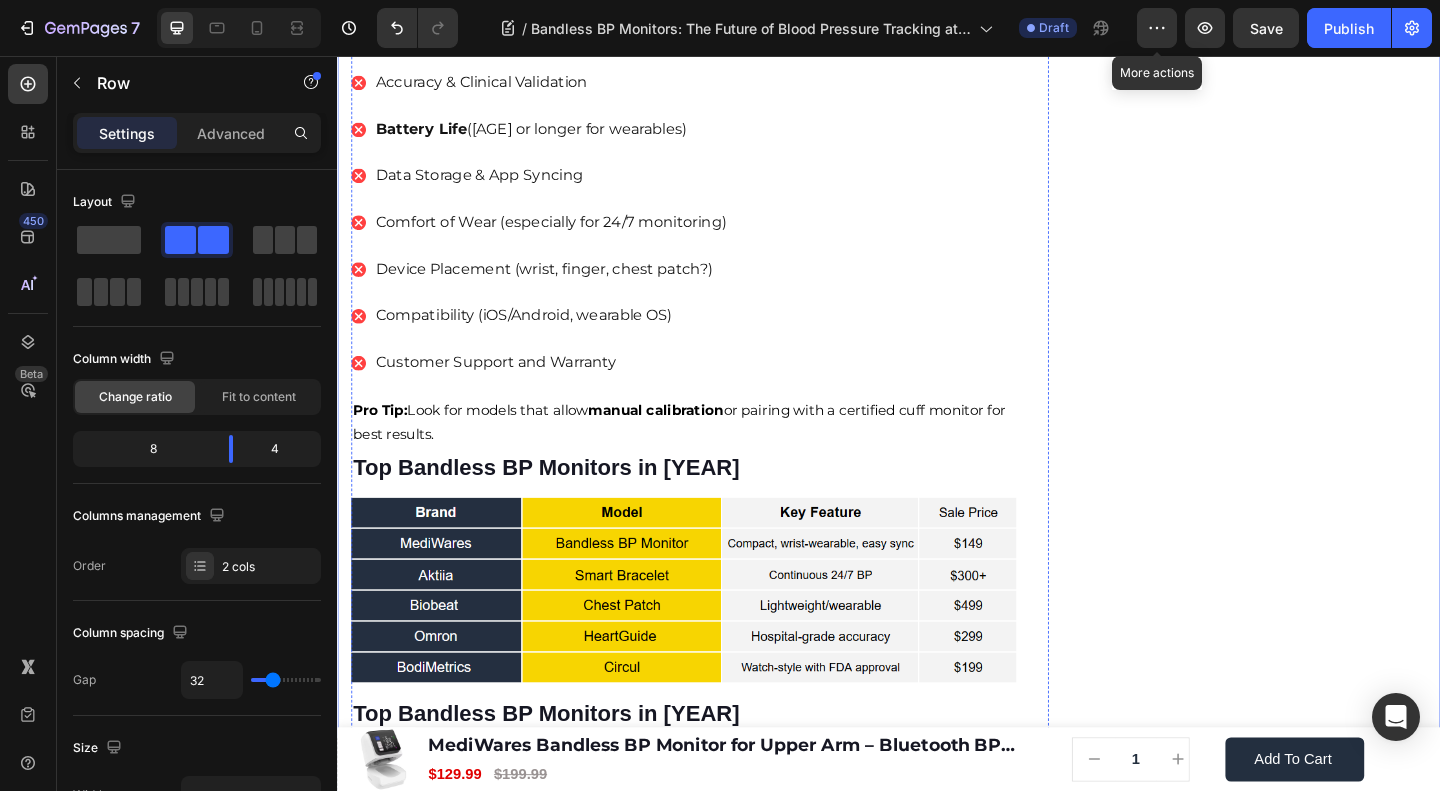 scroll, scrollTop: 5993, scrollLeft: 0, axis: vertical 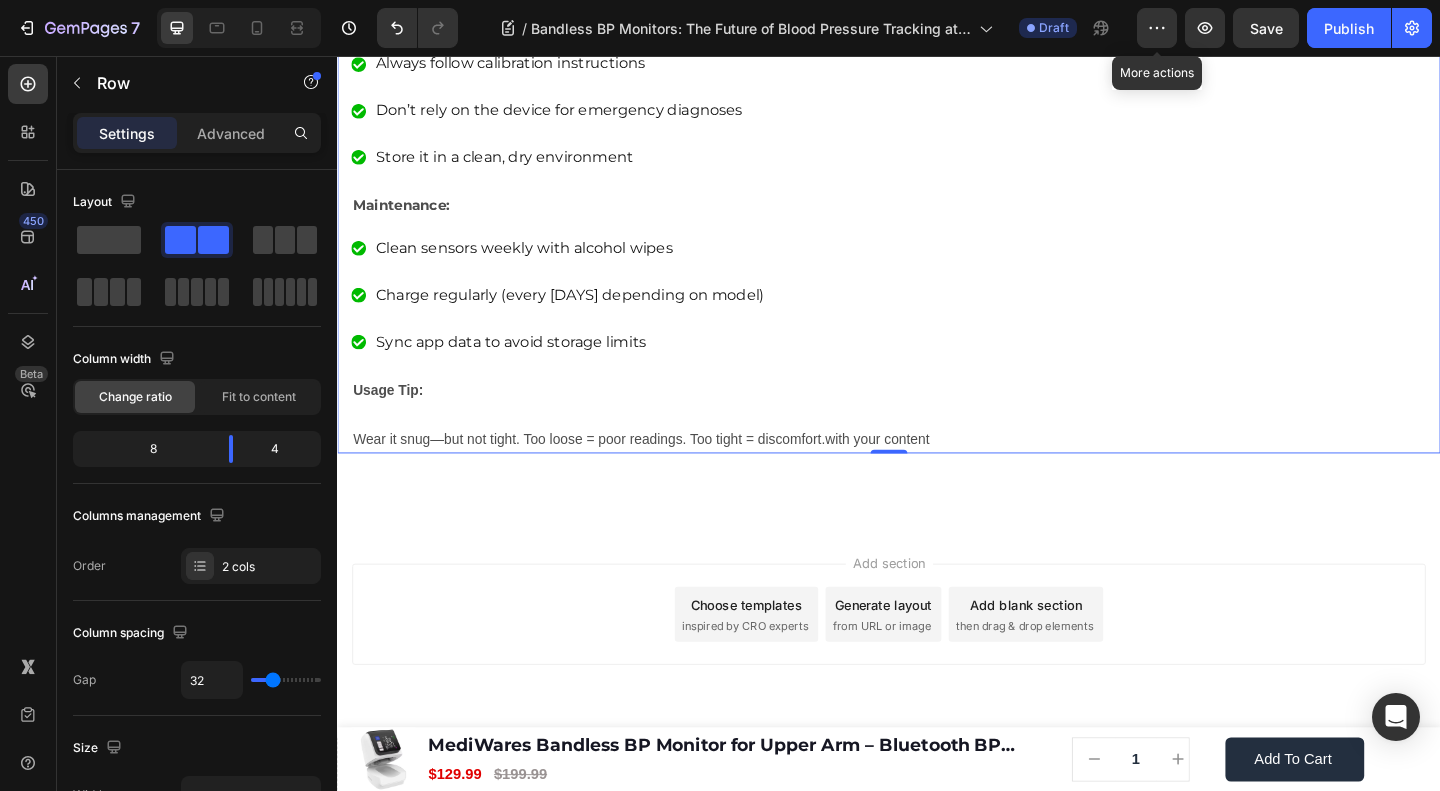 click on "🔥Up to 50% OFF Ending Soon🔥 Text block 03 Days 04 Hrs 52 Mins 36 Secs Countdown Timer Image Clinically Approved Accuracy Over 35,000 Units Sold Affordable Quality with Warranty Doctor Recommended Eco-Friendly Design Item list Shop Now and Save 50% Button
30-day money back guarantee Item list Row Product Images $149.99 Product Price Product Price $199.99 Product Price Product Price Row
Add to cart Add to Cart Product Row Row Image Row" at bounding box center (1332, -2558) 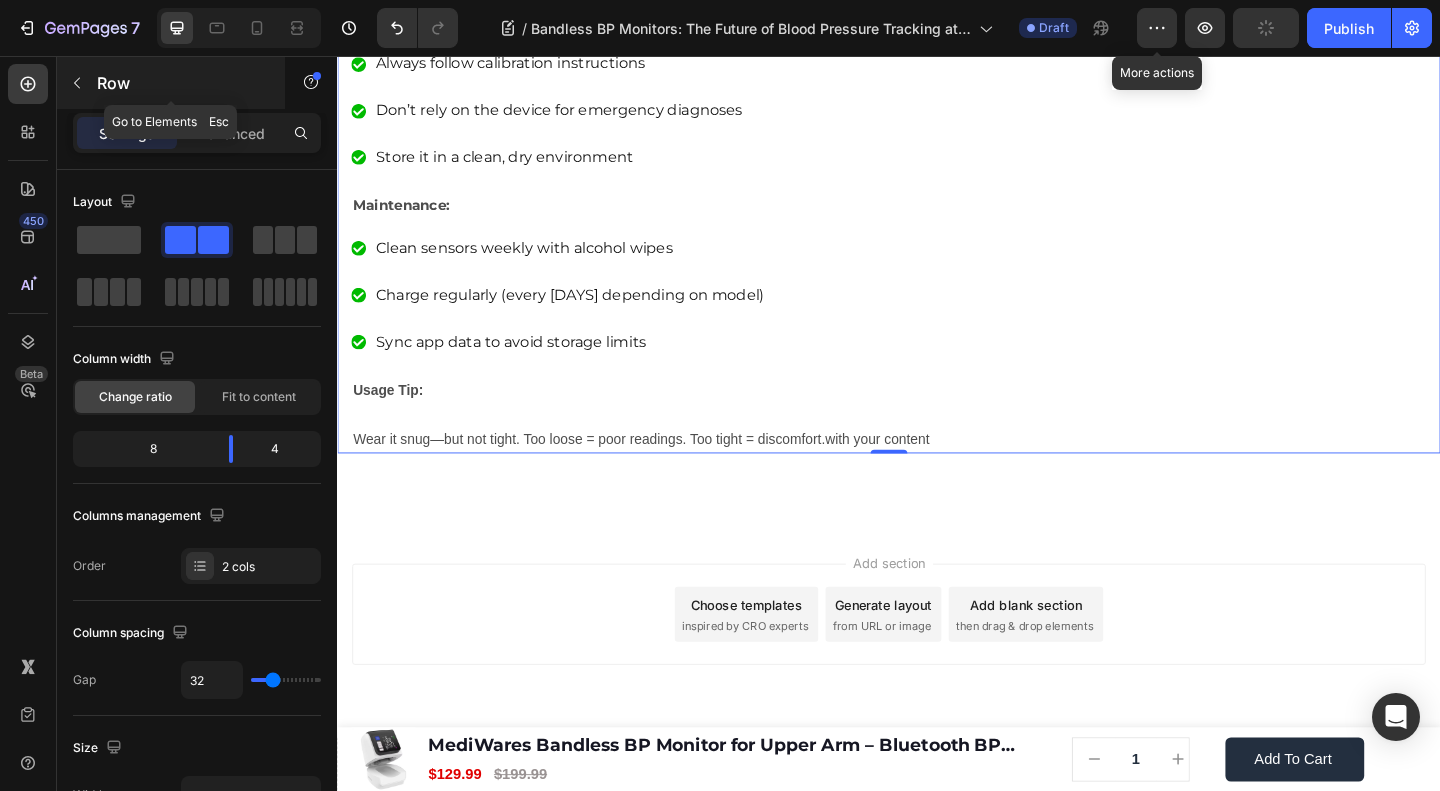 click 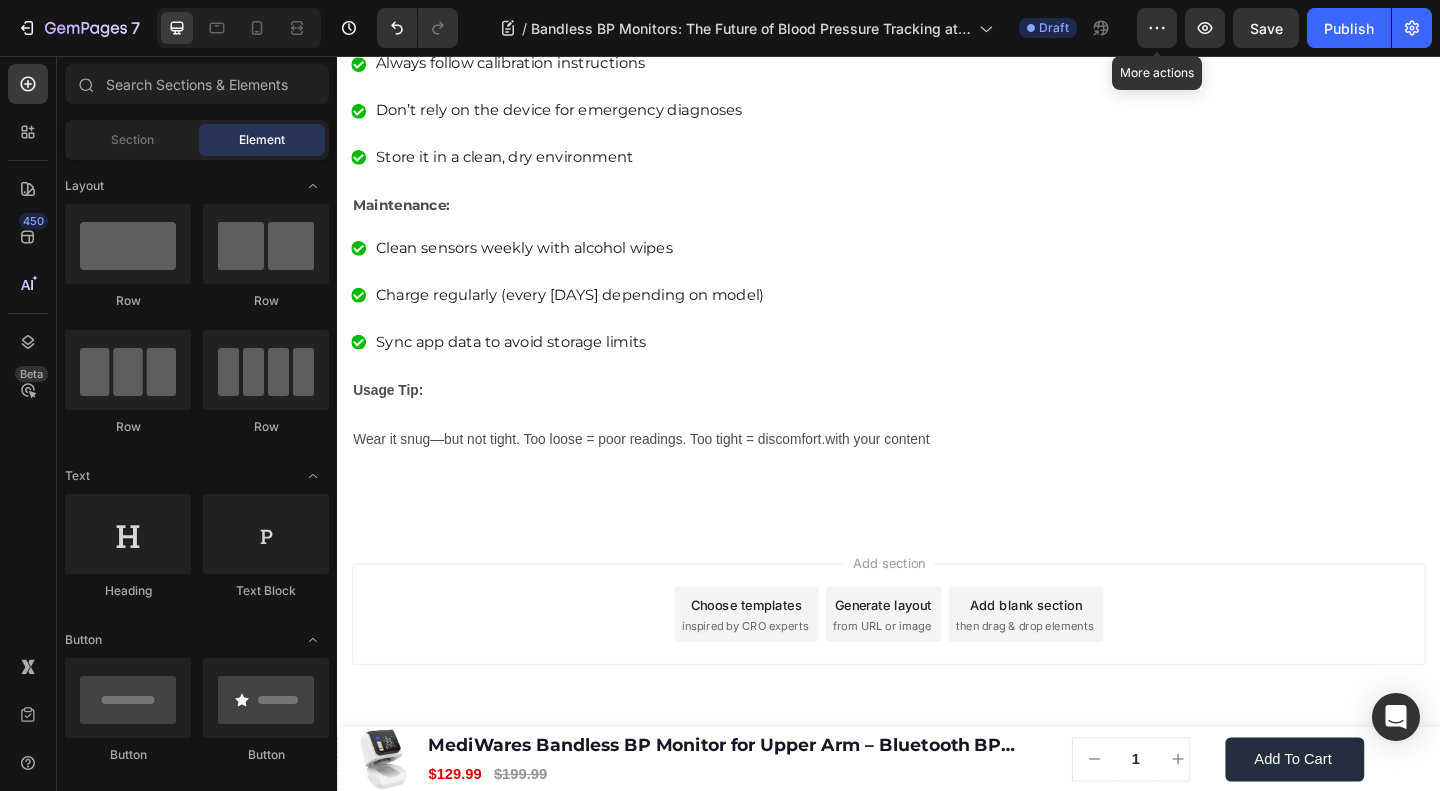 scroll, scrollTop: 5993, scrollLeft: 0, axis: vertical 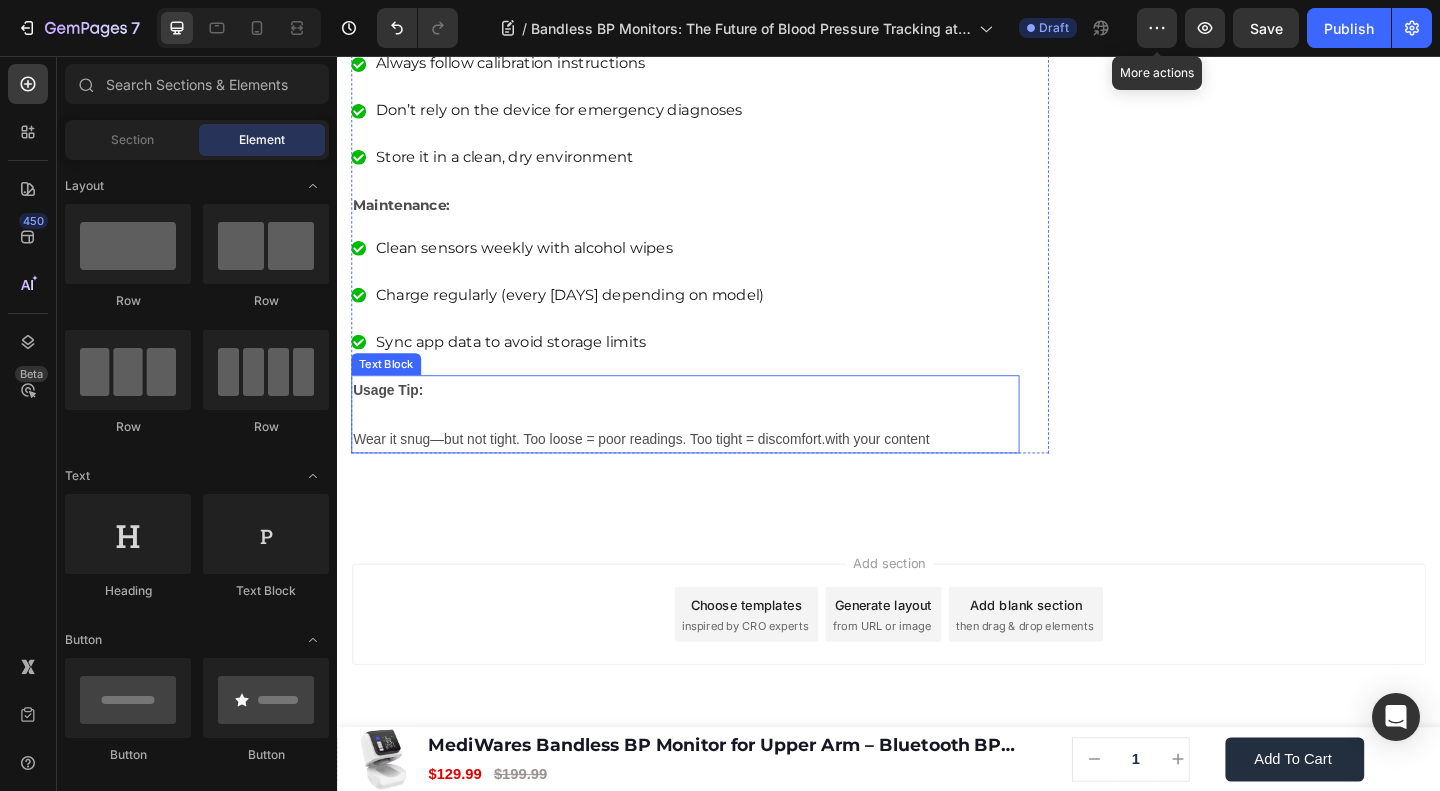 click on "Usage Tip: Wear it snug—but not tight. Too loose = poor readings. Too tight = discomfort.with your content" at bounding box center [715, 445] 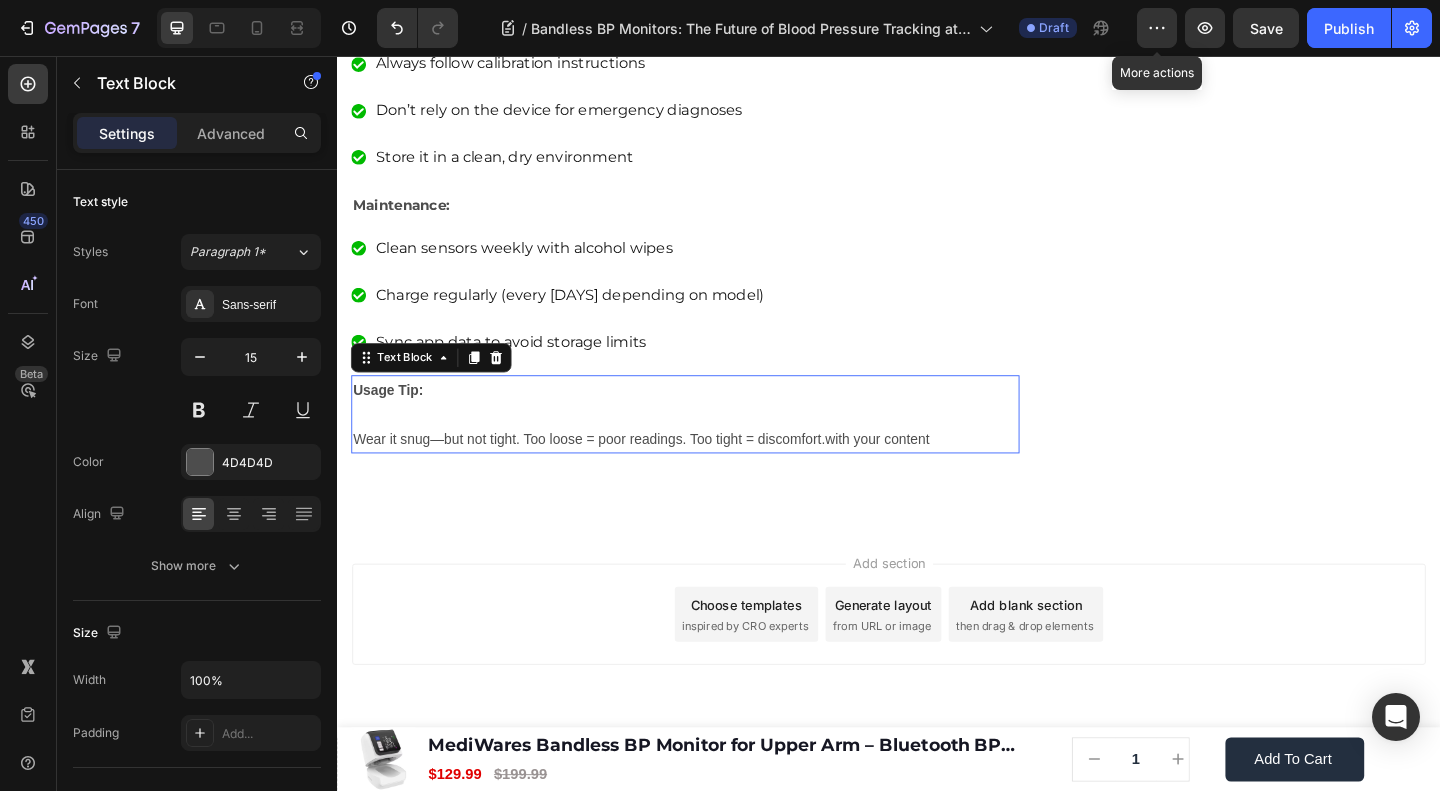 click on "Usage Tip: Wear it snug—but not tight. Too loose = poor readings. Too tight = discomfort.with your content" at bounding box center [715, 445] 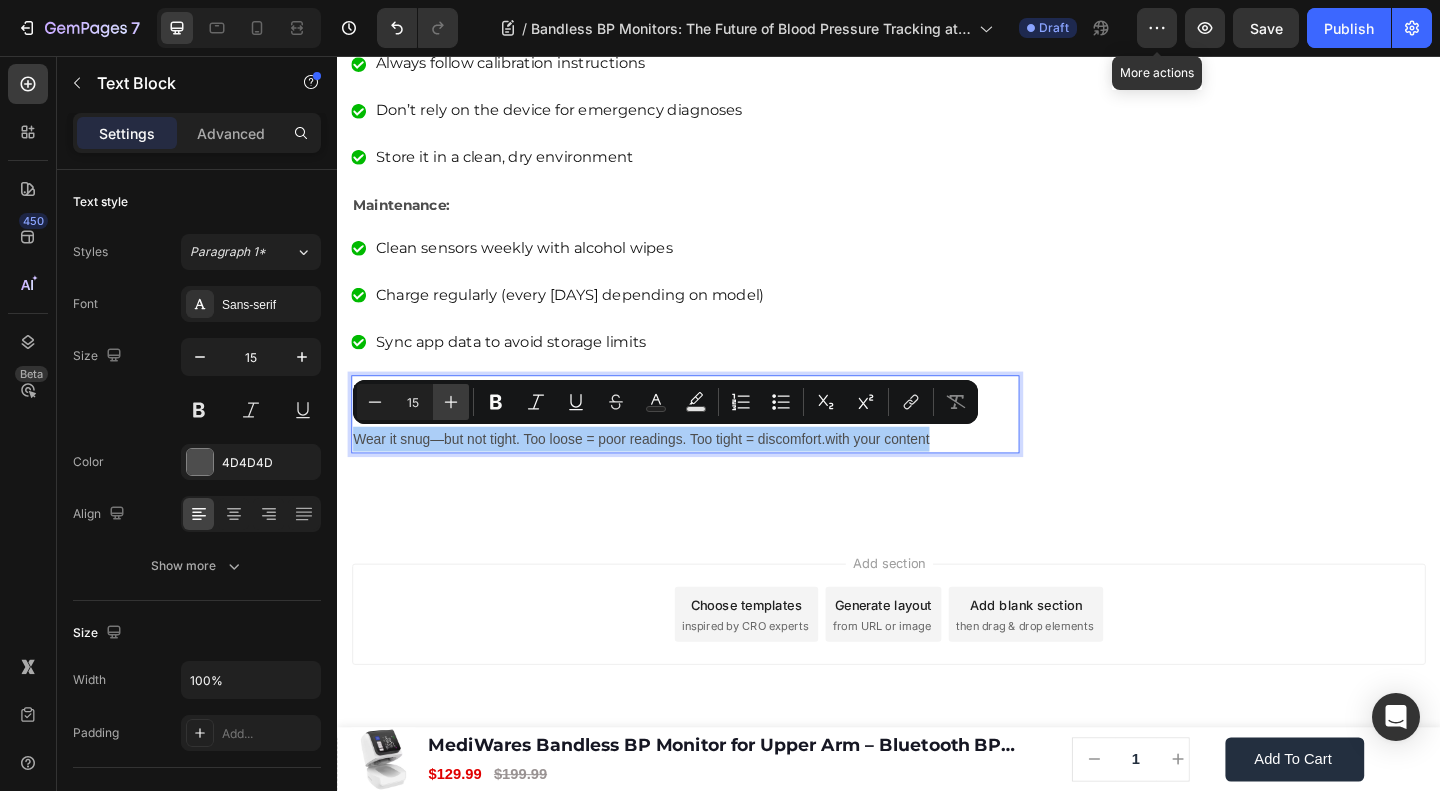 click 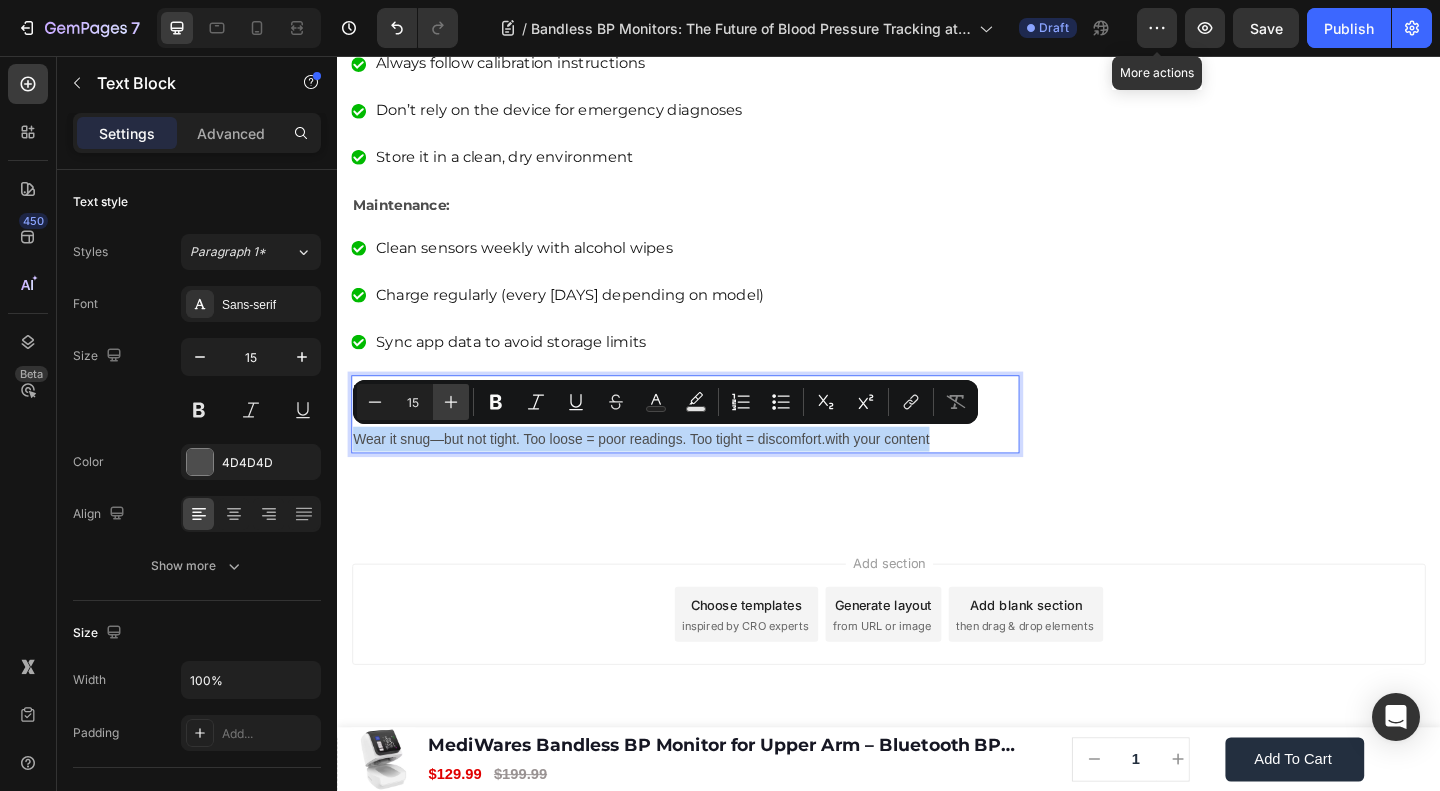 type on "16" 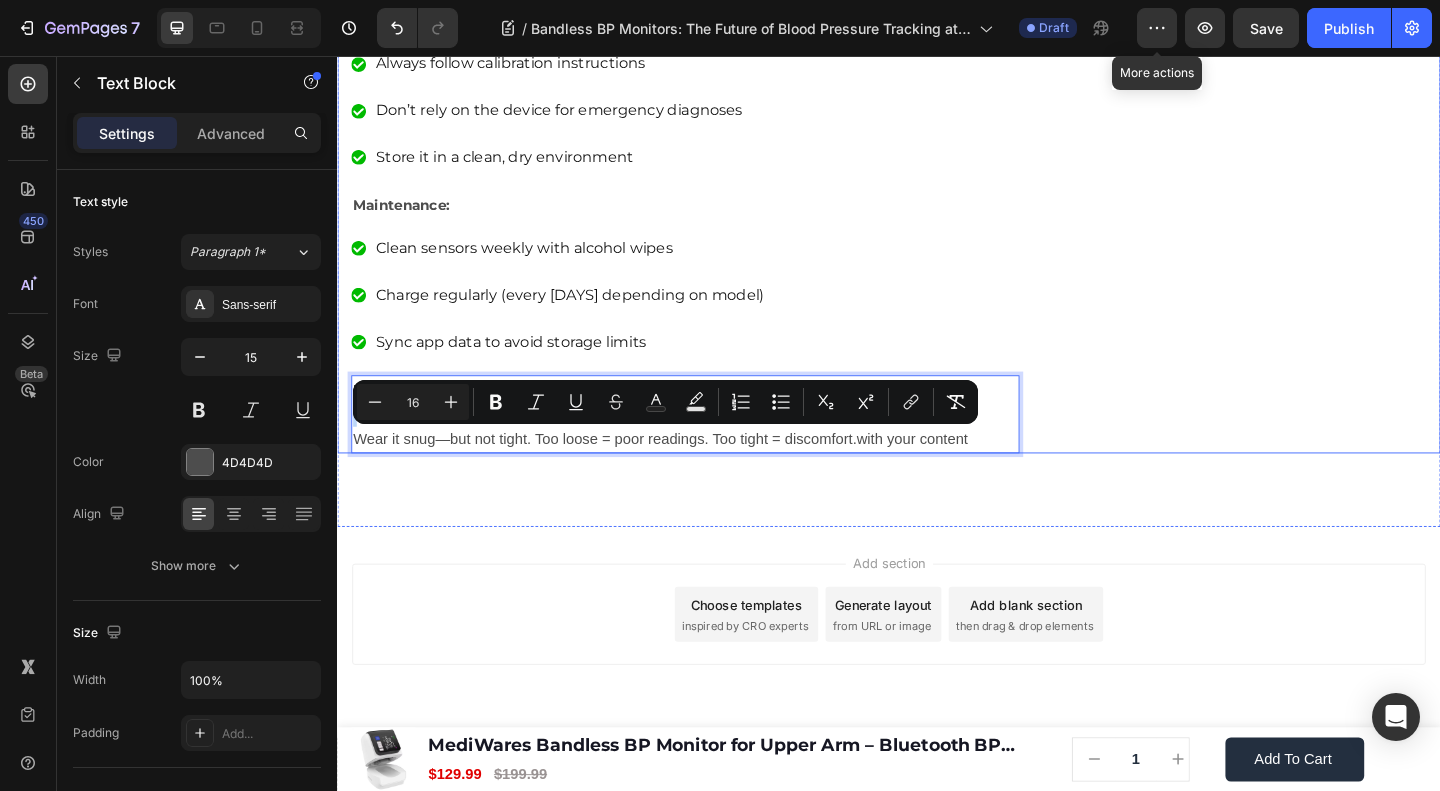 click on "Home
Blog
Article Title Breadcrumb Bandless BP Monitors: The Future of Blood Pressure Tracking at Your Fingertips Heading Row Image James Wilder Text block Advanced list Published:  August 04, 2025 Text block Row Monitoring blood pressure shouldn’t feel like a medical procedure. Yet, for years, the traditional cuff-based monitors, bulky, noisy, and often uncomfortable, have remained the norm. But not anymore. A quiet revolution is underway in the world of health tech, led by an innovation called the bandless BP monitor. Text block Image If you're someone who hates cuff inflation or needs constant BP monitoring without hassle, a bandless monitor might just be your new best friend. Let’s explore why this cuffless, wearable device is changing the way we track cardiovascular health—quietly, comfortably, and continuously. Text block ⁠⁠⁠⁠⁠⁠⁠ What is a Bandless BP Monitor? Image" at bounding box center [937, -2558] 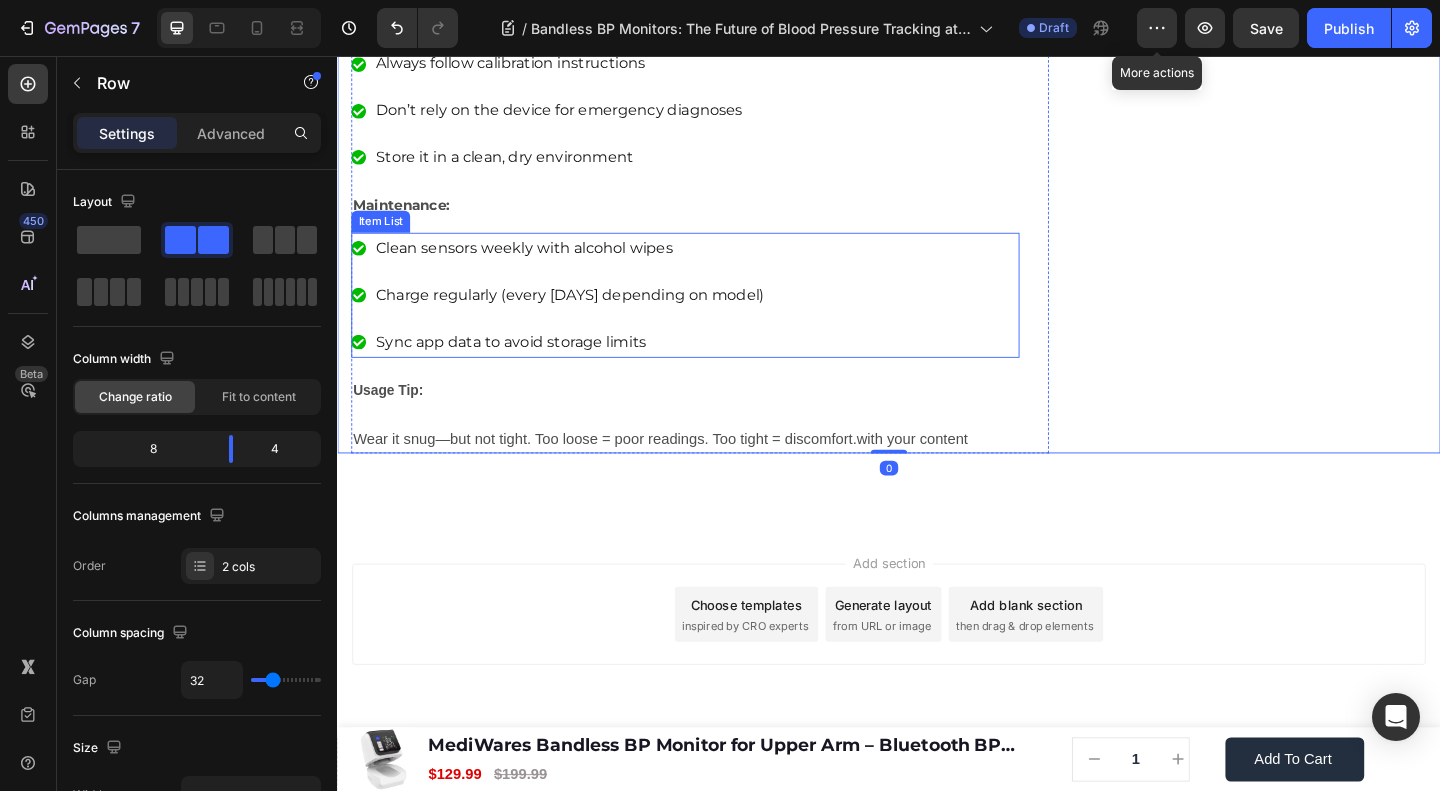 click on "Clean sensors weekly with alcohol wipes
Charge regularly (every 3–5 days depending on model)
Sync app data to avoid storage limits" at bounding box center [578, 316] 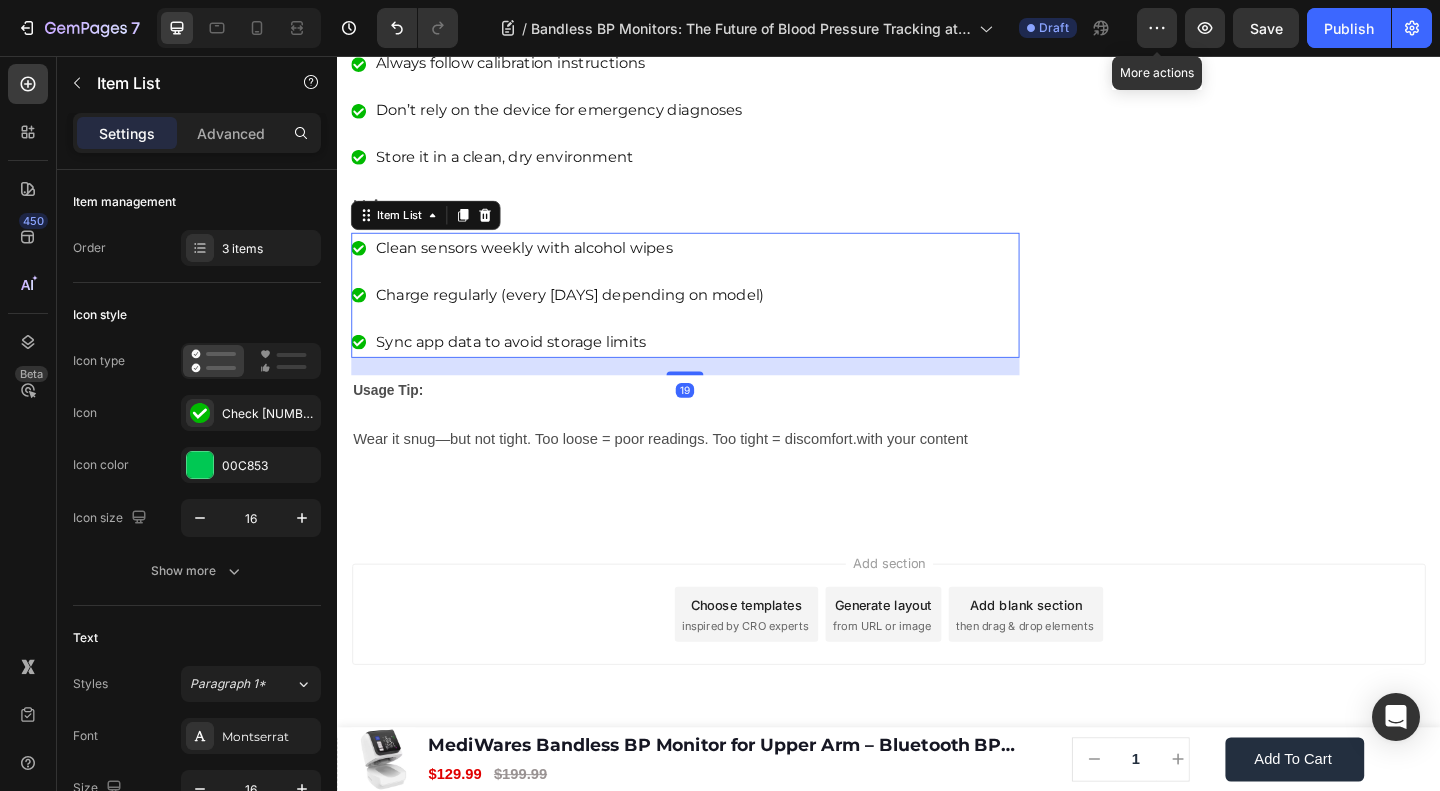 click on "Clean sensors weekly with alcohol wipes
Charge regularly (every 3–5 days depending on model)
Sync app data to avoid storage limits" at bounding box center [578, 316] 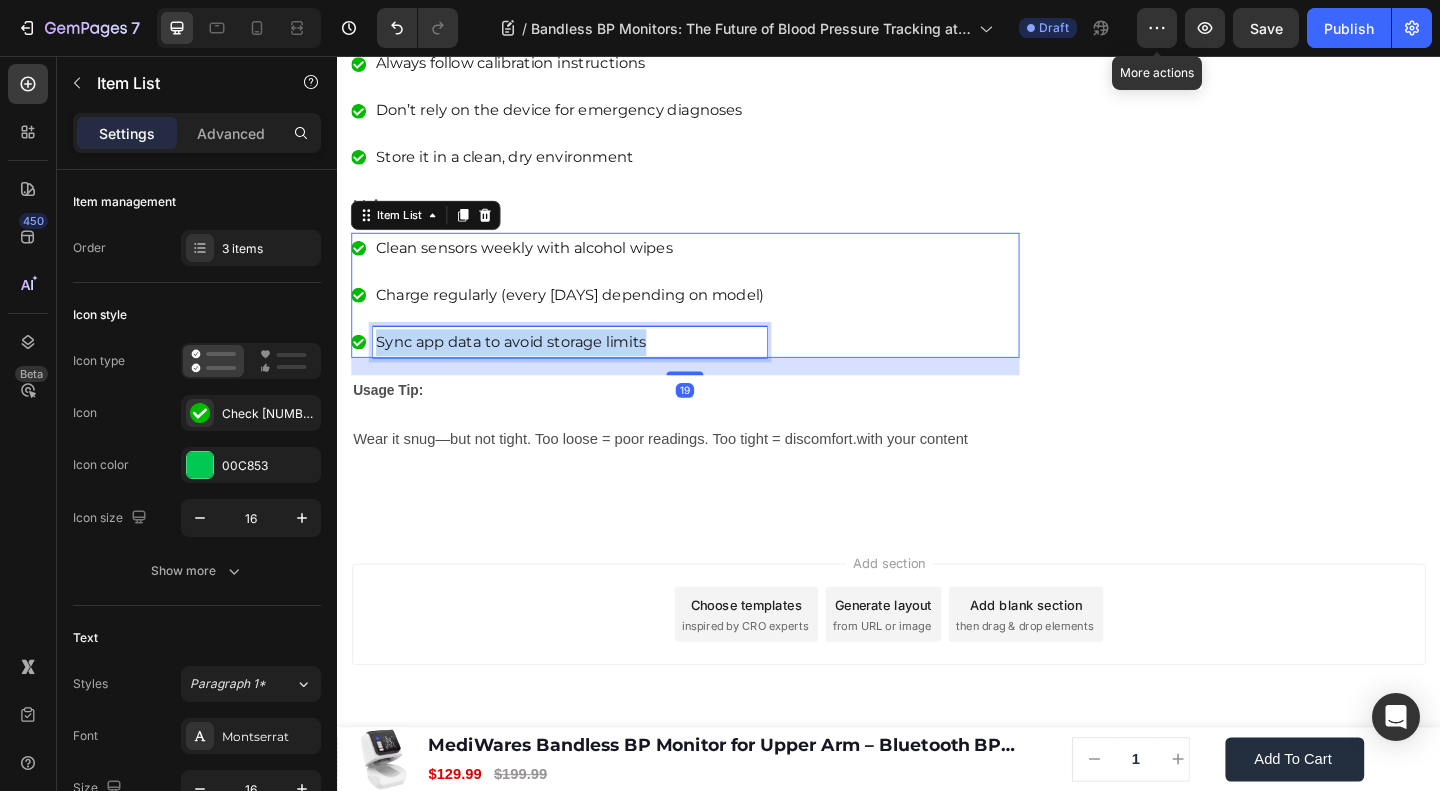 click on "Sync app data to avoid storage limits" at bounding box center [590, 367] 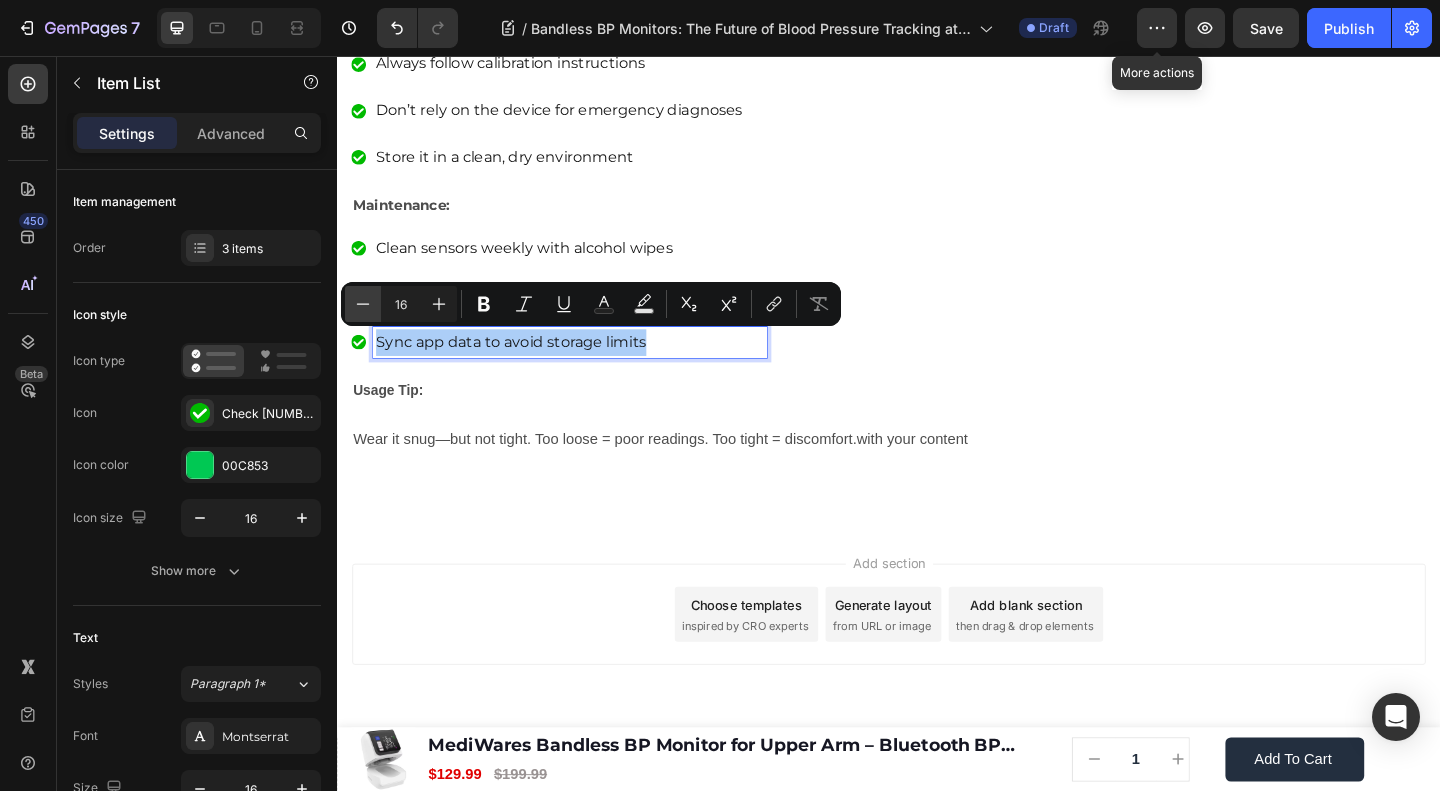 click 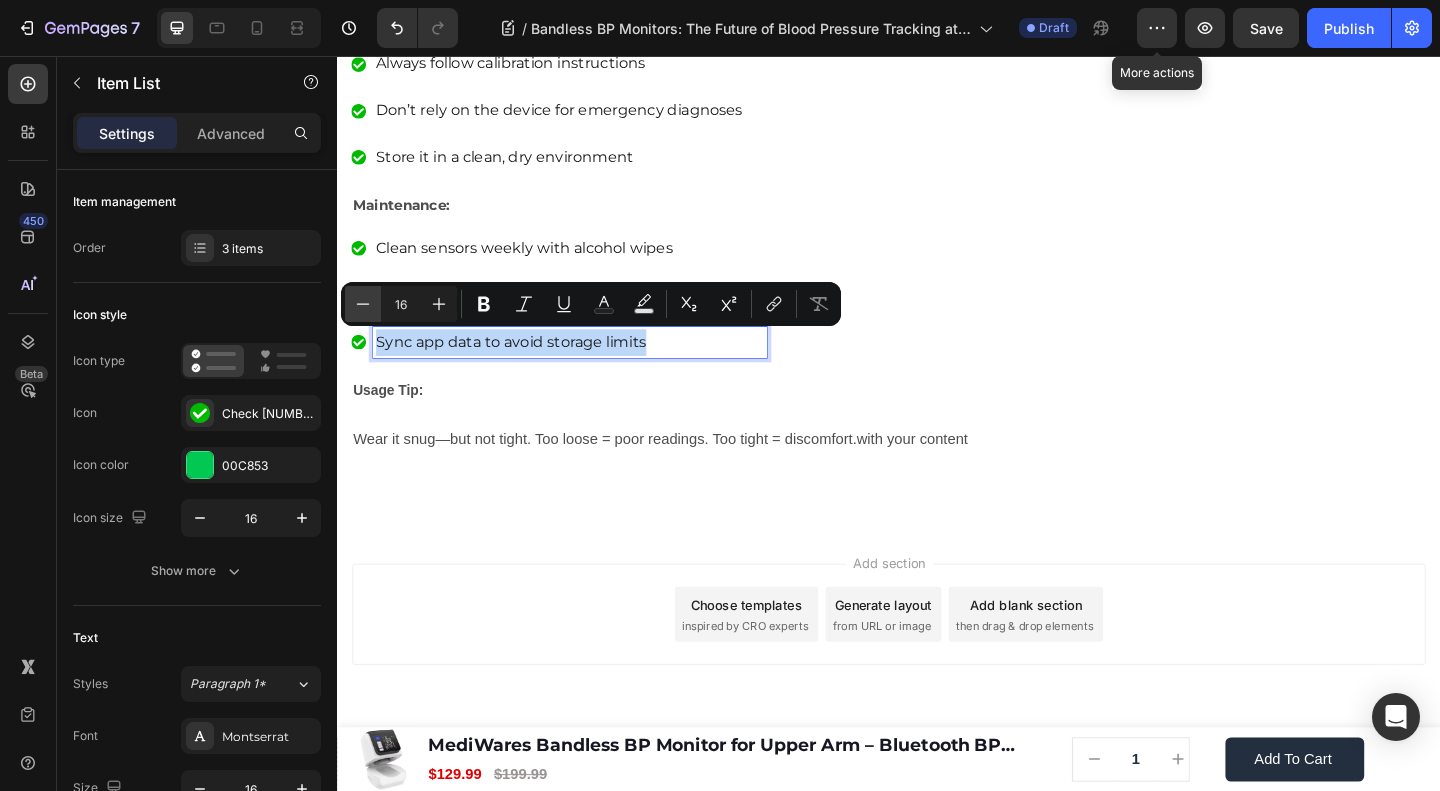 type on "15" 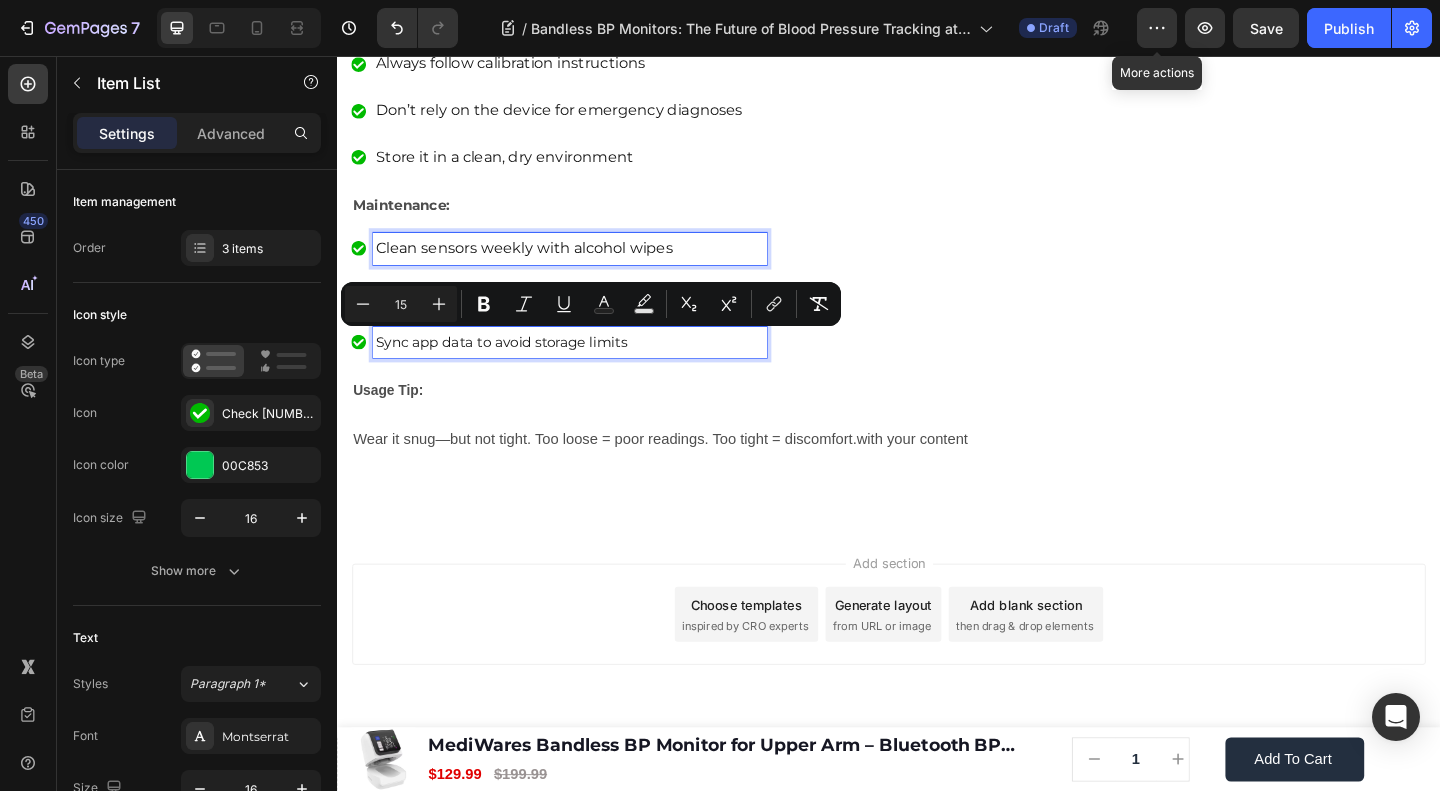 click on "Clean sensors weekly with alcohol wipes" at bounding box center (590, 265) 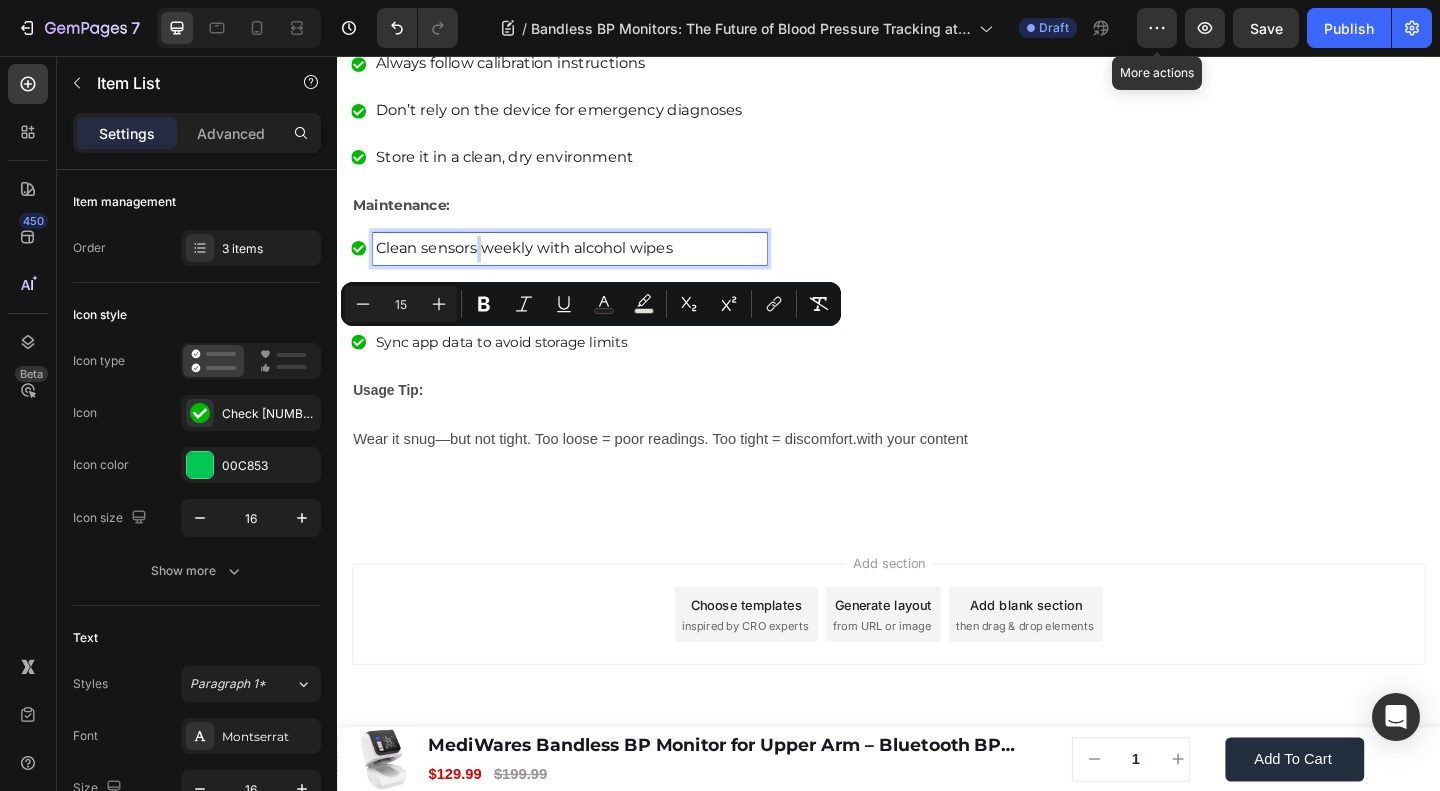 click on "Clean sensors weekly with alcohol wipes" at bounding box center (590, 265) 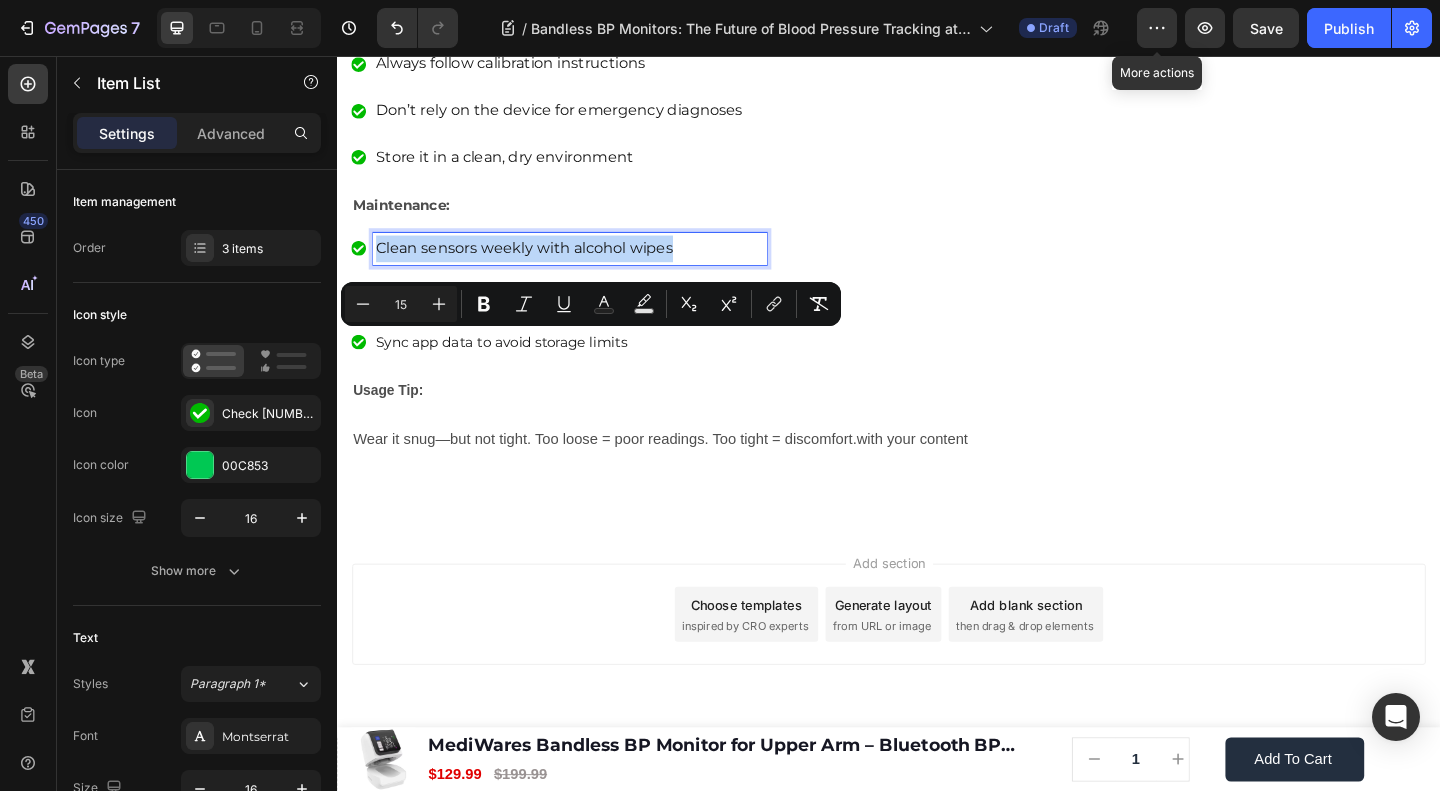 click on "Clean sensors weekly with alcohol wipes" at bounding box center [590, 265] 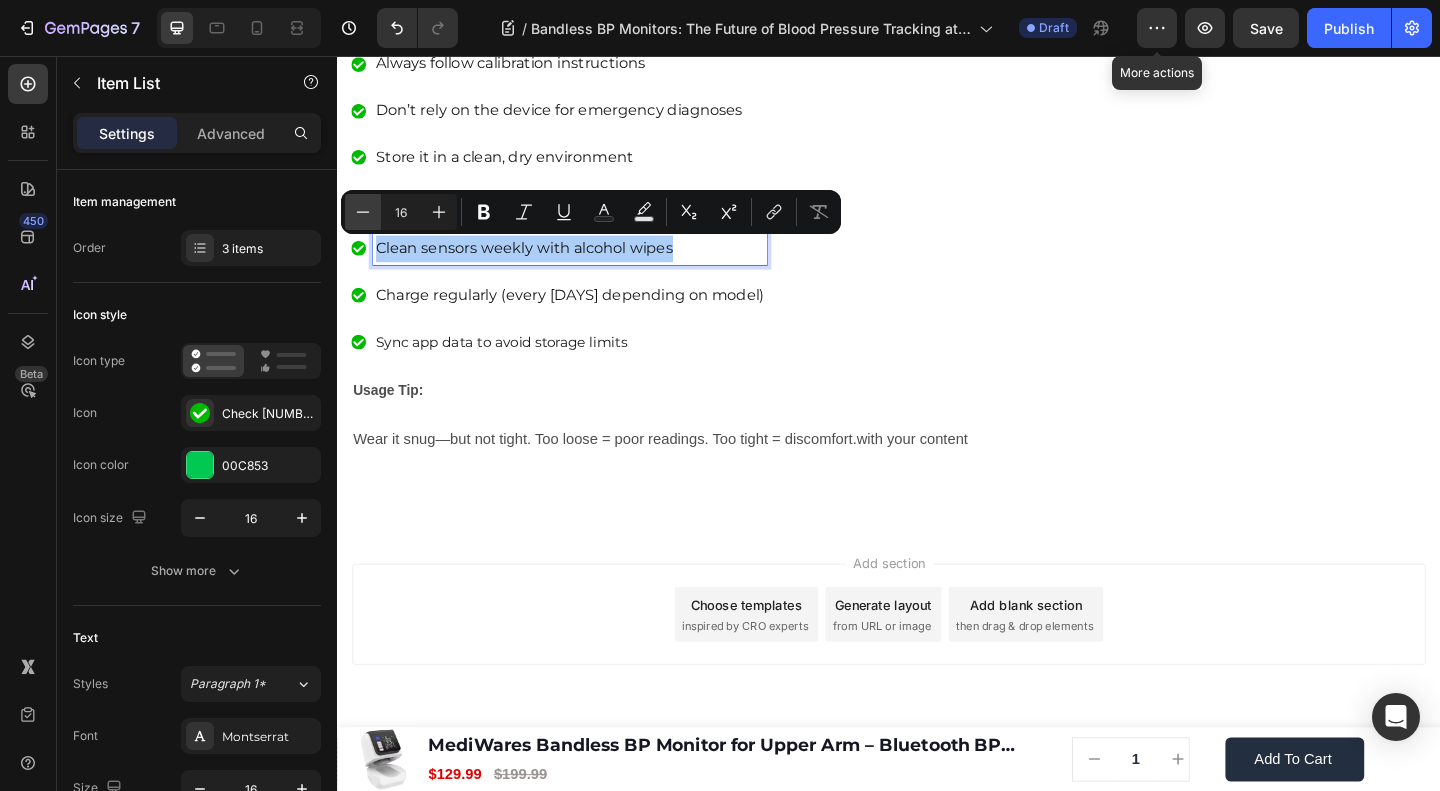 click on "Minus" at bounding box center (363, 212) 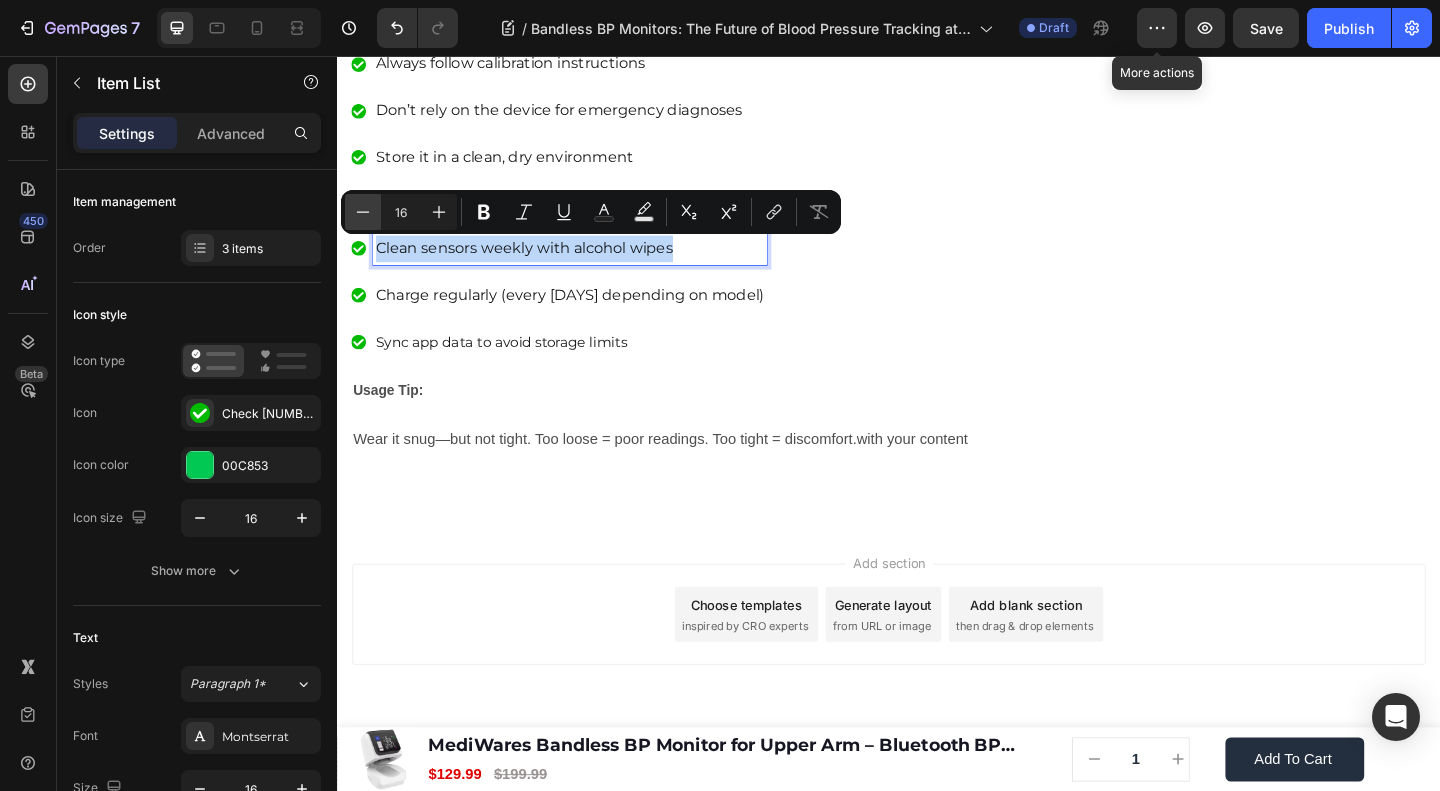 type on "15" 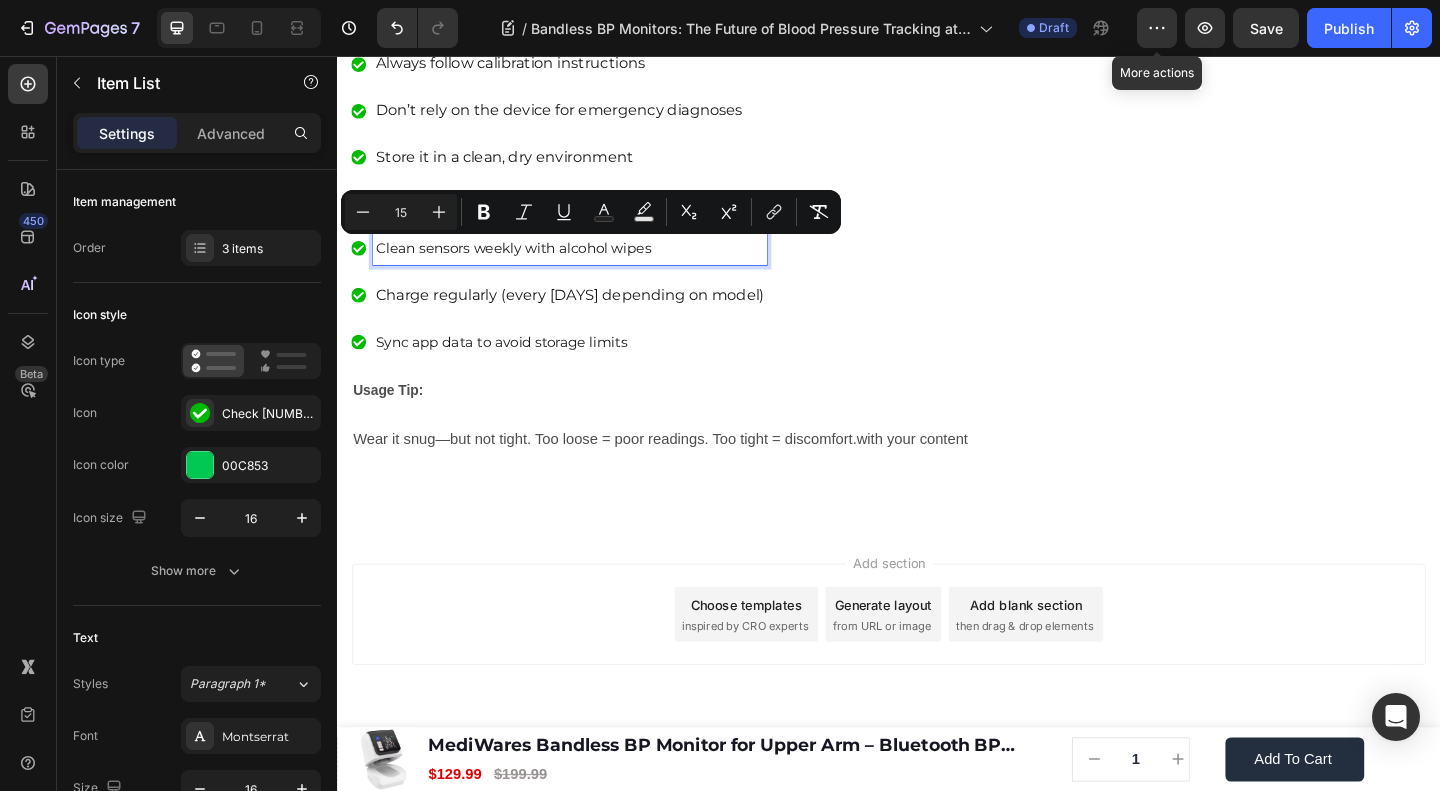 click on "Charge regularly (every 3–5 days depending on model)" at bounding box center (590, 316) 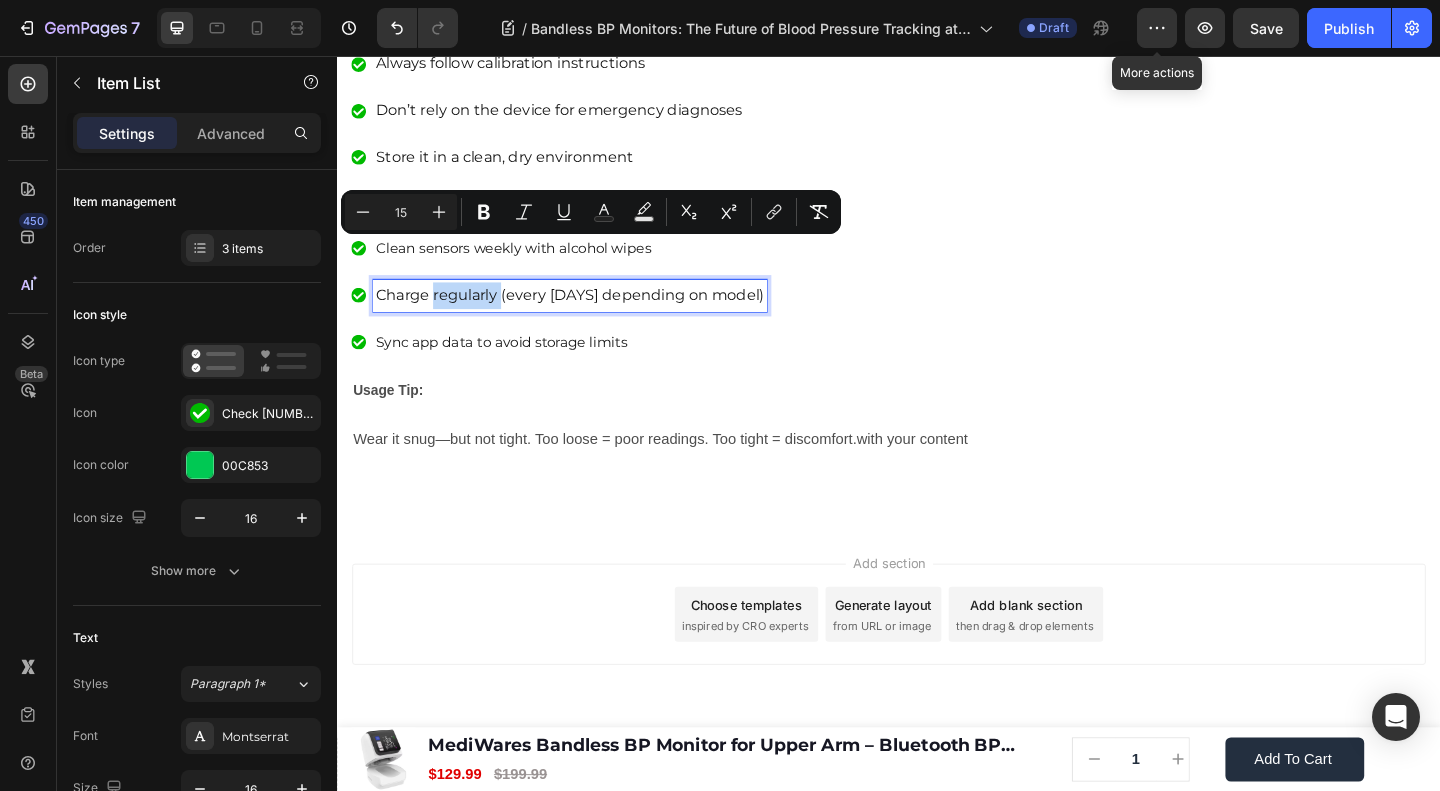 click on "Charge regularly (every 3–5 days depending on model)" at bounding box center (590, 316) 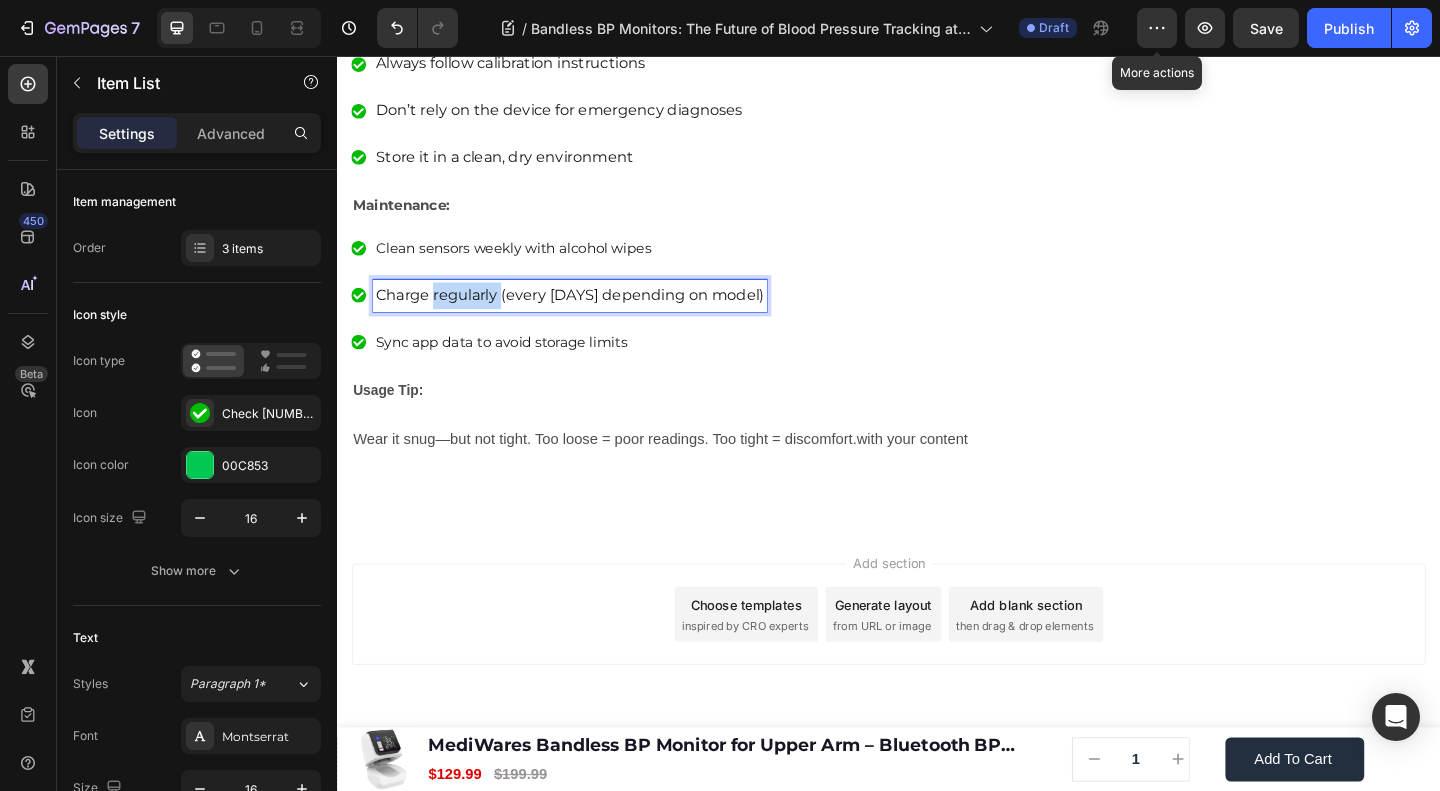 click on "Charge regularly (every 3–5 days depending on model)" at bounding box center (590, 316) 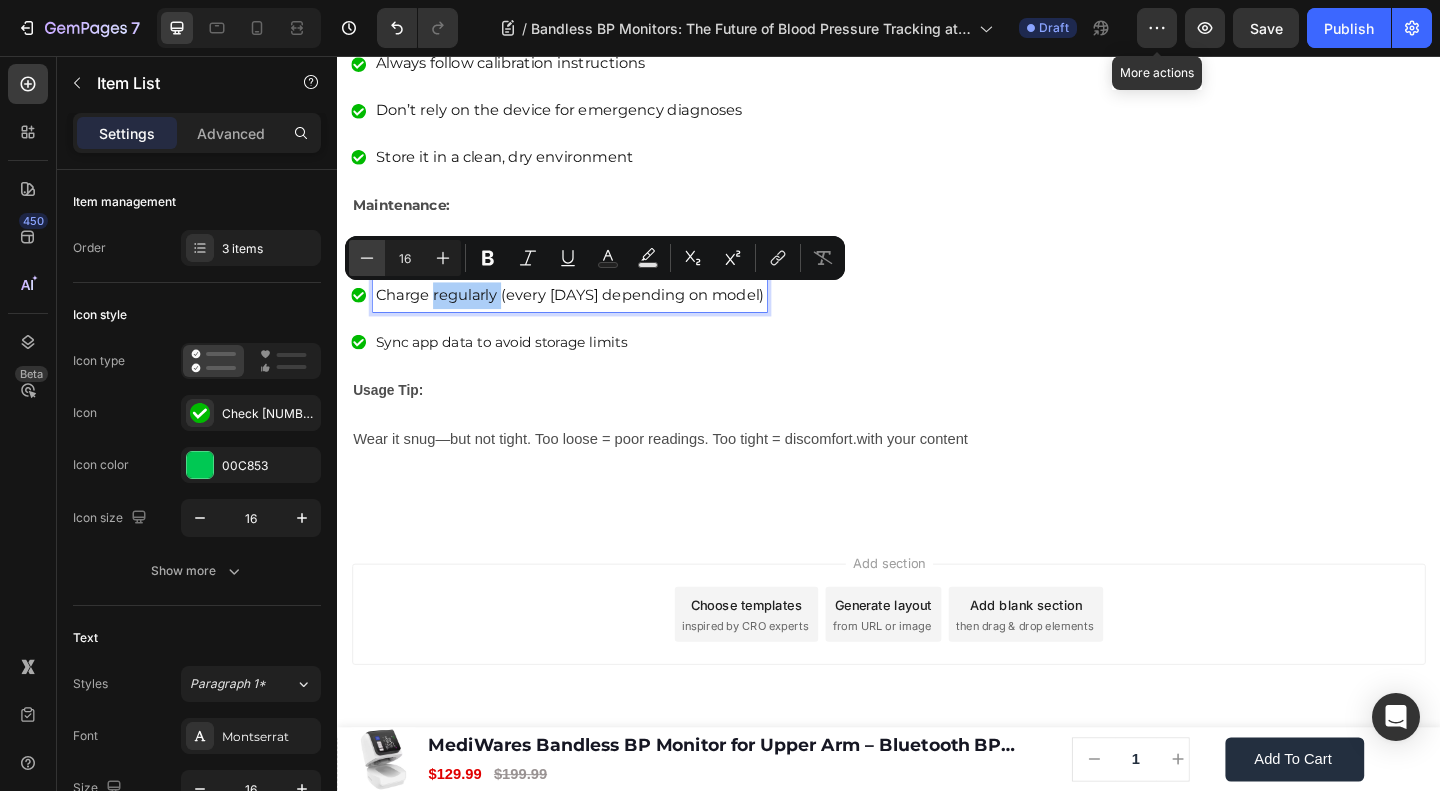 click 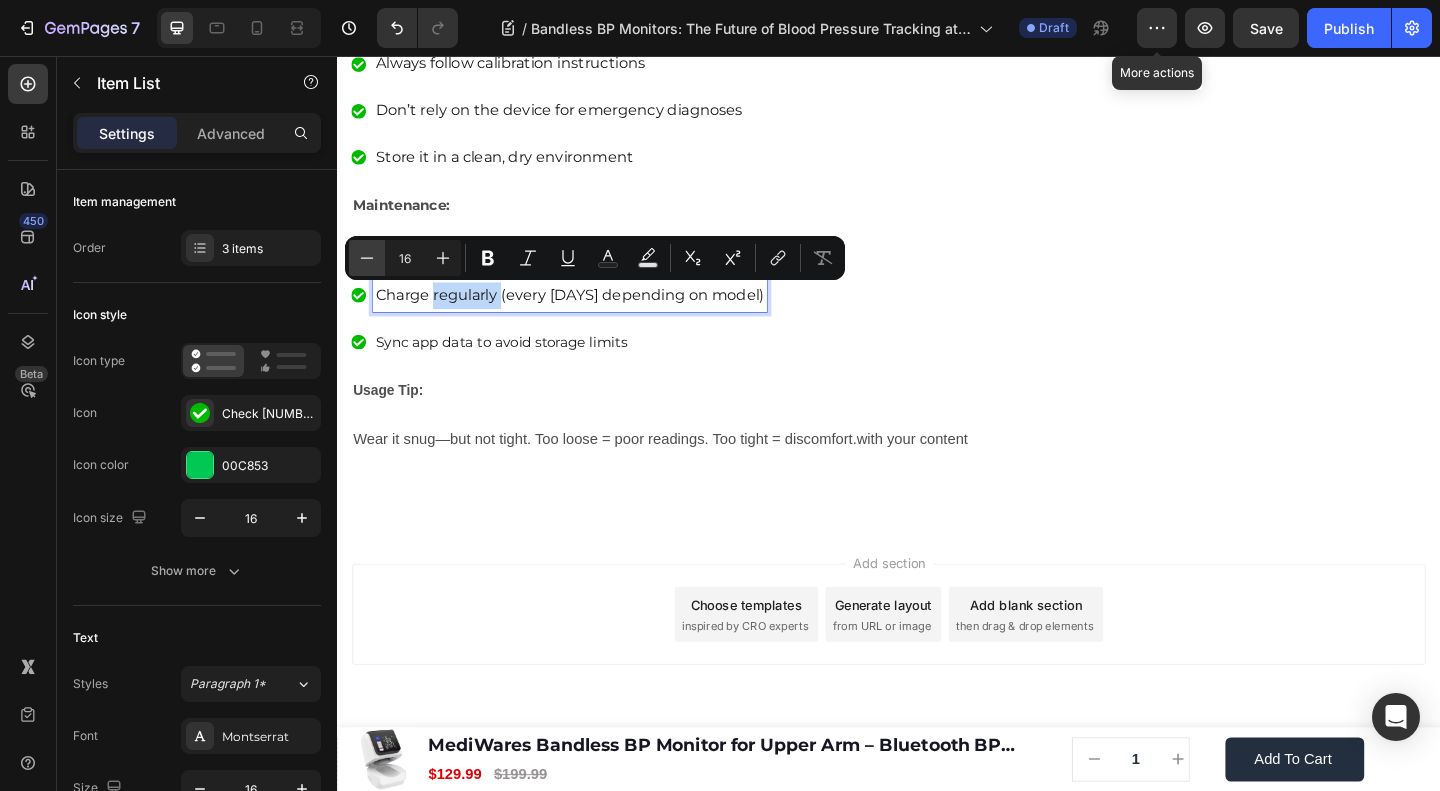 type on "15" 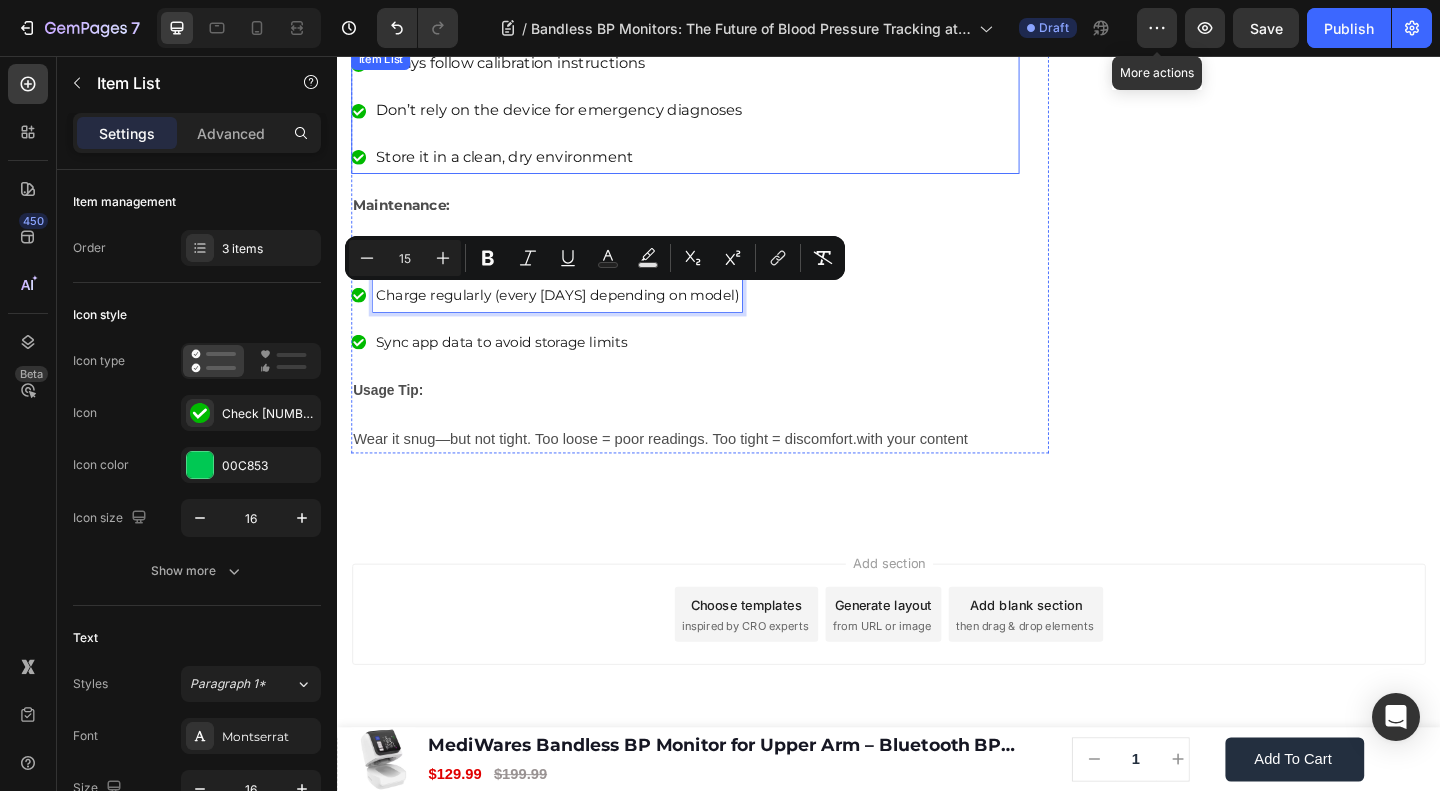 click on "Store it in a clean, dry environment" at bounding box center [578, 166] 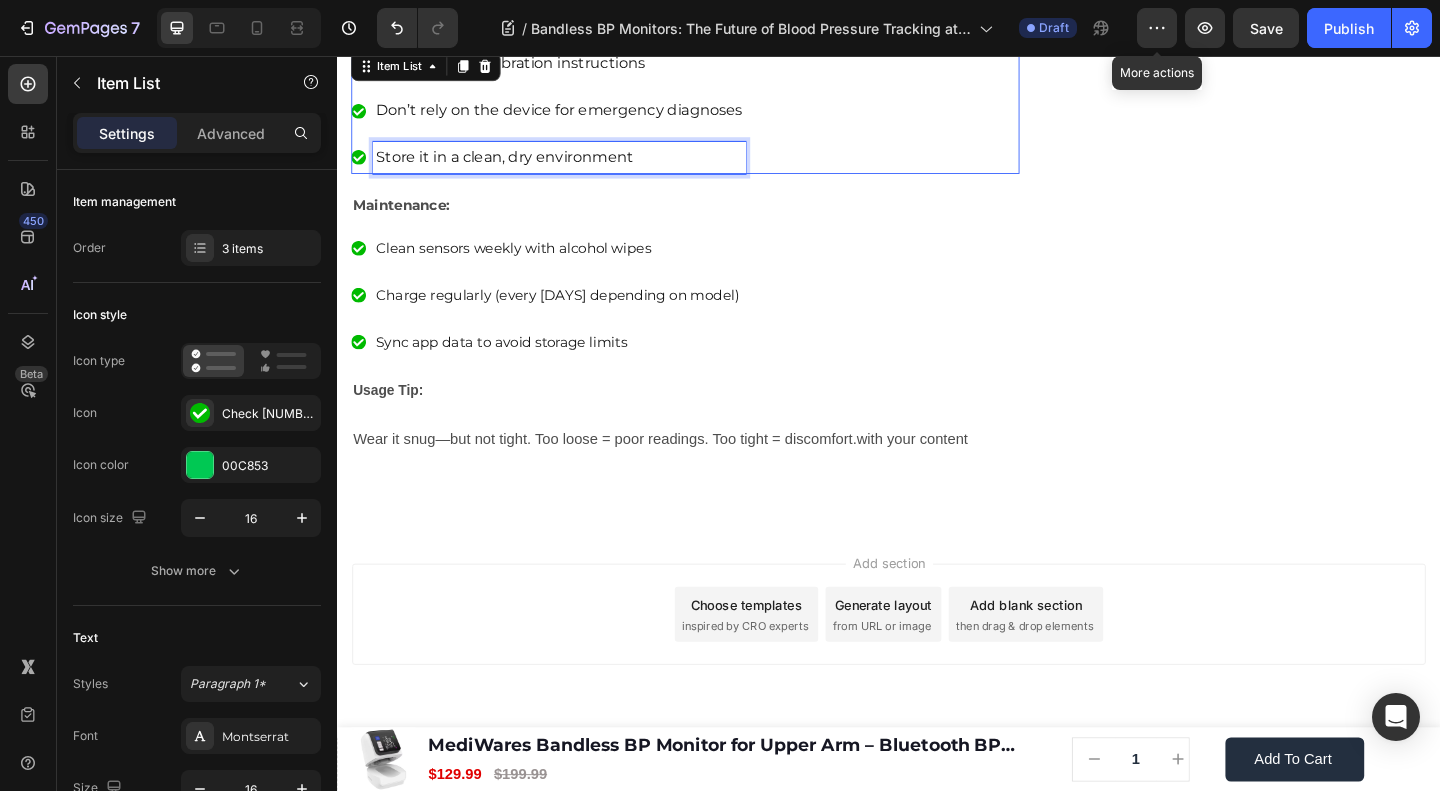click on "Store it in a clean, dry environment" at bounding box center (578, 166) 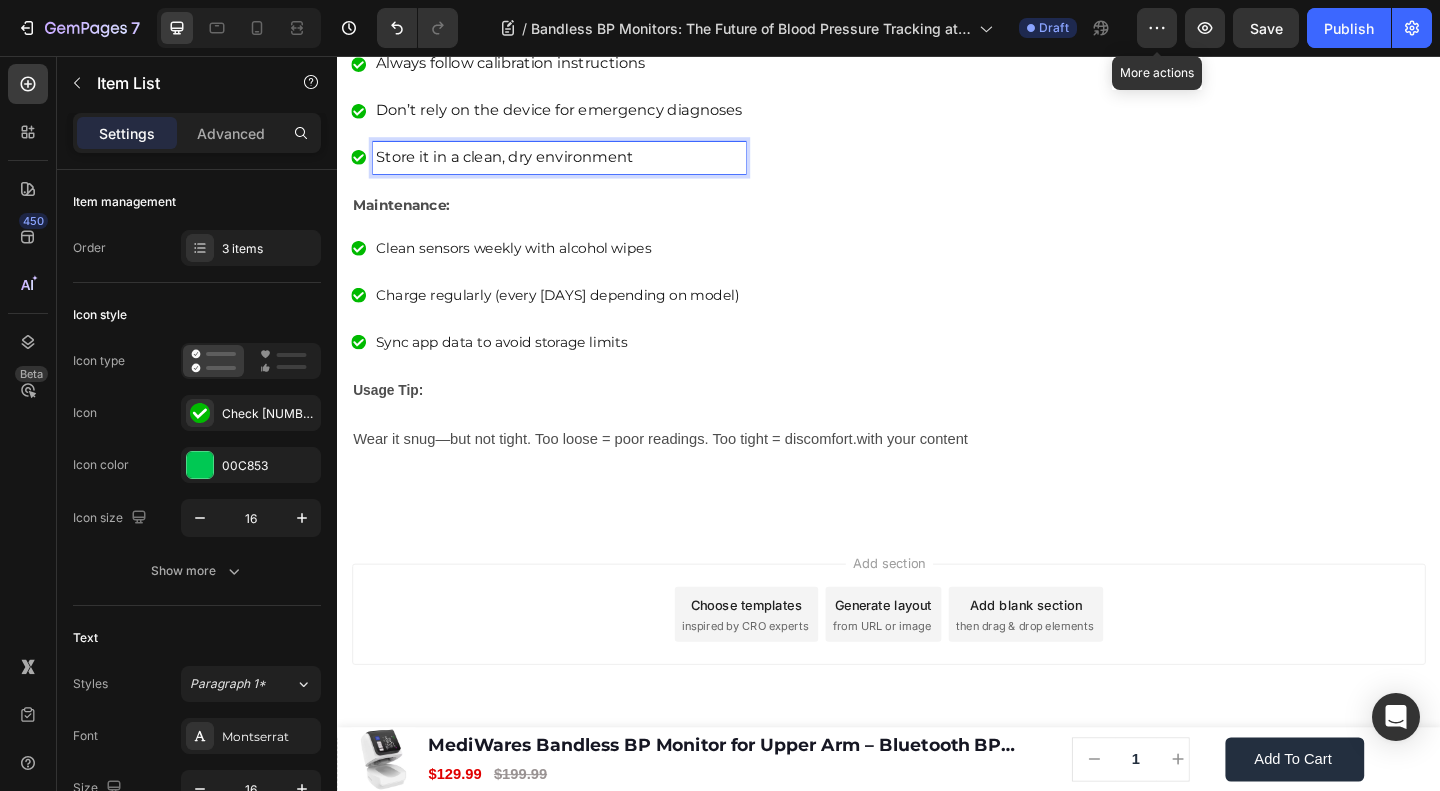 click on "Store it in a clean, dry environment" at bounding box center (578, 166) 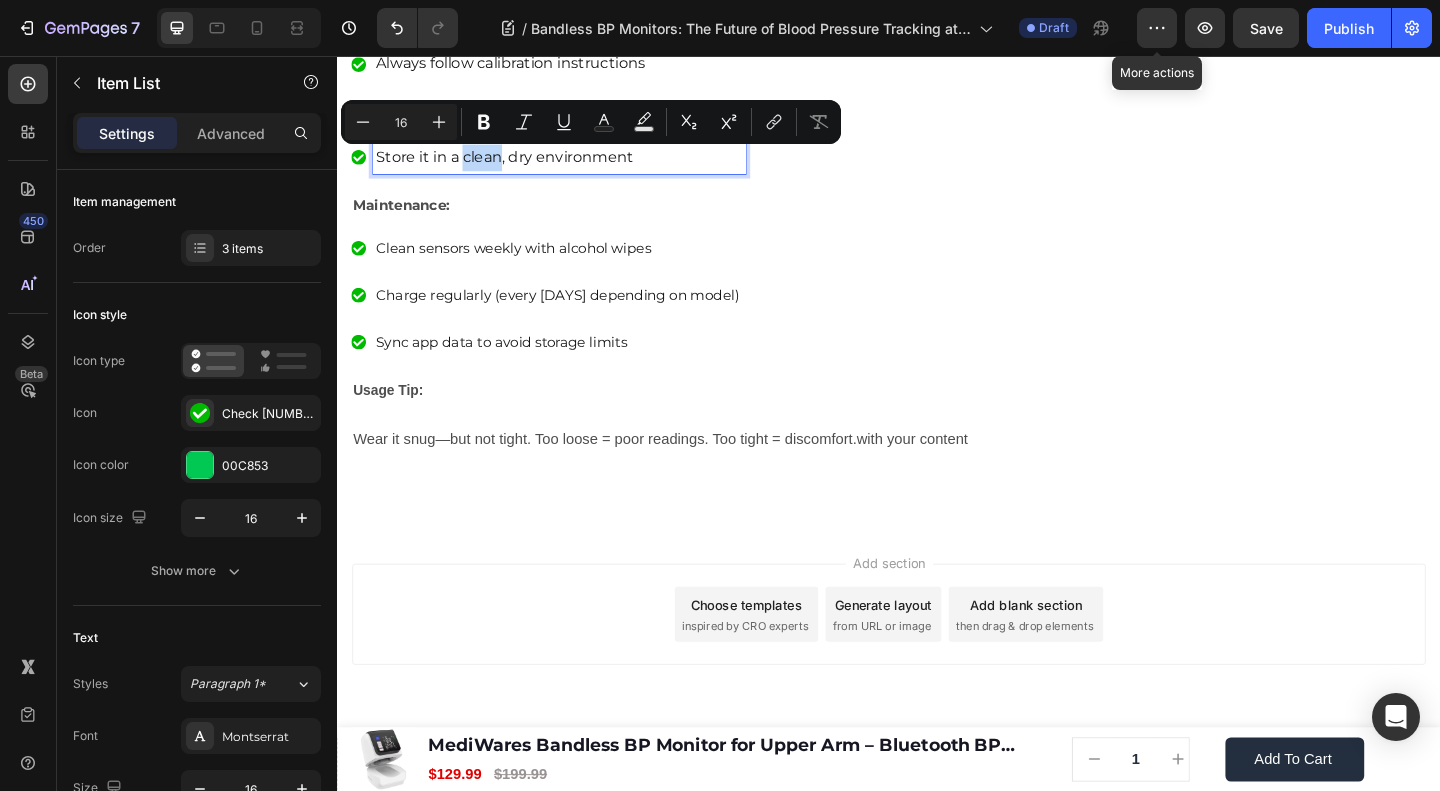 click on "Store it in a clean, dry environment" at bounding box center [578, 166] 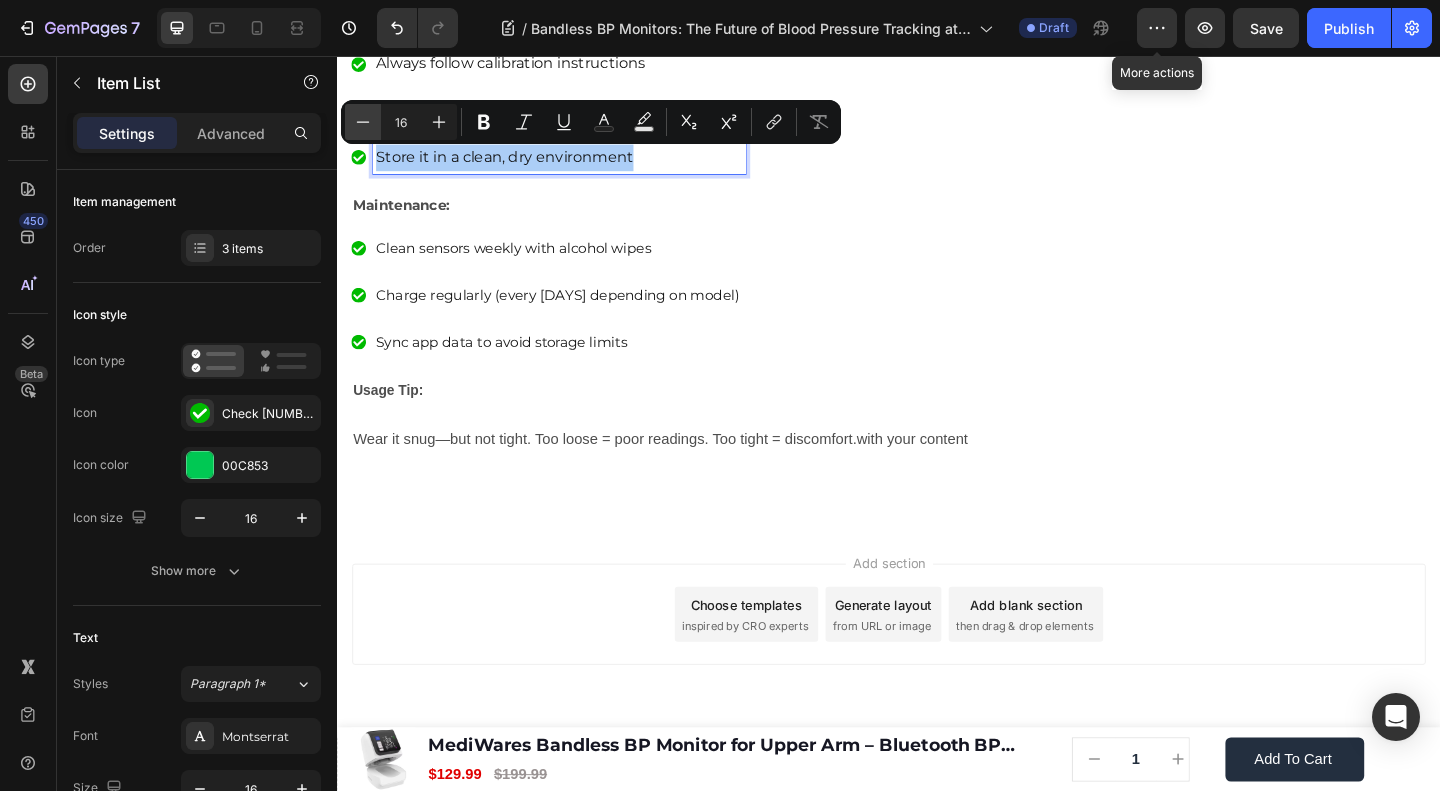 click 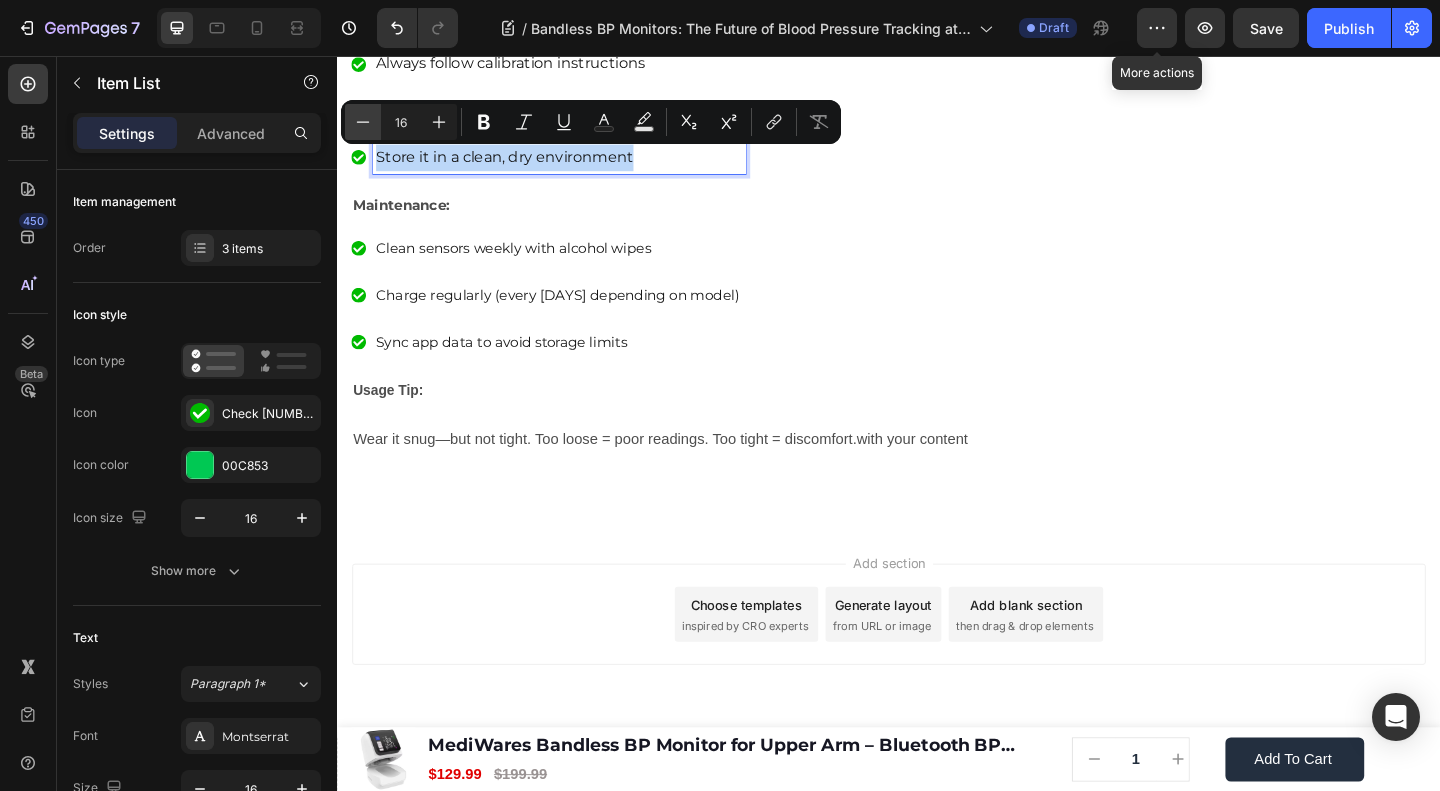 type on "15" 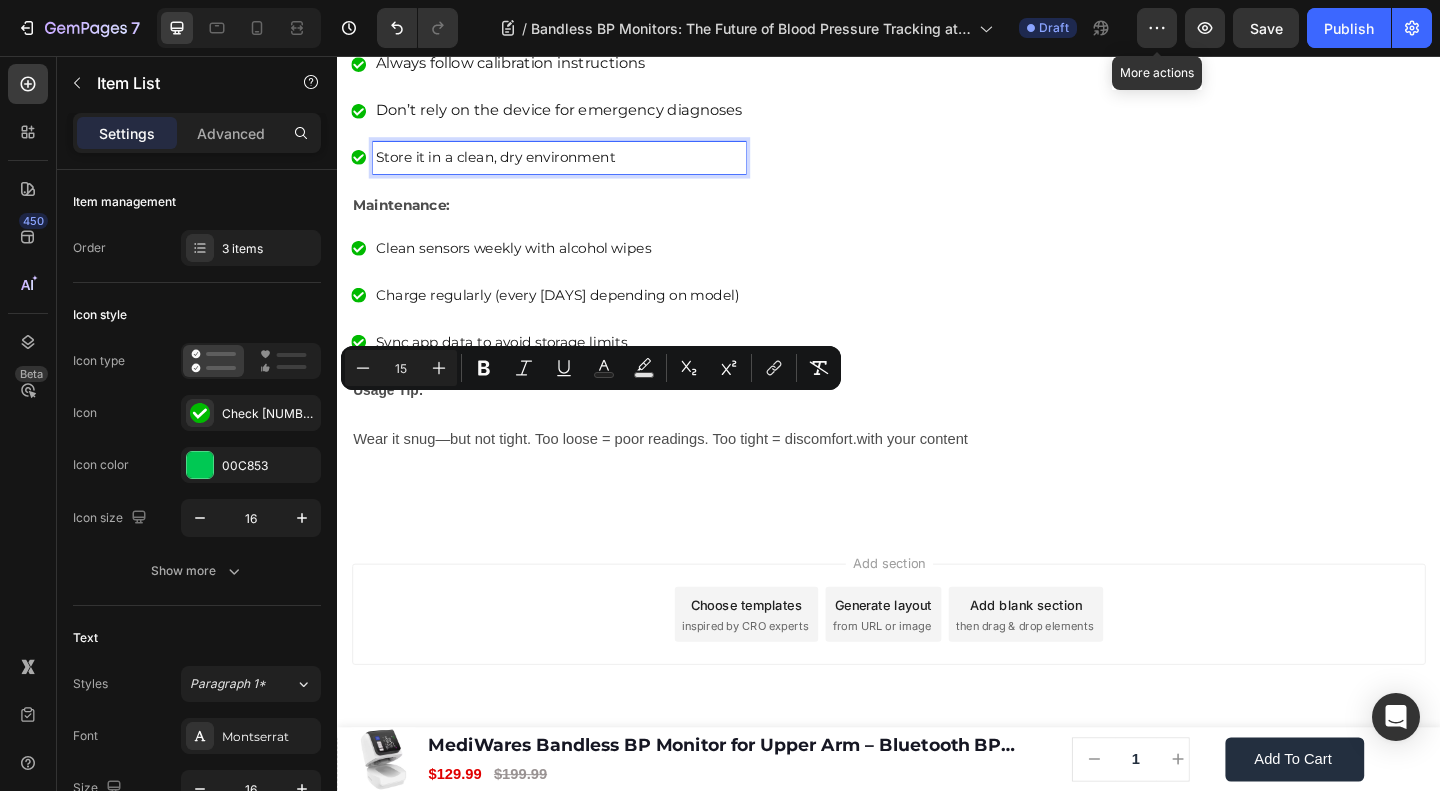 scroll, scrollTop: 5726, scrollLeft: 0, axis: vertical 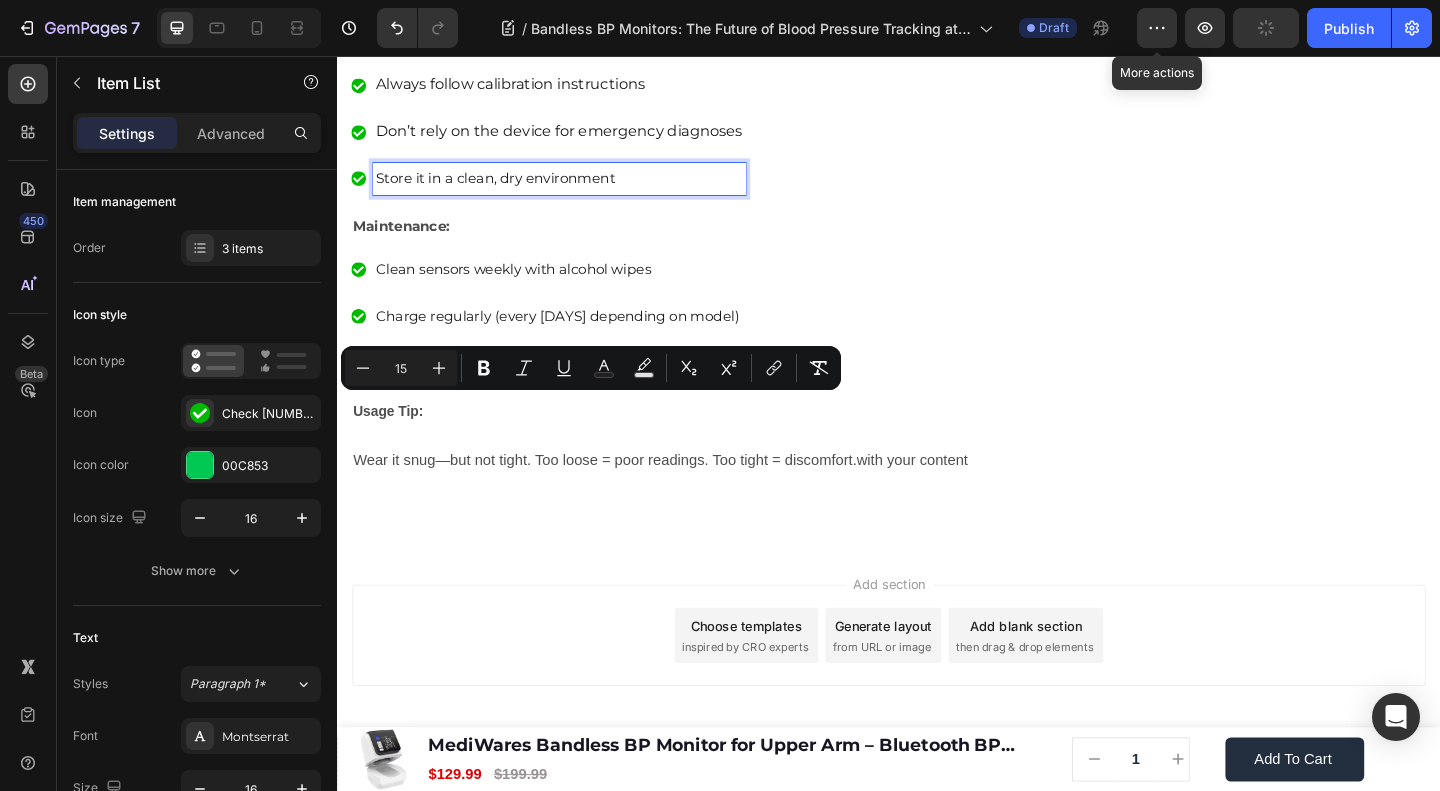 click on "Always follow calibration instructions" at bounding box center (578, 87) 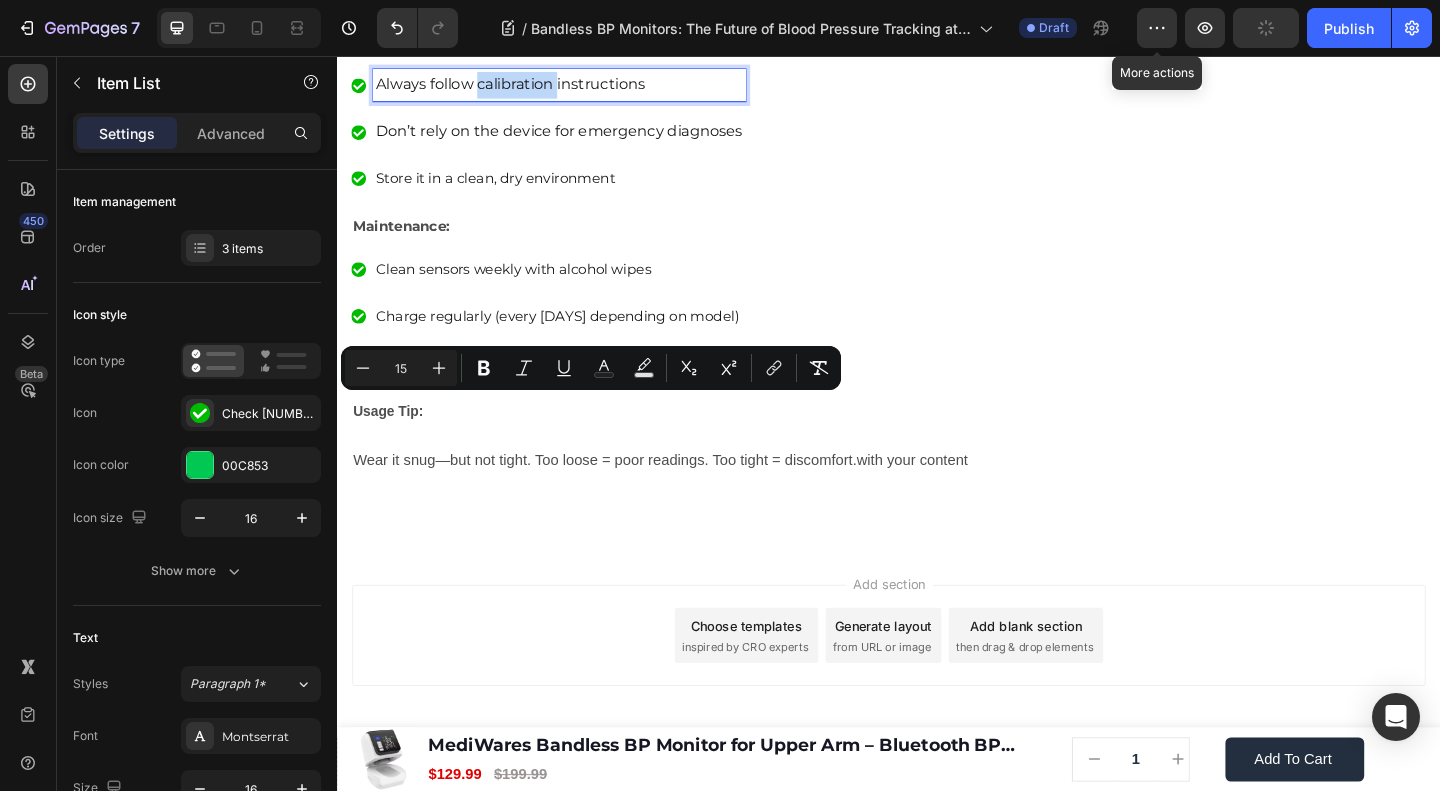 click on "Always follow calibration instructions" at bounding box center (578, 87) 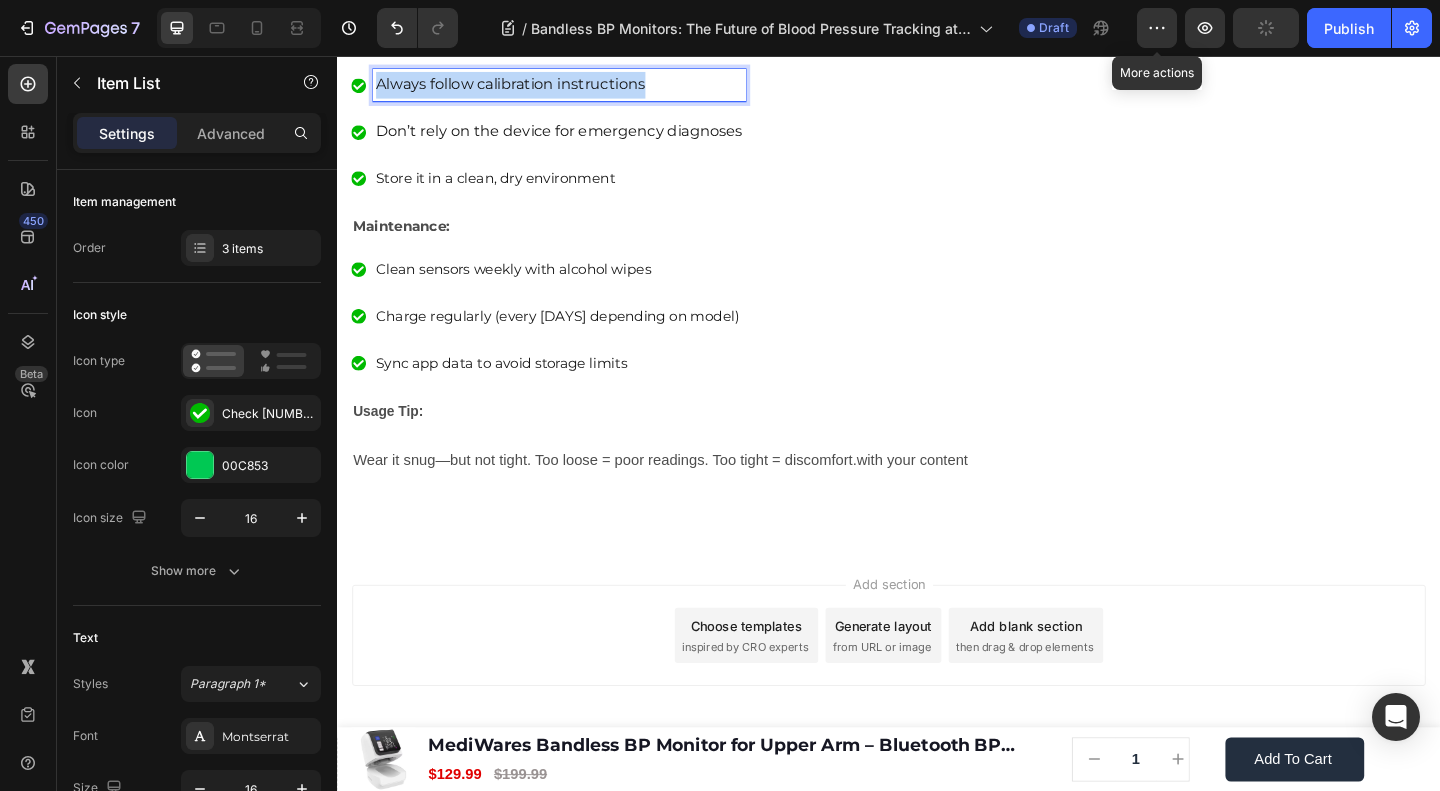 click on "Always follow calibration instructions" at bounding box center [578, 87] 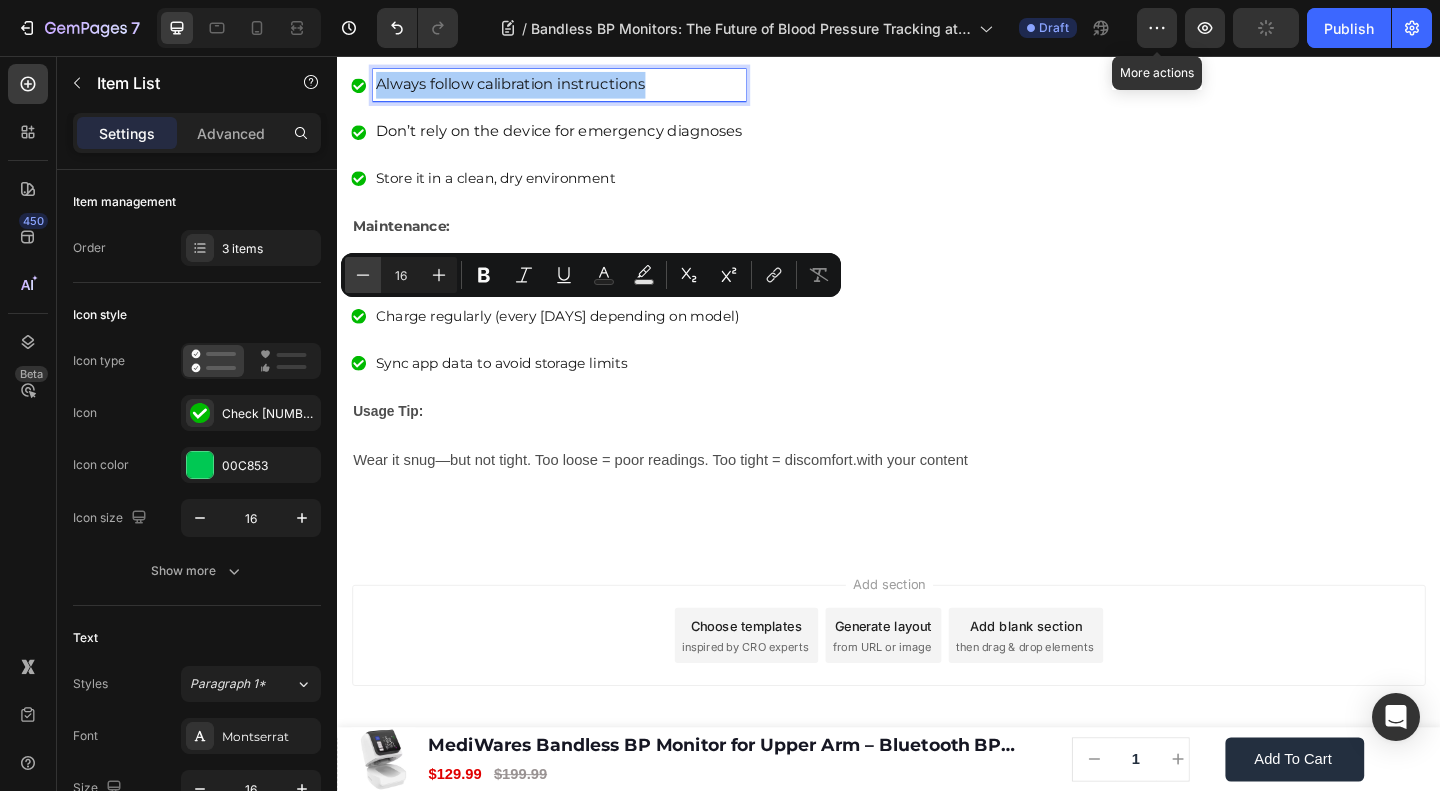 drag, startPoint x: 357, startPoint y: 273, endPoint x: 52, endPoint y: 264, distance: 305.13275 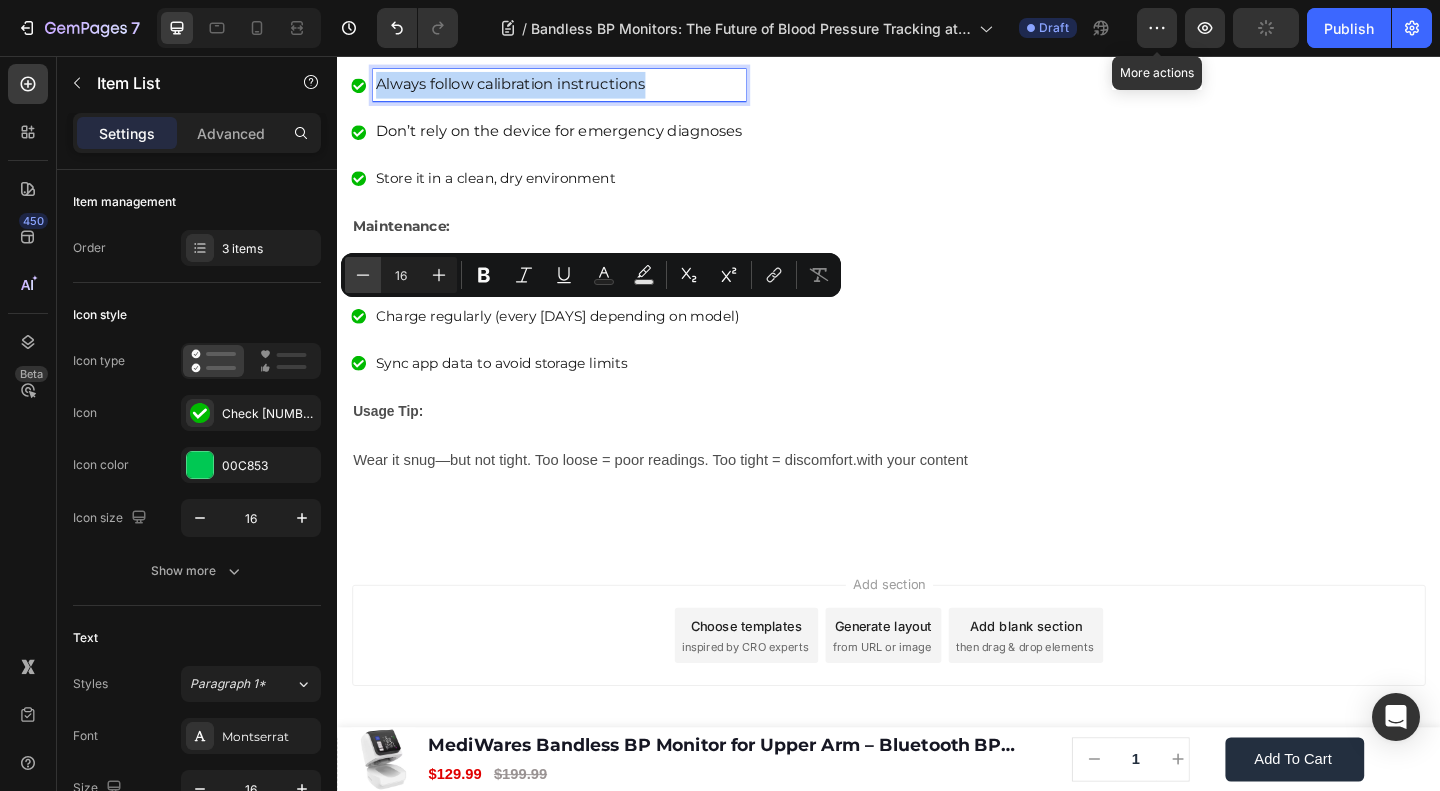 type on "15" 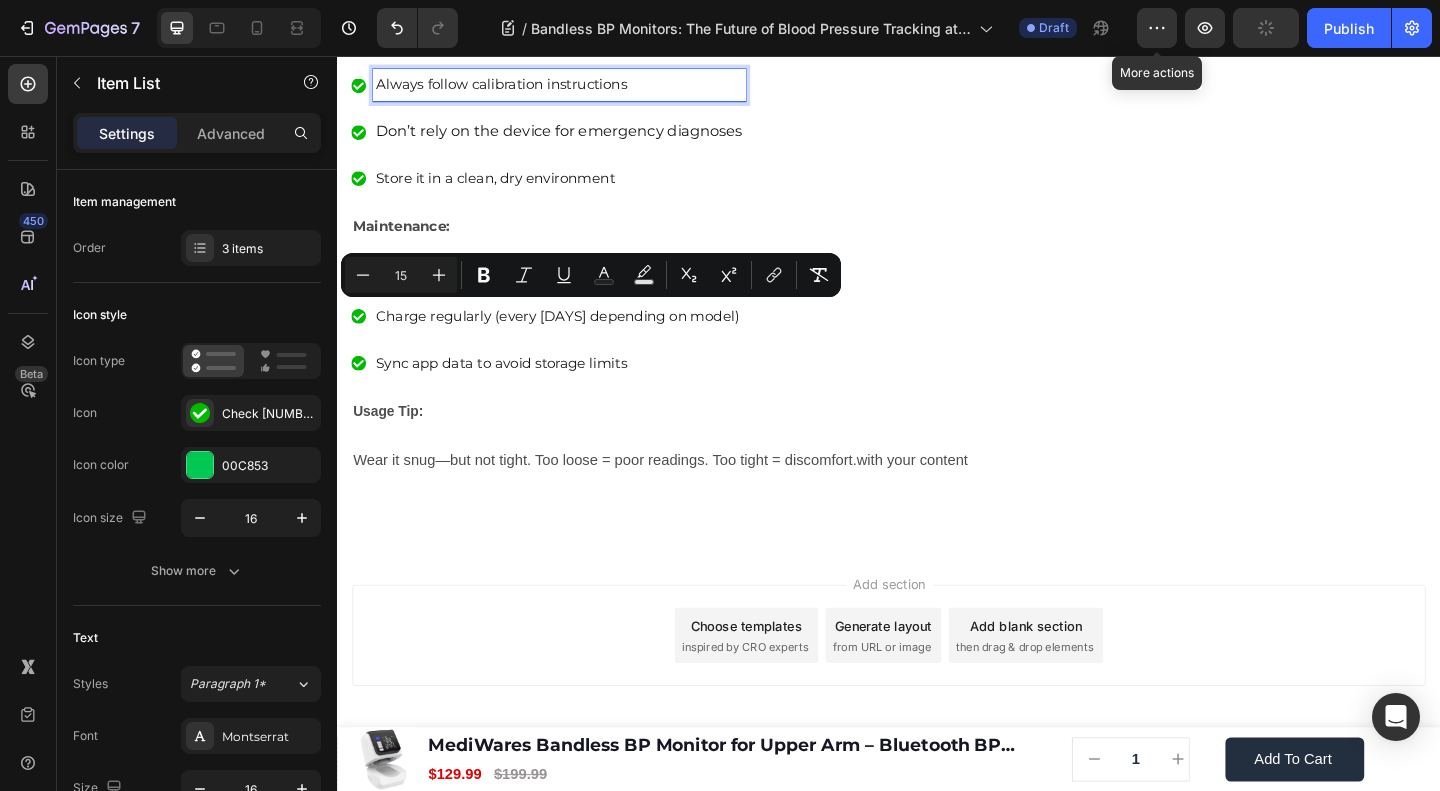 click on "Don’t rely on the device for emergency diagnoses" at bounding box center [578, 138] 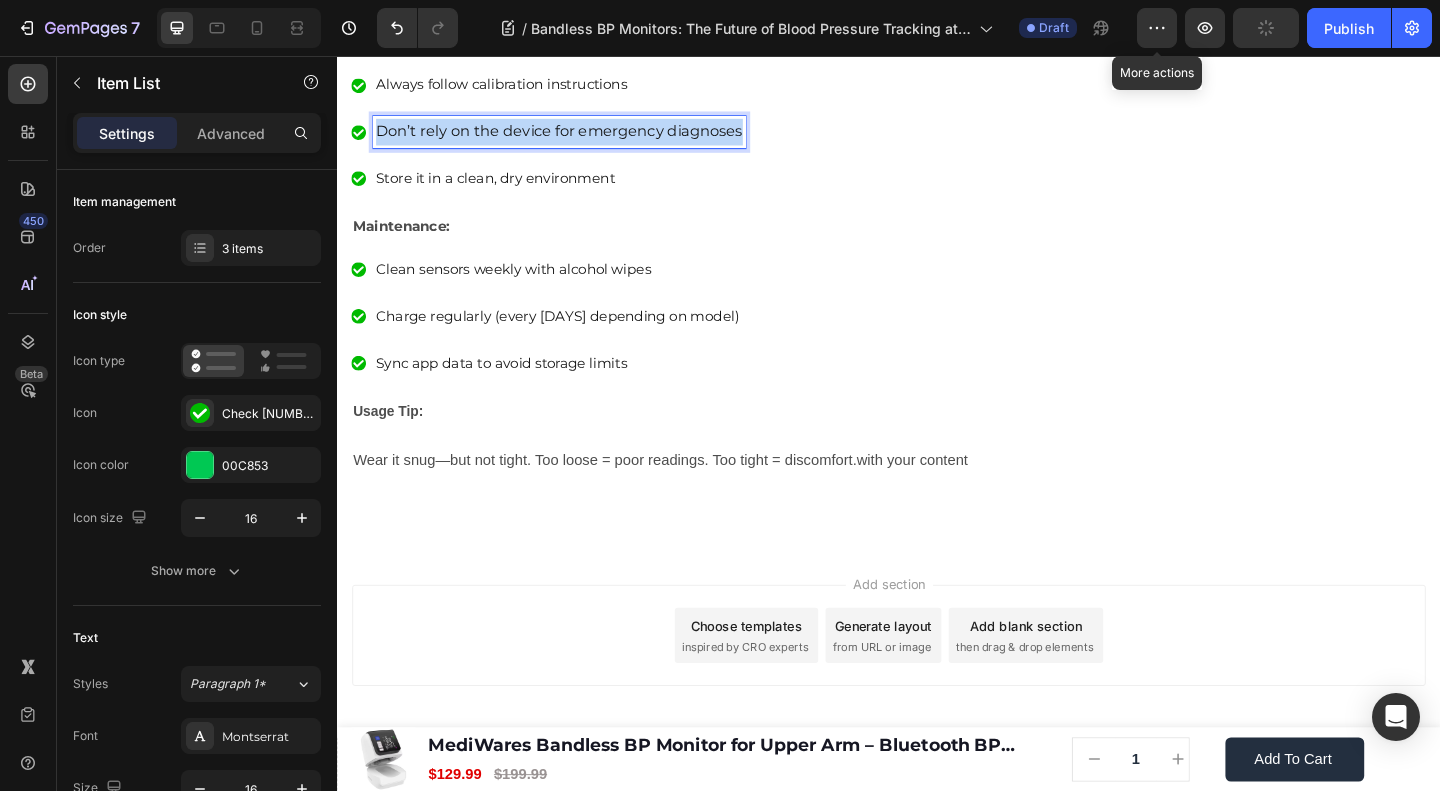 click on "Don’t rely on the device for emergency diagnoses" at bounding box center [578, 138] 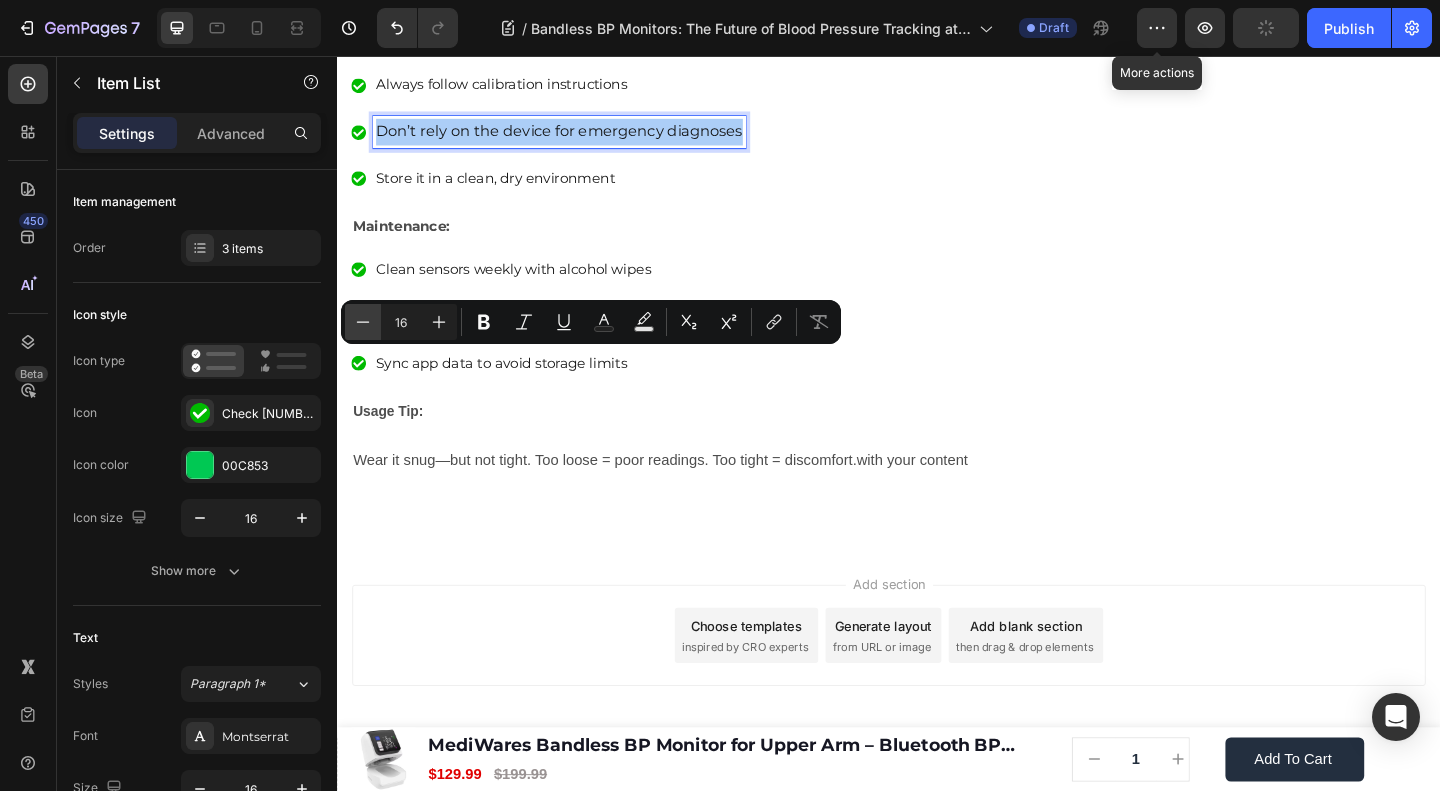 click 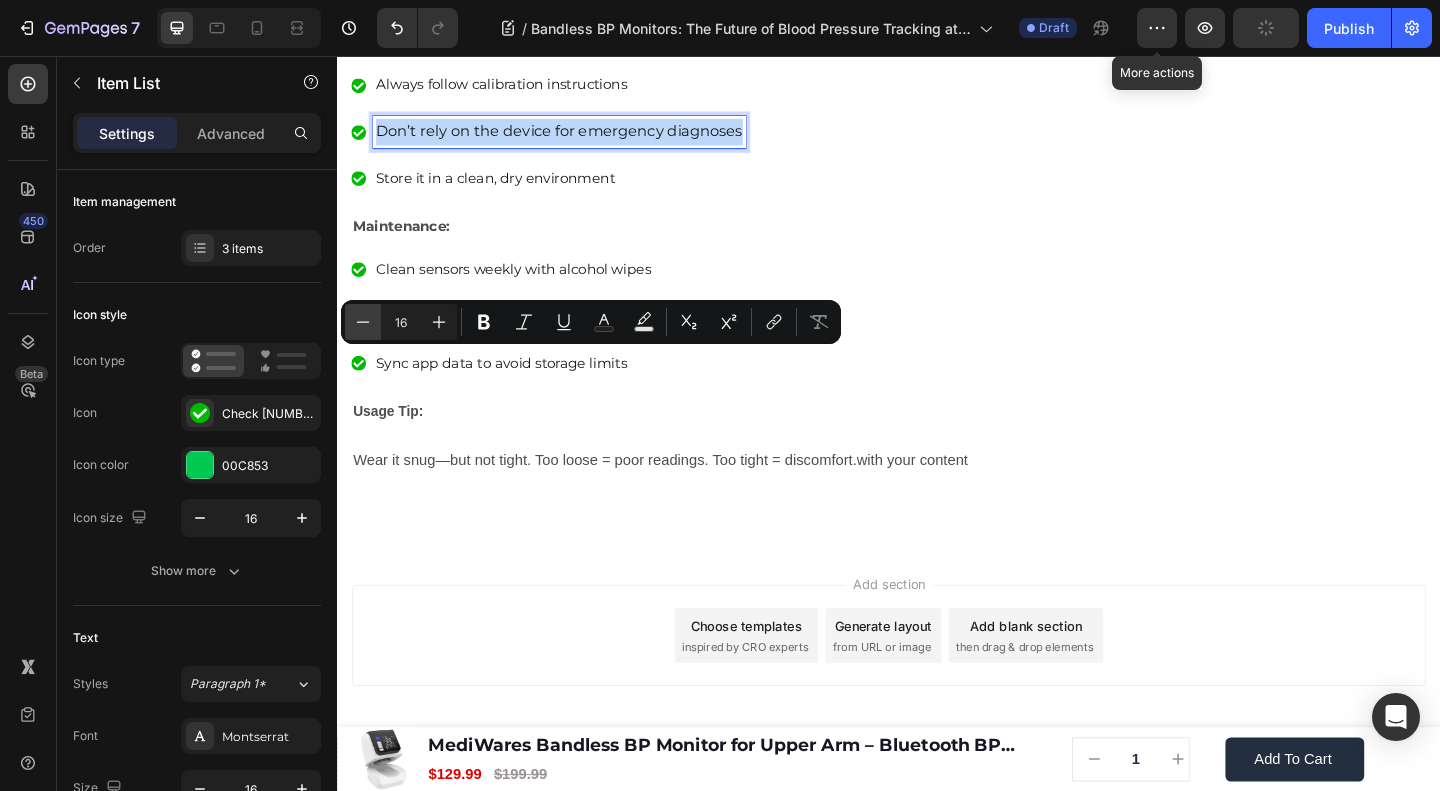 type on "15" 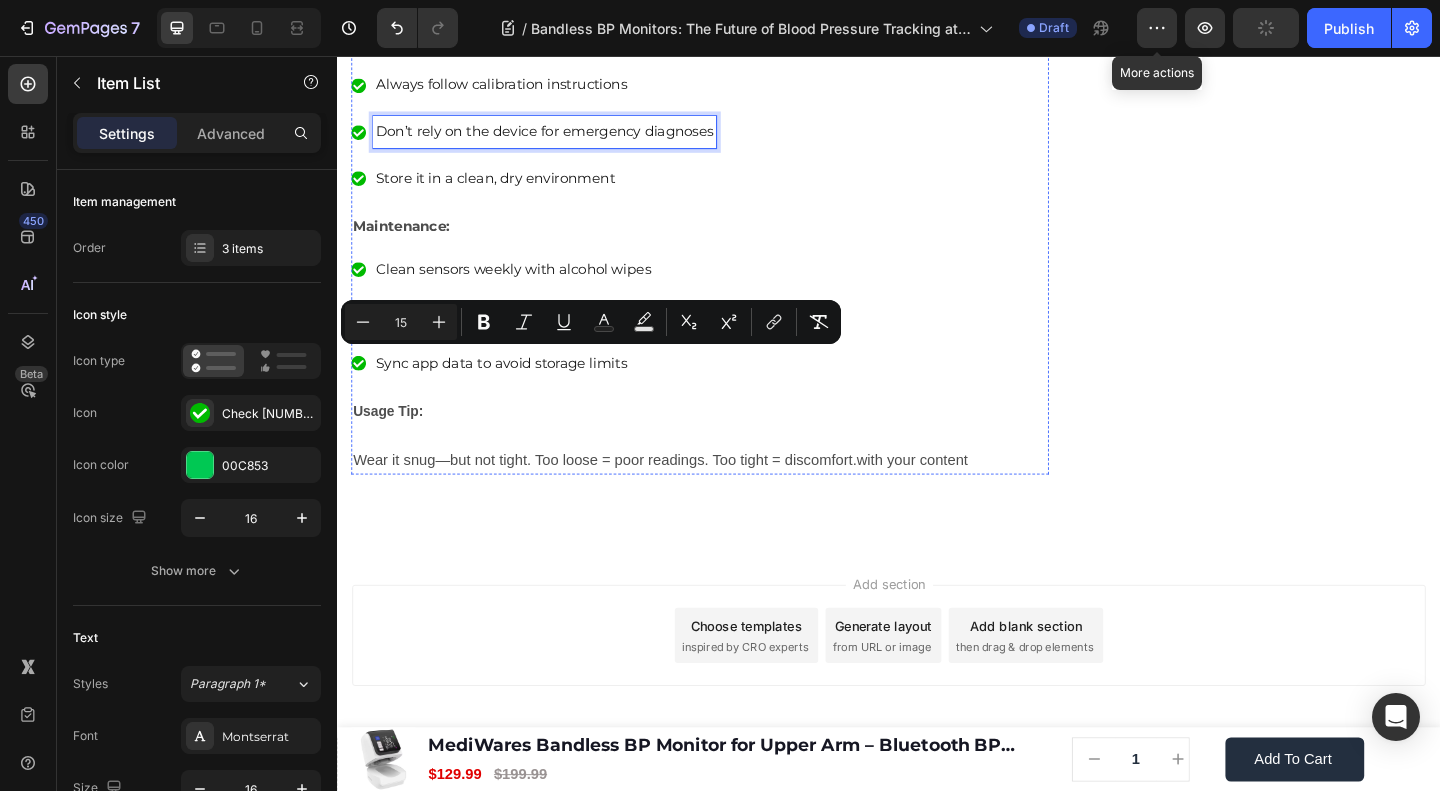click on "Long-term data collection for lifestyle improvement" at bounding box center (586, -61) 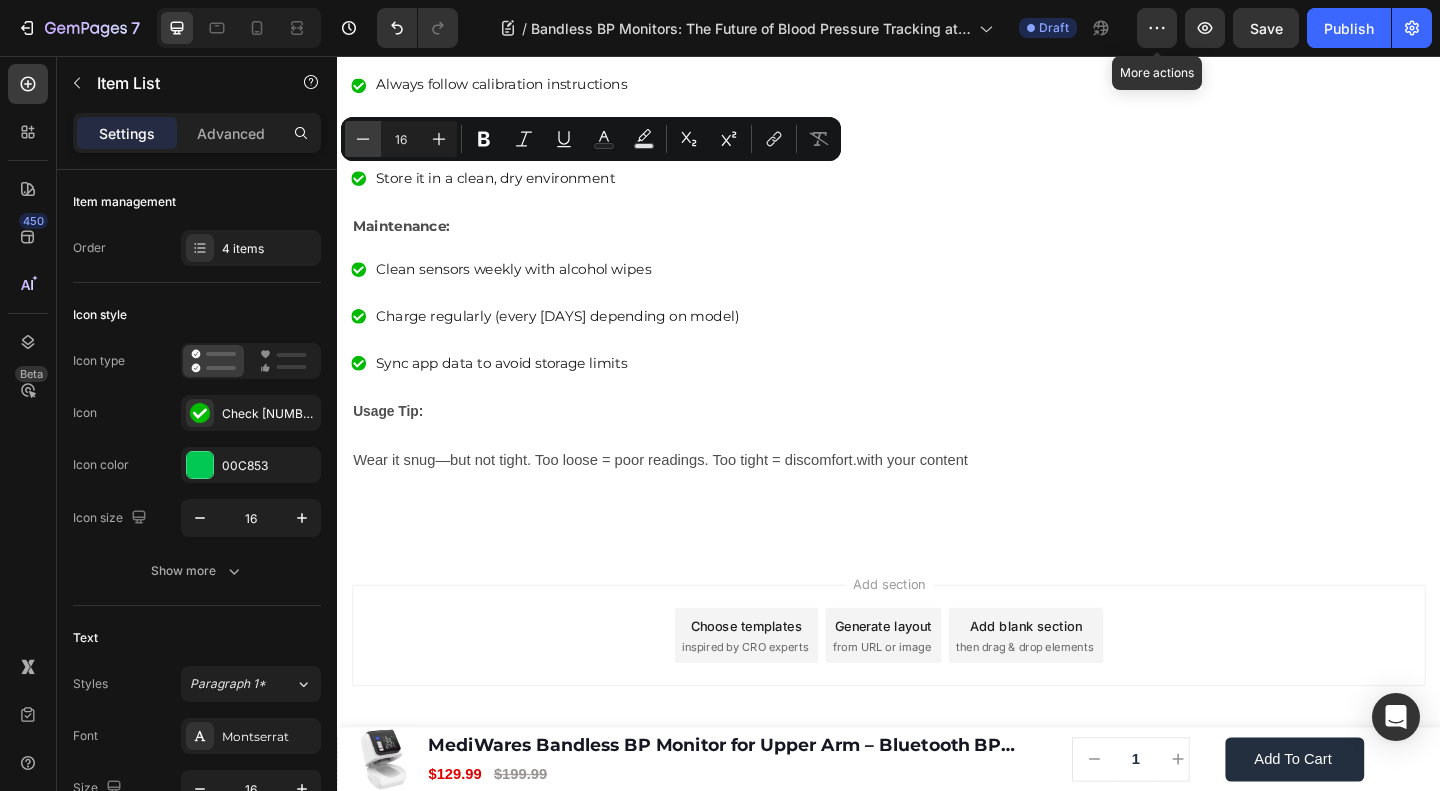 click on "Minus" at bounding box center (363, 139) 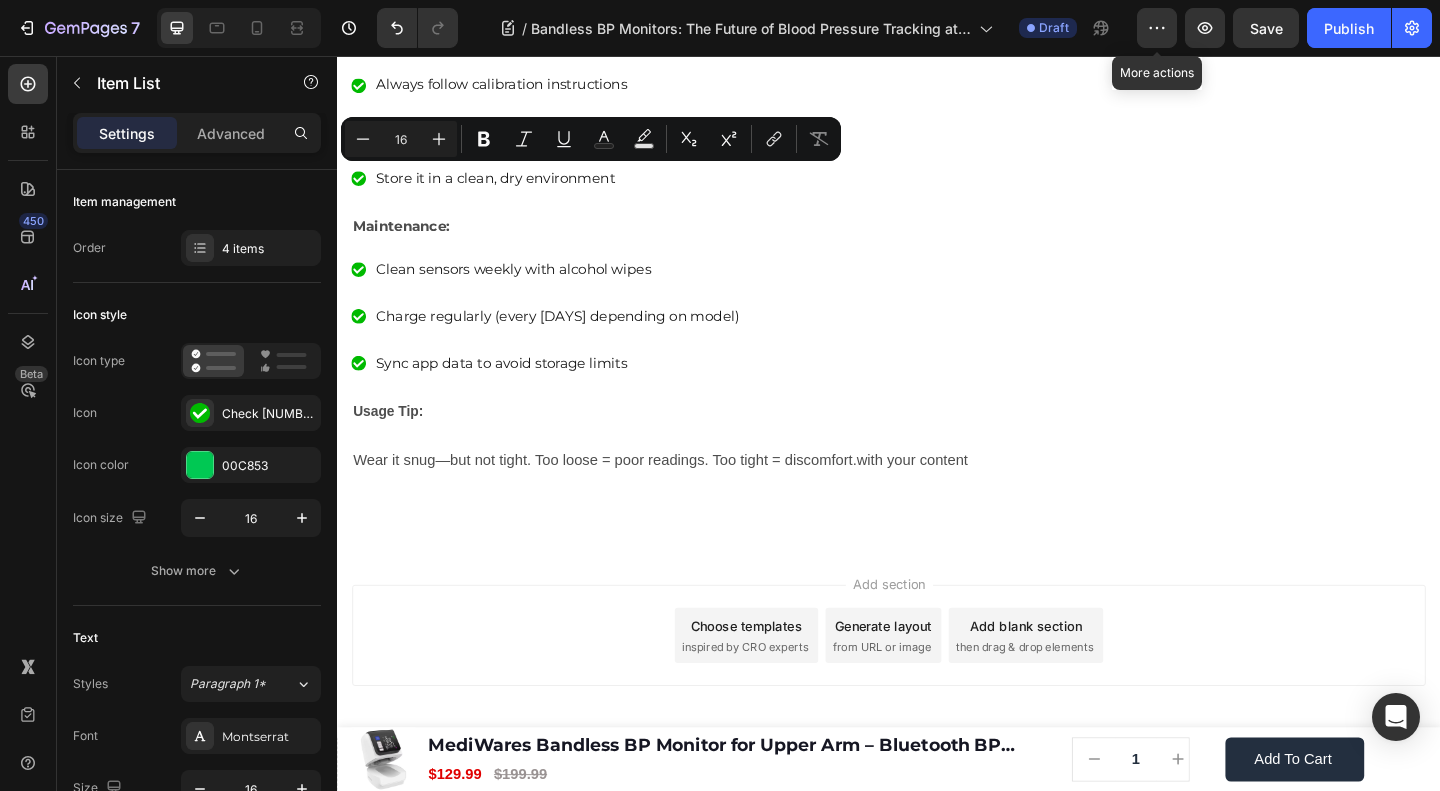 type on "15" 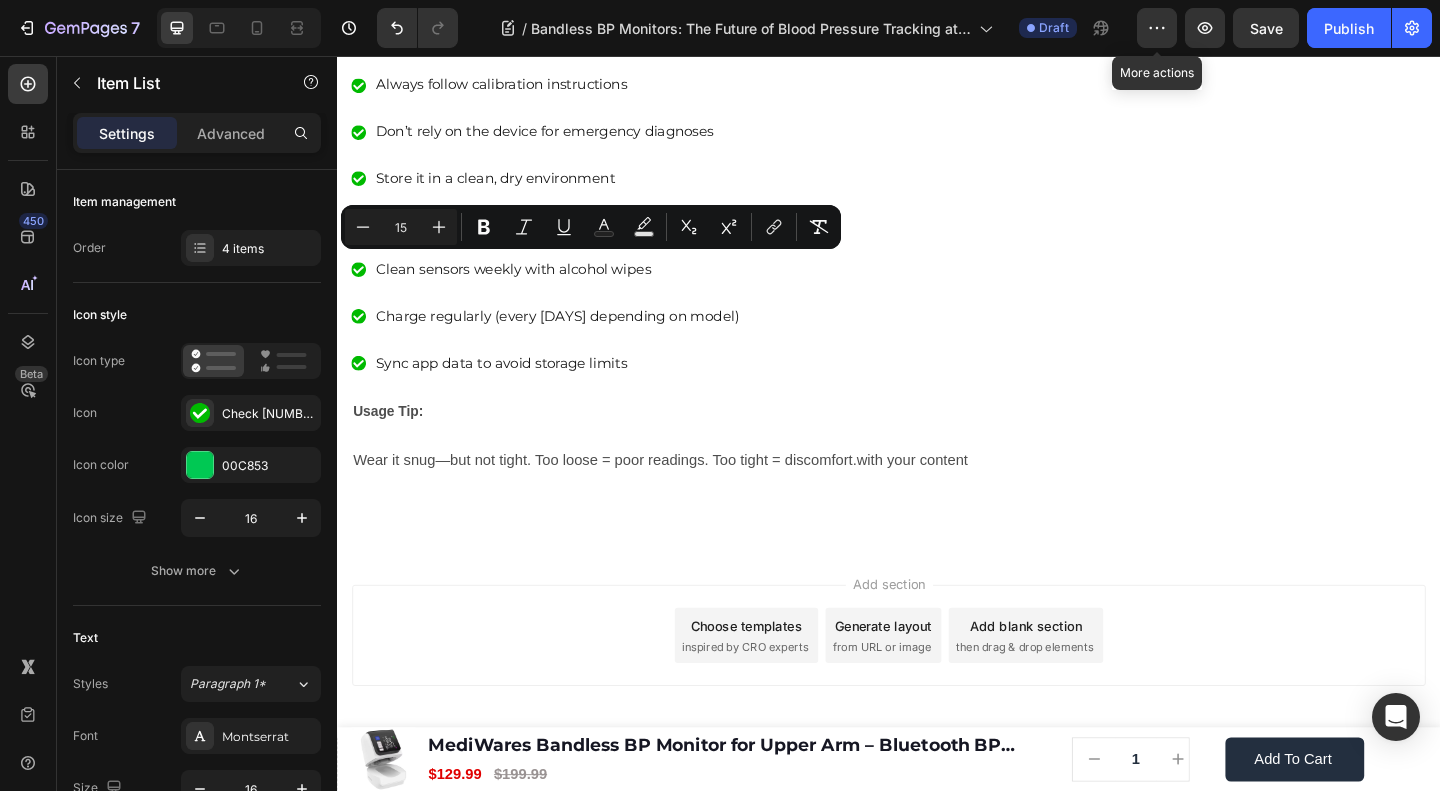 scroll, scrollTop: 5460, scrollLeft: 0, axis: vertical 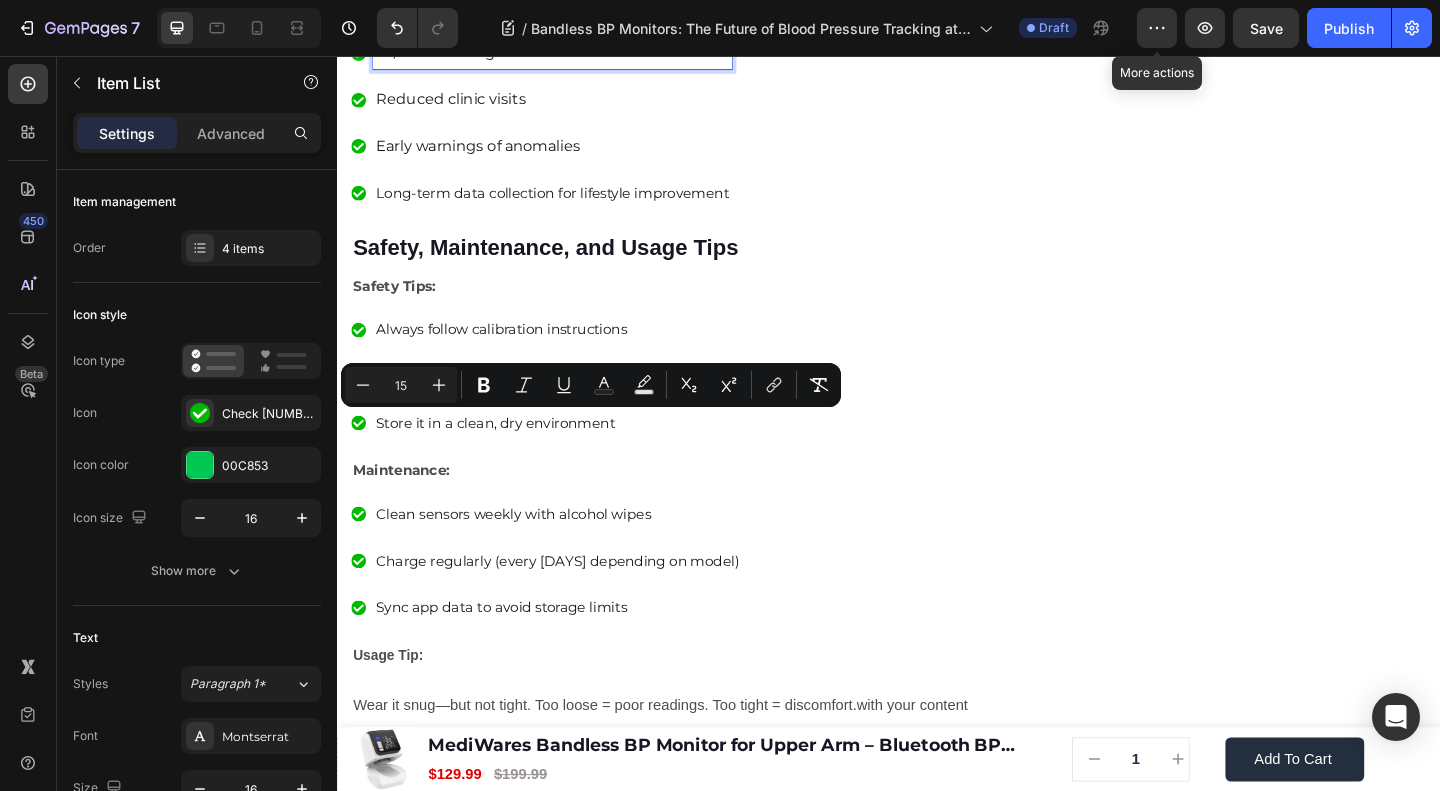 click on "24/7 monitoring" at bounding box center [571, 52] 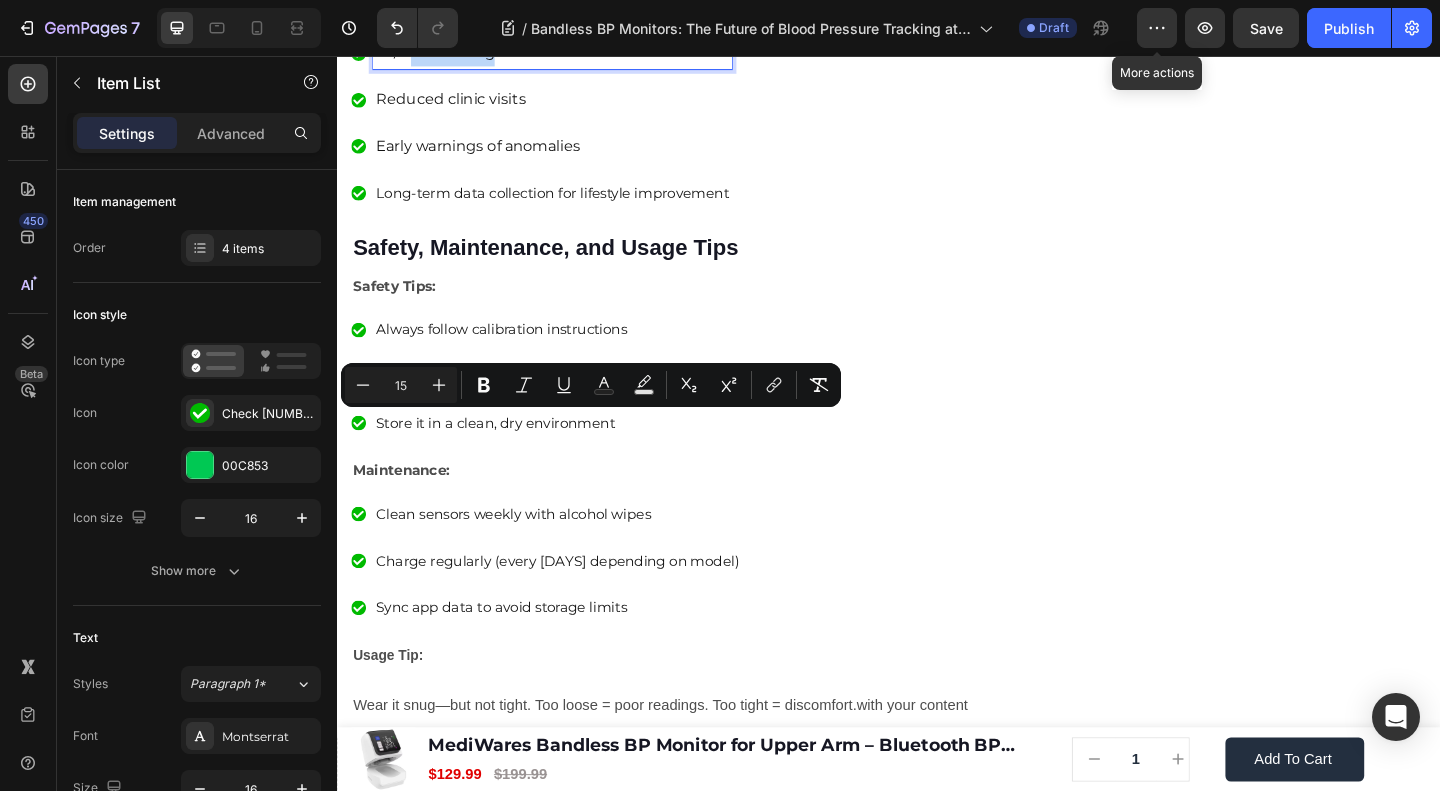 click on "24/7 monitoring" at bounding box center [571, 52] 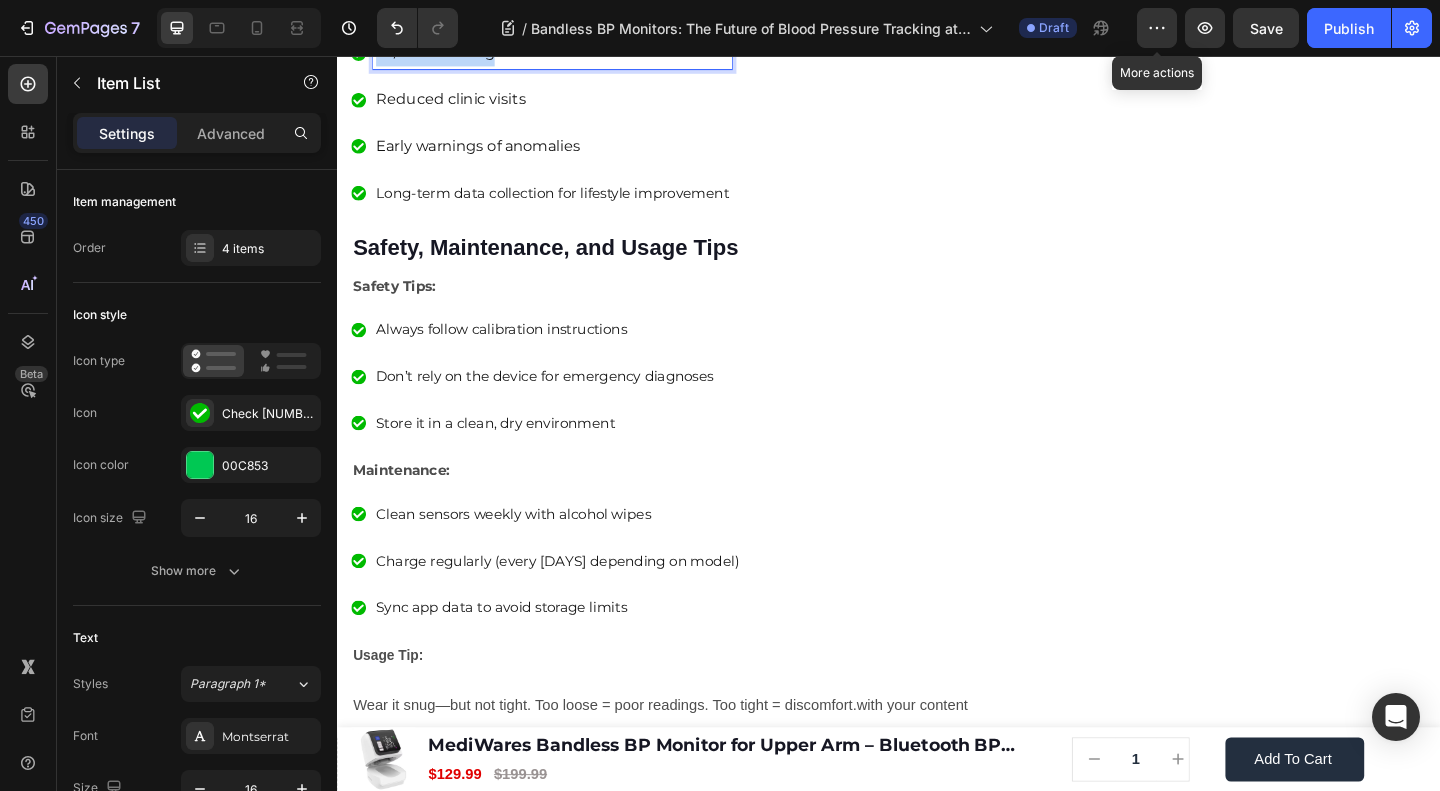 click on "24/7 monitoring" at bounding box center [571, 52] 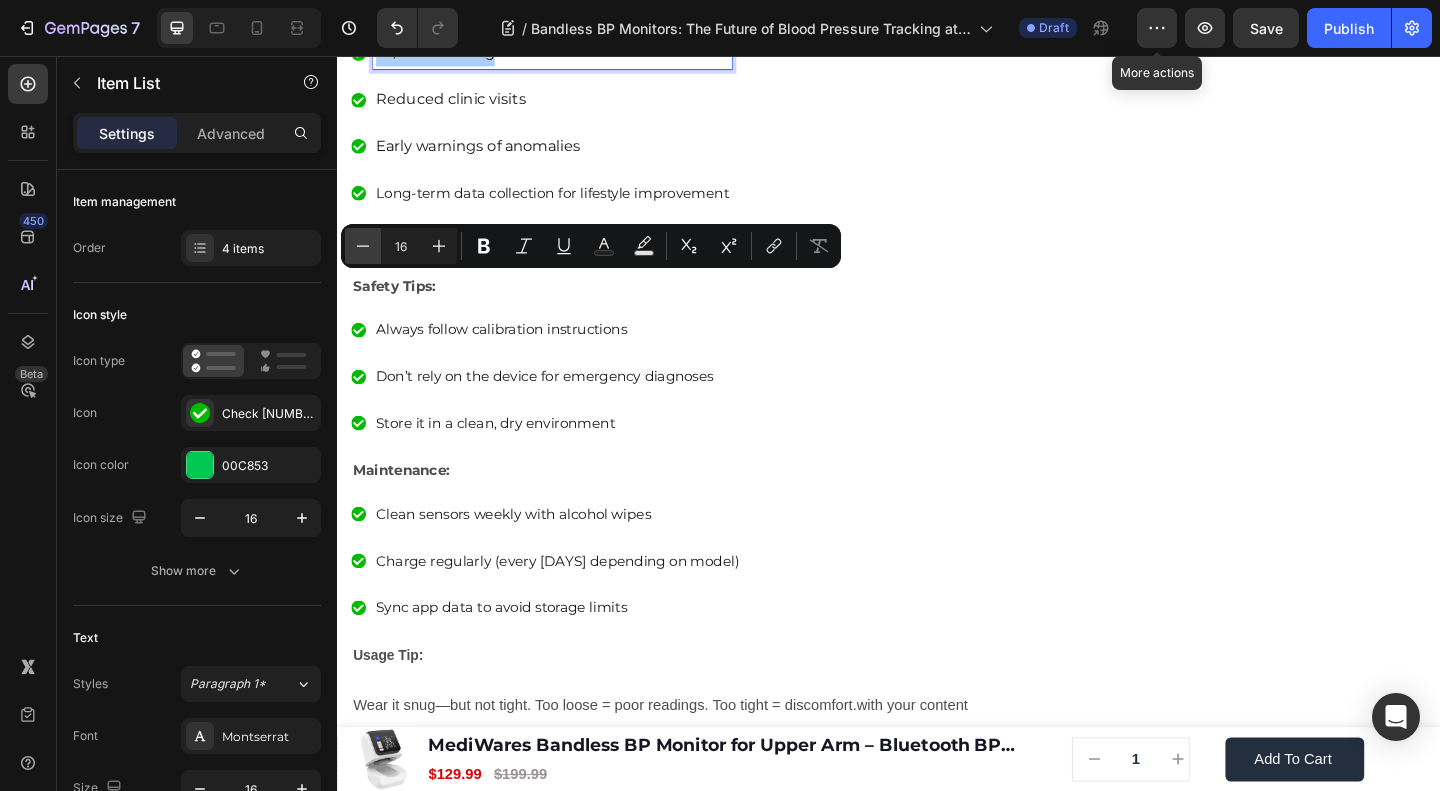 click 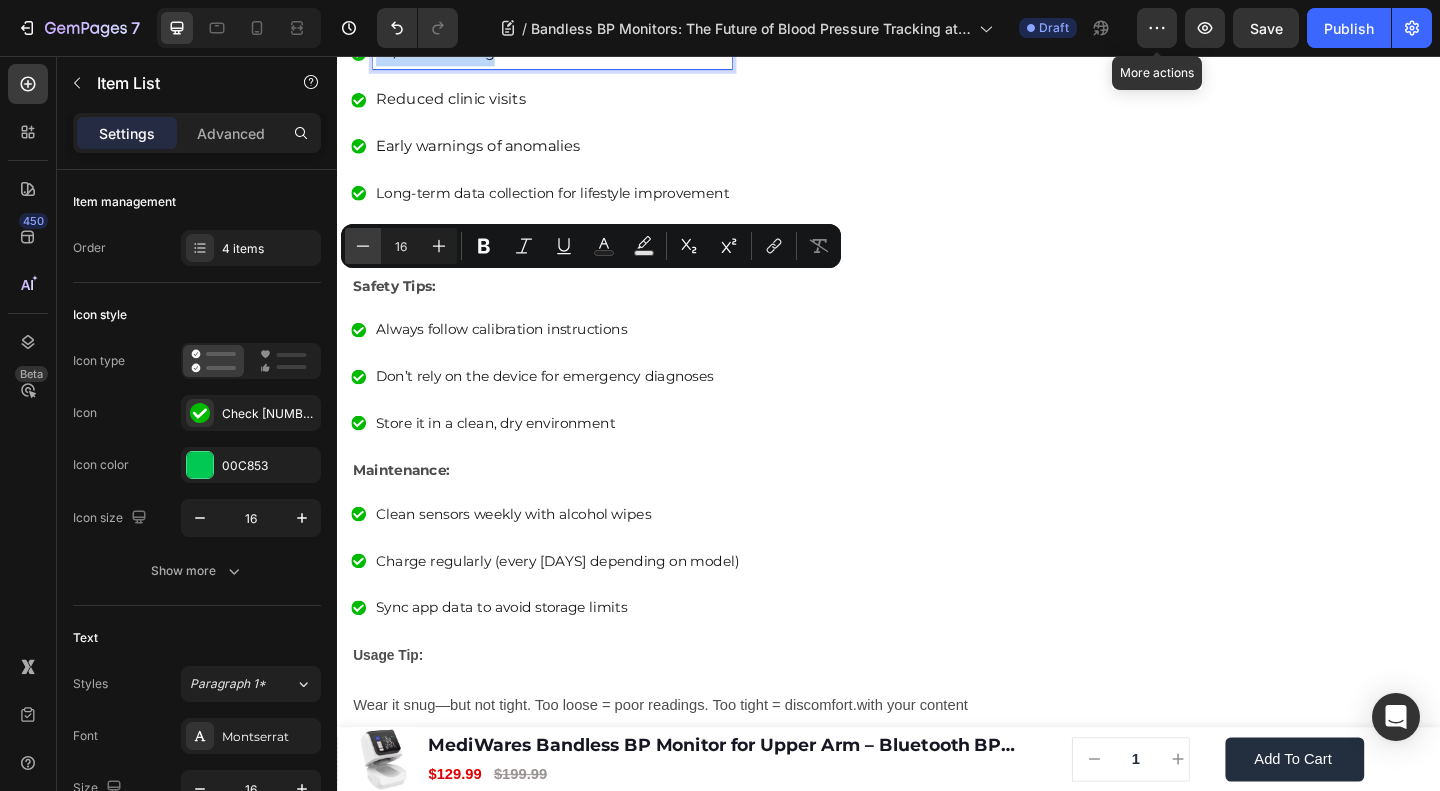 type on "15" 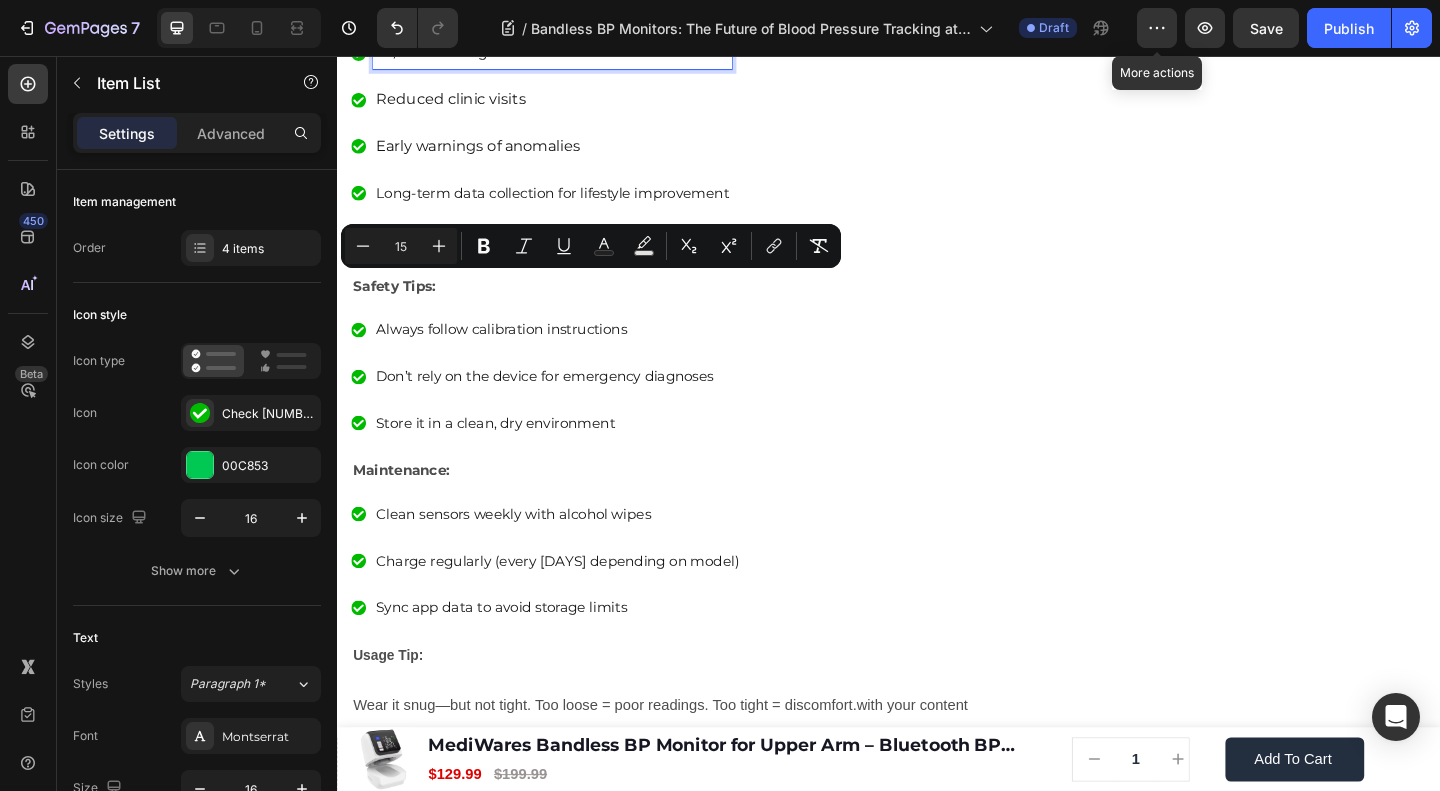 click on "Reduced clinic visits" at bounding box center [571, 103] 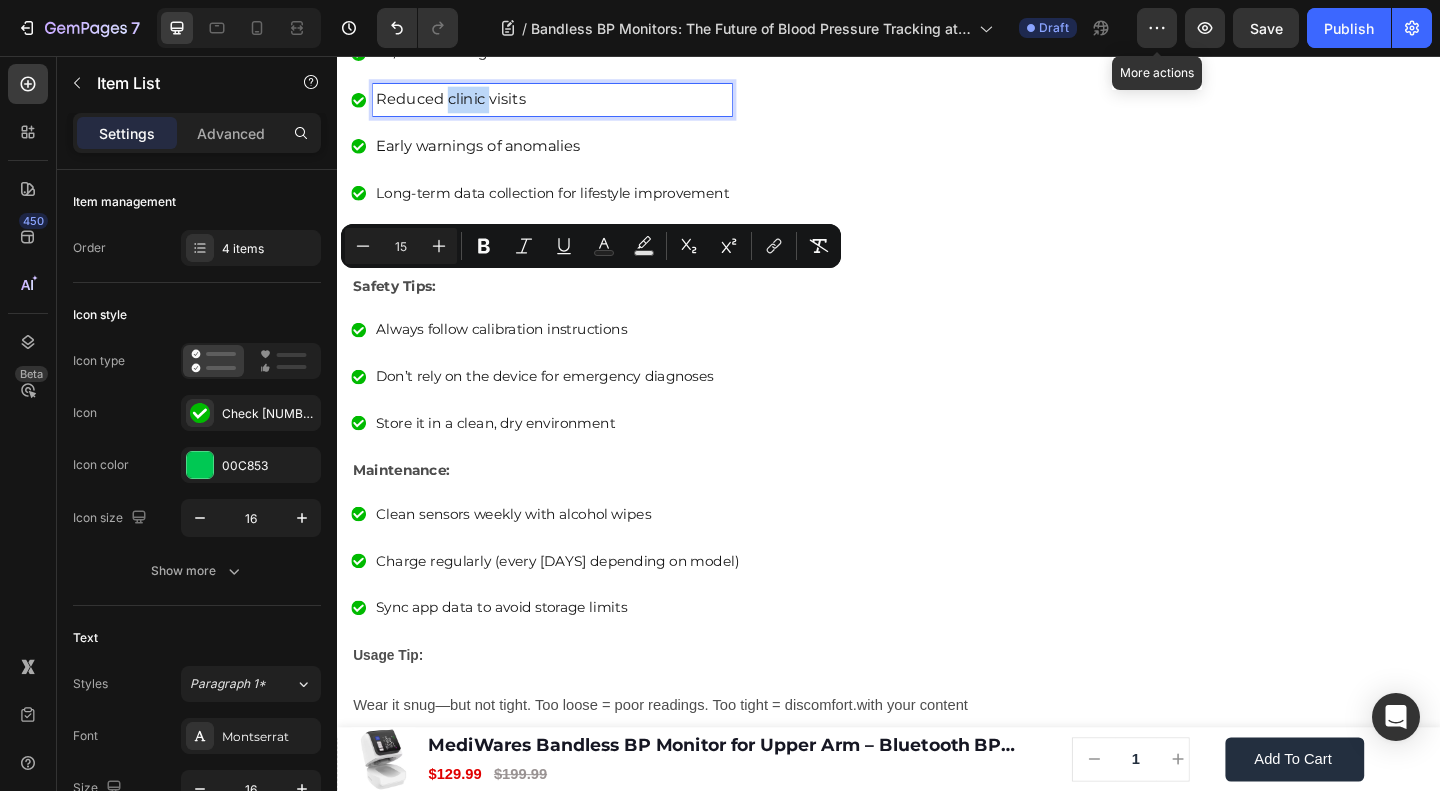 click on "Reduced clinic visits" at bounding box center (571, 103) 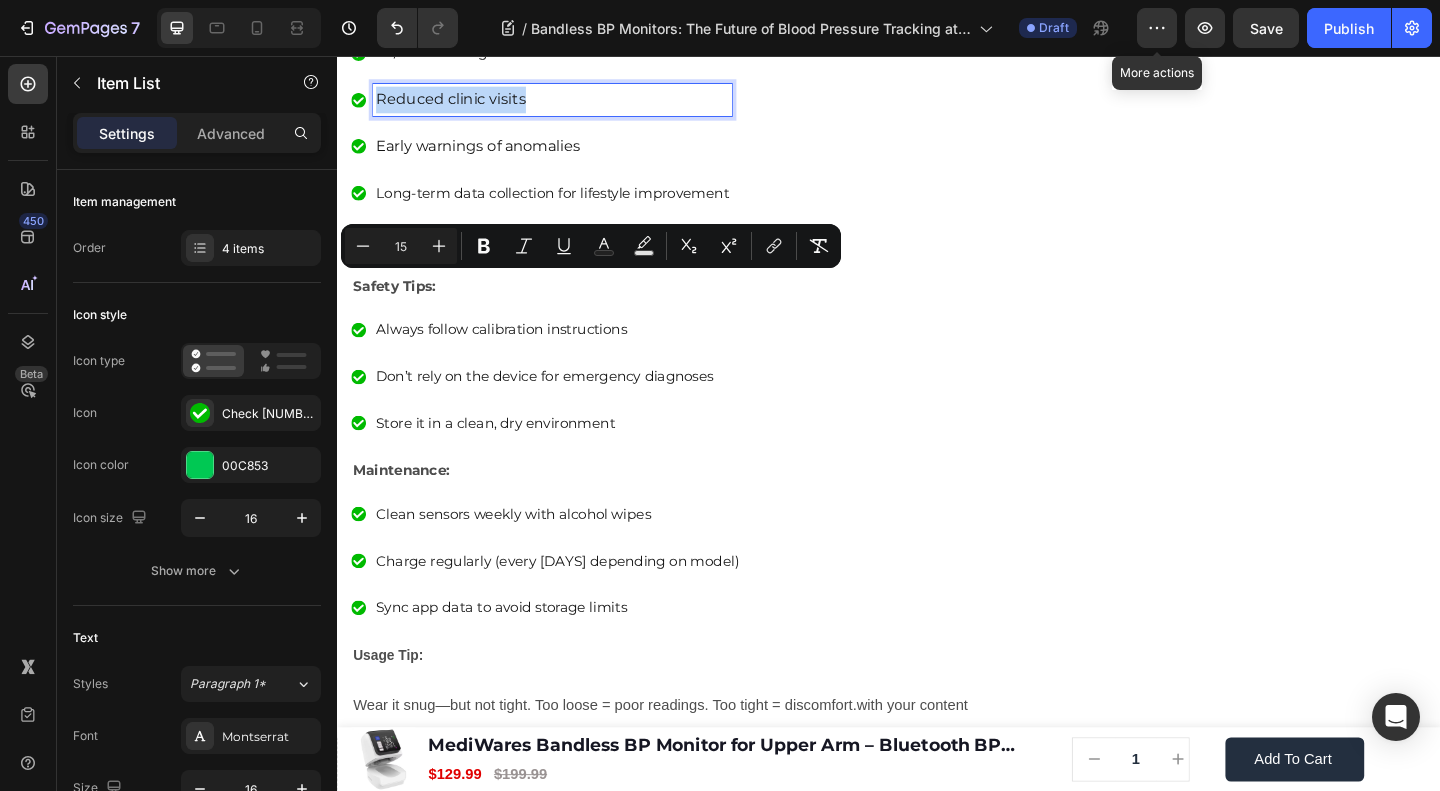 click on "Reduced clinic visits" at bounding box center [571, 103] 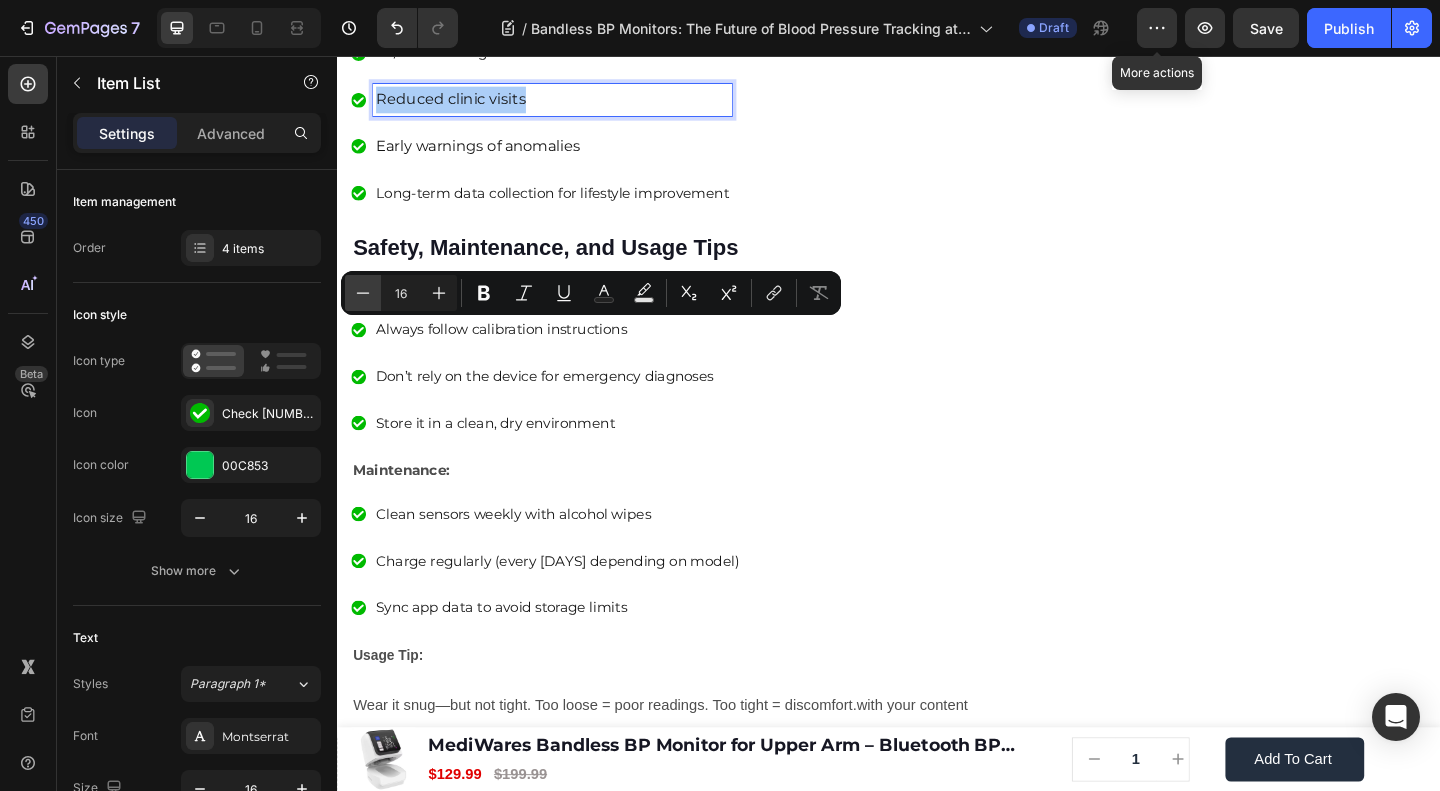 click 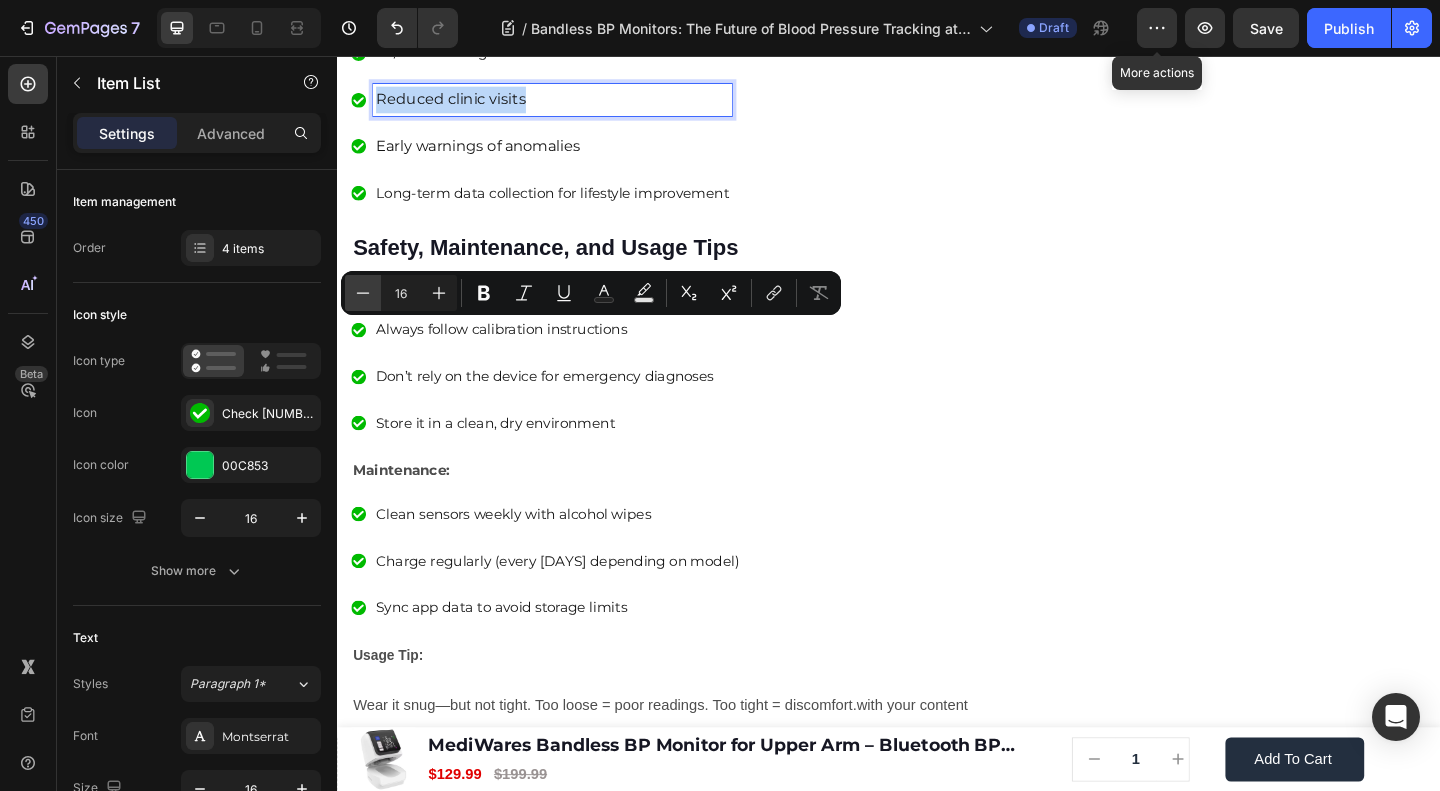 type on "15" 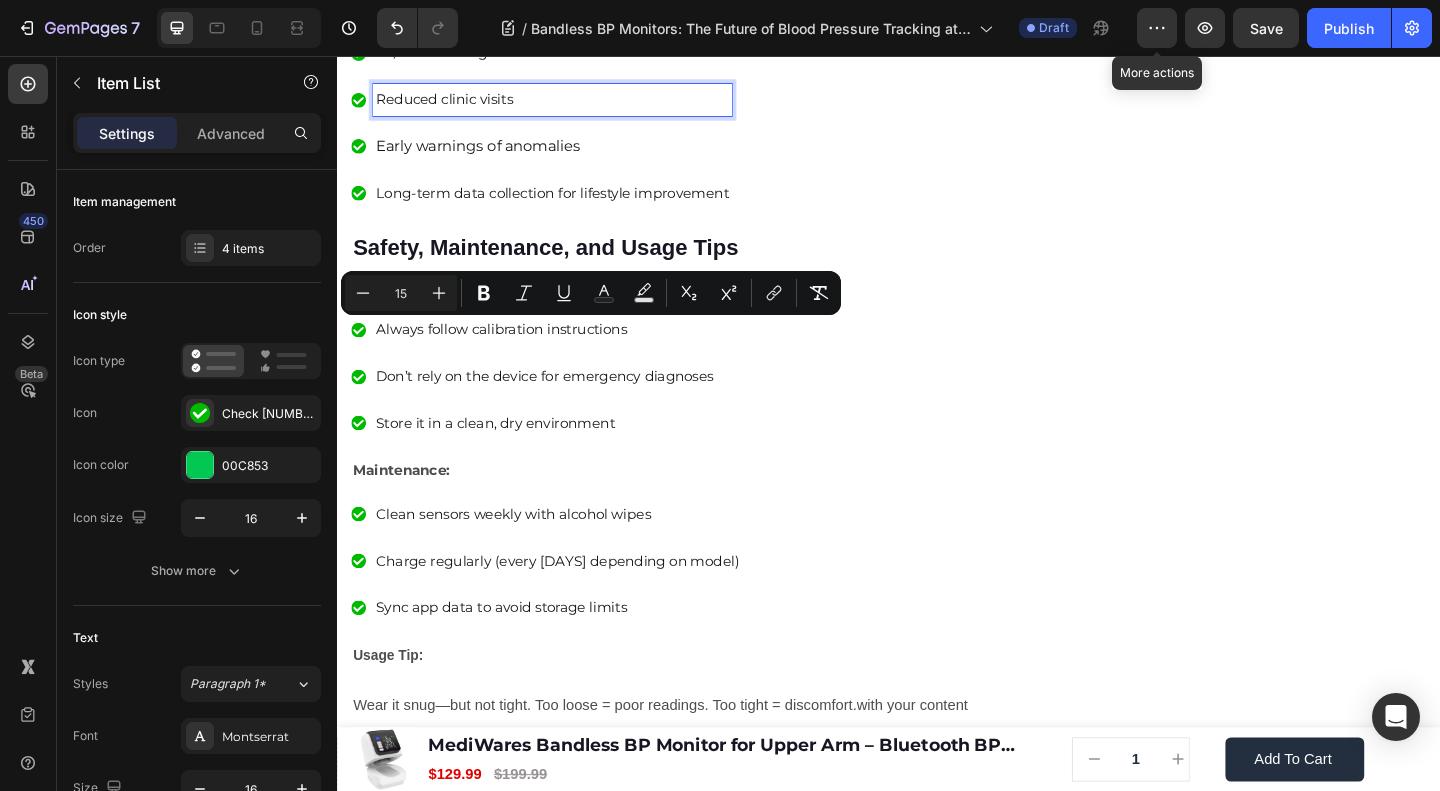 click on "Early warnings of anomalies" at bounding box center (571, 154) 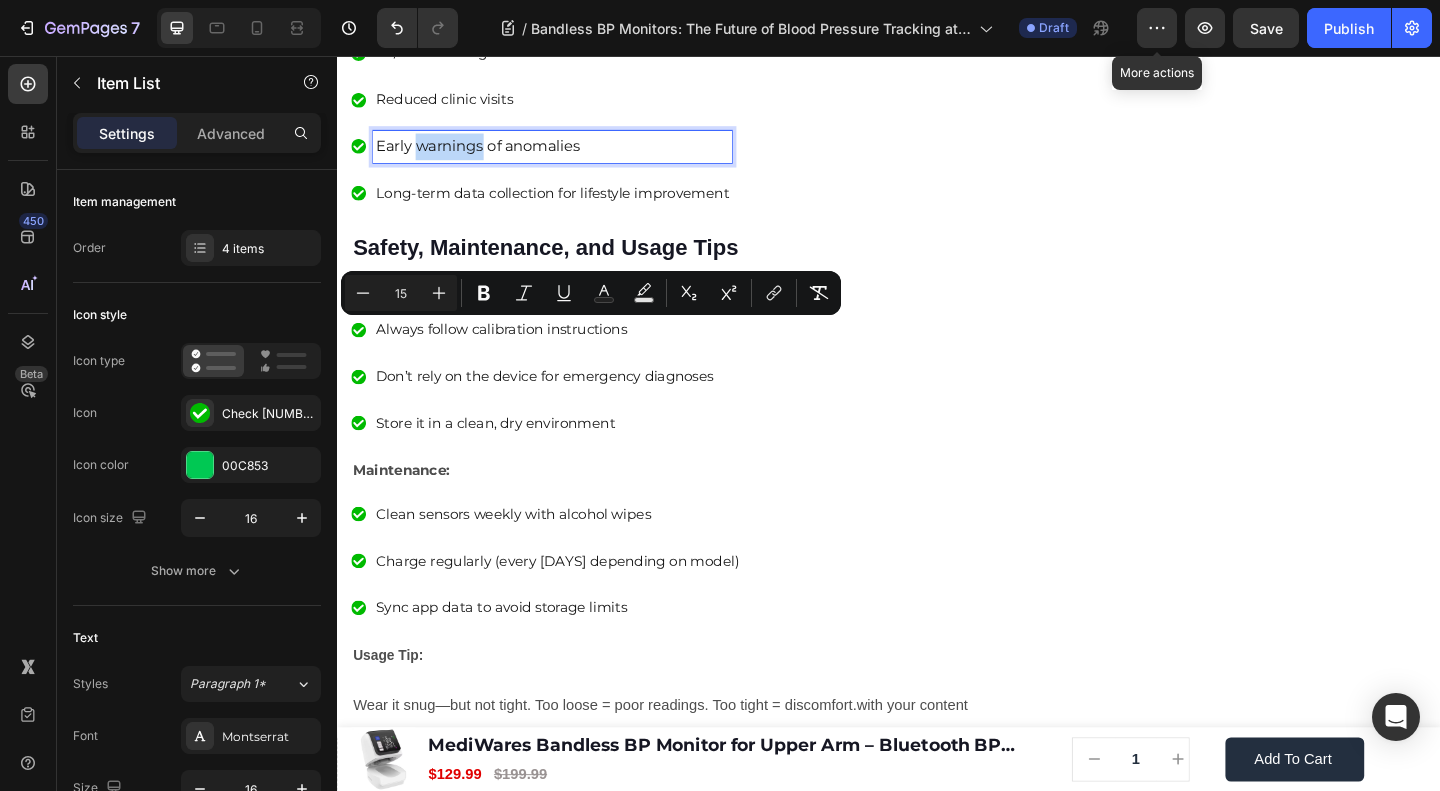 click on "Early warnings of anomalies" at bounding box center (571, 154) 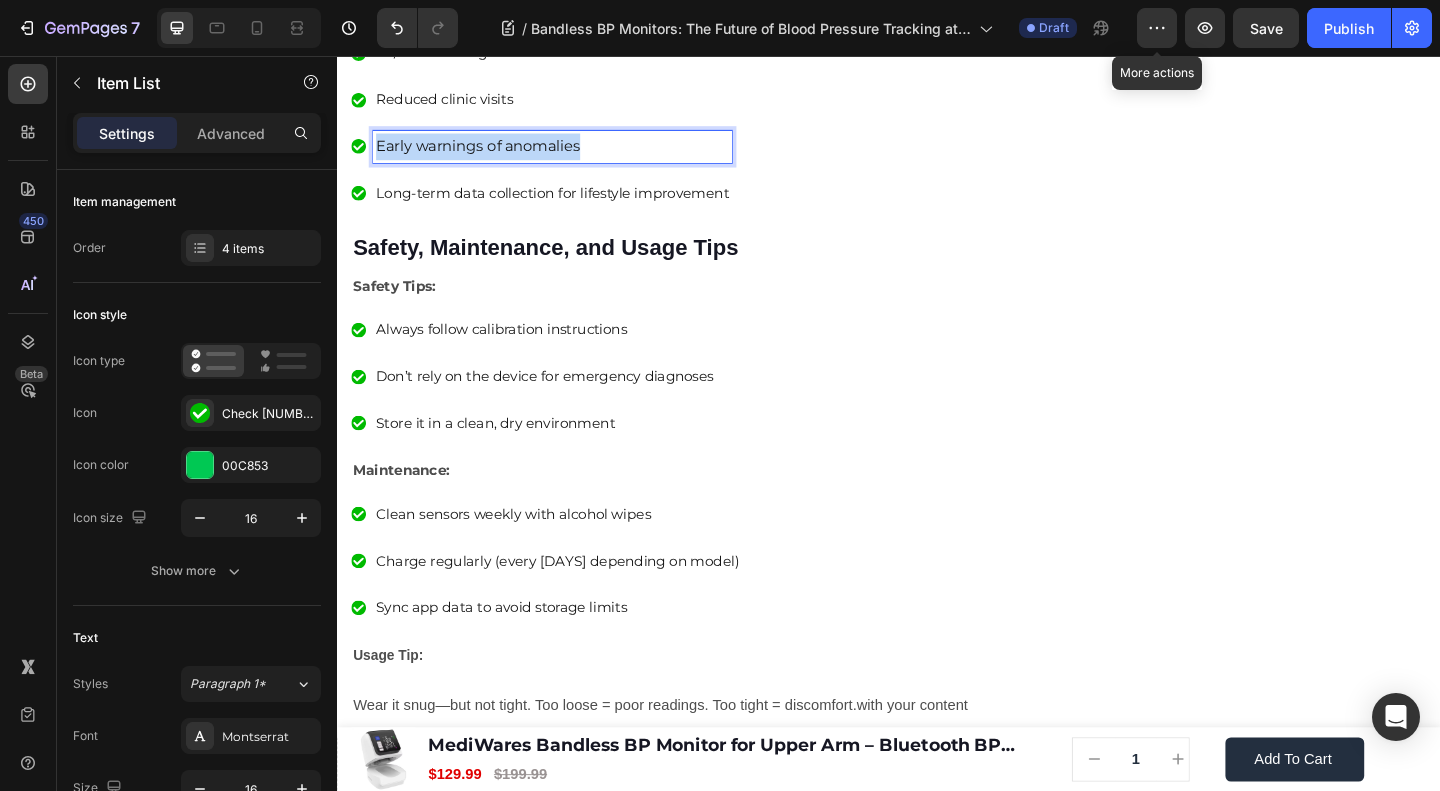 click on "Early warnings of anomalies" at bounding box center [571, 154] 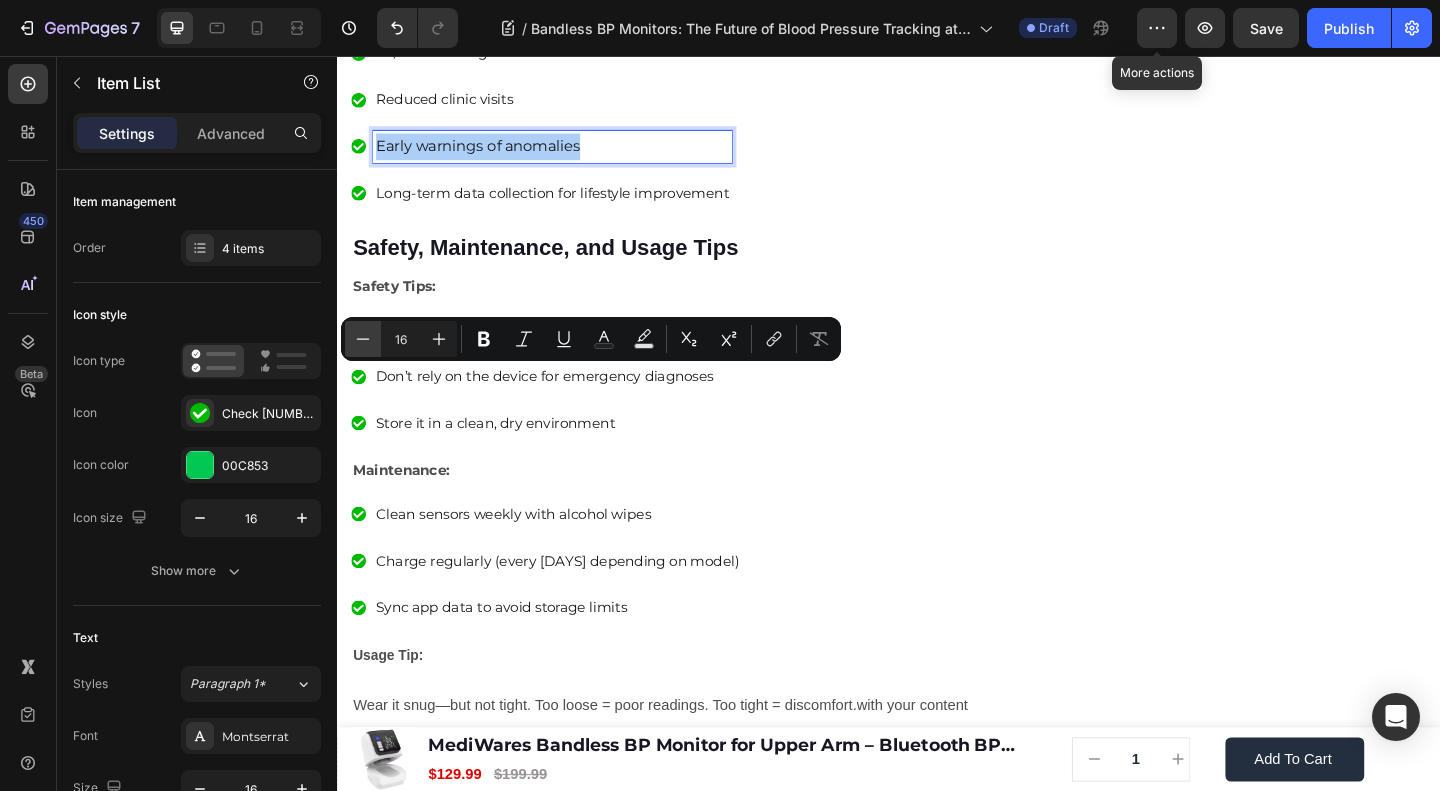click 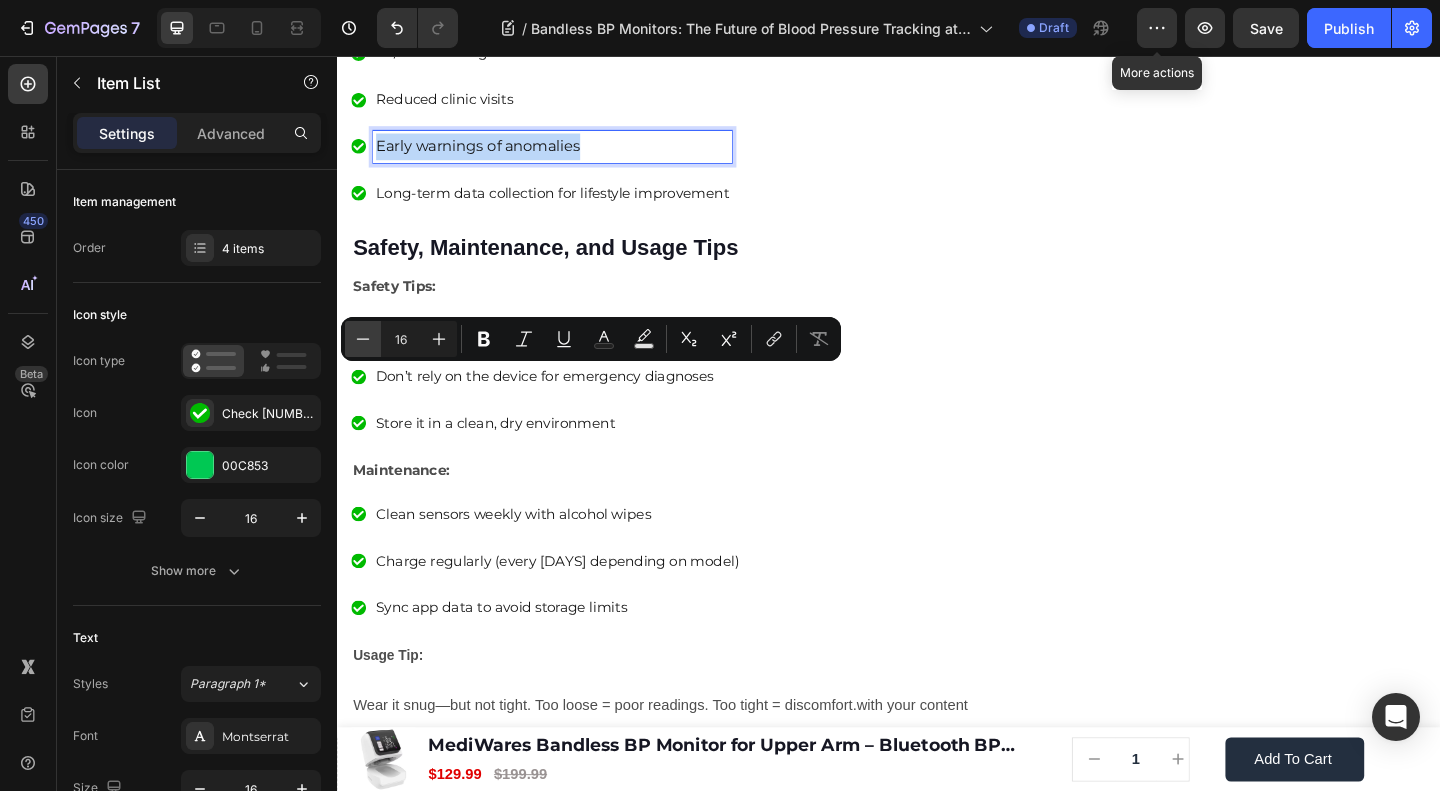 type on "15" 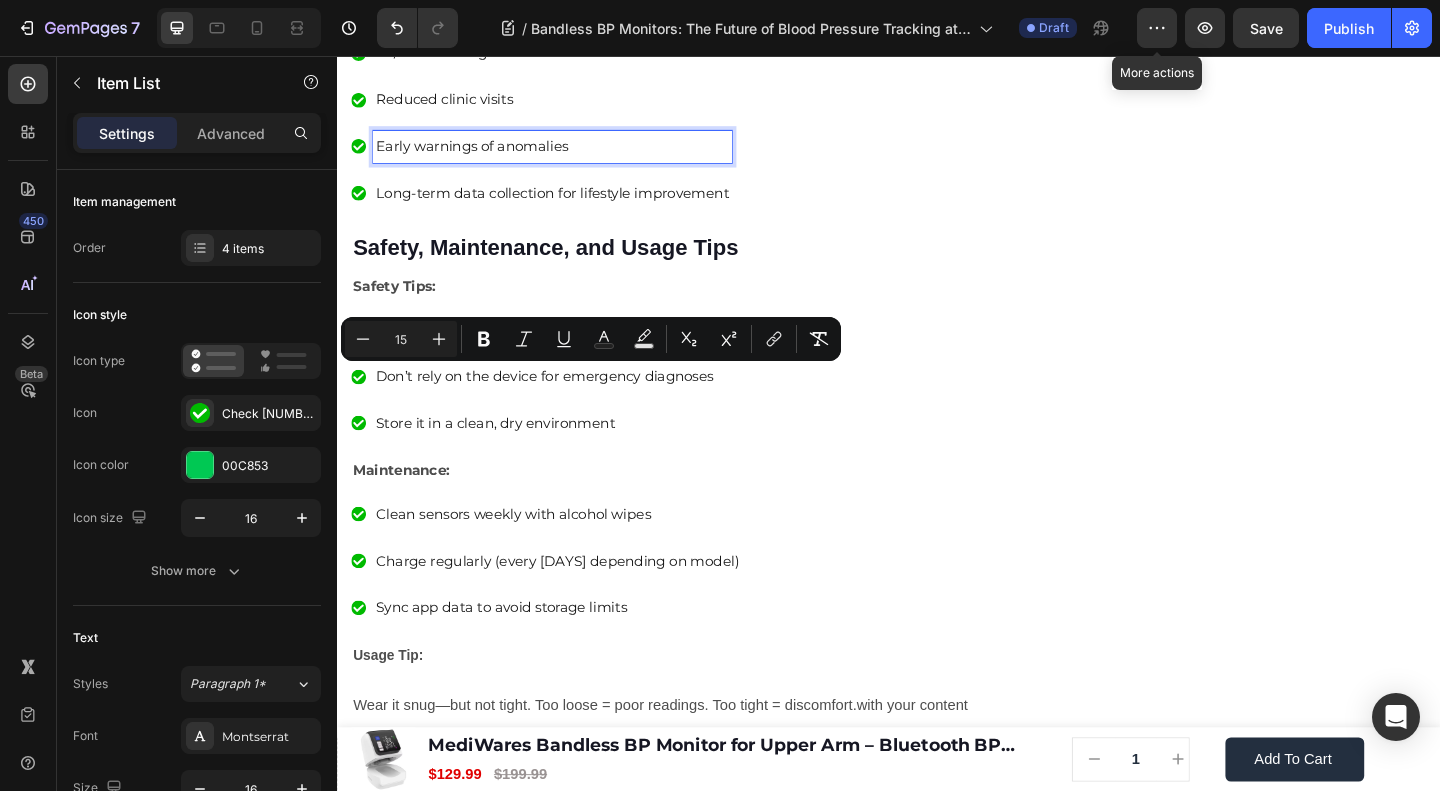 click on "Long-term data collection for lifestyle improvement" at bounding box center (571, 204) 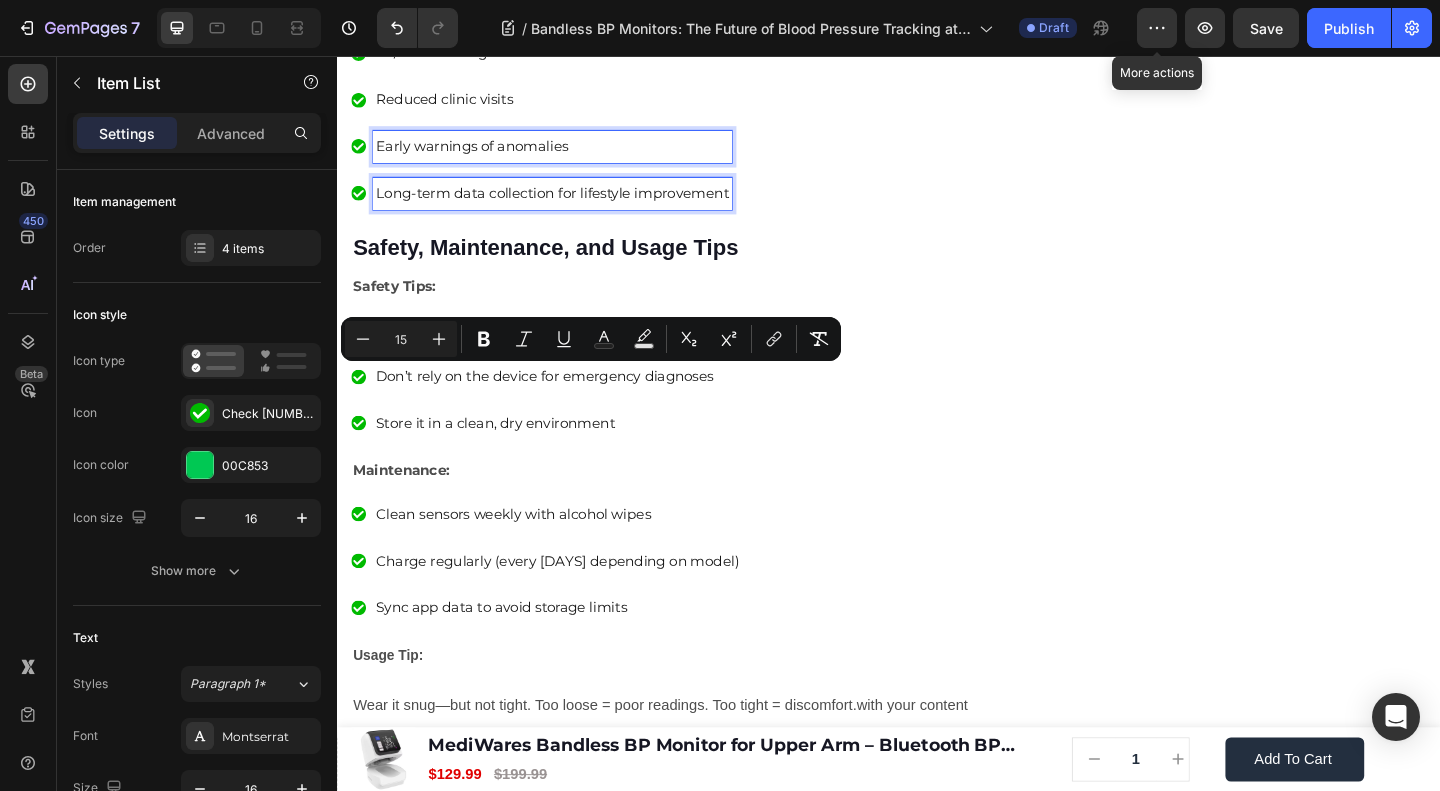 click on "Long-term data collection for lifestyle improvement" at bounding box center [571, 204] 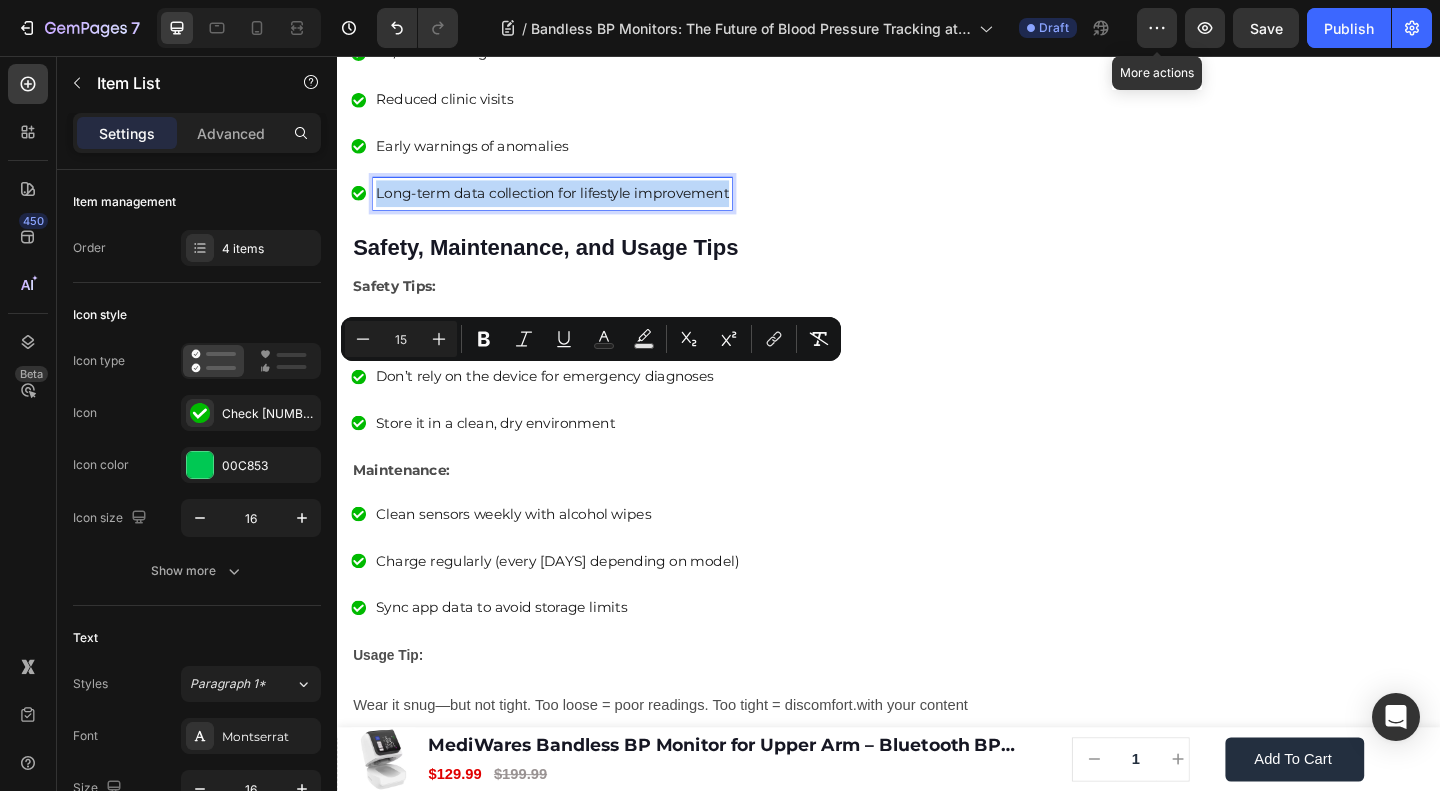 click on "Long-term data collection for lifestyle improvement" at bounding box center (571, 204) 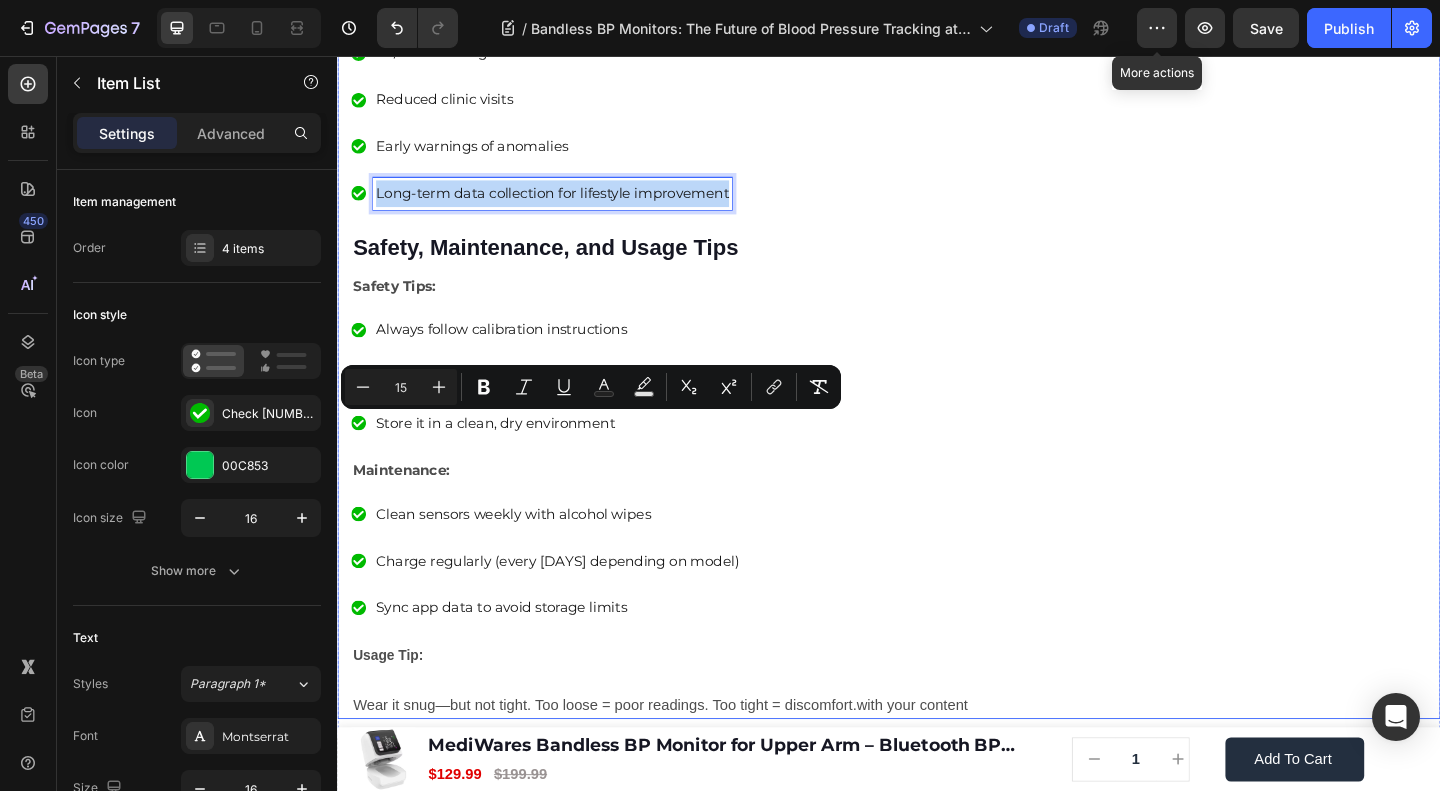 click on "🔥Up to 50% OFF Ending Soon🔥 Text block 03 Days 04 Hrs 52 Mins 01 Secs Countdown Timer Image Clinically Approved Accuracy Over 35,000 Units Sold Affordable Quality with Warranty Doctor Recommended Eco-Friendly Design Item list Shop Now and Save 50% Button
30-day money back guarantee Item list Row Product Images $149.99 Product Price Product Price $199.99 Product Price Product Price Row
Add to cart Add to Cart Product Row Row Image Row" at bounding box center (1332, -2269) 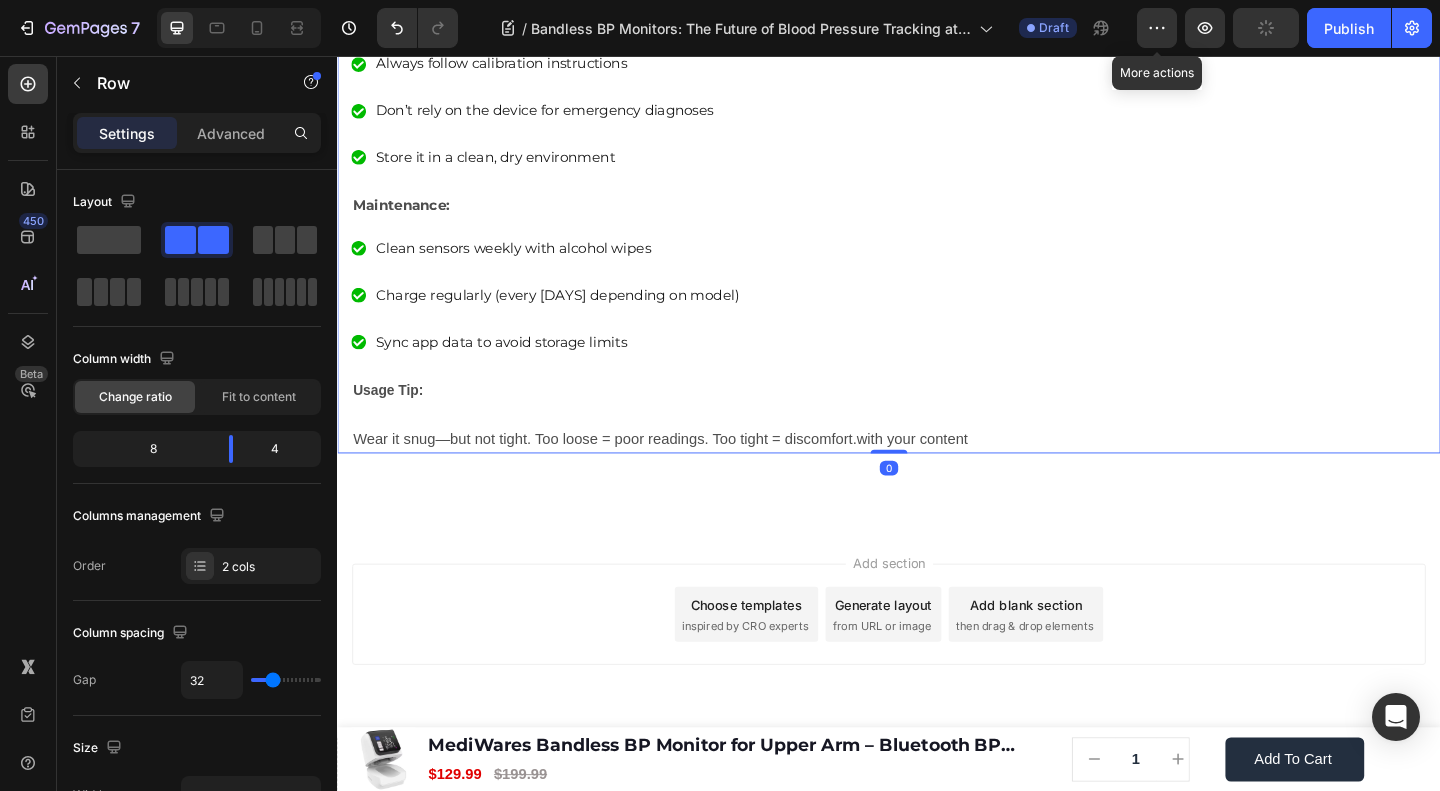 scroll, scrollTop: 4400, scrollLeft: 0, axis: vertical 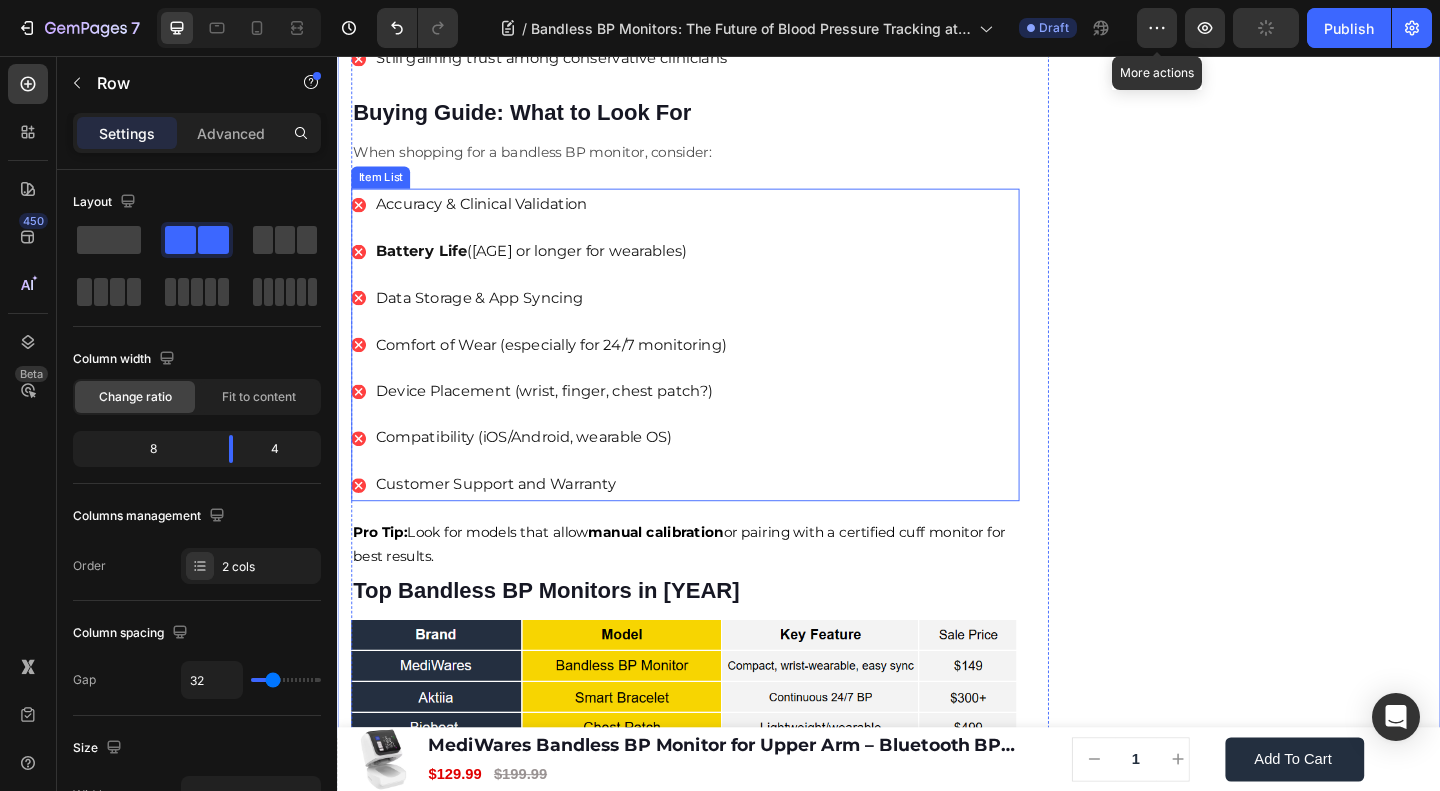 click on "Accuracy & Clinical Validation" at bounding box center [569, 217] 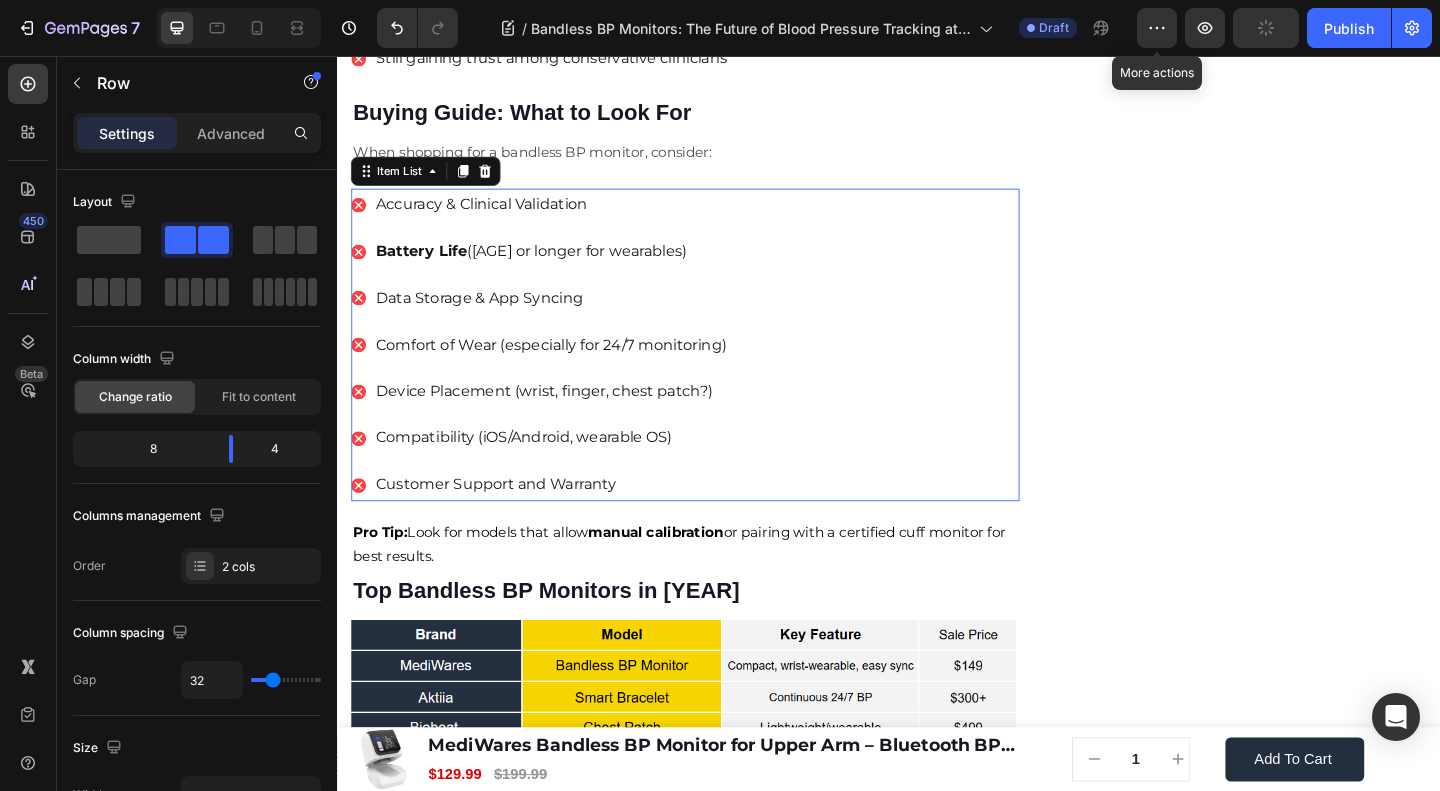 click on "Accuracy & Clinical Validation" at bounding box center [569, 217] 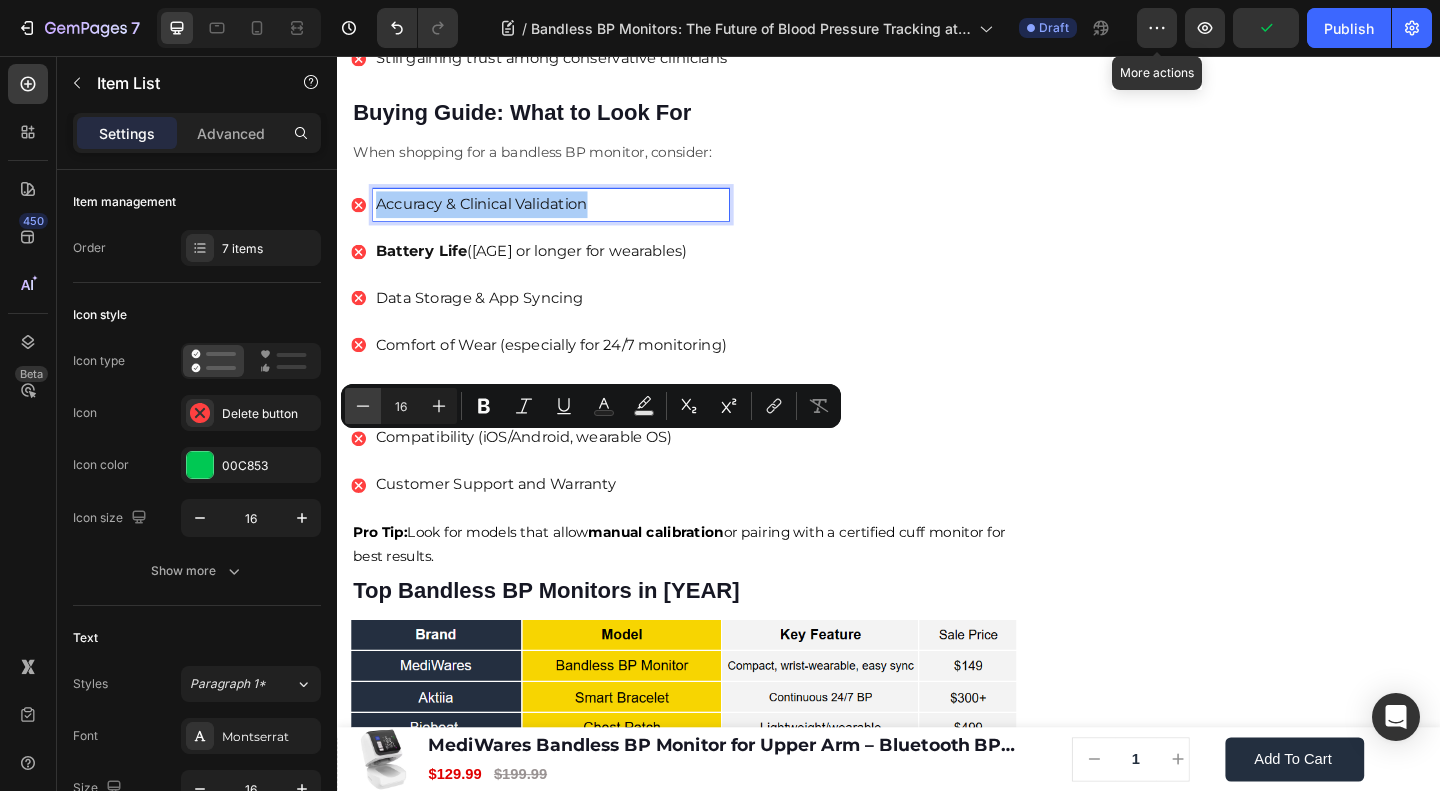 click 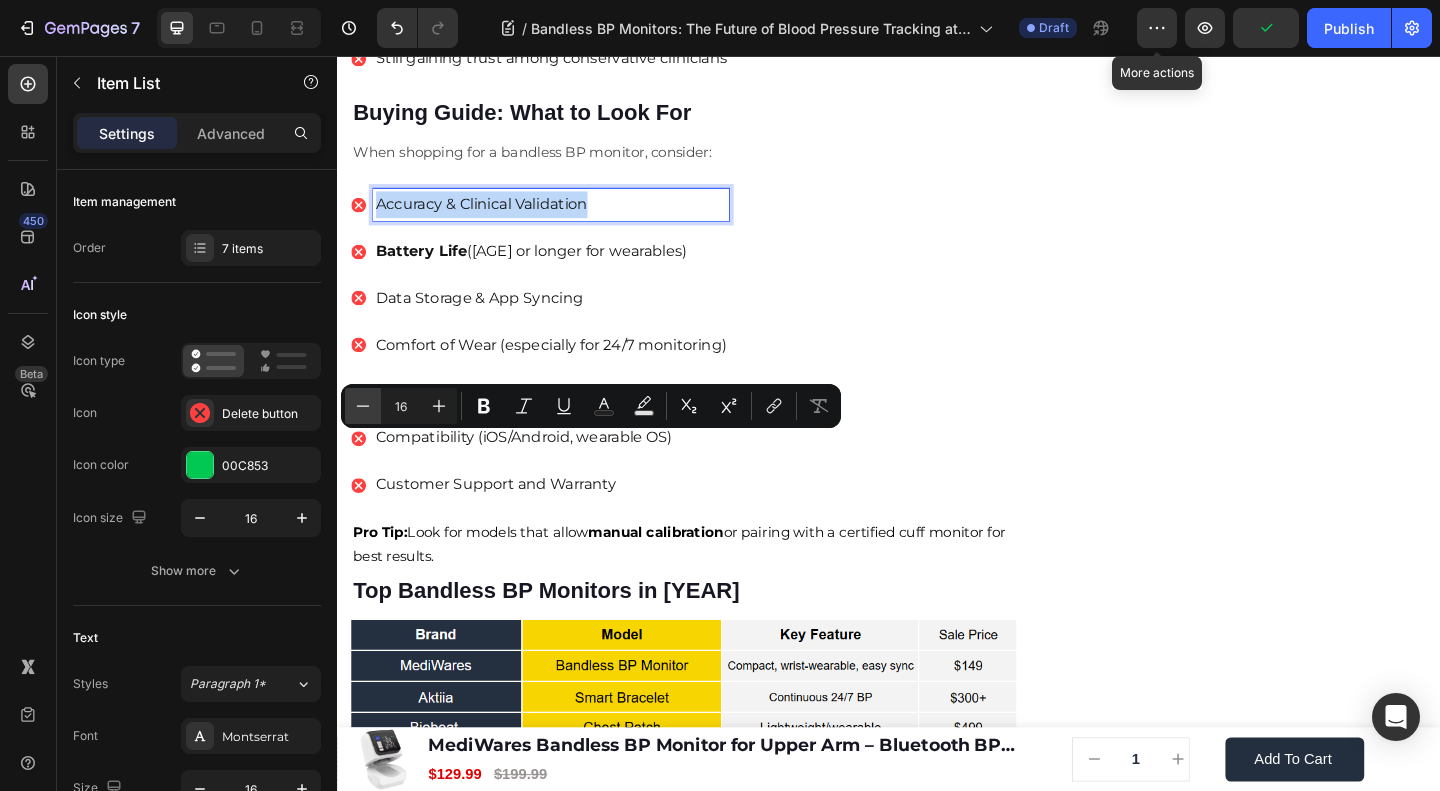 type on "15" 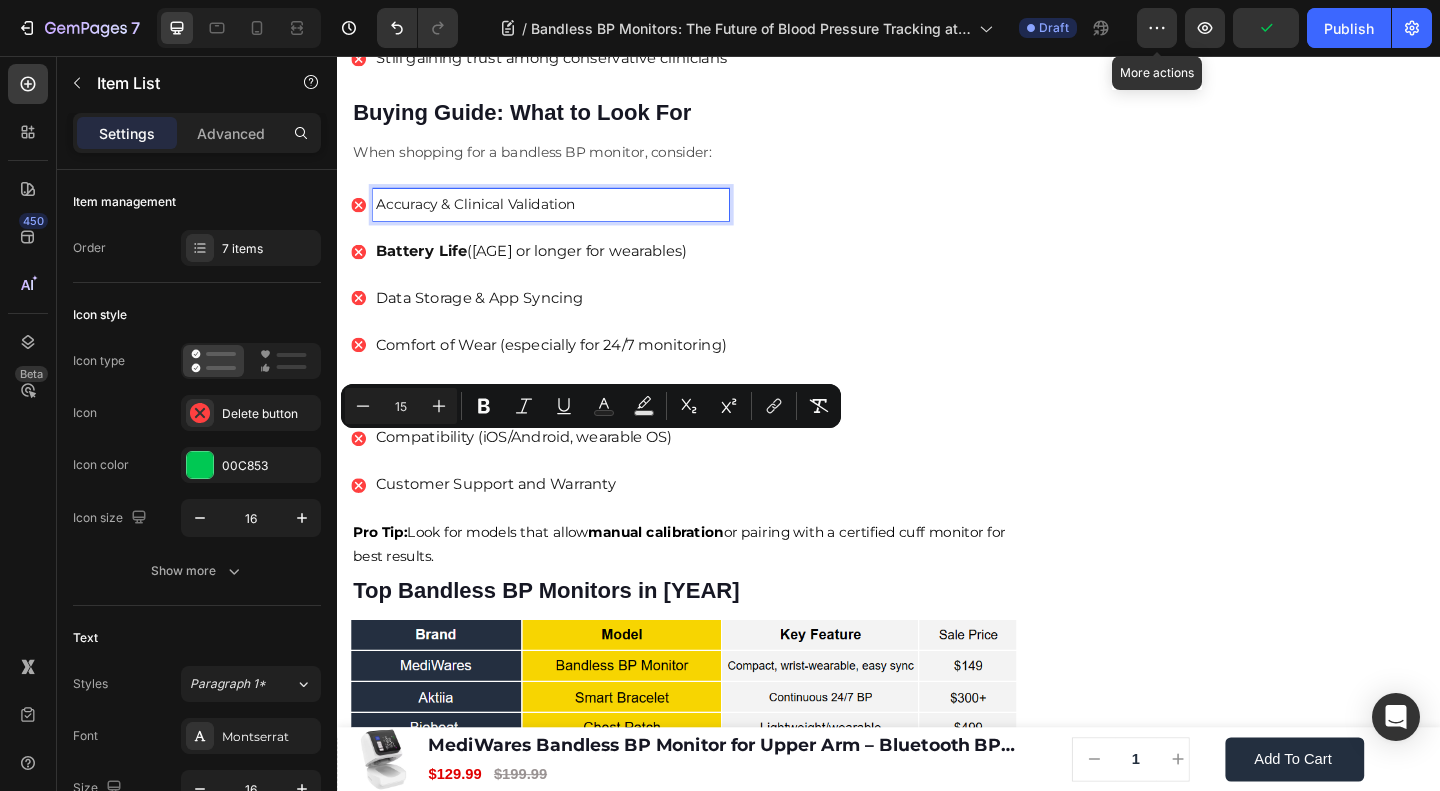 click on "Battery Life  (8+ hours or longer for wearables)" at bounding box center (569, 268) 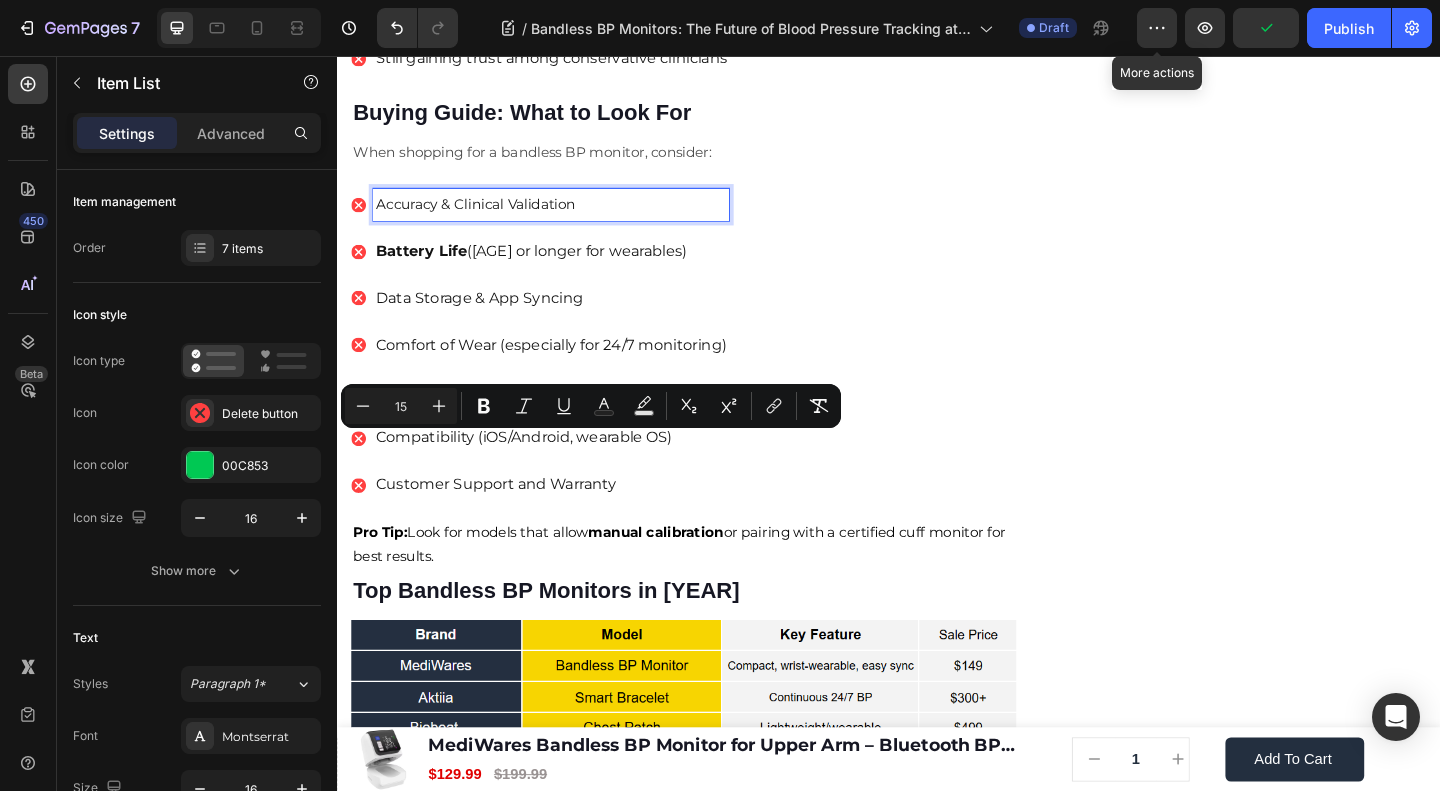 click on "Battery Life  (8+ hours or longer for wearables)" at bounding box center [569, 268] 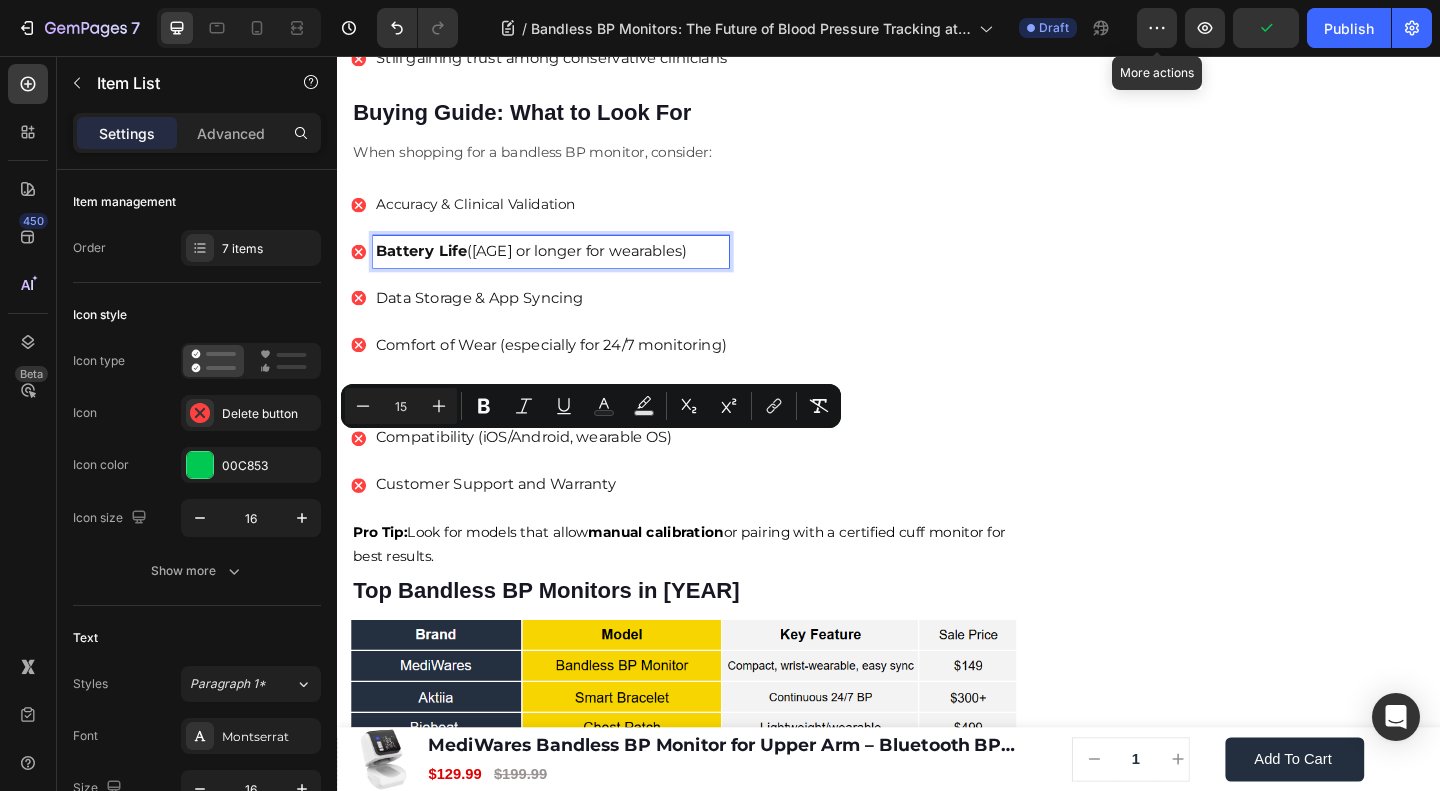 click on "Battery Life  (8+ hours or longer for wearables)" at bounding box center [569, 268] 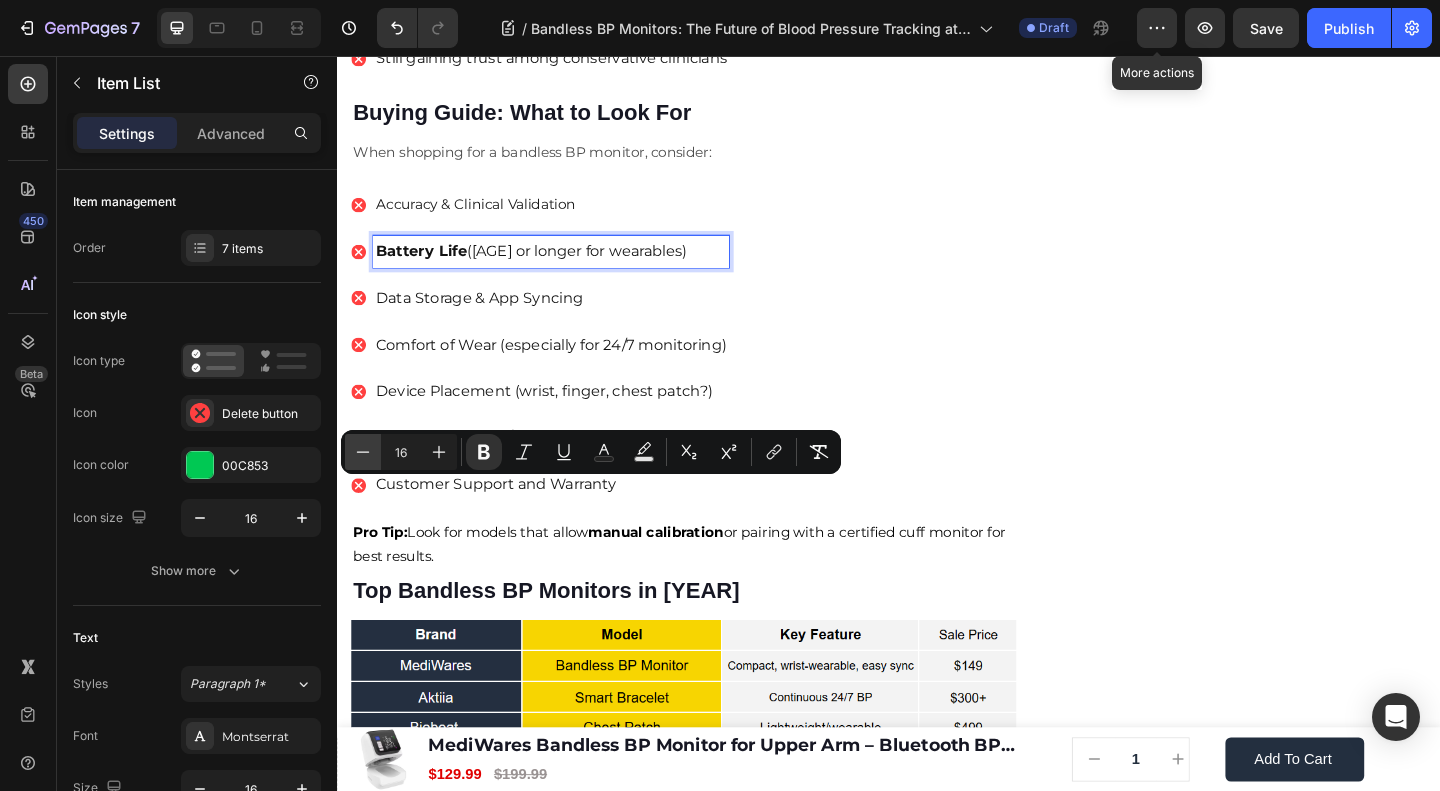 click 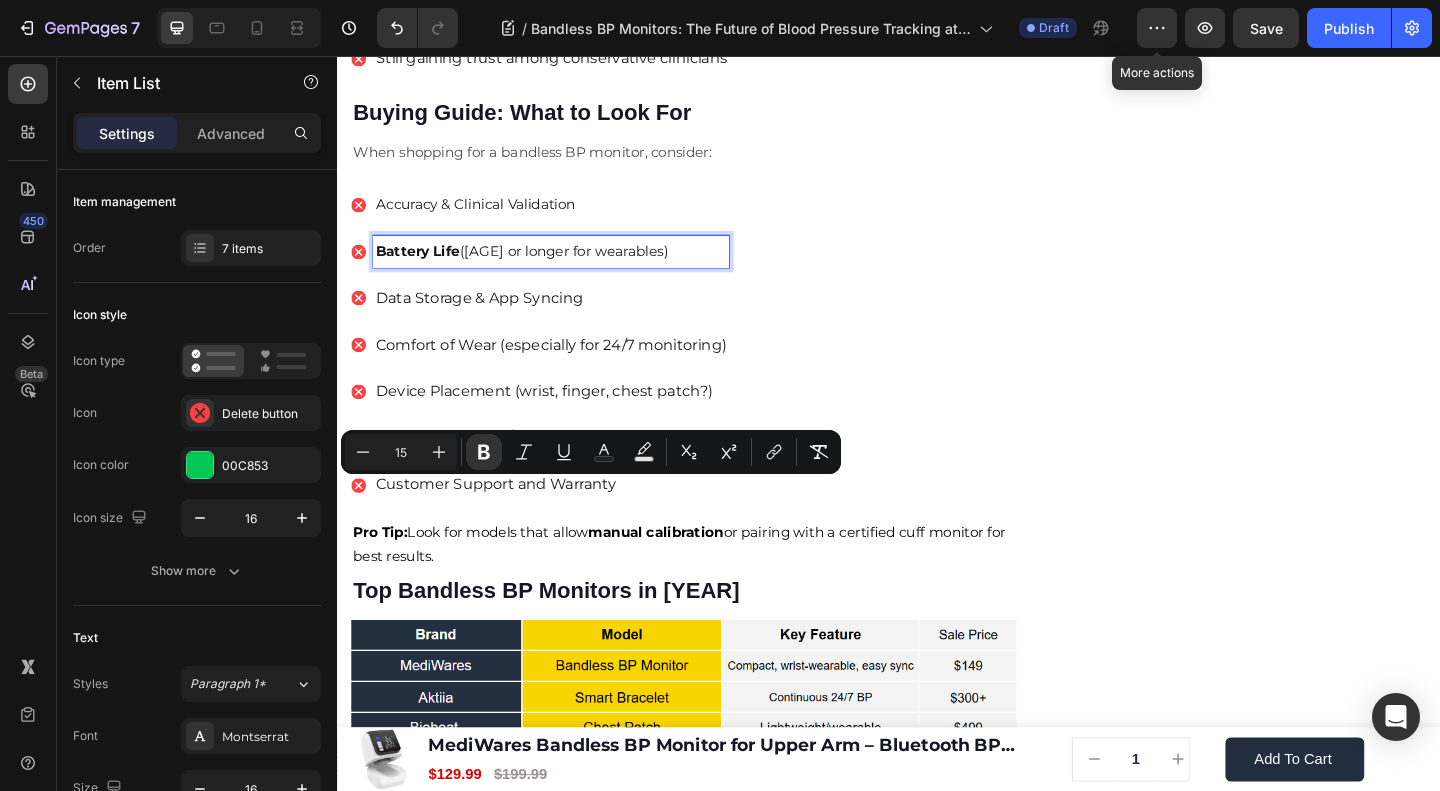 click on "Data Storage & App Syncing" at bounding box center (569, 319) 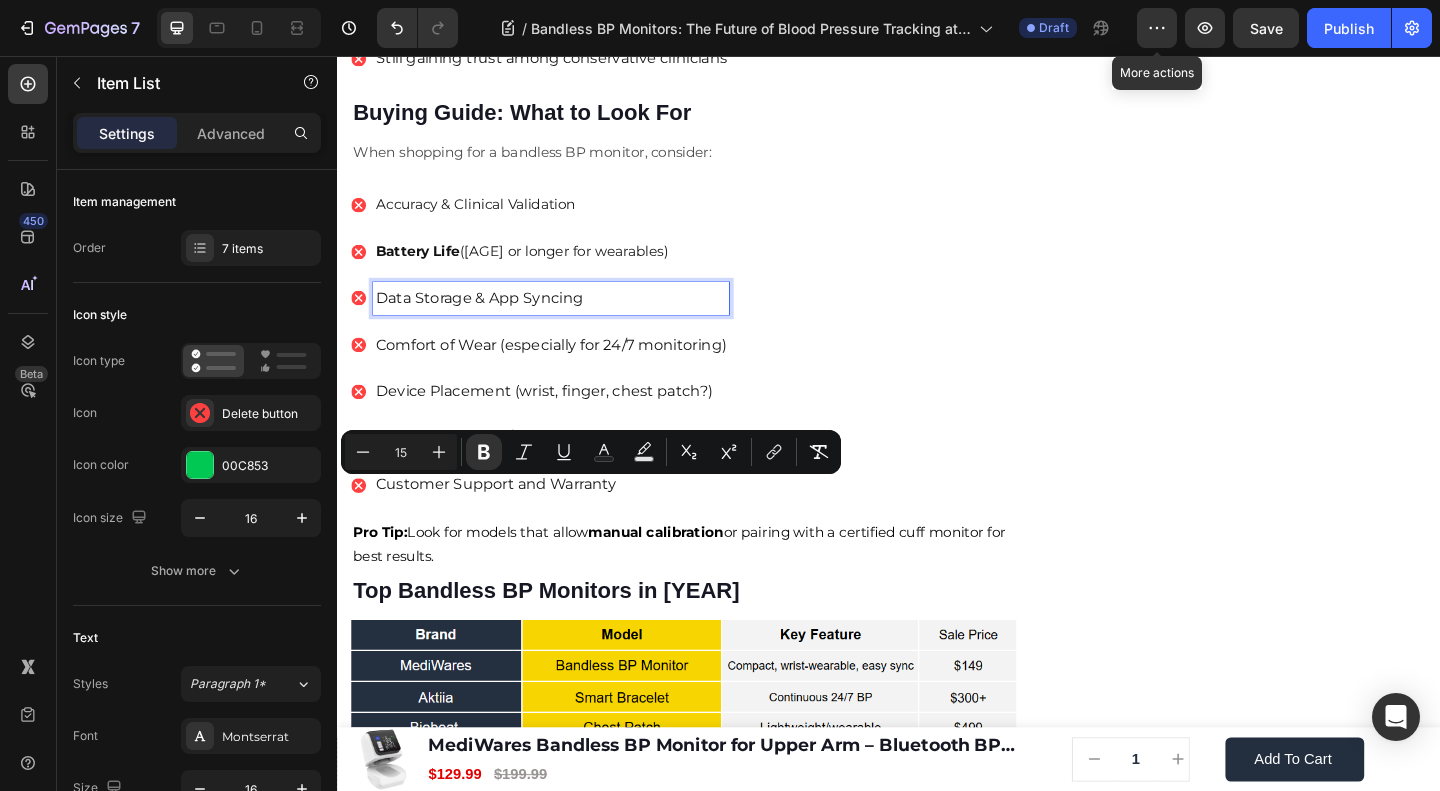 click on "Data Storage & App Syncing" at bounding box center (569, 319) 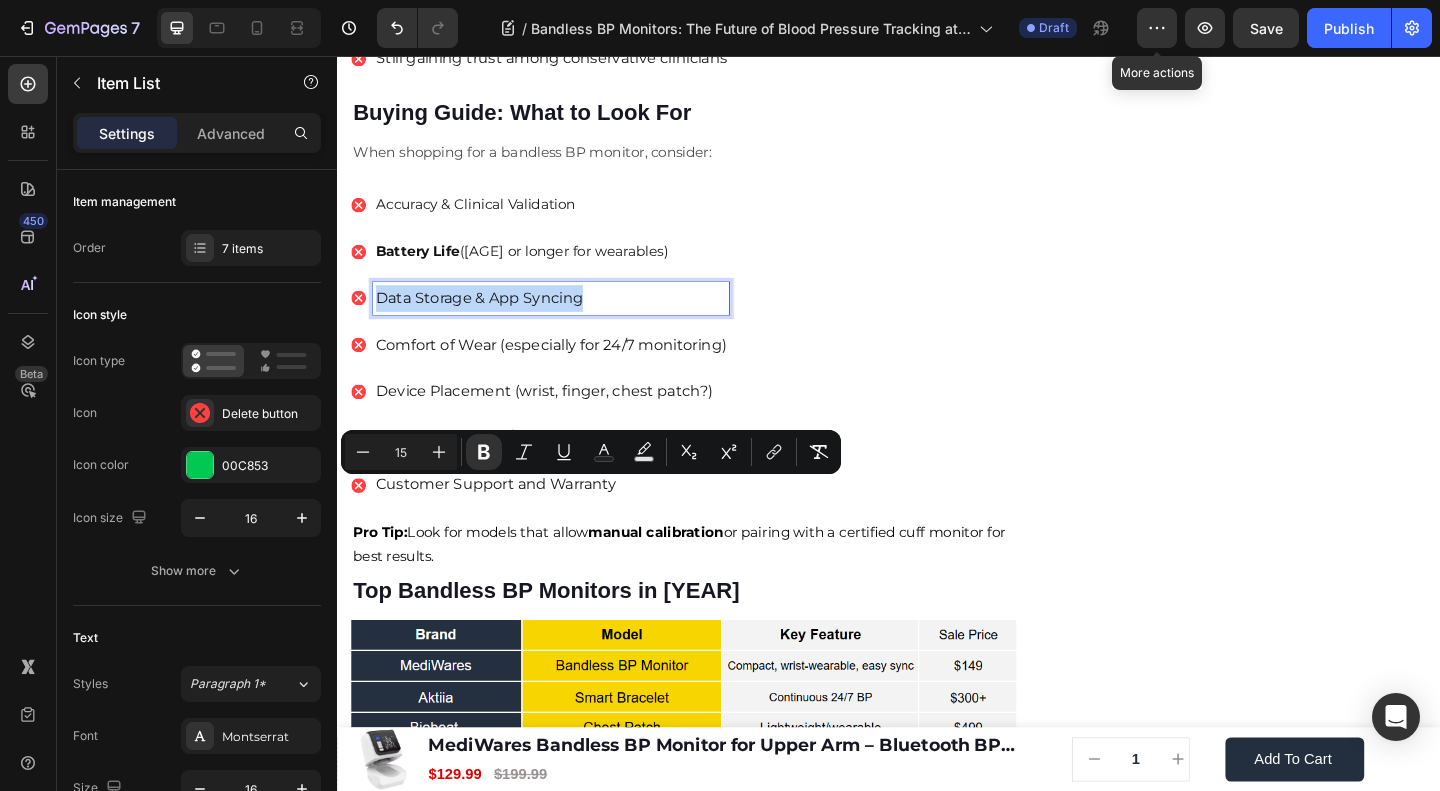 click on "Data Storage & App Syncing" at bounding box center (569, 319) 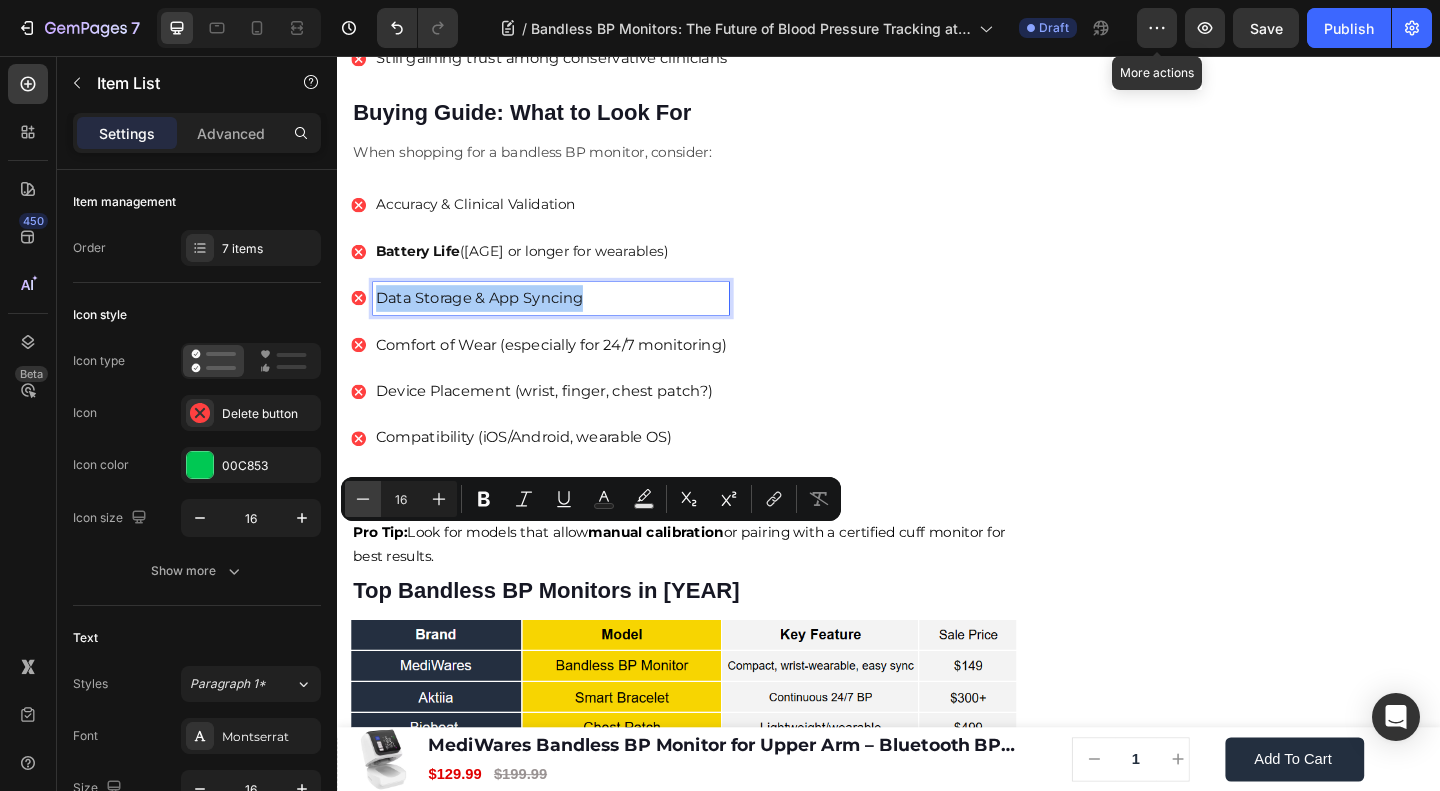 click 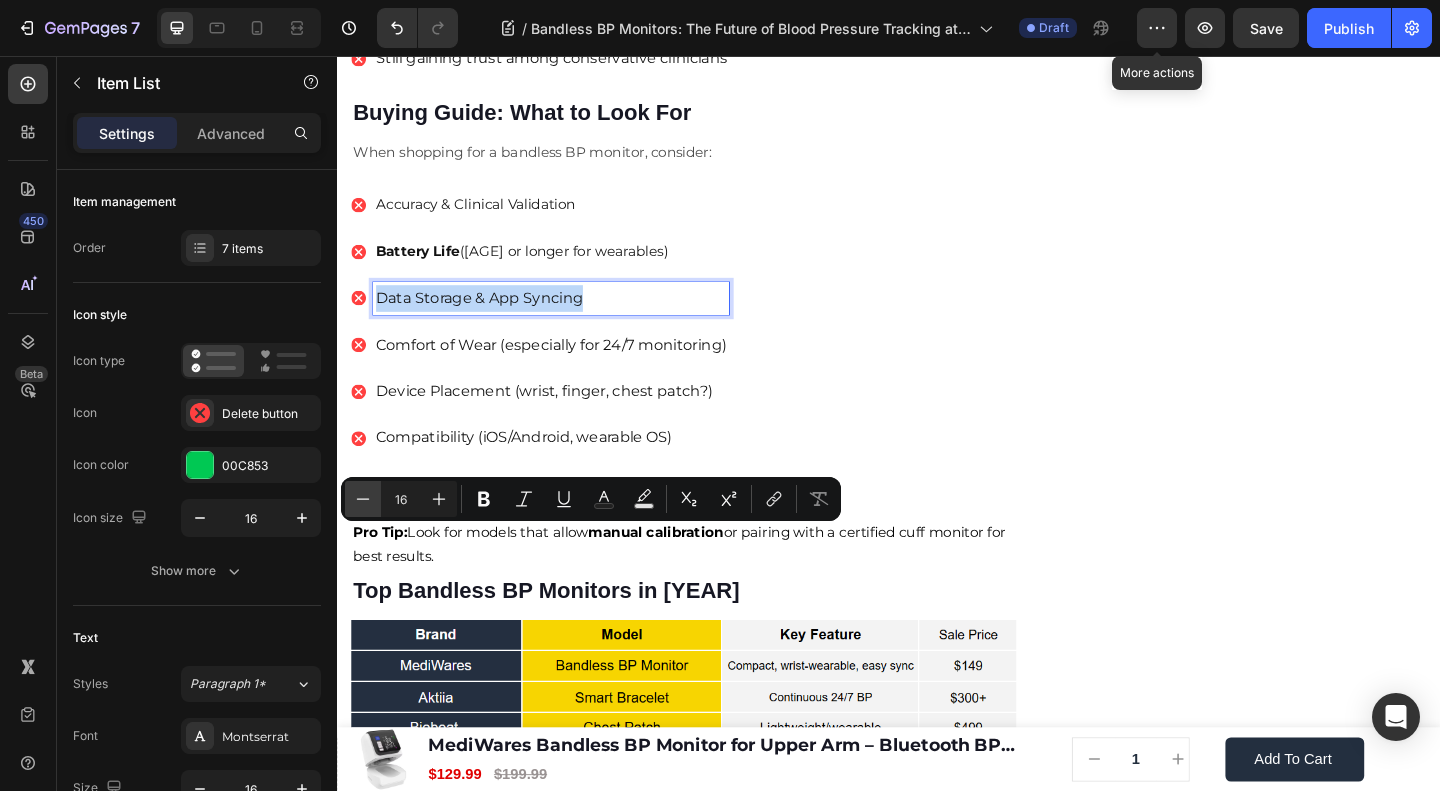 type on "15" 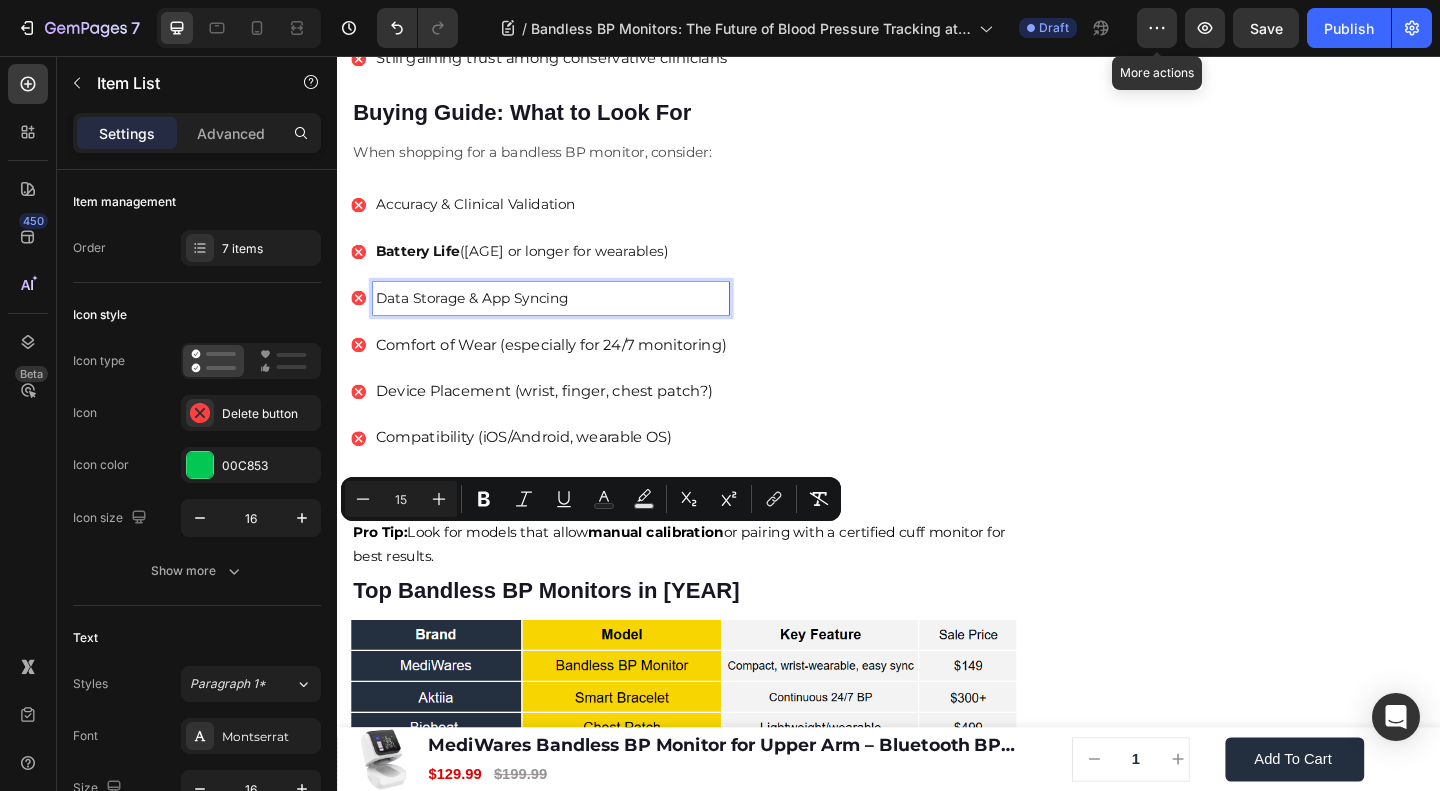 click on "Comfort of Wear (especially for 24/7 monitoring)" at bounding box center (569, 370) 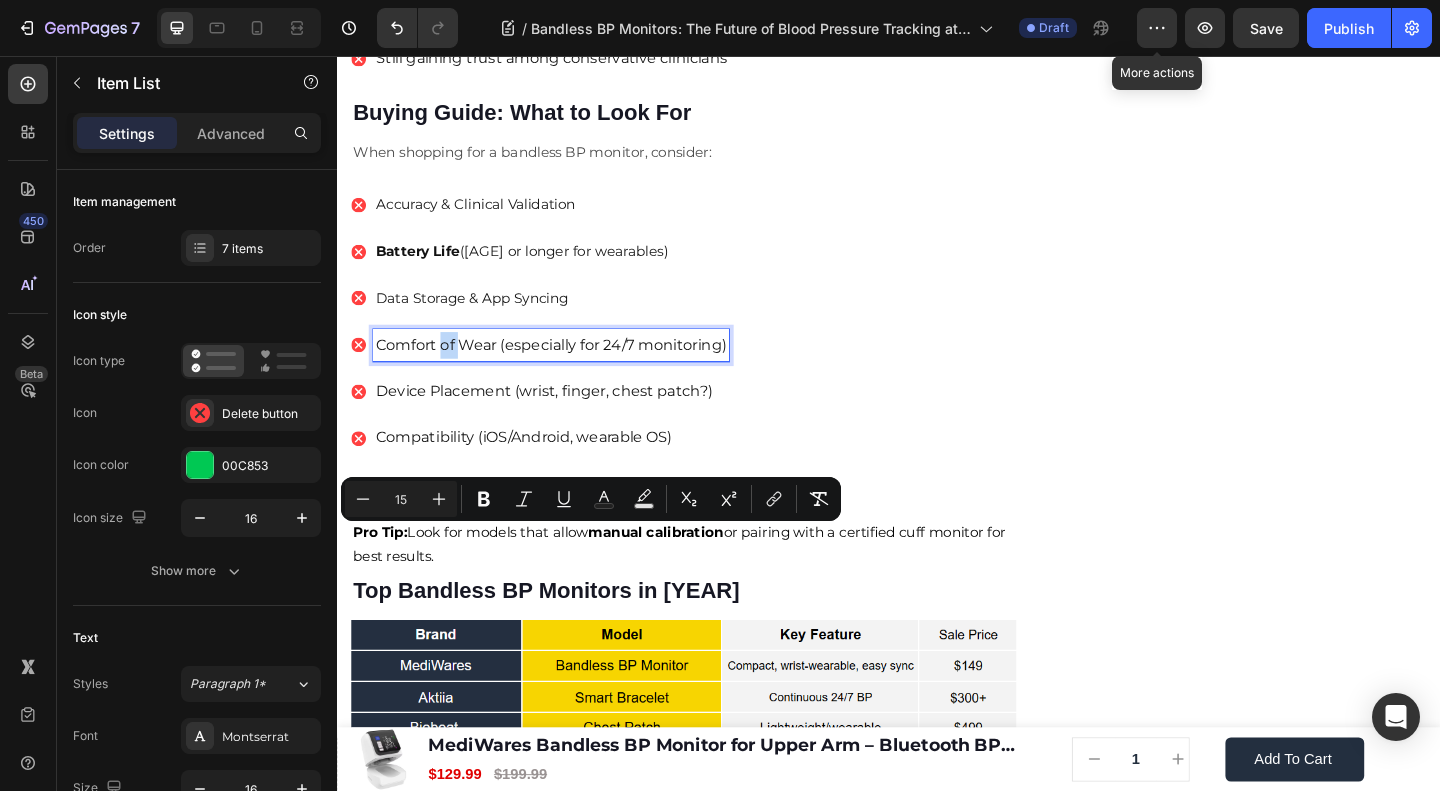 click on "Comfort of Wear (especially for 24/7 monitoring)" at bounding box center [569, 370] 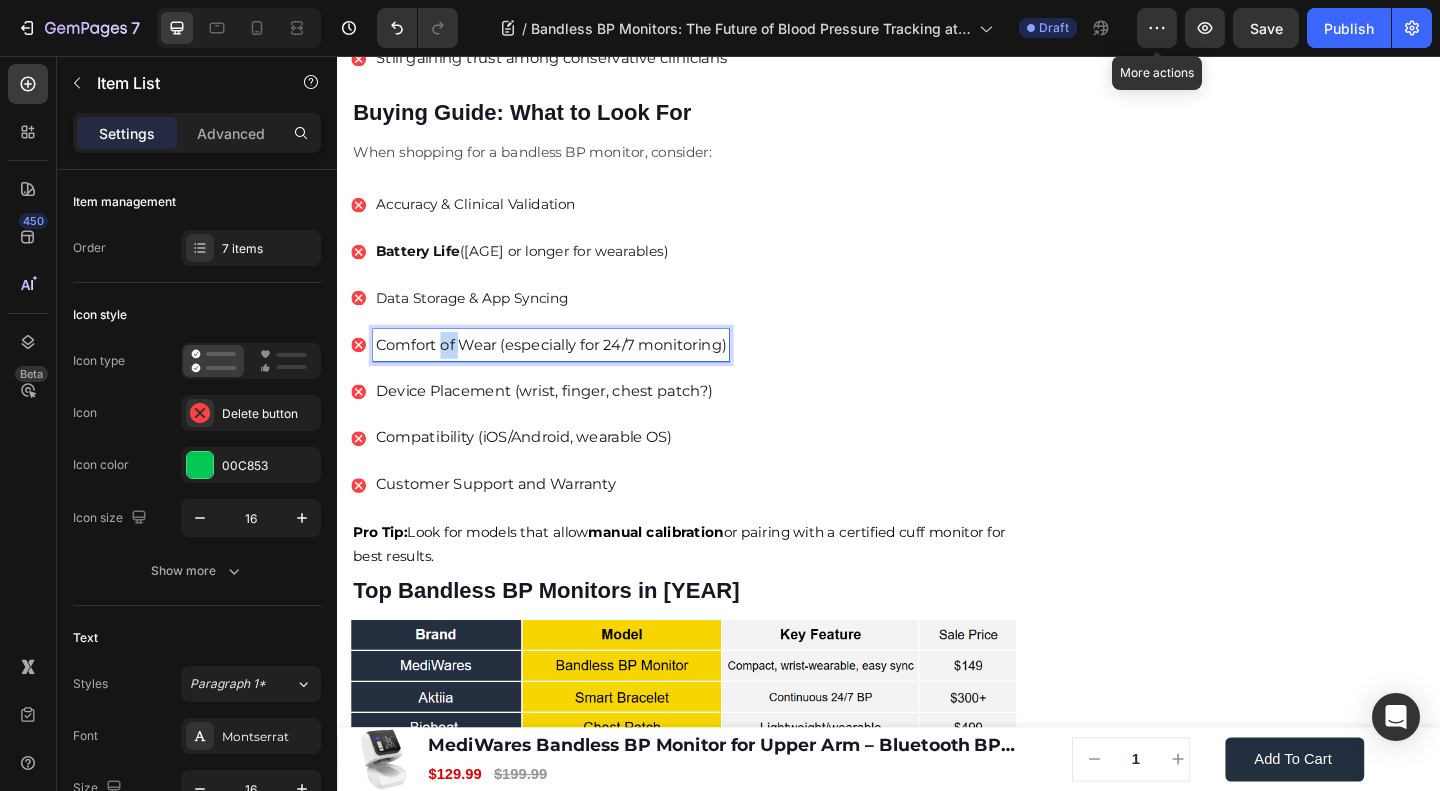 click on "Comfort of Wear (especially for 24/7 monitoring)" at bounding box center [569, 370] 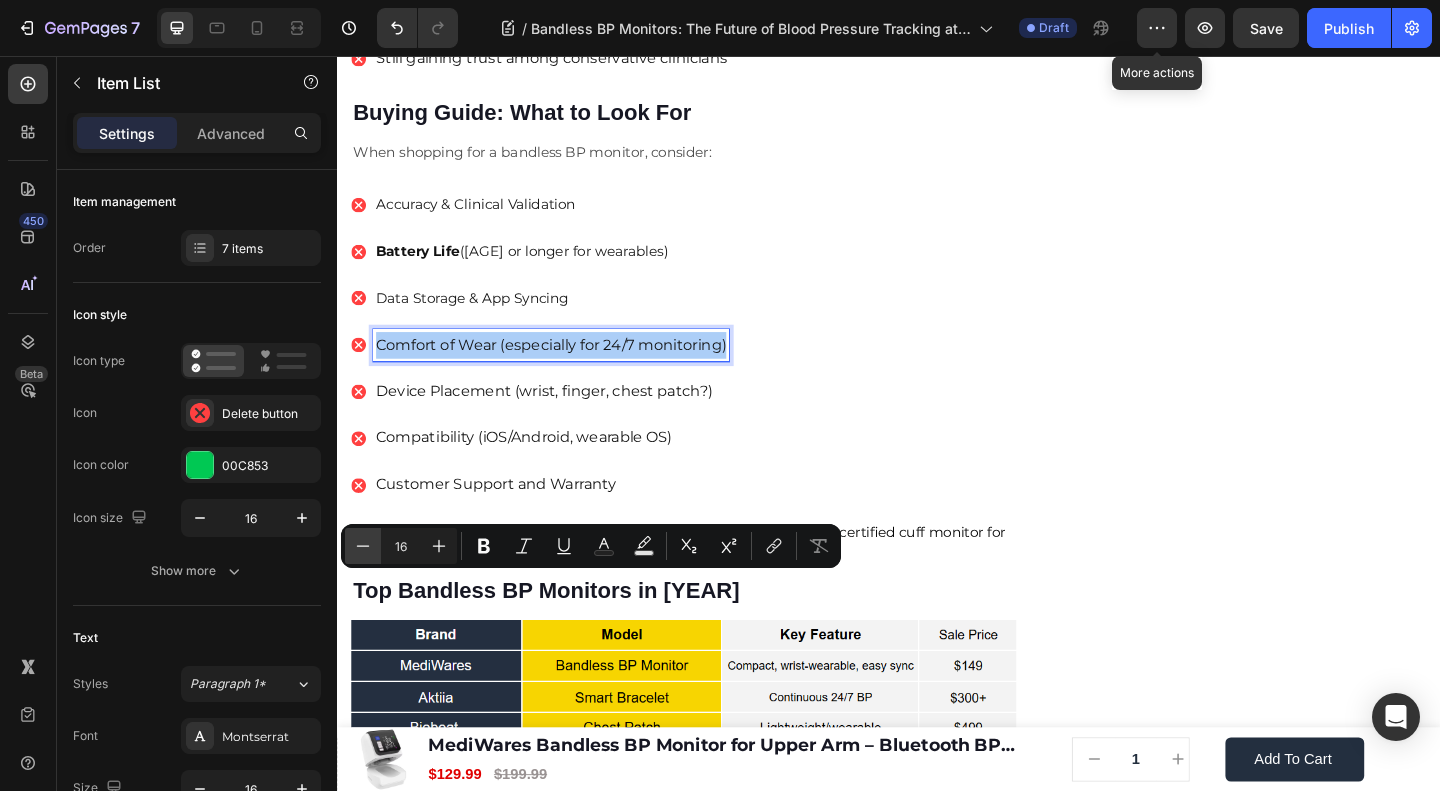 click 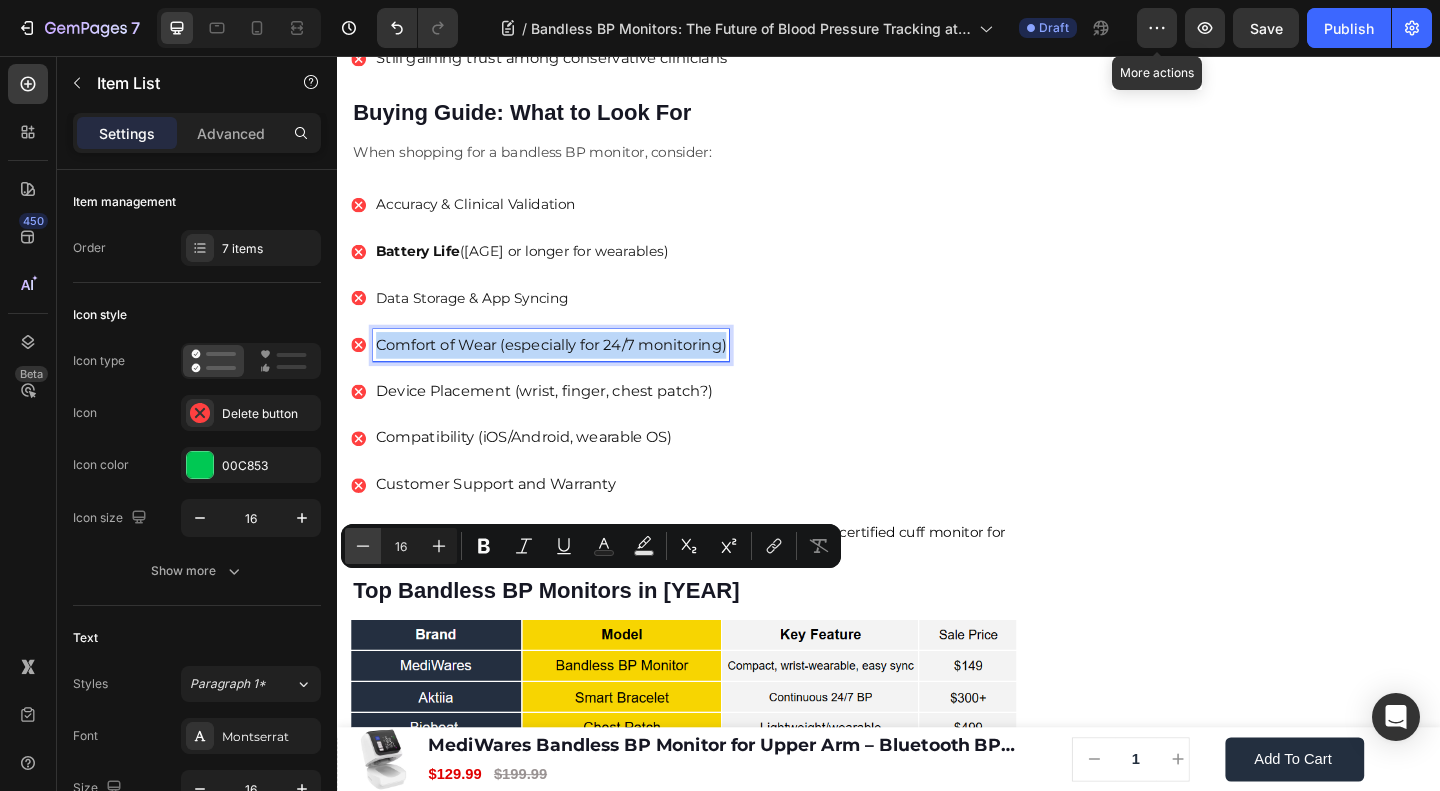 type on "15" 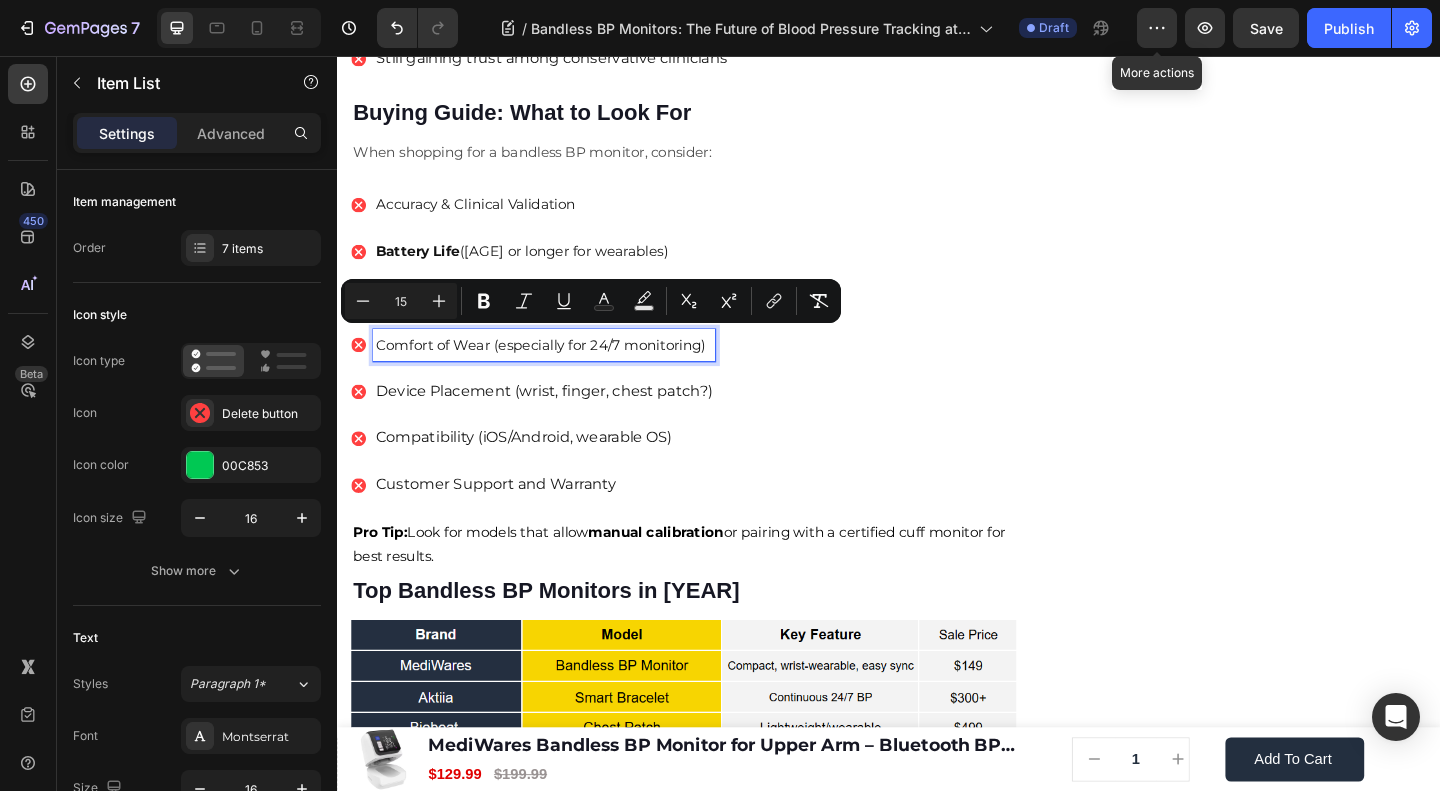 scroll, scrollTop: 4667, scrollLeft: 0, axis: vertical 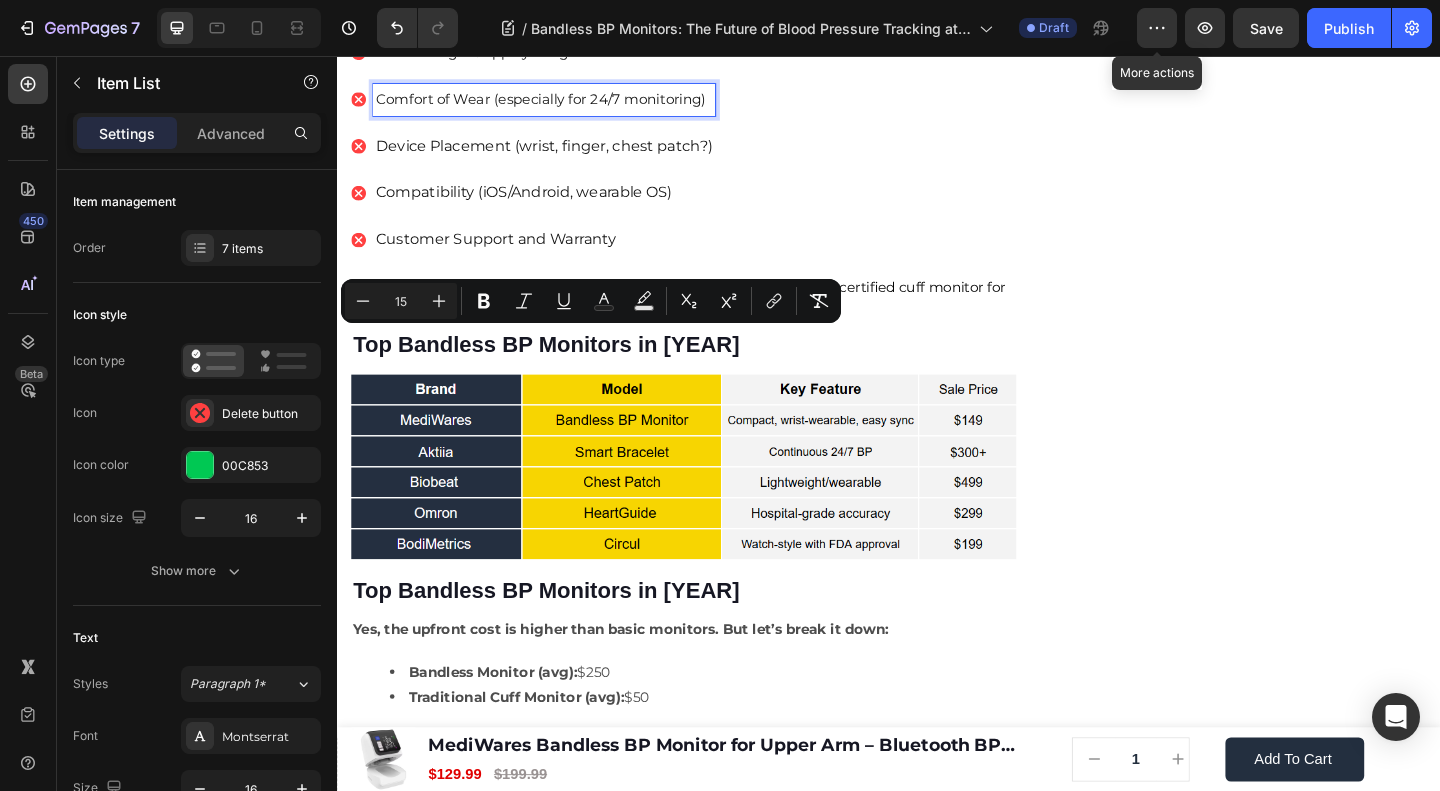 click on "Device Placement (wrist, finger, chest patch?)" at bounding box center (562, 154) 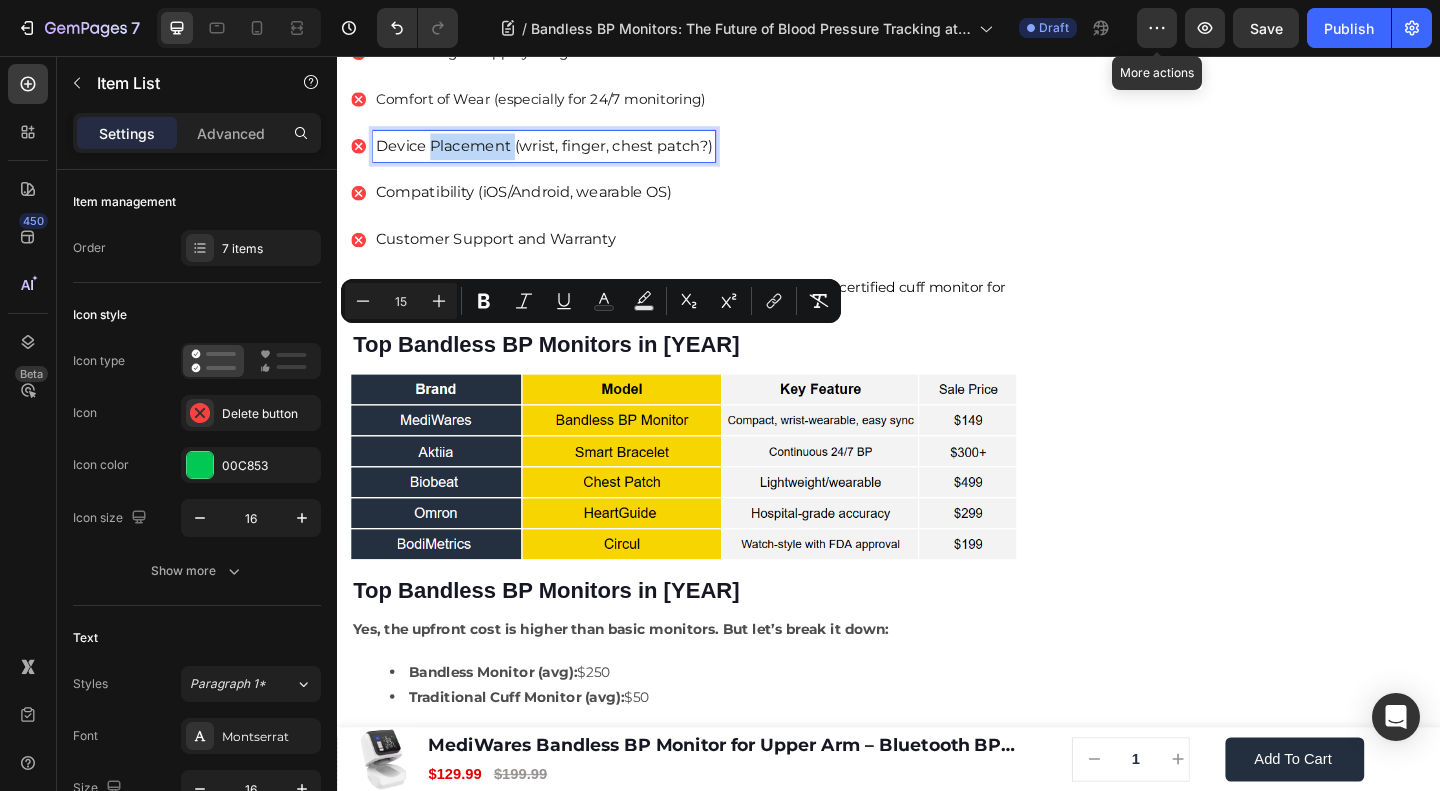 click on "Device Placement (wrist, finger, chest patch?)" at bounding box center [562, 154] 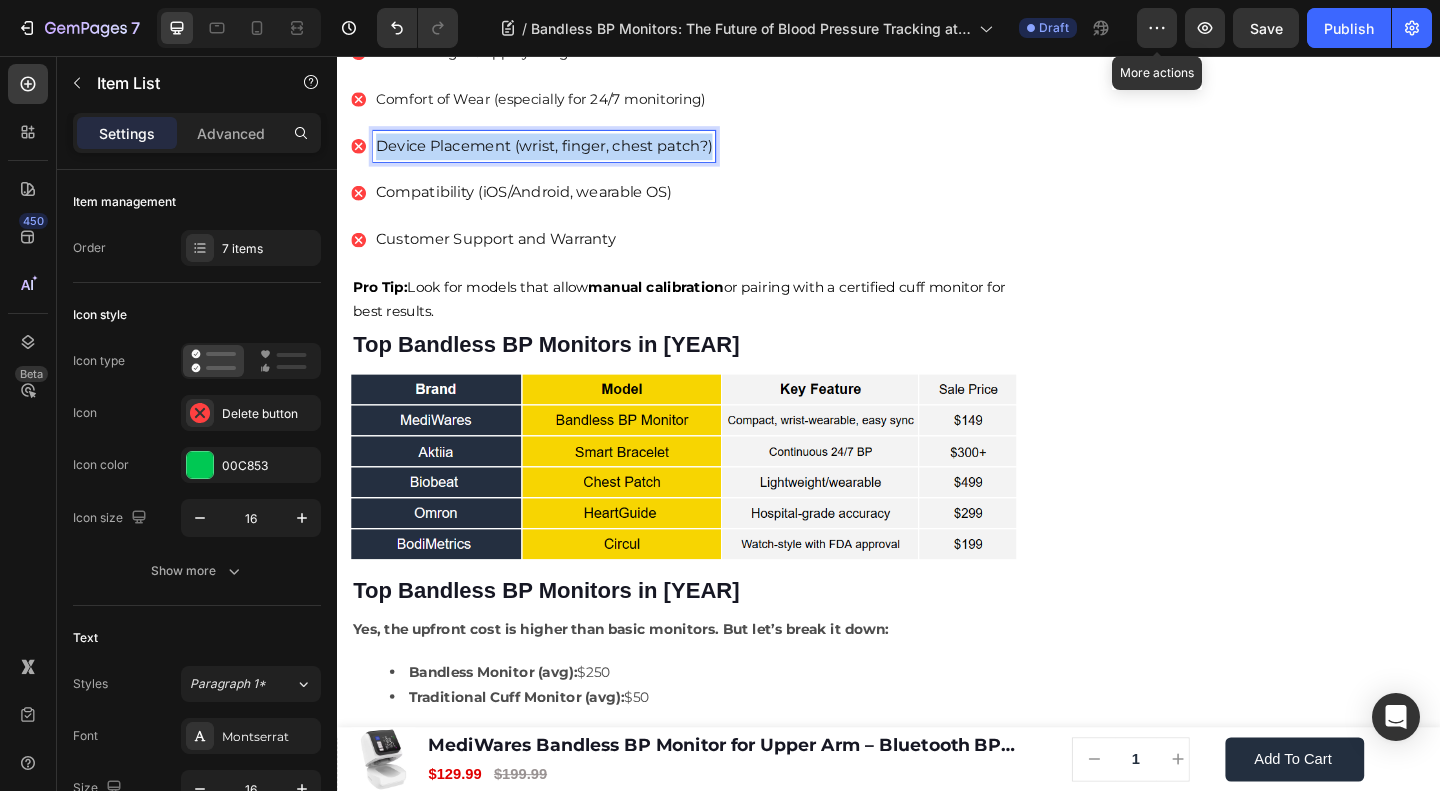 click on "Device Placement (wrist, finger, chest patch?)" at bounding box center [562, 154] 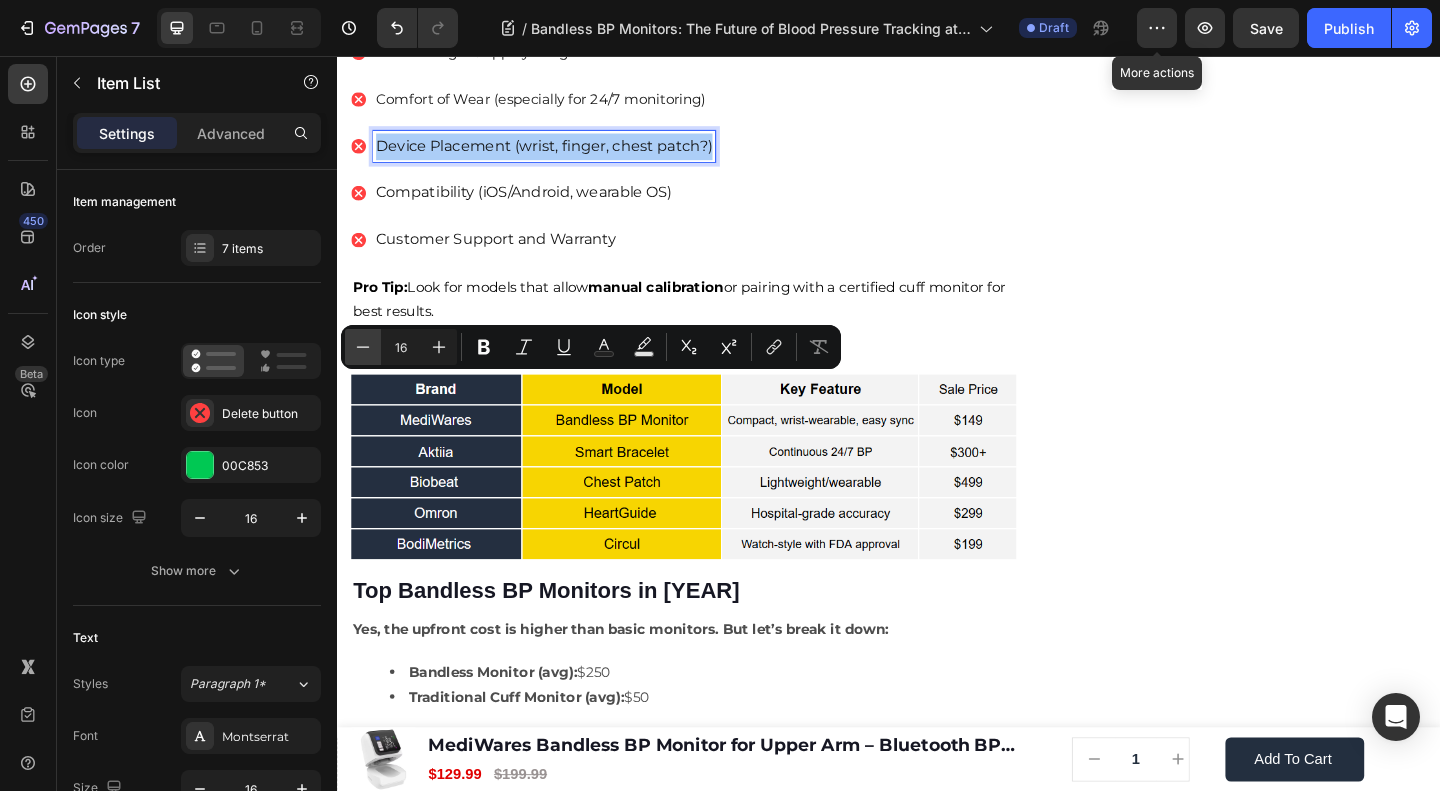 click on "Minus" at bounding box center [363, 347] 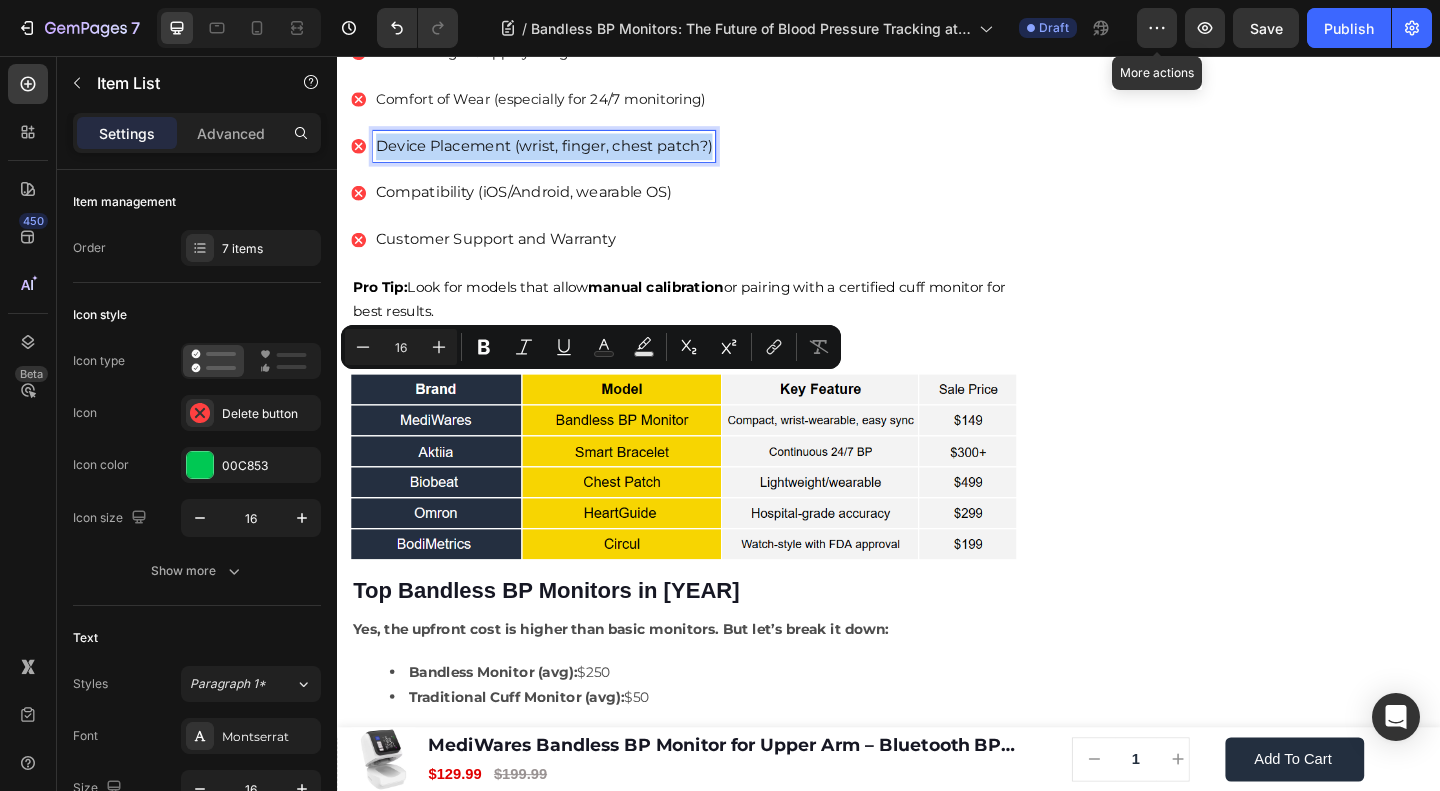 type on "15" 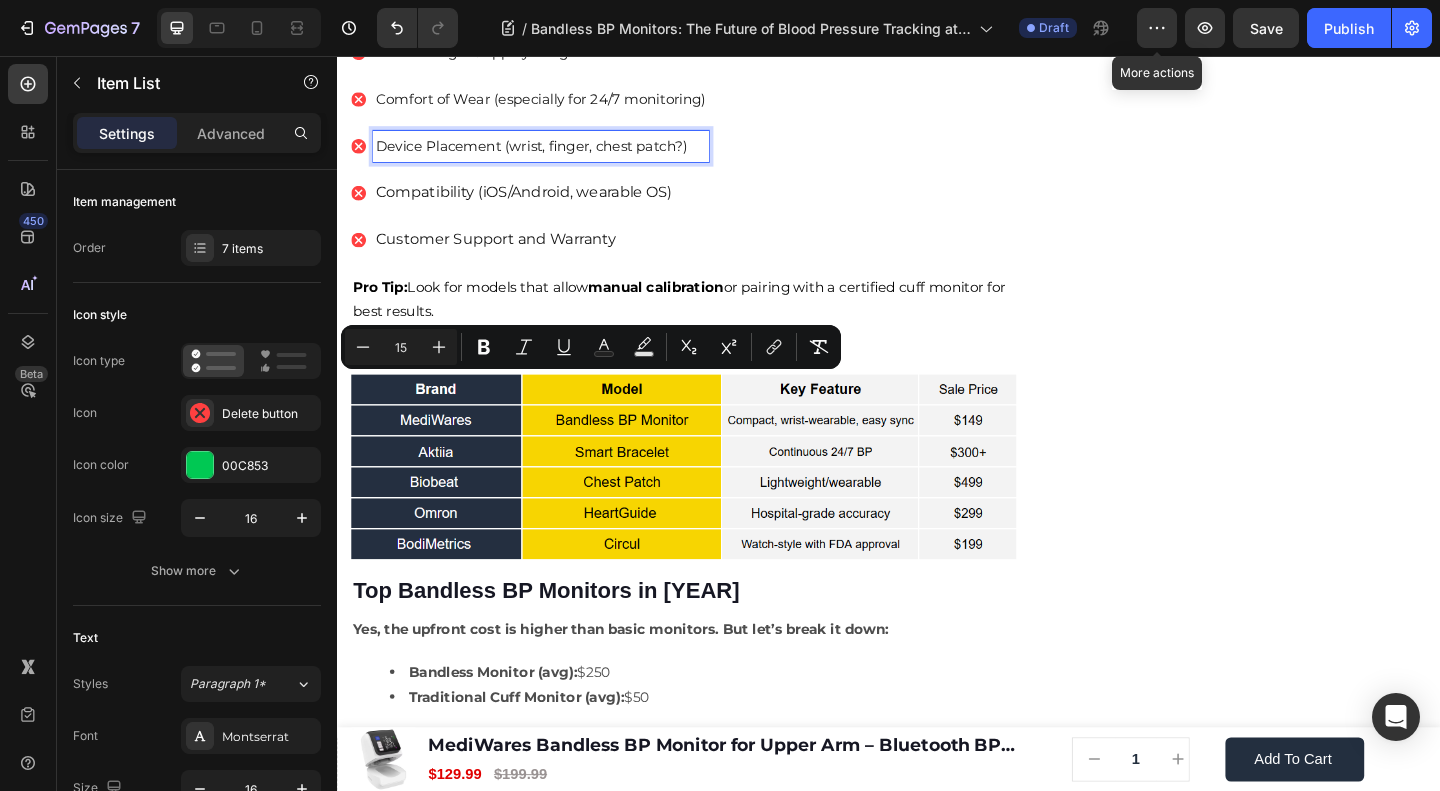 click on "Compatibility (iOS/Android, wearable OS)" at bounding box center (558, 204) 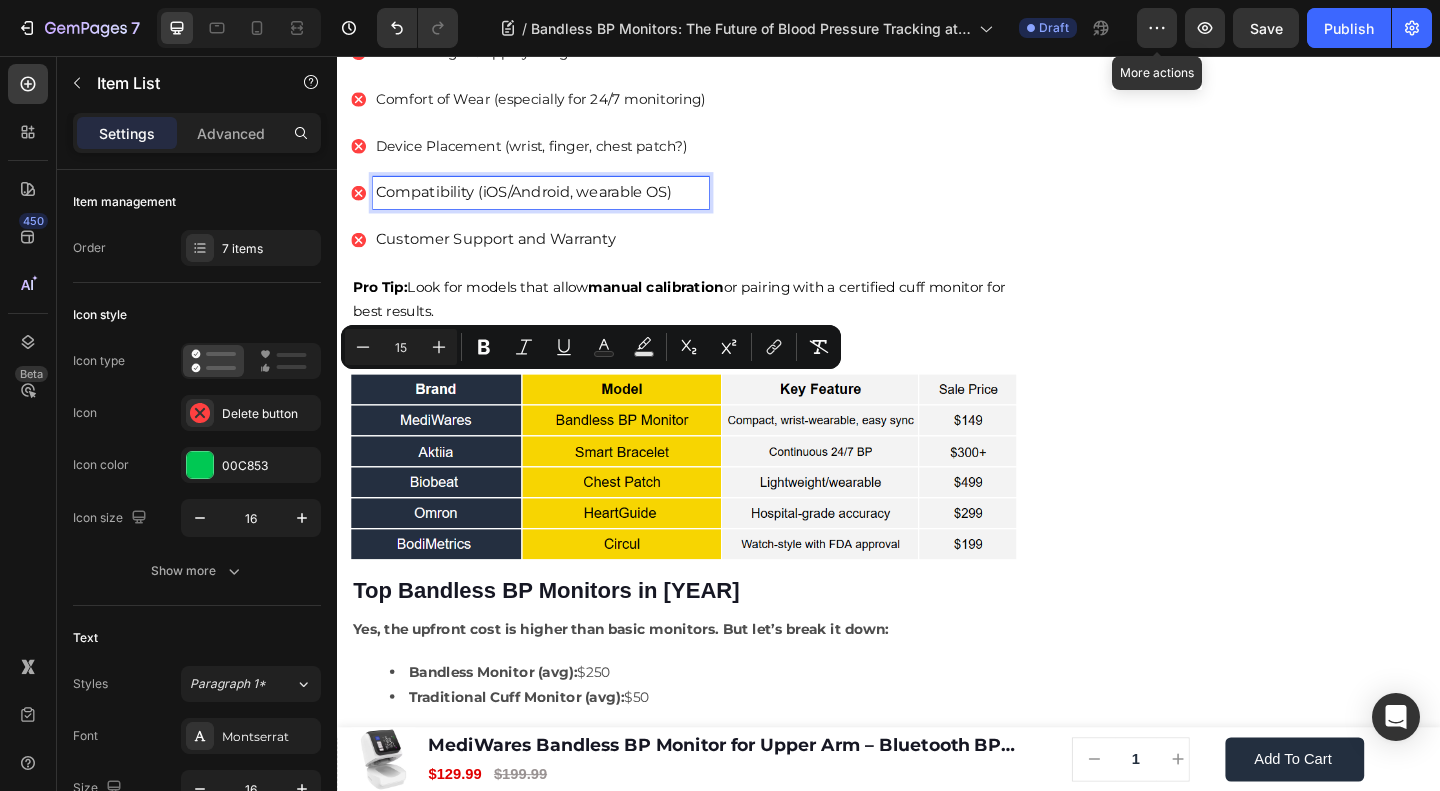 click on "Compatibility (iOS/Android, wearable OS)" at bounding box center [558, 204] 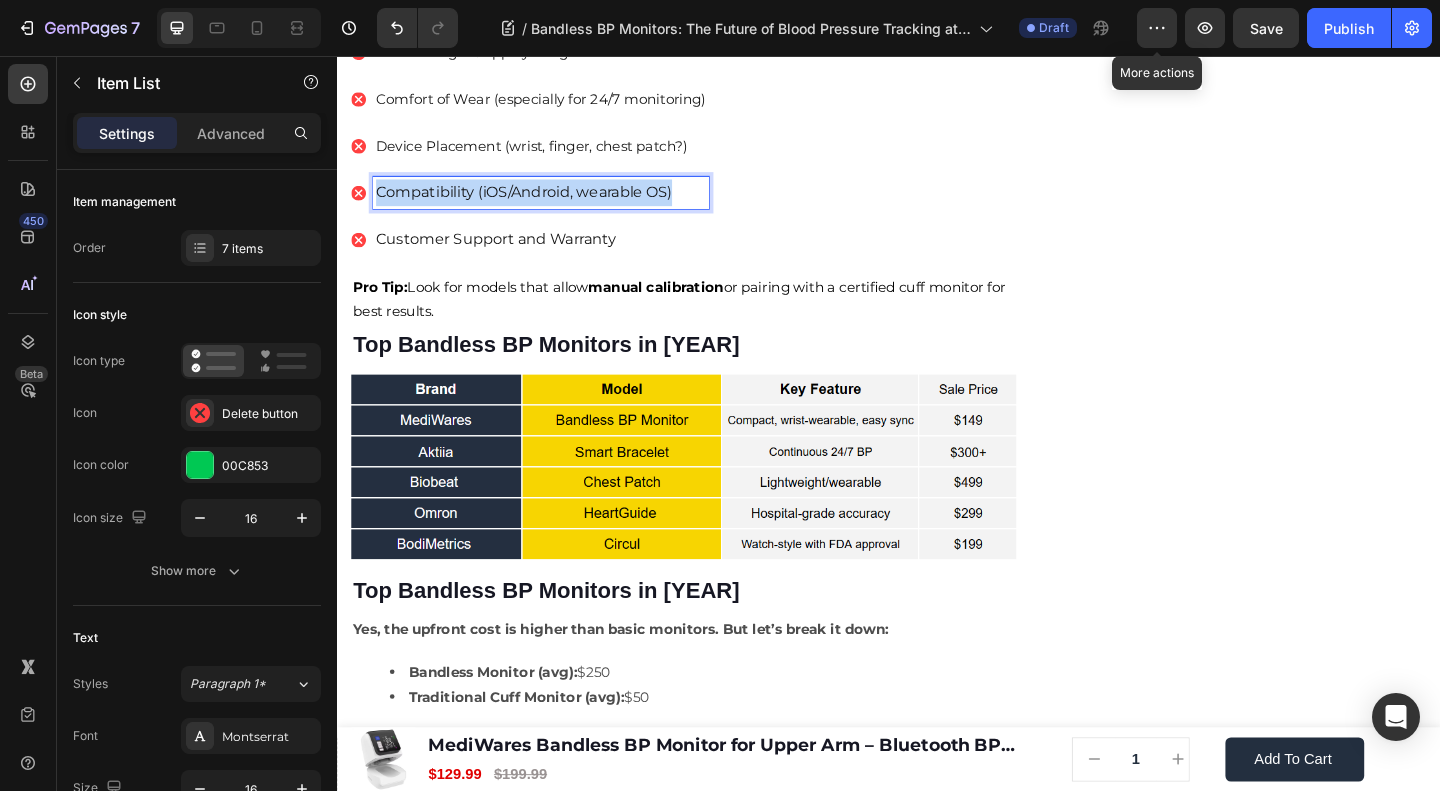 click on "Compatibility (iOS/Android, wearable OS)" at bounding box center (558, 204) 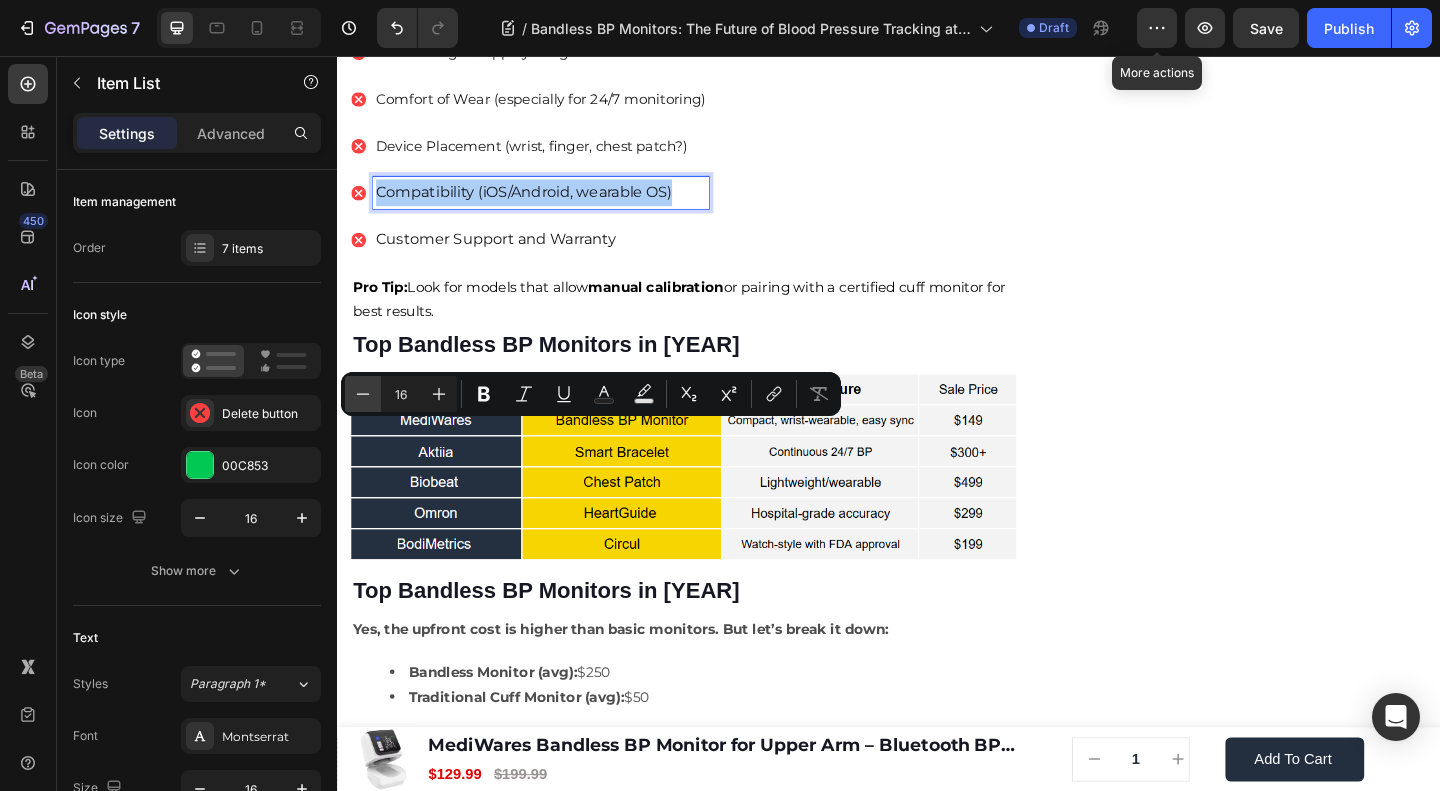 click 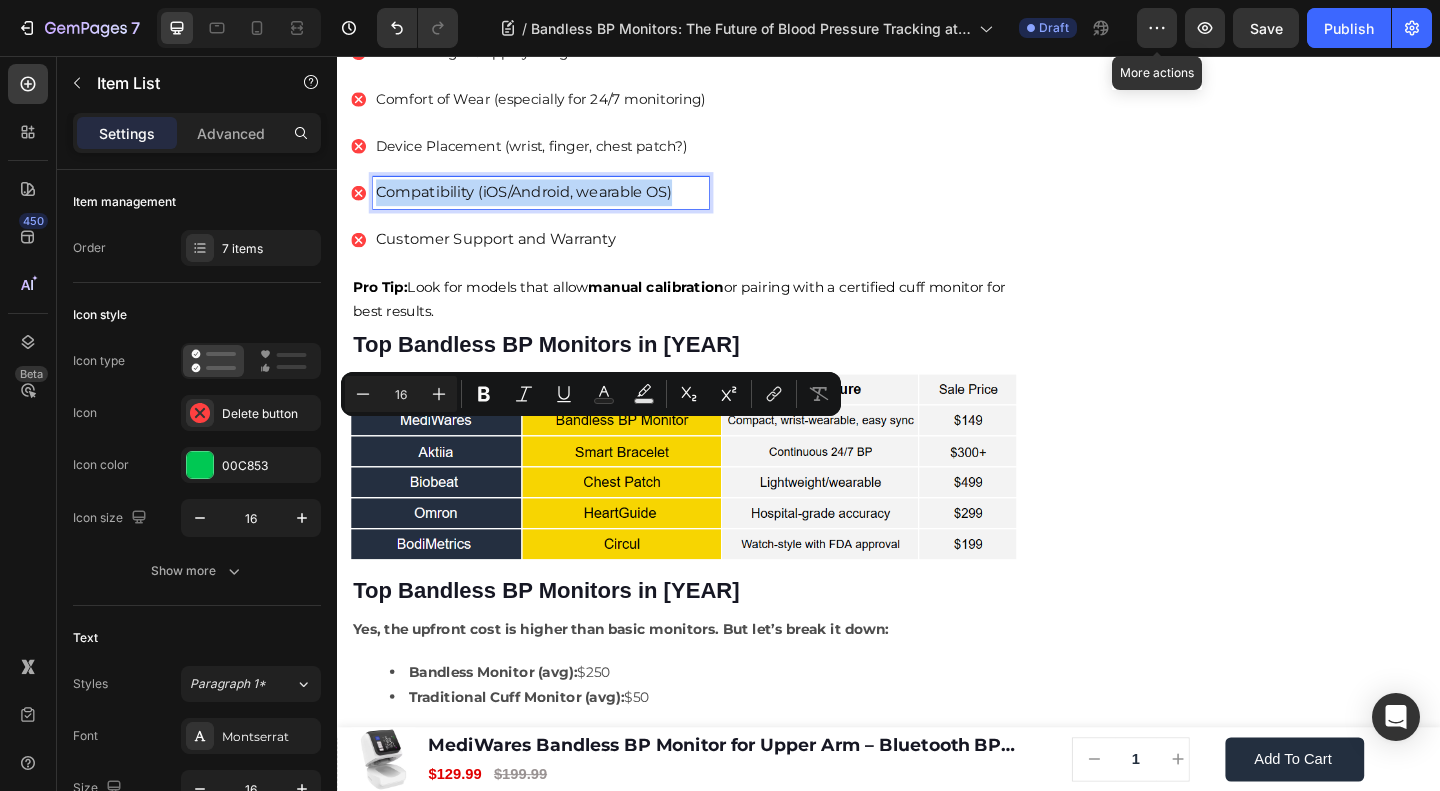 type on "15" 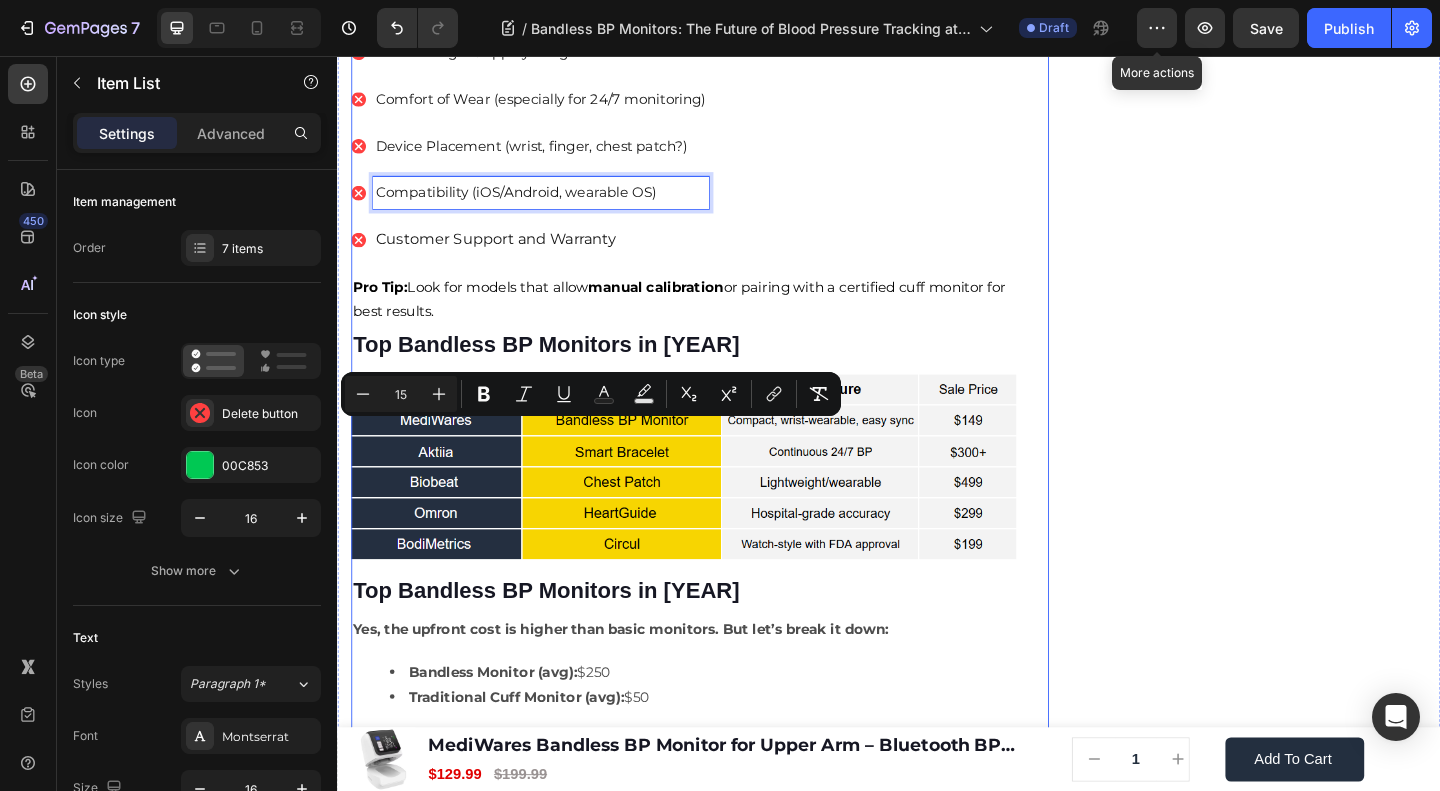 click on "Customer Support and Warranty" at bounding box center (558, 255) 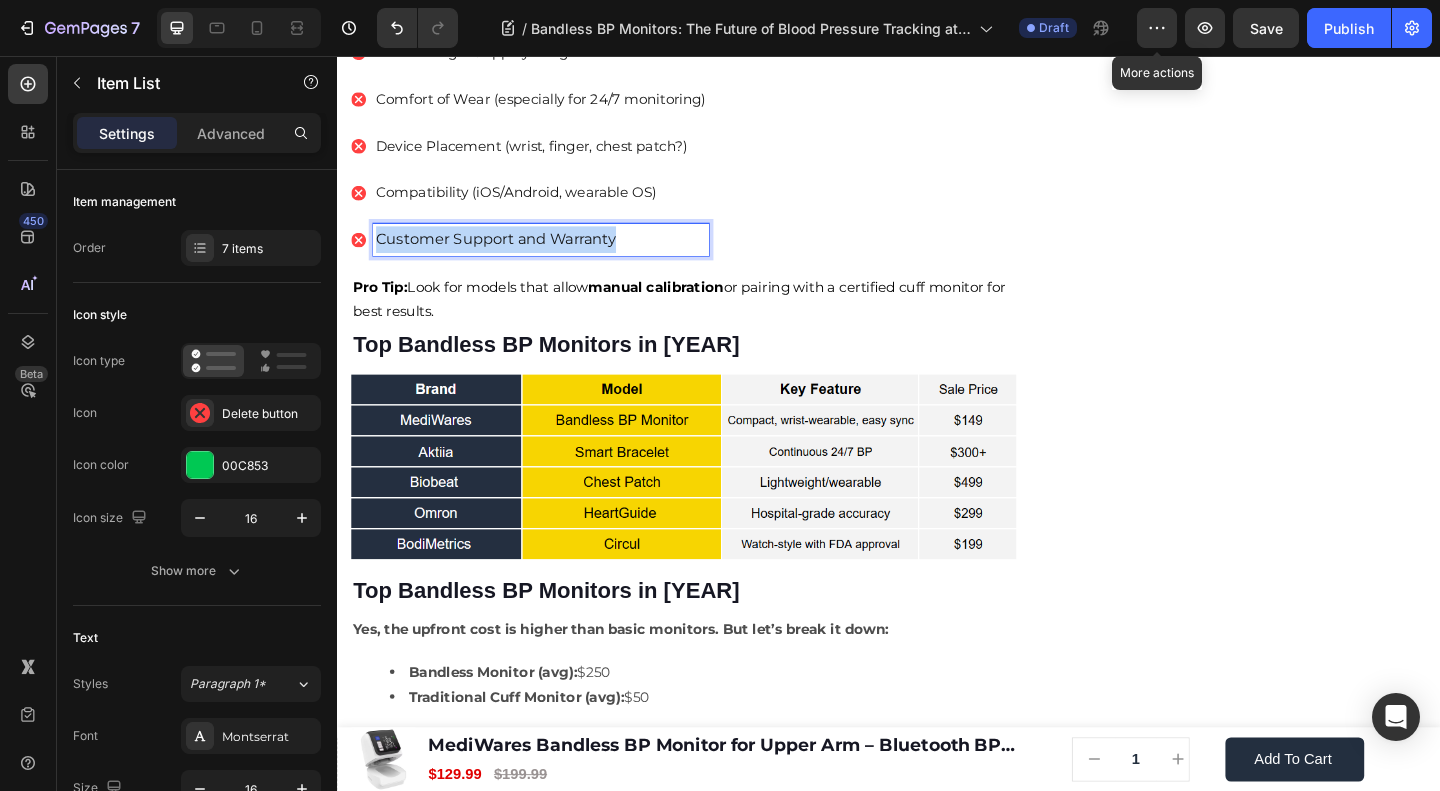 click on "Customer Support and Warranty" at bounding box center [558, 255] 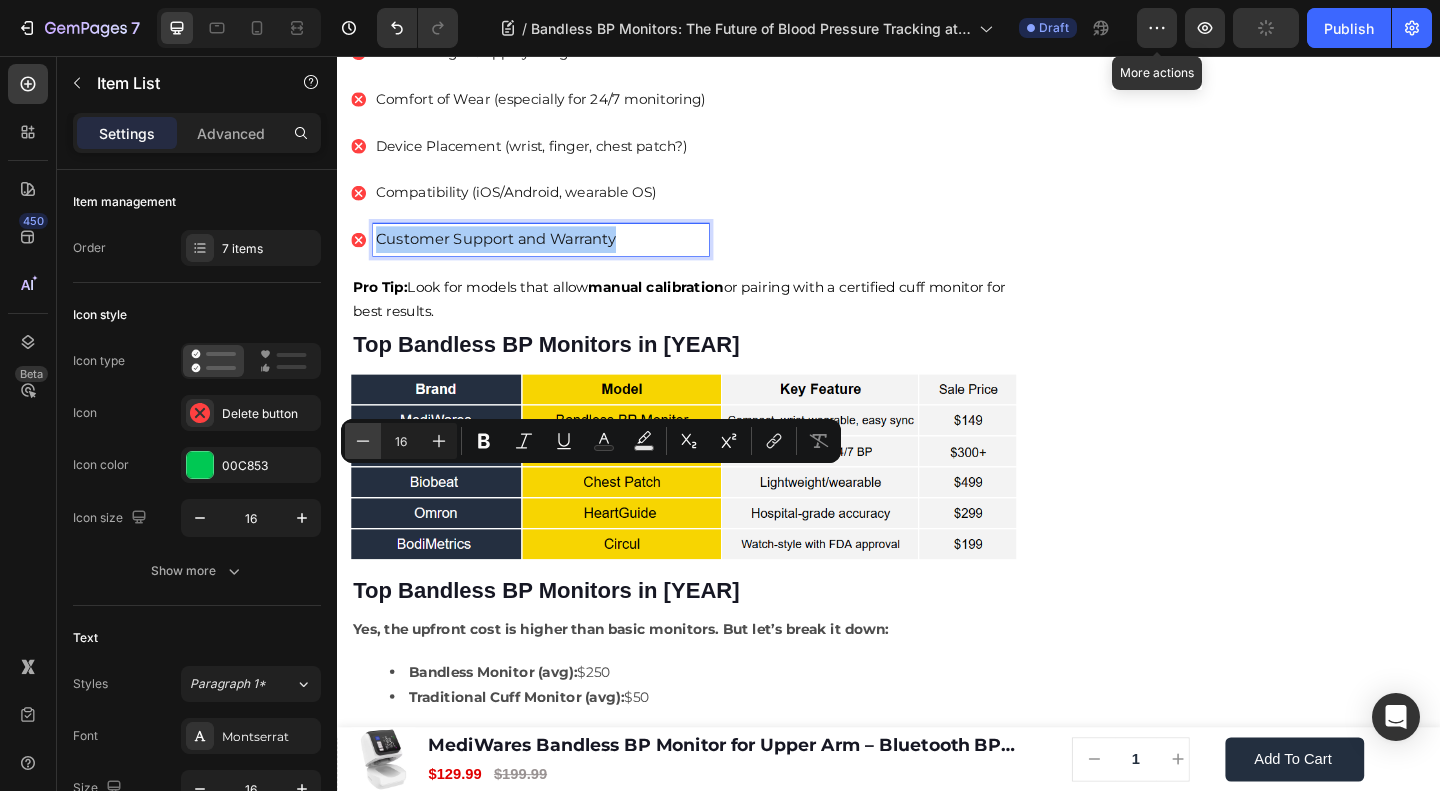 click 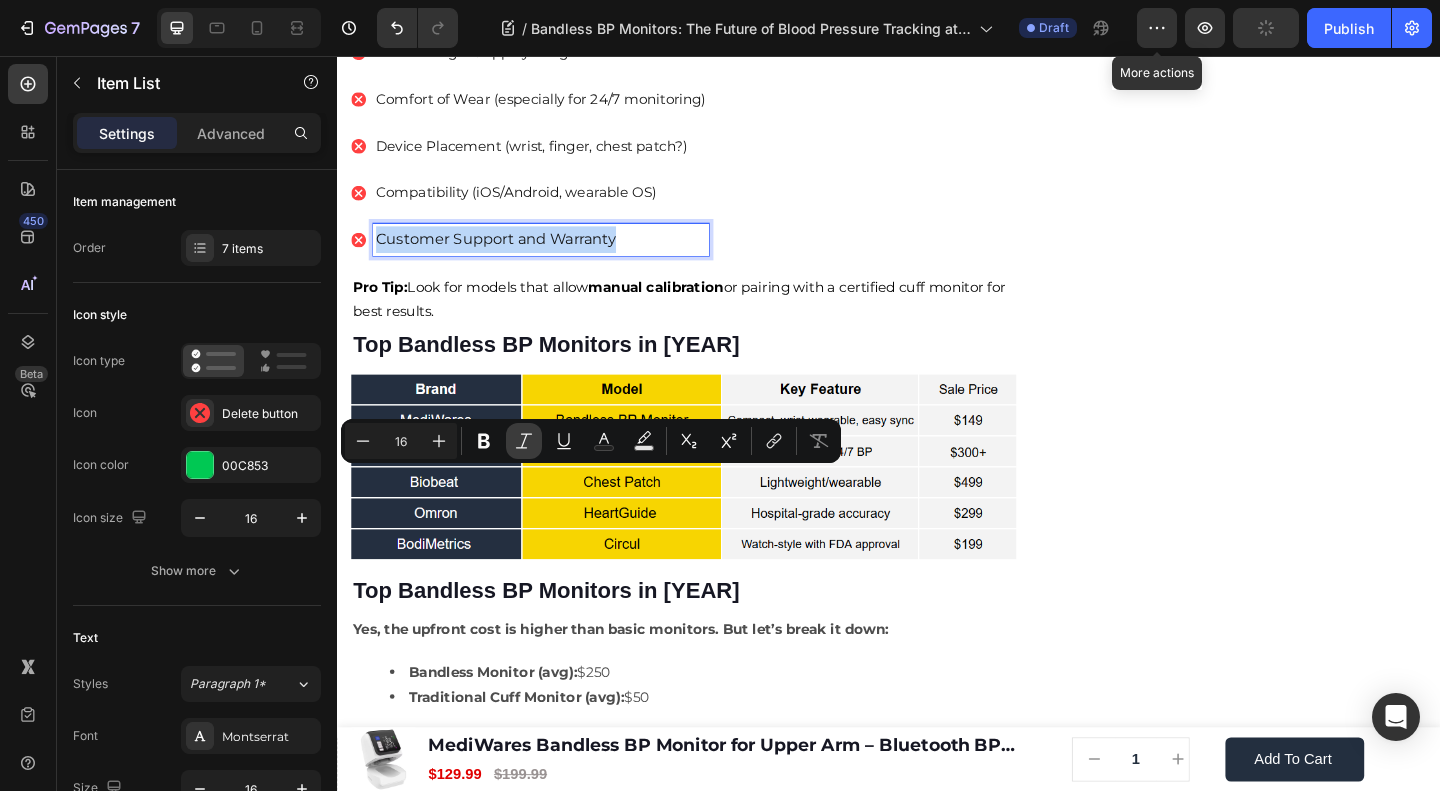 type on "15" 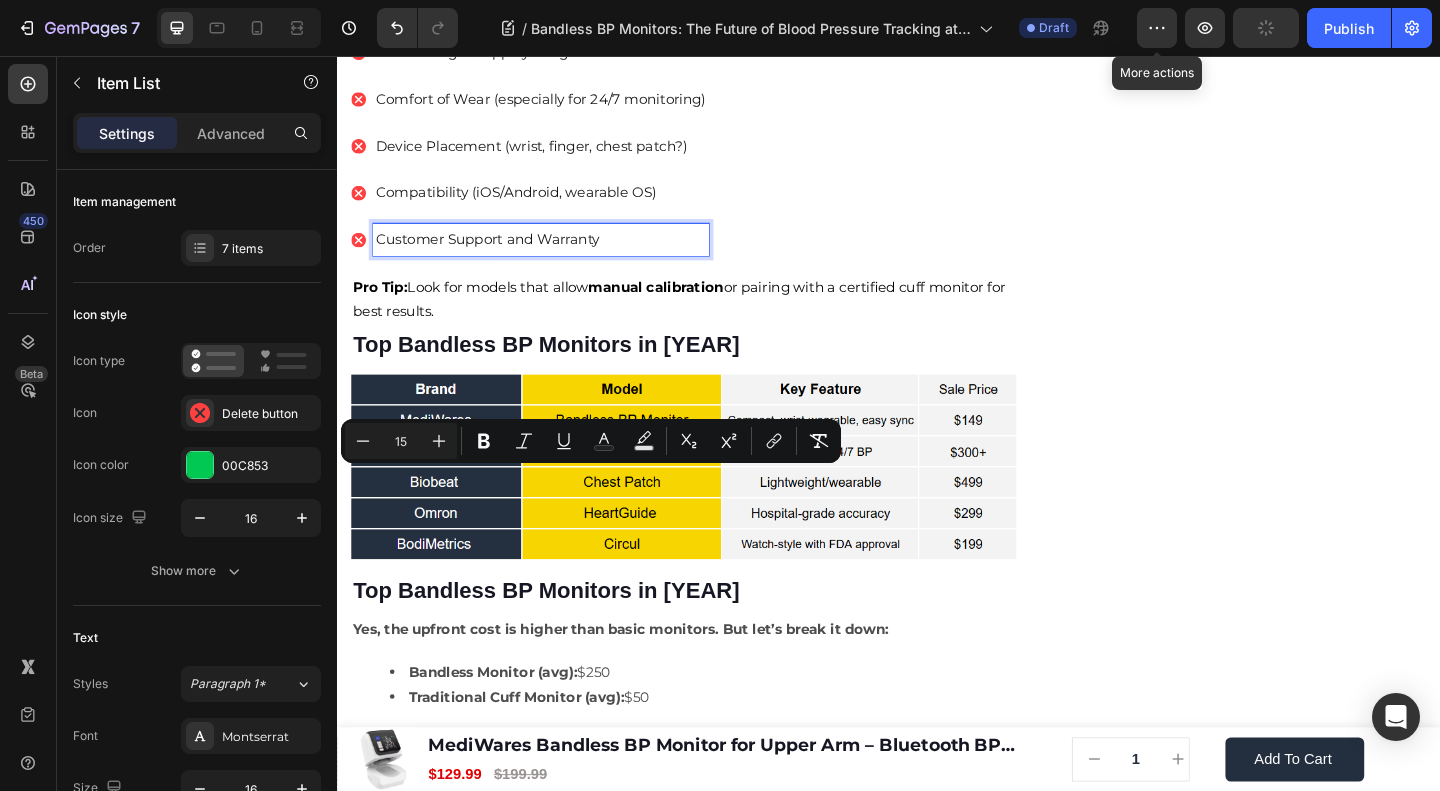 click on "🔥Up to 50% OFF Ending Soon🔥 Text block 03 Days 04 Hrs 51 Mins 45 Secs Countdown Timer Image Clinically Approved Accuracy Over 35,000 Units Sold Affordable Quality with Warranty Doctor Recommended Eco-Friendly Design Item list Shop Now and Save 50% Button
30-day money back guarantee Item list Row Product Images $149.99 Product Price Product Price $199.99 Product Price Product Price Row
Add to cart Add to Cart Product Row Row Image Row" at bounding box center [1332, -1476] 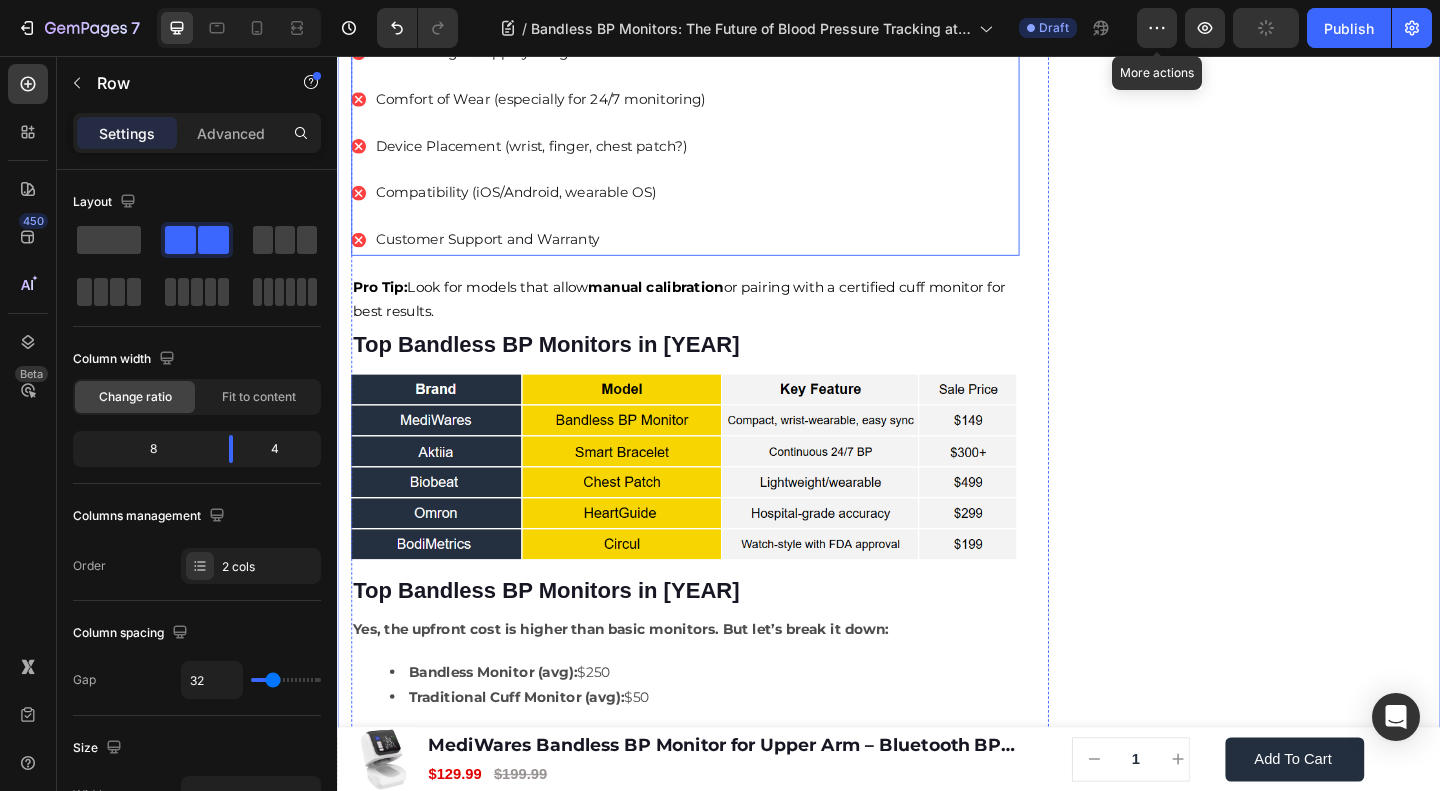 scroll, scrollTop: 4400, scrollLeft: 0, axis: vertical 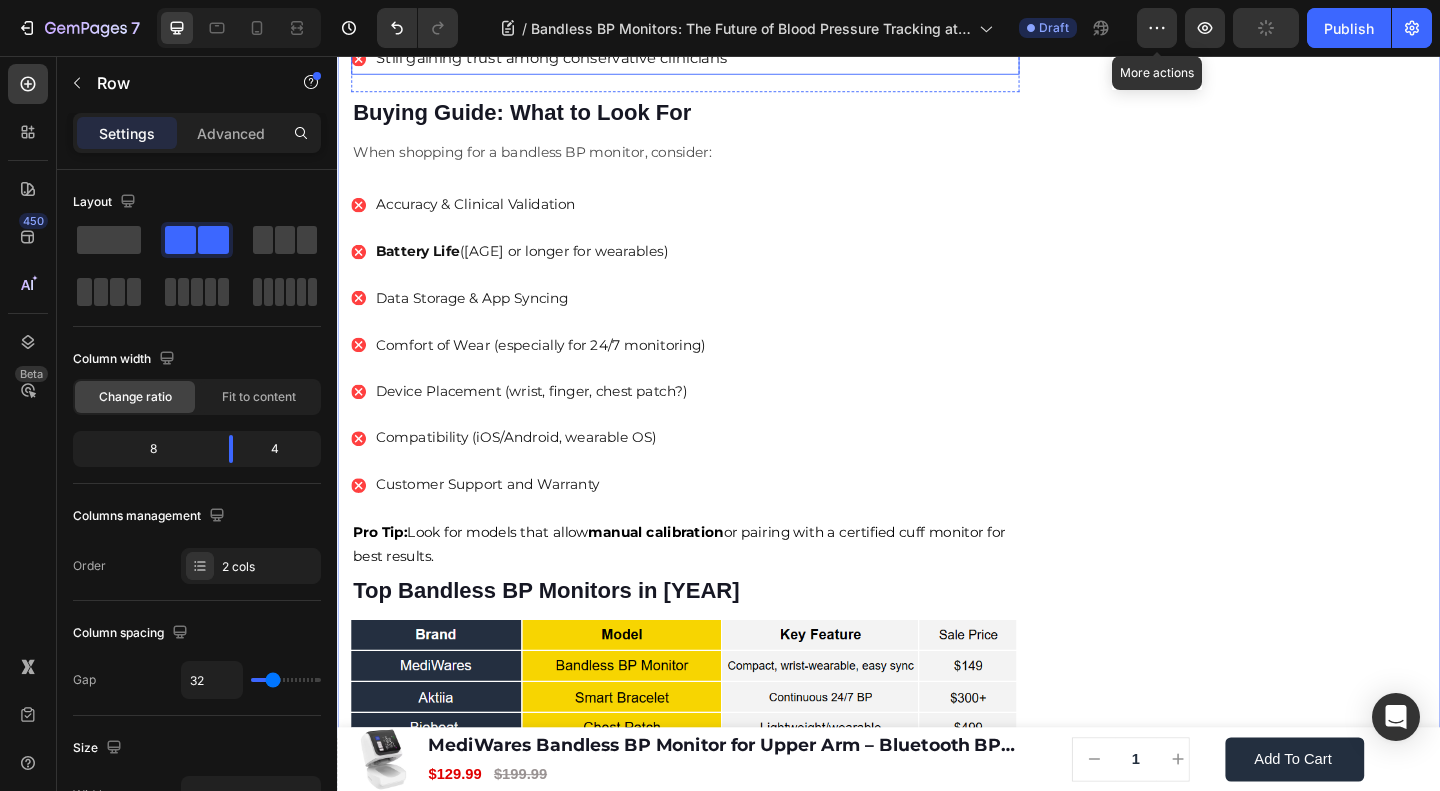 click on "Still gaining trust among conservative clinicians" at bounding box center [571, 58] 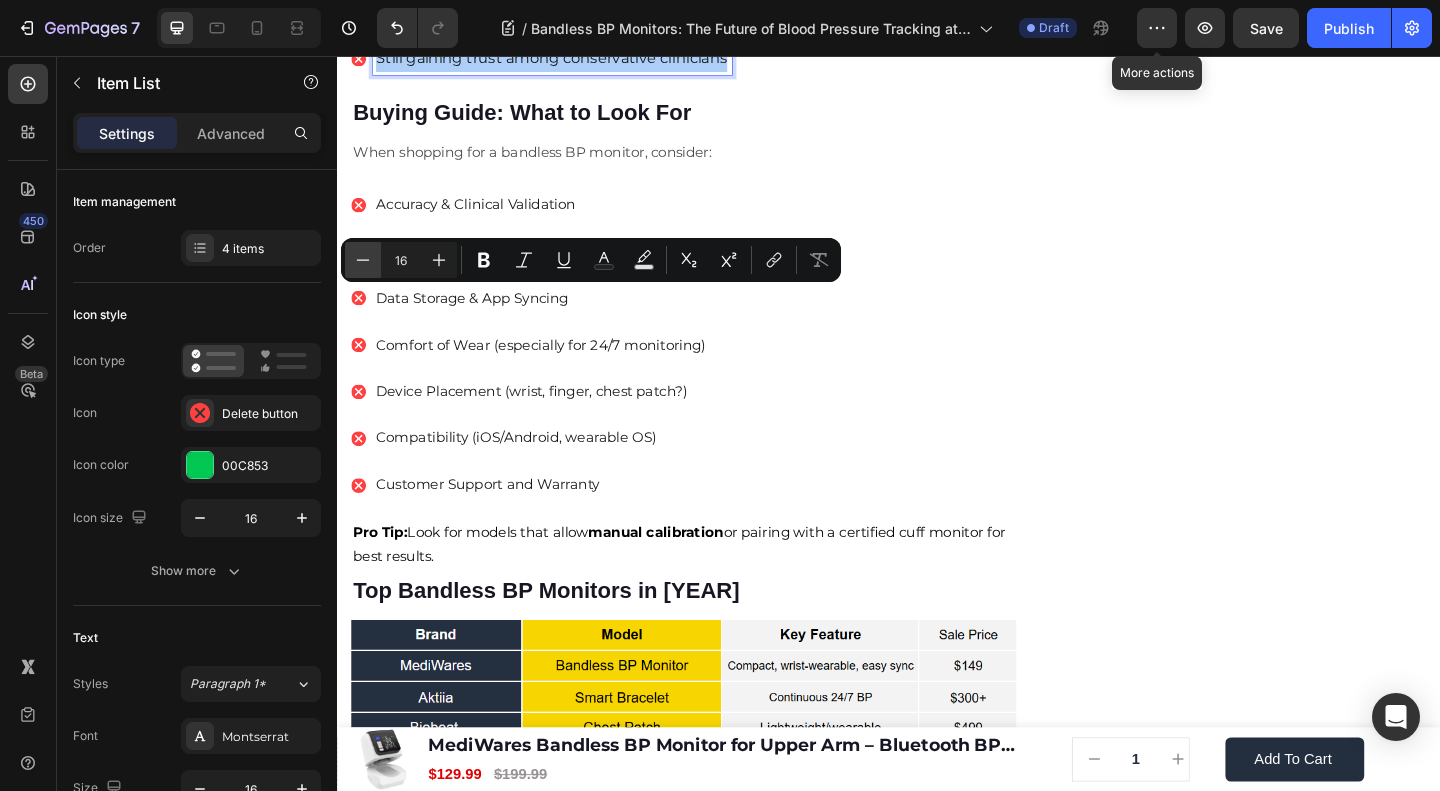 click on "Minus" at bounding box center (363, 260) 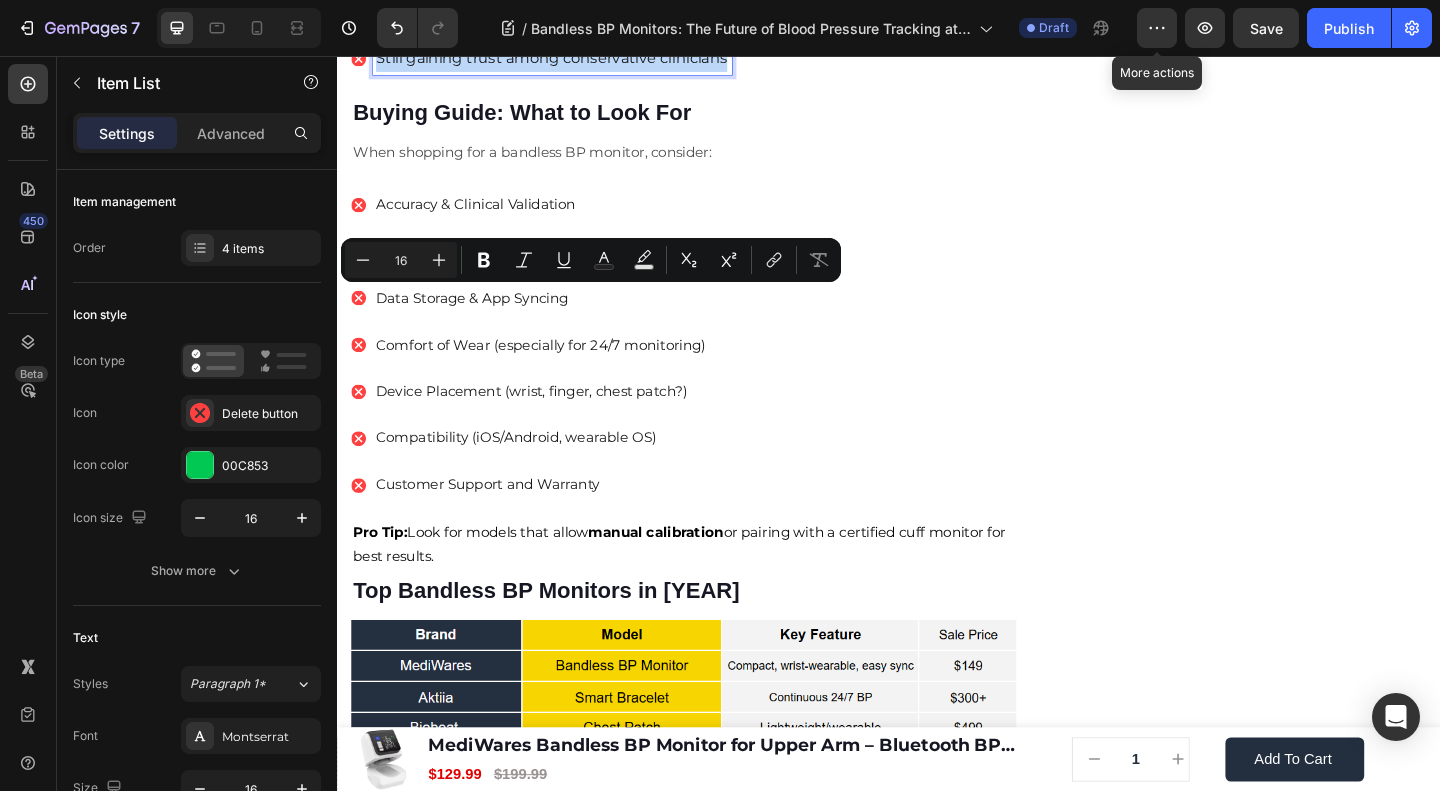 type on "15" 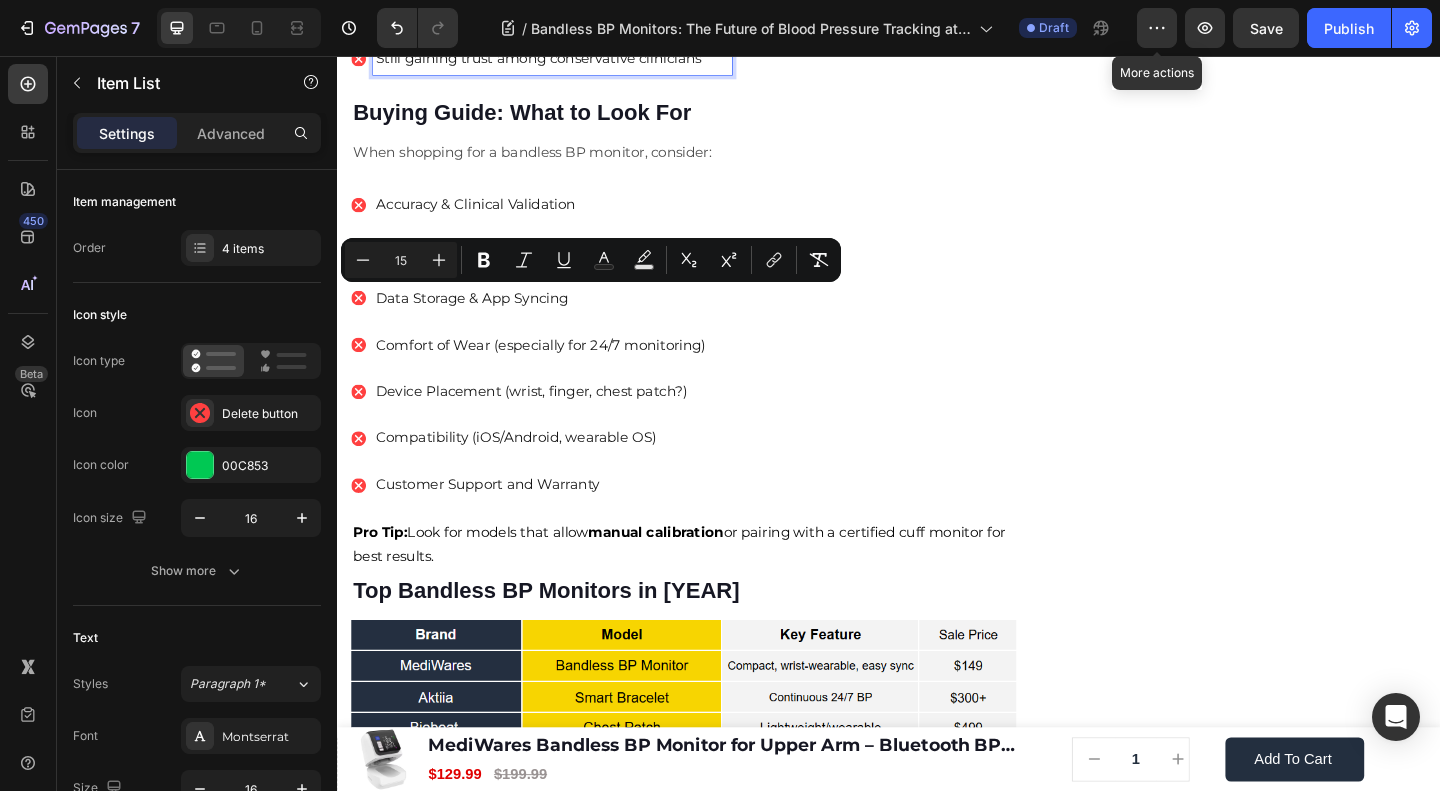 click on "Requires smartphone for full data access" at bounding box center [571, -43] 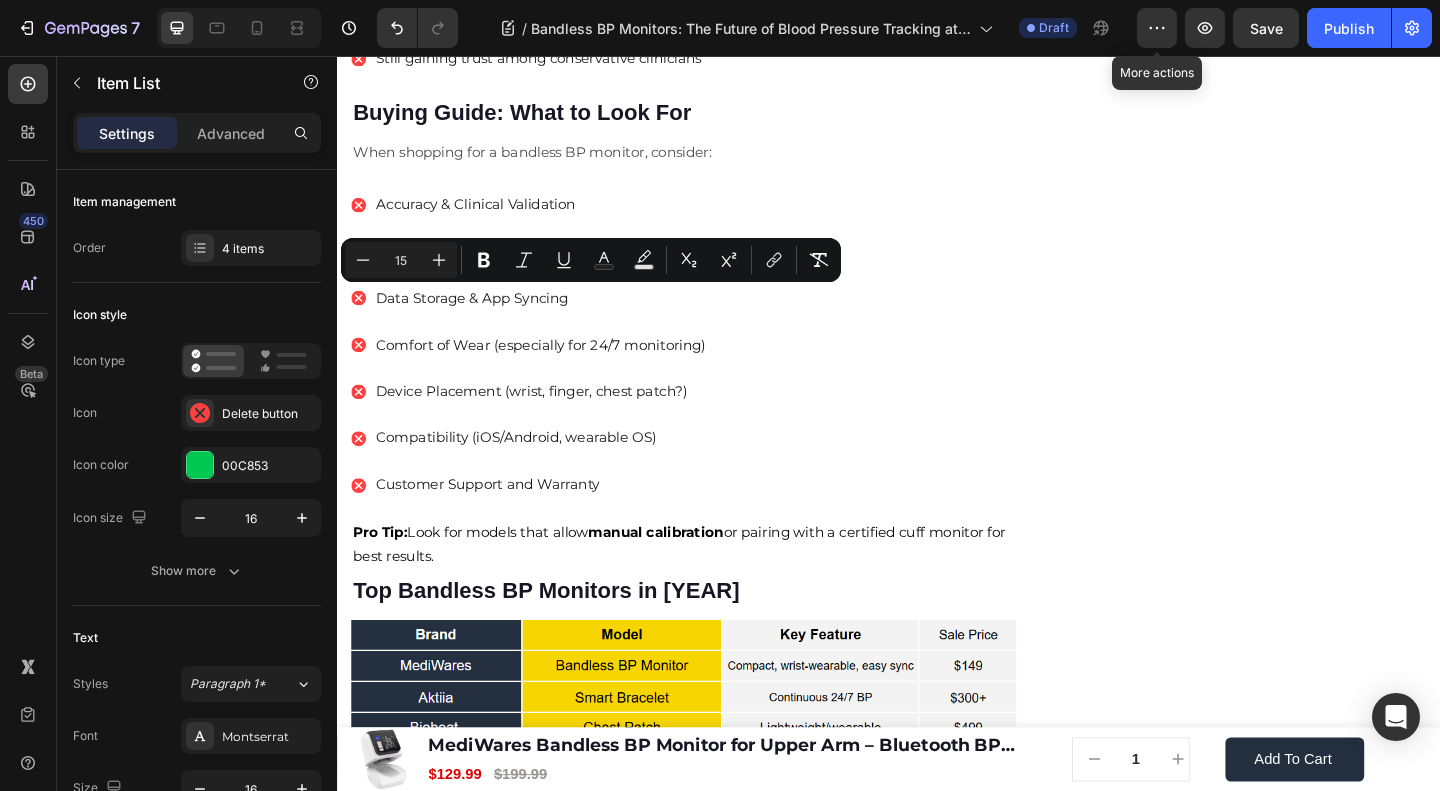 click on "Requires smartphone for full data access" at bounding box center (571, -43) 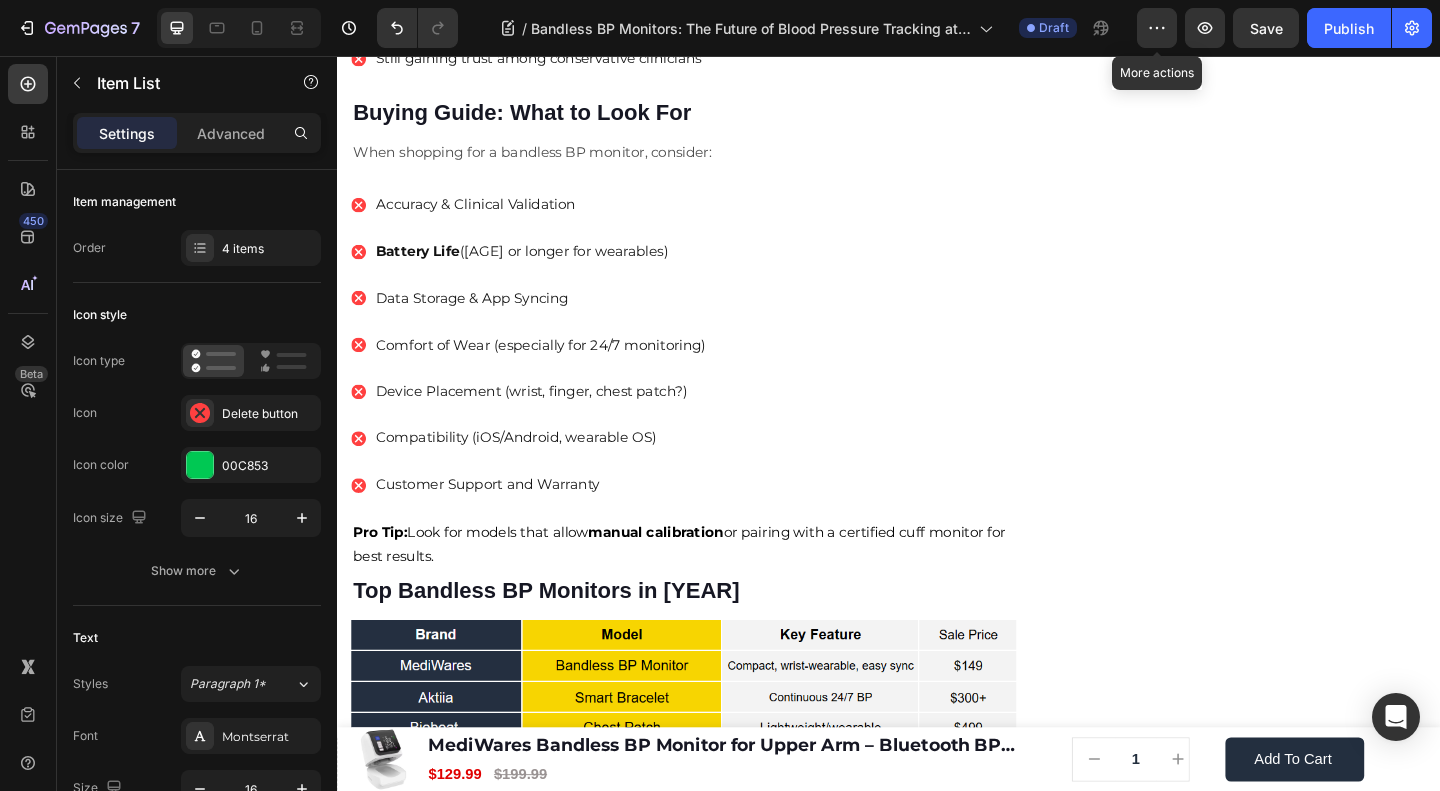 click on "Requires smartphone for full data access" at bounding box center [571, -43] 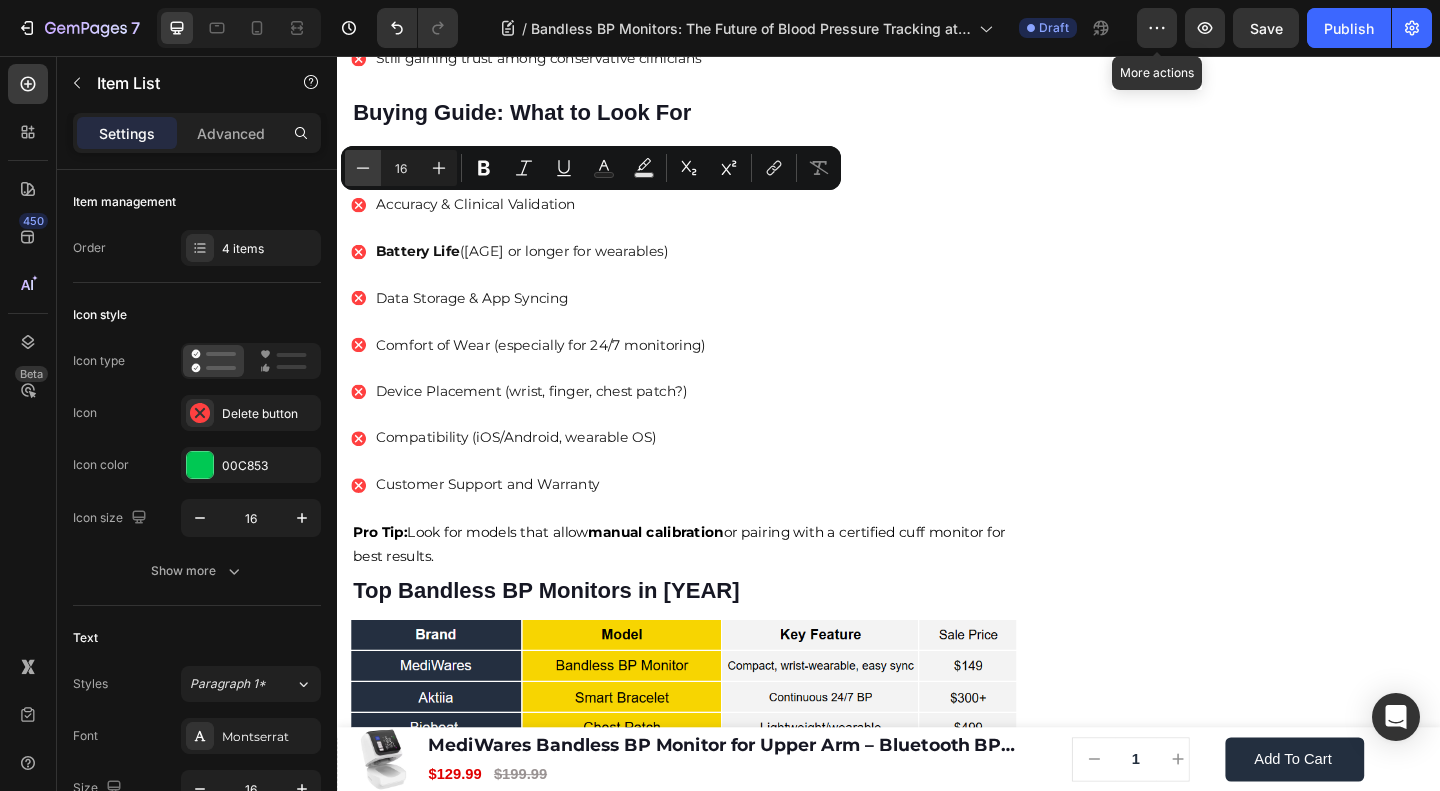 click 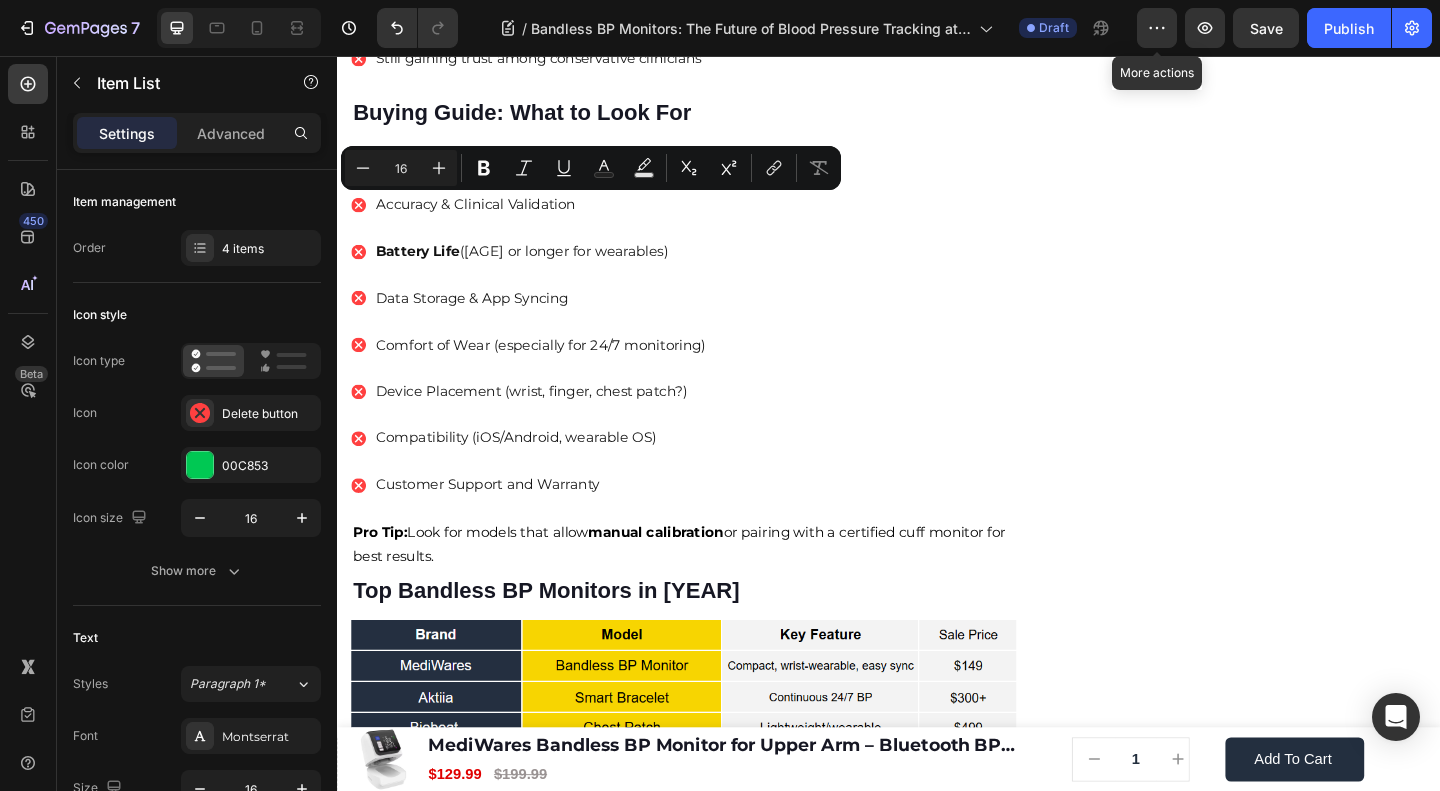 type on "15" 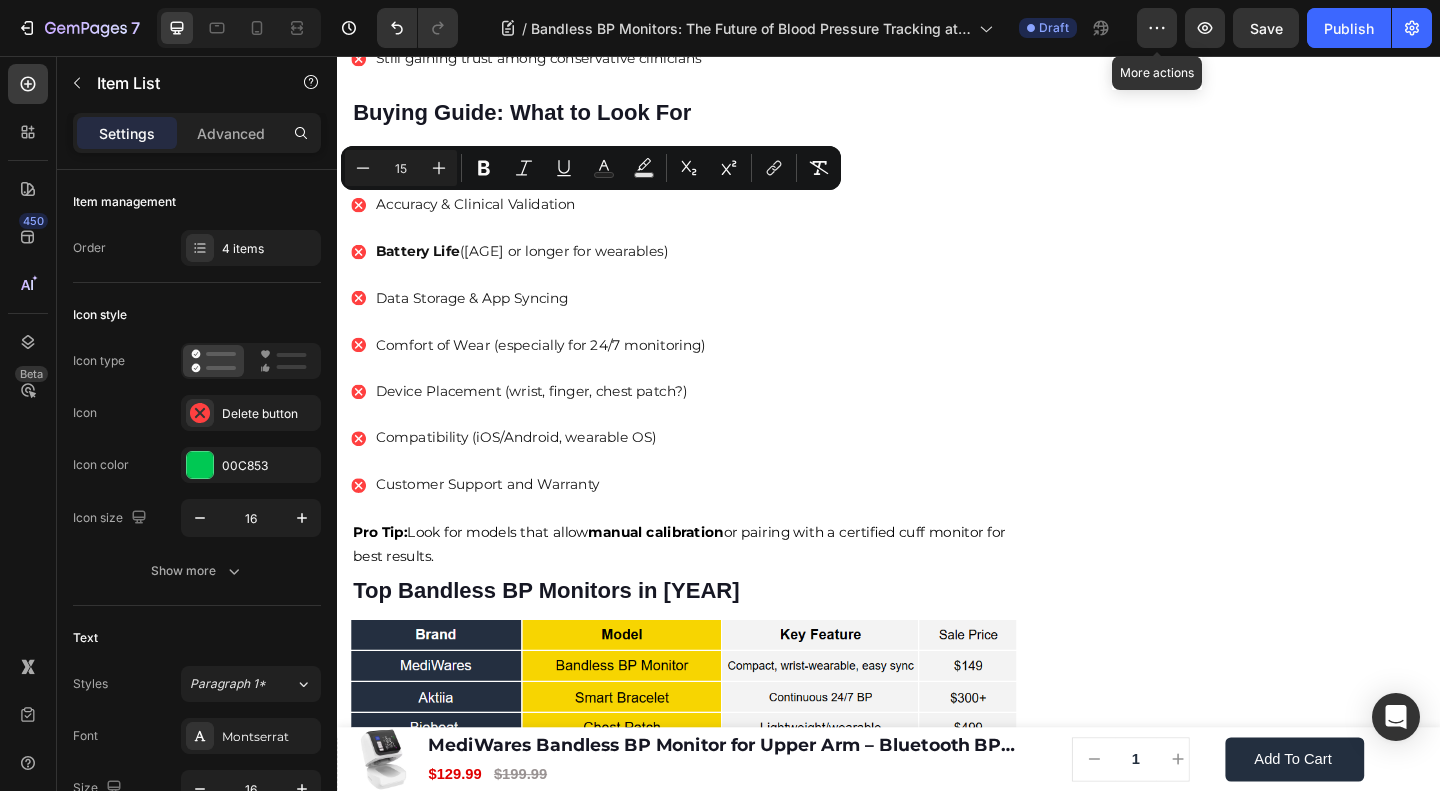click on "Calibration may be needed in some devices" at bounding box center [571, 8] 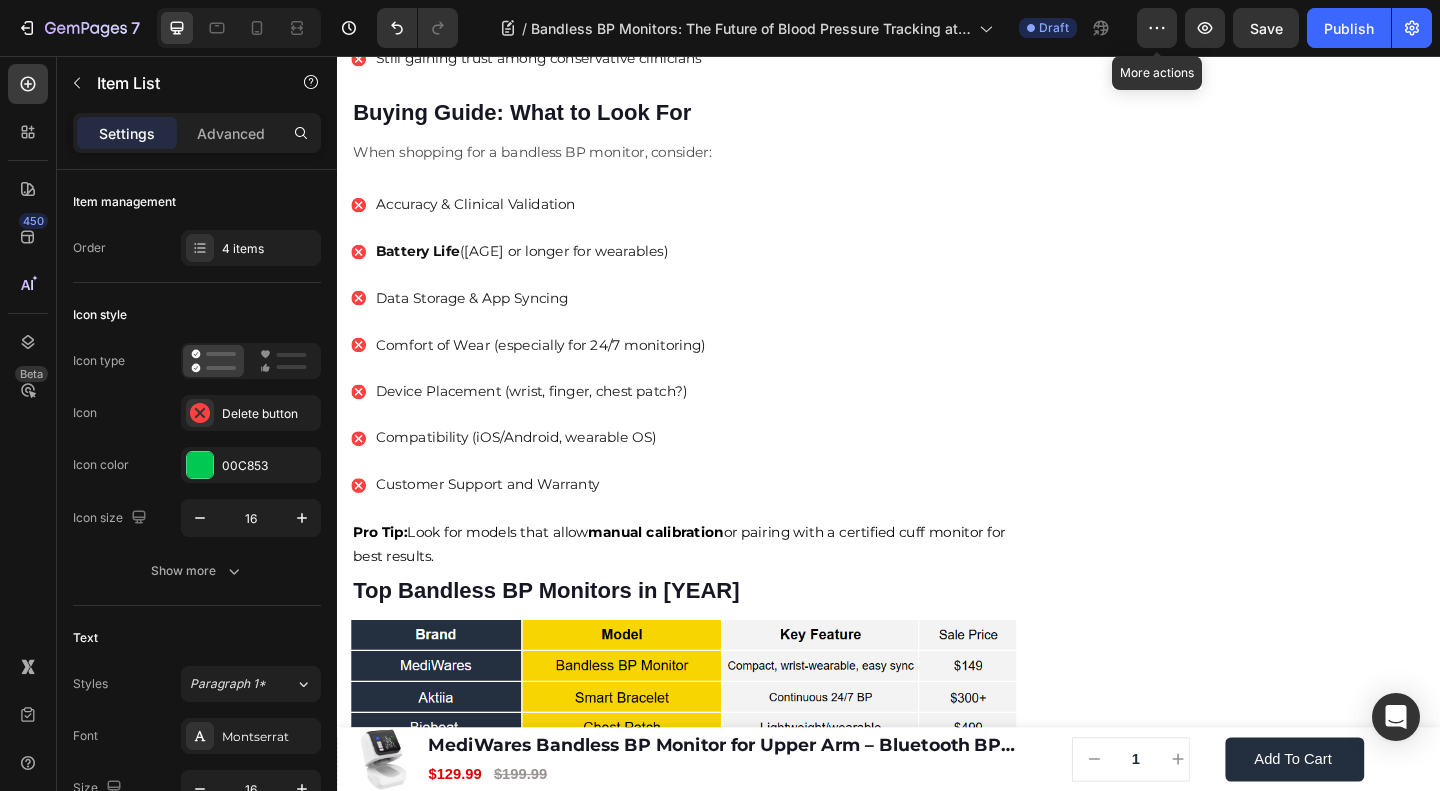 click on "Calibration may be needed in some devices" at bounding box center (571, 8) 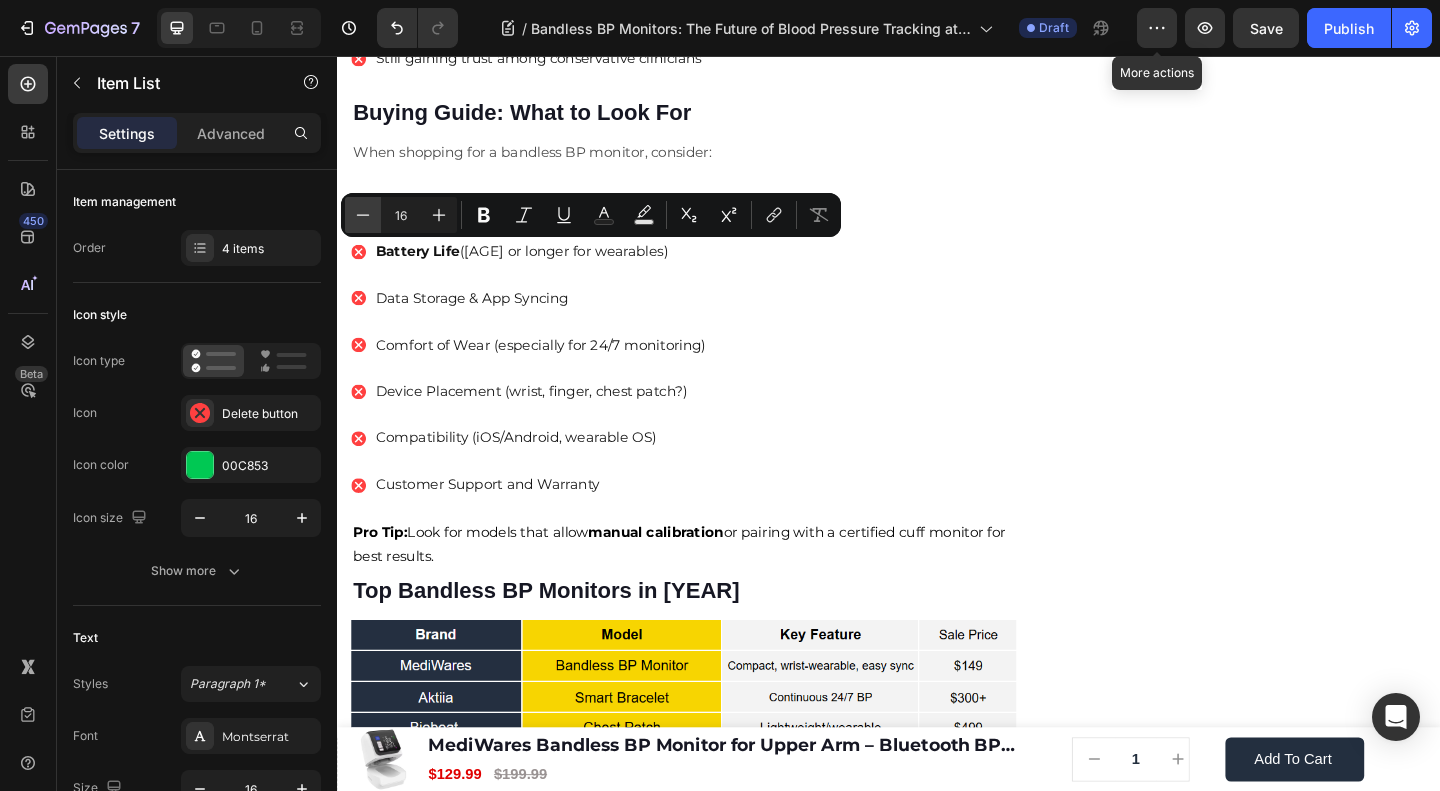 click 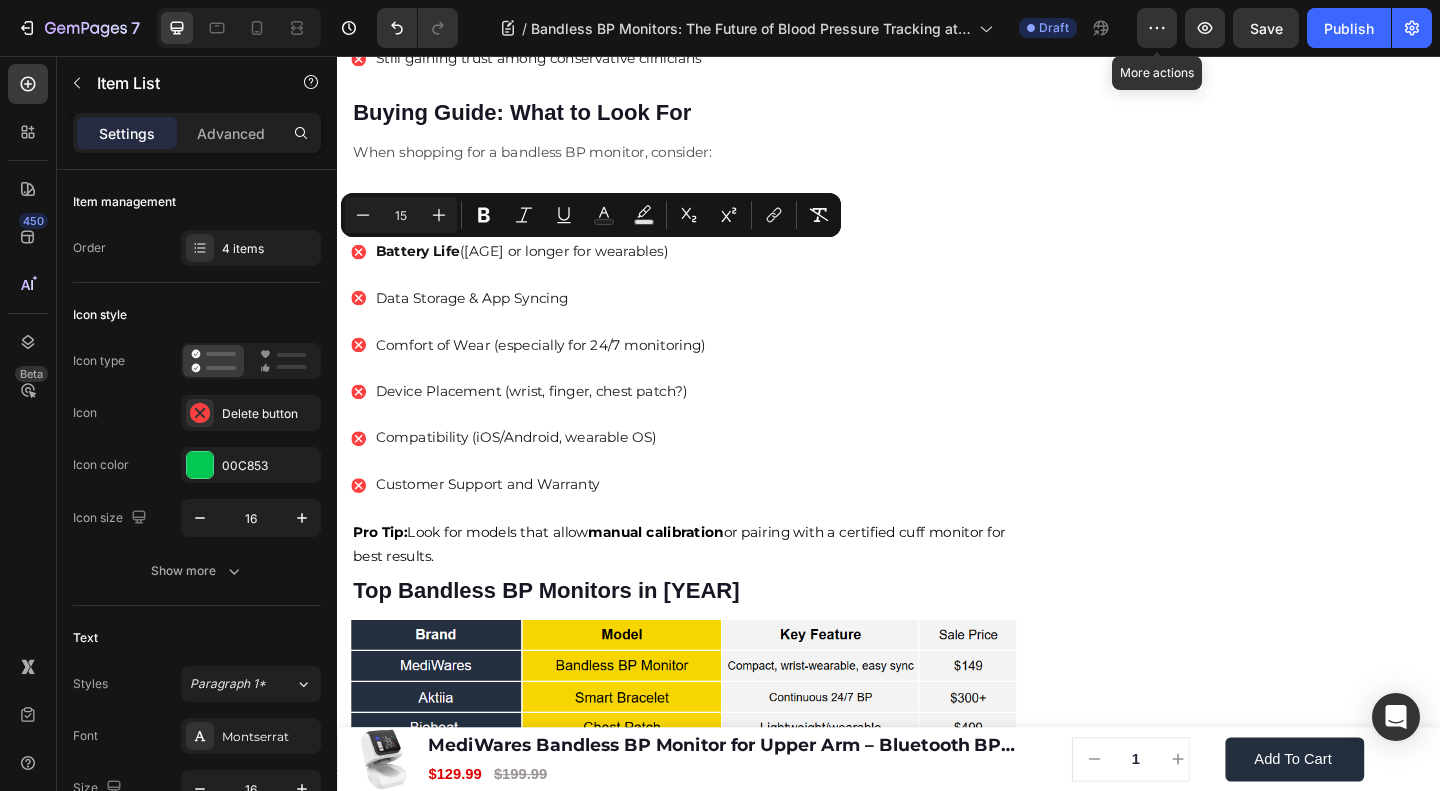 click on "Slightly more expensive than traditional models" at bounding box center [571, -94] 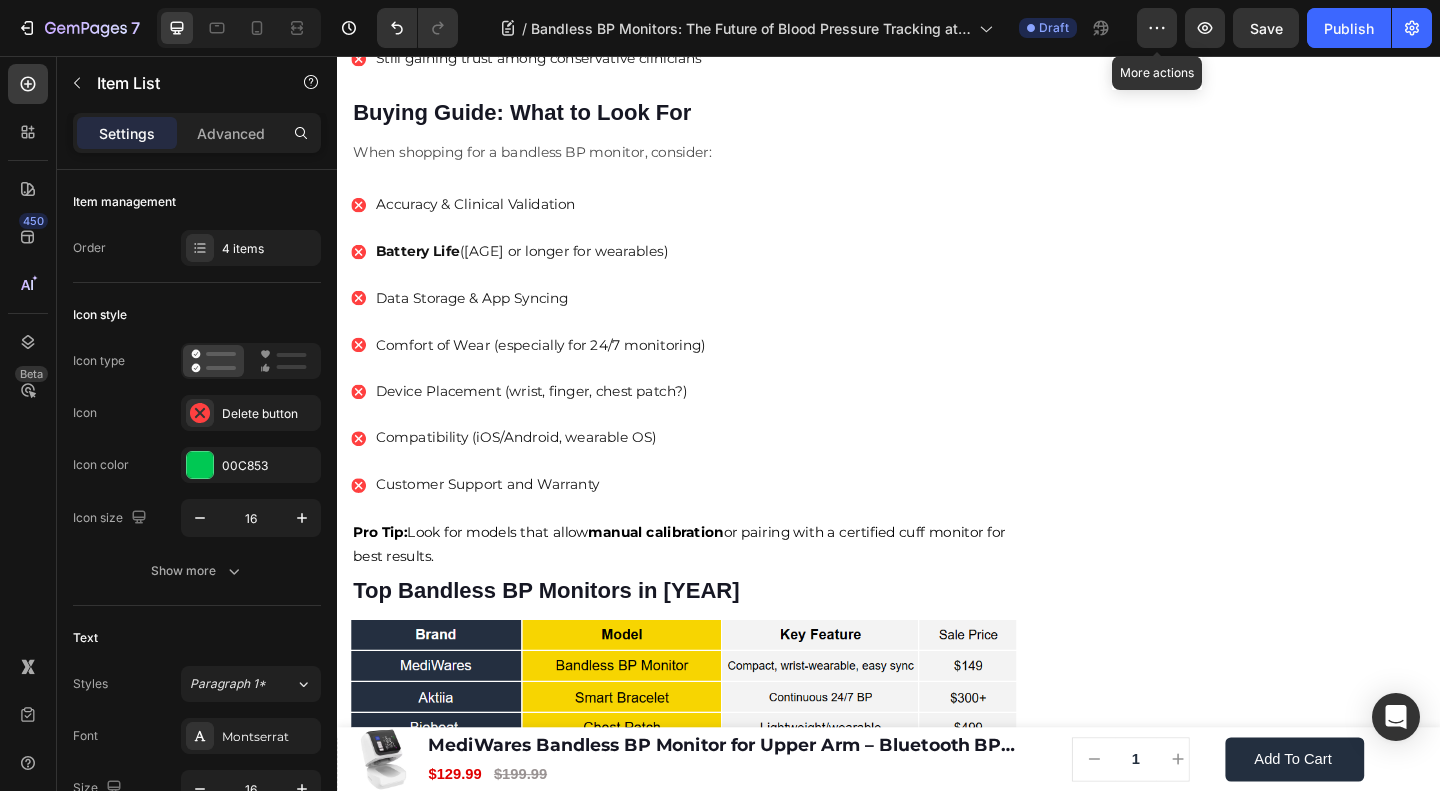 click on "Slightly more expensive than traditional models" at bounding box center [571, -94] 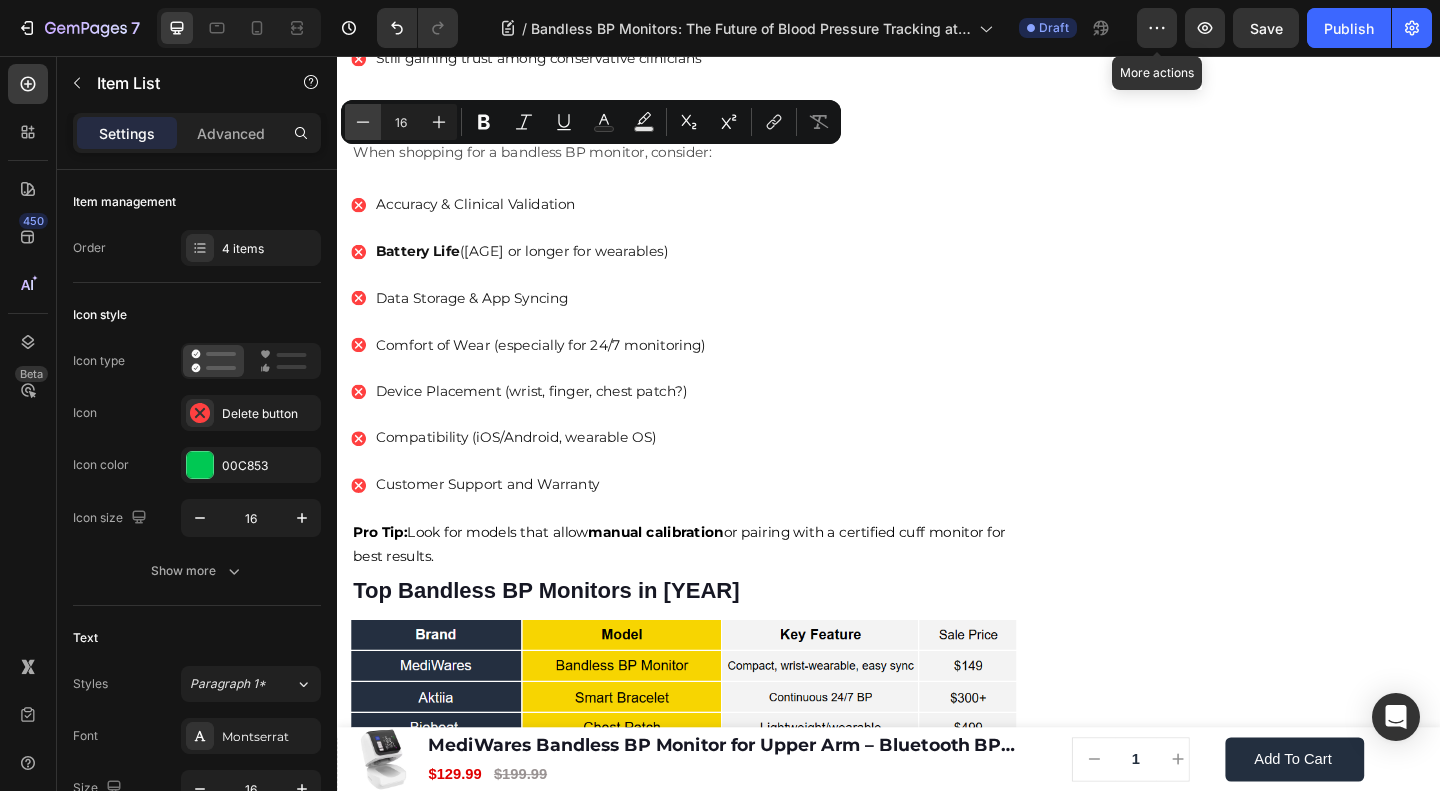 click 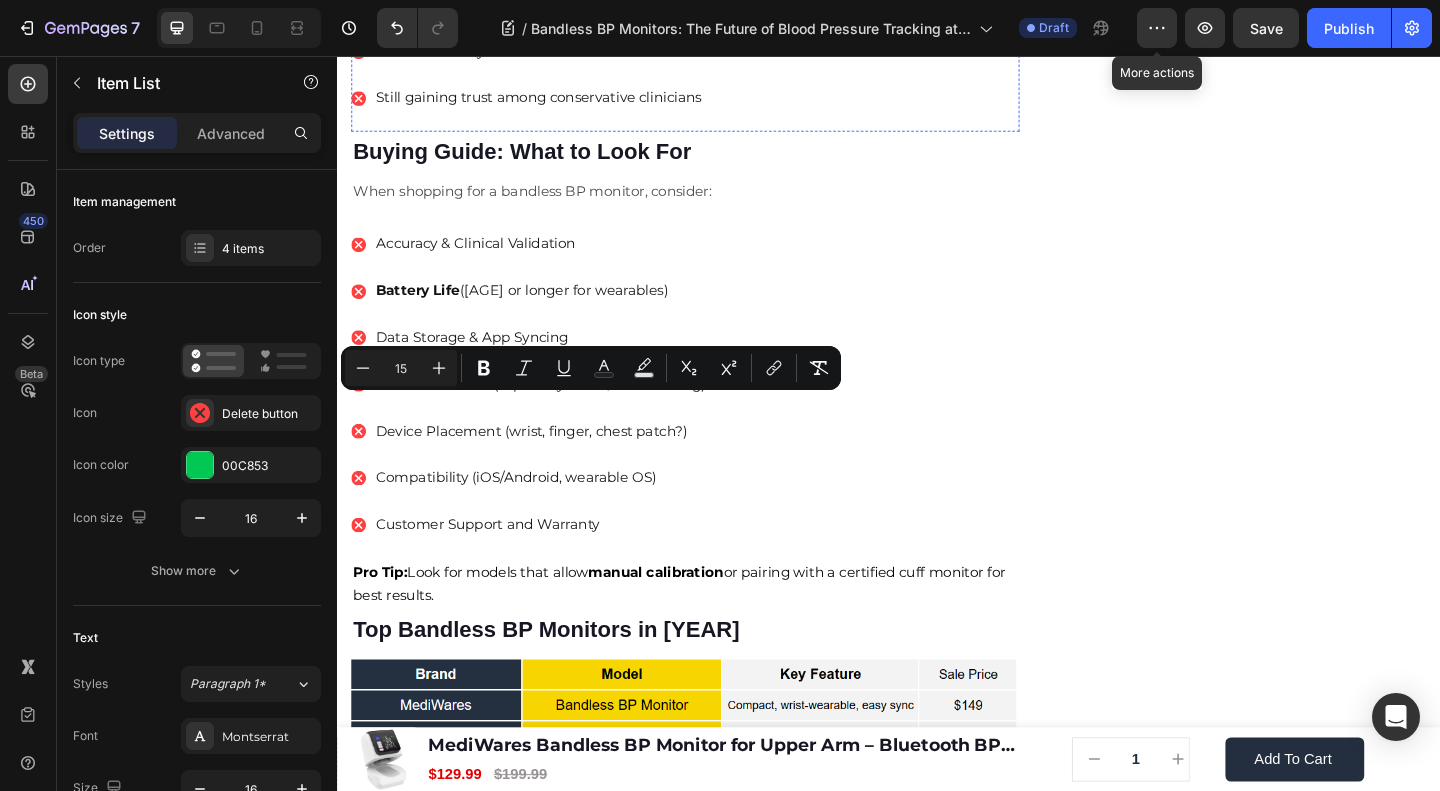 scroll, scrollTop: 4134, scrollLeft: 0, axis: vertical 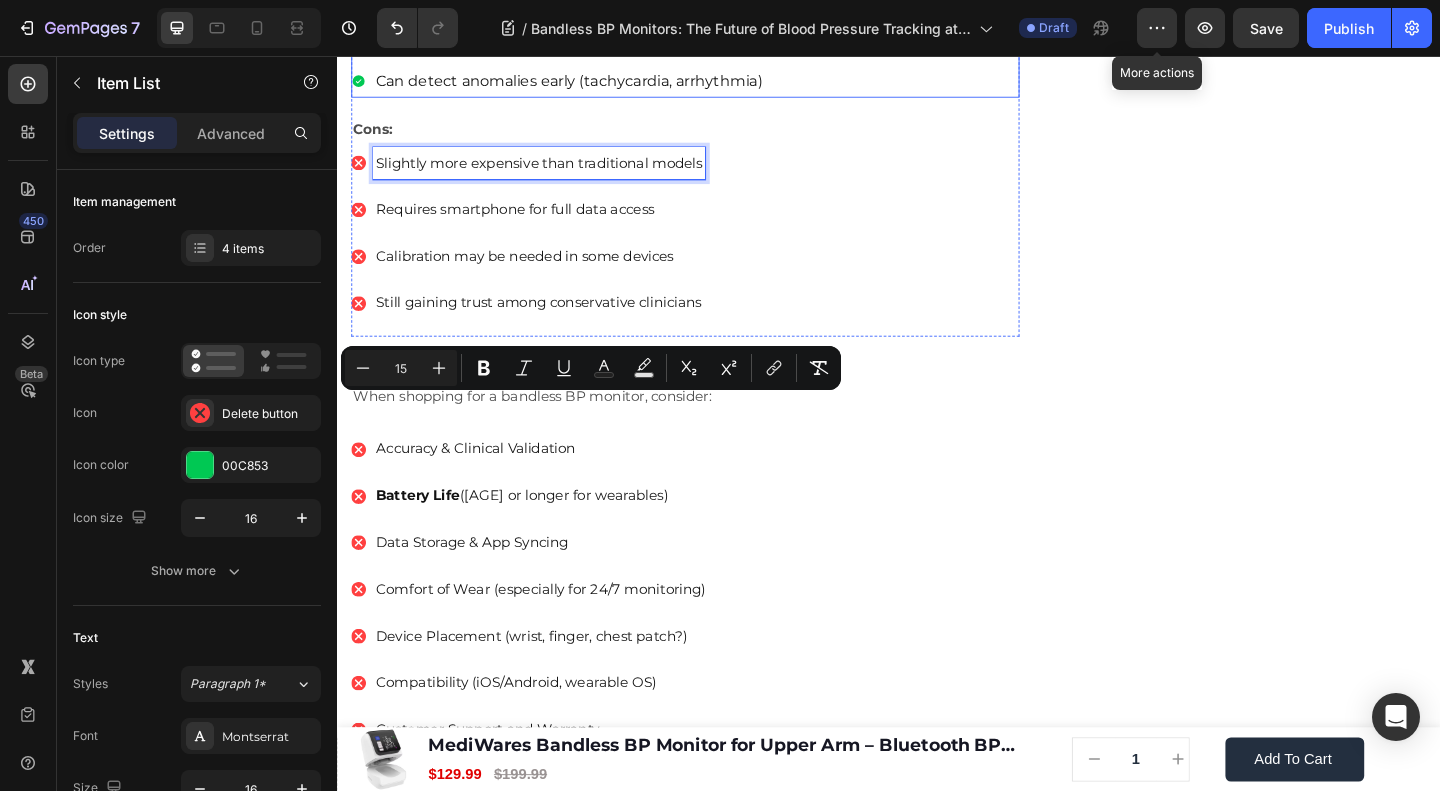 click on "Continuous tracking without user input" at bounding box center (589, -19) 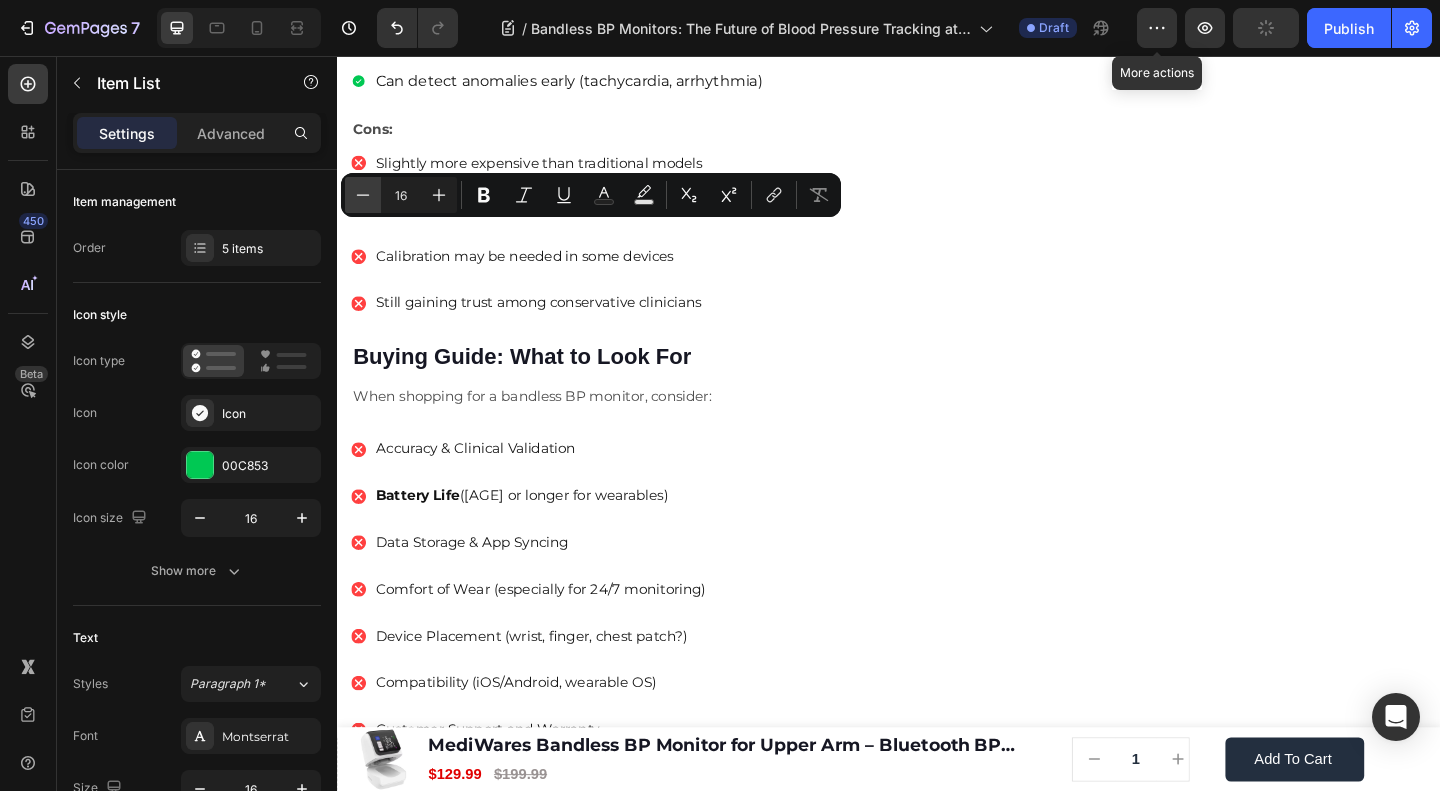 click 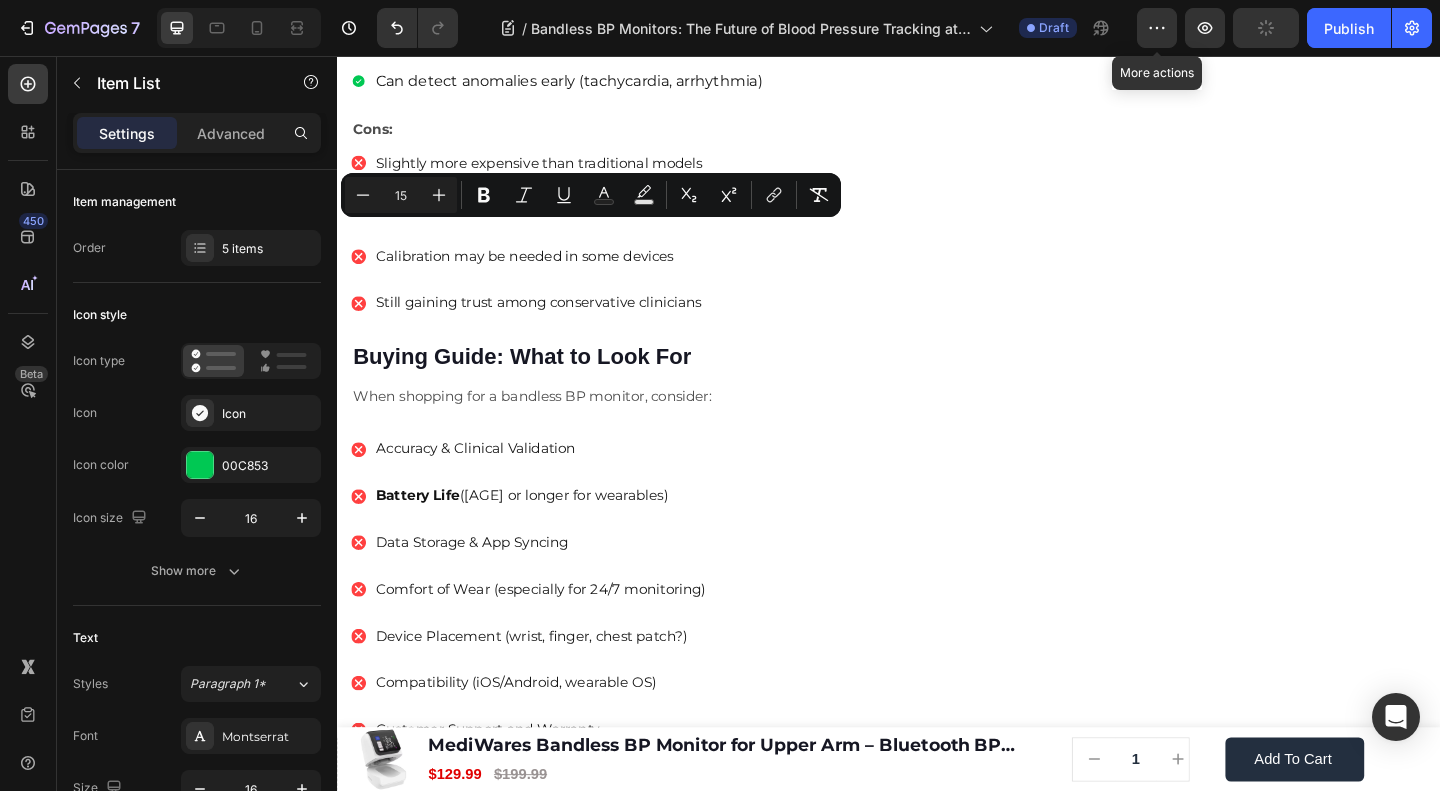click on "App-based analytics and remote access" at bounding box center [589, 32] 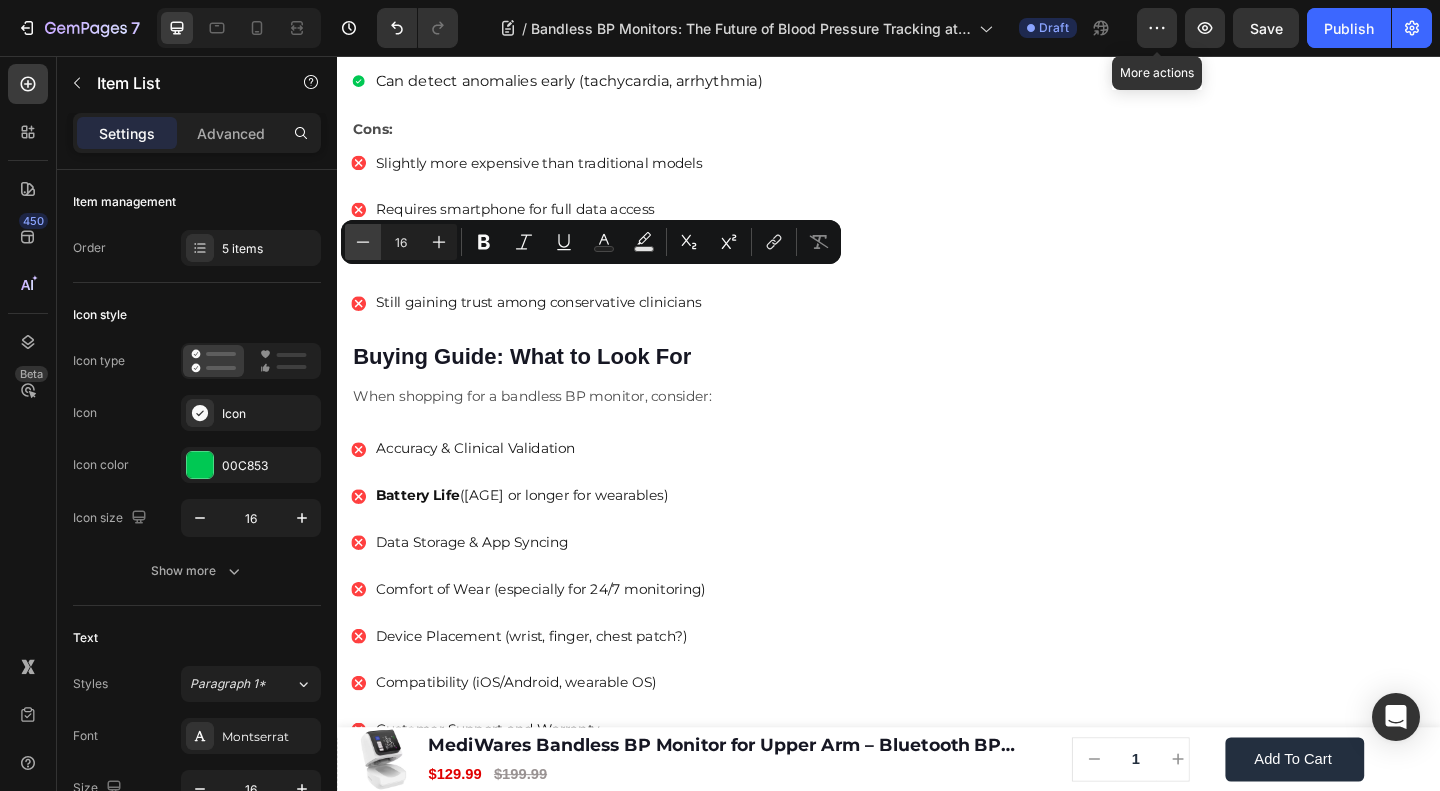 click 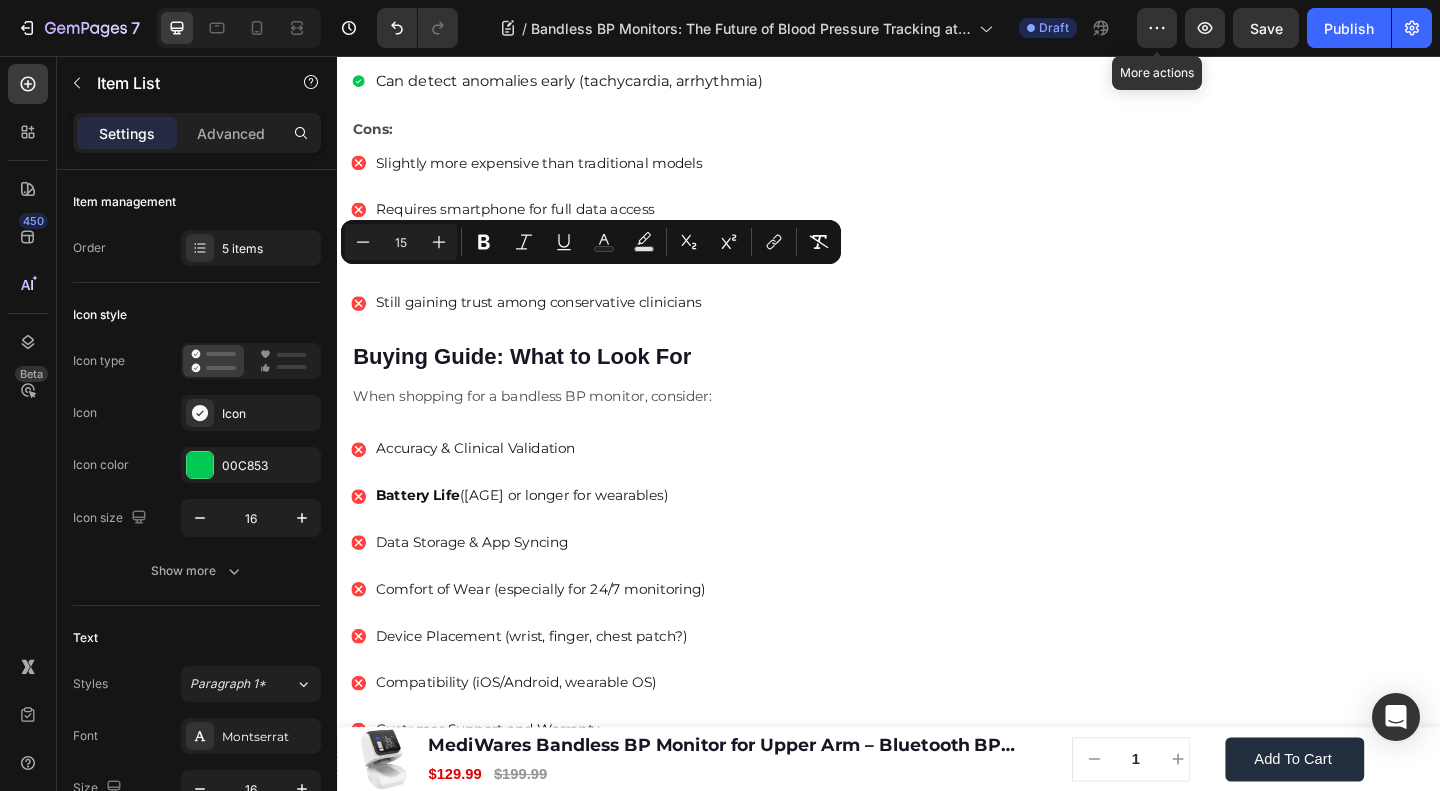click on "Sleek and wearable form" at bounding box center (589, -69) 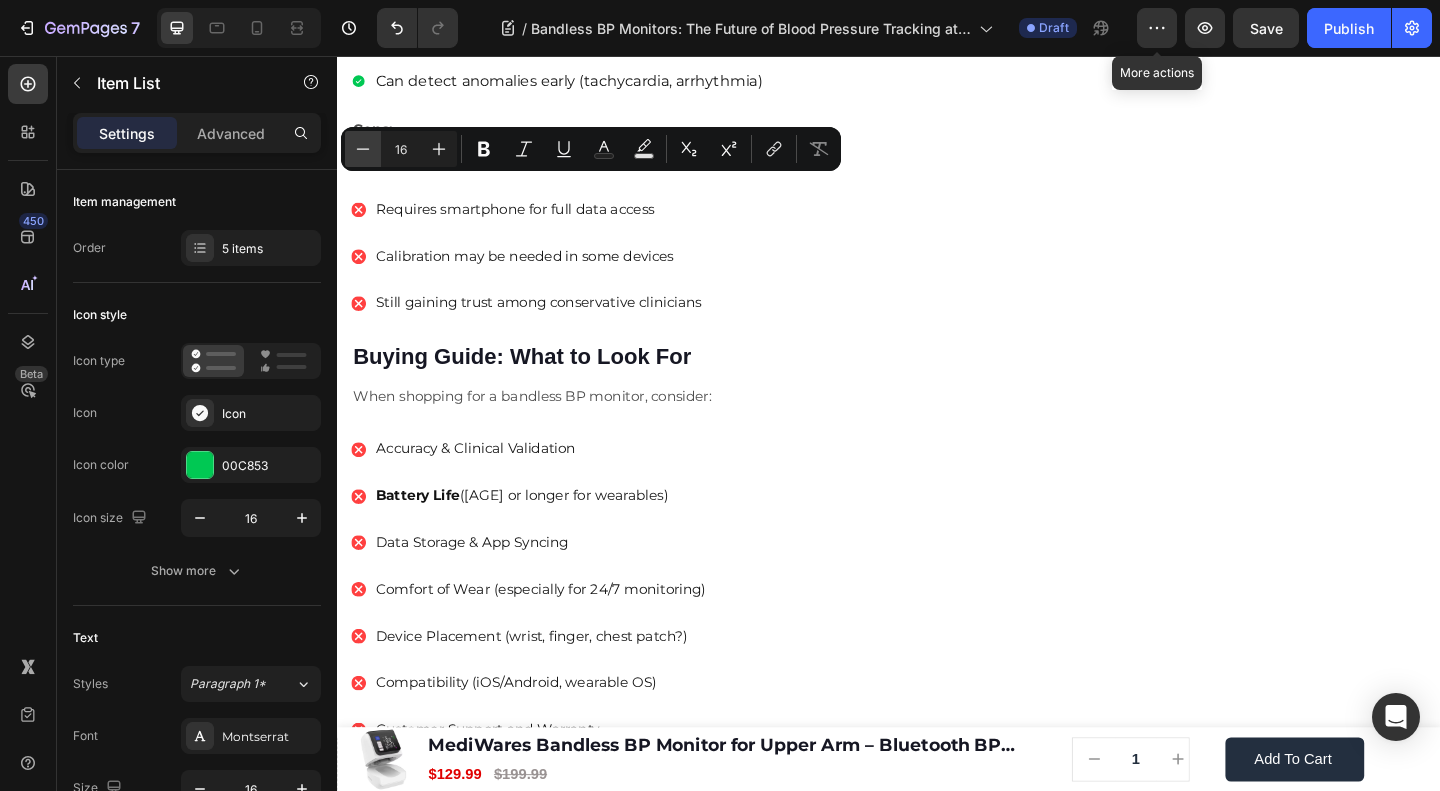 click 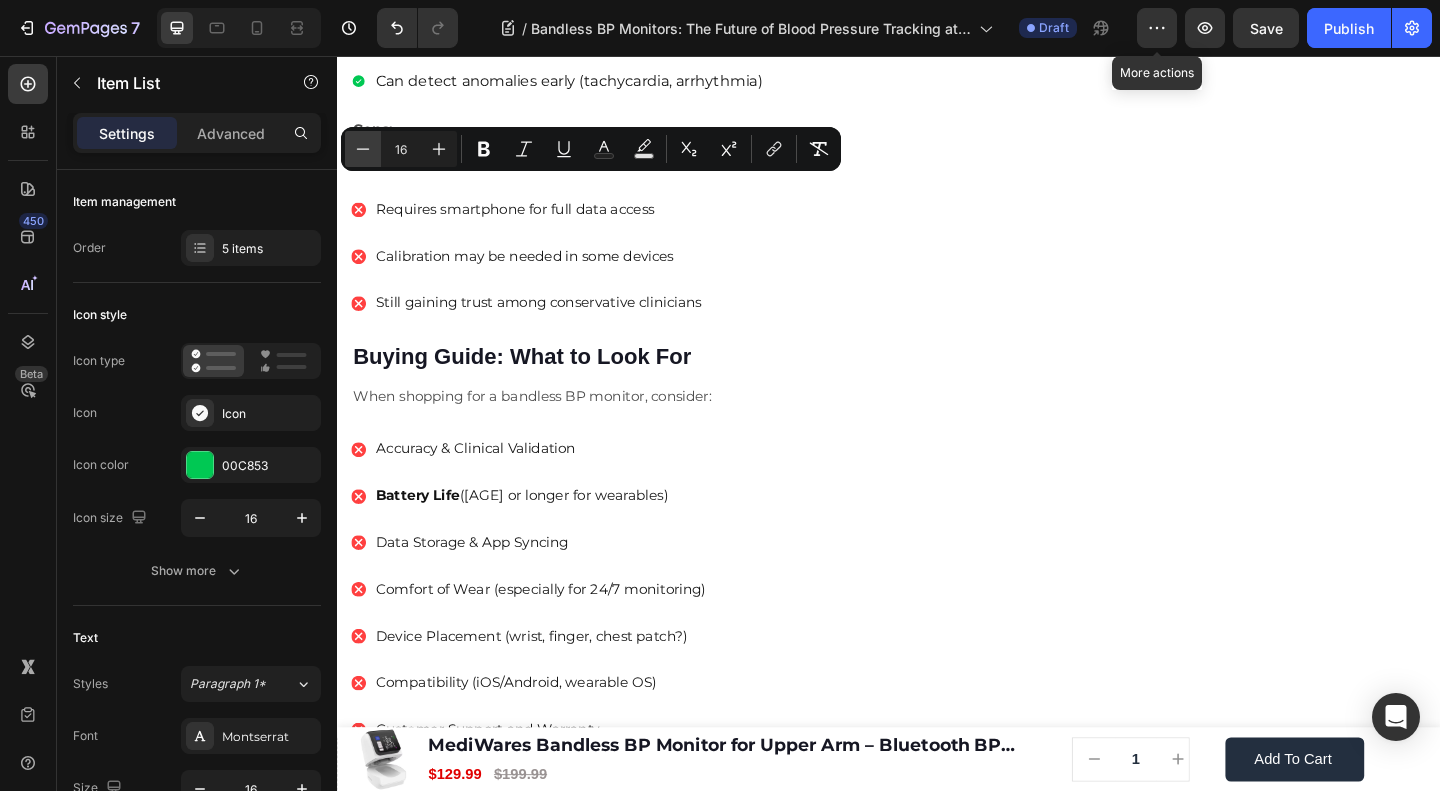 type on "15" 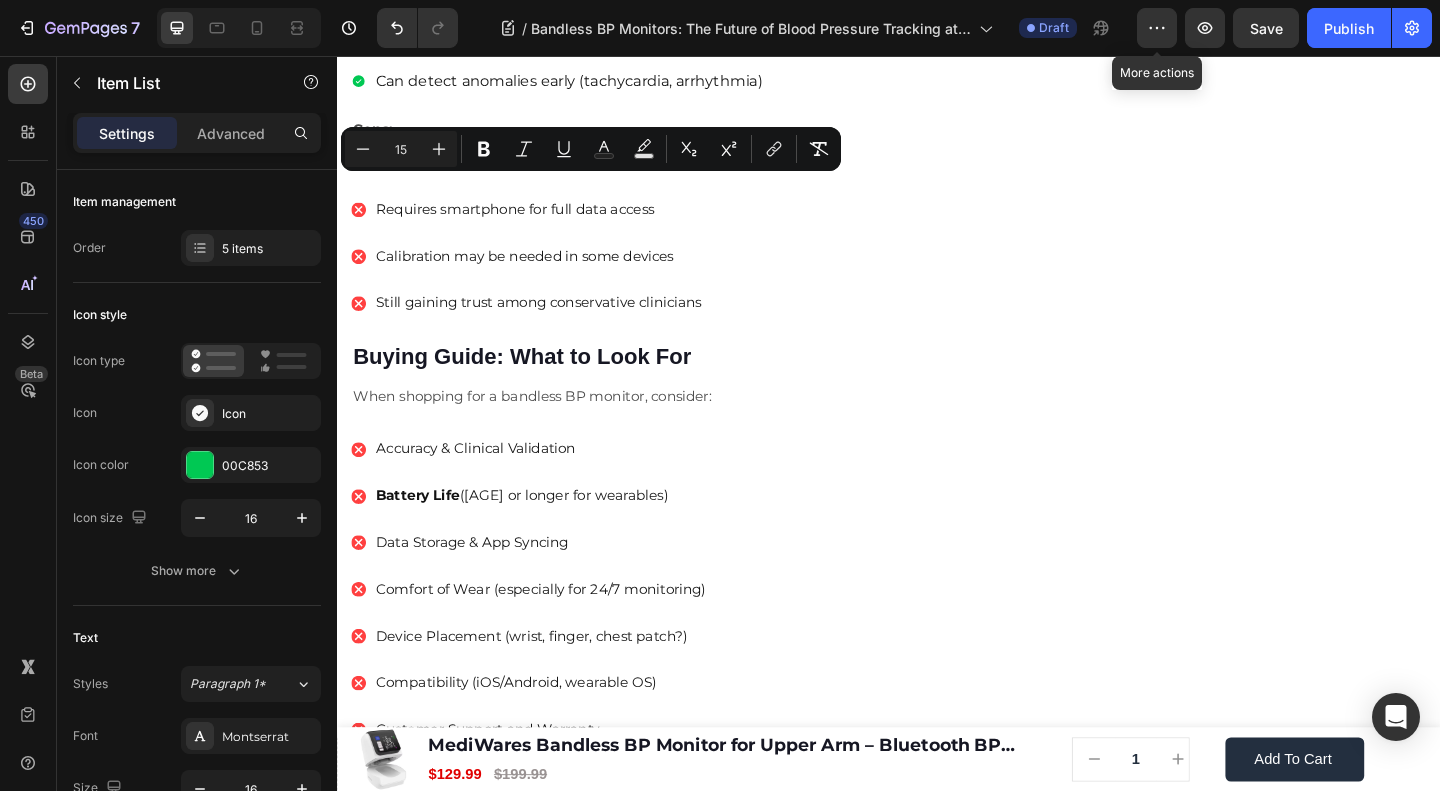 click on "Pros:" at bounding box center (715, -157) 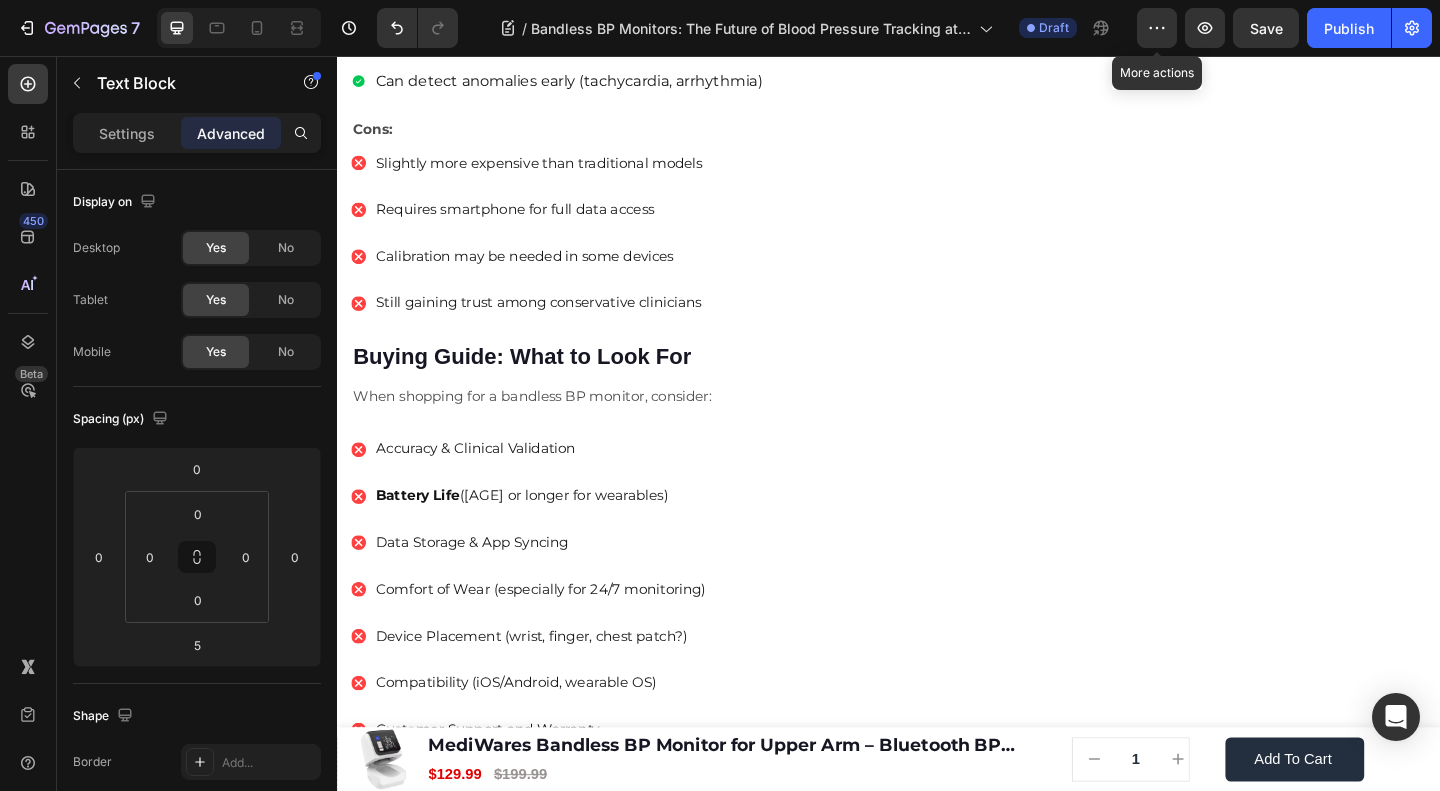 click 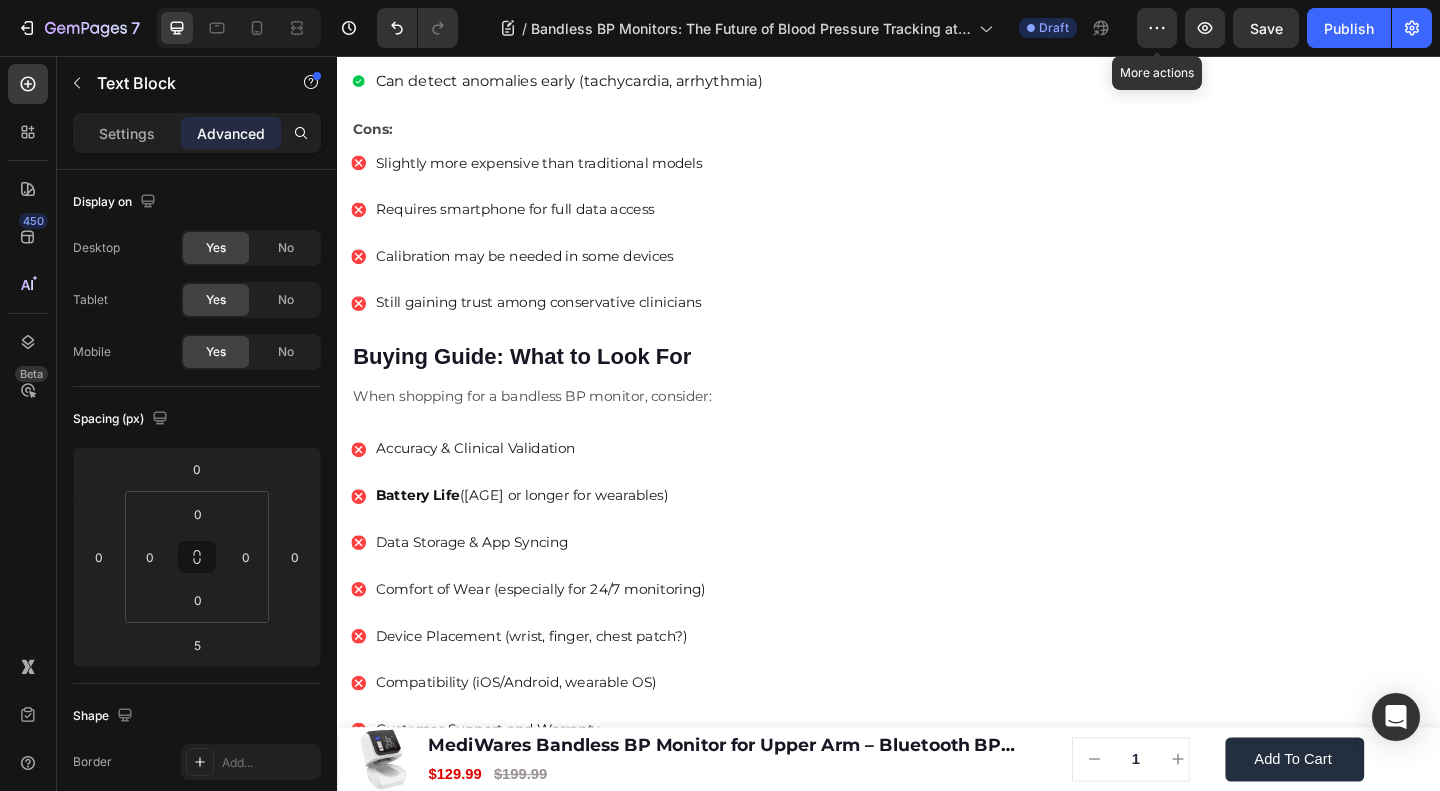 click on "Sleek and wearable form" at bounding box center [589, -69] 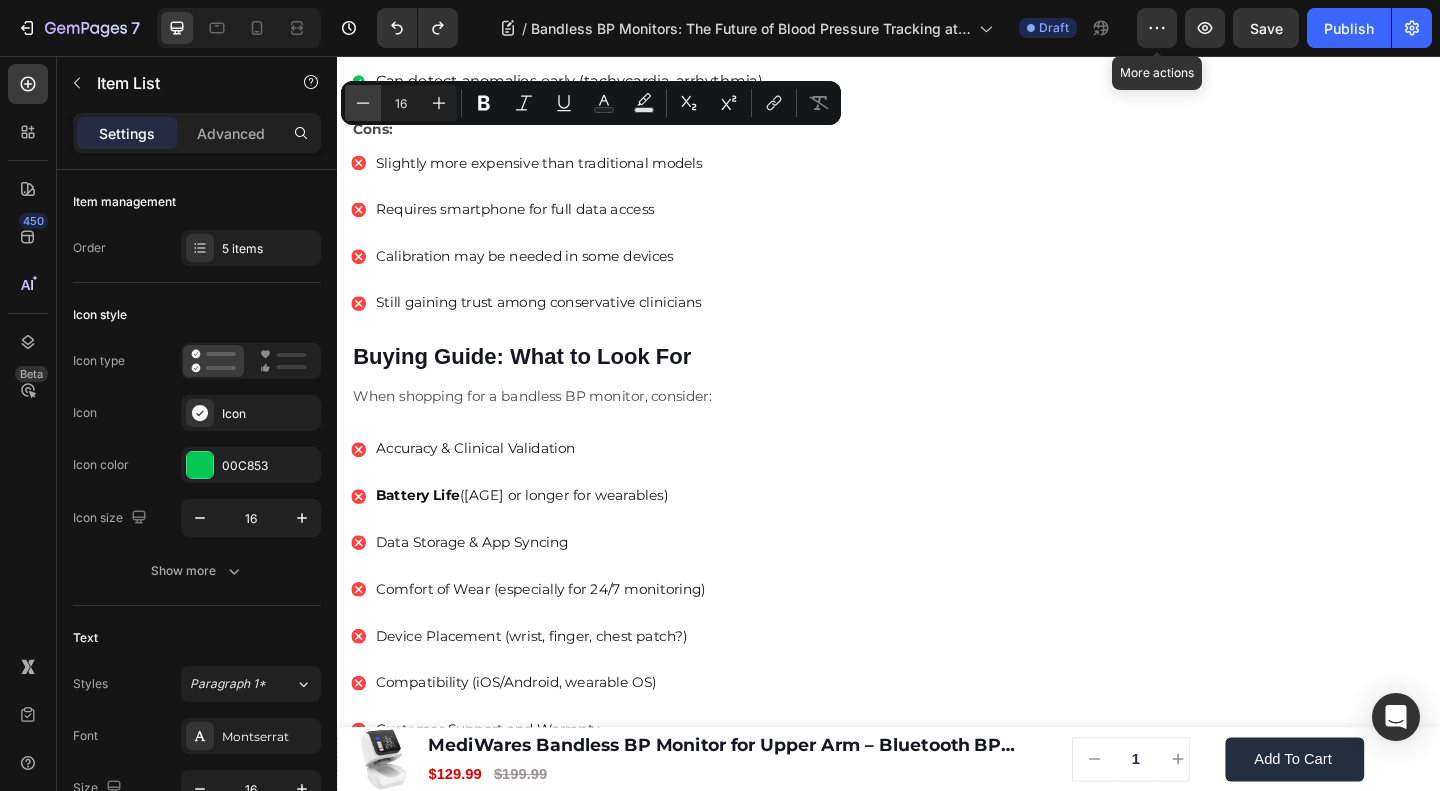 click 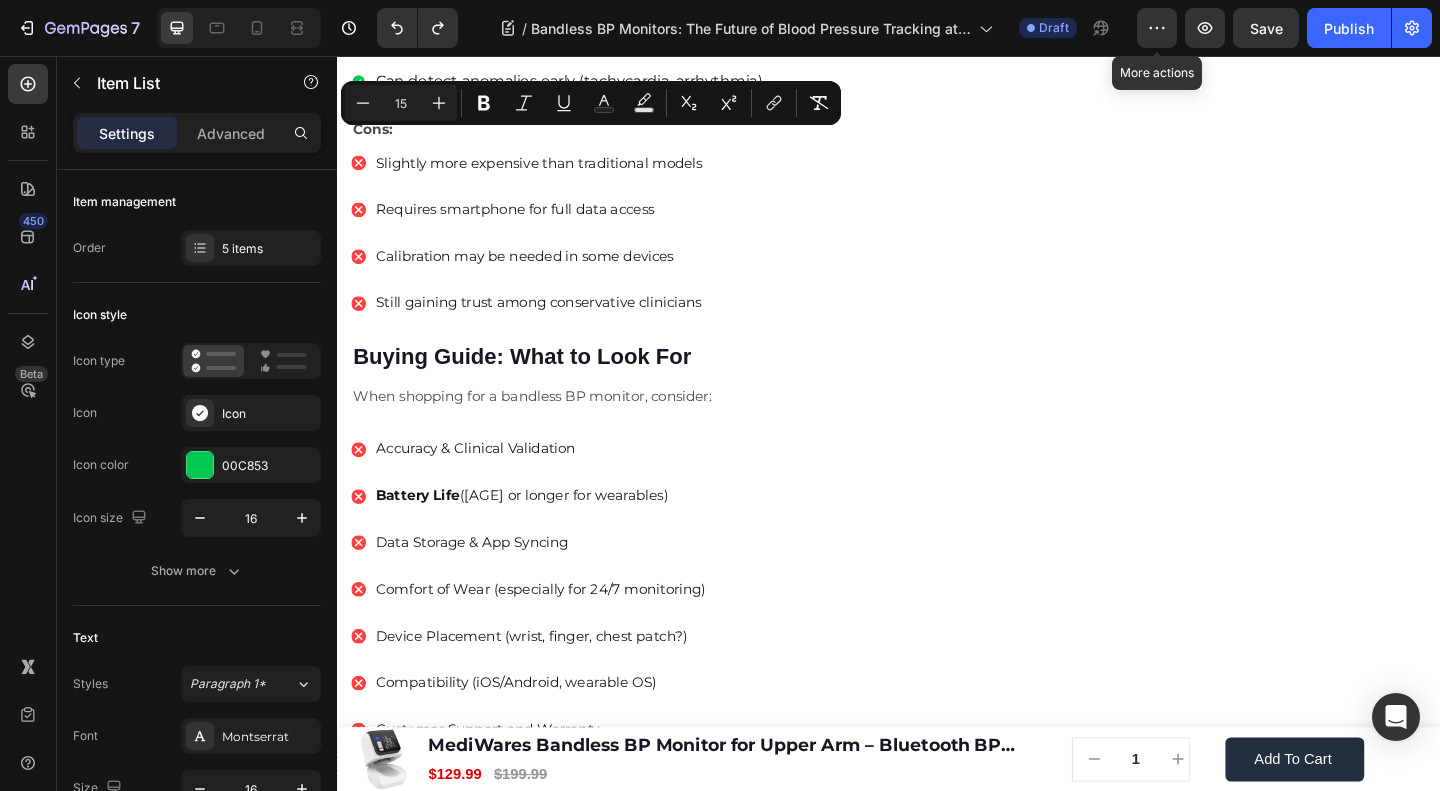 click on "🔥Up to 50% OFF Ending Soon🔥 Text block 03 Days 04 Hrs 59 Mins 42 Secs Countdown Timer Image Clinically Approved Accuracy Over 35,000 Units Sold Affordable Quality with Warranty Doctor Recommended Eco-Friendly Design Item list Shop Now and Save 50% Button
30-day money back guarantee Item list Row Product Images $149.99 Product Price Product Price $199.99 Product Price Product Price Row
Add to cart Add to Cart Product Row Row Image Row" at bounding box center [1332, -943] 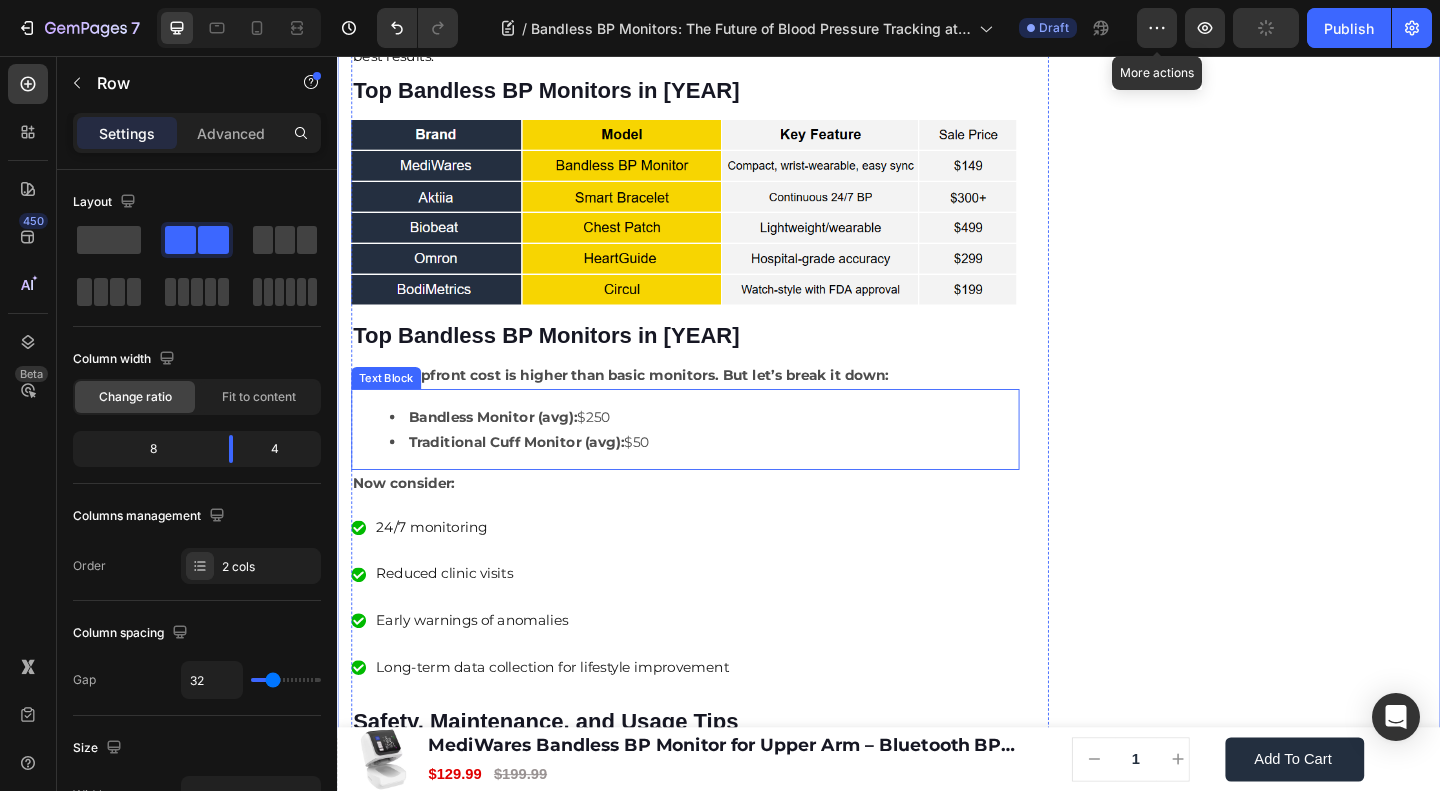 scroll, scrollTop: 5200, scrollLeft: 0, axis: vertical 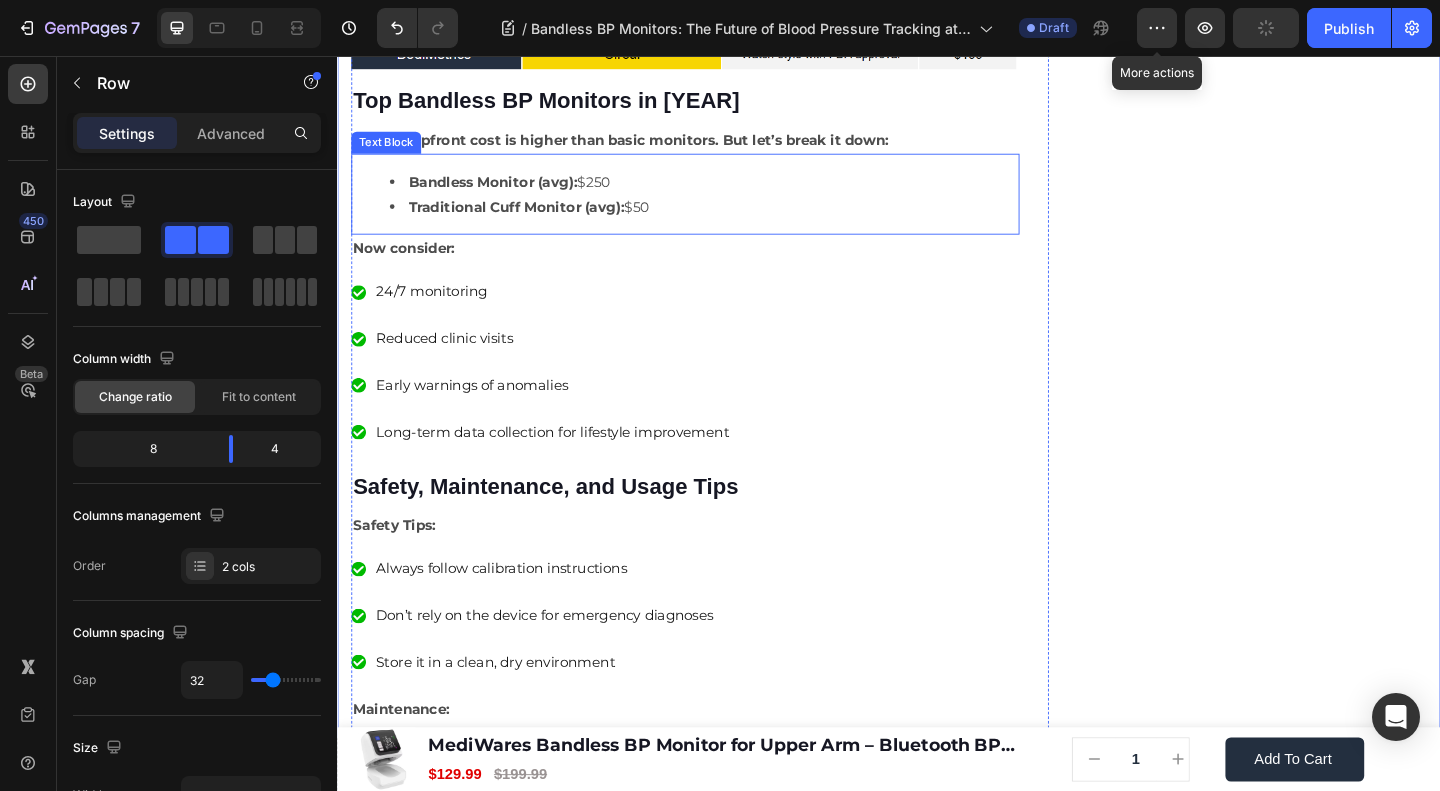 click on "Bandless Monitor (avg):  $250" at bounding box center [735, 192] 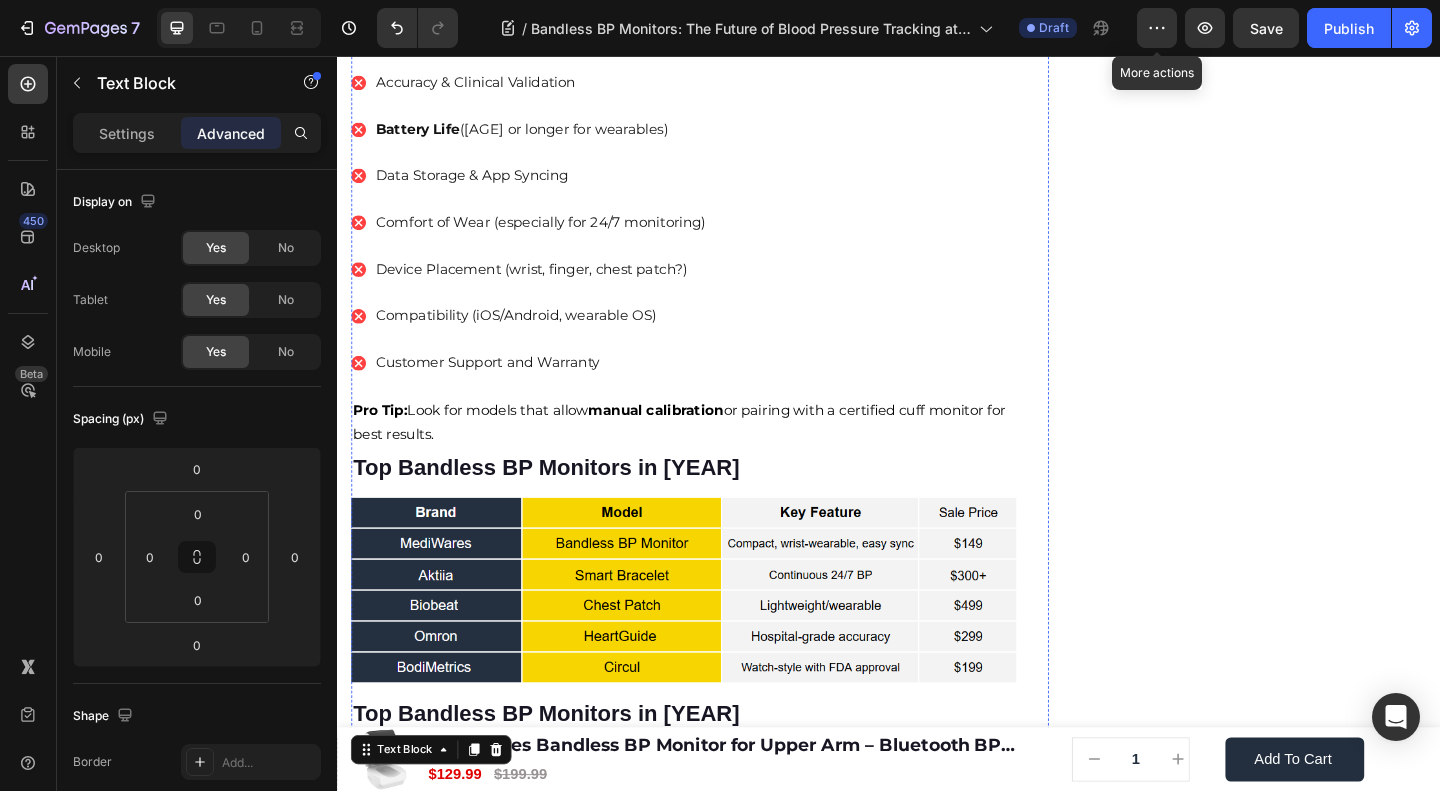 scroll, scrollTop: 6010, scrollLeft: 0, axis: vertical 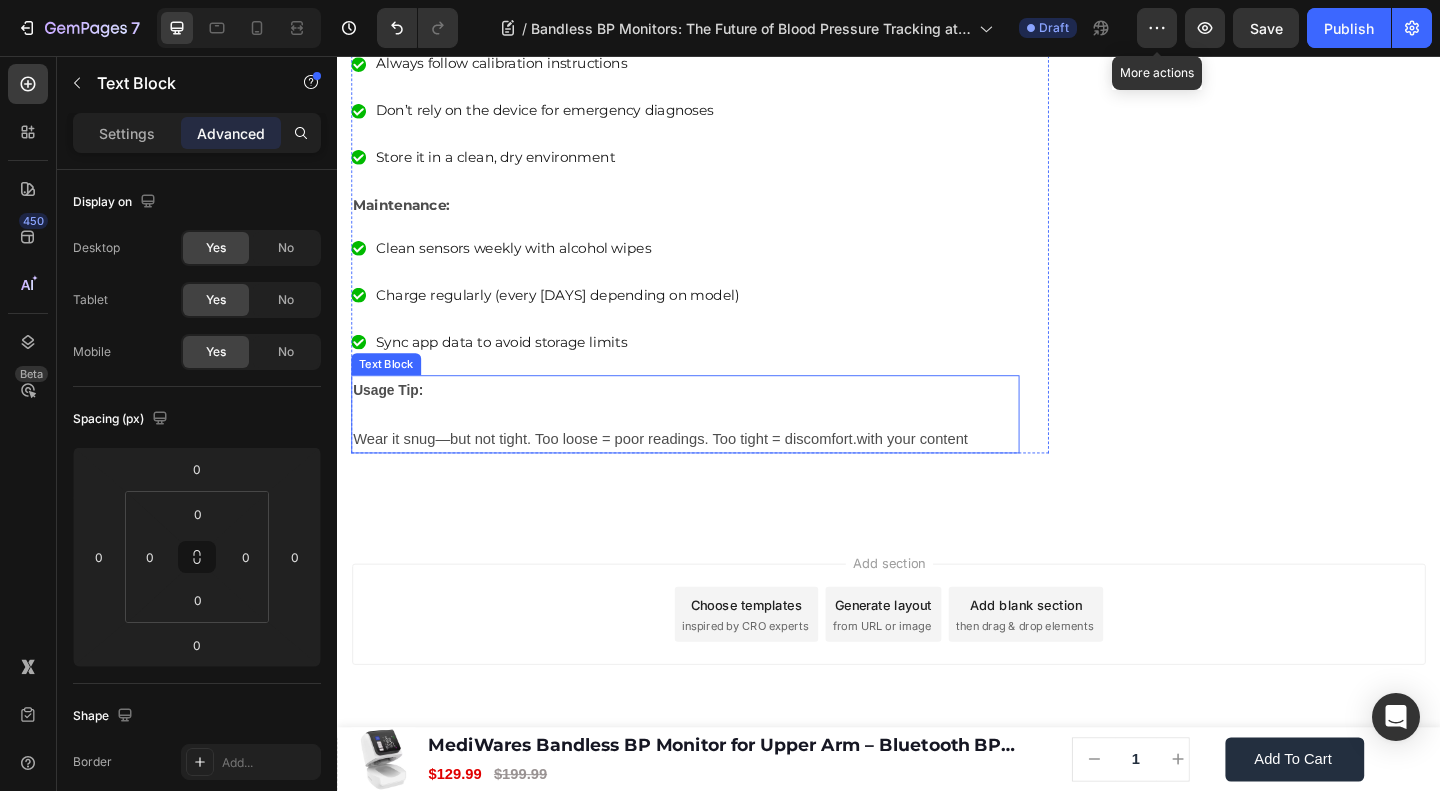 click on "Usage Tip: Wear it snug—but not tight. Too loose = poor readings. Too tight = discomfort.with your content" at bounding box center [715, 445] 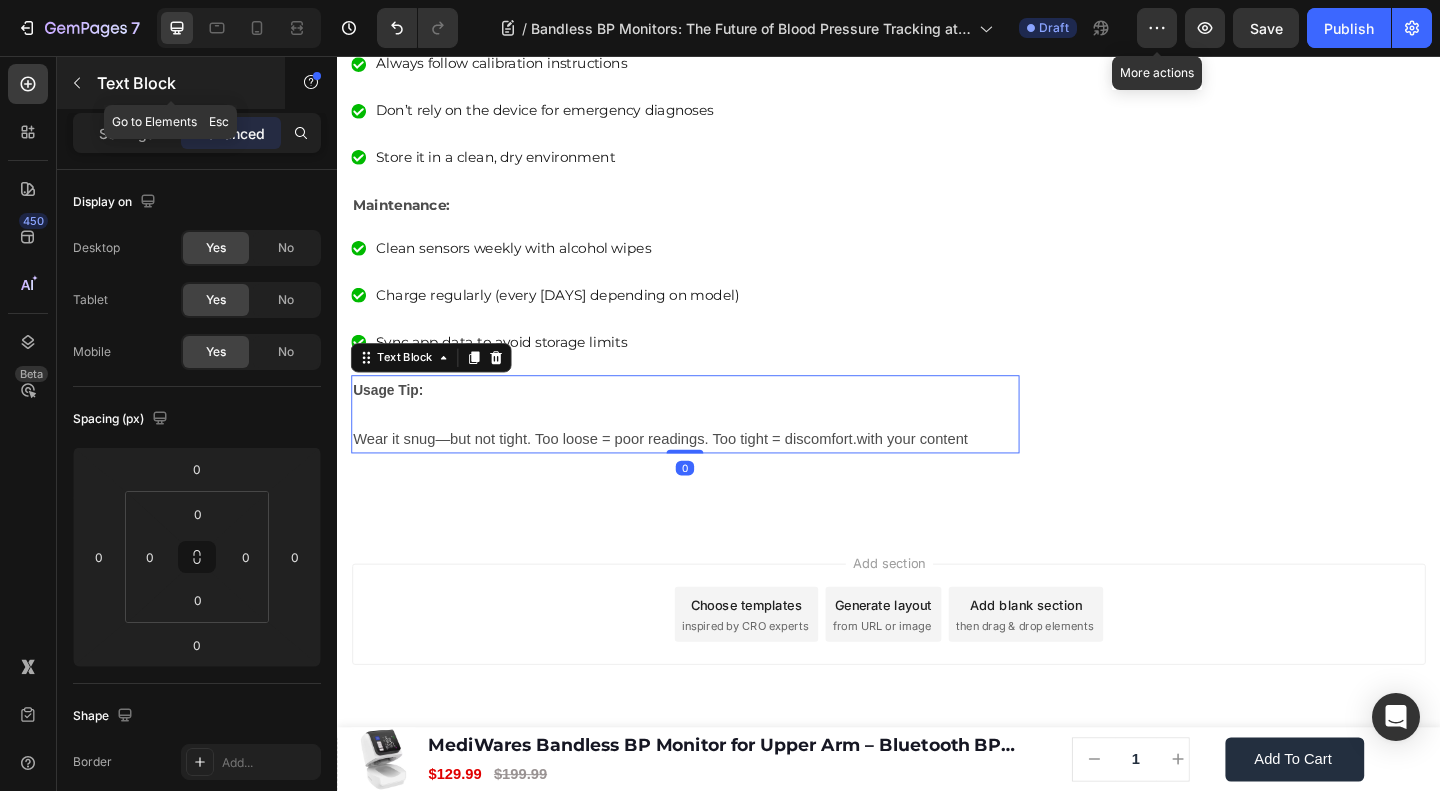 click 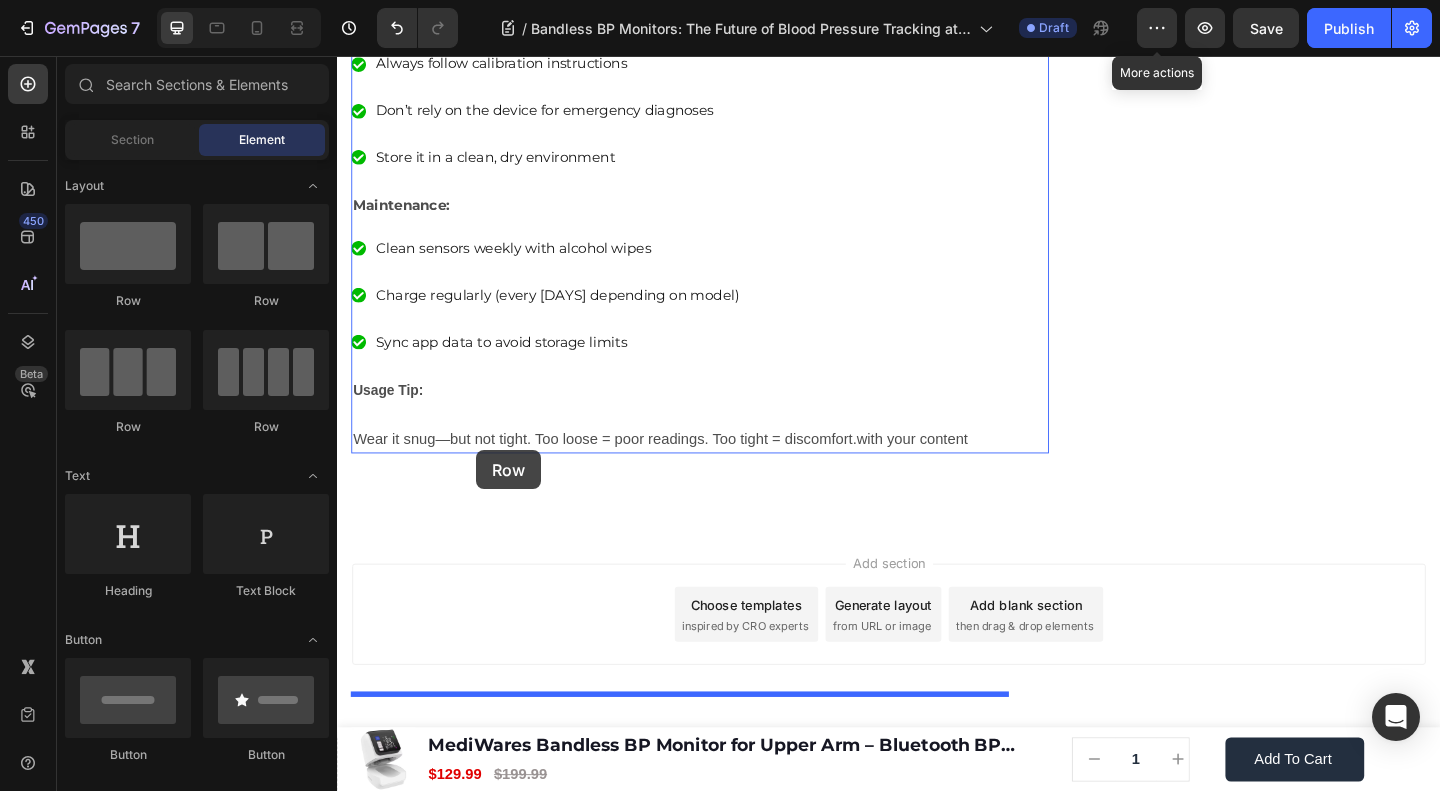drag, startPoint x: 497, startPoint y: 308, endPoint x: 488, endPoint y: 485, distance: 177.22867 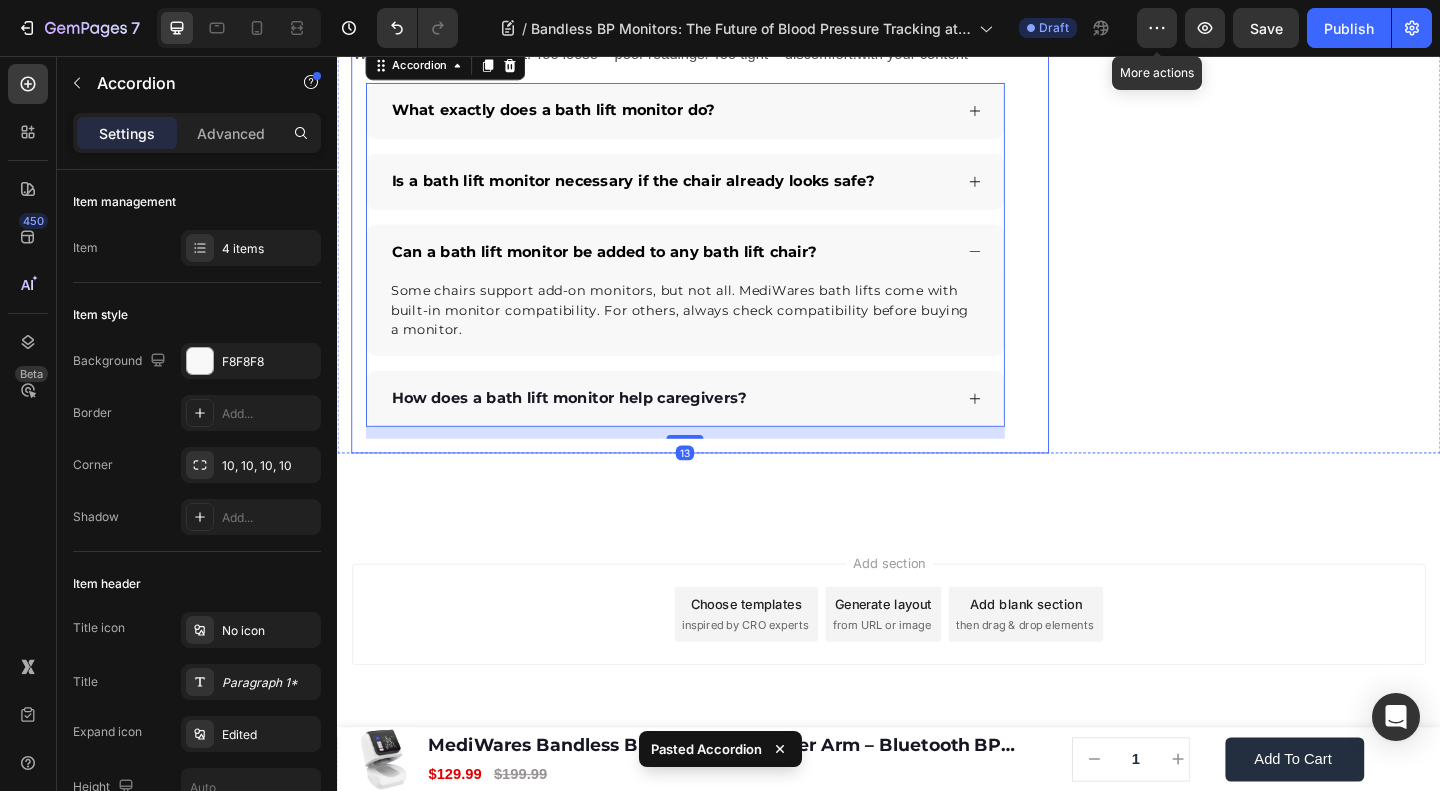 scroll, scrollTop: 6160, scrollLeft: 0, axis: vertical 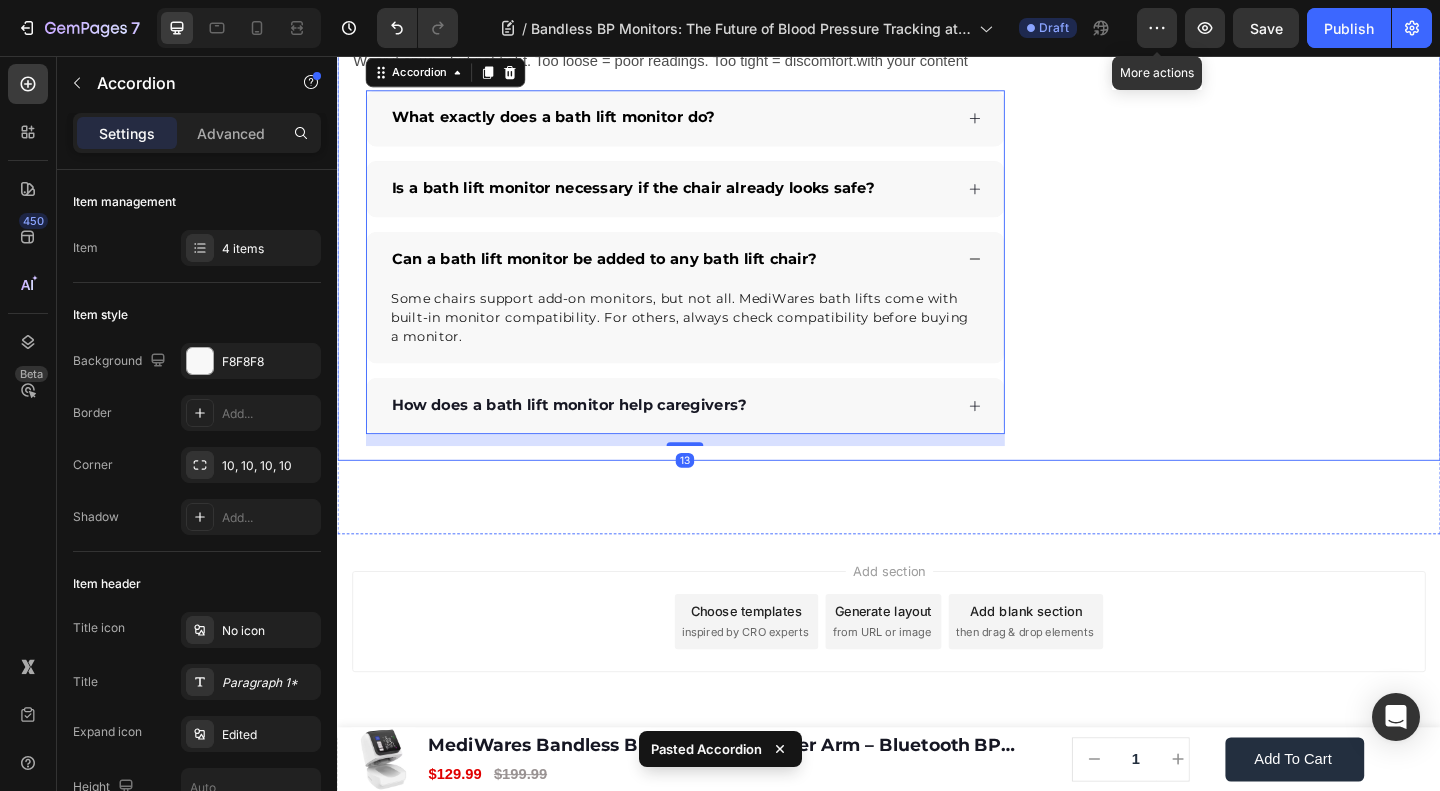 click on "🔥Up to 50% OFF Ending Soon🔥 Text block 03 Days 04 Hrs 59 Mins 01 Secs Countdown Timer Image Clinically Approved Accuracy Over 35,000 Units Sold Affordable Quality with Warranty Doctor Recommended Eco-Friendly Design Item list Shop Now and Save 50% Button
30-day money back guarantee Item list Row Product Images $149.99 Product Price Product Price $199.99 Product Price Product Price Row
Add to cart Add to Cart Product Row Row Image Row" at bounding box center (1332, -2760) 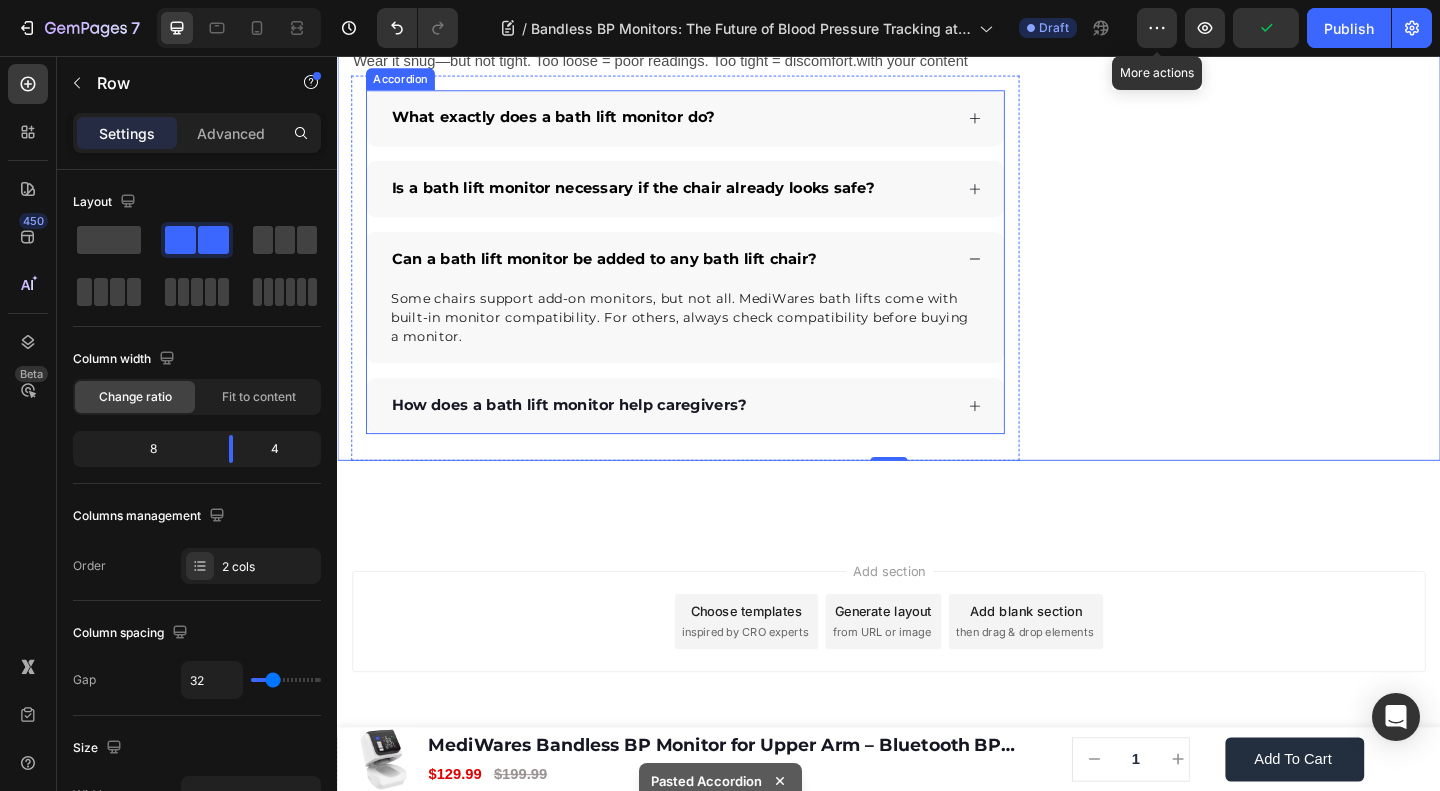 click on "What exactly does a bath lift monitor do?" at bounding box center (571, 122) 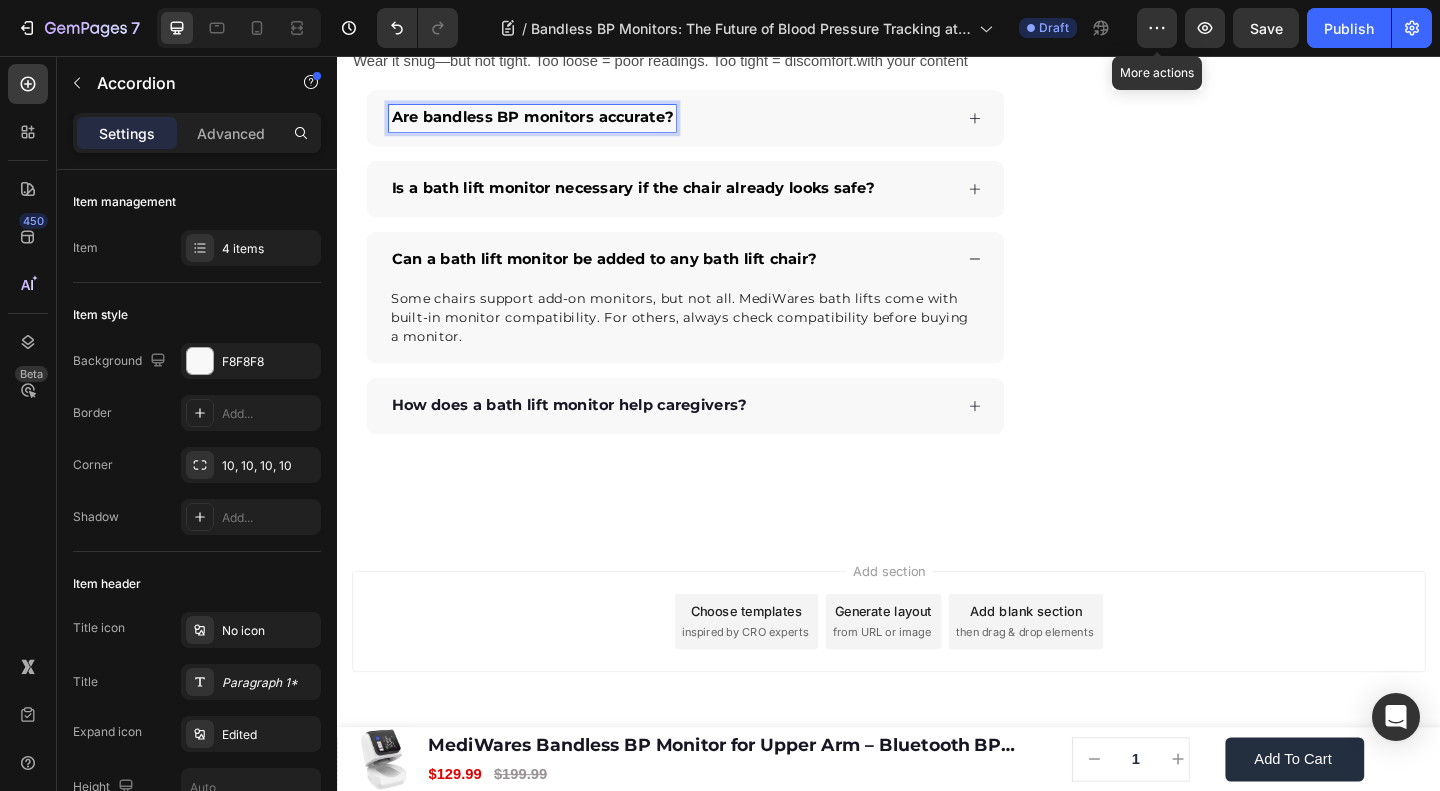 click 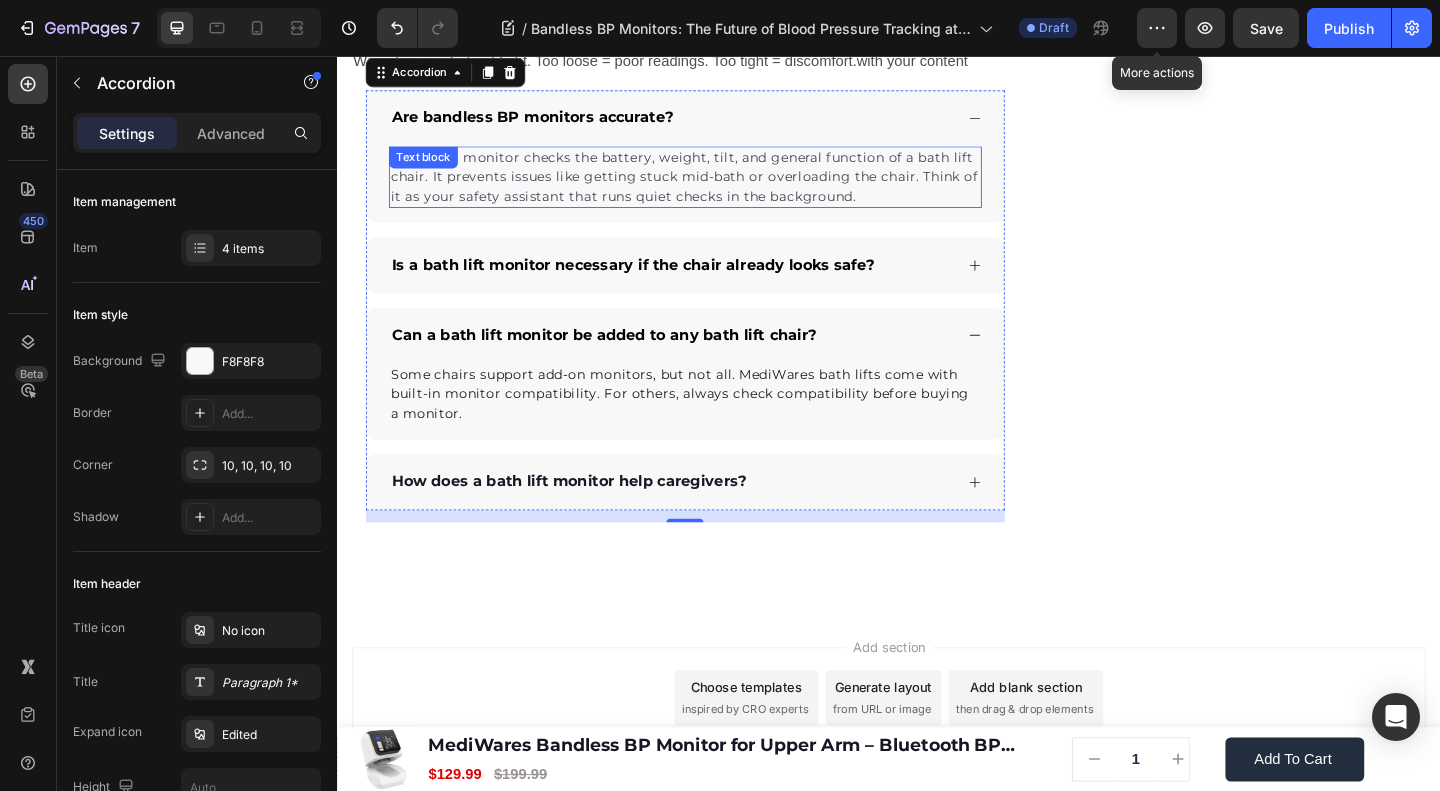 click on "A bath lift monitor checks the battery, weight, tilt, and general function of a bath lift chair. It prevents issues like getting stuck mid-bath or overloading the chair. Think of it as your safety assistant that runs quiet checks in the background." at bounding box center [715, 187] 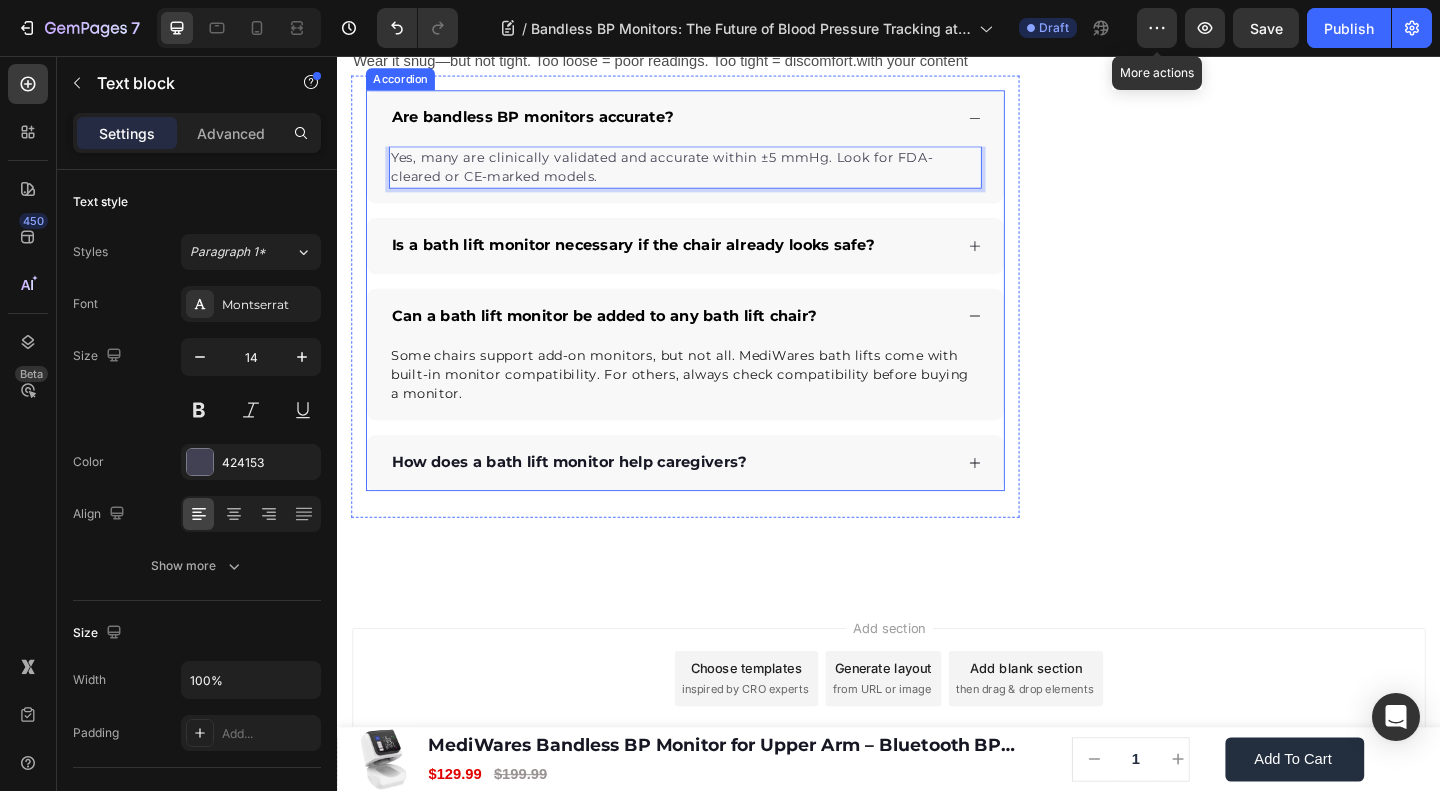click on "Is a bath lift monitor necessary if the chair already looks safe?" at bounding box center [658, 261] 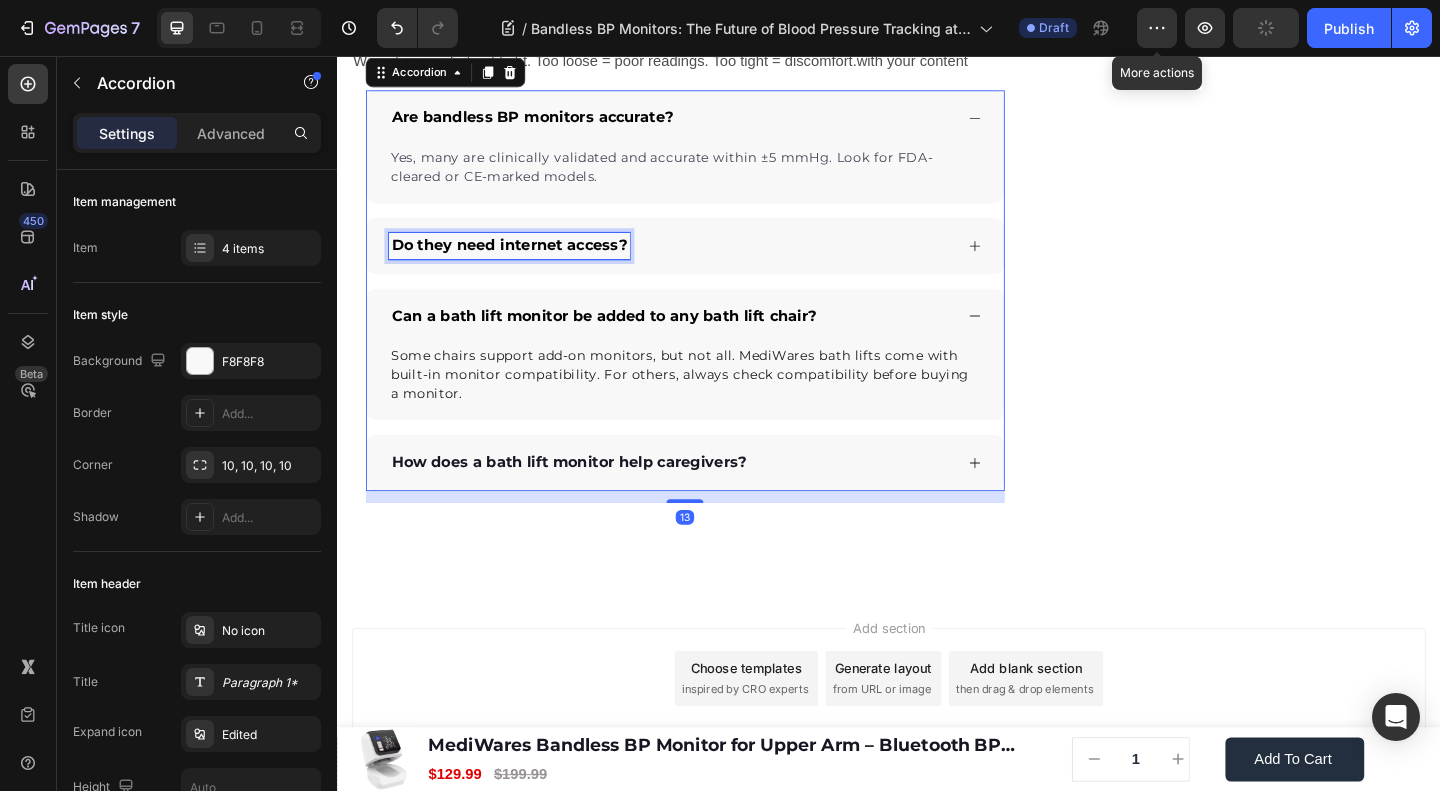 click 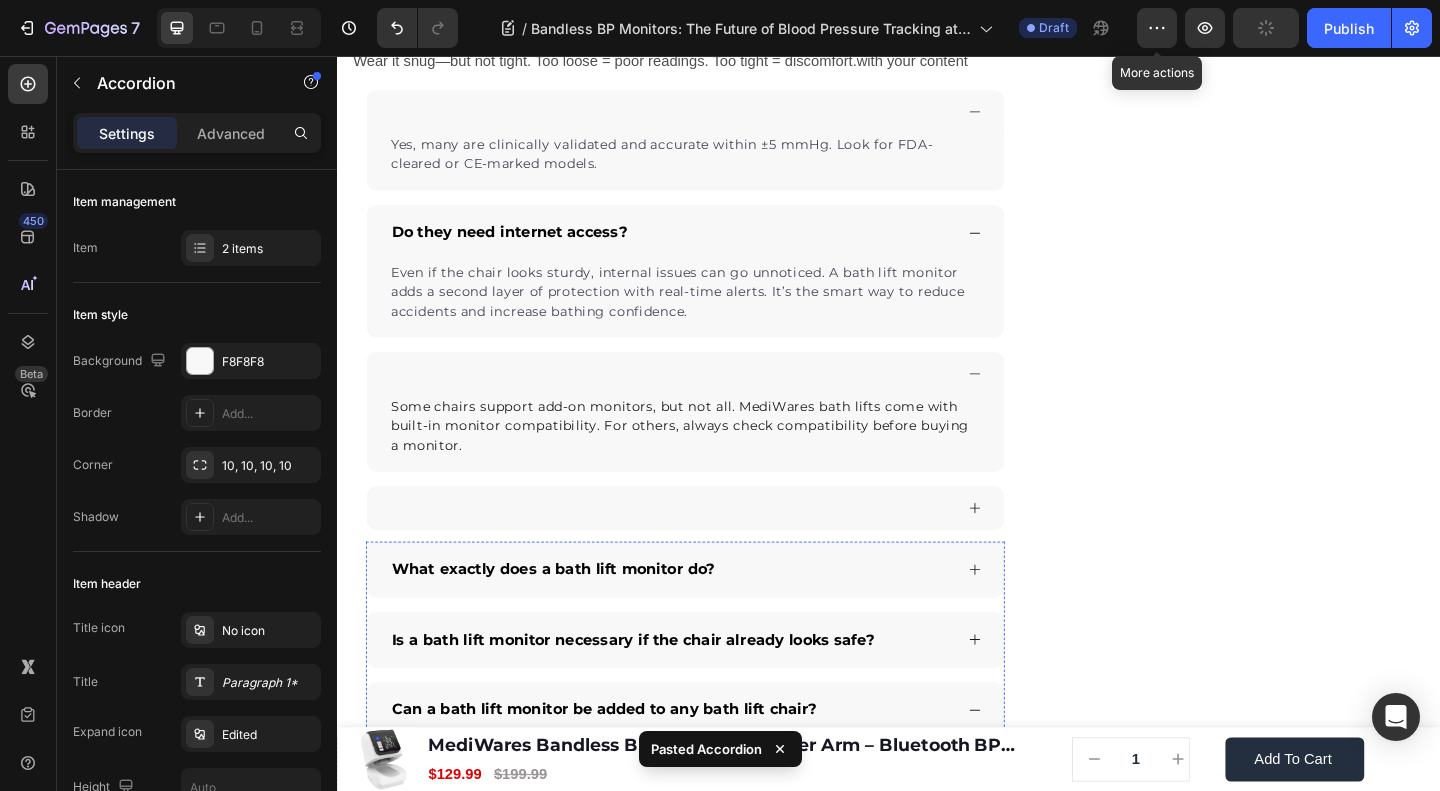 scroll, scrollTop: 6588, scrollLeft: 0, axis: vertical 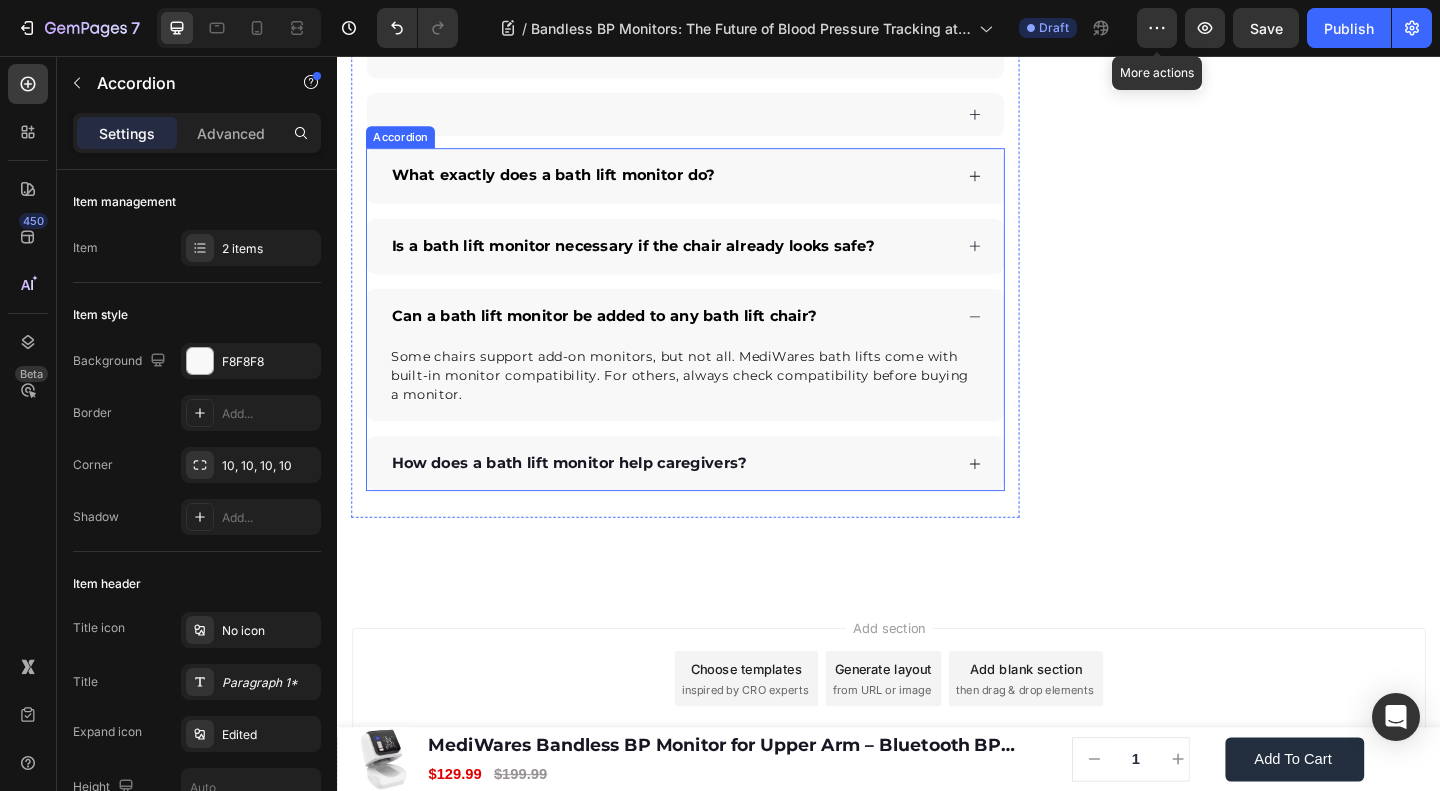 click on "What exactly does a bath lift monitor do?" at bounding box center (715, 186) 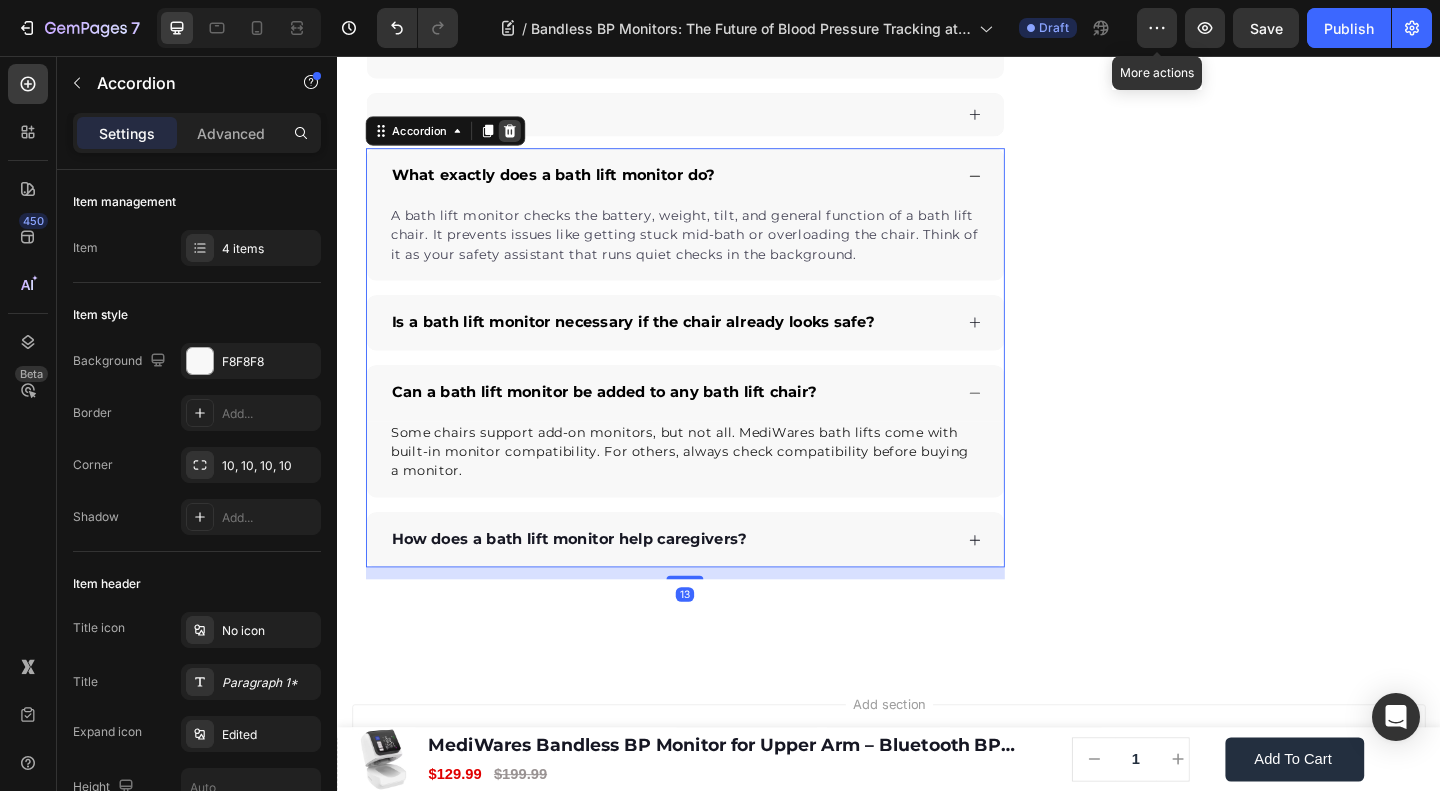 click at bounding box center [525, 137] 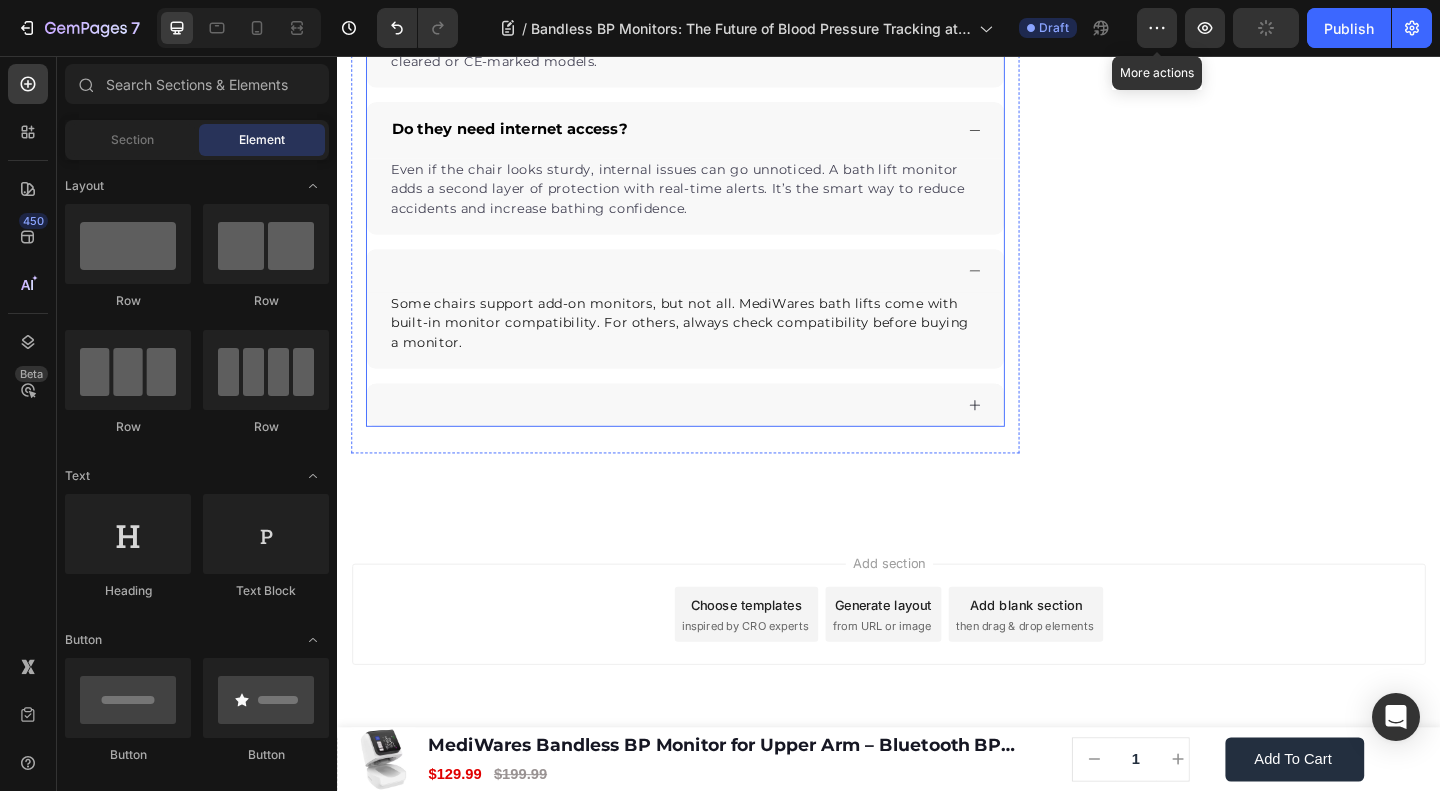 scroll, scrollTop: 6266, scrollLeft: 0, axis: vertical 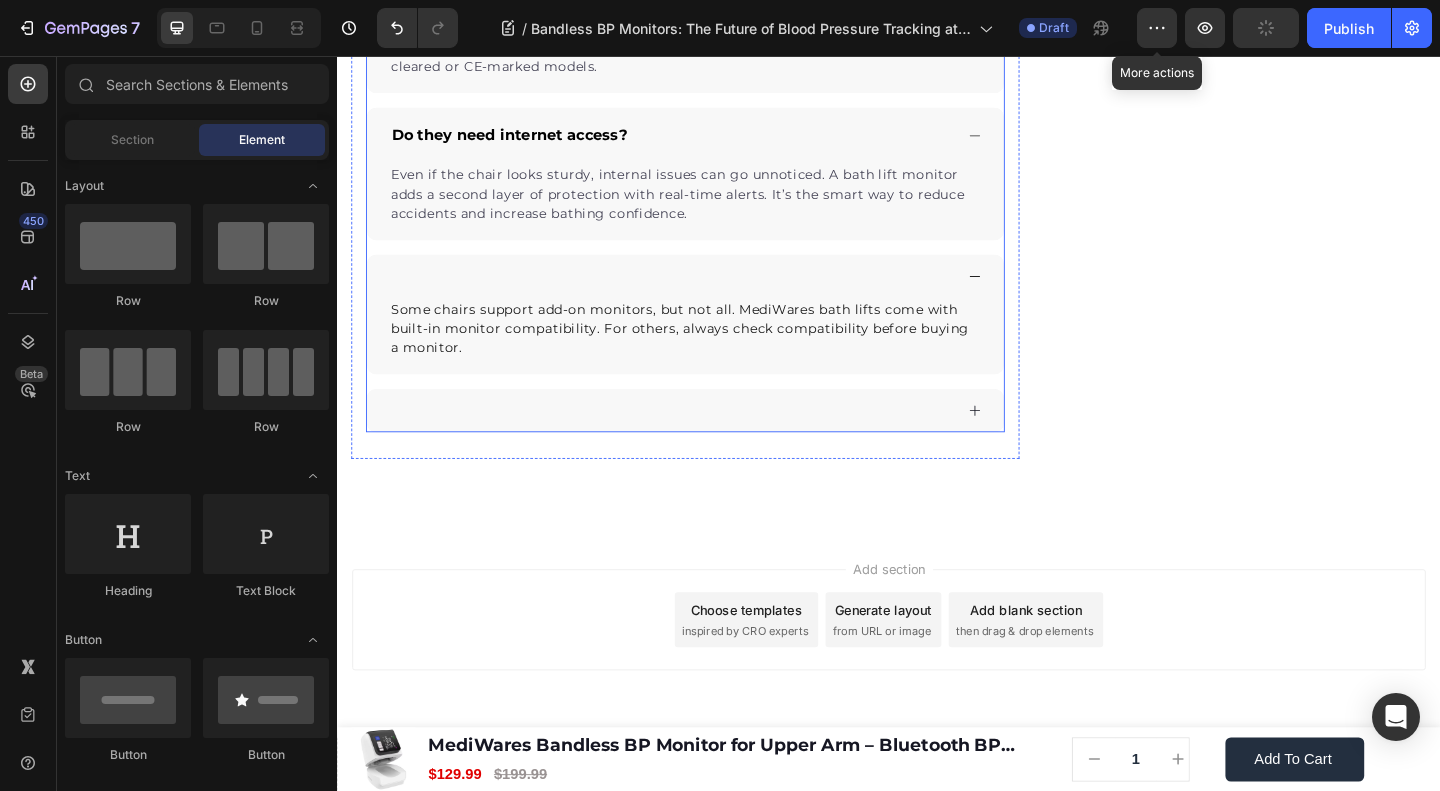 click on "Do they need internet access?" at bounding box center [524, 141] 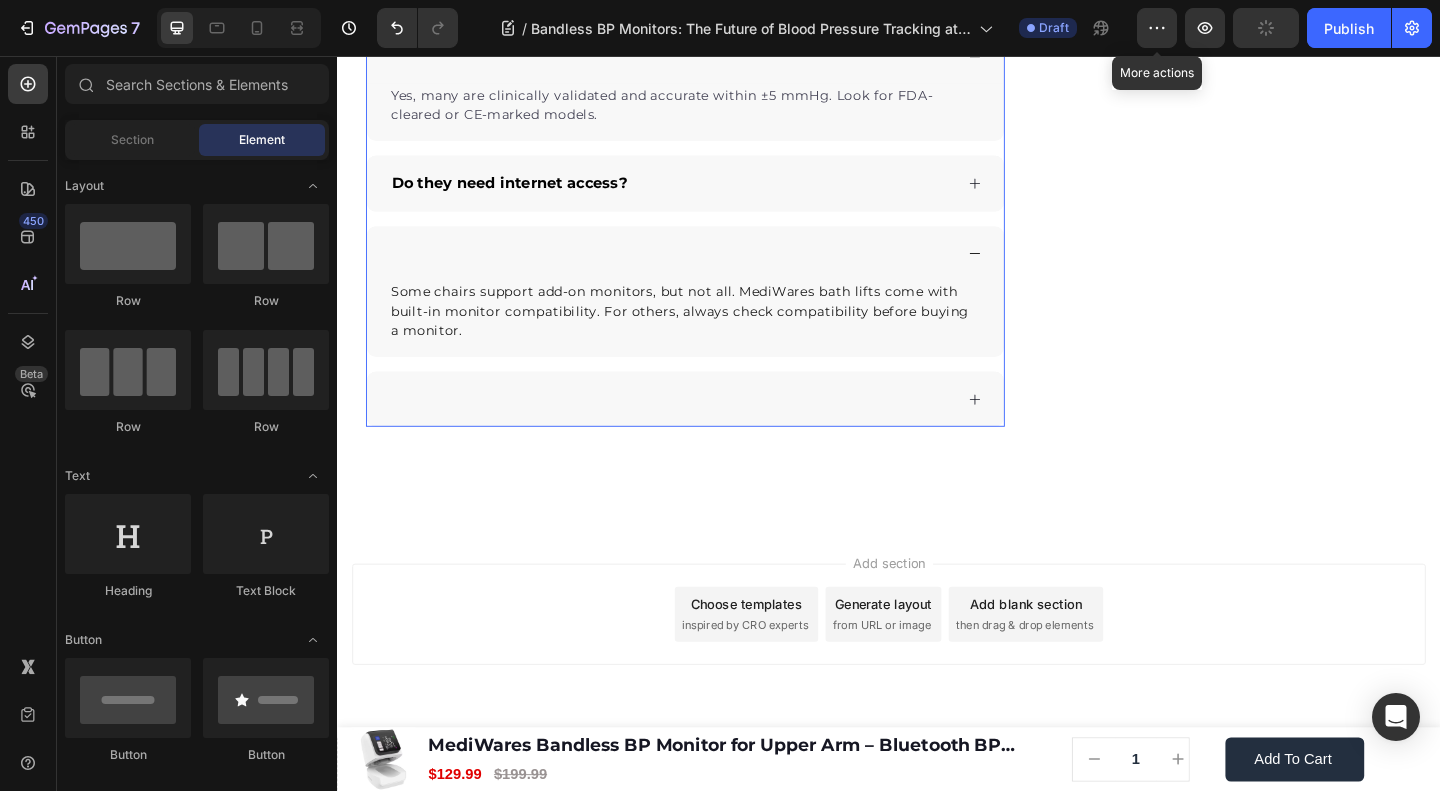 click at bounding box center (700, 56) 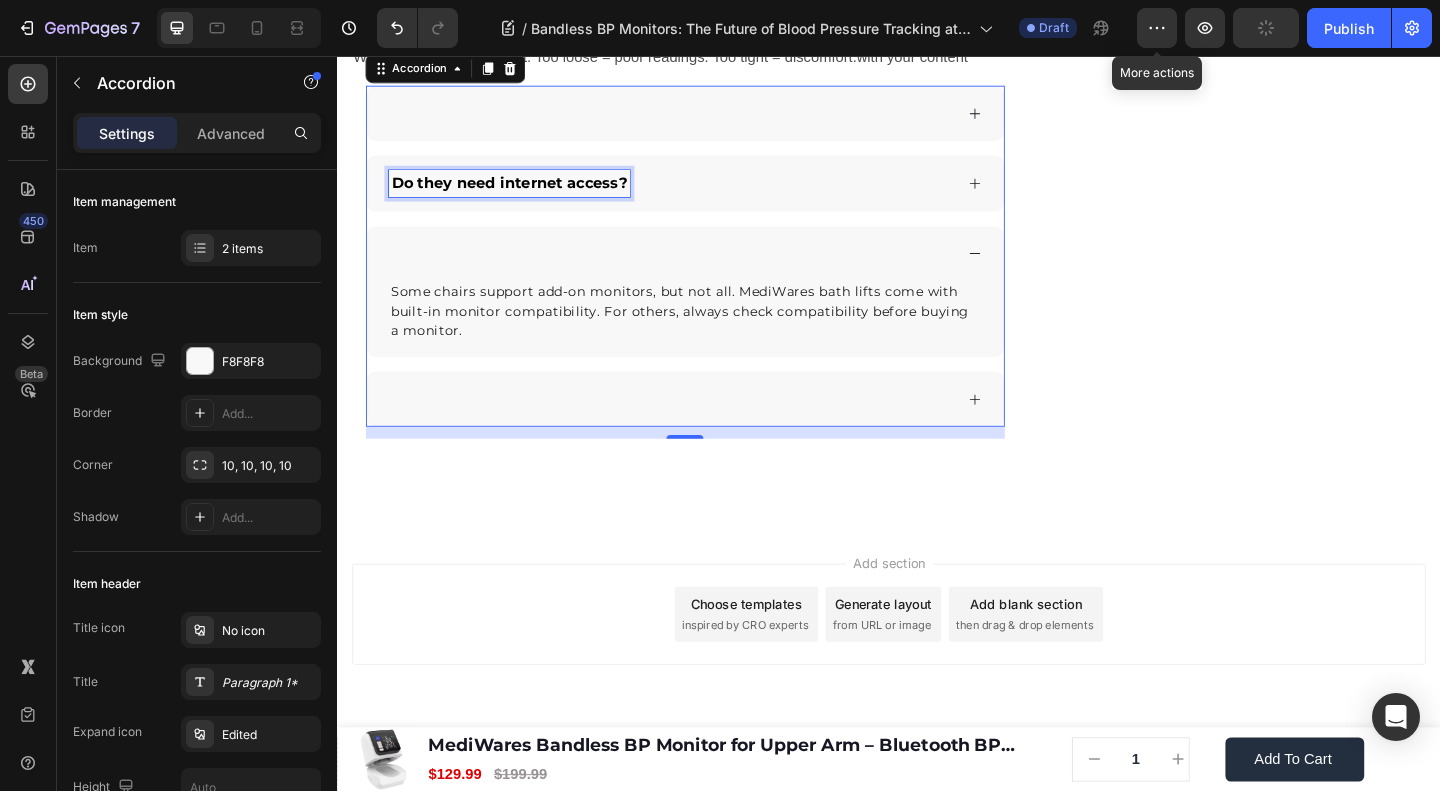 click at bounding box center [715, 118] 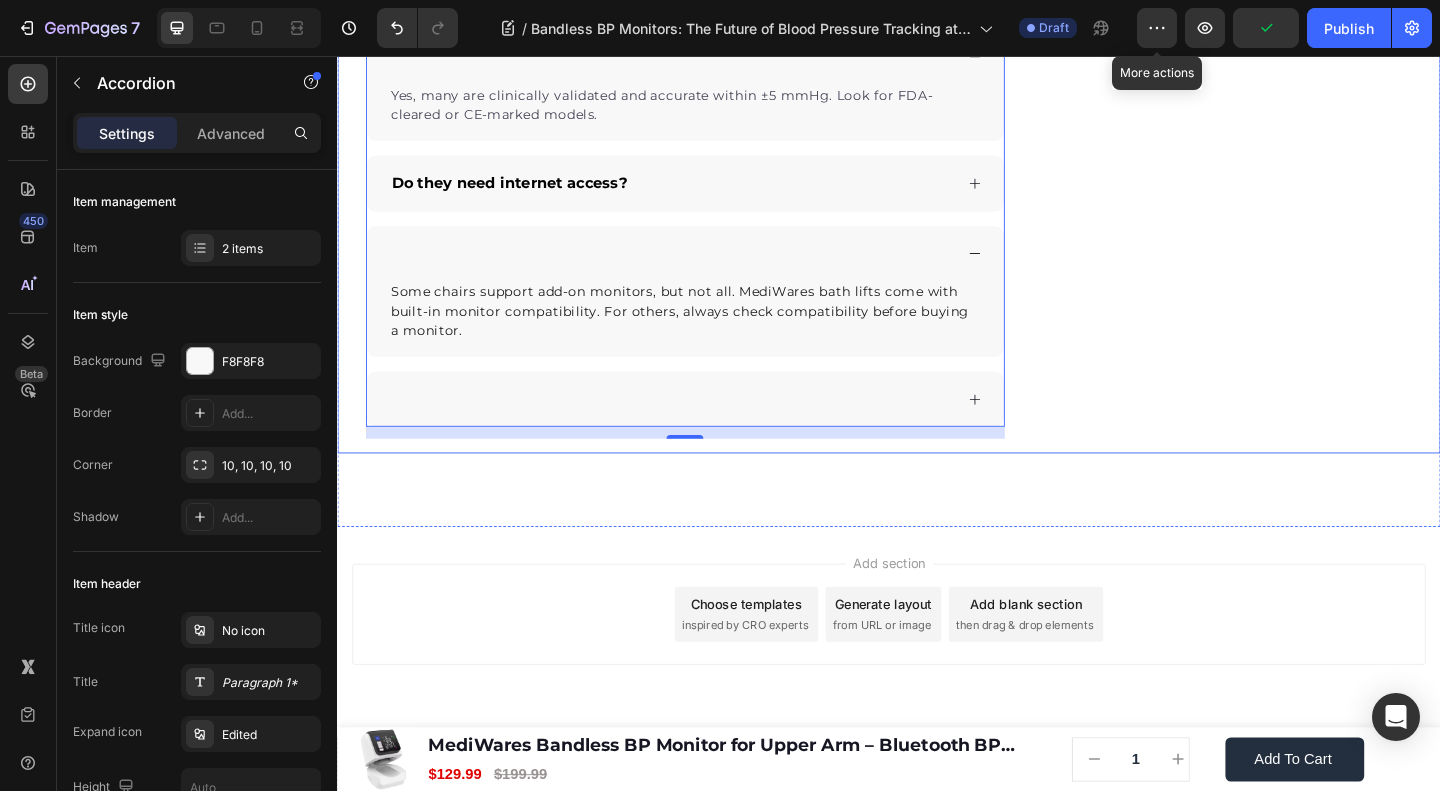 click on "🔥Up to 50% OFF Ending Soon🔥 Text block 03 Days 04 Hrs 58 Mins 31 Secs Countdown Timer Image Clinically Approved Accuracy Over 35,000 Units Sold Affordable Quality with Warranty Doctor Recommended Eco-Friendly Design Item list Shop Now and Save 50% Button
30-day money back guarantee Item list Row Product Images $149.99 Product Price Product Price $199.99 Product Price Product Price Row
Add to cart Add to Cart Product Row Row Image Row" at bounding box center [1332, -2797] 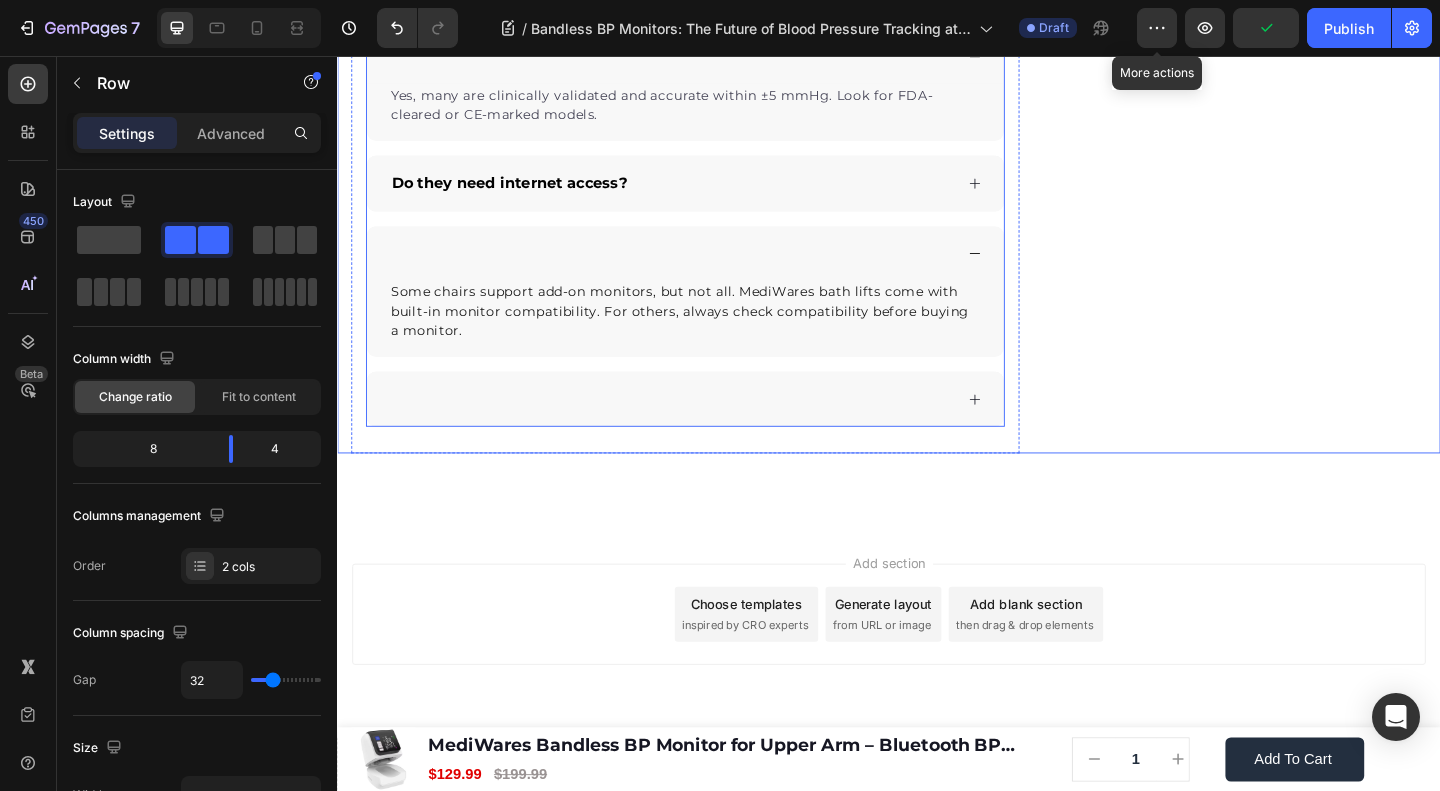 click 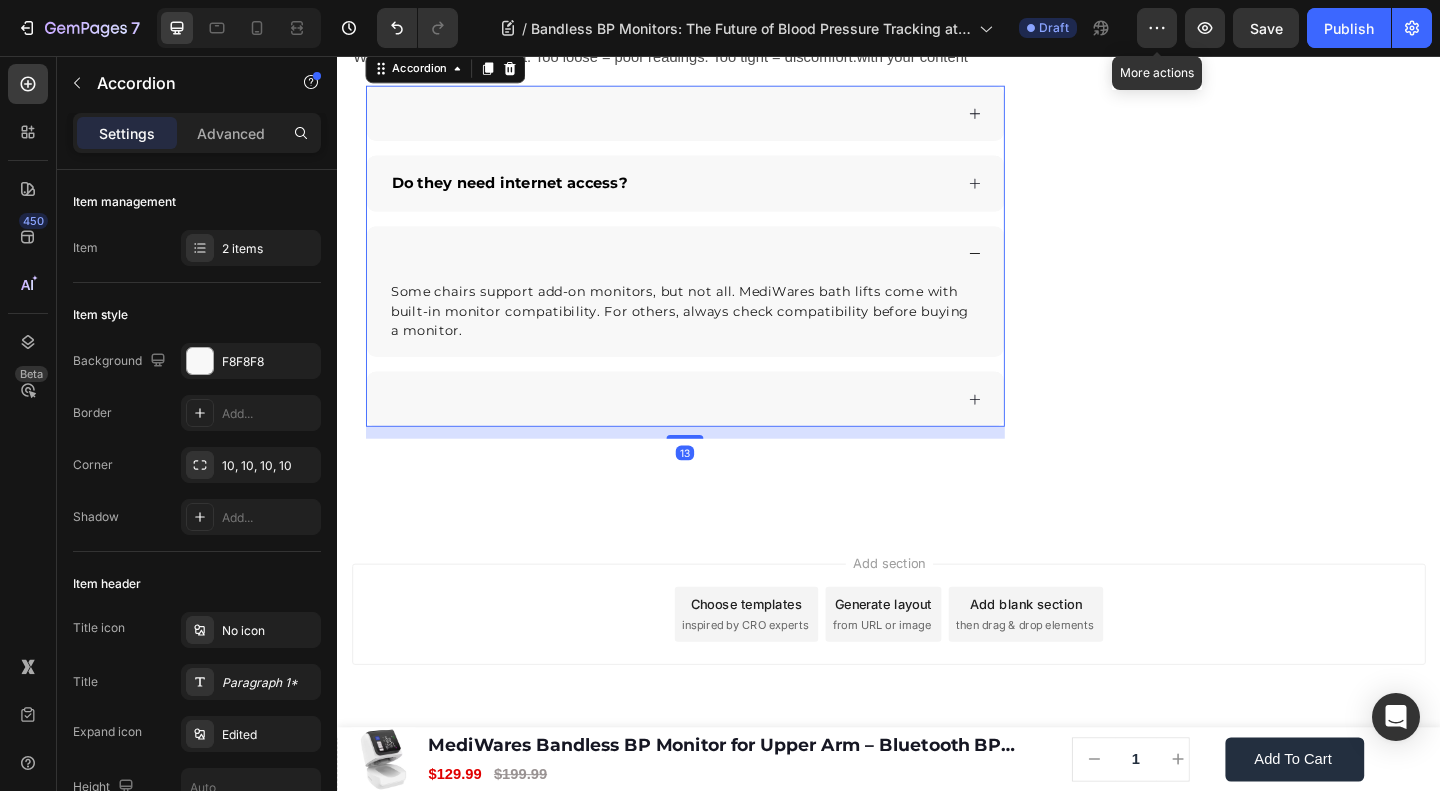 drag, startPoint x: 416, startPoint y: 277, endPoint x: 600, endPoint y: 321, distance: 189.18774 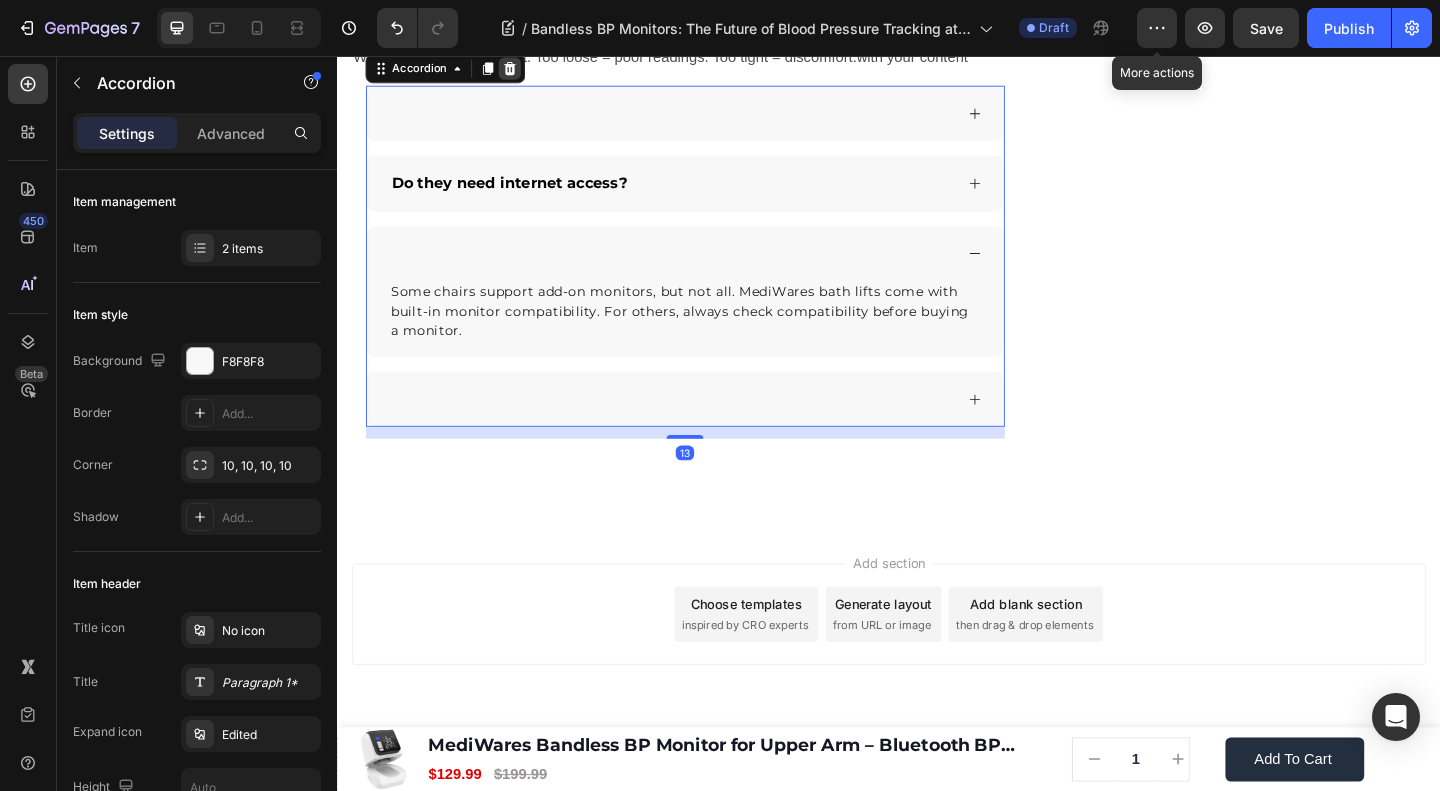 click 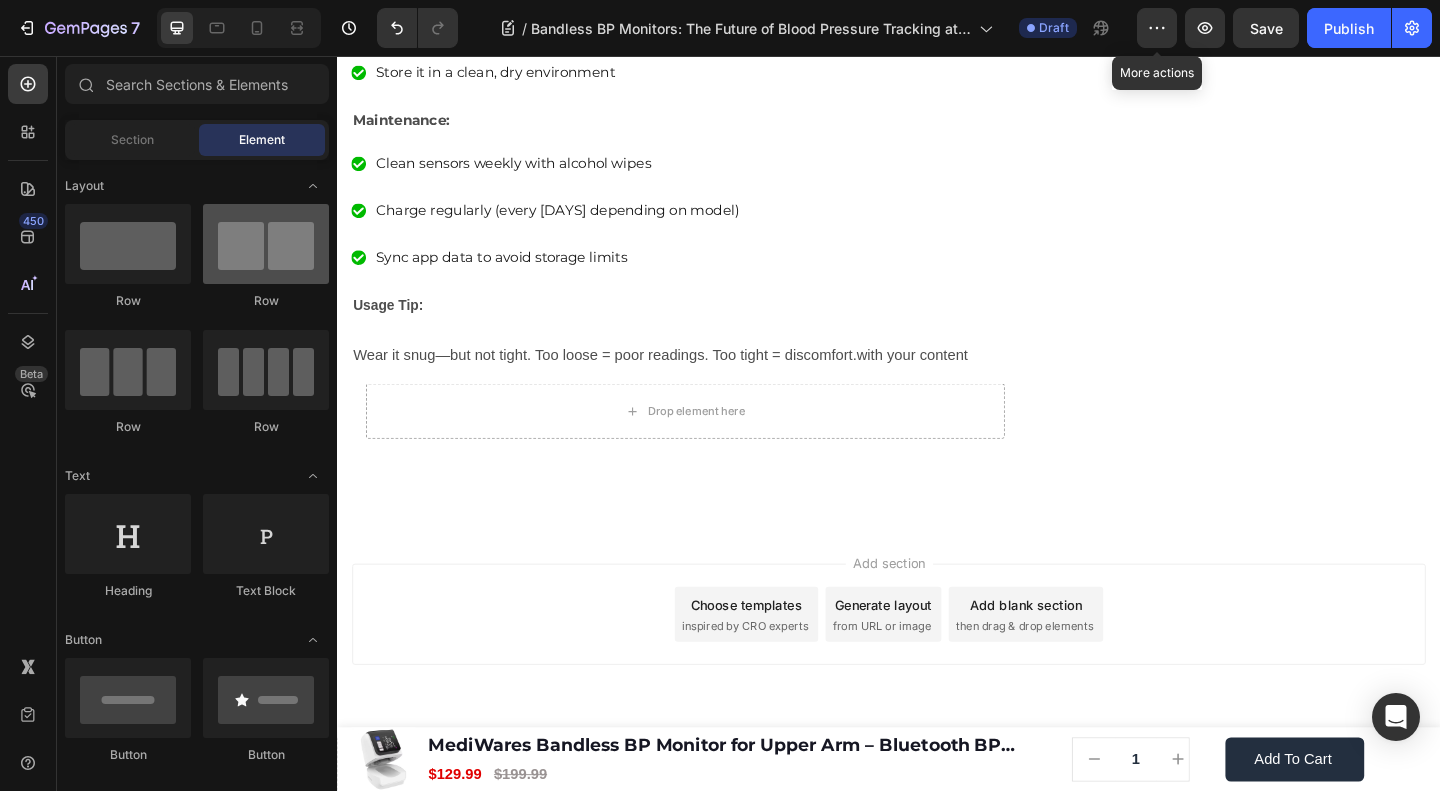 scroll, scrollTop: 6102, scrollLeft: 0, axis: vertical 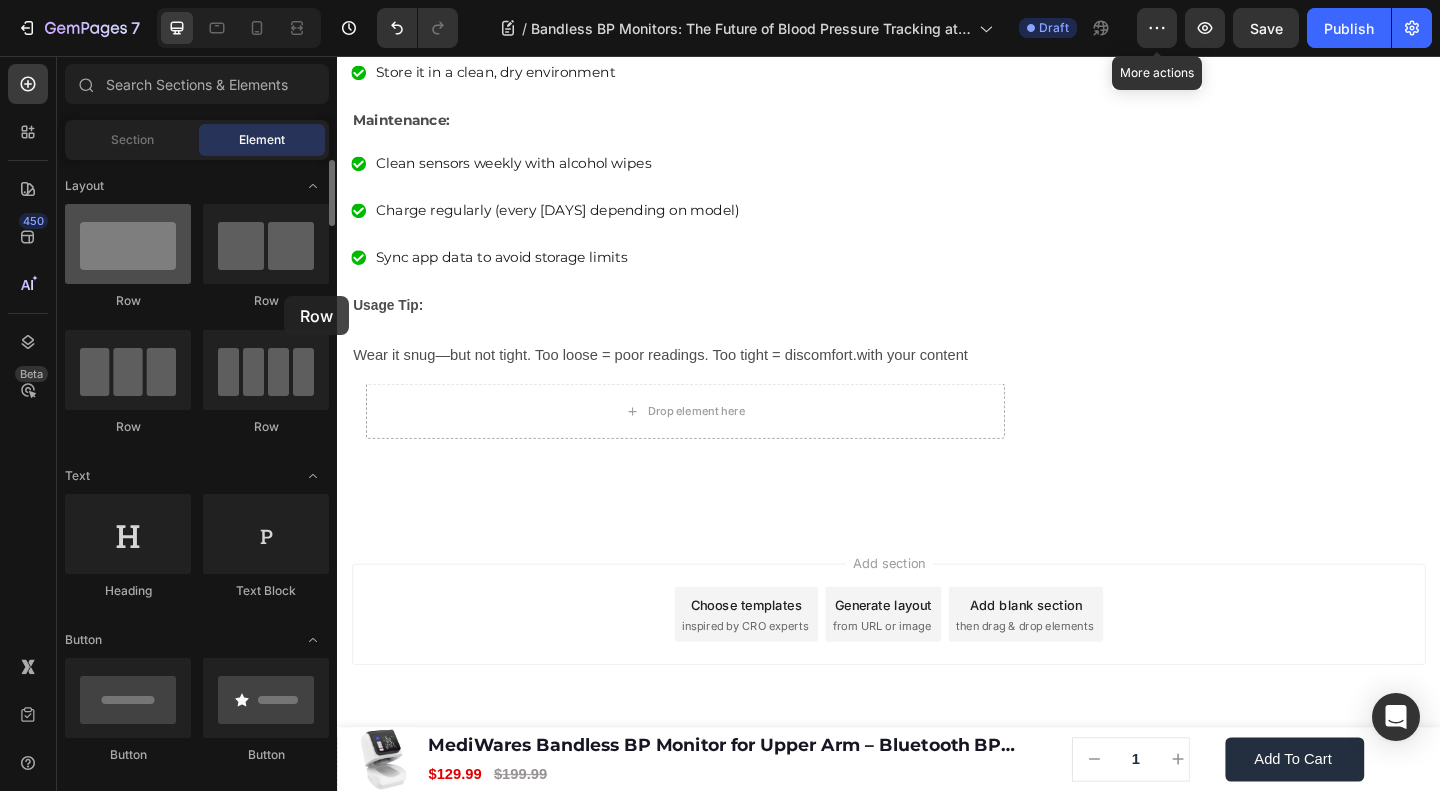 drag, startPoint x: 152, startPoint y: 257, endPoint x: 123, endPoint y: 275, distance: 34.132095 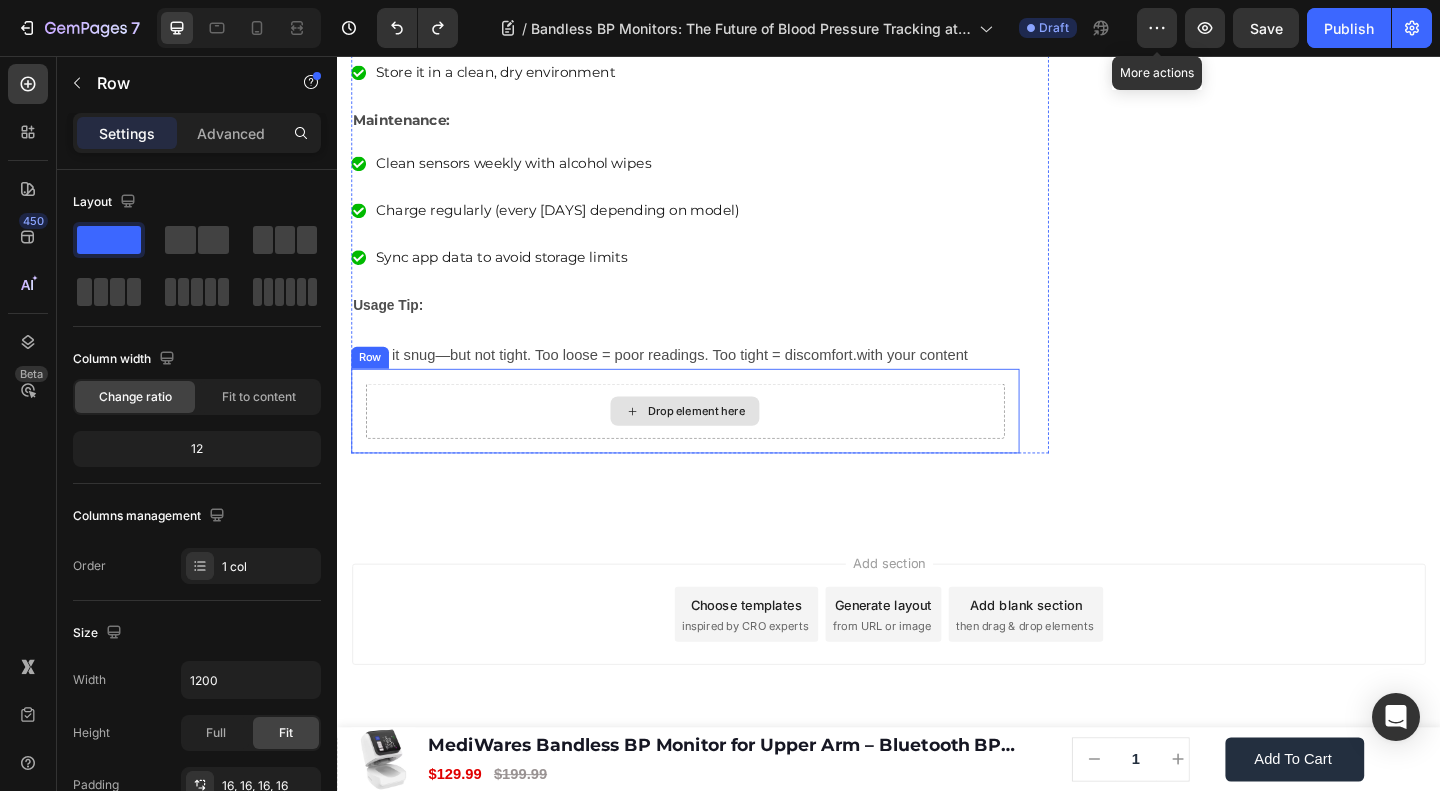 click on "Drop element here" at bounding box center (715, 442) 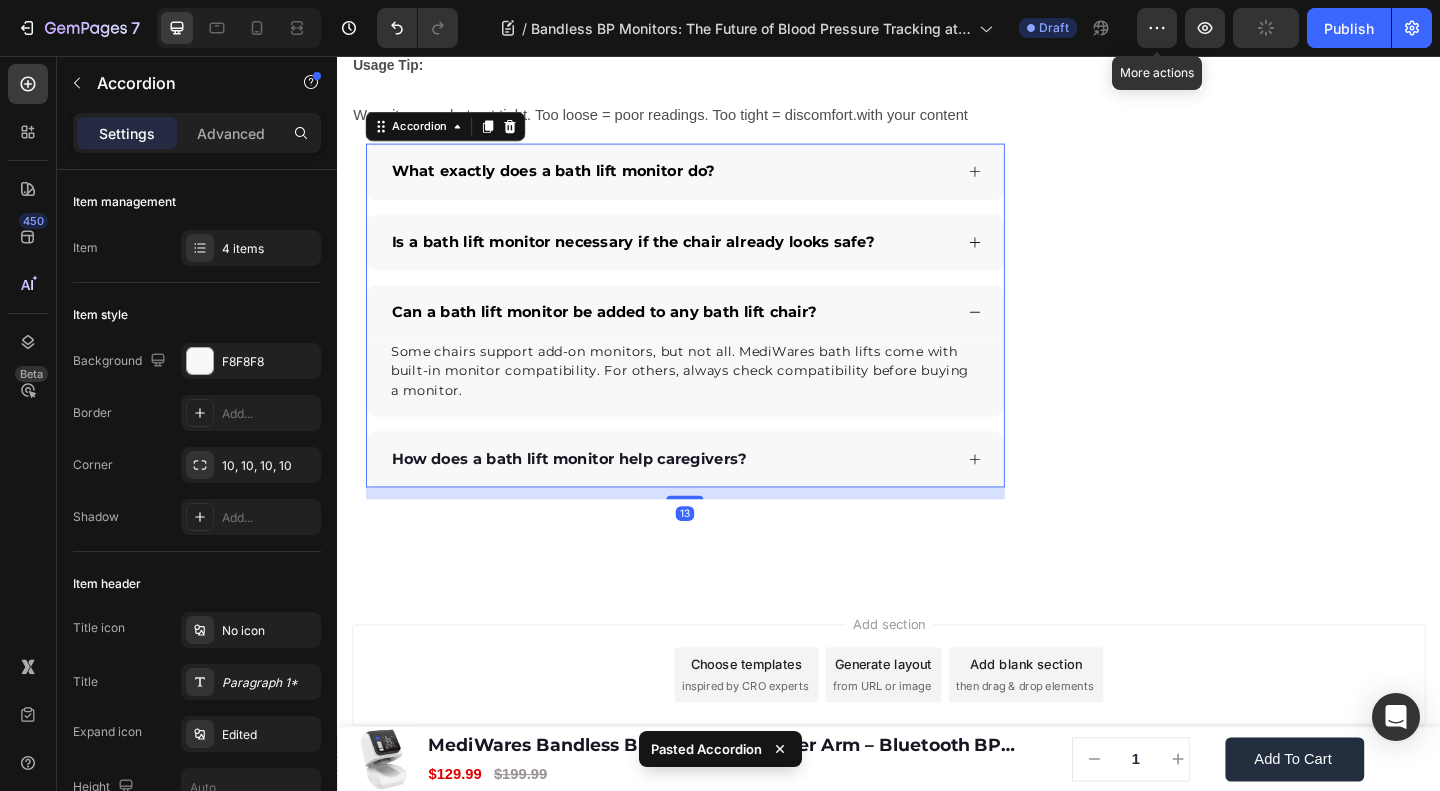 scroll, scrollTop: 6266, scrollLeft: 0, axis: vertical 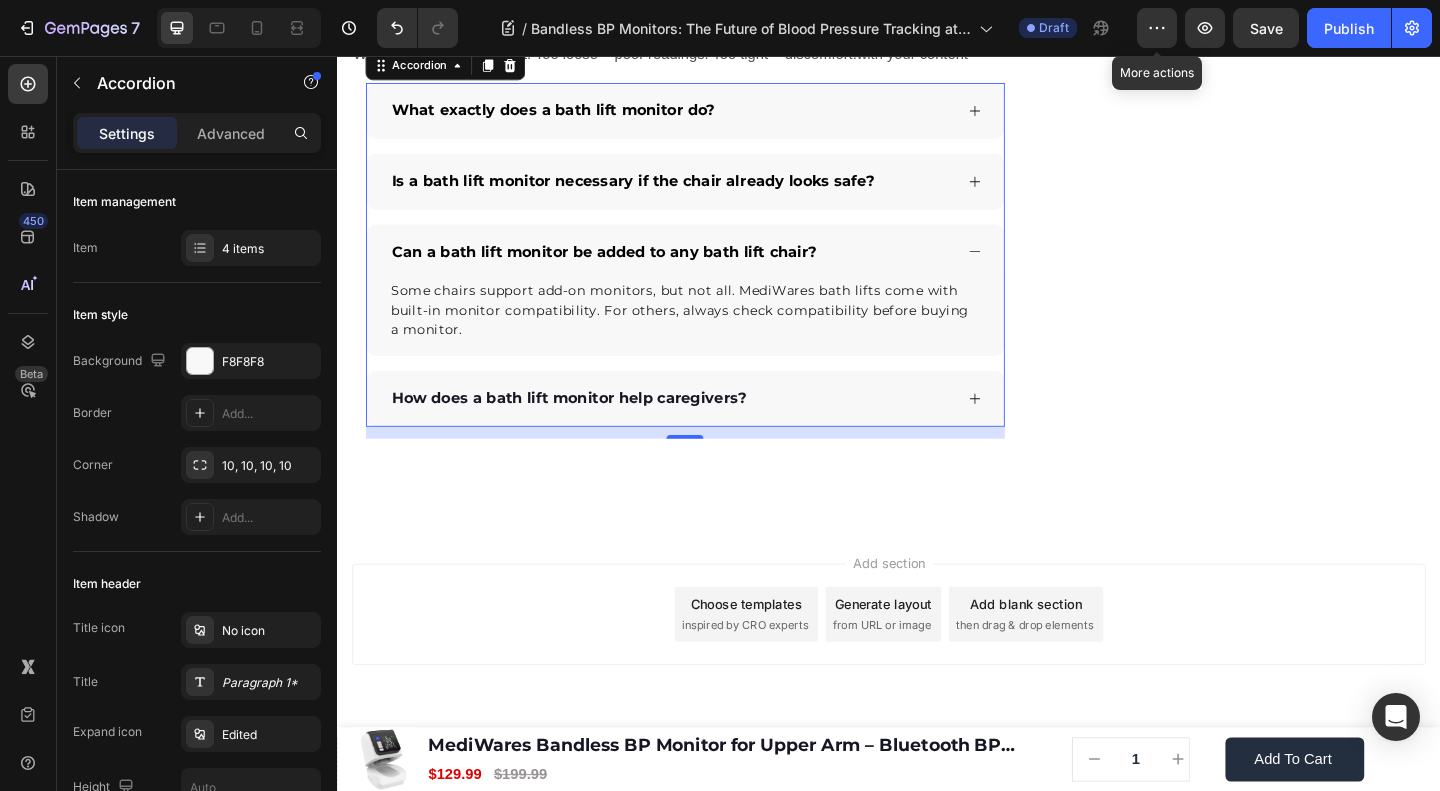 click on "What exactly does a bath lift monitor do?" at bounding box center [571, 115] 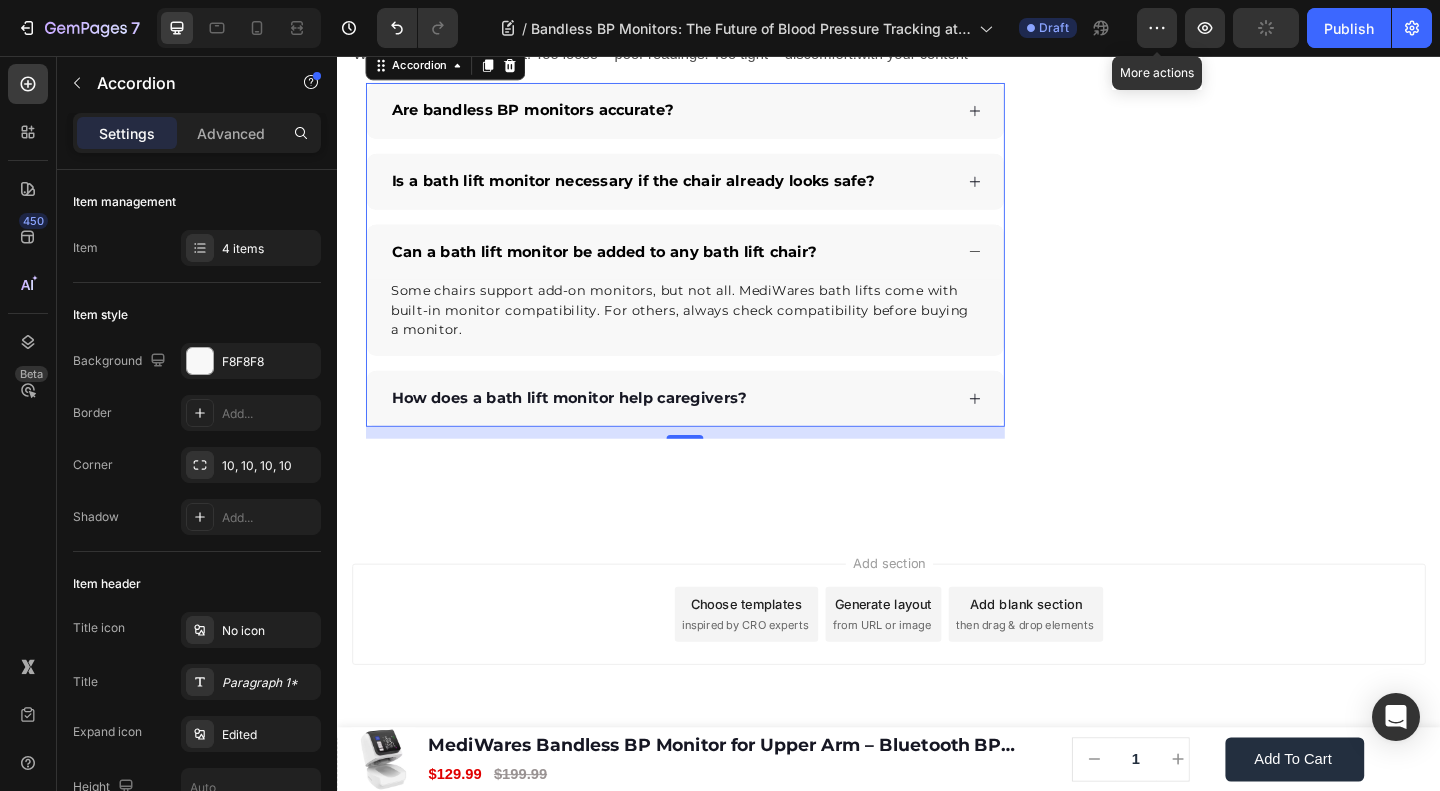 click on "Is a bath lift monitor necessary if the chair already looks safe?" at bounding box center [658, 191] 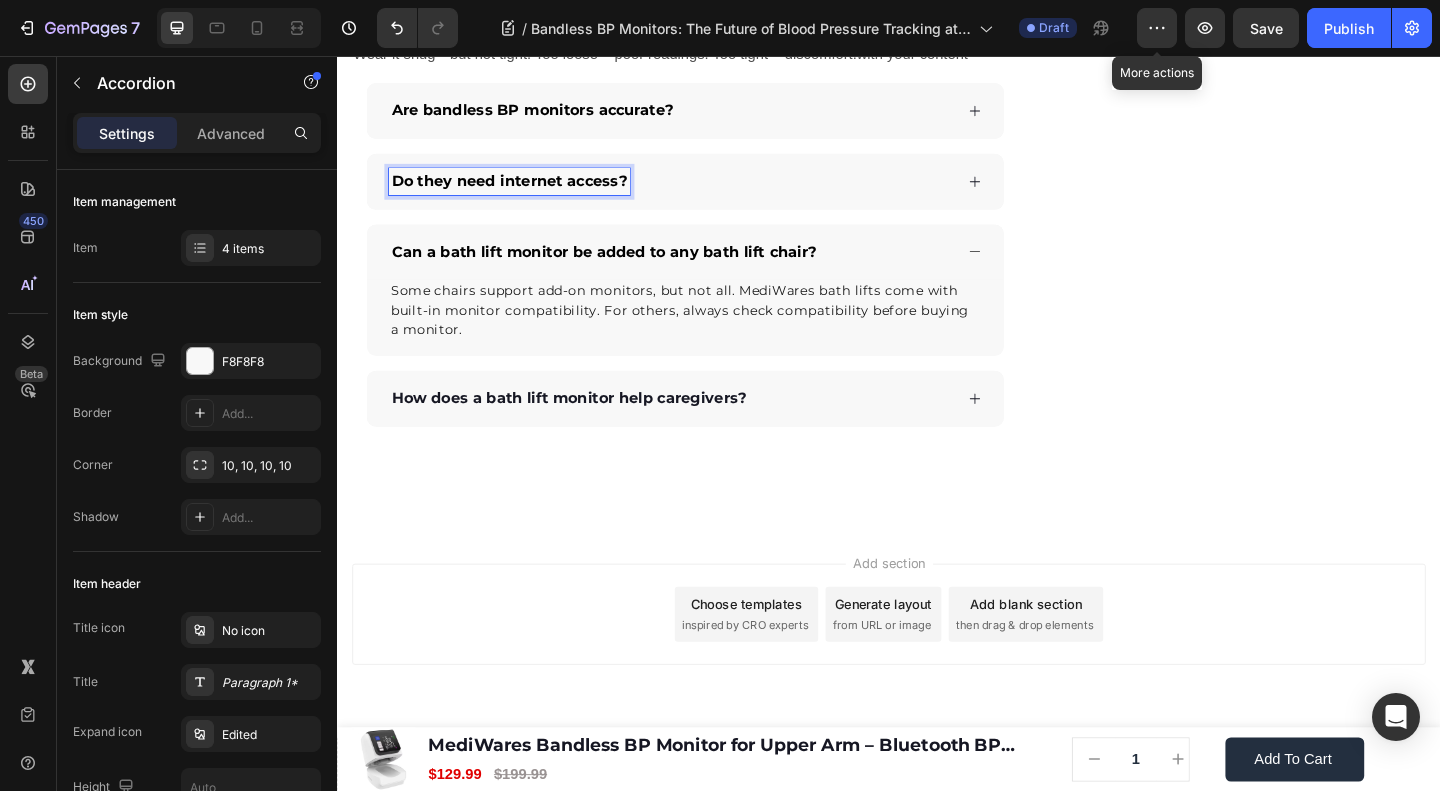click on "Can a bath lift monitor be added to any bath lift chair?" at bounding box center (627, 268) 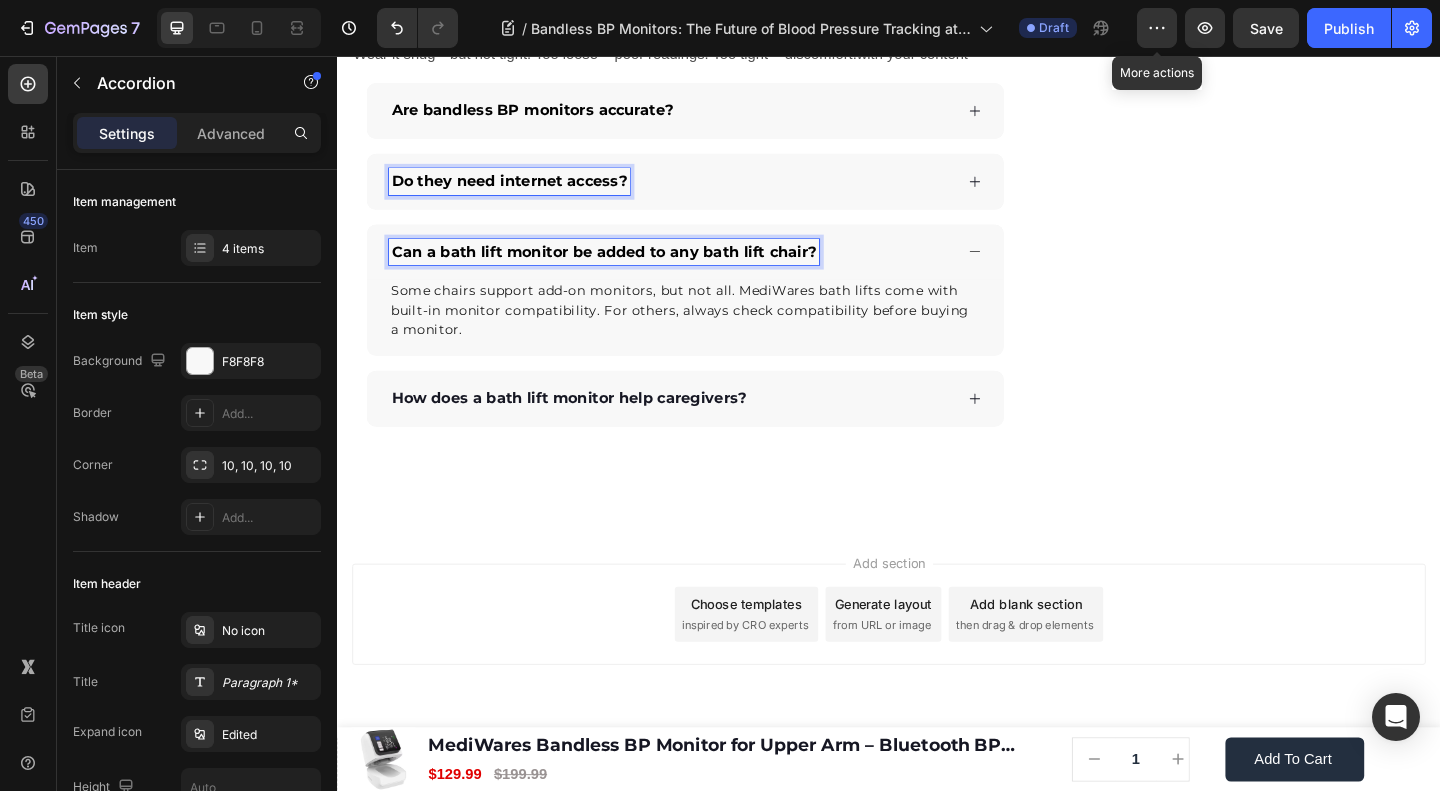 click on "Can a bath lift monitor be added to any bath lift chair?" at bounding box center (627, 268) 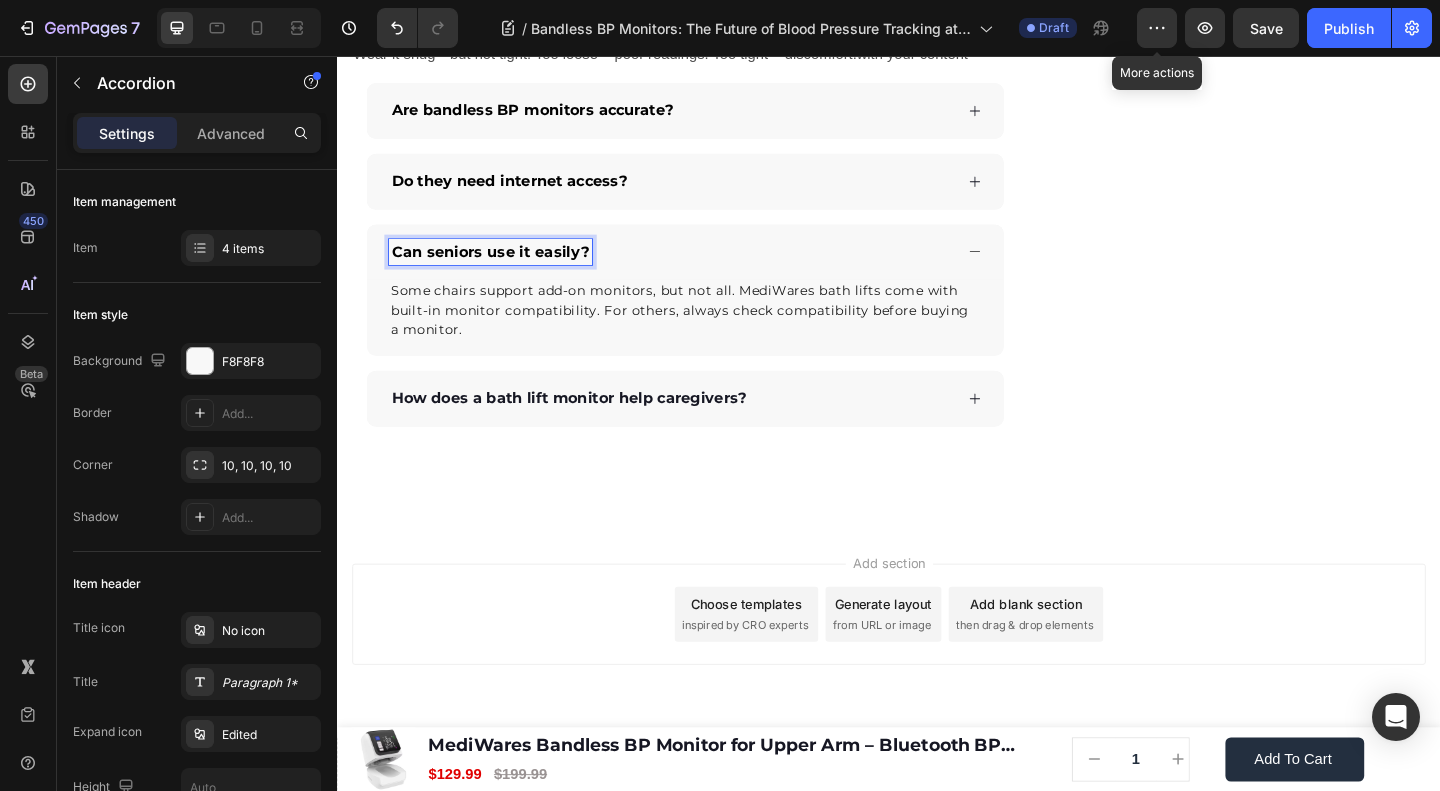 click on "How does a bath lift monitor help caregivers?" at bounding box center [589, 427] 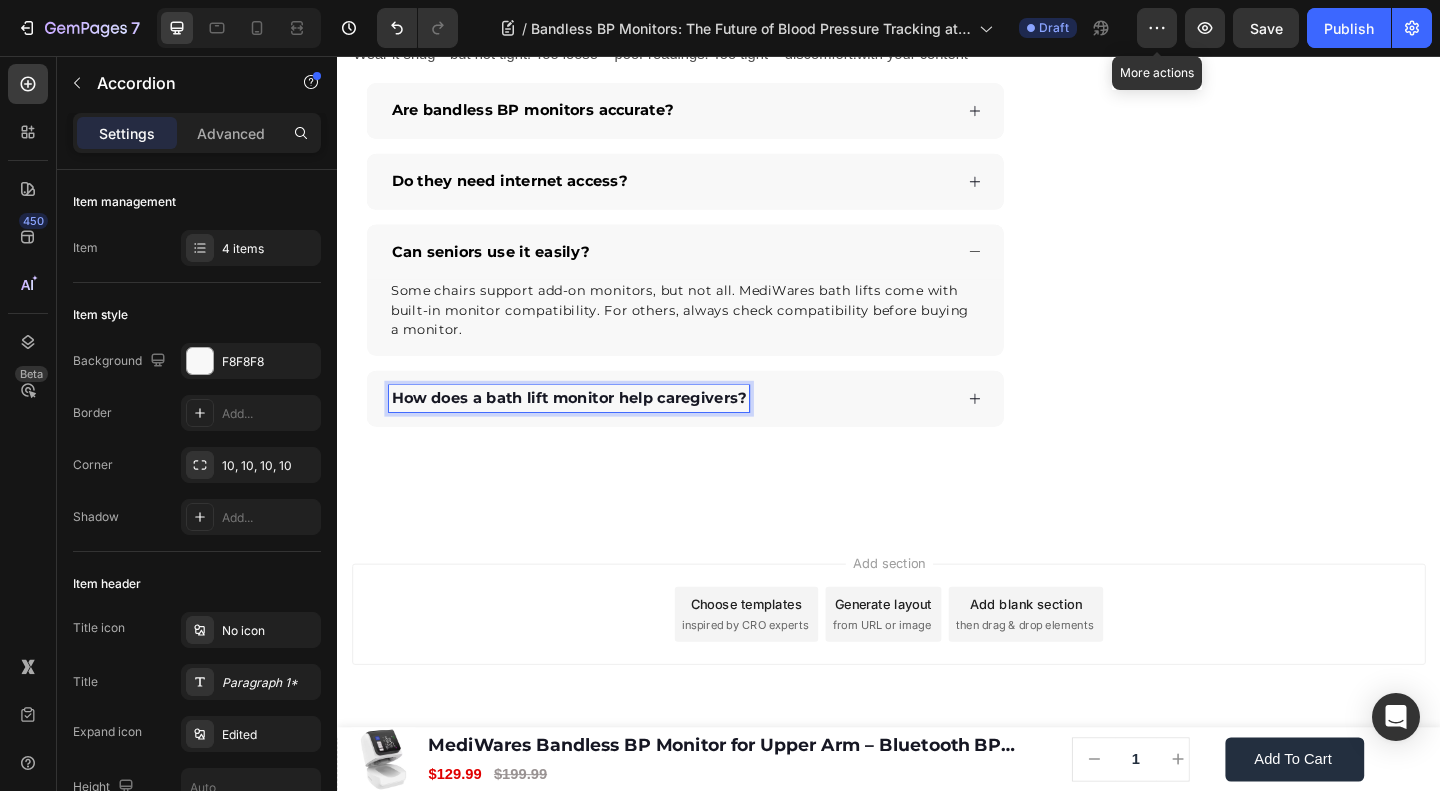 click on "How does a bath lift monitor help caregivers?" at bounding box center (589, 427) 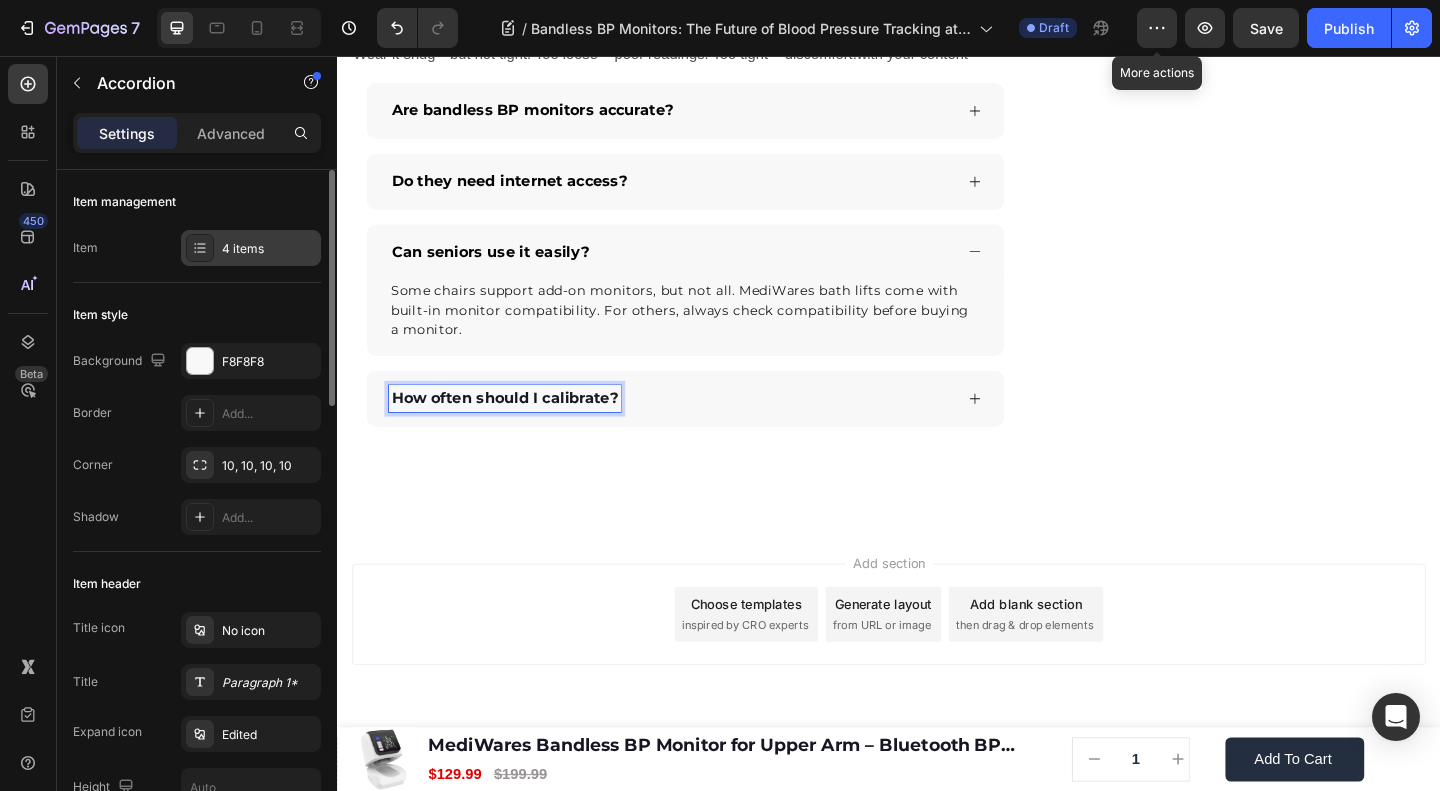 click on "4 items" at bounding box center (269, 249) 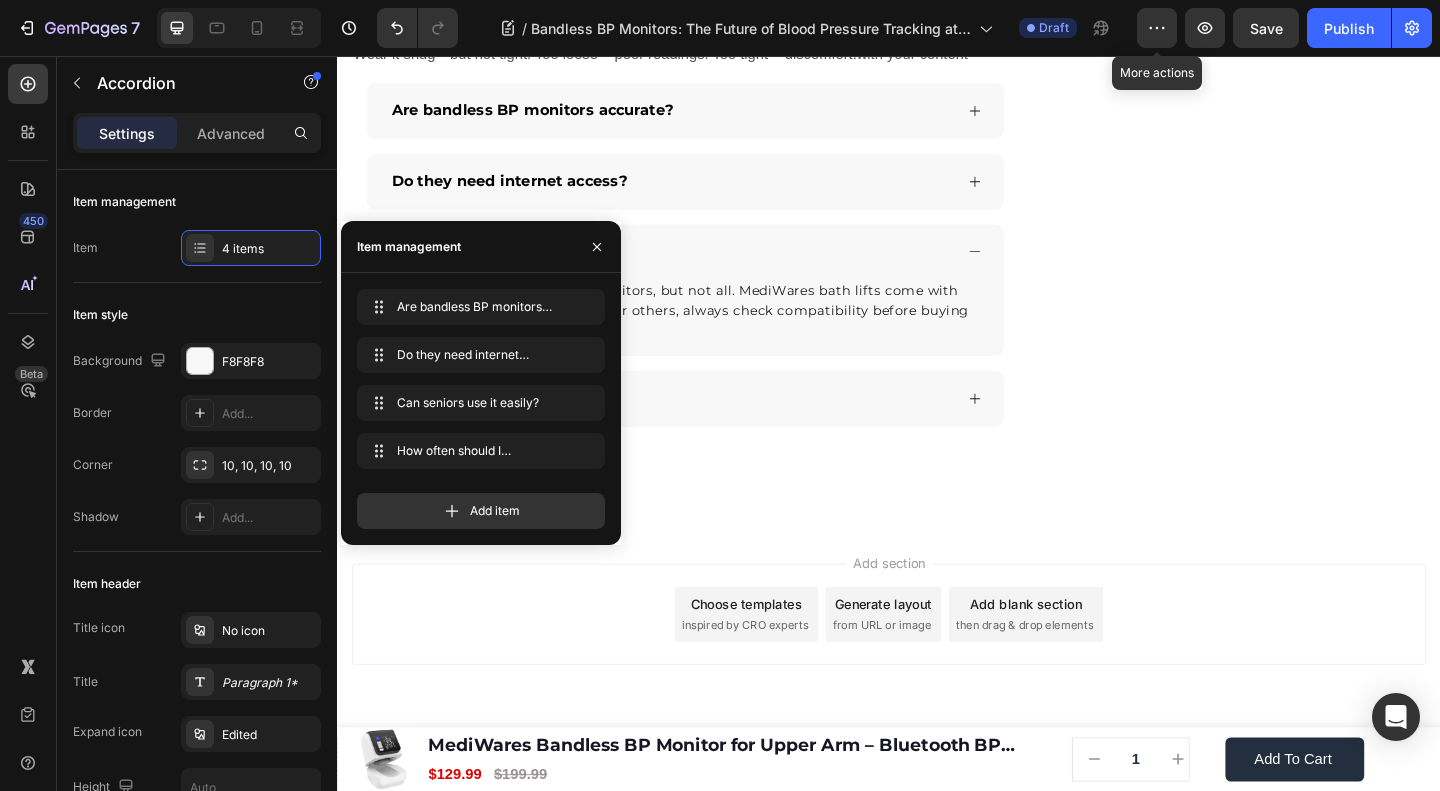 click on "Add item" at bounding box center (481, 511) 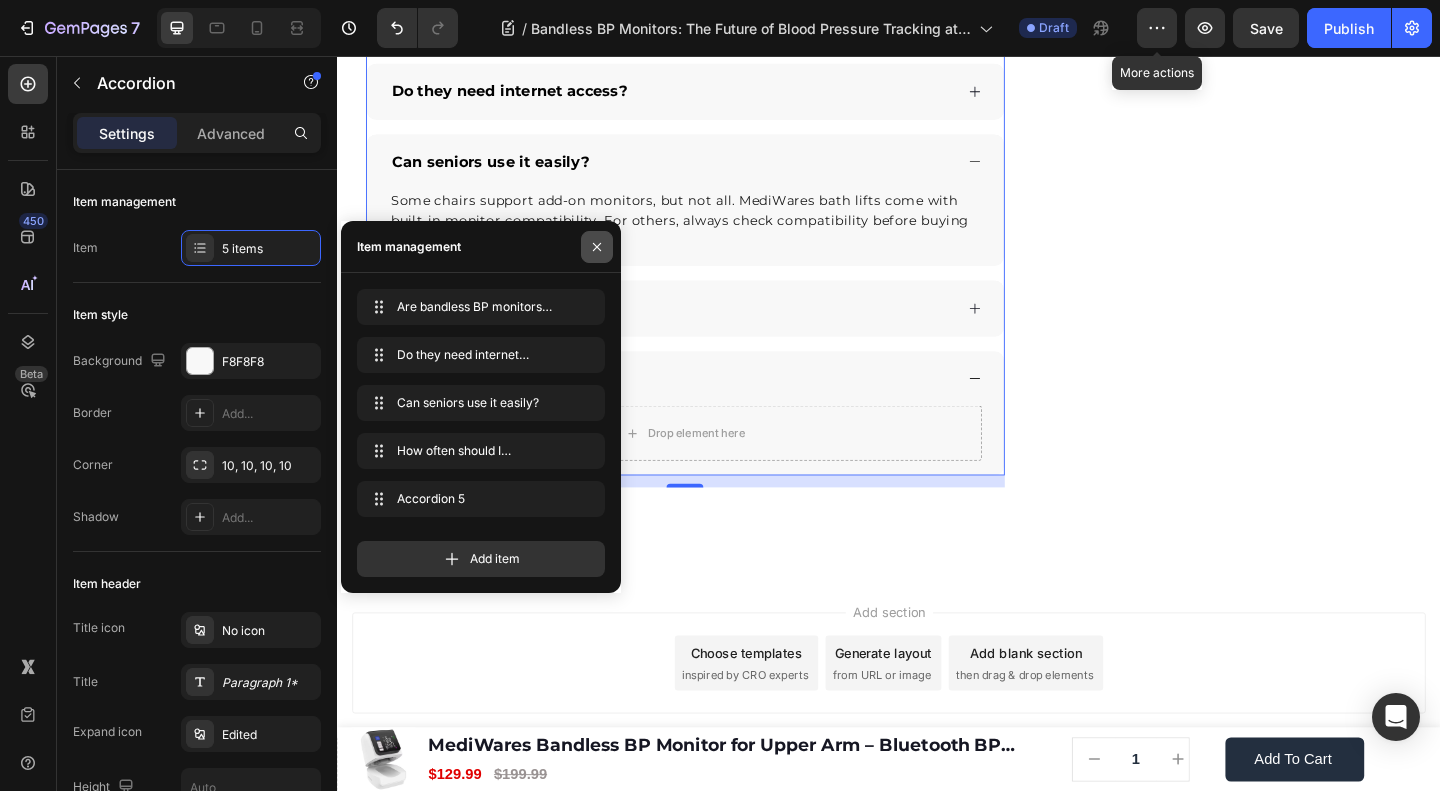 click 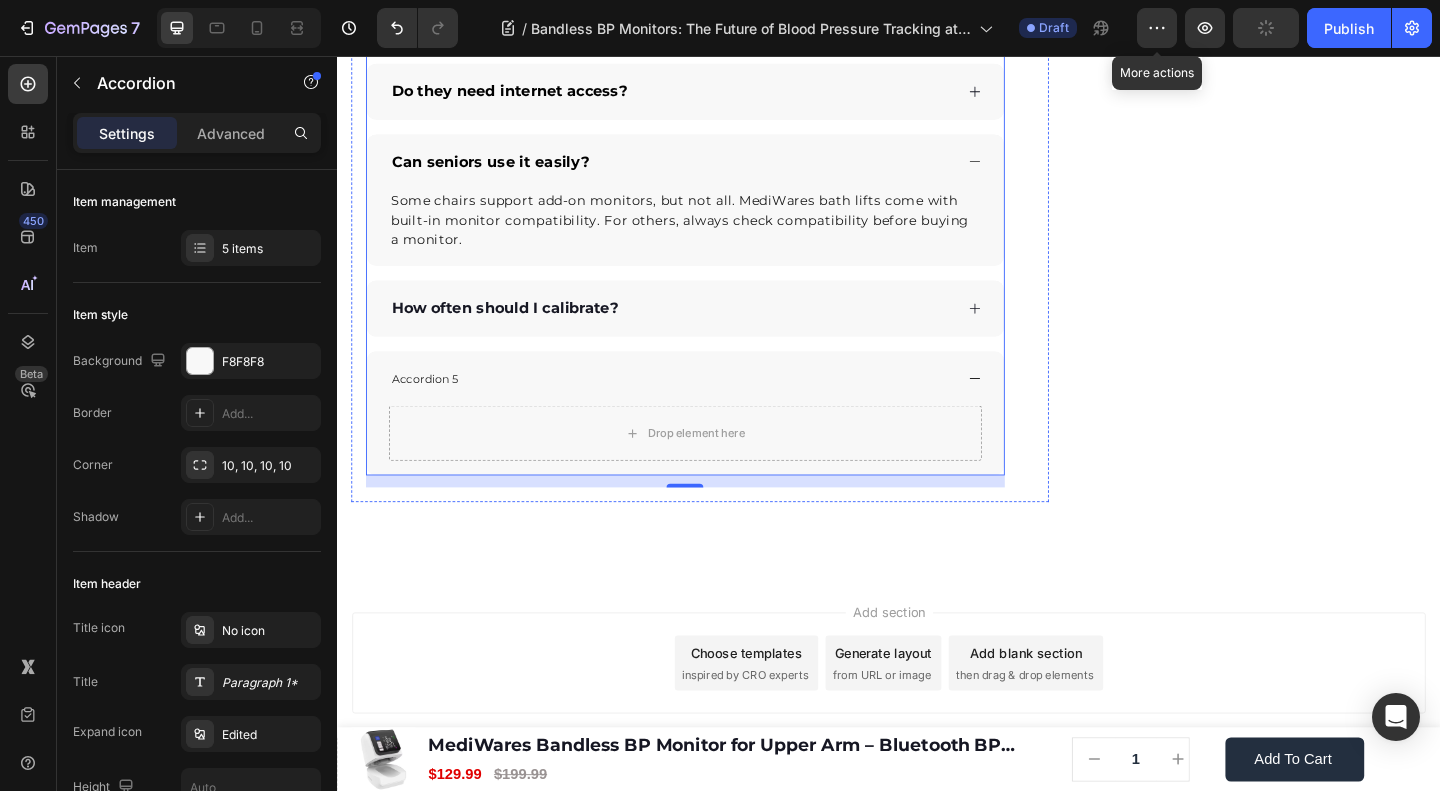 click on "Wear it snug—but not tight. Too loose = poor readings. Too tight = discomfort.with your content" at bounding box center [688, -45] 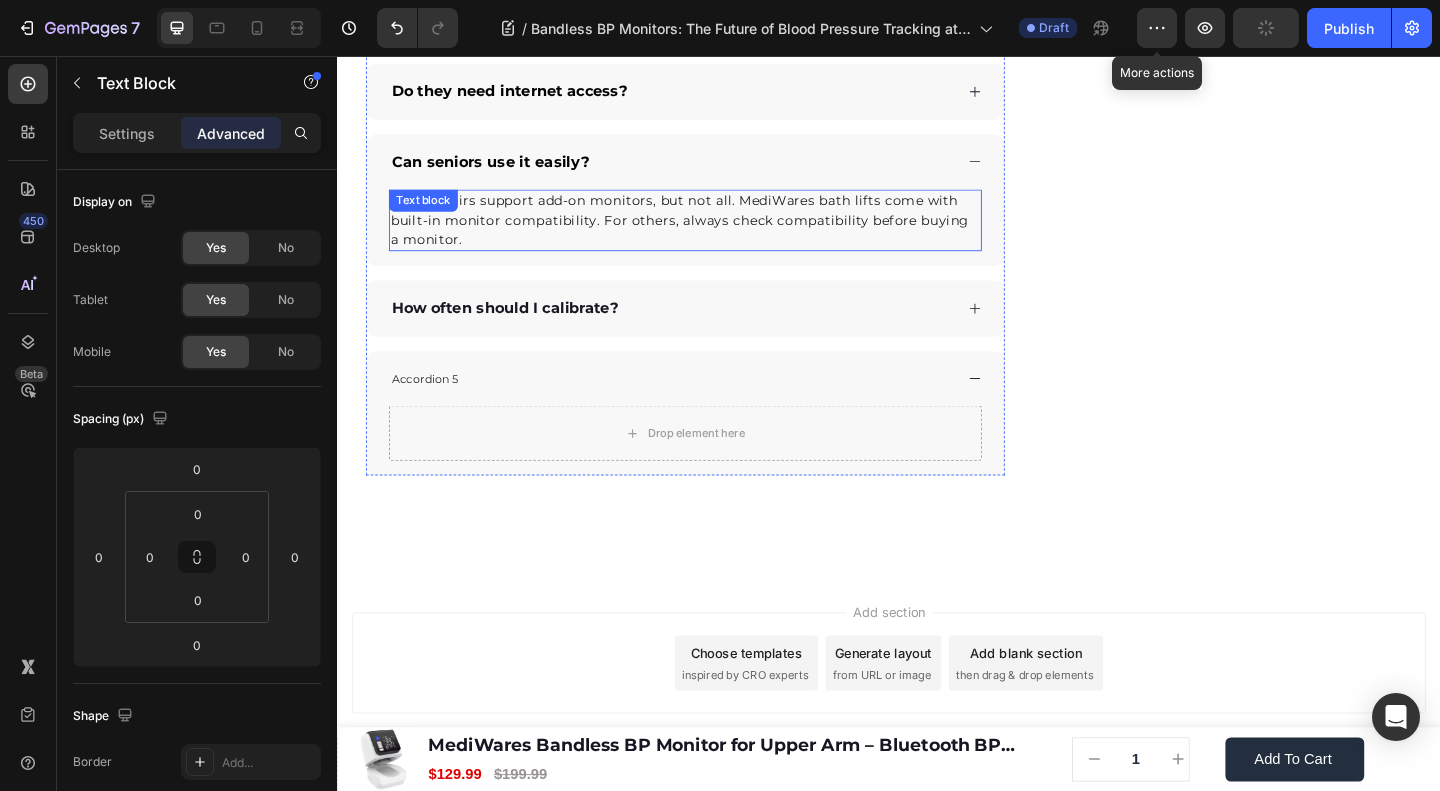 scroll, scrollTop: 6532, scrollLeft: 0, axis: vertical 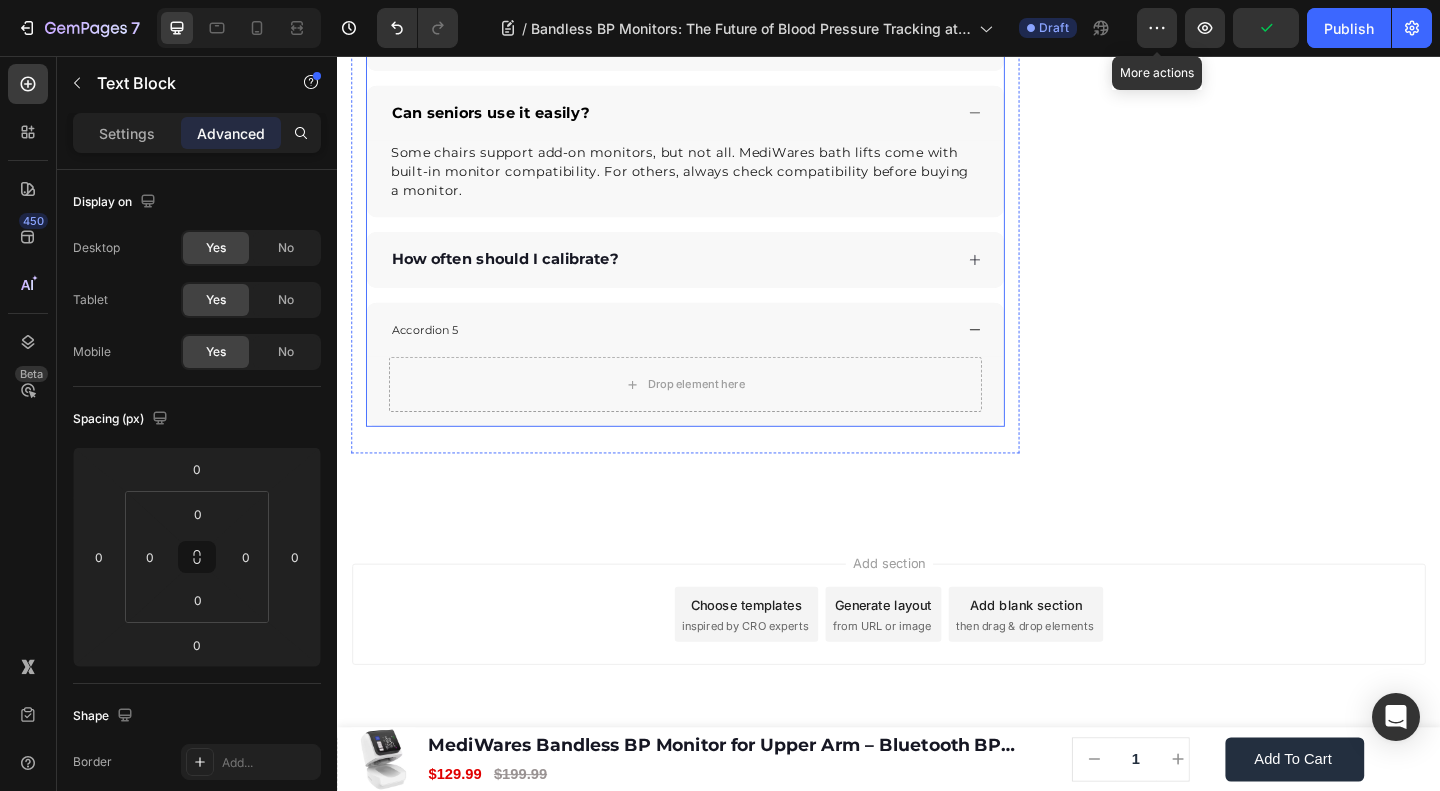 drag, startPoint x: 539, startPoint y: 226, endPoint x: 1289, endPoint y: 254, distance: 750.52246 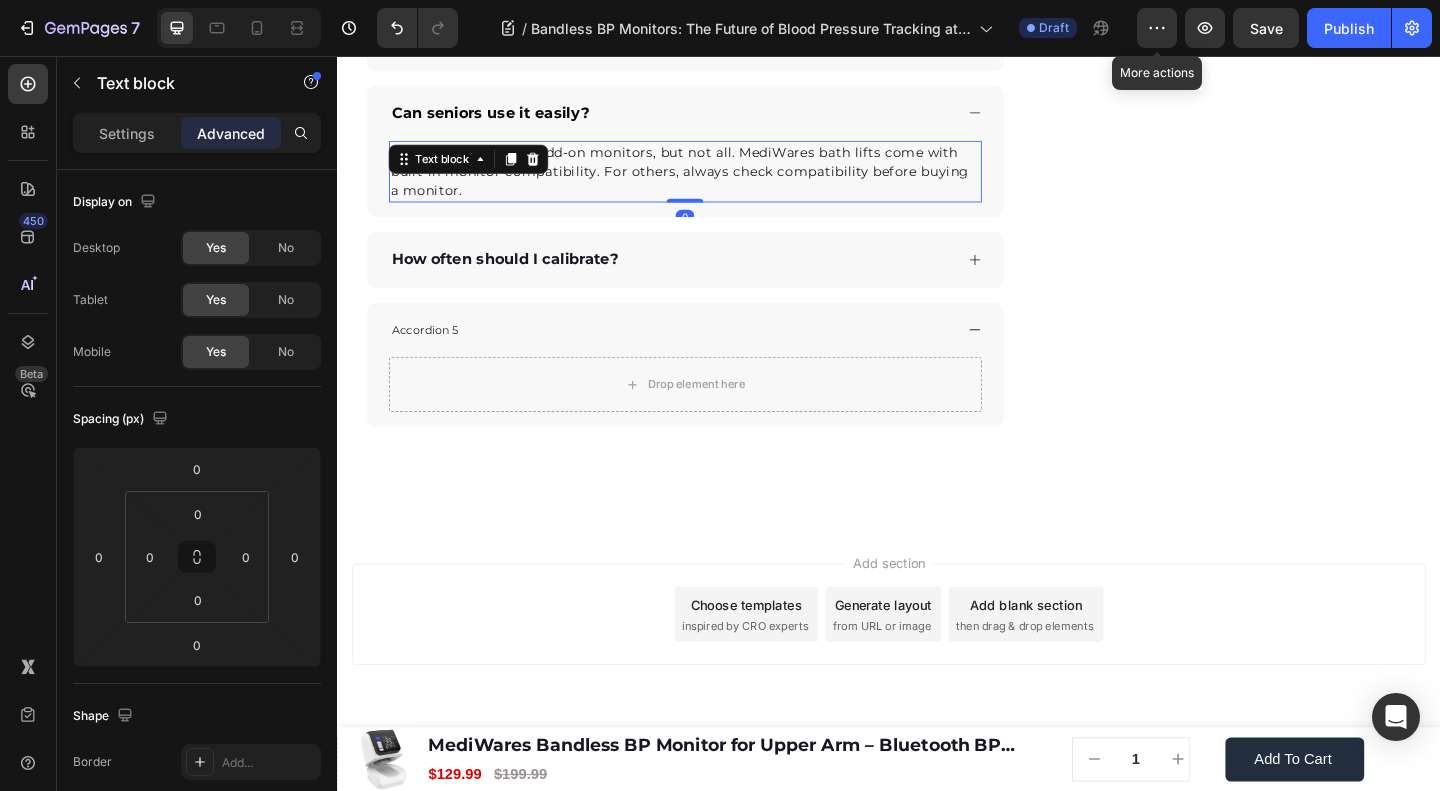 click 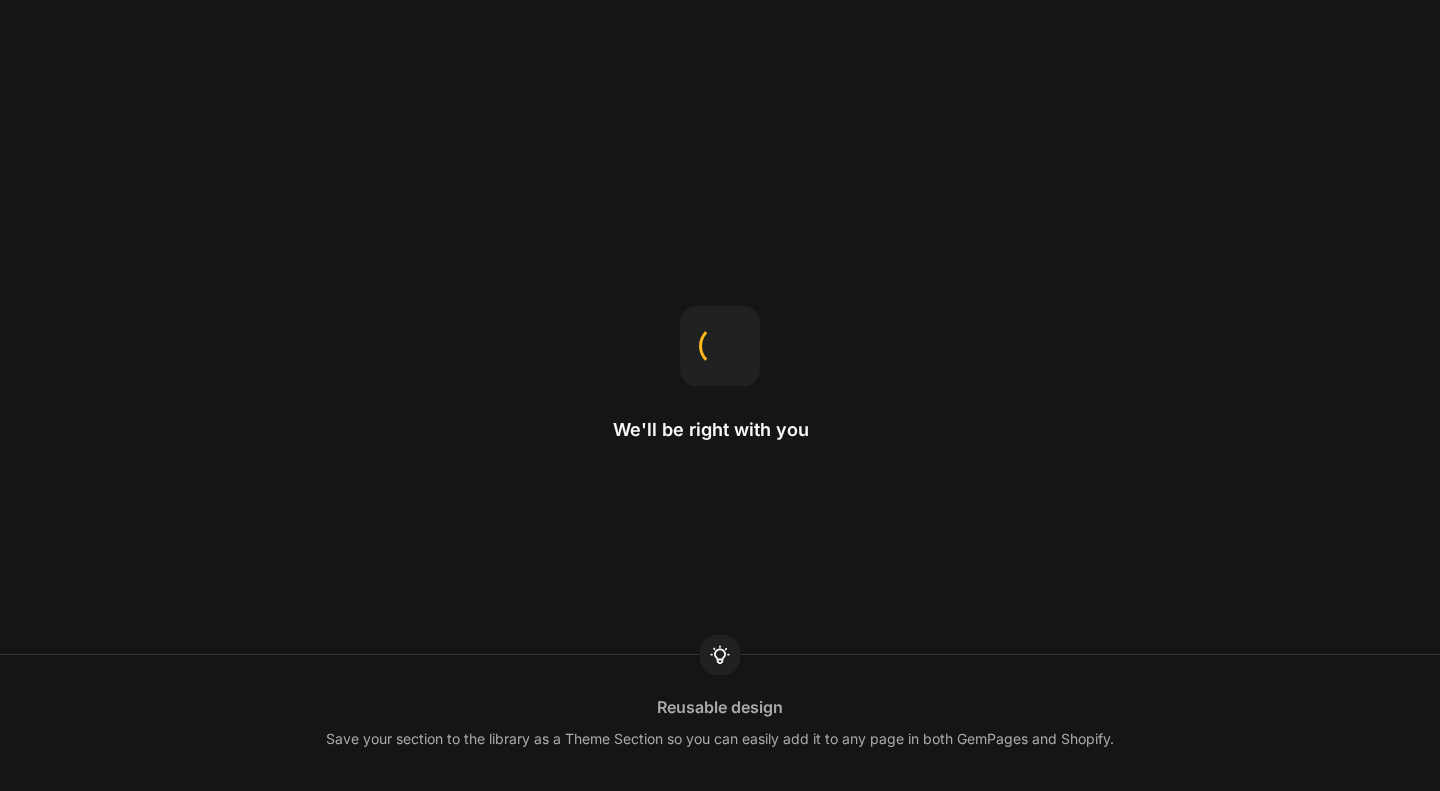 scroll, scrollTop: 0, scrollLeft: 0, axis: both 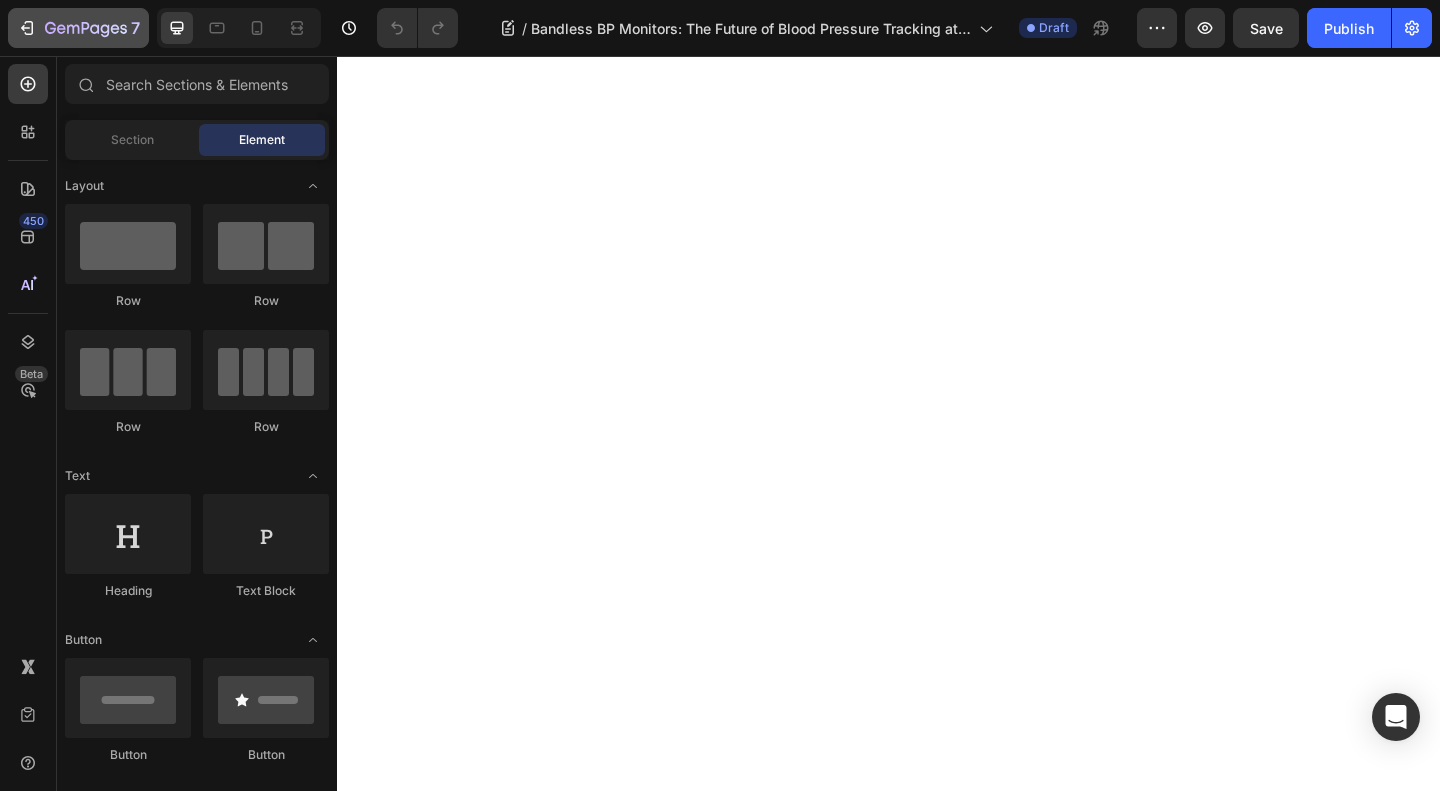 click 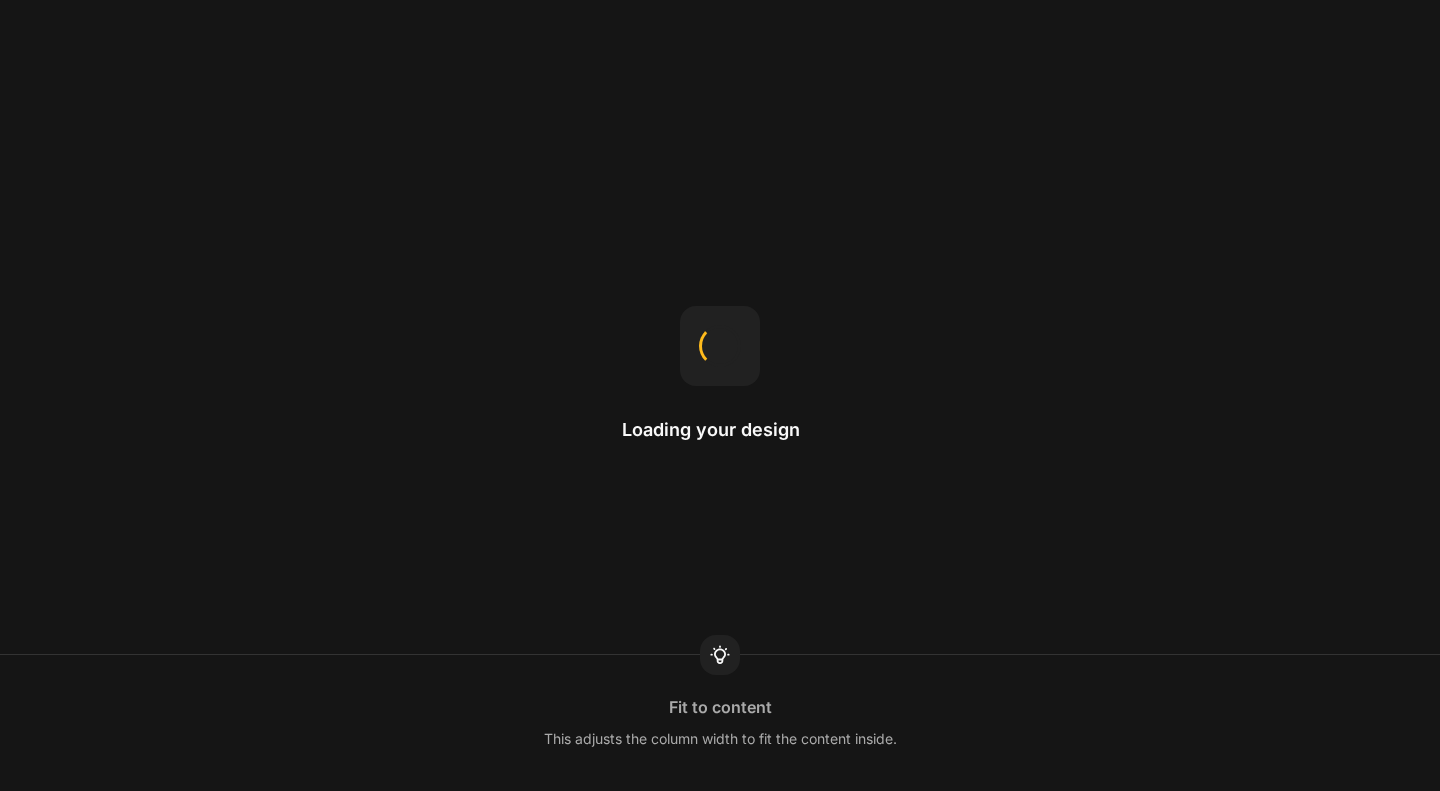 scroll, scrollTop: 0, scrollLeft: 0, axis: both 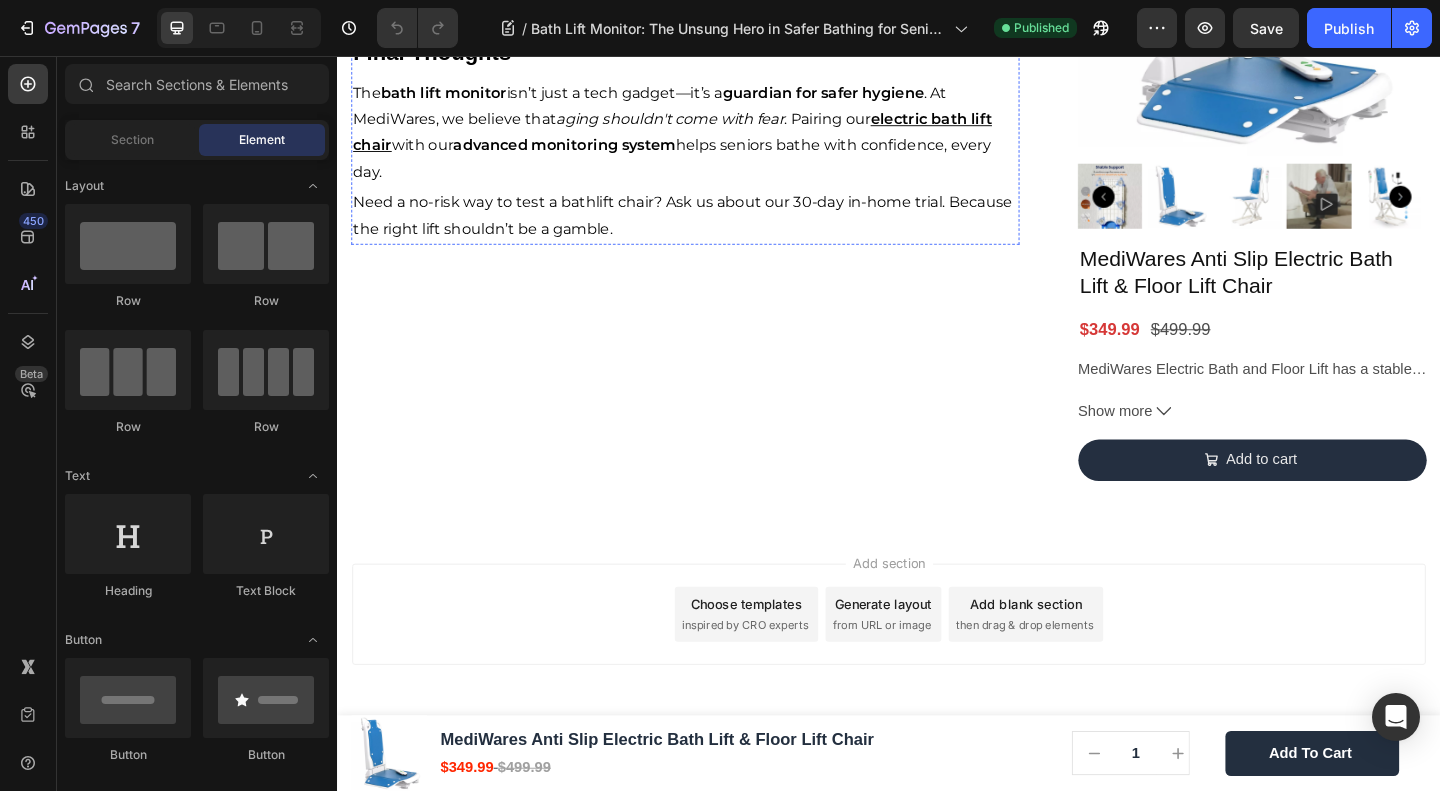 click on "What exactly does a bath lift monitor do?
Is a bath lift monitor necessary if the chair already looks safe?
Can a bath lift monitor be added to any bath lift chair? Some chairs support add-on monitors, but not all. MediWares bath lifts come with built-in monitor compatibility. For others, always check compatibility before buying a monitor. Text block
How does a bath lift monitor help caregivers?" at bounding box center (715, -156) 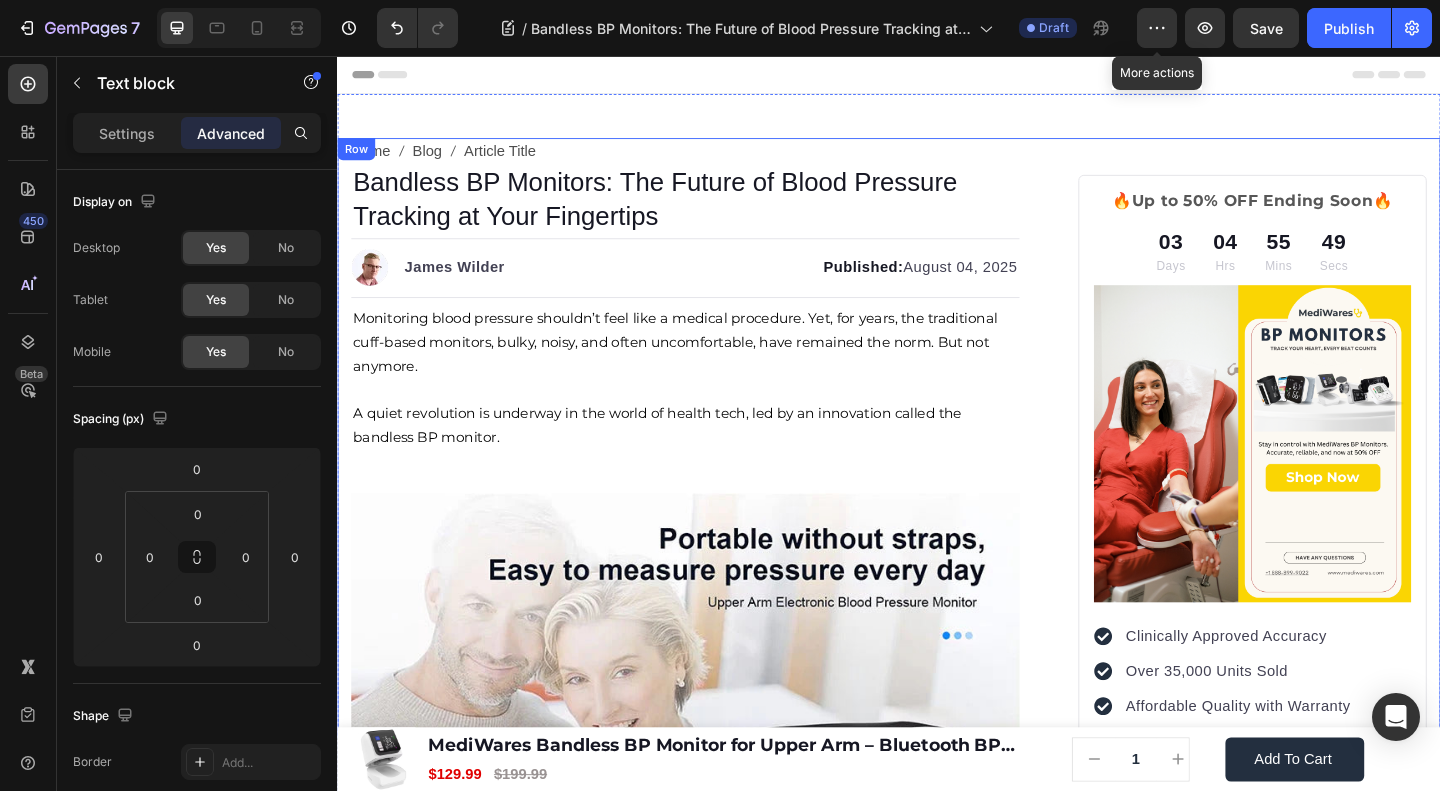 scroll, scrollTop: 6532, scrollLeft: 0, axis: vertical 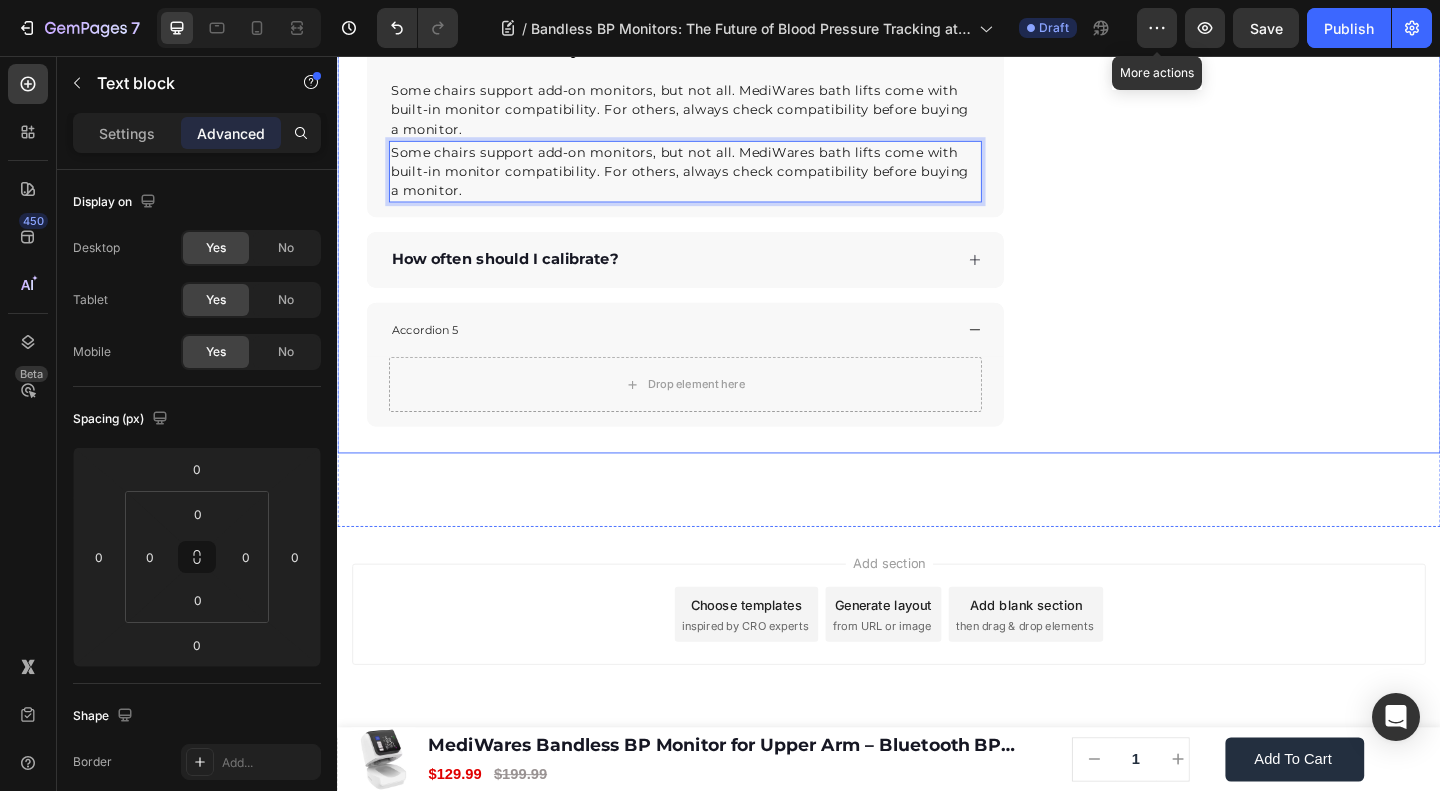 click on "🔥Up to 50% OFF Ending Soon🔥 Text block 03 Days 04 Hrs 55 Mins 49 Secs Countdown Timer Image Clinically Approved Accuracy Over 35,000 Units Sold Affordable Quality with Warranty Doctor Recommended Eco-Friendly Design Item list Shop Now and Save 50% Button
30-day money back guarantee Item list Row Product Images $149.99 Product Price Product Price $199.99 Product Price Product Price Row
Add to cart Add to Cart Product Row Row Image Row" at bounding box center [1332, -2774] 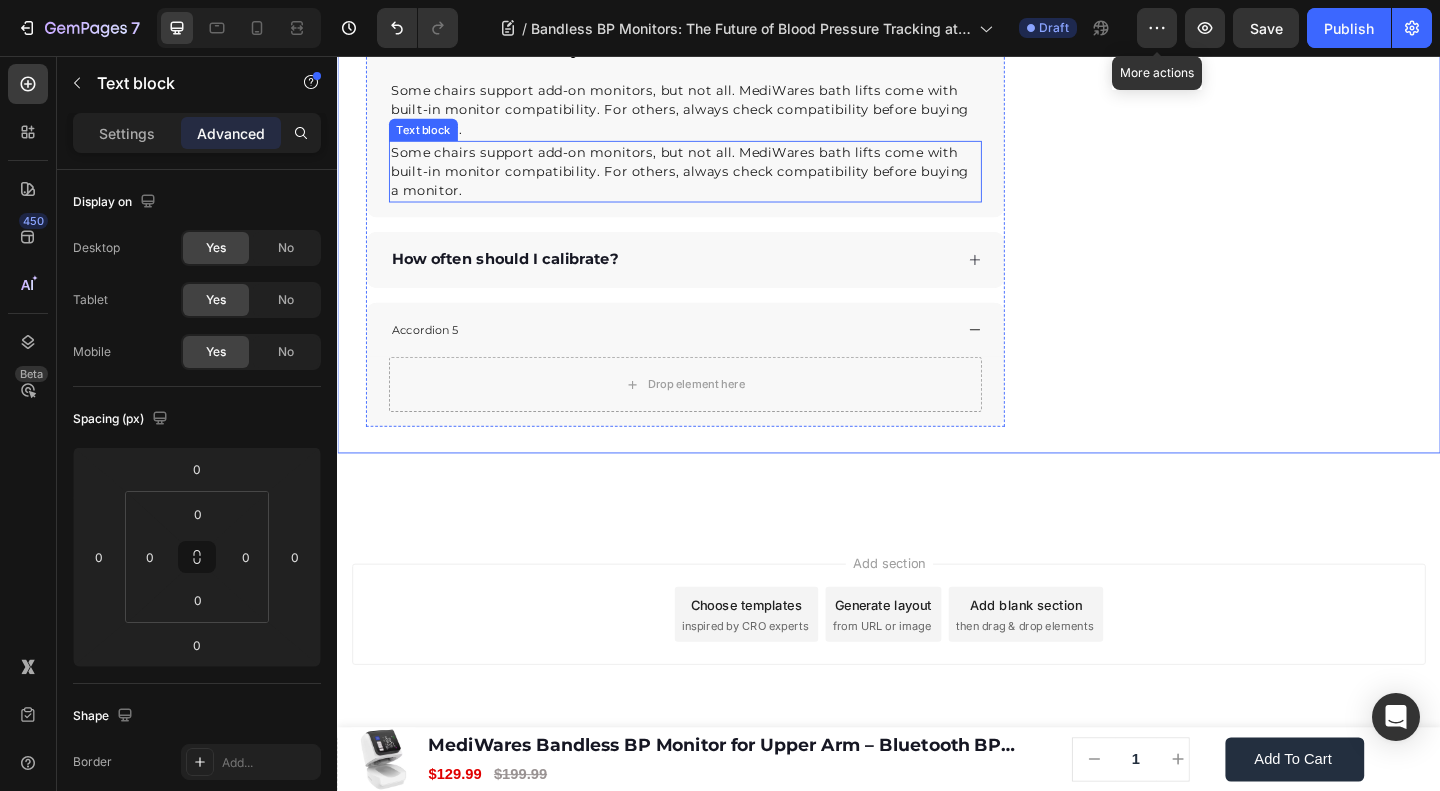 click on "Some chairs support add-on monitors, but not all. MediWares bath lifts come with built-in monitor compatibility. For others, always check compatibility before buying a monitor." at bounding box center [715, 181] 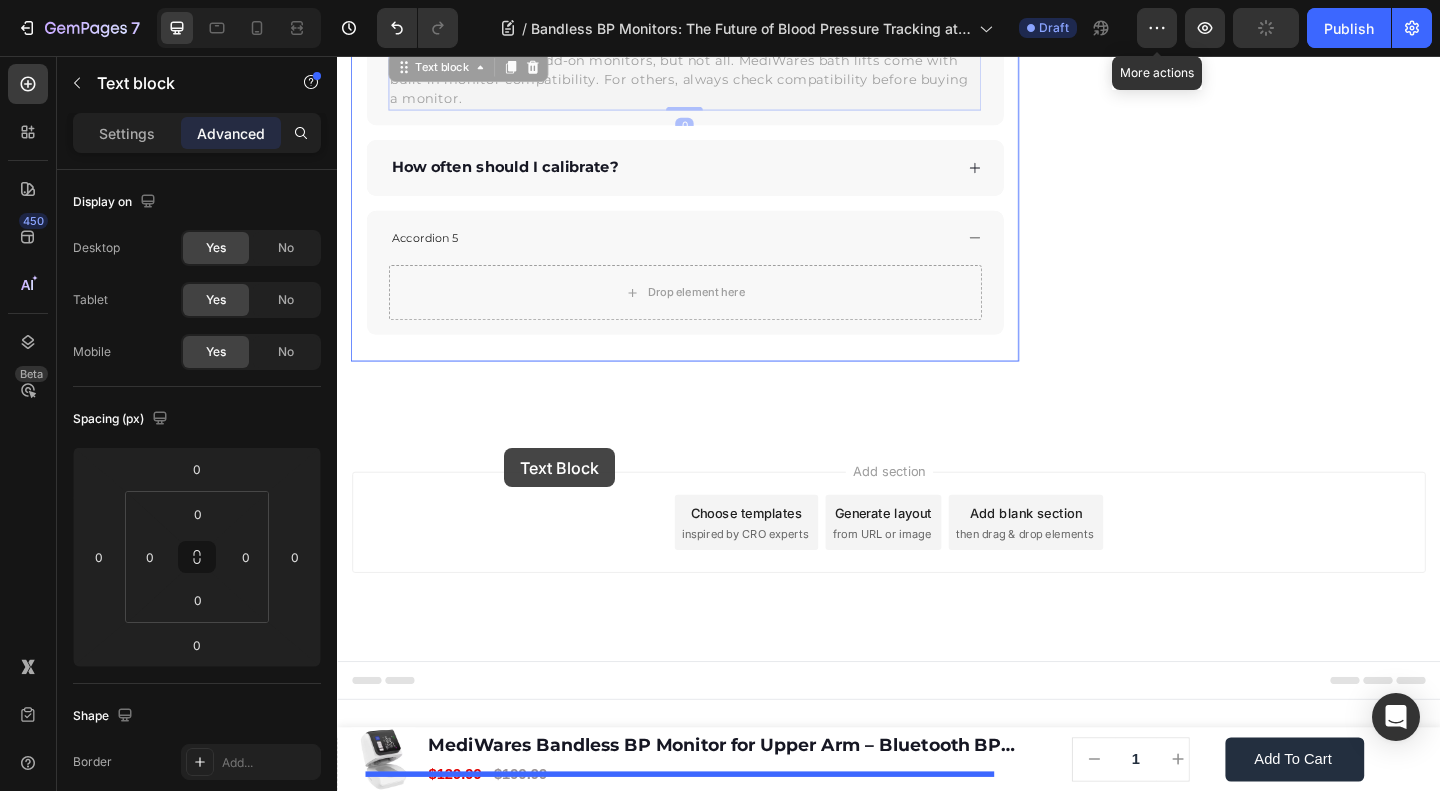 drag, startPoint x: 448, startPoint y: 281, endPoint x: 519, endPoint y: 483, distance: 214.11446 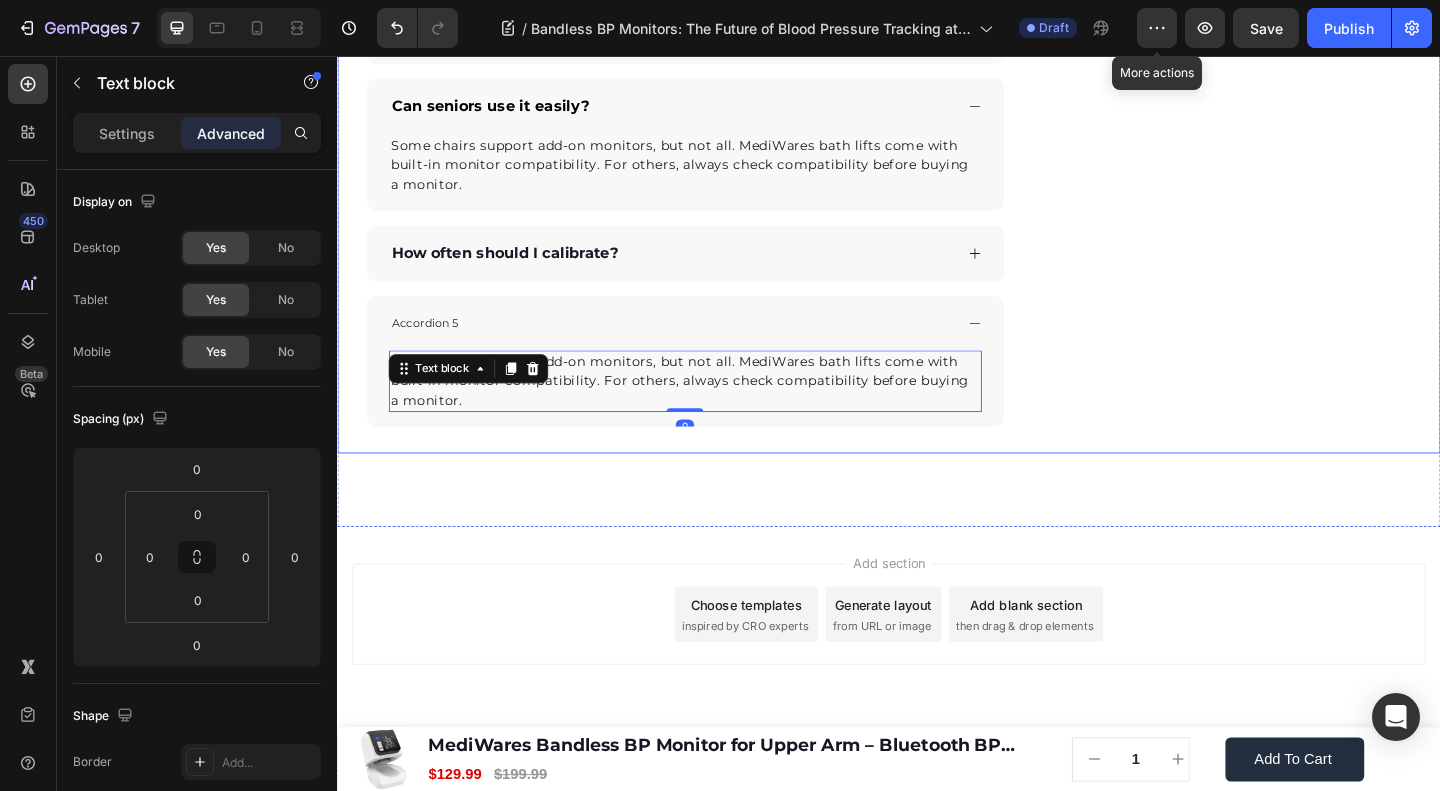 click on "🔥Up to 50% OFF Ending Soon🔥 Text block 03 Days 04 Hrs 55 Mins 36 Secs Countdown Timer Image Clinically Approved Accuracy Over 35,000 Units Sold Affordable Quality with Warranty Doctor Recommended Eco-Friendly Design Item list Shop Now and Save 50% Button
30-day money back guarantee Item list Row Product Images $149.99 Product Price Product Price $199.99 Product Price Product Price Row
Add to cart Add to Cart Product Row Row Image Row" at bounding box center [1332, -2744] 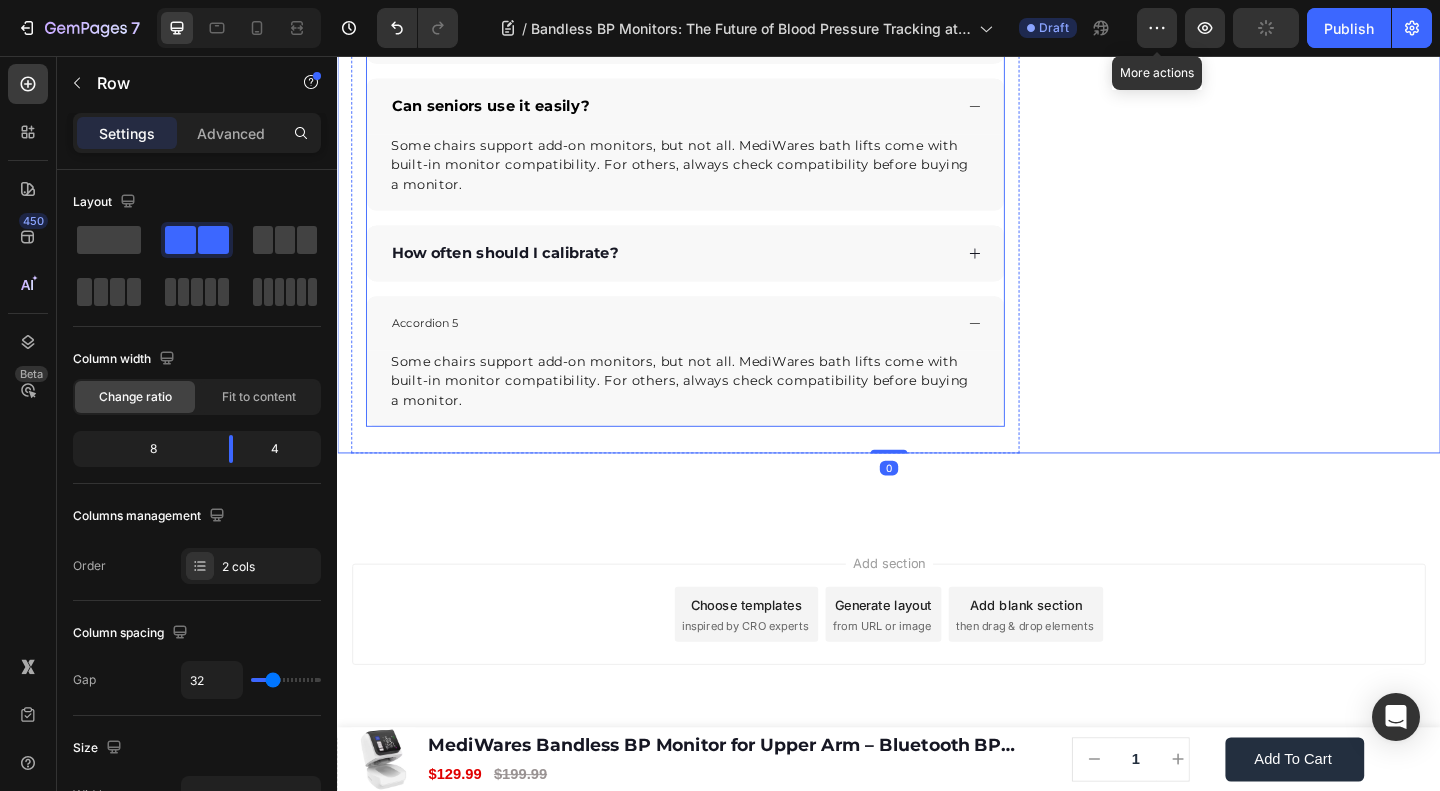 click on "Accordion 5" at bounding box center [432, 347] 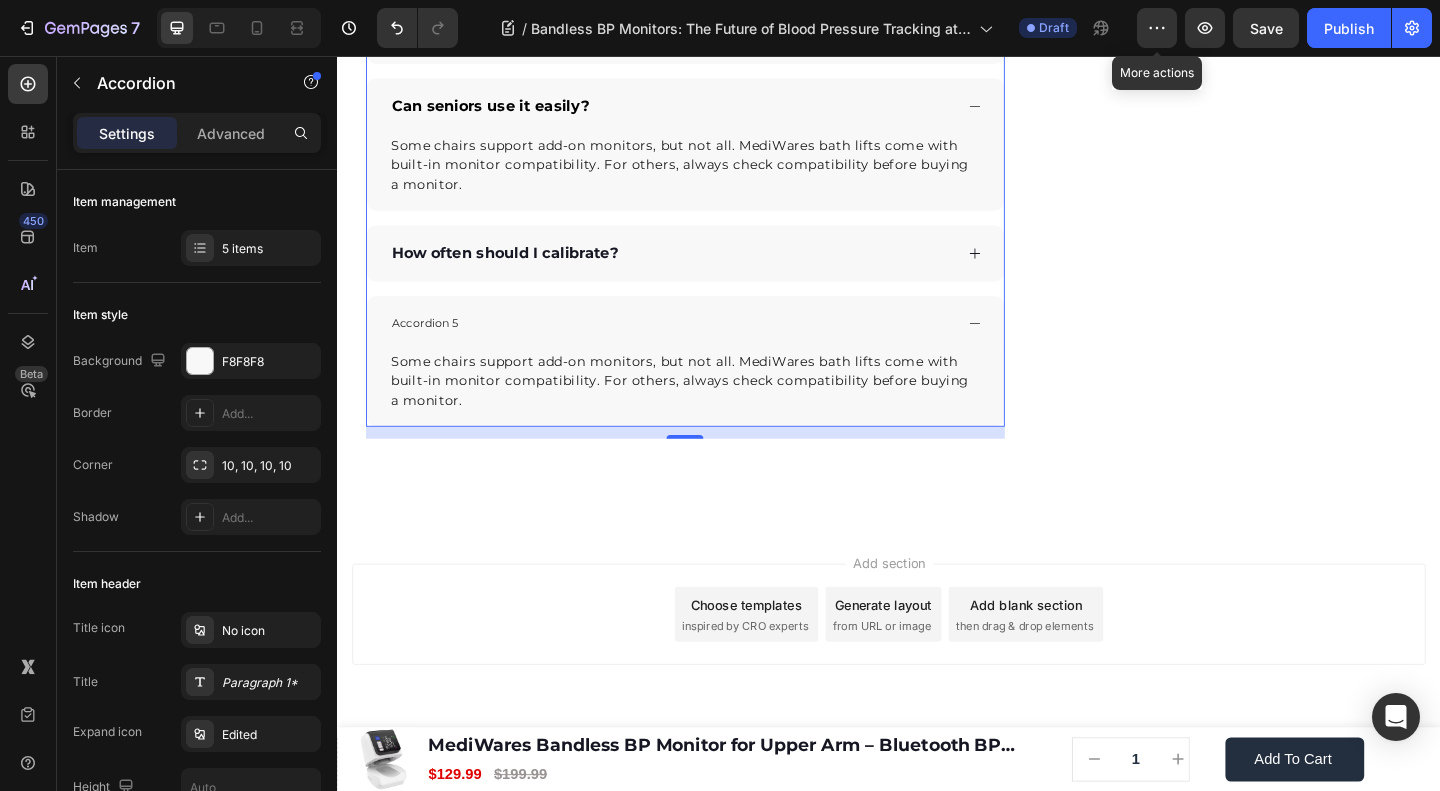 click on "Accordion 5" at bounding box center (432, 347) 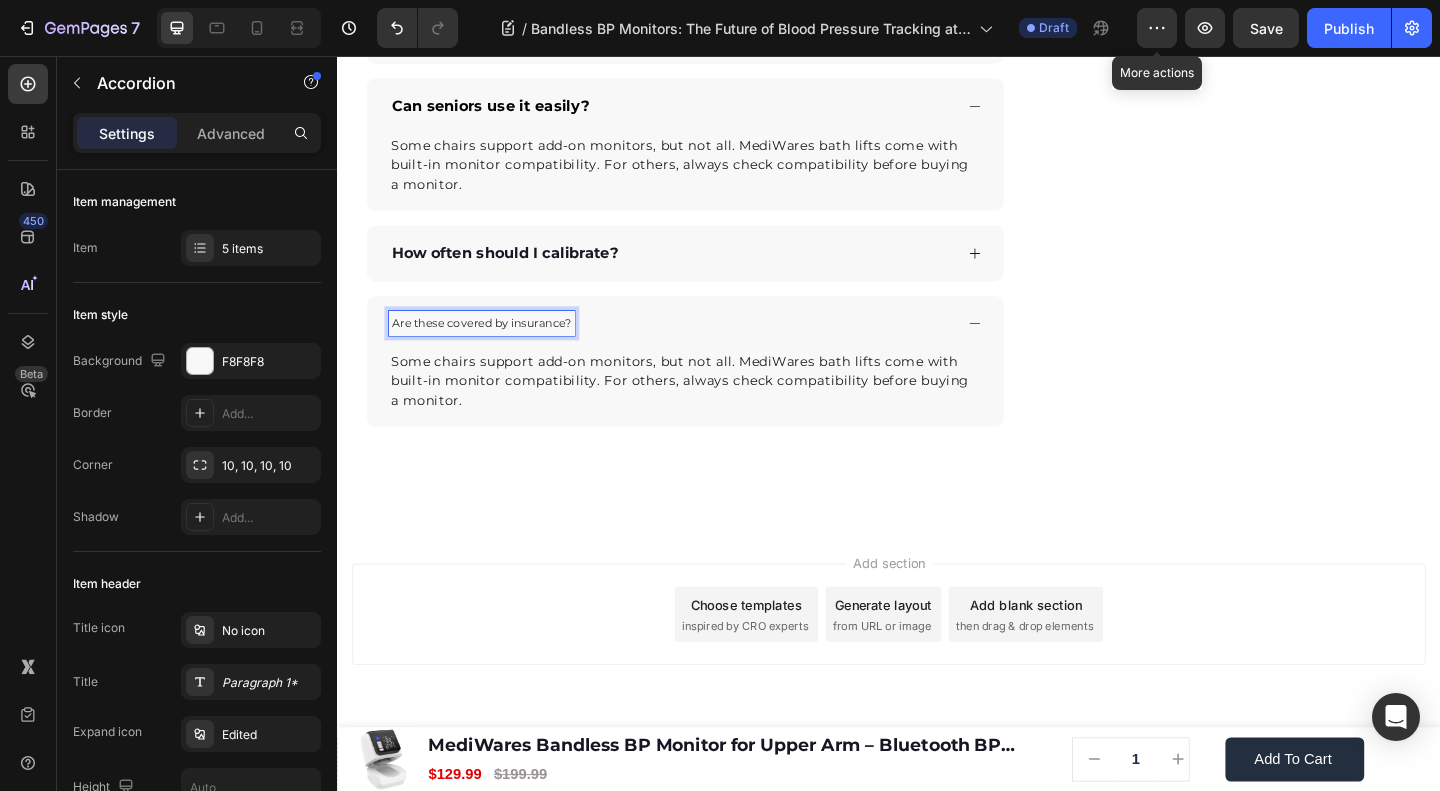 click on "Are these covered by insurance?" at bounding box center [494, 347] 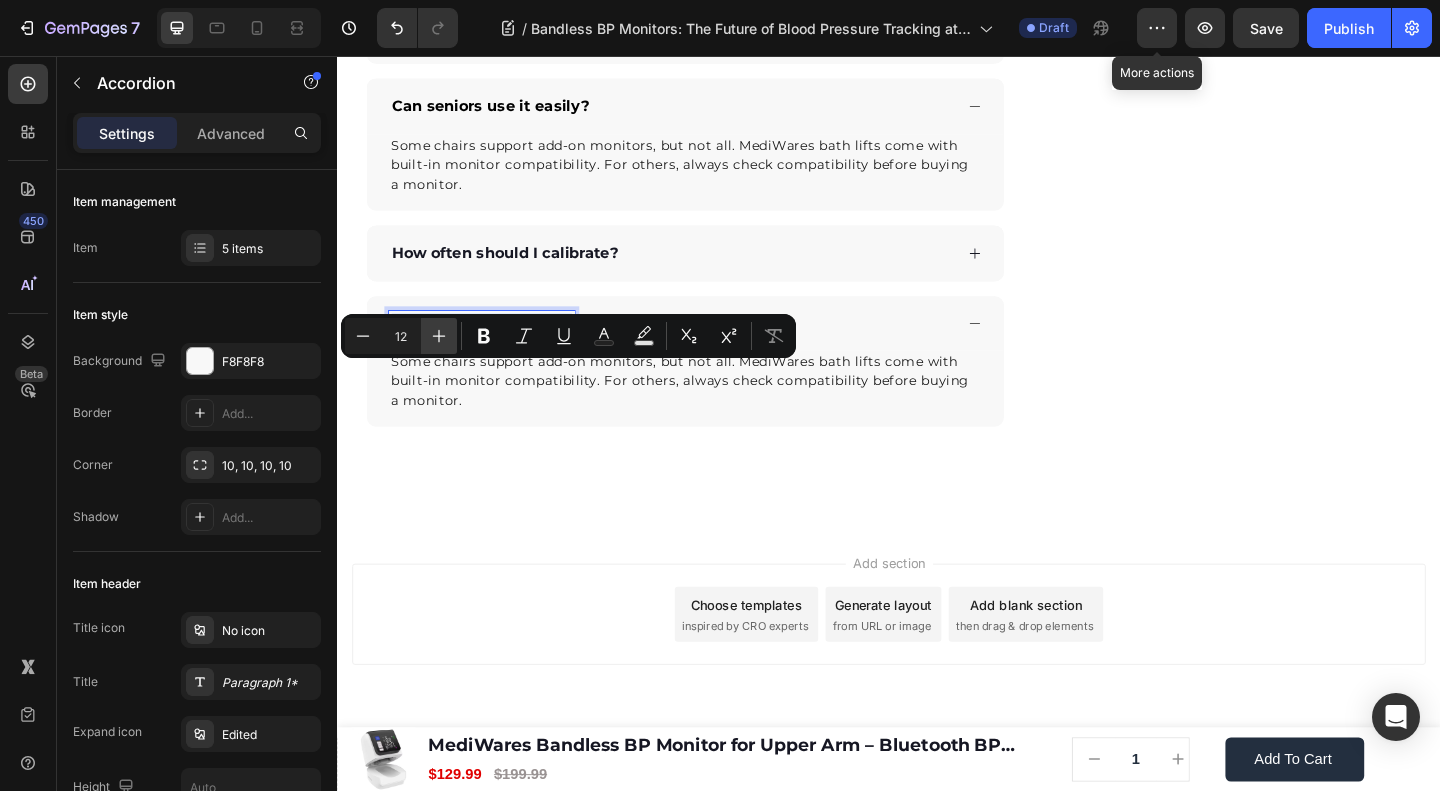 click 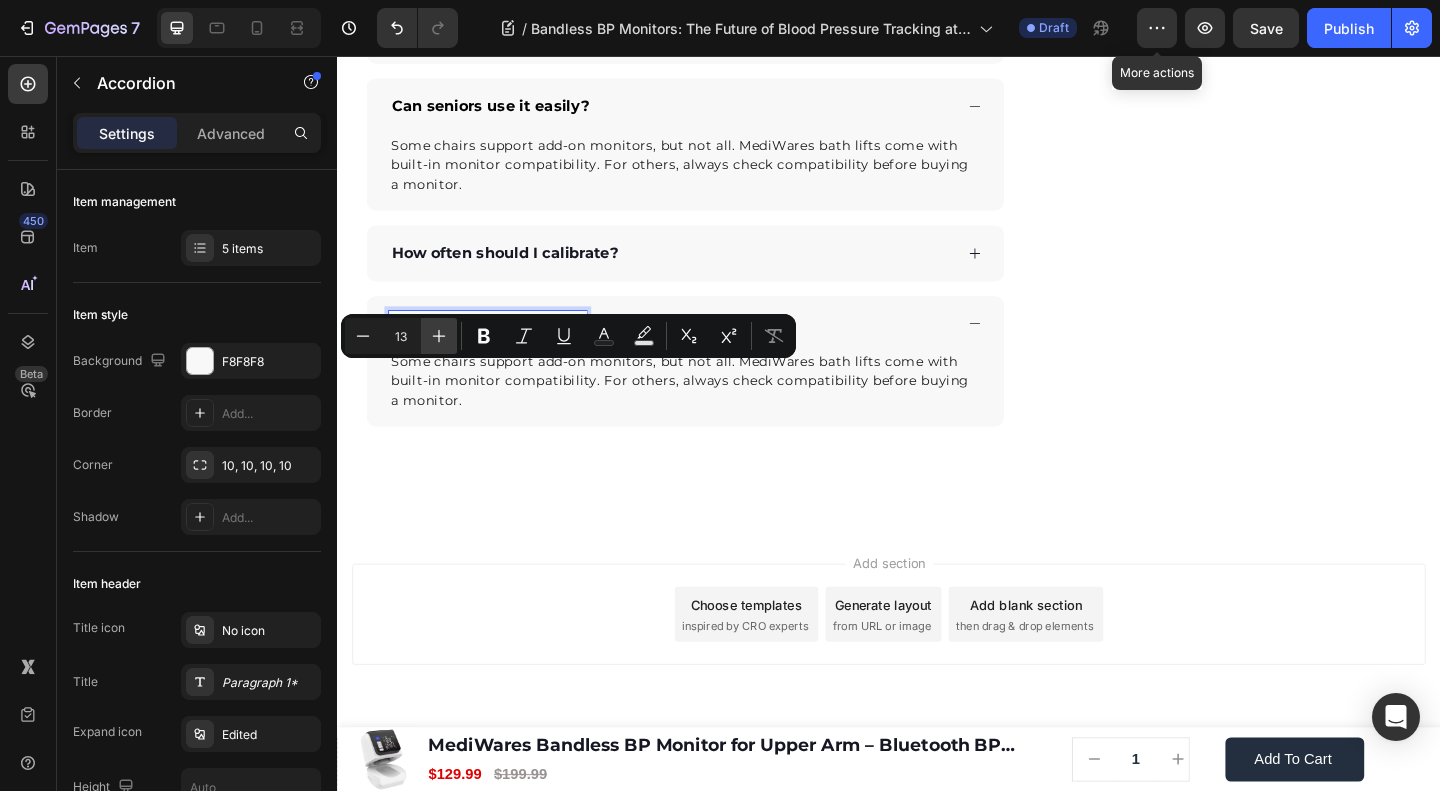 click 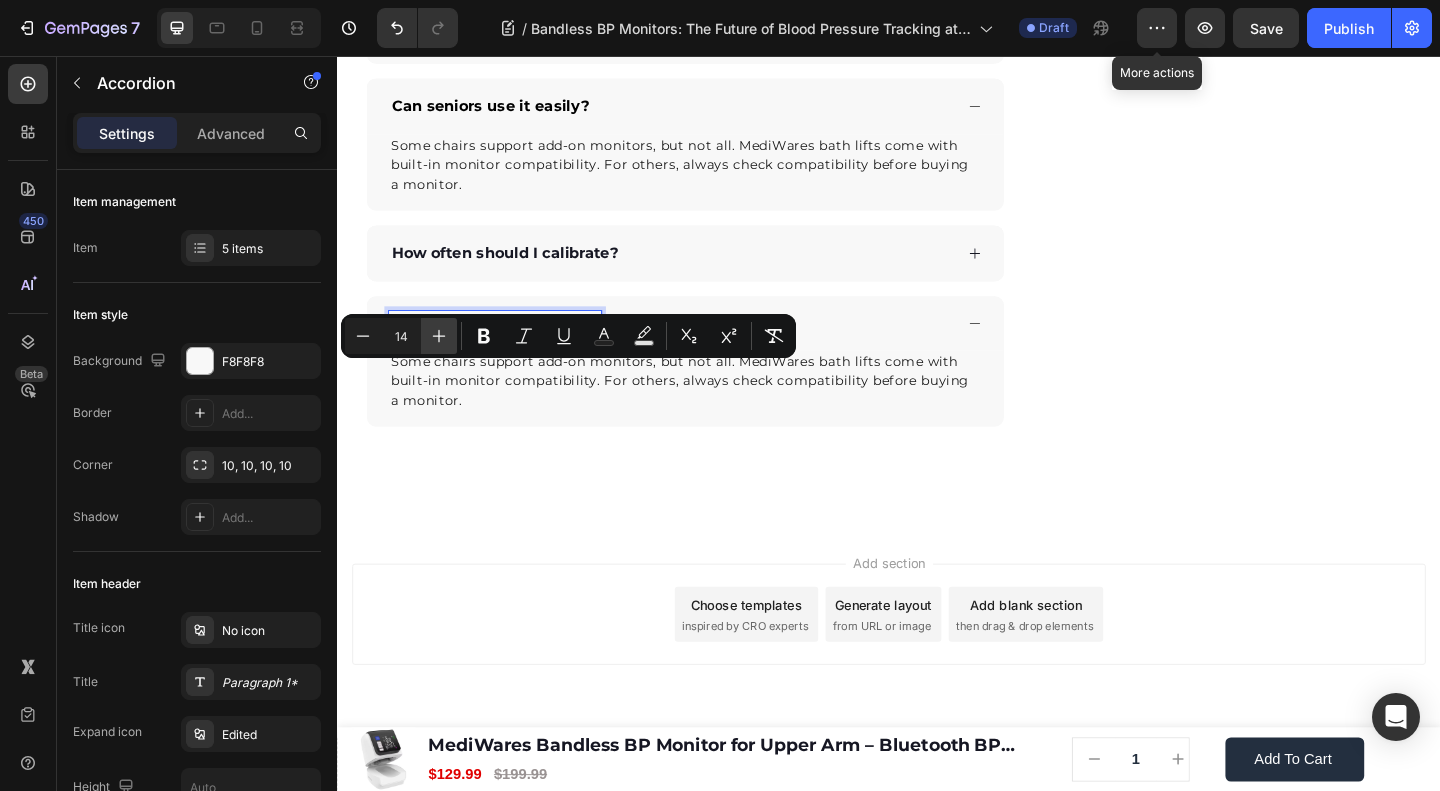 click 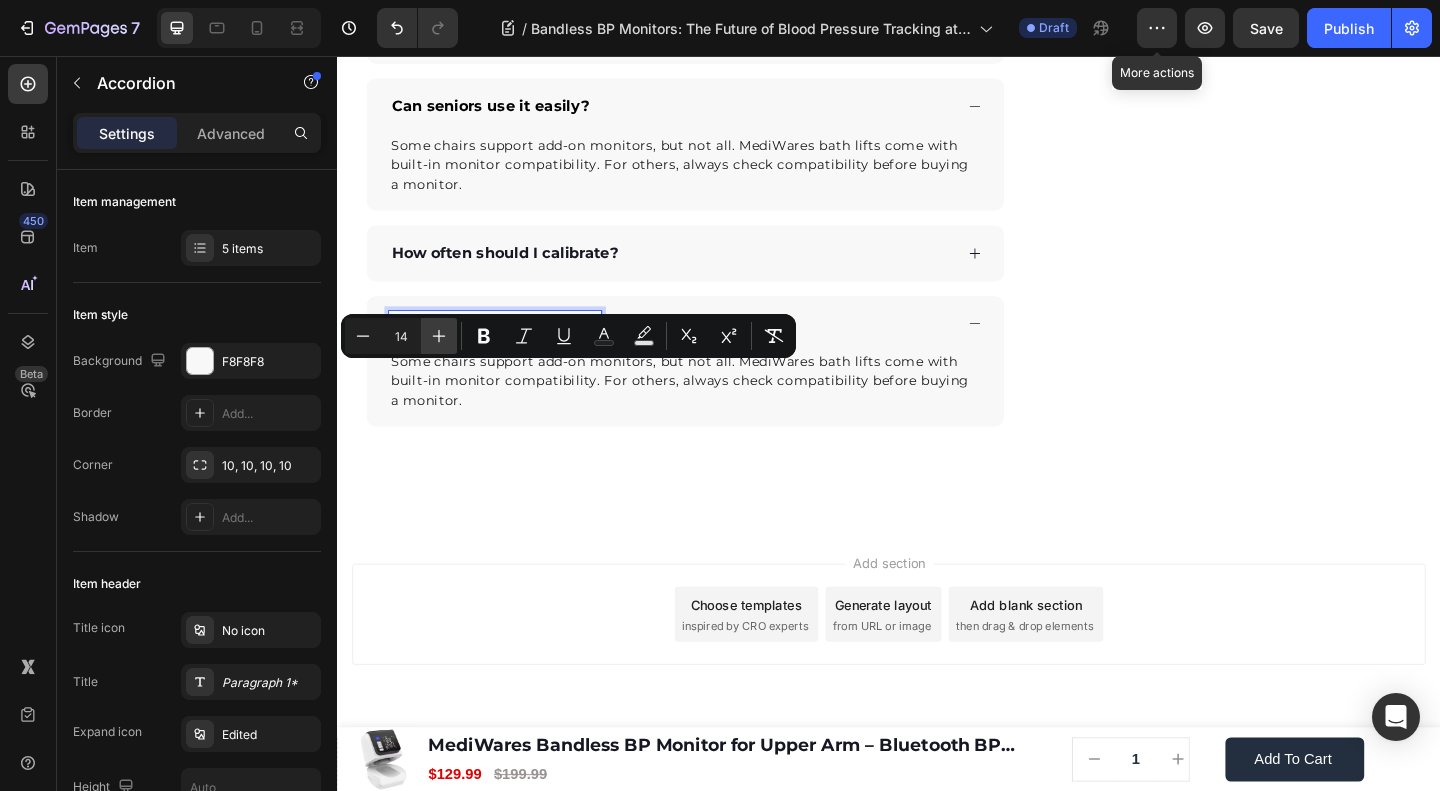 type on "15" 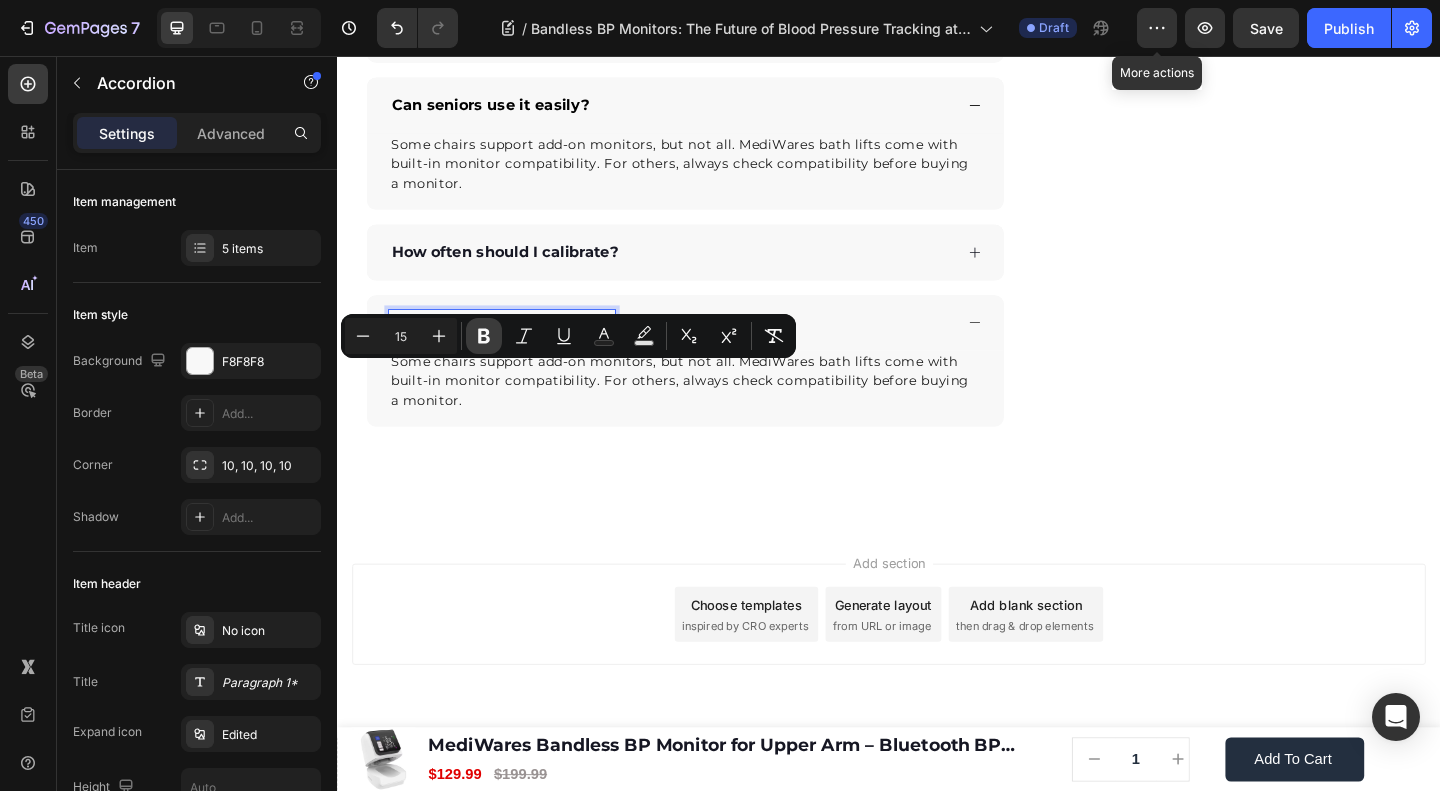 click on "Bold" at bounding box center [484, 336] 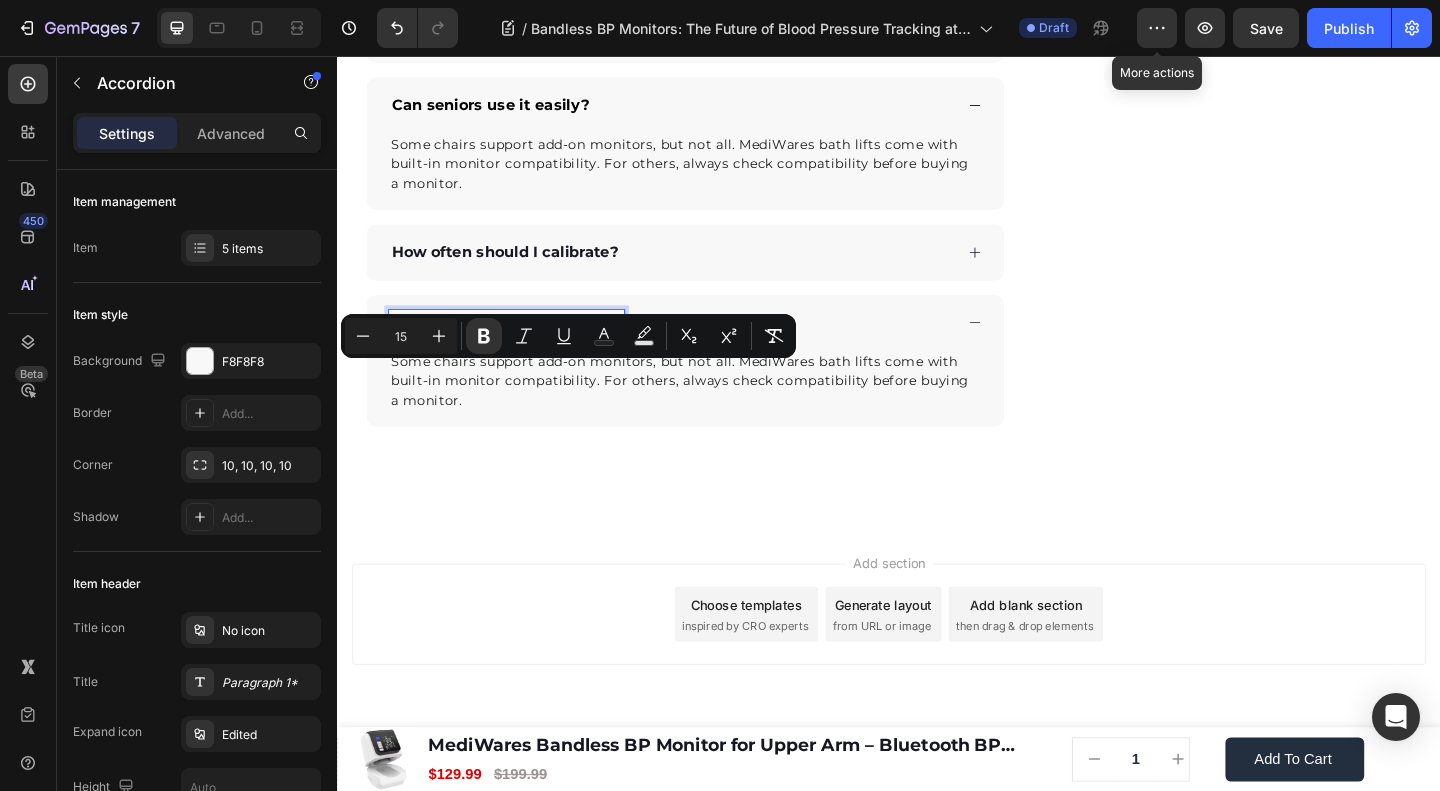 click on "🔥Up to 50% OFF Ending Soon🔥 Text block 03 Days 04 Hrs 55 Mins 18 Secs Countdown Timer Image Clinically Approved Accuracy Over 35,000 Units Sold Affordable Quality with Warranty Doctor Recommended Eco-Friendly Design Item list Shop Now and Save 50% Button
30-day money back guarantee Item list Row Product Images $149.99 Product Price Product Price $199.99 Product Price Product Price Row
Add to cart Add to Cart Product Row Row Image Row" at bounding box center [1332, -2745] 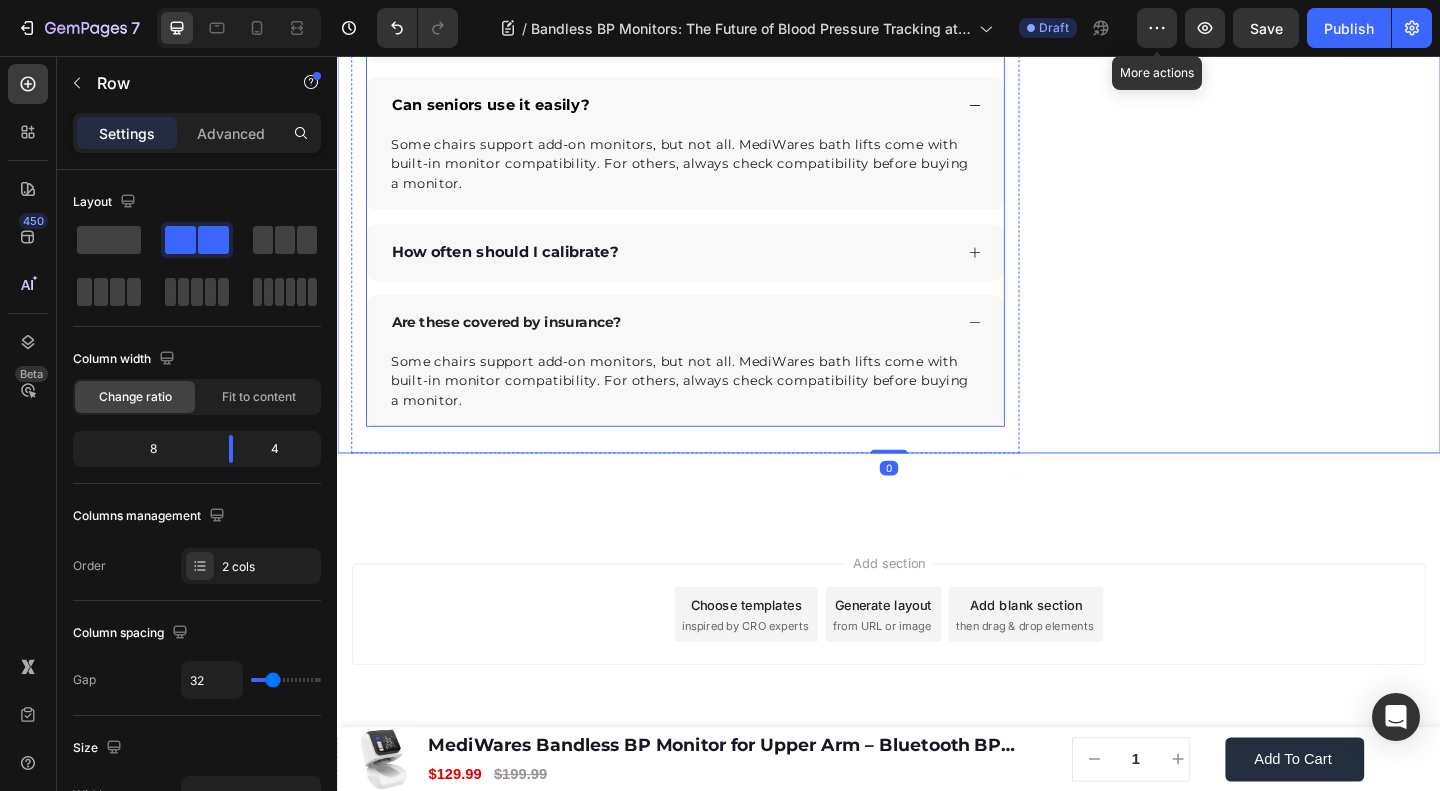 click on "How often should I calibrate?" at bounding box center (715, 269) 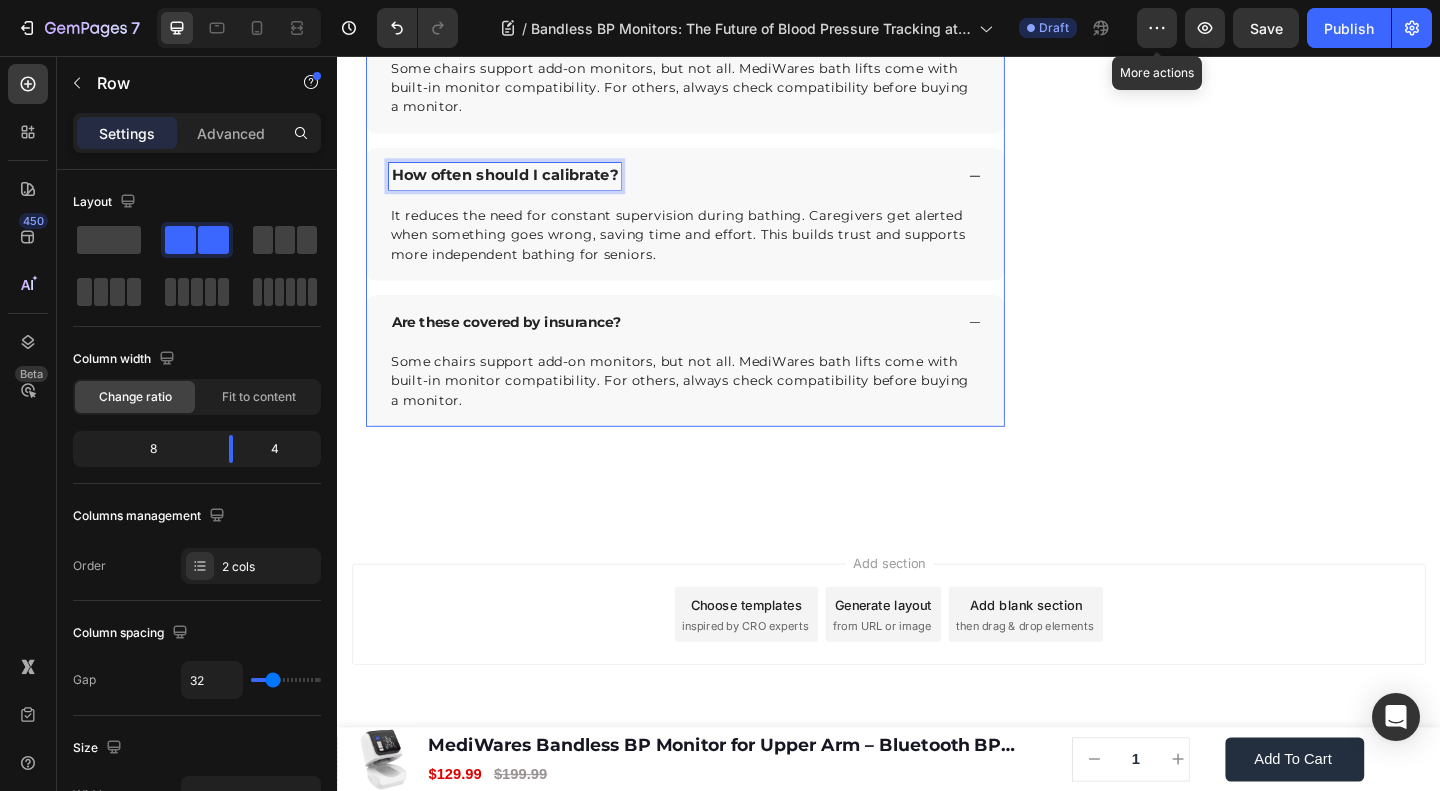 click on "How often should I calibrate?" at bounding box center [519, 185] 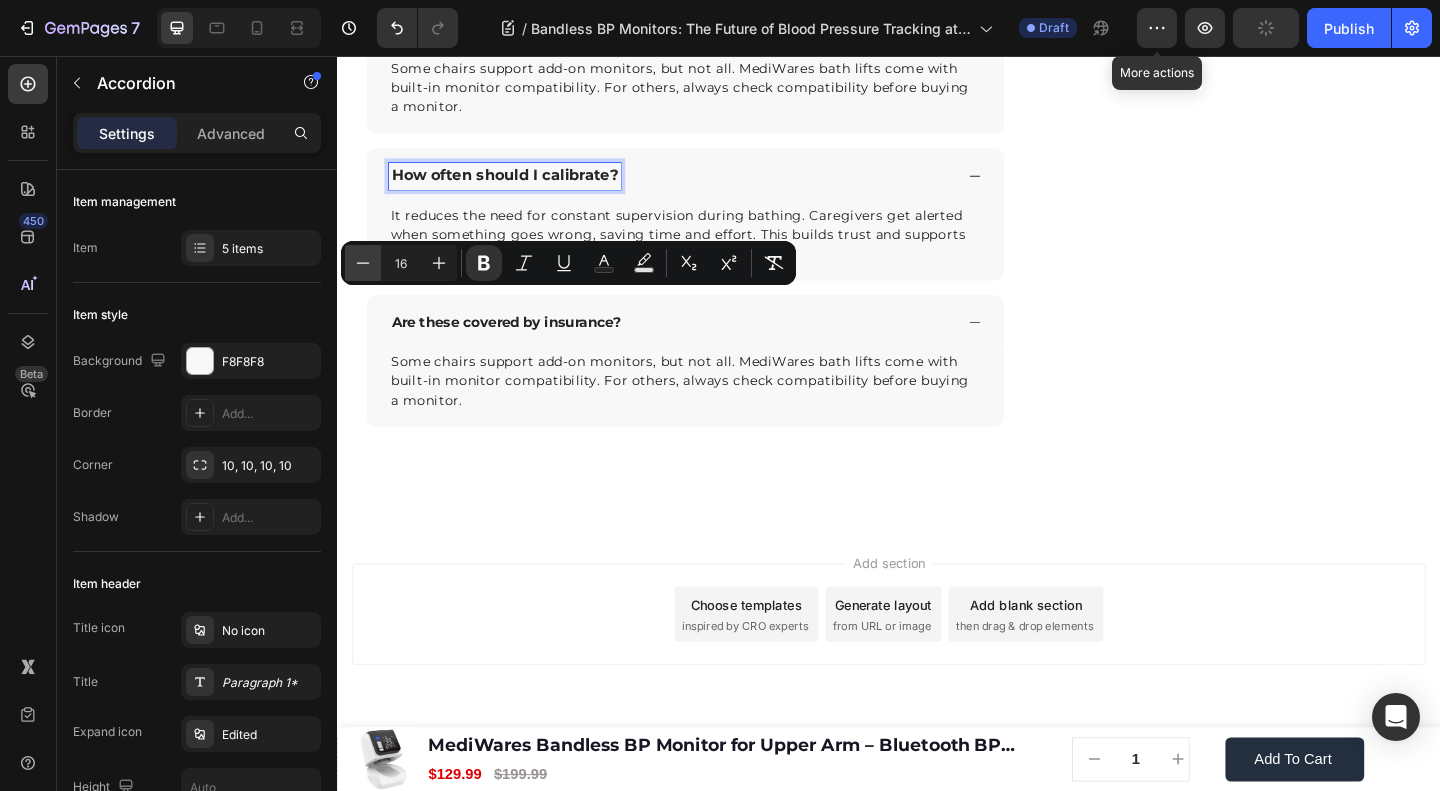 click 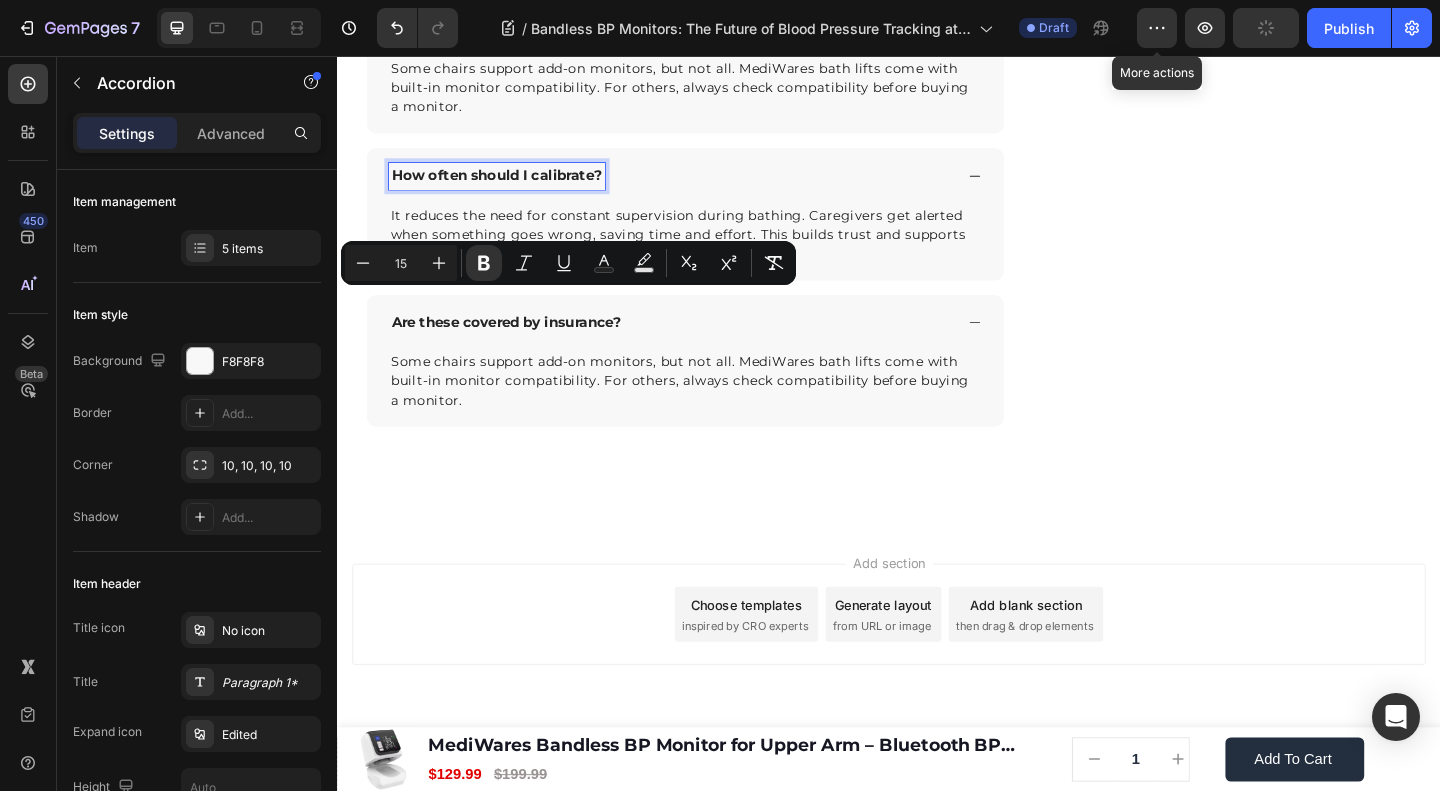 click on "Can seniors use it easily?" at bounding box center (503, 25) 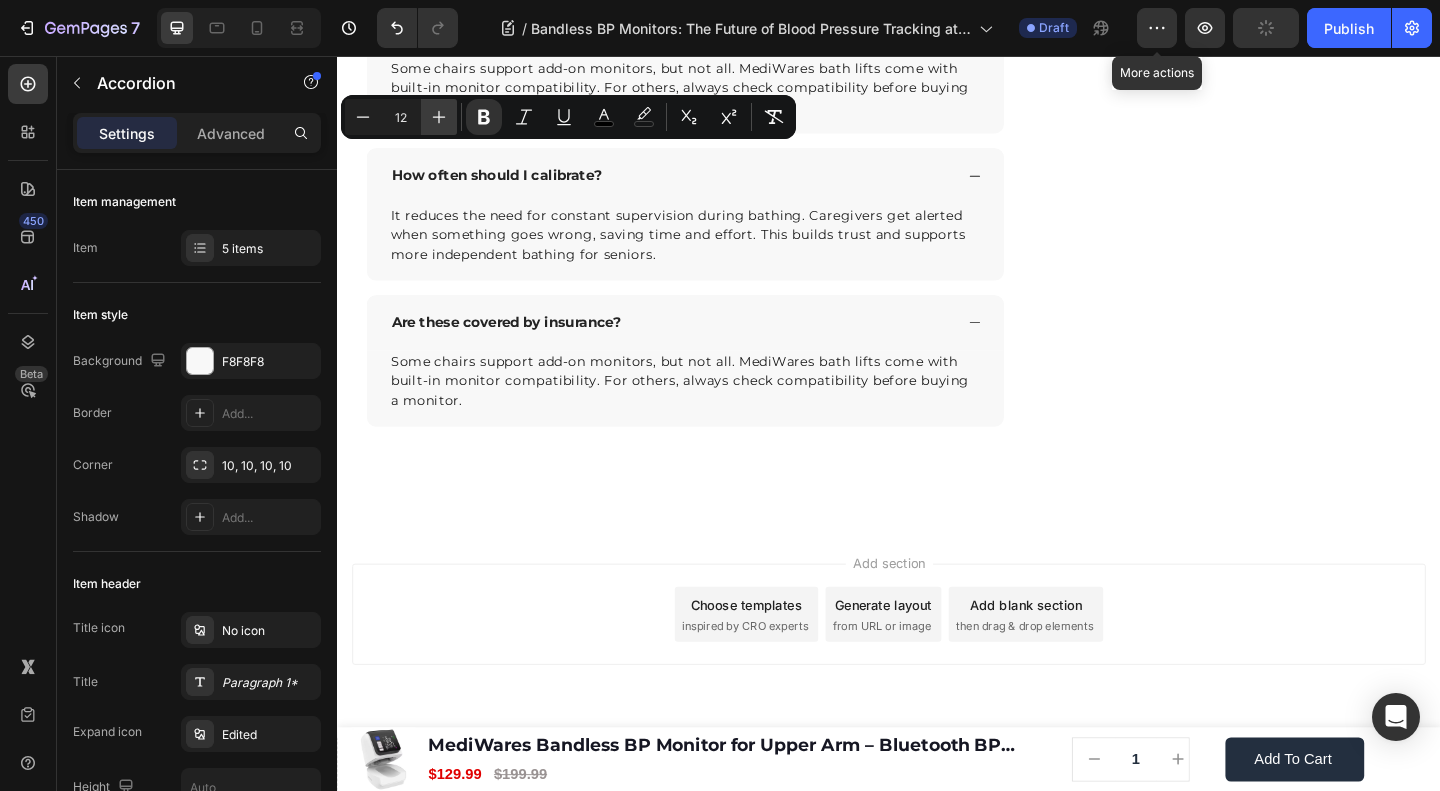 click 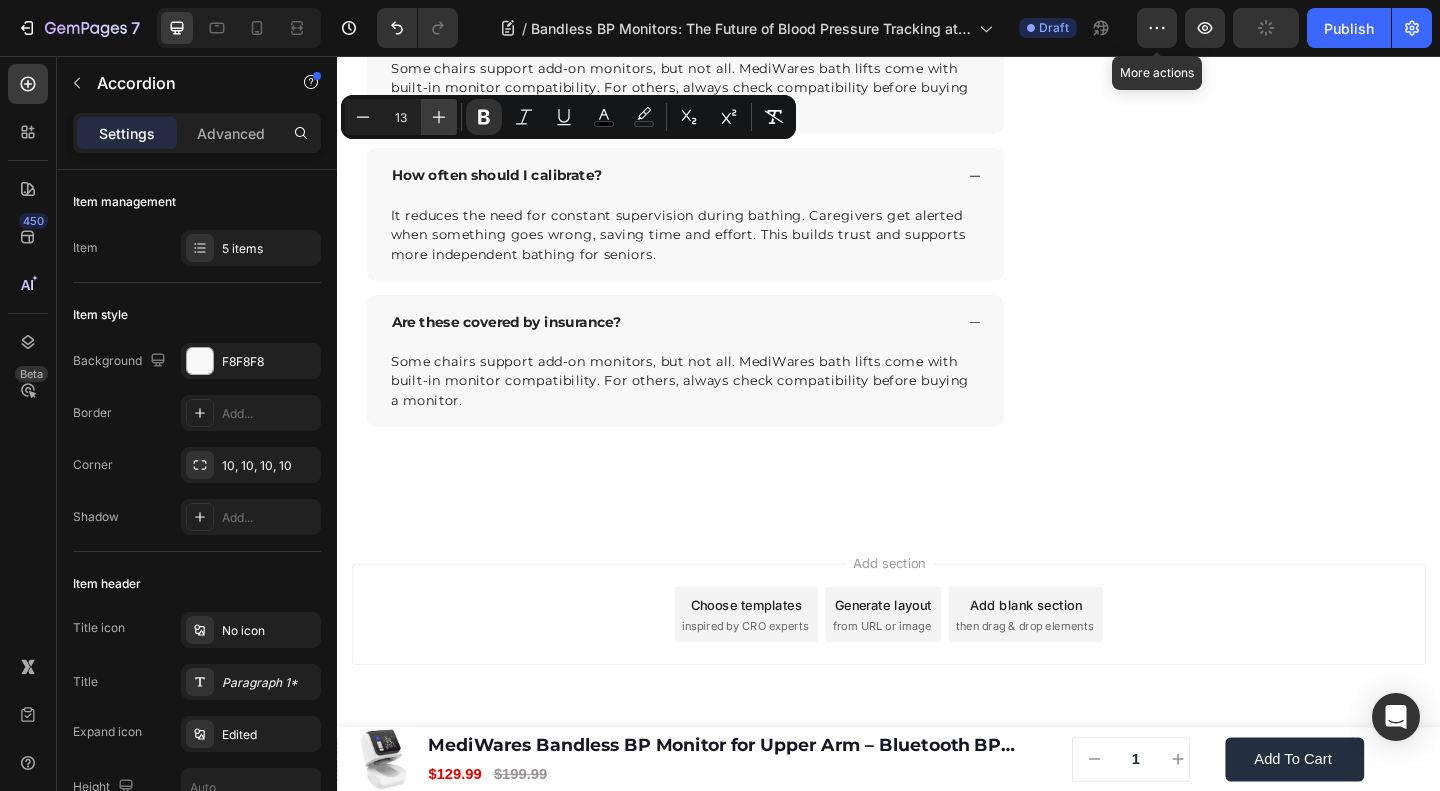 click 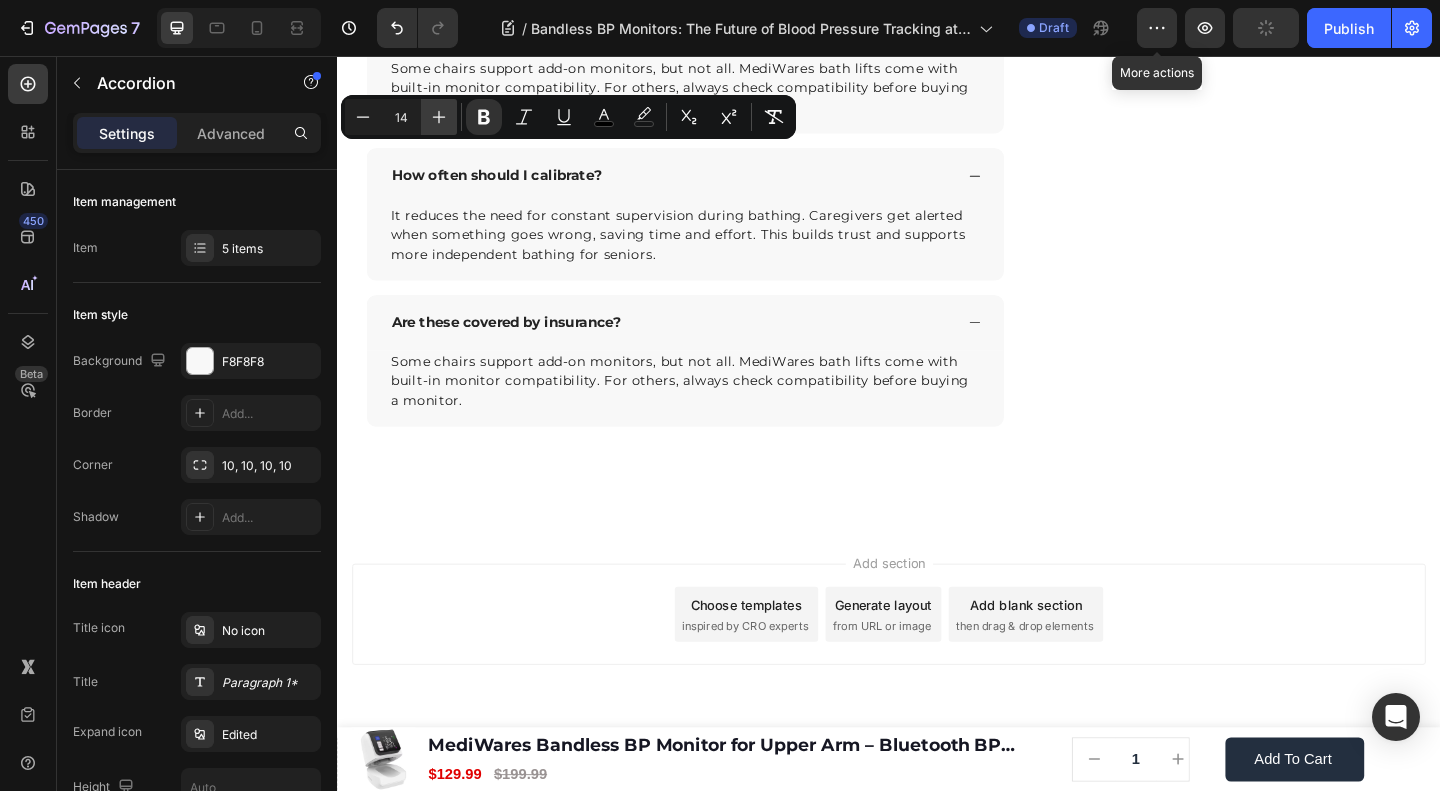 click 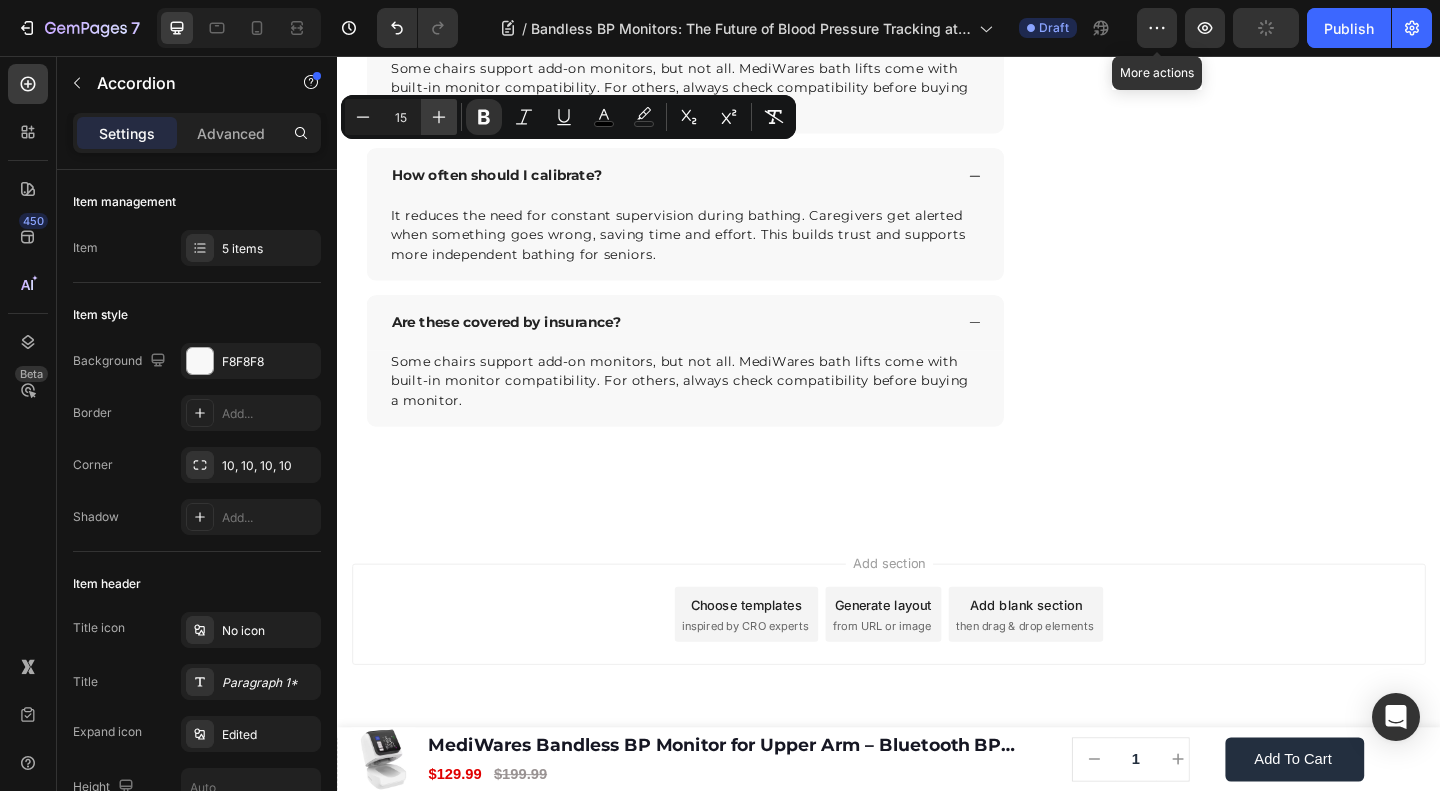 click 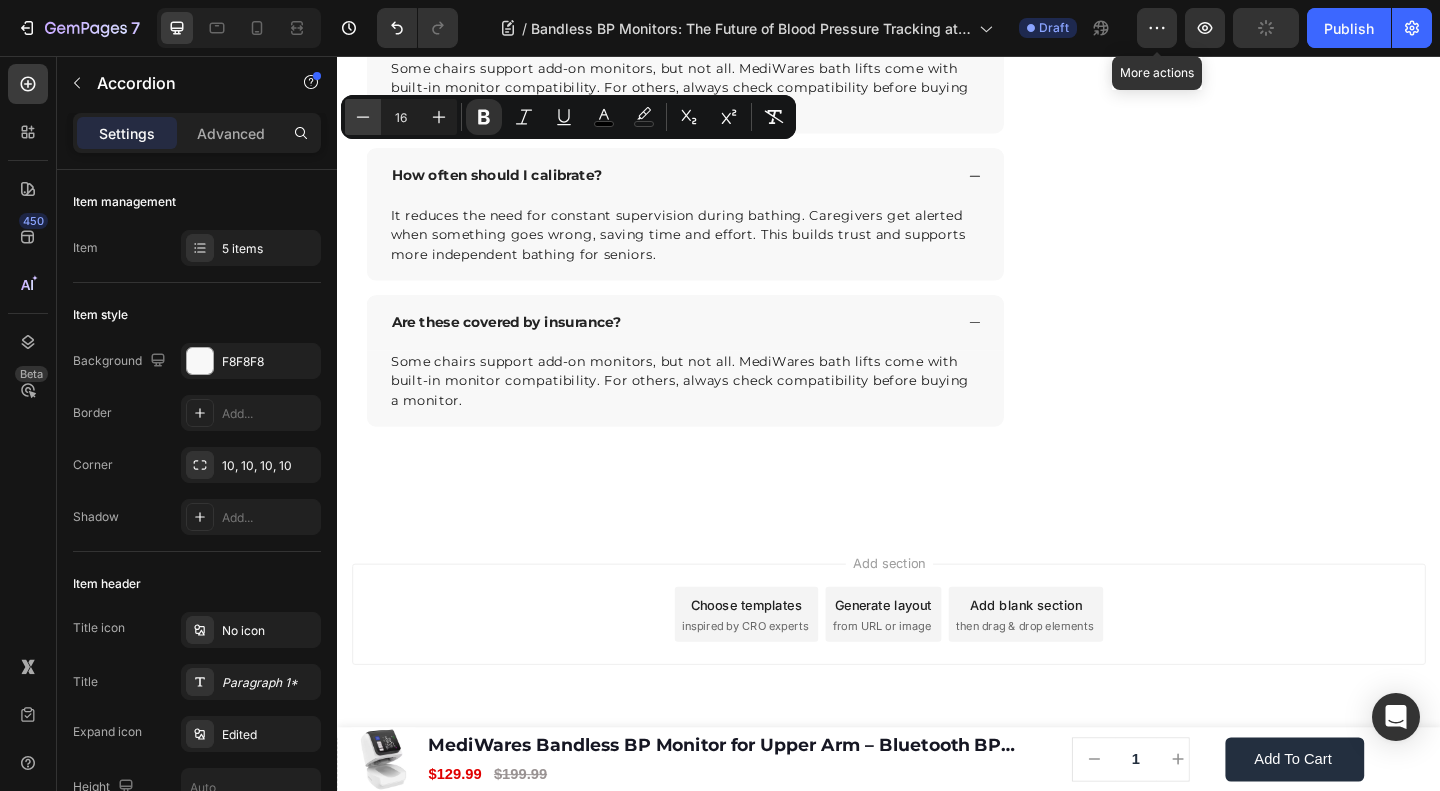 click on "Minus" at bounding box center [363, 117] 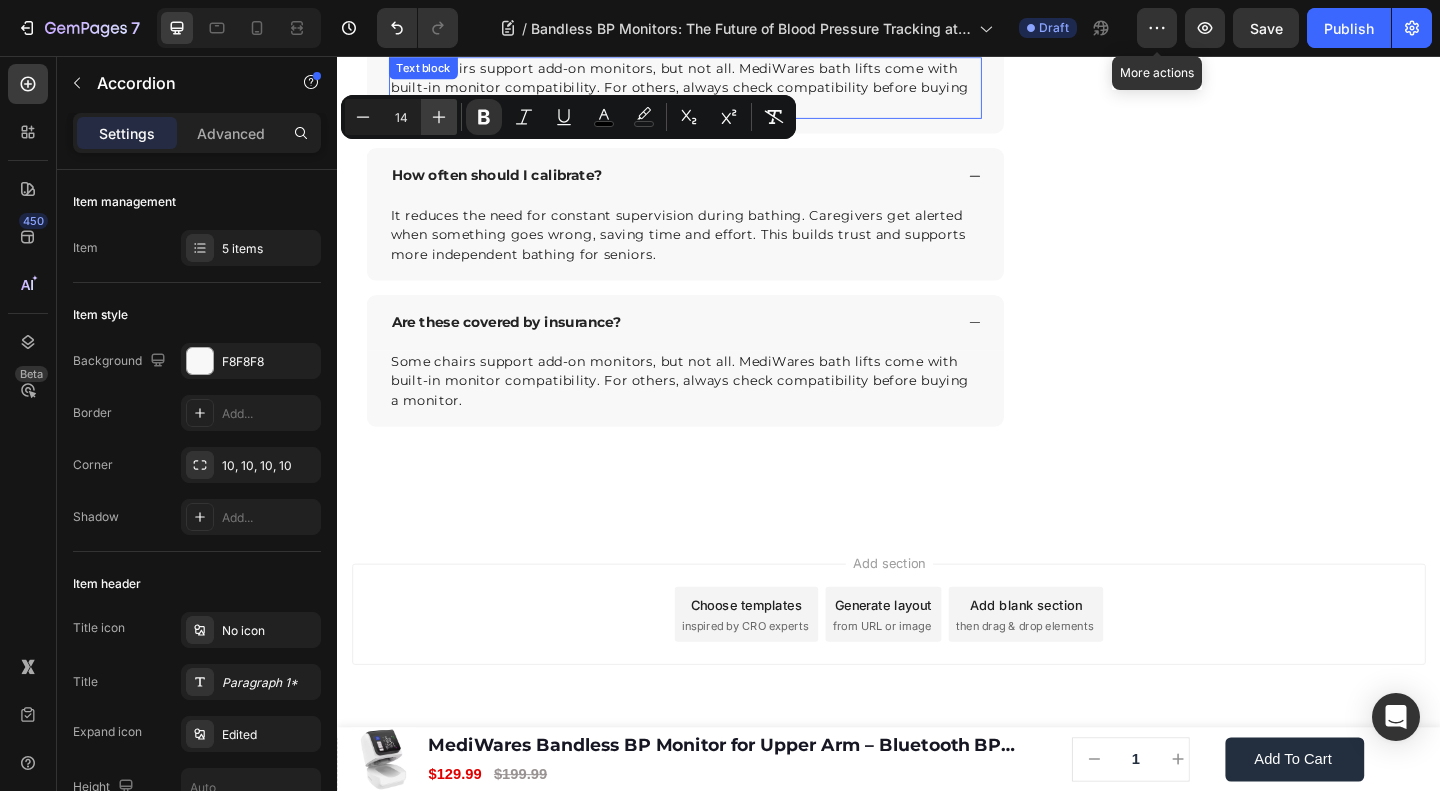 click 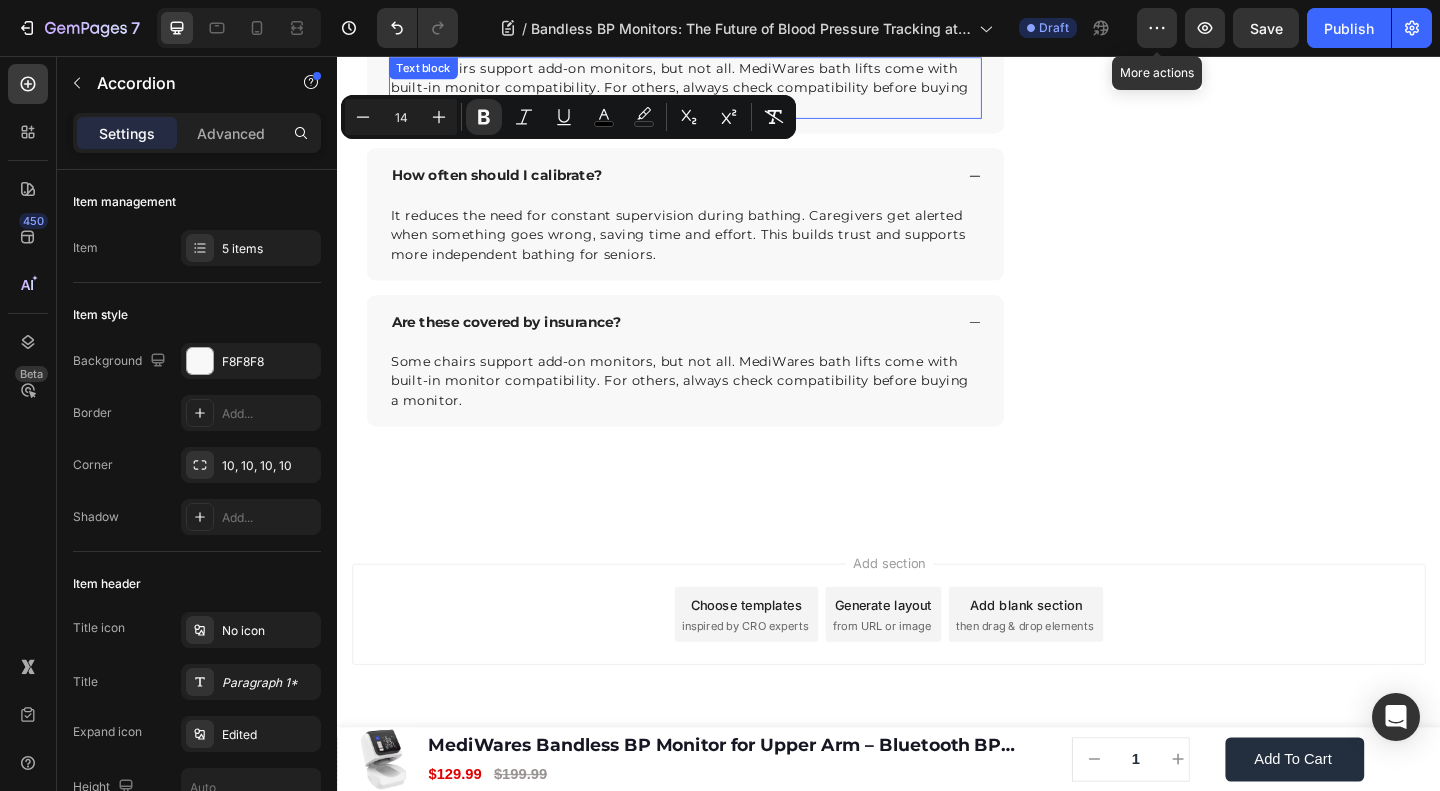 type on "15" 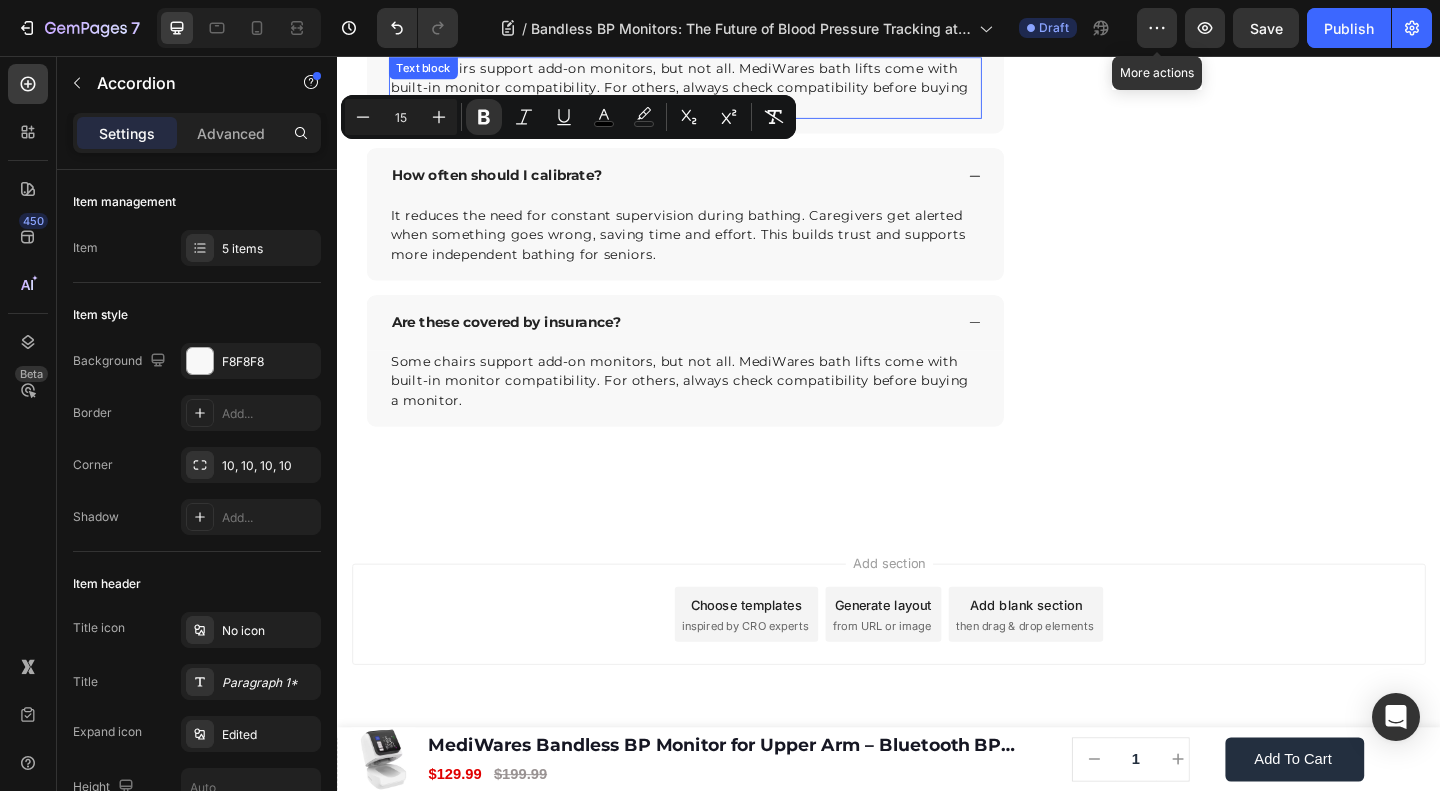 click on "🔥Up to 50% OFF Ending Soon🔥 Text block 03 Days 04 Hrs 55 Mins 06 Secs Countdown Timer Image Clinically Approved Accuracy Over 35,000 Units Sold Affordable Quality with Warranty Doctor Recommended Eco-Friendly Design Item list Shop Now and Save 50% Button
30-day money back guarantee Item list Row Product Images $149.99 Product Price Product Price $199.99 Product Price Product Price Row
Add to cart Add to Cart Product Row Row Image Row" at bounding box center (1332, -2786) 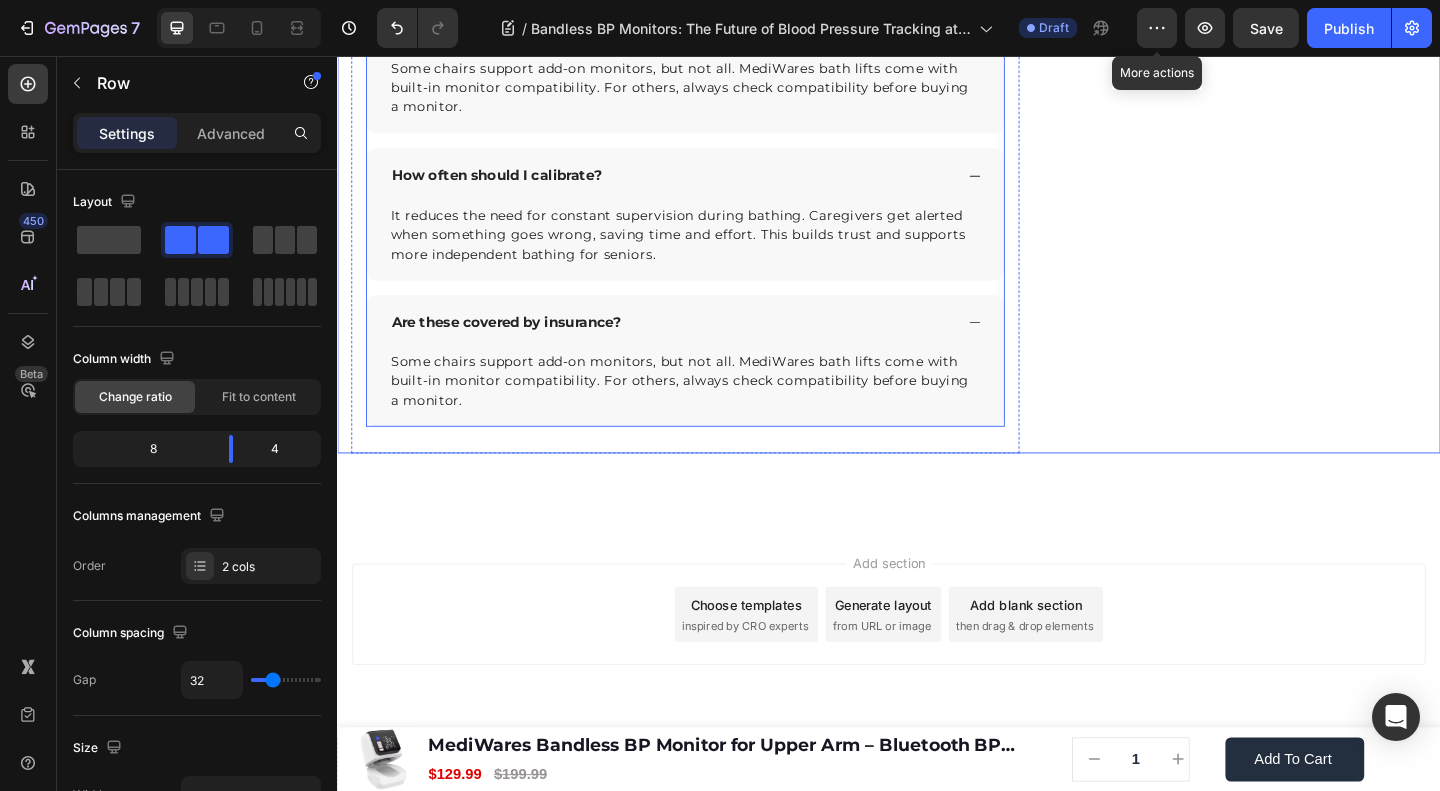 click on "How often should I calibrate?" at bounding box center [715, 186] 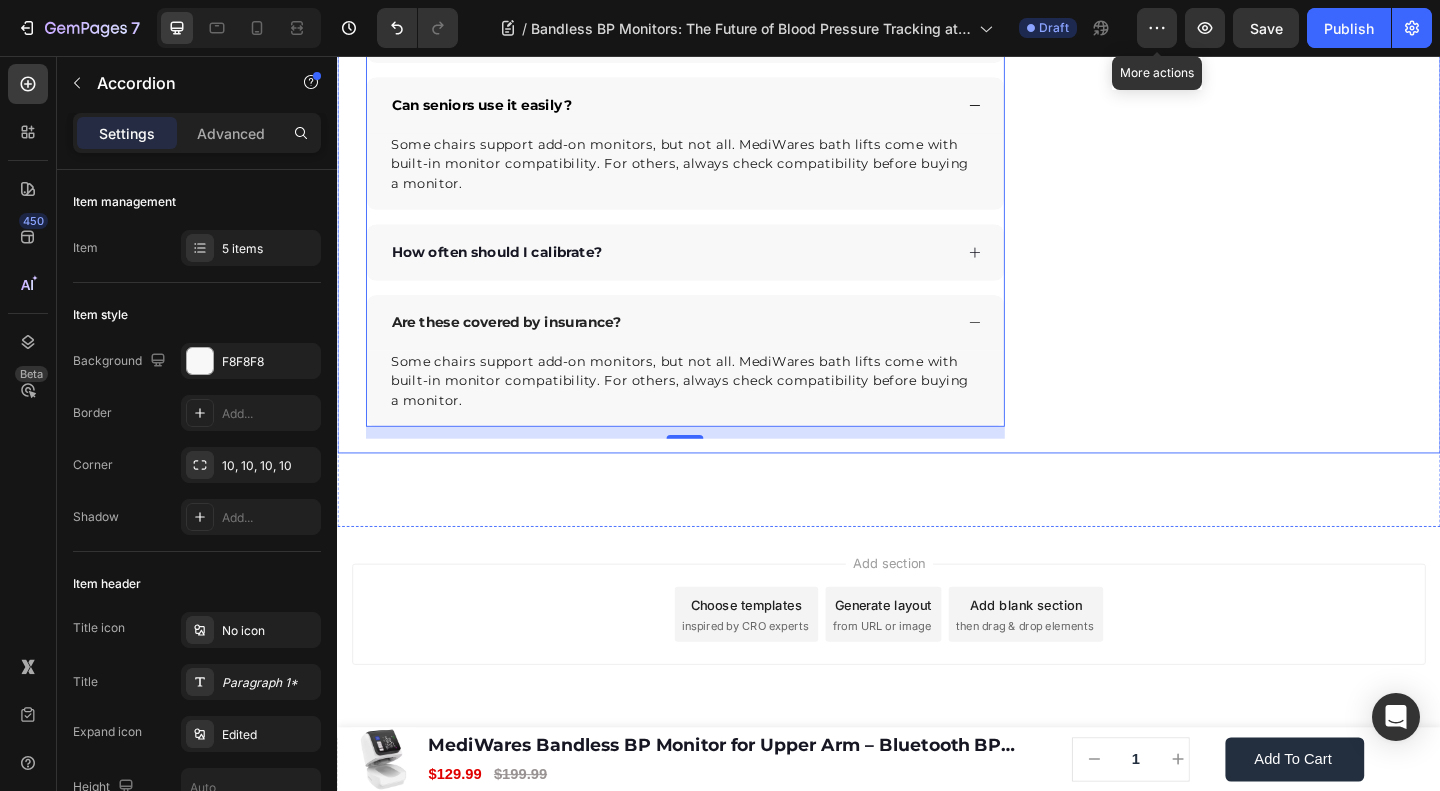 click on "🔥Up to 50% OFF Ending Soon🔥 Text block 03 Days 04 Hrs 55 Mins 06 Secs Countdown Timer Image Clinically Approved Accuracy Over 35,000 Units Sold Affordable Quality with Warranty Doctor Recommended Eco-Friendly Design Item list Shop Now and Save 50% Button
30-day money back guarantee Item list Row Product Images $149.99 Product Price Product Price $199.99 Product Price Product Price Row
Add to cart Add to Cart Product Row Row Image Row" at bounding box center (1332, -2745) 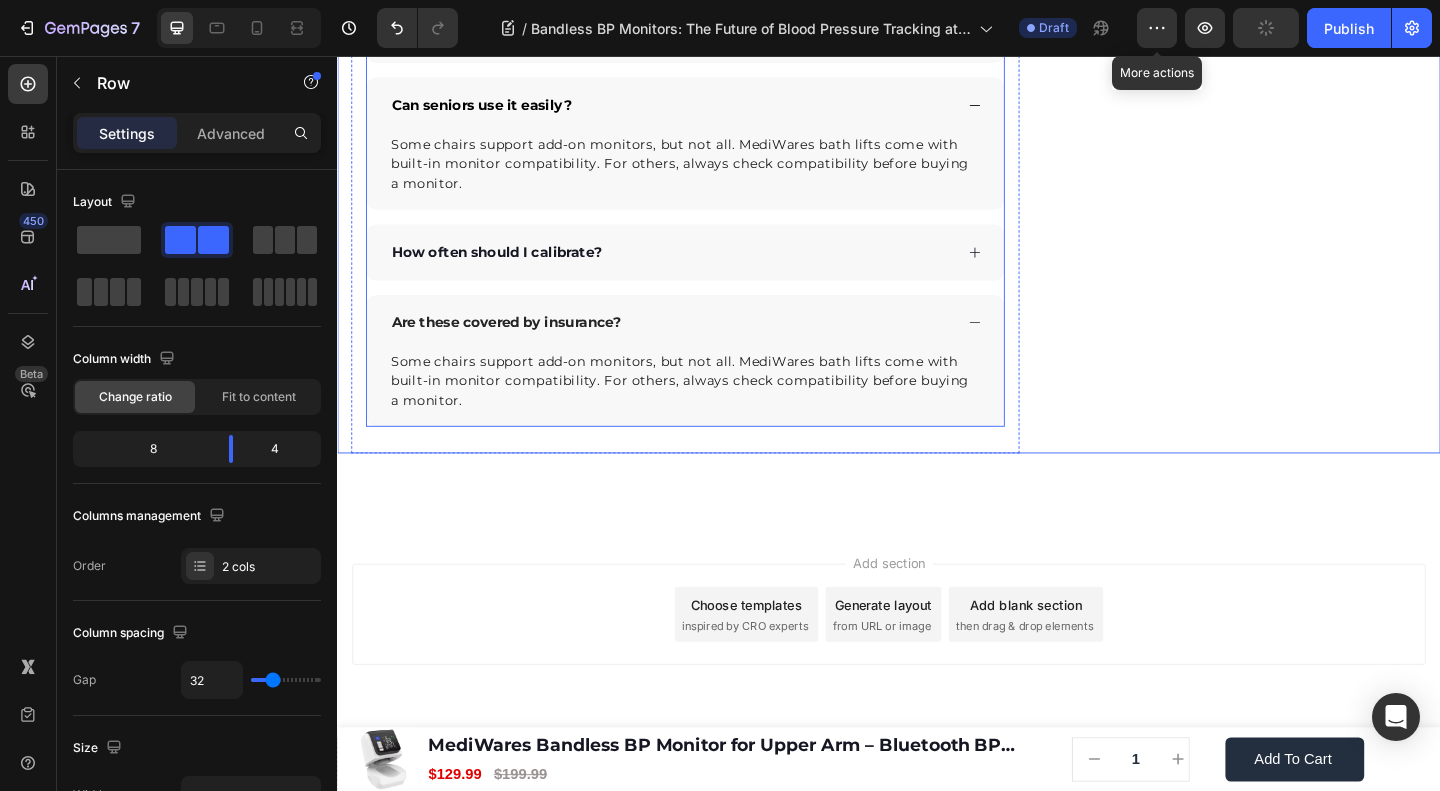 scroll, scrollTop: 6266, scrollLeft: 0, axis: vertical 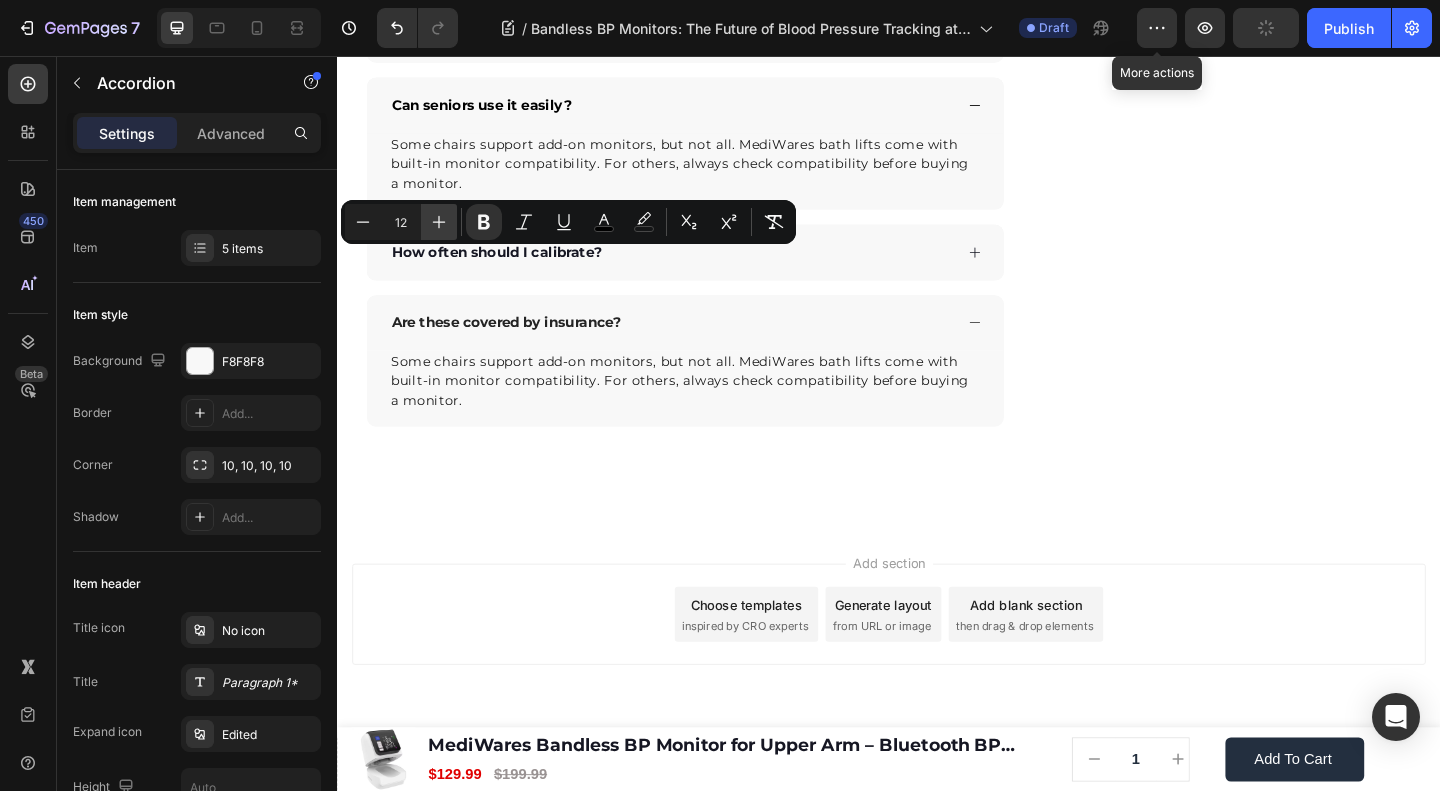click 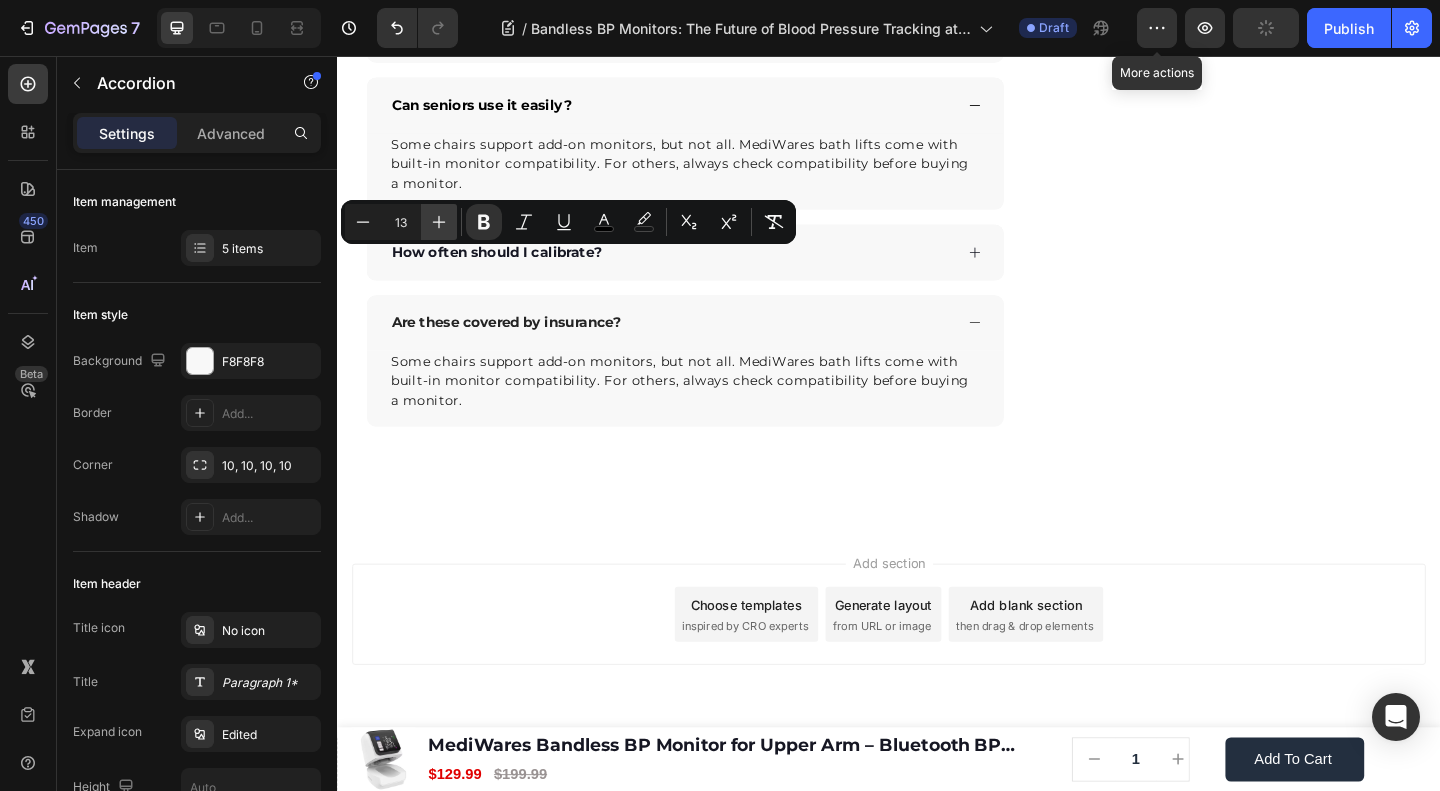 click 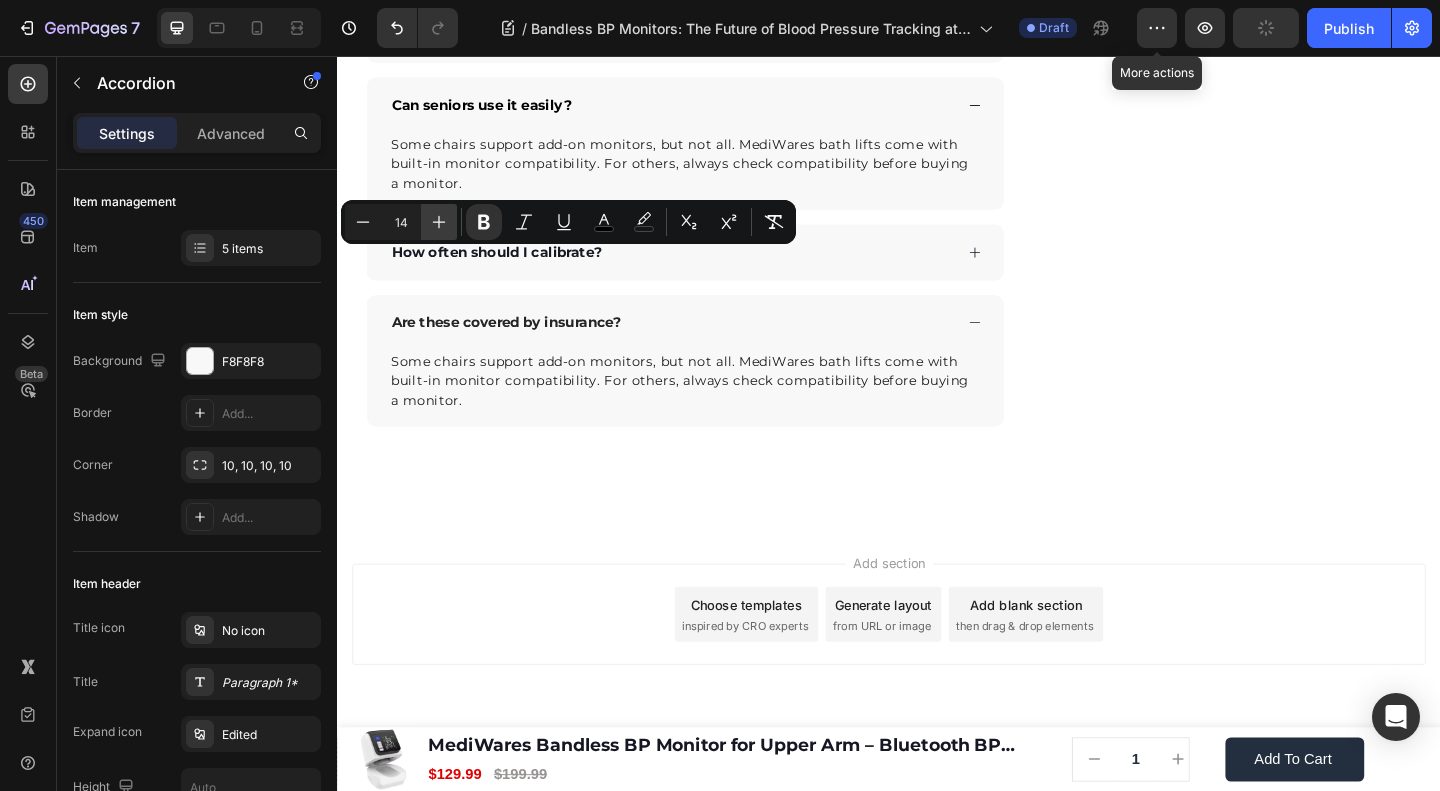 click 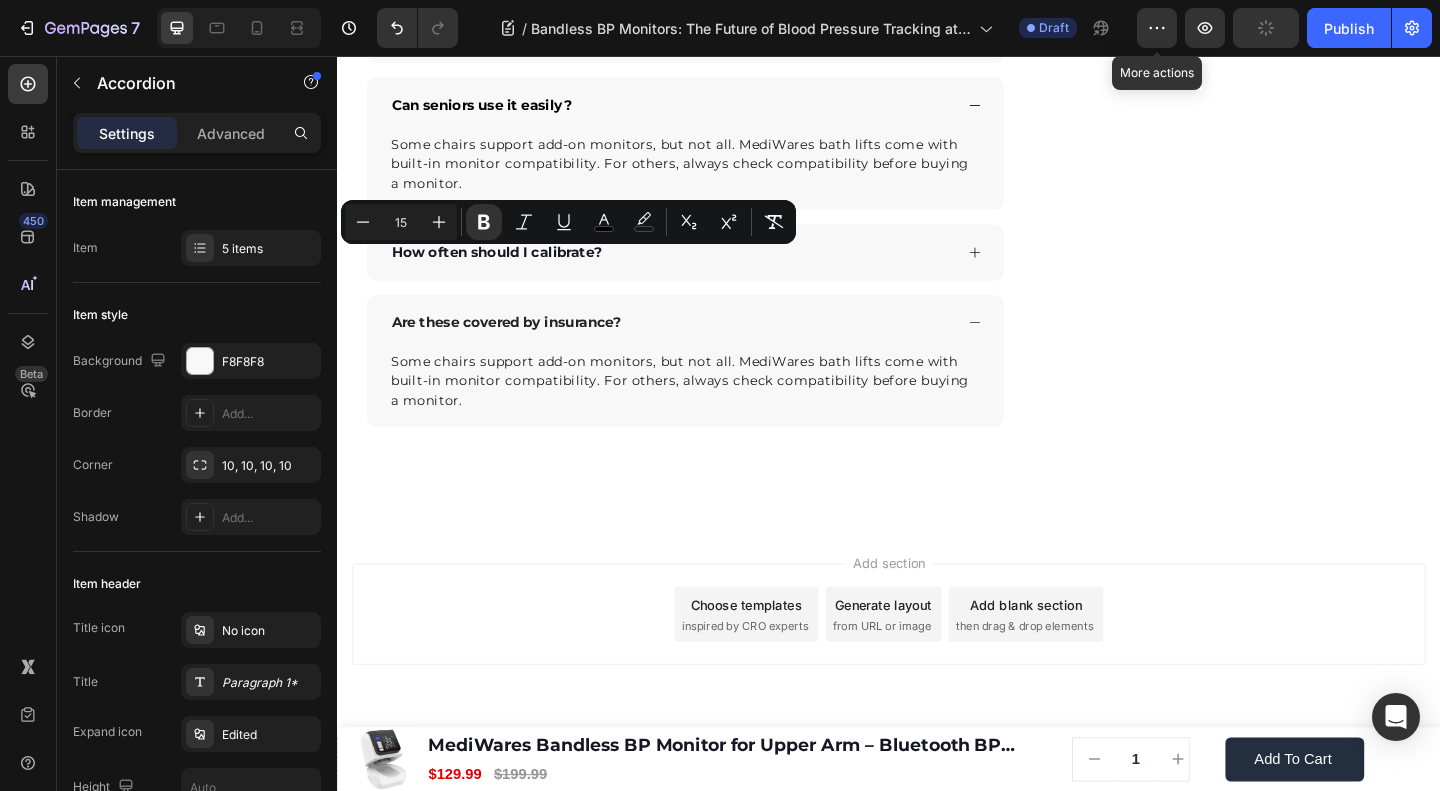 click on "🔥Up to 50% OFF Ending Soon🔥 Text block 03 Days 04 Hrs 55 Mins 01 Secs Countdown Timer Image Clinically Approved Accuracy Over 35,000 Units Sold Affordable Quality with Warranty Doctor Recommended Eco-Friendly Design Item list Shop Now and Save 50% Button
30-day money back guarantee Item list Row Product Images $149.99 Product Price Product Price $199.99 Product Price Product Price Row
Add to cart Add to Cart Product Row Row Image Row" at bounding box center [1332, -2745] 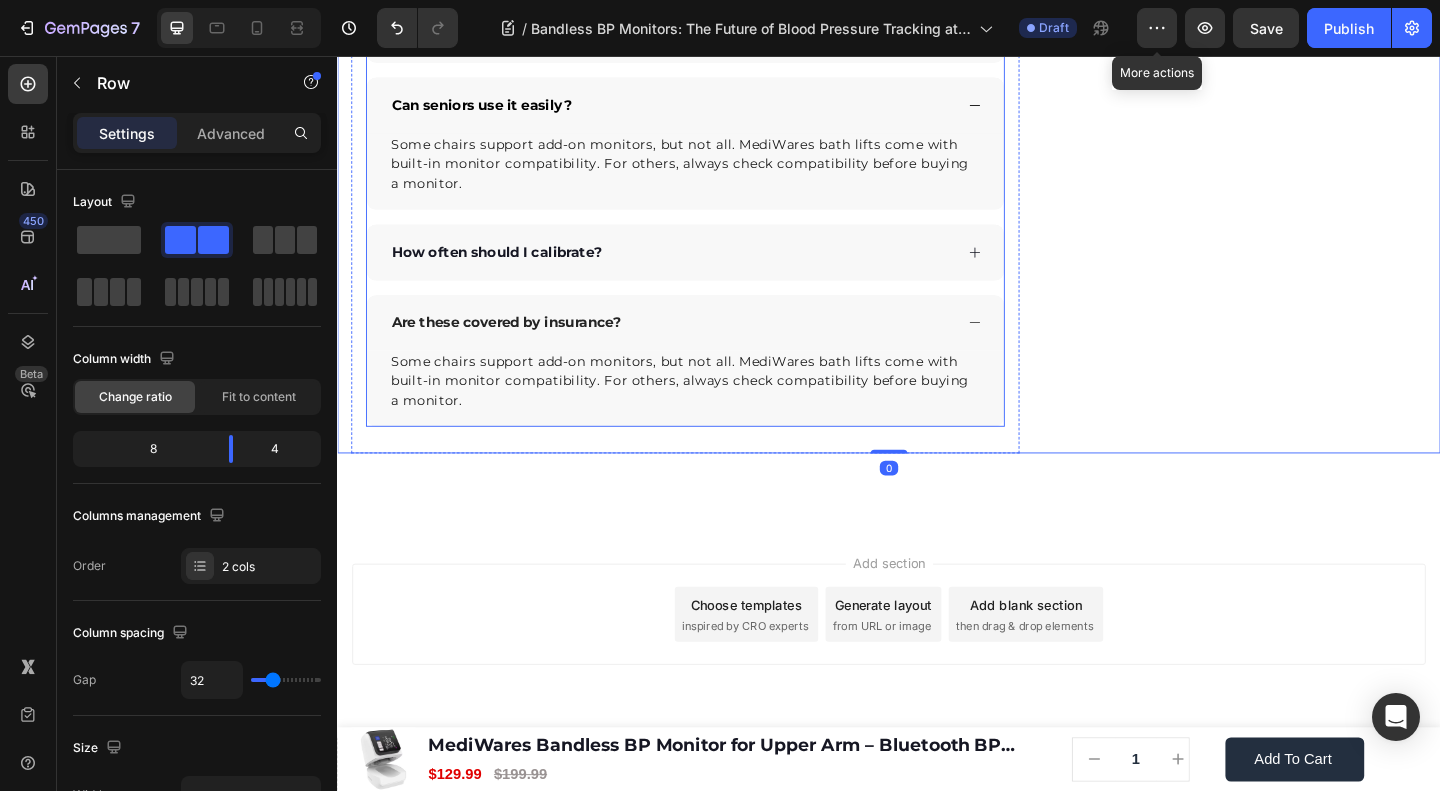 click 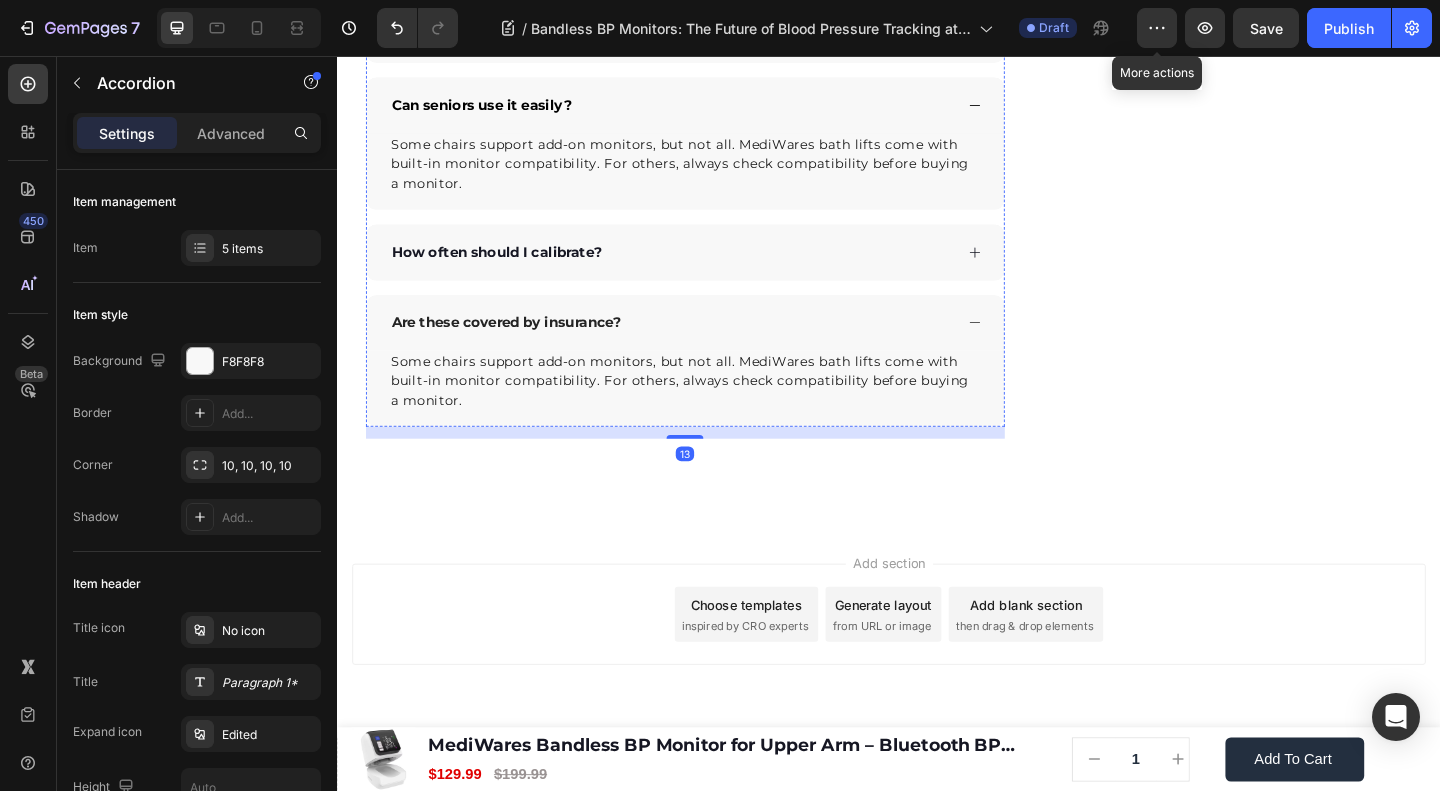 click on "A bath lift monitor checks the battery, weight, tilt, and general function of a bath lift chair. It prevents issues like getting stuck mid-bath or overloading the chair. Think of it as your safety assistant that runs quiet checks in the background." at bounding box center [715, -63] 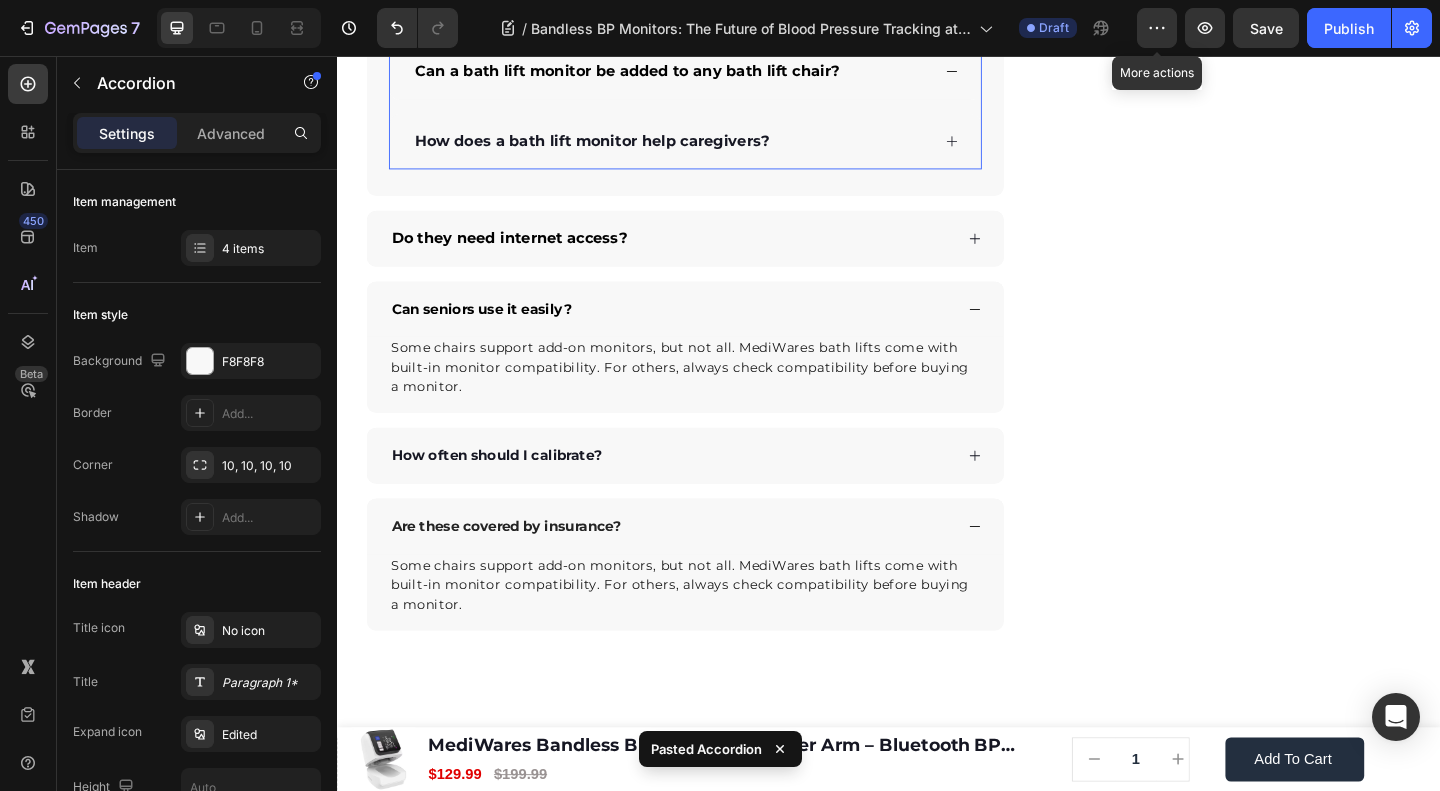 click 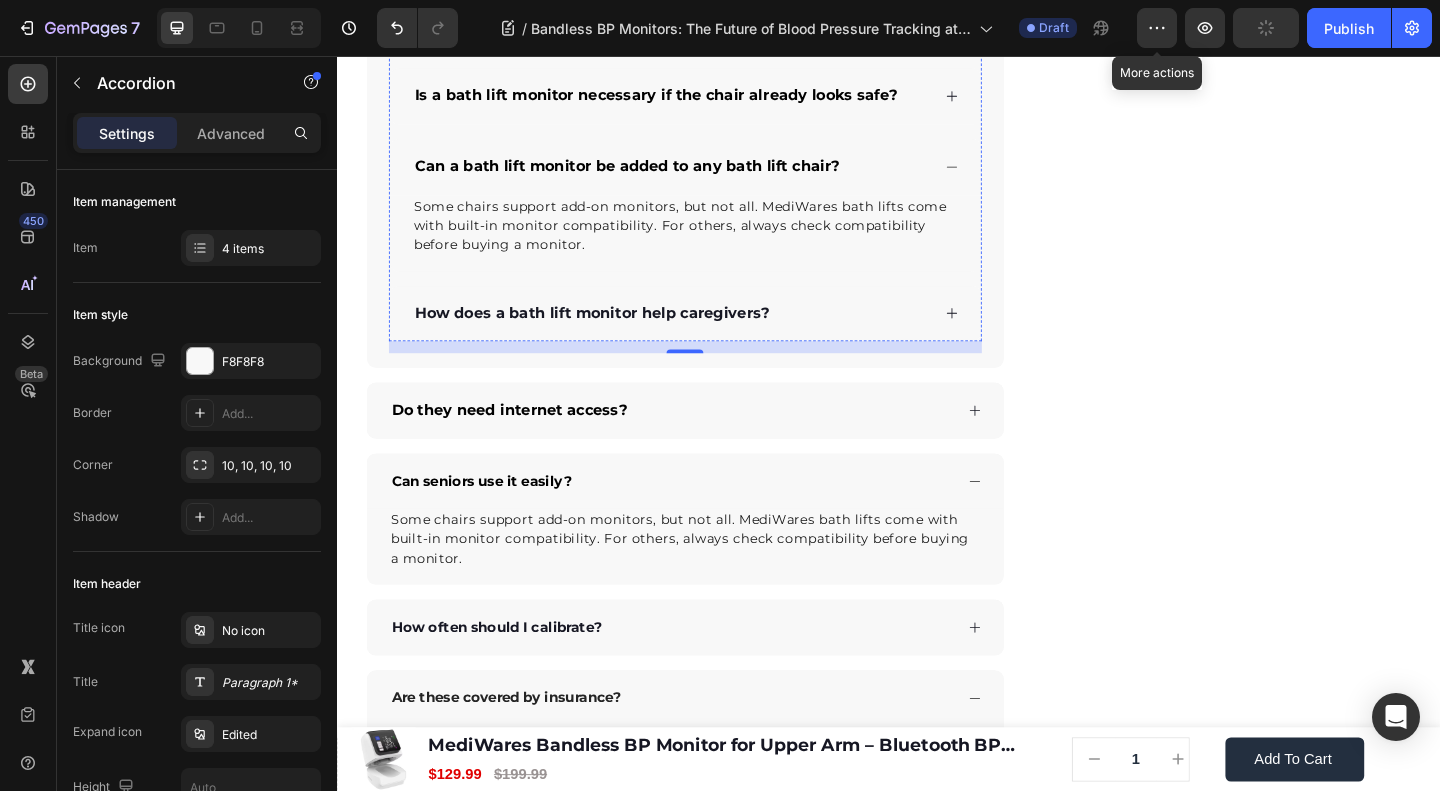 click on "Text block" at bounding box center [455, -39] 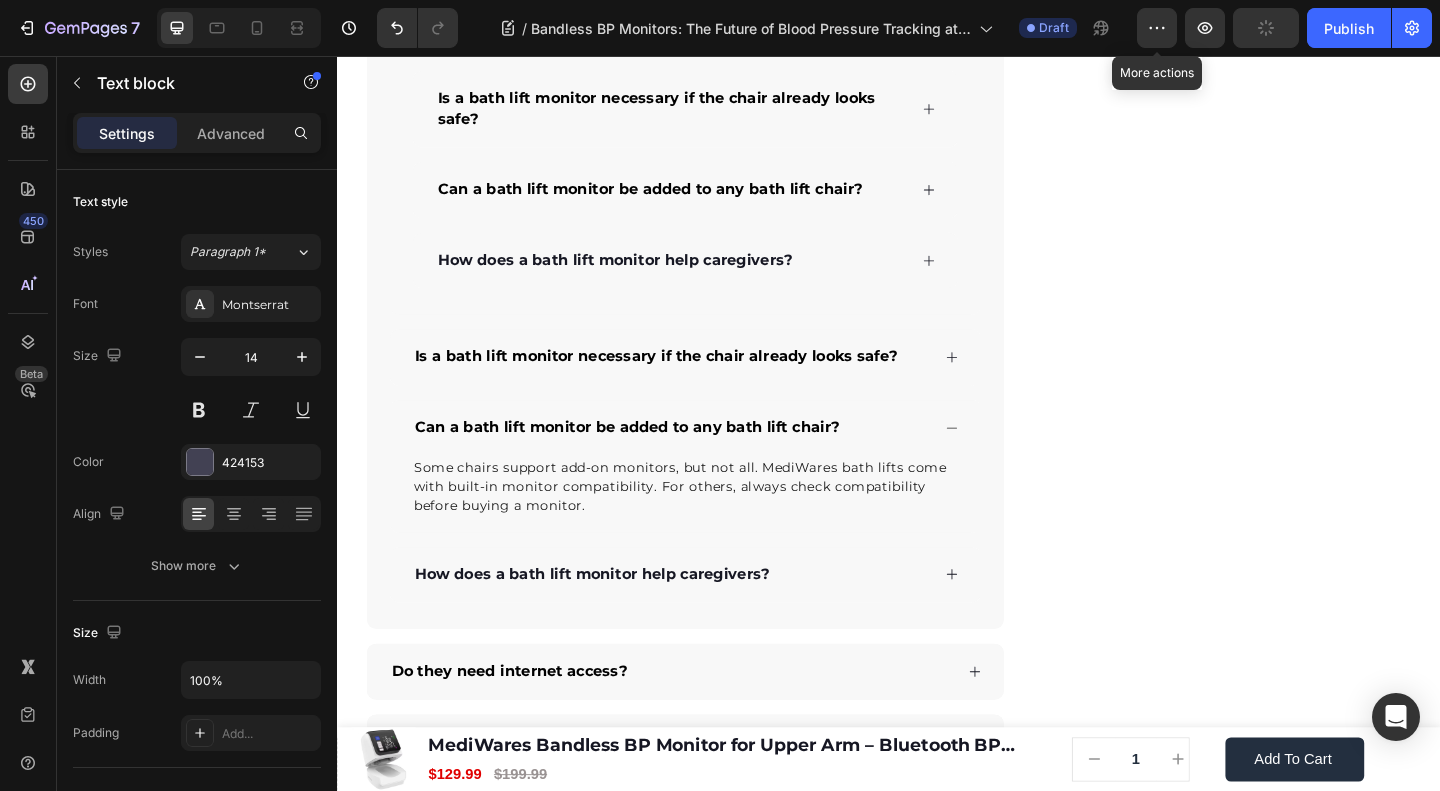 click 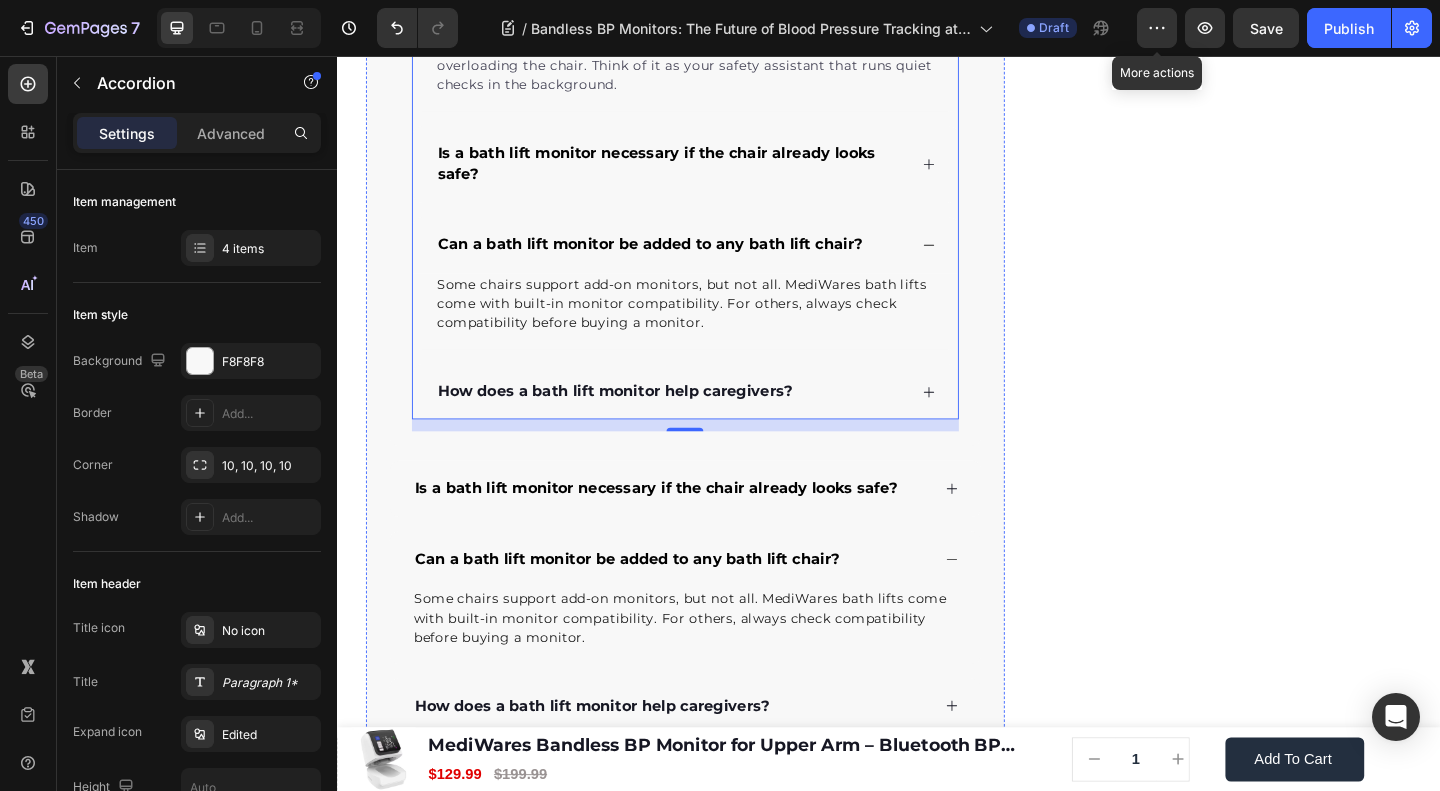 scroll, scrollTop: 6266, scrollLeft: 0, axis: vertical 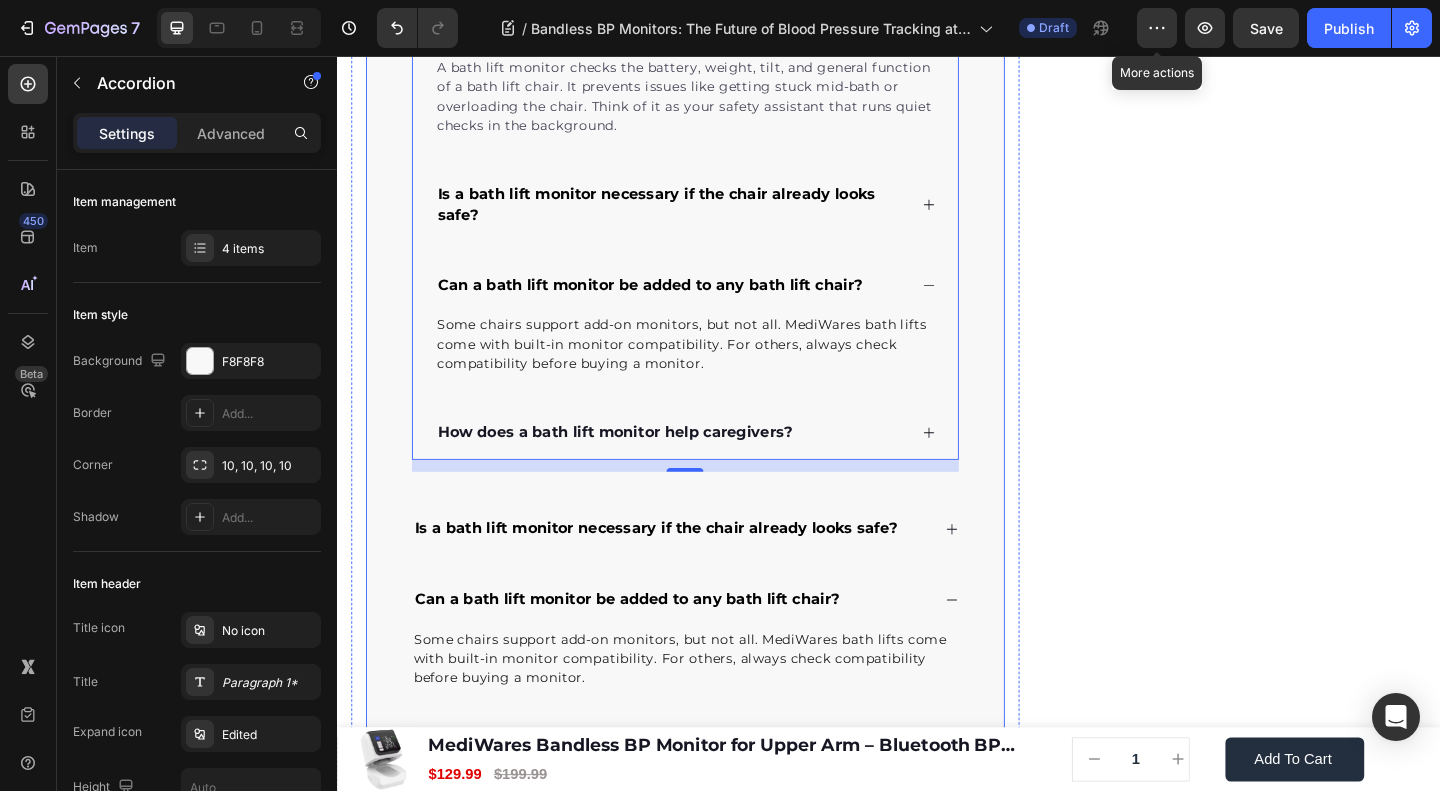 click on "Are bandless BP monitors accurate?" at bounding box center [715, -188] 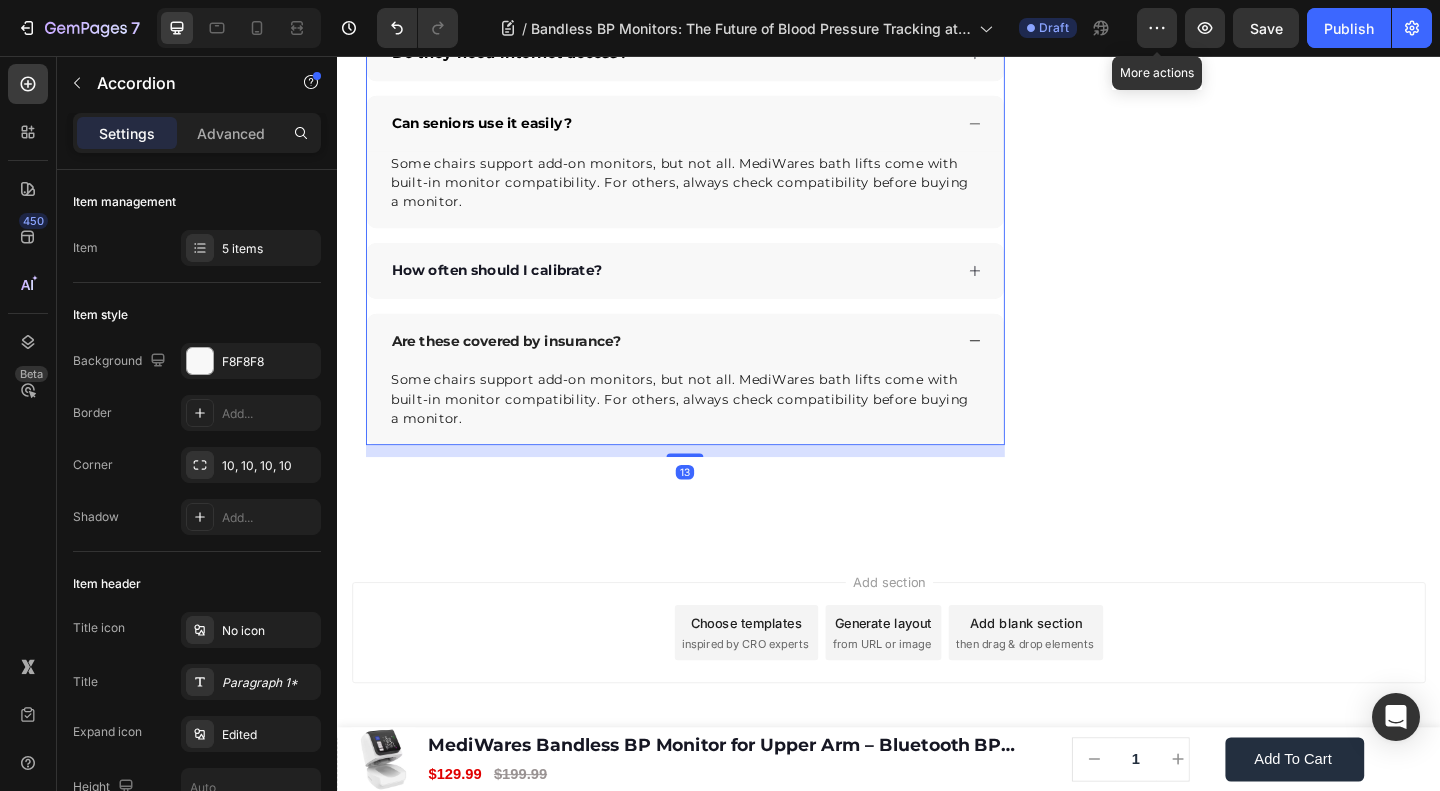 scroll, scrollTop: 6053, scrollLeft: 0, axis: vertical 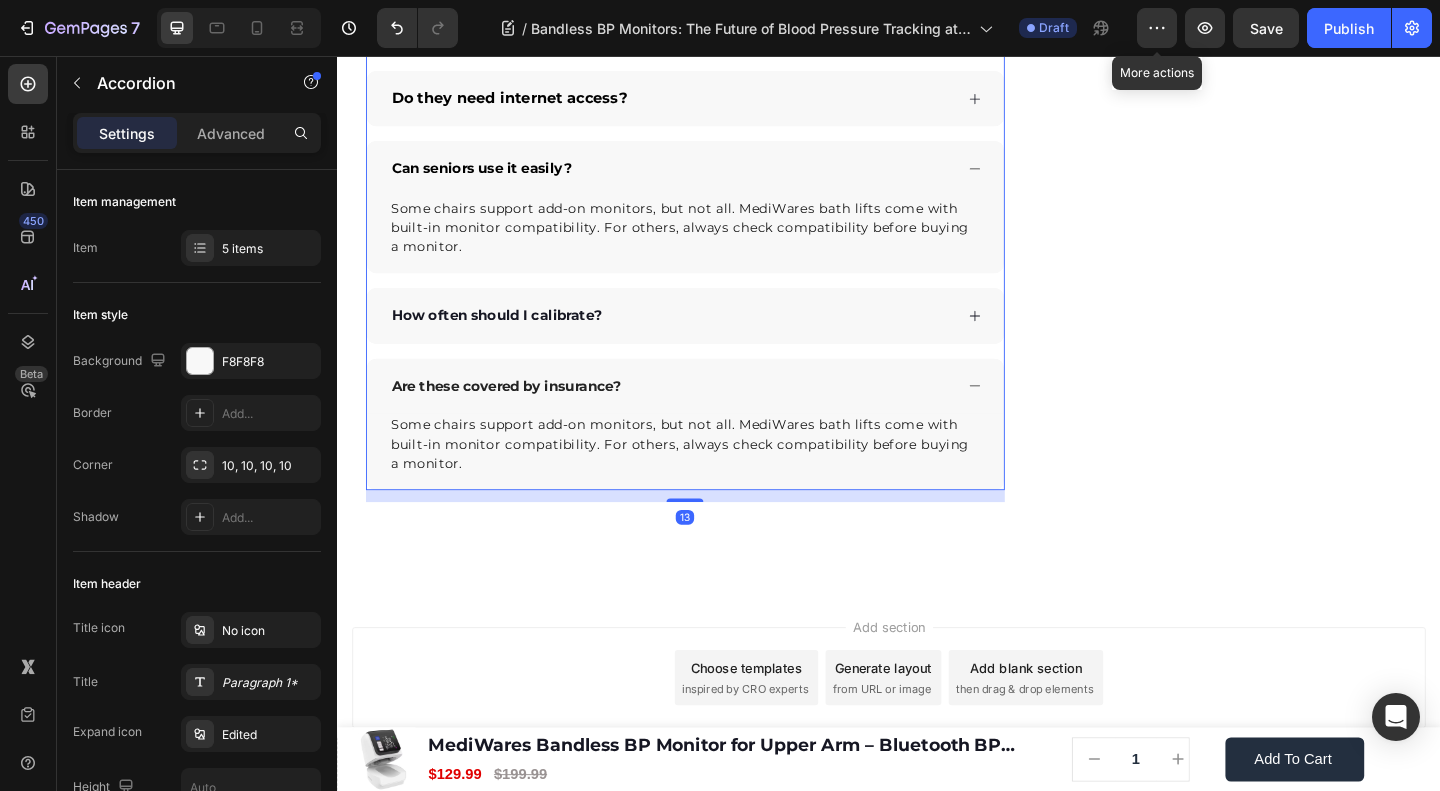 click on "Are bandless BP monitors accurate?" at bounding box center (715, 25) 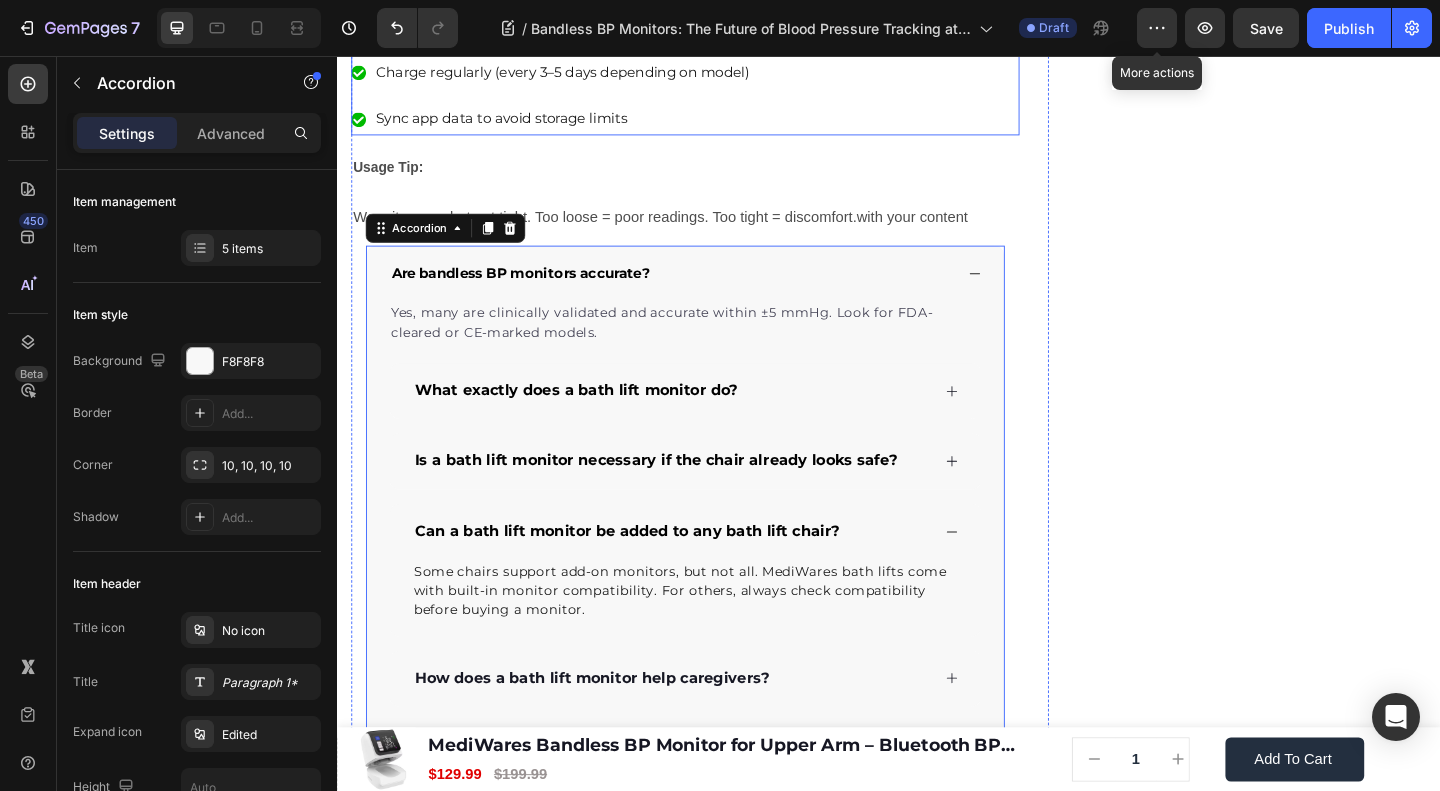 scroll, scrollTop: 6053, scrollLeft: 0, axis: vertical 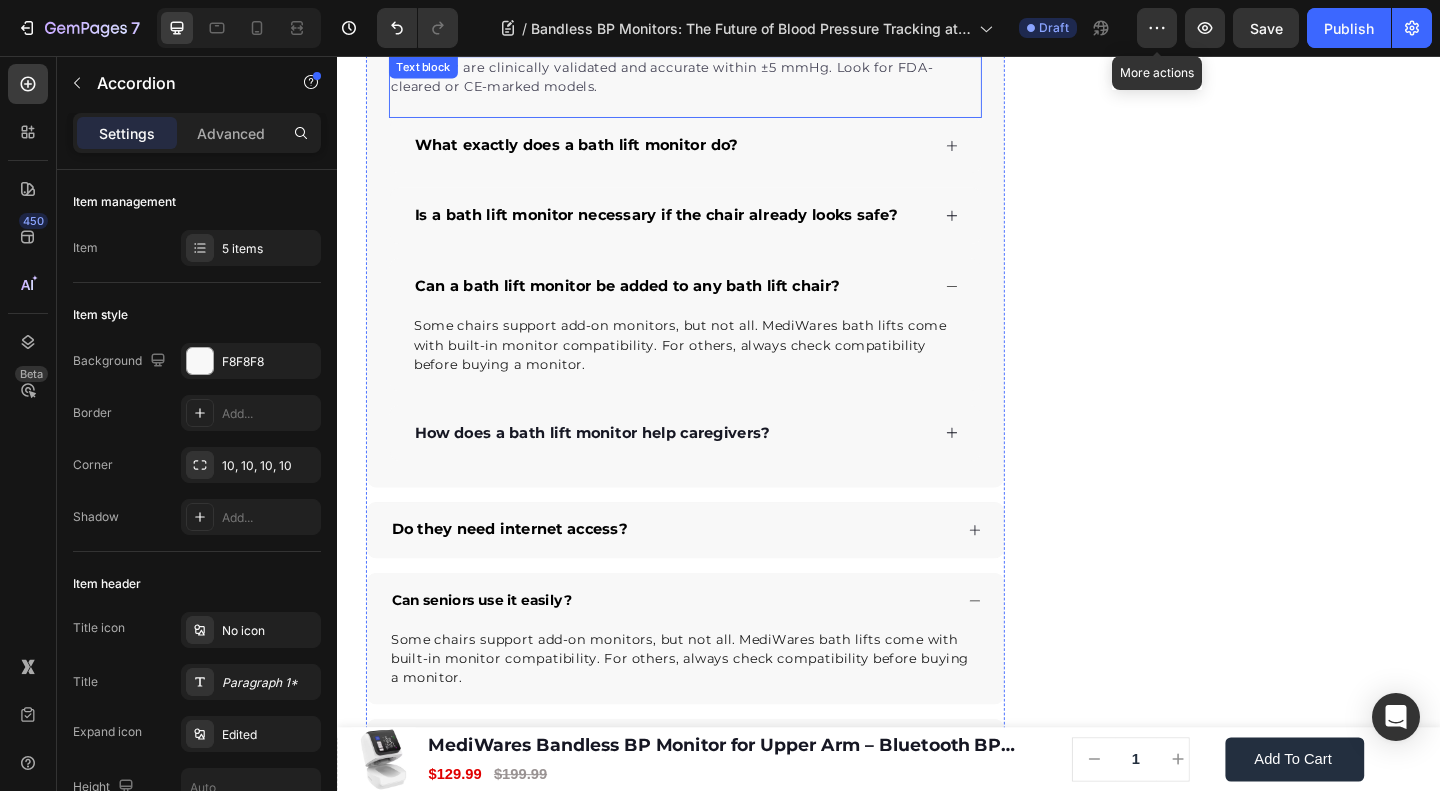 click on "What exactly does a bath lift monitor do?" at bounding box center (700, 153) 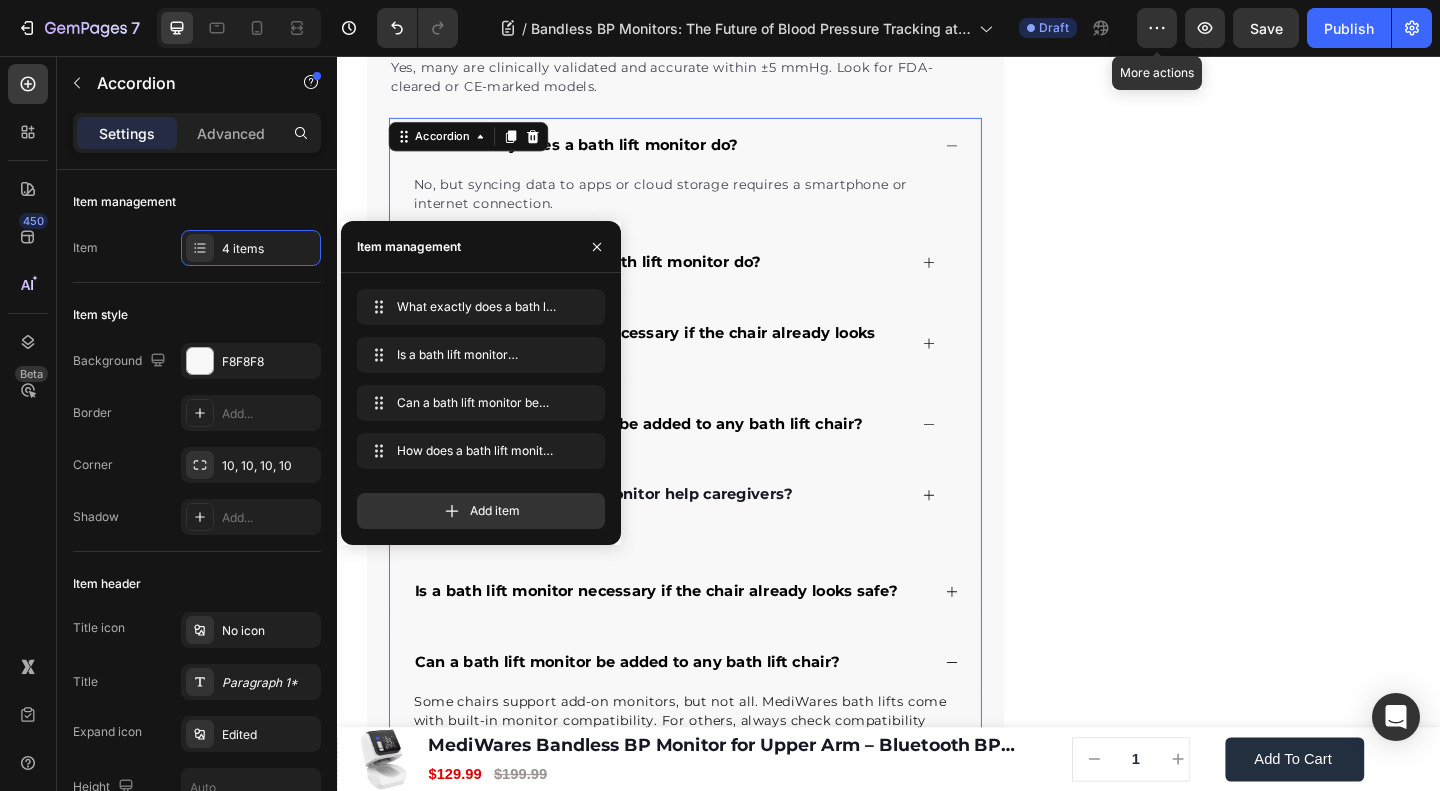 click 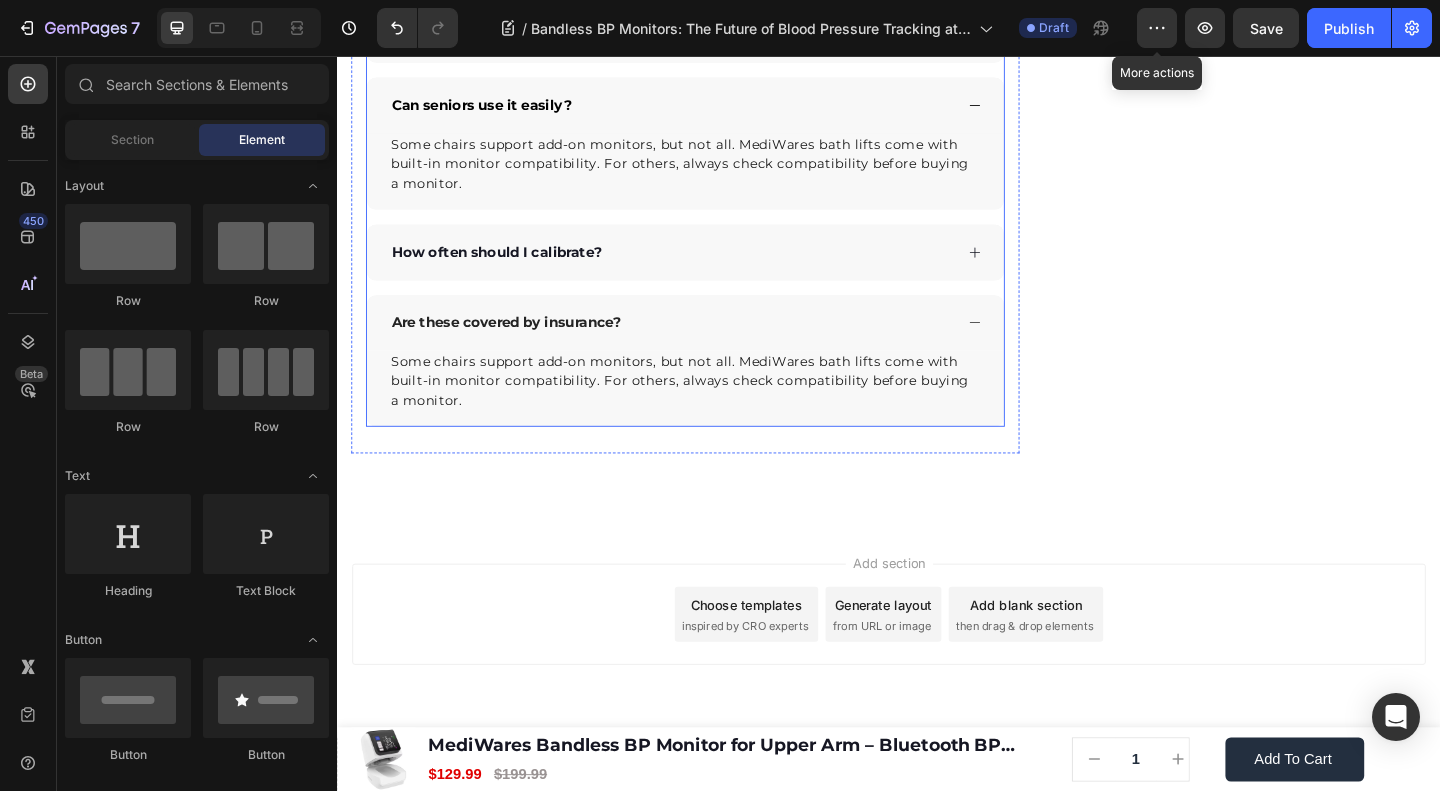 scroll, scrollTop: 6403, scrollLeft: 0, axis: vertical 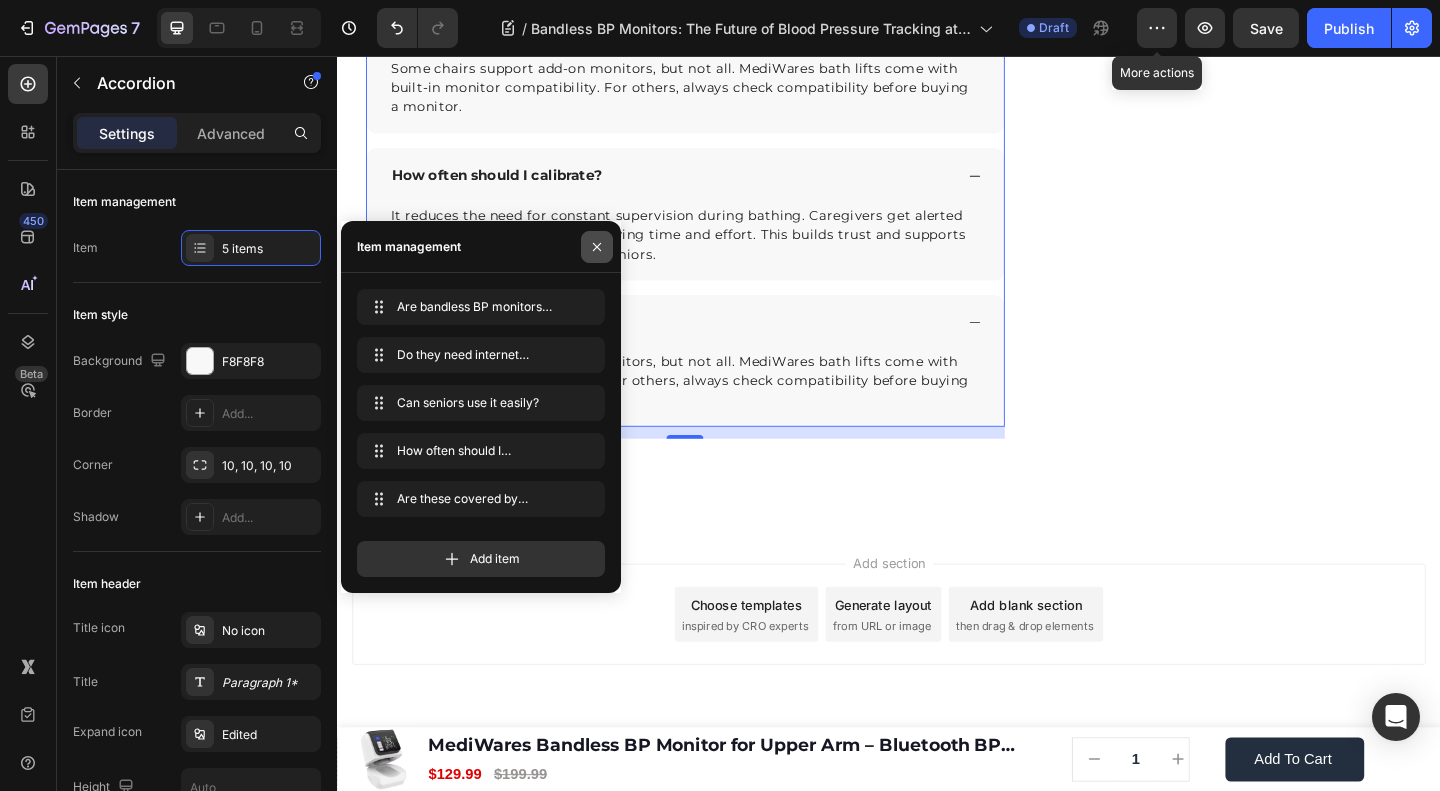 click at bounding box center [597, 247] 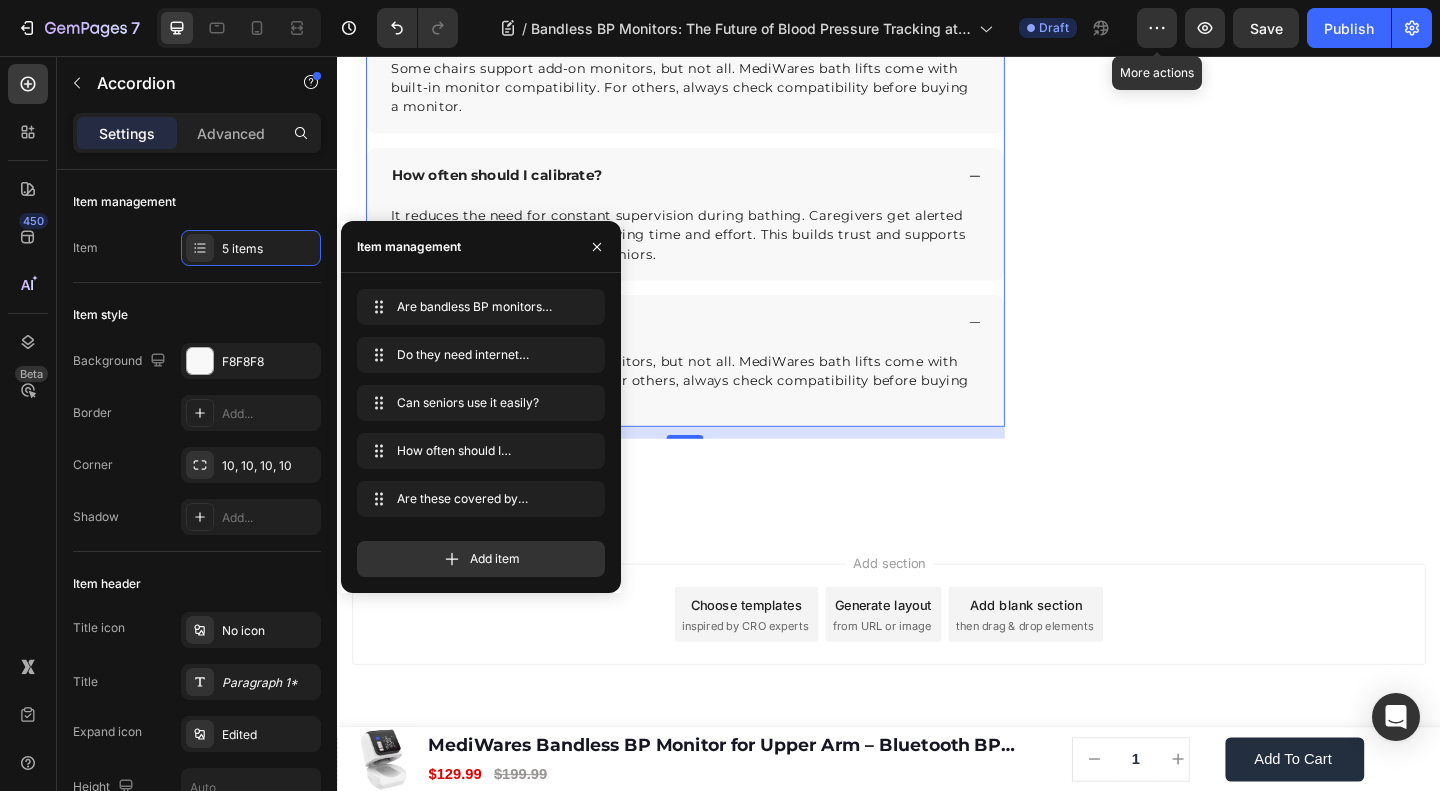 click 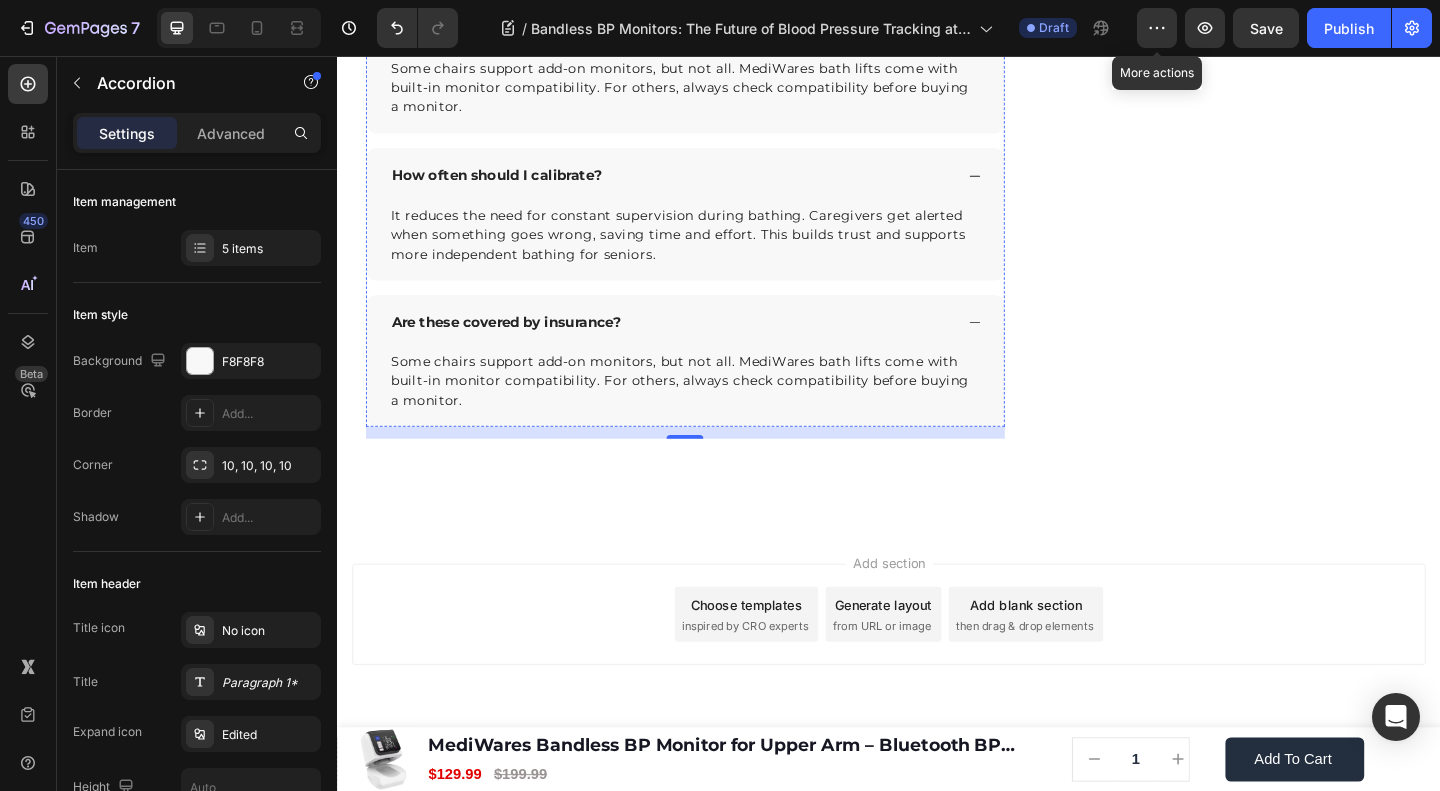 click on "Even if the chair looks sturdy, internal issues can go unnoticed. A bath lift monitor adds a second layer of protection with real-time alerts. It’s the smart way to reduce accidents and increase bathing confidence." at bounding box center (715, -70) 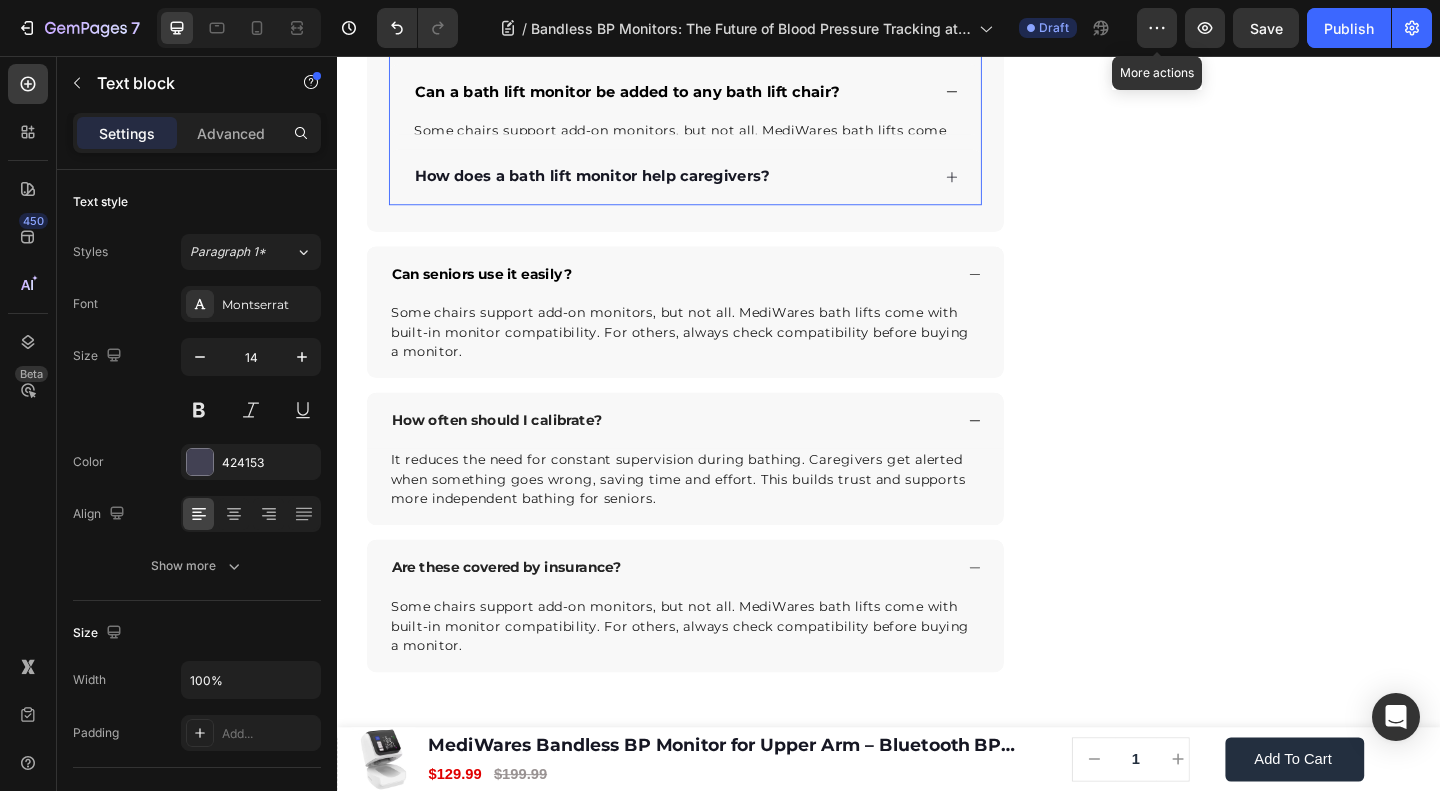 click on "No, but syncing data to apps or cloud storage requires a smartphone or internet connection. Text block   0
What exactly does a bath lift monitor do?
Is a bath lift monitor necessary if the chair already looks safe?
Can a bath lift monitor be added to any bath lift chair? Some chairs support add-on monitors, but not all. MediWares bath lifts come with built-in monitor compatibility. For others, always check compatibility before buying a monitor. Text block
How does a bath lift monitor help caregivers? Accordion" at bounding box center [715, 55] 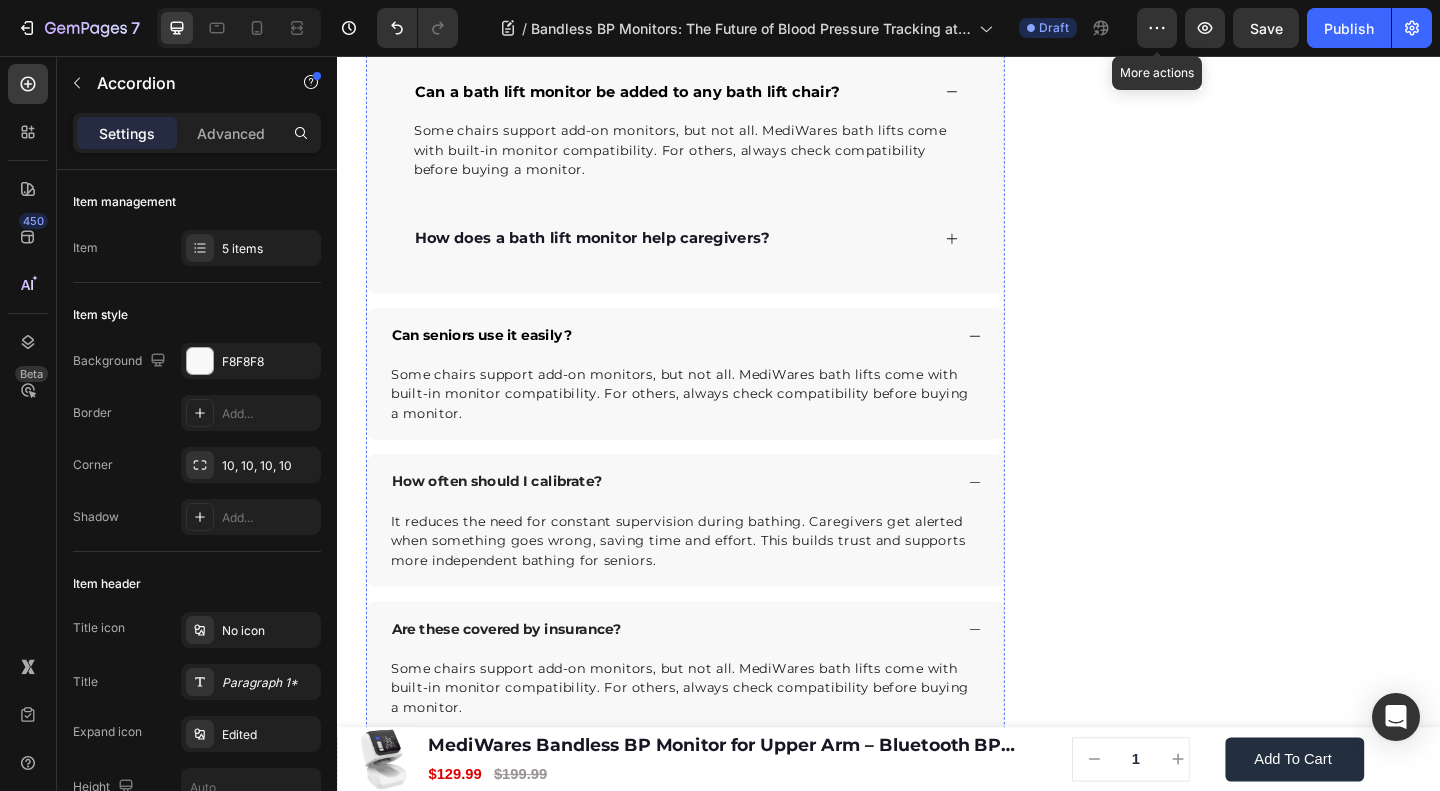 click 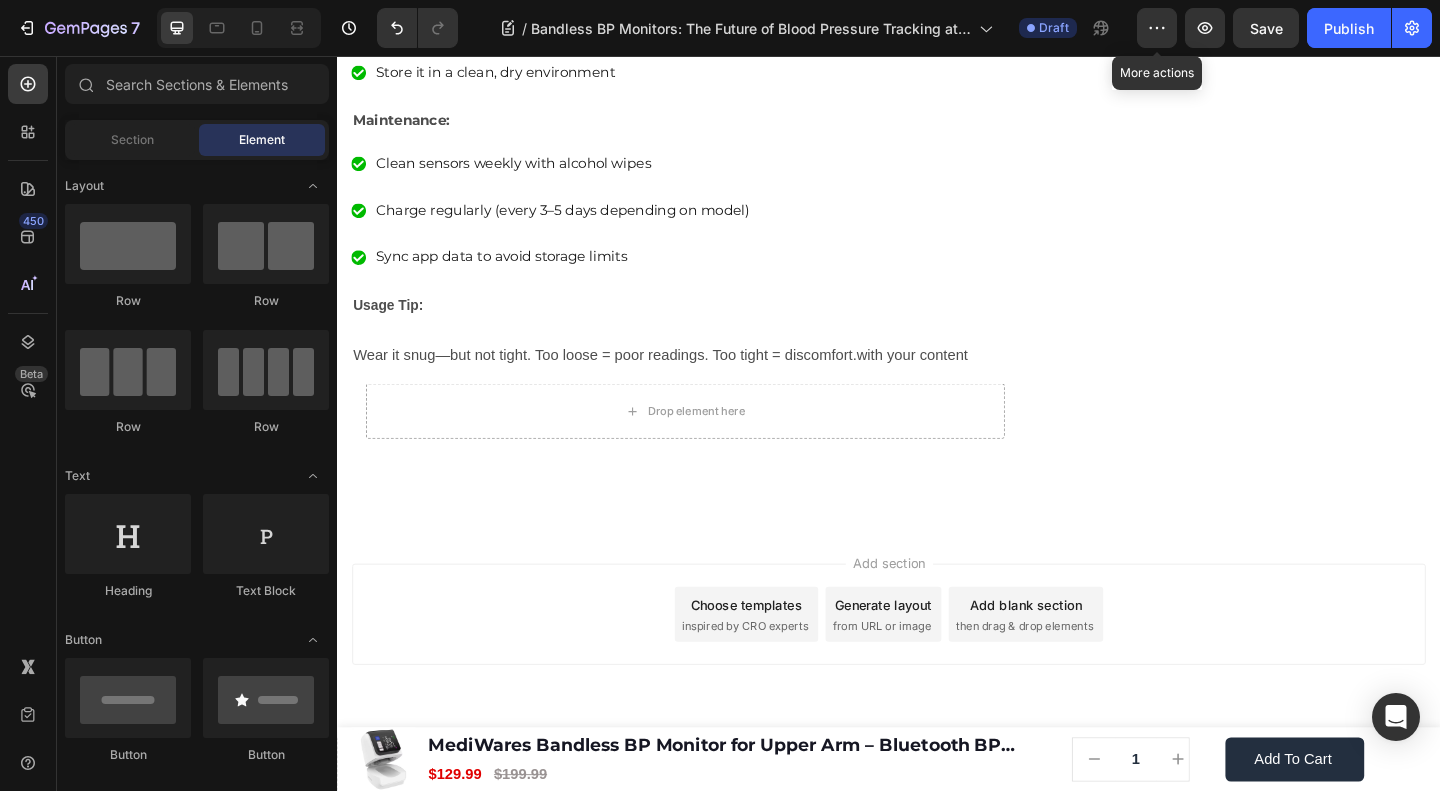 scroll, scrollTop: 6102, scrollLeft: 0, axis: vertical 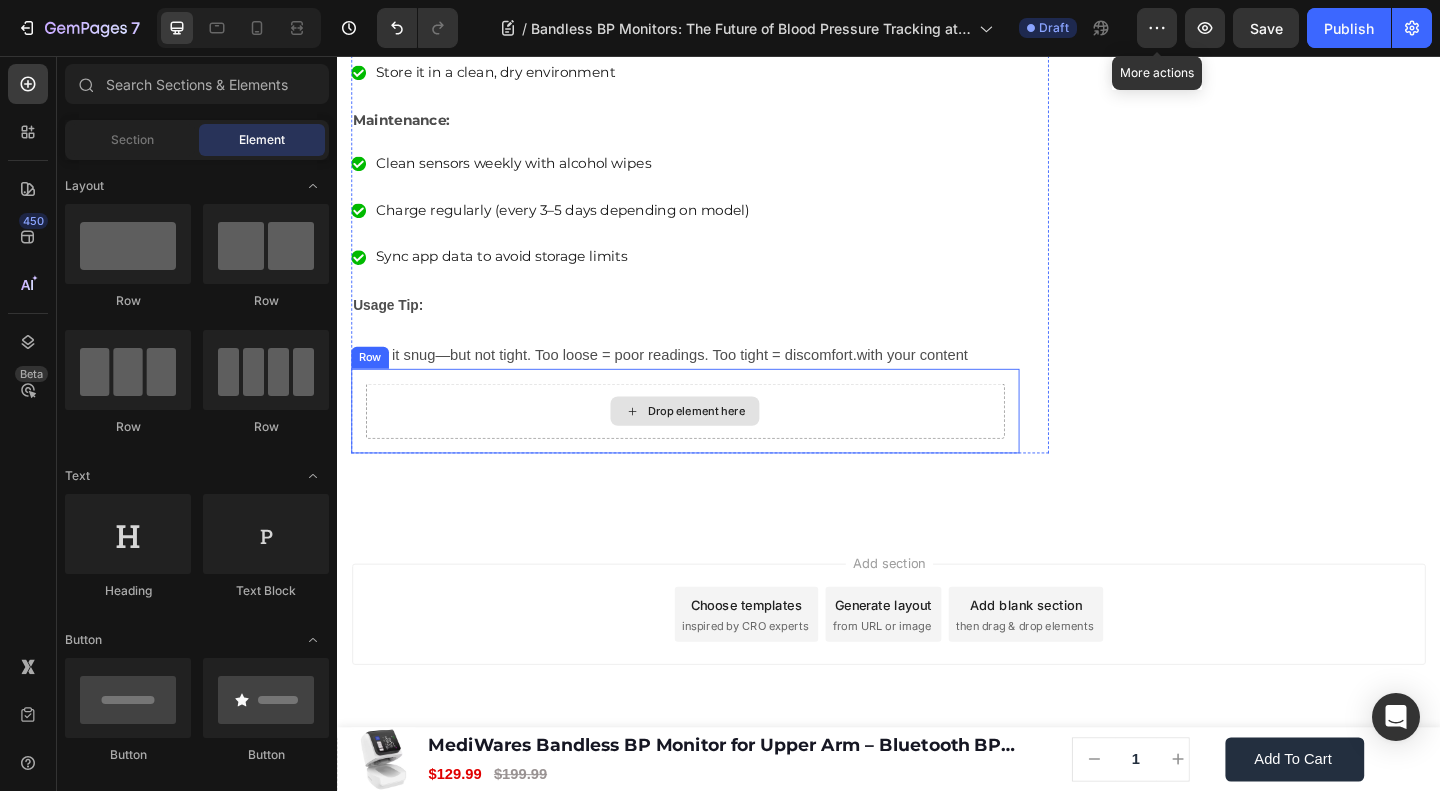 click on "Drop element here" at bounding box center (715, 442) 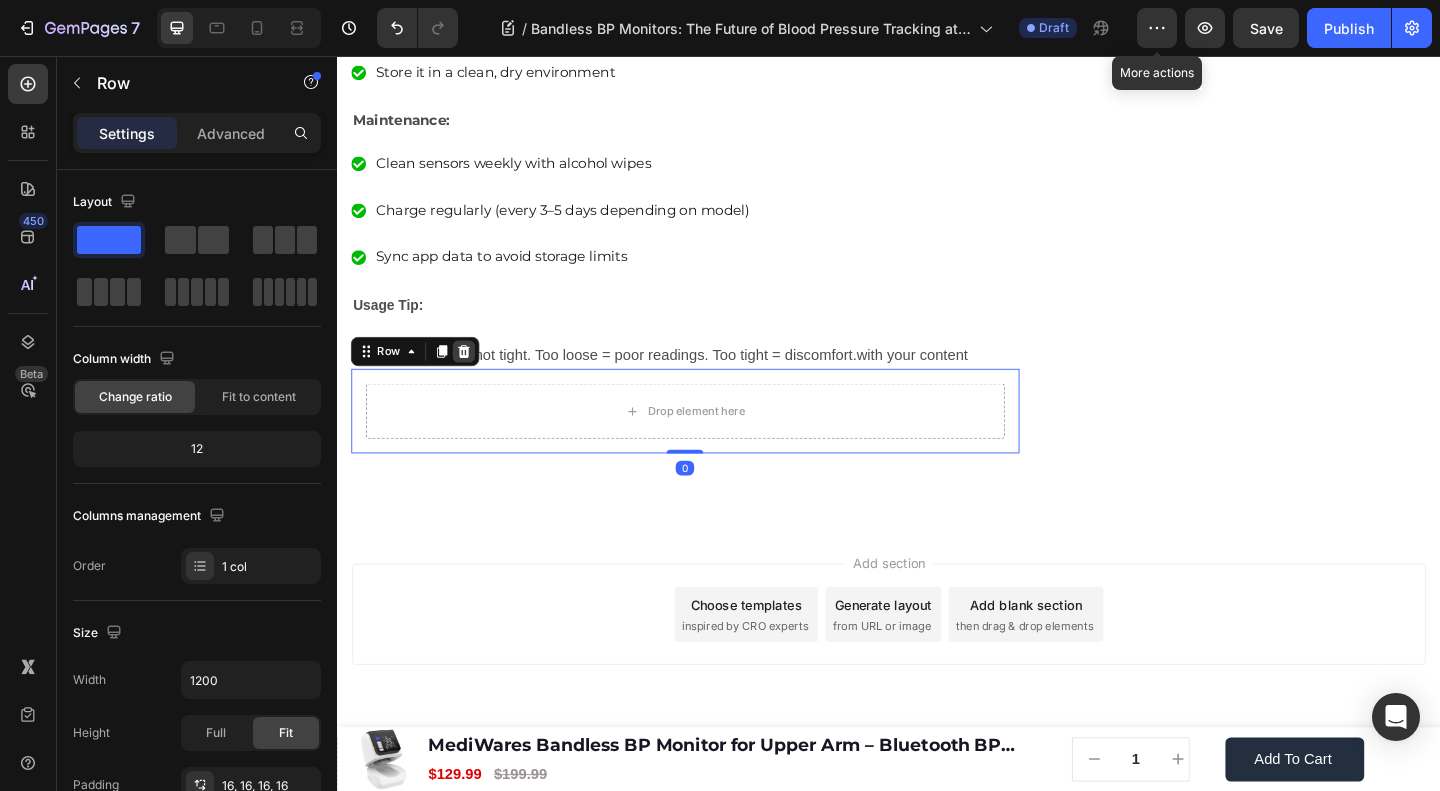 click at bounding box center (475, 377) 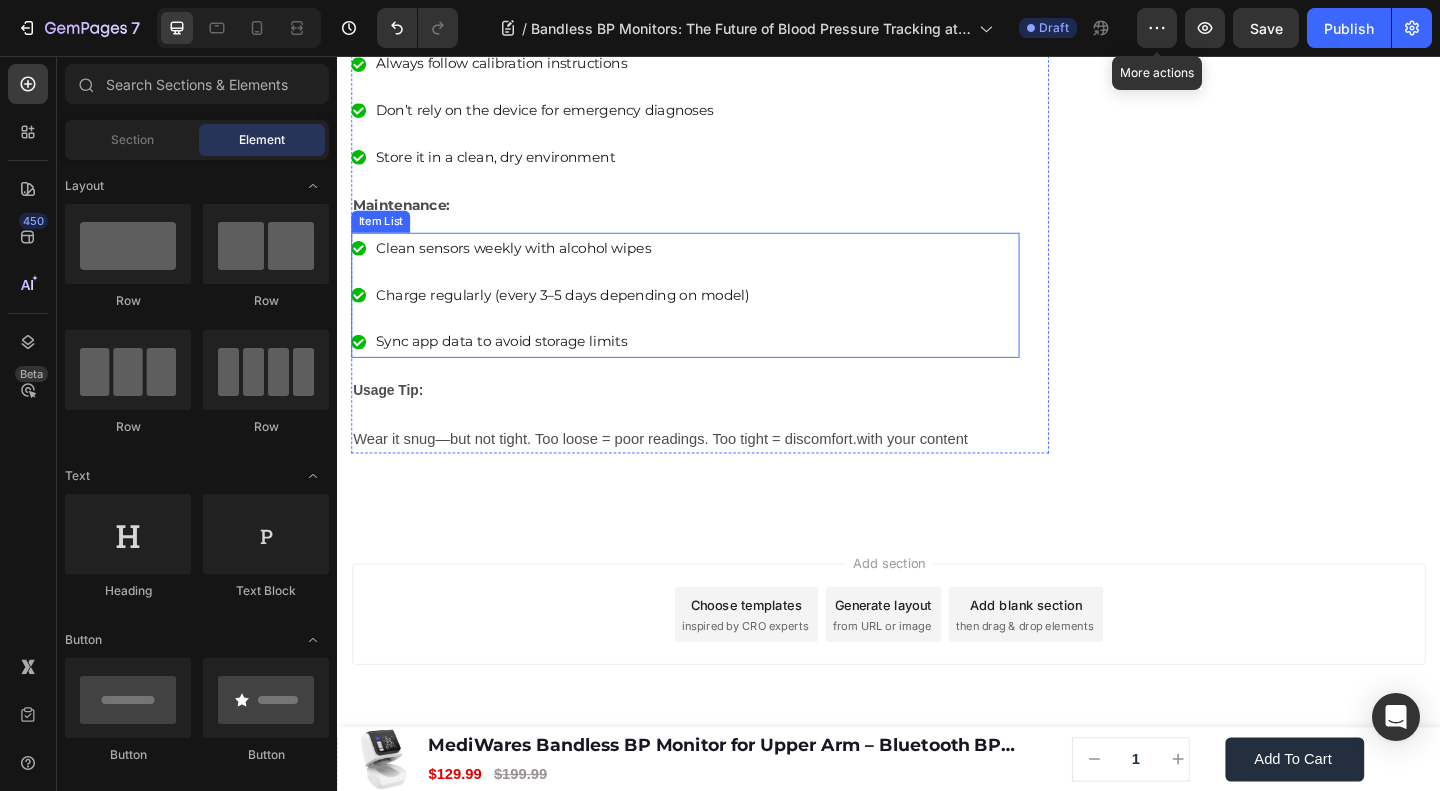 scroll, scrollTop: 6010, scrollLeft: 0, axis: vertical 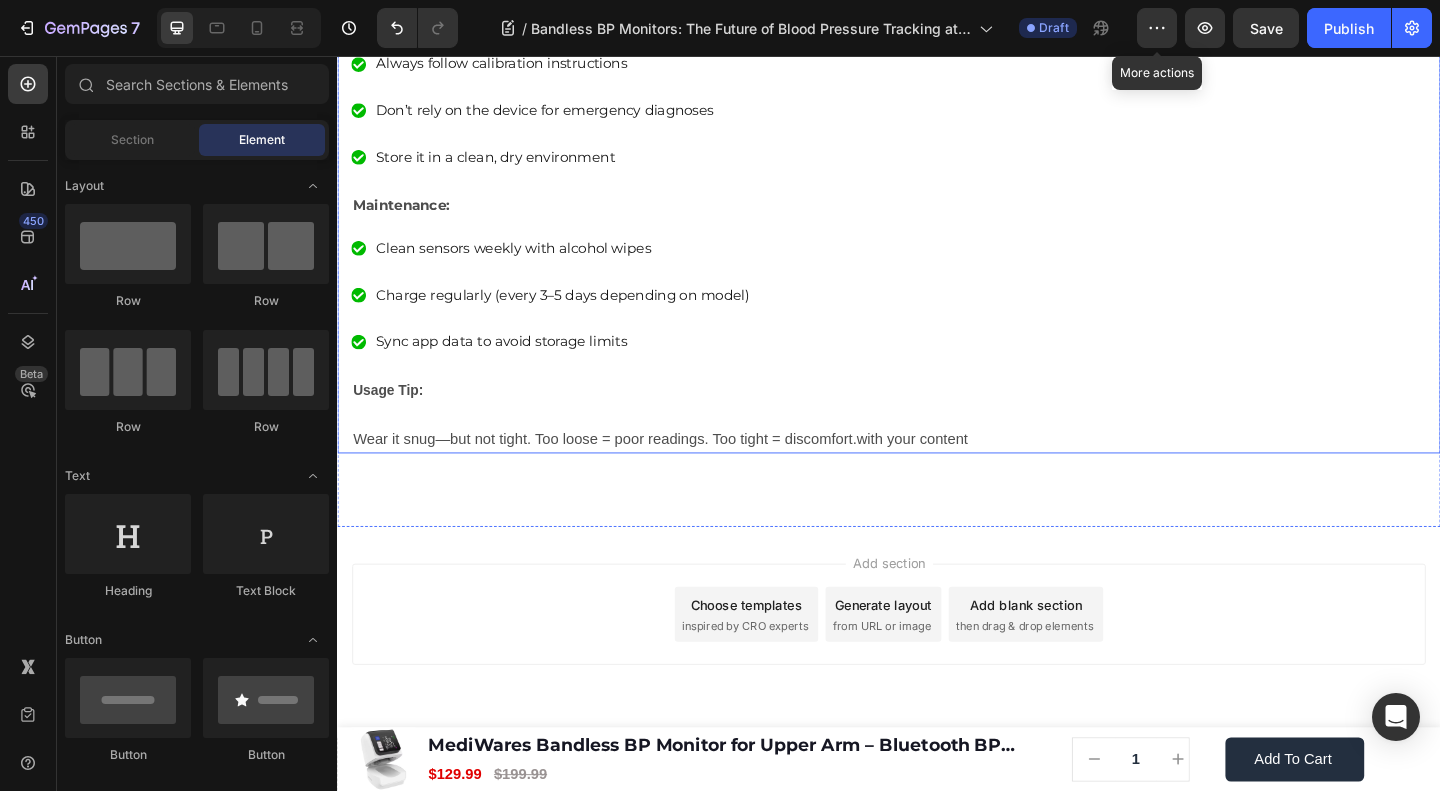 click on "🔥Up to 50% OFF Ending Soon🔥 Text block 03 Days 04 Hrs 54 Mins 01 Secs Countdown Timer Image Clinically Approved Accuracy Over 35,000 Units Sold Affordable Quality with Warranty Doctor Recommended Eco-Friendly Design Item list Shop Now and Save 50% Button
30-day money back guarantee Item list Row Product Images $149.99 Product Price Product Price $199.99 Product Price Product Price Row
Add to cart Add to Cart Product Row Row Image Row" at bounding box center (1332, -2456) 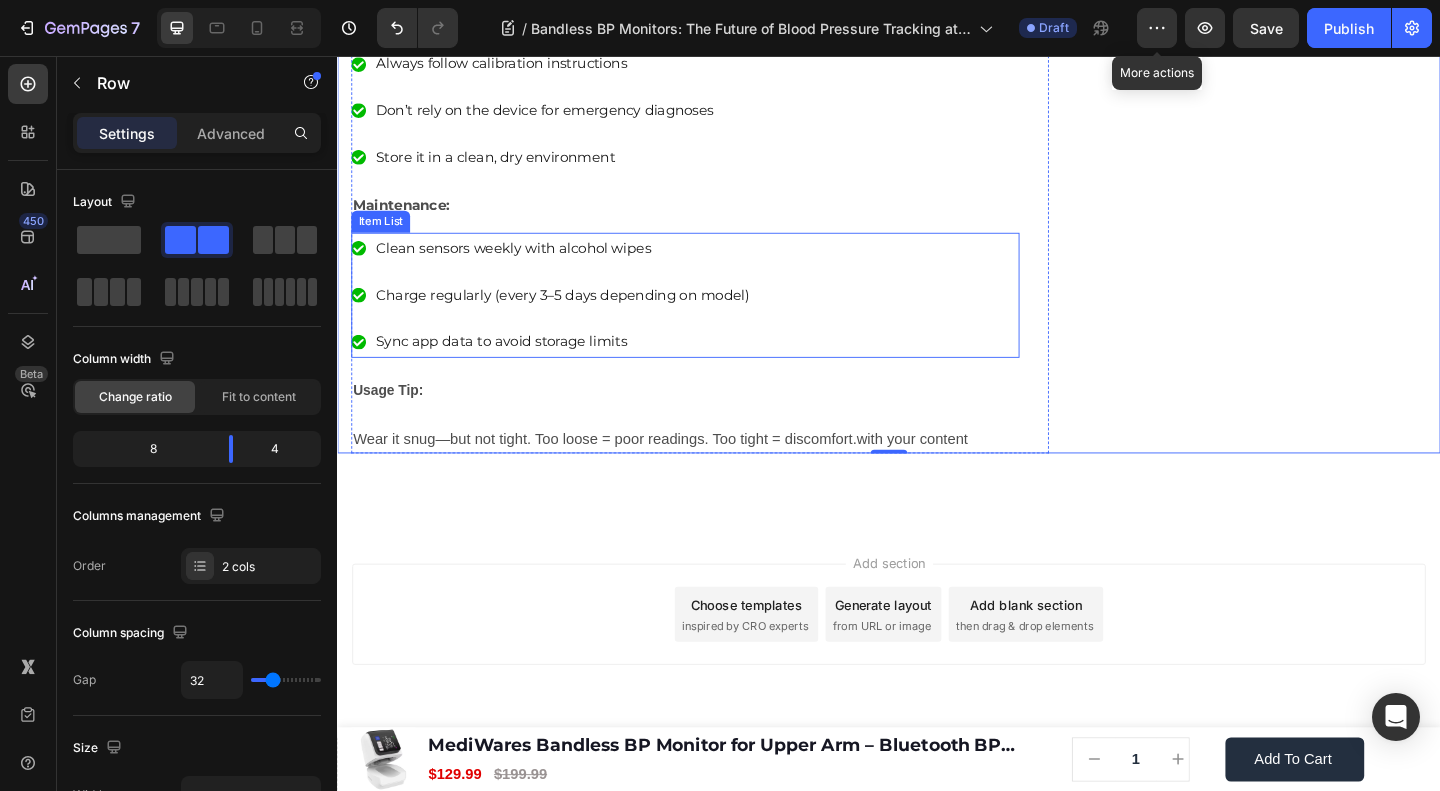 scroll, scrollTop: 5477, scrollLeft: 0, axis: vertical 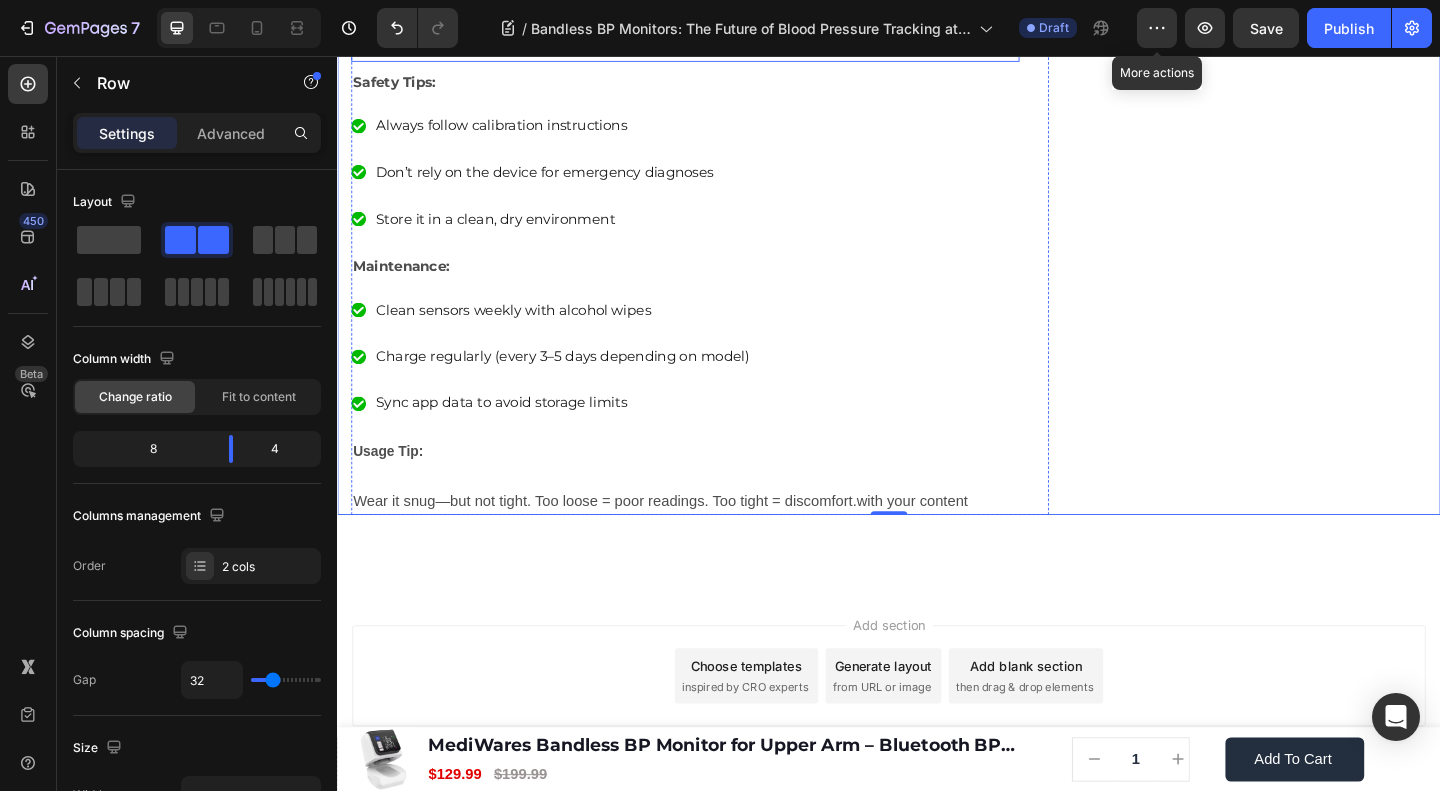 click on "⁠⁠⁠⁠⁠⁠⁠ Safety, Maintenance, and Usage Tips" at bounding box center [715, 40] 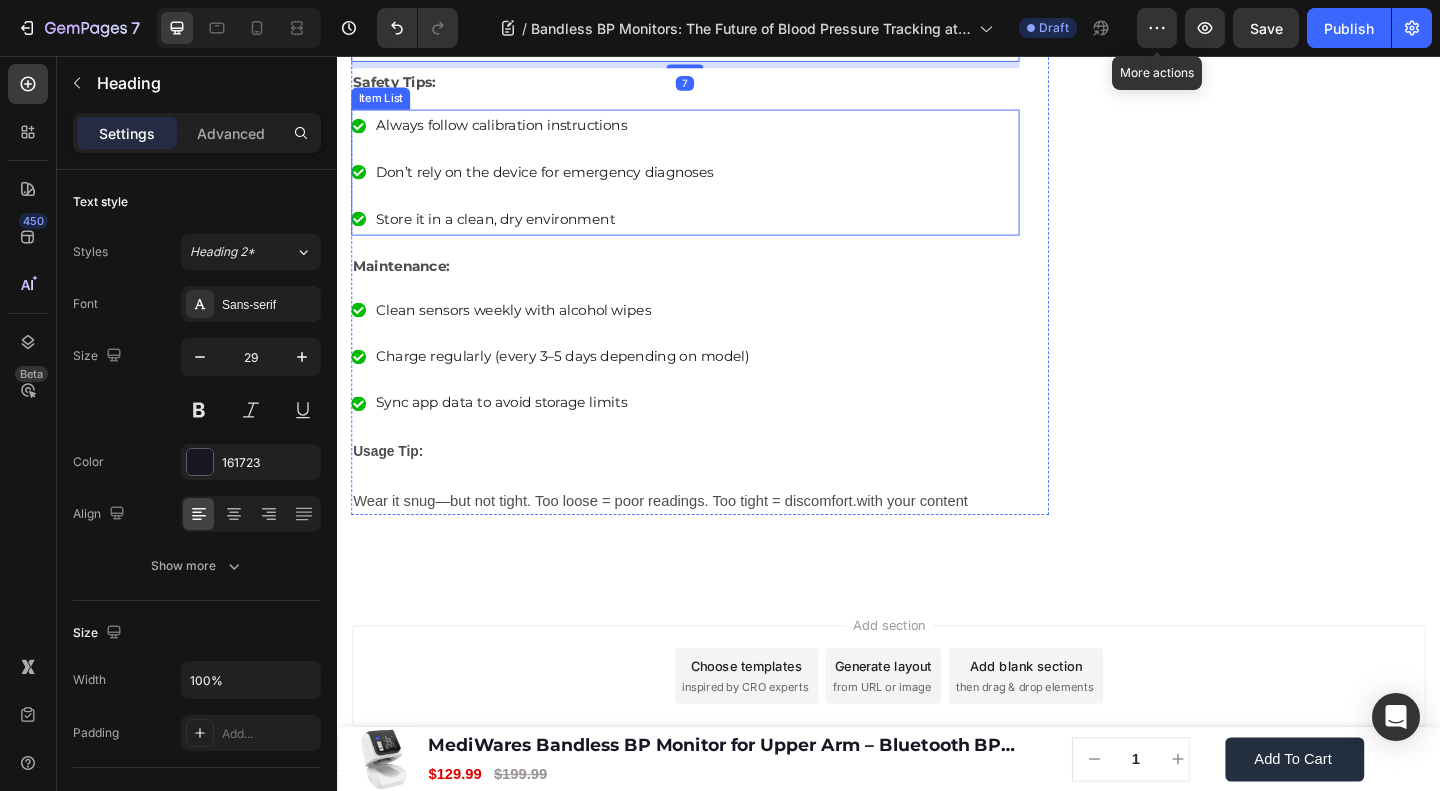 scroll, scrollTop: 5744, scrollLeft: 0, axis: vertical 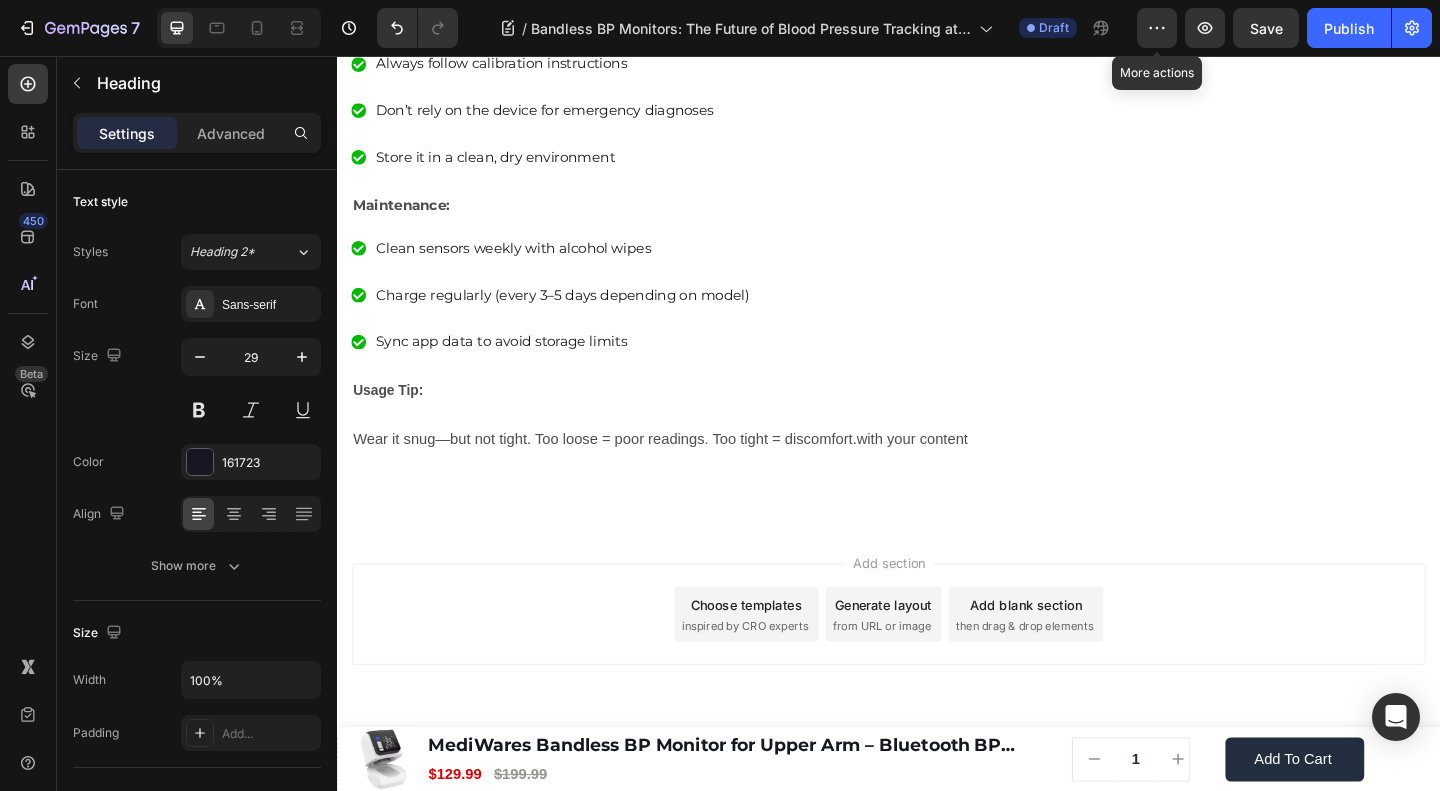 click on "Heading" at bounding box center [433, -67] 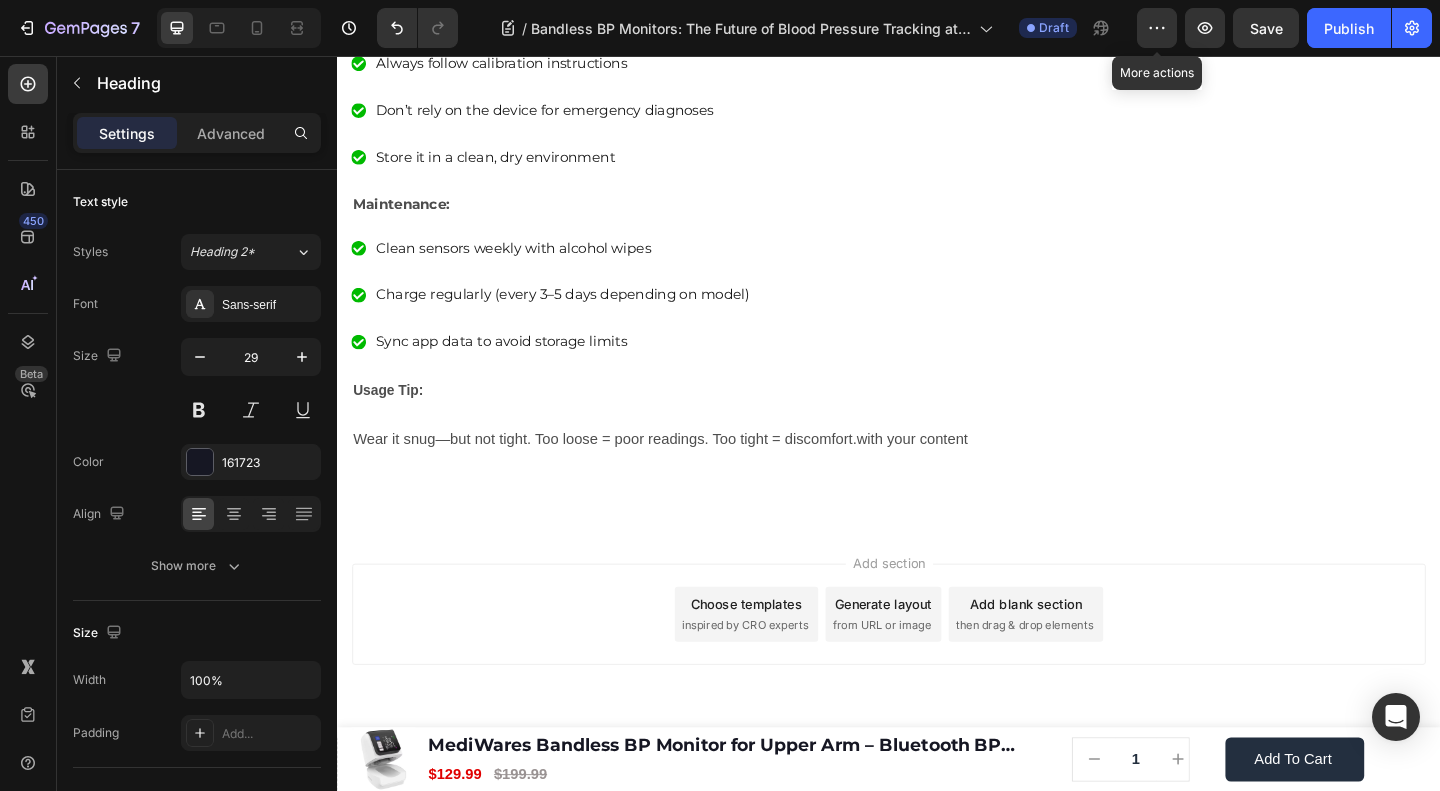 click on "Safety, Maintenance, and Usage Tips" at bounding box center [563, -27] 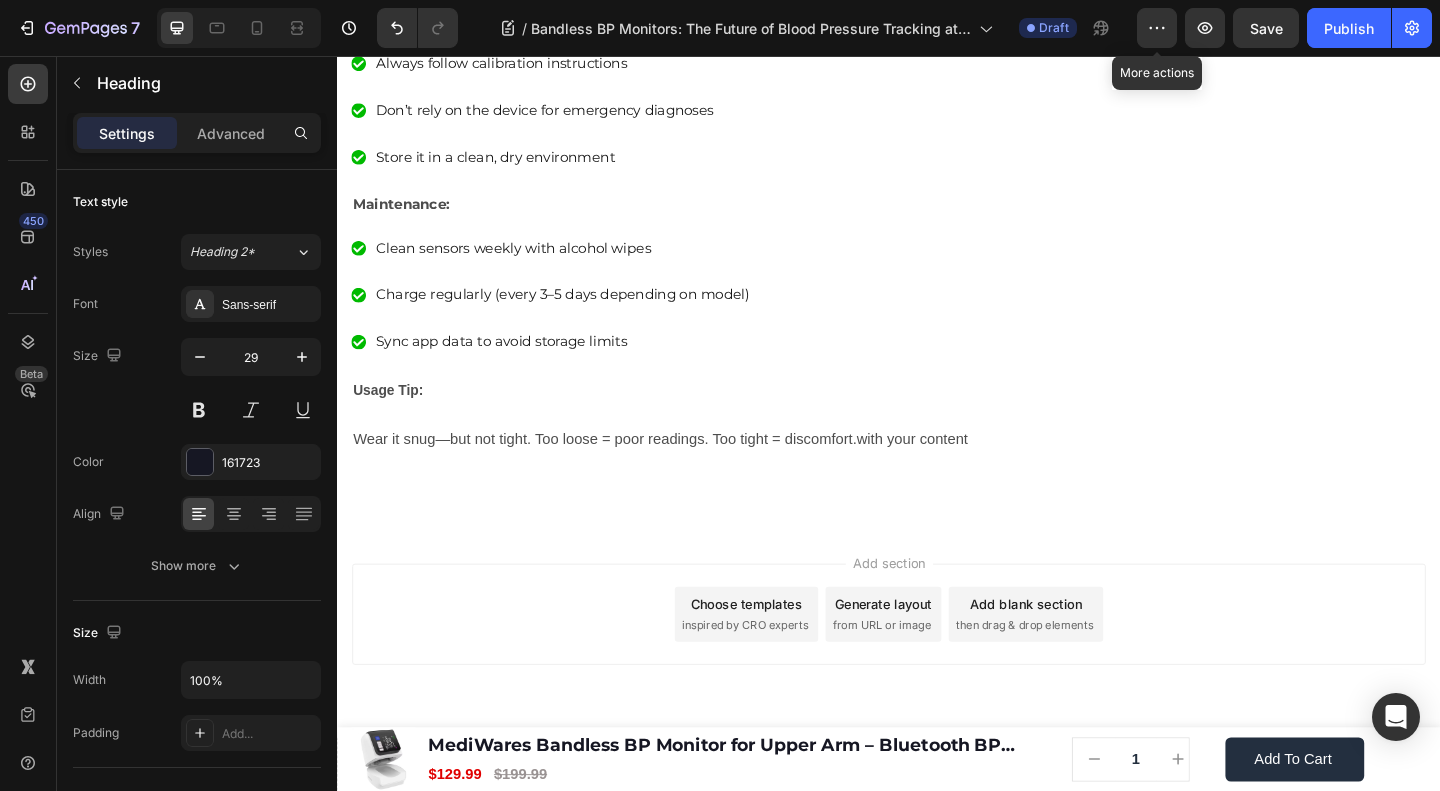 click on "Final Thoughts: Is It Worth the Switch?" at bounding box center [623, -27] 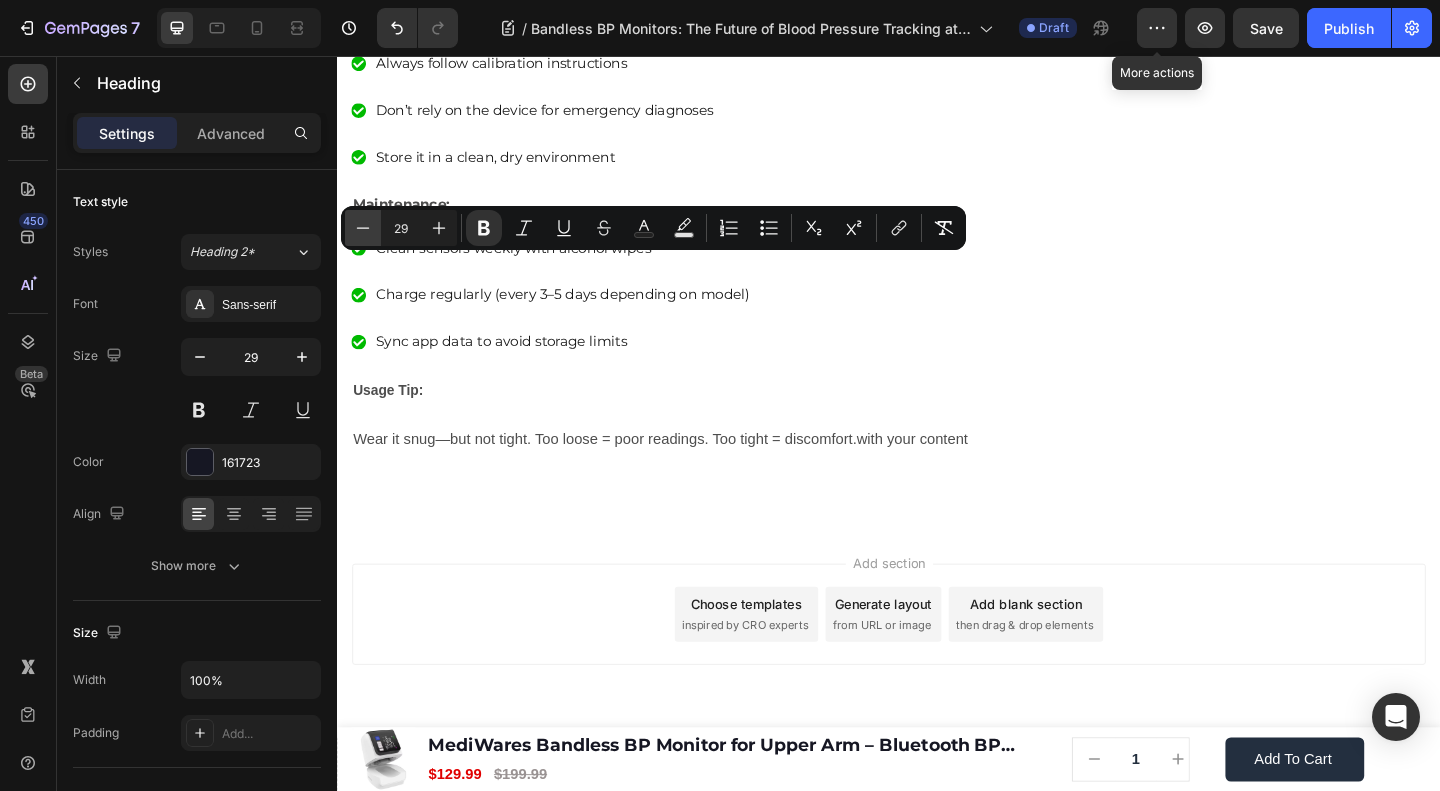 click 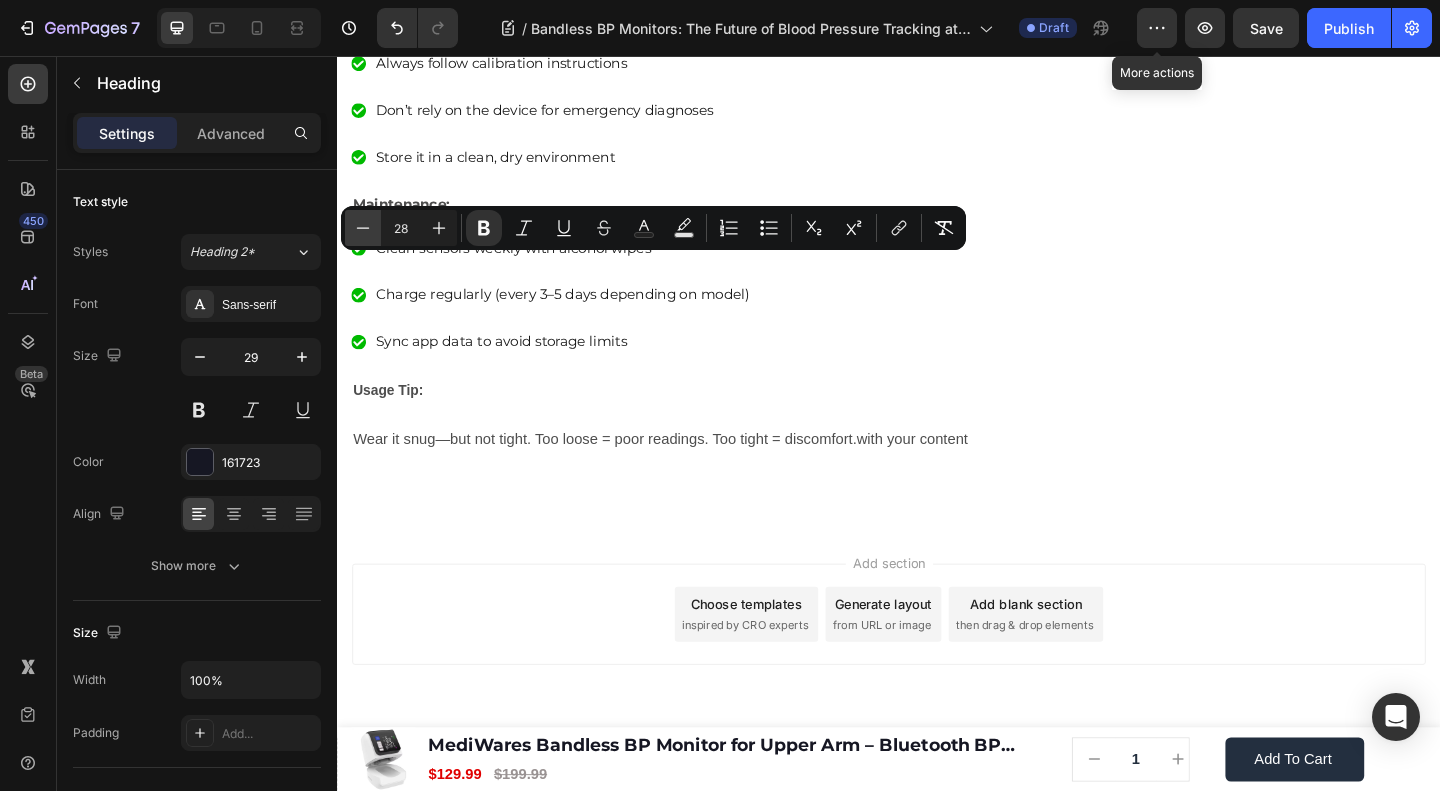 click 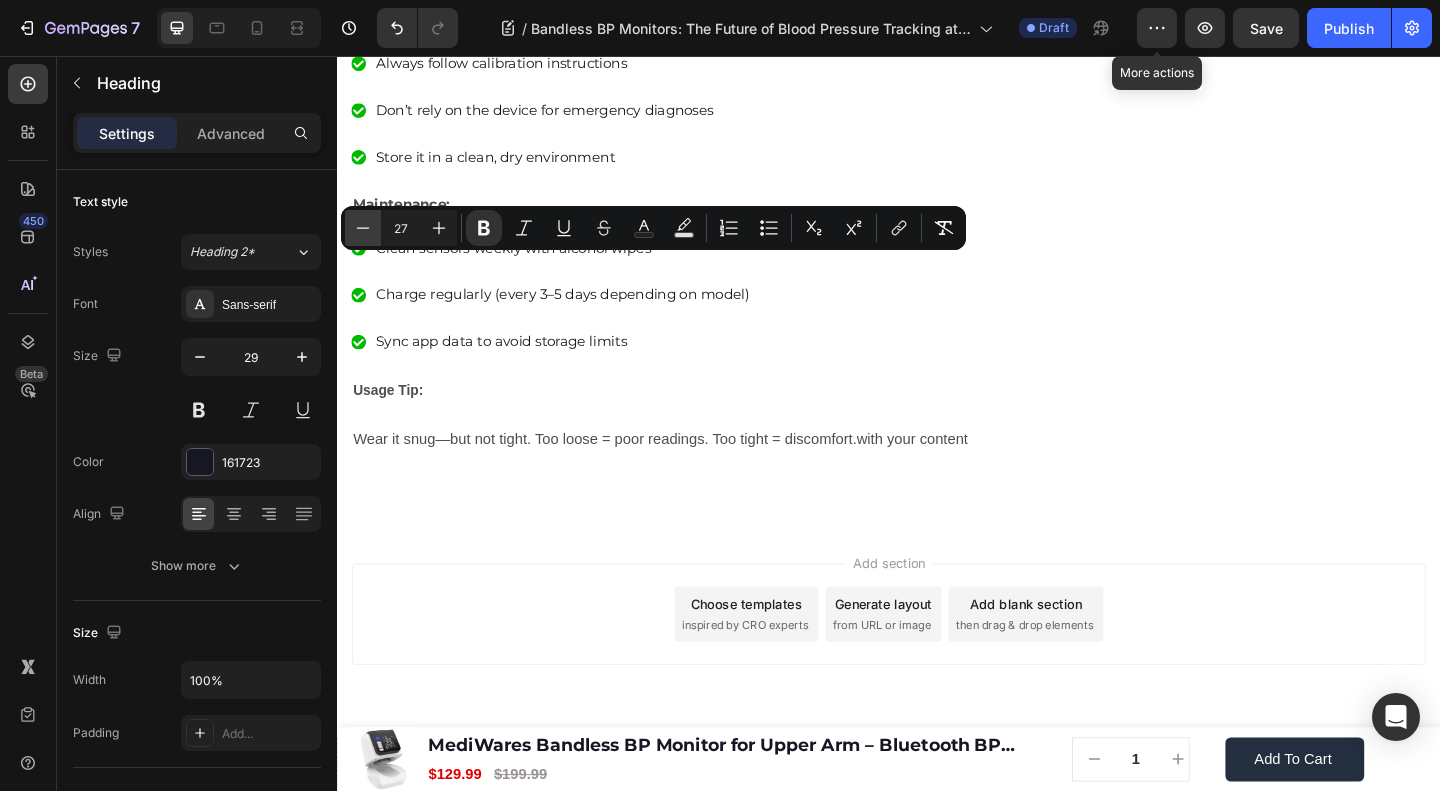 click 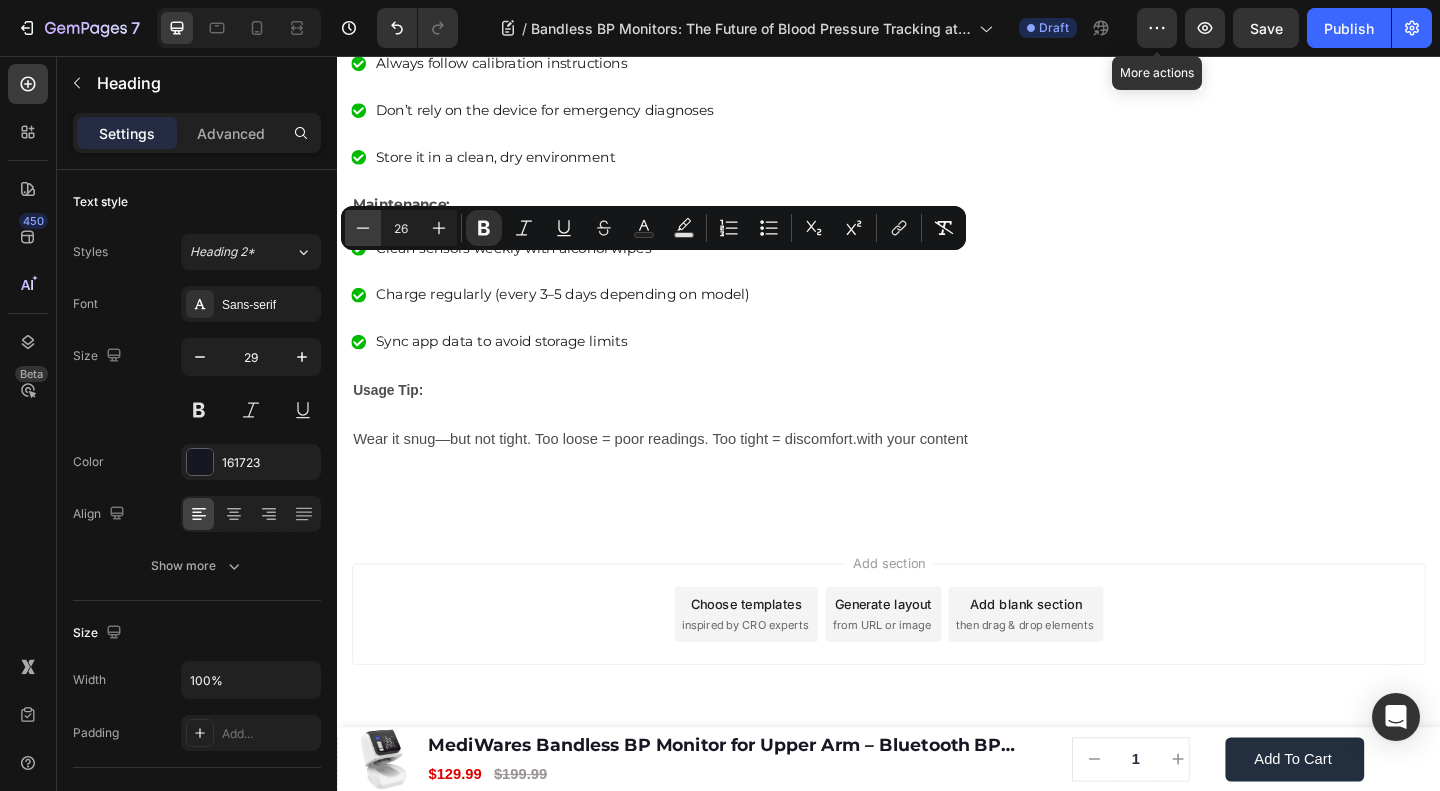 click 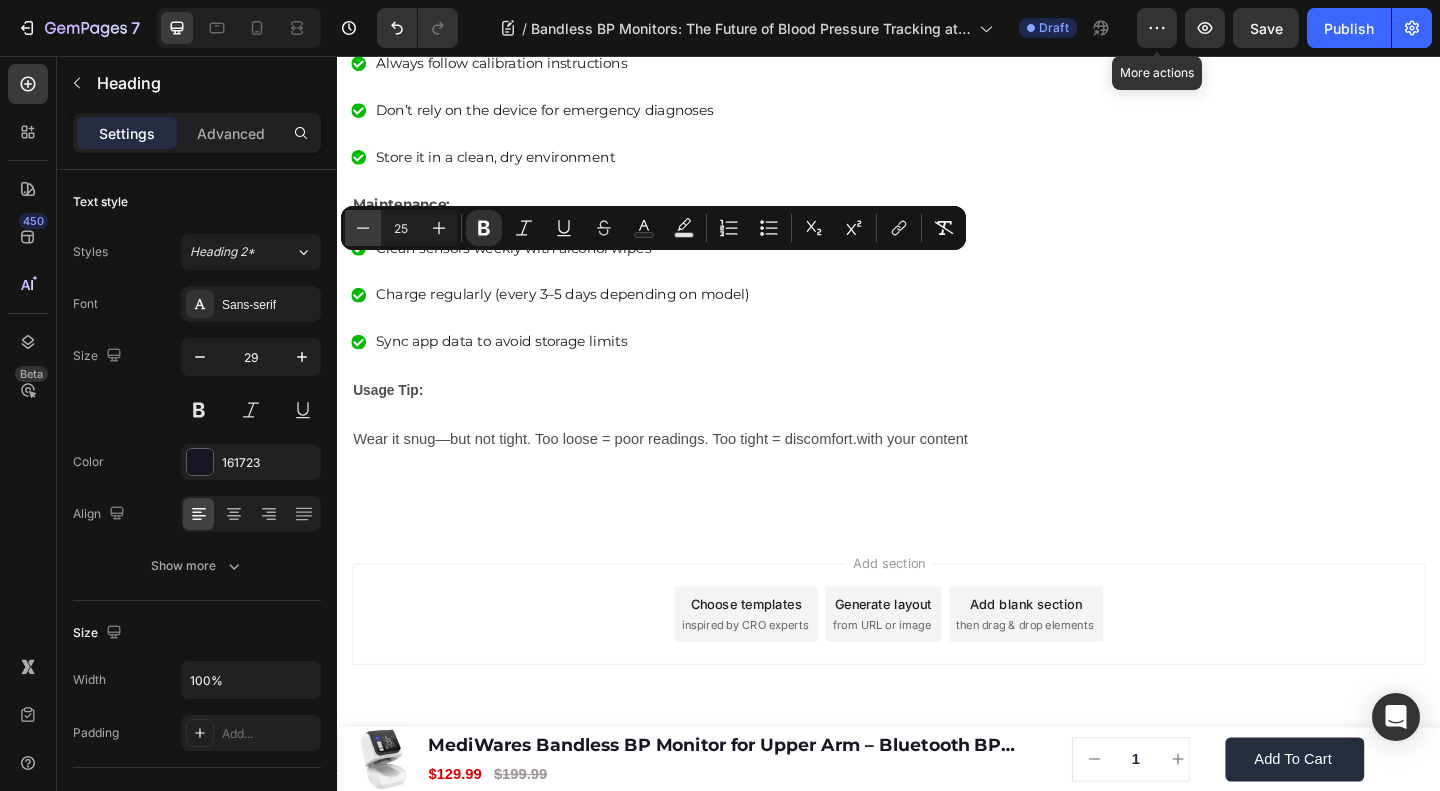 click 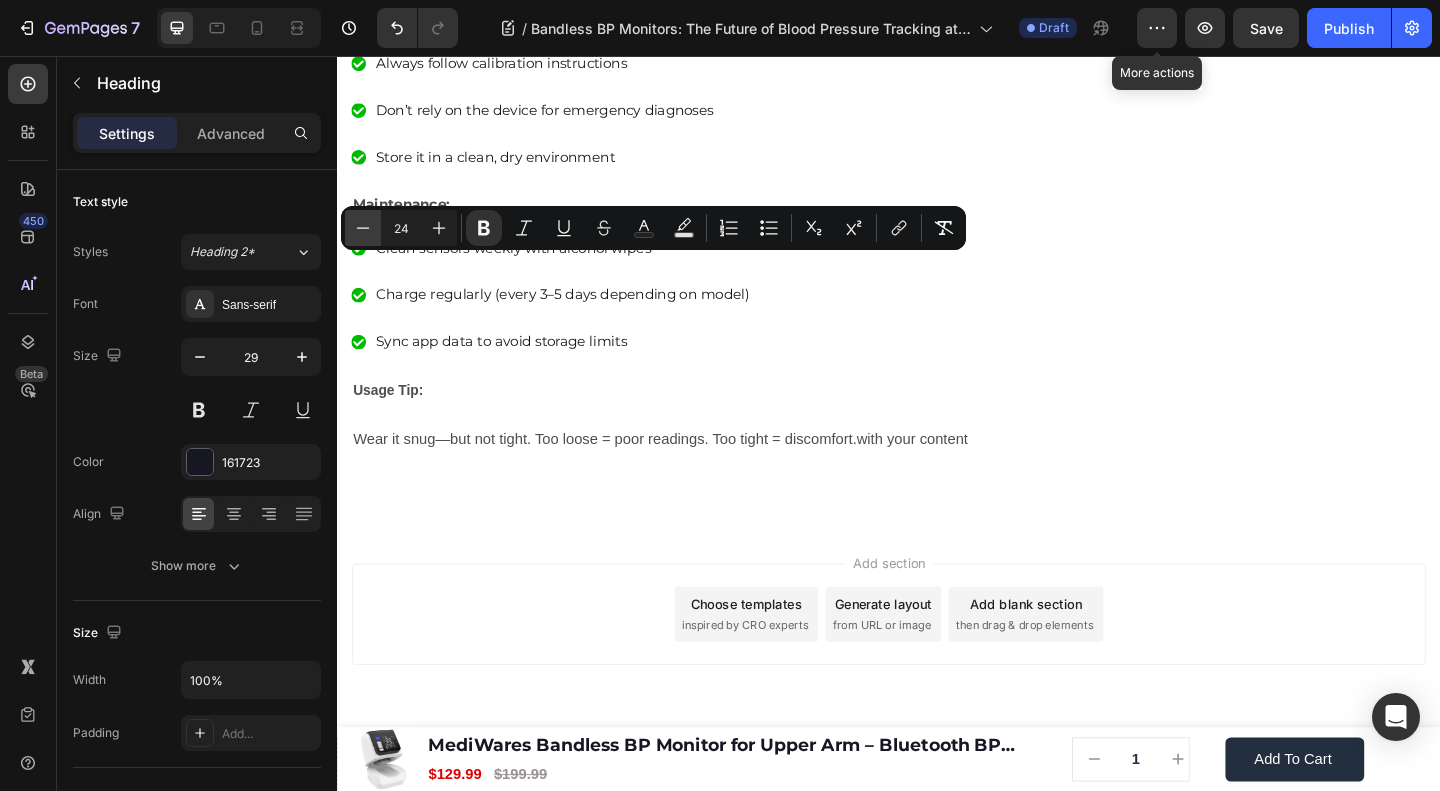 click 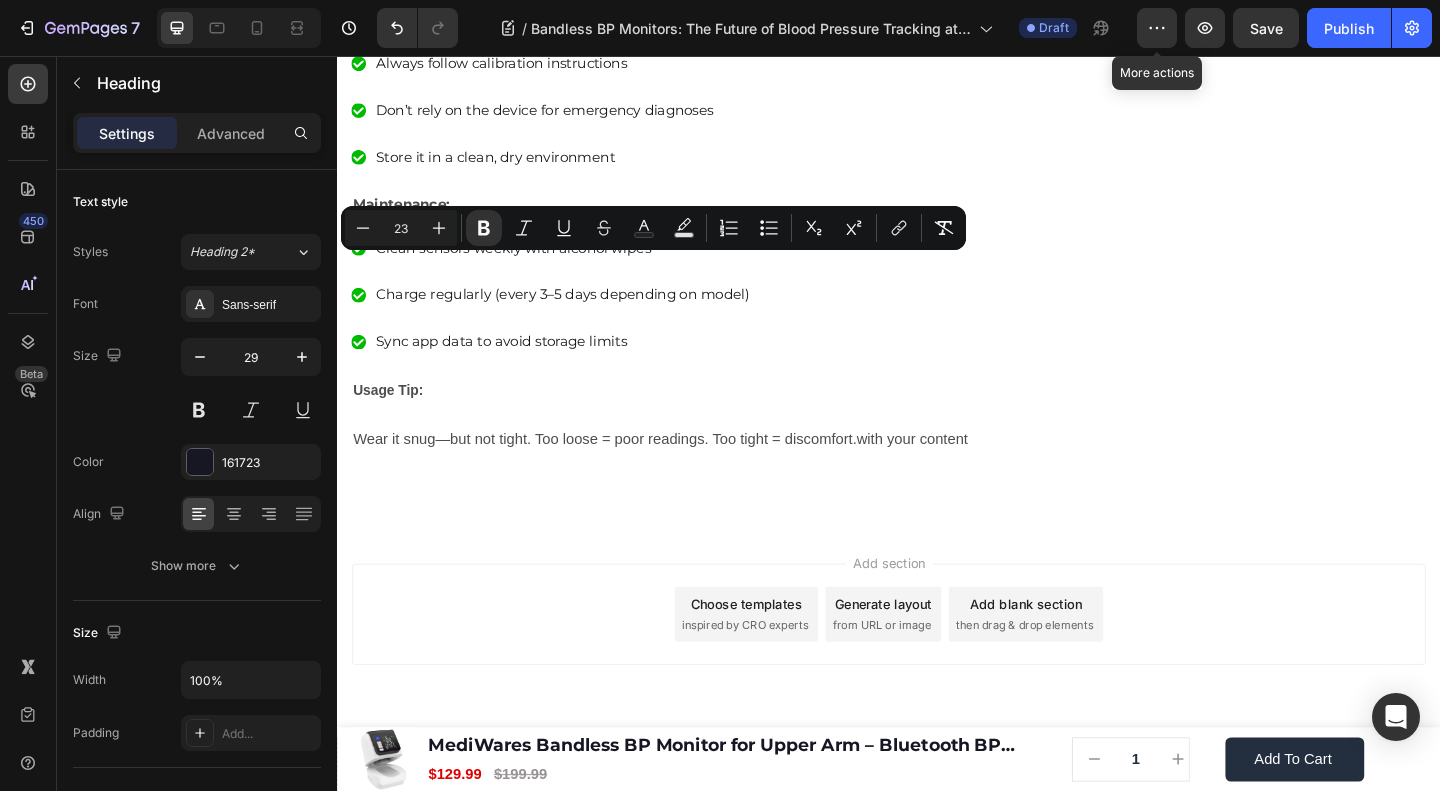 click on "🔥Up to 50% OFF Ending Soon🔥 Text block 03 Days 04 Hrs 53 Mins 39 Secs Countdown Timer Image Clinically Approved Accuracy Over 35,000 Units Sold Affordable Quality with Warranty Doctor Recommended Eco-Friendly Design Item list Shop Now and Save 50% Button
30-day money back guarantee Item list Row Product Images $149.99 Product Price Product Price $199.99 Product Price Product Price Row
Add to cart Add to Cart Product Row Row Image Row" at bounding box center (1332, -2481) 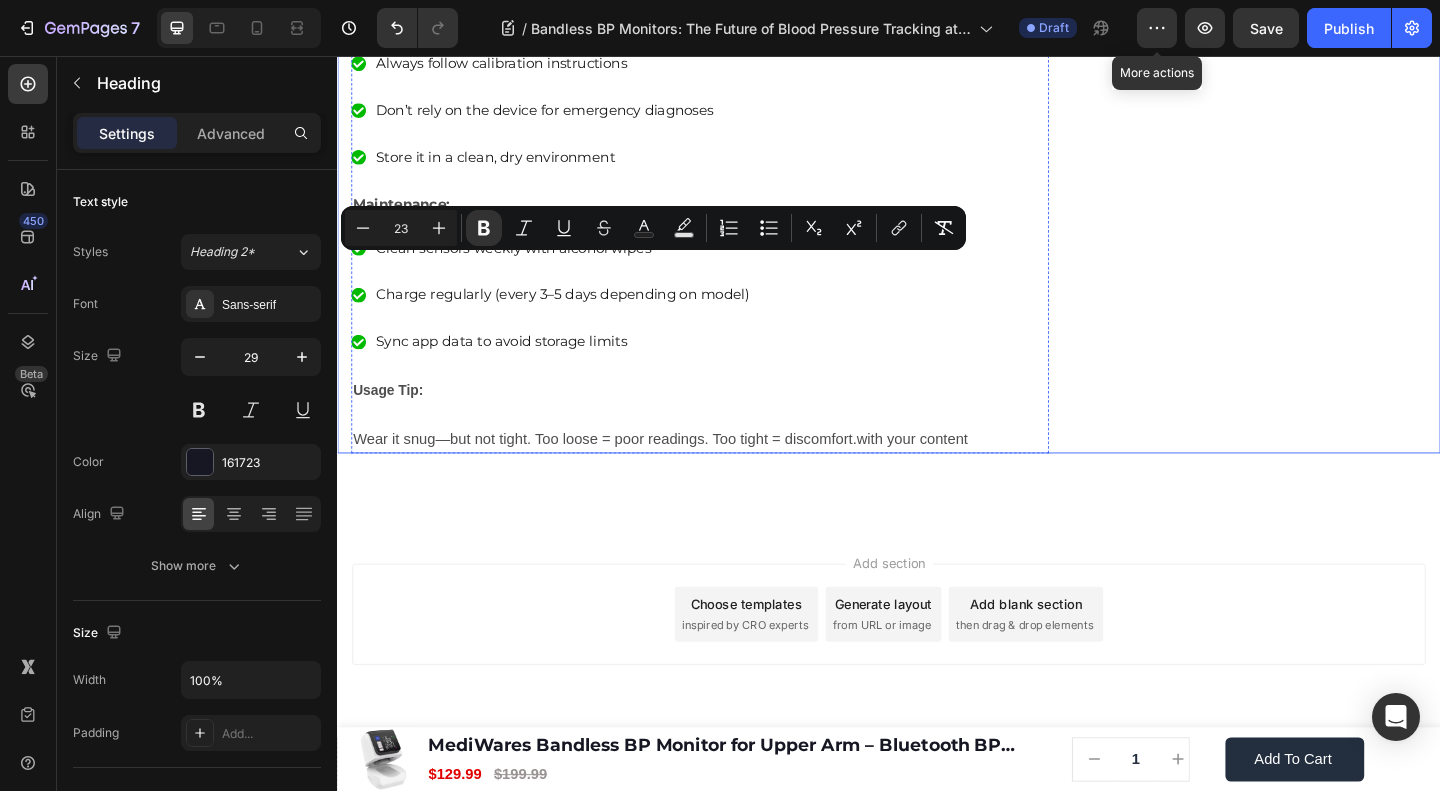 click on "Final Thoughts: Is It Worth the Switch?" at bounding box center [567, -27] 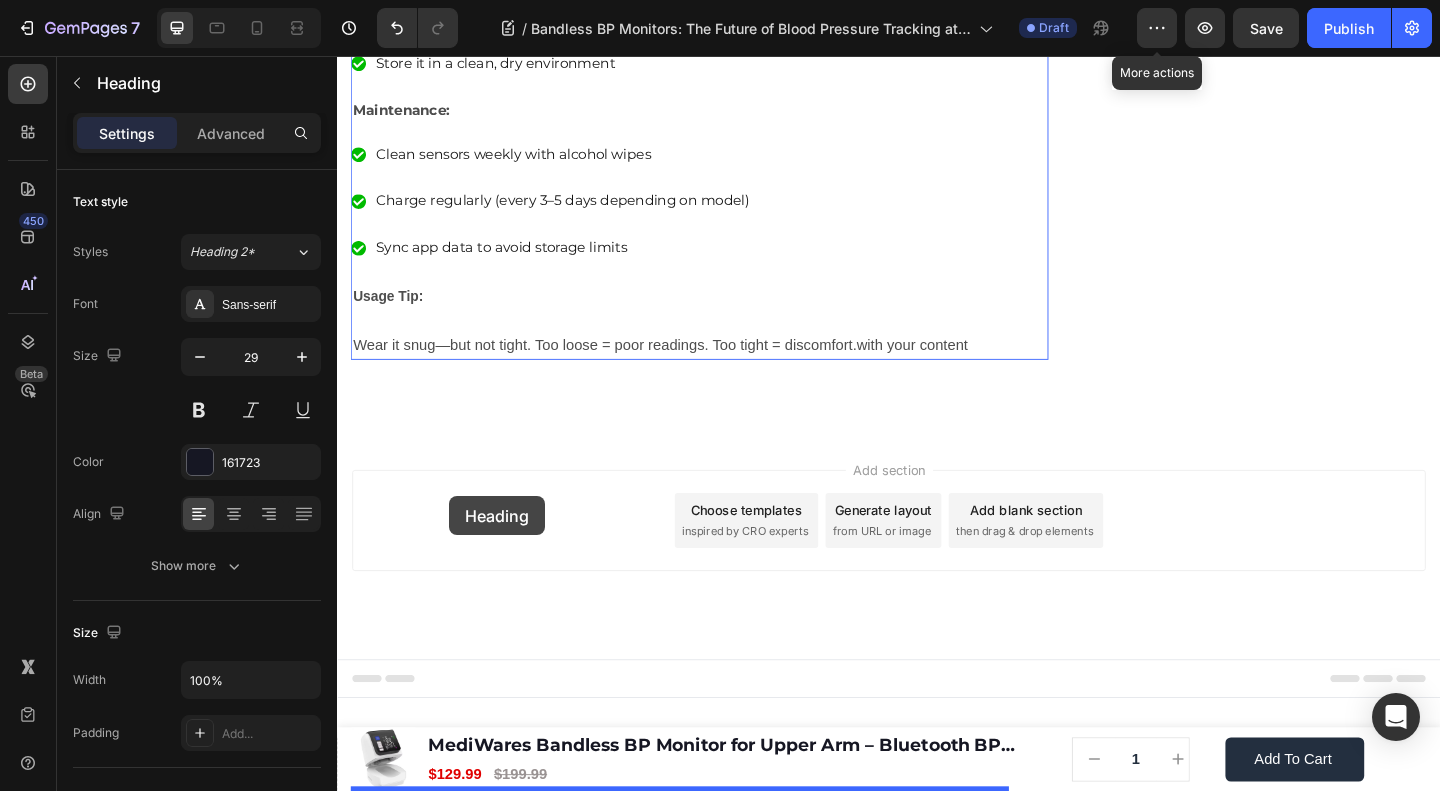 scroll, scrollTop: 5995, scrollLeft: 0, axis: vertical 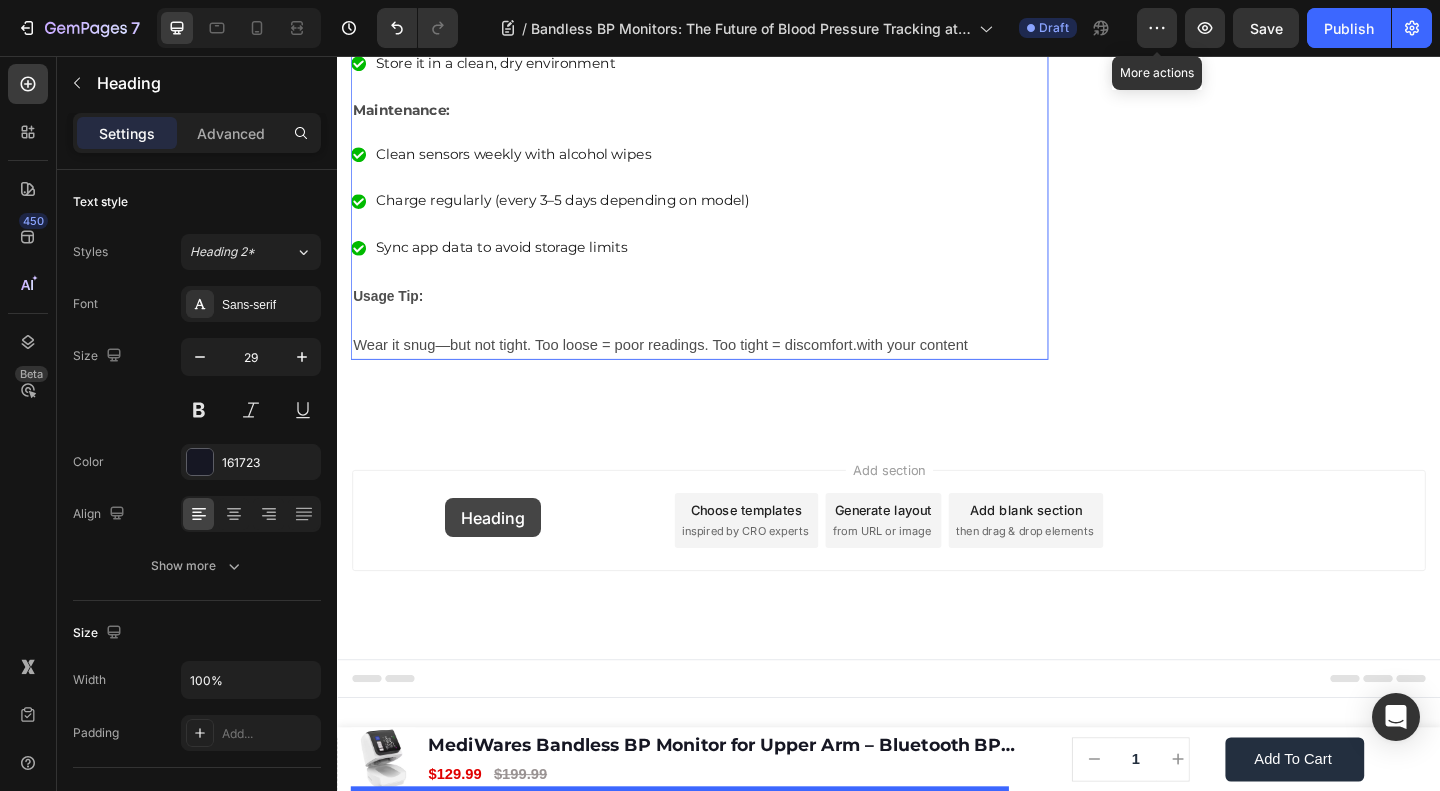 drag, startPoint x: 393, startPoint y: 255, endPoint x: 454, endPoint y: 537, distance: 288.5221 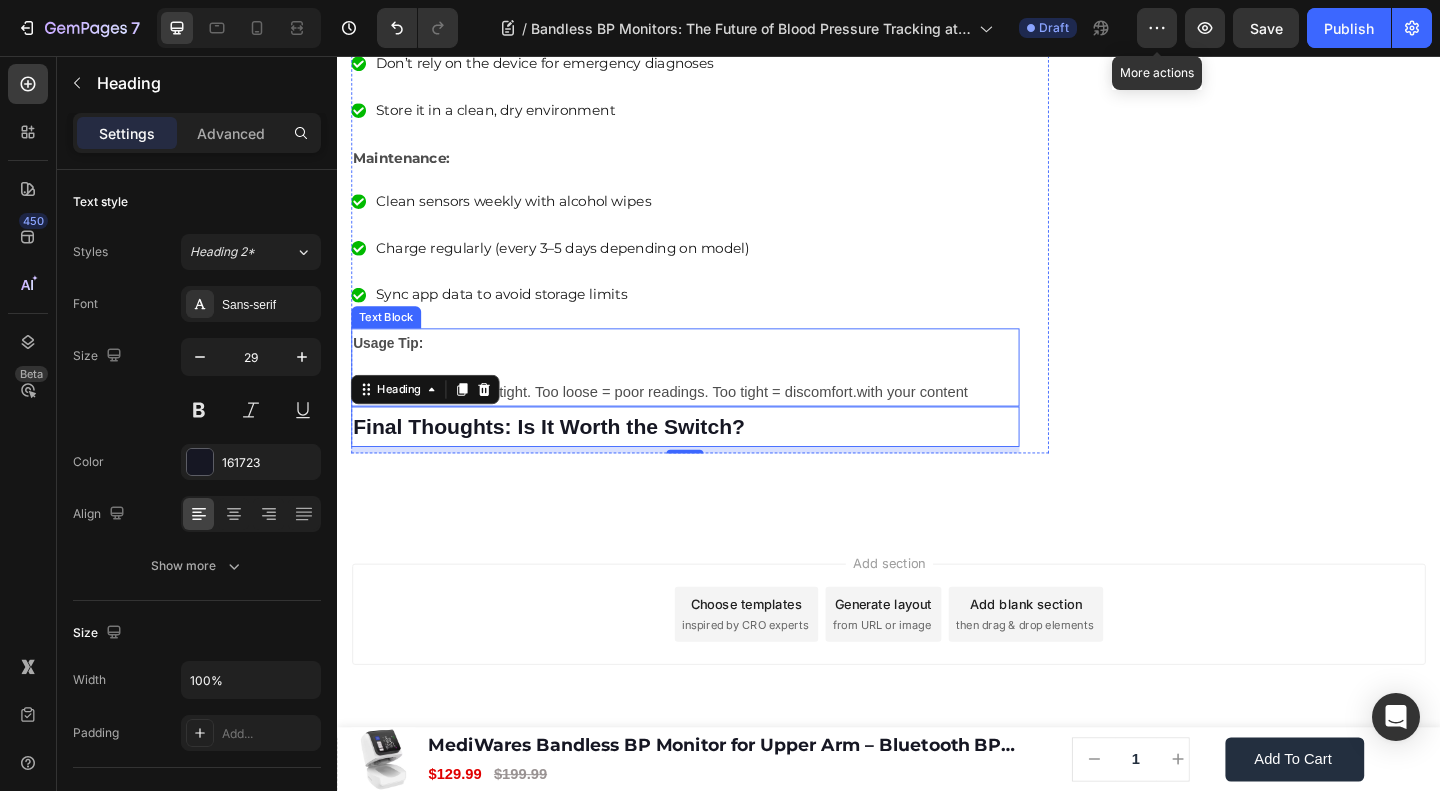 scroll, scrollTop: 5944, scrollLeft: 0, axis: vertical 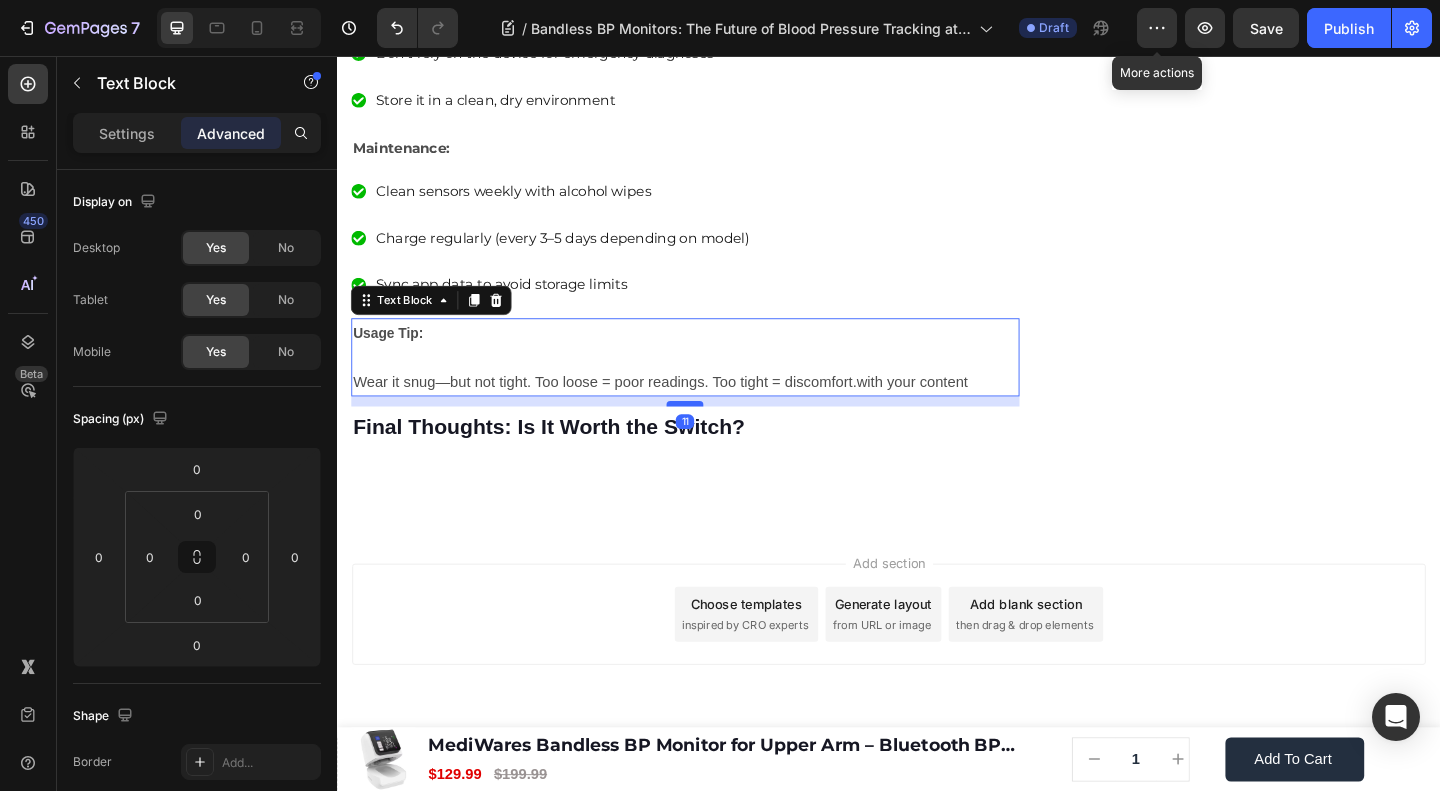 drag, startPoint x: 705, startPoint y: 550, endPoint x: 707, endPoint y: 561, distance: 11.18034 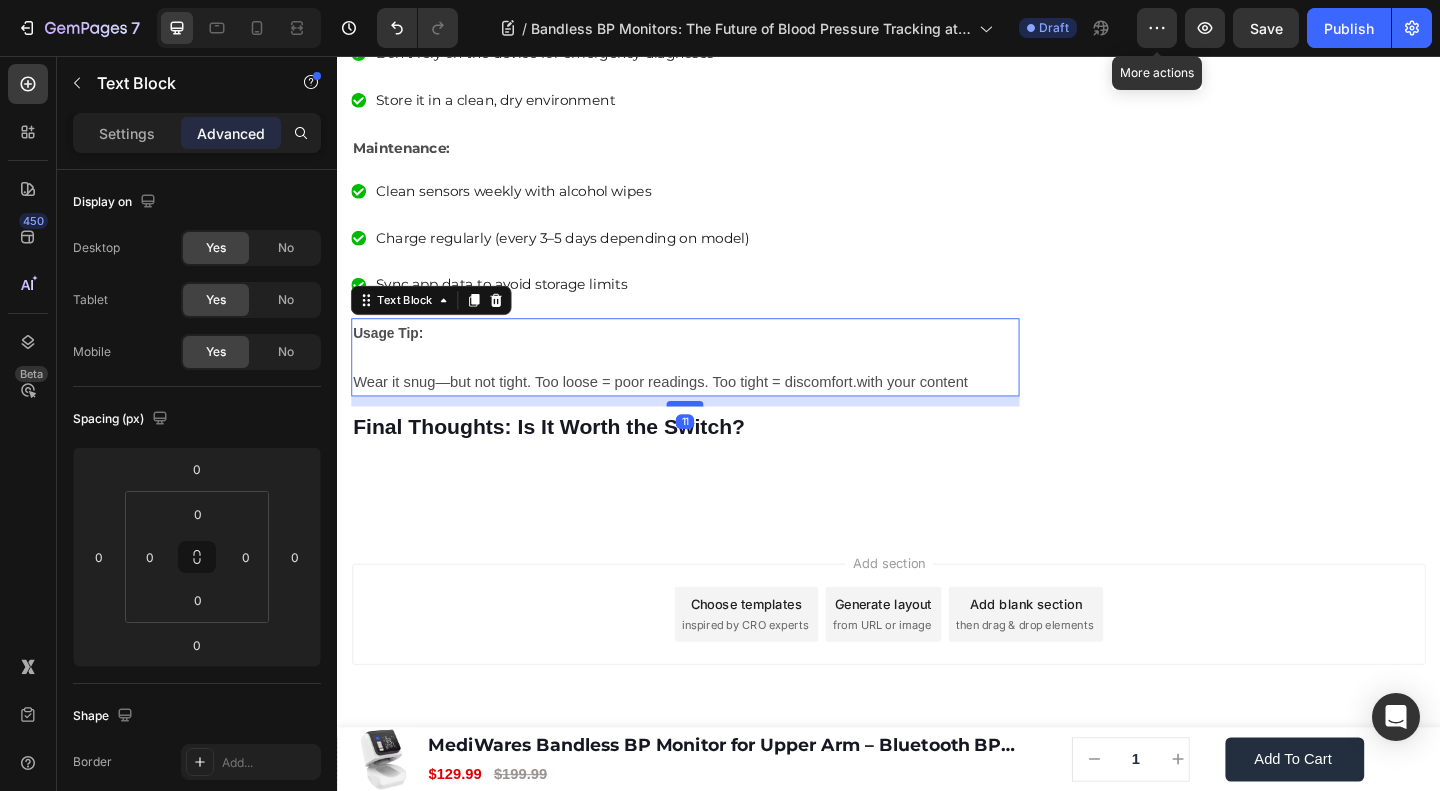 click at bounding box center (715, 434) 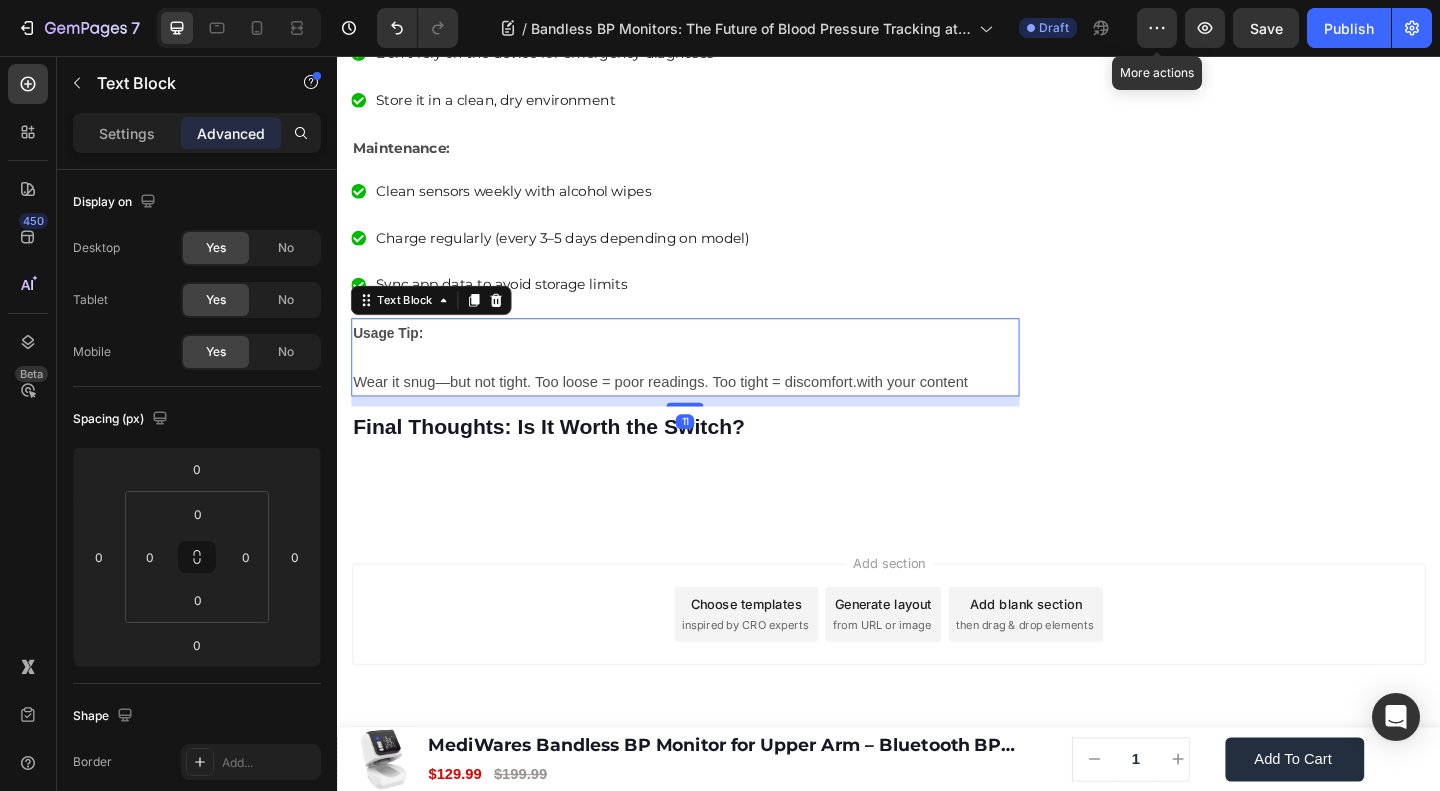 type on "11" 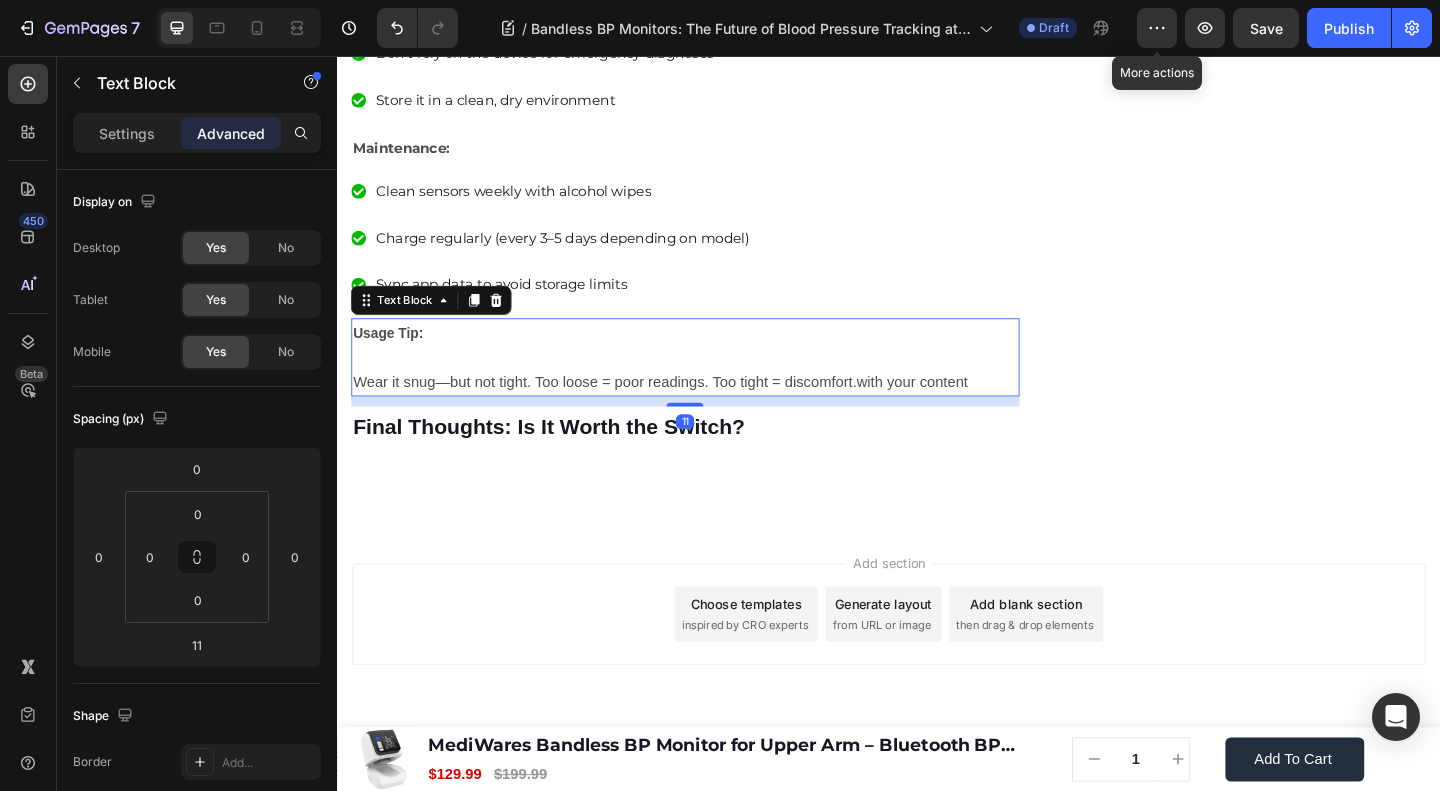 click on "🔥Up to 50% OFF Ending Soon🔥 Text block 03 Days 04 Hrs 53 Mins 26 Secs Countdown Timer Image Clinically Approved Accuracy Over 35,000 Units Sold Affordable Quality with Warranty Doctor Recommended Eco-Friendly Design Item list Shop Now and Save 50% Button
30-day money back guarantee Item list Row Product Images $149.99 Product Price Product Price $199.99 Product Price Product Price Row
Add to cart Add to Cart Product Row Row Image Row" at bounding box center (1332, -2487) 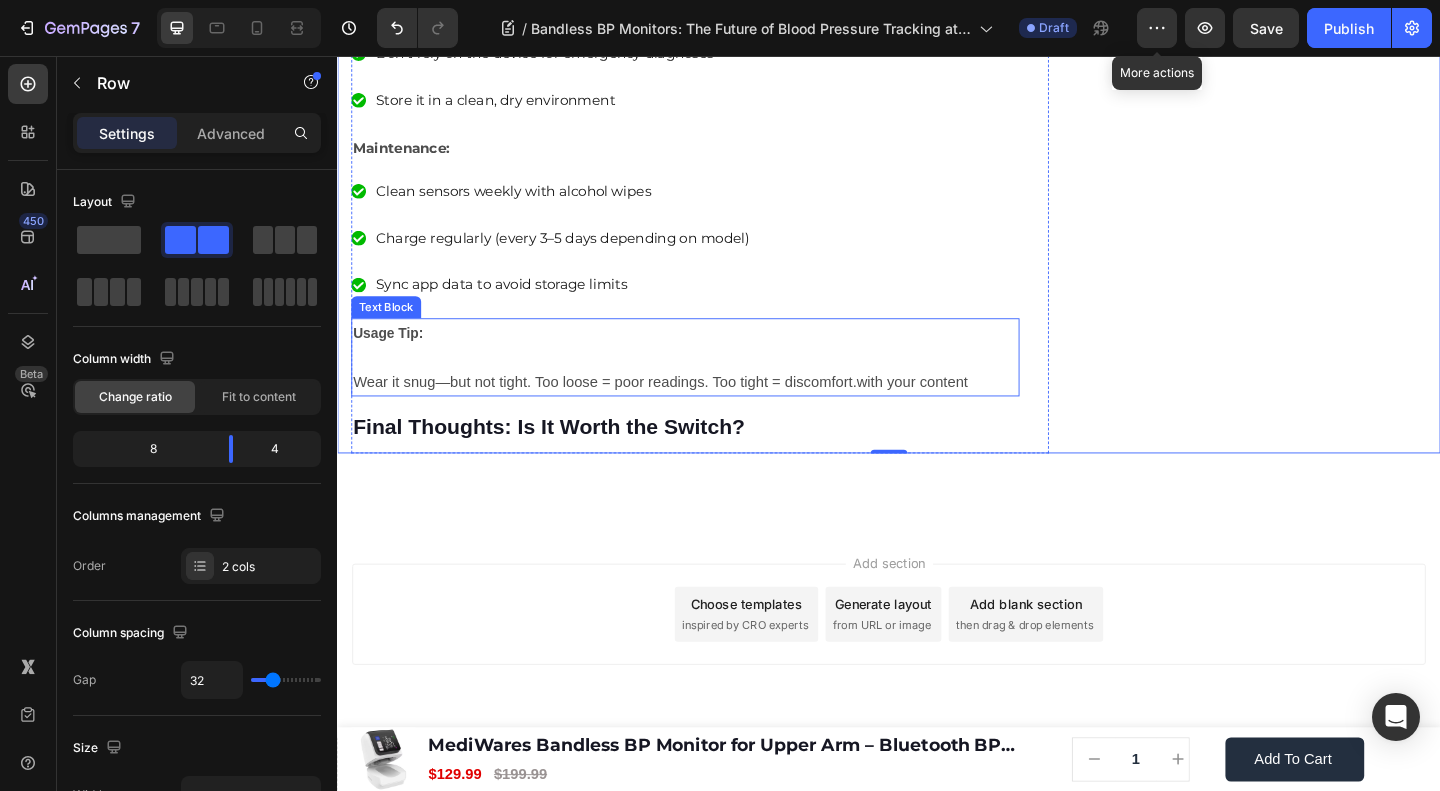 click on "Wear it snug—but not tight. Too loose = poor readings. Too tight = discomfort.with your content" at bounding box center [688, 410] 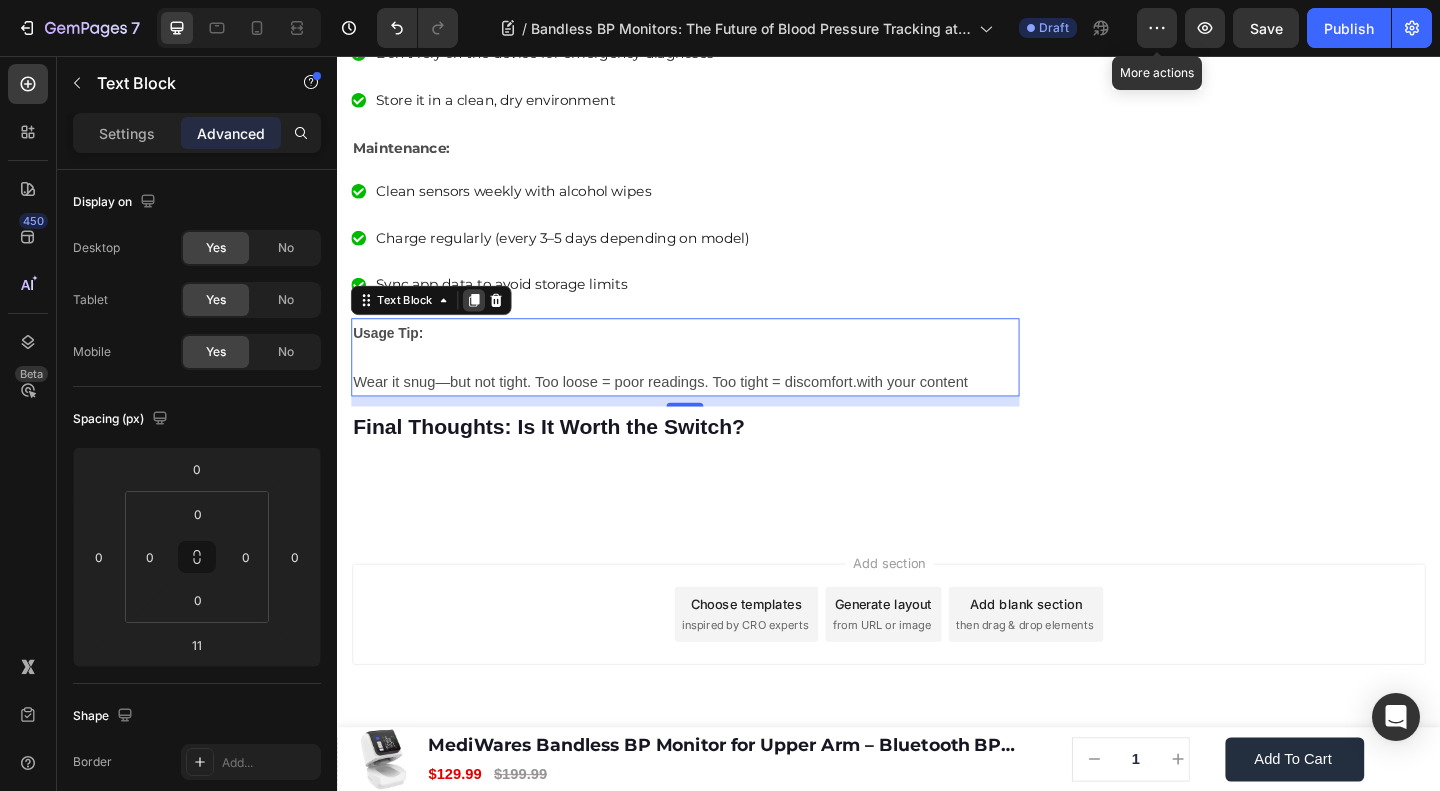 click 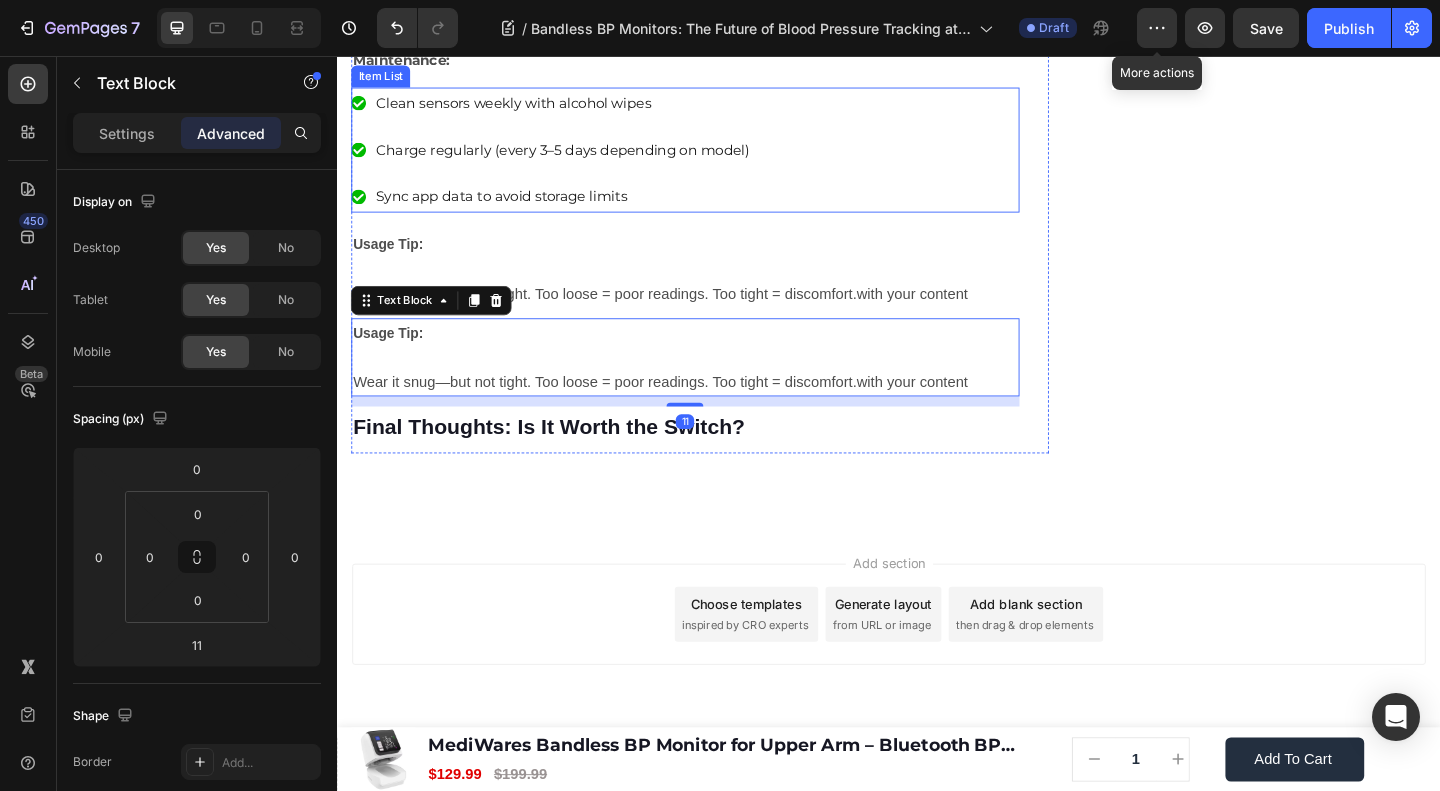 scroll, scrollTop: 6168, scrollLeft: 0, axis: vertical 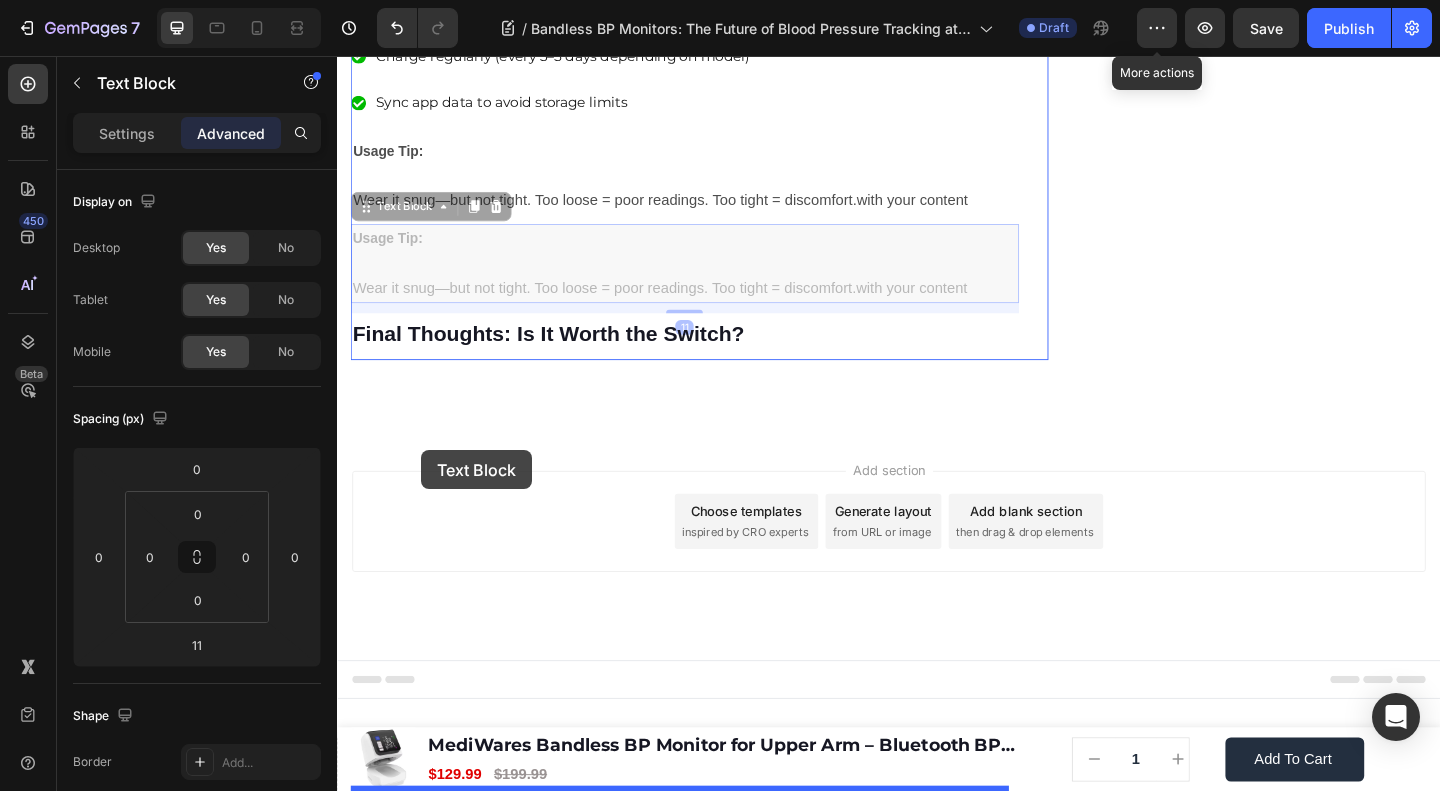 drag, startPoint x: 404, startPoint y: 389, endPoint x: 428, endPoint y: 485, distance: 98.95454 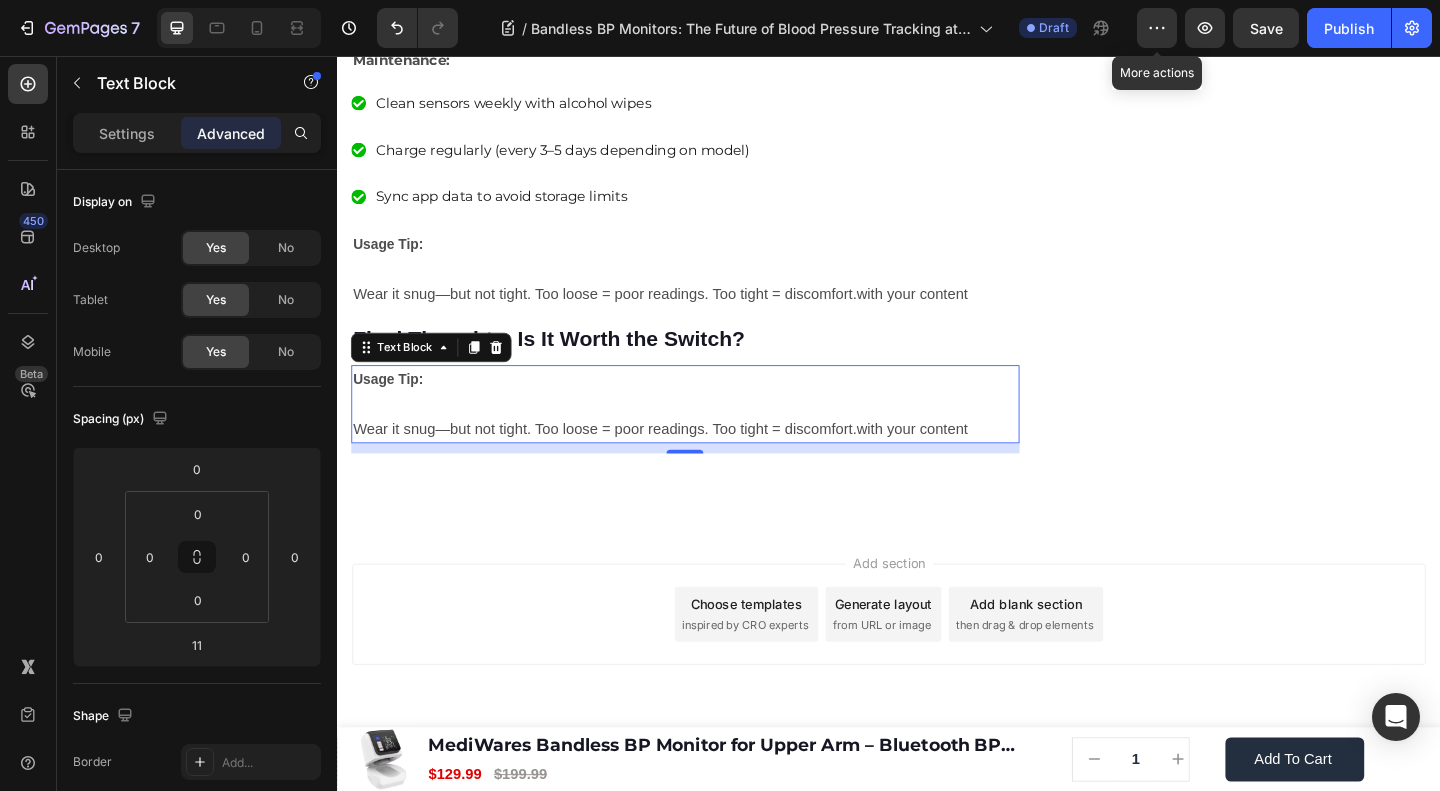 click on "Usage Tip: Wear it snug—but not tight. Too loose = poor readings. Too tight = discomfort.with your content" at bounding box center [715, 434] 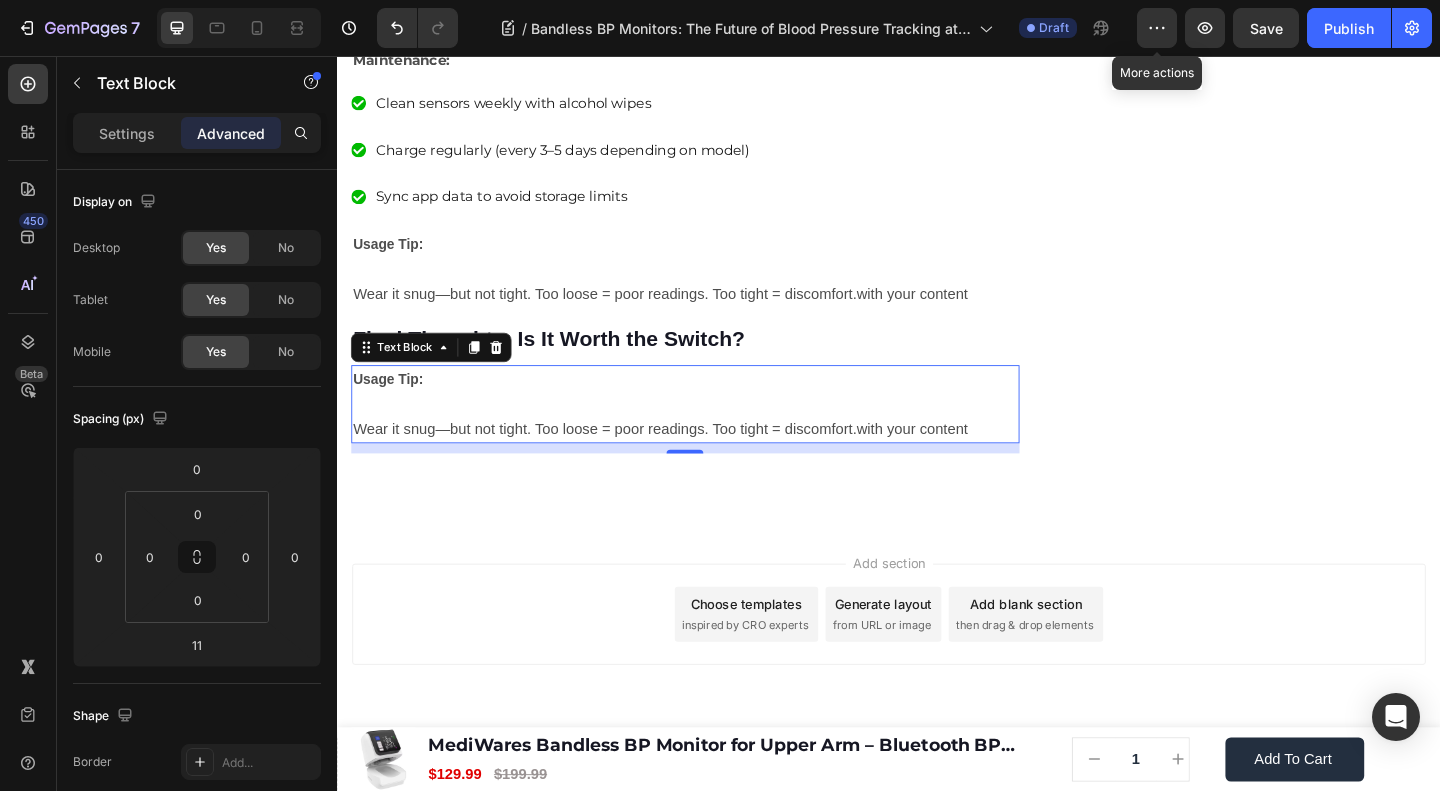 click on "Usage Tip: Wear it snug—but not tight. Too loose = poor readings. Too tight = discomfort.with your content" at bounding box center [715, 434] 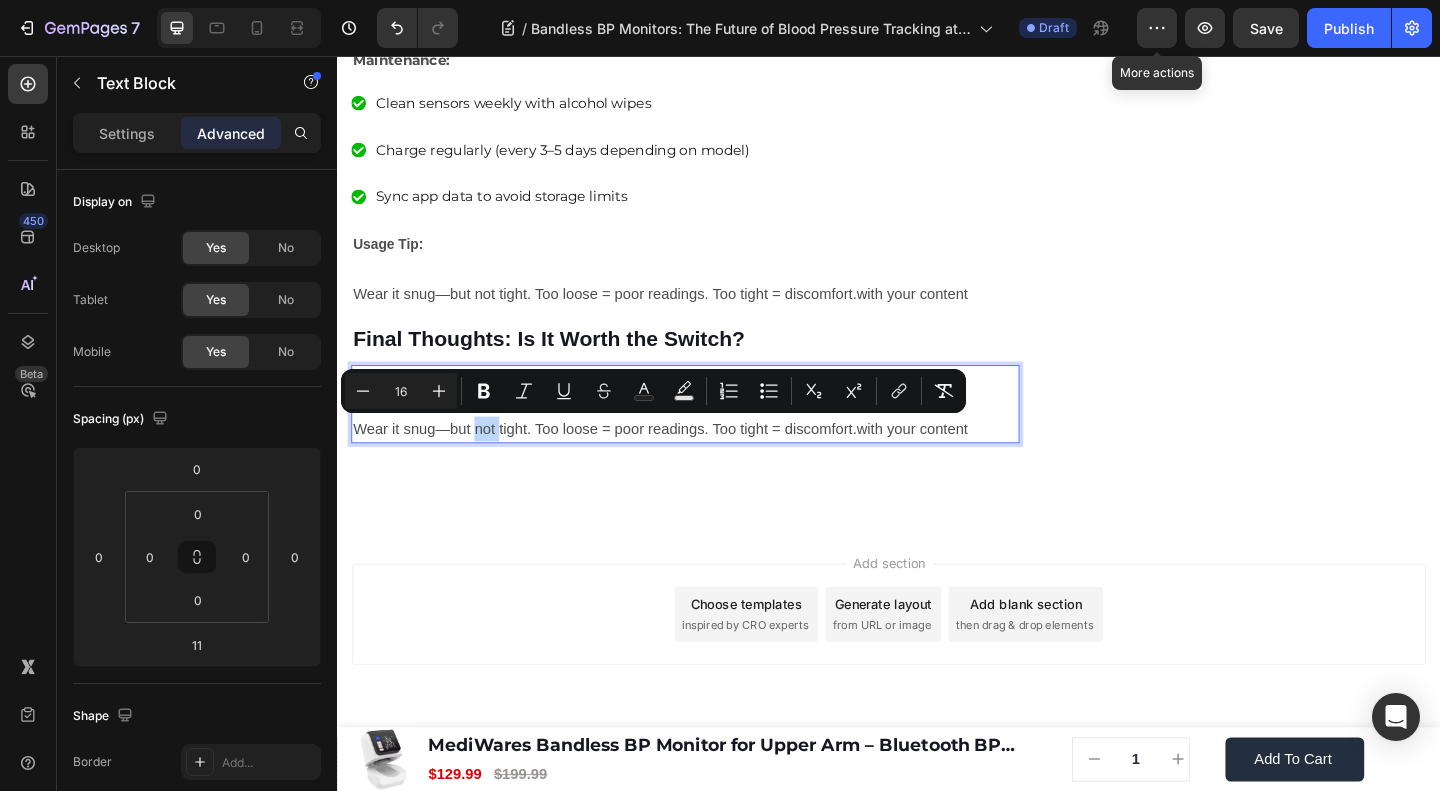 click on "Wear it snug—but not tight. Too loose = poor readings. Too tight = discomfort.with your content" at bounding box center [688, 461] 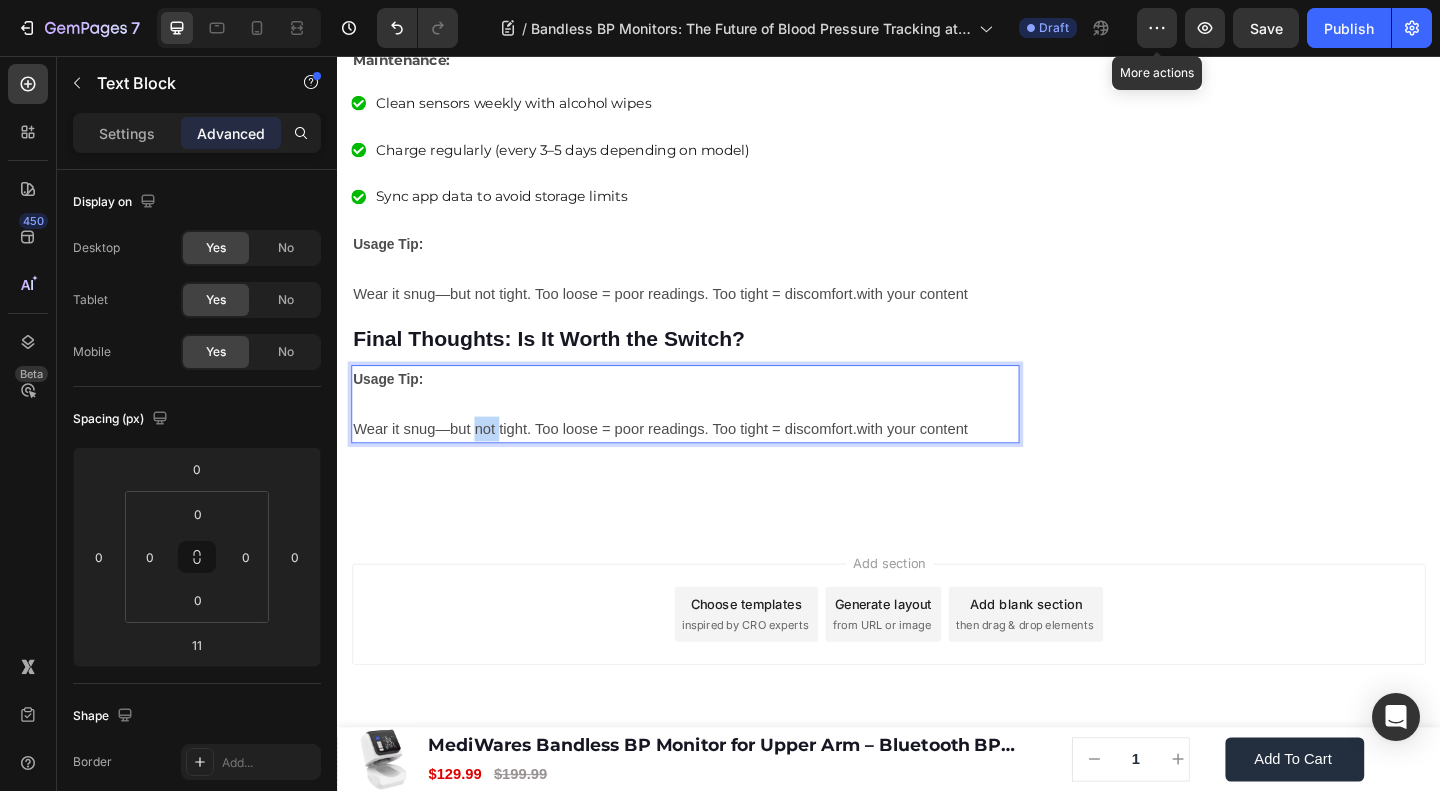 click on "Wear it snug—but not tight. Too loose = poor readings. Too tight = discomfort.with your content" at bounding box center [688, 461] 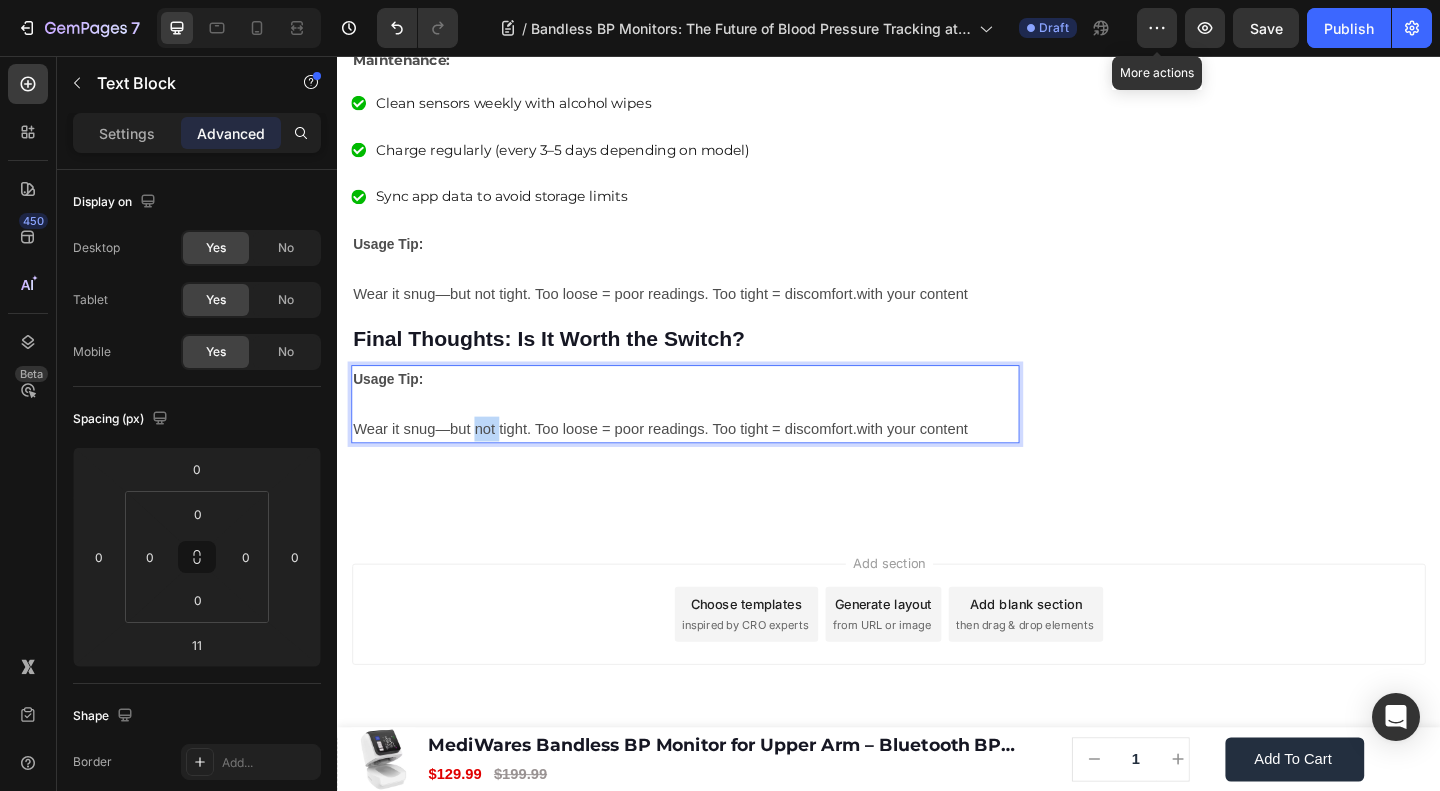 click on "Wear it snug—but not tight. Too loose = poor readings. Too tight = discomfort.with your content" at bounding box center (688, 461) 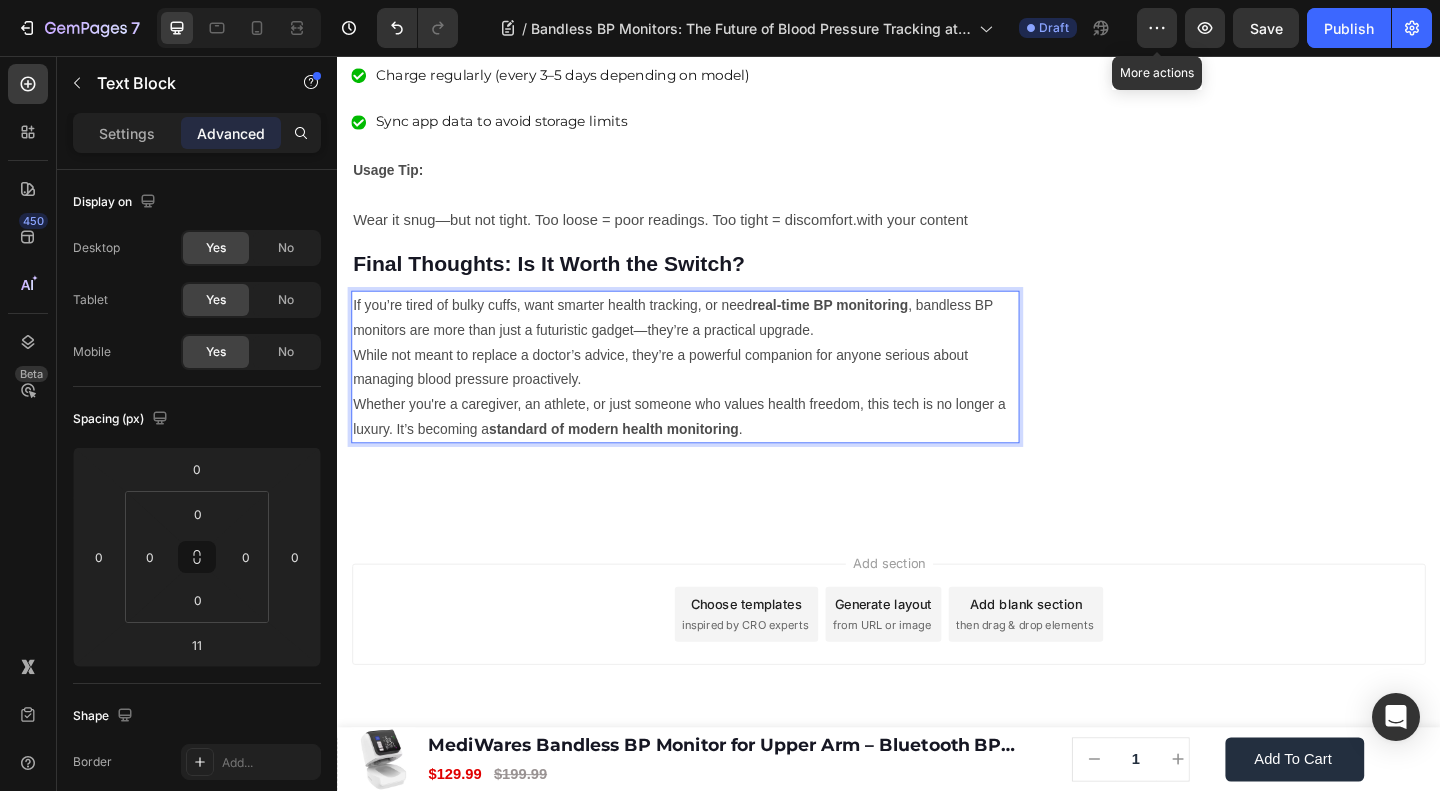 click on "If you’re tired of bulky cuffs, want smarter health tracking, or need  real-time BP monitoring , bandless BP monitors are more than just a futuristic gadget—they’re a practical upgrade." at bounding box center (715, 340) 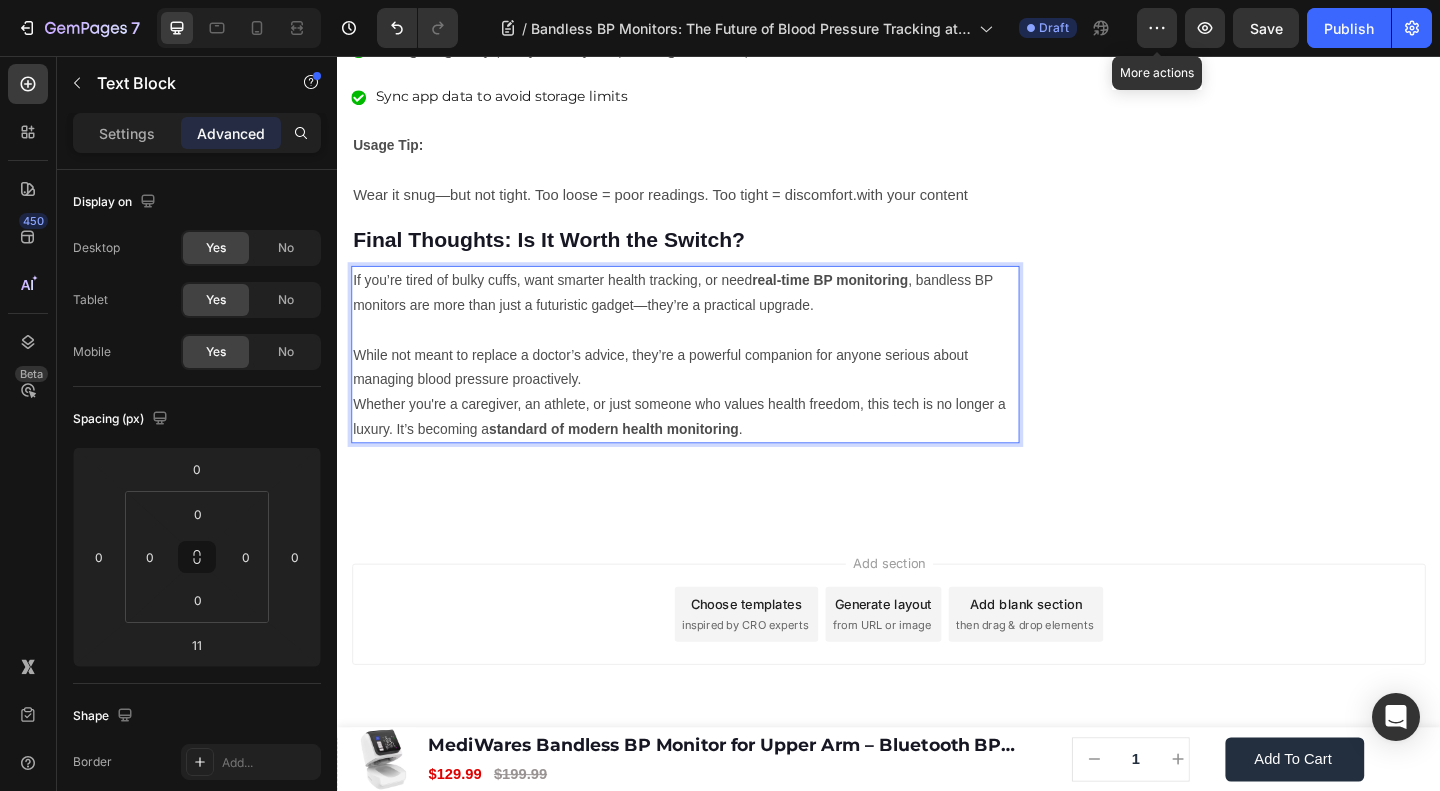 click on "While not meant to replace a doctor’s advice, they’re a powerful companion for anyone serious about managing blood pressure proactively." at bounding box center (715, 394) 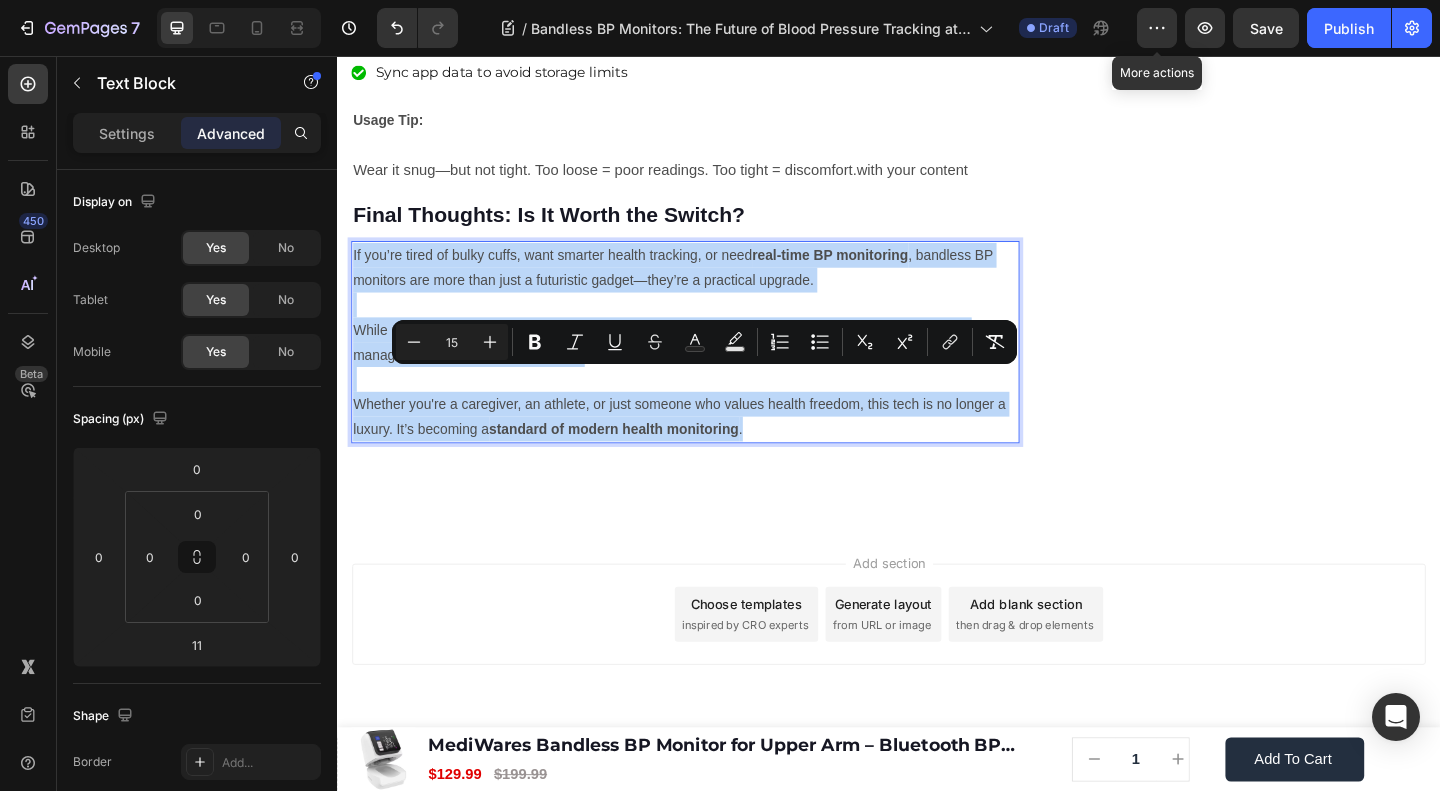 drag, startPoint x: 799, startPoint y: 593, endPoint x: 327, endPoint y: 386, distance: 515.39594 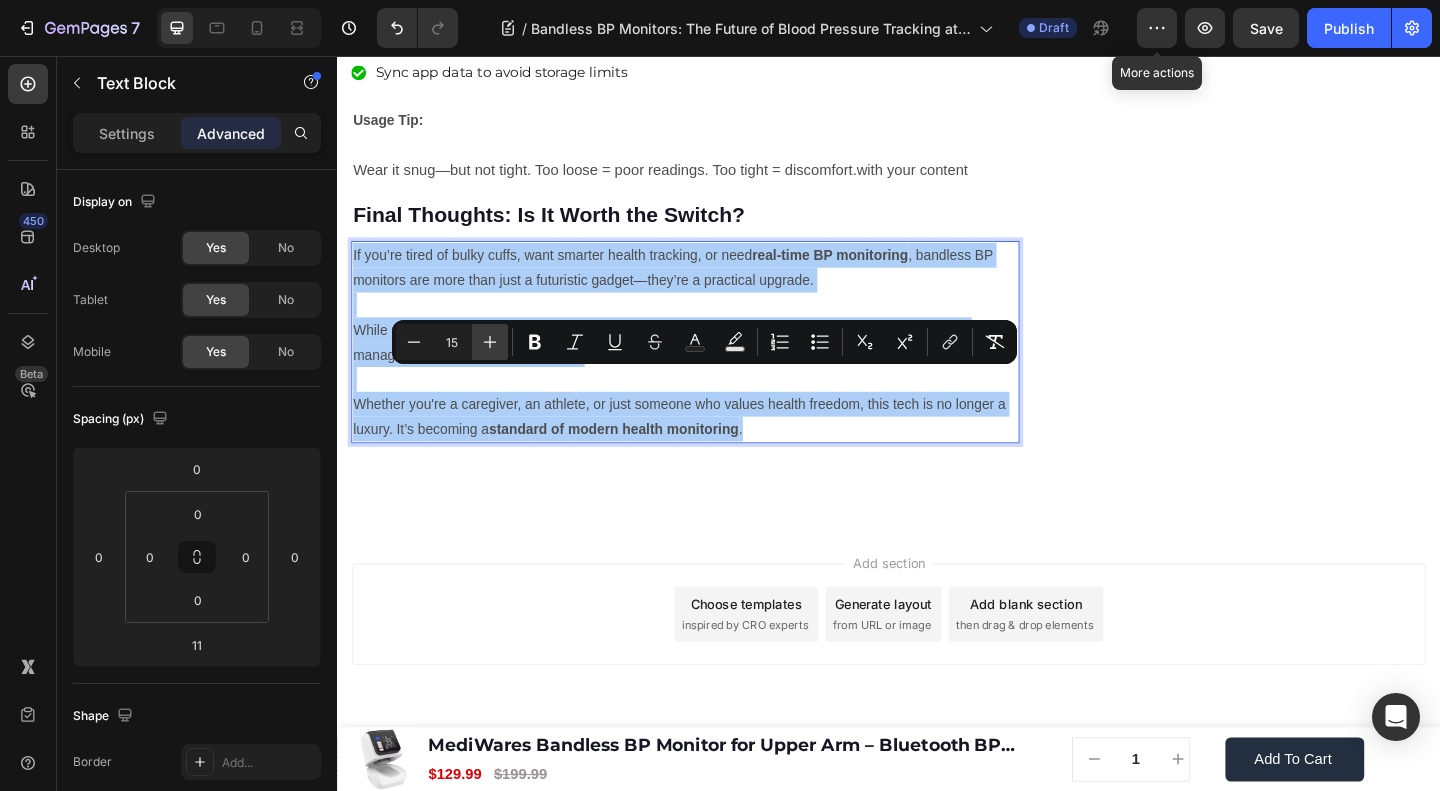 click on "Plus" at bounding box center (490, 342) 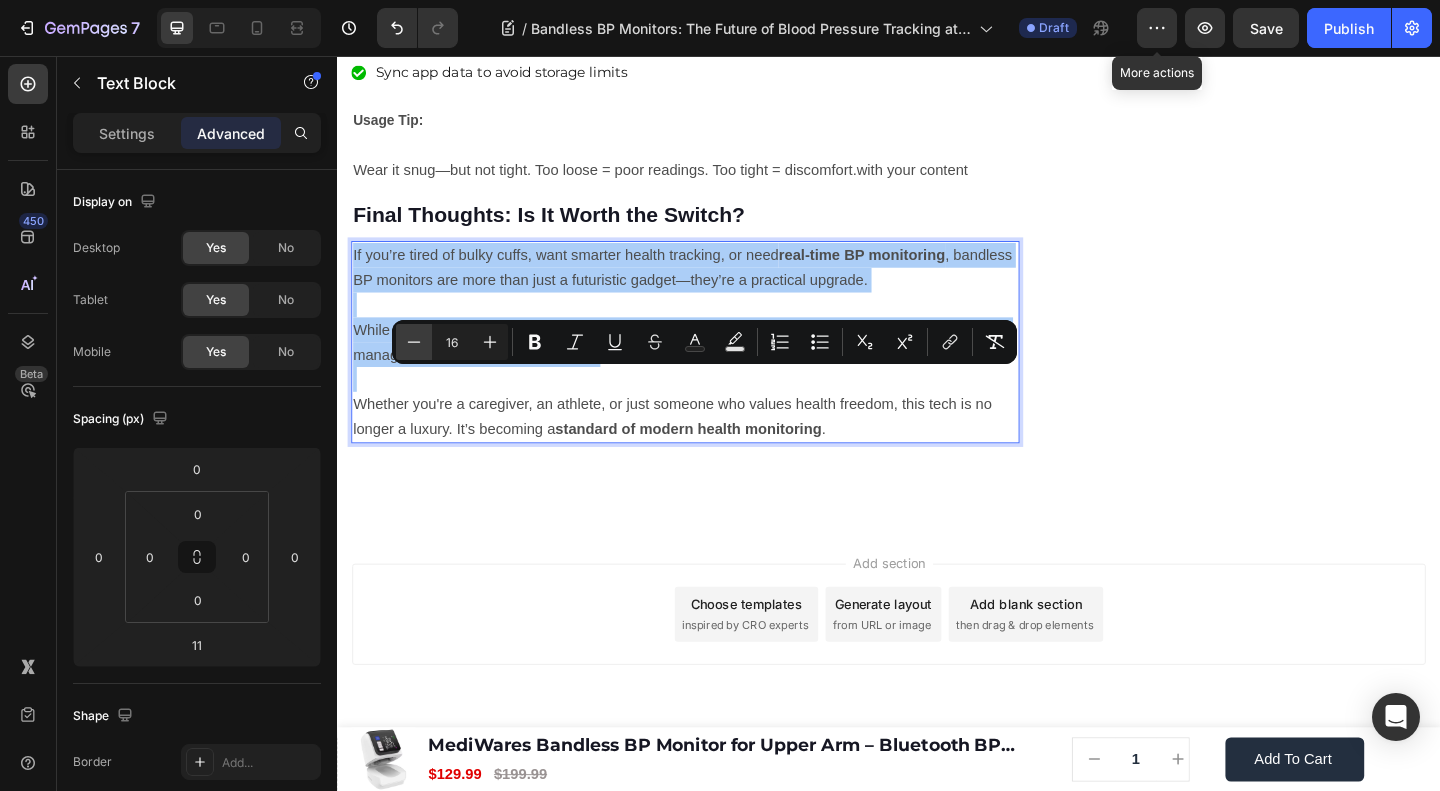 click 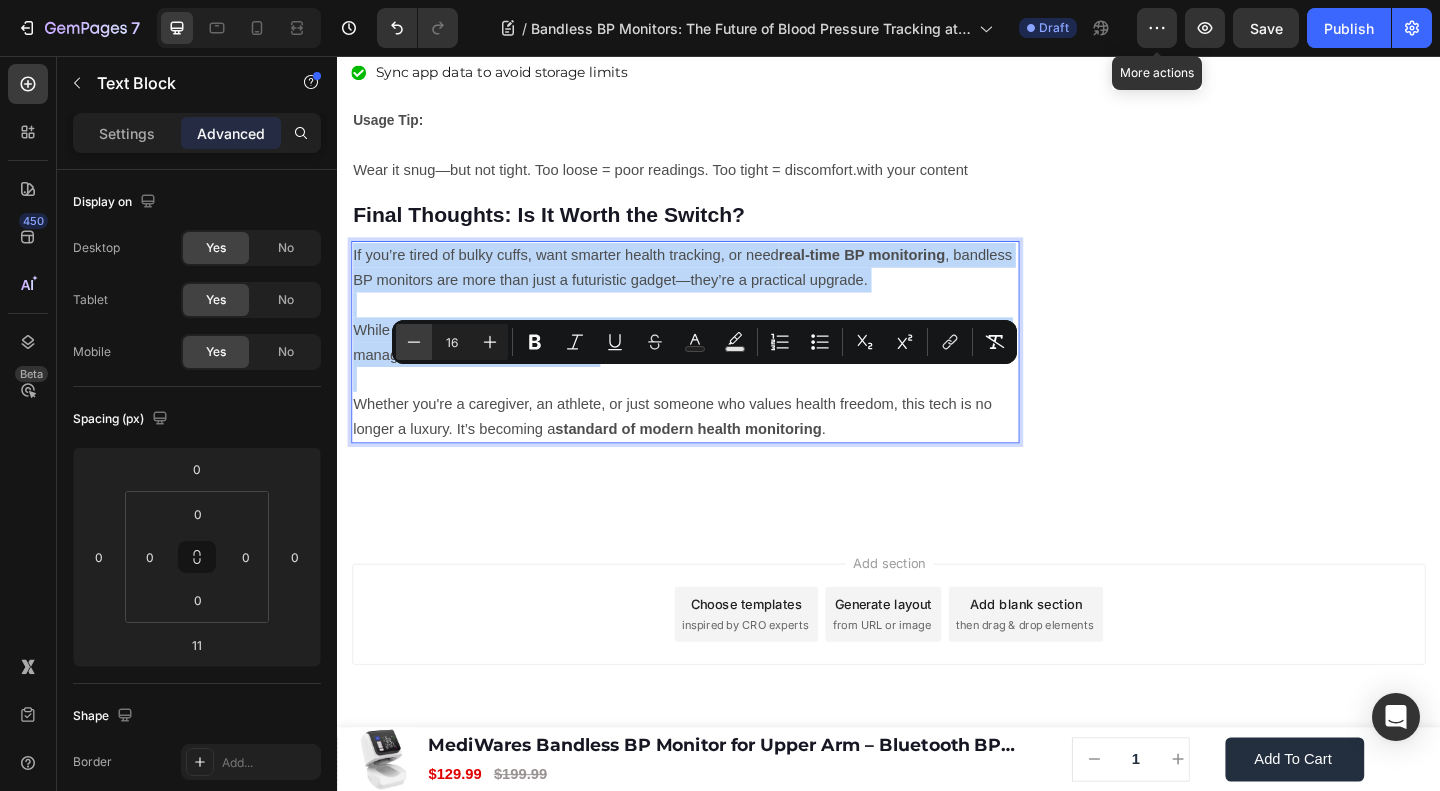 type on "15" 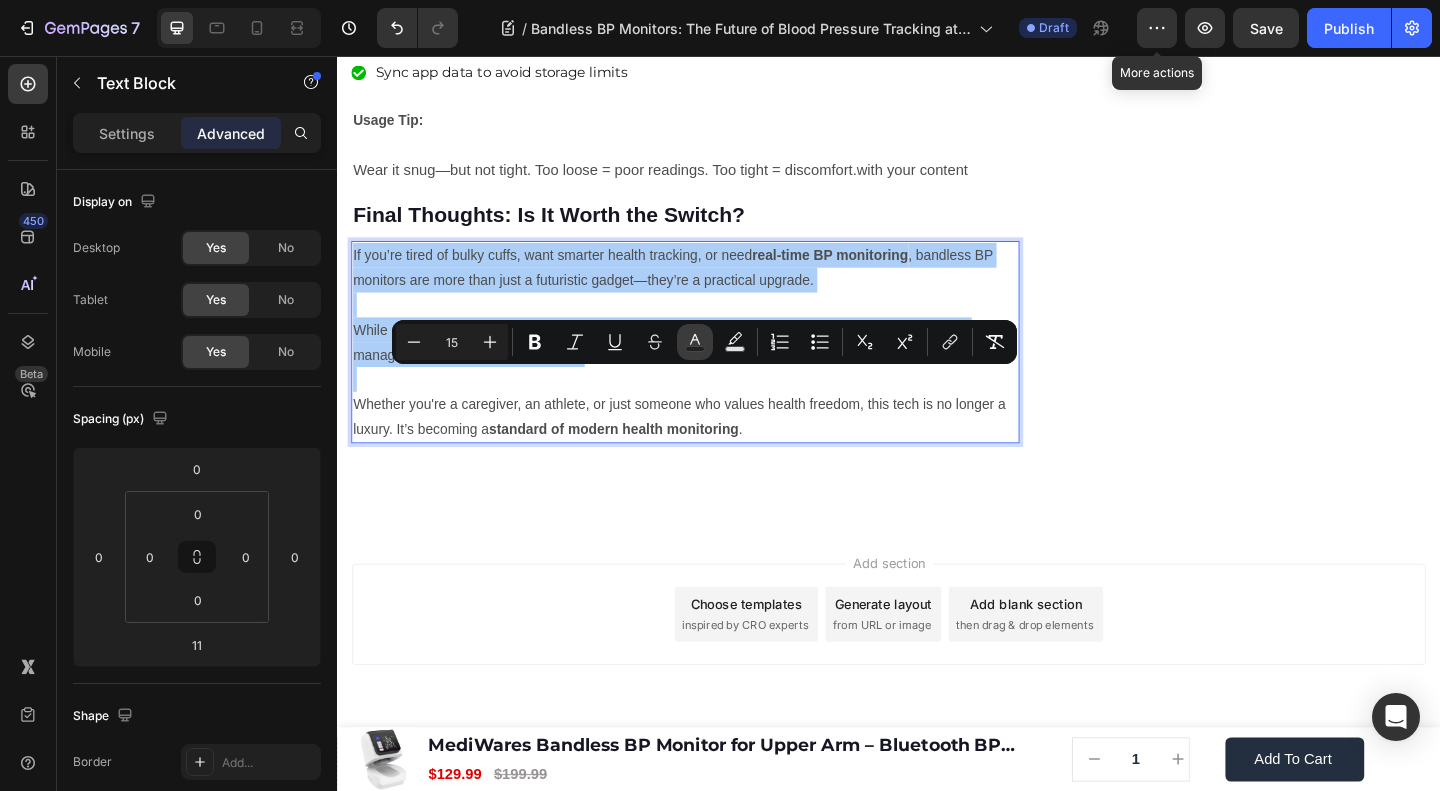 click on "Text Color" at bounding box center [695, 342] 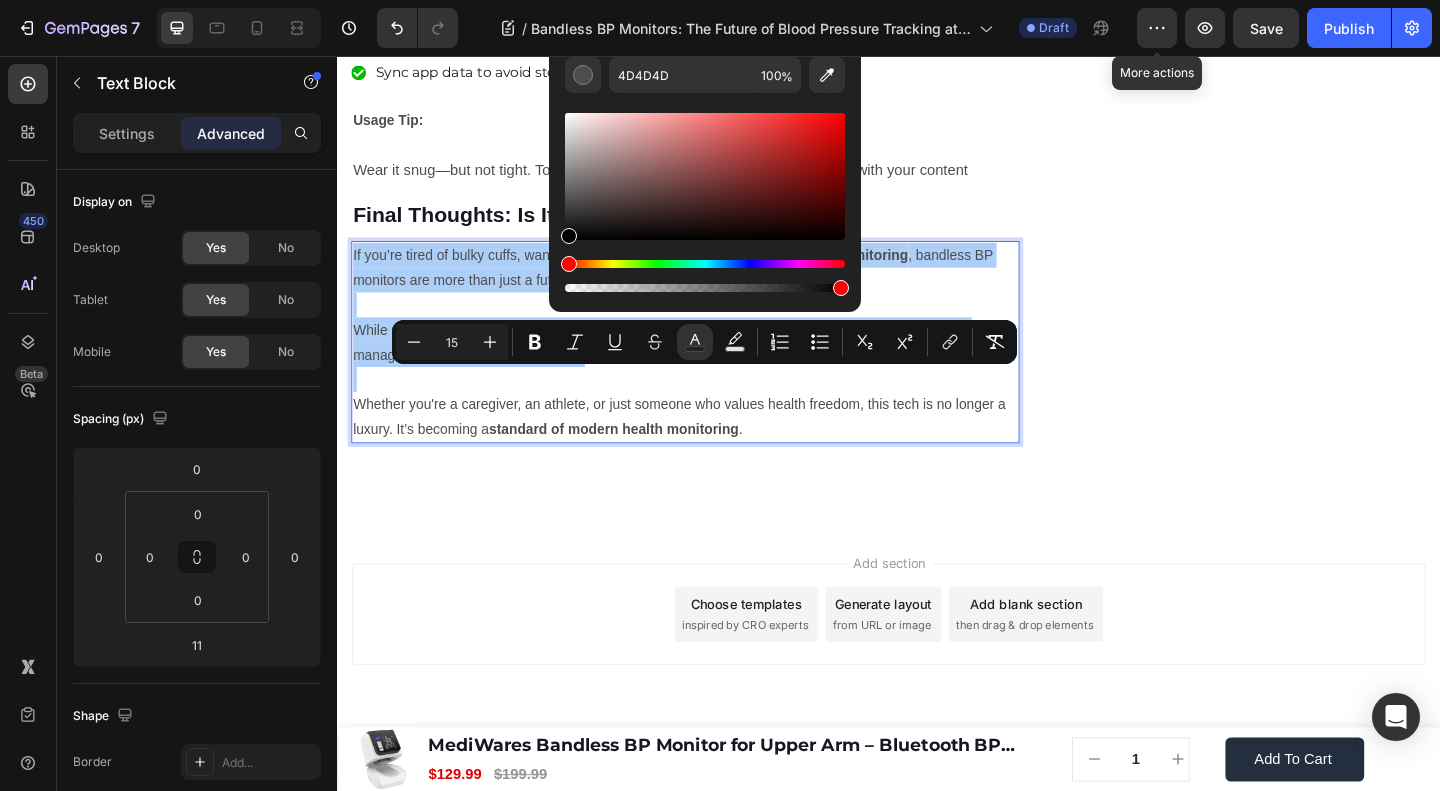 drag, startPoint x: 567, startPoint y: 205, endPoint x: 556, endPoint y: 293, distance: 88.68484 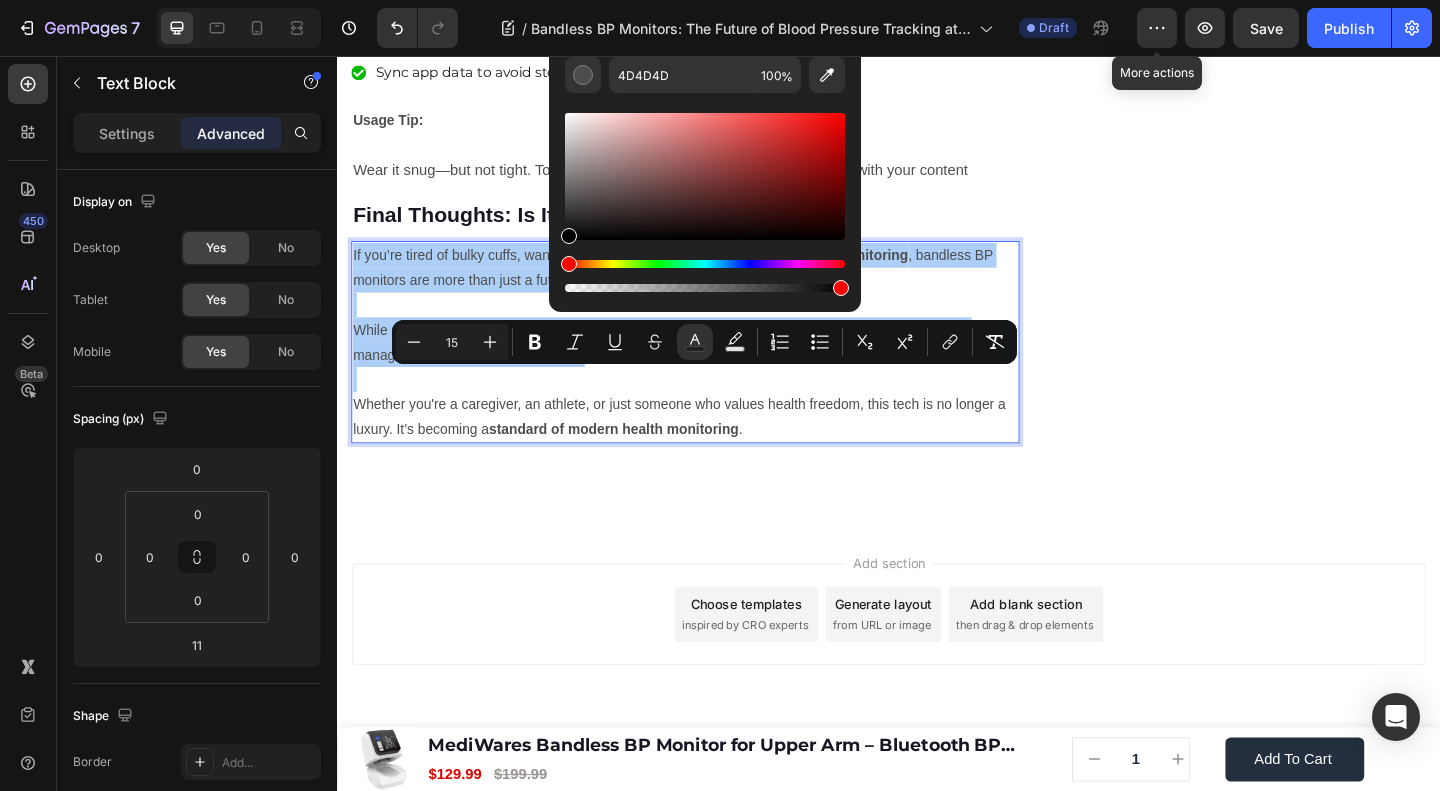 click on "4D4D4D 100 %" at bounding box center [705, 168] 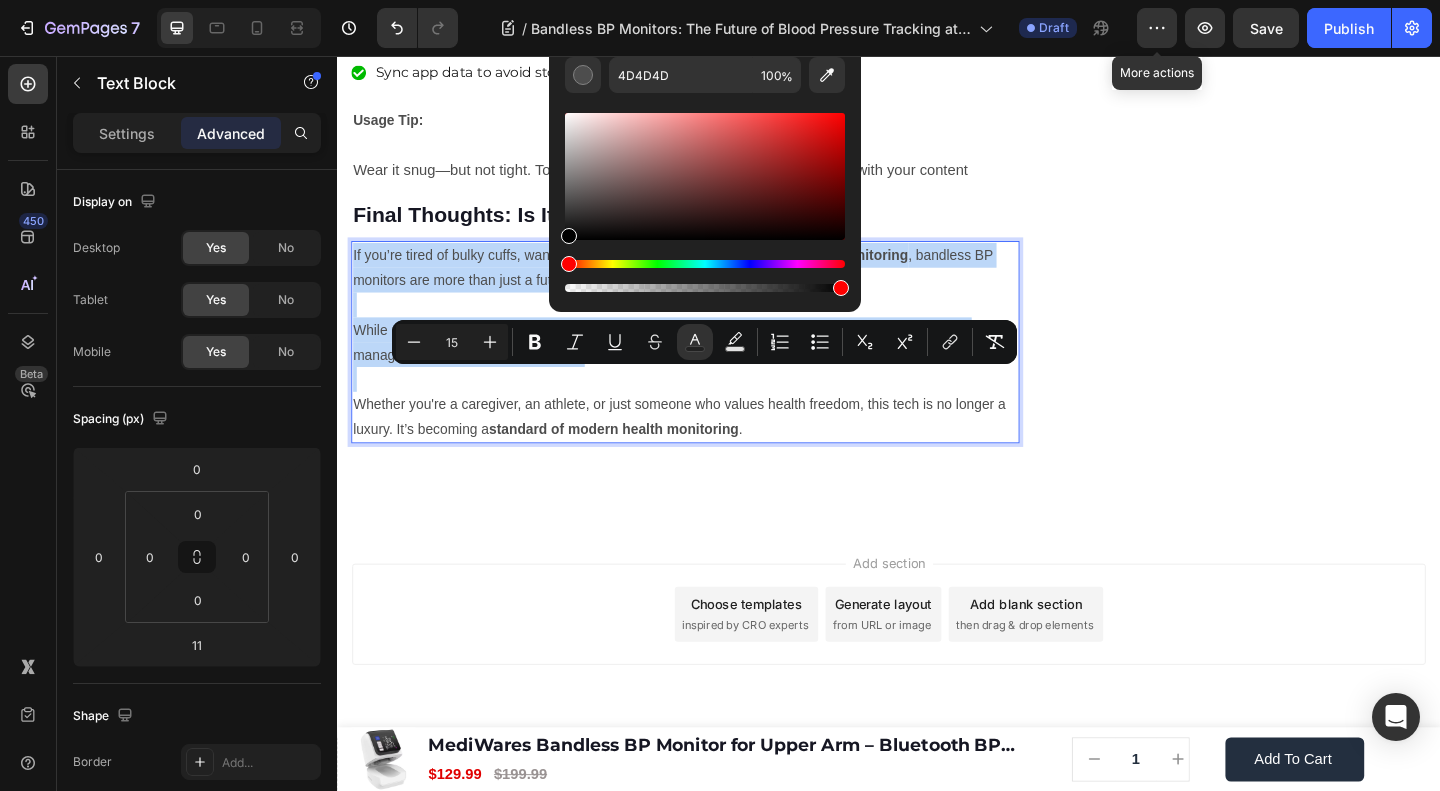 type on "000000" 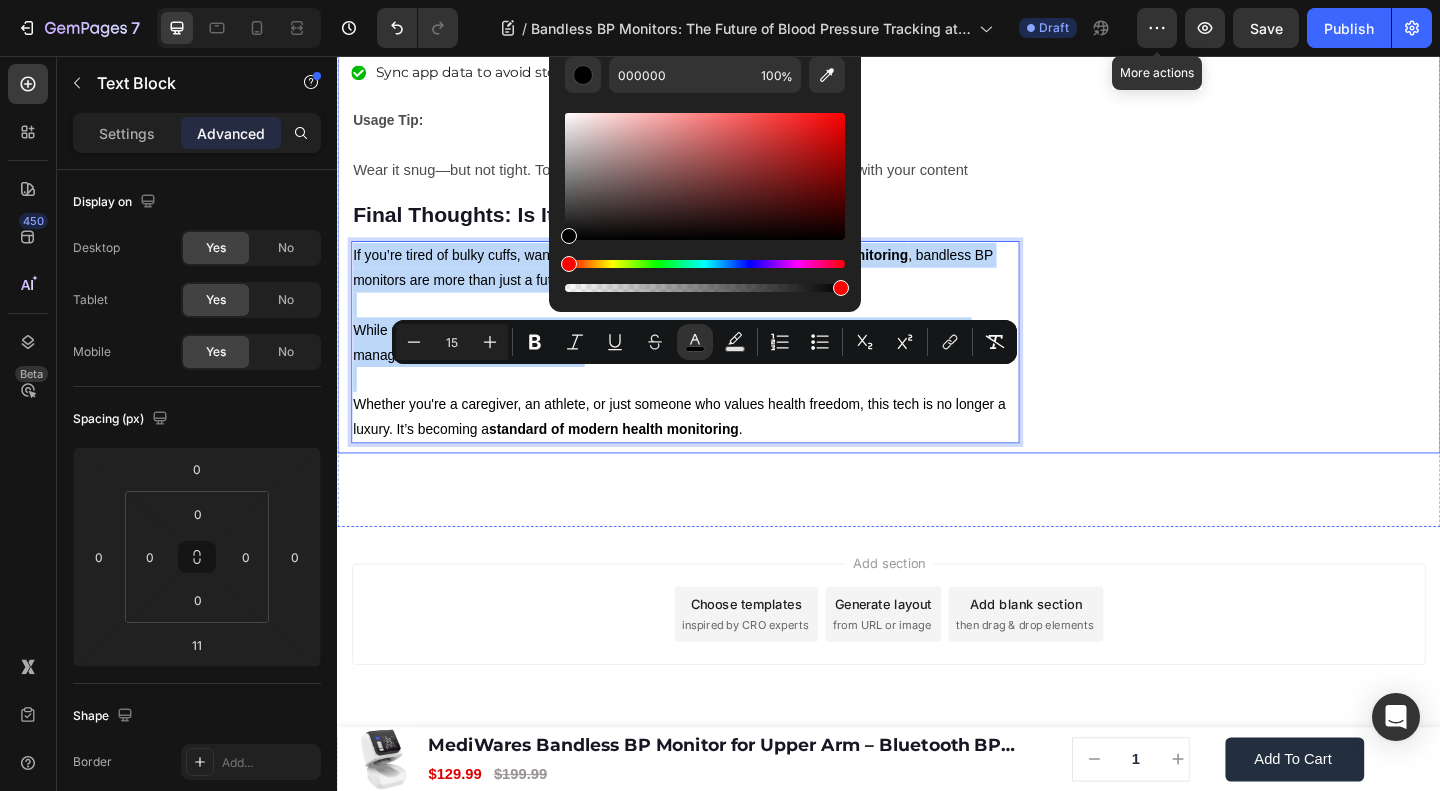 click on "🔥Up to 50% OFF Ending Soon🔥 Text block 03 Days 04 Hrs 52 Mins 50 Secs Countdown Timer Image Clinically Approved Accuracy Over 35,000 Units Sold Affordable Quality with Warranty Doctor Recommended Eco-Friendly Design Item list Shop Now and Save 50% Button
30-day money back guarantee Item list Row Product Images $149.99 Product Price Product Price $199.99 Product Price Product Price Row
Add to cart Add to Cart Product Row Row Image Row" at bounding box center [1332, -2602] 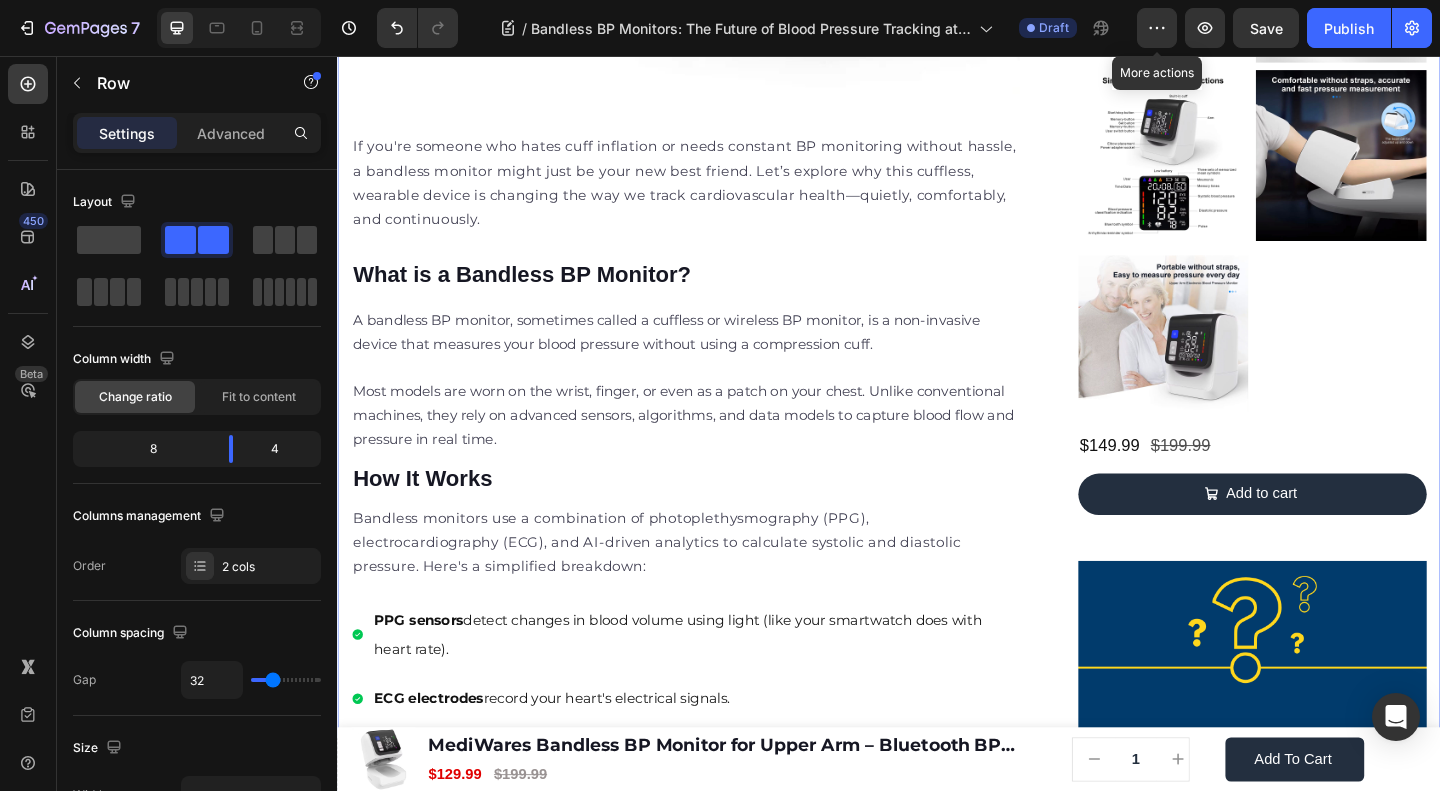 scroll, scrollTop: 0, scrollLeft: 0, axis: both 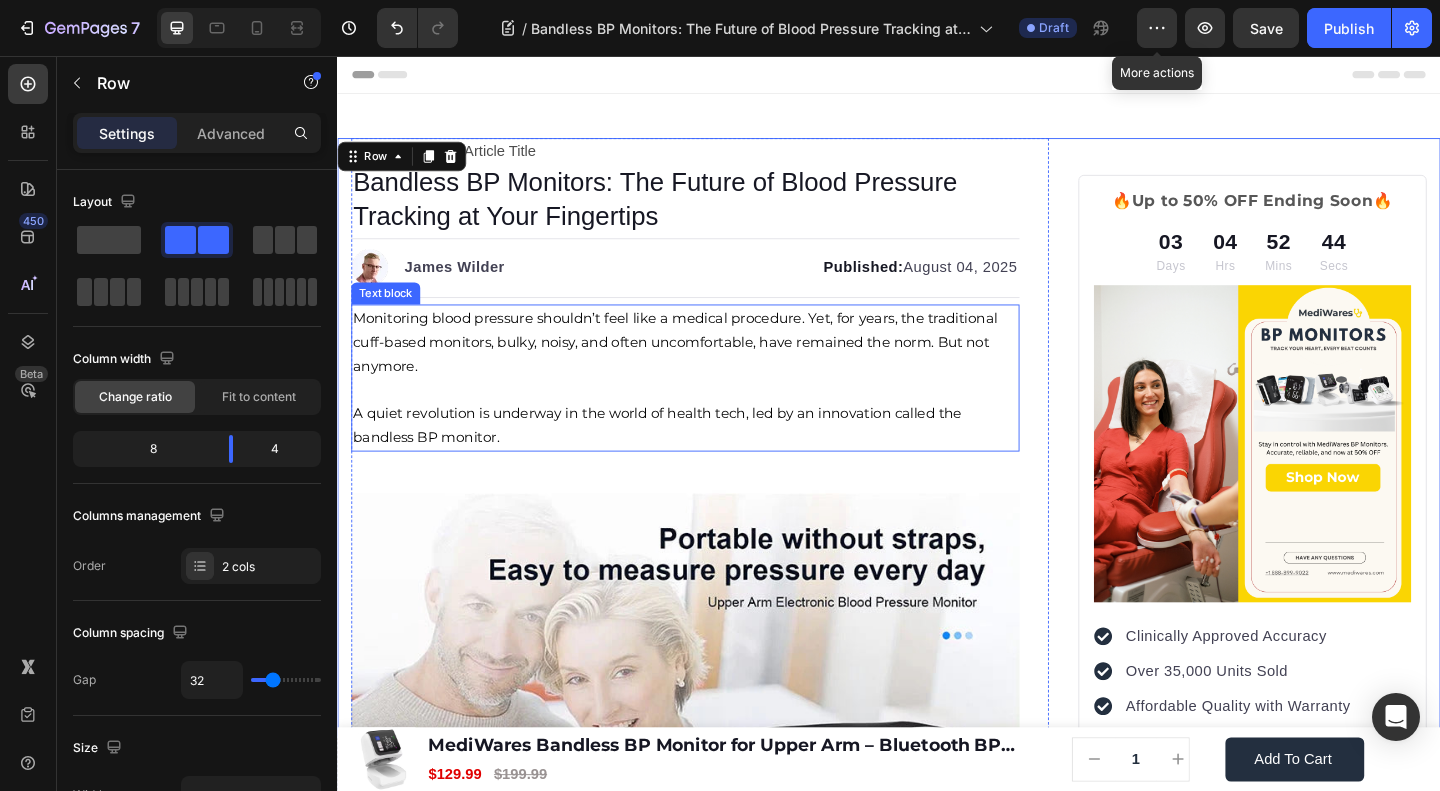 click on "Monitoring blood pressure shouldn’t feel like a medical procedure. Yet, for years, the traditional cuff-based monitors, bulky, noisy, and often uncomfortable, have remained the norm. But not anymore. A quiet revolution is underway in the world of health tech, led by an innovation called the bandless BP monitor." at bounding box center [715, 406] 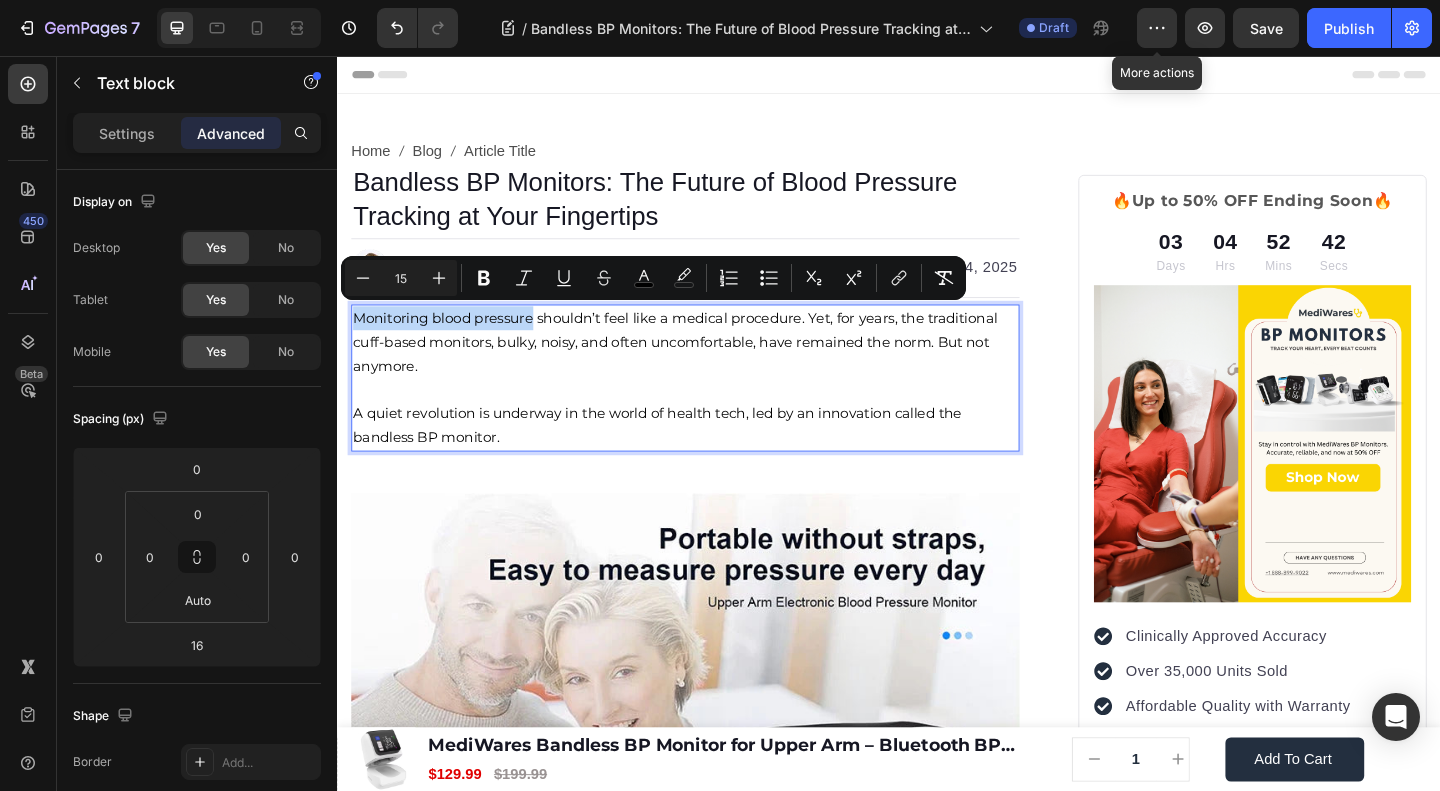 drag, startPoint x: 552, startPoint y: 339, endPoint x: 312, endPoint y: 333, distance: 240.07498 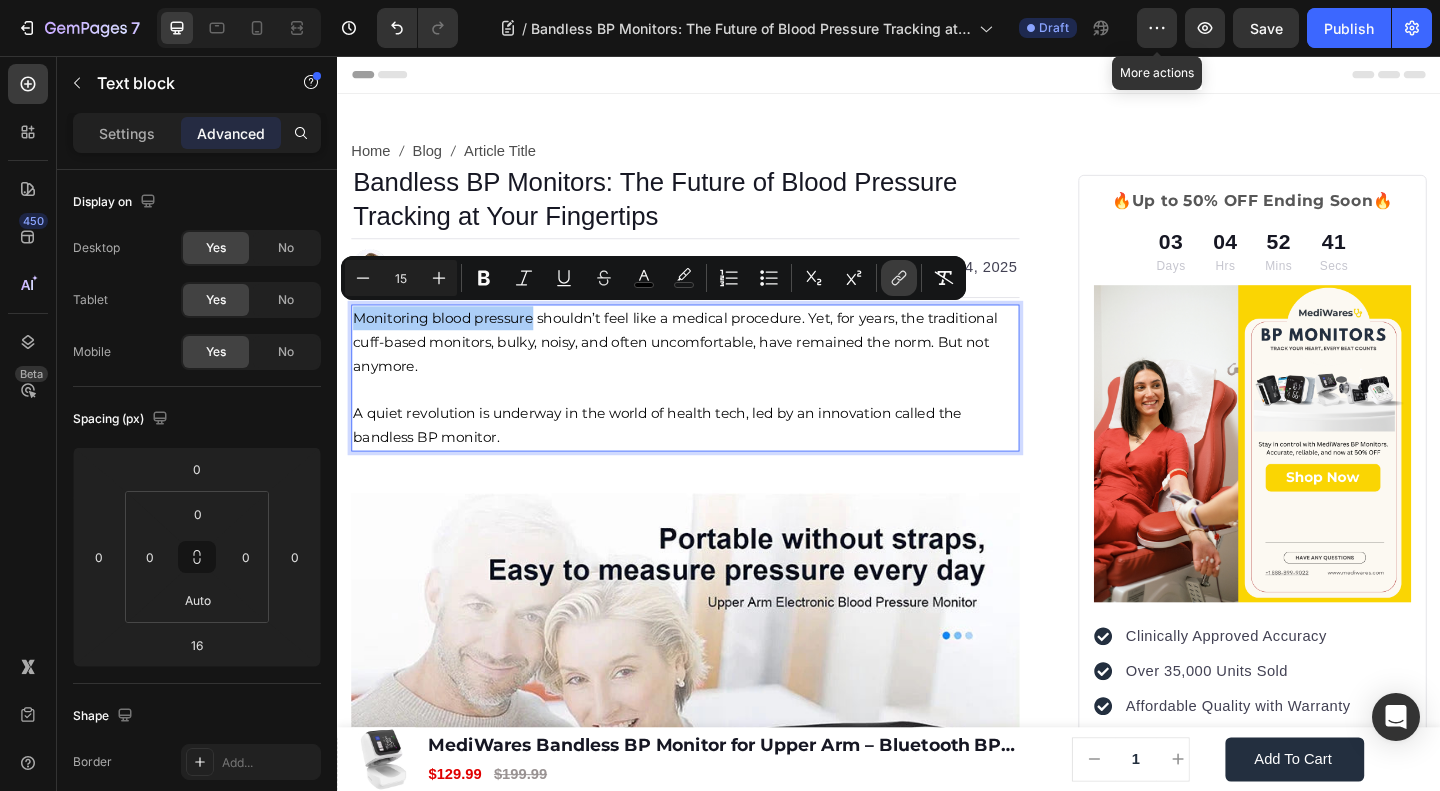 click 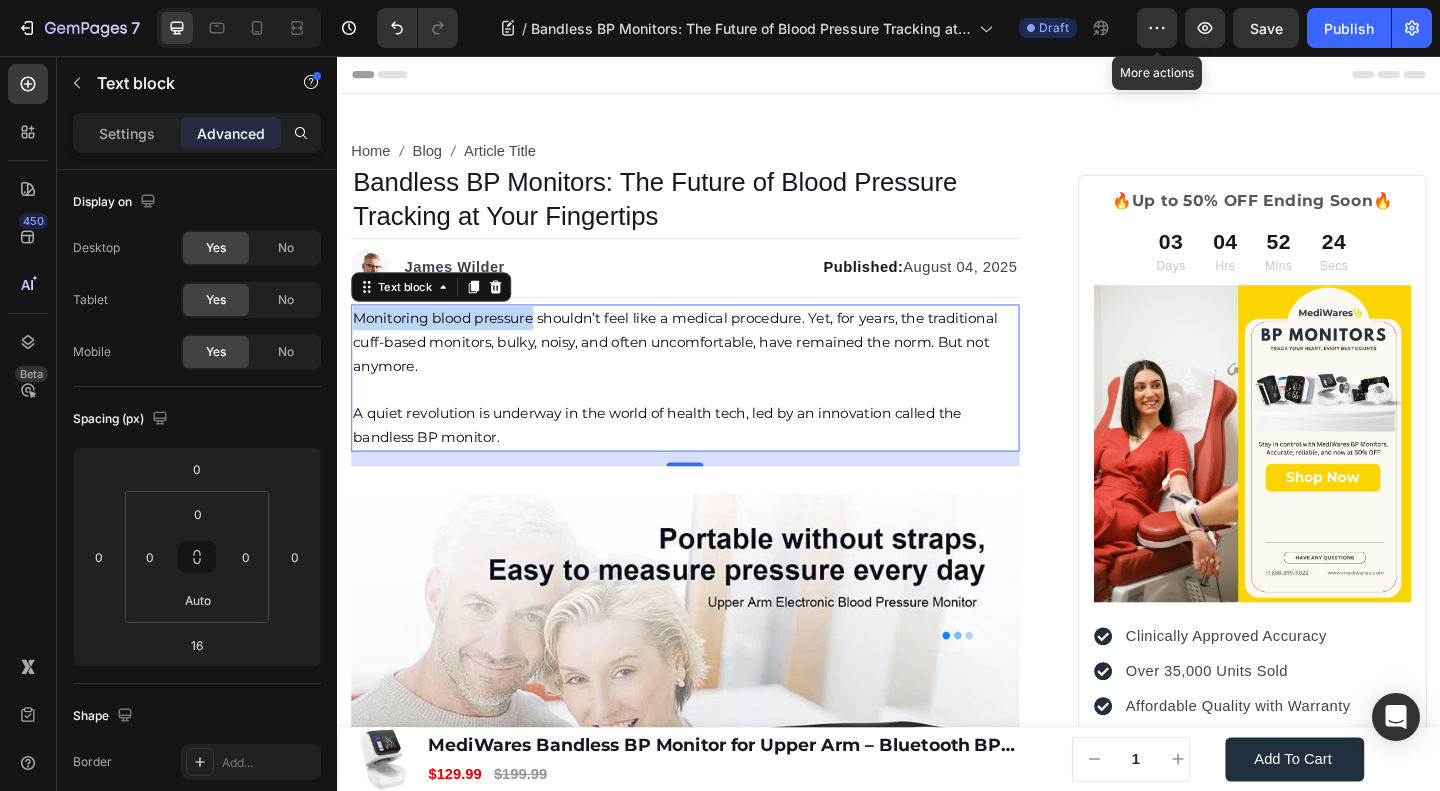 click on "Monitoring blood pressure shouldn’t feel like a medical procedure. Yet, for years, the traditional cuff-based monitors, bulky, noisy, and often uncomfortable, have remained the norm. But not anymore. A quiet revolution is underway in the world of health tech, led by an innovation called the bandless BP monitor." at bounding box center [715, 406] 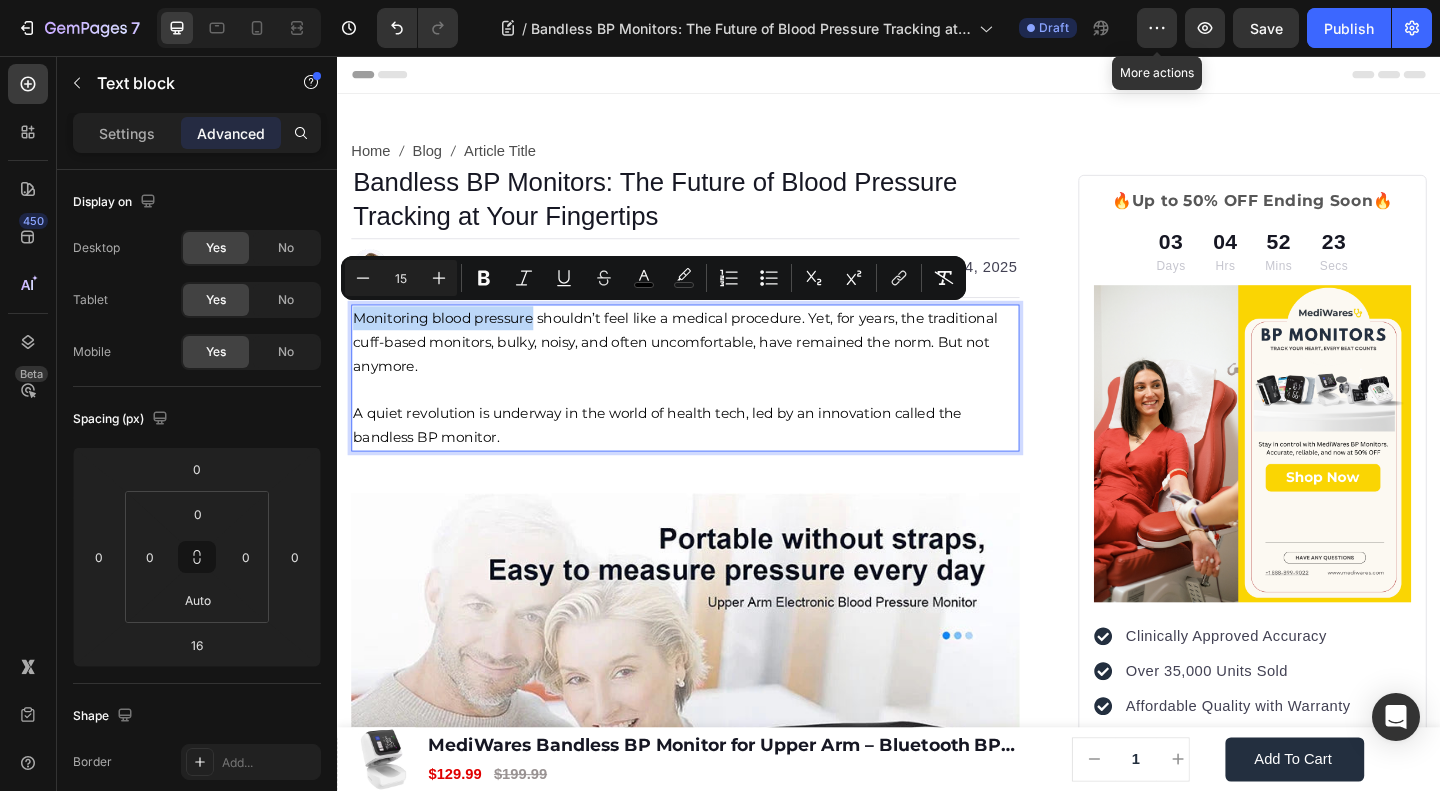 drag, startPoint x: 382, startPoint y: 339, endPoint x: 354, endPoint y: 339, distance: 28 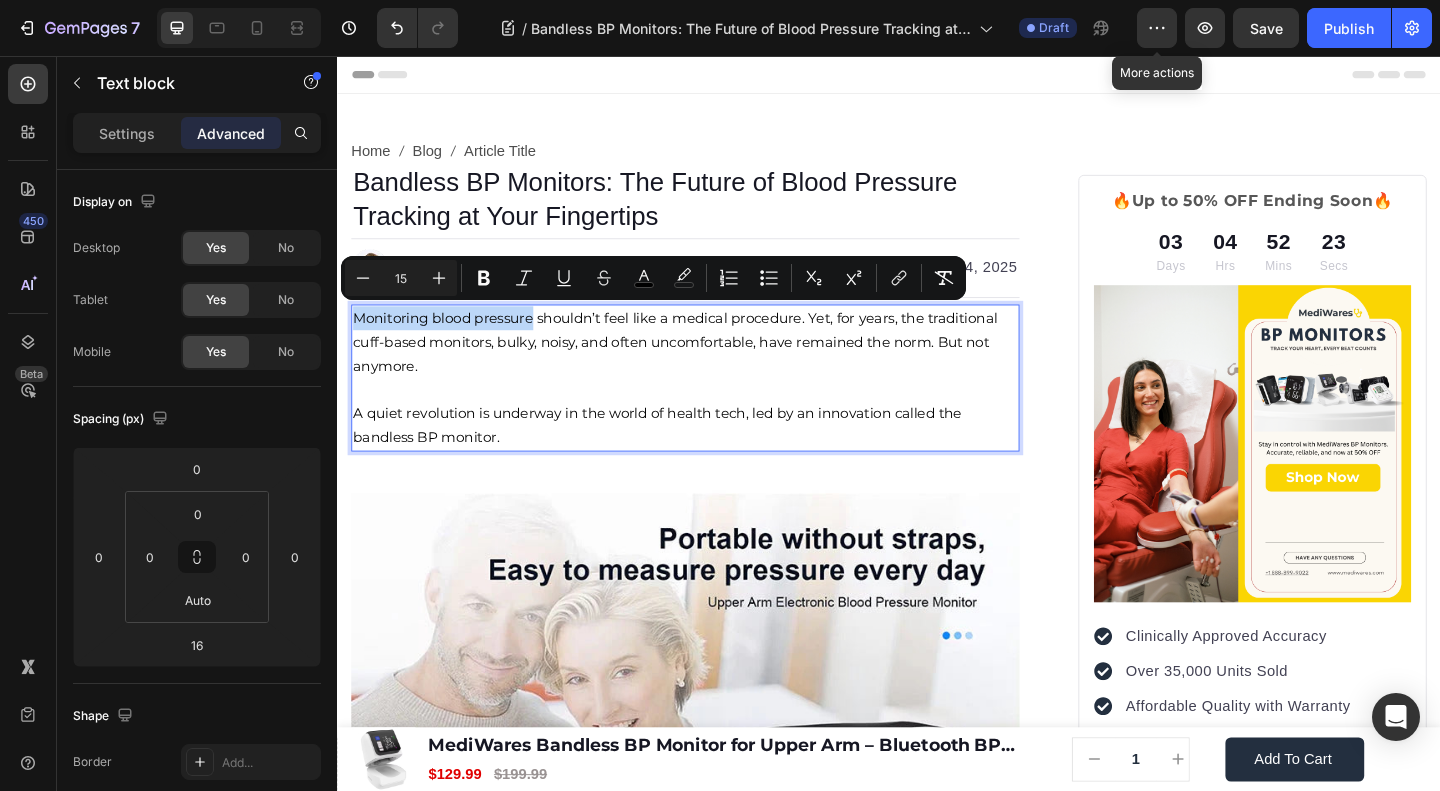 click on "Monitoring blood pressure shouldn’t feel like a medical procedure. Yet, for years, the traditional cuff-based monitors, bulky, noisy, and often uncomfortable, have remained the norm. But not anymore." at bounding box center [704, 366] 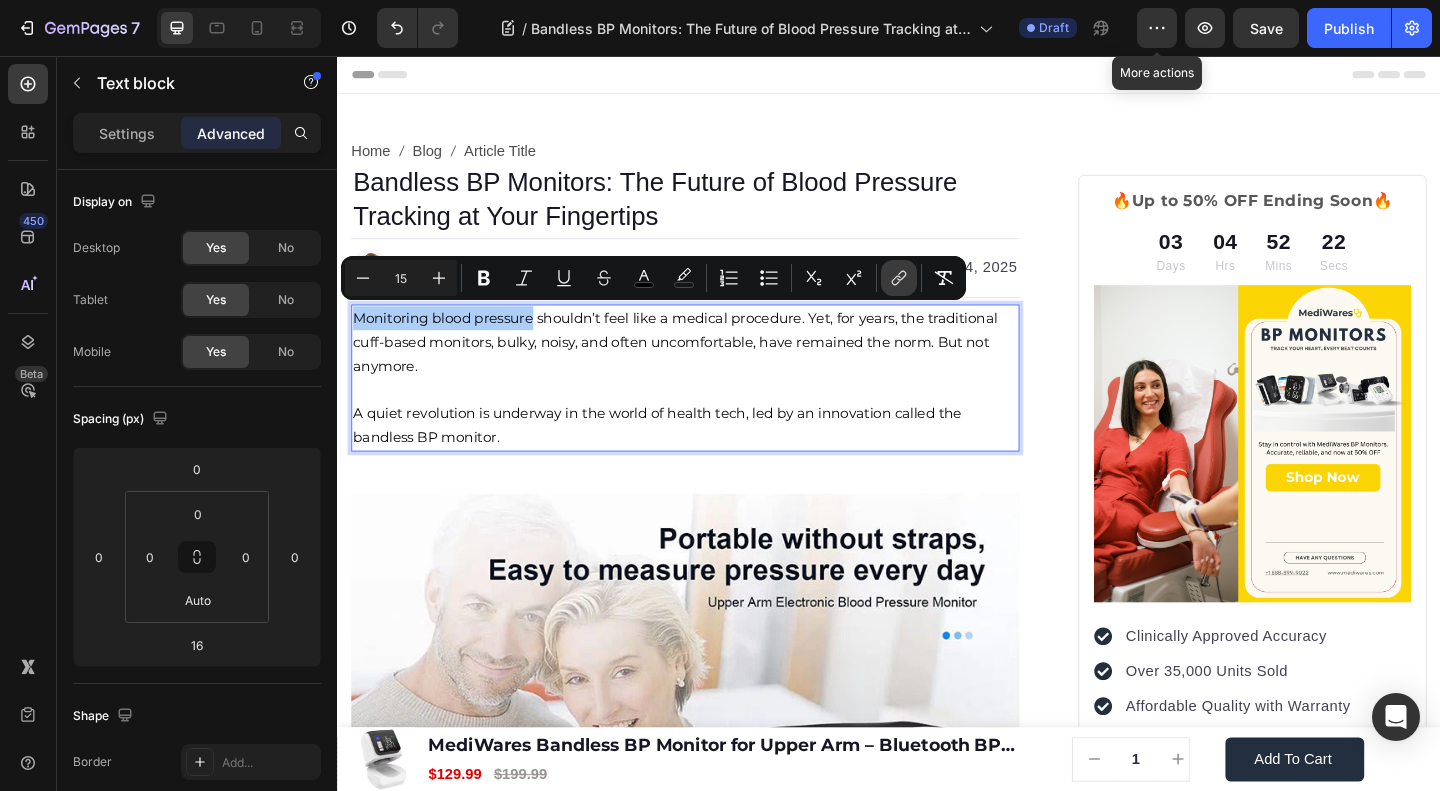 click 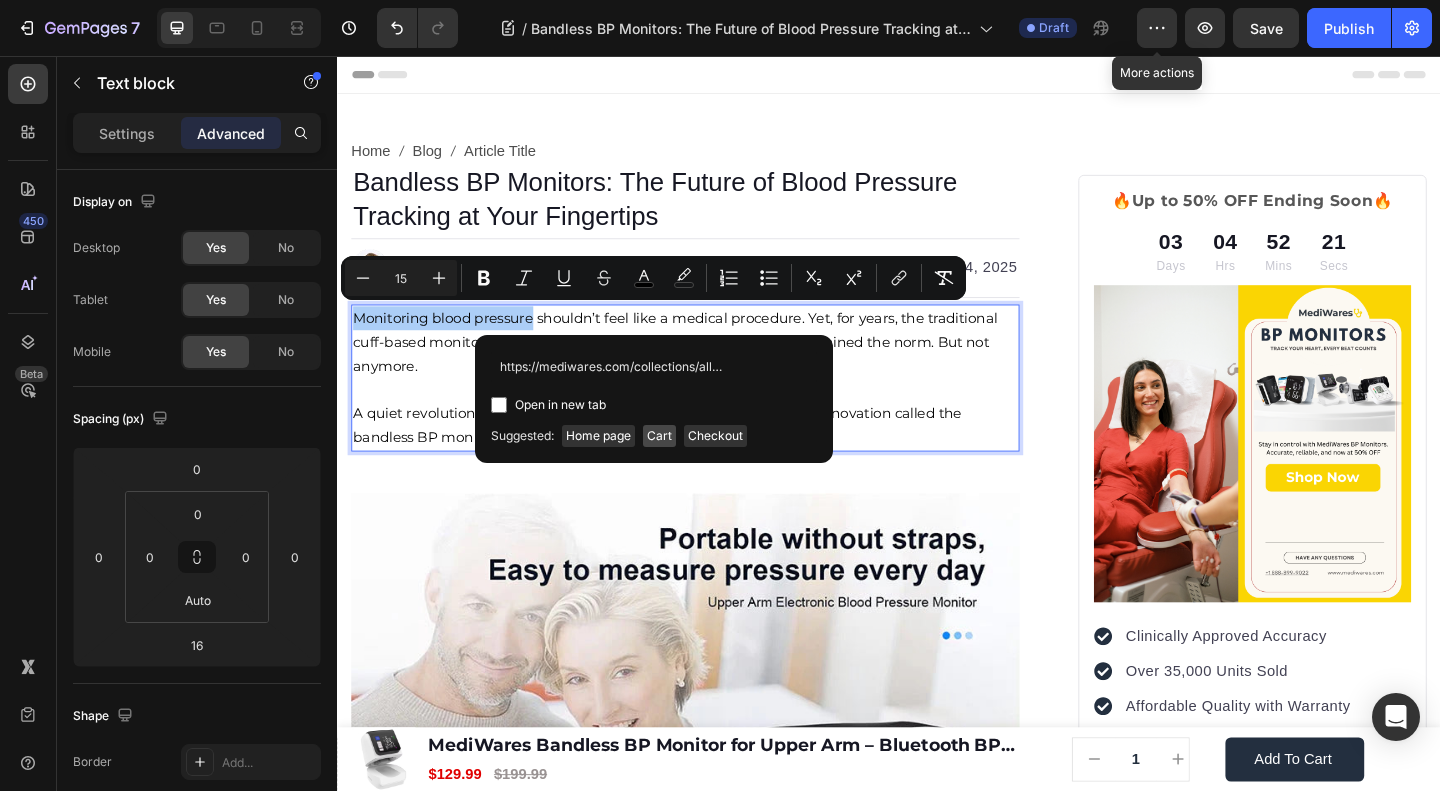 scroll, scrollTop: 0, scrollLeft: 411, axis: horizontal 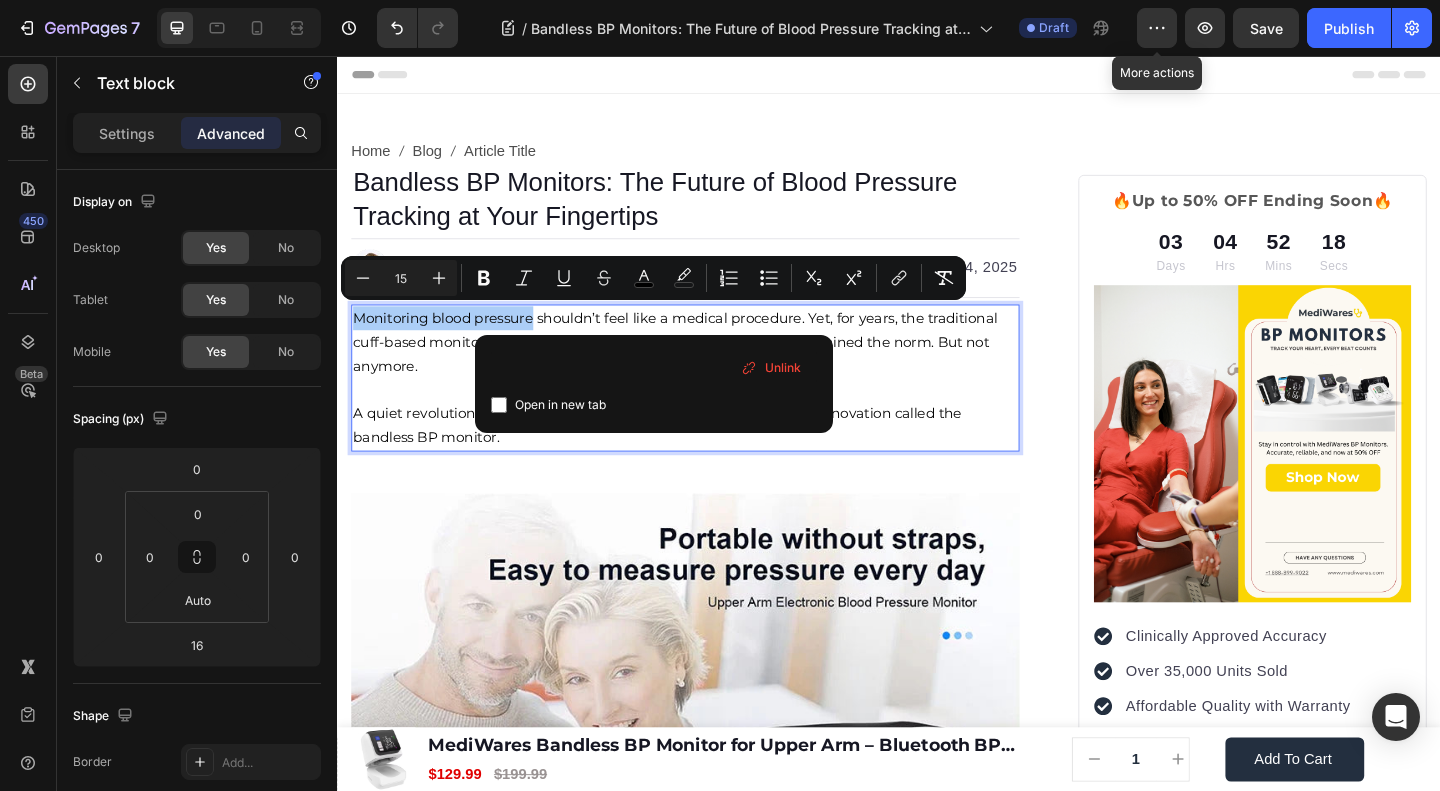 type on "https://mediwares.com/collections/all?srsltid=AfmBOoqYd8frzljG8j4S5y63k3zry4SwYVf82zrjLNpl_tQKenE57cZ1" 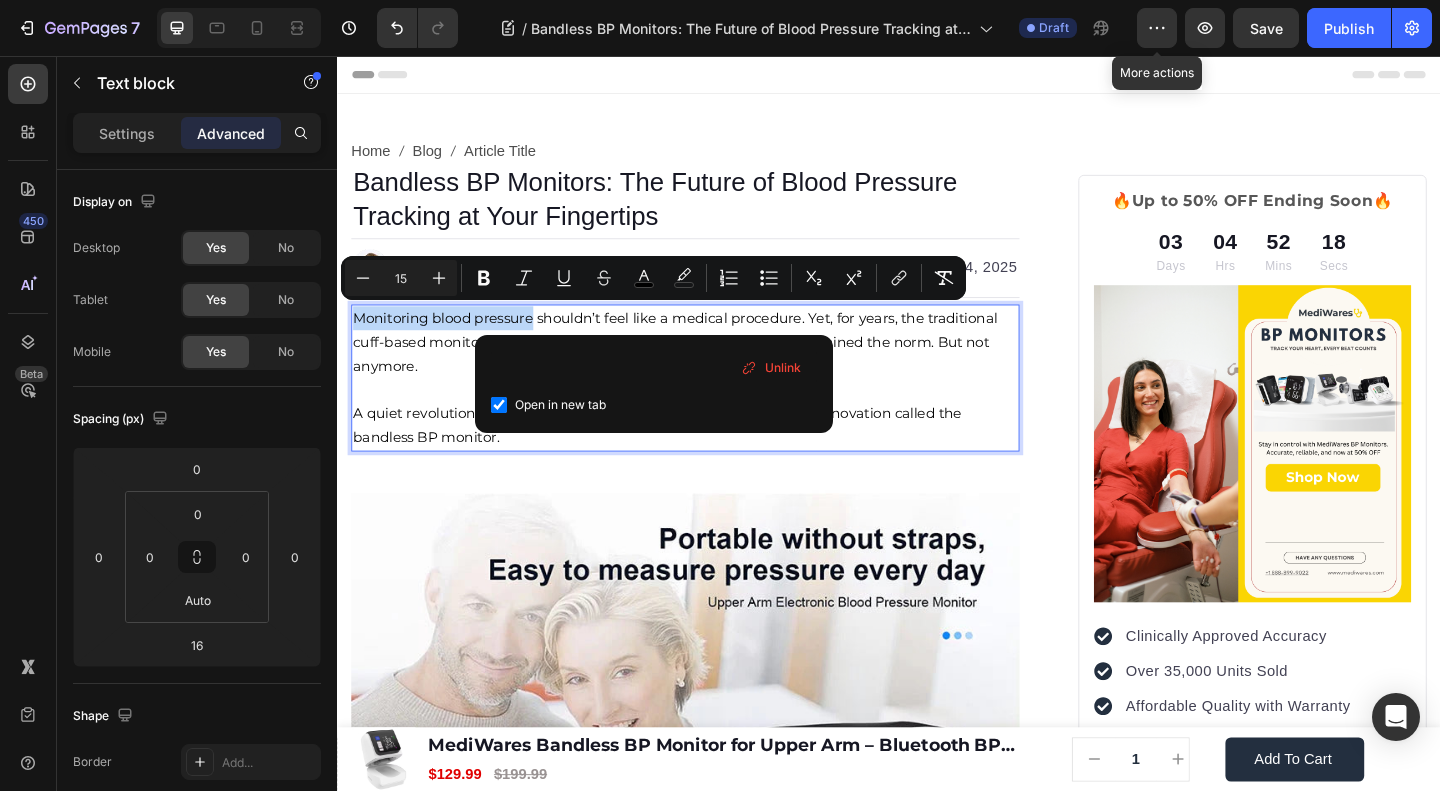 checkbox on "true" 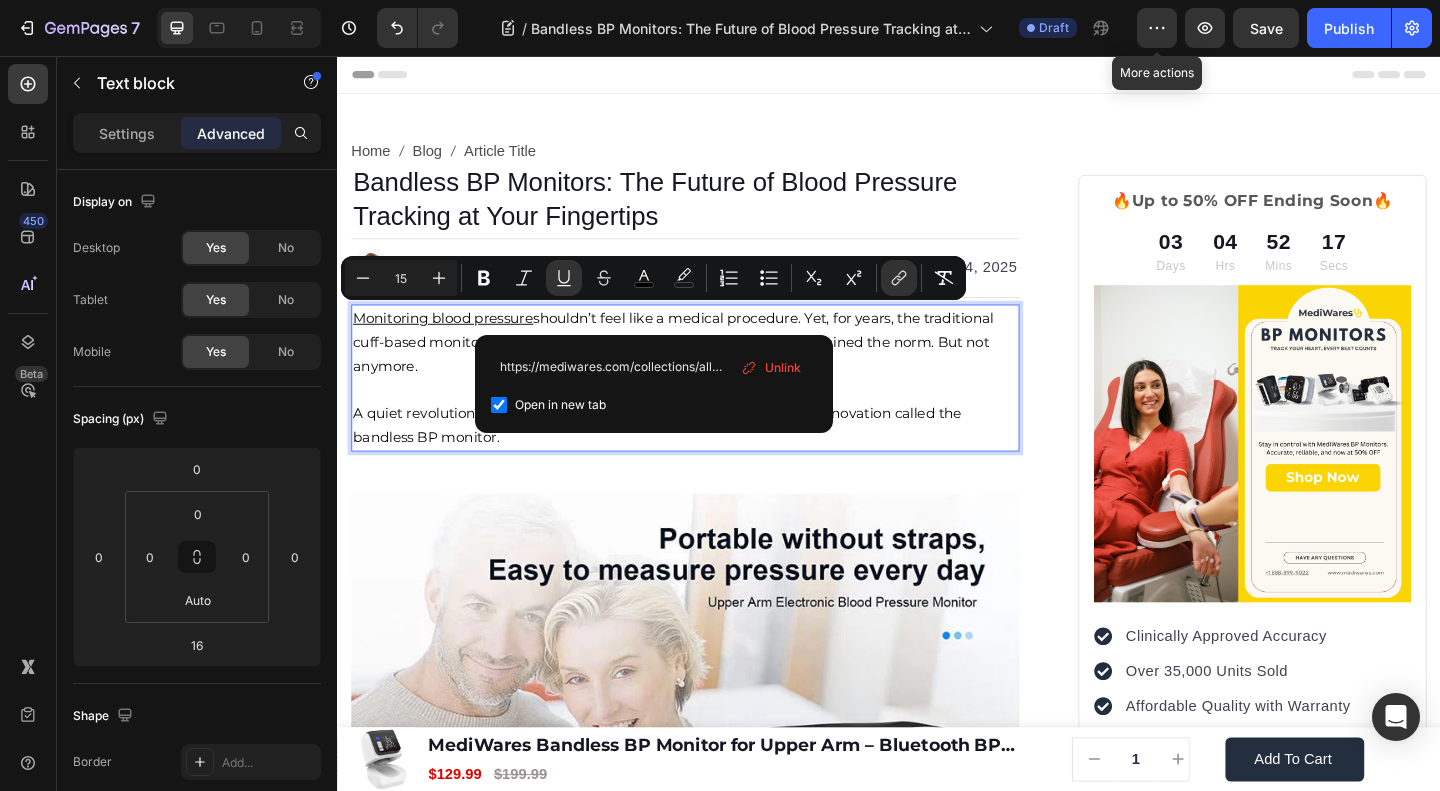 click on "shouldn’t feel like a medical procedure. Yet, for years, the traditional cuff-based monitors, bulky, noisy, and often uncomfortable, have remained the norm. But not anymore." at bounding box center [702, 366] 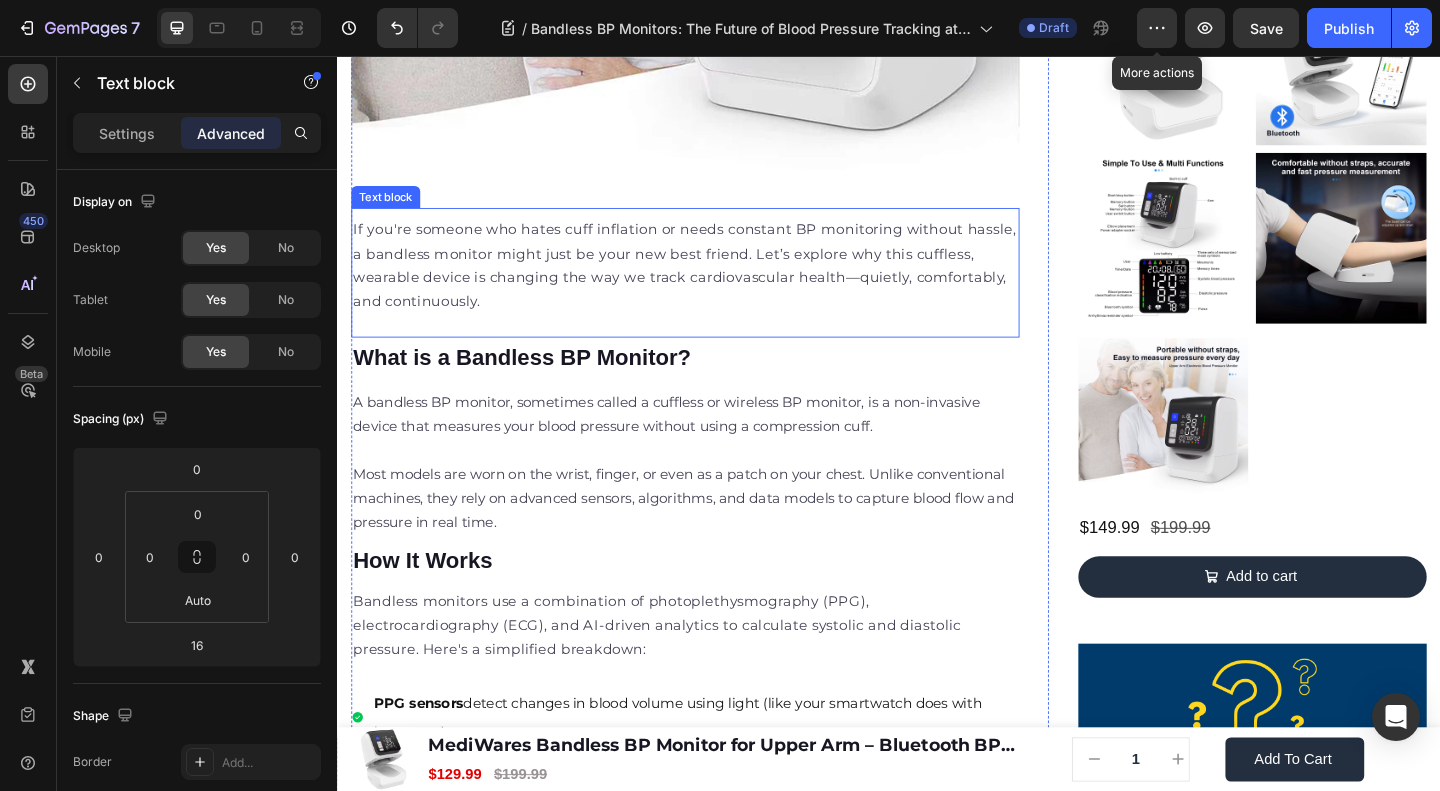 scroll, scrollTop: 1066, scrollLeft: 0, axis: vertical 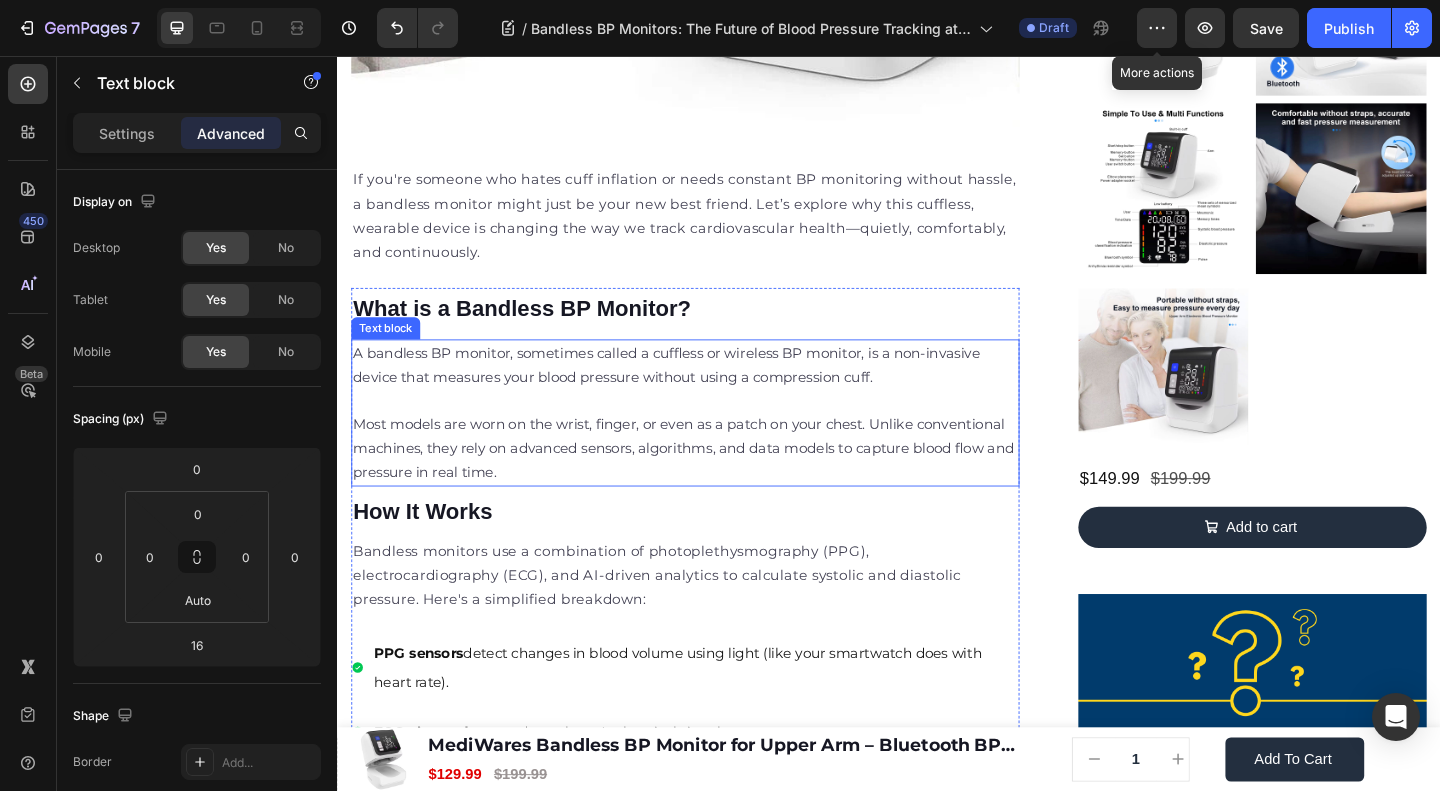 click on "A bandless BP monitor, sometimes called a cuffless or wireless BP monitor, is a non-invasive device that measures your blood pressure without using a compression cuff." at bounding box center [695, 391] 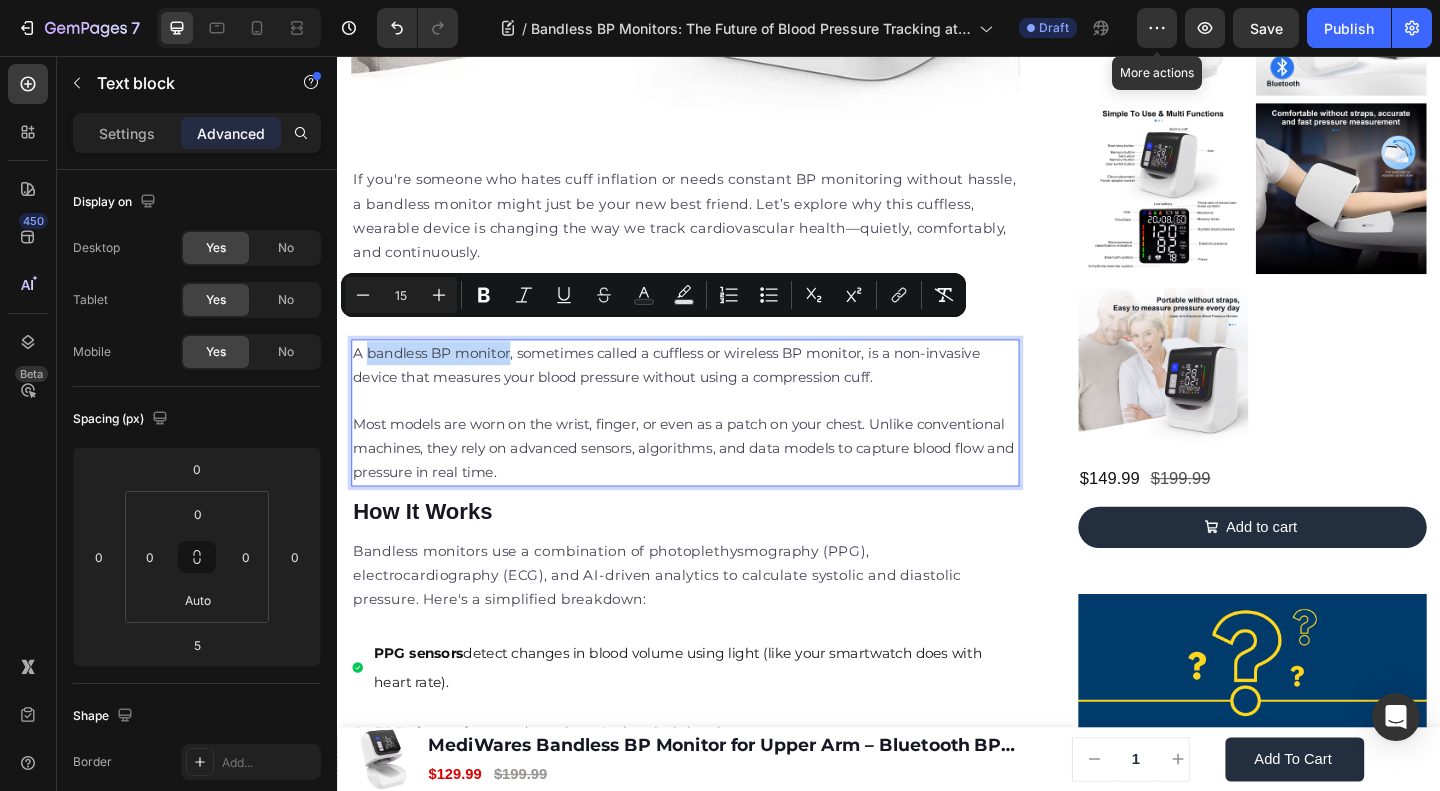 drag, startPoint x: 370, startPoint y: 360, endPoint x: 523, endPoint y: 362, distance: 153.01308 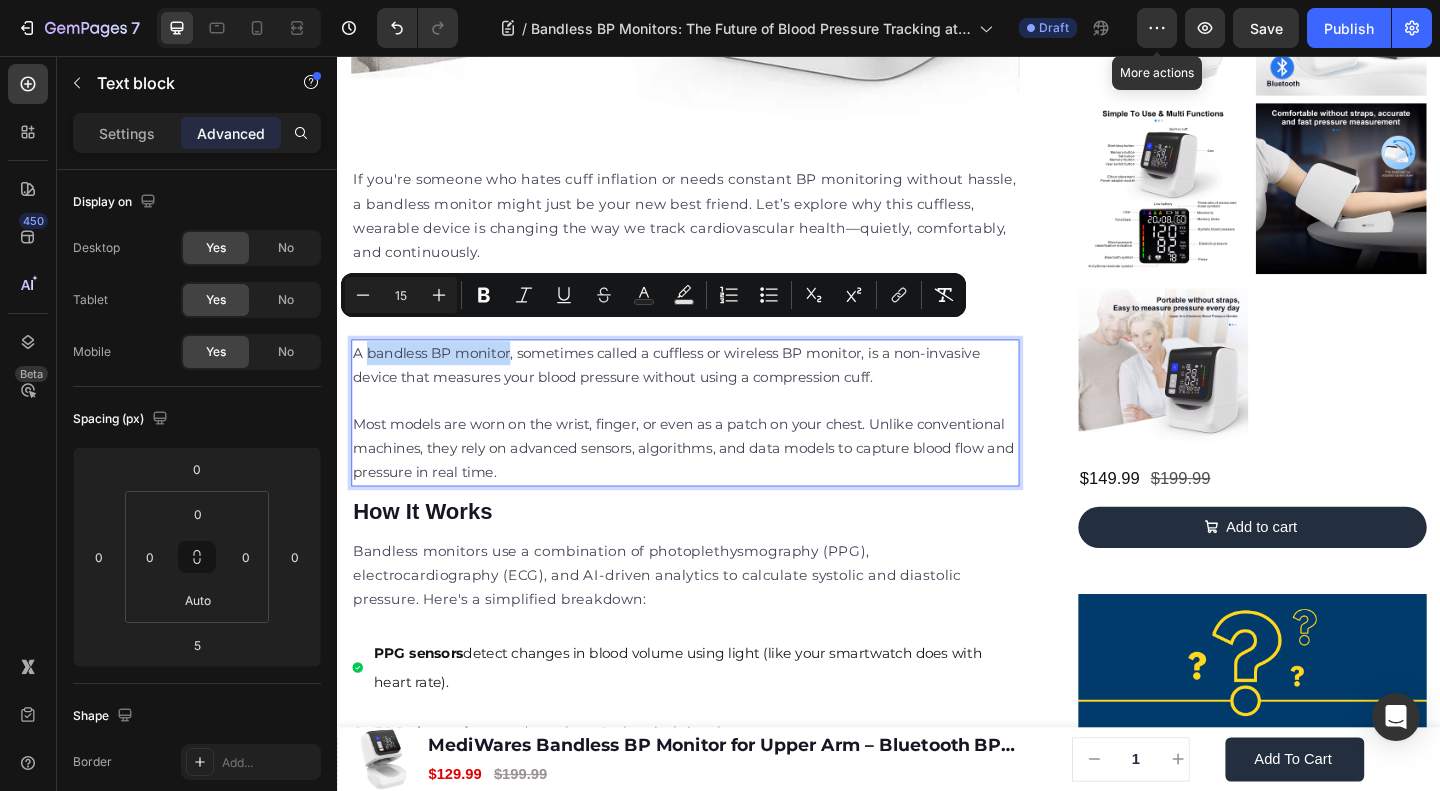 click on "A bandless BP monitor, sometimes called a cuffless or wireless BP monitor, is a non-invasive device that measures your blood pressure without using a compression cuff." at bounding box center [695, 391] 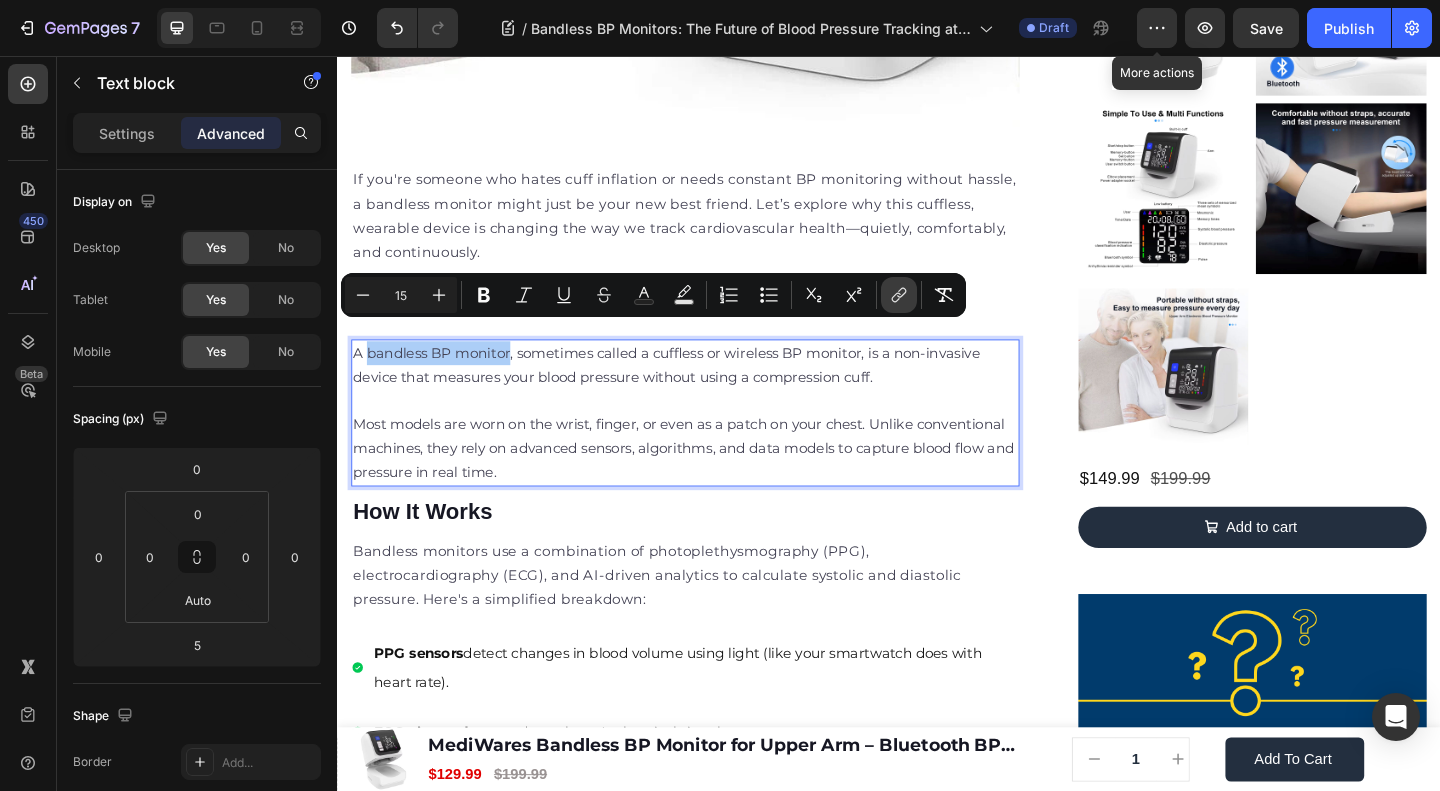 click 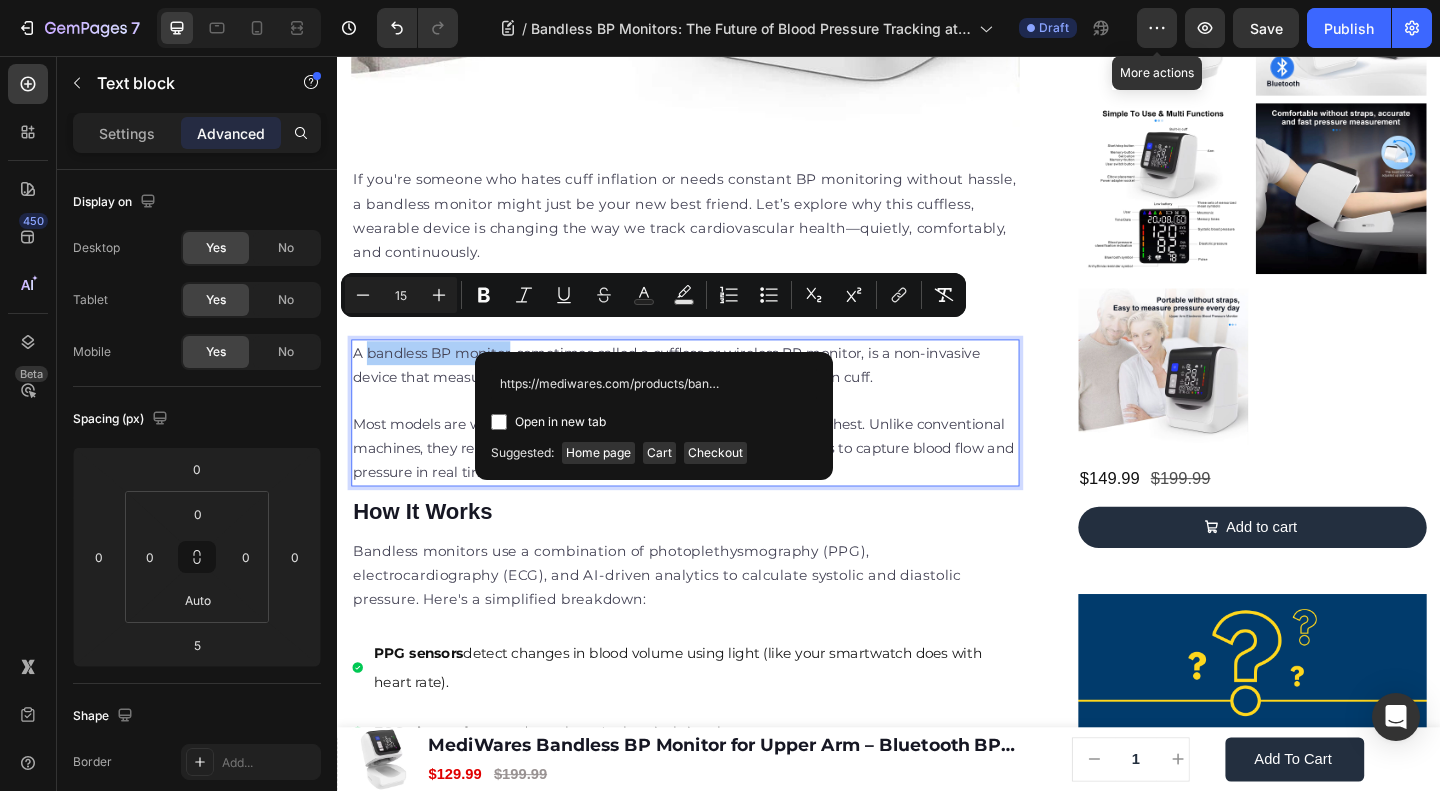 scroll, scrollTop: 0, scrollLeft: 158, axis: horizontal 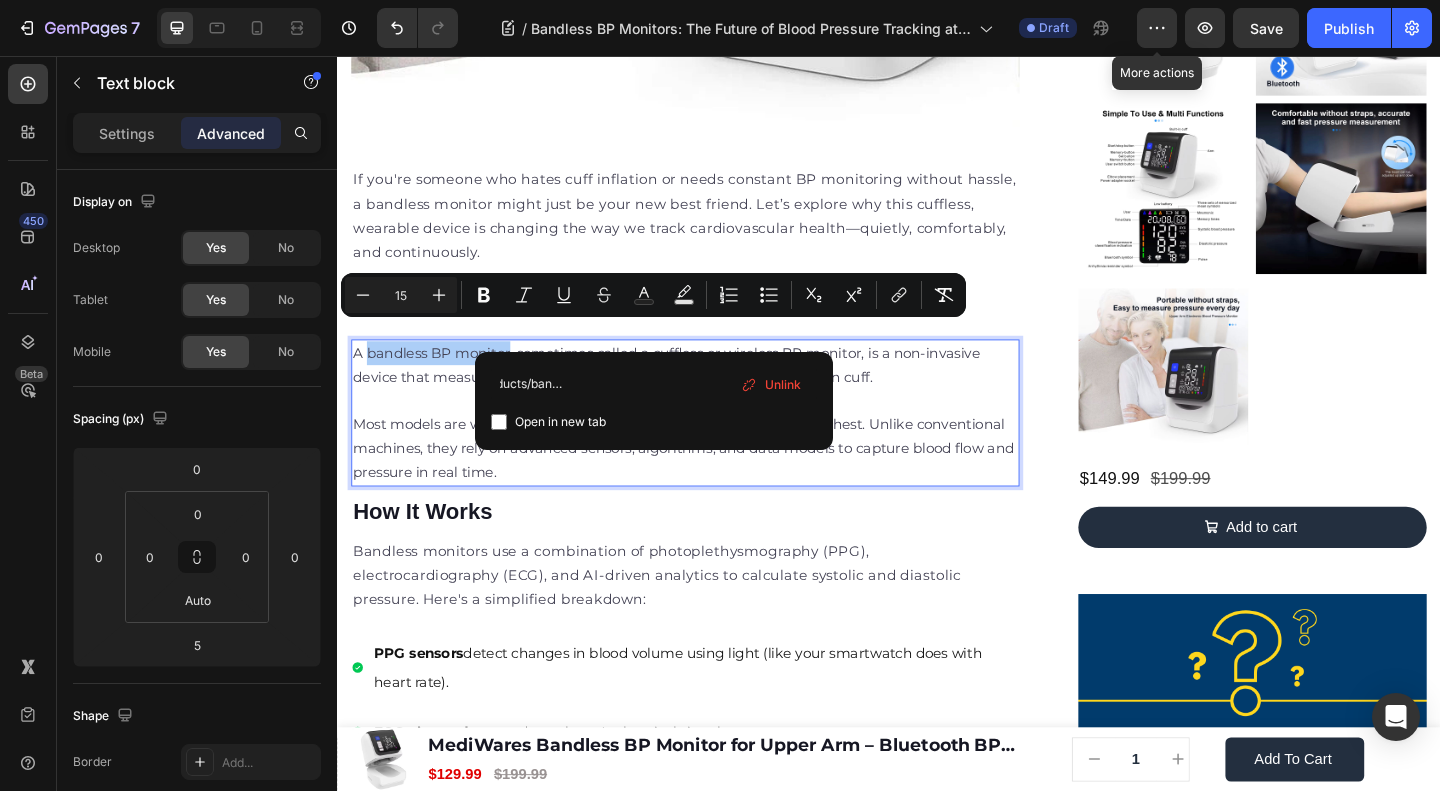 type on "https://mediwares.com/products/bandless-blood-pressure-monitor" 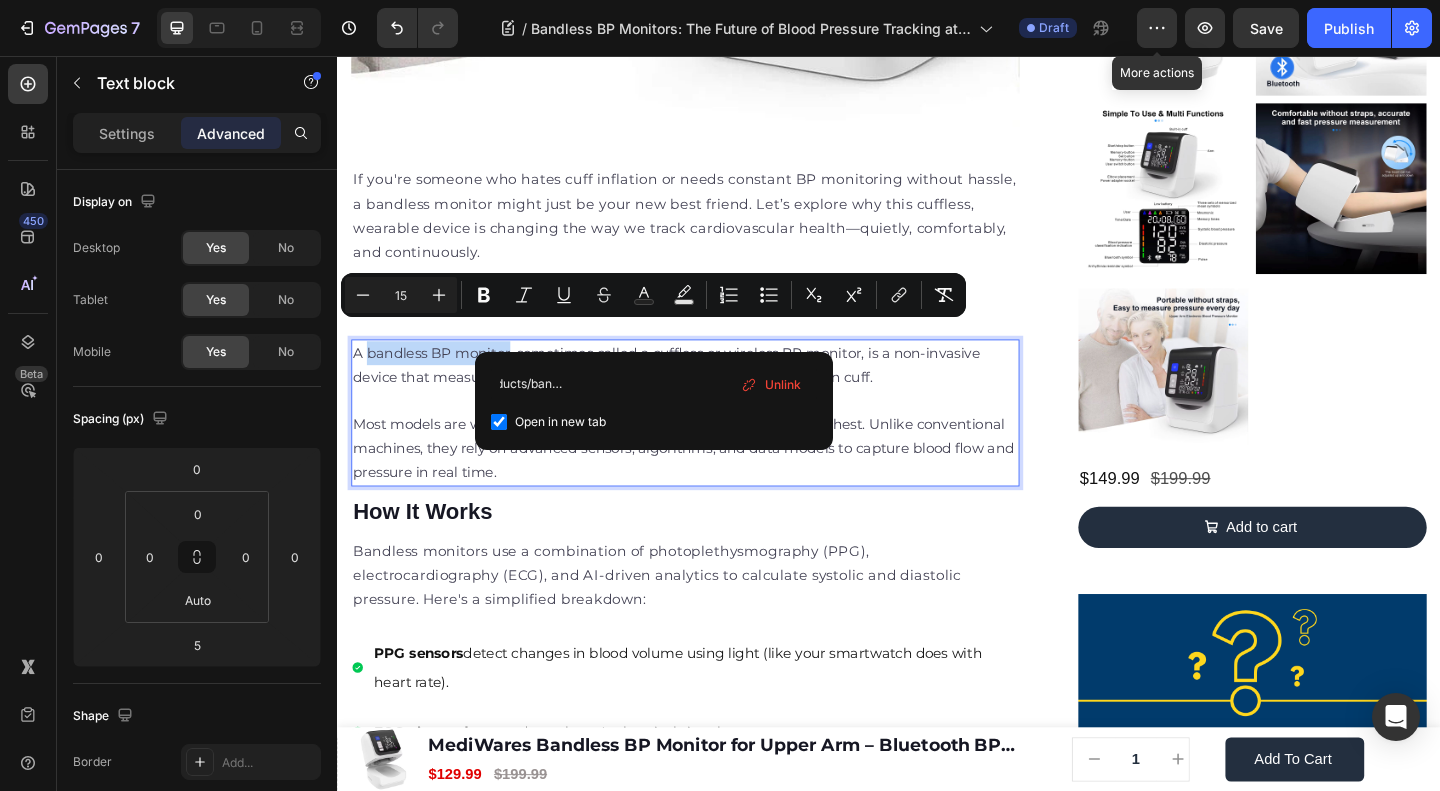 checkbox on "true" 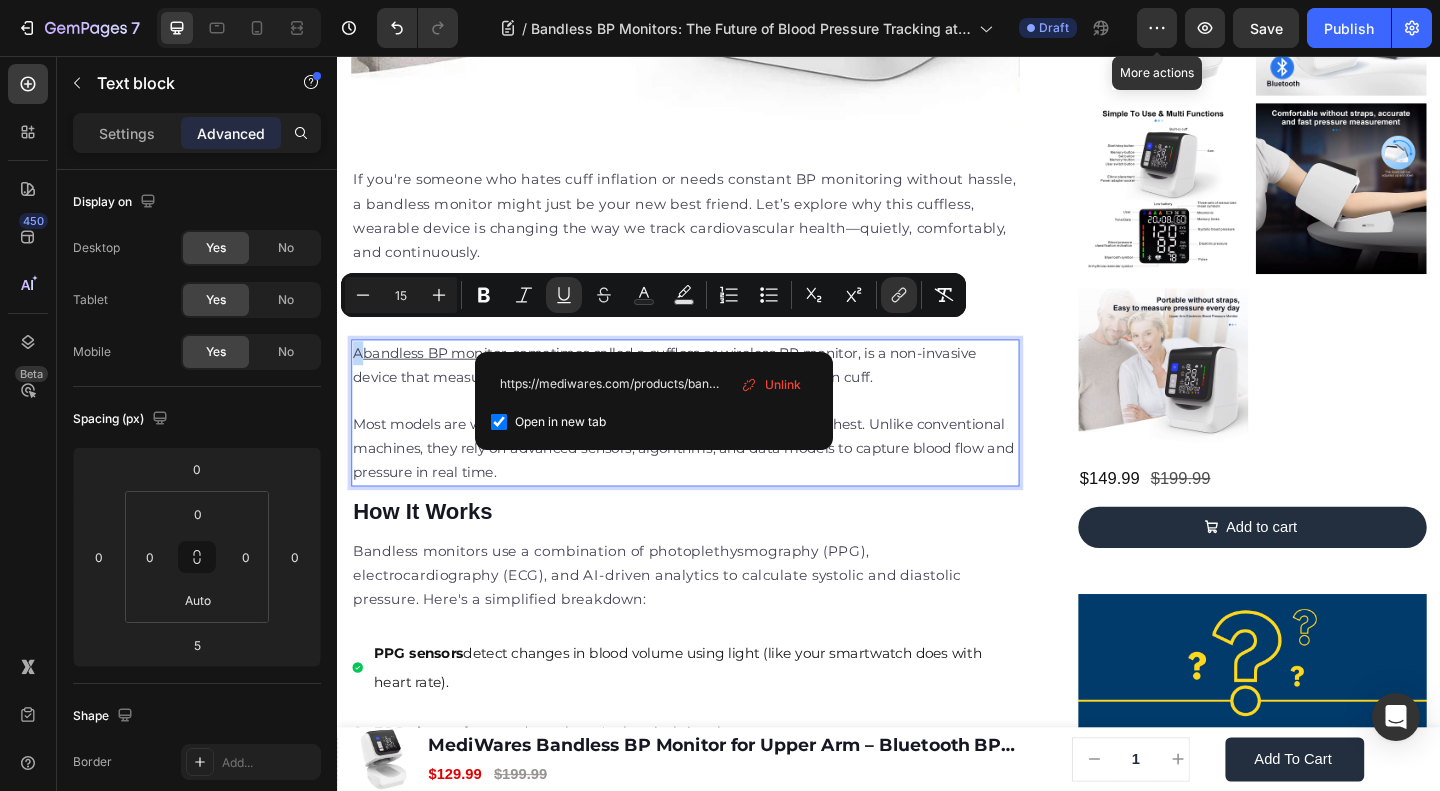 click on "Bandless monitors use a combination of photoplethysmography (PPG), electrocardiography (ECG), and AI-driven analytics to calculate systolic and diastolic pressure. Here's a simplified breakdown: Text block" at bounding box center (715, 629) 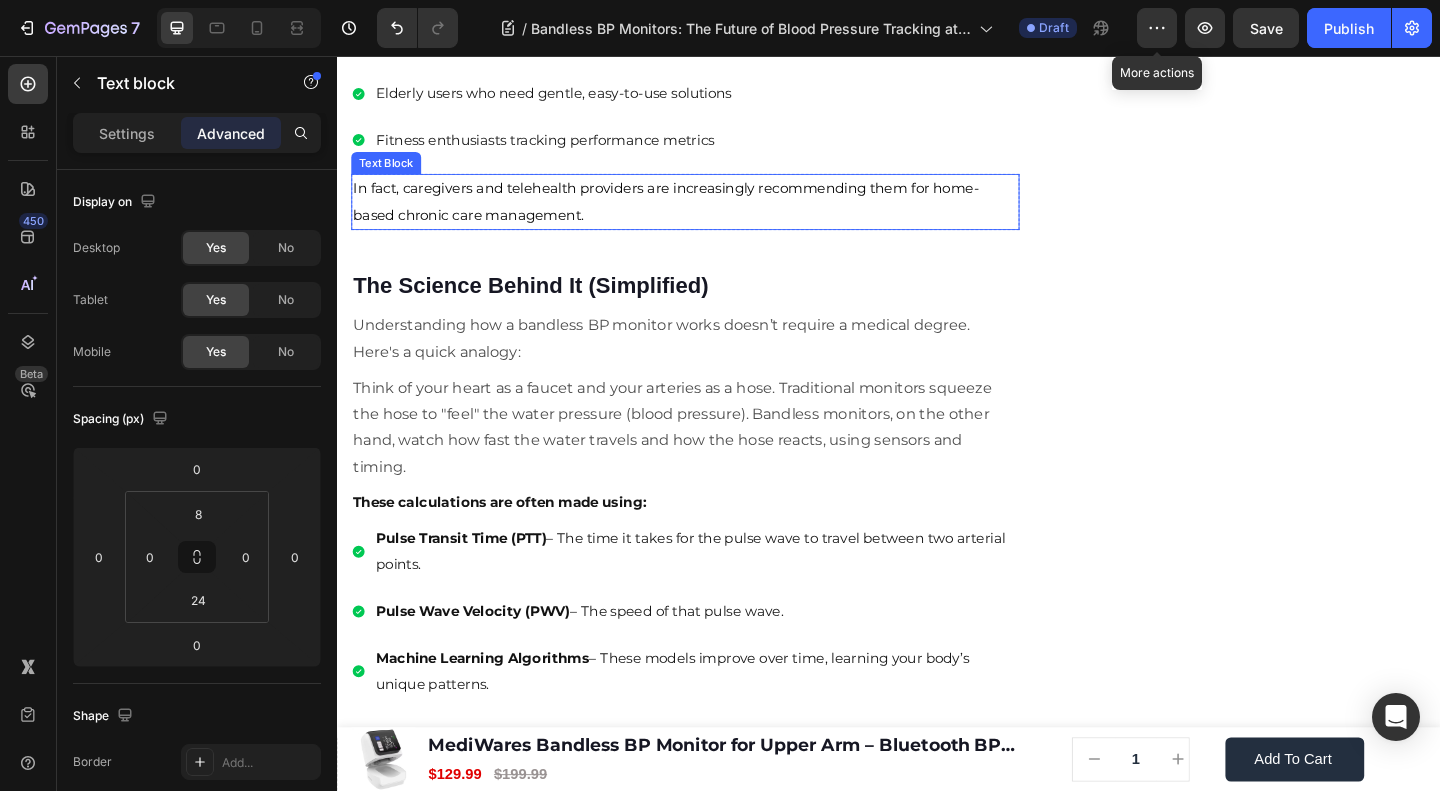 scroll, scrollTop: 2666, scrollLeft: 0, axis: vertical 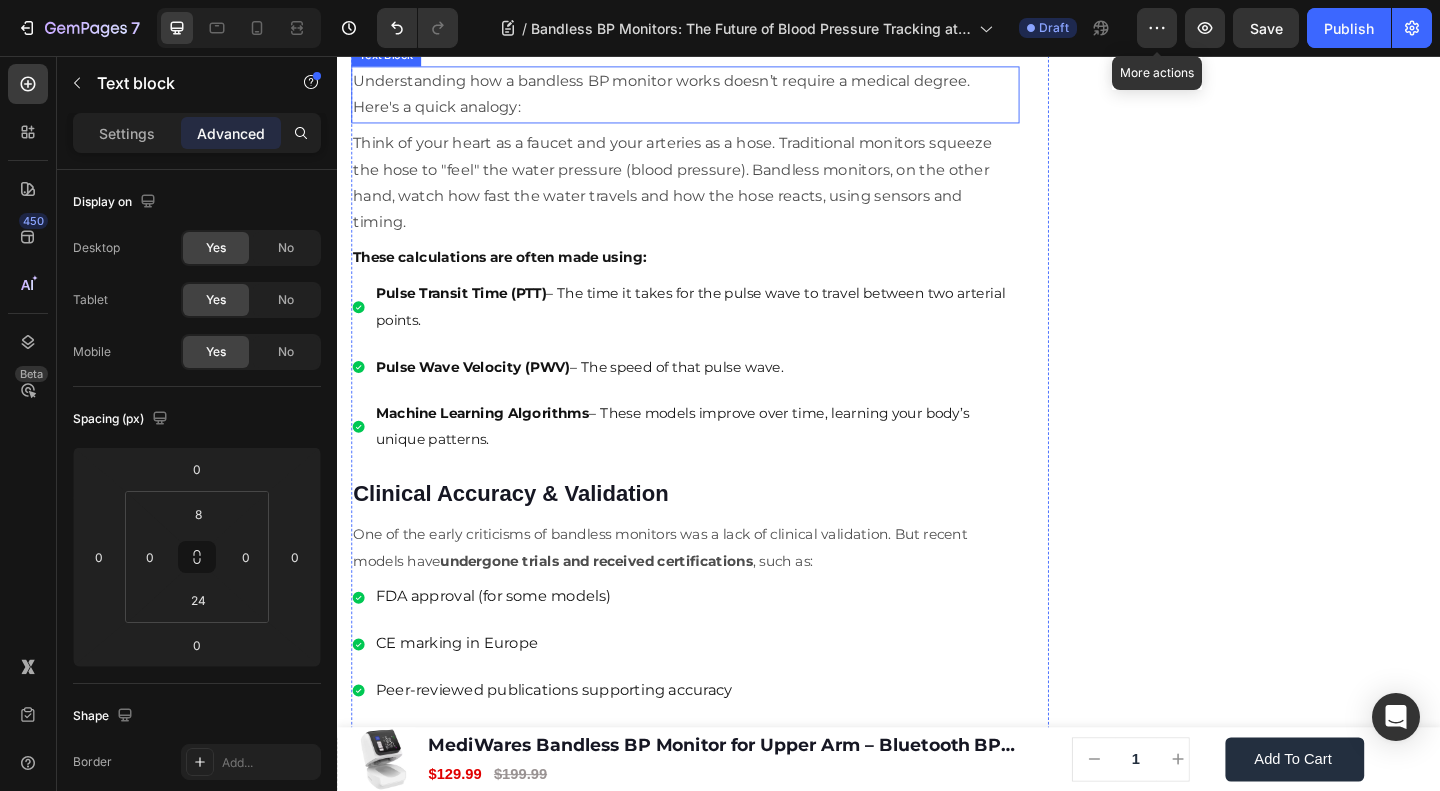 click on "Understanding how a bandless BP monitor works doesn’t require a medical degree. Here's a quick analogy:" at bounding box center (715, 98) 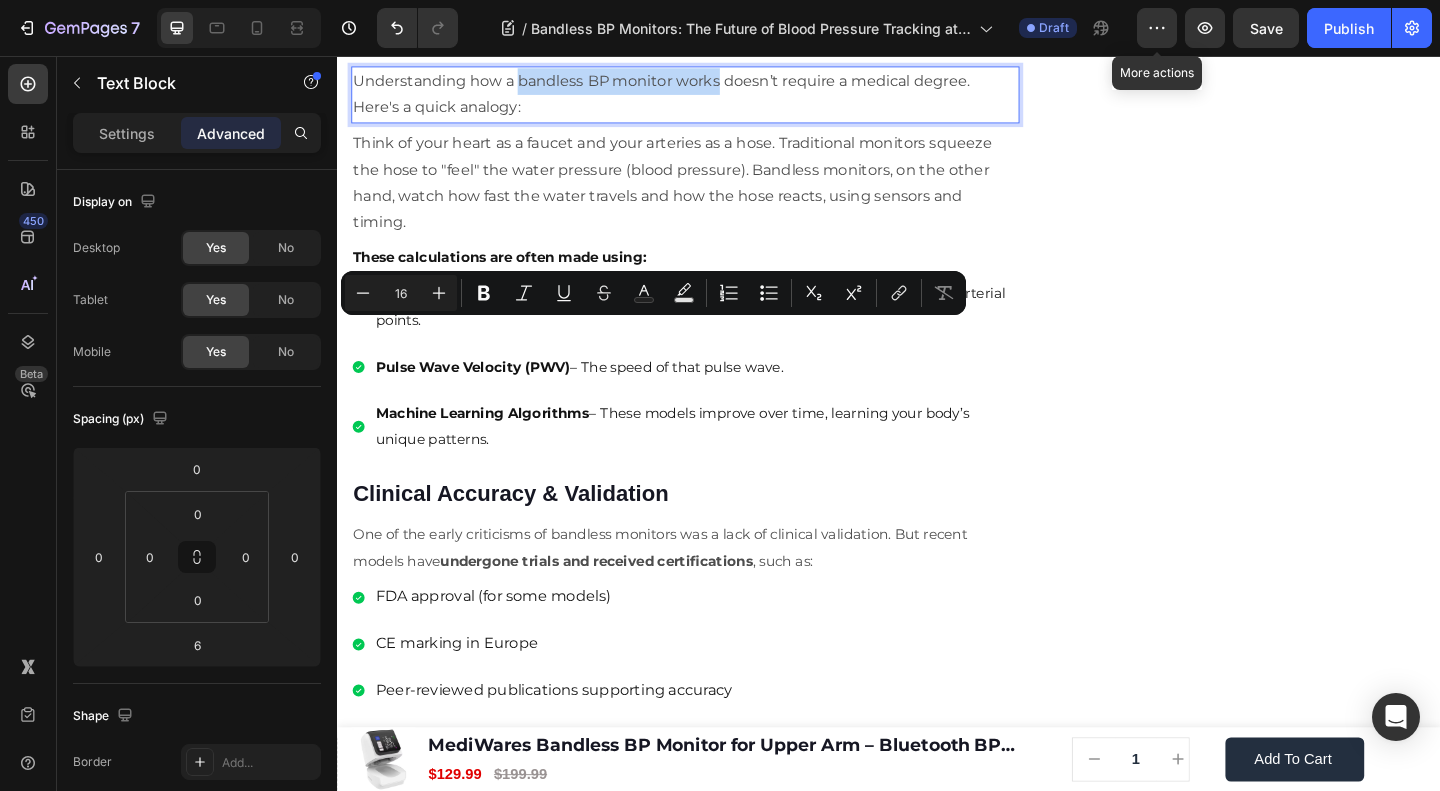 drag, startPoint x: 551, startPoint y: 346, endPoint x: 748, endPoint y: 363, distance: 197.73215 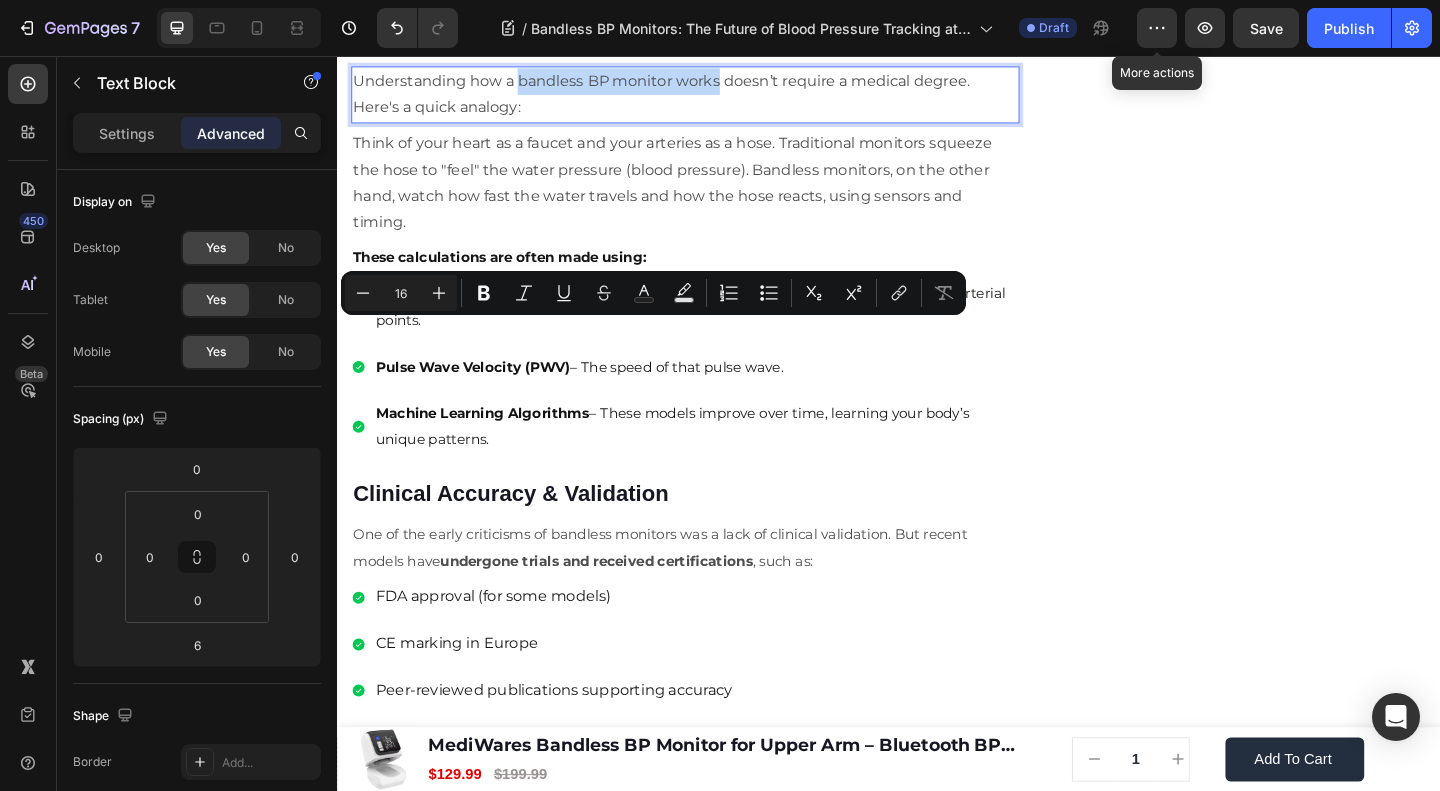 click on "Understanding how a bandless BP monitor works doesn’t require a medical degree. Here's a quick analogy:" at bounding box center [715, 98] 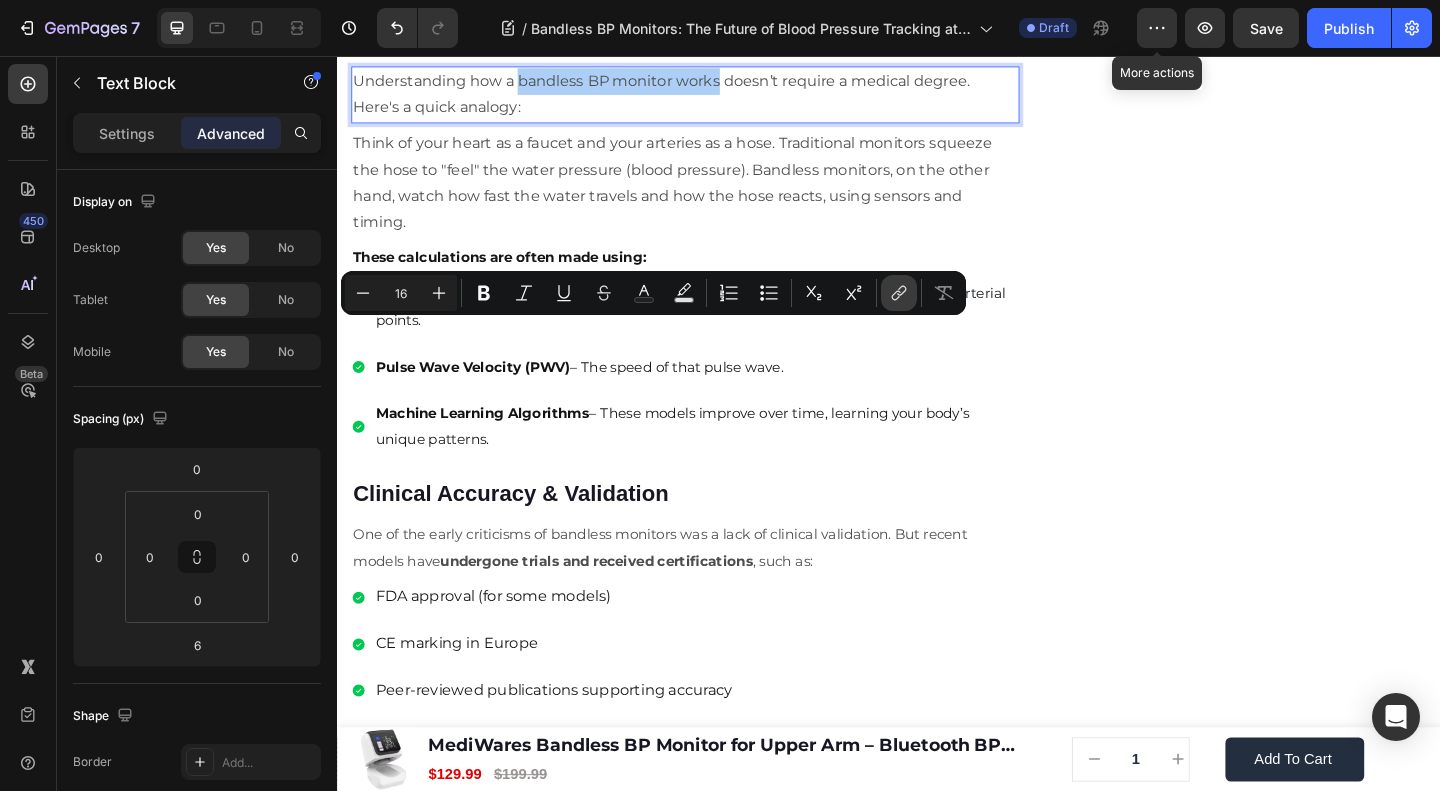 click 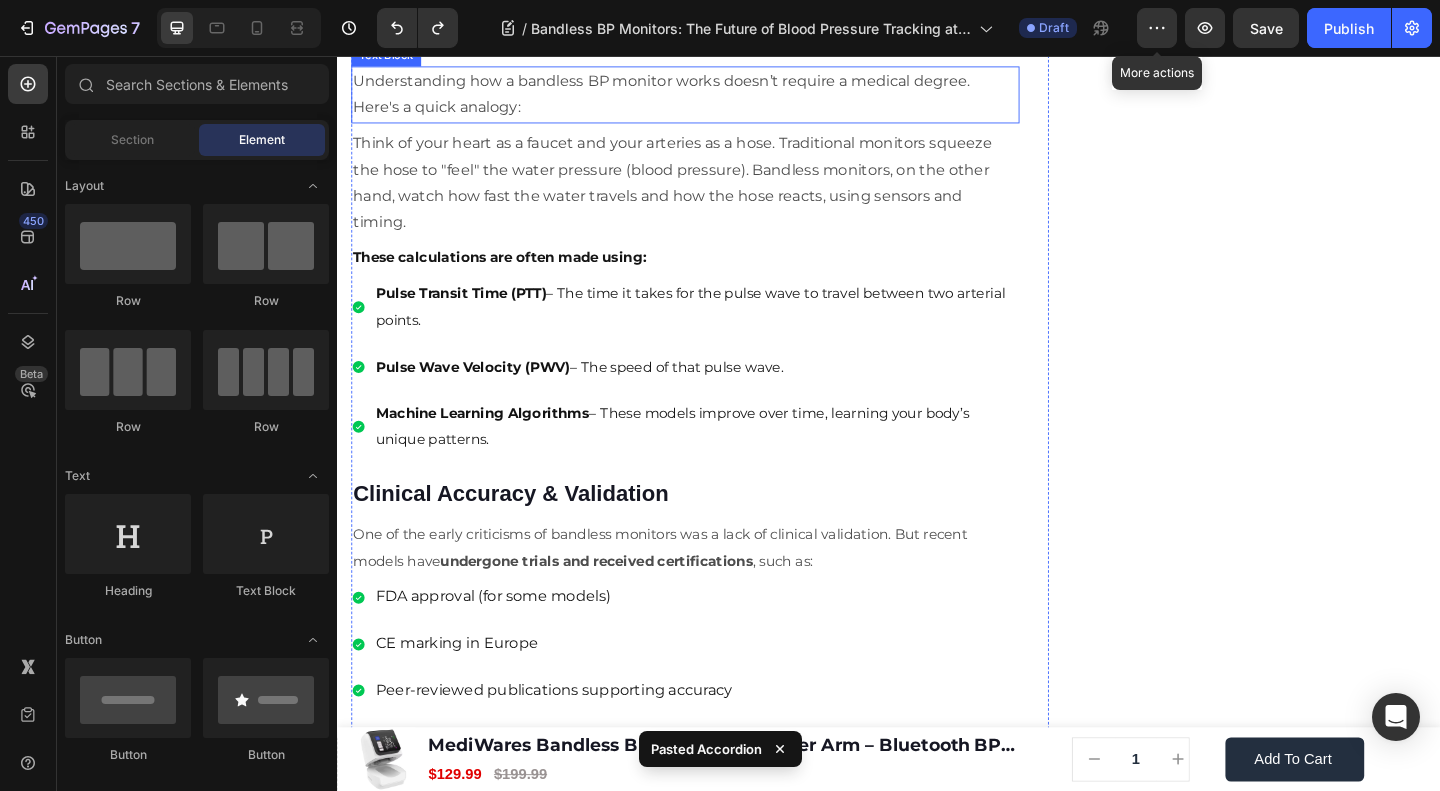 click on "Understanding how a bandless BP monitor works doesn’t require a medical degree. Here's a quick analogy:" at bounding box center [715, 98] 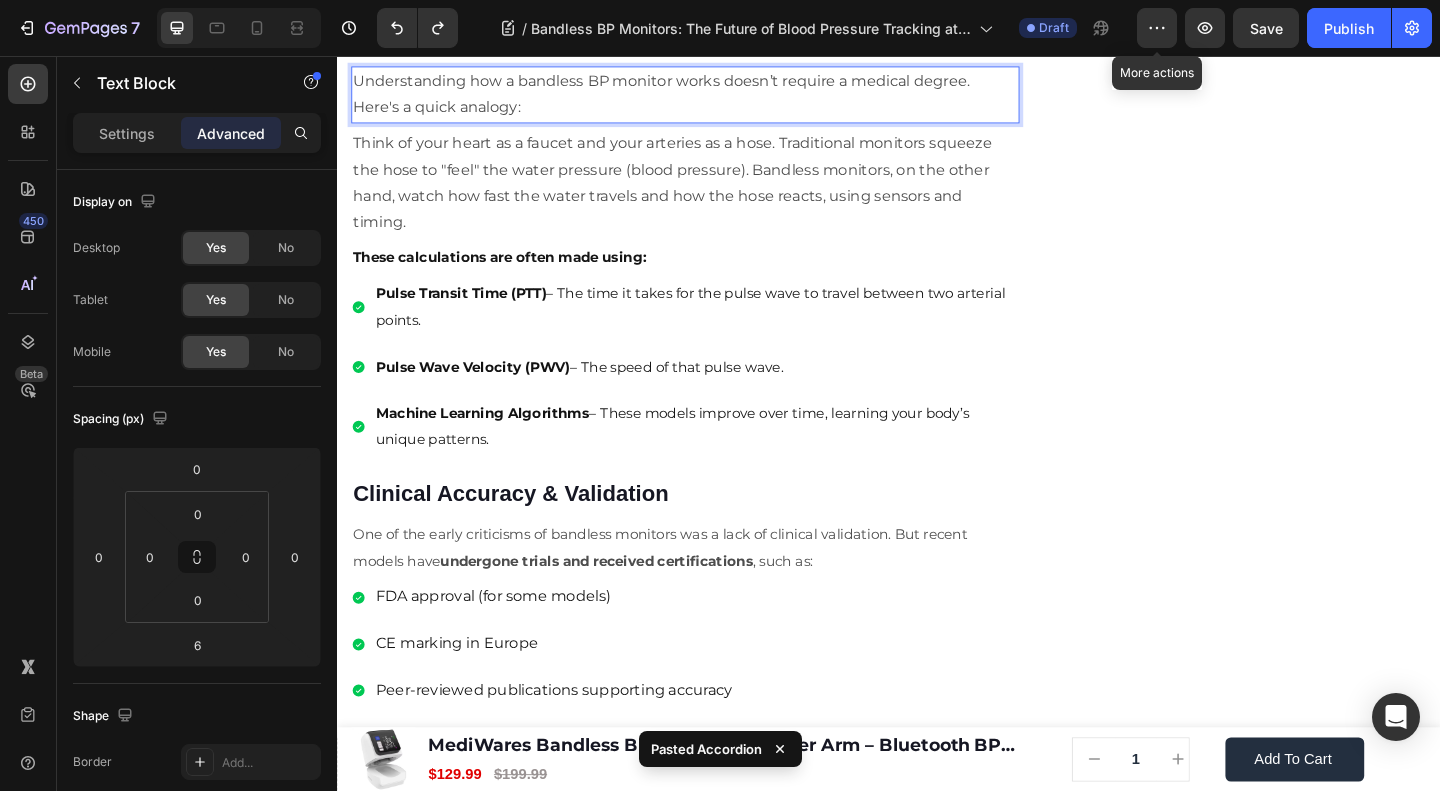 click on "Understanding how a bandless BP monitor works doesn’t require a medical degree. Here's a quick analogy:" at bounding box center [715, 98] 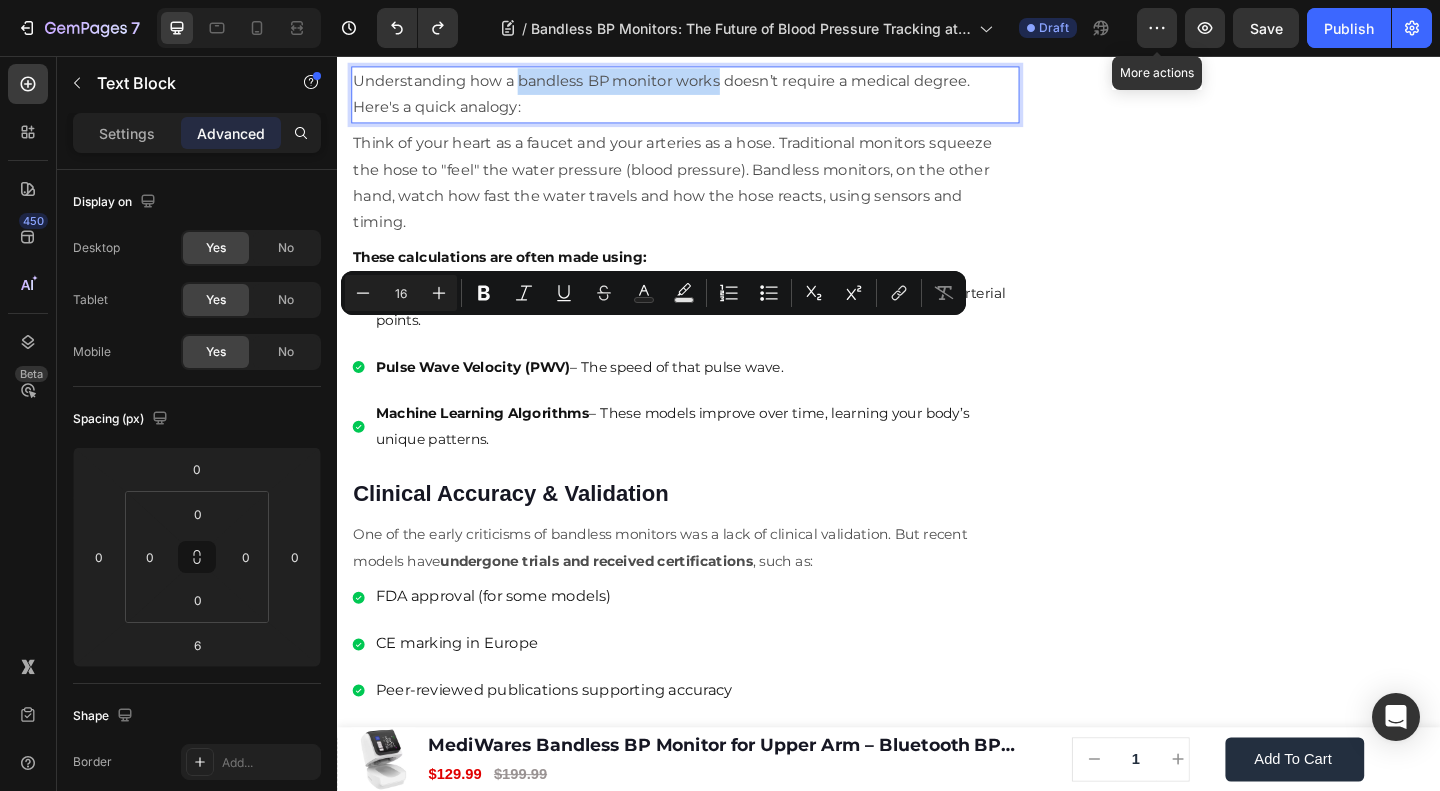 drag, startPoint x: 531, startPoint y: 357, endPoint x: 752, endPoint y: 357, distance: 221 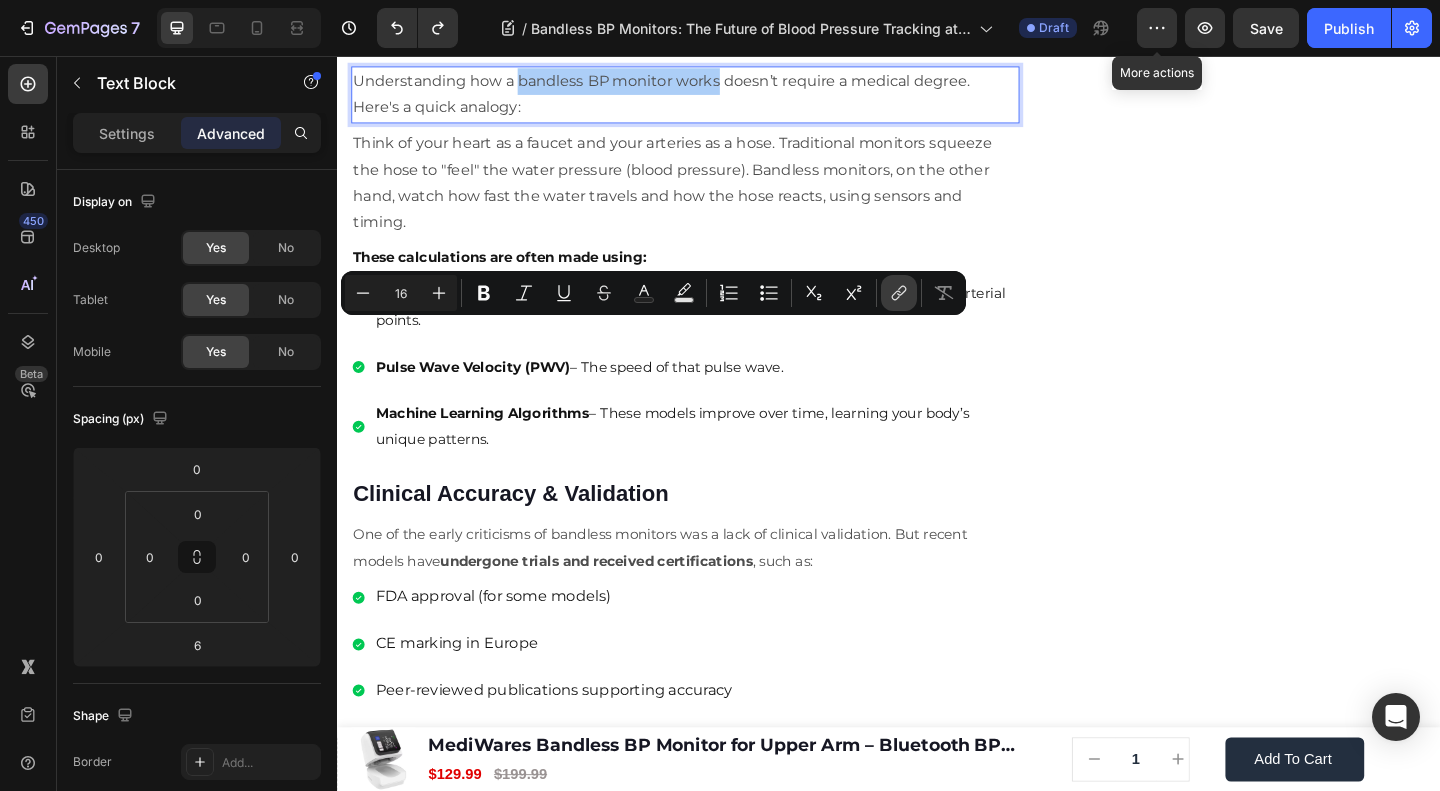 click on "link" at bounding box center (899, 293) 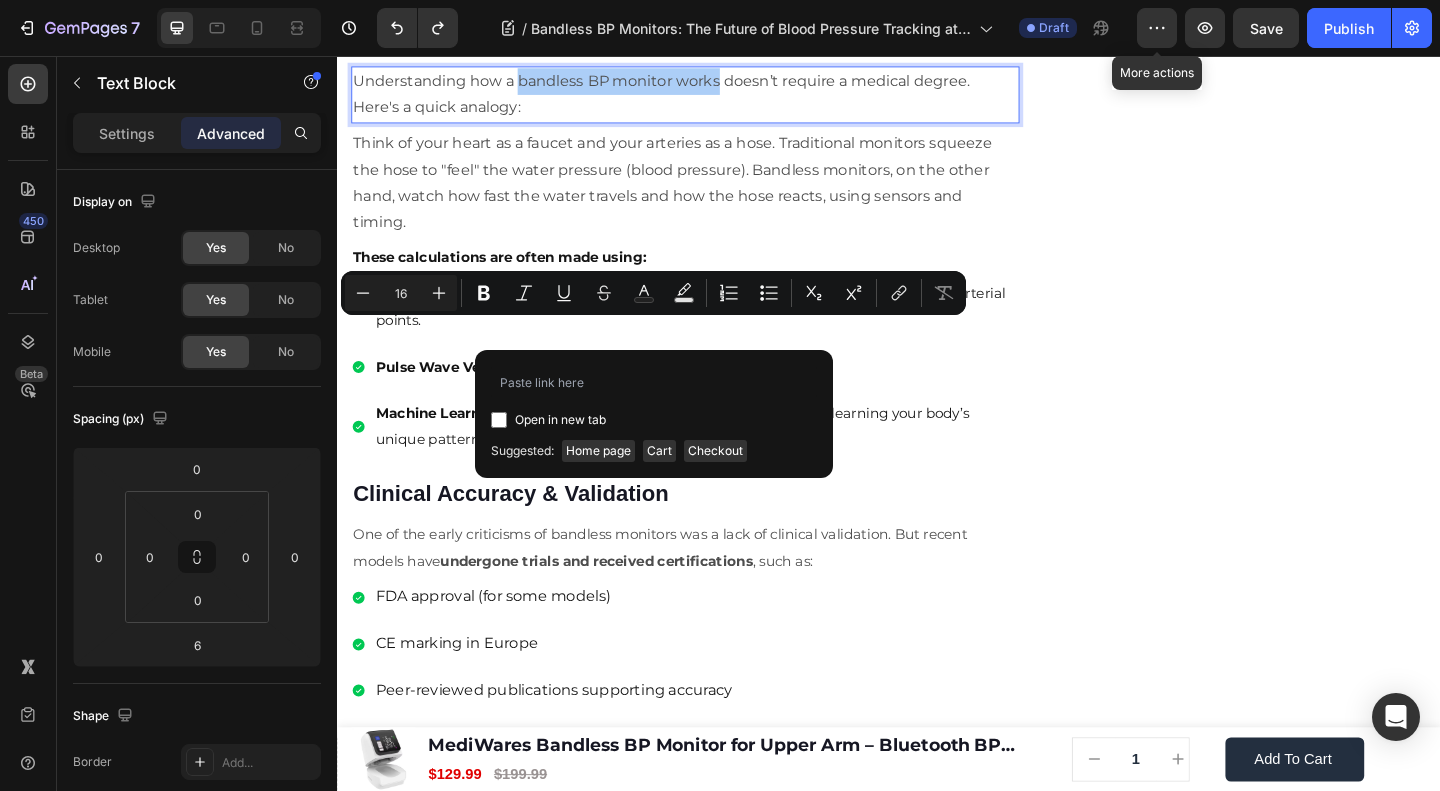click on "Open in new tab" at bounding box center (560, 420) 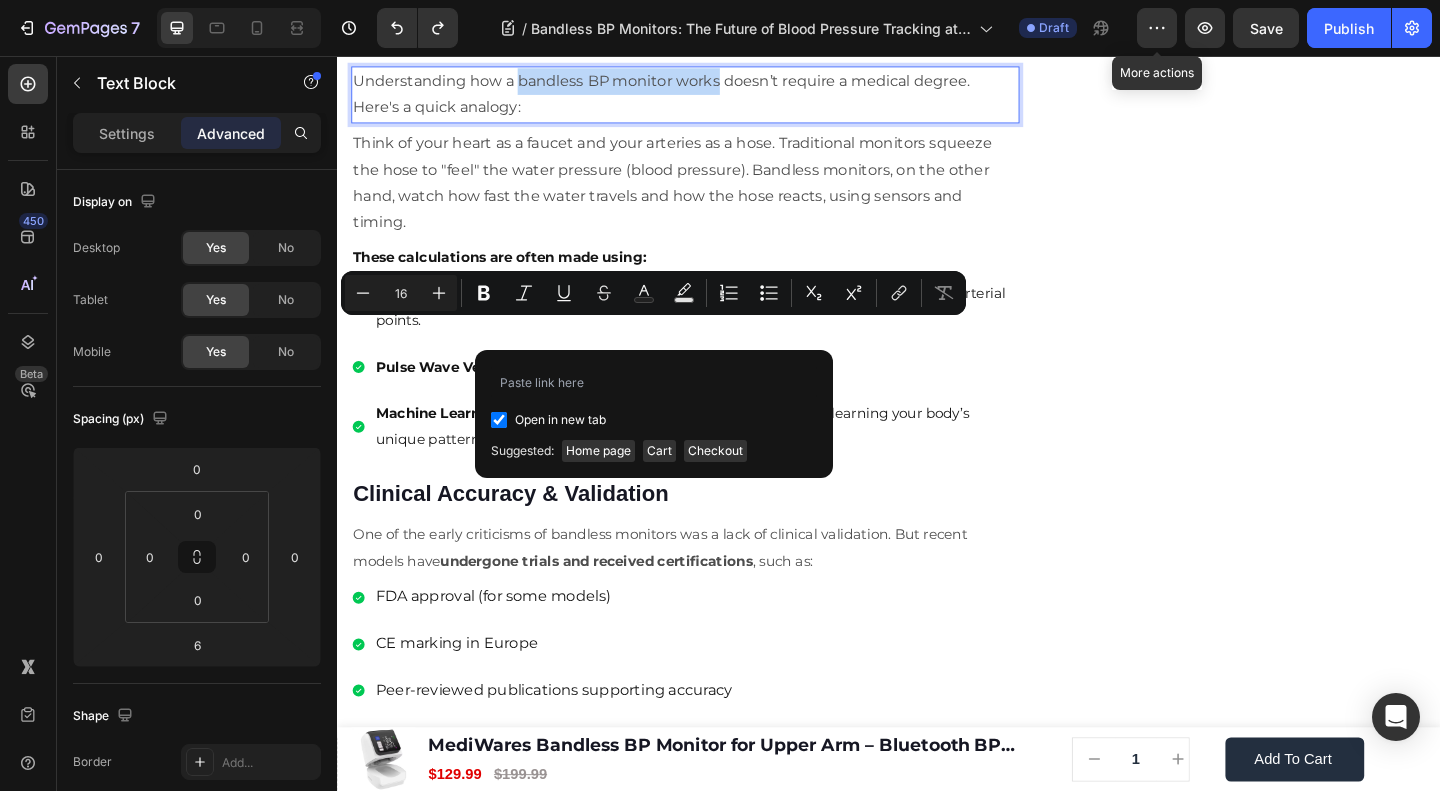 checkbox on "true" 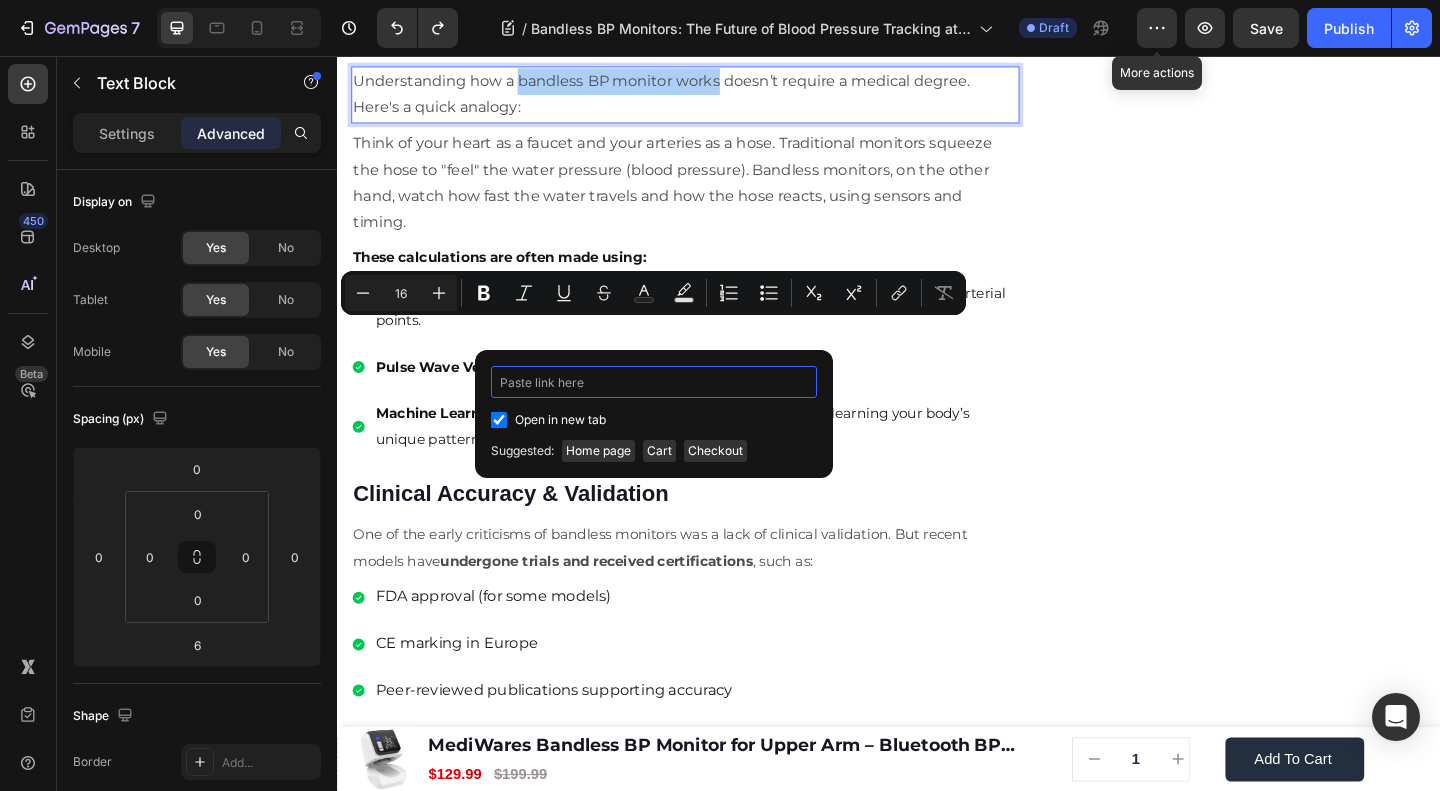 click at bounding box center (654, 382) 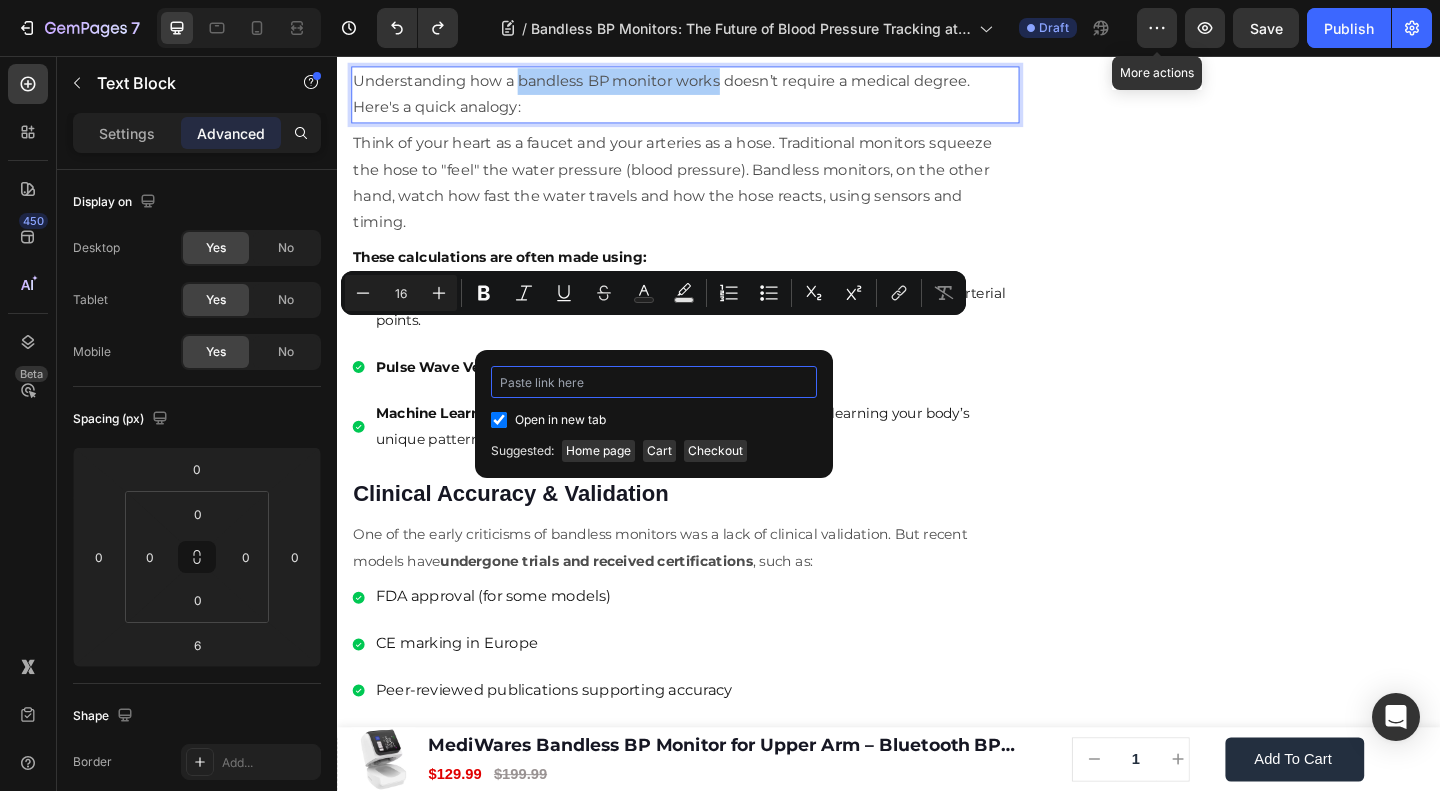 paste on "https://mediwares.com/products/bandless-blood-pressure-monitor" 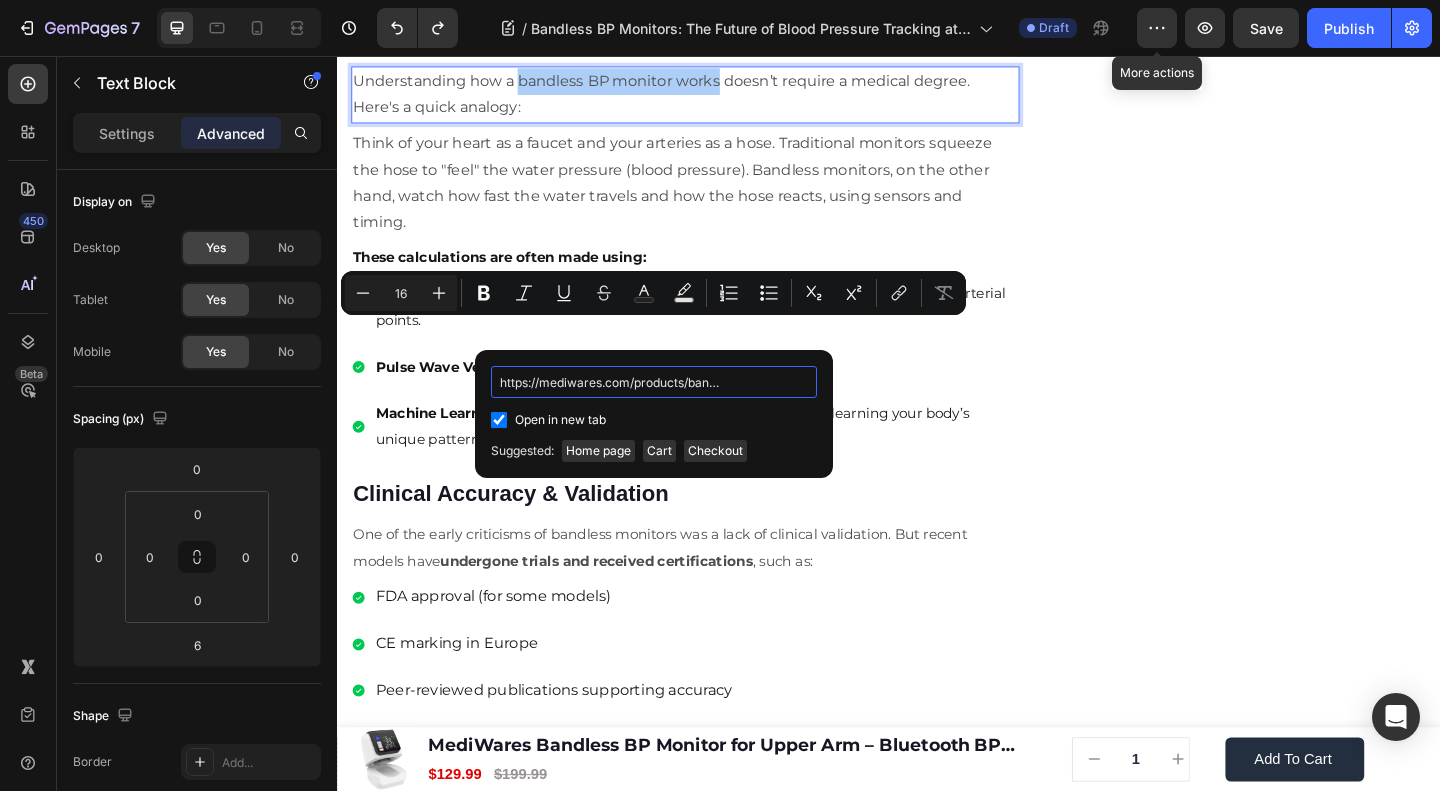 scroll, scrollTop: 0, scrollLeft: 158, axis: horizontal 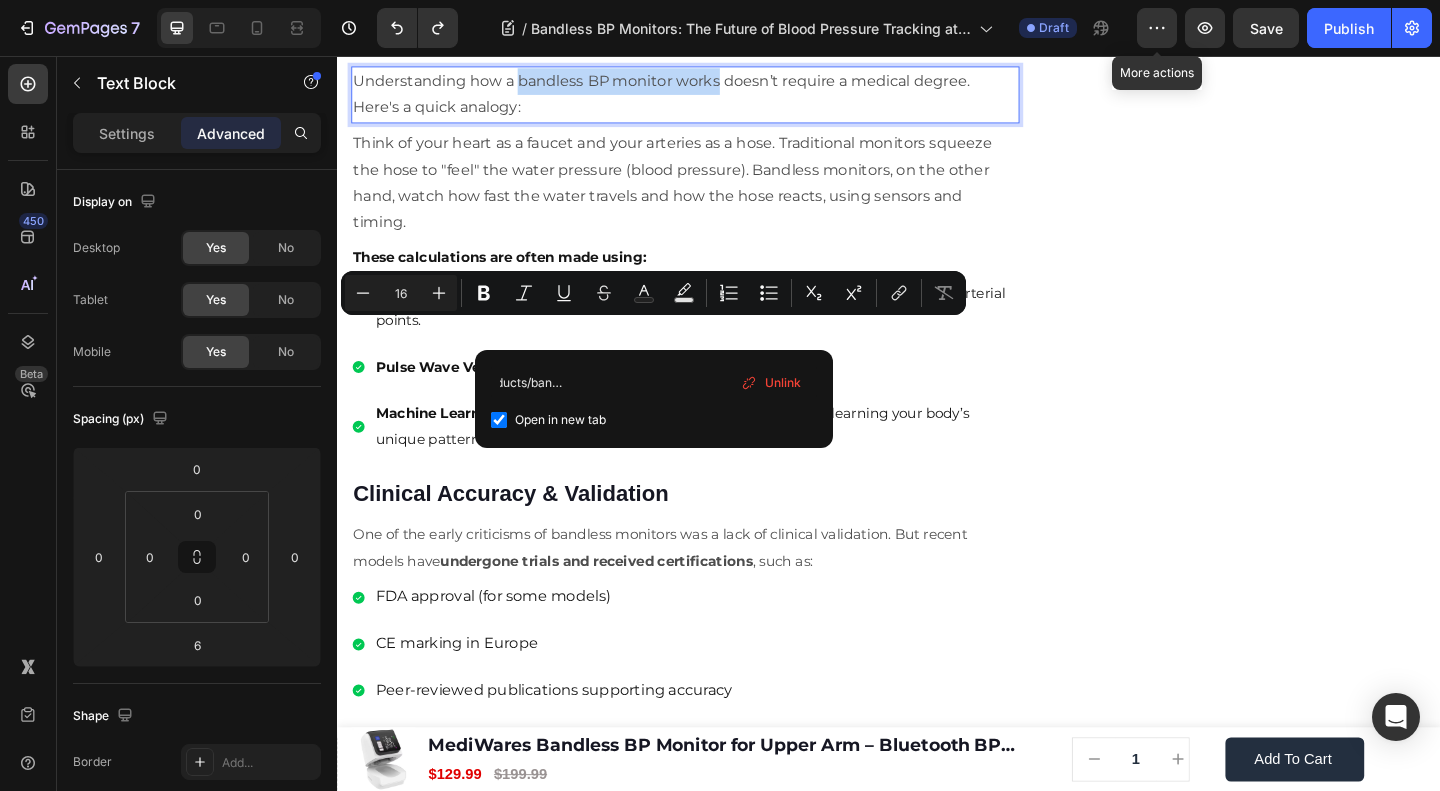 click on "Think of your heart as a faucet and your arteries as a hose. Traditional monitors squeeze the hose to "feel" the water pressure (blood pressure). Bandless monitors, on the other hand, watch how fast the water travels and how the hose reacts, using sensors and timing." at bounding box center (715, 194) 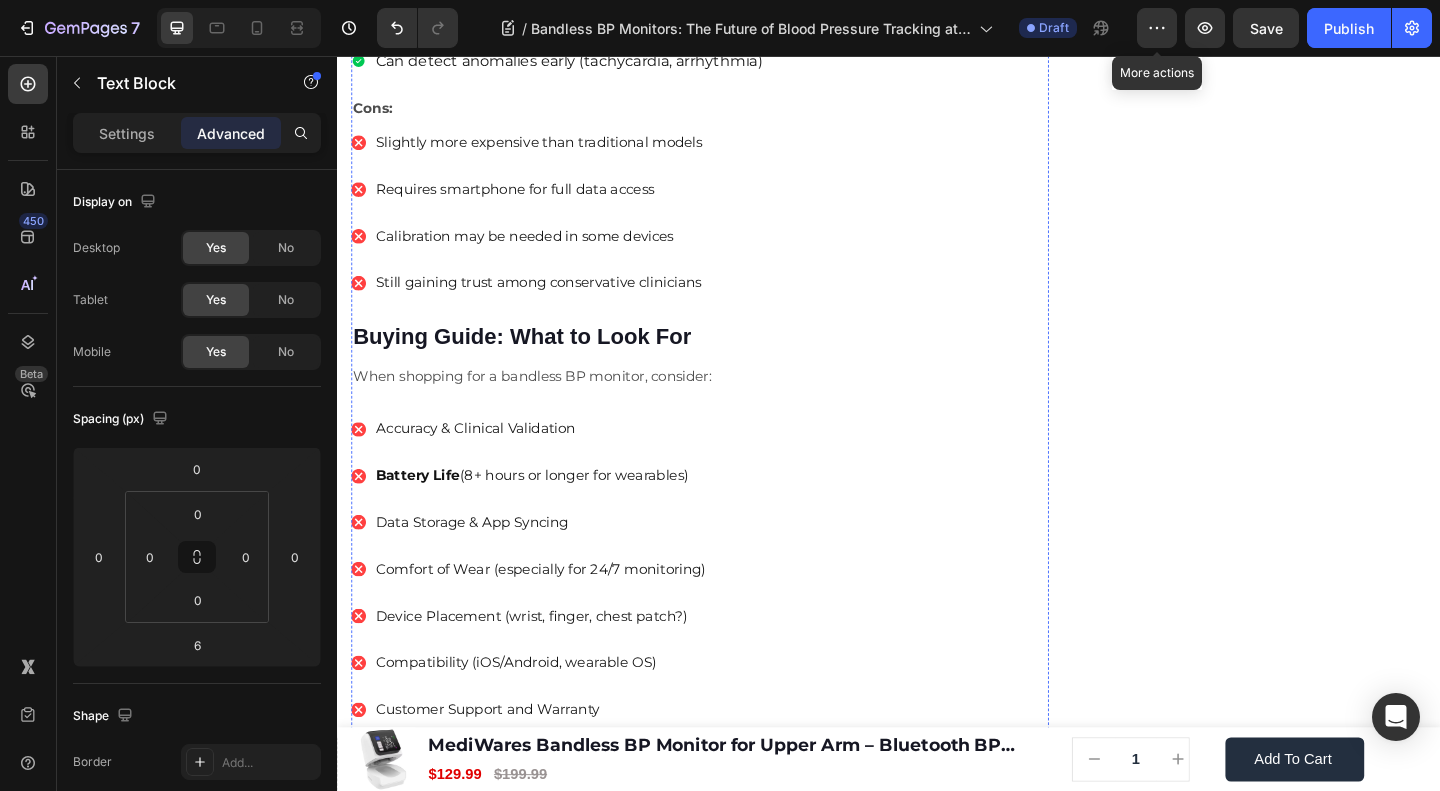 scroll, scrollTop: 6303, scrollLeft: 0, axis: vertical 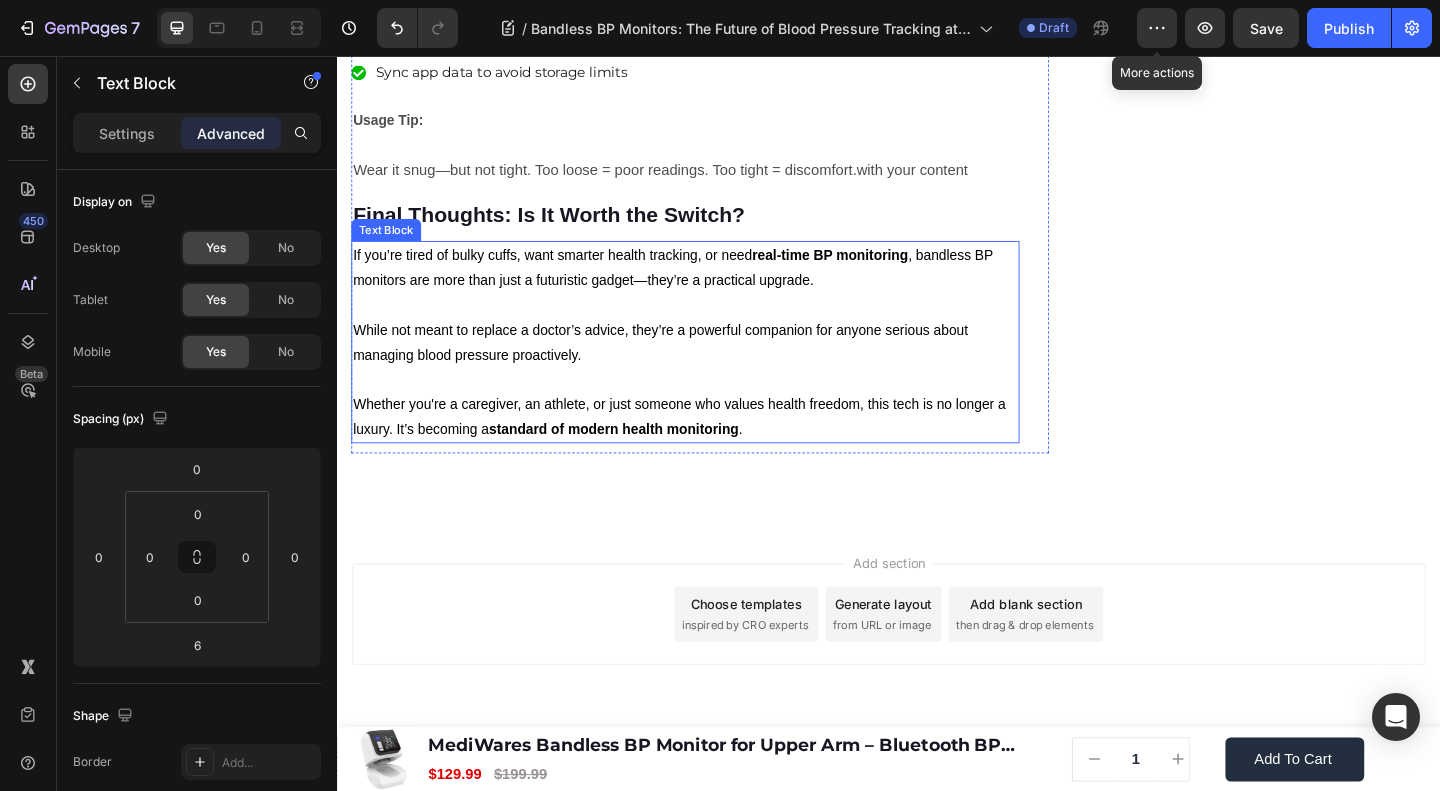 click on "If you’re tired of bulky cuffs, want smarter health tracking, or need  real-time BP monitoring , bandless BP monitors are more than just a futuristic gadget—they’re a practical upgrade." at bounding box center (702, 286) 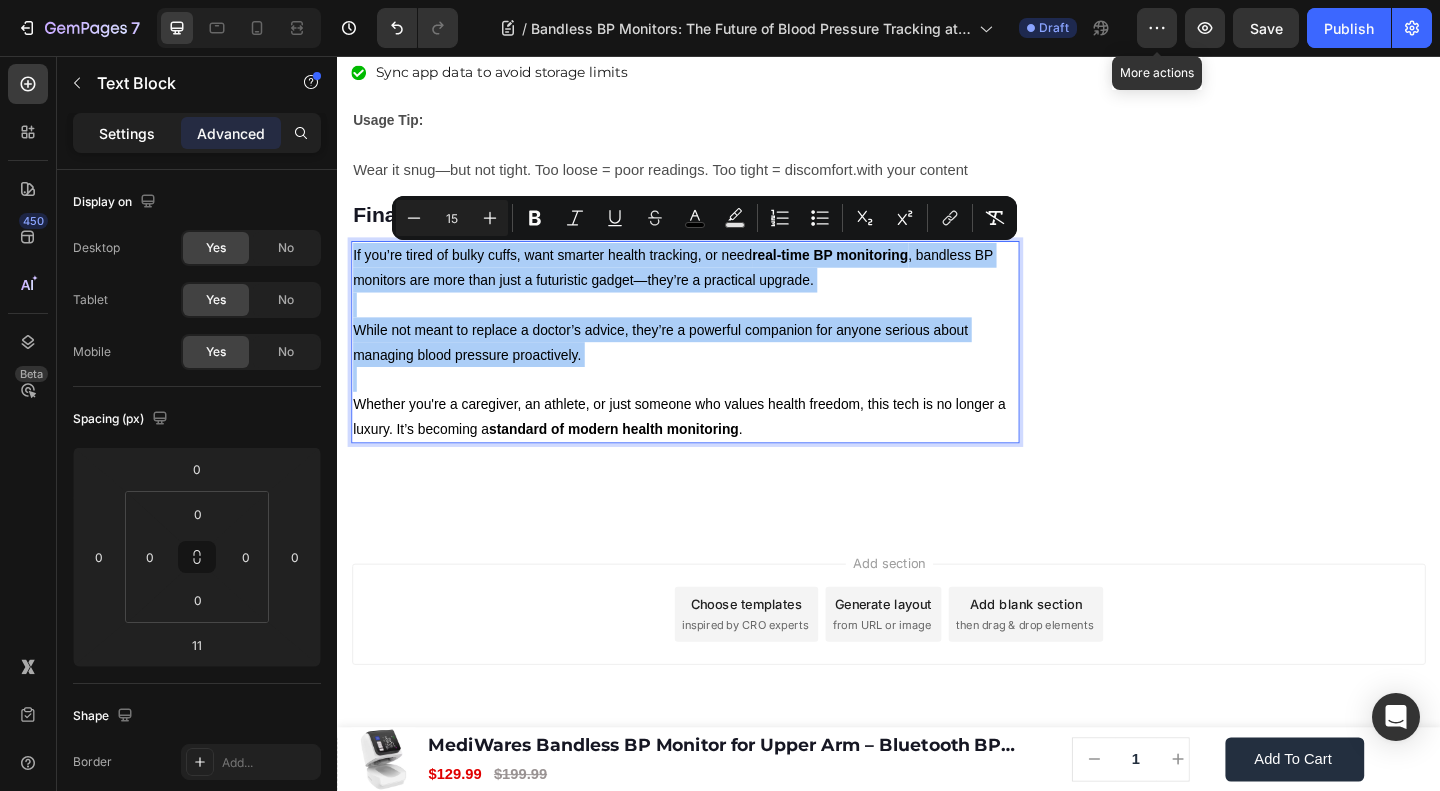 click on "Settings" at bounding box center [127, 133] 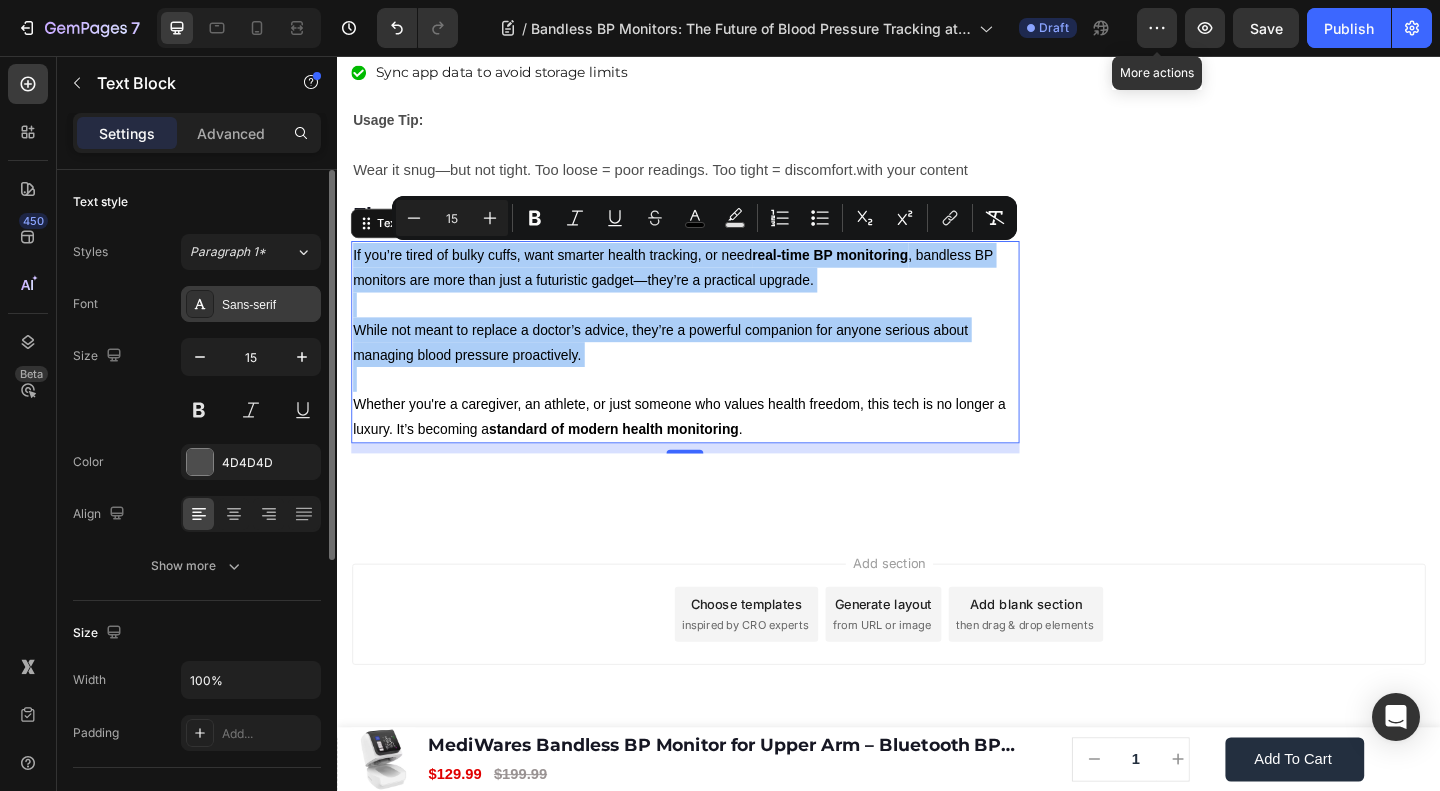 click on "Sans-serif" at bounding box center [269, 305] 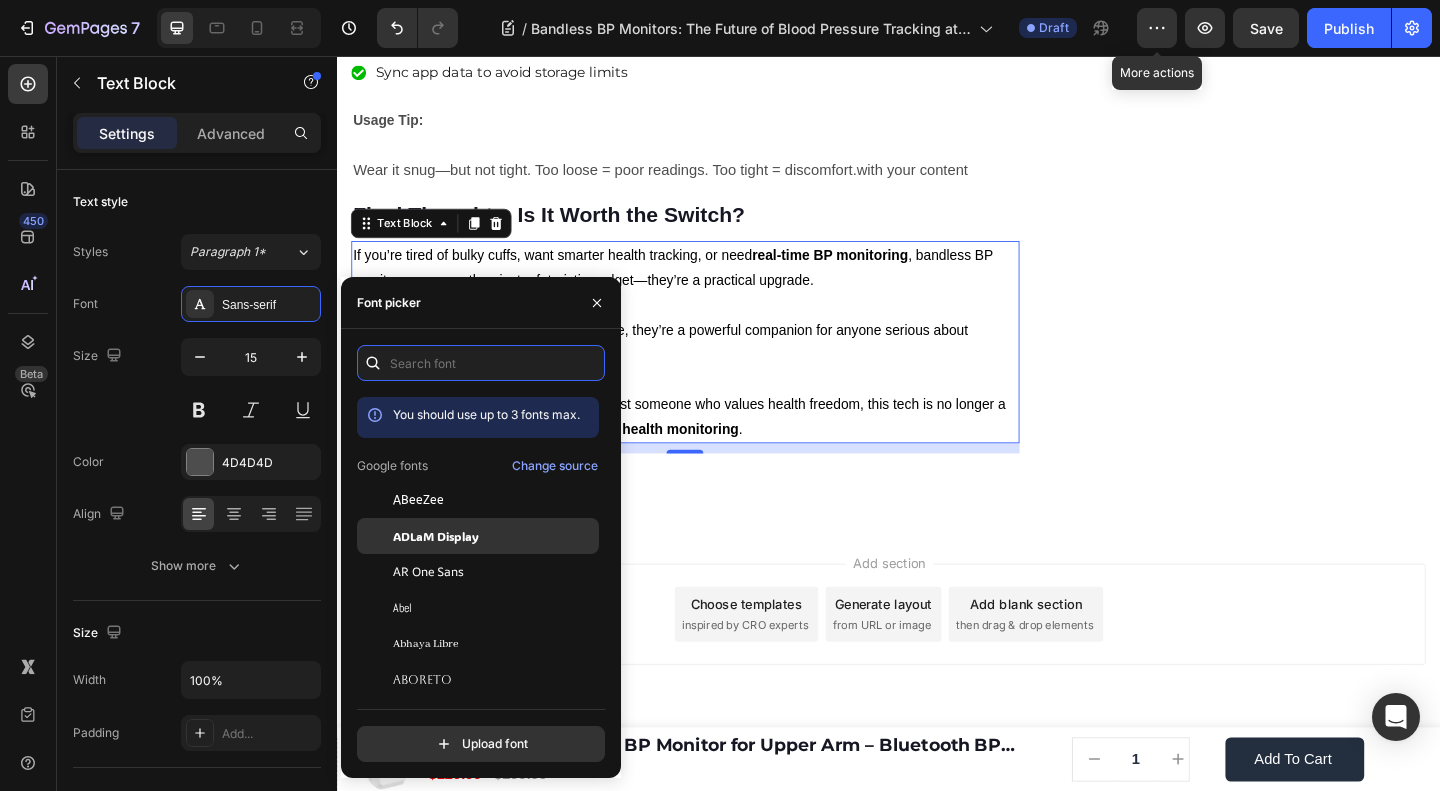 click at bounding box center (481, 363) 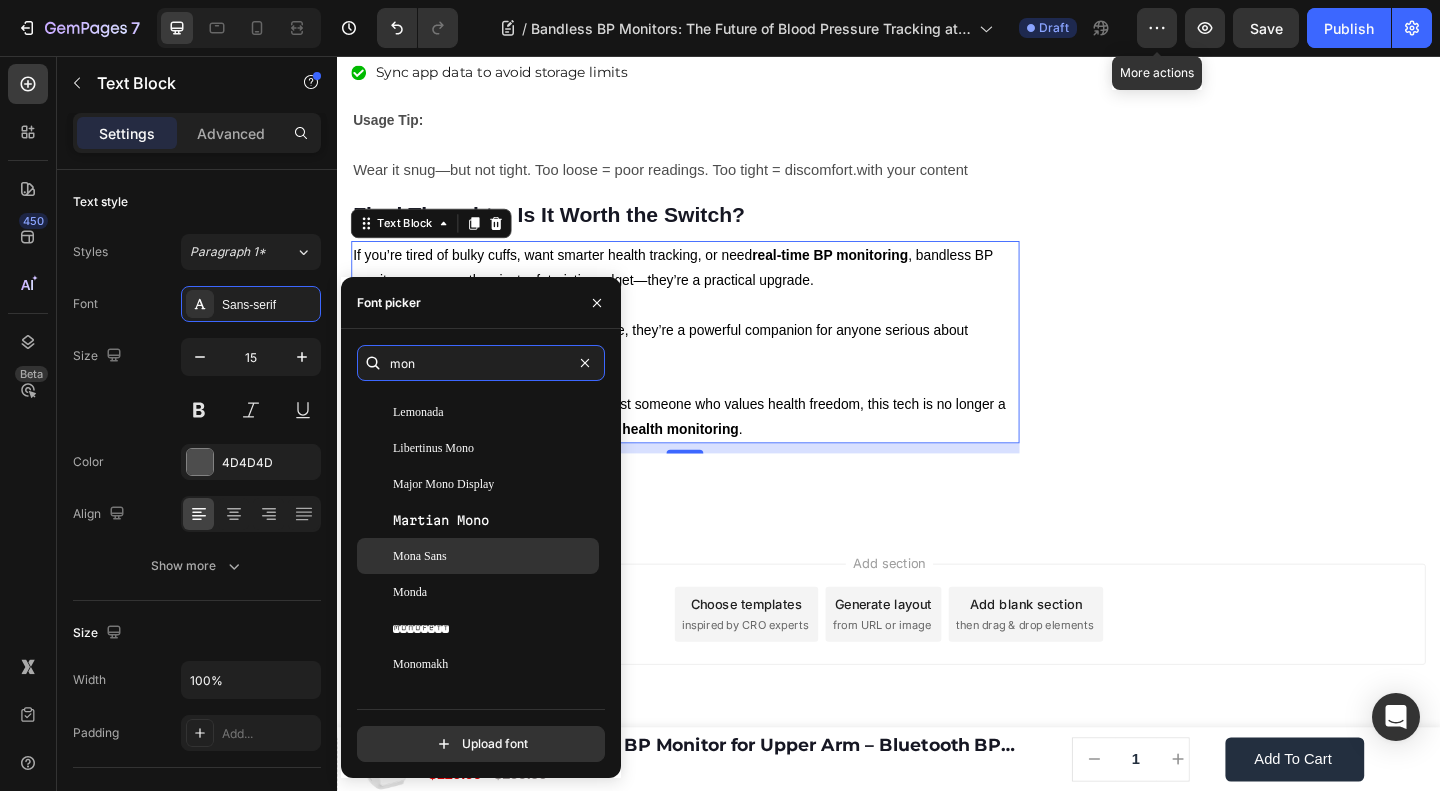scroll, scrollTop: 1066, scrollLeft: 0, axis: vertical 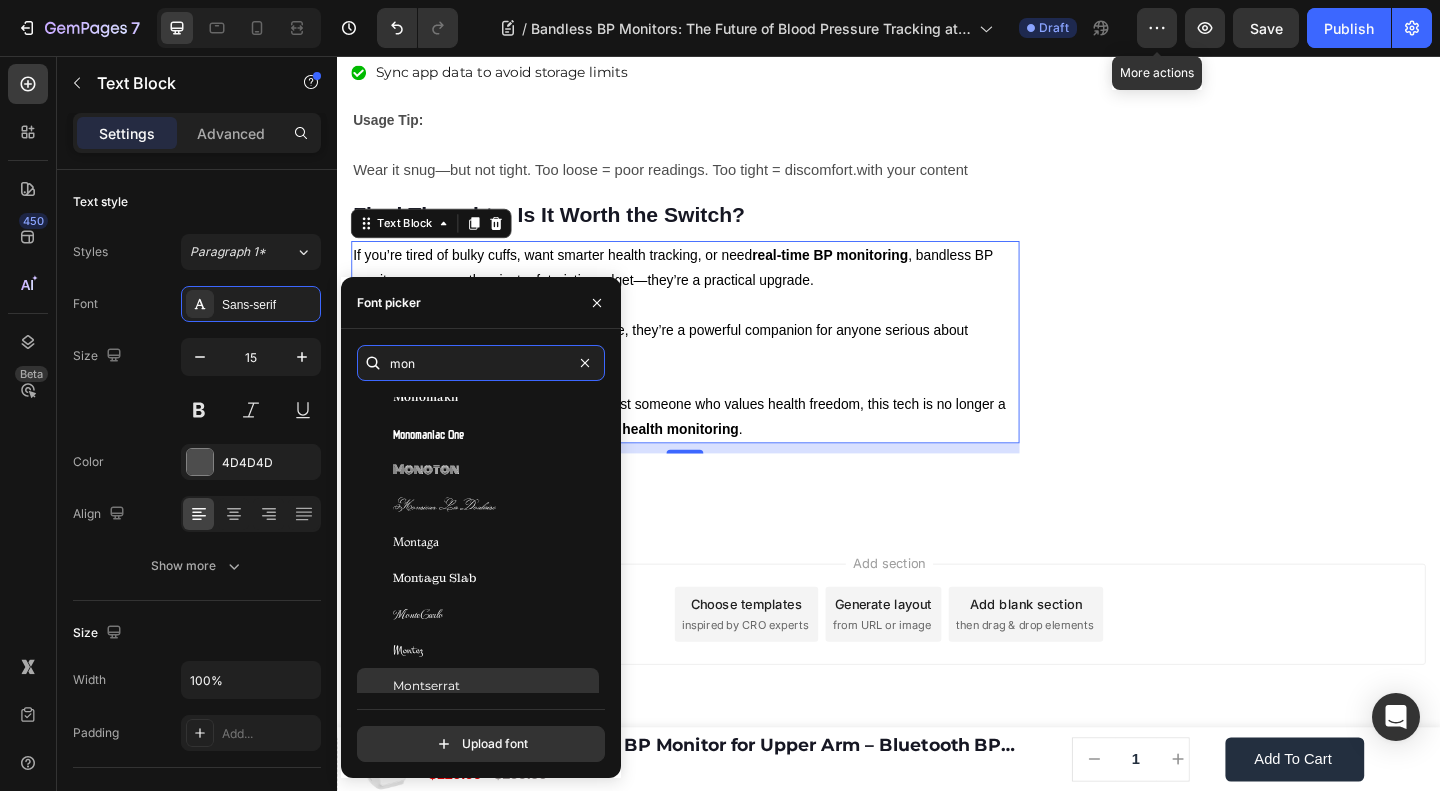 type on "mon" 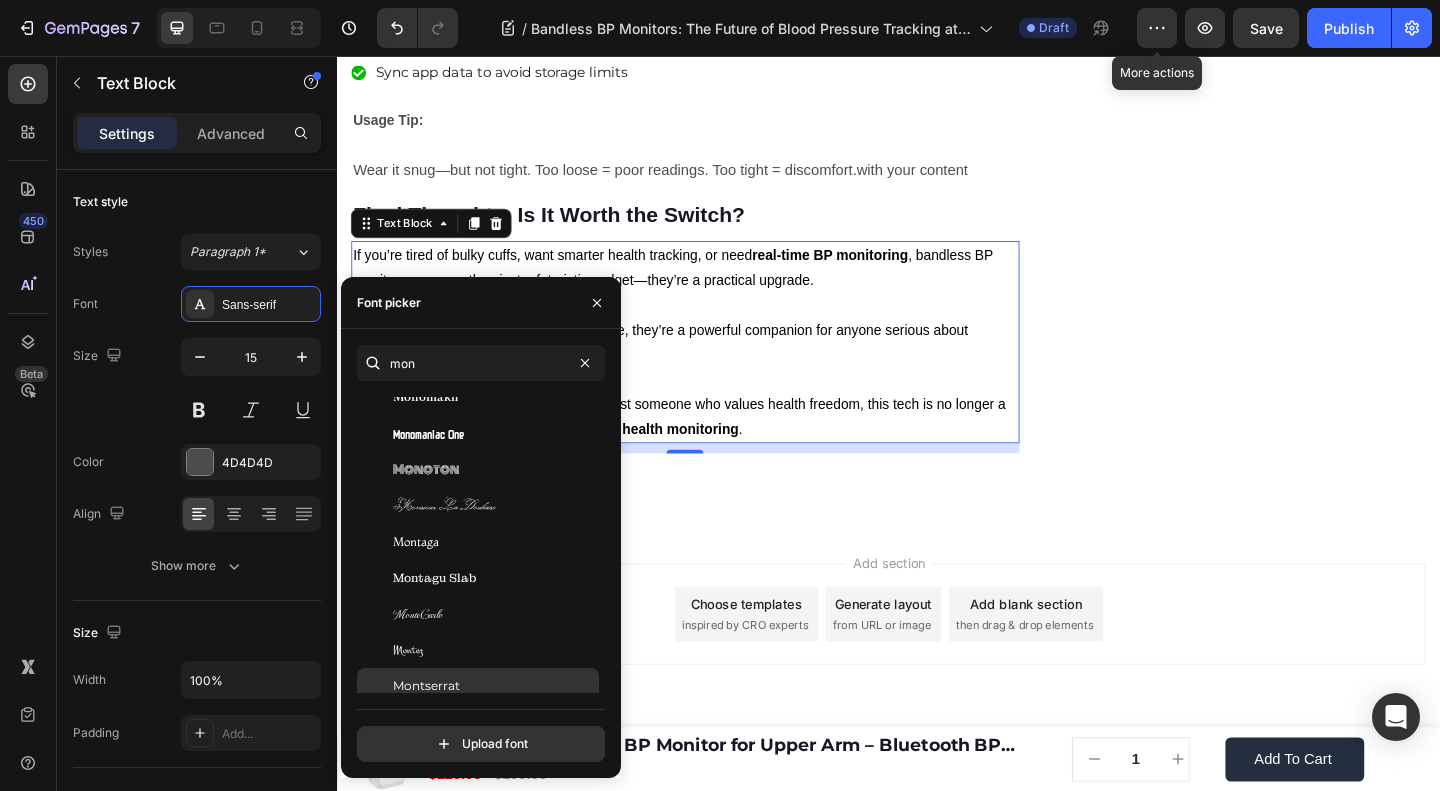 click on "Montserrat" at bounding box center (426, 686) 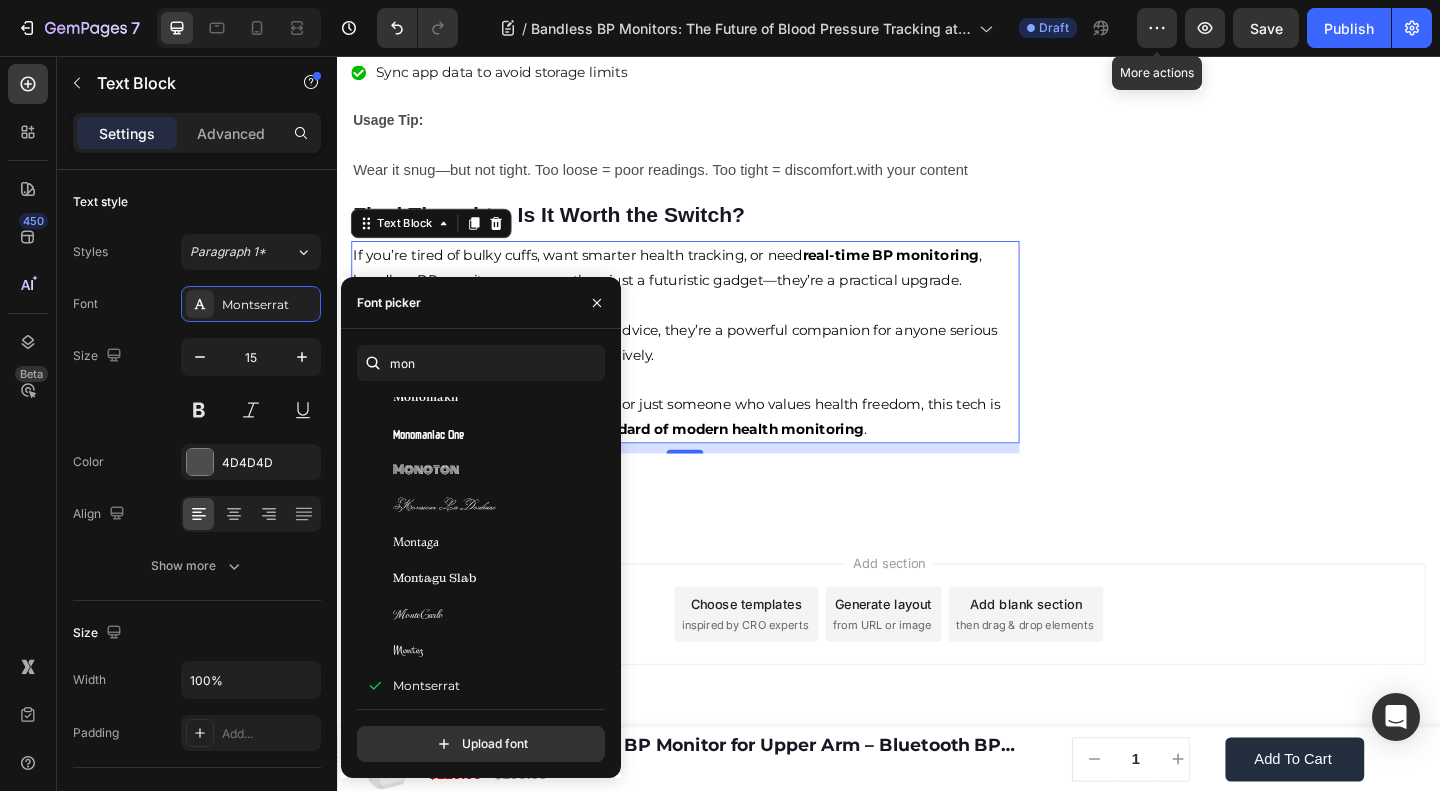 click on "🔥Up to 50% OFF Ending Soon🔥 Text block 03 Days 04 Hrs 51 Mins 12 Secs Countdown Timer Image Clinically Approved Accuracy Over 35,000 Units Sold Affordable Quality with Warranty Doctor Recommended Eco-Friendly Design Item list Shop Now and Save 50% Button
30-day money back guarantee Item list Row Product Images $149.99 Product Price Product Price $199.99 Product Price Product Price Row
Add to cart Add to Cart Product Row Row Image Row" at bounding box center (1332, -2602) 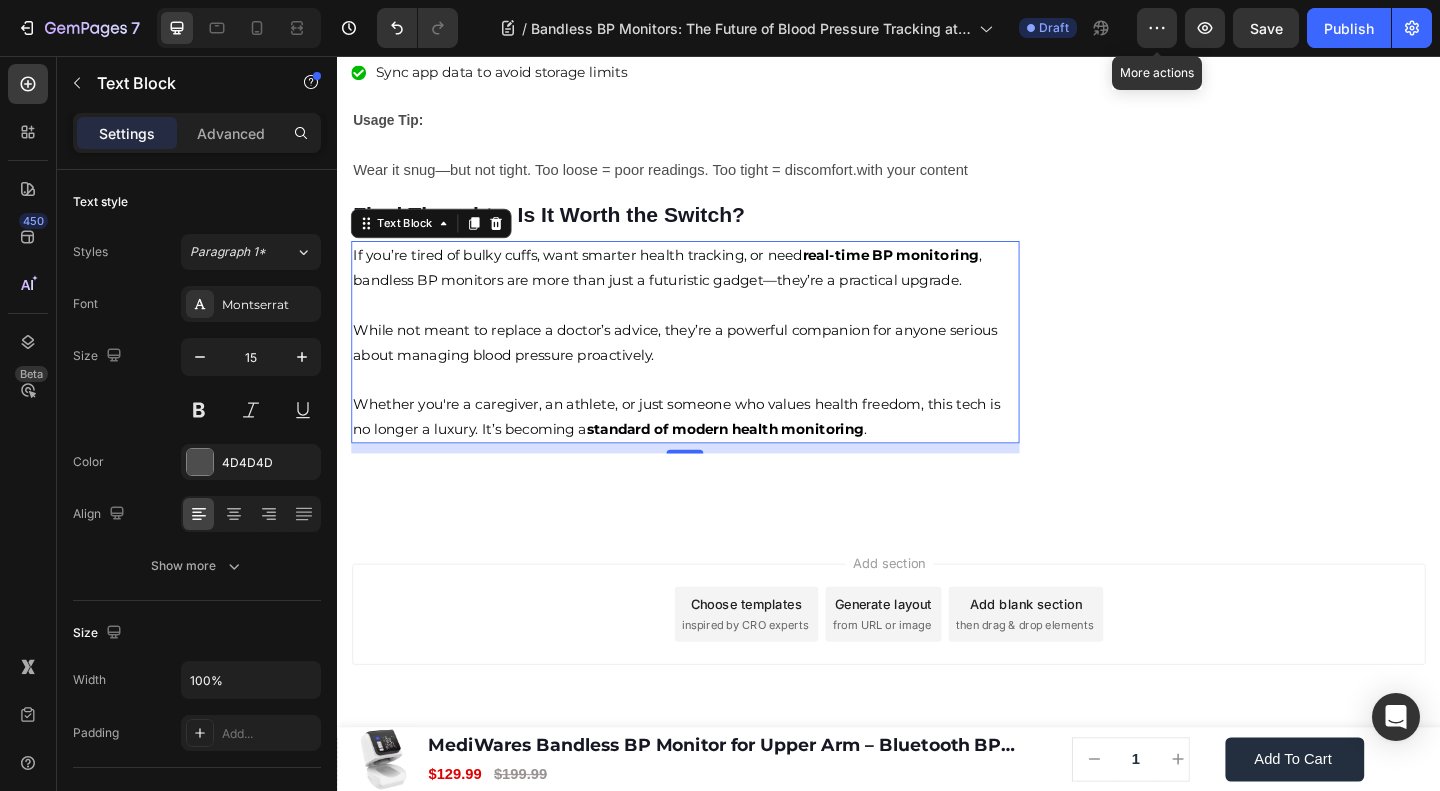 click at bounding box center [715, 326] 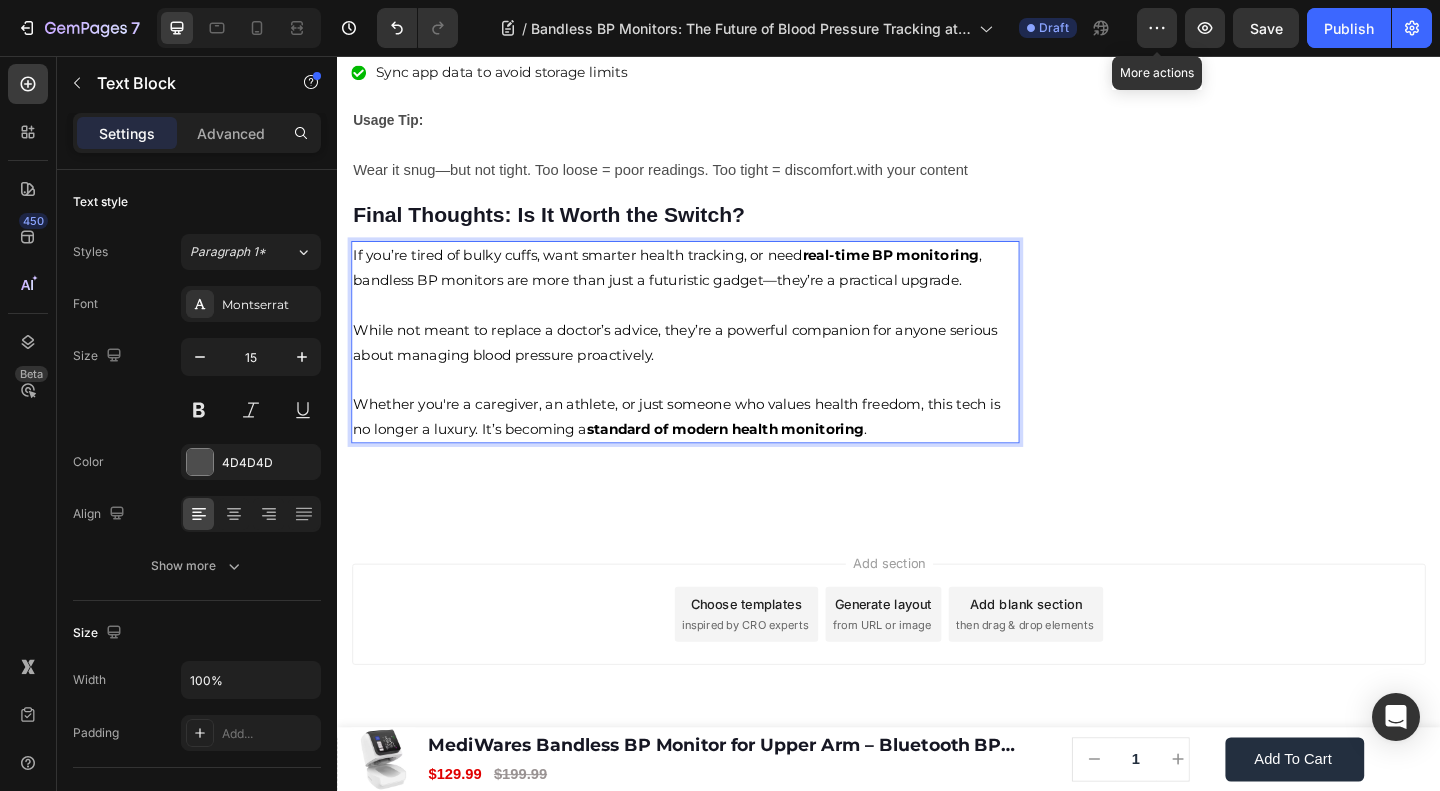 click on "If you’re tired of bulky cuffs, want smarter health tracking, or need  real-time BP monitoring , bandless BP monitors are more than just a futuristic gadget—they’re a practical upgrade." at bounding box center [696, 286] 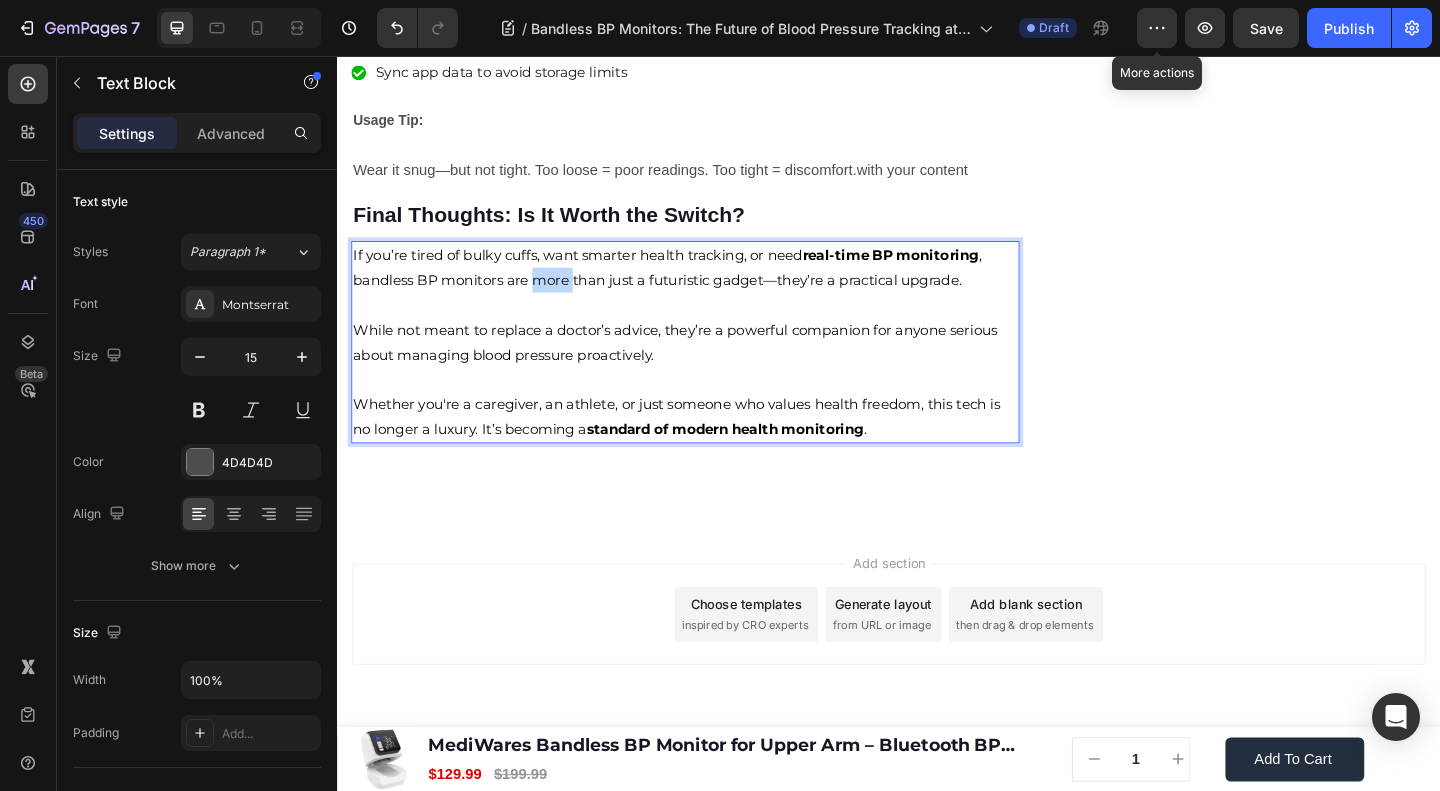 click on "If you’re tired of bulky cuffs, want smarter health tracking, or need  real-time BP monitoring , bandless BP monitors are more than just a futuristic gadget—they’re a practical upgrade." at bounding box center (696, 286) 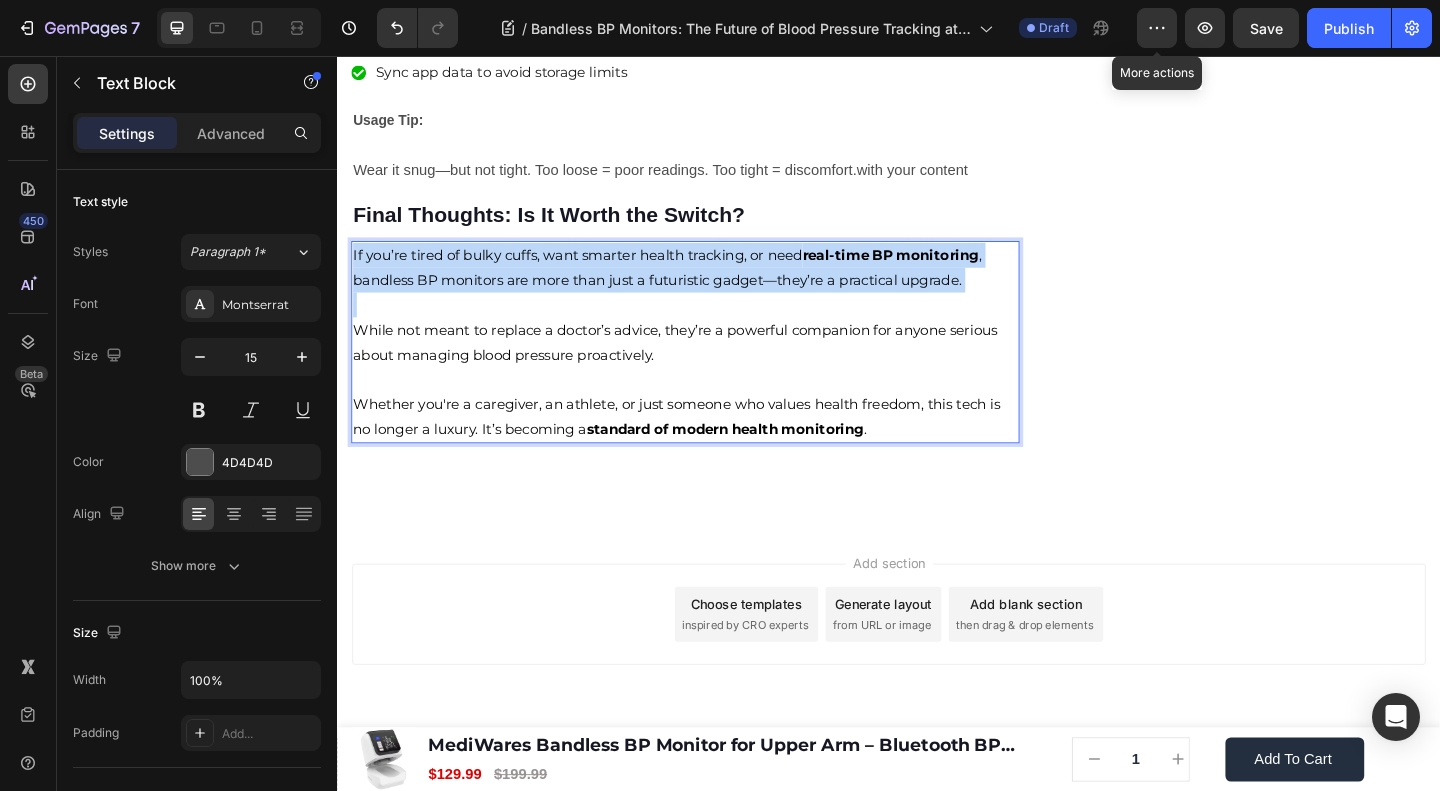 click on "If you’re tired of bulky cuffs, want smarter health tracking, or need  real-time BP monitoring , bandless BP monitors are more than just a futuristic gadget—they’re a practical upgrade." at bounding box center [696, 286] 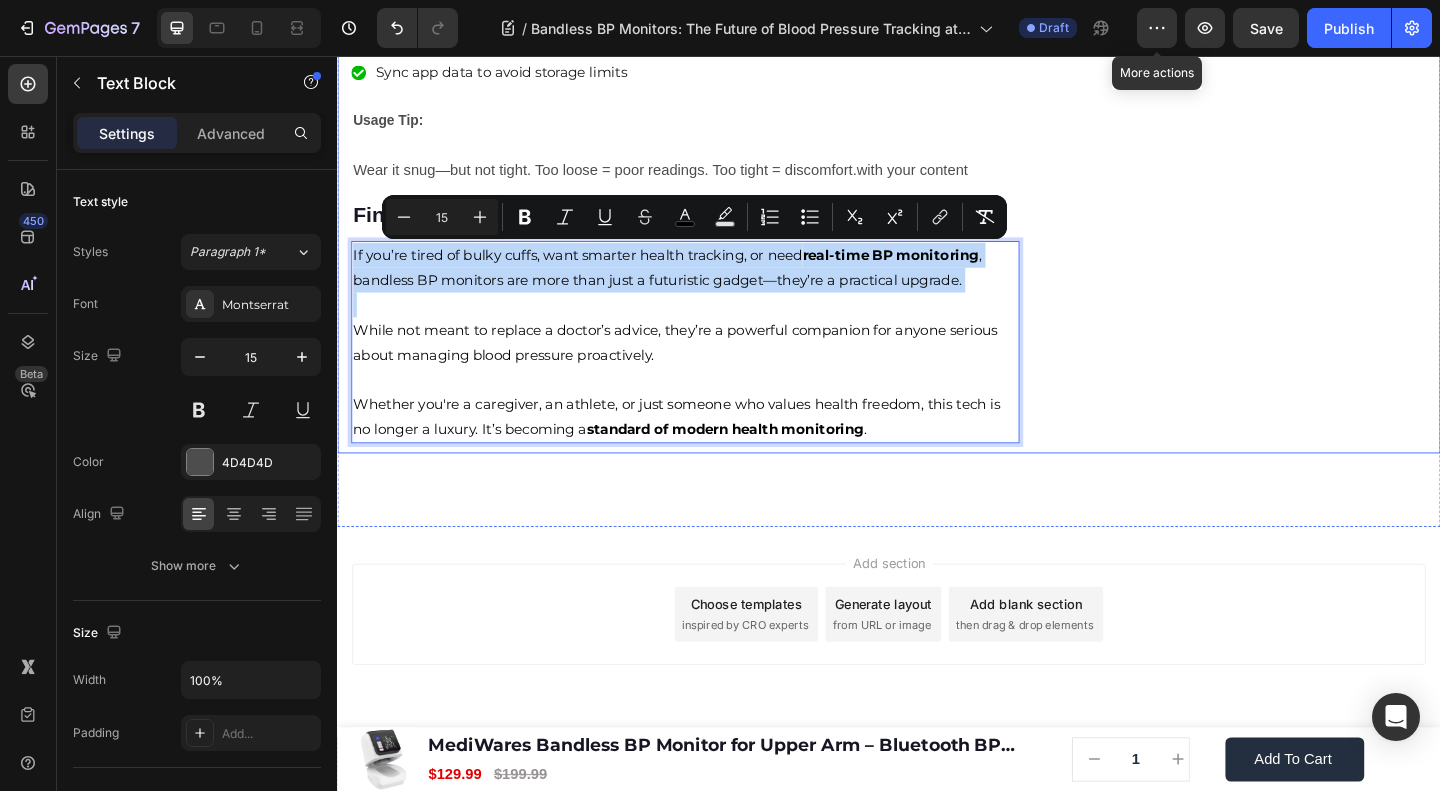 click on "🔥Up to 50% OFF Ending Soon🔥 Text block 03 Days 04 Hrs 51 Mins 09 Secs Countdown Timer Image Clinically Approved Accuracy Over 35,000 Units Sold Affordable Quality with Warranty Doctor Recommended Eco-Friendly Design Item list Shop Now and Save 50% Button
30-day money back guarantee Item list Row Product Images $149.99 Product Price Product Price $199.99 Product Price Product Price Row
Add to cart Add to Cart Product Row Row Image Row" at bounding box center [1332, -2602] 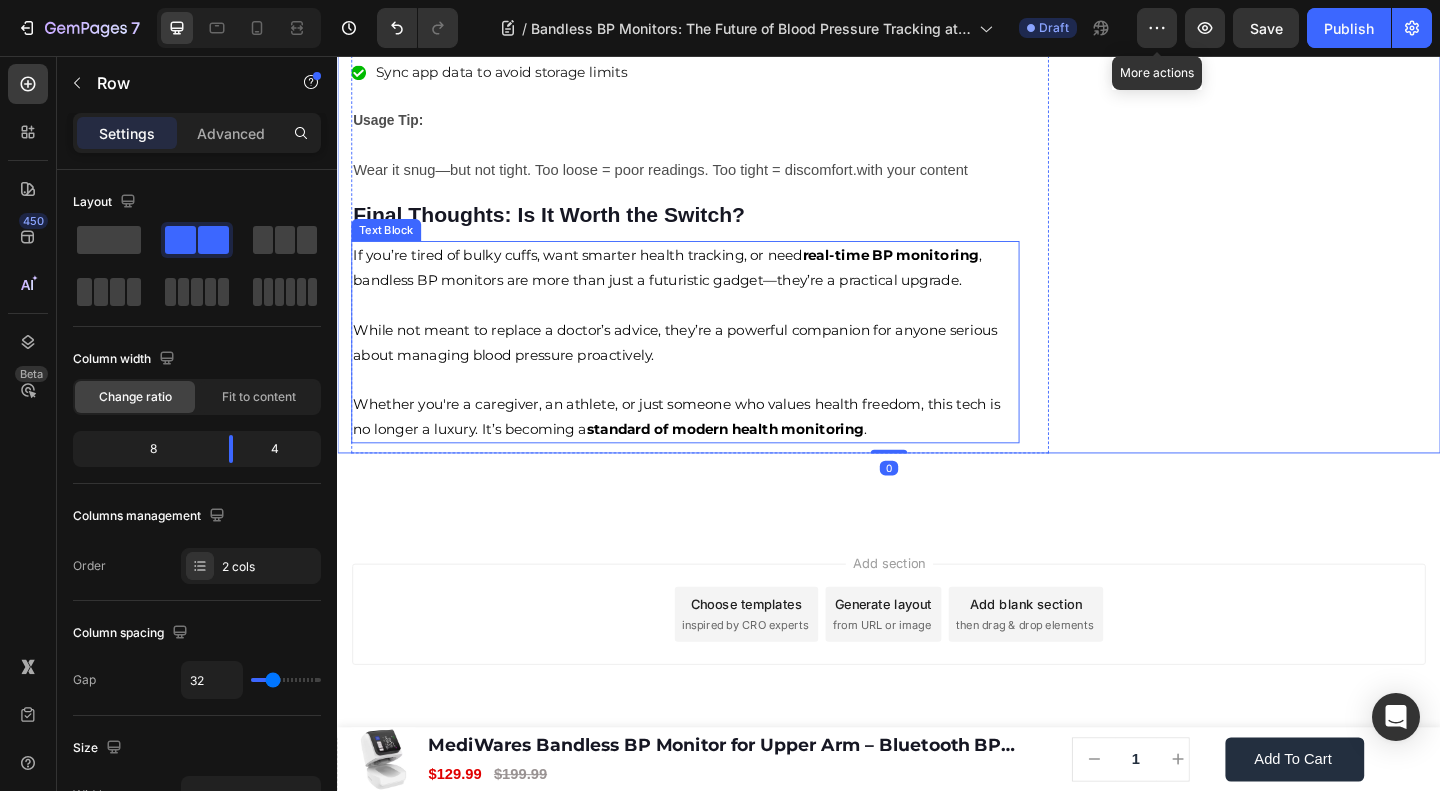 scroll, scrollTop: 6303, scrollLeft: 0, axis: vertical 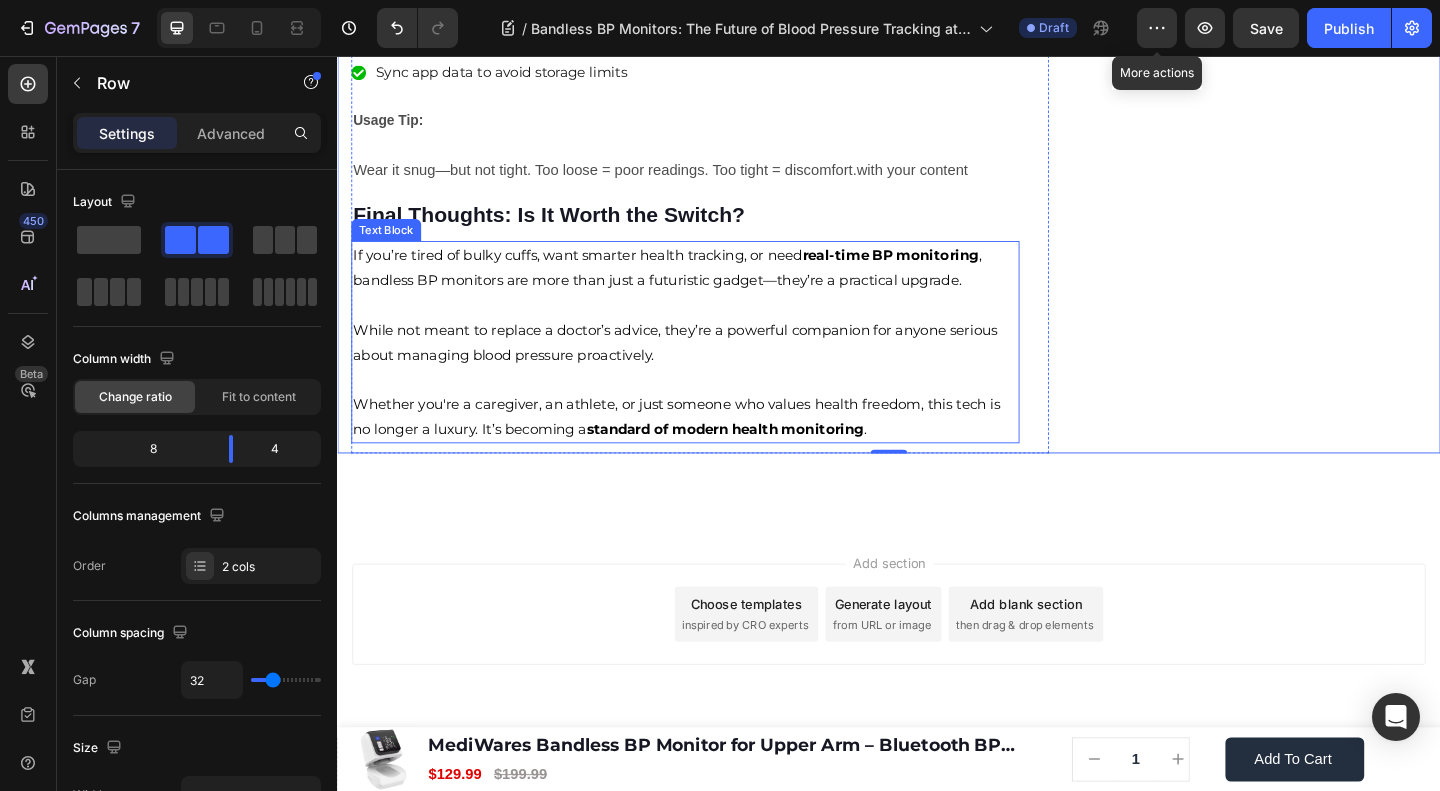 click on "real-time BP monitoring" at bounding box center (939, 272) 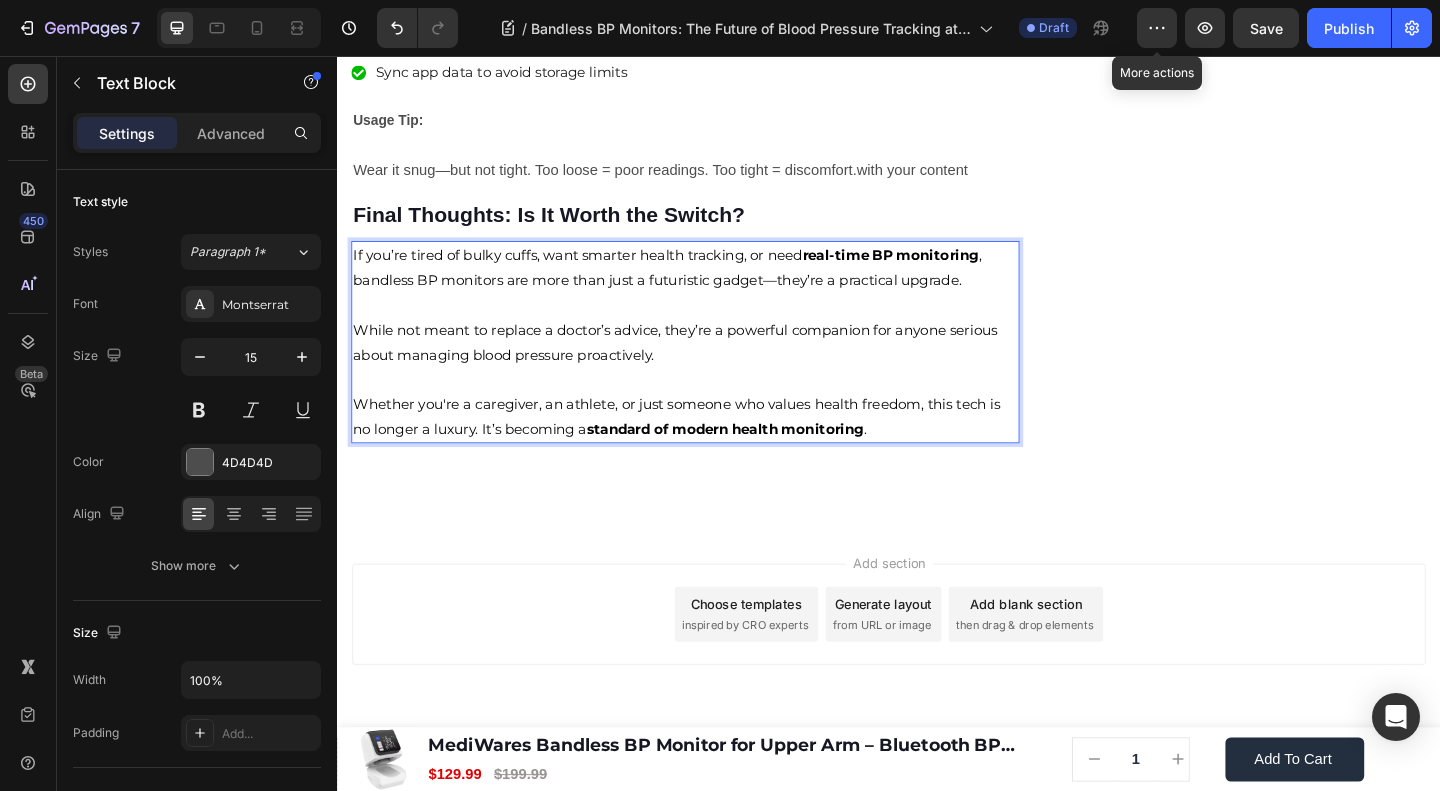 click on "If you’re tired of bulky cuffs, want smarter health tracking, or need  real-time BP monitoring , bandless BP monitors are more than just a futuristic gadget—they’re a practical upgrade." at bounding box center [696, 286] 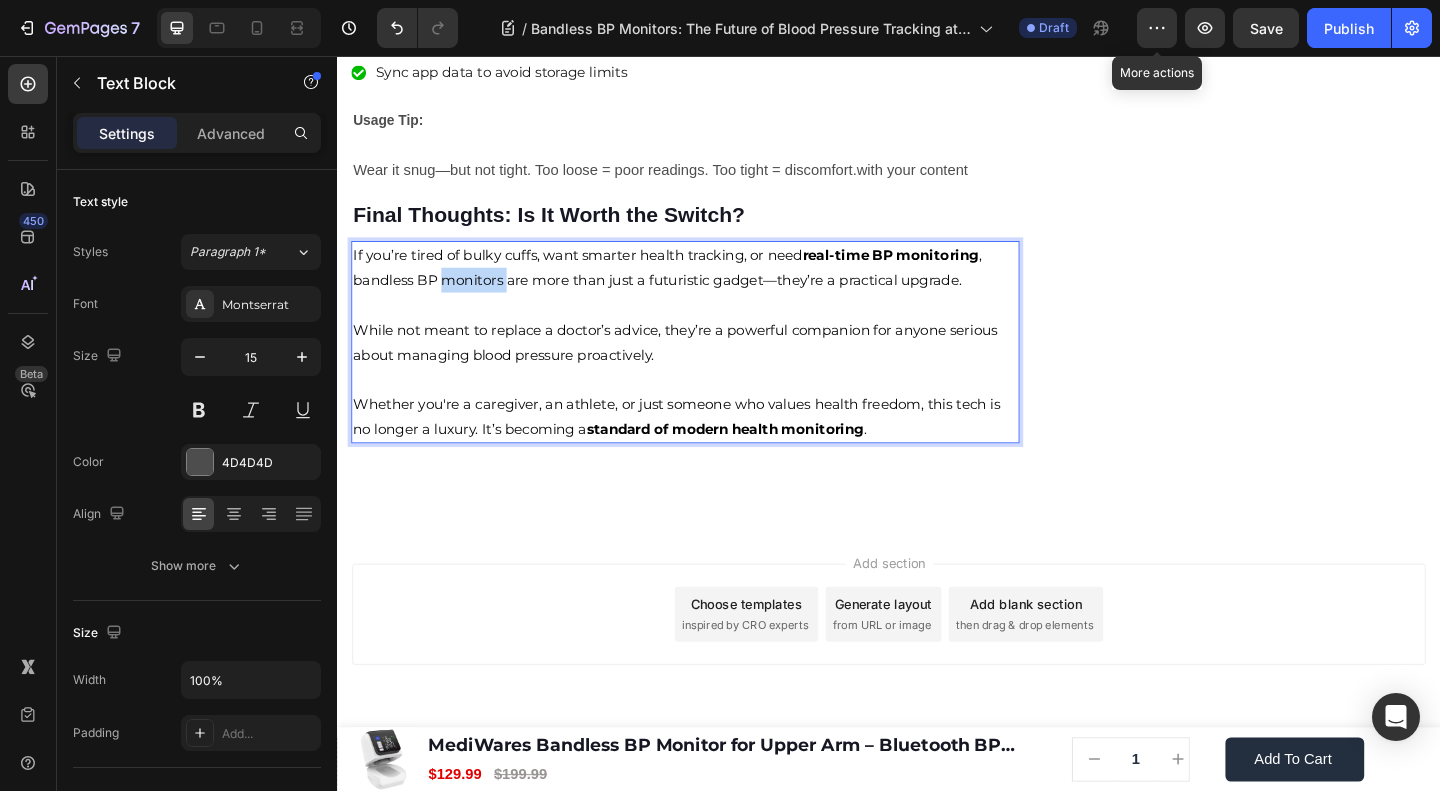 click on "If you’re tired of bulky cuffs, want smarter health tracking, or need  real-time BP monitoring , bandless BP monitors are more than just a futuristic gadget—they’re a practical upgrade." at bounding box center [696, 286] 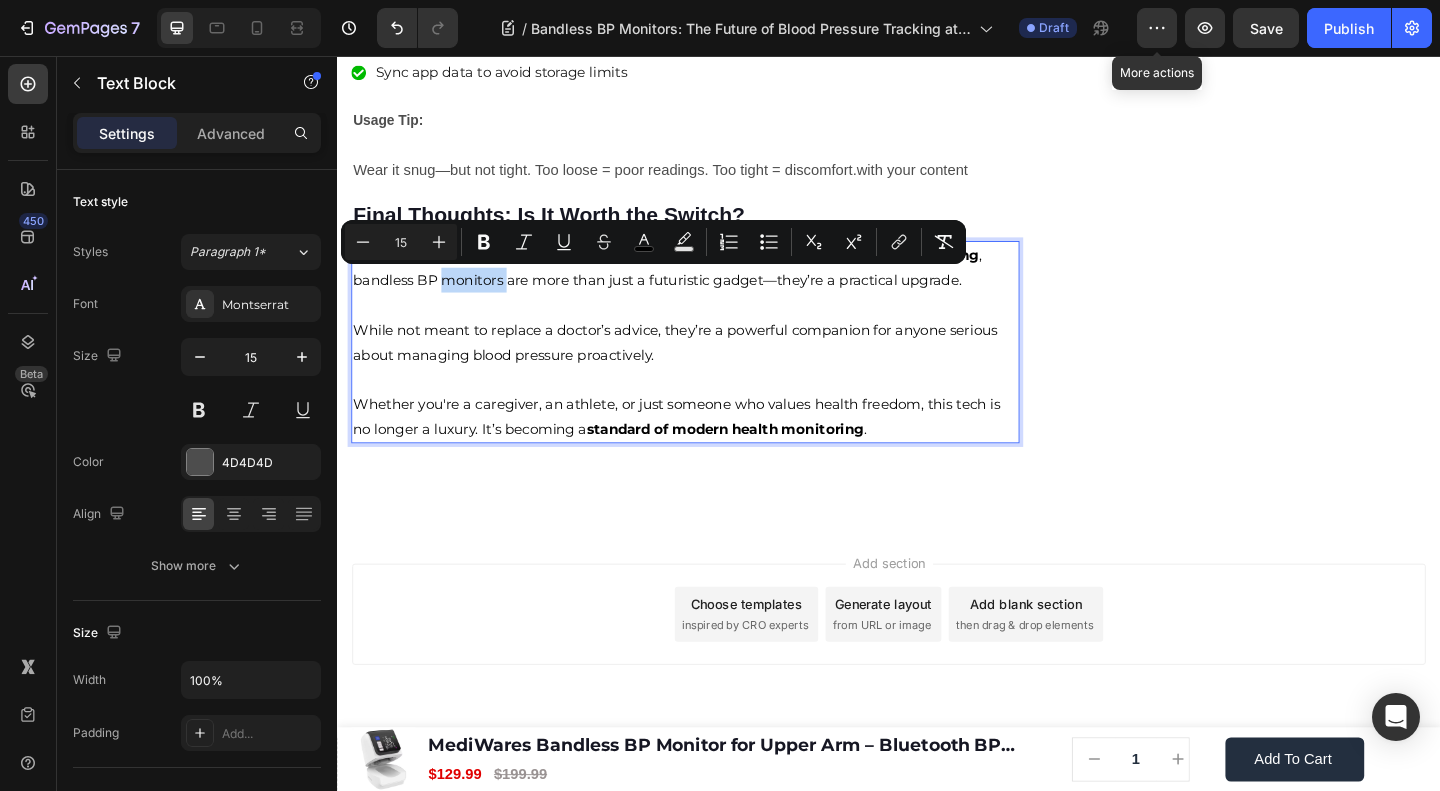 click on "If you’re tired of bulky cuffs, want smarter health tracking, or need  real-time BP monitoring , bandless BP monitors are more than just a futuristic gadget—they’re a practical upgrade." at bounding box center (696, 286) 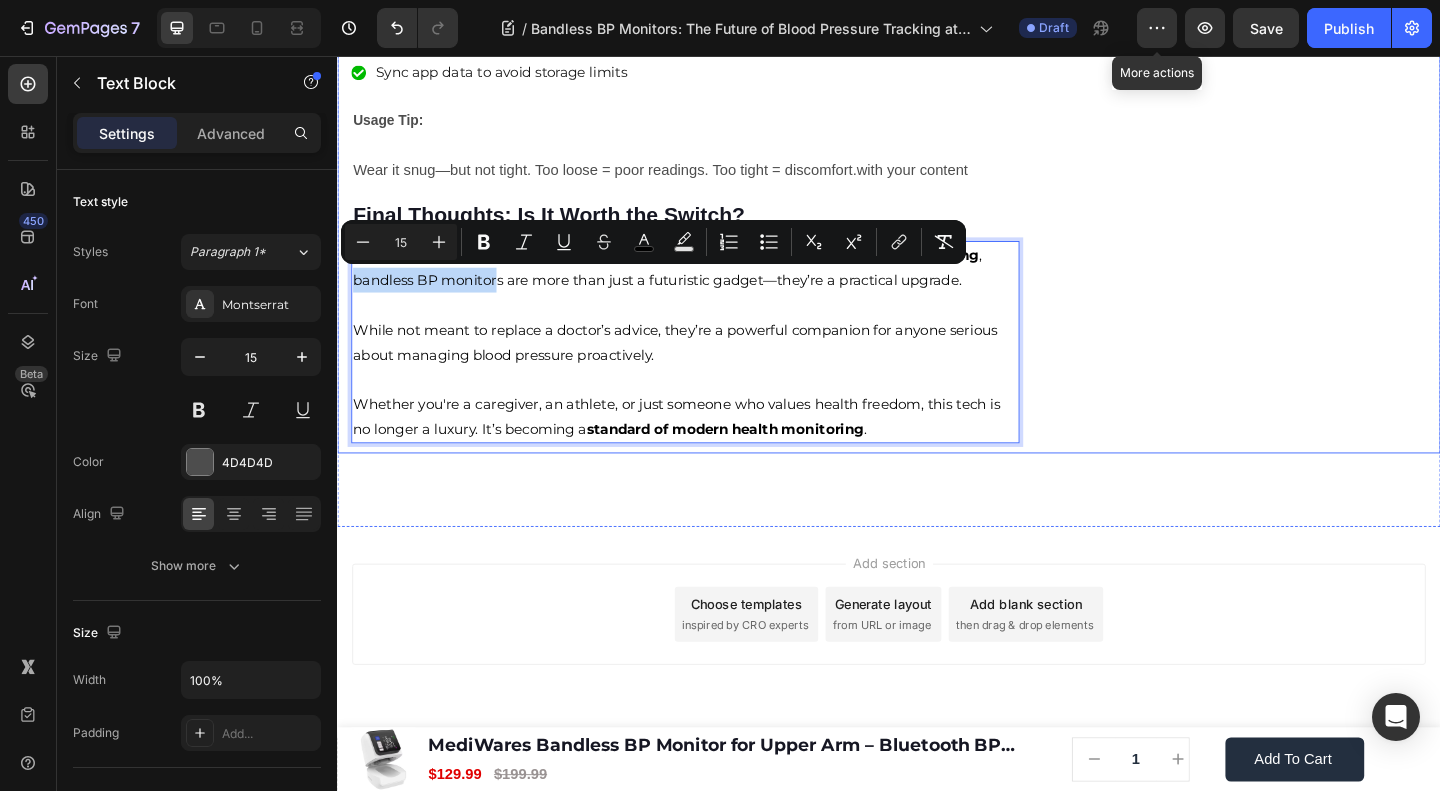 drag, startPoint x: 513, startPoint y: 300, endPoint x: 342, endPoint y: 309, distance: 171.23668 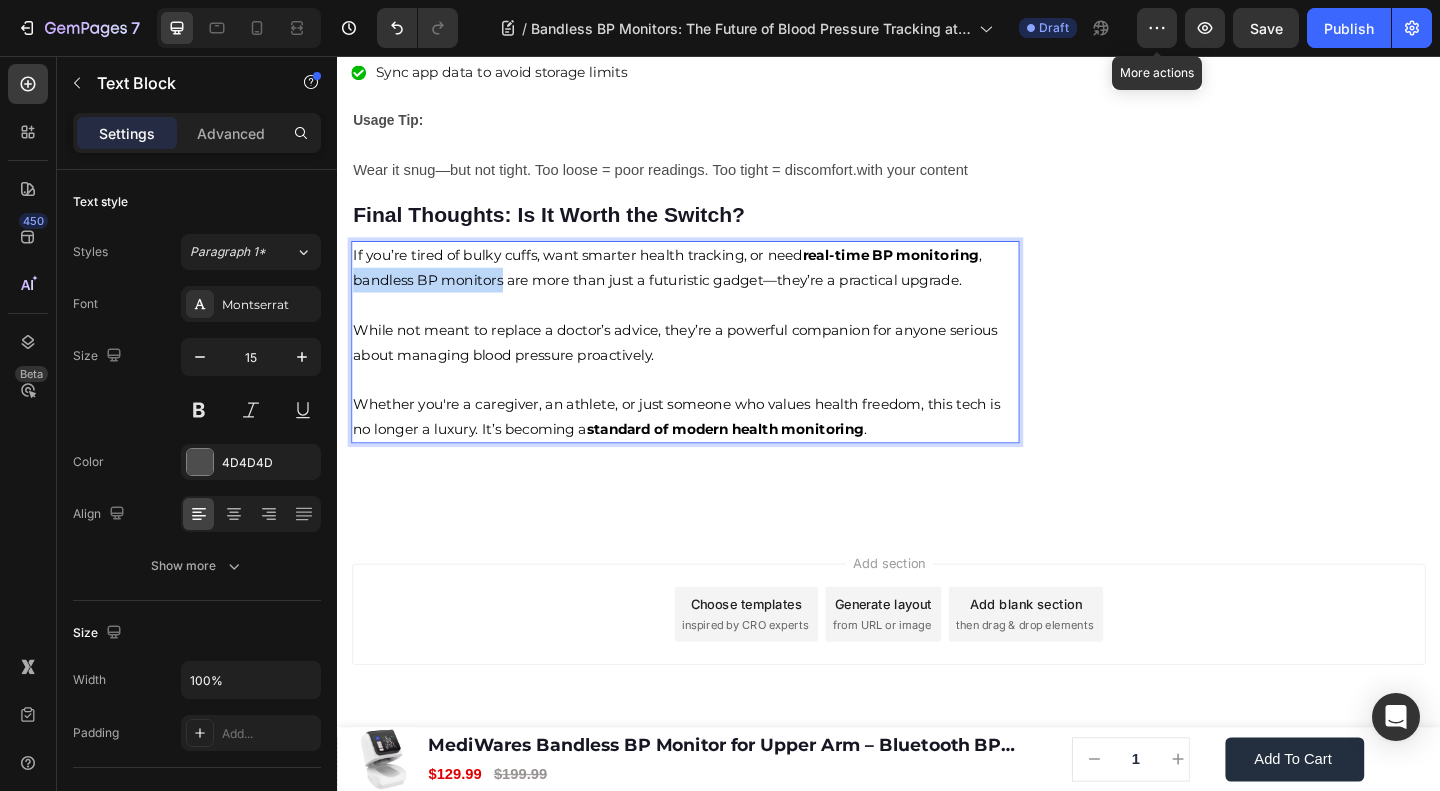 drag, startPoint x: 518, startPoint y: 303, endPoint x: 356, endPoint y: 313, distance: 162.30835 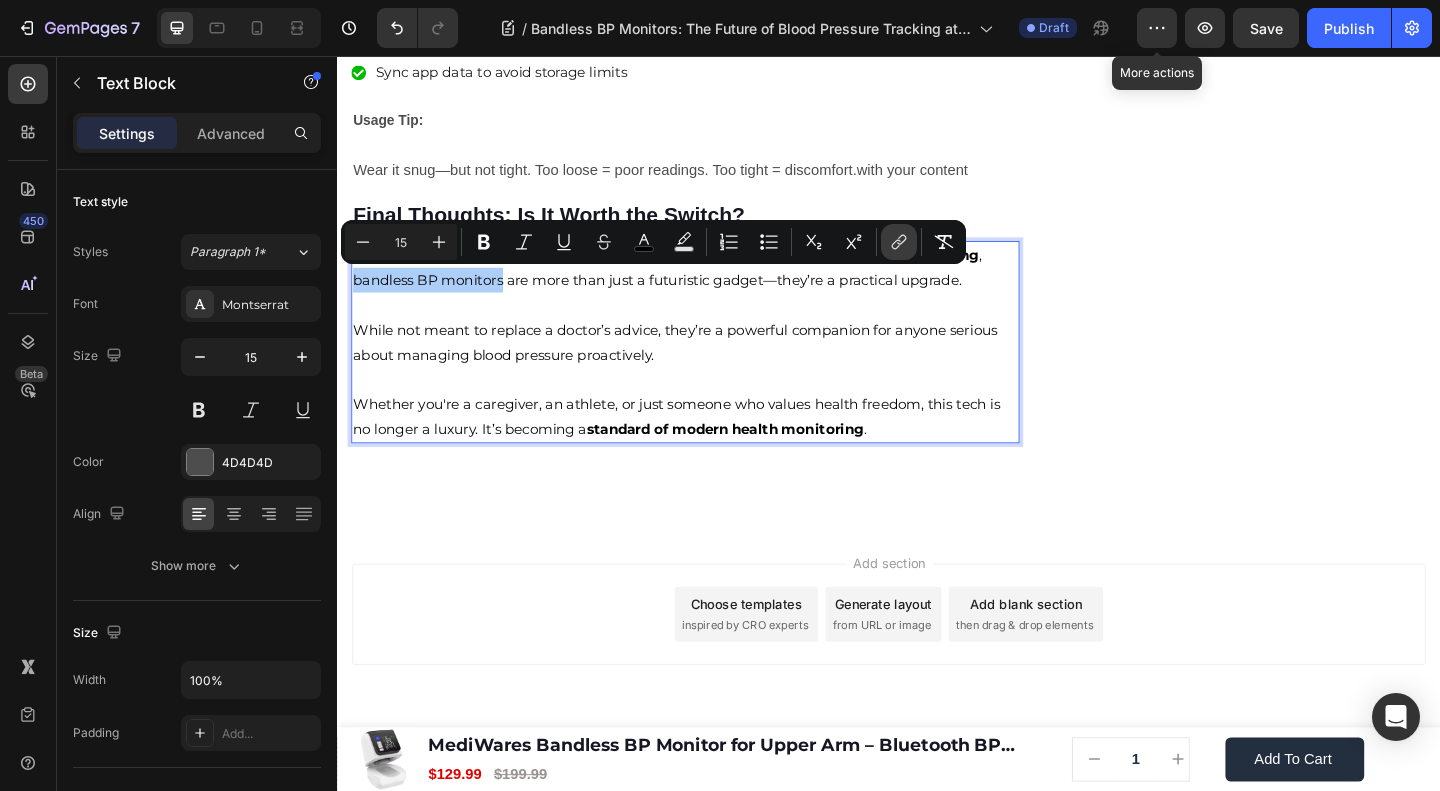 click 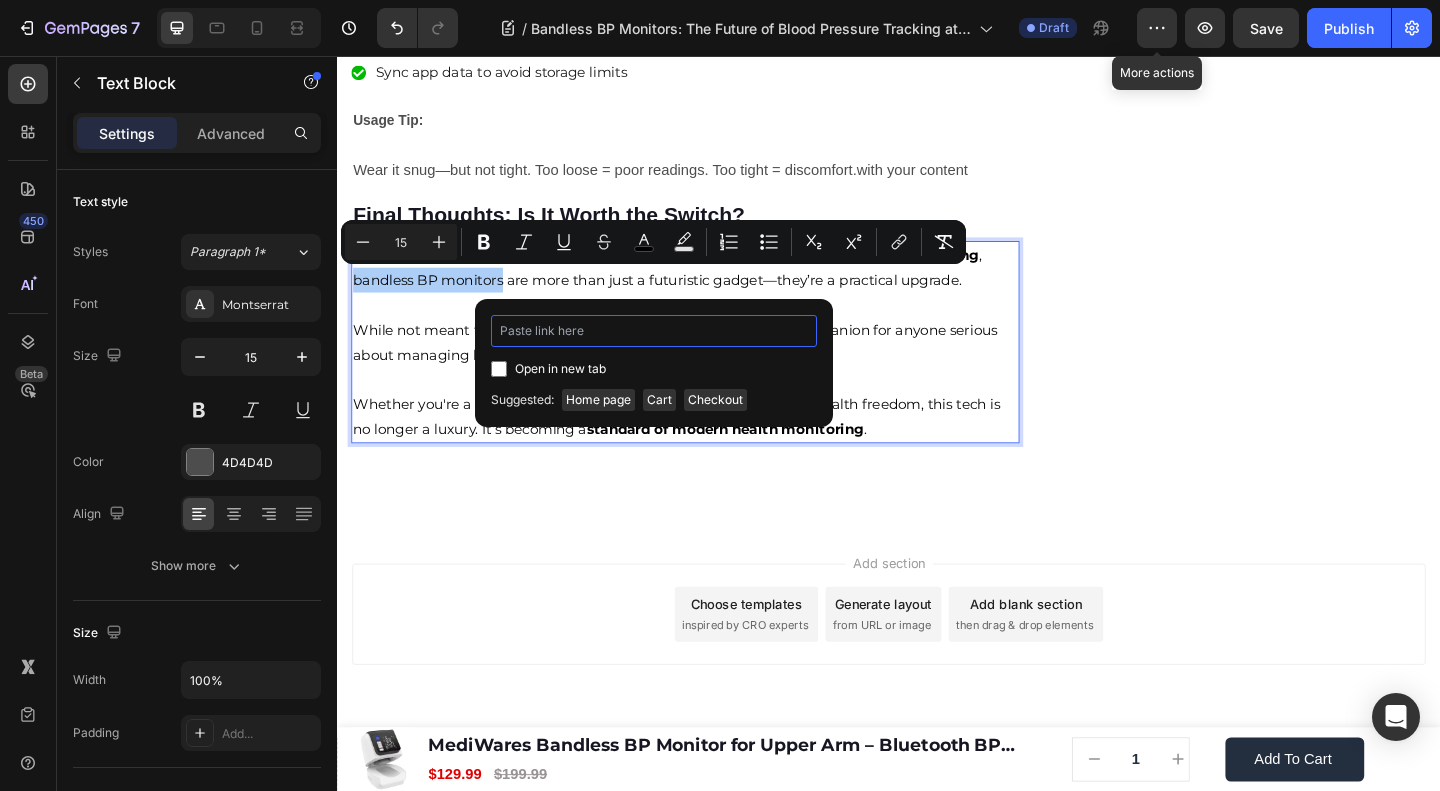 paste on "https://mediwares.com/products/bandless-blood-pressure-monitor" 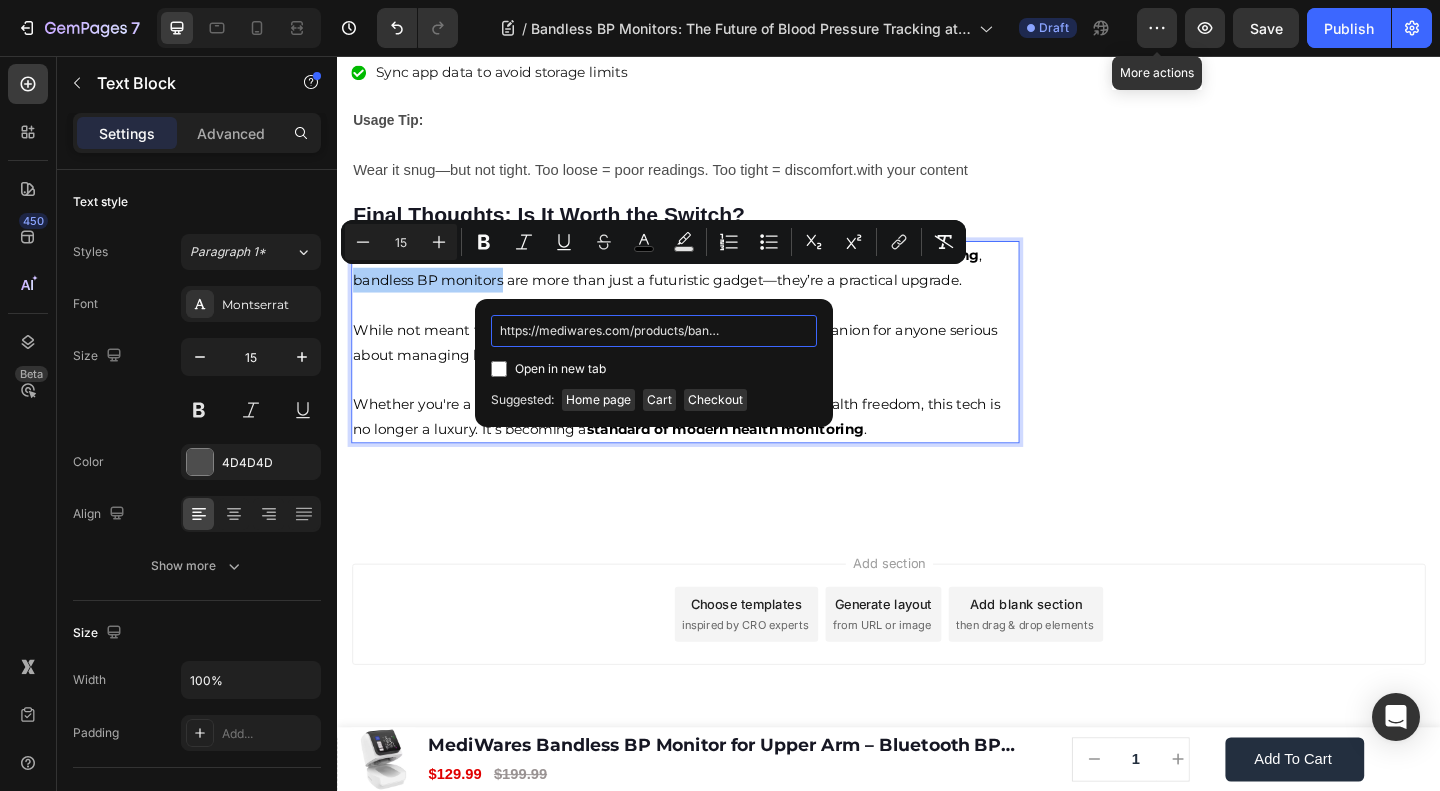 scroll, scrollTop: 0, scrollLeft: 158, axis: horizontal 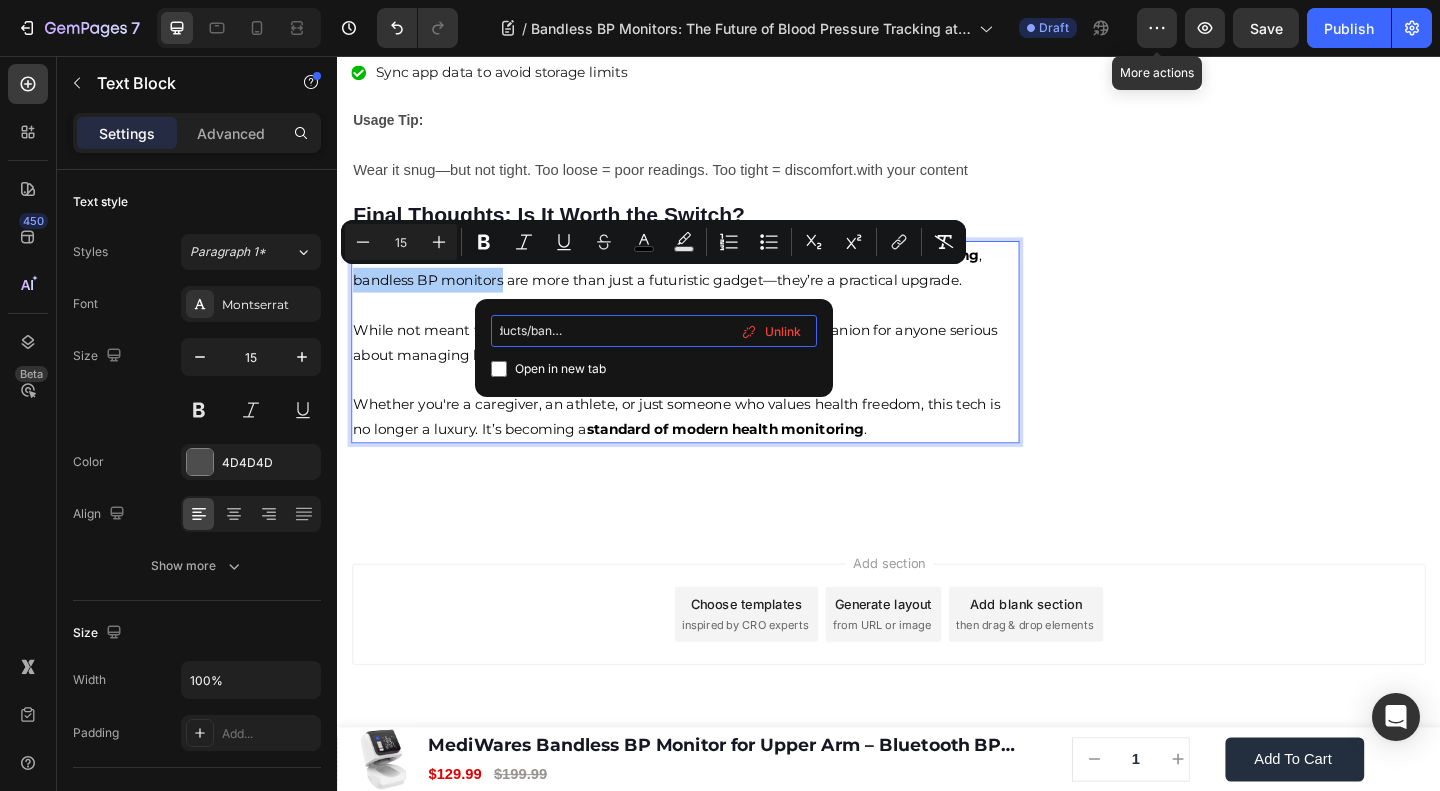 type on "https://mediwares.com/products/bandless-blood-pressure-monitor" 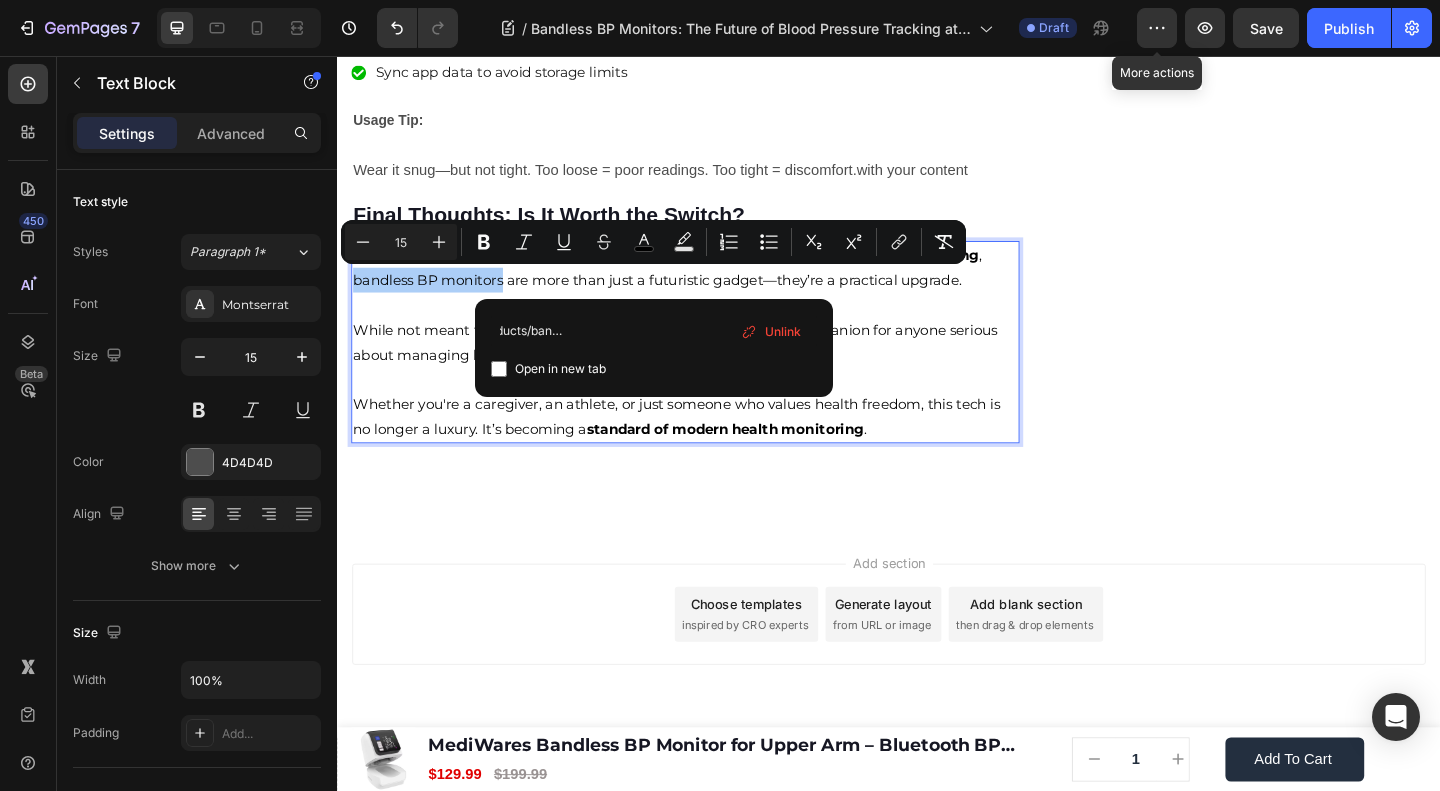 scroll, scrollTop: 0, scrollLeft: 0, axis: both 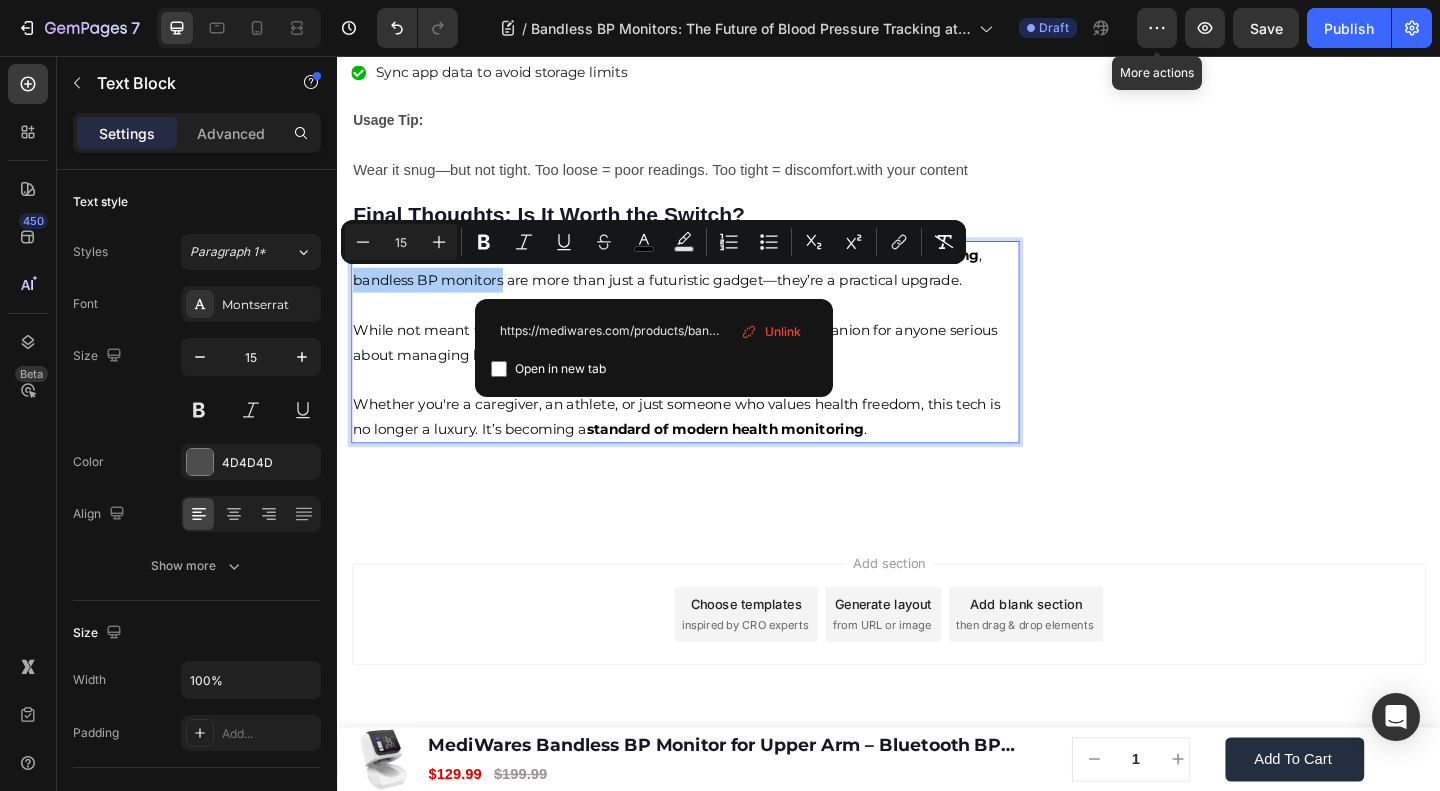 click on "Open in new tab" at bounding box center (556, 369) 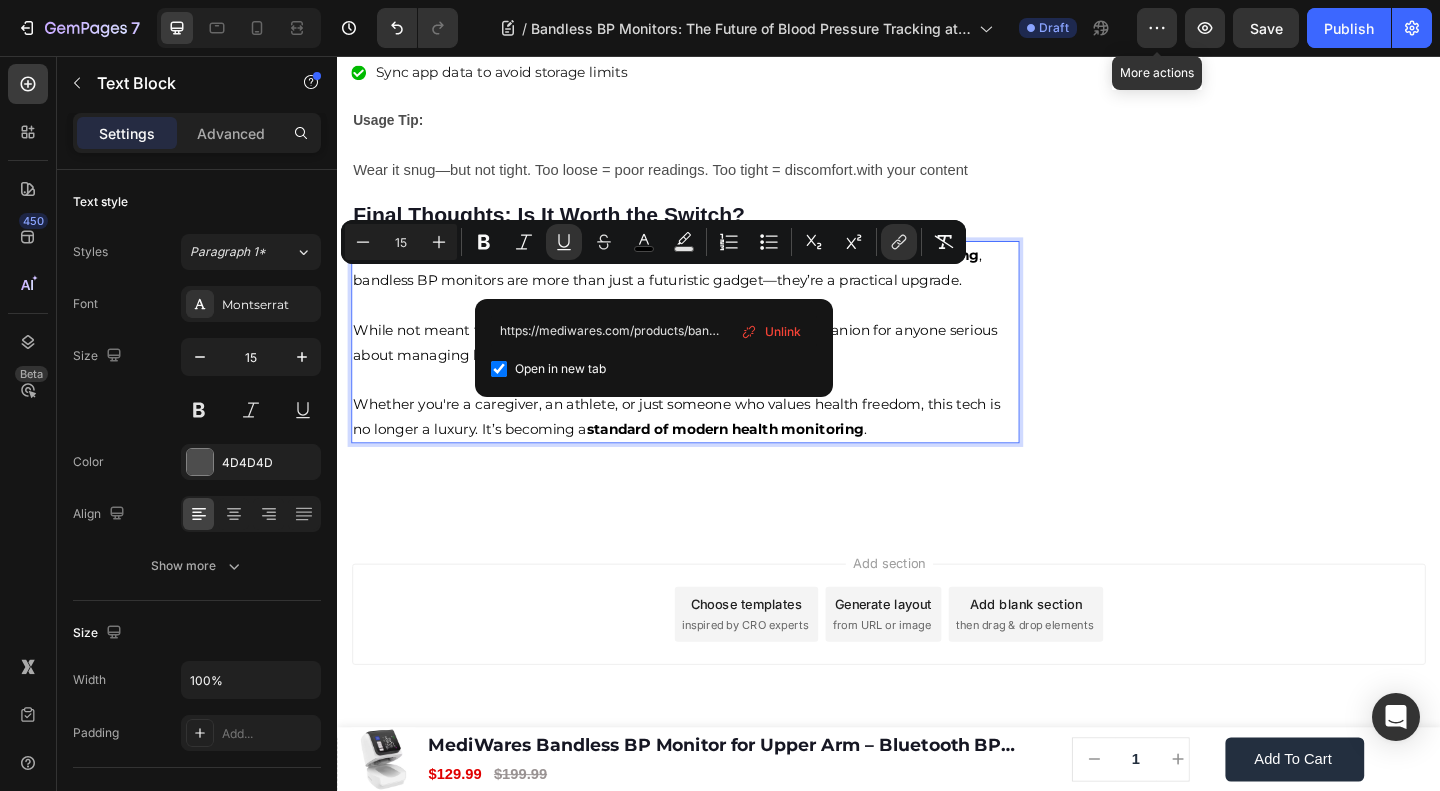 click on "🔥Up to 50% OFF Ending Soon🔥 Text block 03 Days 04 Hrs 50 Mins 58 Secs Countdown Timer Image Clinically Approved Accuracy Over 35,000 Units Sold Affordable Quality with Warranty Doctor Recommended Eco-Friendly Design Item list Shop Now and Save 50% Button
30-day money back guarantee Item list Row Product Images $149.99 Product Price Product Price $199.99 Product Price Product Price Row
Add to cart Add to Cart Product Row Row Image Row" at bounding box center [1332, -2602] 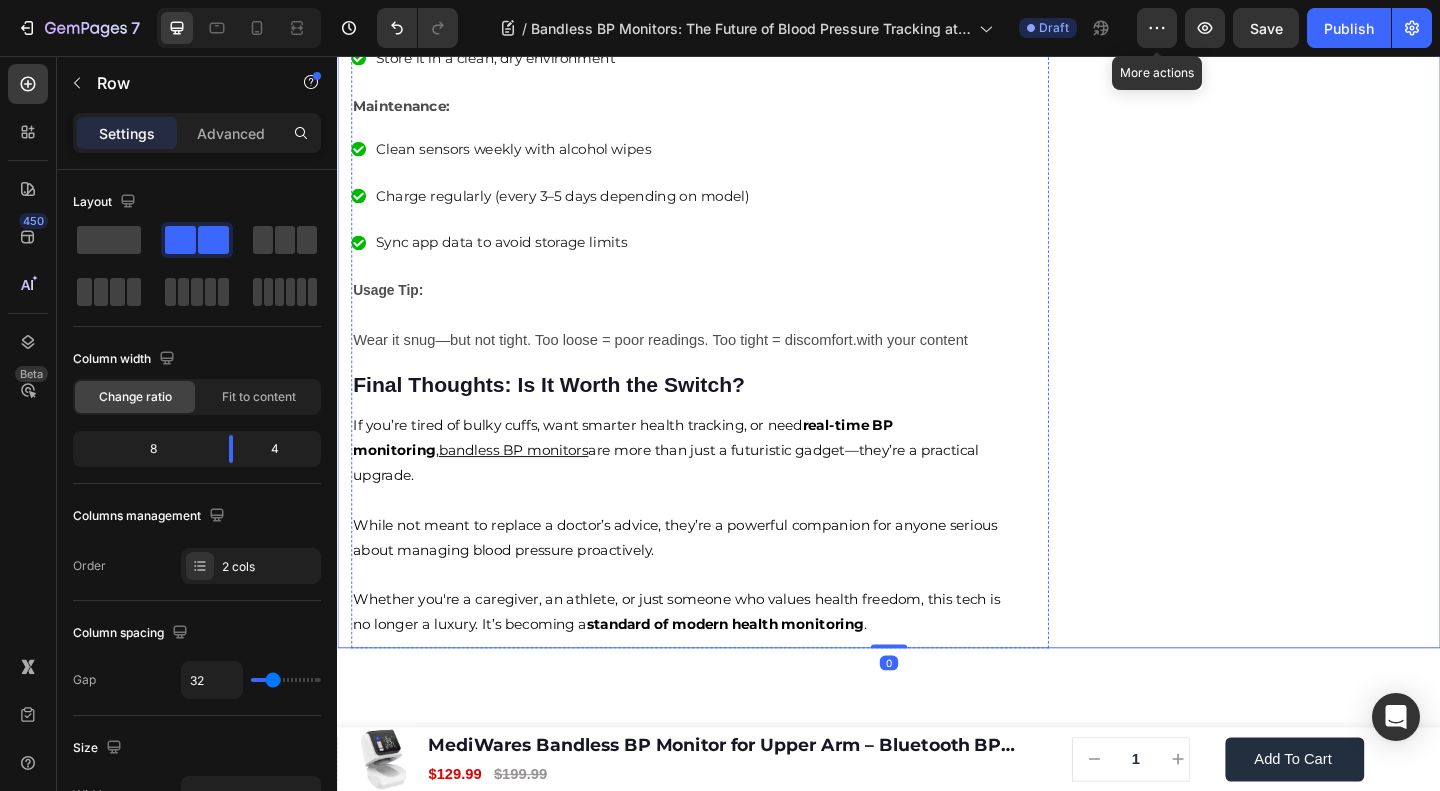 scroll, scrollTop: 6036, scrollLeft: 0, axis: vertical 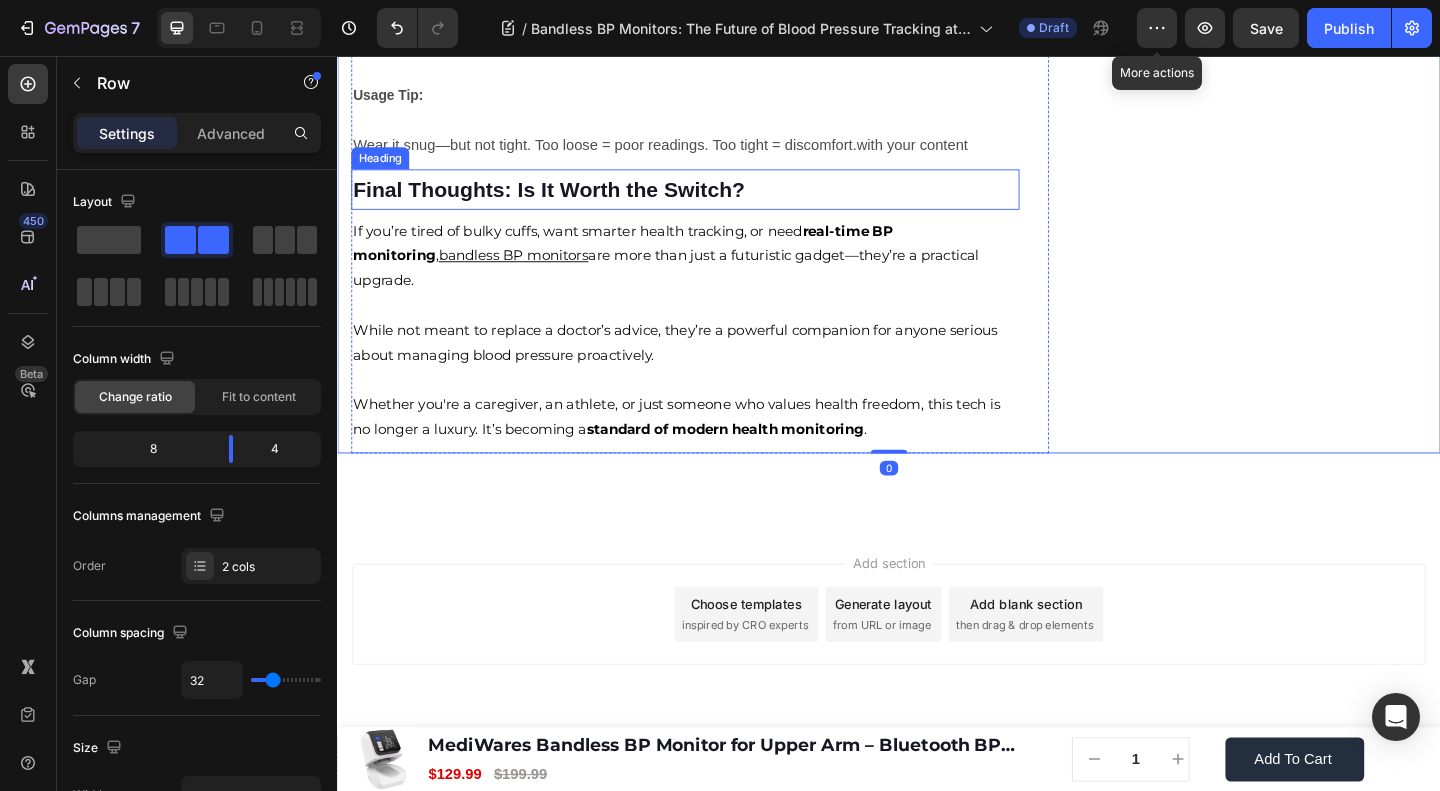 click on "Final Thoughts: Is It Worth the Switch?" at bounding box center [567, 201] 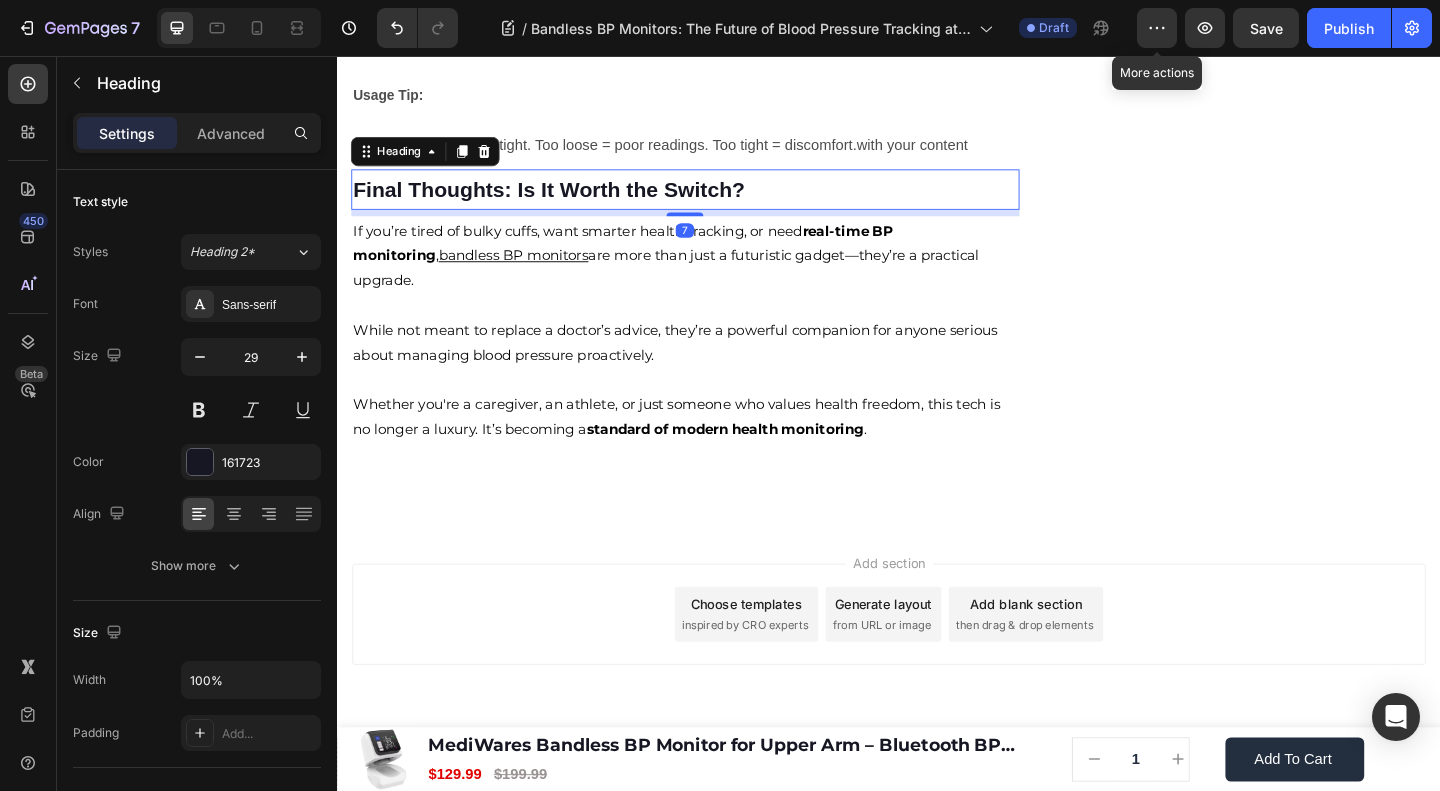 scroll, scrollTop: 616, scrollLeft: 0, axis: vertical 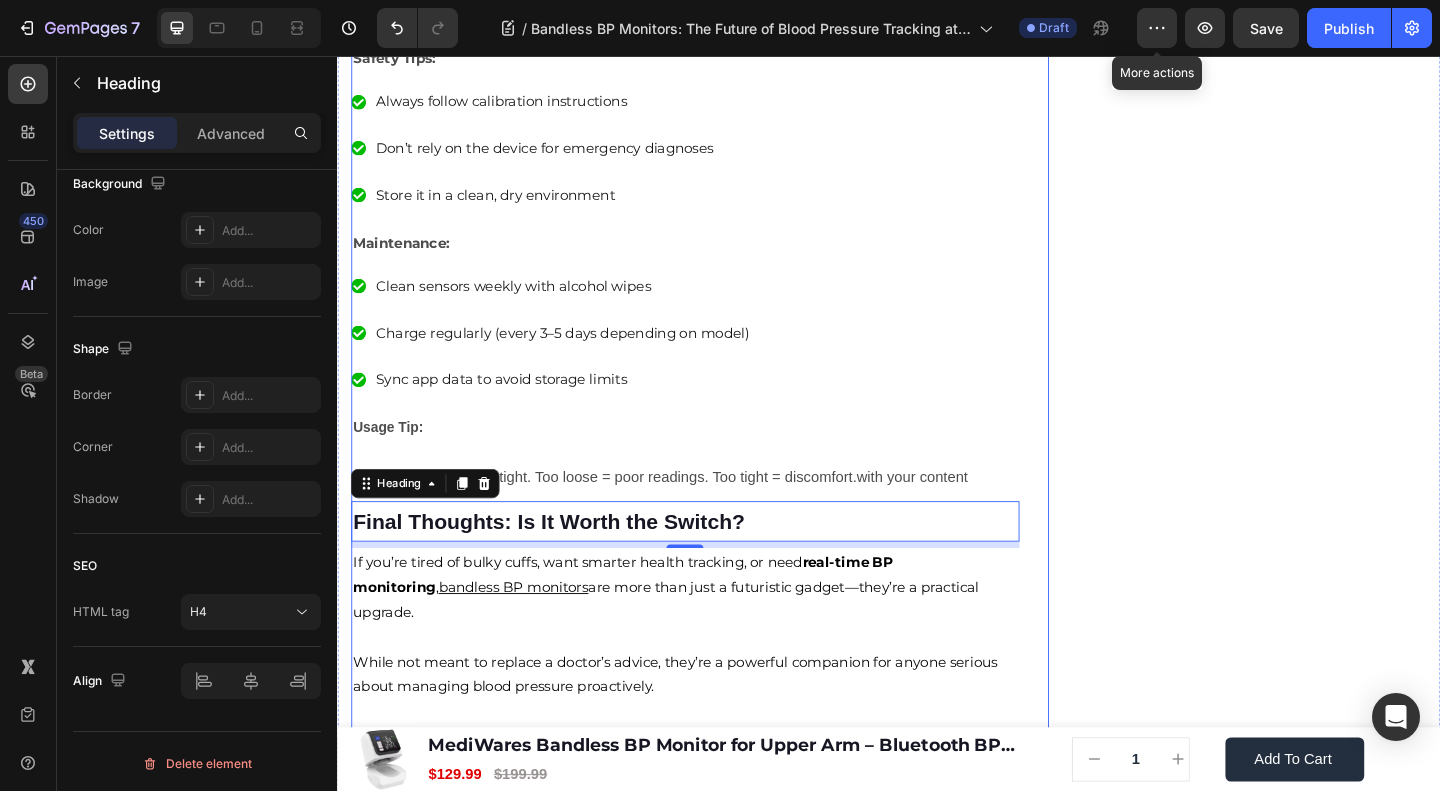 click on "Safety, Maintenance, and Usage Tips" at bounding box center [563, 14] 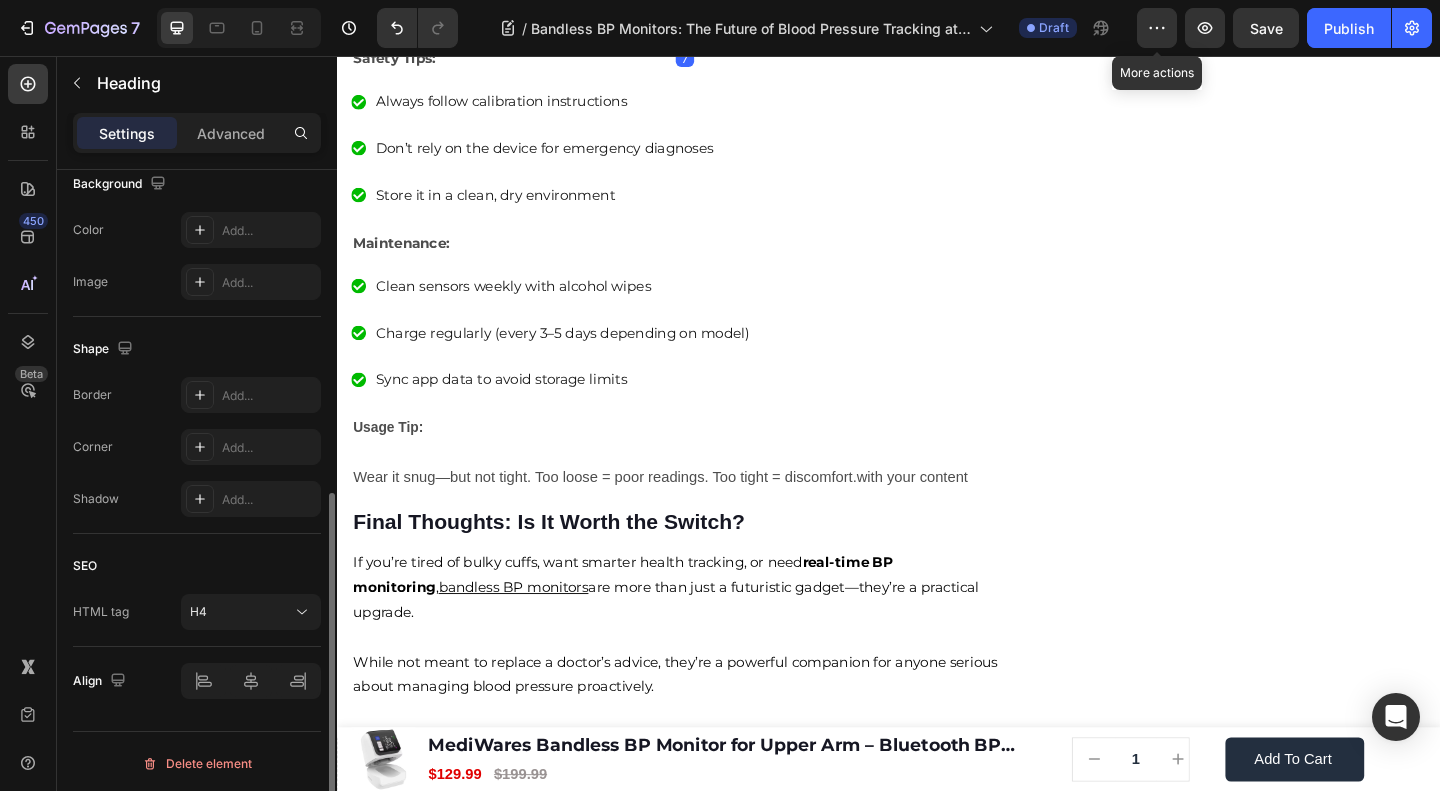 scroll, scrollTop: 616, scrollLeft: 0, axis: vertical 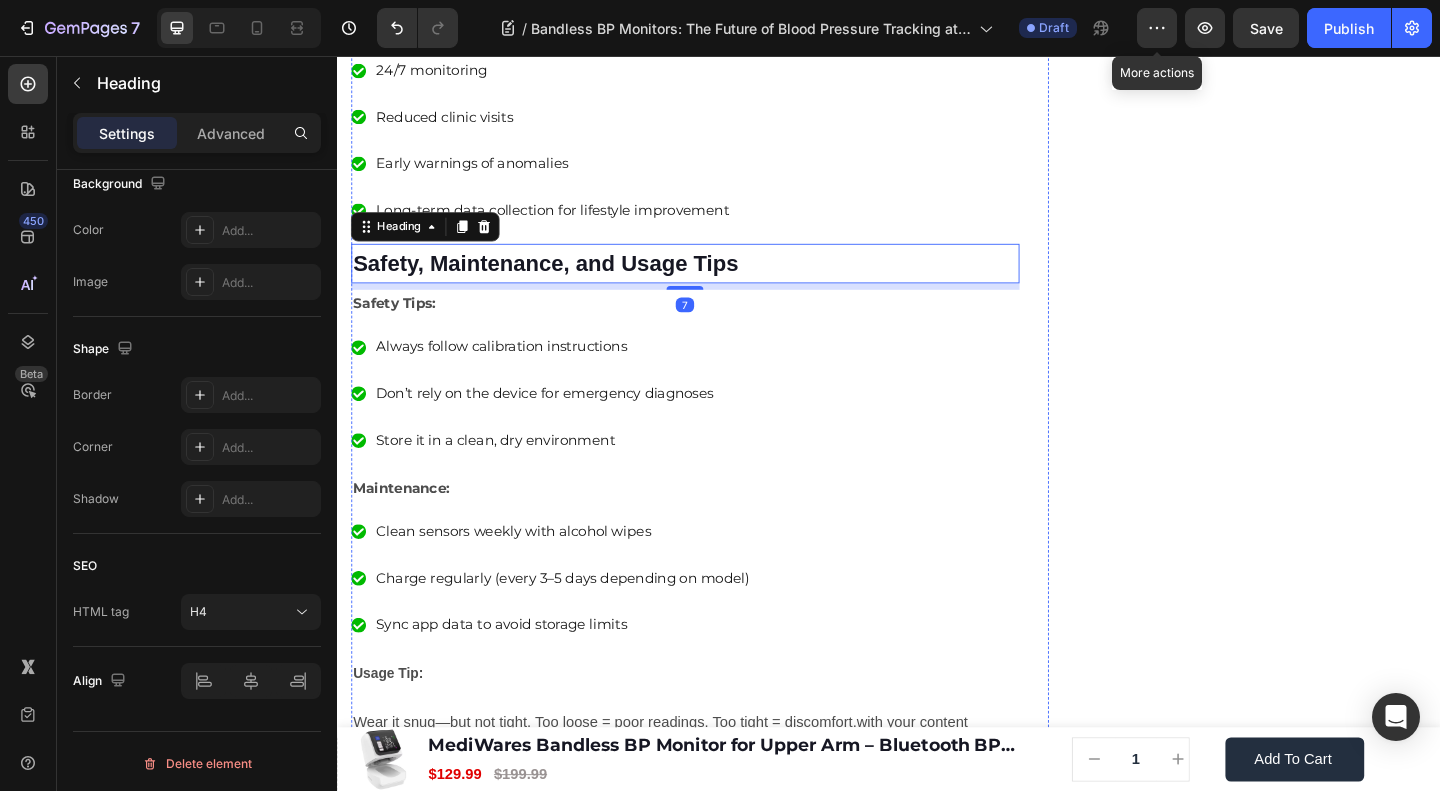 click on "Top Bandless BP Monitors in 2025" at bounding box center [549, -138] 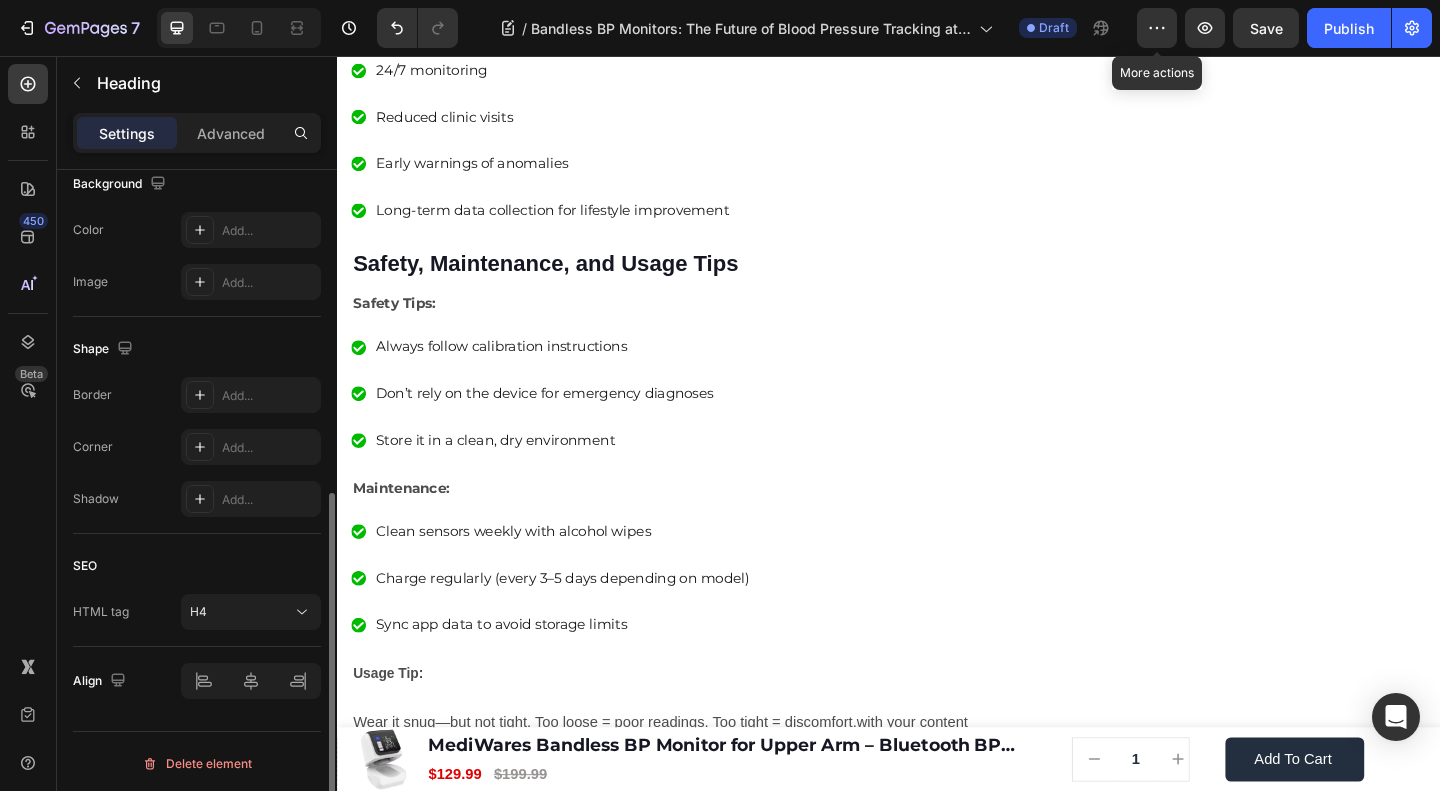 scroll, scrollTop: 616, scrollLeft: 0, axis: vertical 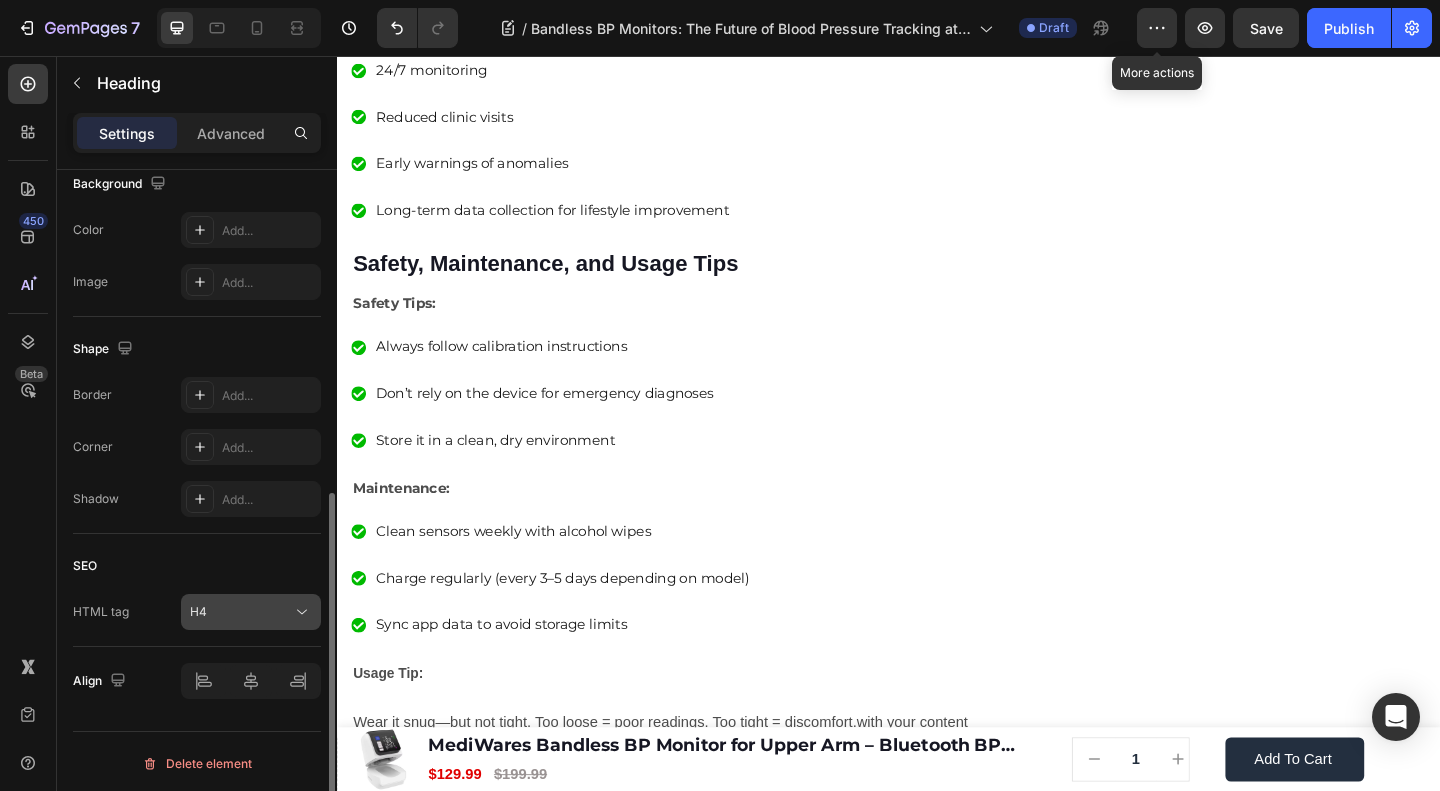 click on "H4" at bounding box center (241, 612) 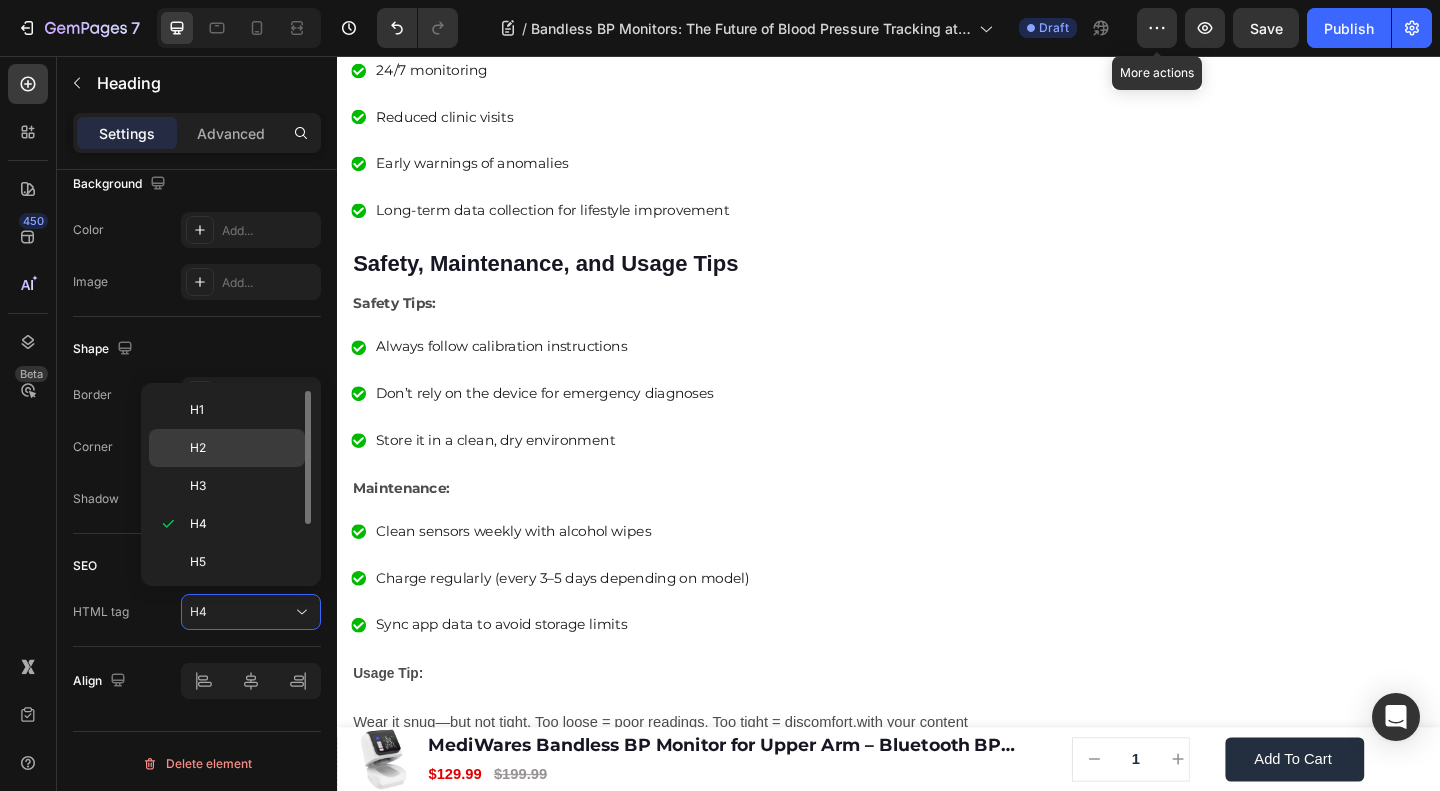 click on "H2" at bounding box center (243, 448) 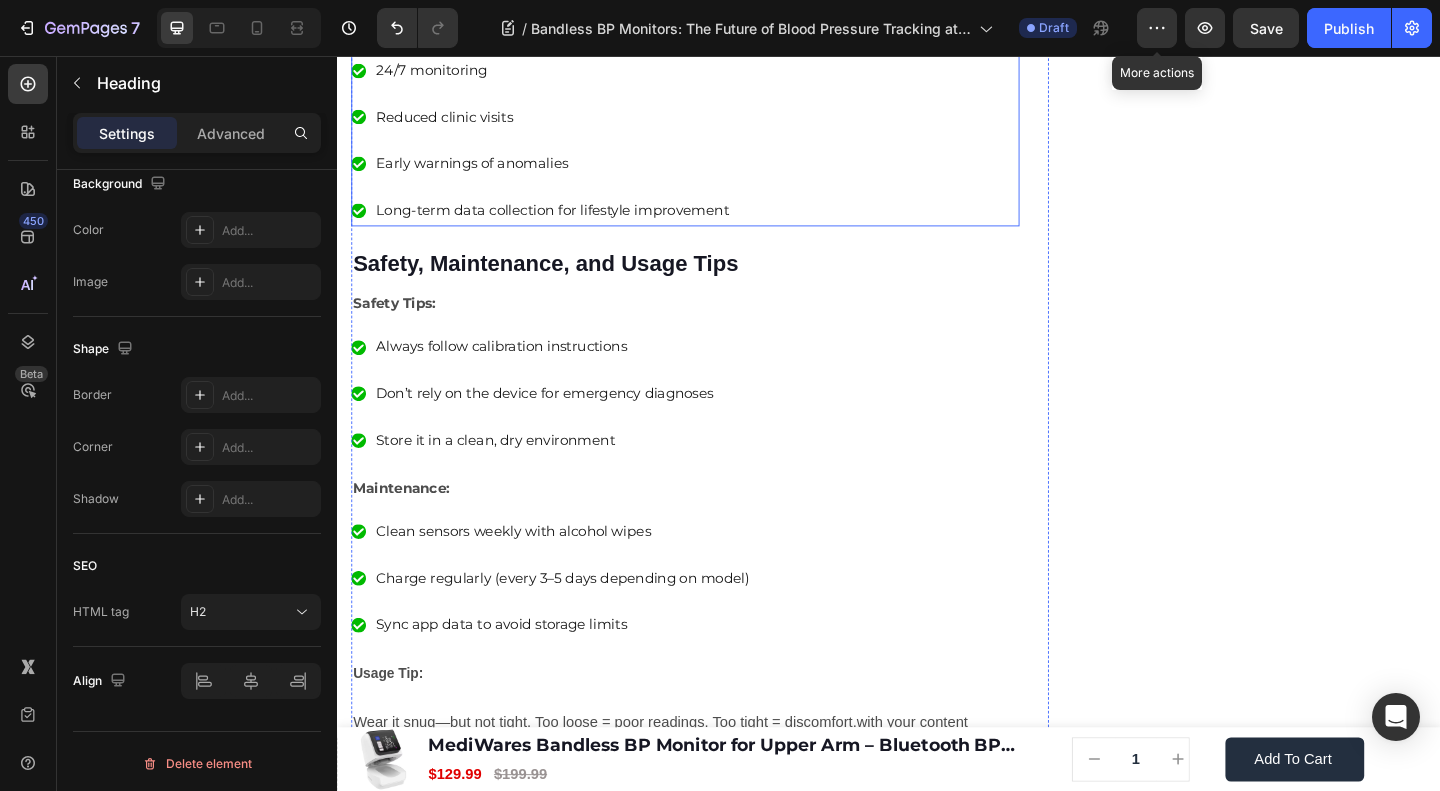 scroll, scrollTop: 4970, scrollLeft: 0, axis: vertical 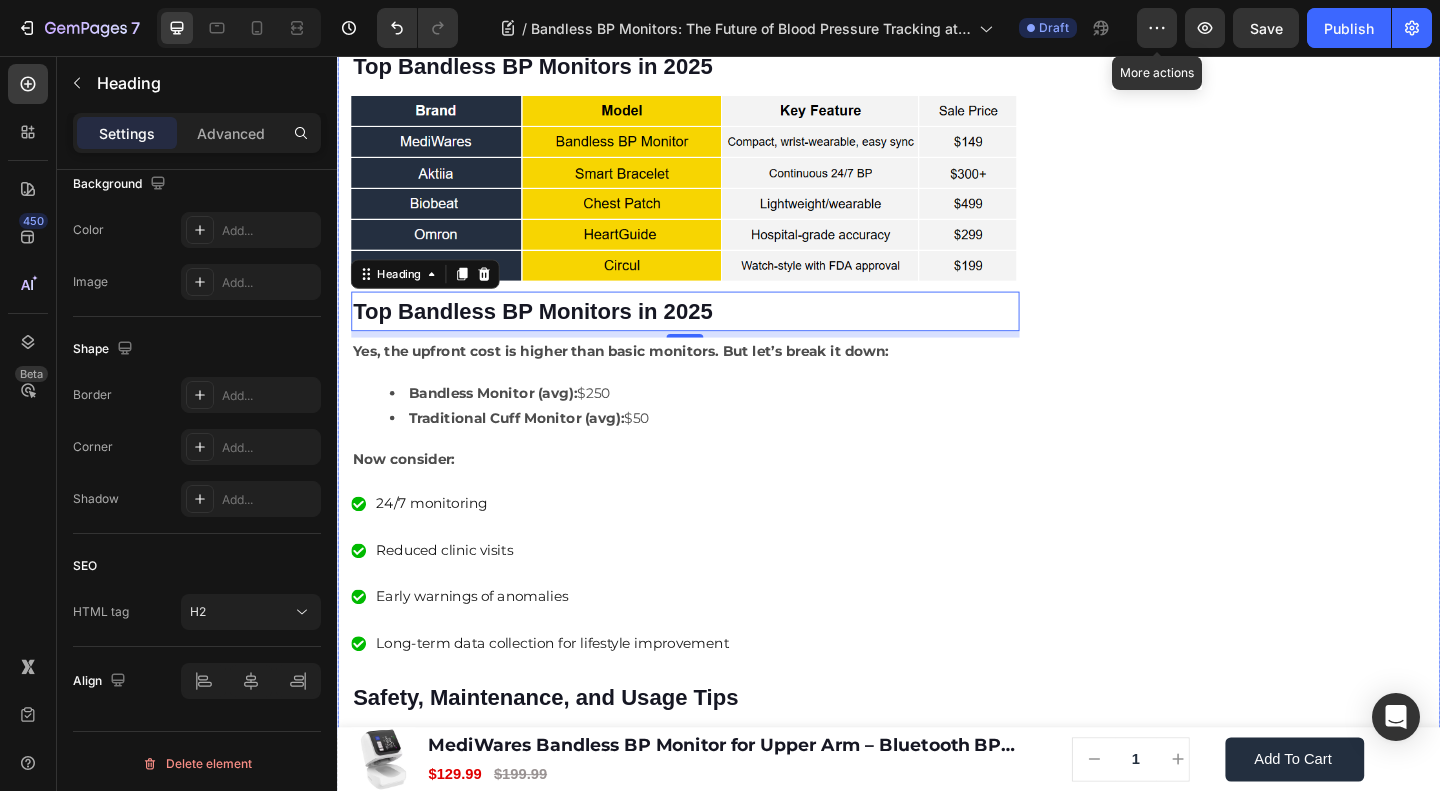 click on "🔥Up to 50% OFF Ending Soon🔥 Text block 03 Days 04 Hrs 50 Mins 43 Secs Countdown Timer Image Clinically Approved Accuracy Over 35,000 Units Sold Affordable Quality with Warranty Doctor Recommended Eco-Friendly Design Item list Shop Now and Save 50% Button
30-day money back guarantee Item list Row Product Images $149.99 Product Price Product Price $199.99 Product Price Product Price Row
Add to cart Add to Cart Product Row Row Image Row" at bounding box center (1332, -1619) 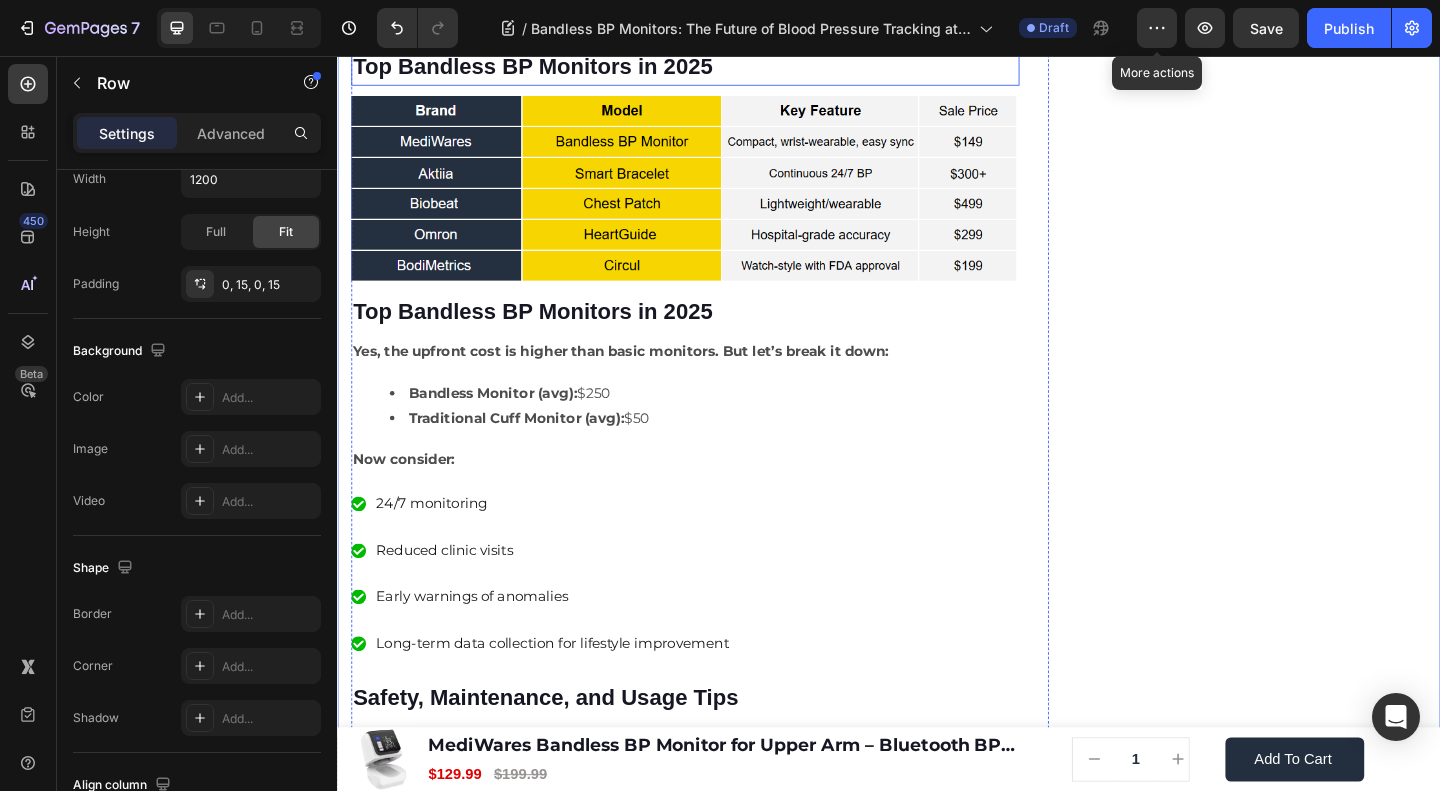 scroll, scrollTop: 0, scrollLeft: 0, axis: both 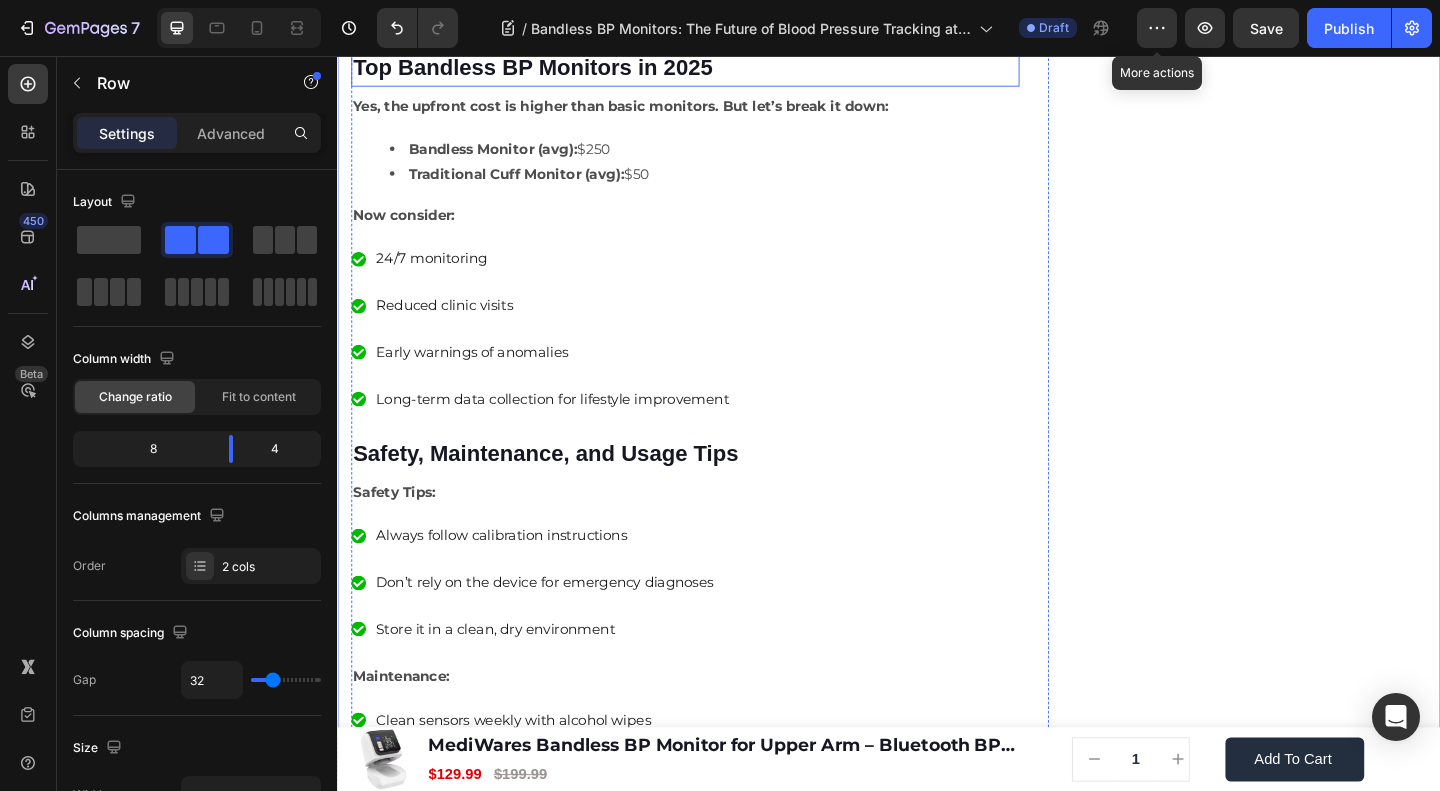 click on "Top Bandless BP Monitors in 2025" at bounding box center (549, 67) 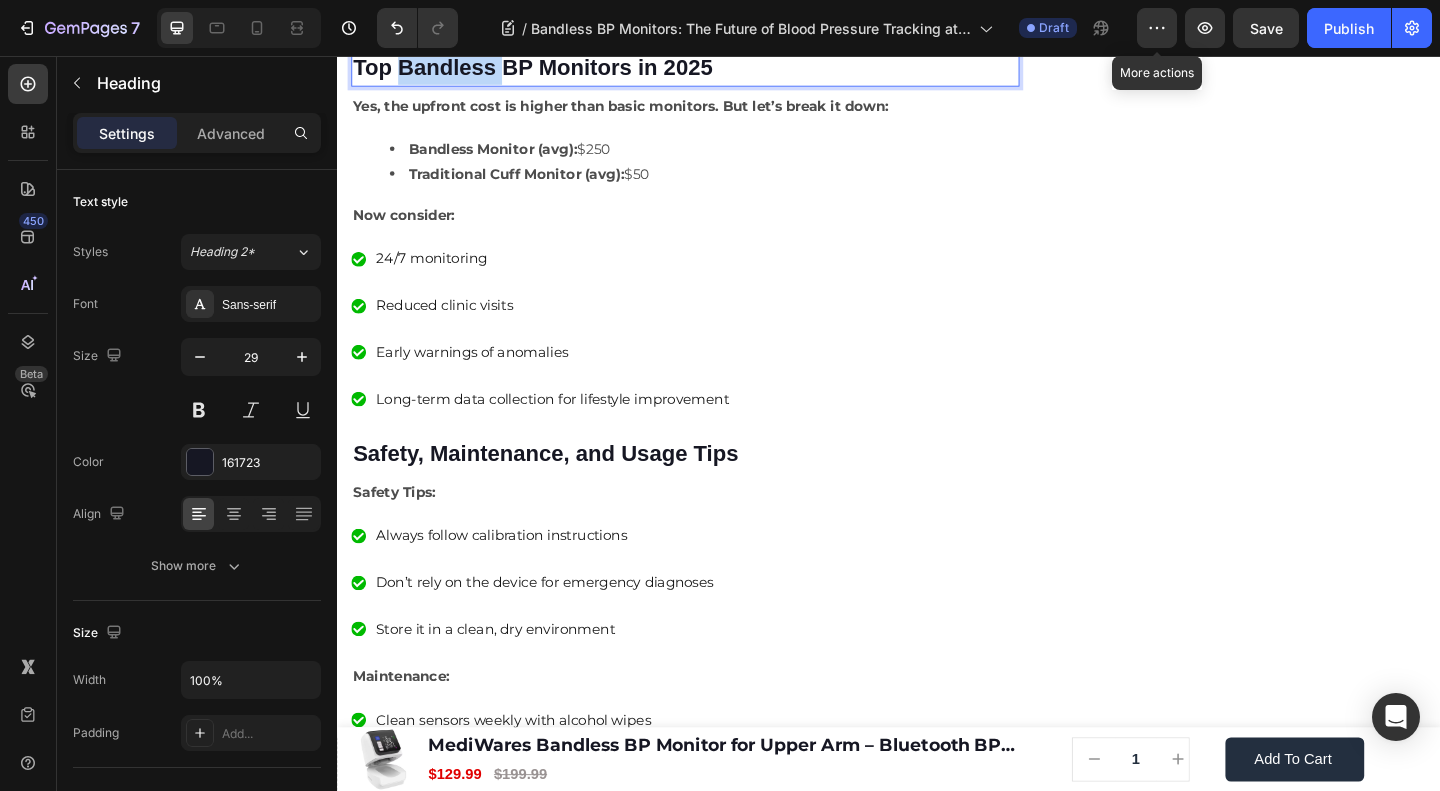 click on "Top Bandless BP Monitors in 2025" at bounding box center (549, 67) 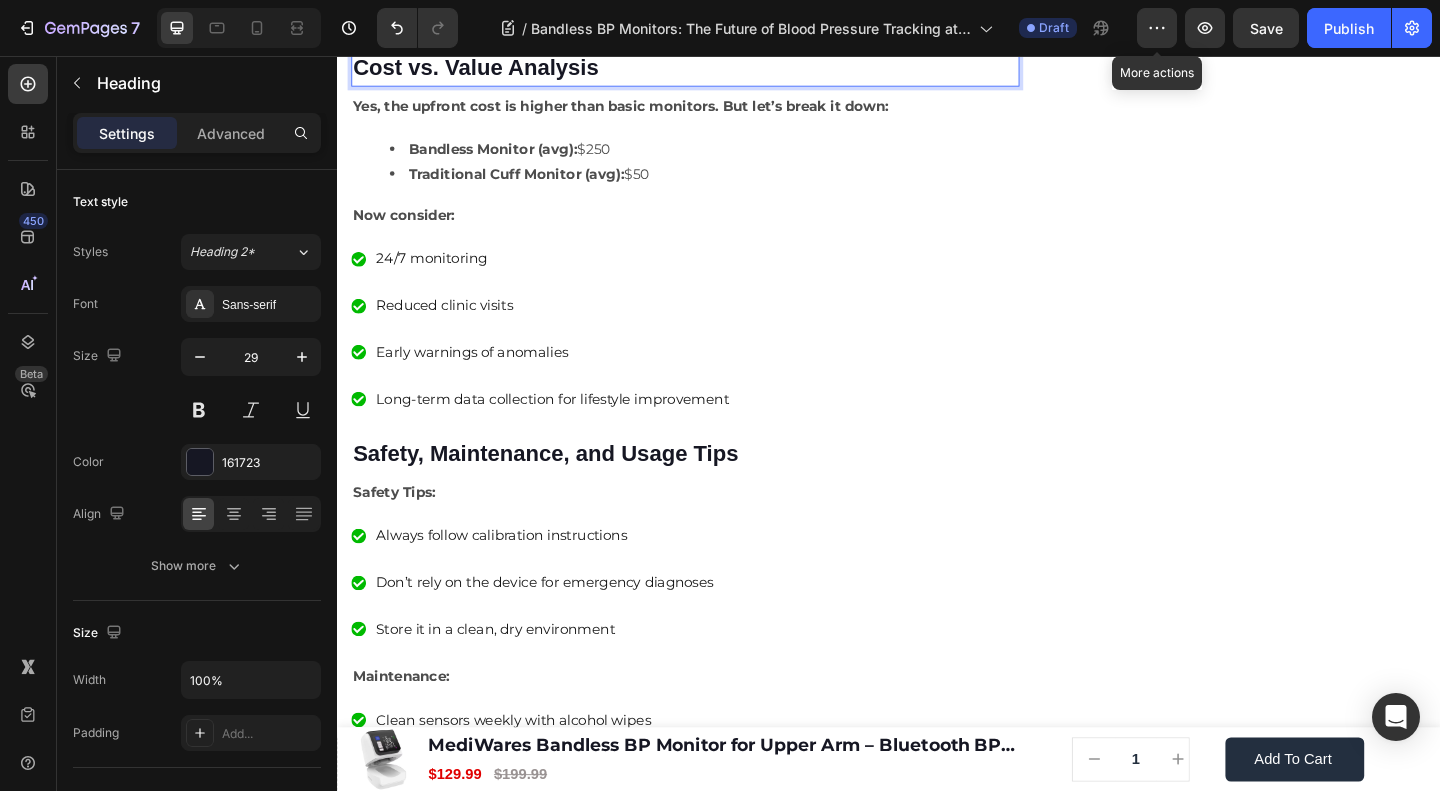 scroll, scrollTop: 616, scrollLeft: 0, axis: vertical 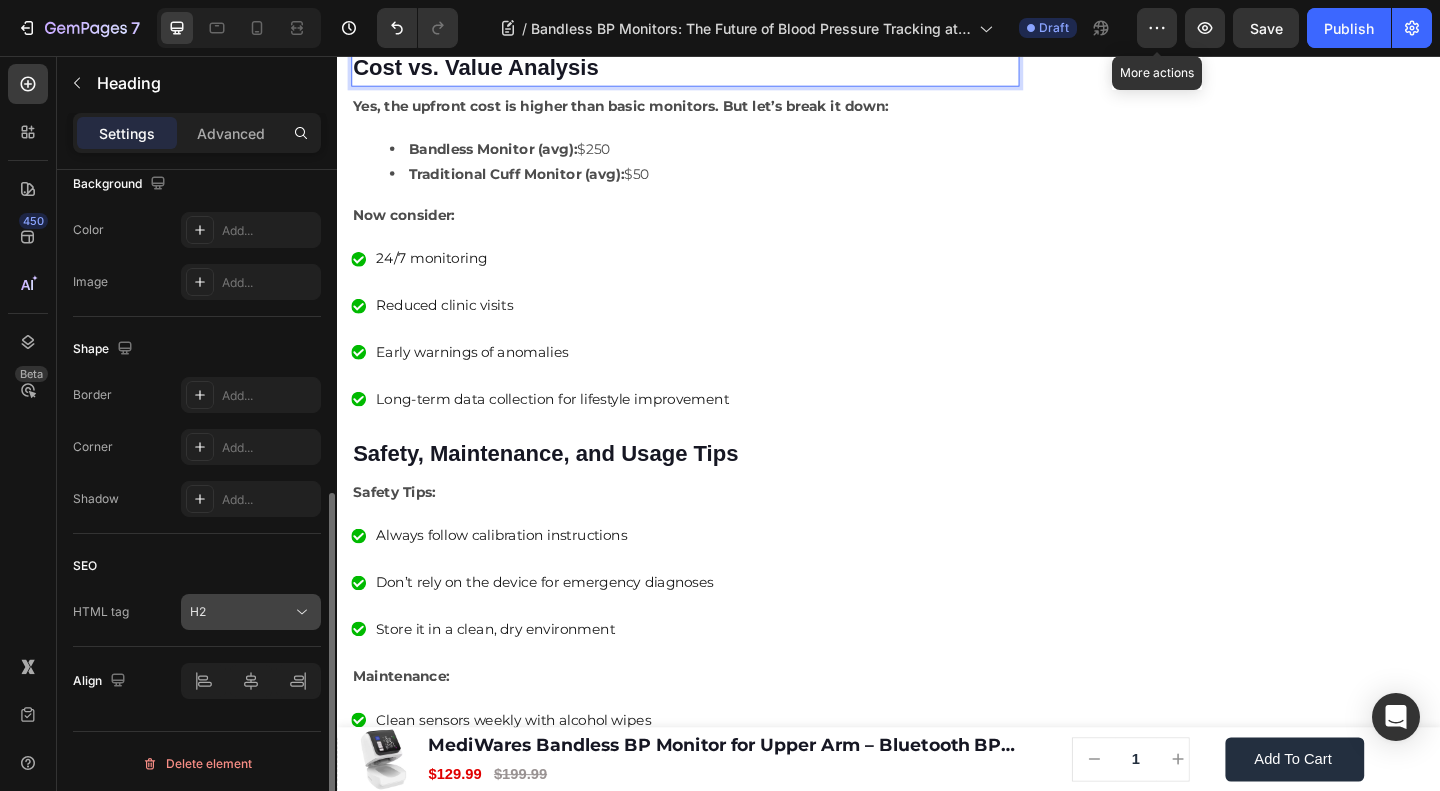 click on "H2" 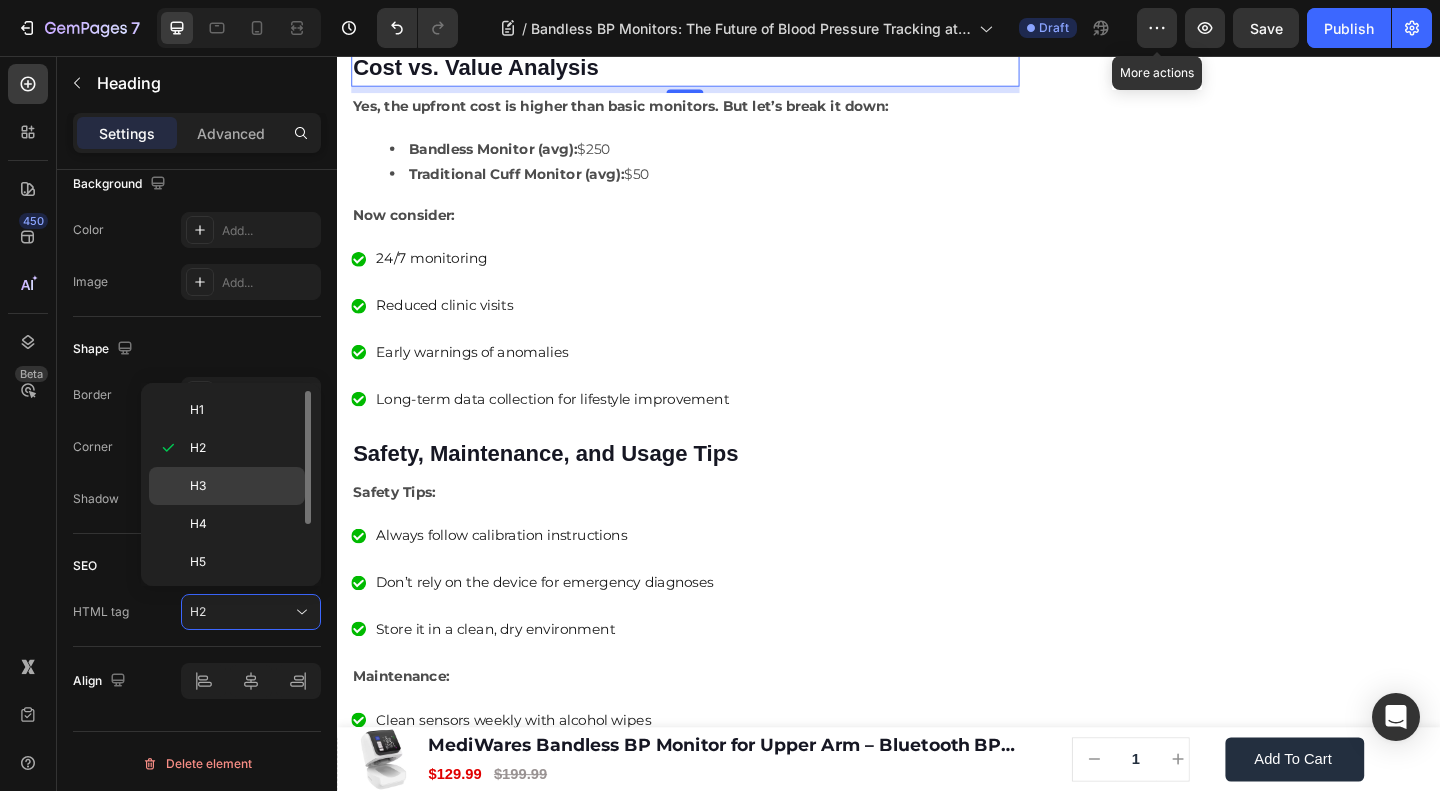click on "H3" at bounding box center [198, 486] 